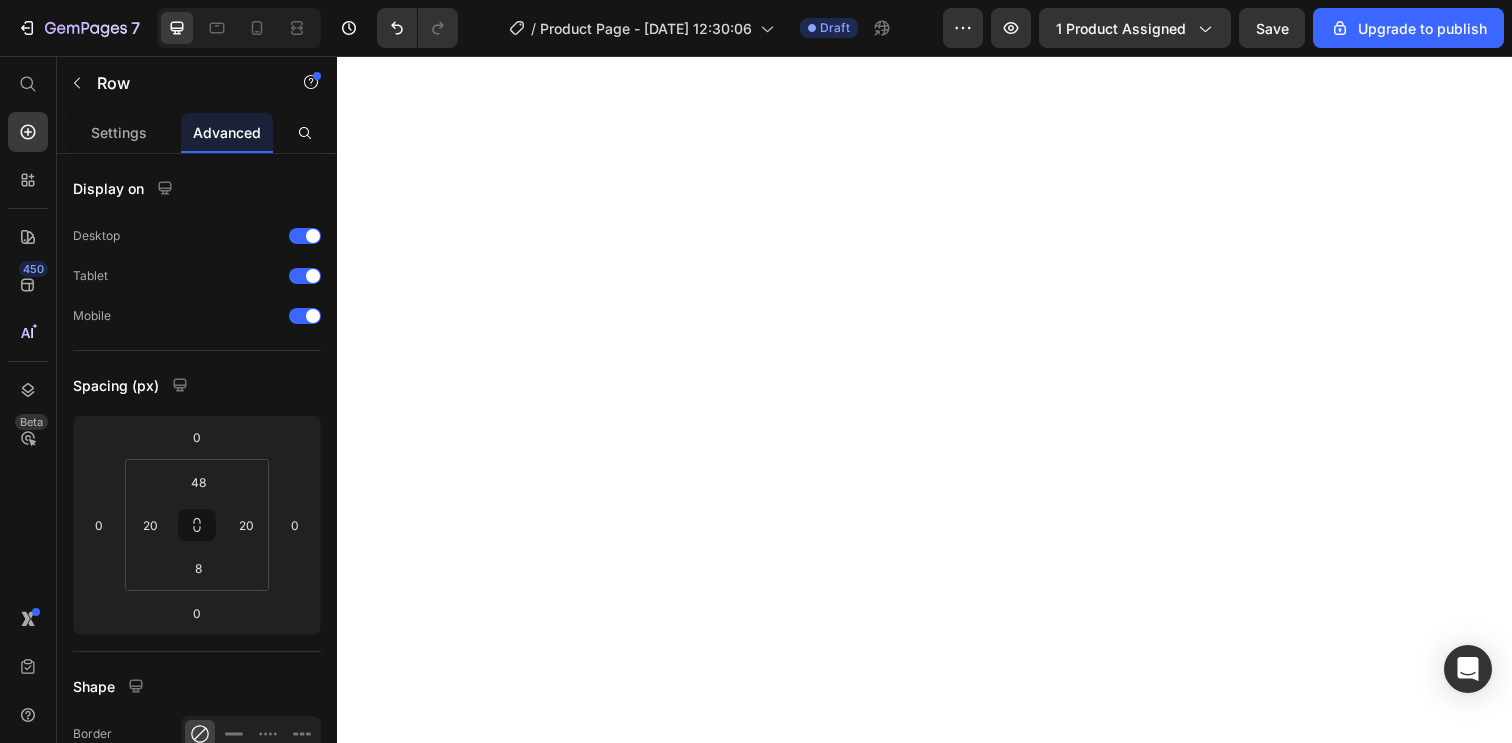 scroll, scrollTop: 0, scrollLeft: 0, axis: both 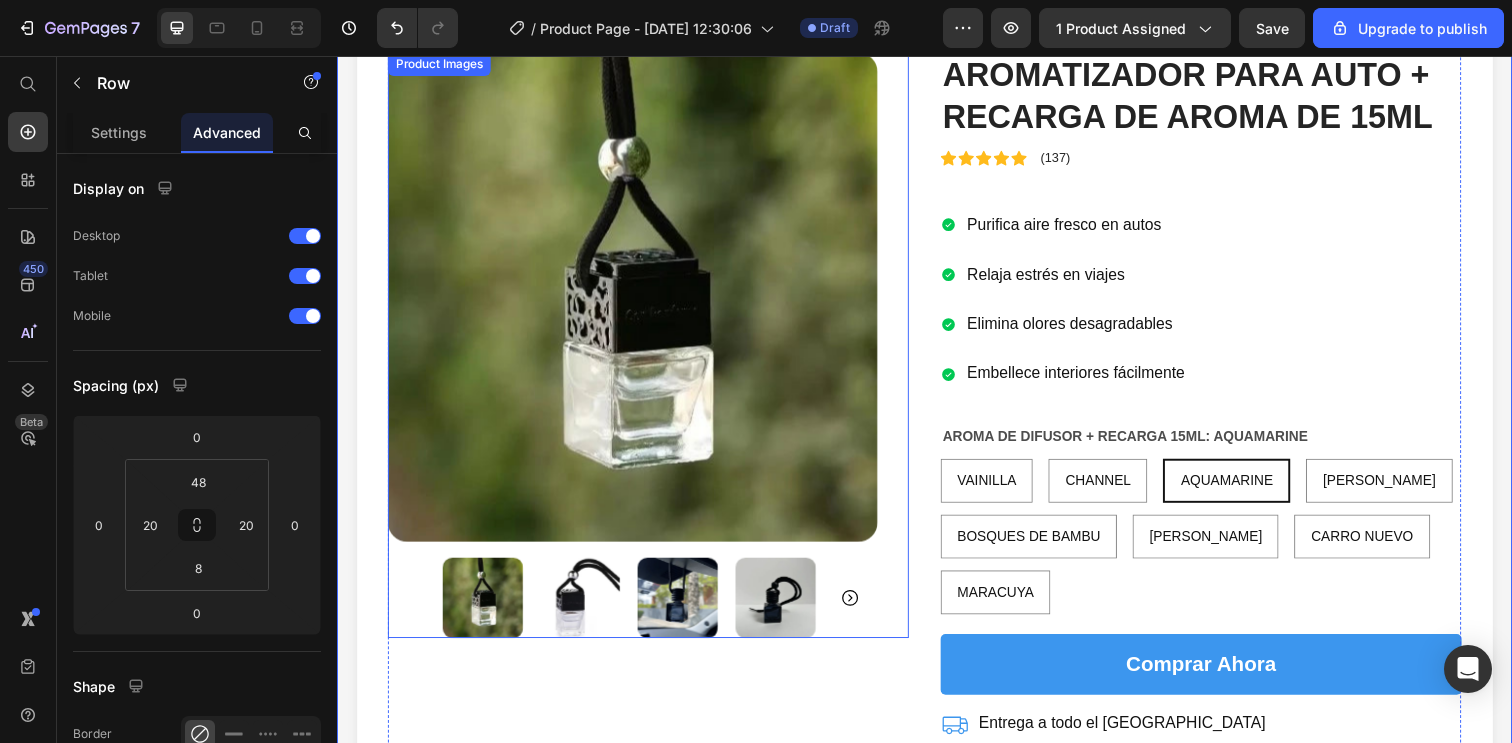 click at bounding box center [639, 302] 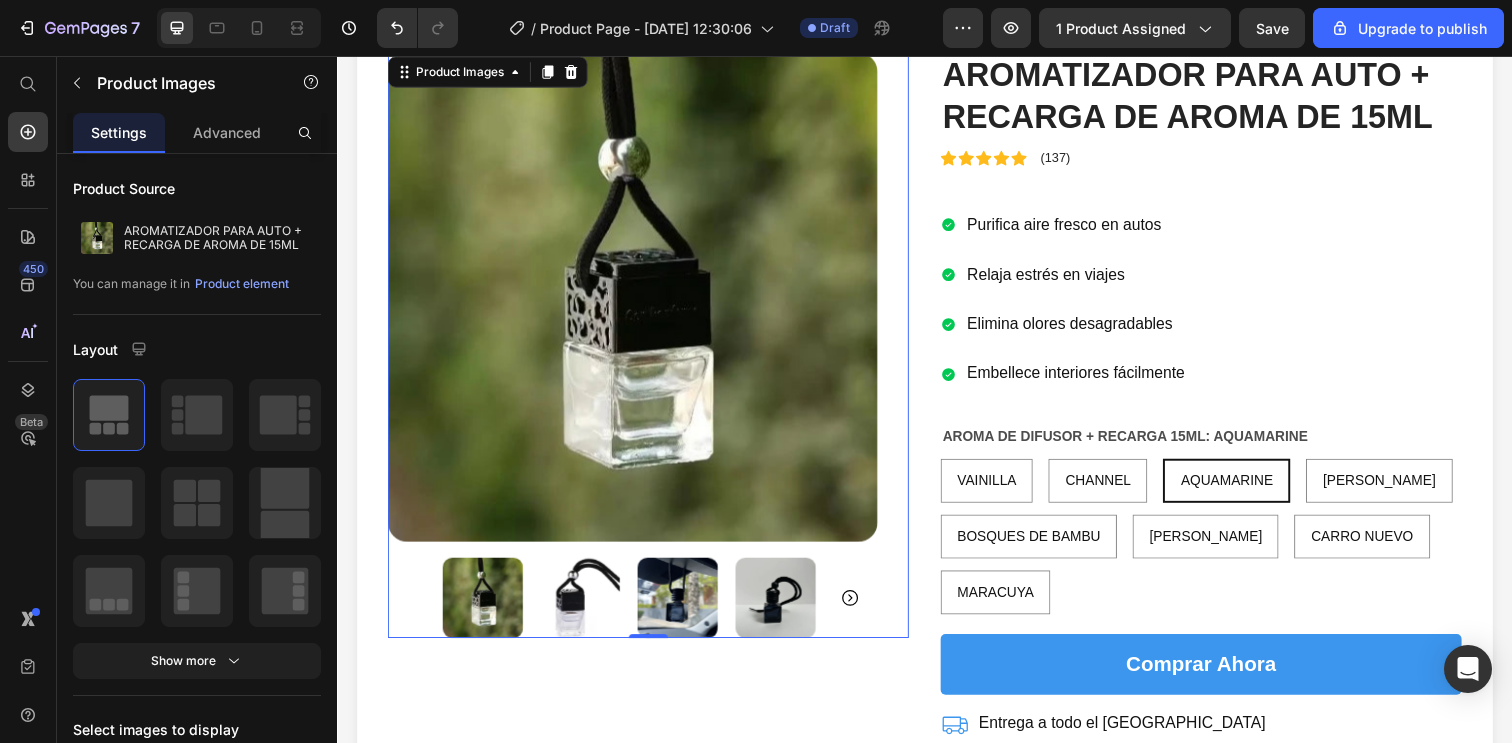 click at bounding box center [586, 609] 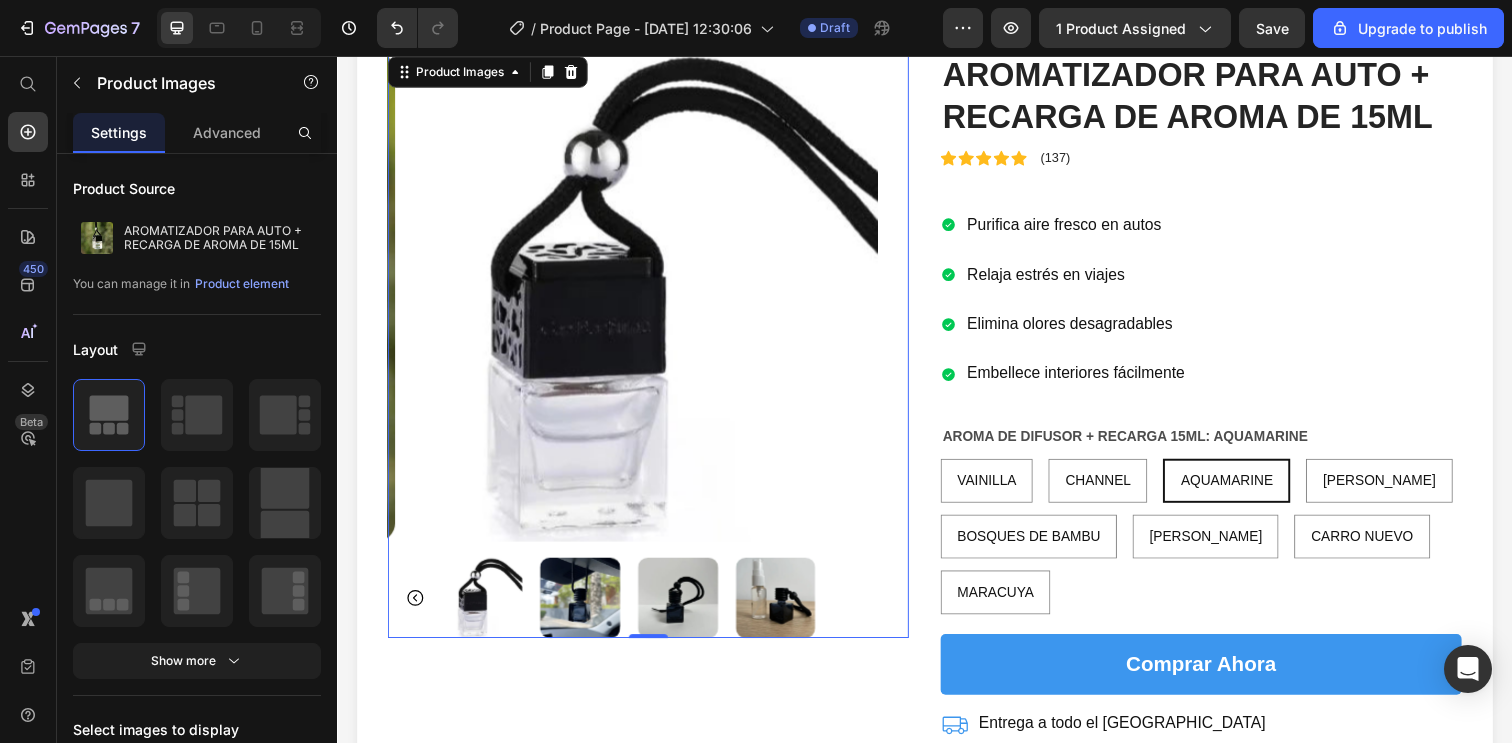 click at bounding box center (685, 609) 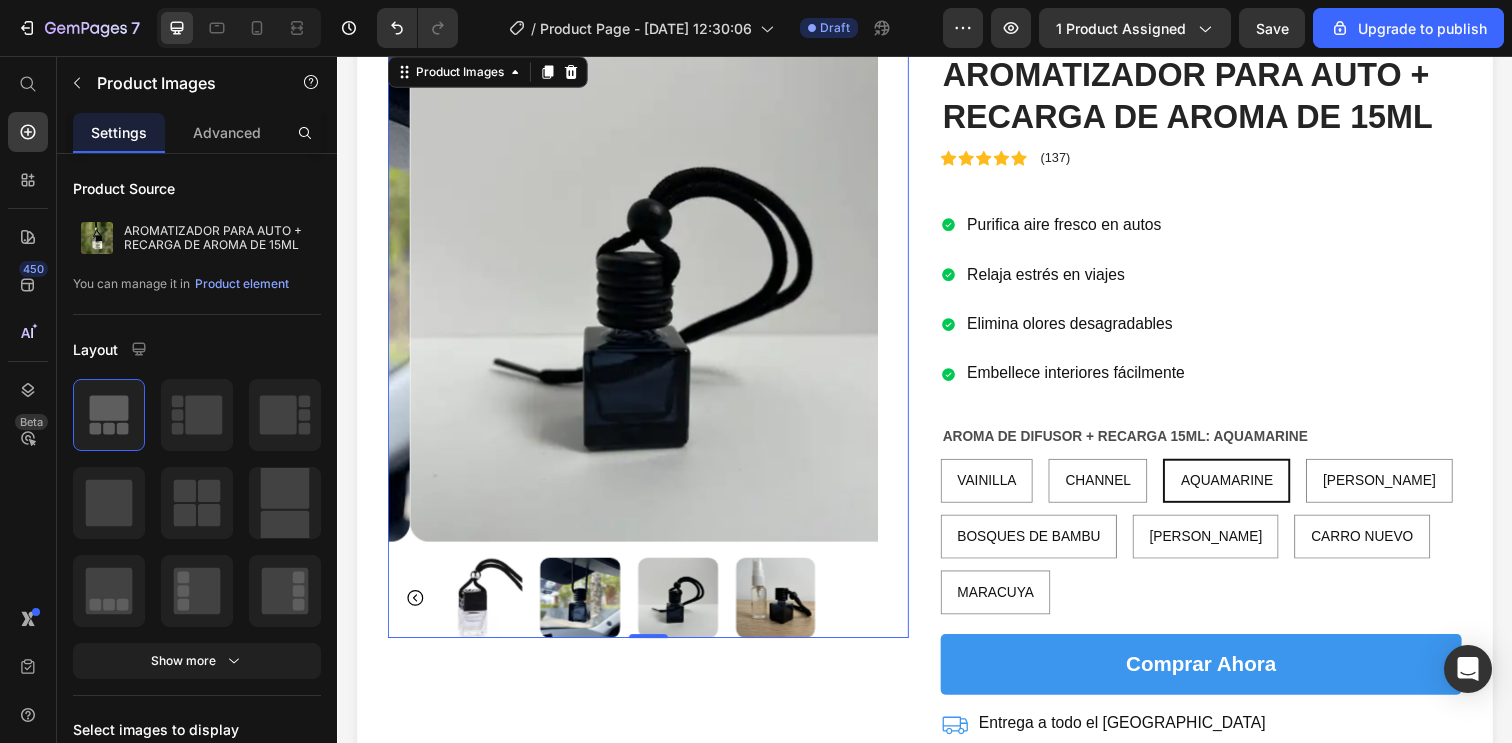 click at bounding box center (785, 609) 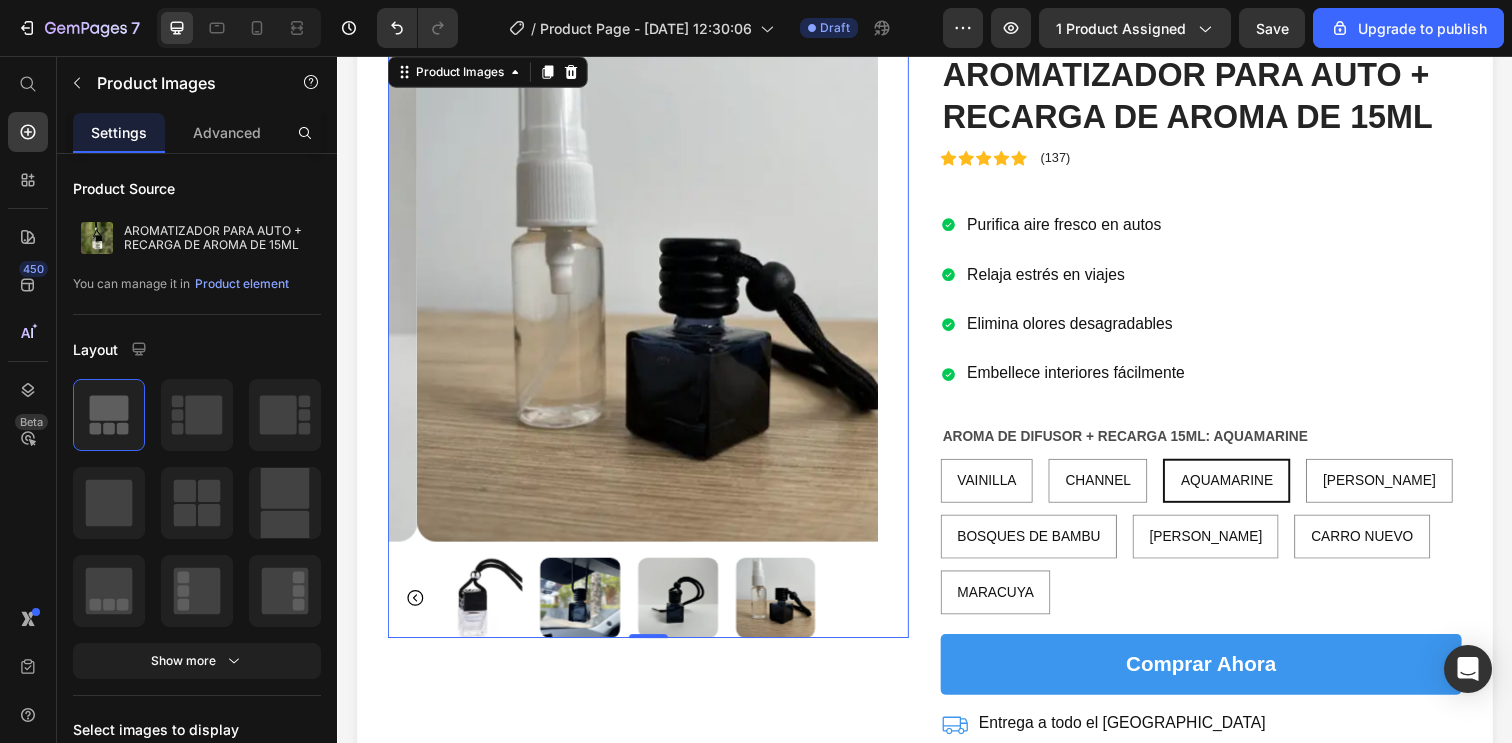 click at bounding box center [486, 609] 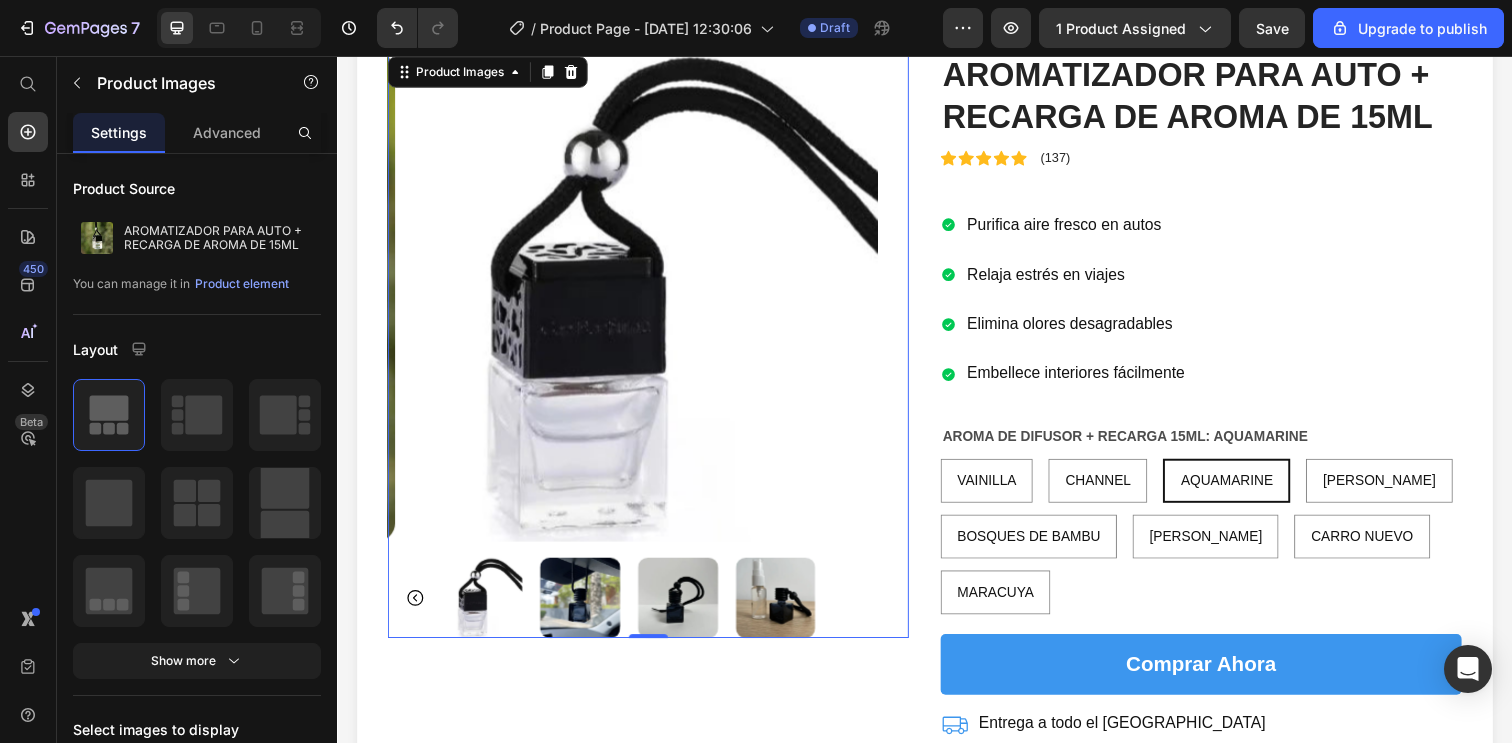 click at bounding box center [685, 609] 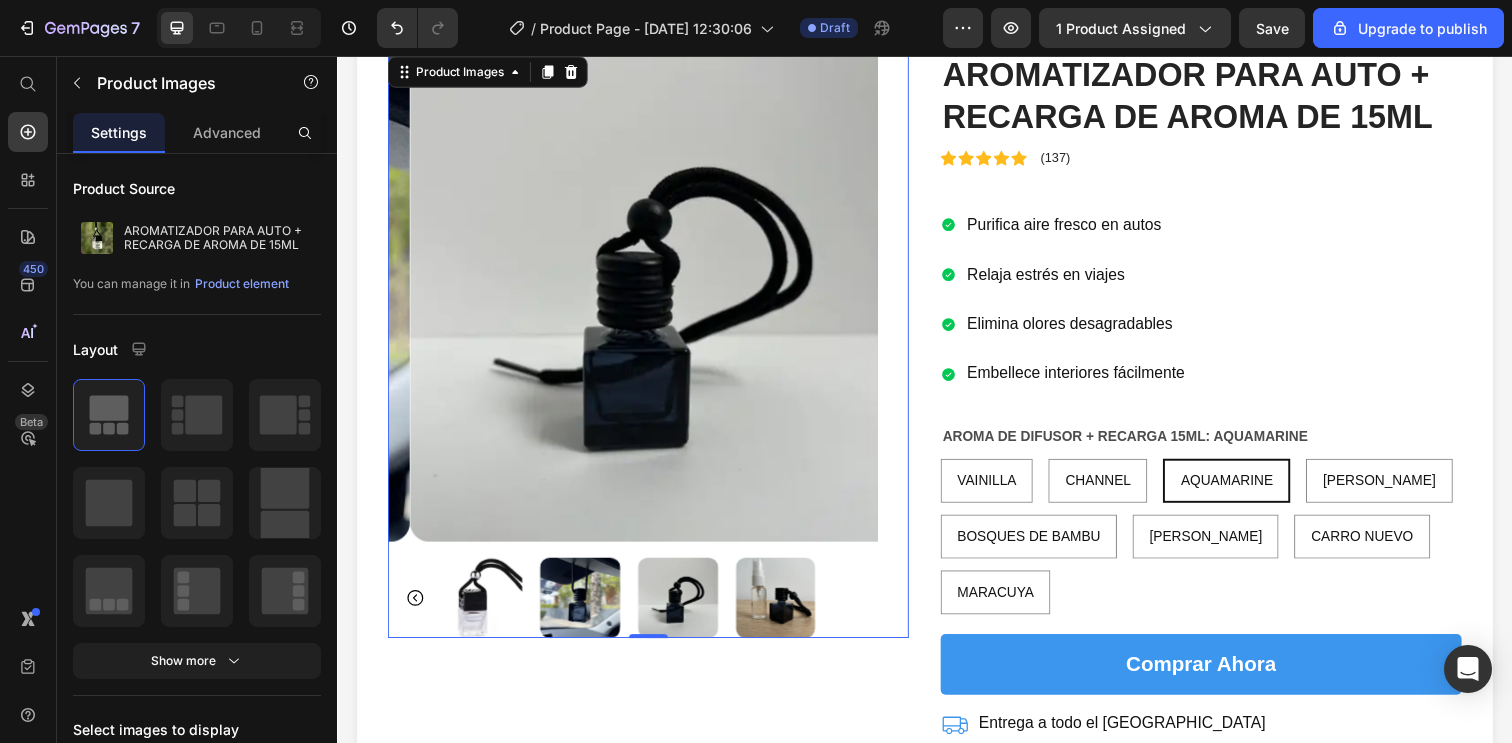 click at bounding box center [785, 609] 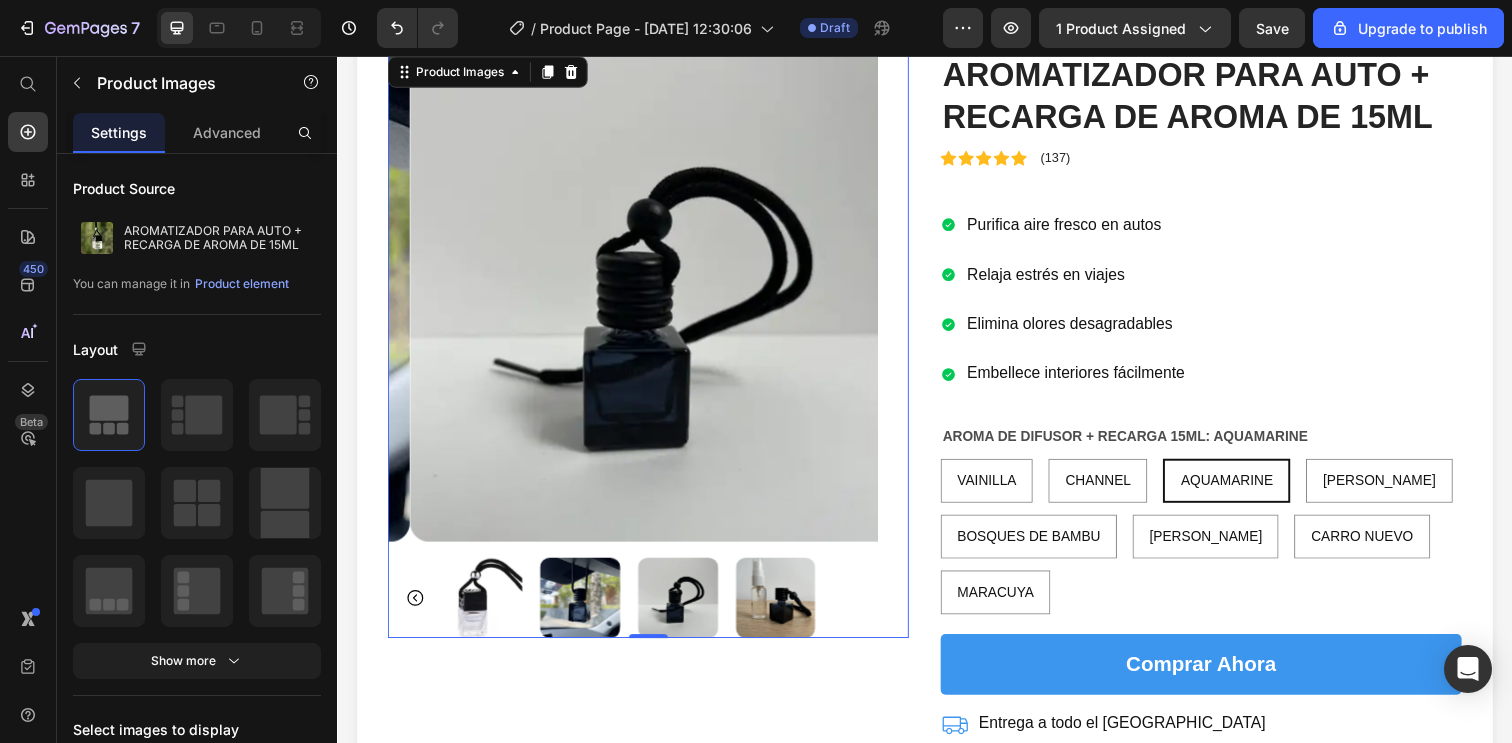 click at bounding box center [486, 609] 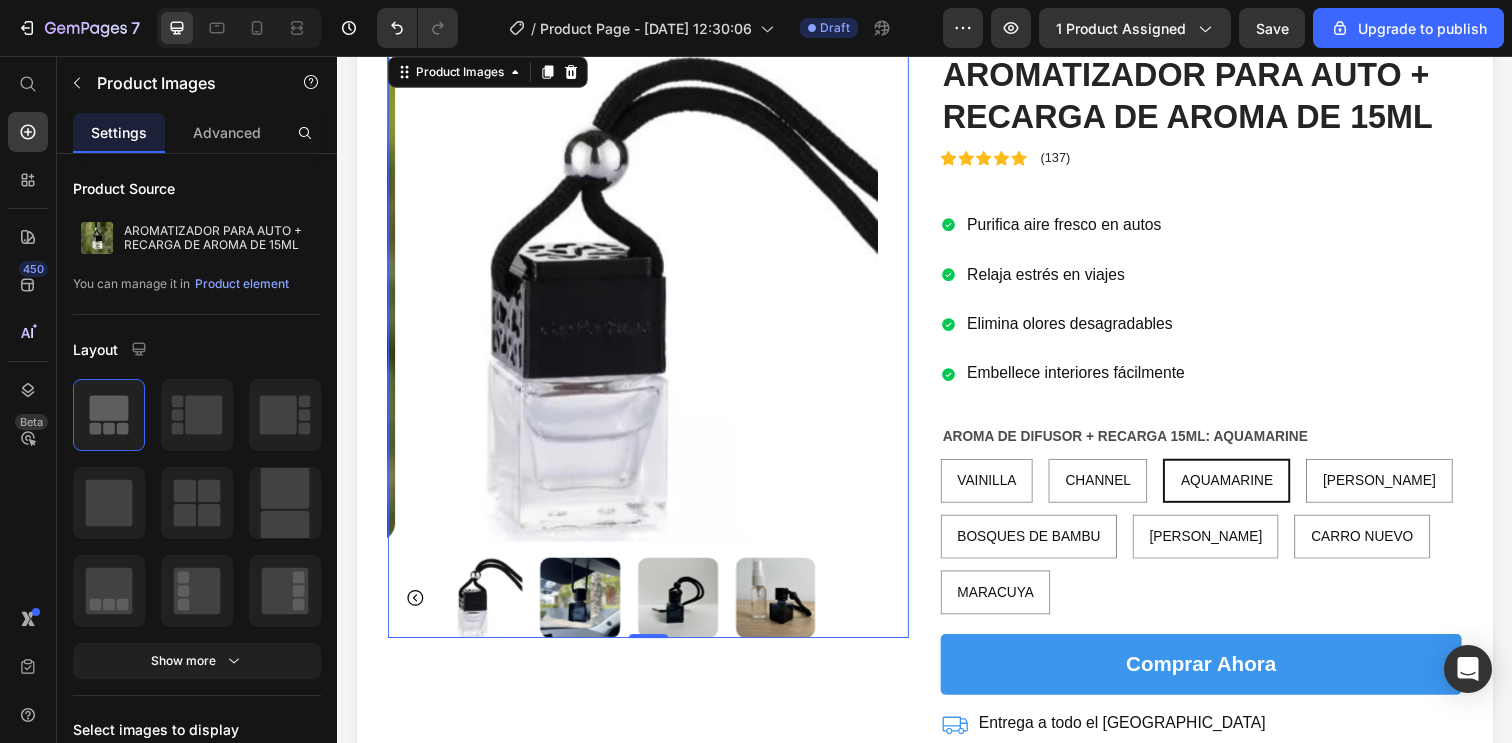click 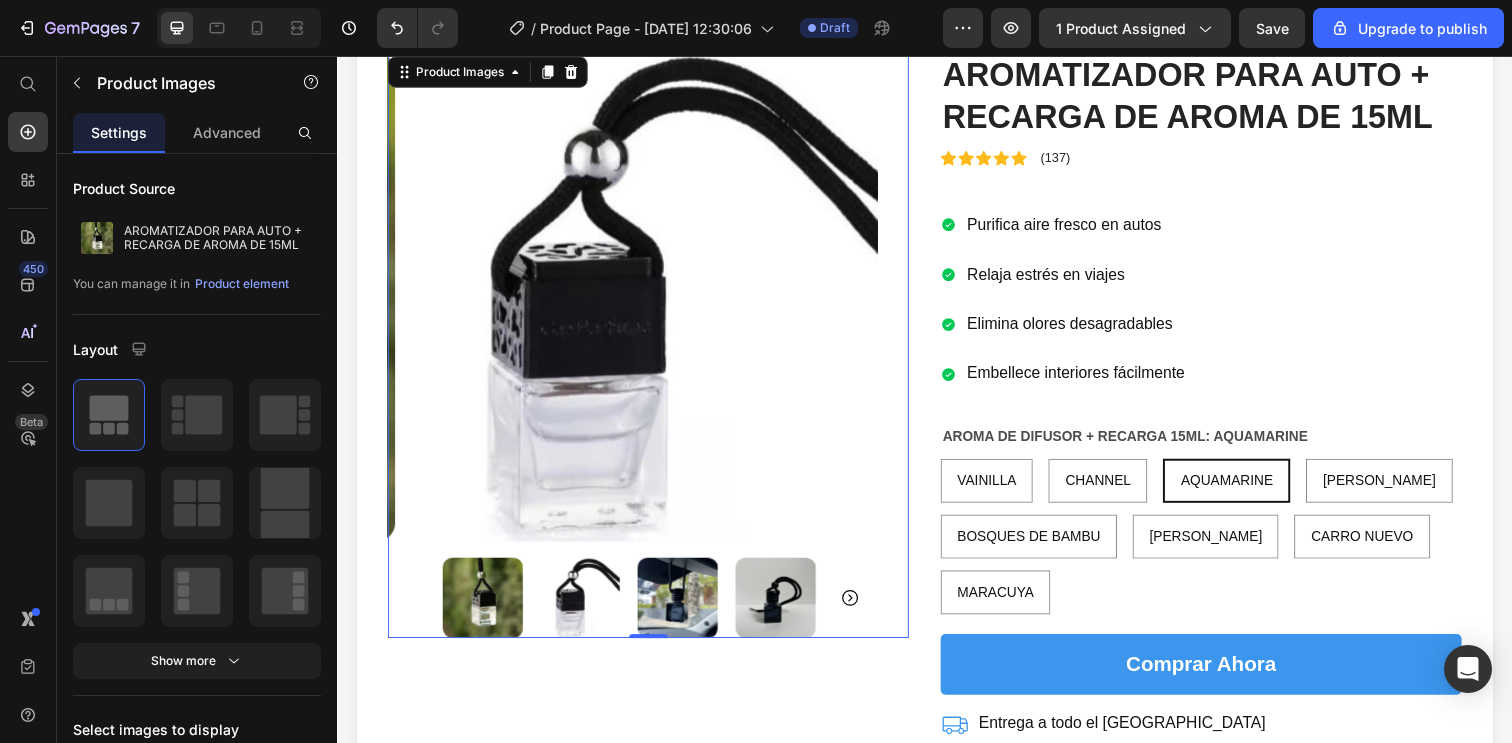 click at bounding box center [486, 609] 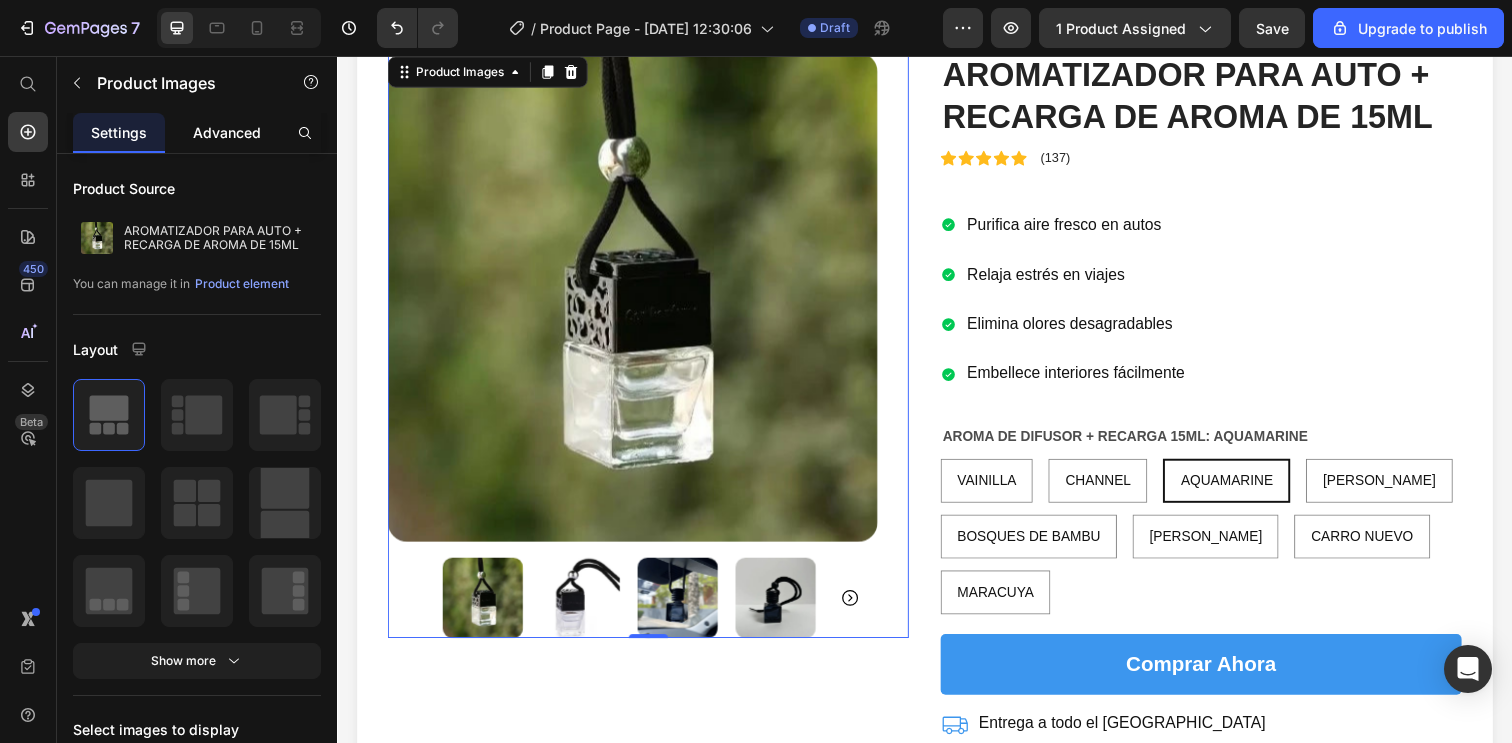 click on "Advanced" at bounding box center (227, 132) 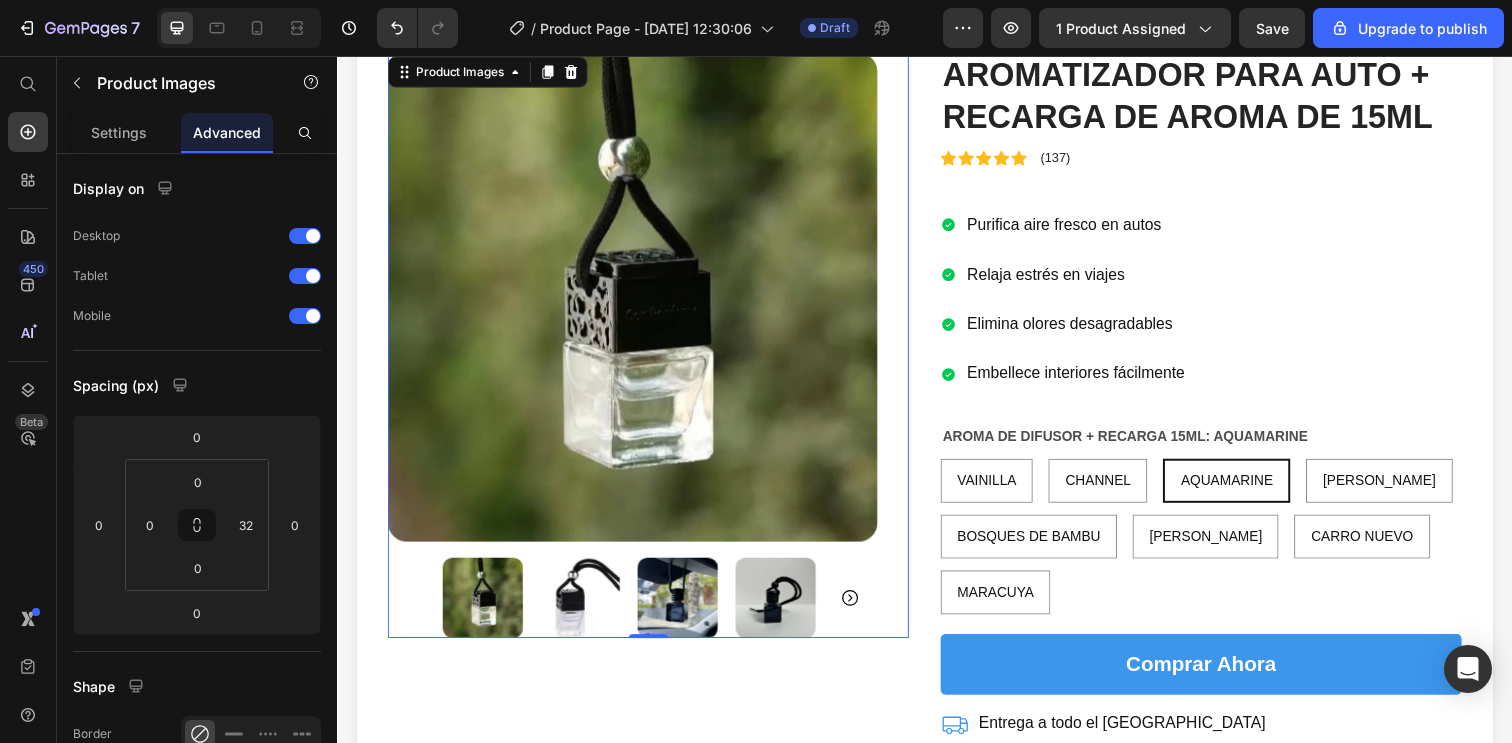 click at bounding box center [639, 302] 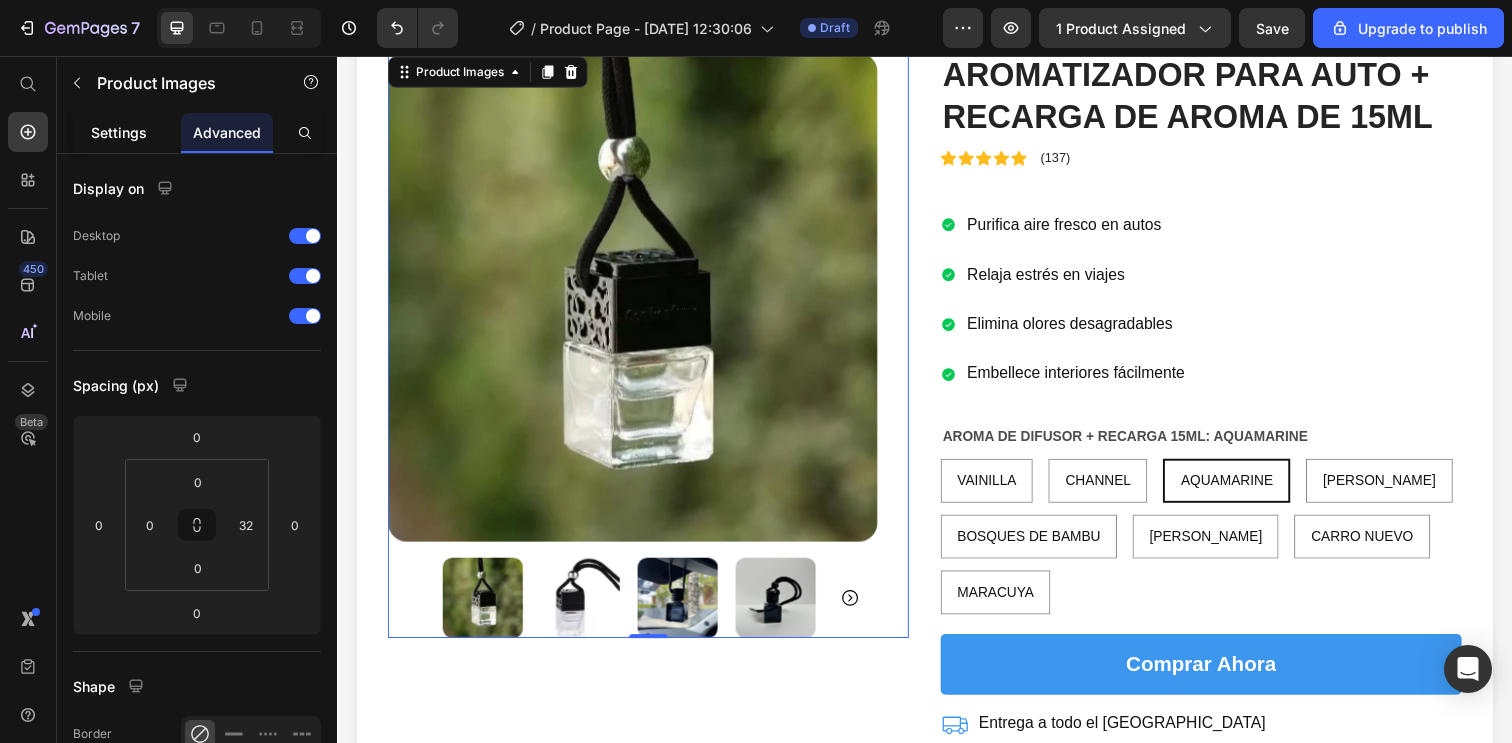 click on "Settings" at bounding box center [119, 132] 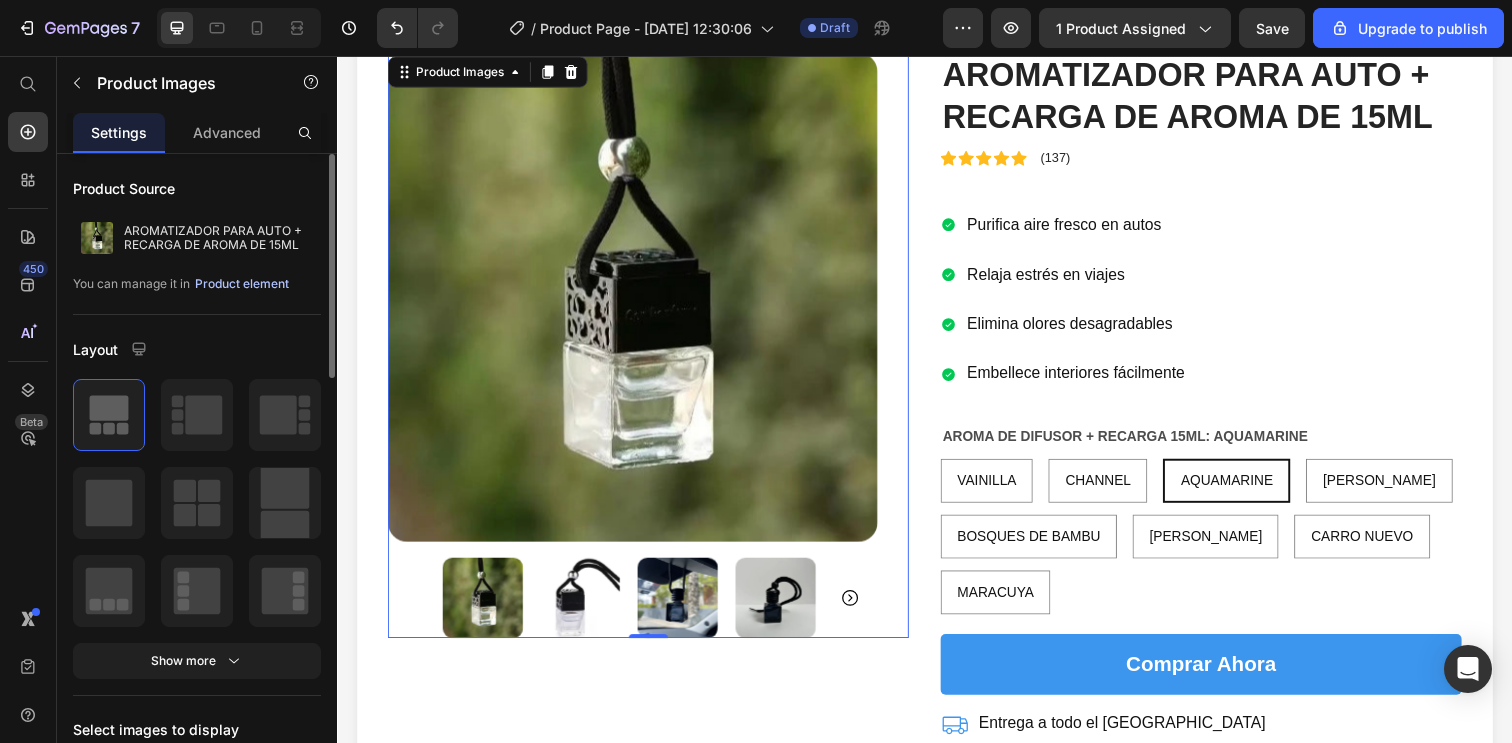 click on "Product element" at bounding box center [242, 284] 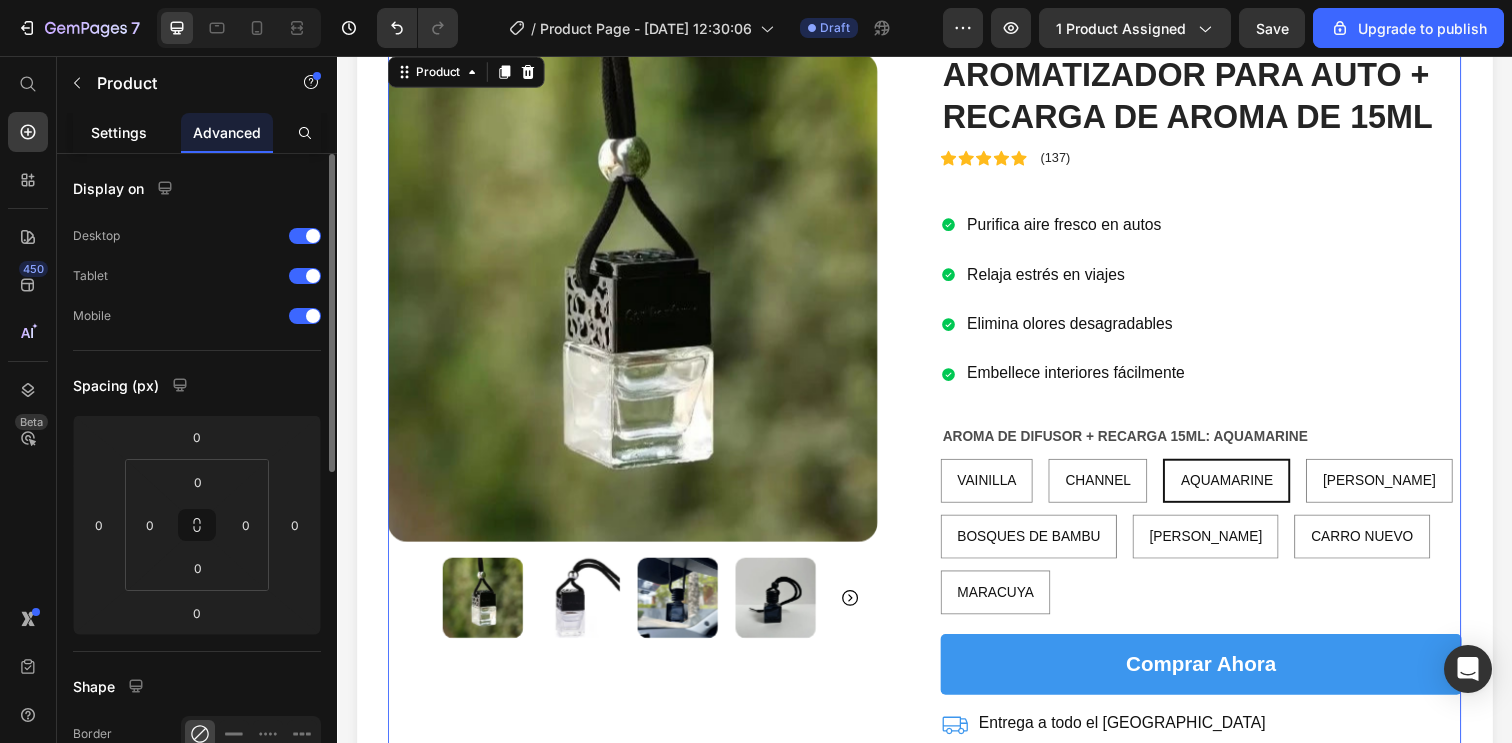 click on "Settings" 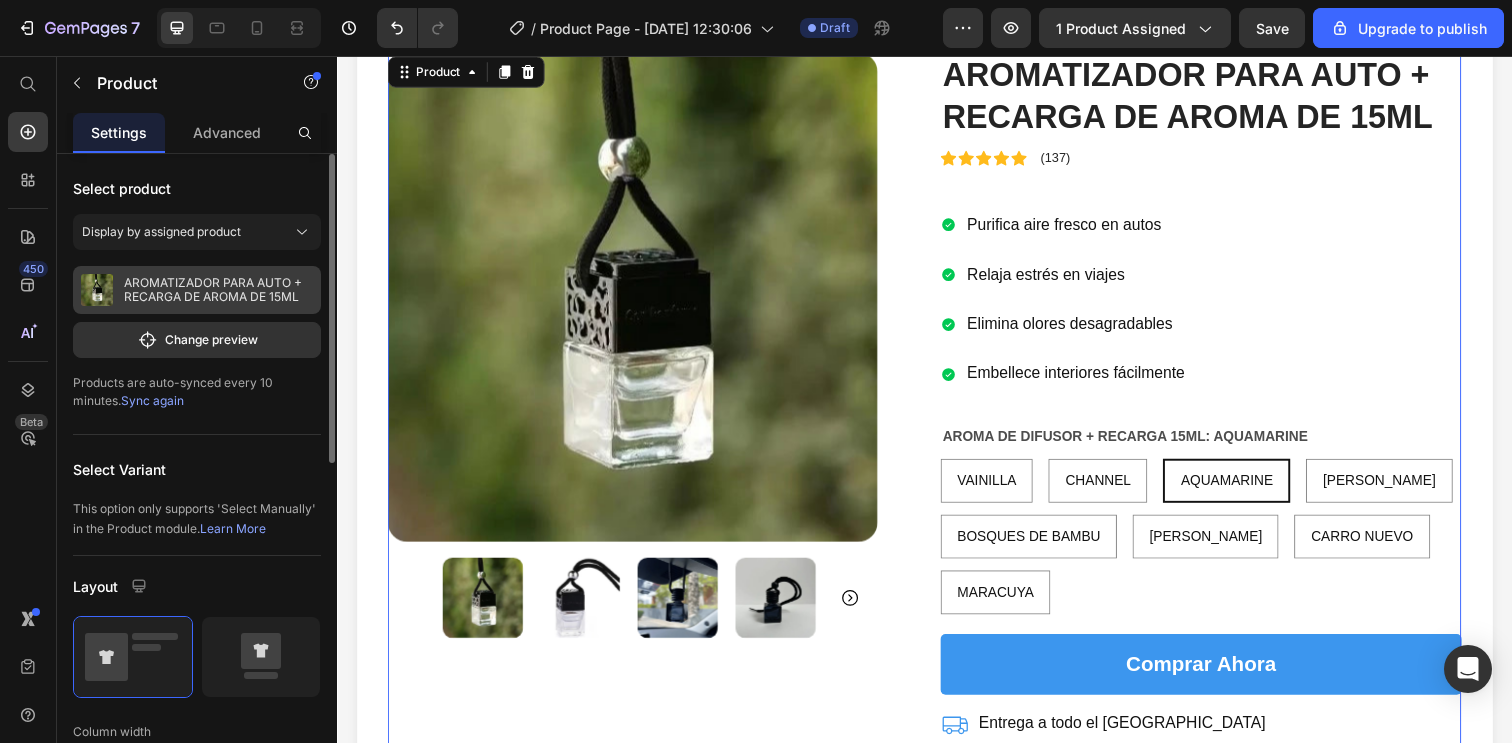 click on "AROMATIZADOR PARA AUTO + RECARGA DE AROMA DE 15ML" at bounding box center (197, 290) 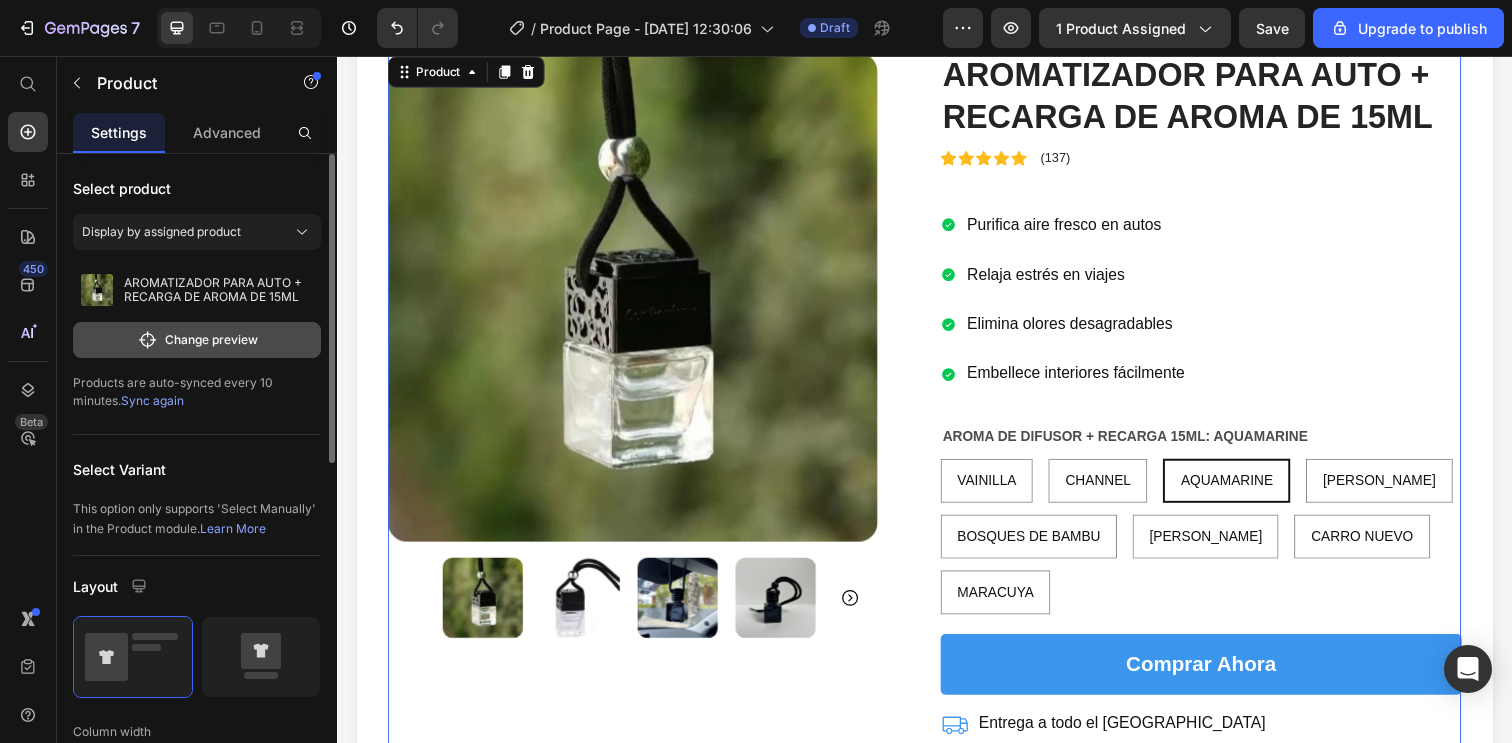 click on "Change preview" at bounding box center [197, 340] 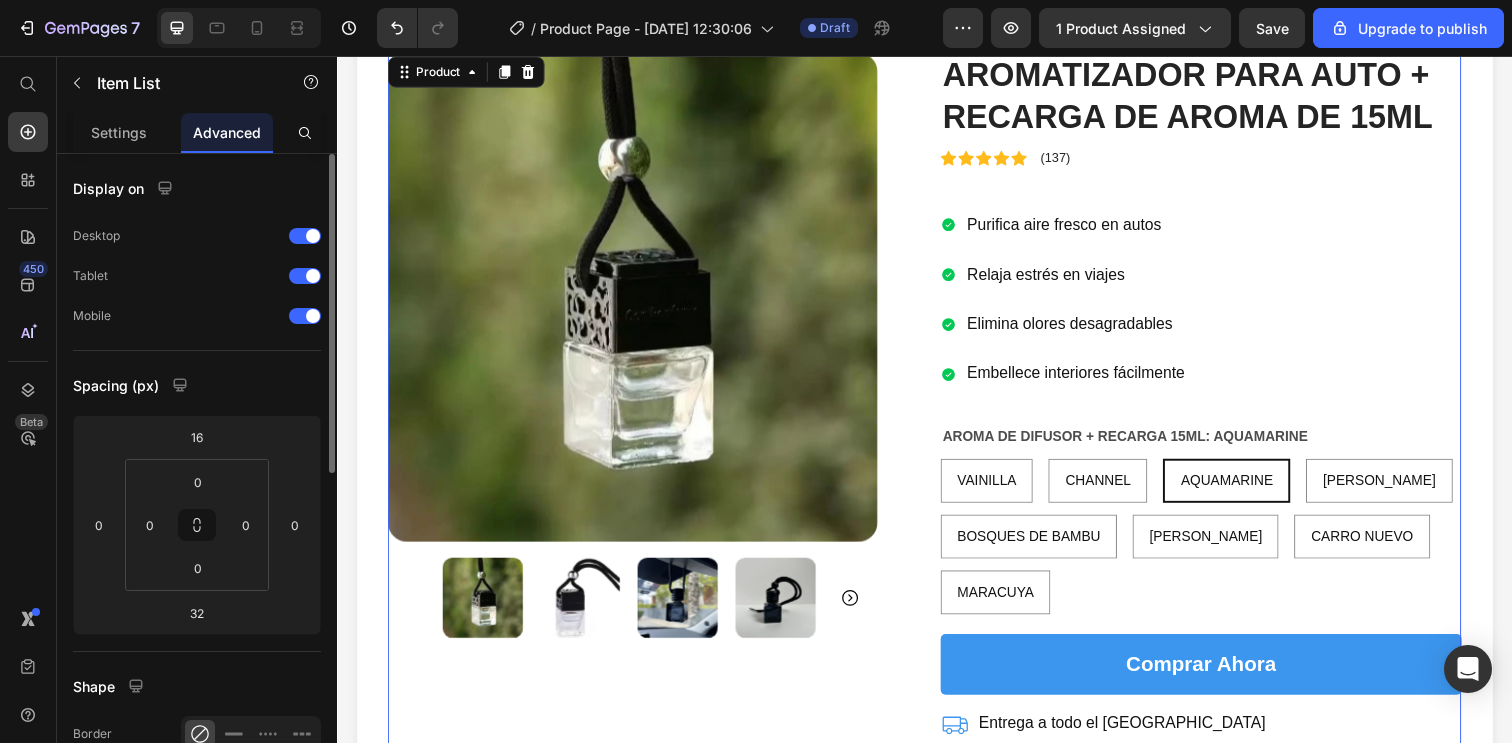 click on "Purifica aire fresco en autos Relaja estrés en viajes Elimina olores desagradables Embellece interiores fácilmente" at bounding box center (1219, 304) 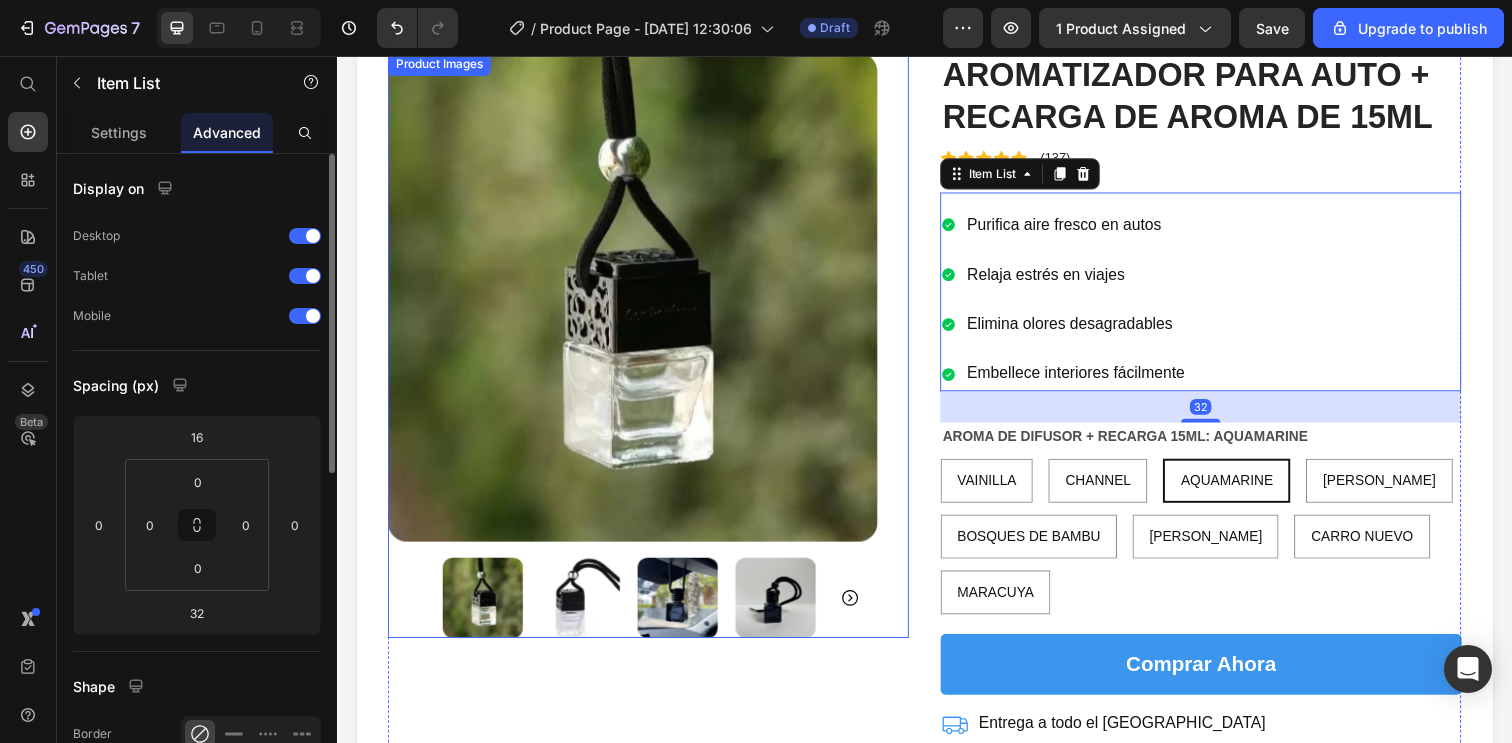 click at bounding box center [639, 302] 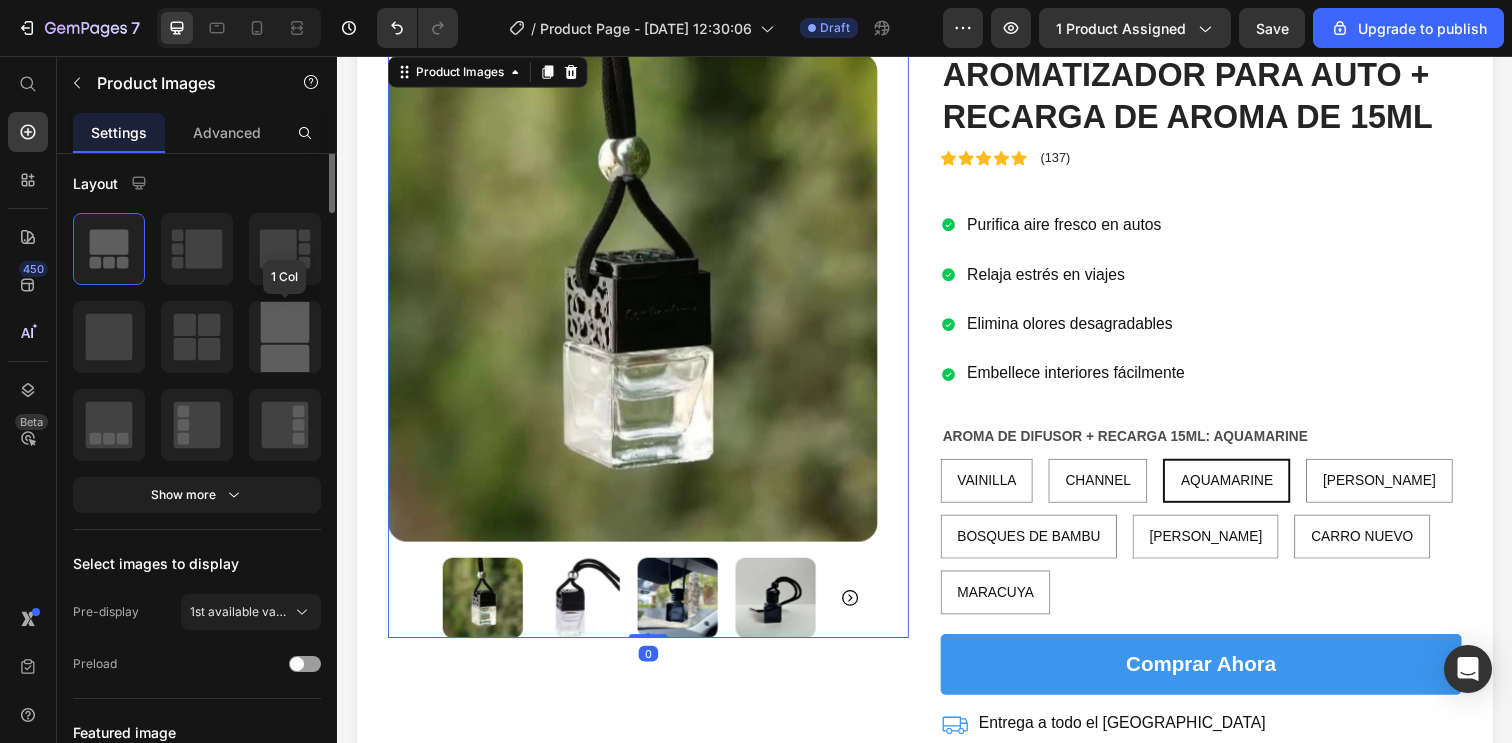 scroll, scrollTop: 222, scrollLeft: 0, axis: vertical 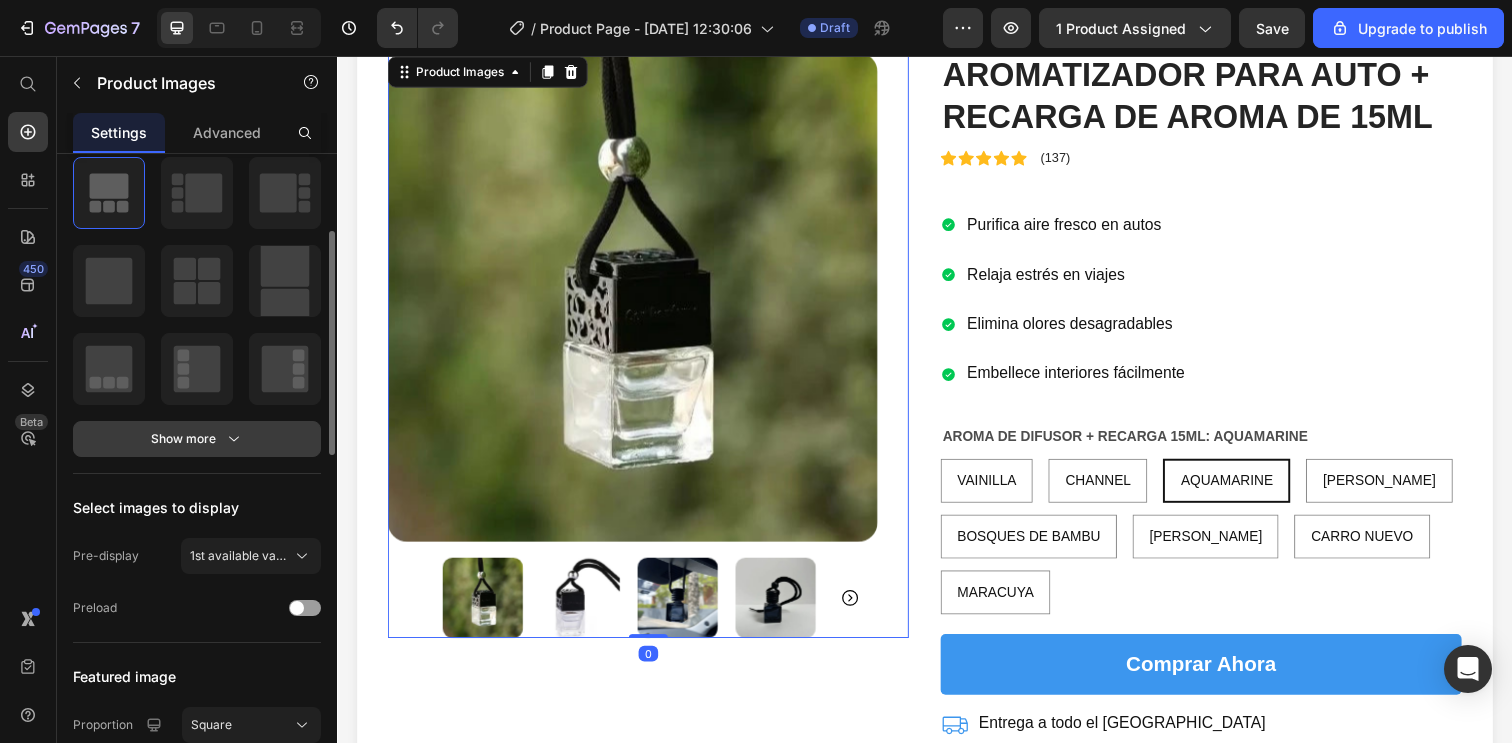 click on "Show more" at bounding box center (197, 439) 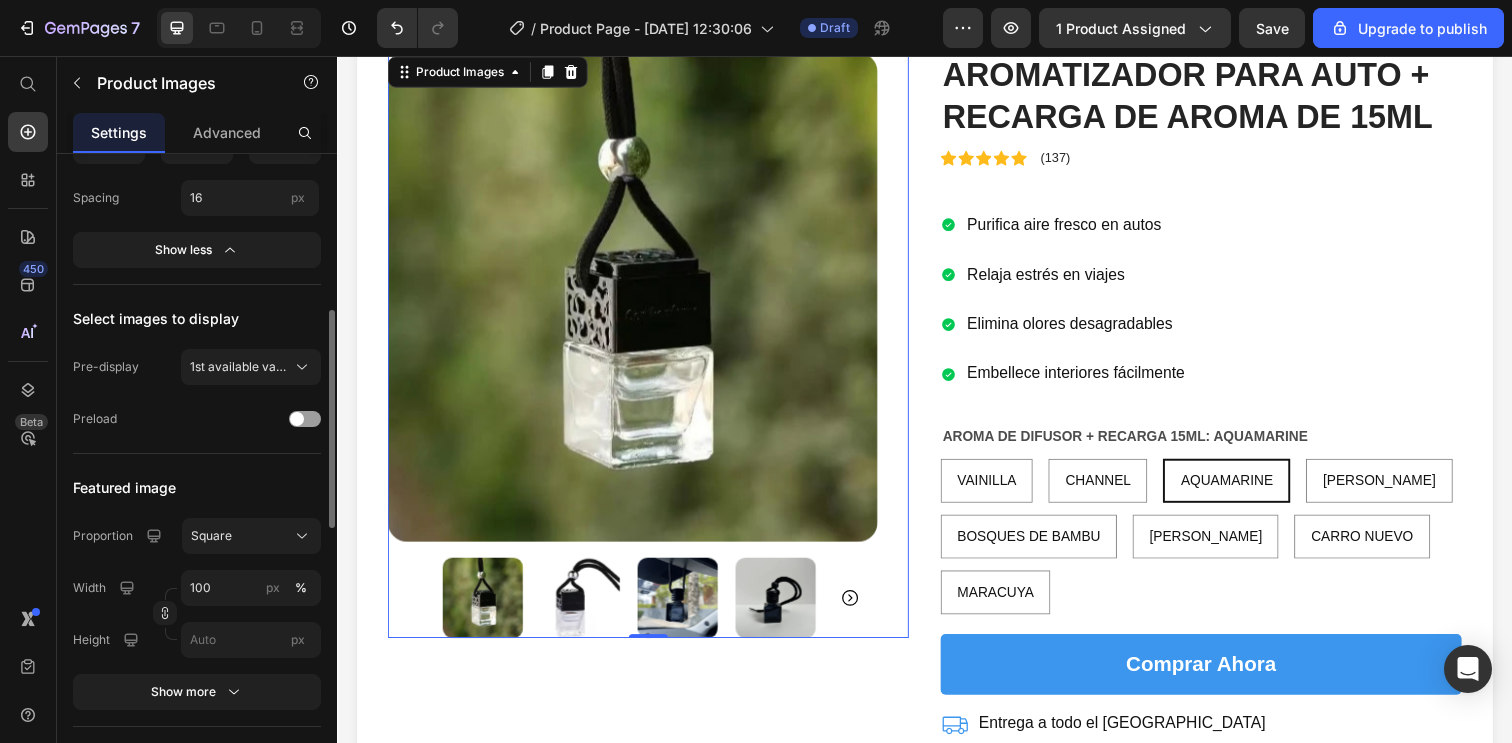 scroll, scrollTop: 0, scrollLeft: 0, axis: both 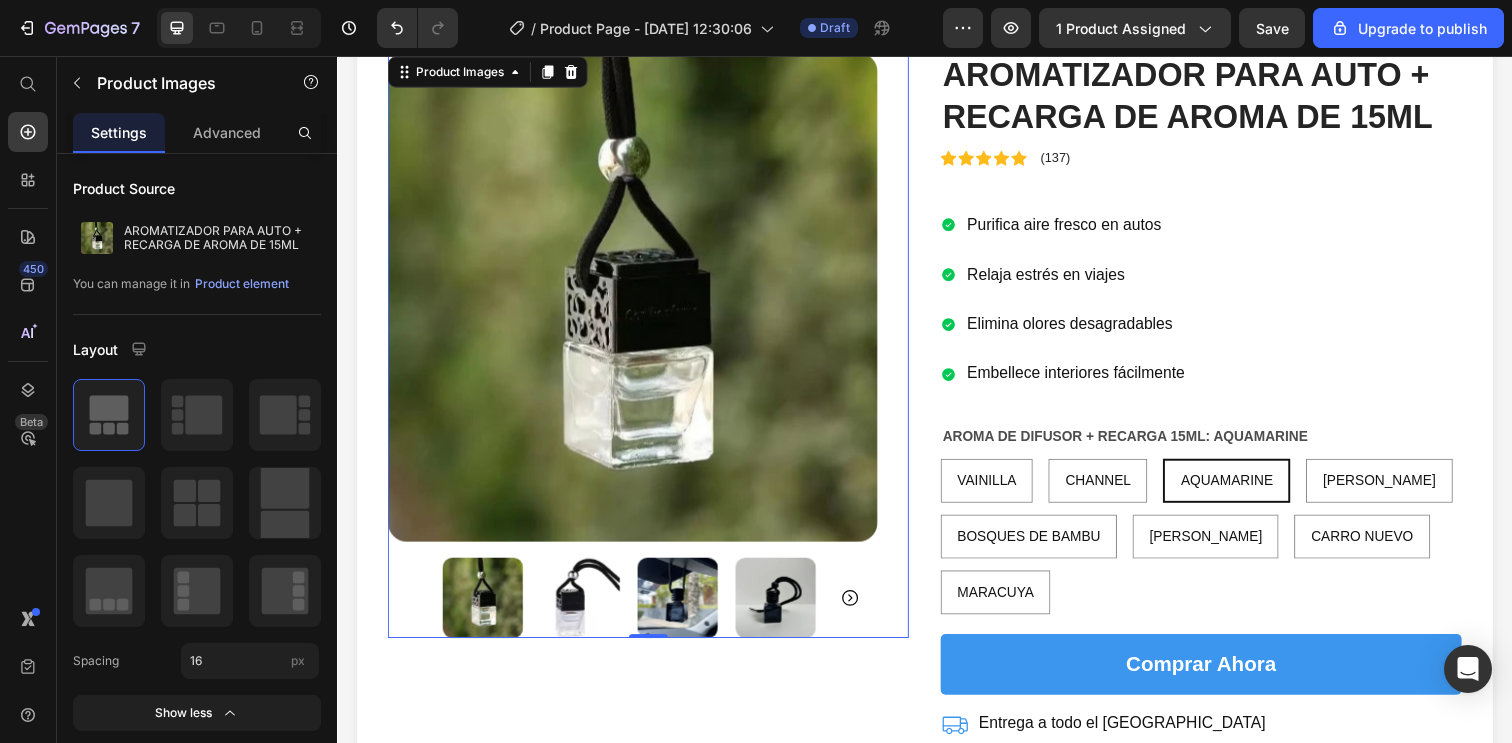 click at bounding box center [639, 302] 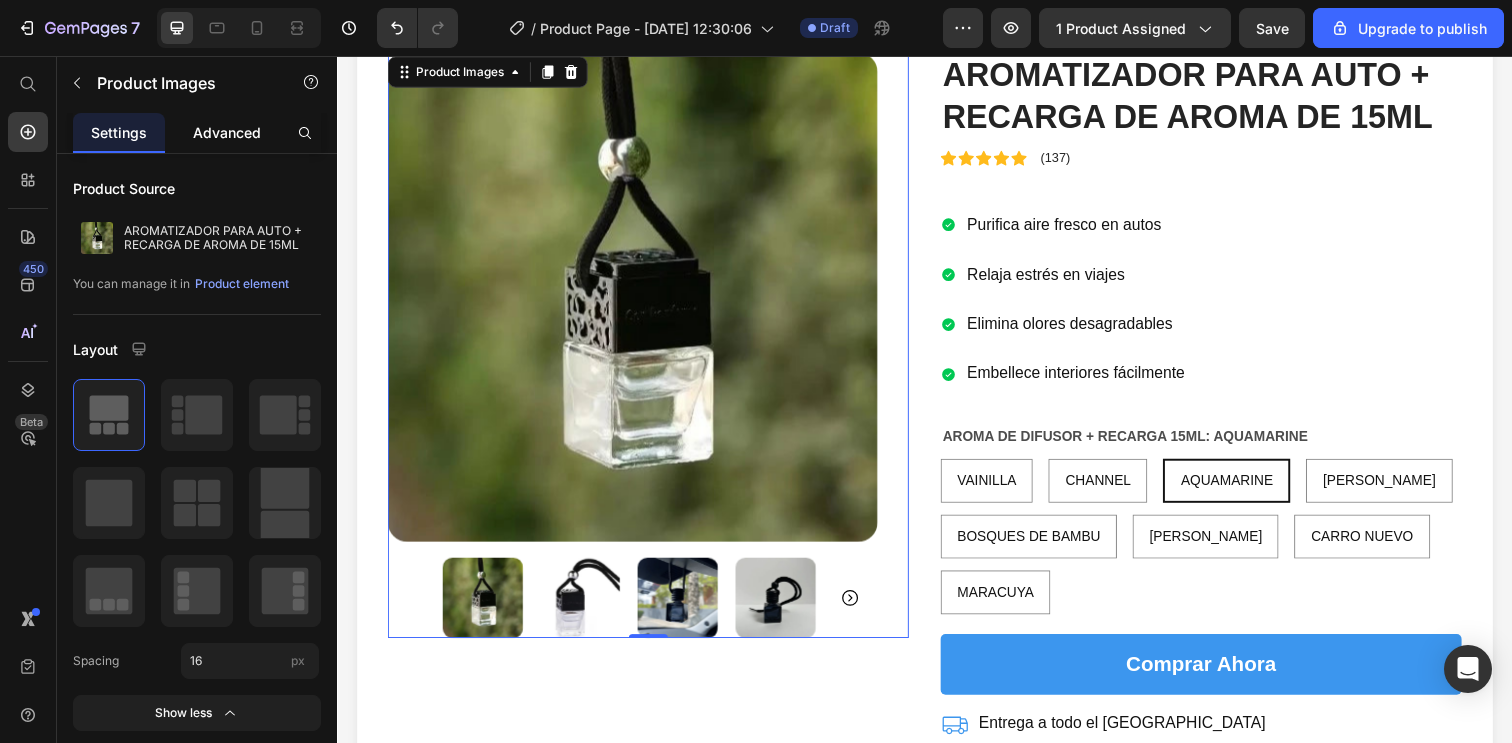 click on "Advanced" 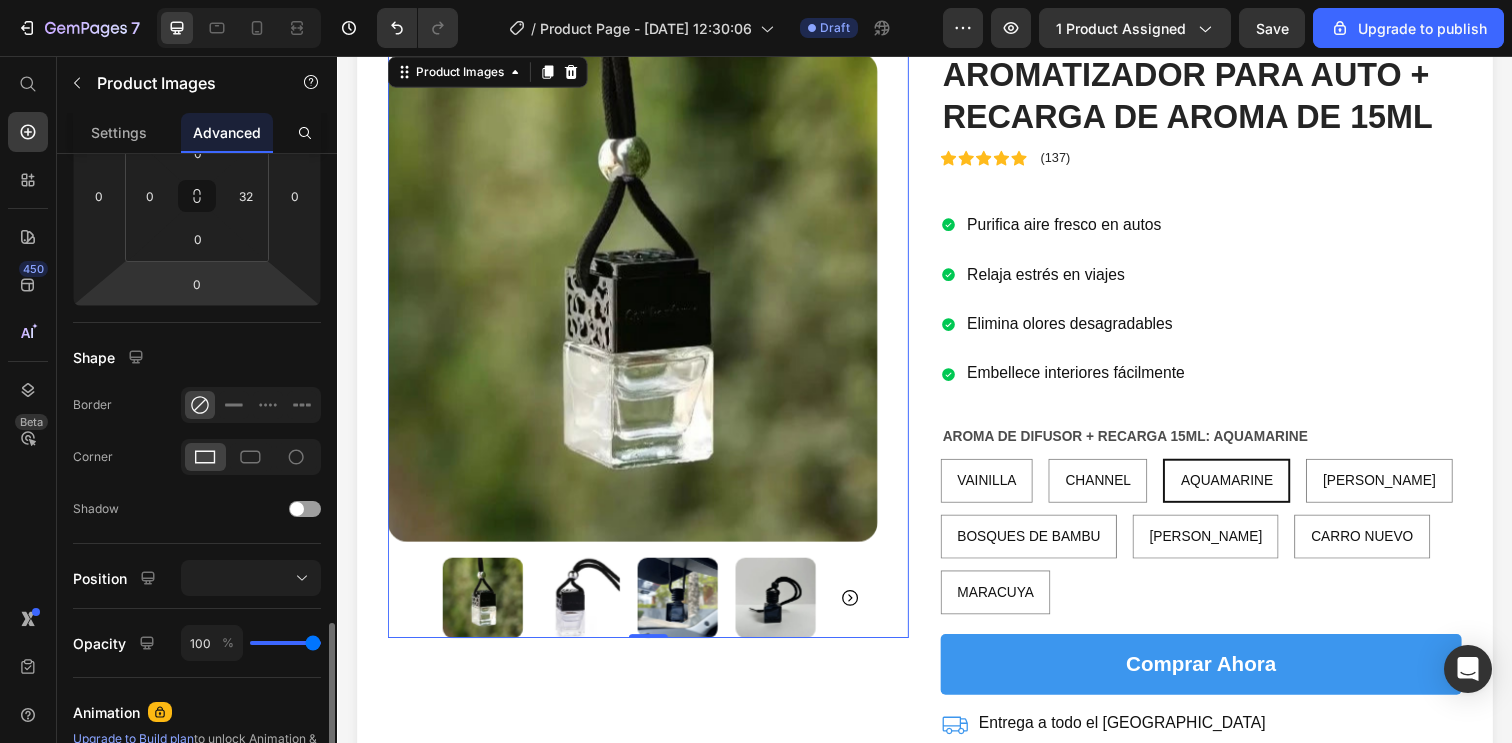 scroll, scrollTop: 0, scrollLeft: 0, axis: both 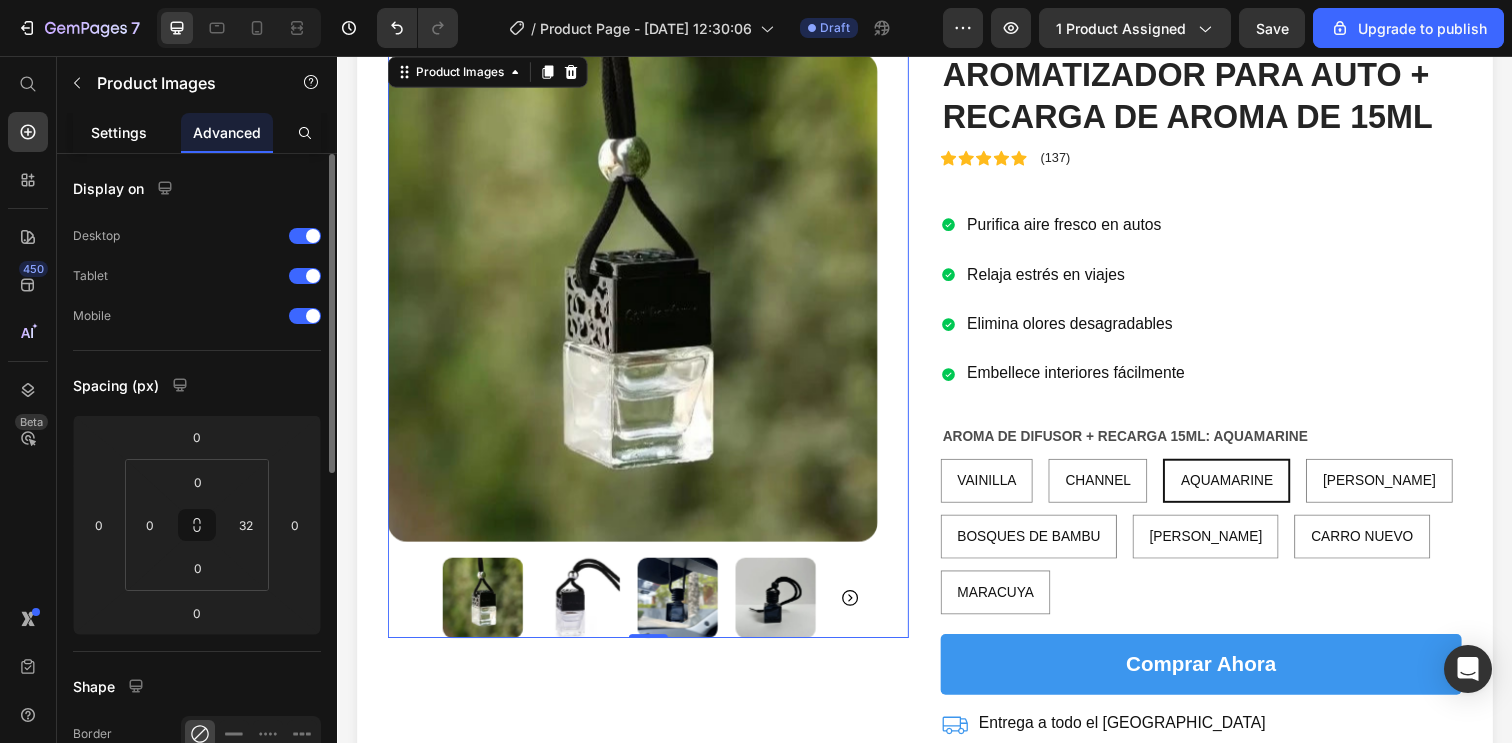 click on "Settings" at bounding box center (119, 132) 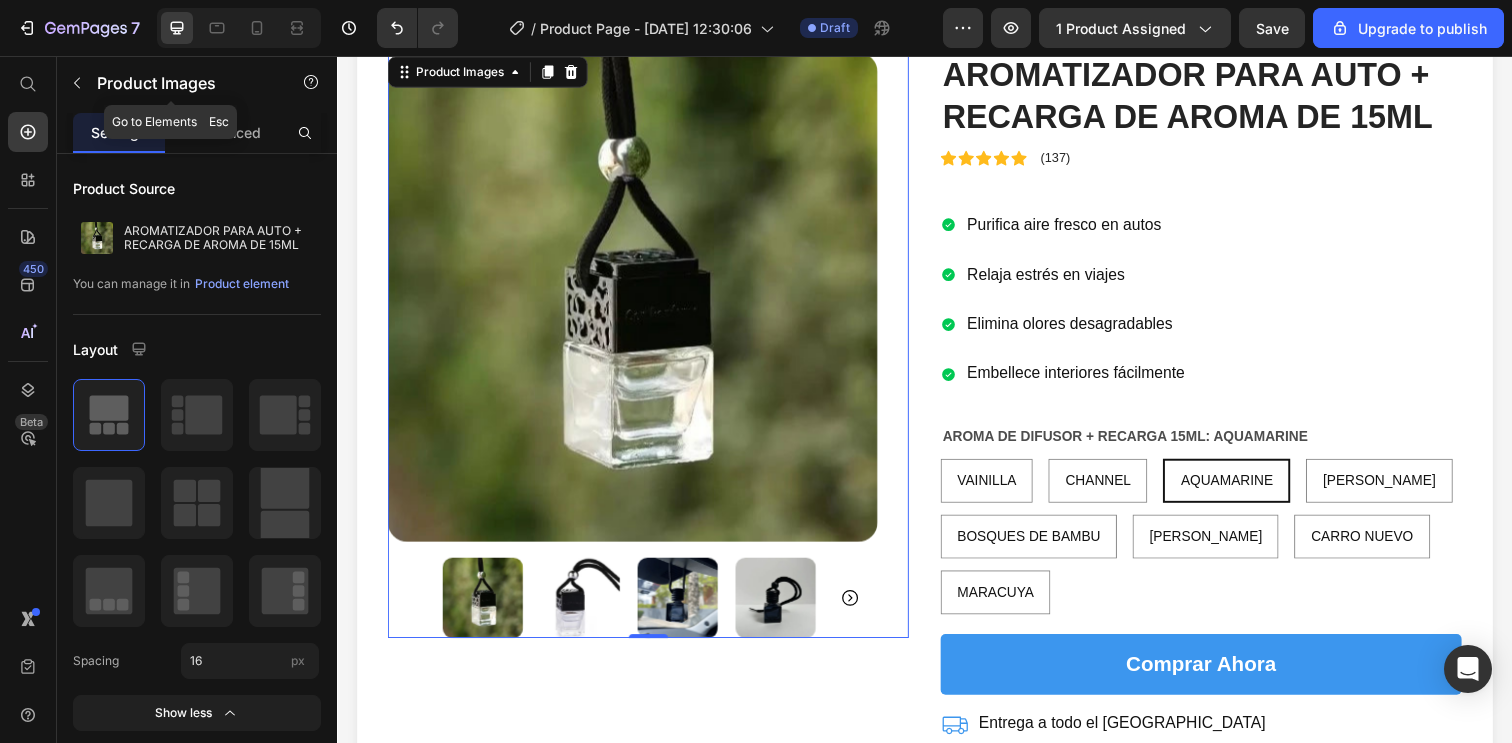 click at bounding box center [77, 83] 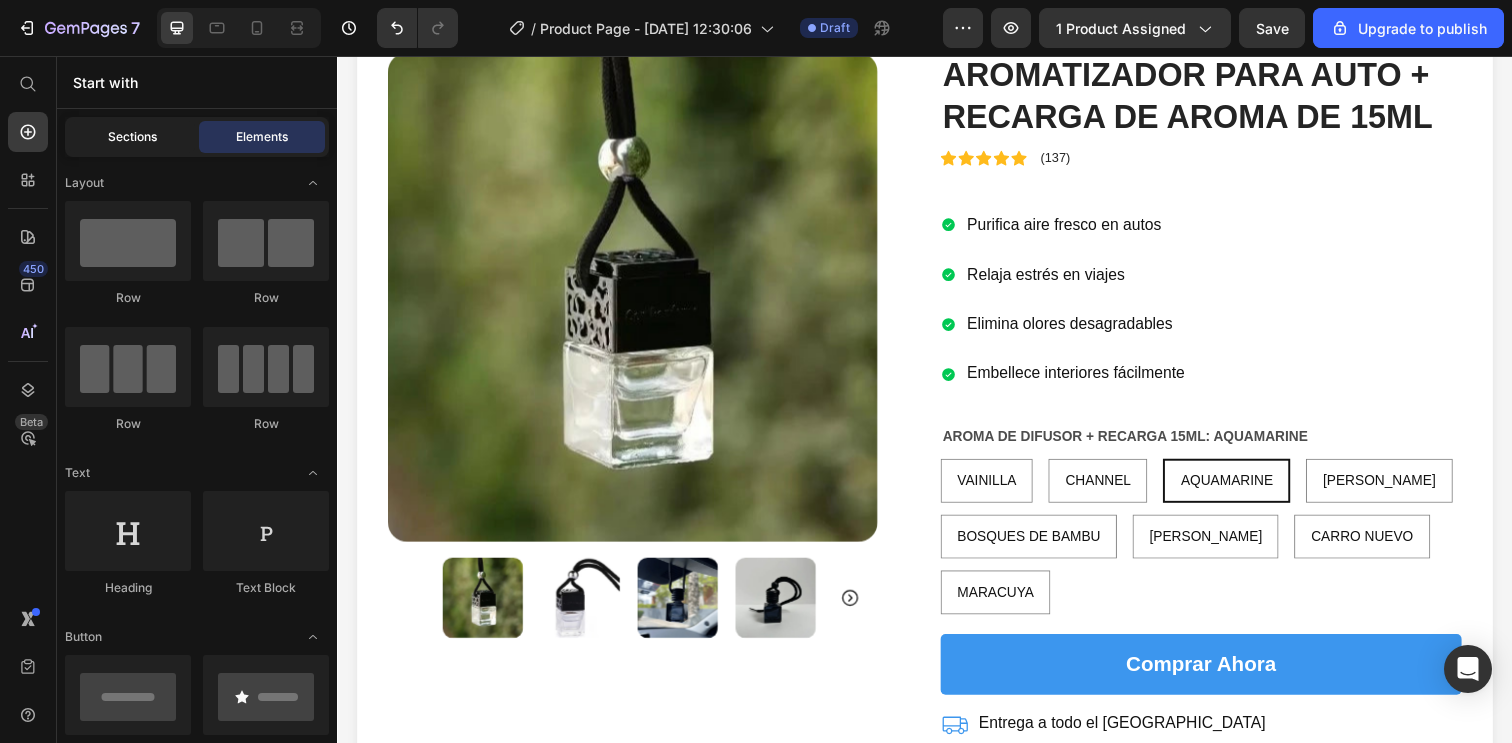 click on "Sections" at bounding box center [132, 137] 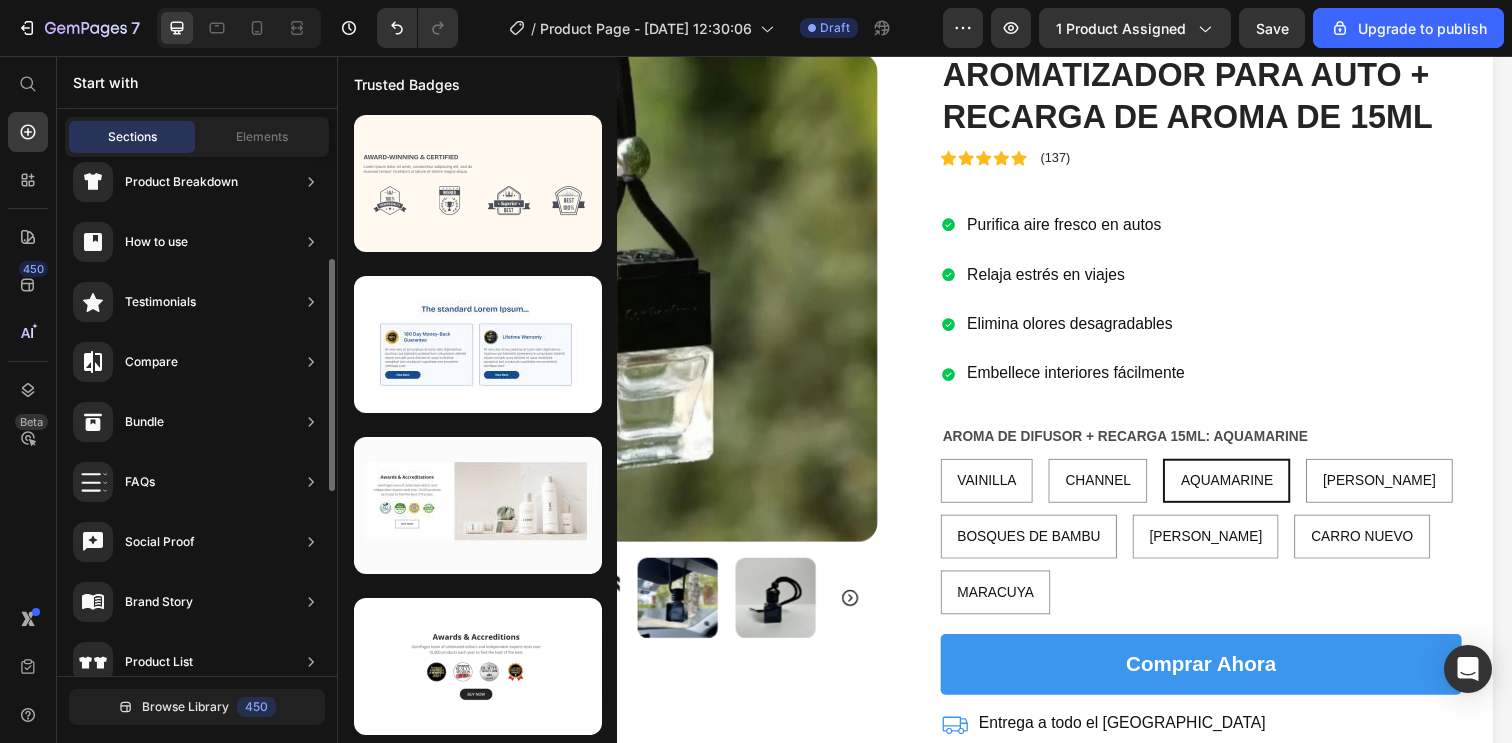 scroll, scrollTop: 0, scrollLeft: 0, axis: both 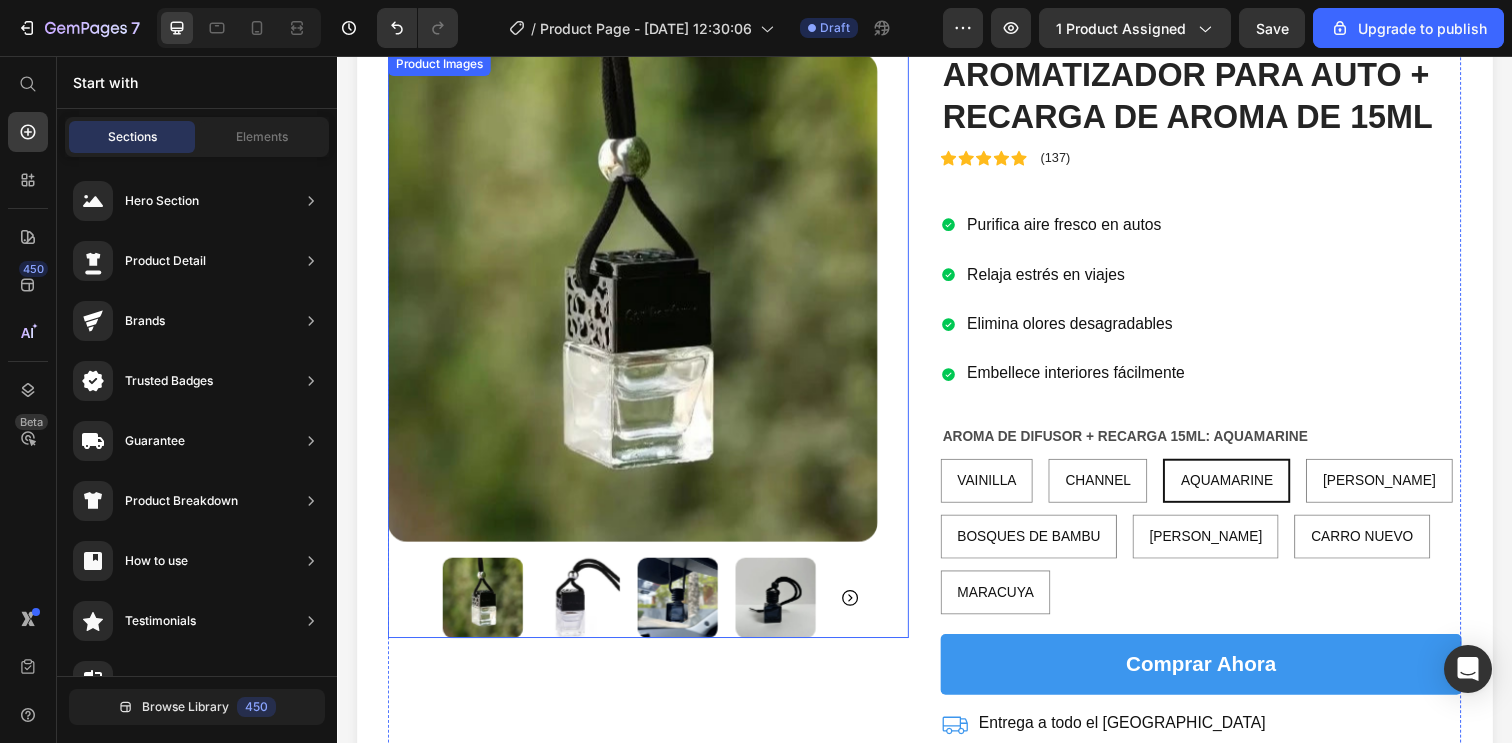 click at bounding box center (785, 609) 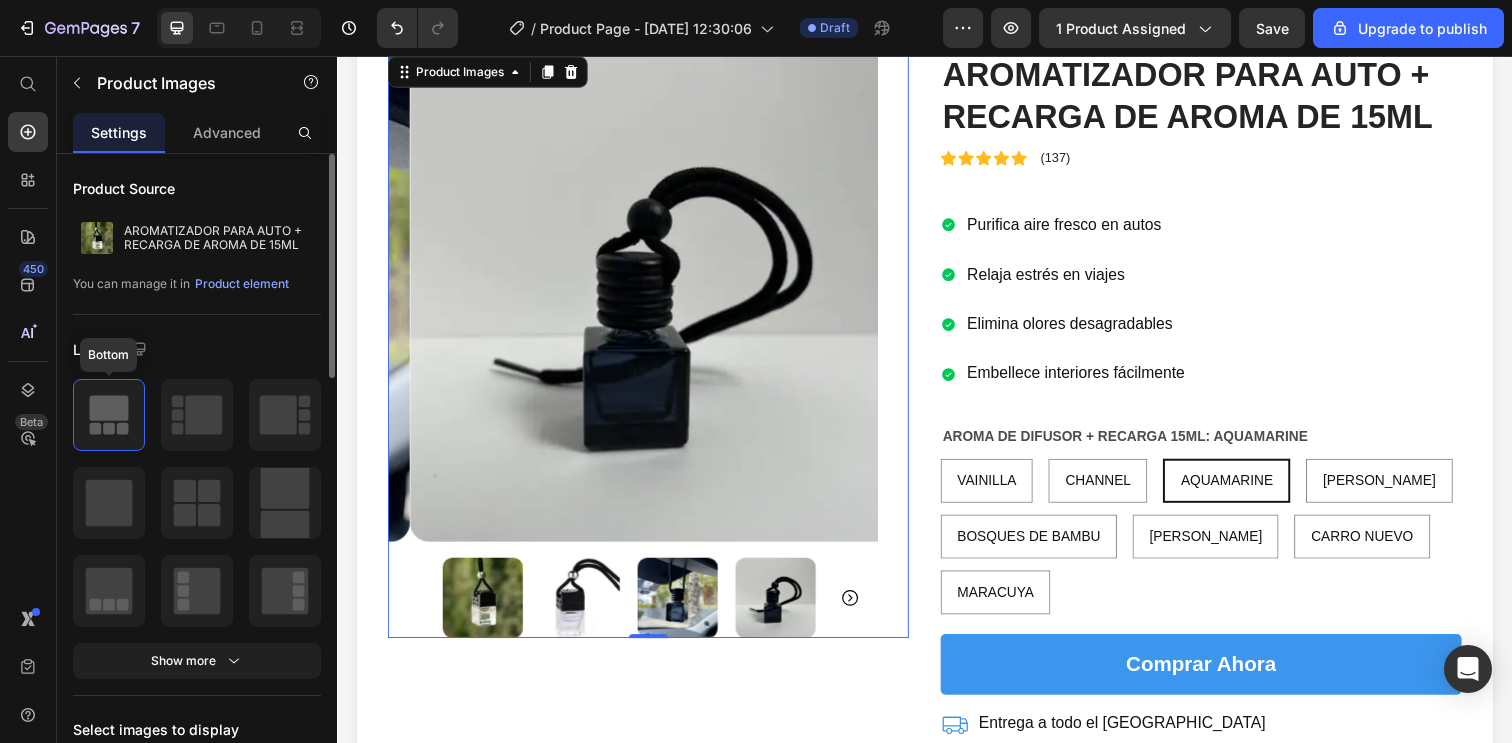 click 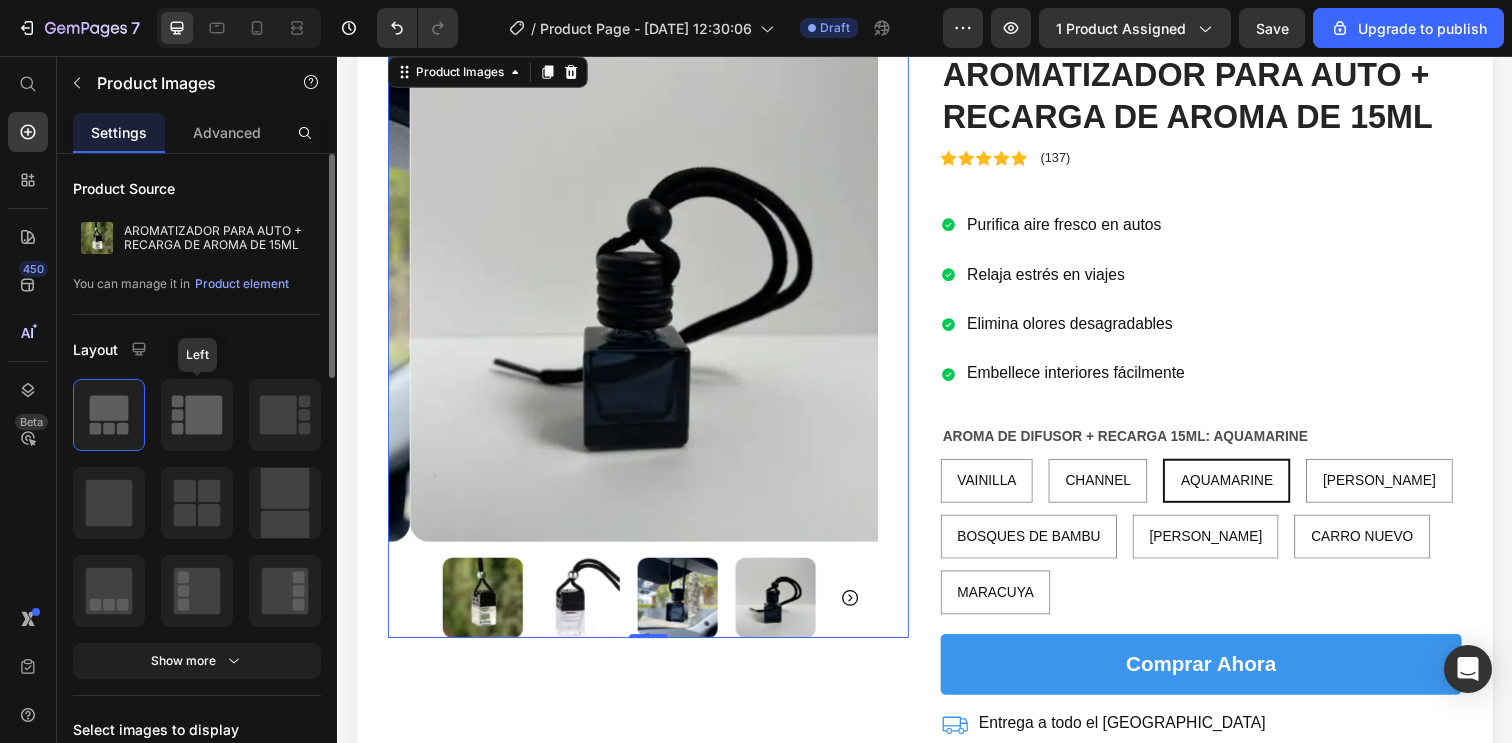 click 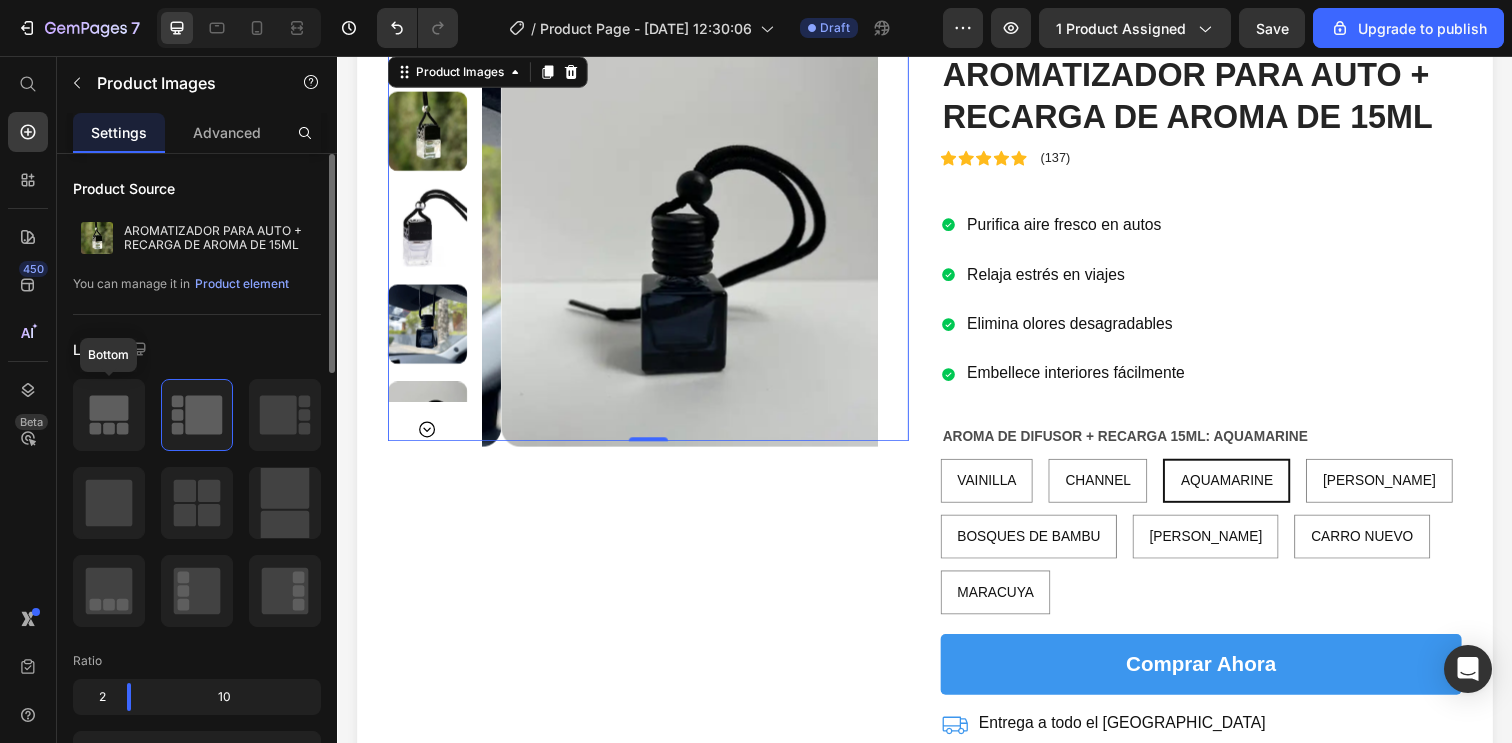 click 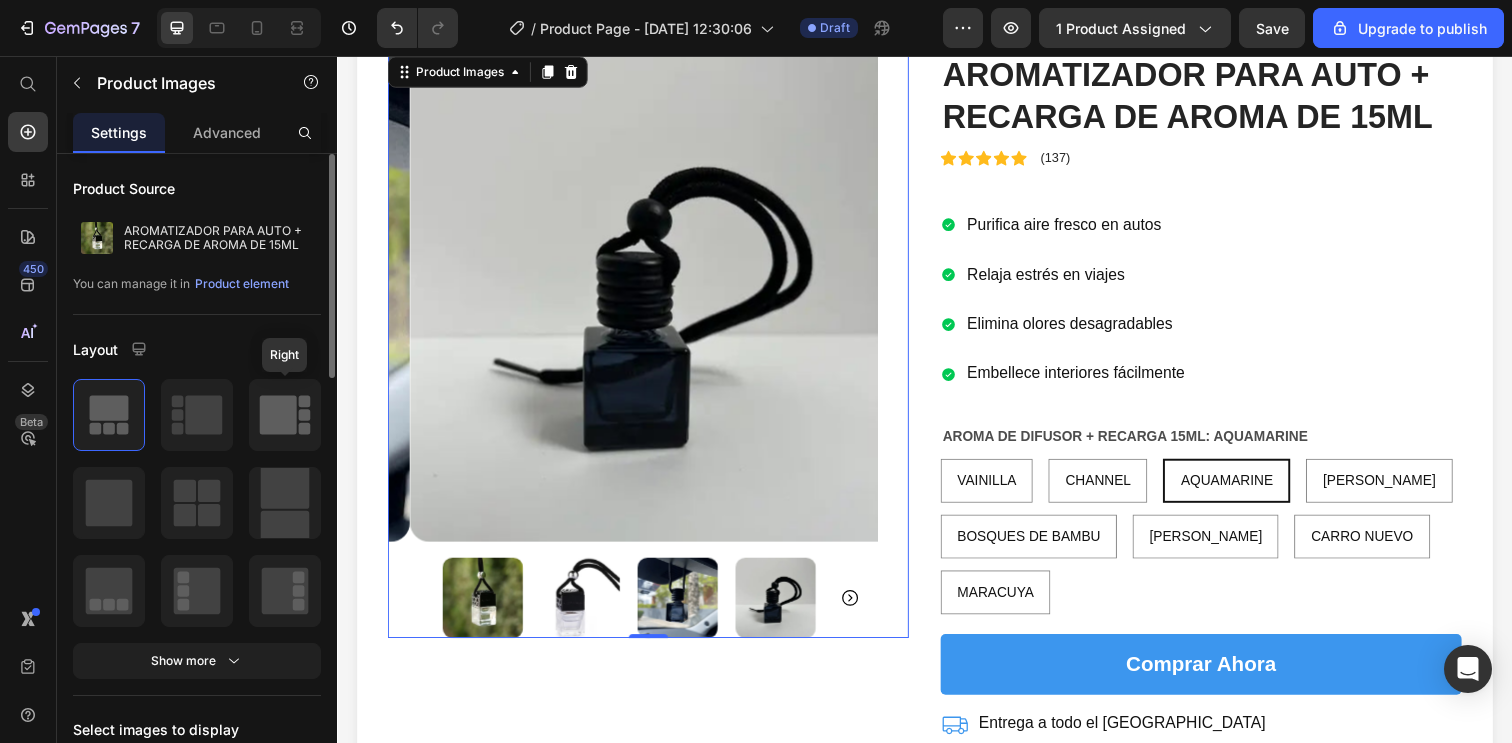 click 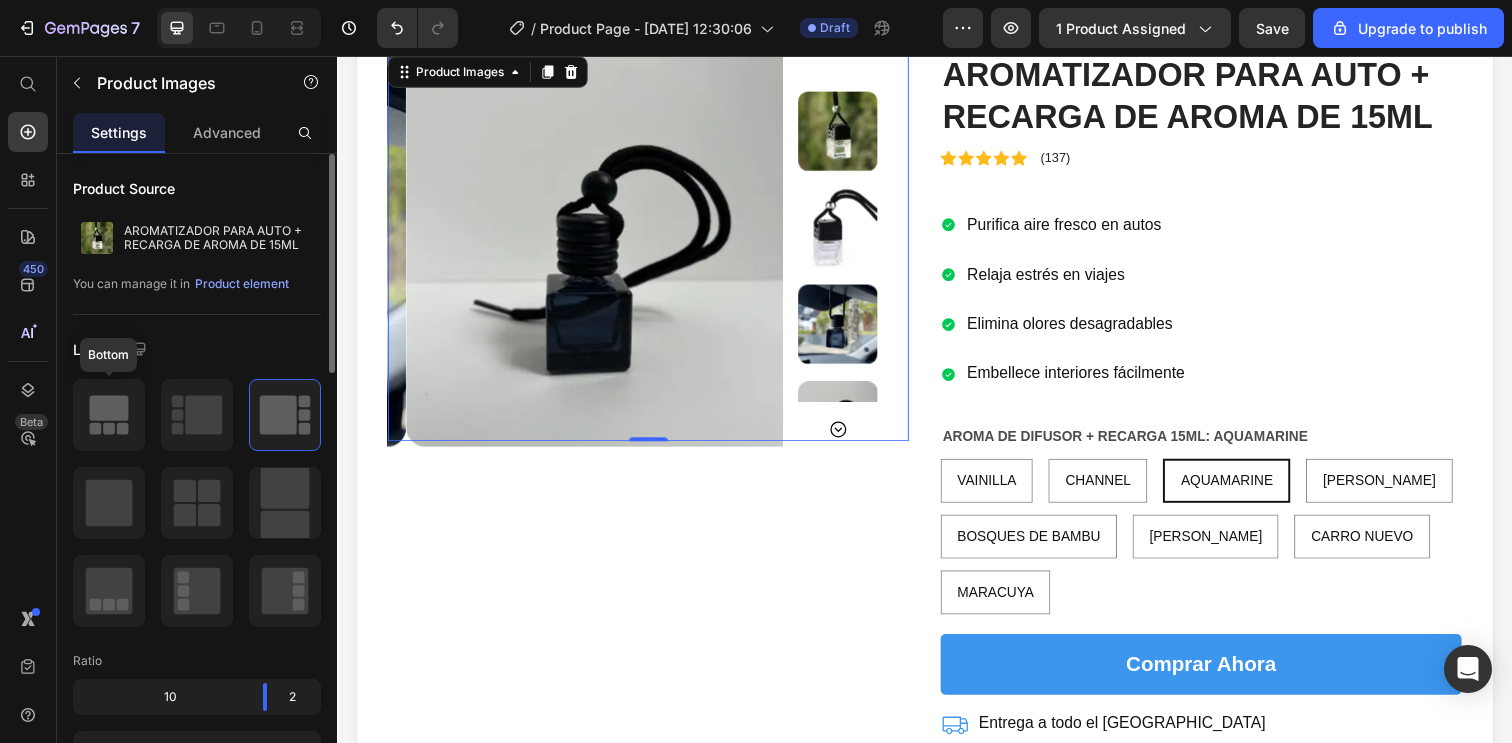 click 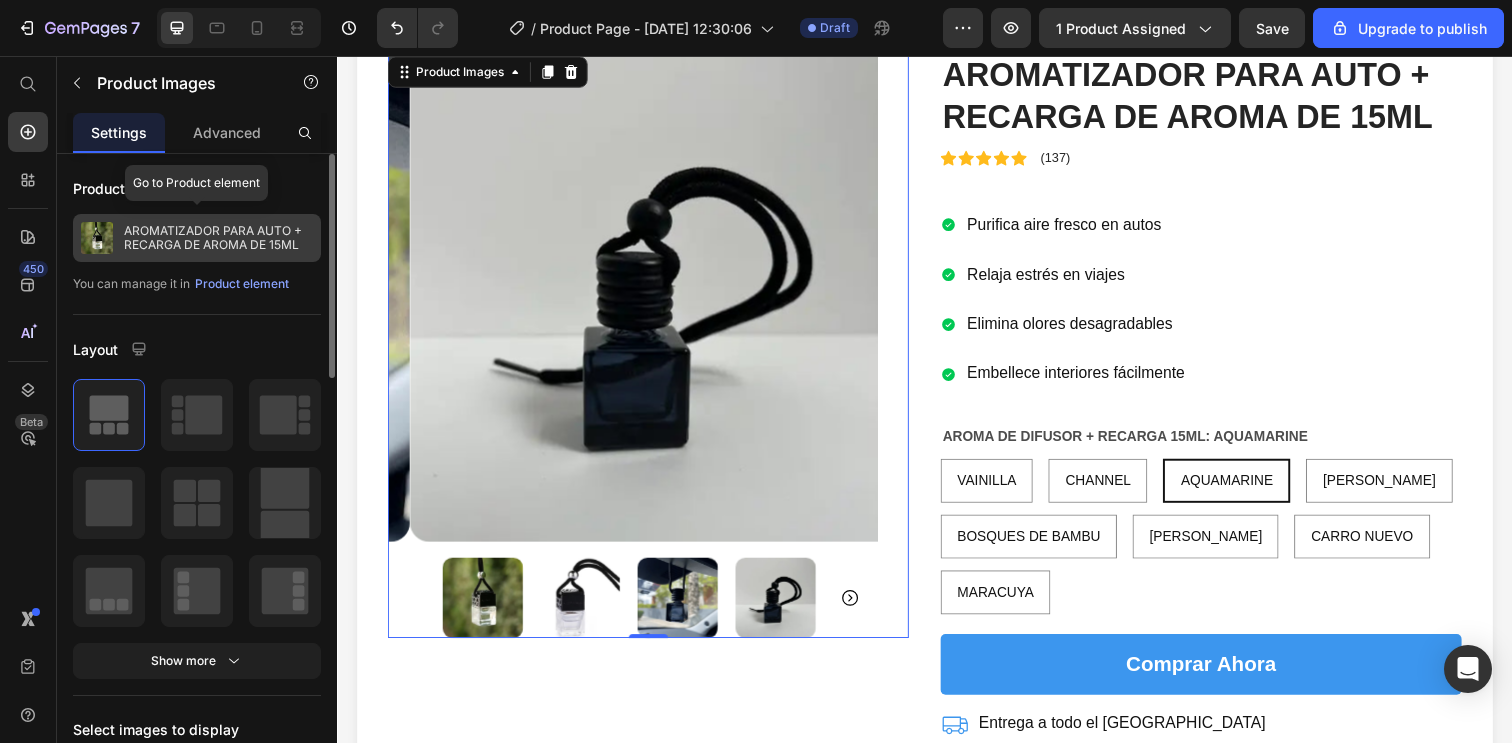 click on "AROMATIZADOR PARA AUTO + RECARGA DE AROMA DE 15ML" at bounding box center (218, 238) 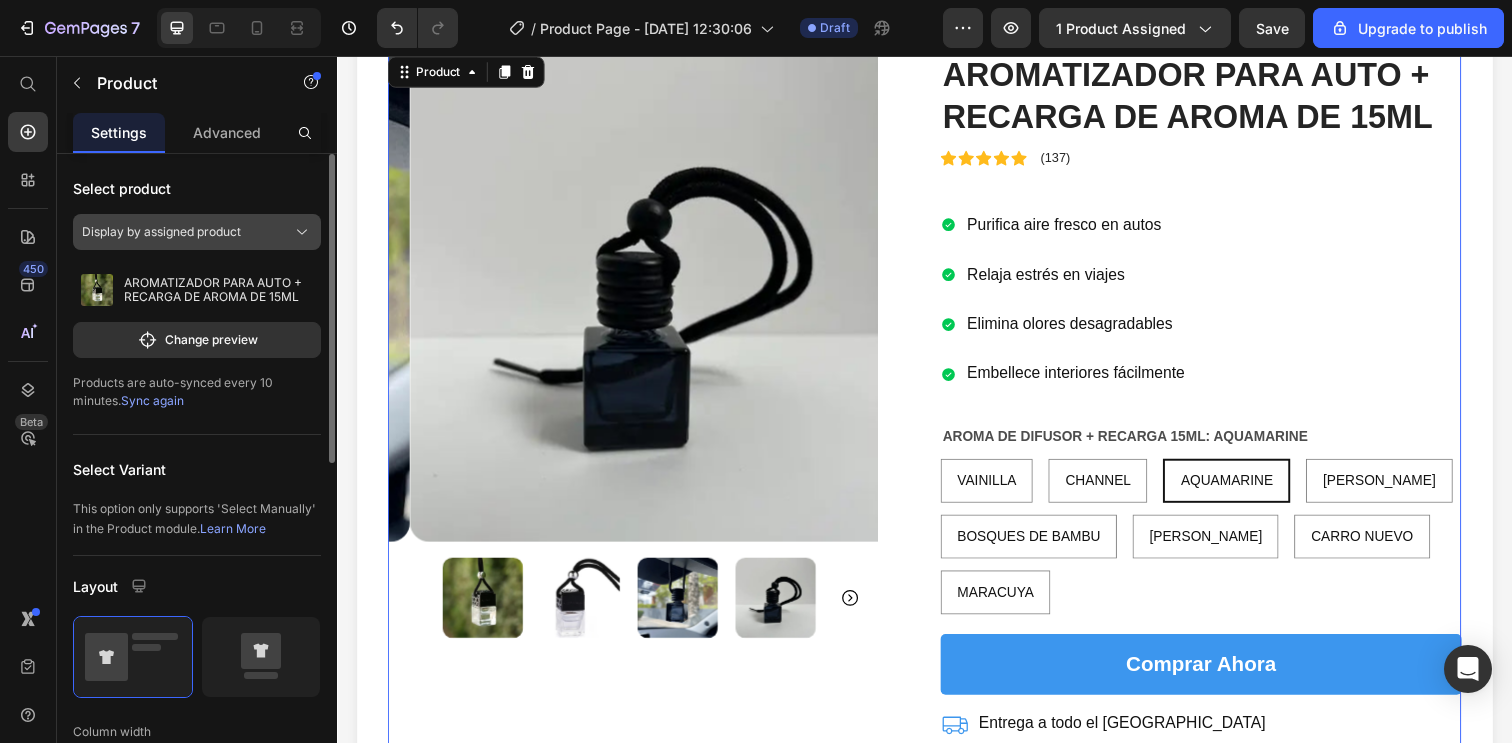 click on "Display by assigned product" at bounding box center [197, 232] 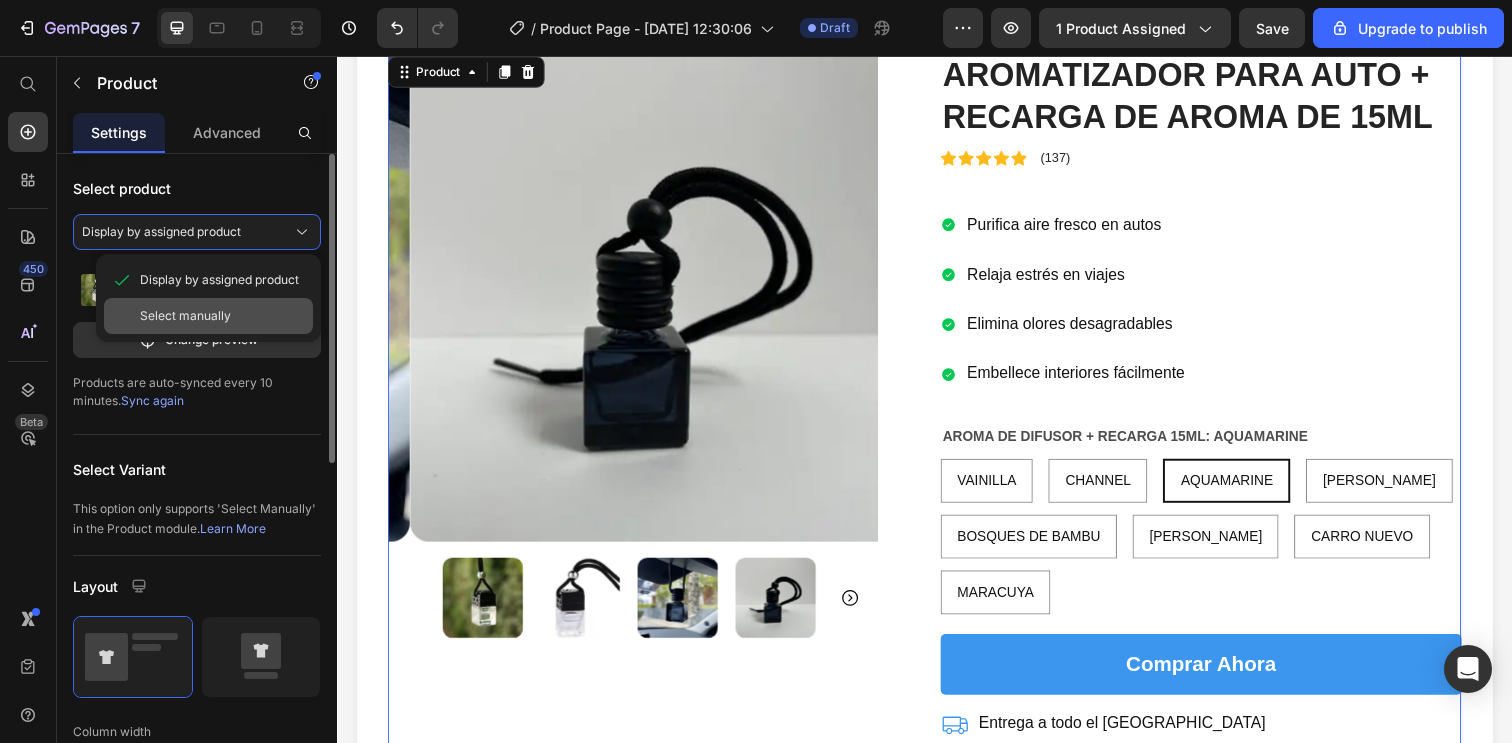 click on "Select manually" at bounding box center [185, 316] 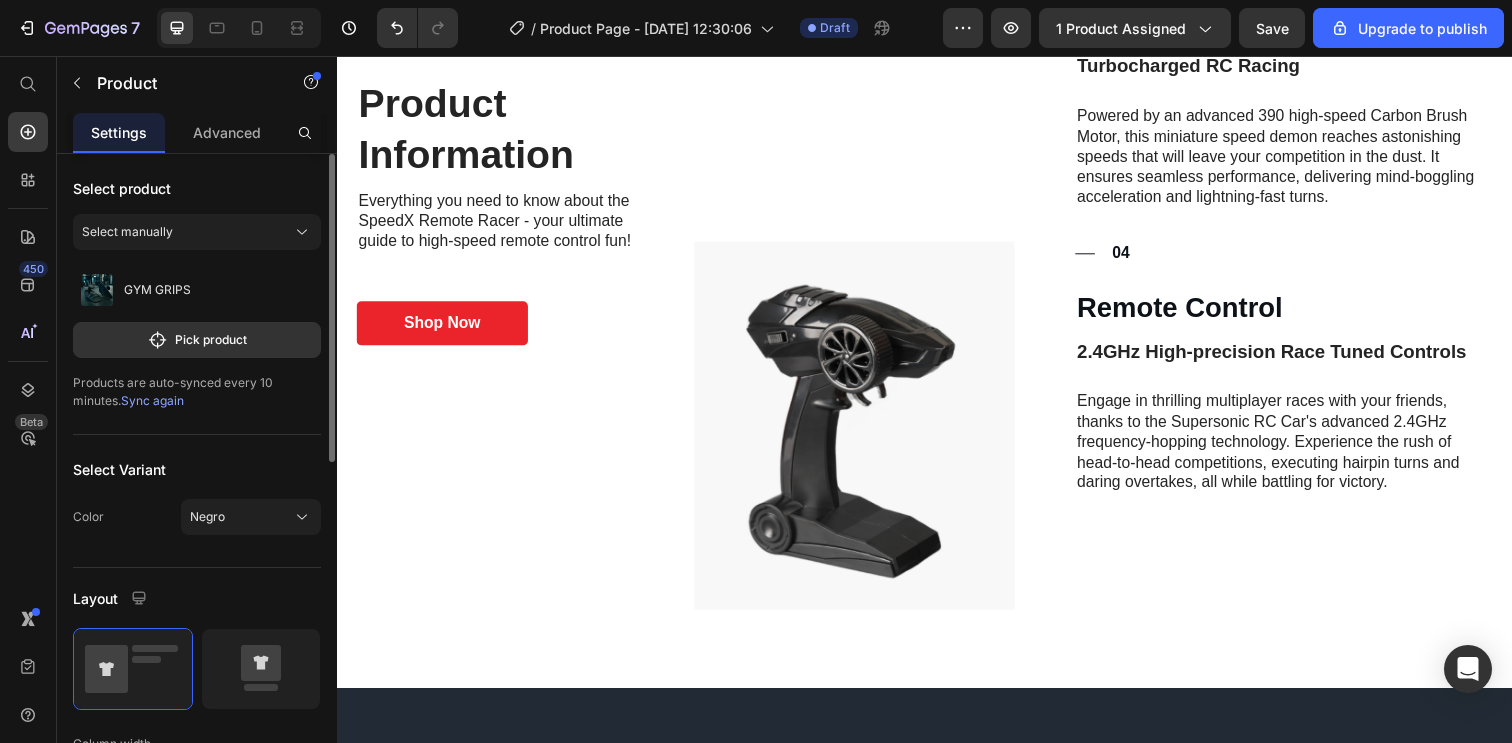 scroll, scrollTop: 0, scrollLeft: 0, axis: both 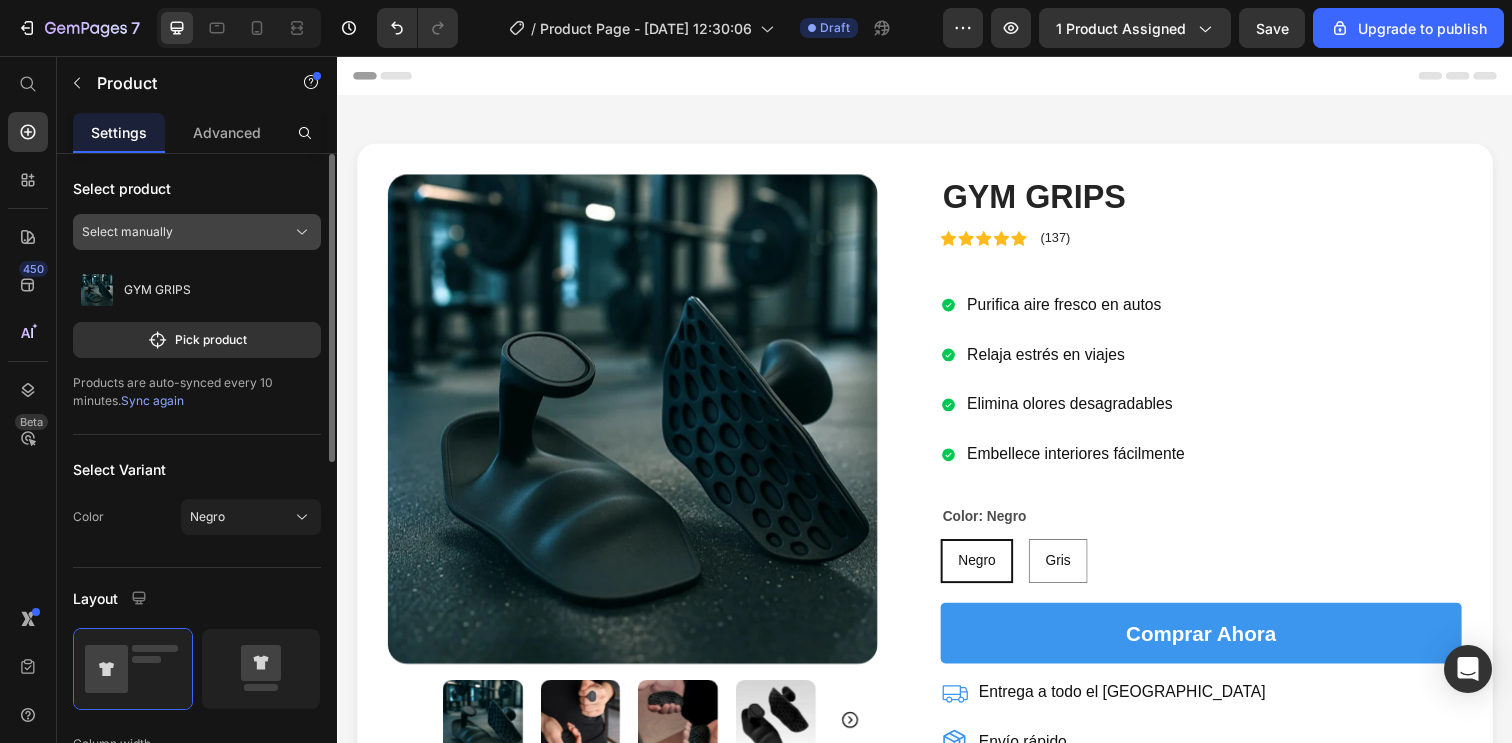 click on "Select manually" at bounding box center (197, 232) 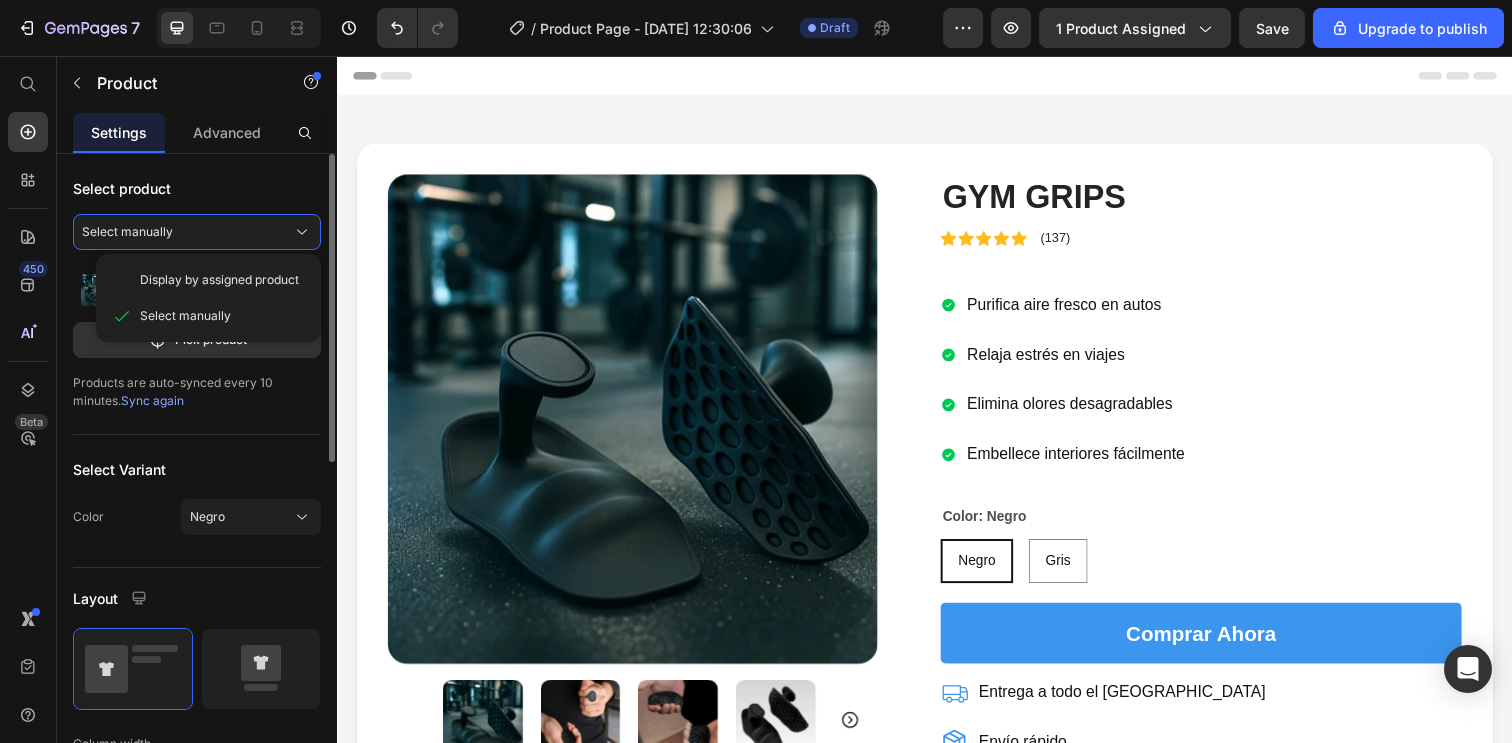 click on "Display by assigned product" 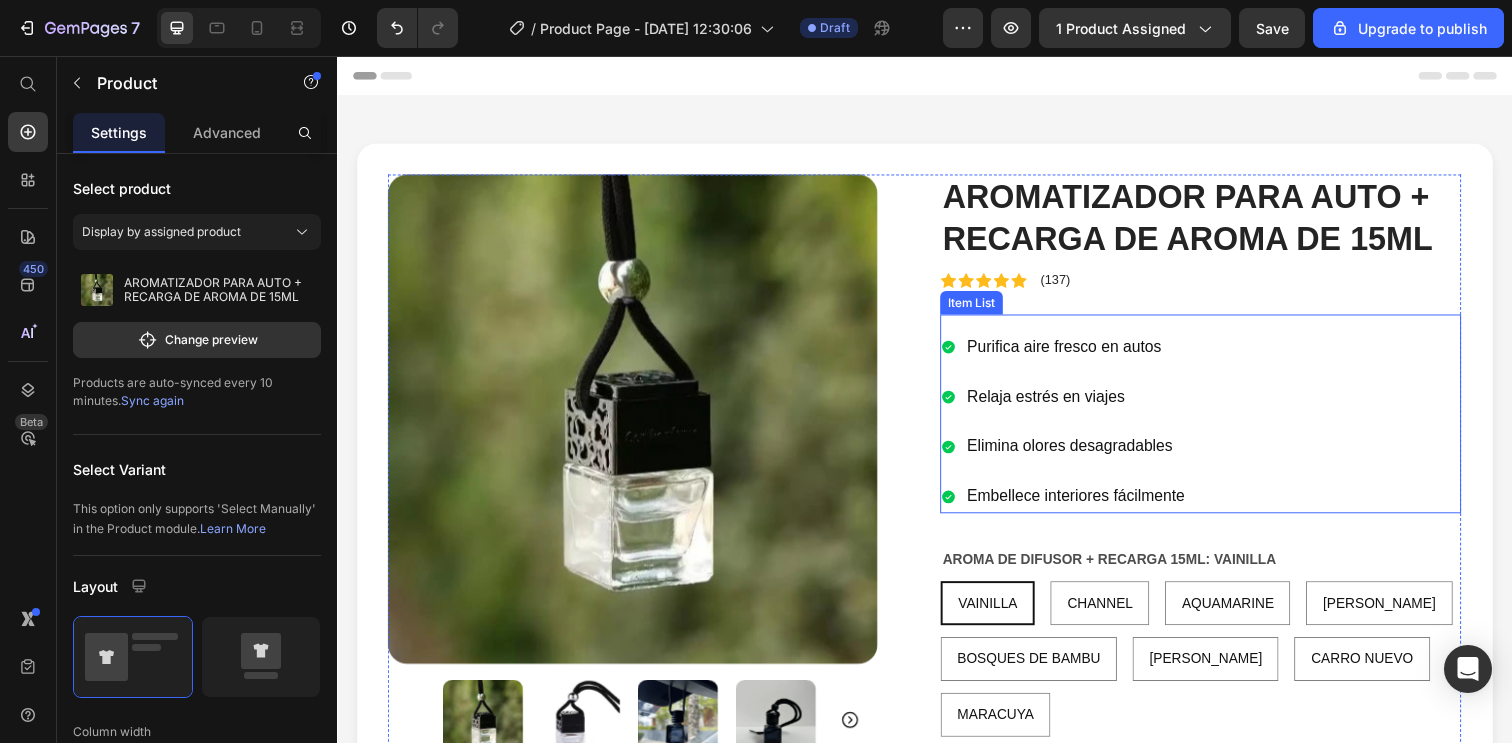 click on "Purifica aire fresco en autos Relaja estrés en viajes Elimina olores desagradables Embellece interiores fácilmente Item List" at bounding box center [1219, 421] 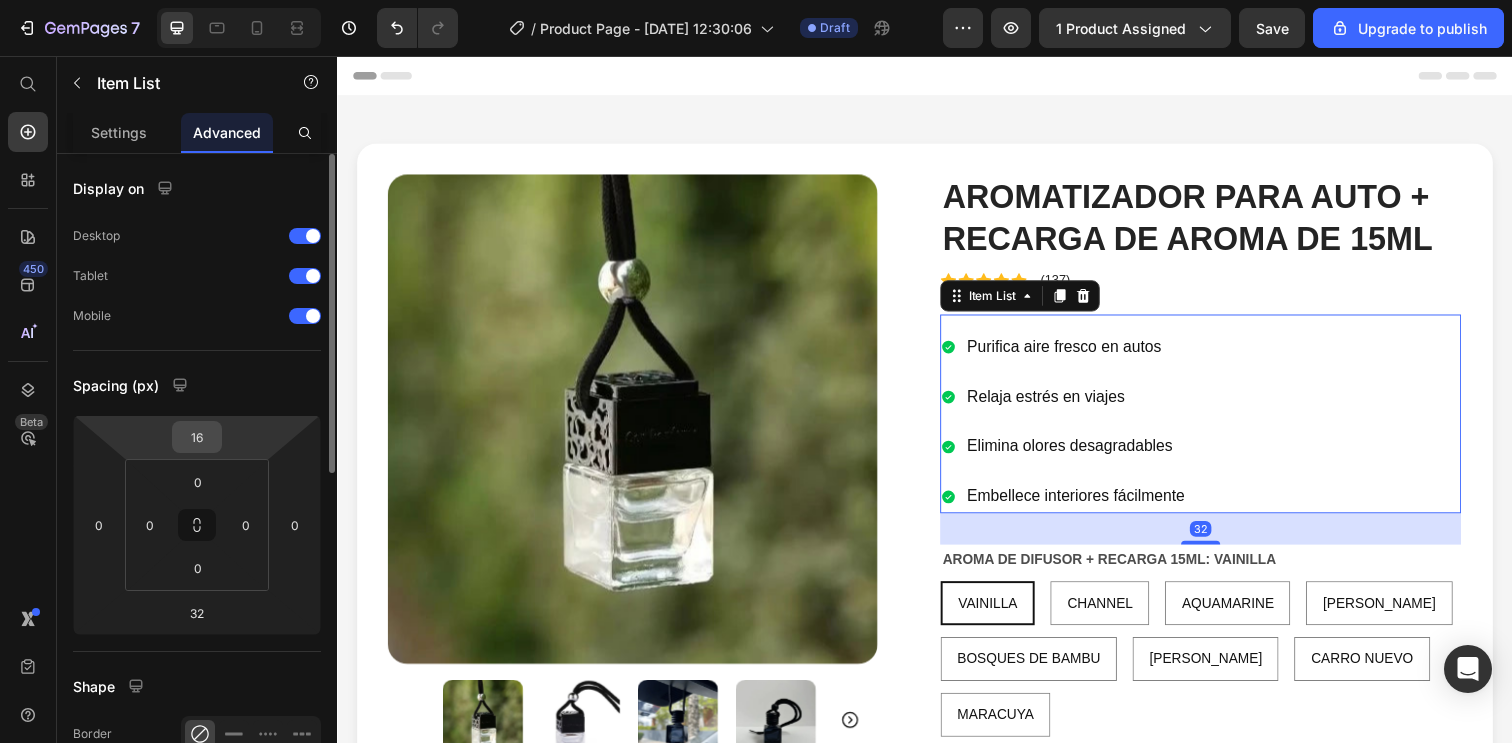 click on "16" at bounding box center [197, 437] 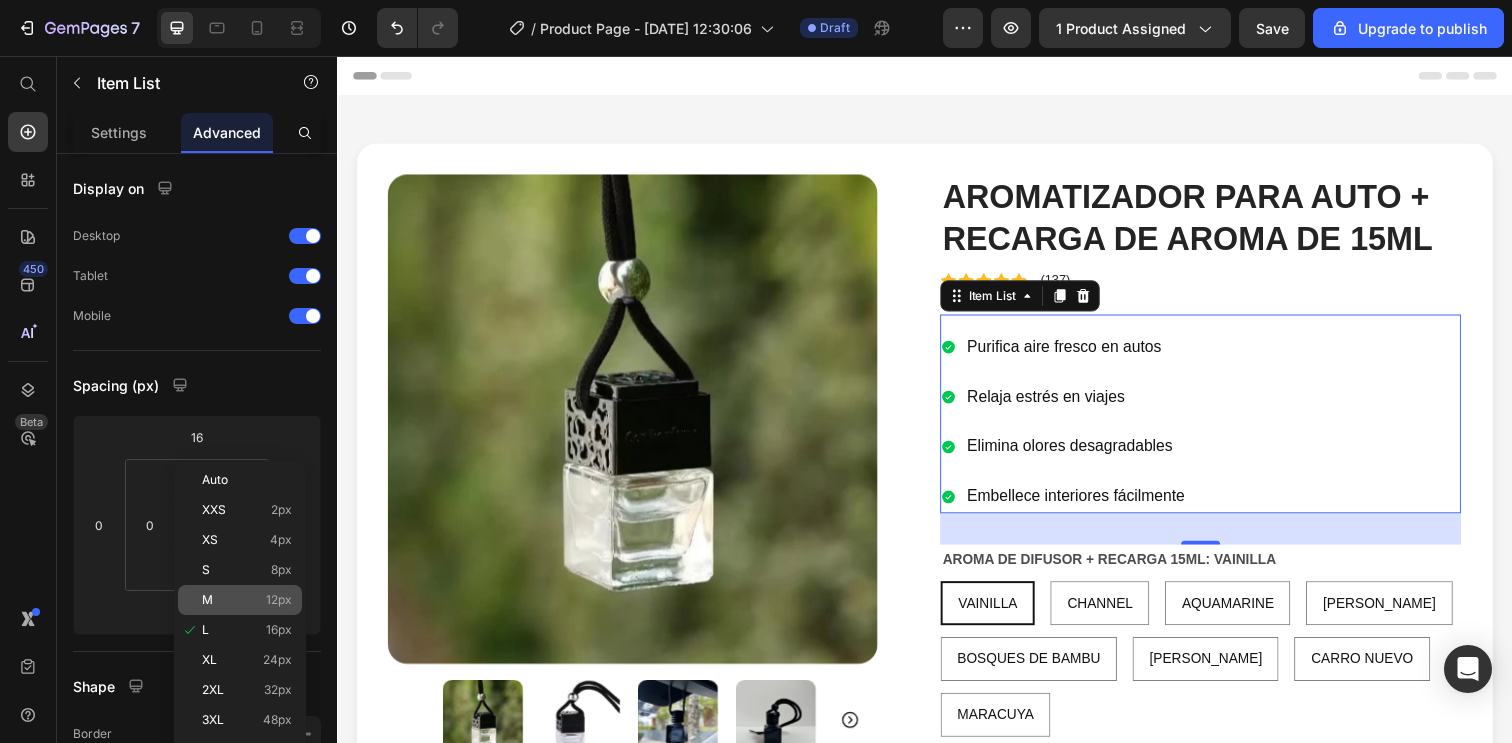 click on "M 12px" 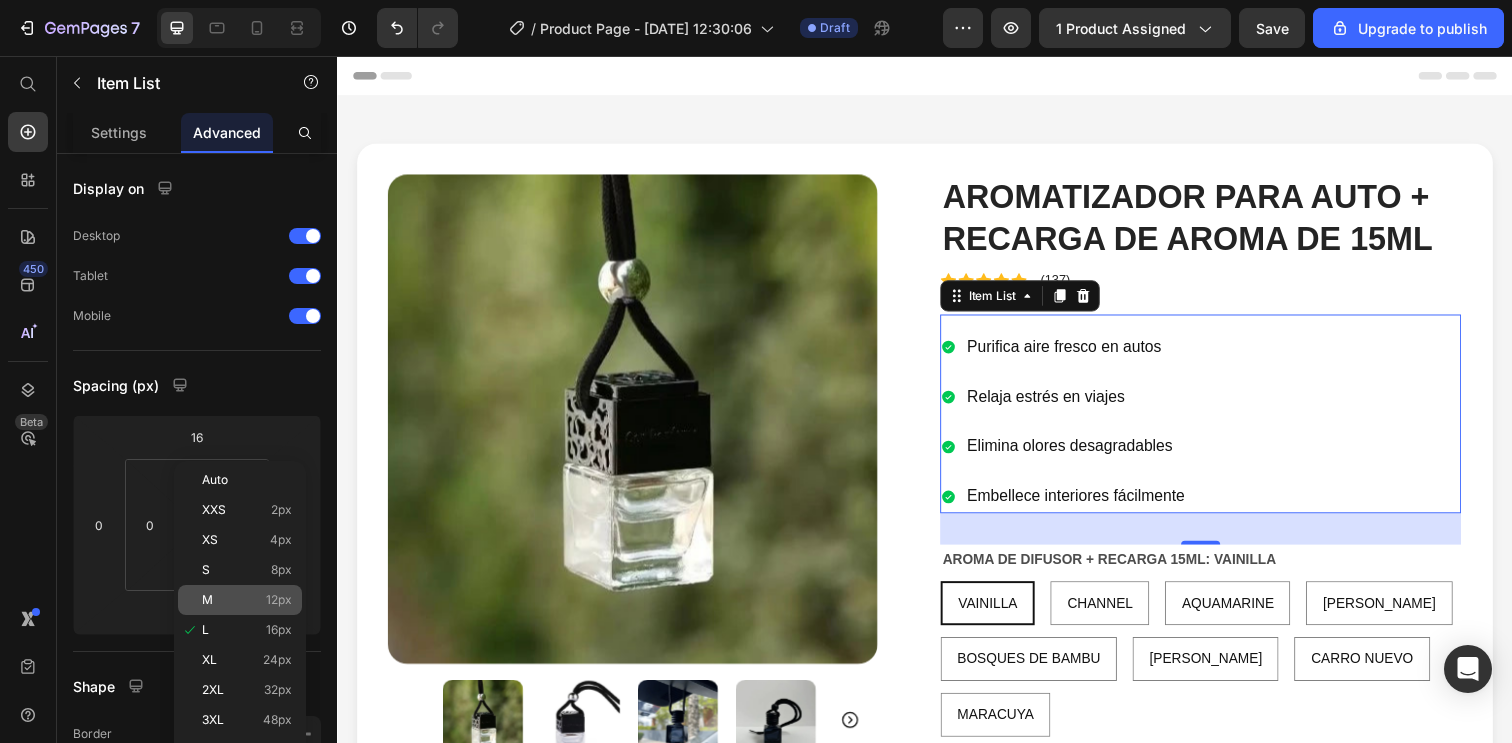type on "12" 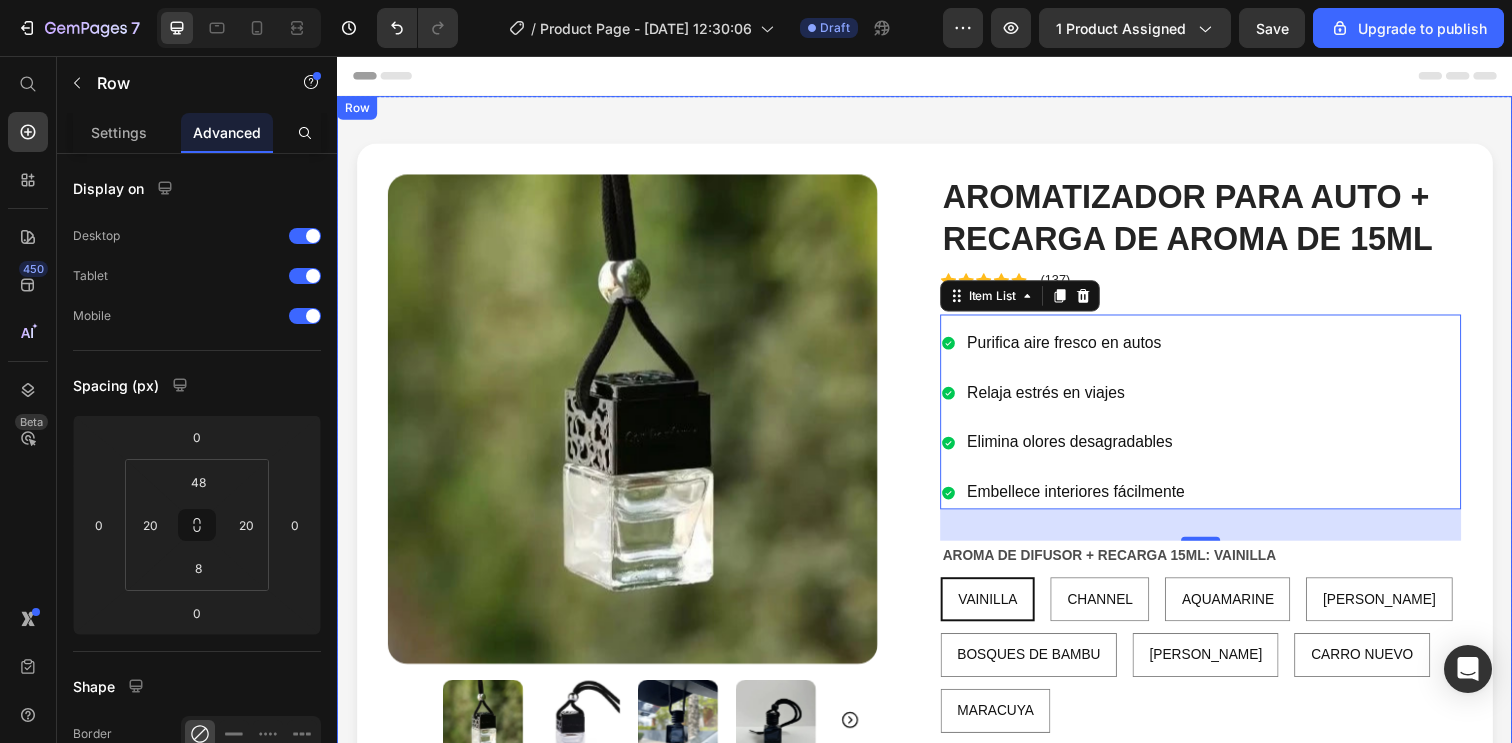 click on "Product Images AROMATIZADOR PARA AUTO + RECARGA DE AROMA DE 15ML Product Title Icon Icon Icon Icon Icon Icon List (137) Text Block Row Icon Icon Icon Icon Icon Icon List (137) Text Block Row Purifica aire fresco en autos Relaja estrés en viajes Elimina olores desagradables Embellece interiores fácilmente Item List   32 AROMA DE DIFUSOR + RECARGA 15ML: VAINILLA VAINILLA VAINILLA VAINILLA CHANNEL CHANNEL CHANNEL AQUAMARINE AQUAMARINE AQUAMARINE PACO RABANNE PACO RABANNE PACO RABANNE BOSQUES DE BAMBU BOSQUES DE BAMBU BOSQUES DE BAMBU FLORES DE PRIMAVERA FLORES DE PRIMAVERA FLORES DE PRIMAVERA CARRO NUEVO CARRO NUEVO CARRO NUEVO MARACUYA MARACUYA MARACUYA Product Variants & Swatches comprar ahora Add to Cart
Entrega a todo el Perú
Envío rápido
Garantía Item List Product Row Row" at bounding box center (937, 557) 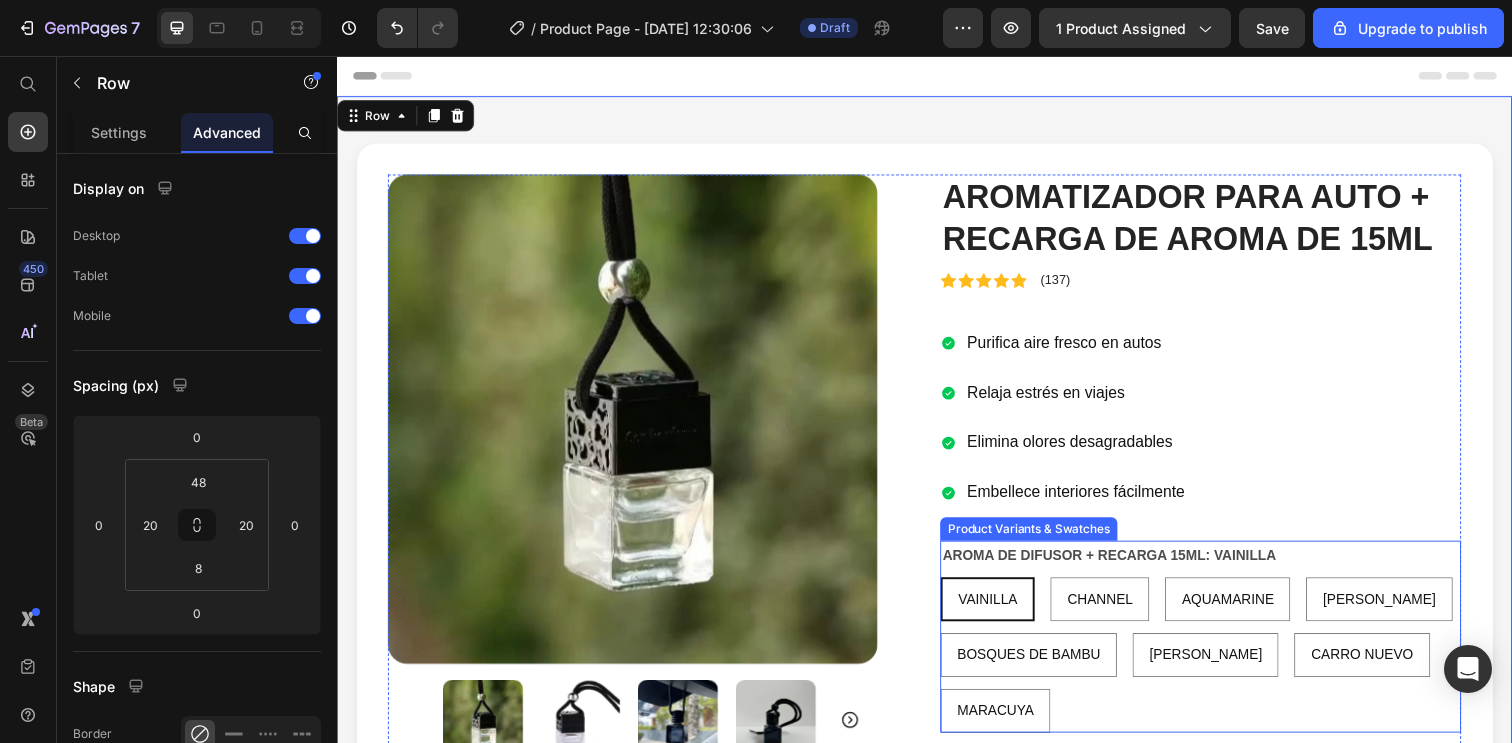 click on "CHANNEL" at bounding box center [1115, 610] 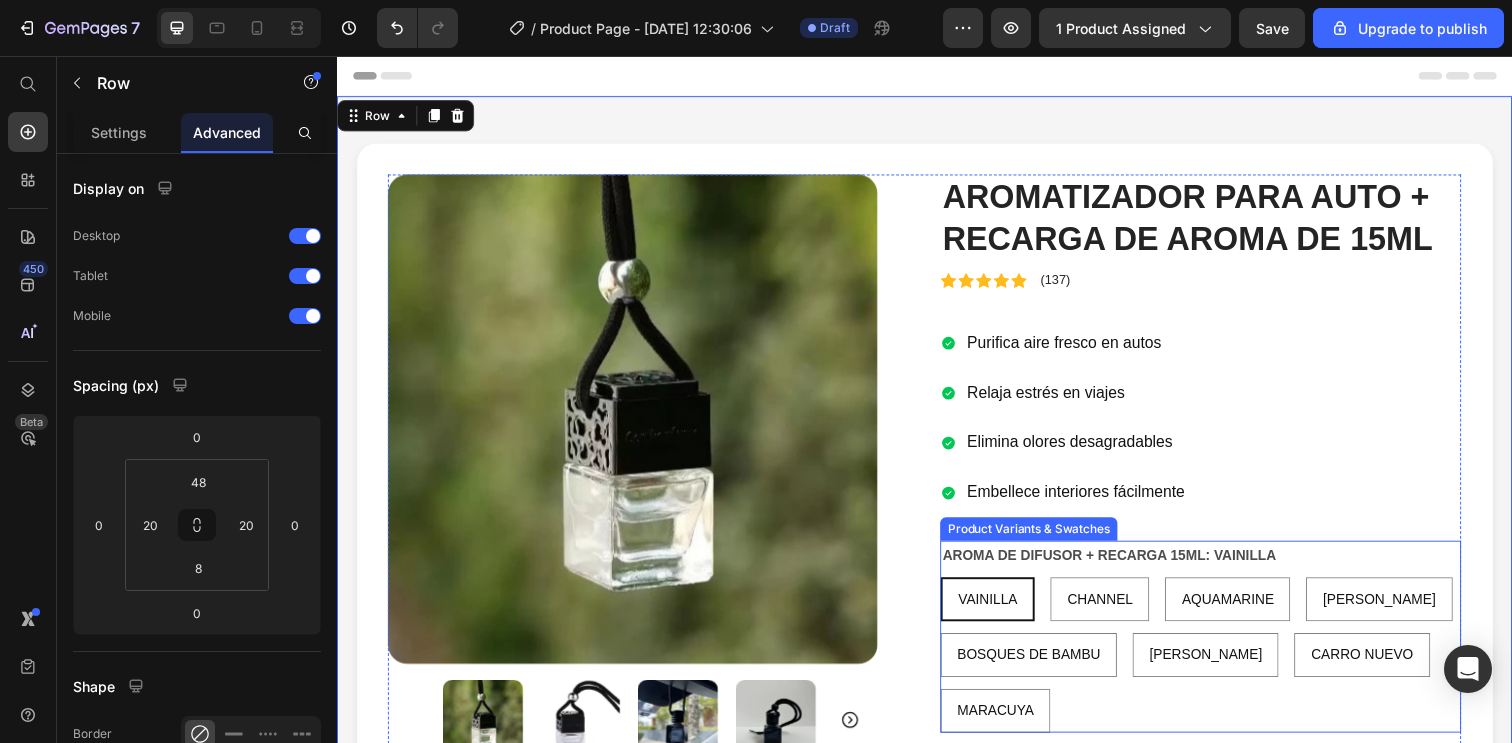 click on "CHANNEL CHANNEL CHANNEL" at bounding box center [1064, 587] 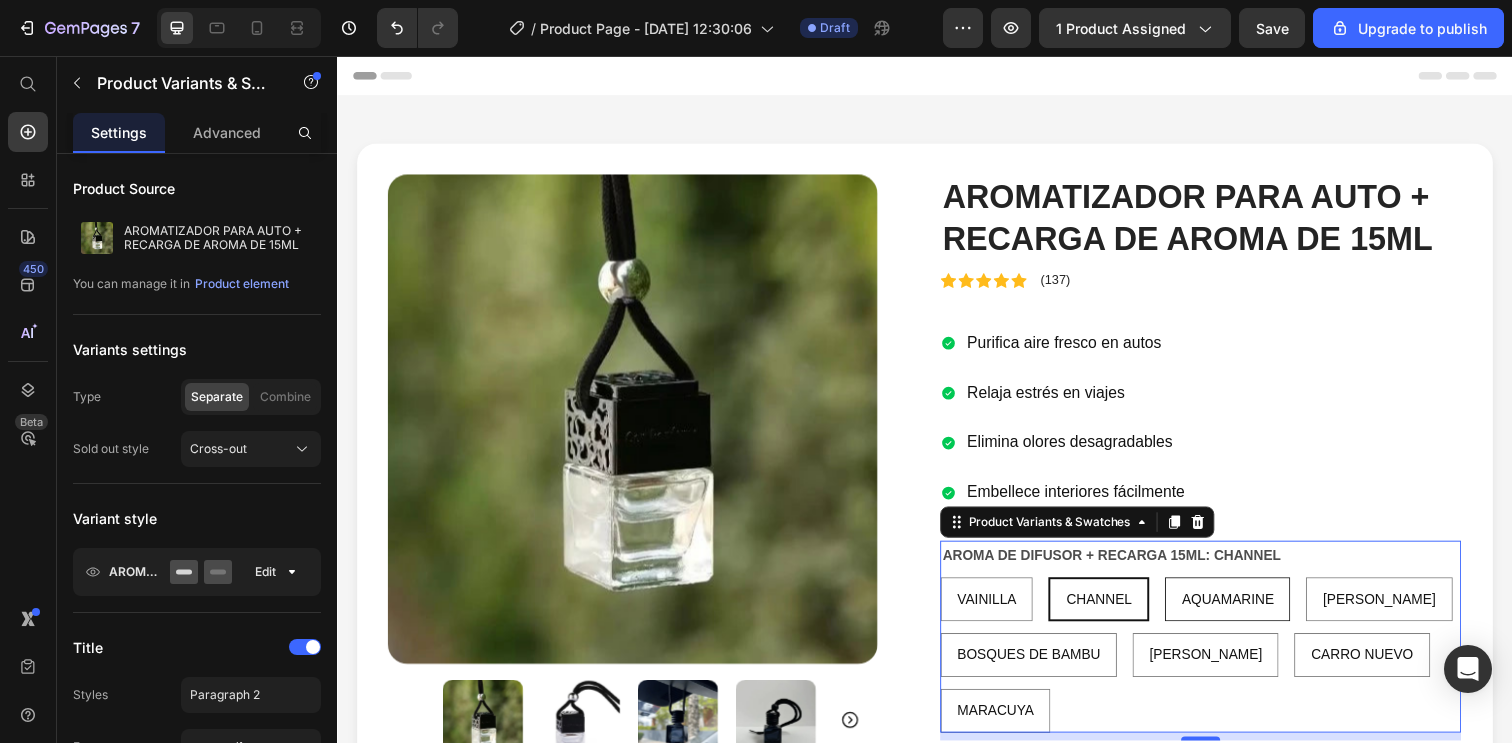 click on "AQUAMARINE" at bounding box center (1246, 610) 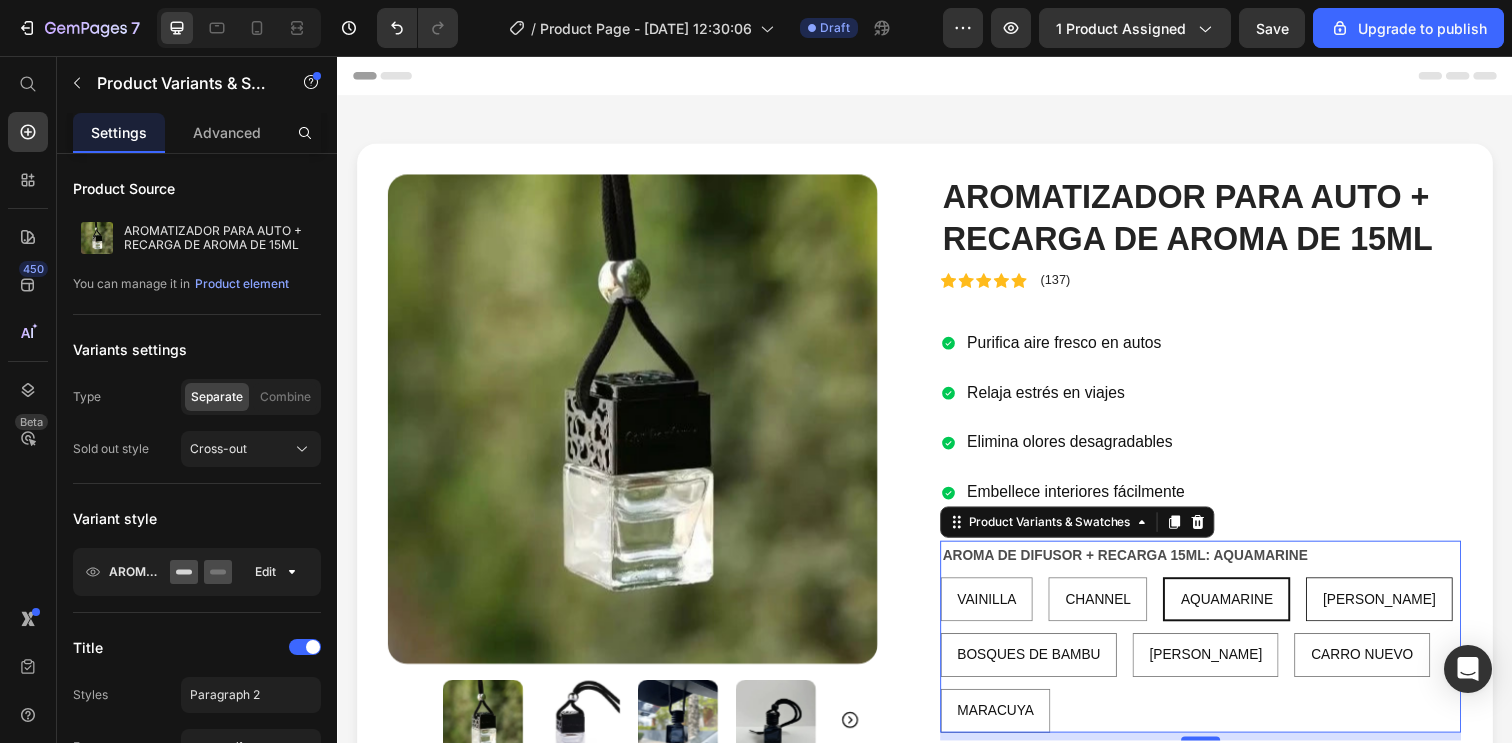 click on "[PERSON_NAME]" at bounding box center (1400, 610) 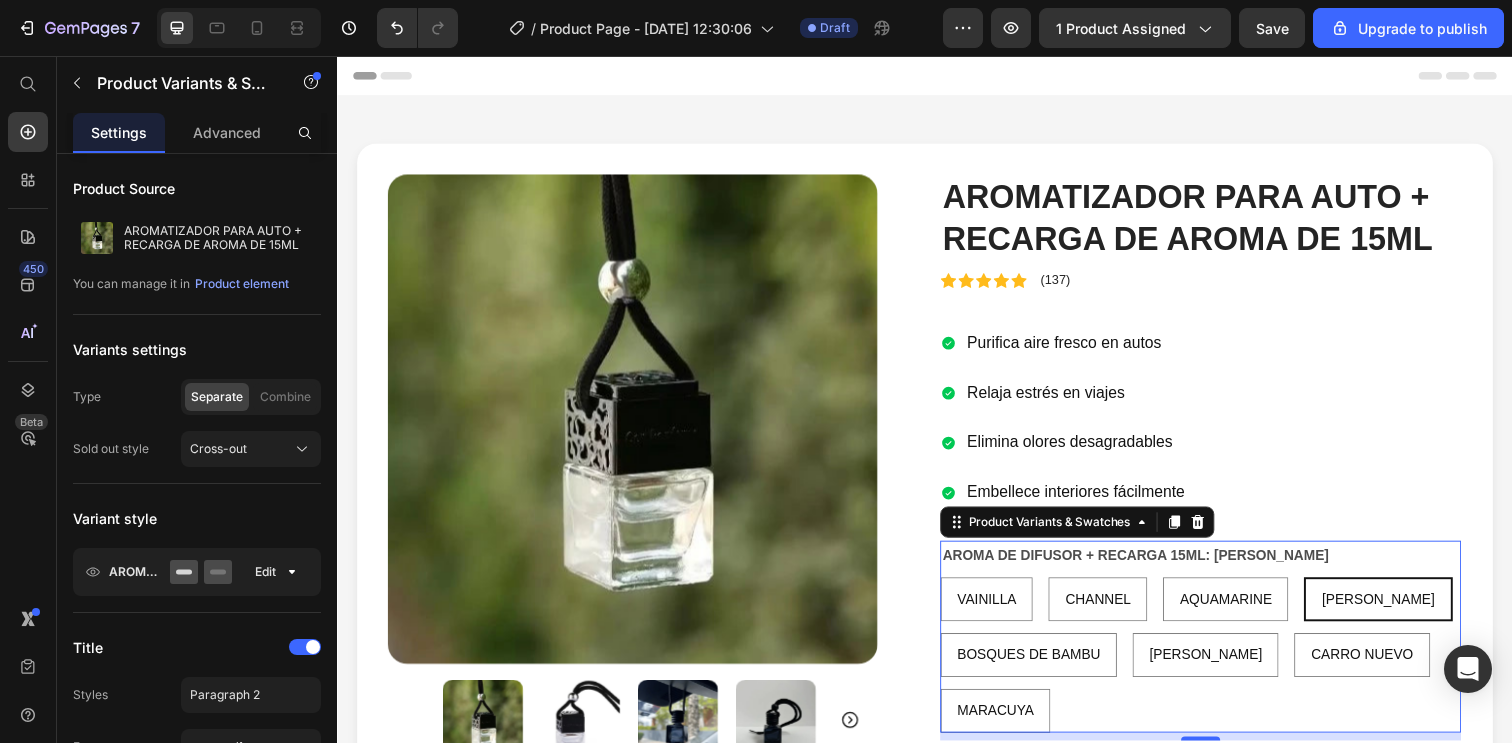 click at bounding box center [639, 427] 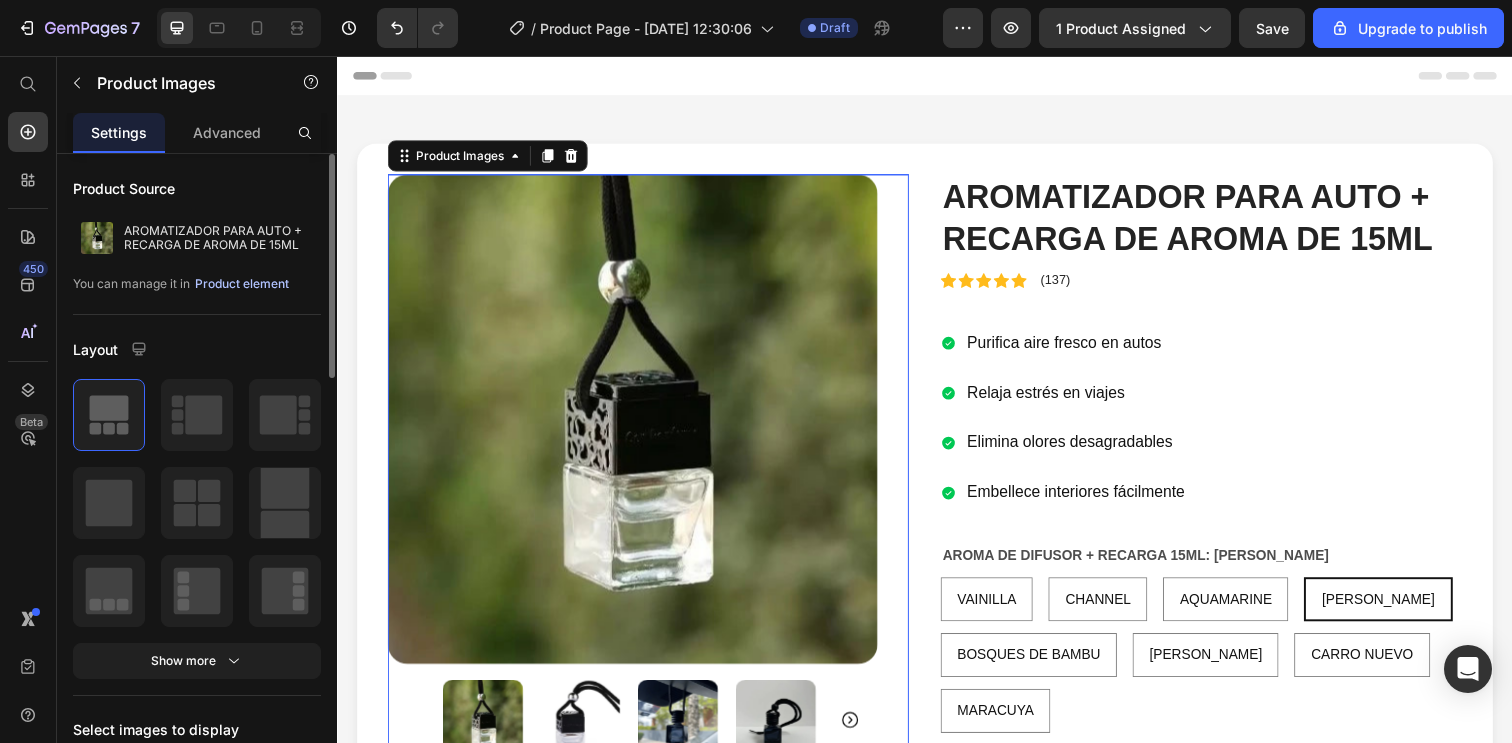click on "Product element" at bounding box center (242, 284) 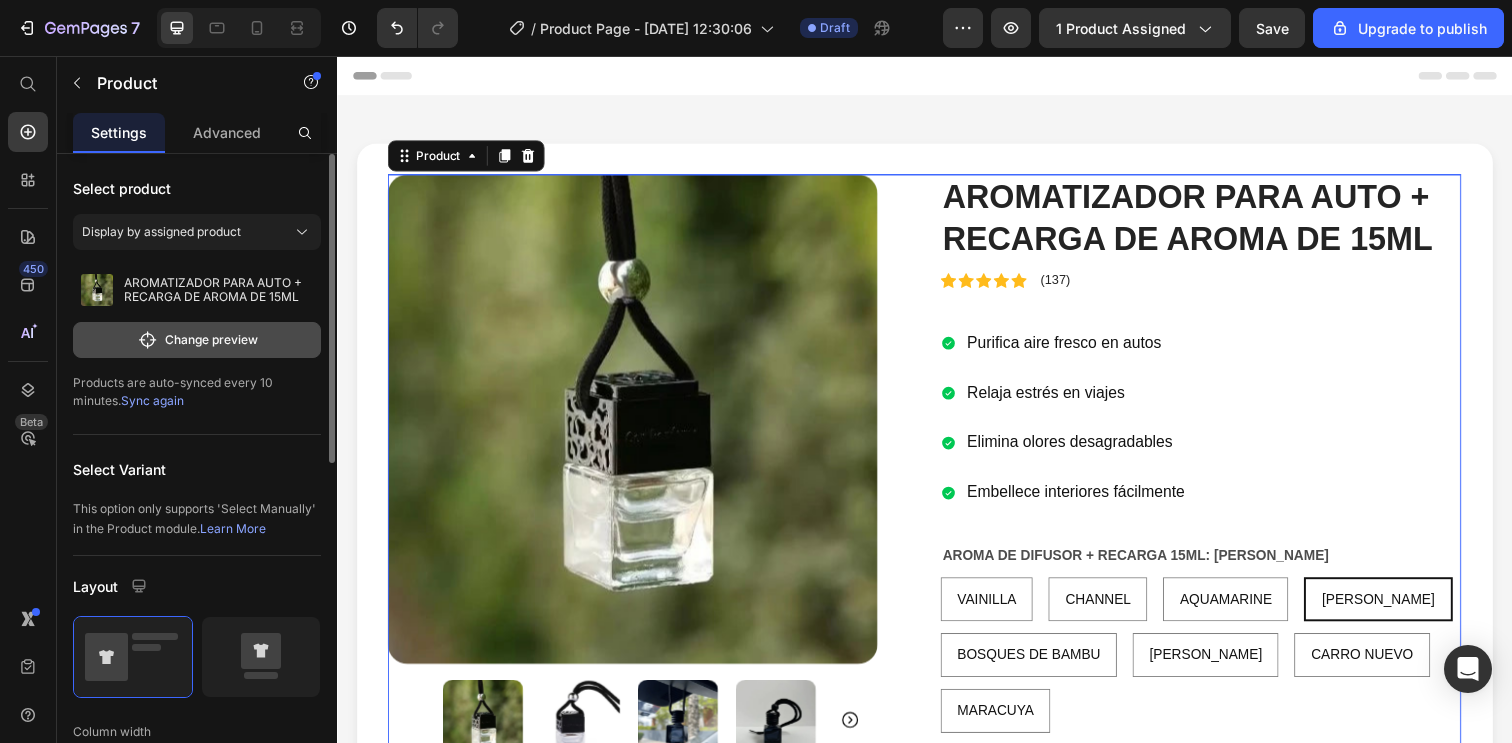 click on "Change preview" at bounding box center [197, 340] 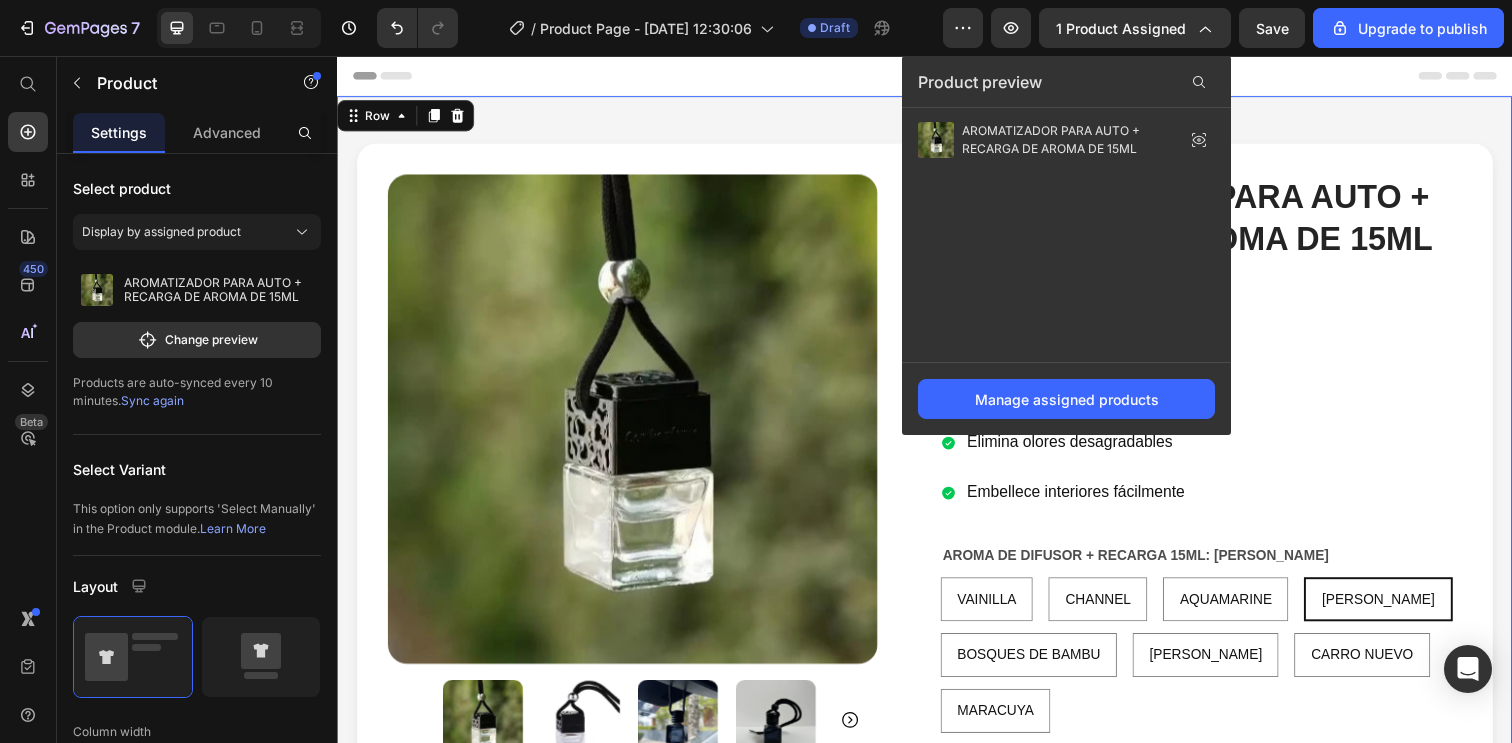 click on "Product Images AROMATIZADOR PARA AUTO + RECARGA DE AROMA DE 15ML Product Title Icon Icon Icon Icon Icon Icon List (137) Text Block Row Icon Icon Icon Icon Icon Icon List (137) Text Block Row Purifica aire fresco en autos Relaja estrés en viajes Elimina olores desagradables Embellece interiores fácilmente Item List AROMA DE DIFUSOR + RECARGA 15ML: PACO RABANNE VAINILLA VAINILLA VAINILLA CHANNEL CHANNEL CHANNEL AQUAMARINE AQUAMARINE AQUAMARINE PACO RABANNE PACO RABANNE PACO RABANNE BOSQUES DE BAMBU BOSQUES DE BAMBU BOSQUES DE BAMBU FLORES DE PRIMAVERA FLORES DE PRIMAVERA FLORES DE PRIMAVERA CARRO NUEVO CARRO NUEVO CARRO NUEVO MARACUYA MARACUYA MARACUYA Product Variants & Swatches comprar ahora Add to Cart
Entrega a todo el Perú
Envío rápido
Garantía Item List Product Row Row   0" at bounding box center (937, 557) 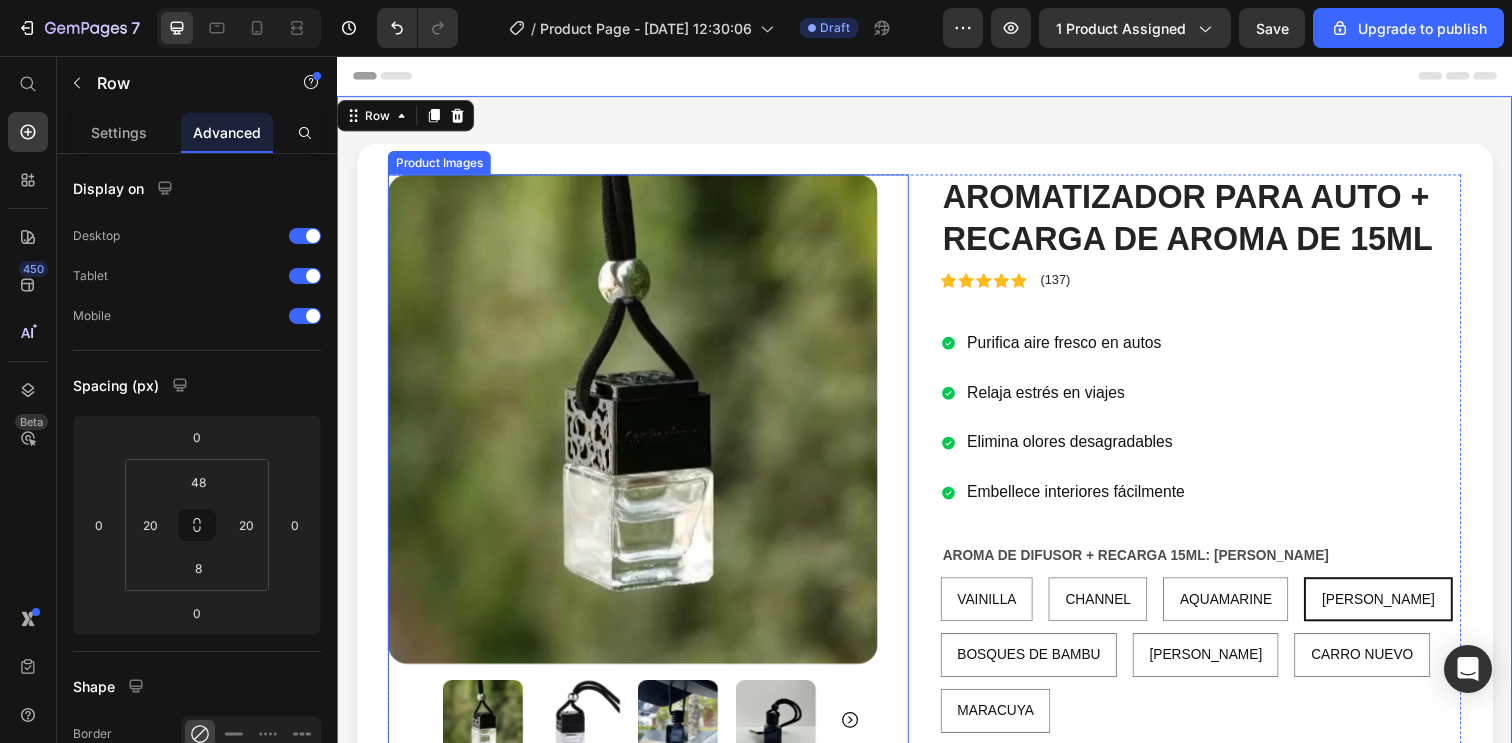click at bounding box center (639, 427) 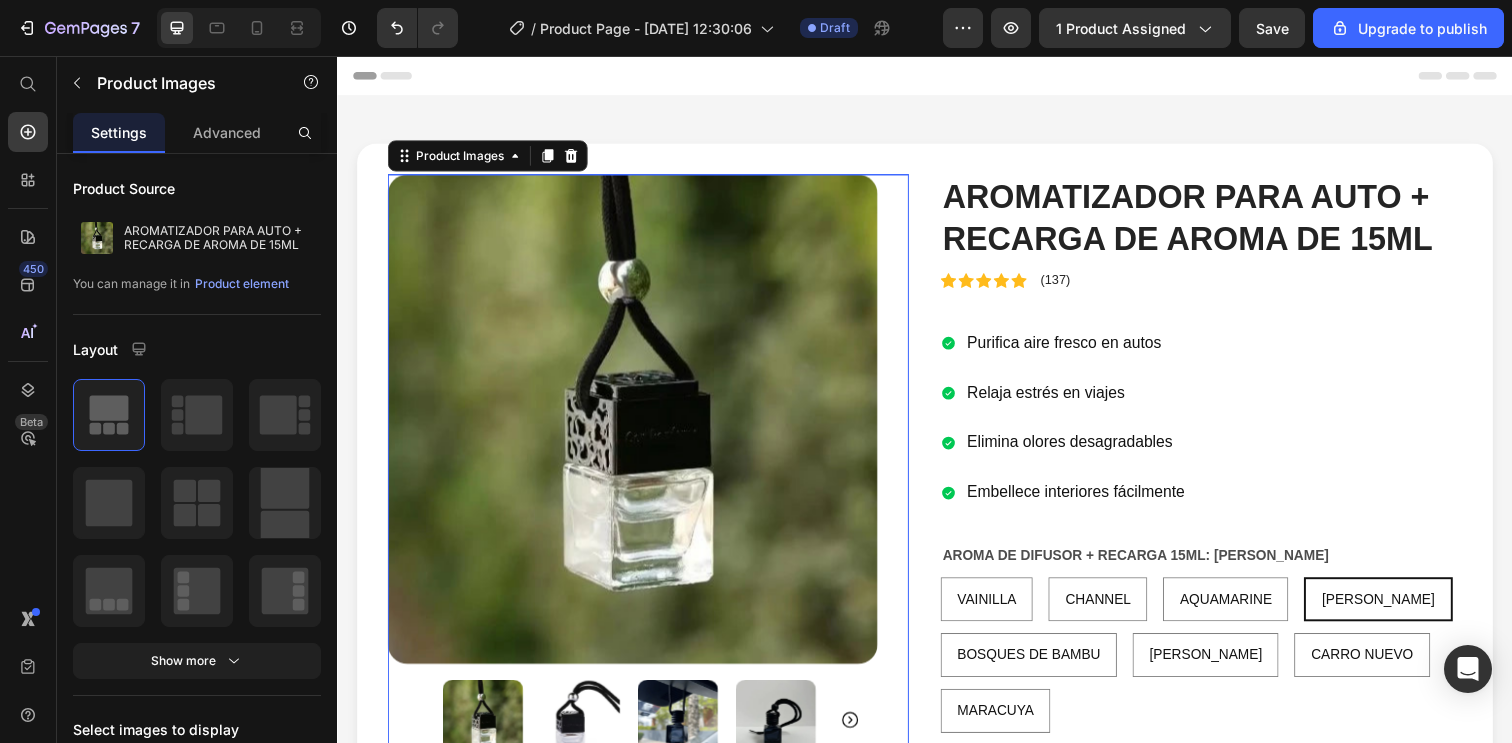 click at bounding box center [639, 427] 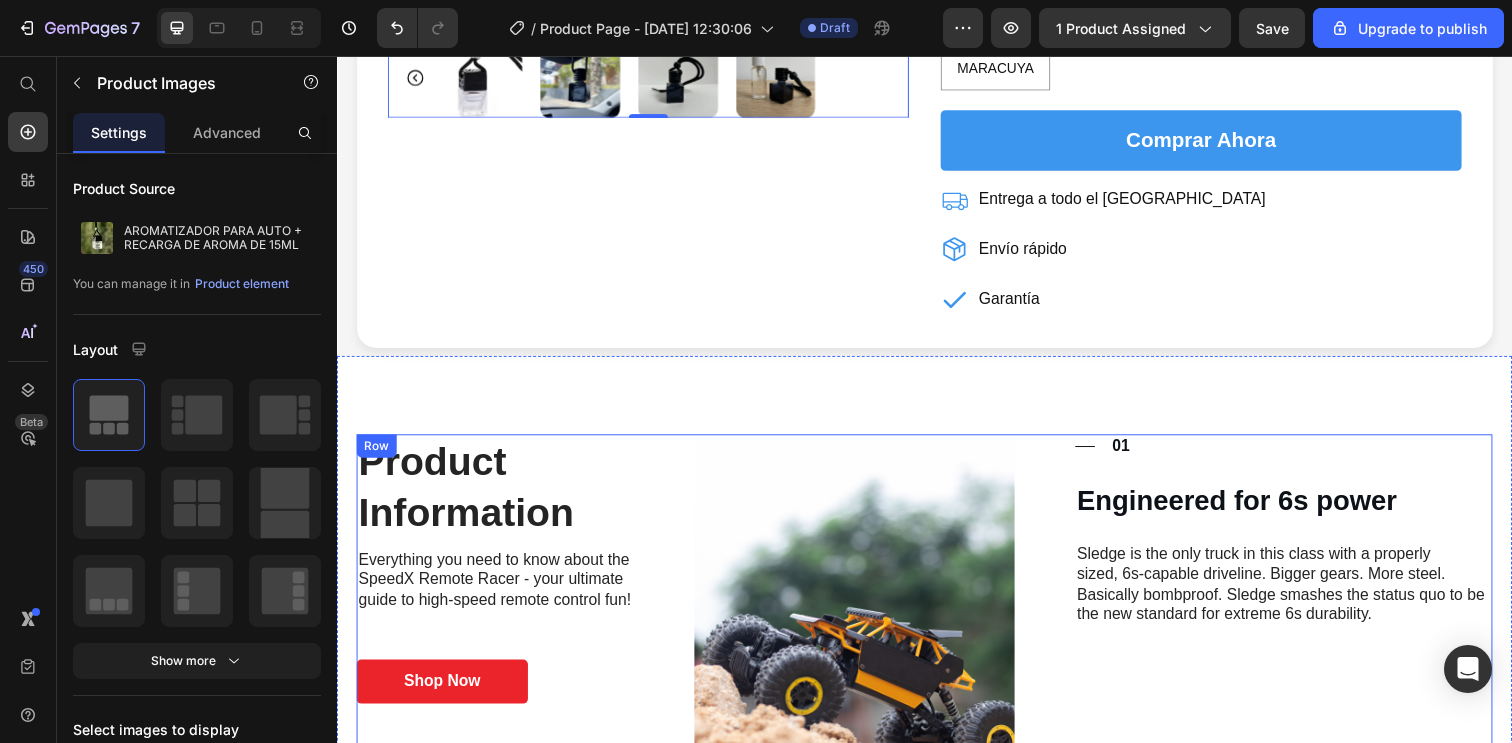 scroll, scrollTop: 641, scrollLeft: 0, axis: vertical 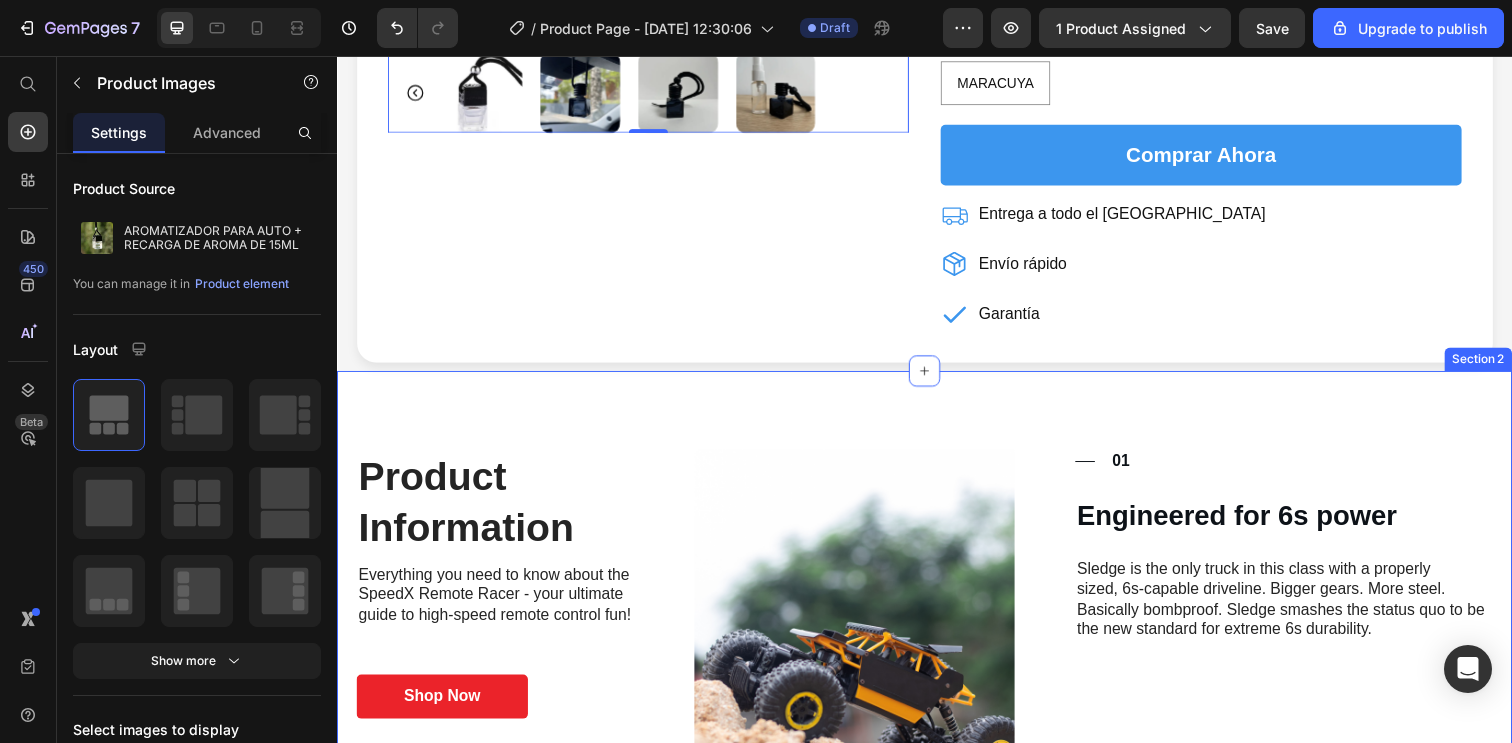 click on "Product Information Heading Everything you need to know about the SpeedX Remote Racer - your ultimate guide to high-speed remote control fun! Text Block Shop Now Button Row Image                Title Line 01 Text Block Row Engineered for 6s power Heading Sledge is the only truck in this class with a properly sized, 6s-capable driveline. Bigger gears. More steel. Basically bombproof. Sledge smashes the status quo to be the new standard for extreme 6s durability. Text Block Row Row Image                Title Line 02 Text Block Row Integrated Electronic Regulator Heading Unlock your RC's True Power! Text Block Buckle up as you push the limits of speed with seamless acceleration, thanks to the 30A regulator's intelligent power management system. Feel the rush as you conquer sharp turns with effortless agility, courtesy of its ultra-responsive control mechanism. Text Block Row Row Image                Title Line 03 Text Block Row Carbon Brush Motor Heading Turbocharged RC Racing Text Block Text Block Row Row 04" at bounding box center (937, 1199) 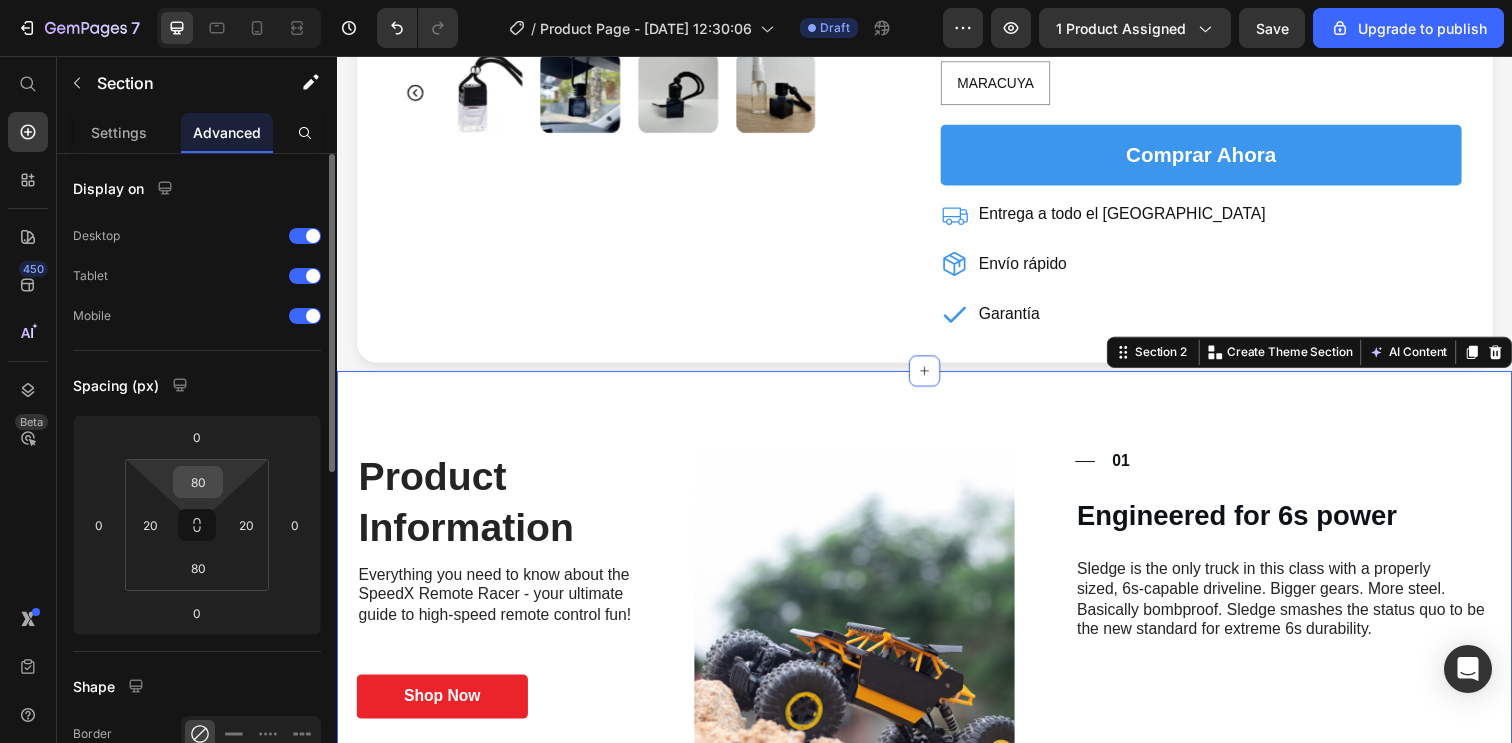 click on "80" at bounding box center [198, 482] 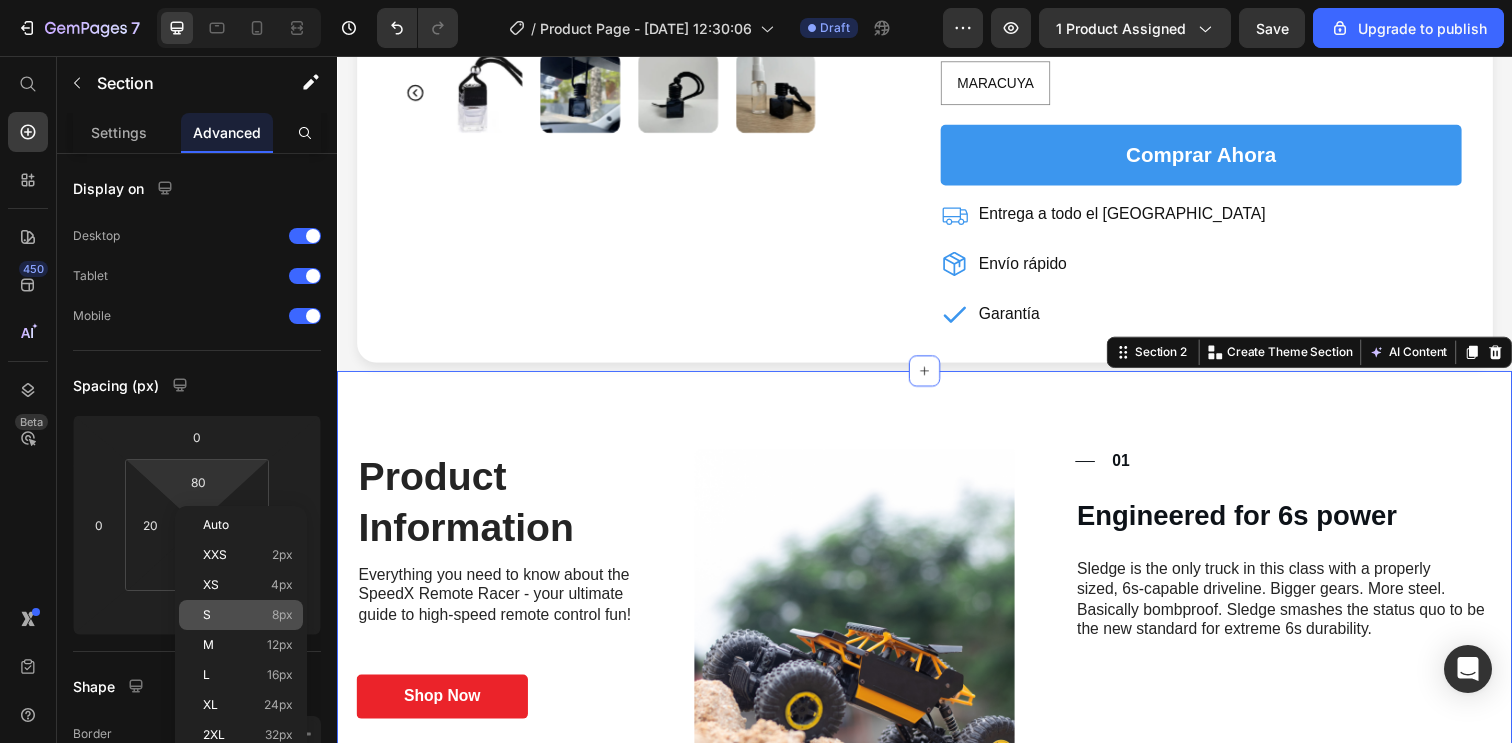 click on "S 8px" 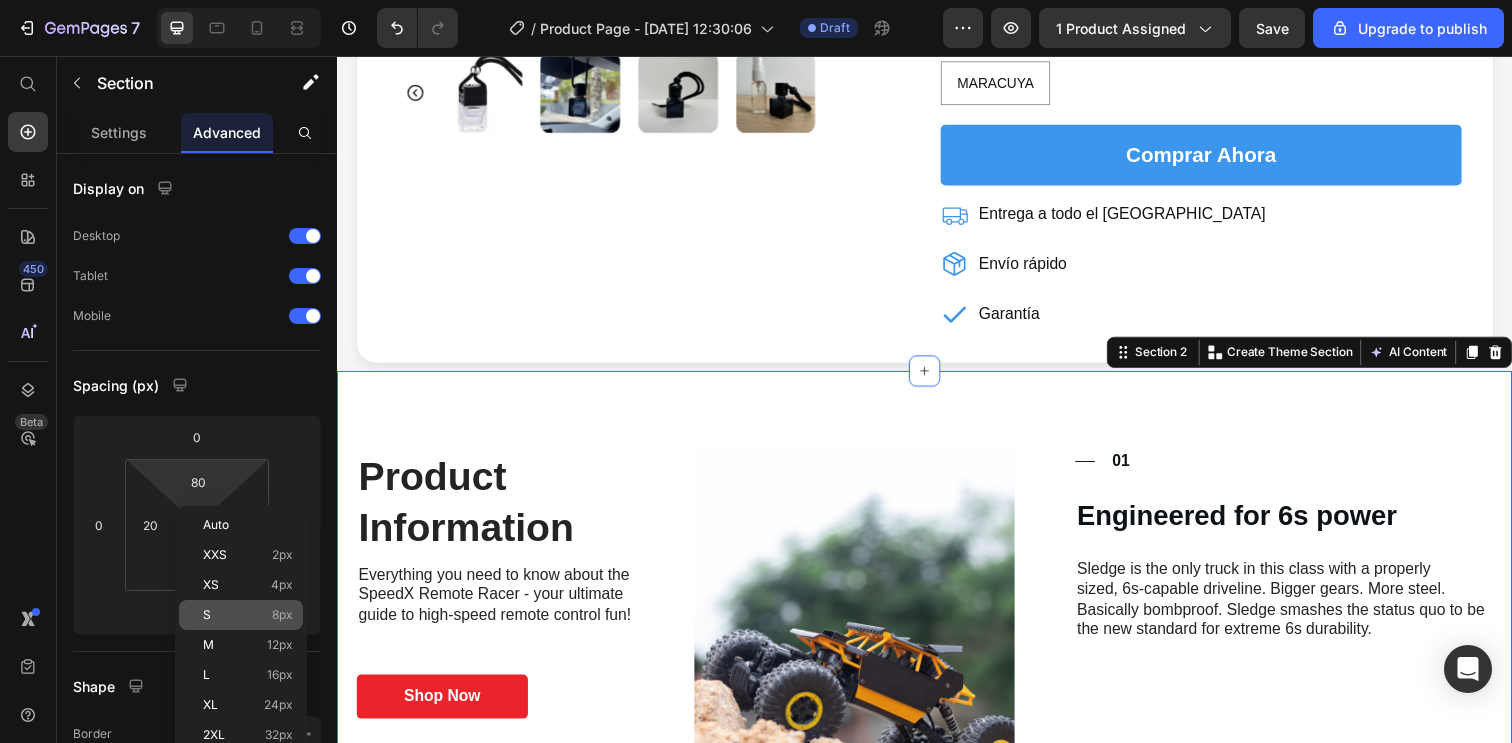 type on "8" 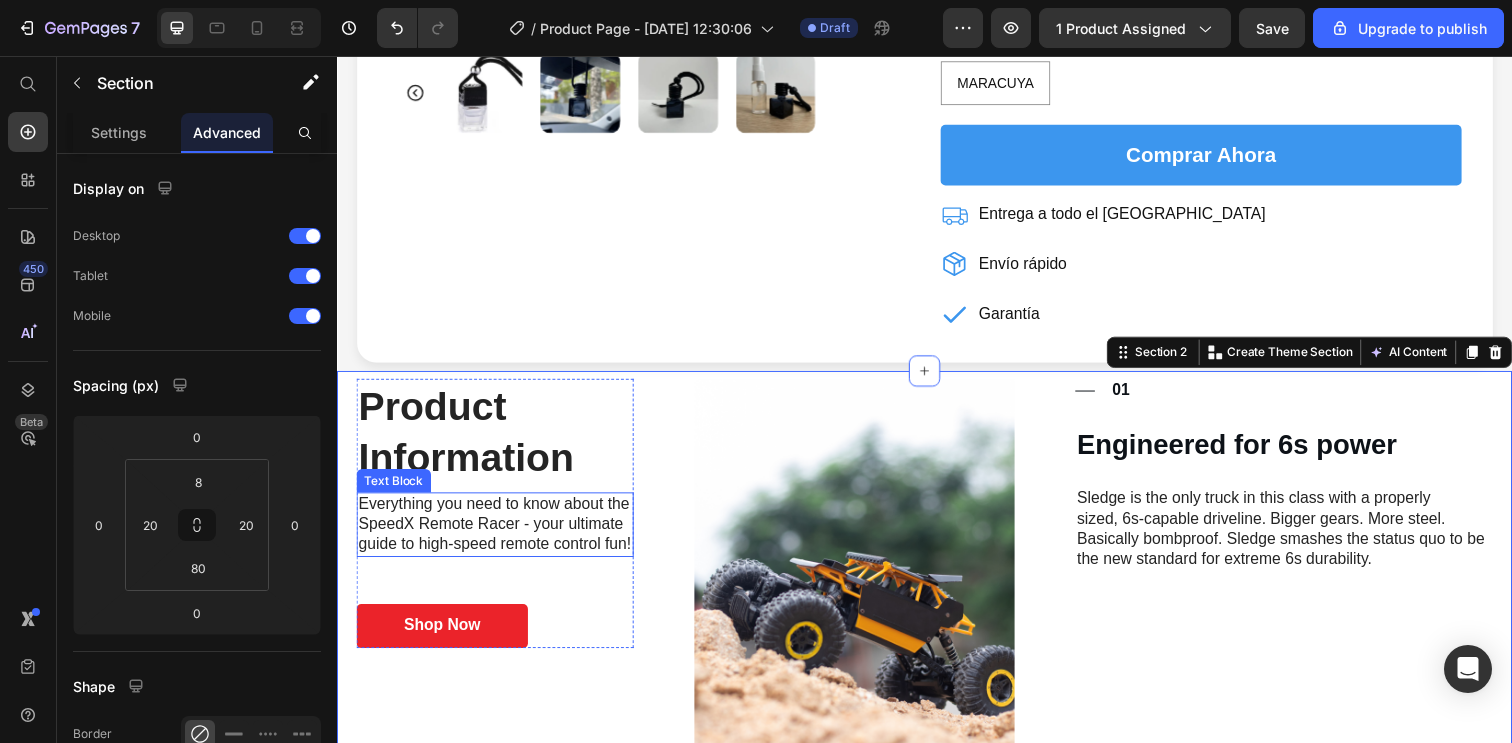 scroll, scrollTop: 875, scrollLeft: 0, axis: vertical 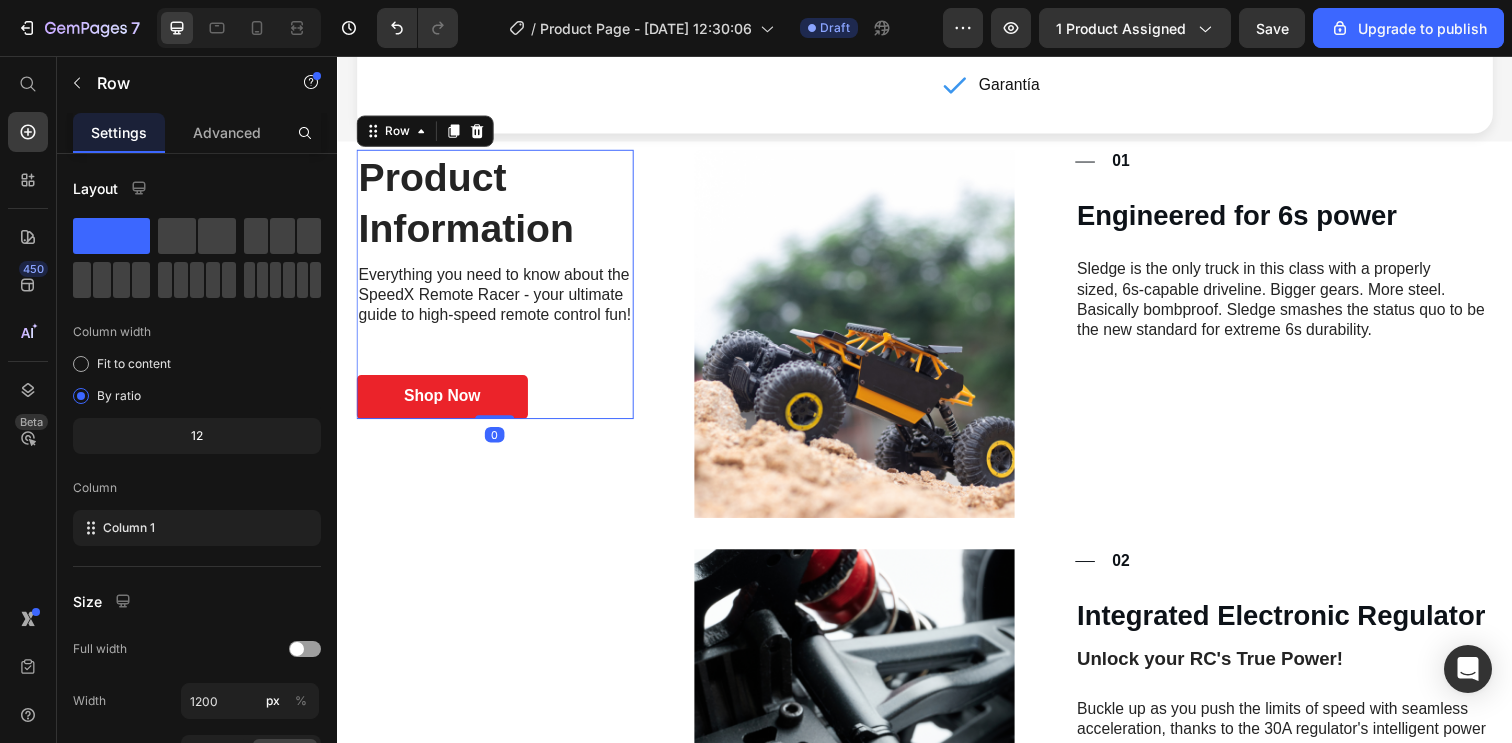 click on "Product Information Heading Everything you need to know about the SpeedX Remote Racer - your ultimate guide to high-speed remote control fun! Text Block Shop Now Button" at bounding box center (498, 288) 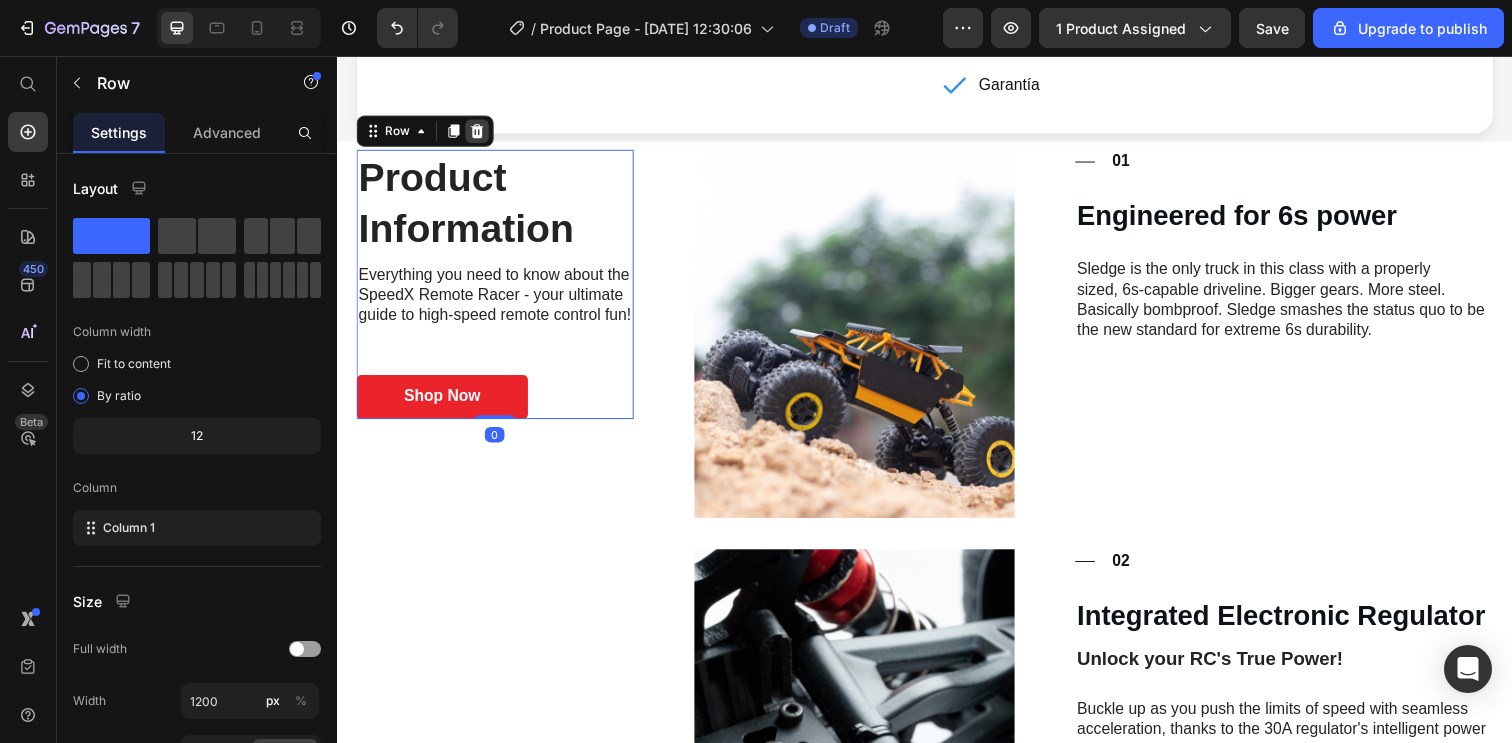 click at bounding box center (480, 132) 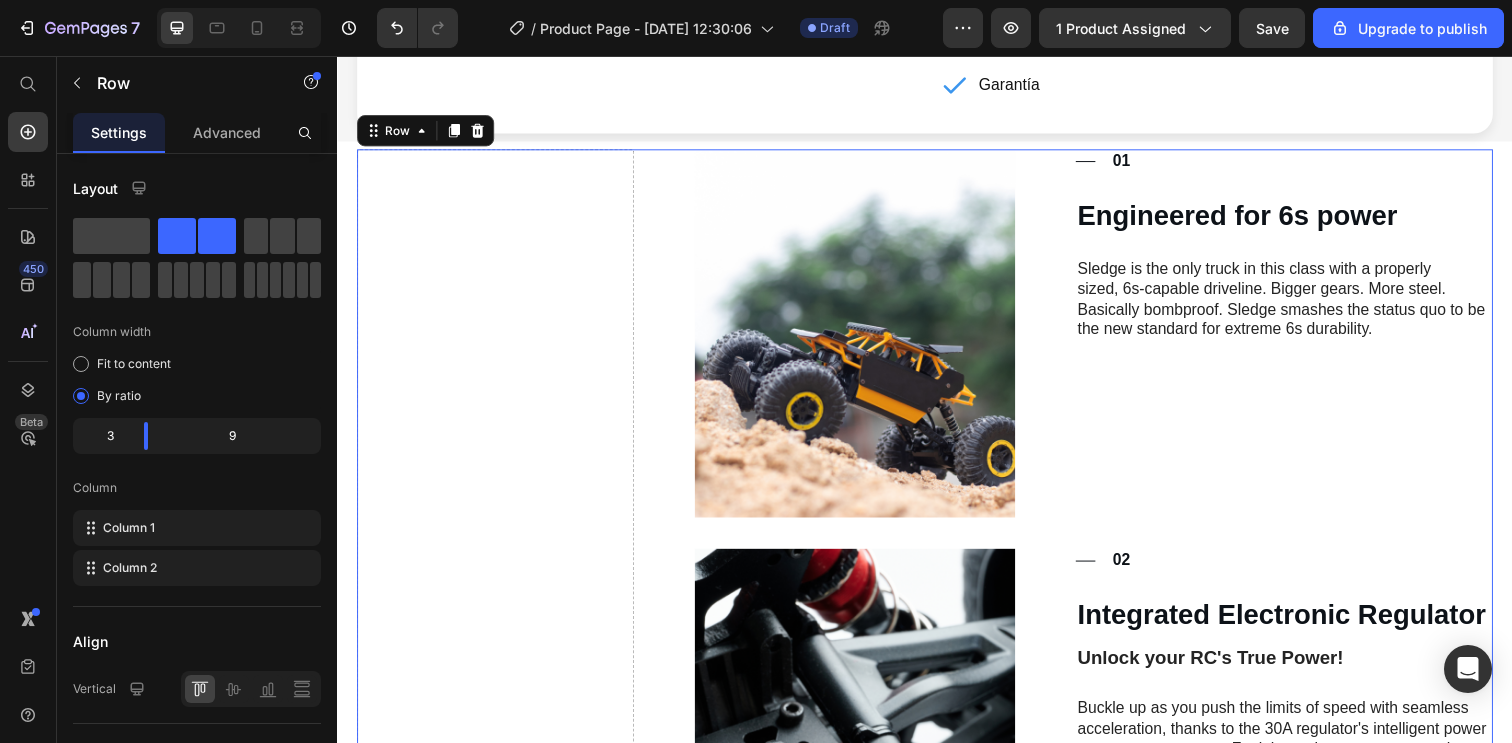 click on "Drop element here" at bounding box center (498, 893) 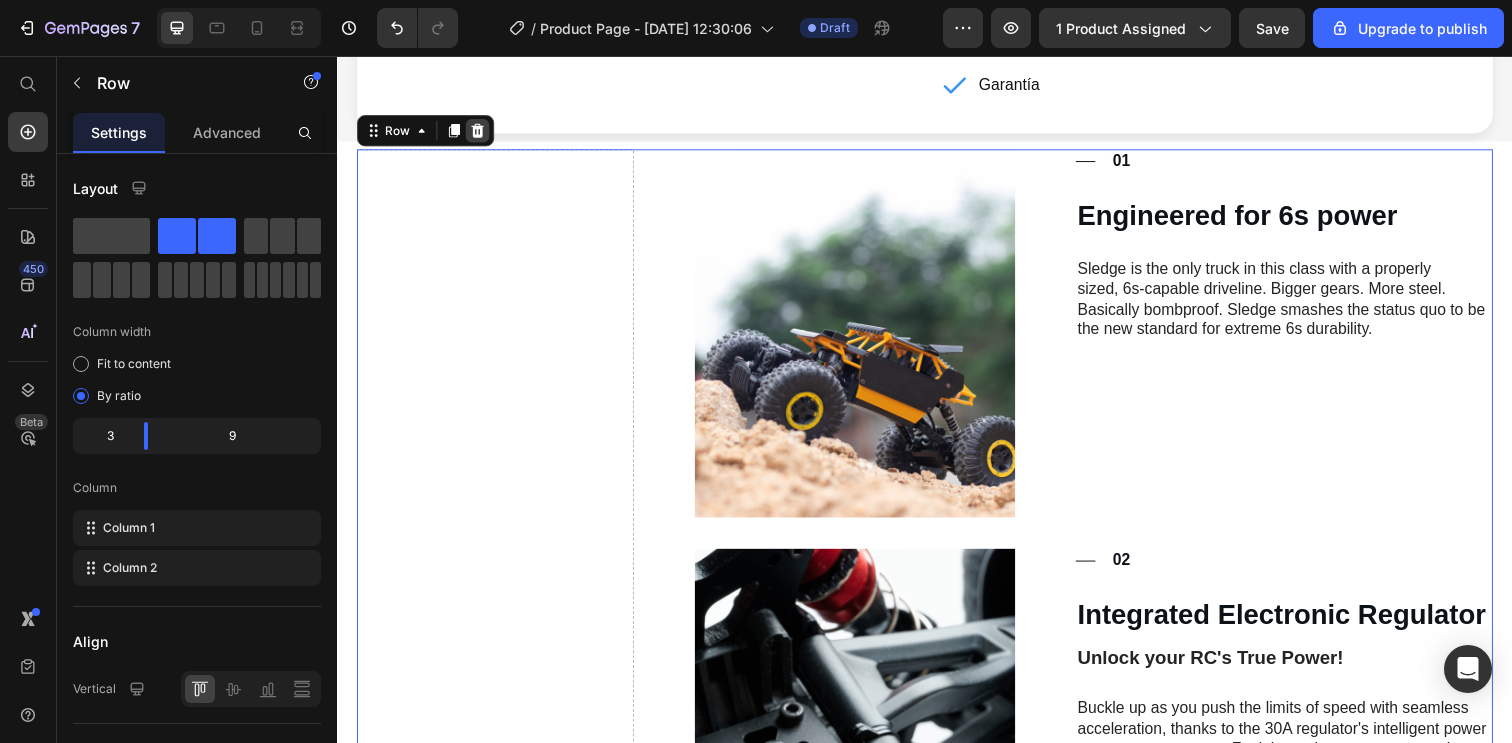 click 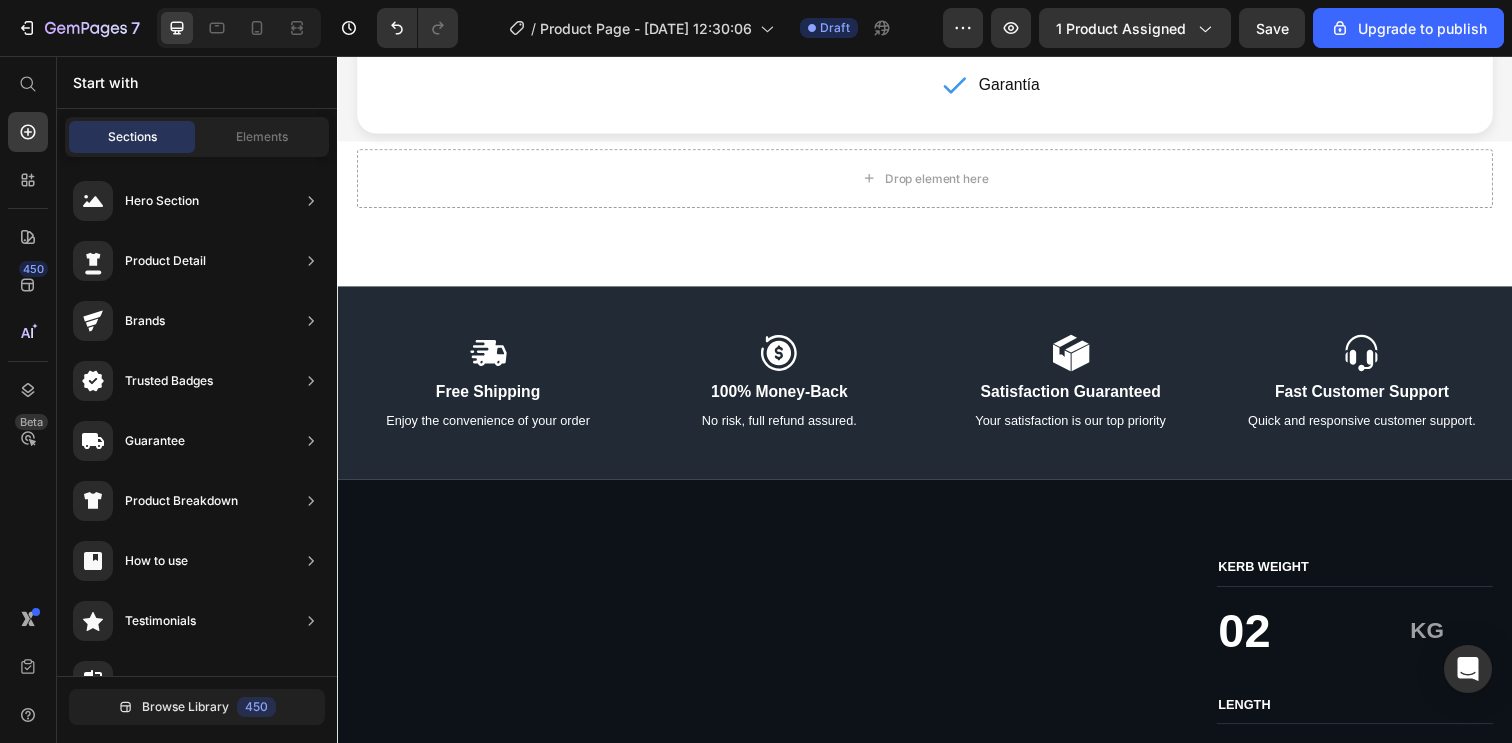 scroll, scrollTop: 636, scrollLeft: 0, axis: vertical 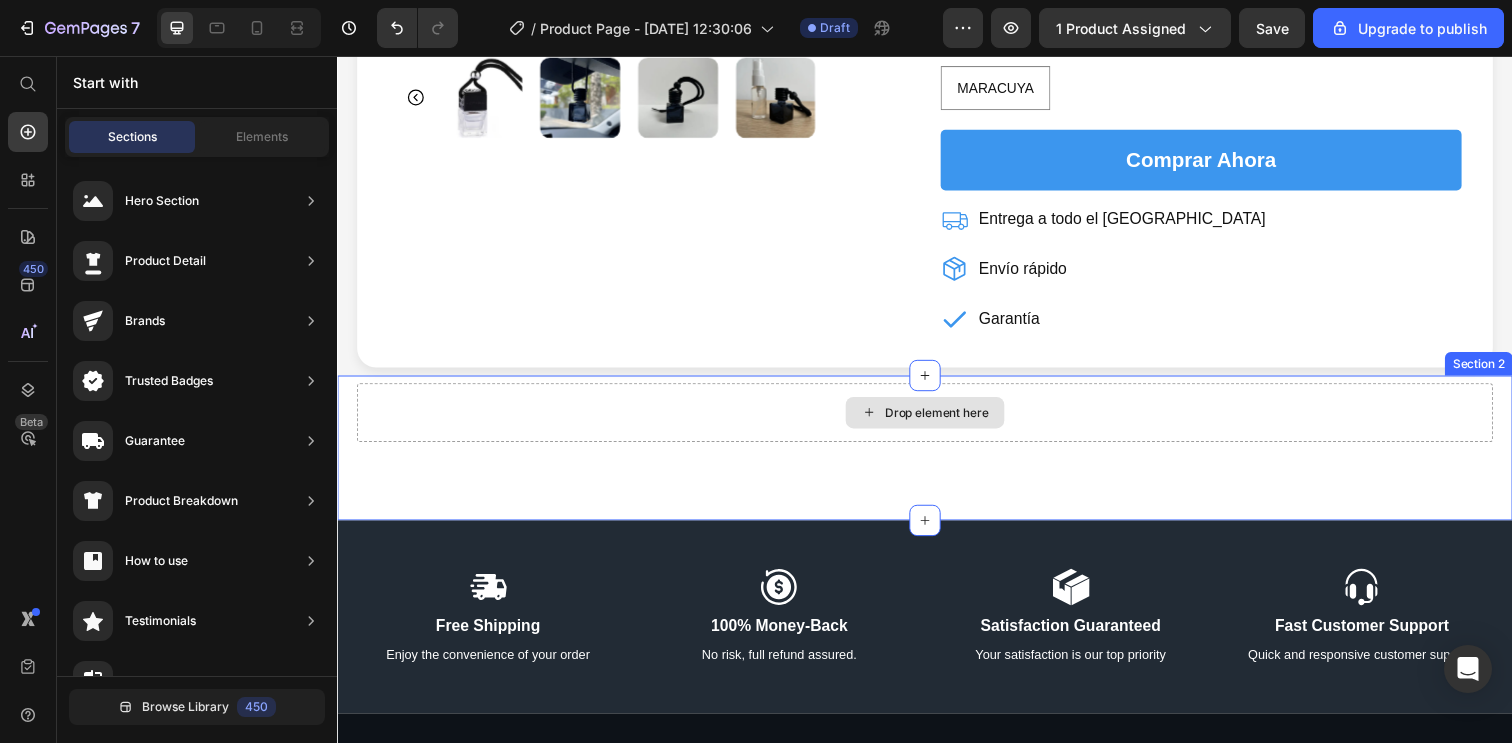 click on "Drop element here" at bounding box center (949, 420) 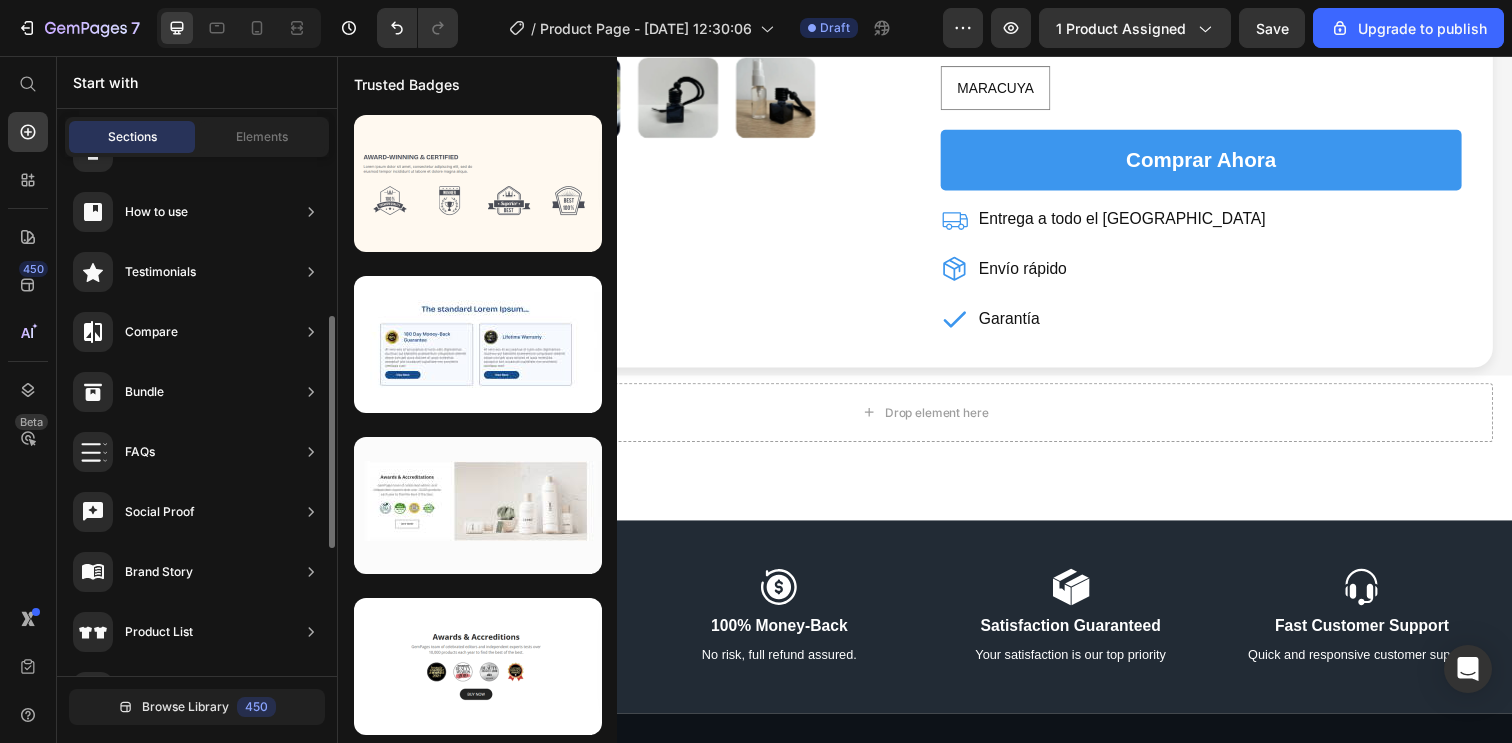 scroll, scrollTop: 352, scrollLeft: 0, axis: vertical 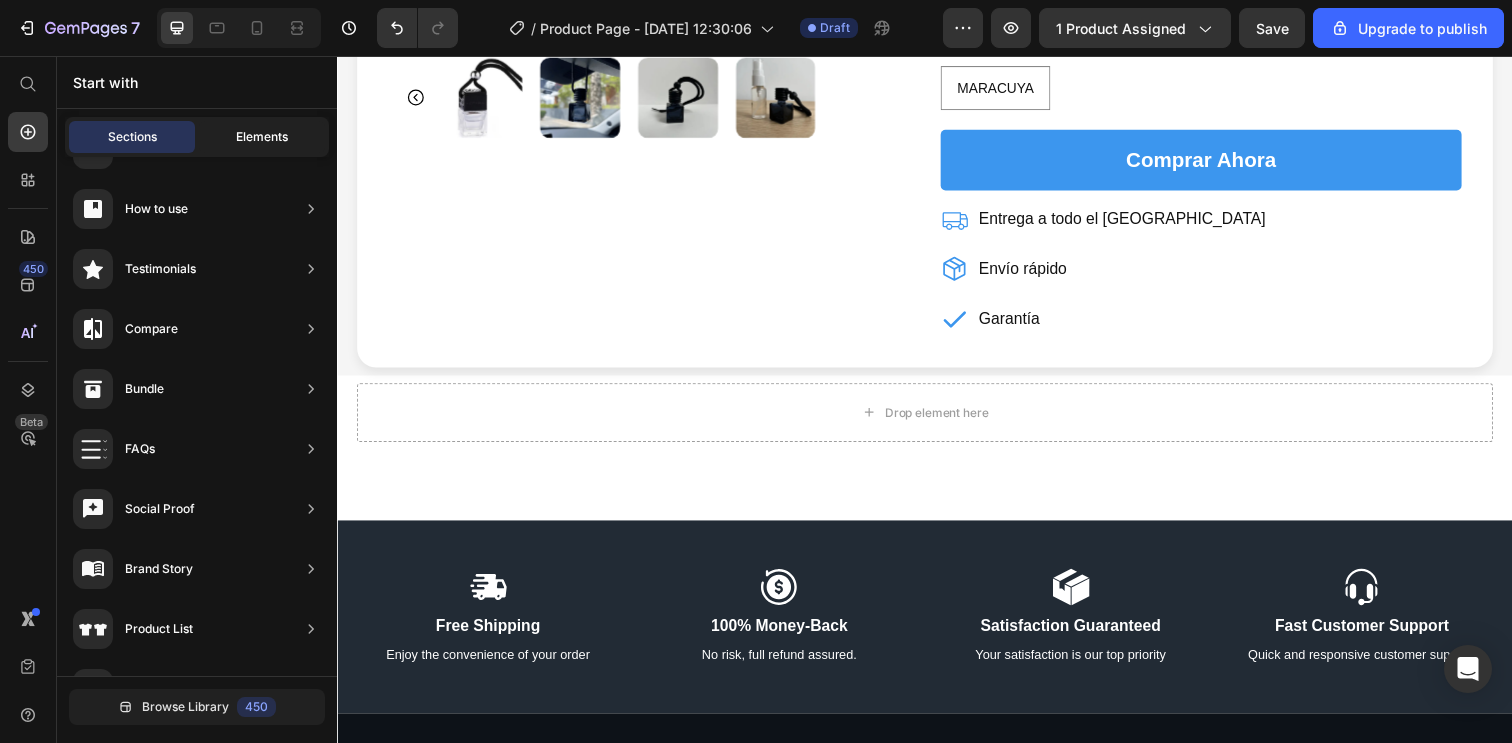 click on "Elements" at bounding box center [262, 137] 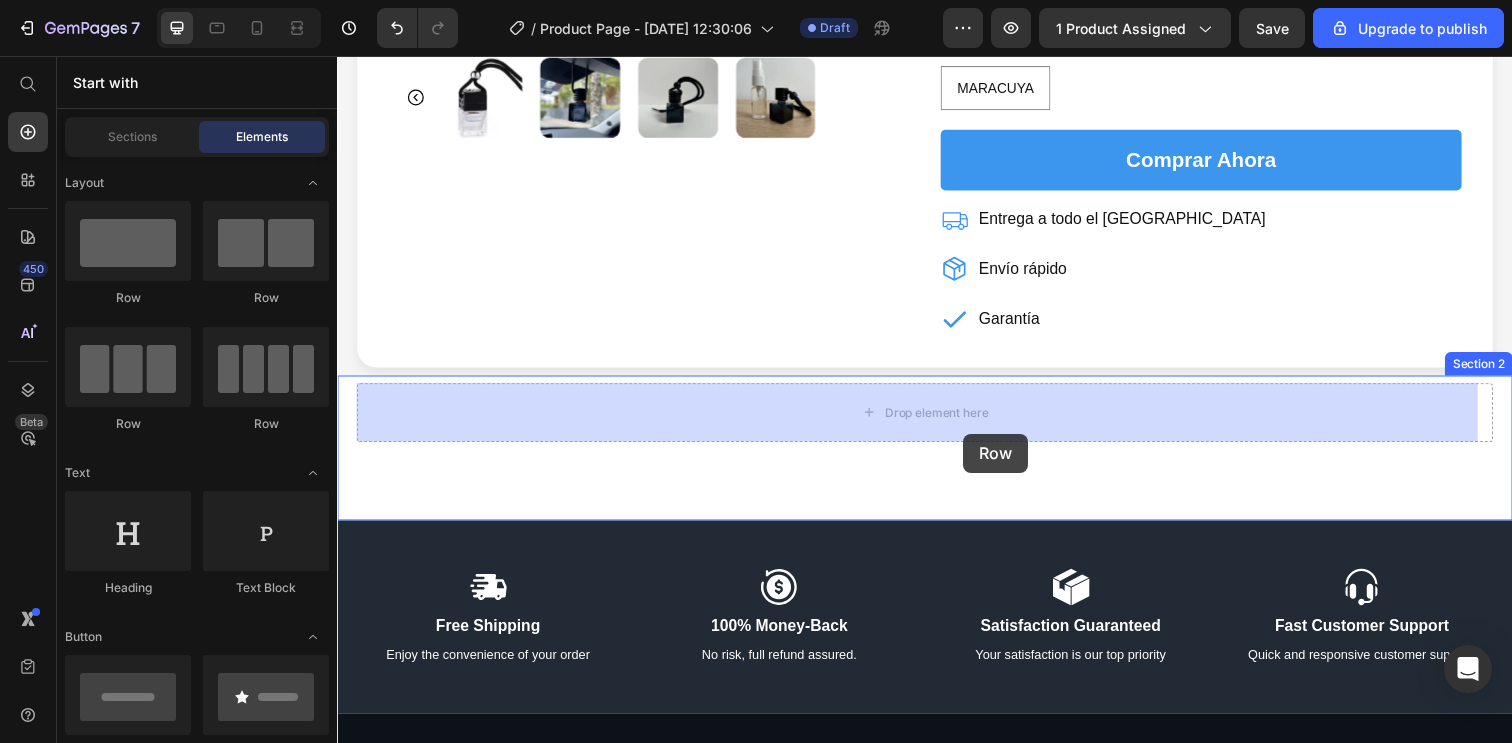 drag, startPoint x: 616, startPoint y: 329, endPoint x: 976, endPoint y: 442, distance: 377.31818 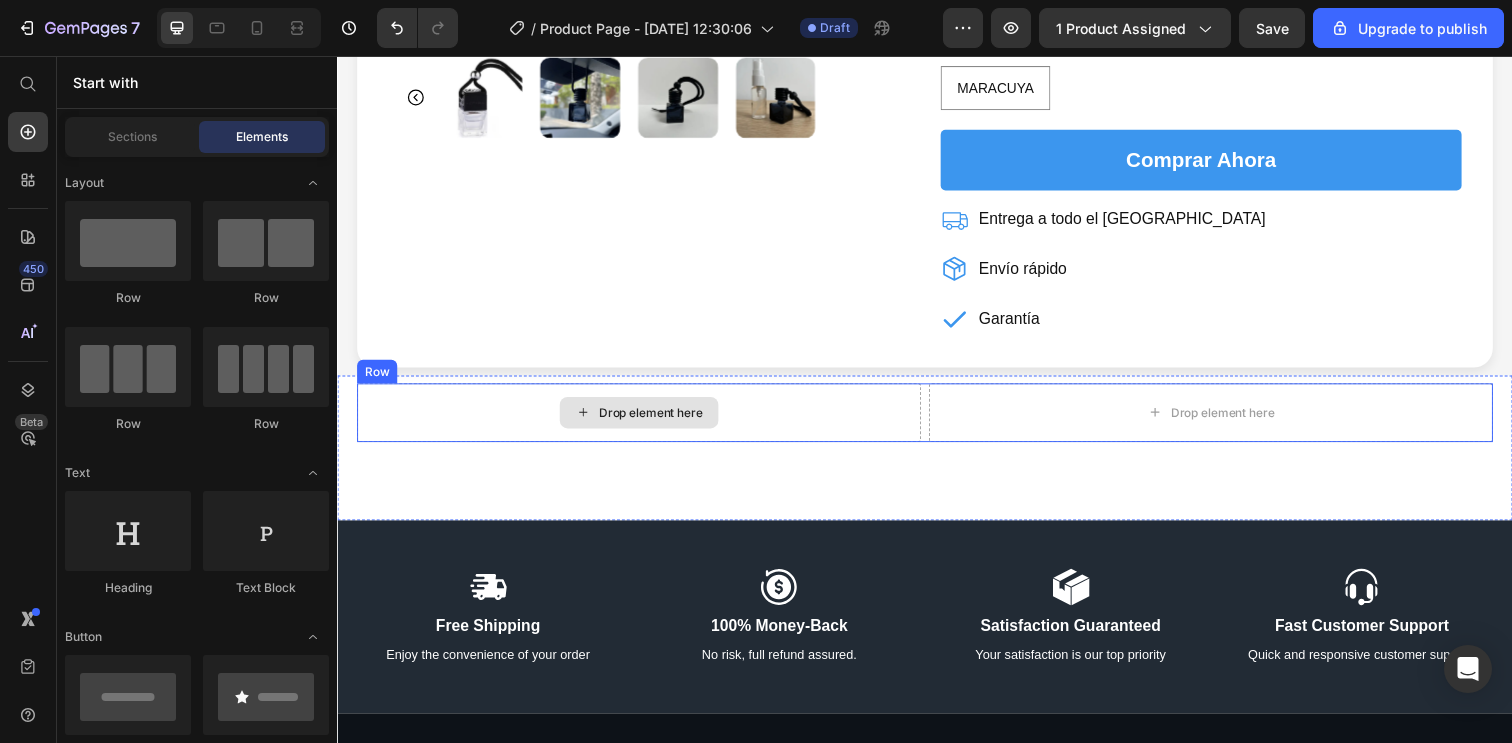 click on "Drop element here" at bounding box center [645, 420] 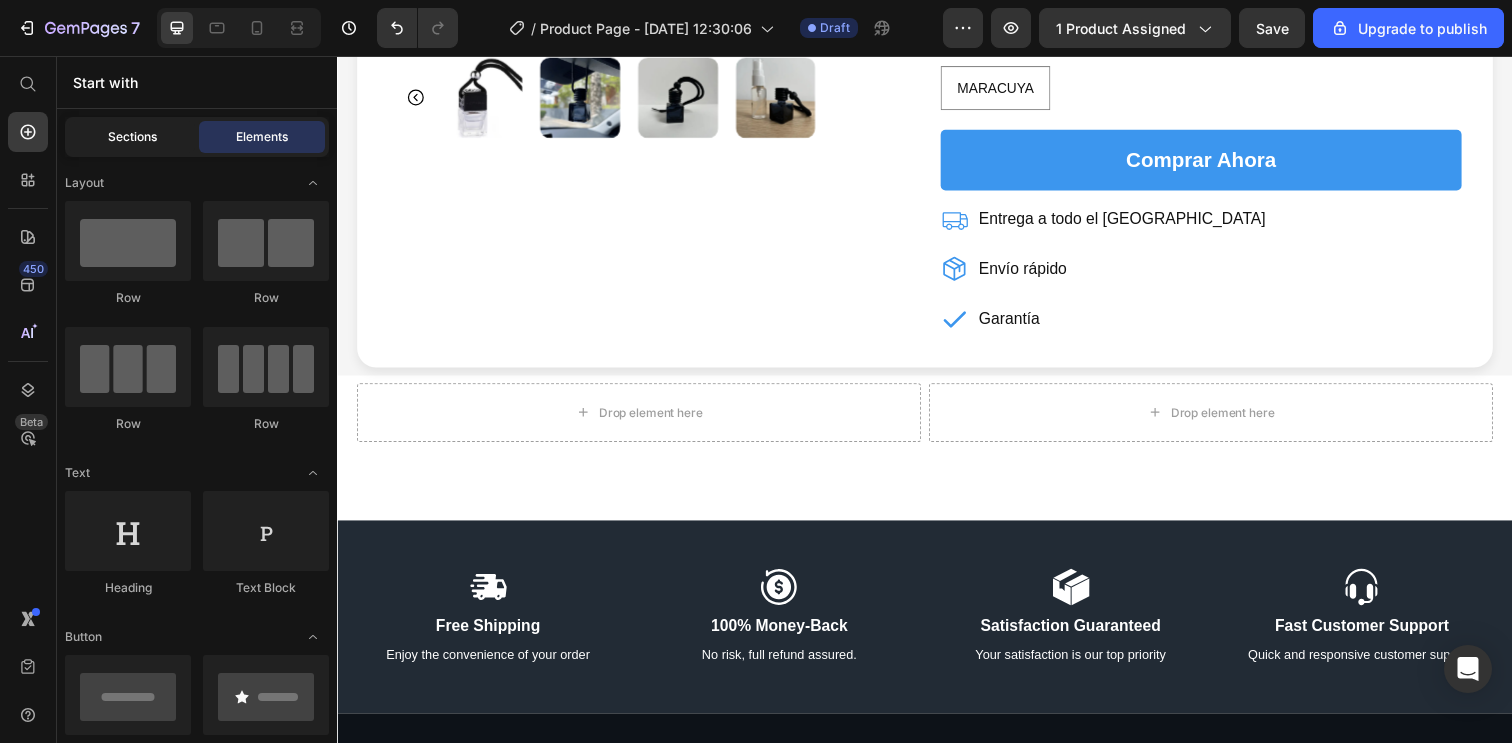 click on "Sections" at bounding box center (132, 137) 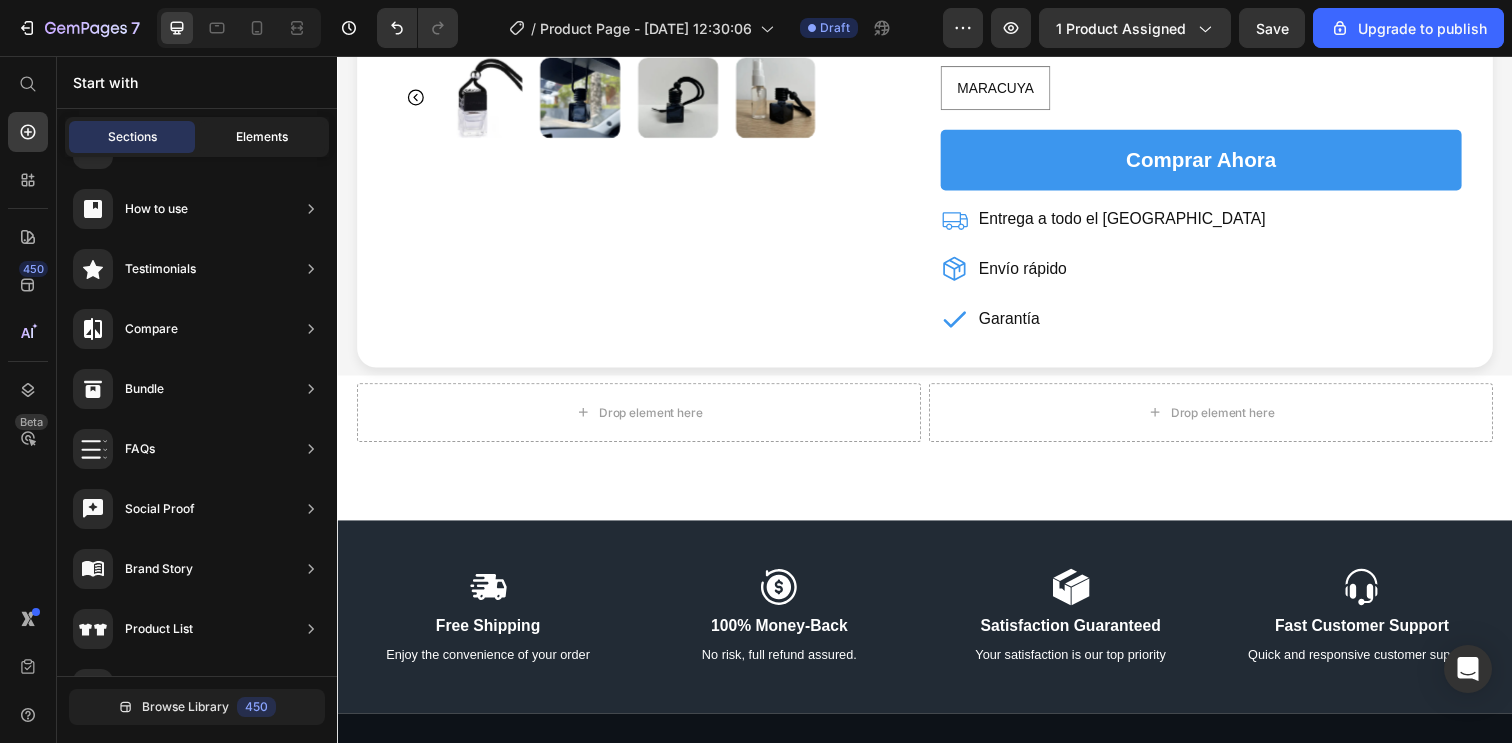 click on "Elements" at bounding box center (262, 137) 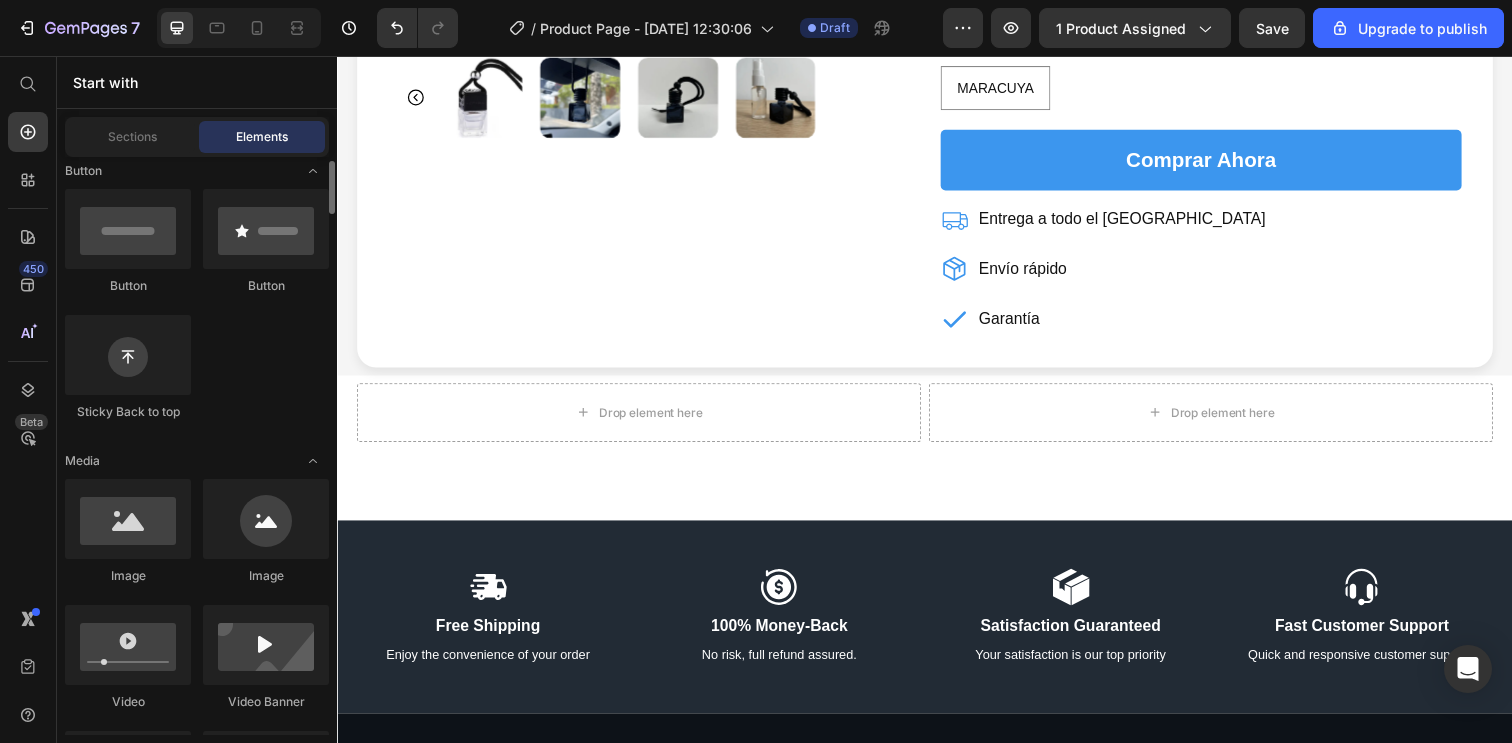 scroll, scrollTop: 477, scrollLeft: 0, axis: vertical 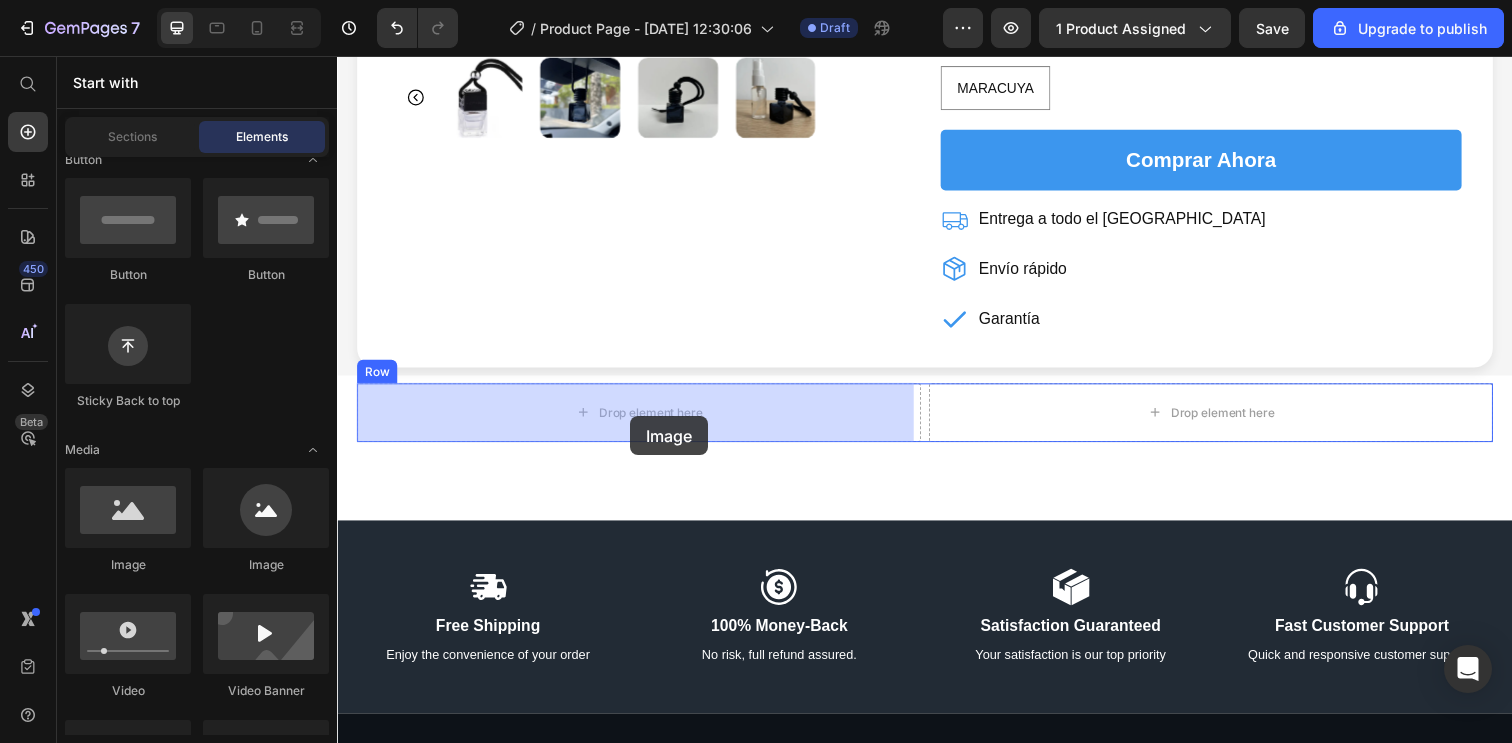 drag, startPoint x: 475, startPoint y: 568, endPoint x: 636, endPoint y: 424, distance: 216.00232 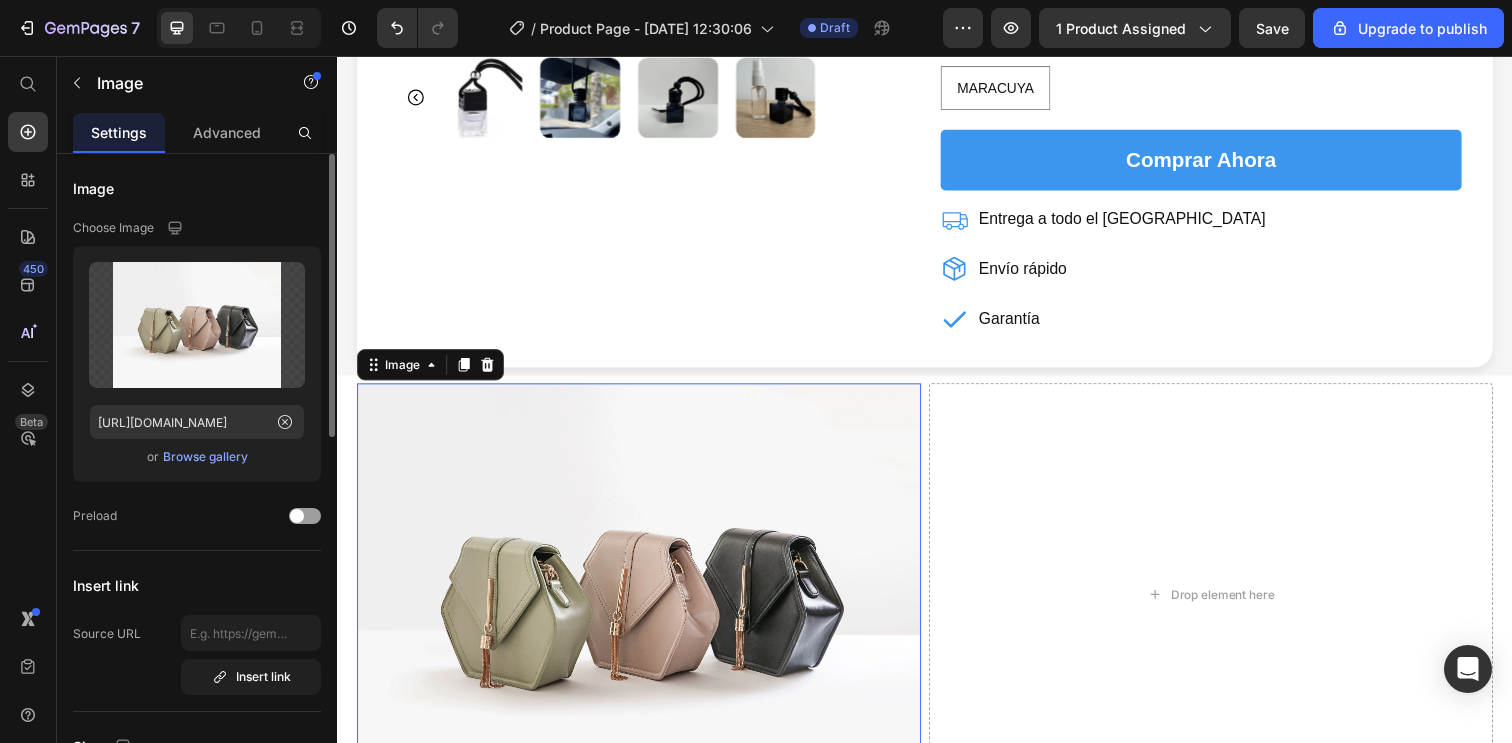 click on "Browse gallery" at bounding box center [205, 457] 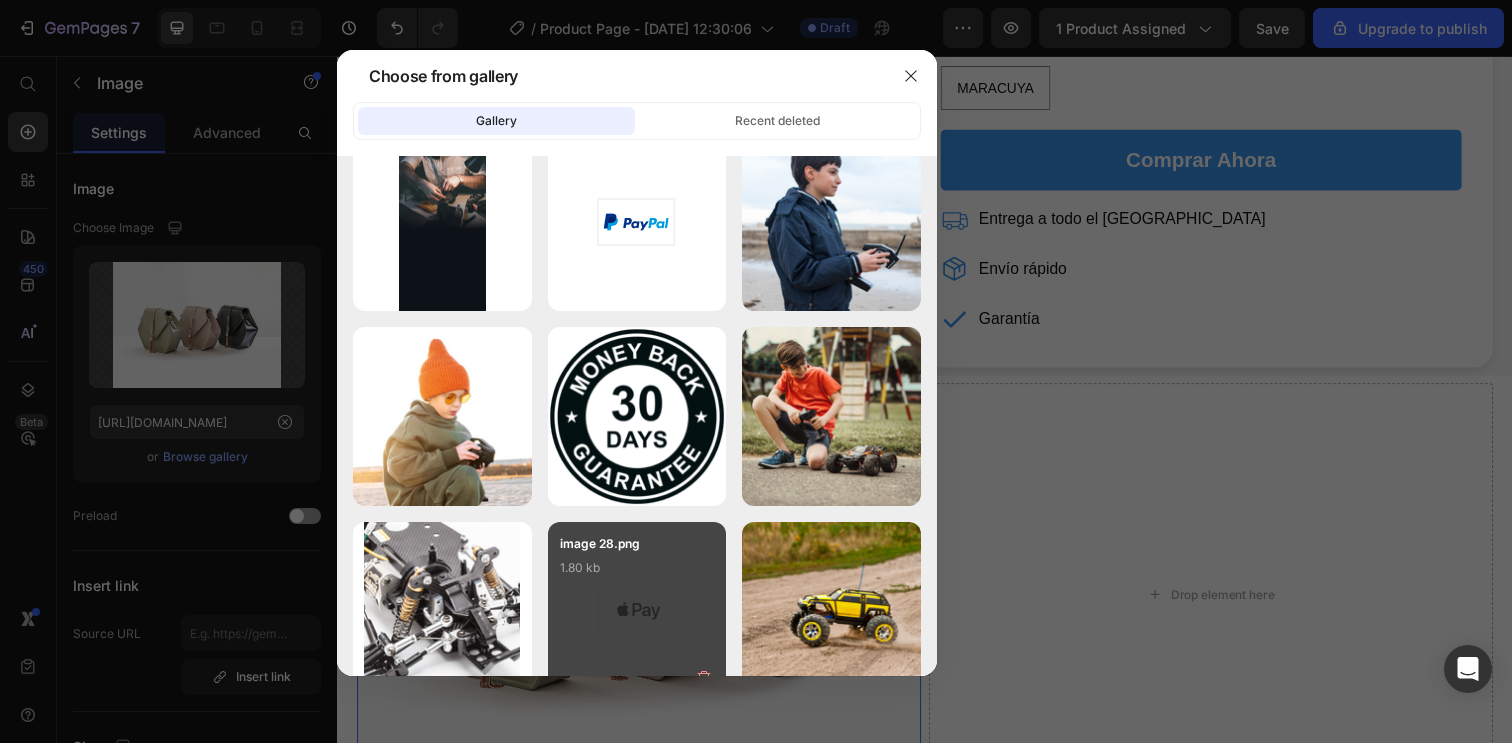scroll, scrollTop: 0, scrollLeft: 0, axis: both 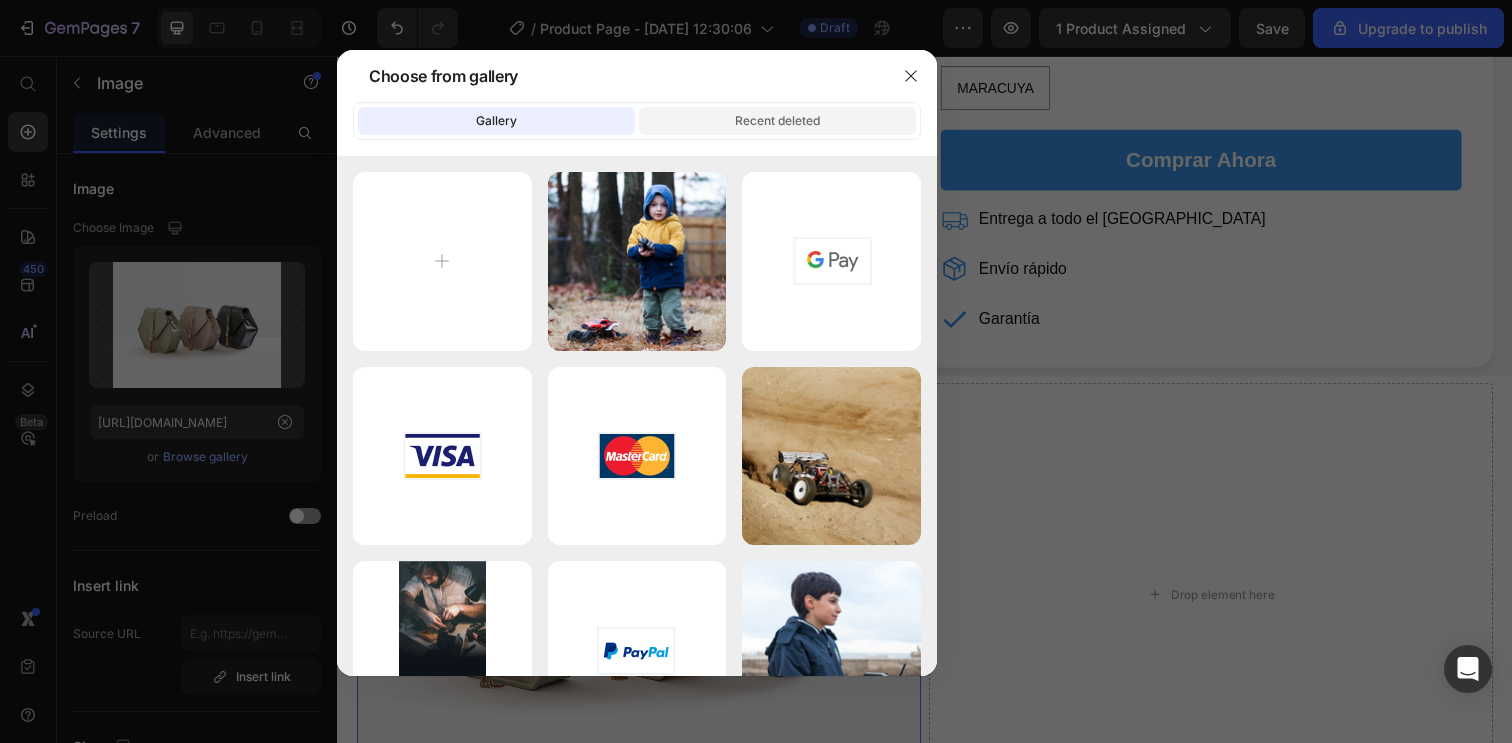 click on "Recent deleted" 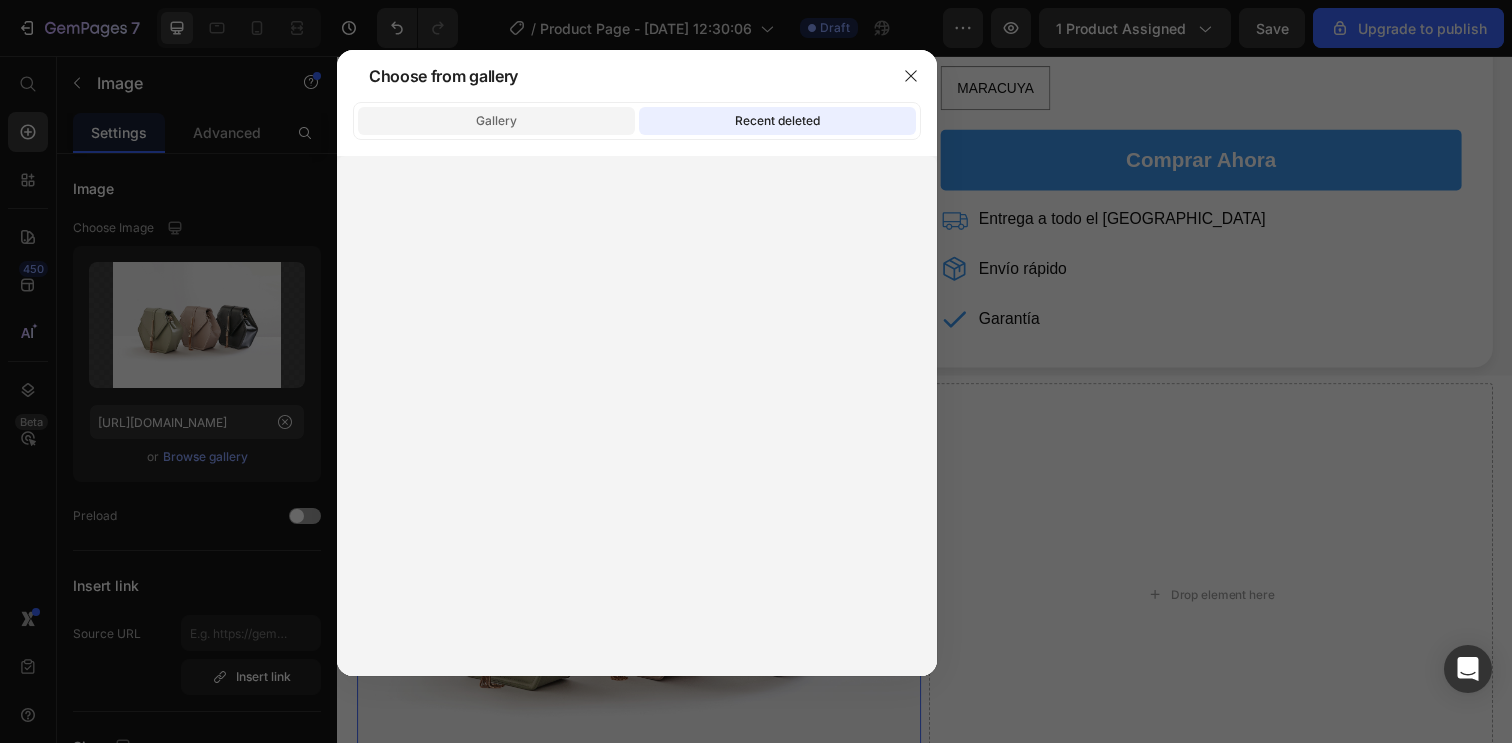 click on "Gallery" 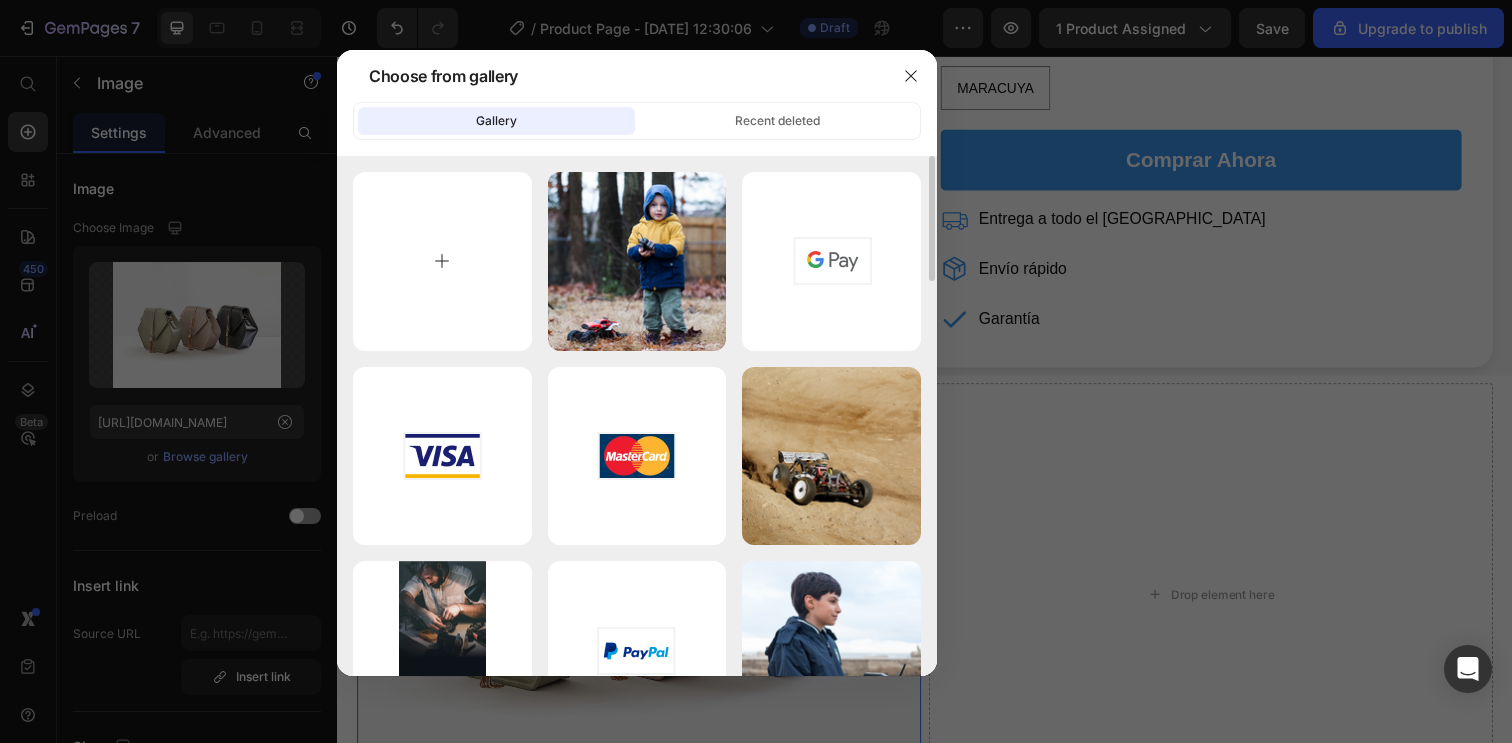 click at bounding box center (442, 261) 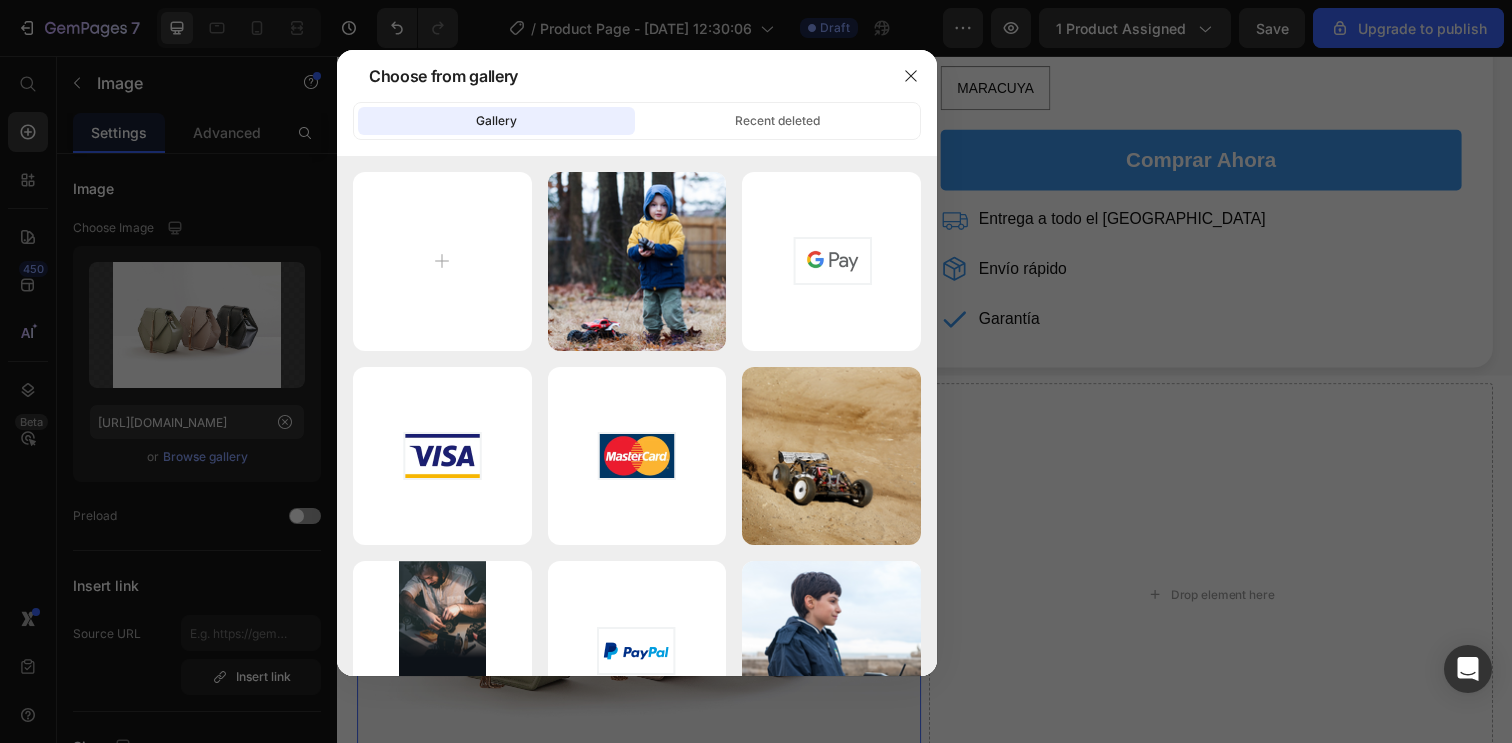 click at bounding box center (756, 371) 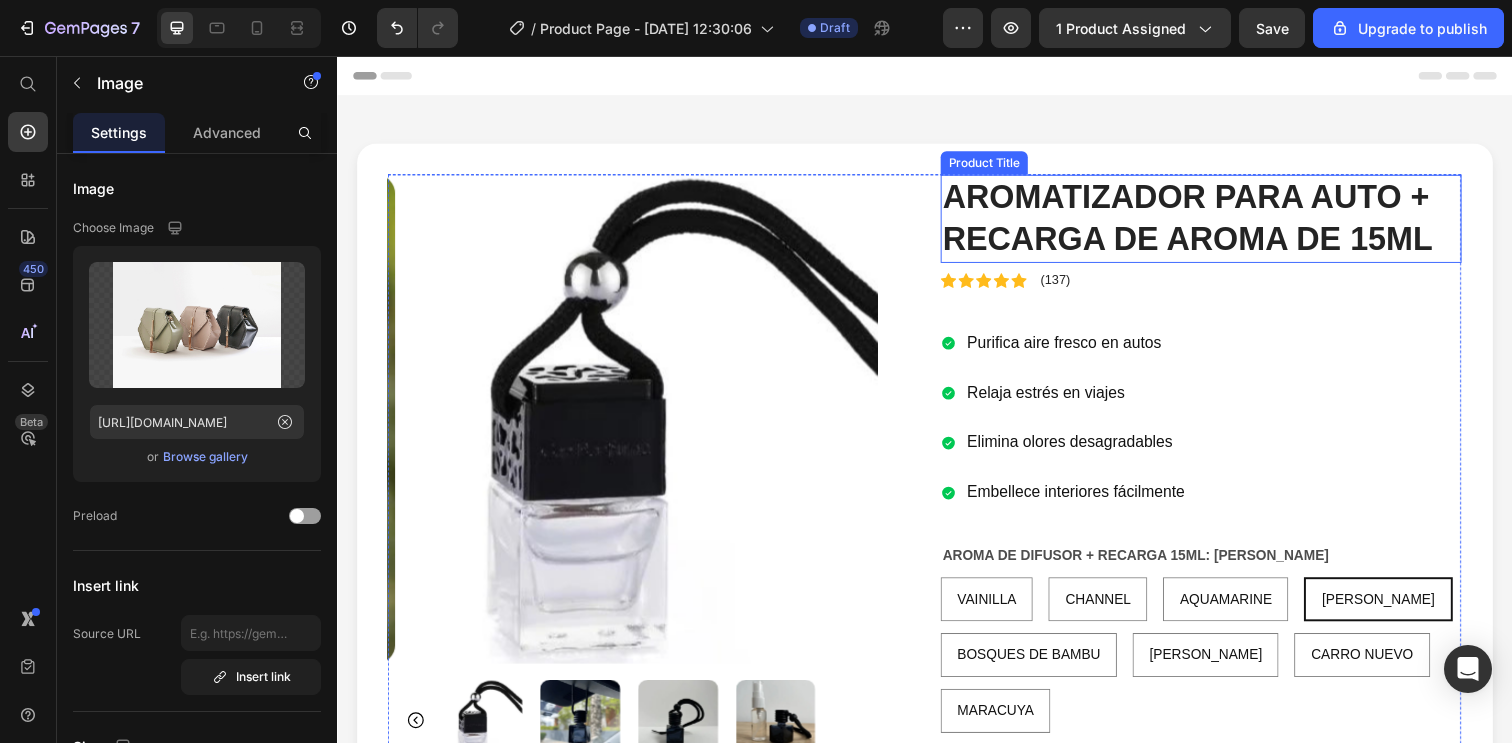 scroll, scrollTop: 1, scrollLeft: 0, axis: vertical 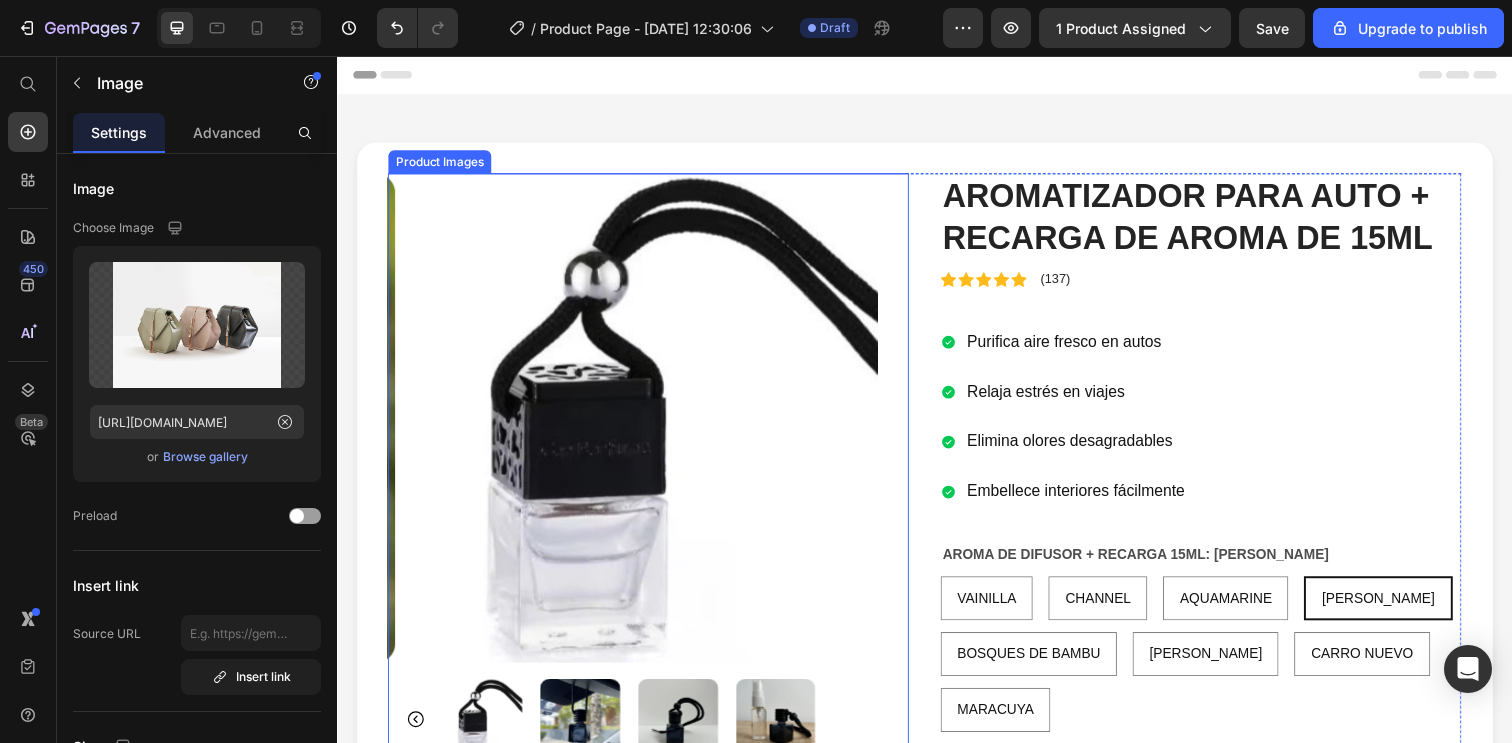 click at bounding box center [647, 426] 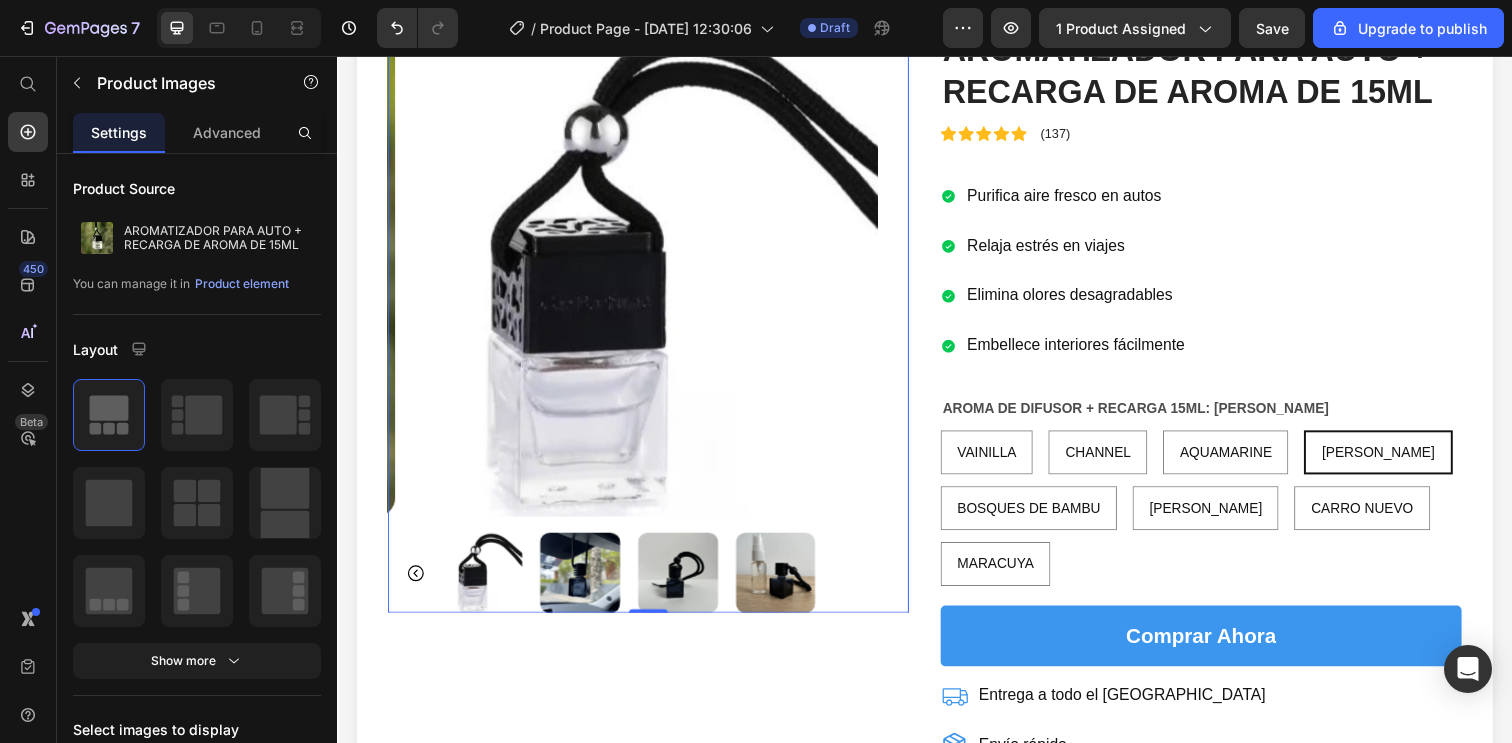 click at bounding box center [639, 584] 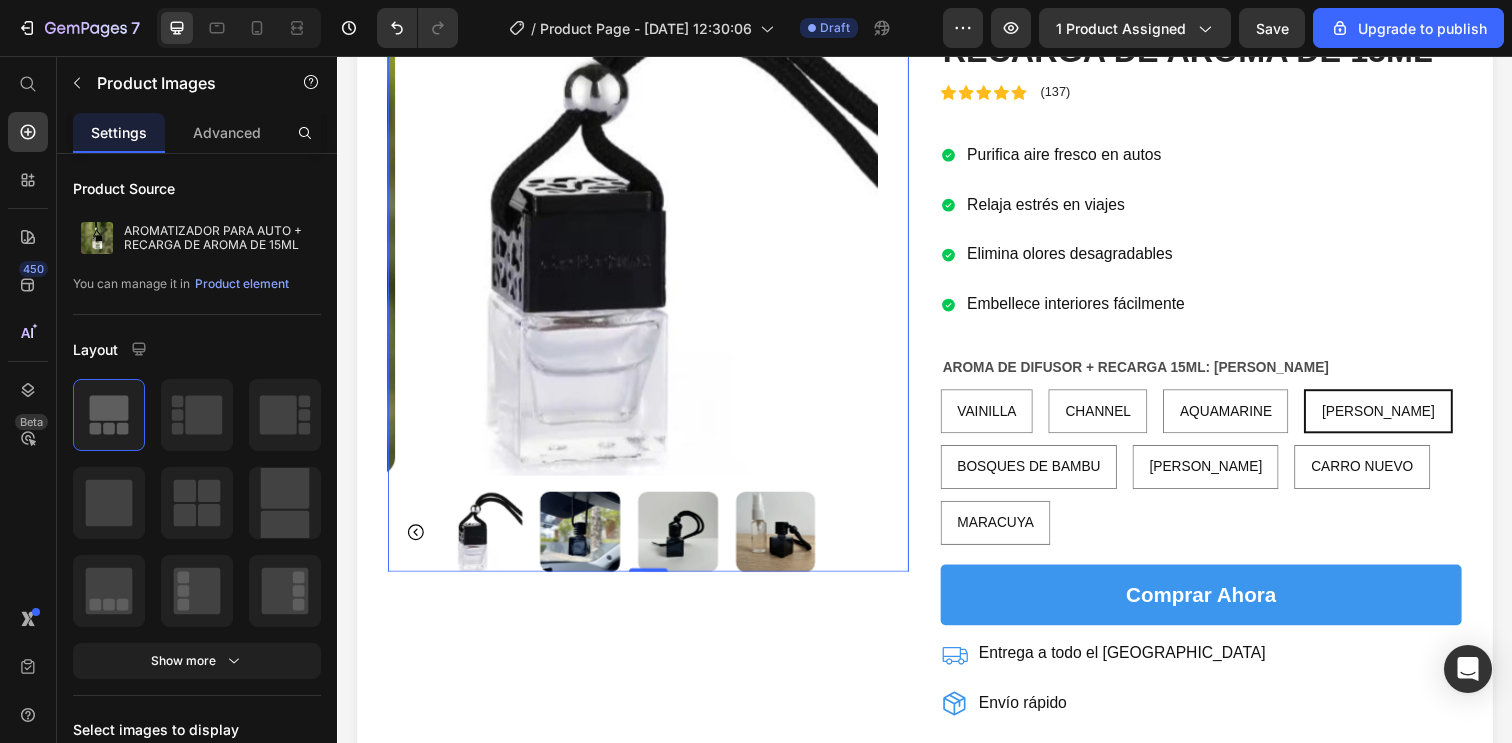 click 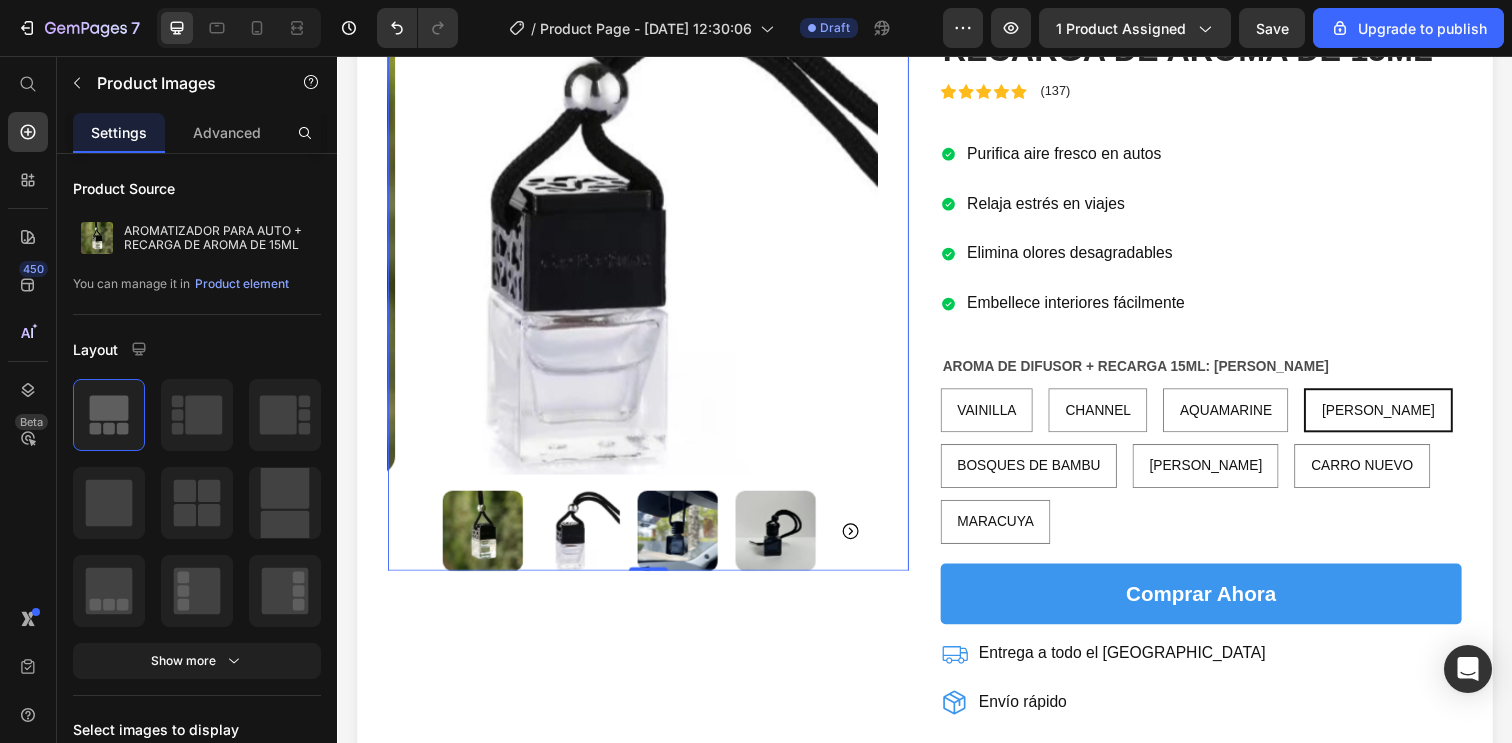 click at bounding box center (486, 541) 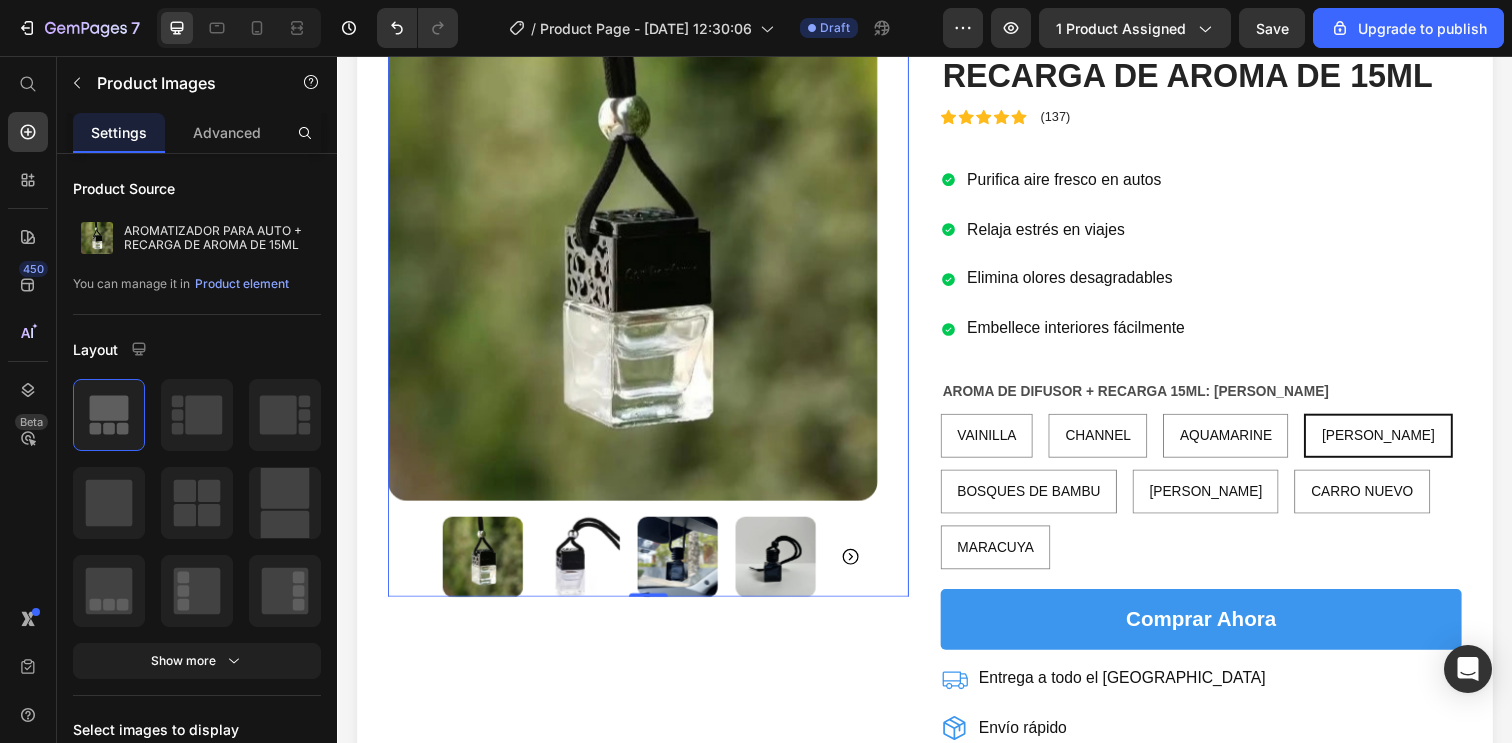 click at bounding box center [639, 260] 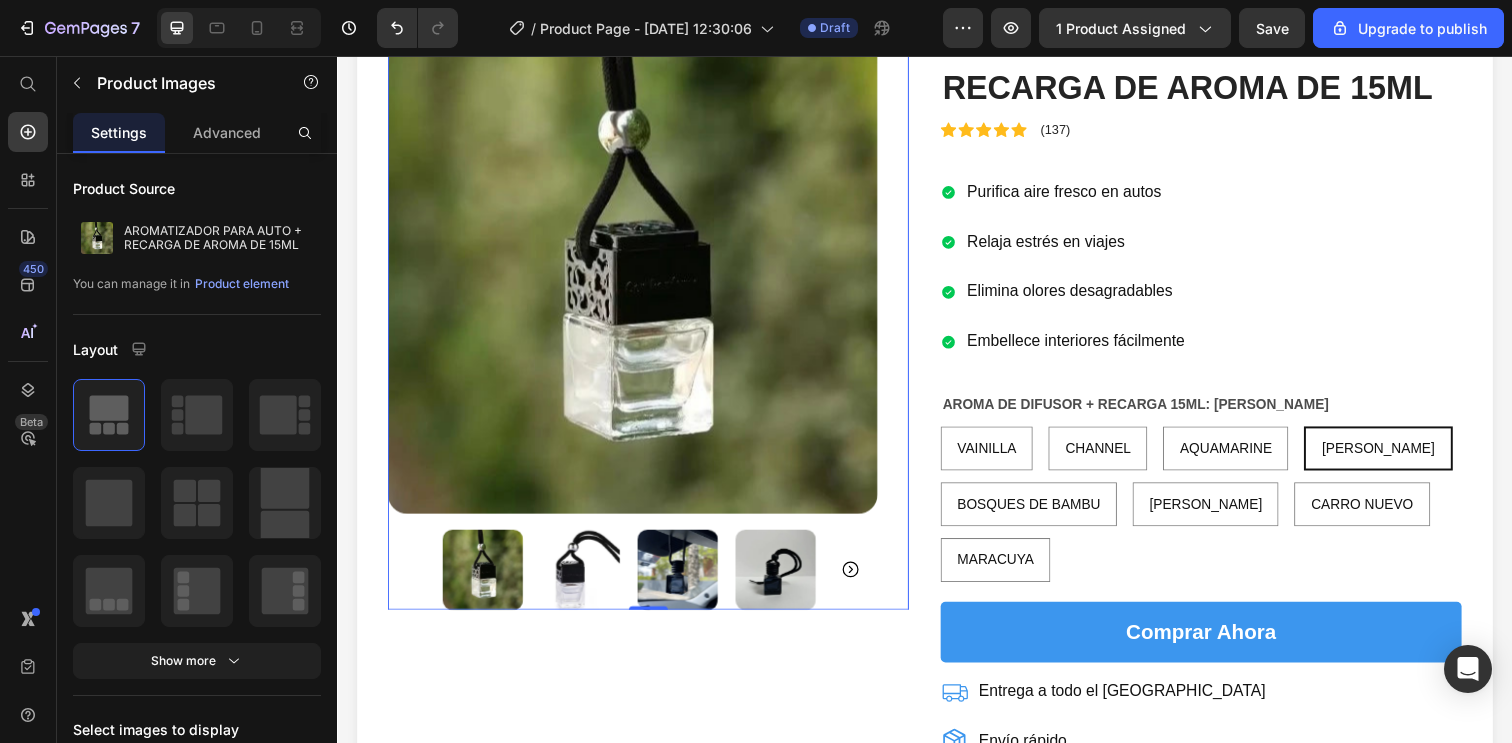 scroll, scrollTop: 91, scrollLeft: 0, axis: vertical 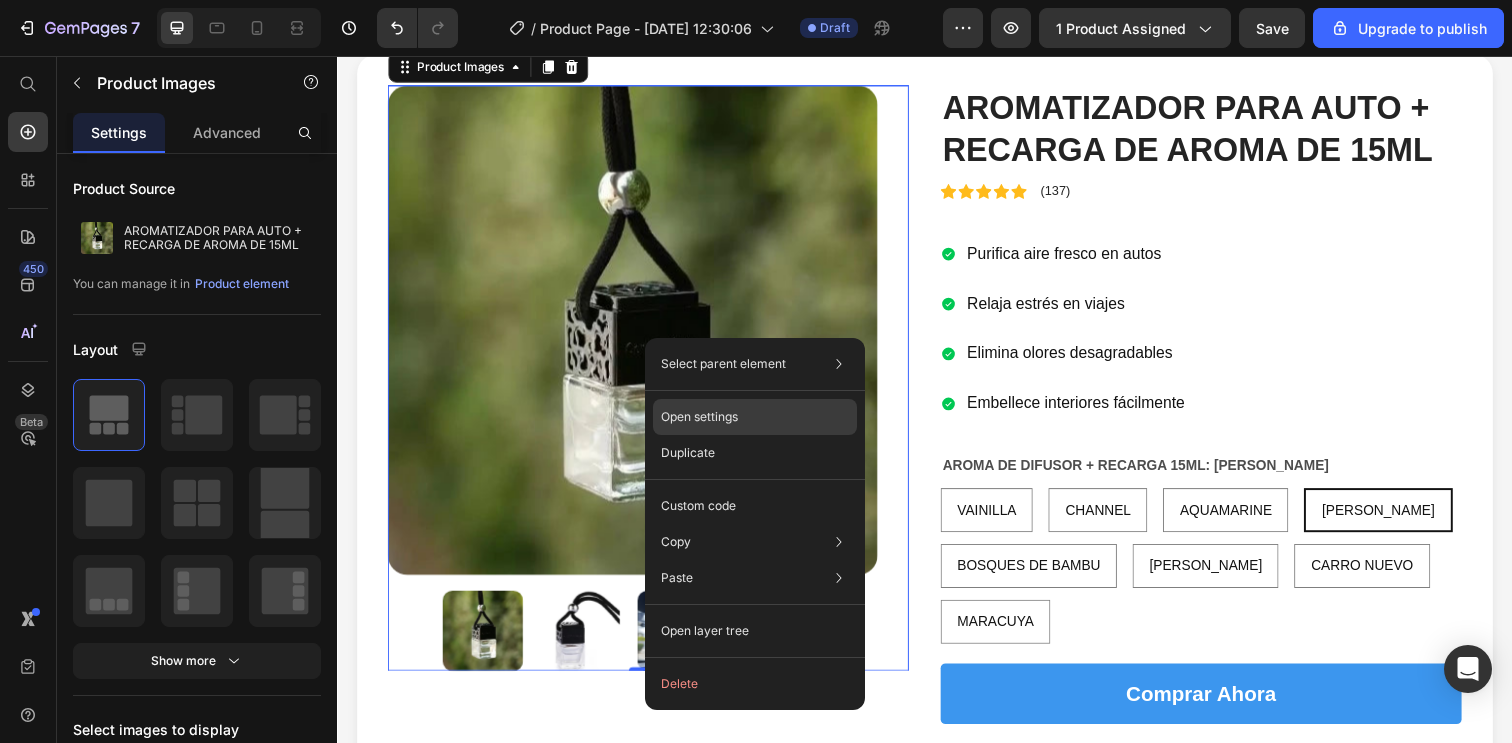 click on "Open settings" 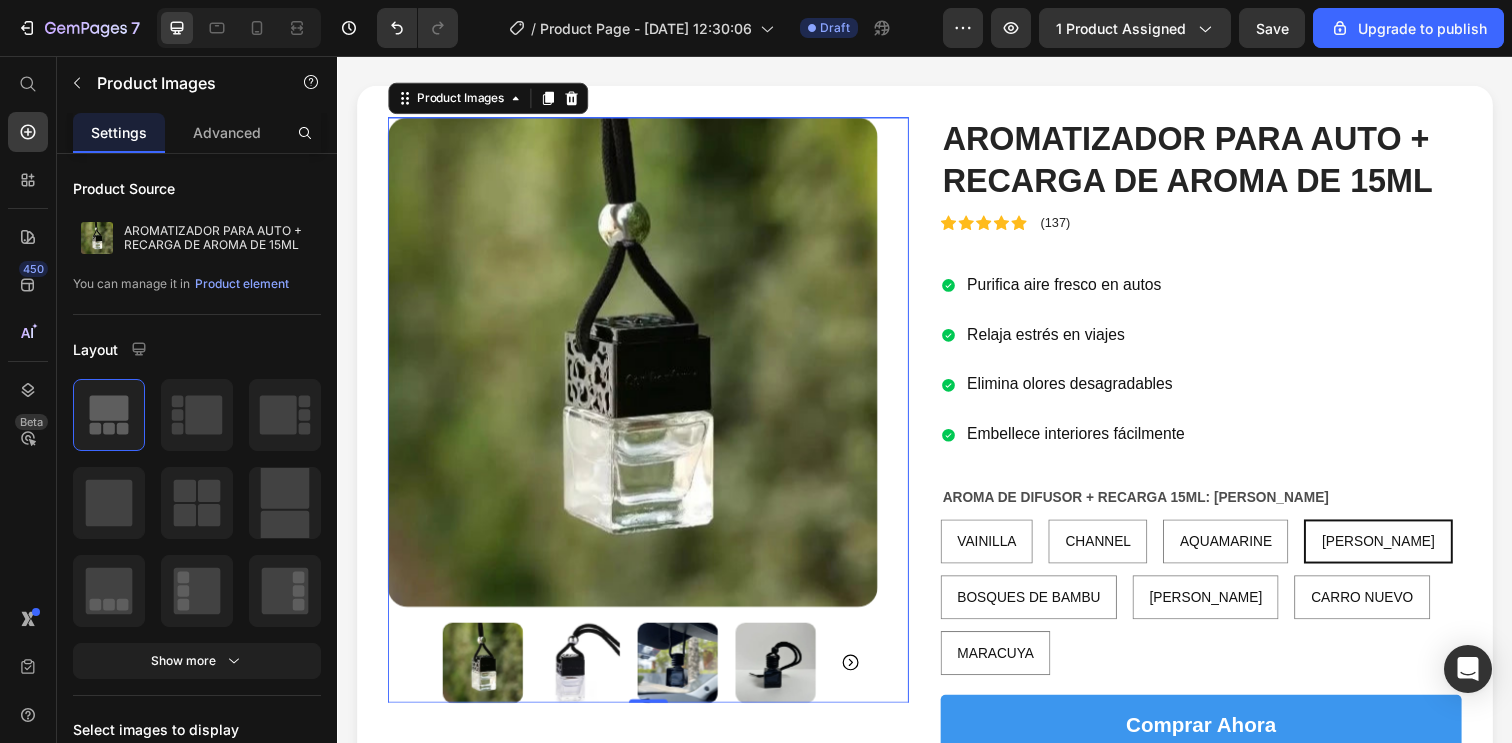 scroll, scrollTop: 57, scrollLeft: 0, axis: vertical 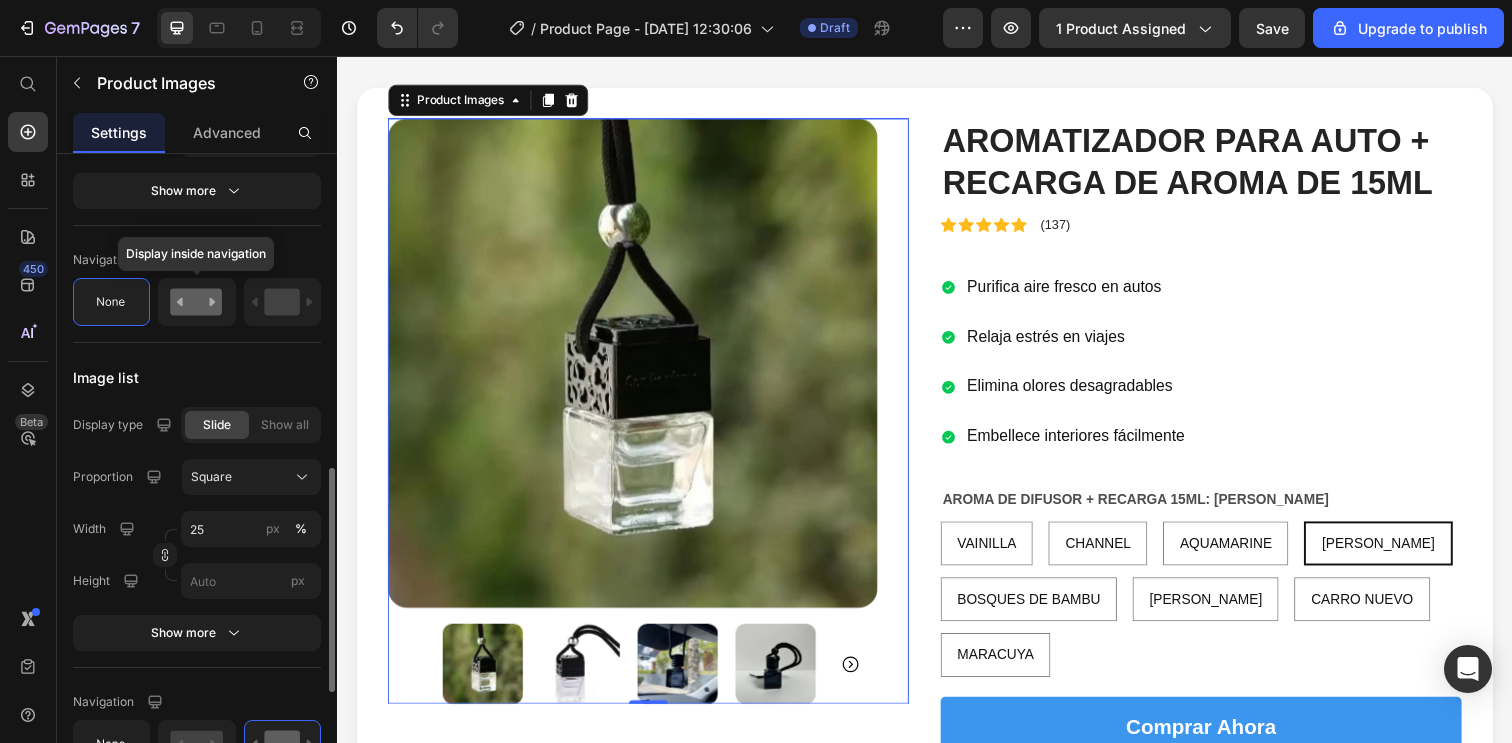 click 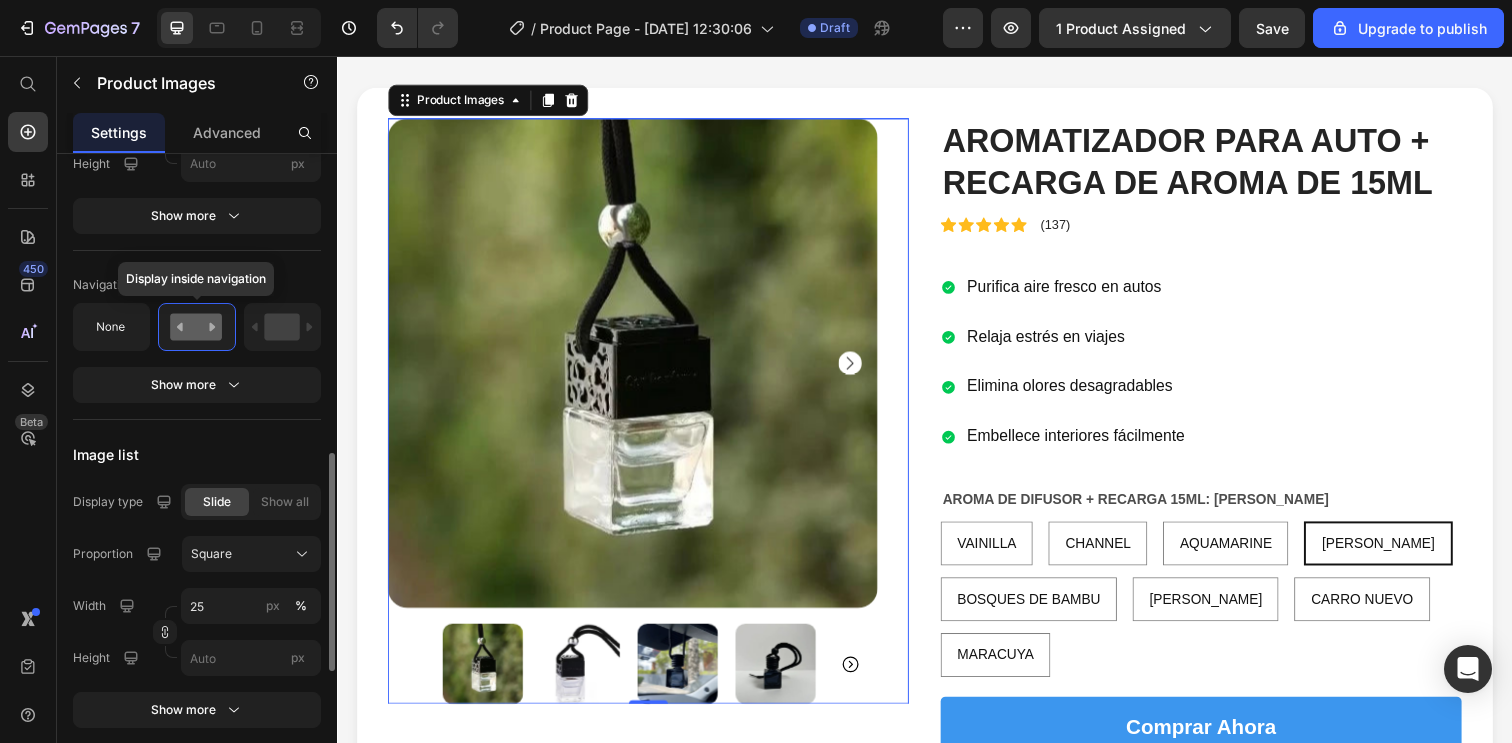 scroll, scrollTop: 896, scrollLeft: 0, axis: vertical 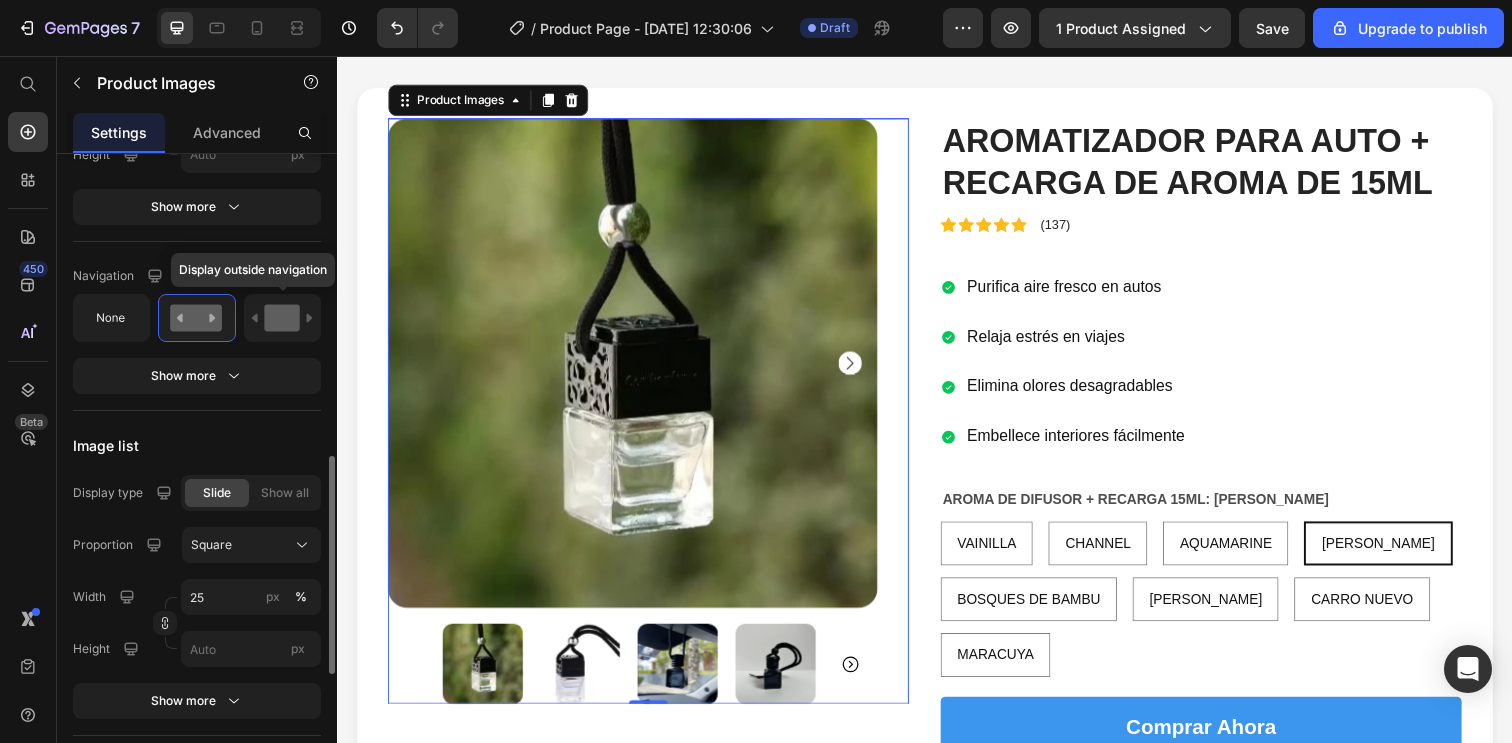 click 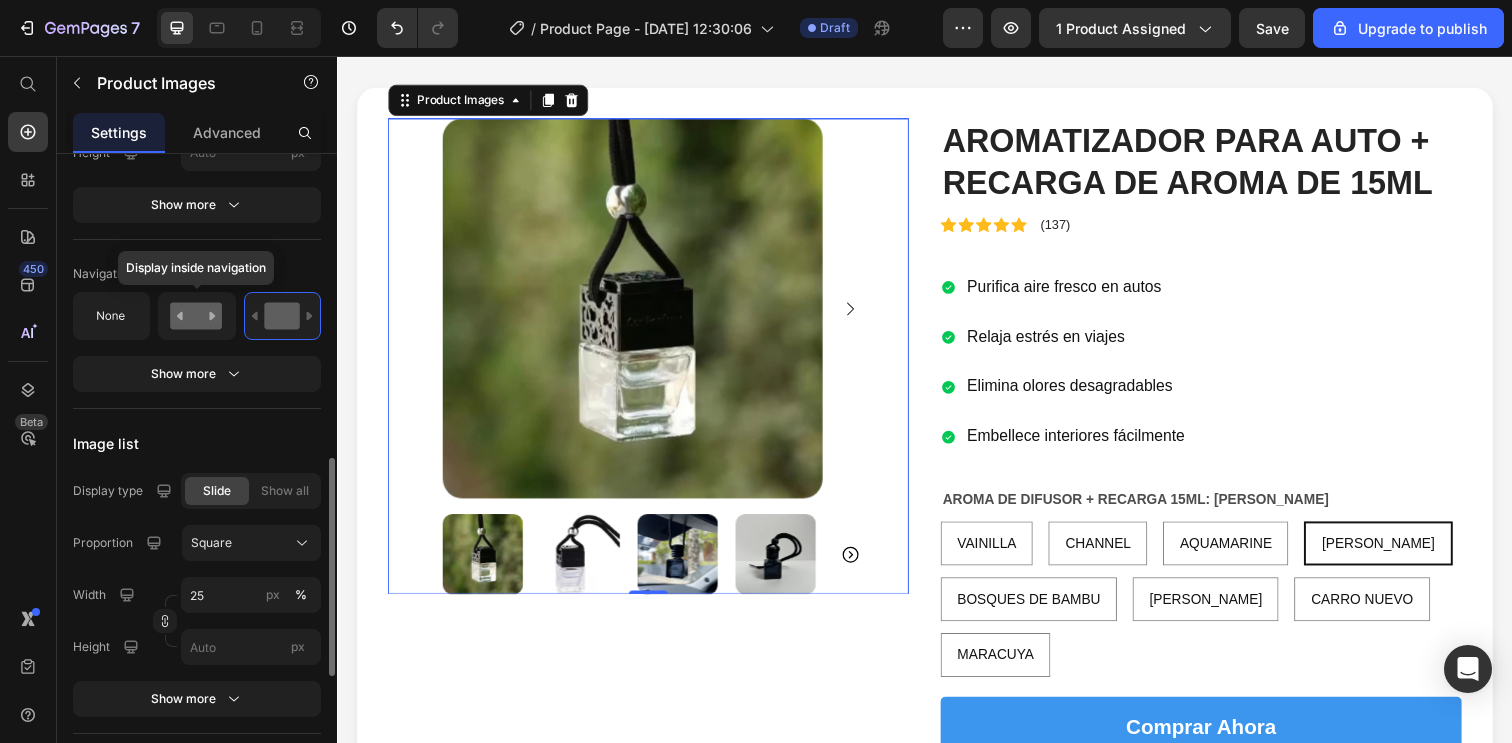 click 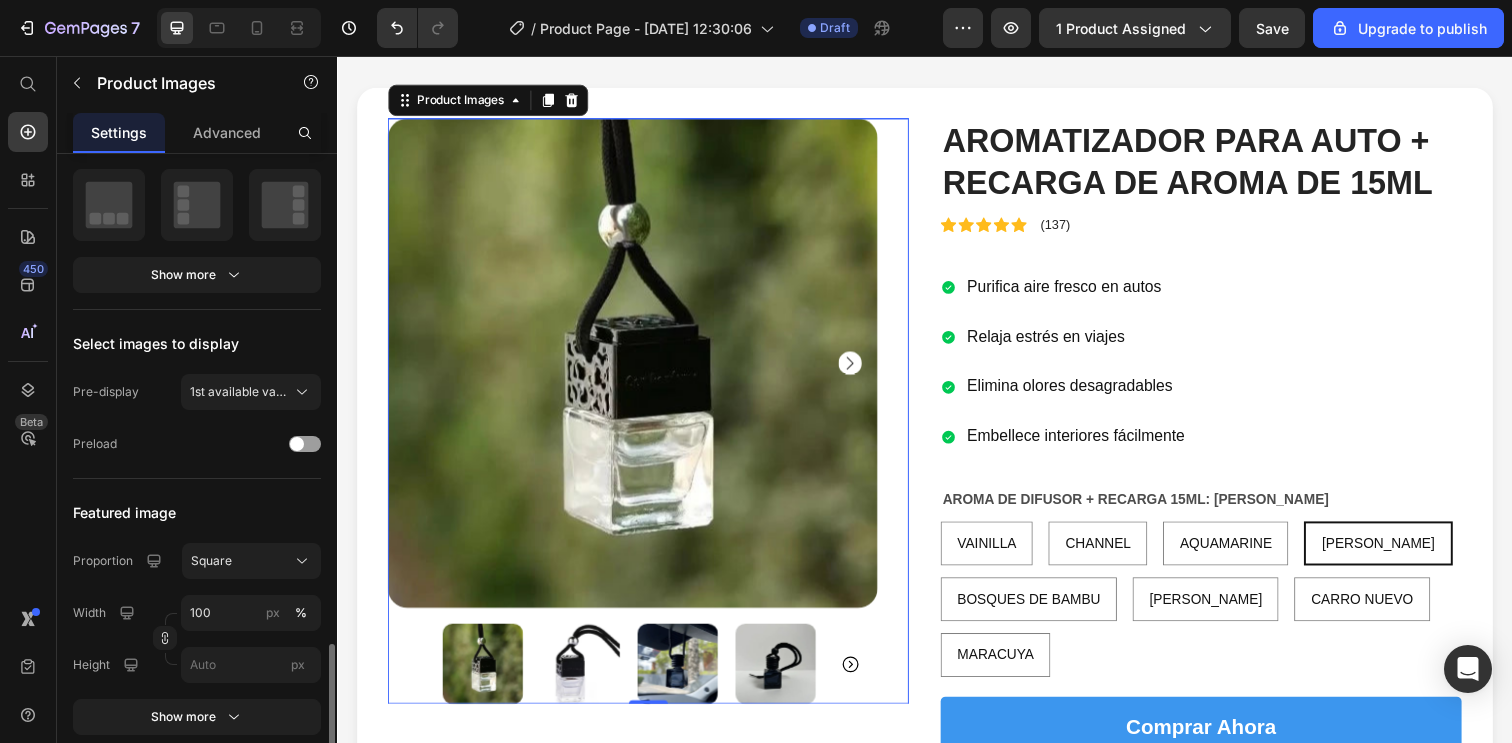 scroll, scrollTop: 0, scrollLeft: 0, axis: both 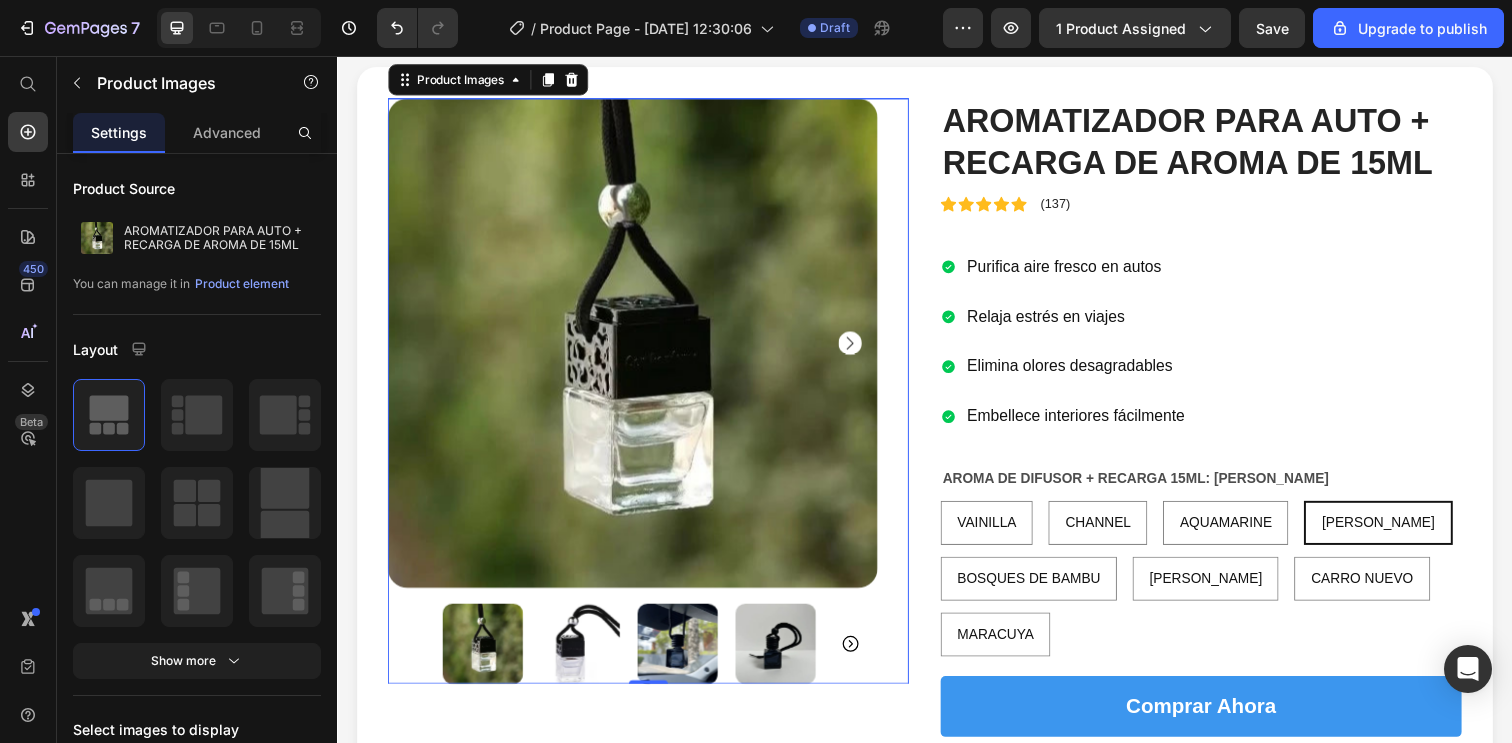 click at bounding box center [639, 349] 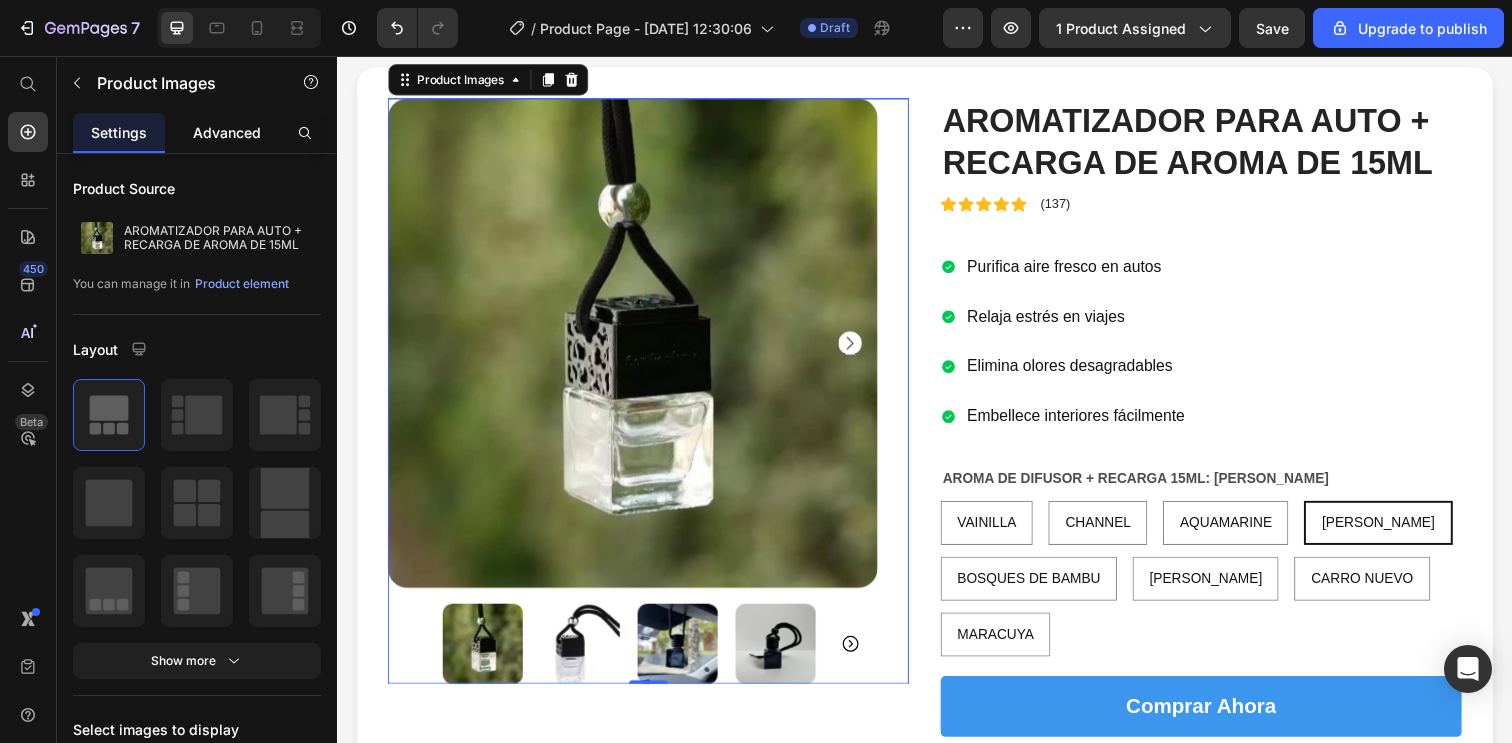 click on "Advanced" at bounding box center [227, 132] 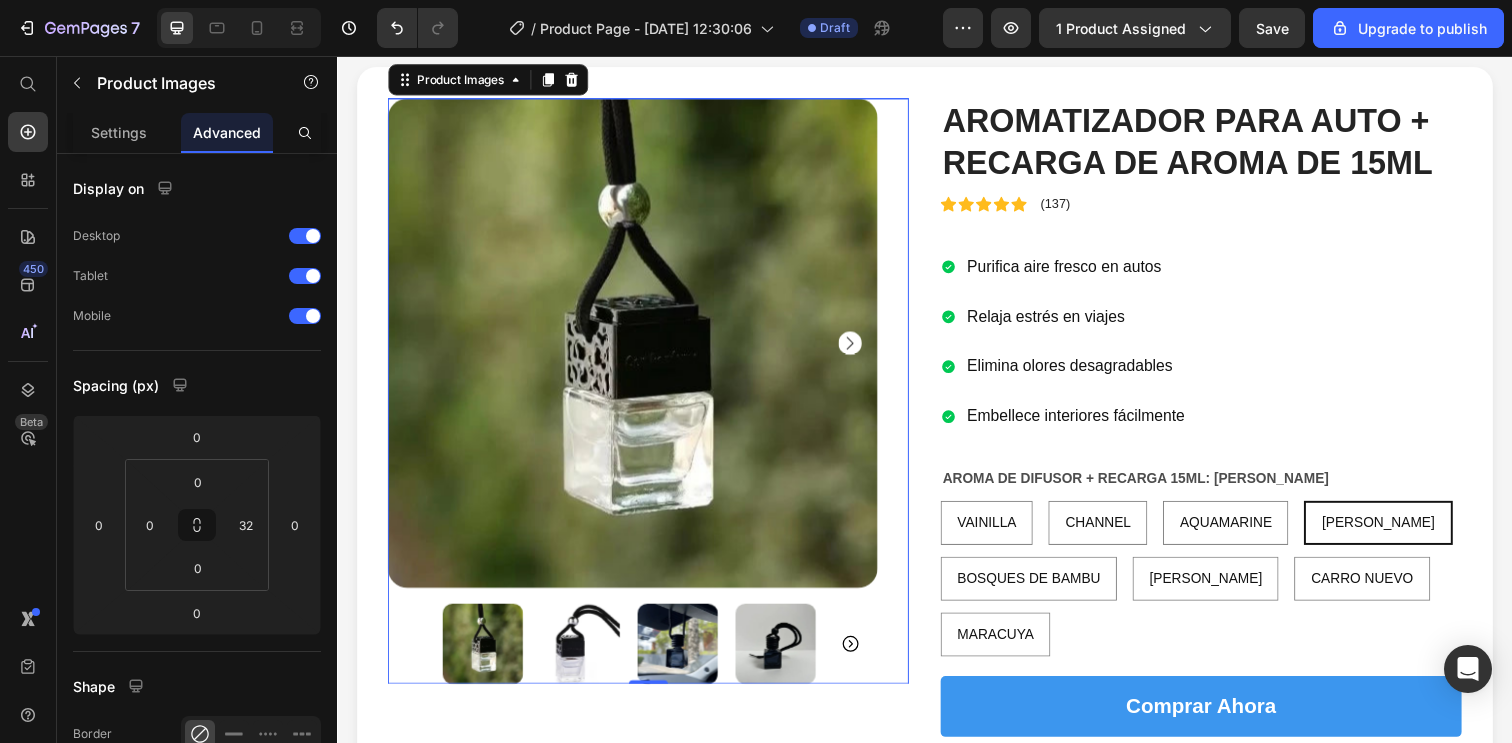 click on "Settings Advanced" at bounding box center (197, 133) 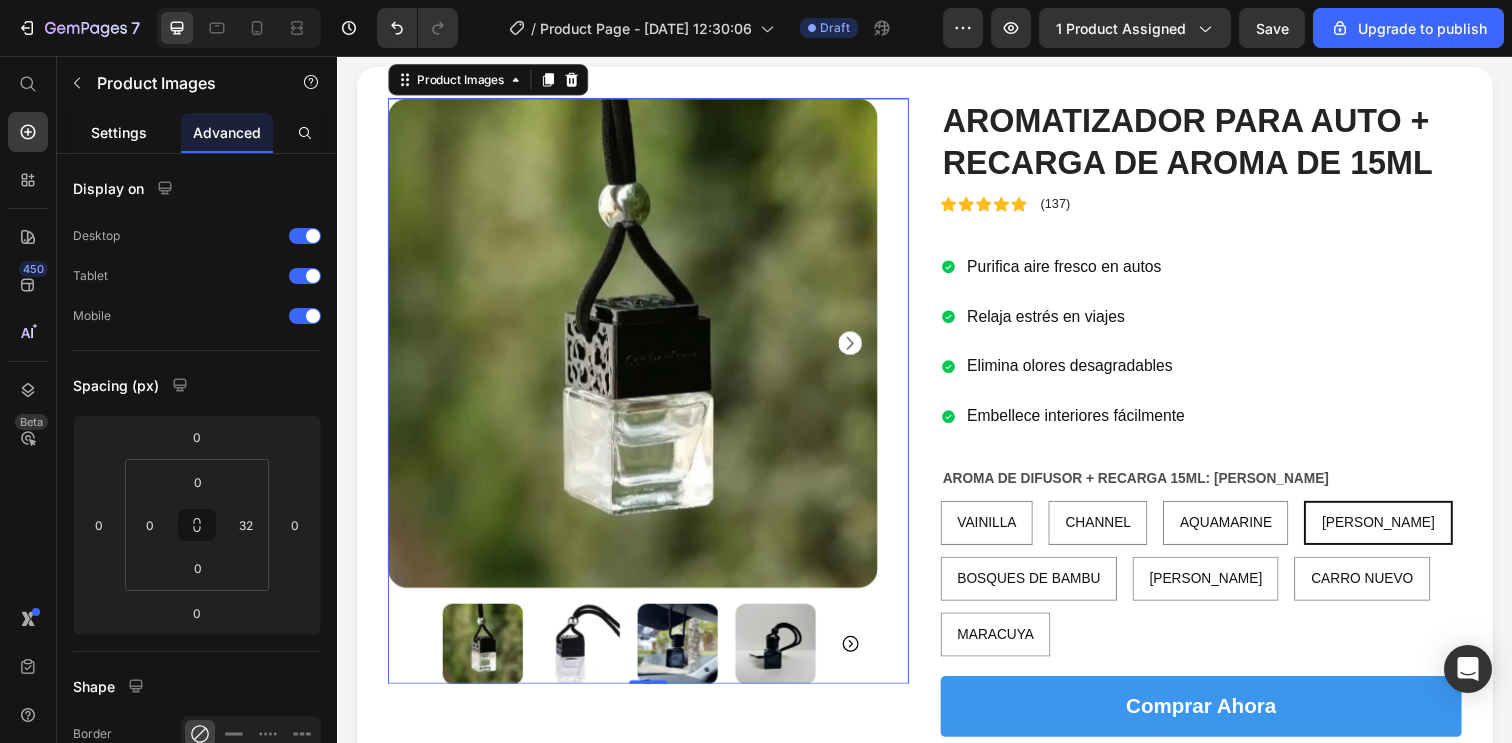 click on "Settings" at bounding box center [119, 132] 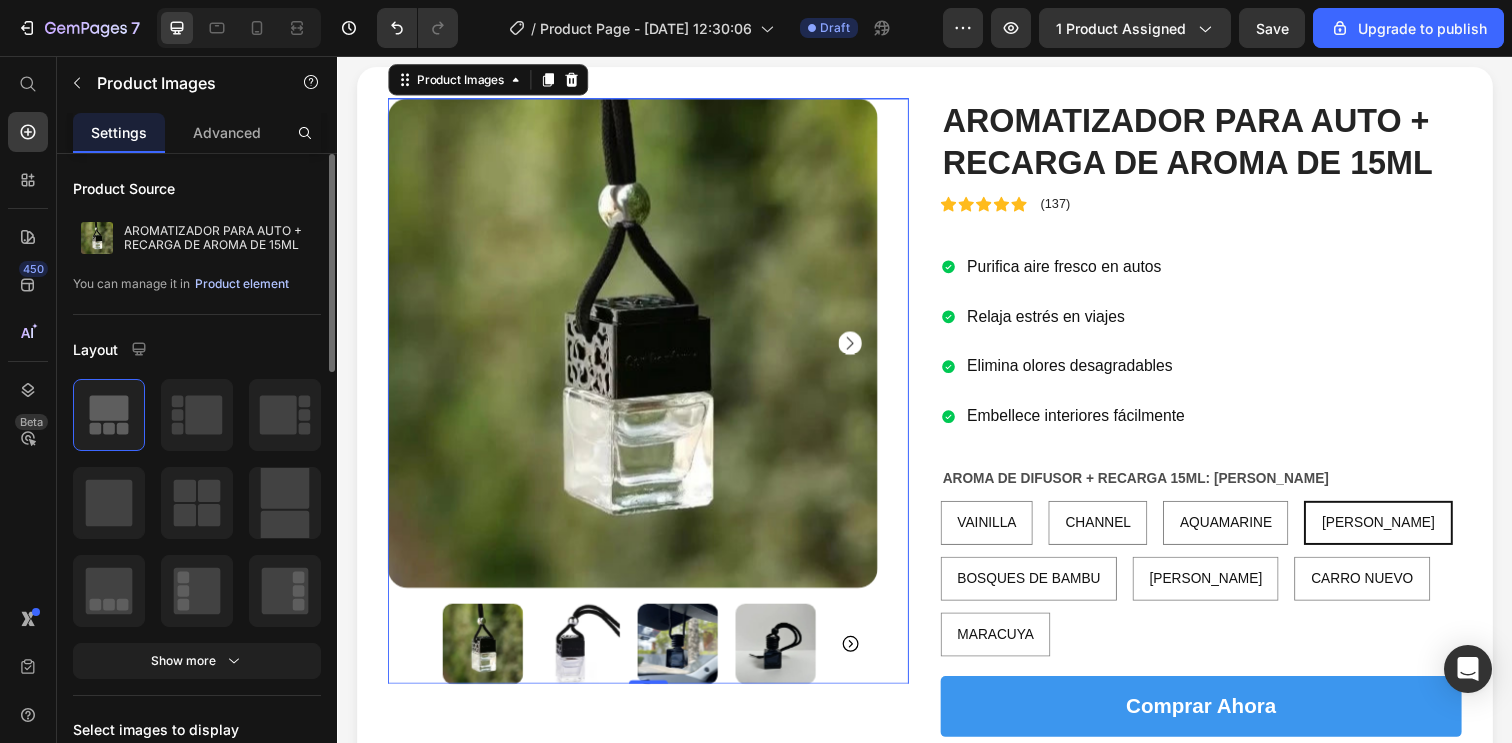 click on "Product element" at bounding box center (242, 284) 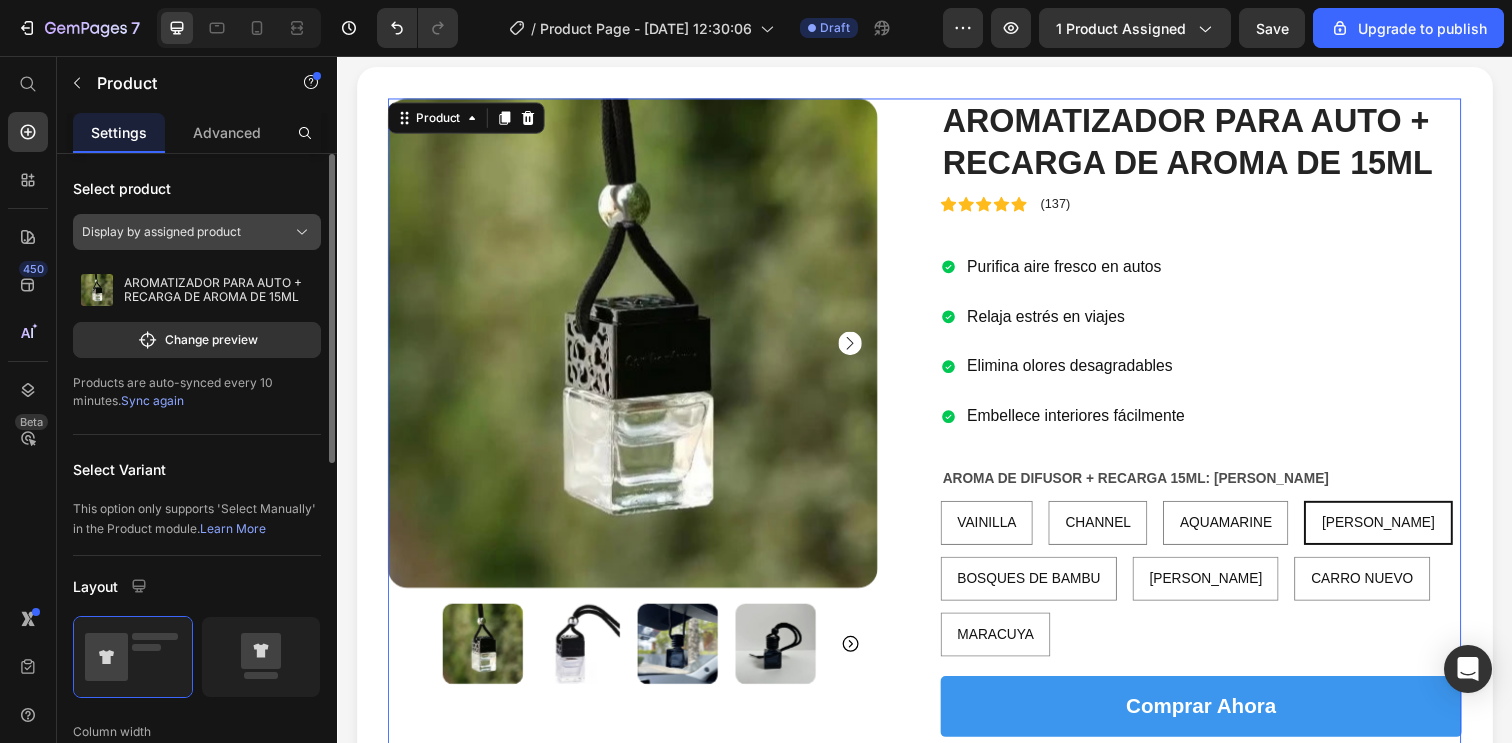 click on "Display by assigned product" at bounding box center [161, 232] 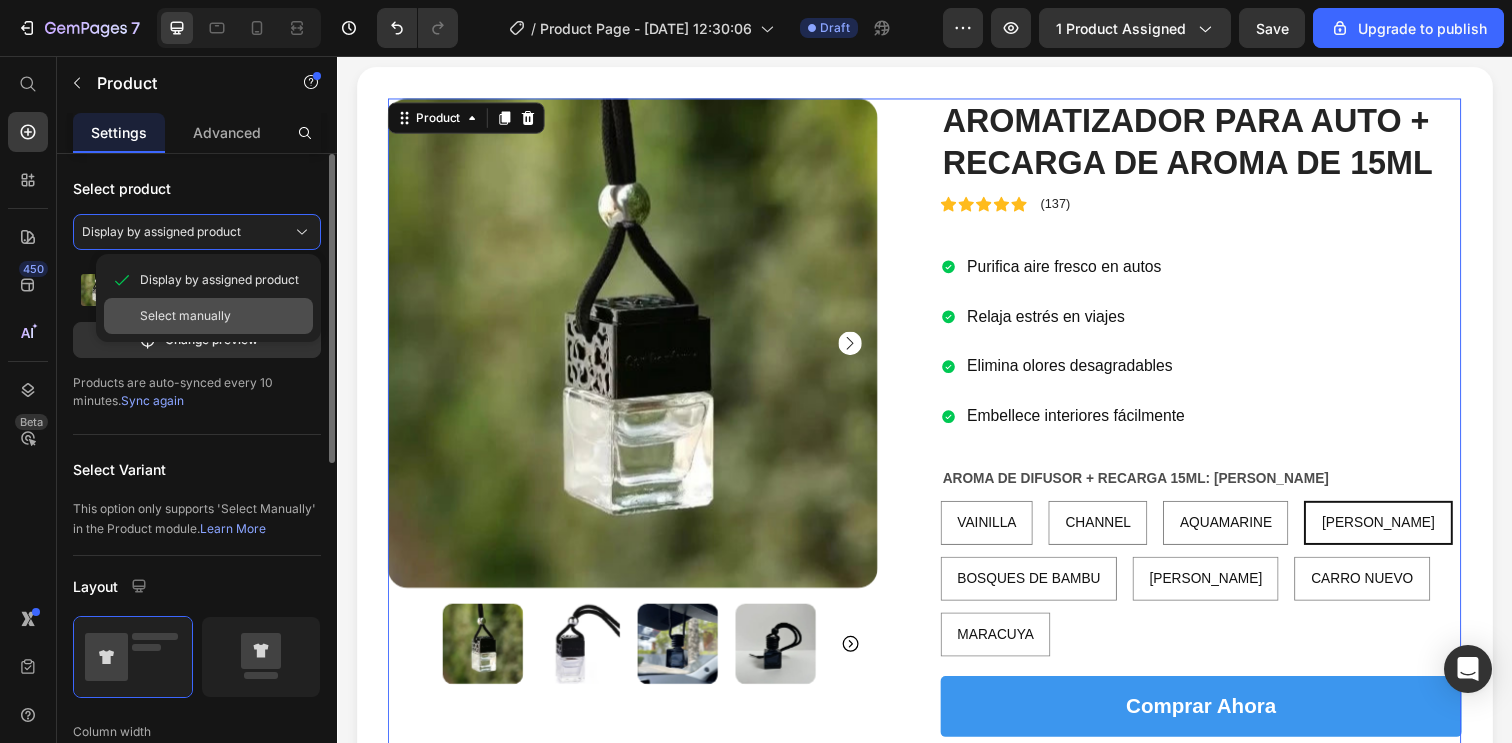 click on "Select manually" at bounding box center [185, 316] 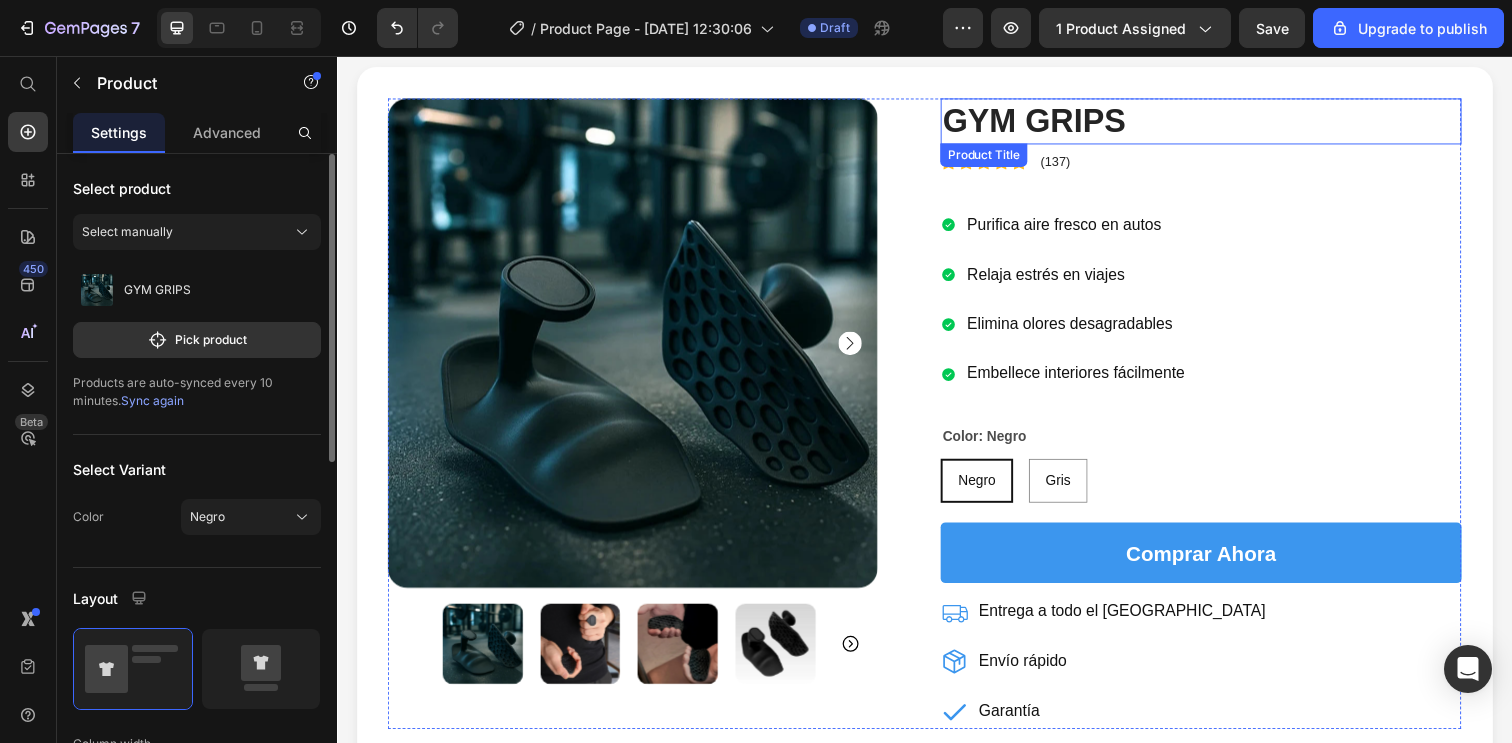 click on "GYM GRIPS" at bounding box center (1219, 122) 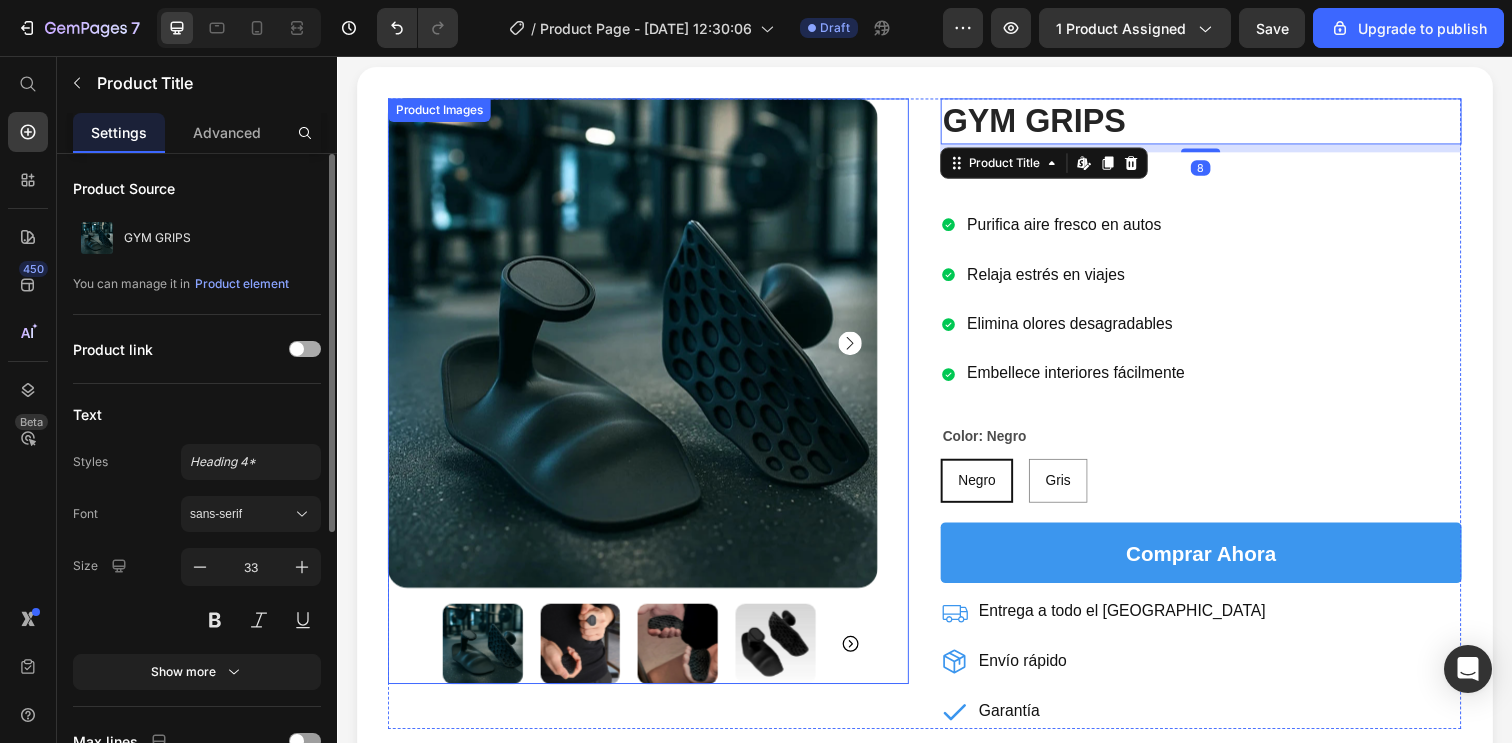 click at bounding box center (639, 349) 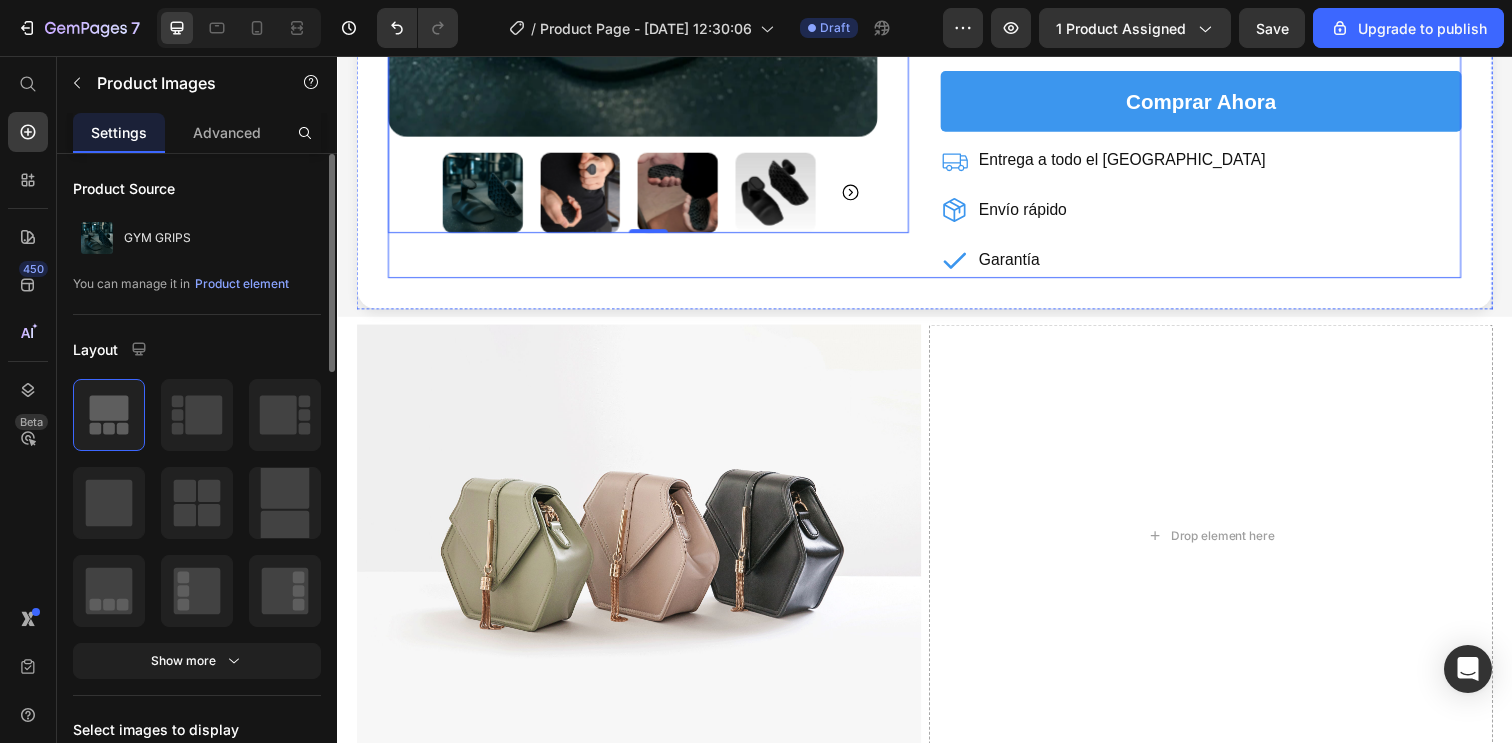 scroll, scrollTop: 0, scrollLeft: 0, axis: both 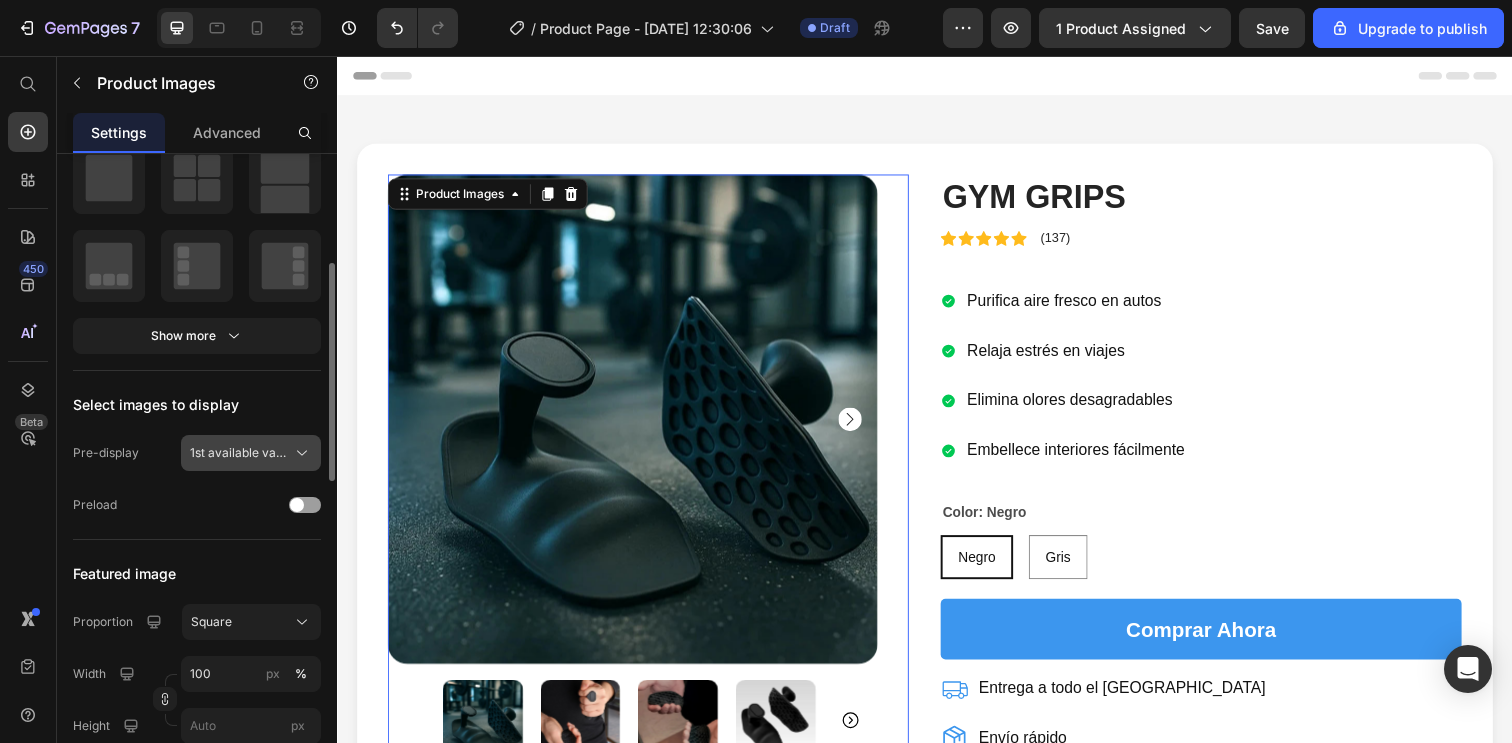 click on "1st available variant" at bounding box center [239, 453] 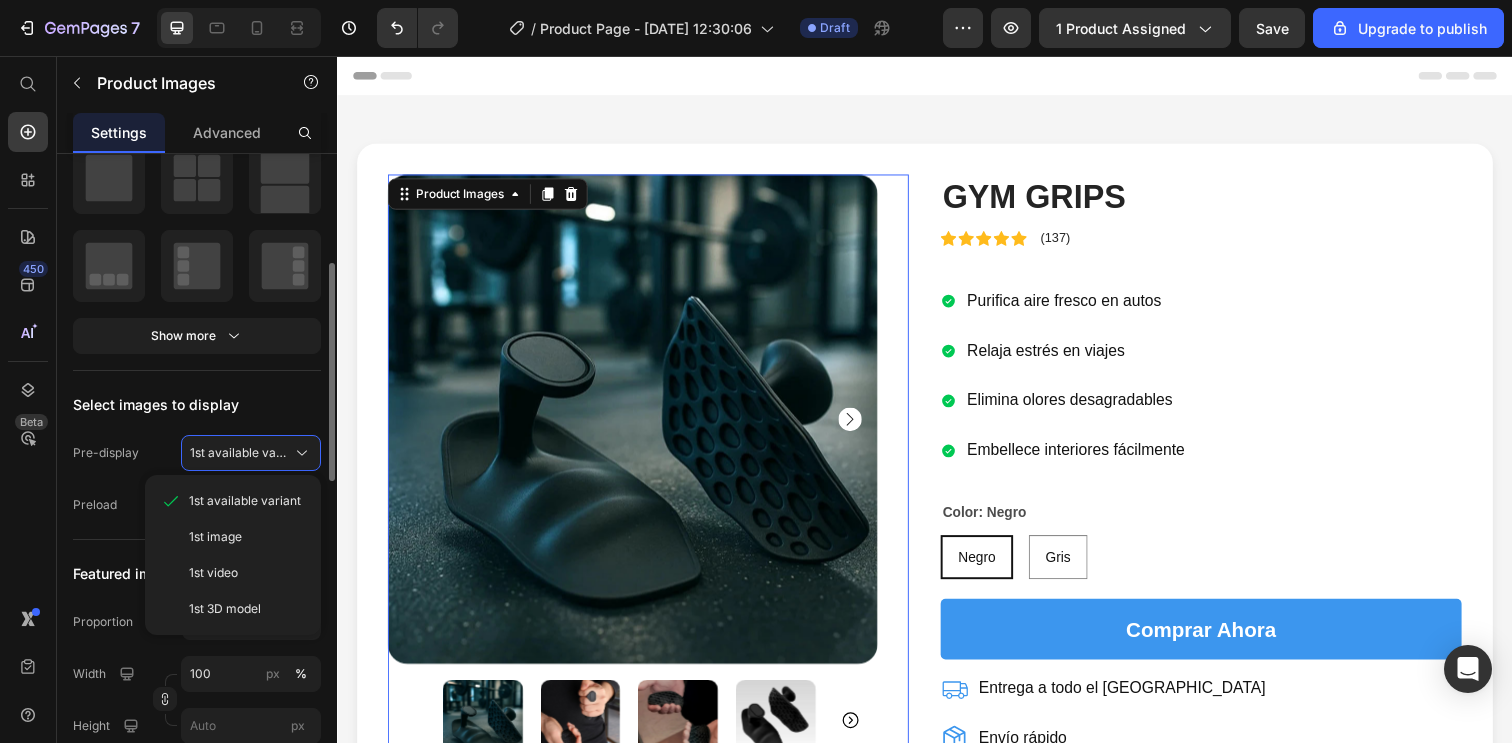 click on "Select images to display" at bounding box center (197, 405) 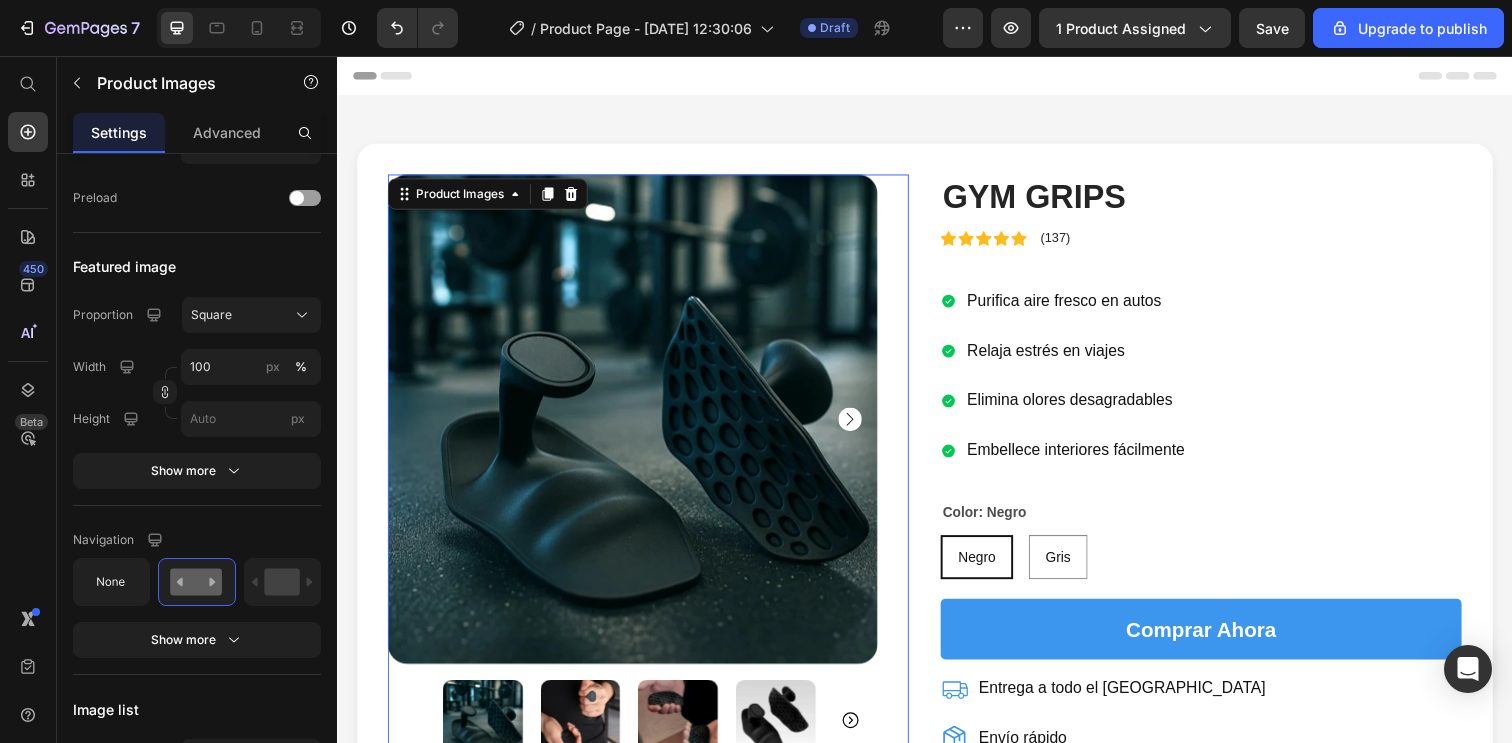 scroll, scrollTop: 0, scrollLeft: 0, axis: both 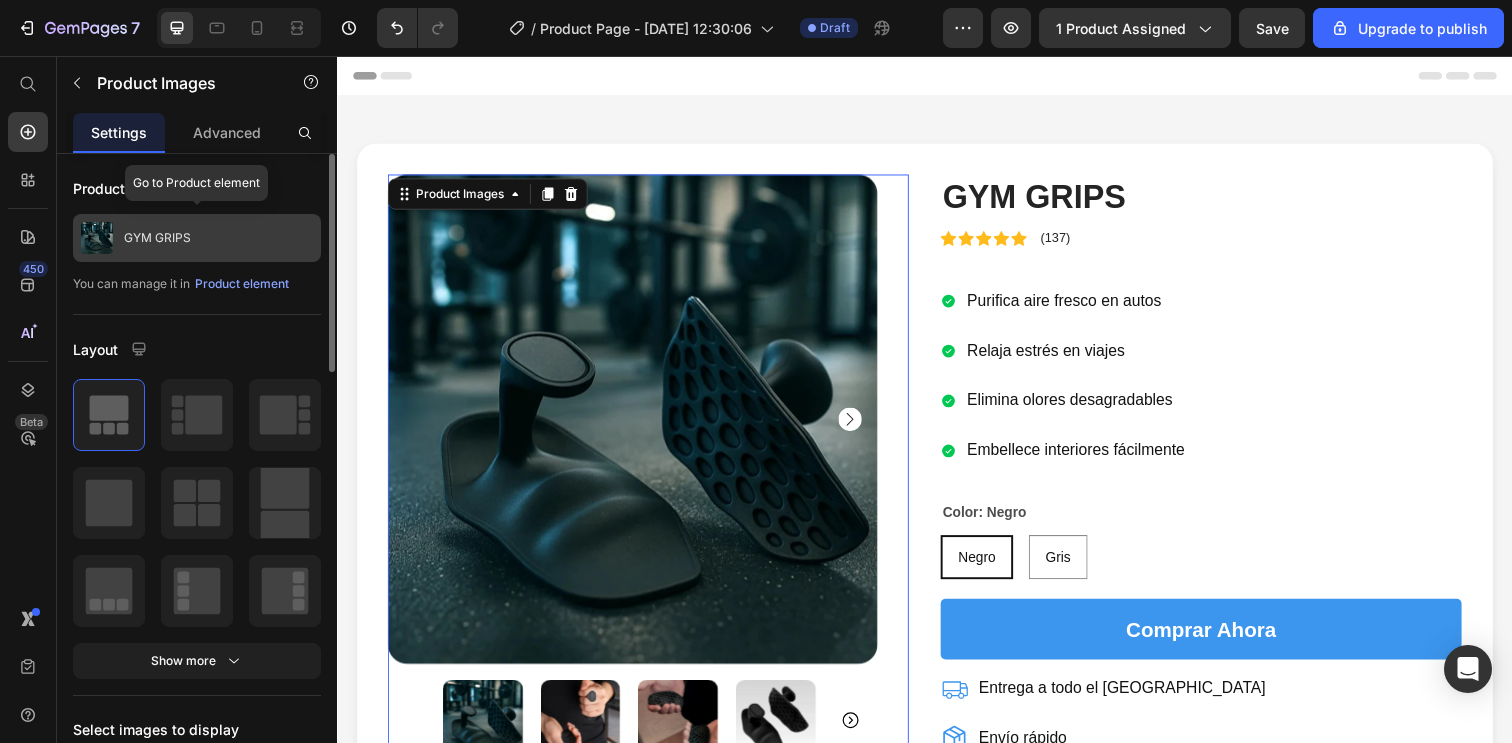 click on "GYM GRIPS" at bounding box center (157, 238) 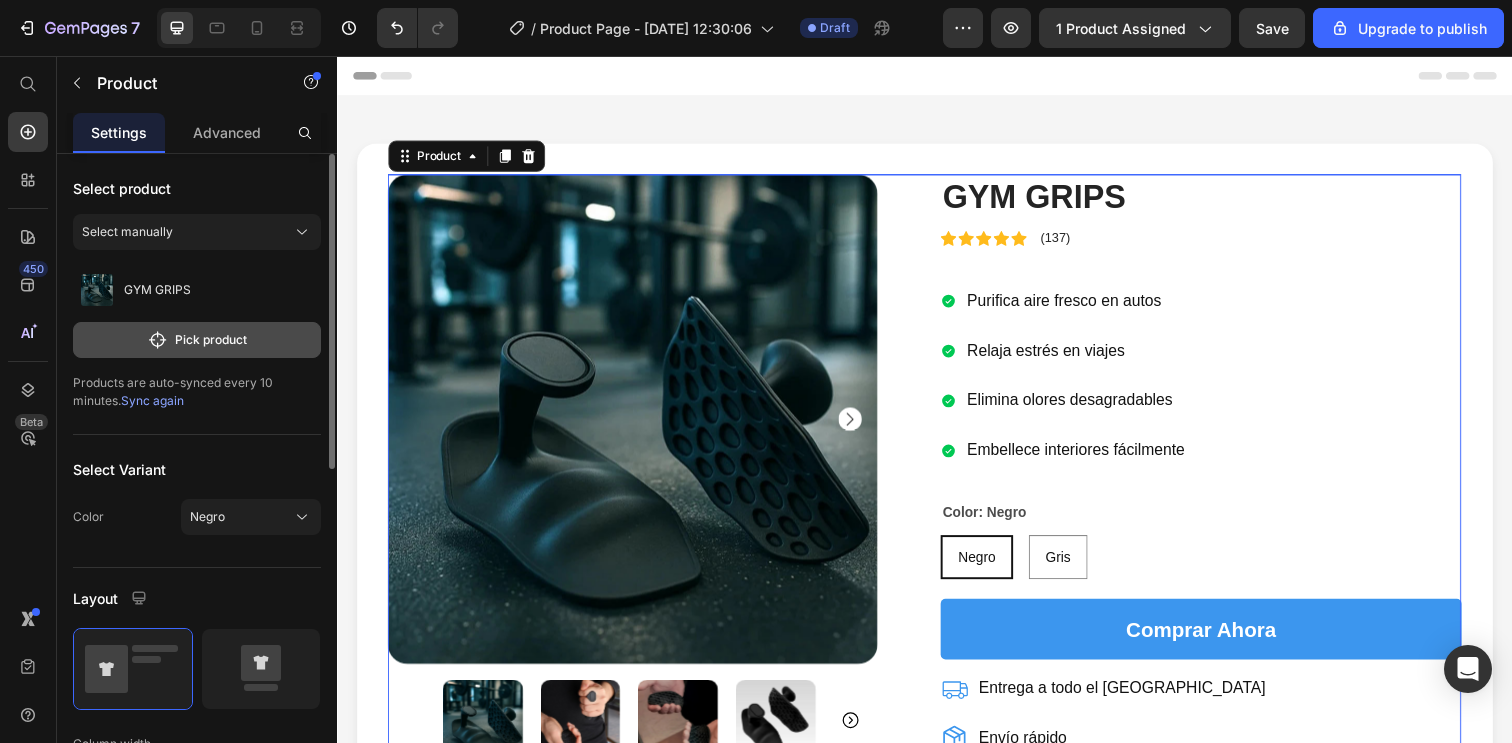 click on "Pick product" at bounding box center [197, 340] 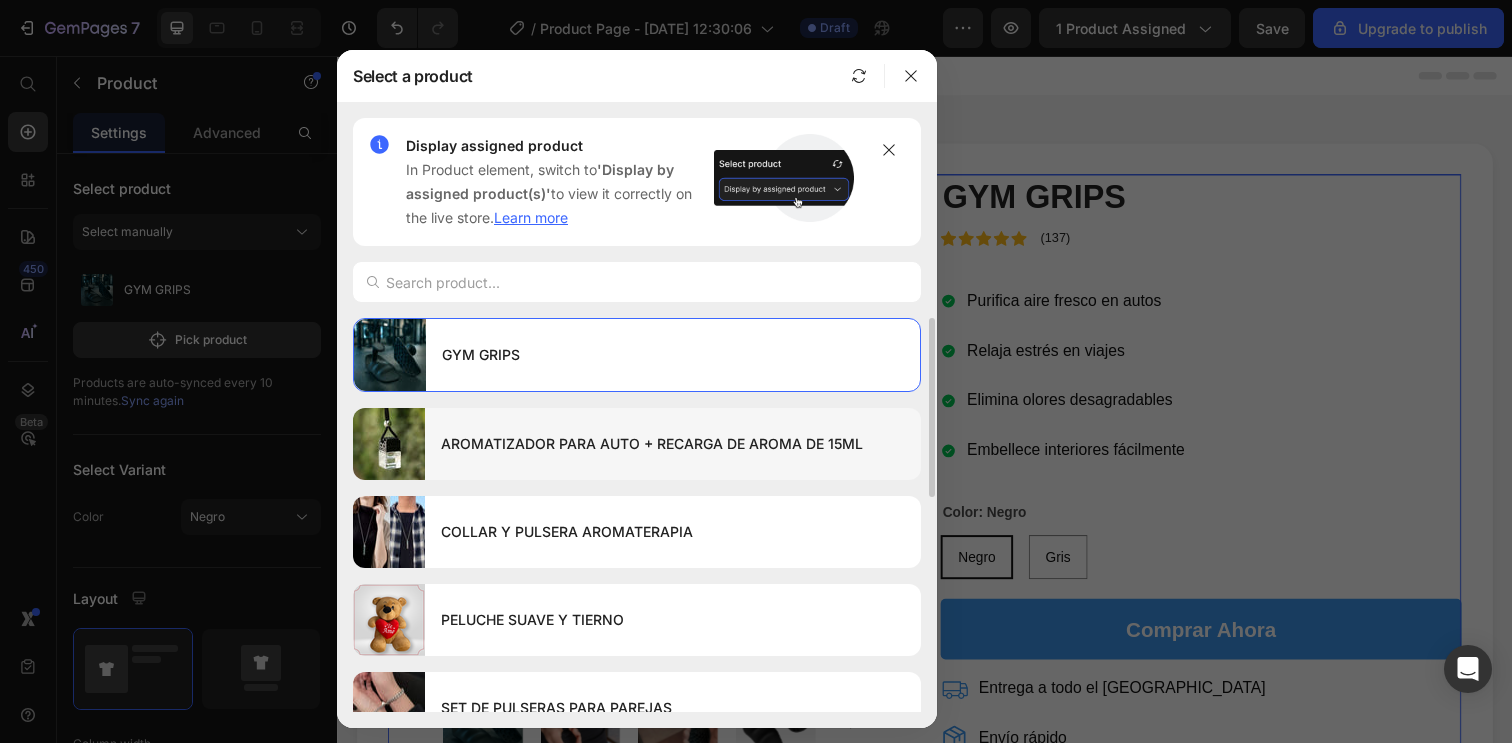click on "AROMATIZADOR PARA AUTO + RECARGA DE AROMA DE 15ML" at bounding box center (673, 444) 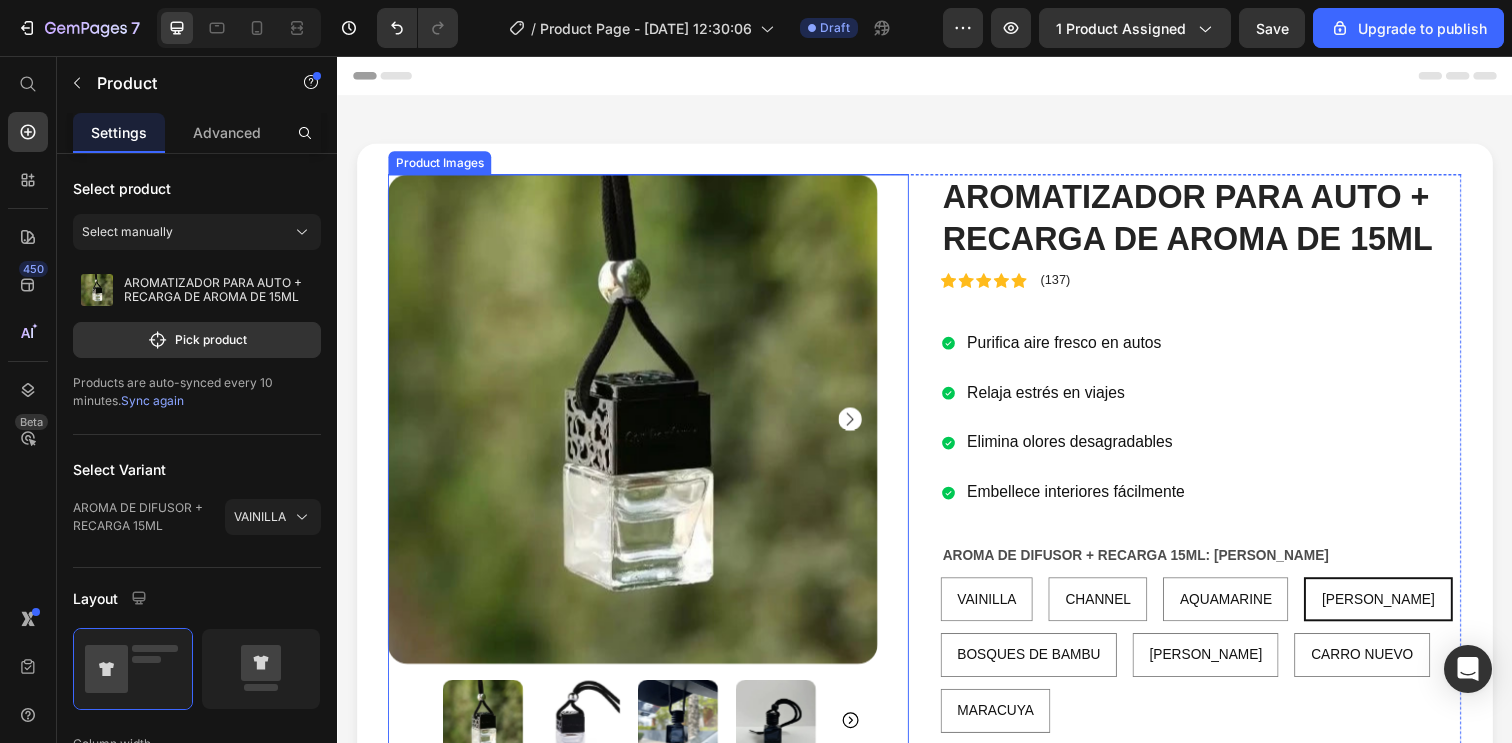 click at bounding box center (639, 427) 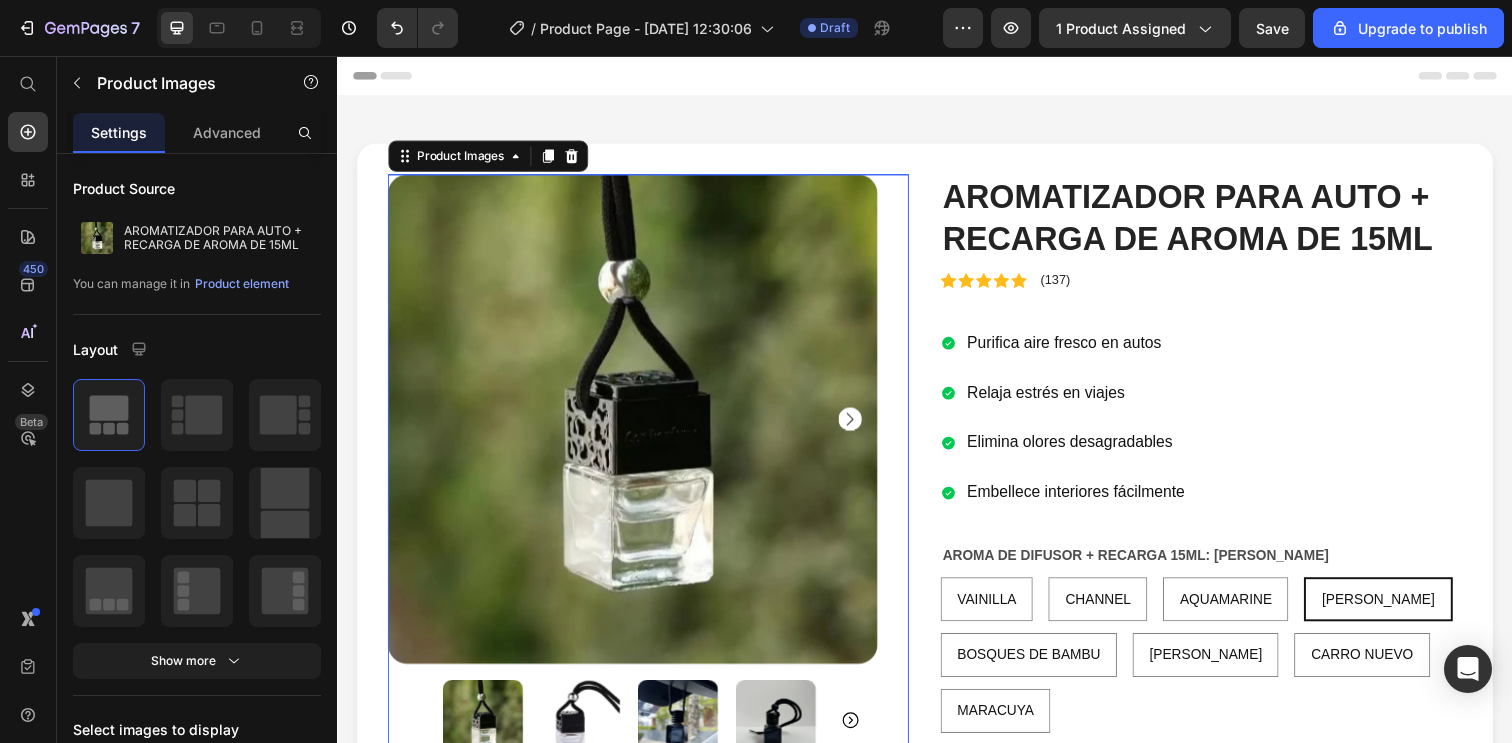 click at bounding box center (639, 427) 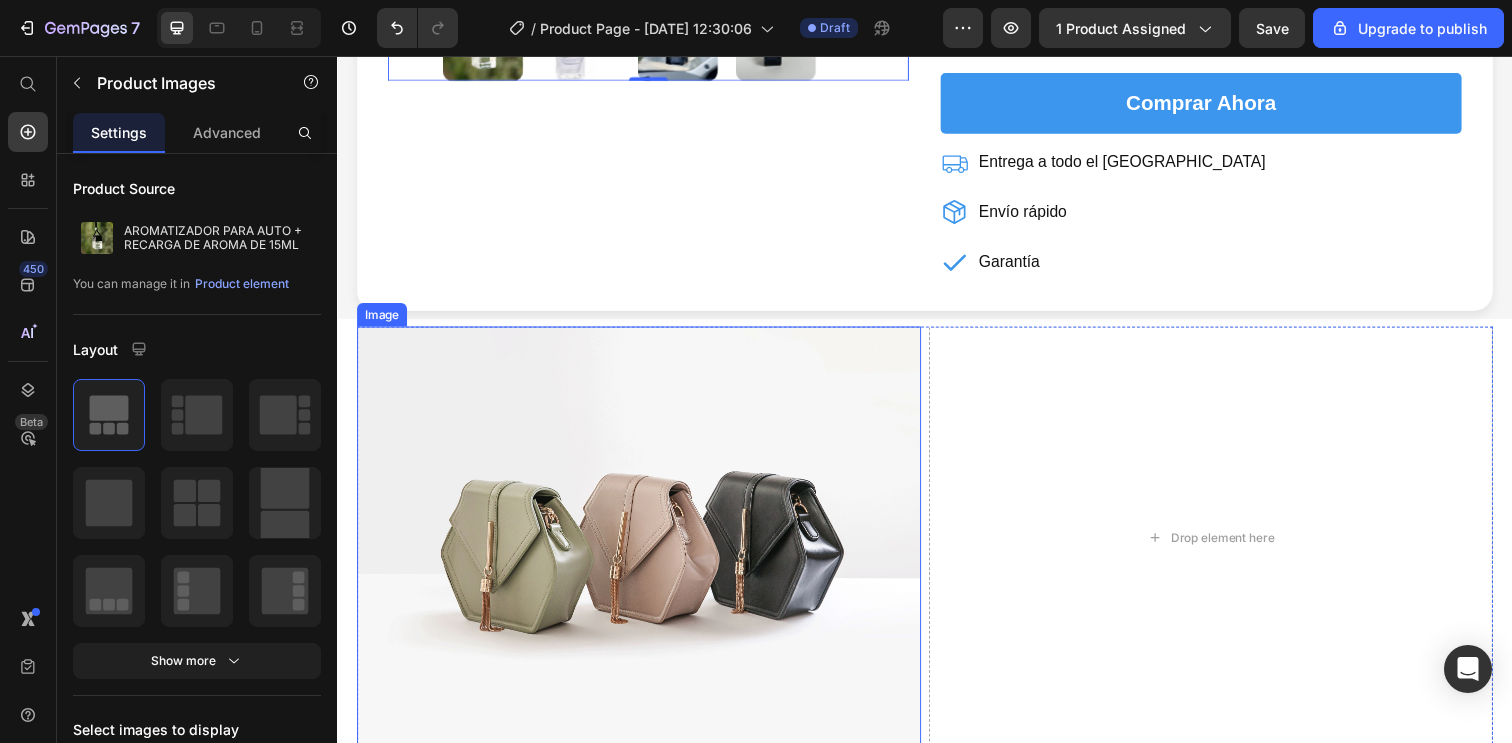 scroll, scrollTop: 693, scrollLeft: 0, axis: vertical 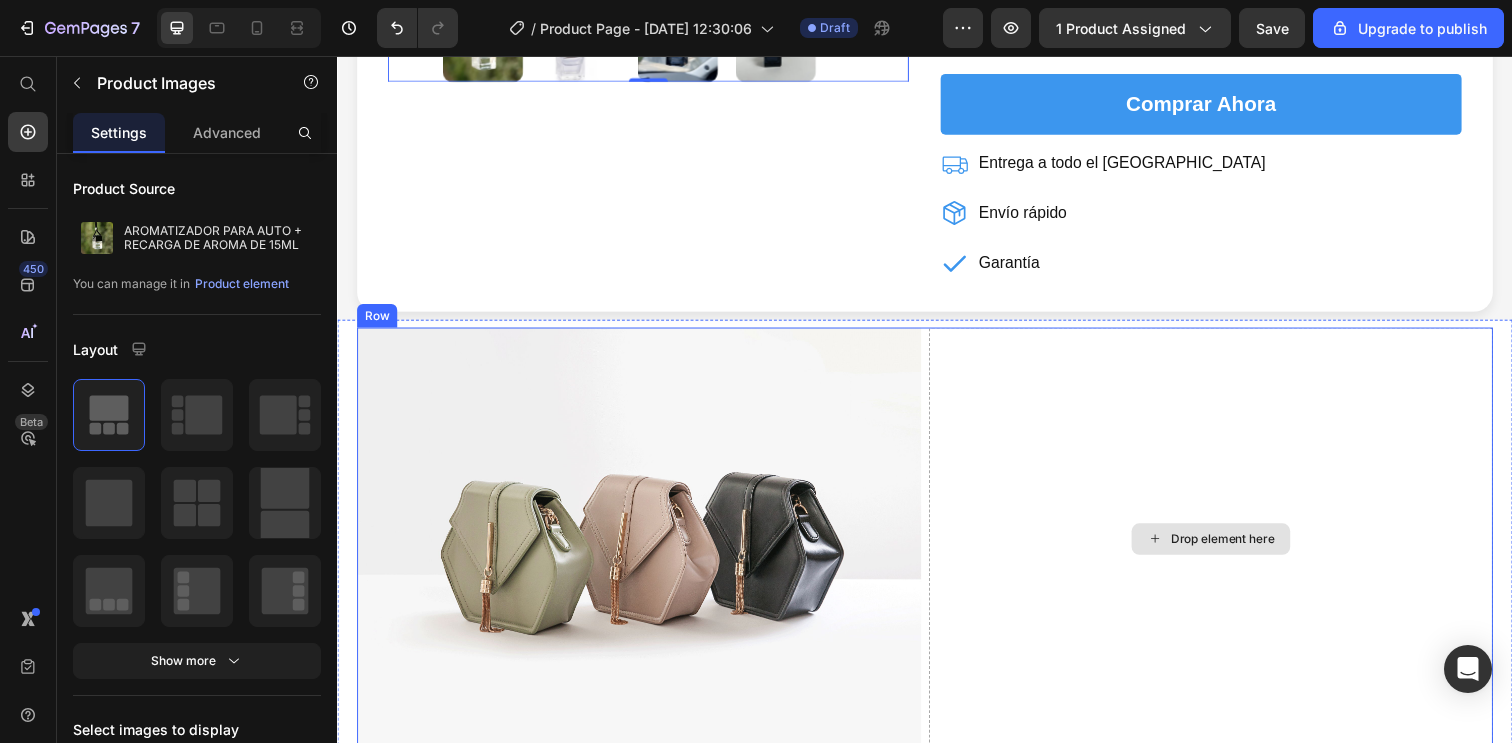 click on "Drop element here" at bounding box center [1229, 549] 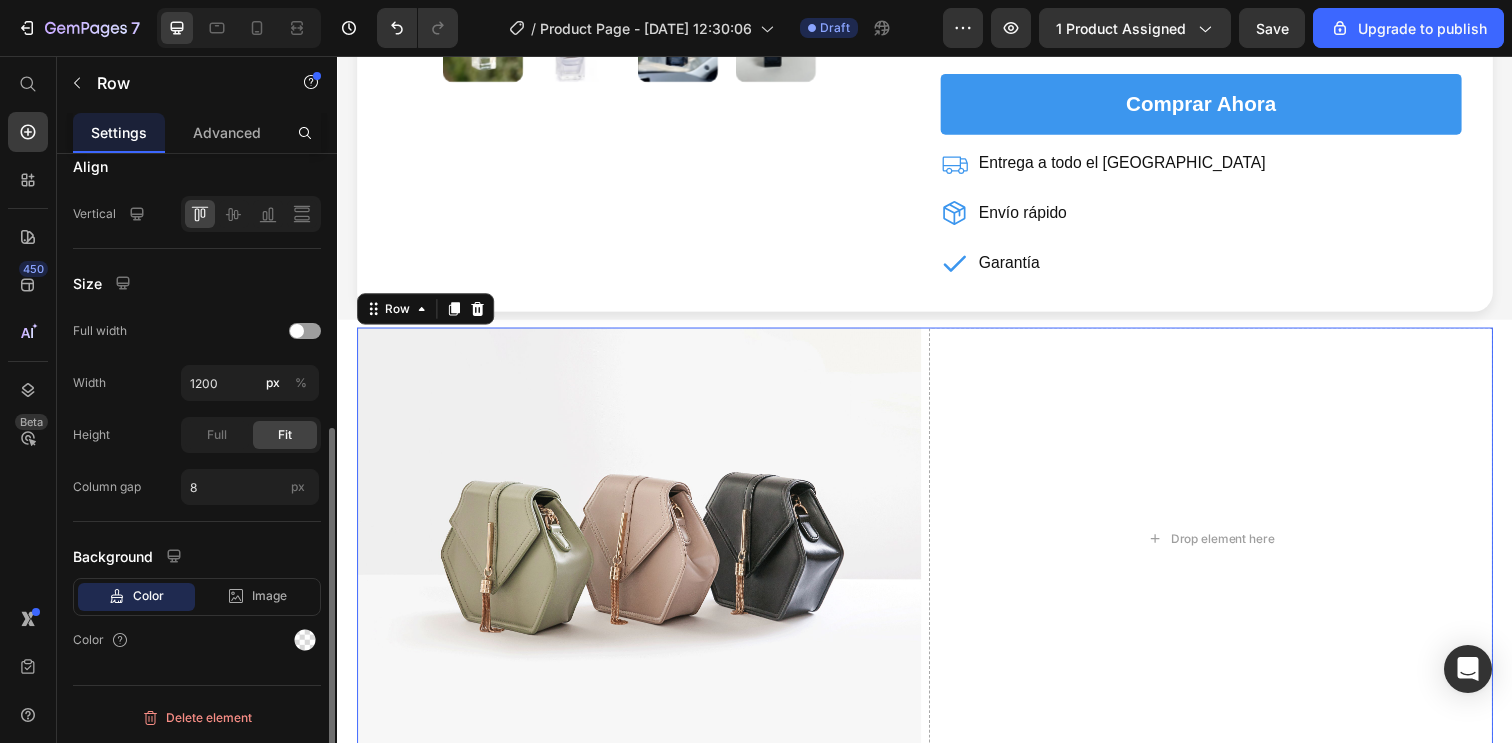 scroll, scrollTop: 0, scrollLeft: 0, axis: both 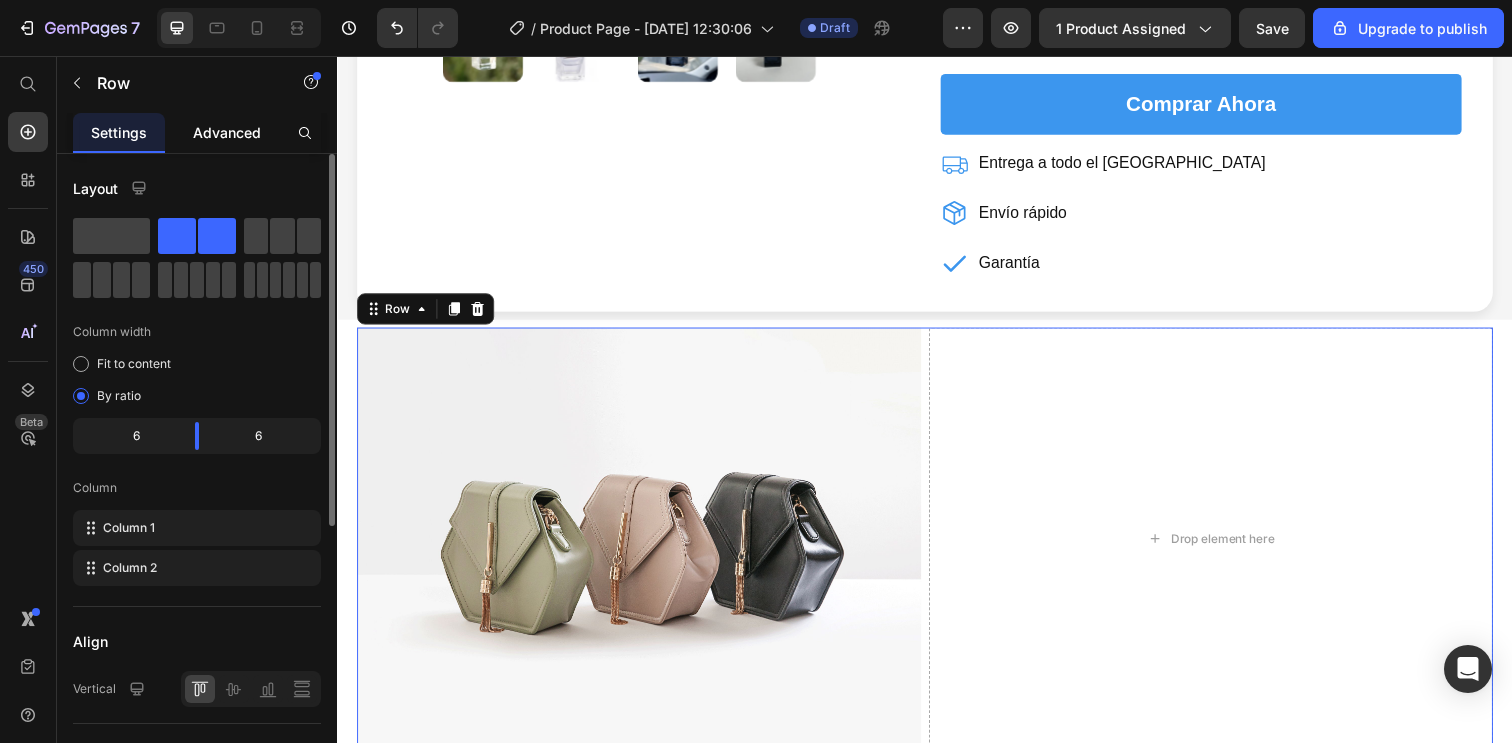 click on "Advanced" at bounding box center (227, 132) 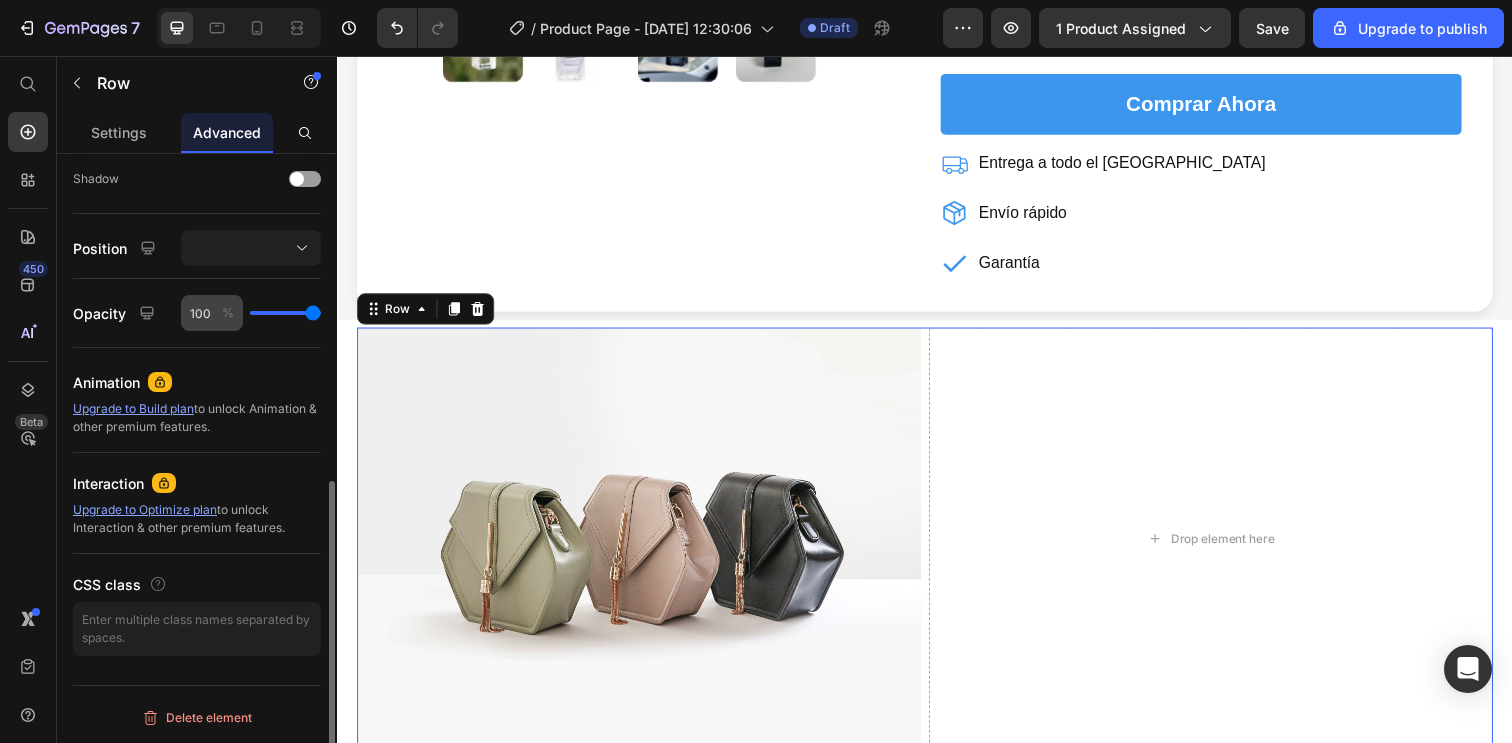 scroll, scrollTop: 0, scrollLeft: 0, axis: both 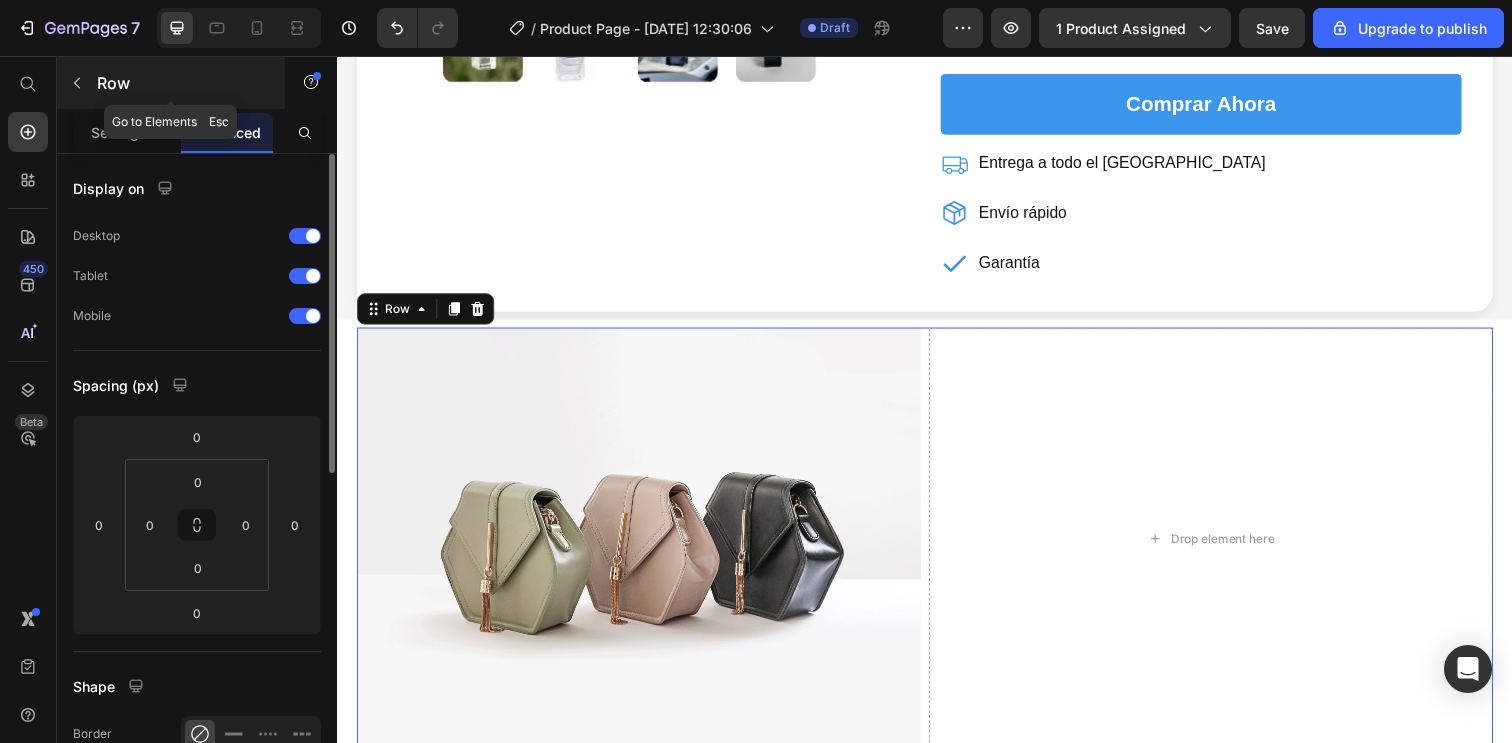 click 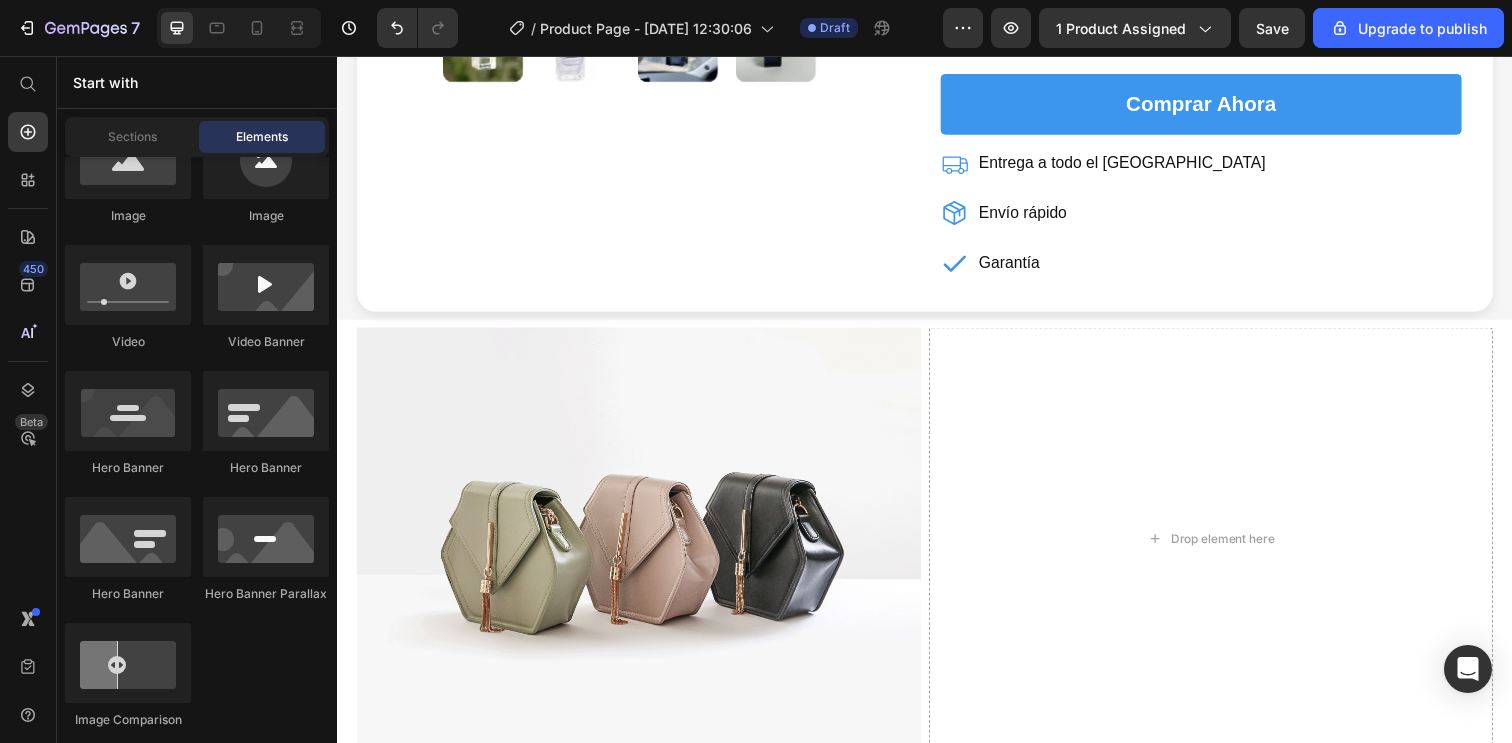 scroll, scrollTop: 0, scrollLeft: 0, axis: both 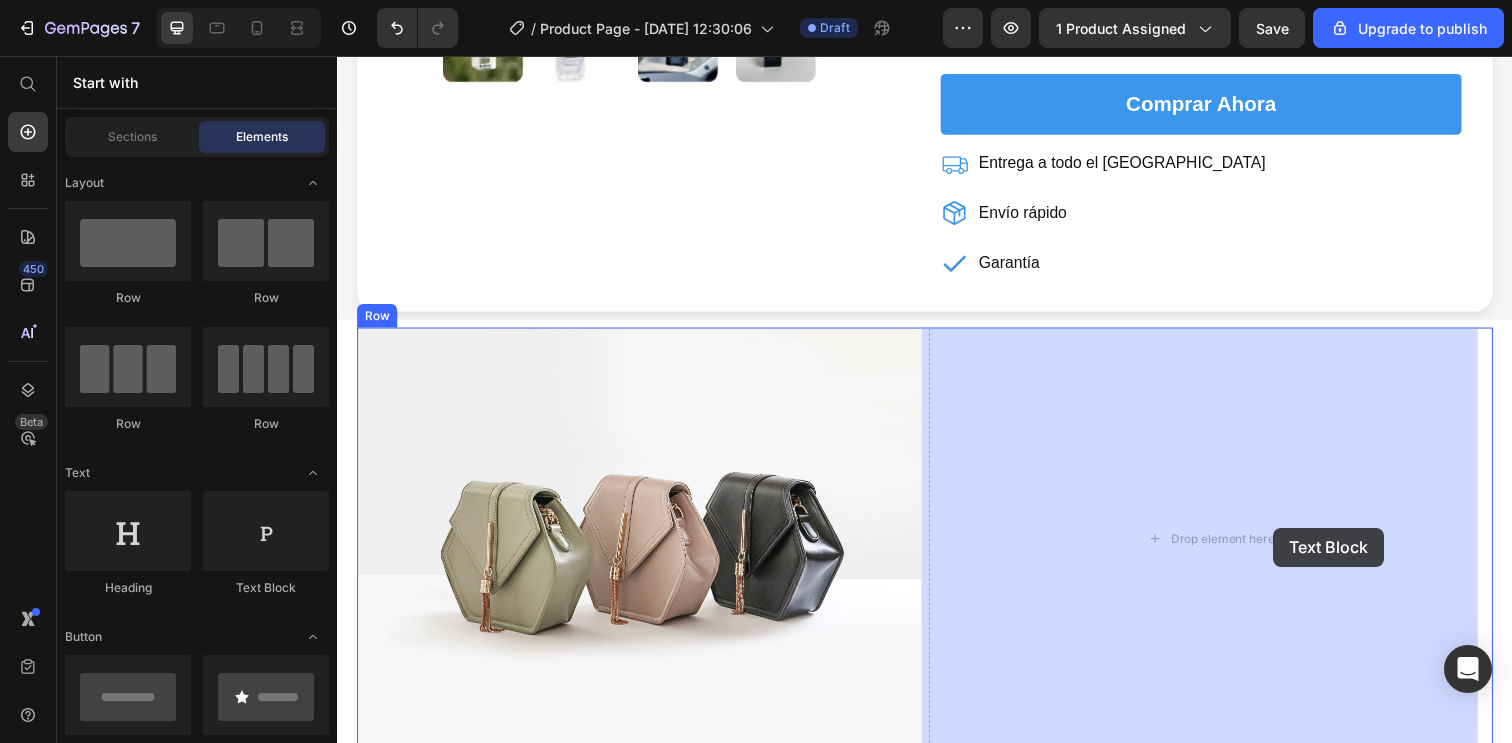 drag, startPoint x: 639, startPoint y: 583, endPoint x: 1292, endPoint y: 538, distance: 654.5487 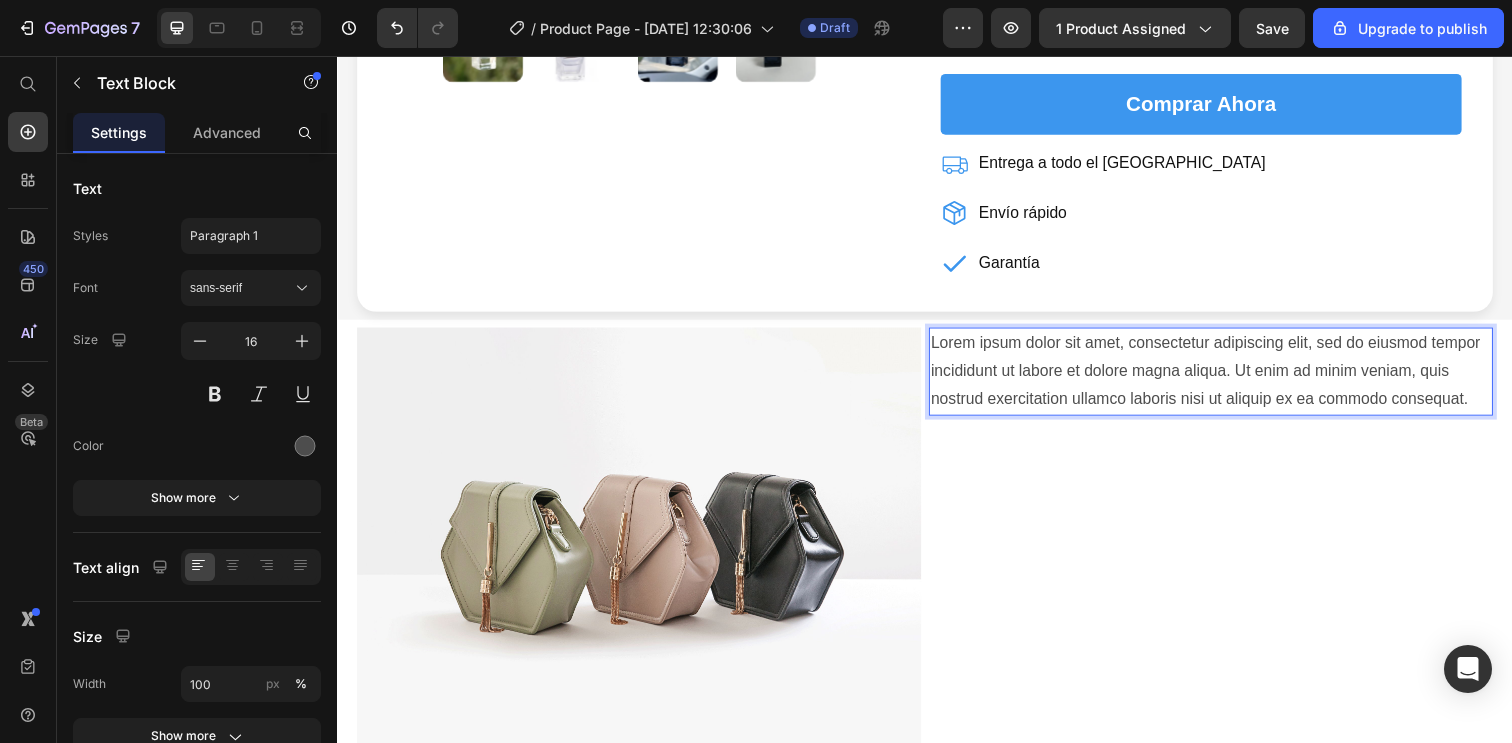 click on "Lorem ipsum dolor sit amet, consectetur adipiscing elit, sed do eiusmod tempor incididunt ut labore et dolore magna aliqua. Ut enim ad minim veniam, quis nostrud exercitation ullamco laboris nisi ut aliquip ex ea commodo consequat." at bounding box center (1229, 378) 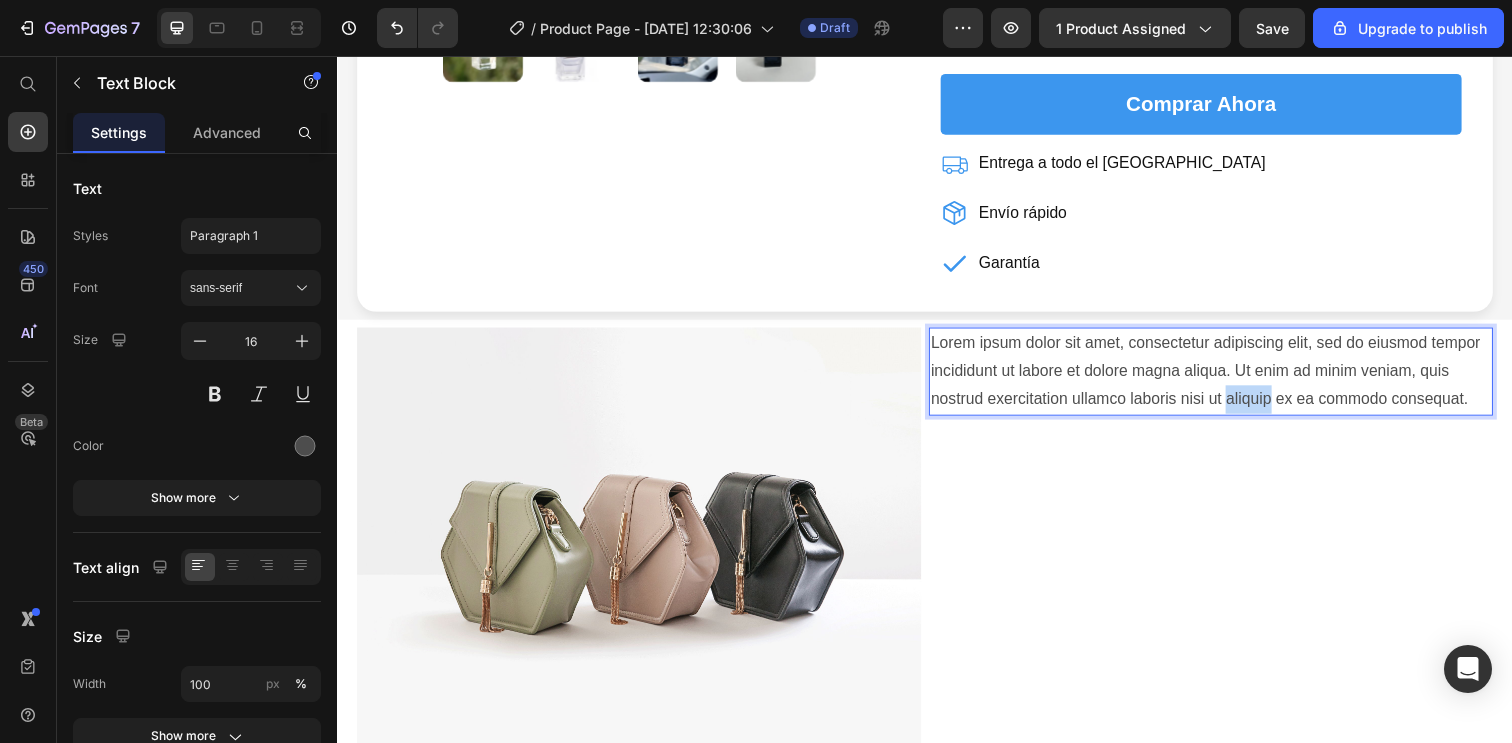 click on "Lorem ipsum dolor sit amet, consectetur adipiscing elit, sed do eiusmod tempor incididunt ut labore et dolore magna aliqua. Ut enim ad minim veniam, quis nostrud exercitation ullamco laboris nisi ut aliquip ex ea commodo consequat." at bounding box center [1229, 378] 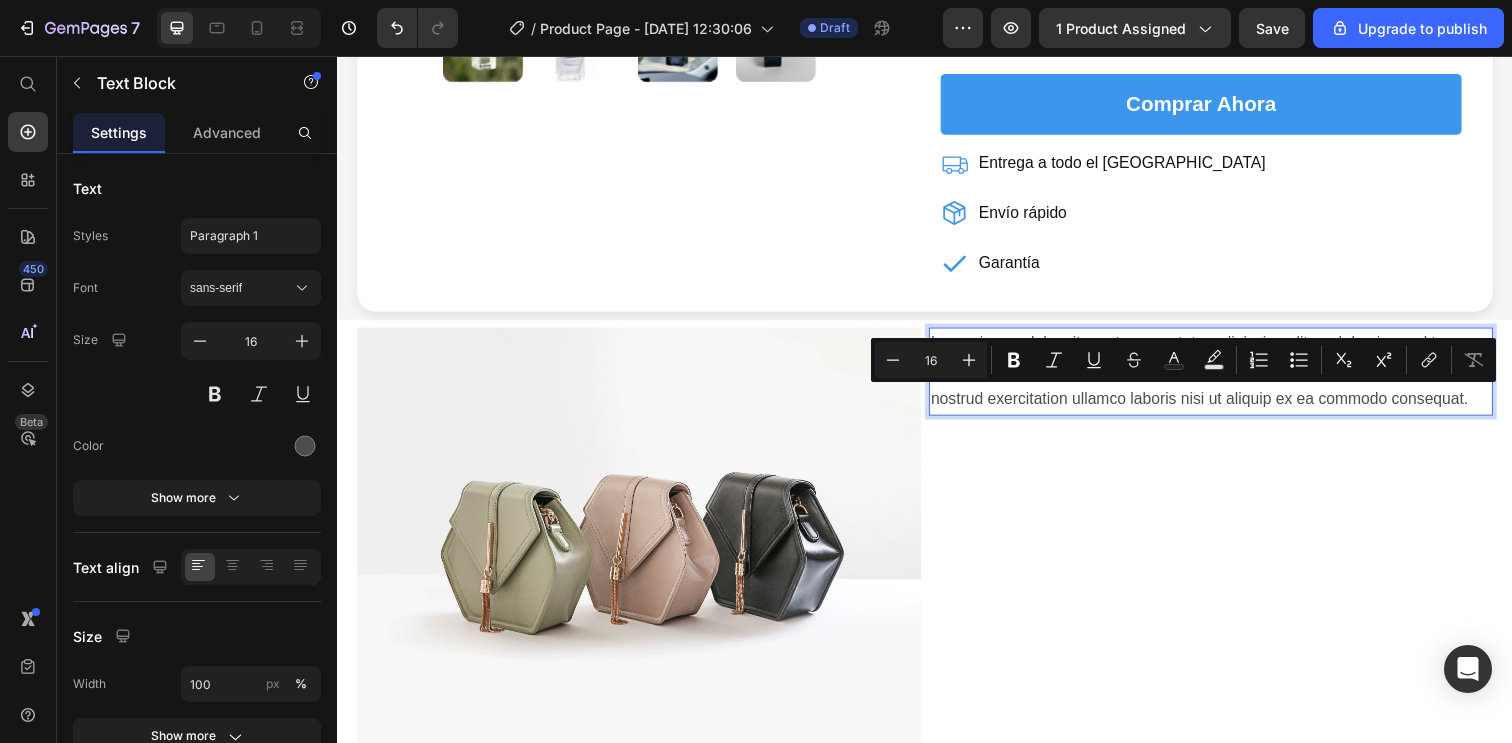 drag, startPoint x: 1451, startPoint y: 397, endPoint x: 1480, endPoint y: 403, distance: 29.614185 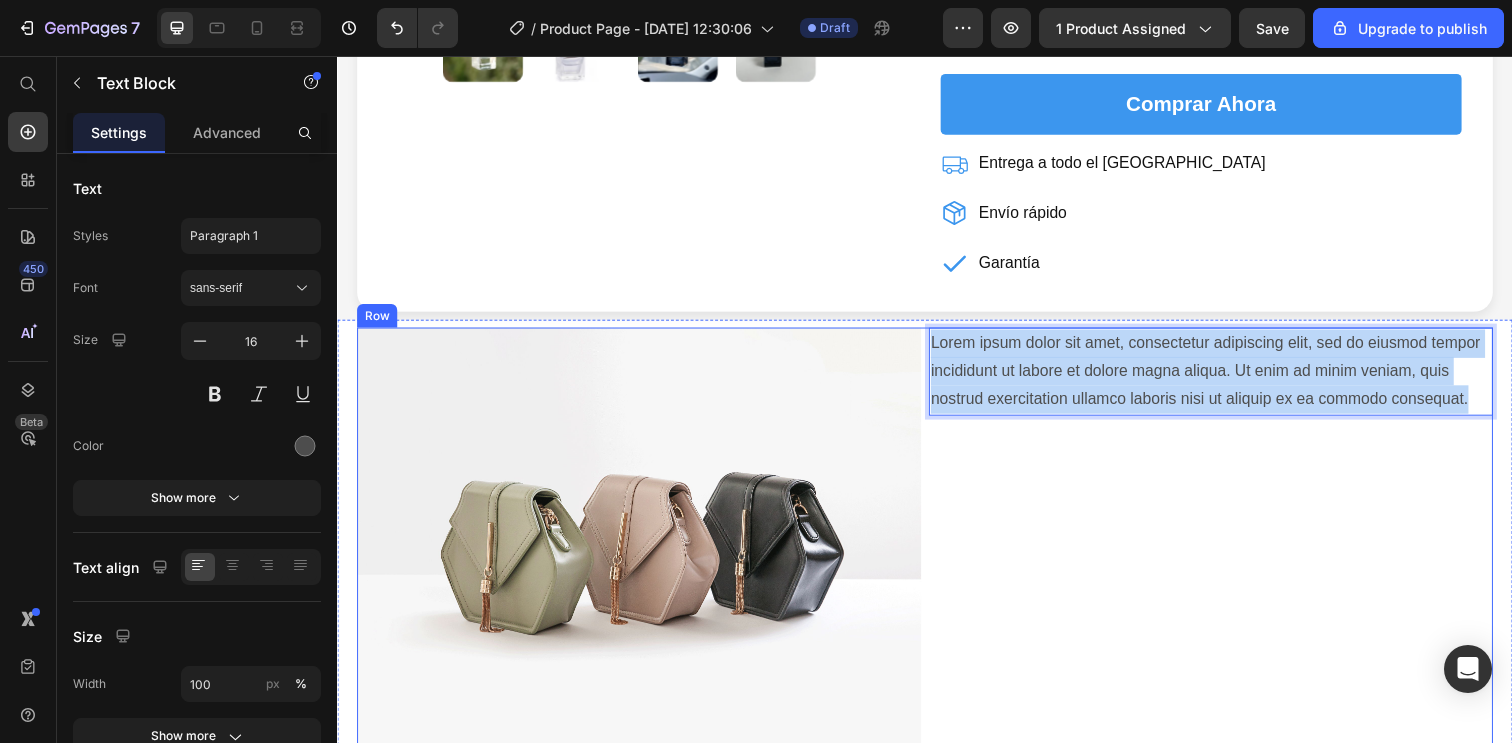 drag, startPoint x: 1477, startPoint y: 409, endPoint x: 931, endPoint y: 339, distance: 550.4689 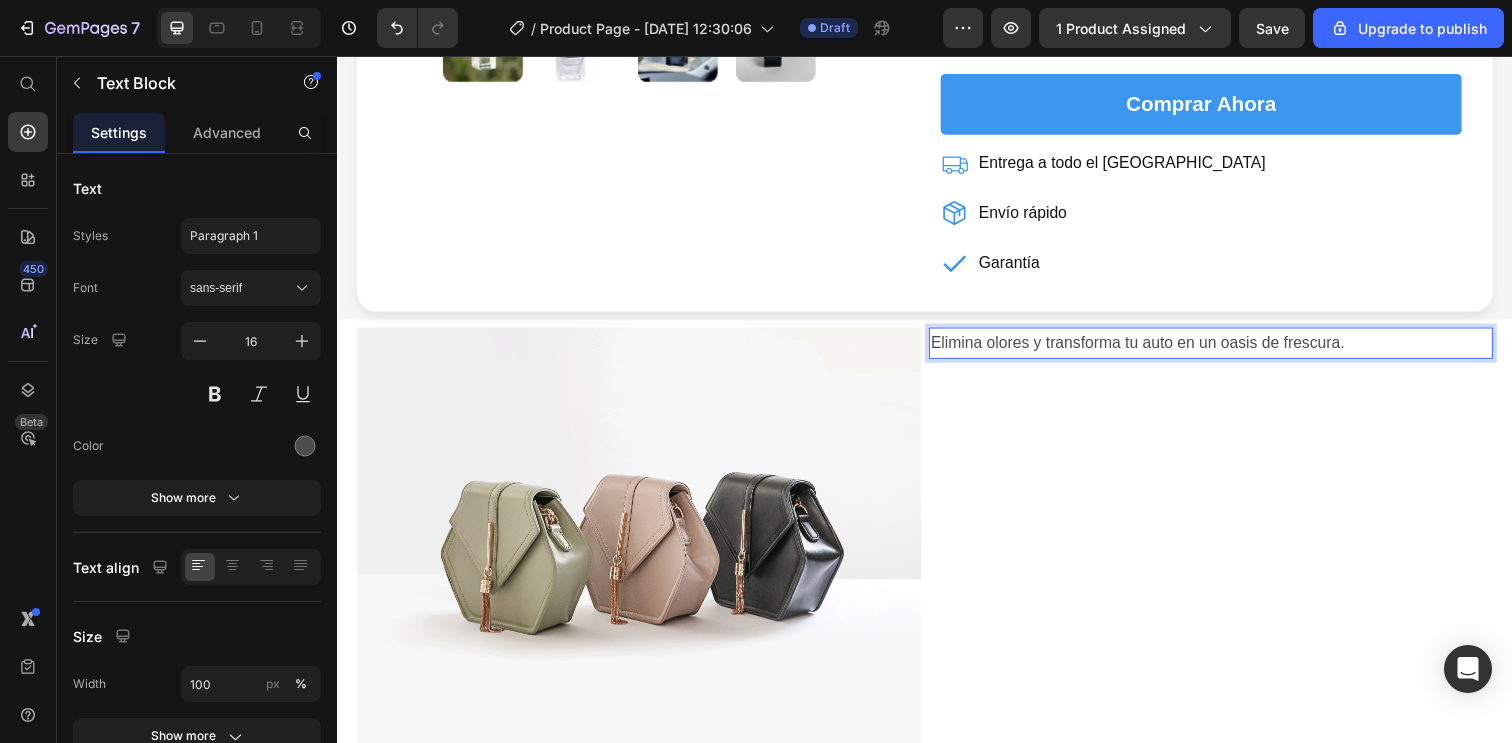 click on "Elimina olores y transforma tu auto en un oasis de frescura." at bounding box center [1229, 349] 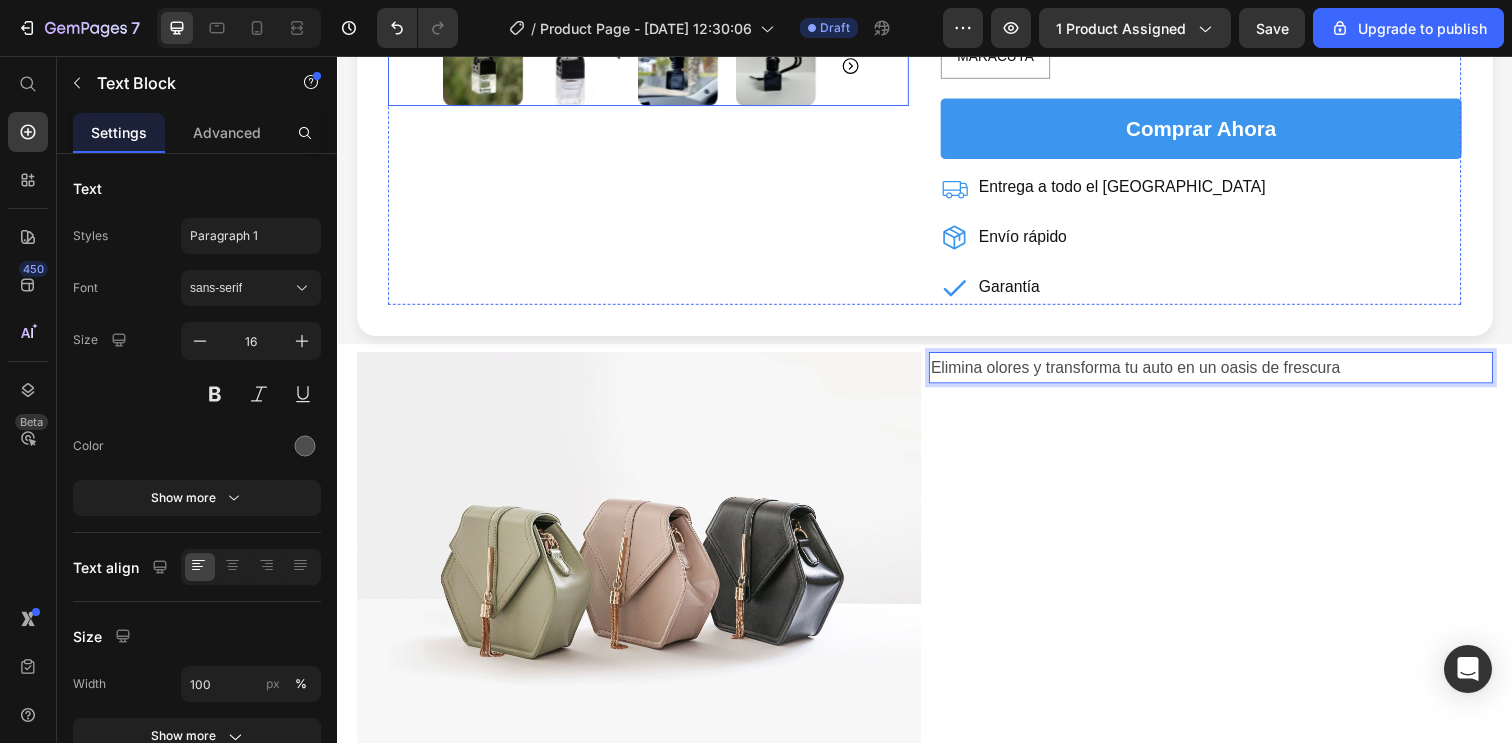 scroll, scrollTop: 681, scrollLeft: 0, axis: vertical 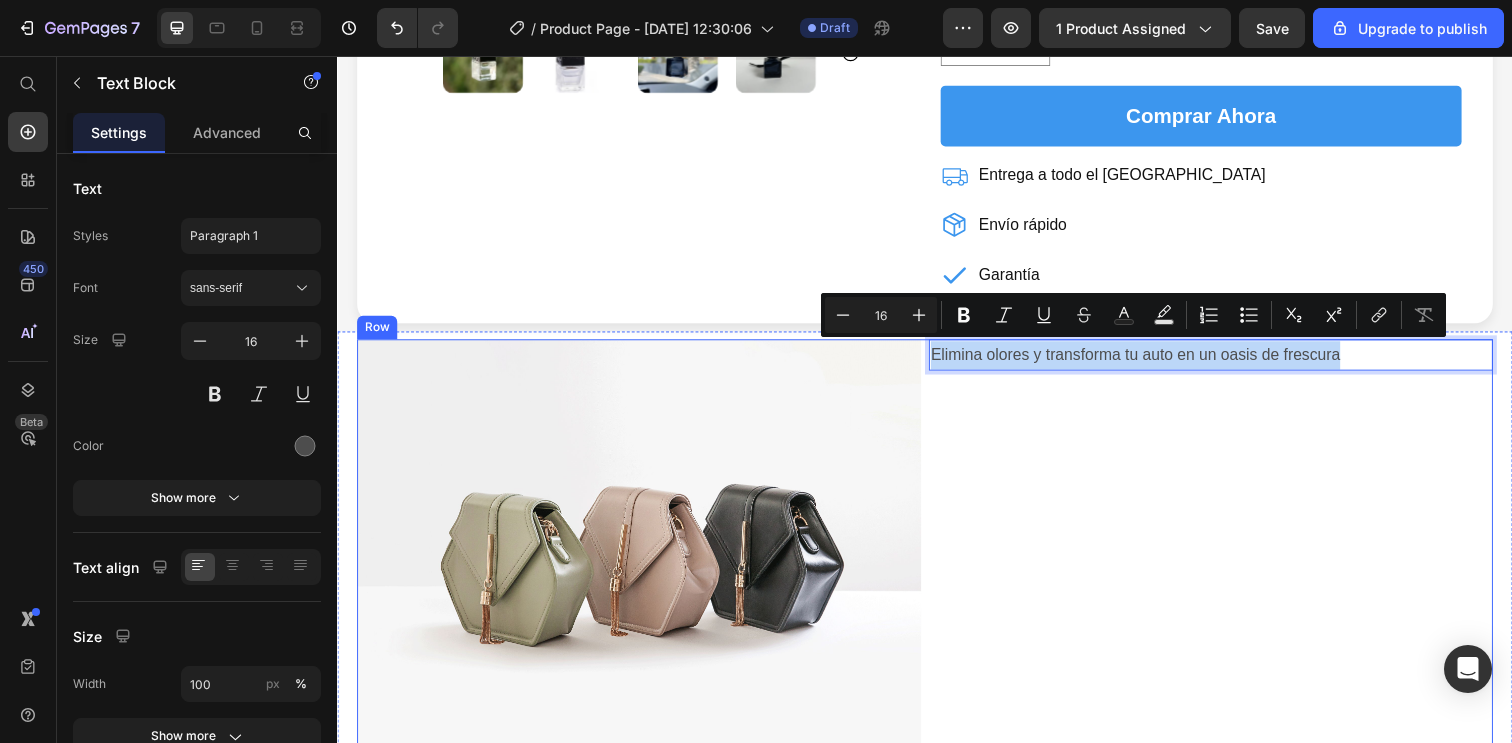 drag, startPoint x: 1365, startPoint y: 361, endPoint x: 929, endPoint y: 370, distance: 436.09286 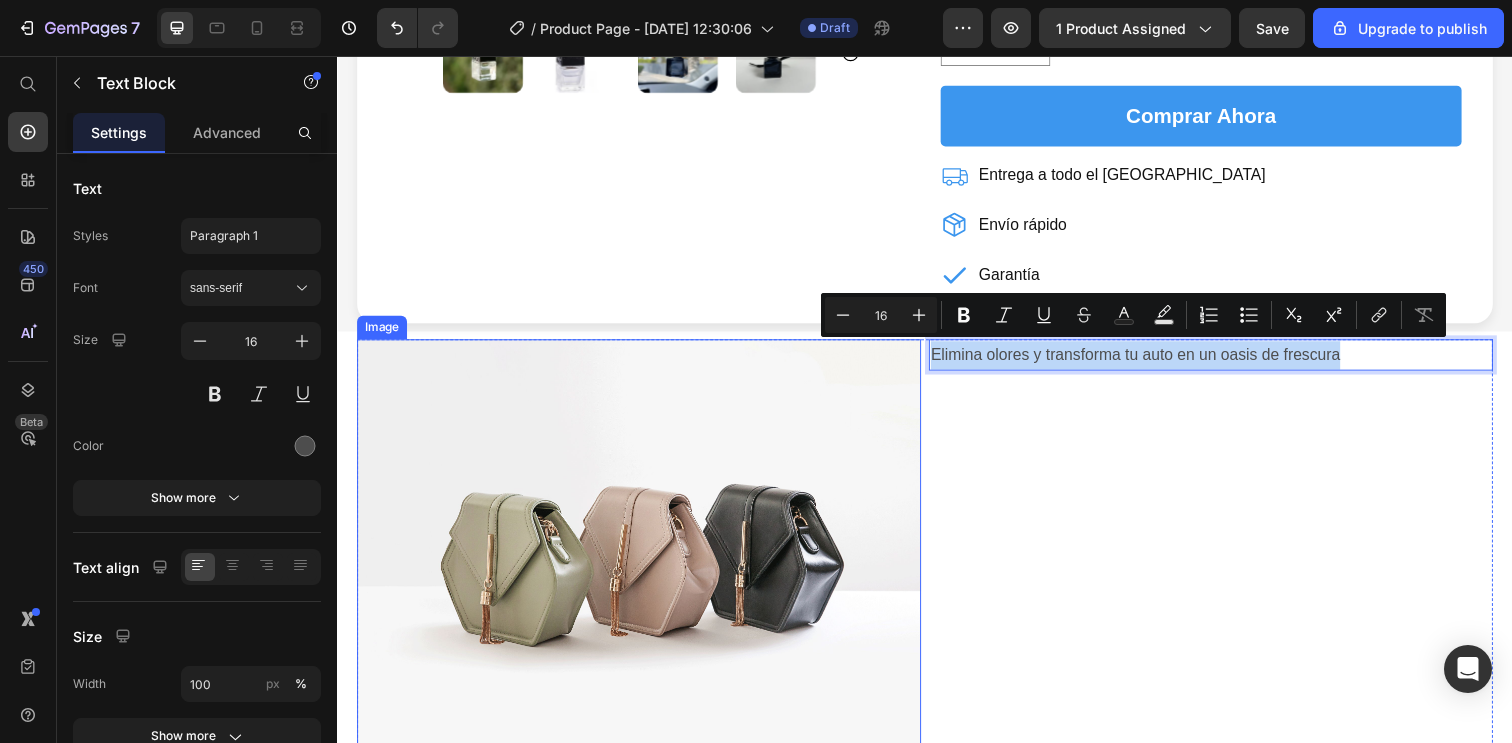 click at bounding box center (645, 561) 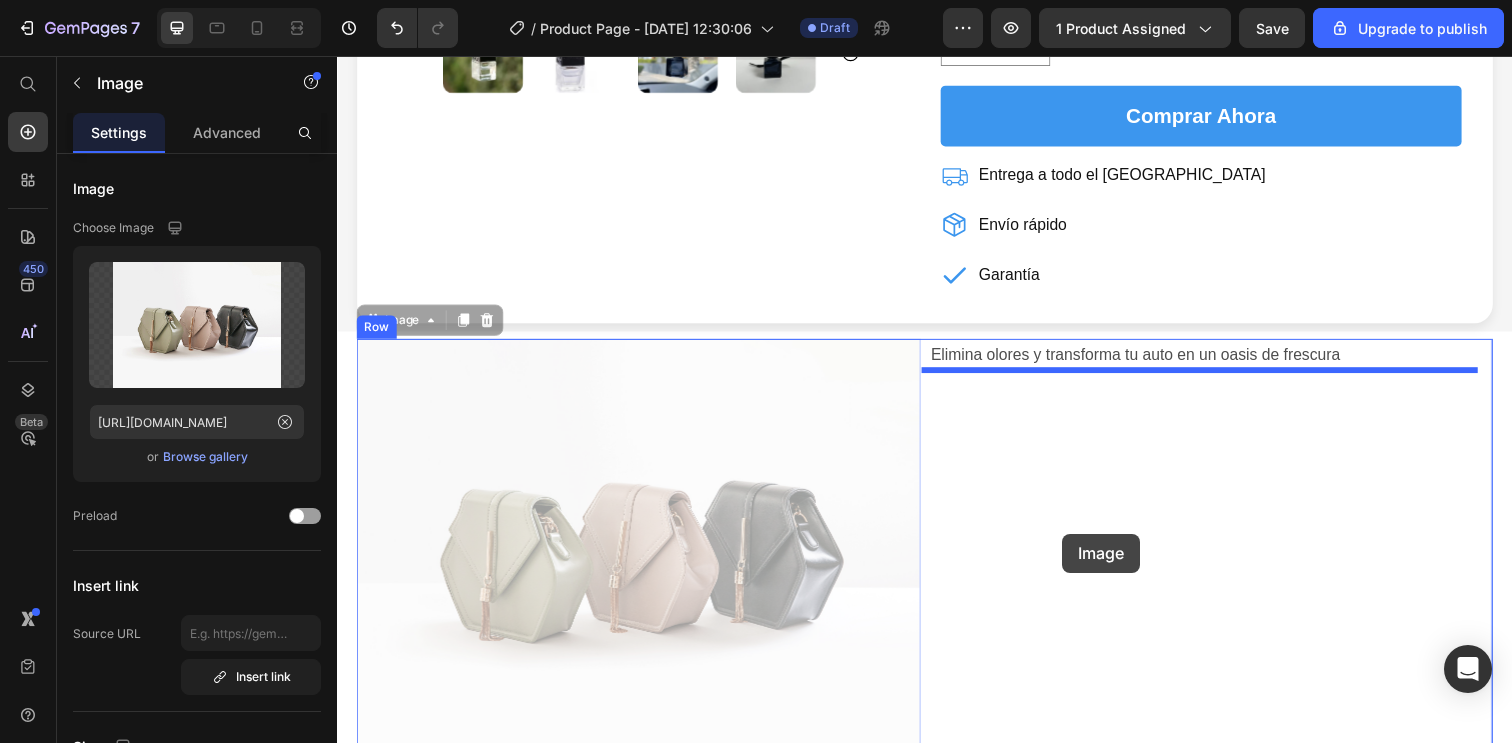 drag, startPoint x: 676, startPoint y: 532, endPoint x: 1077, endPoint y: 544, distance: 401.1795 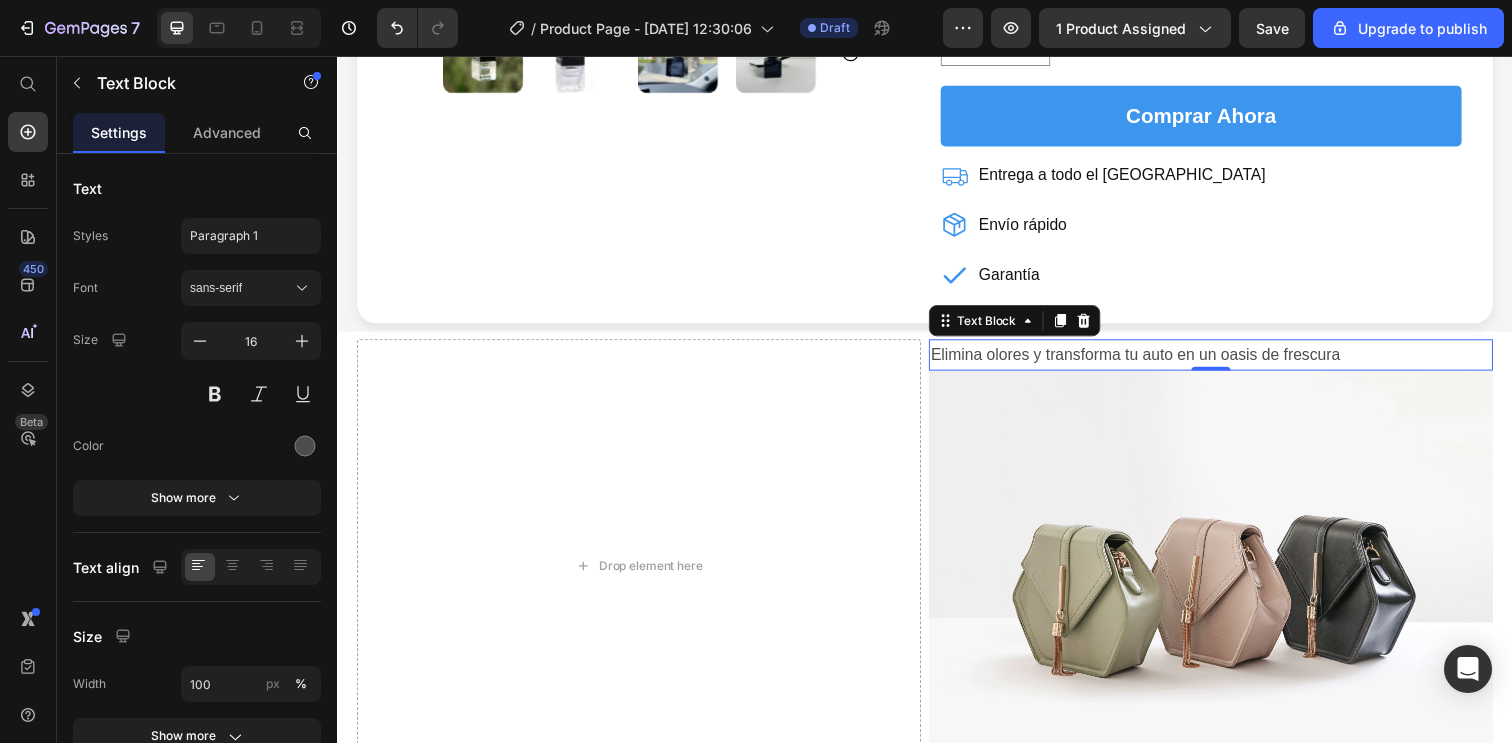 click on "Elimina olores y transforma tu auto en un oasis de frescura" at bounding box center (1229, 361) 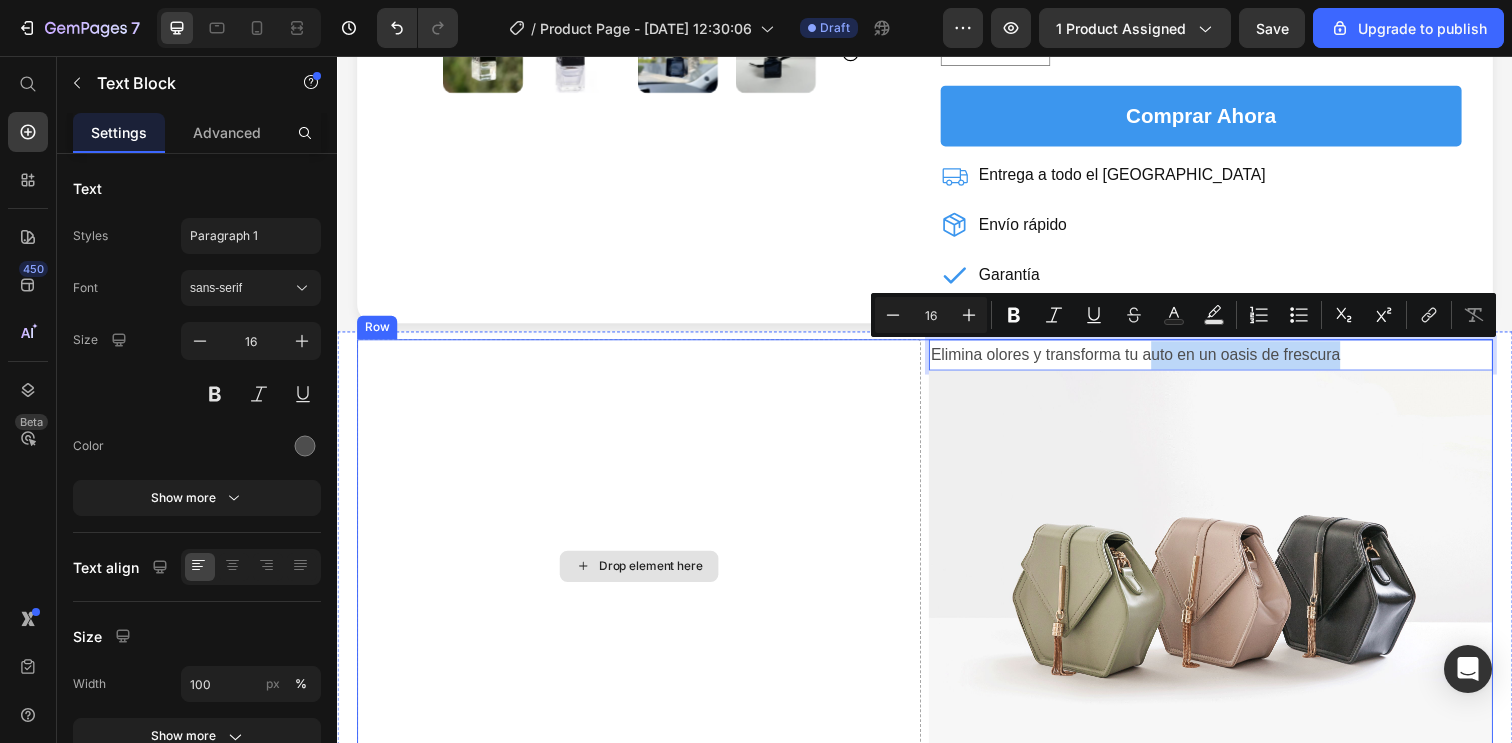 drag, startPoint x: 1157, startPoint y: 355, endPoint x: 675, endPoint y: 386, distance: 482.99585 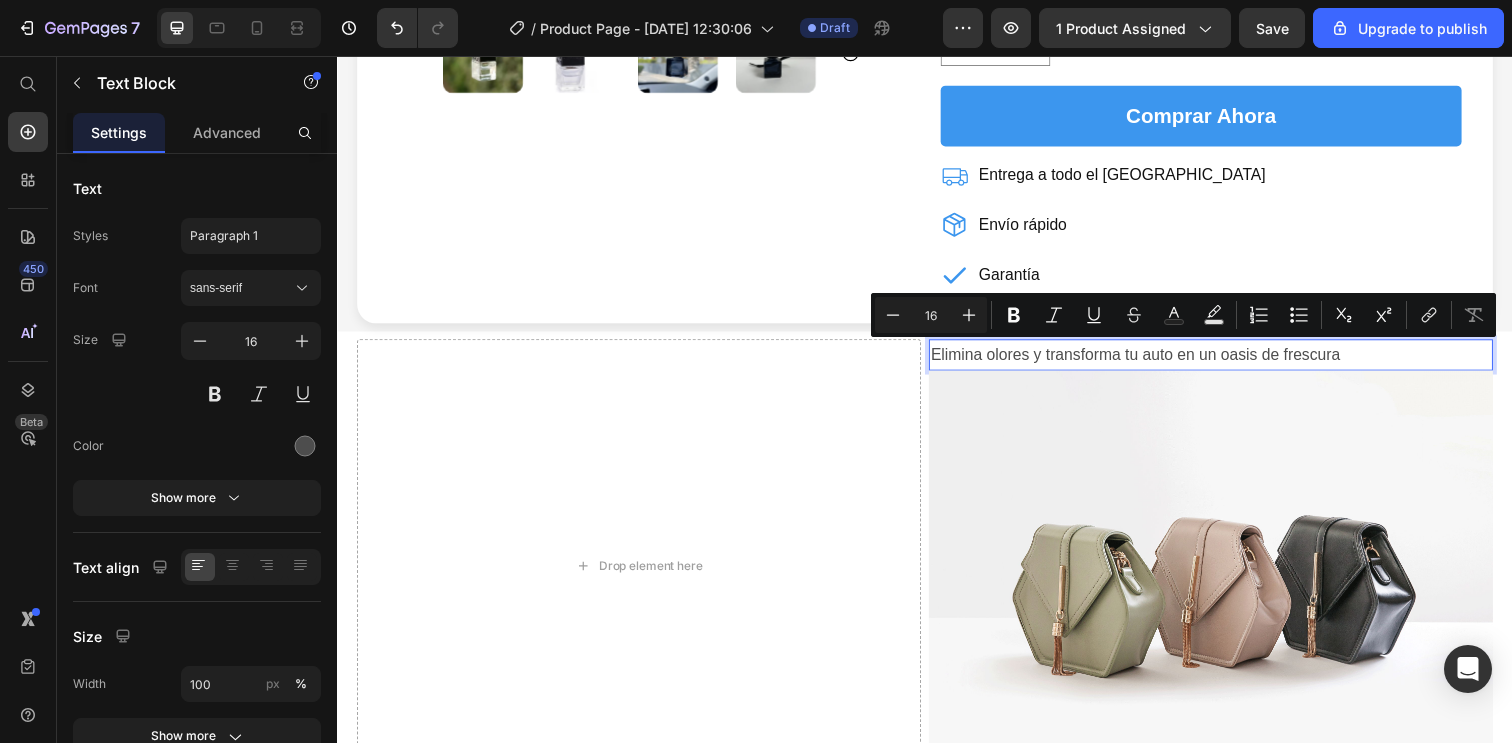 click on "Elimina olores y transforma tu auto en un oasis de frescura" at bounding box center [1229, 361] 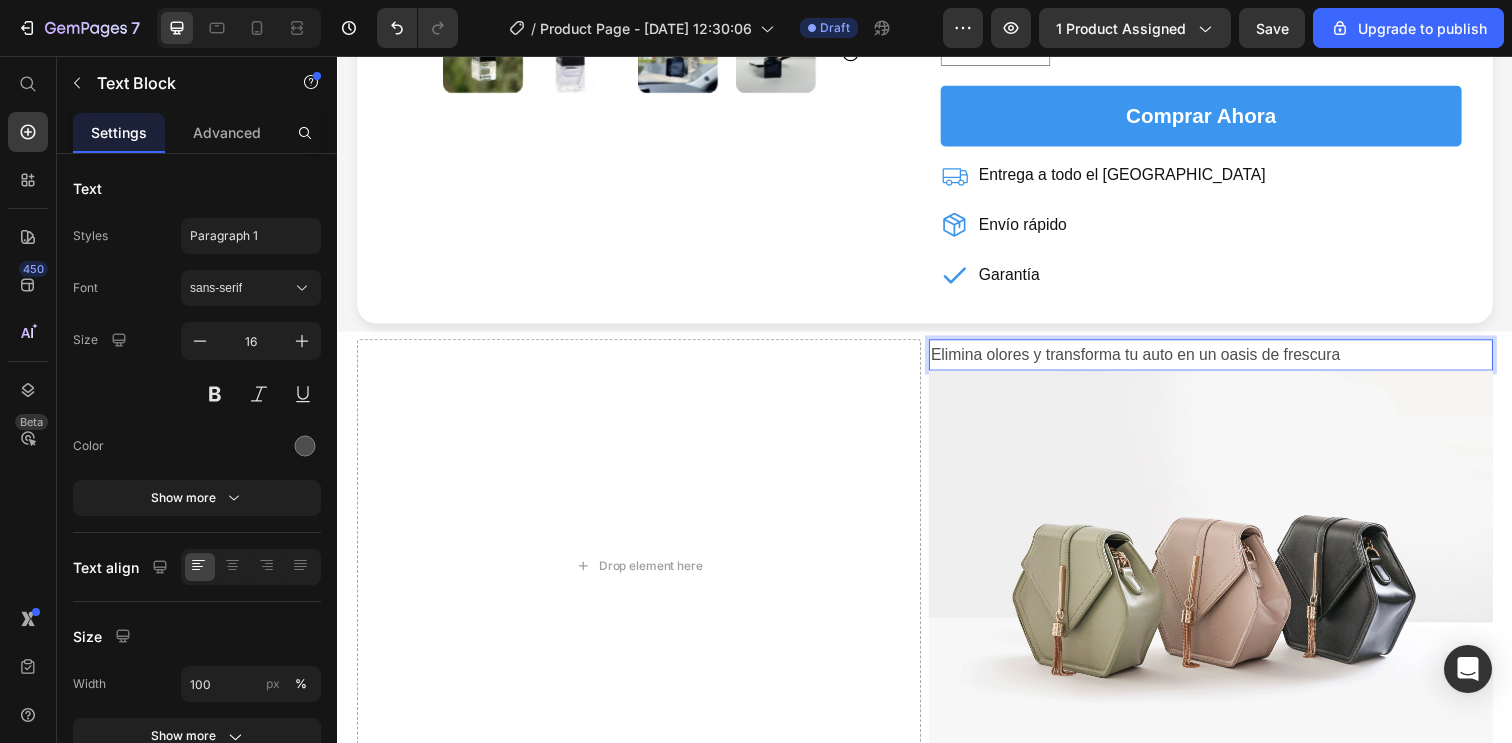 click on "Elimina olores y transforma tu auto en un oasis de frescura" at bounding box center [1229, 361] 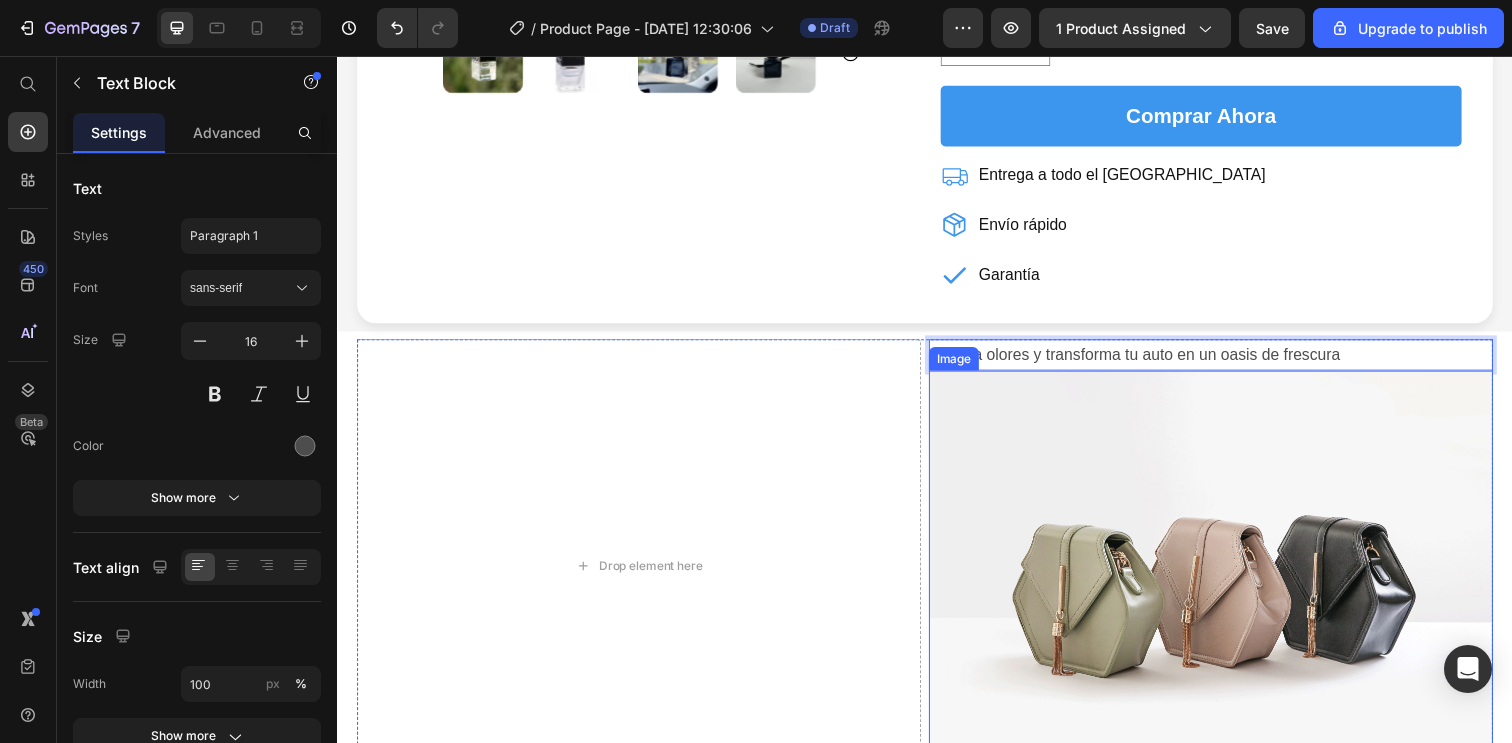click on "Drop element here" at bounding box center [645, 577] 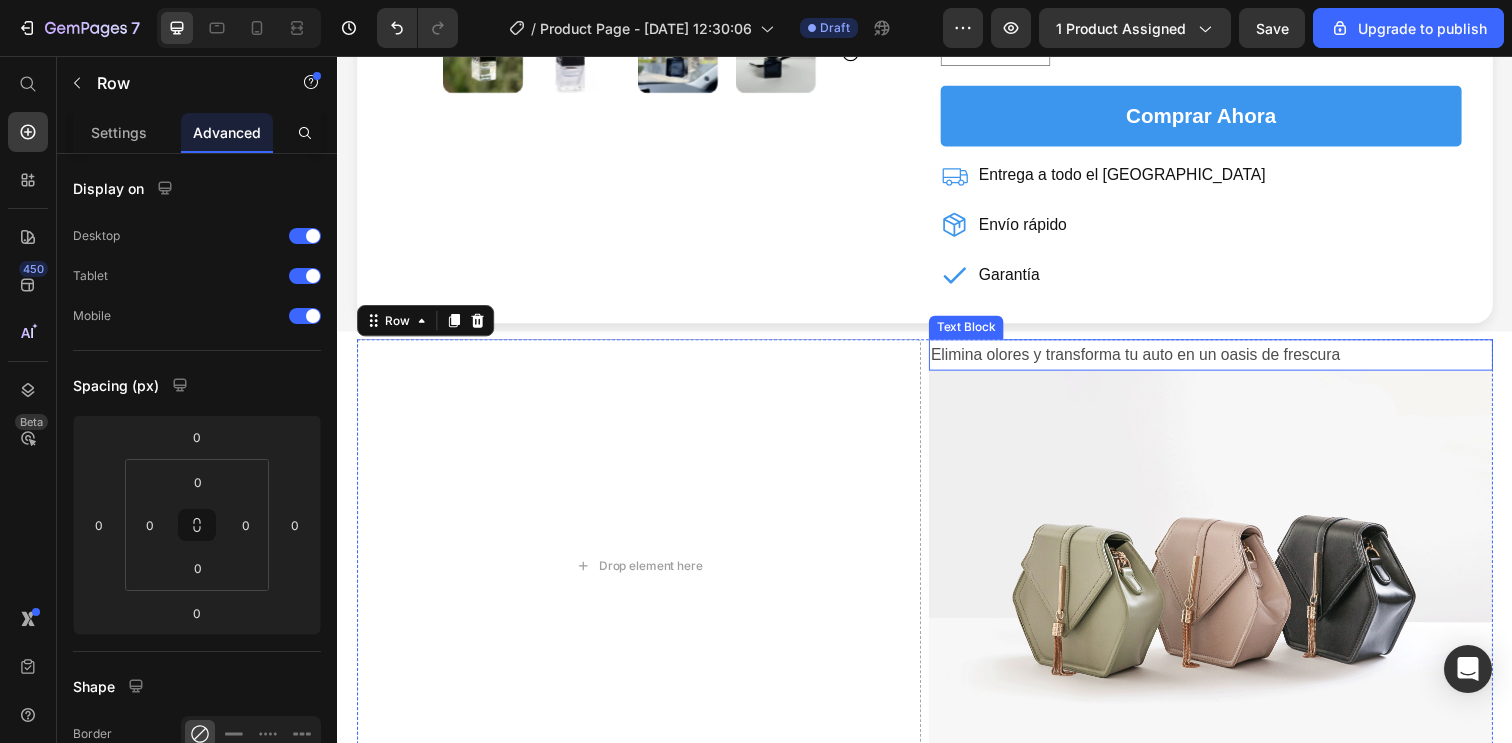 click on "Elimina olores y transforma tu auto en un oasis de frescura" at bounding box center [1229, 361] 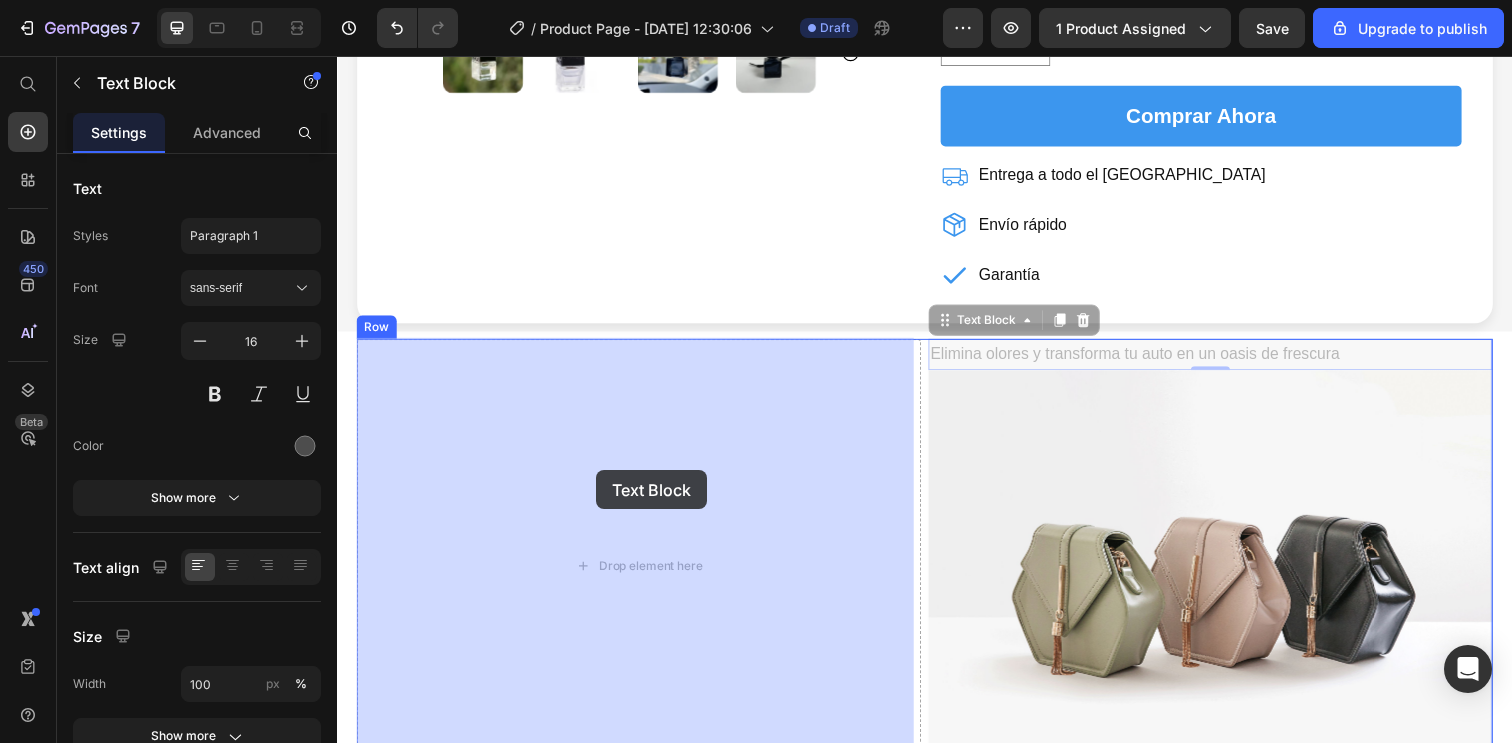 drag, startPoint x: 954, startPoint y: 328, endPoint x: 601, endPoint y: 479, distance: 383.9401 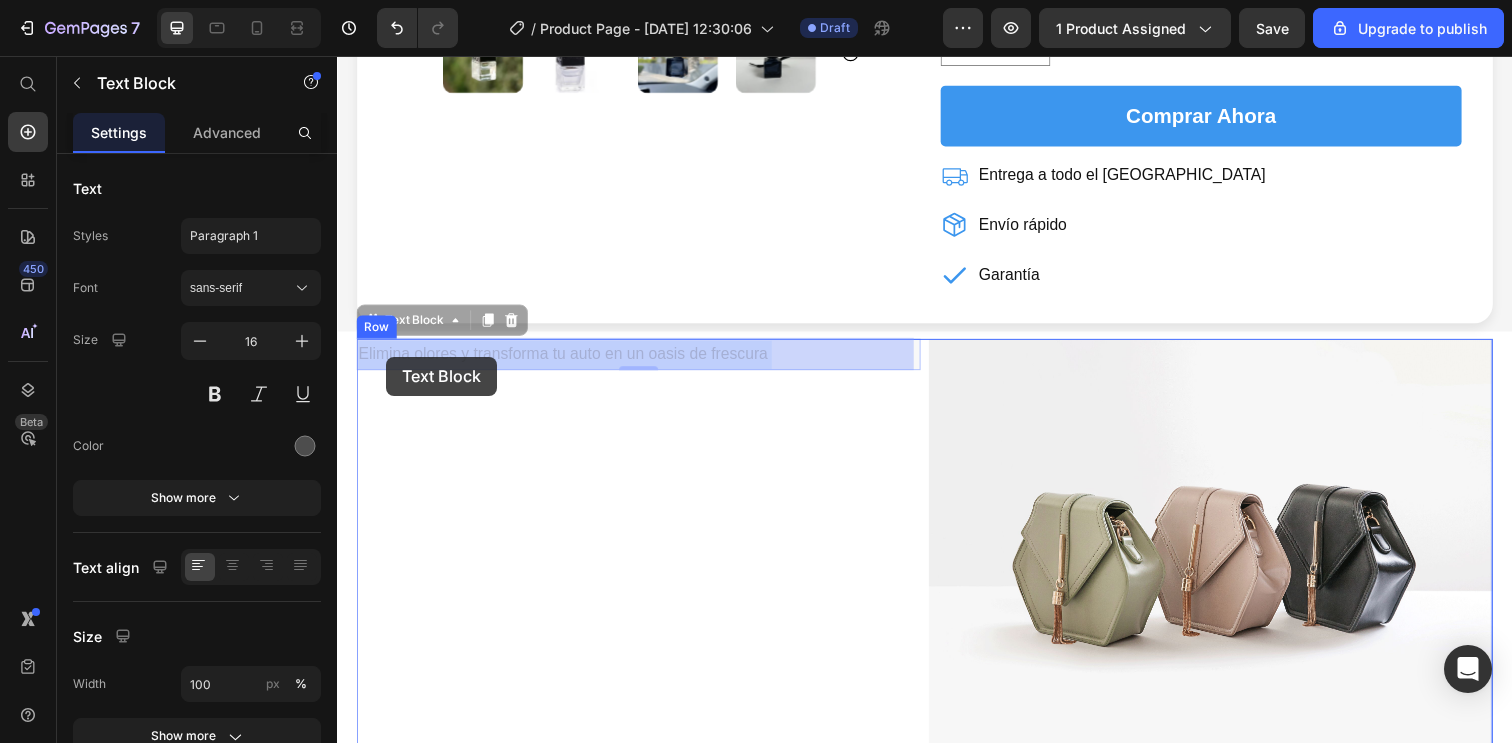 drag, startPoint x: 806, startPoint y: 362, endPoint x: 398, endPoint y: 364, distance: 408.0049 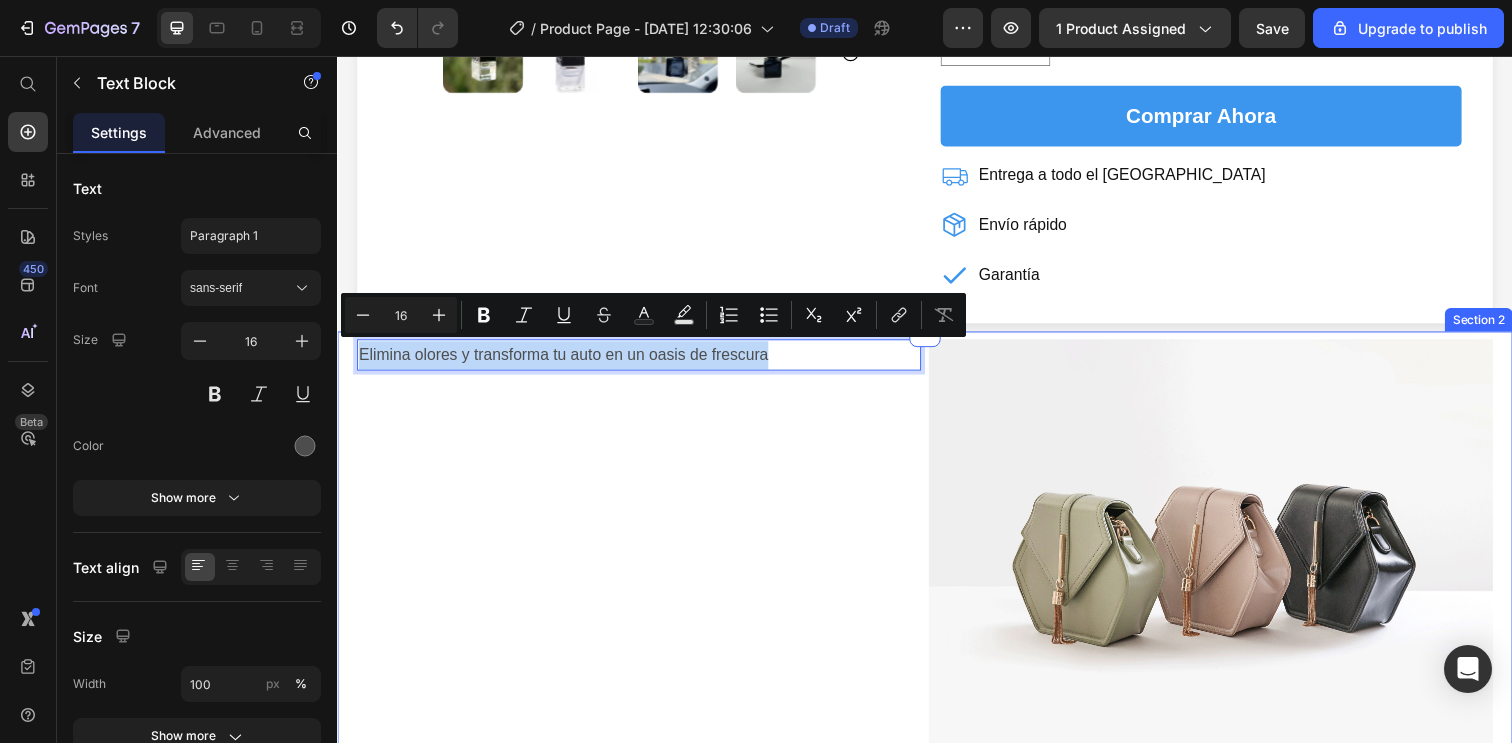 drag, startPoint x: 794, startPoint y: 357, endPoint x: 355, endPoint y: 360, distance: 439.01025 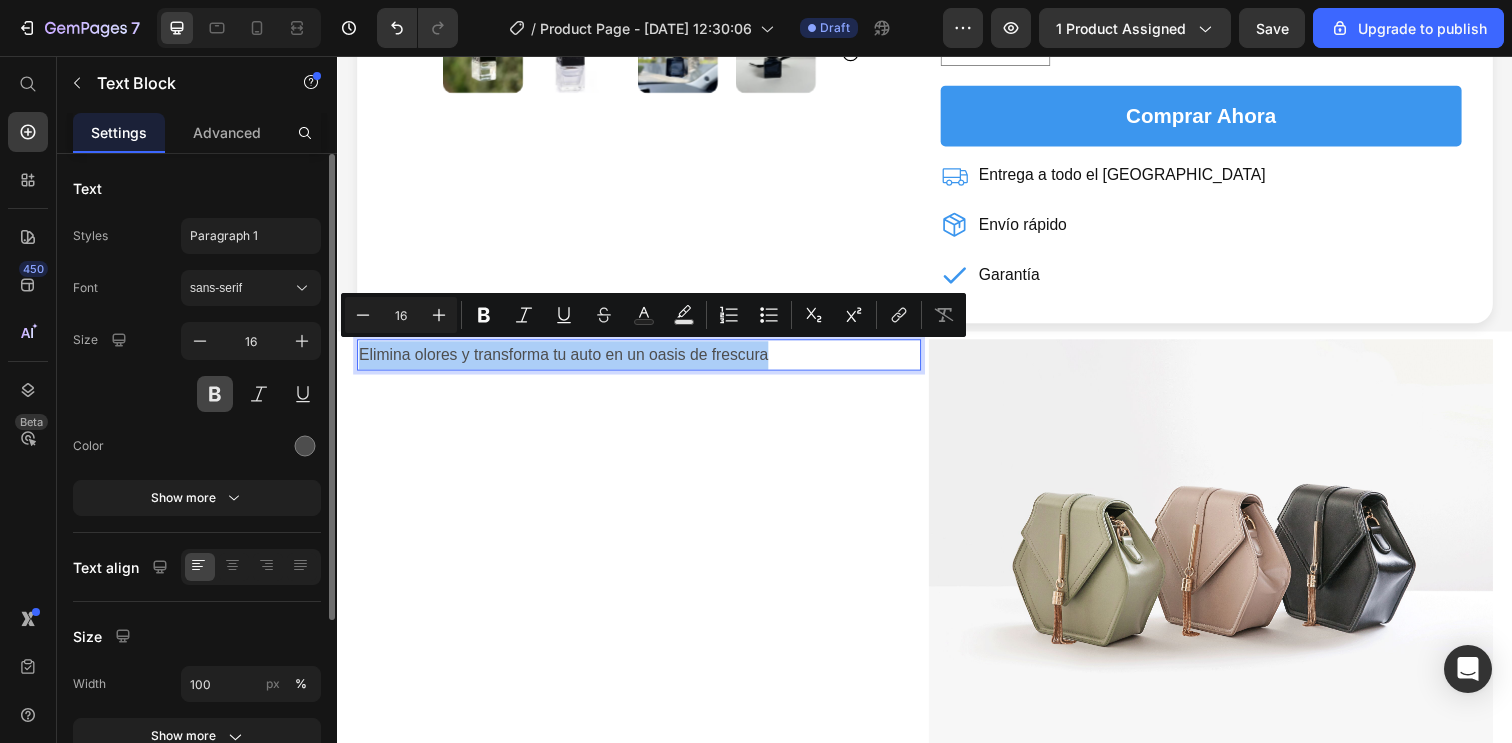 click at bounding box center (215, 394) 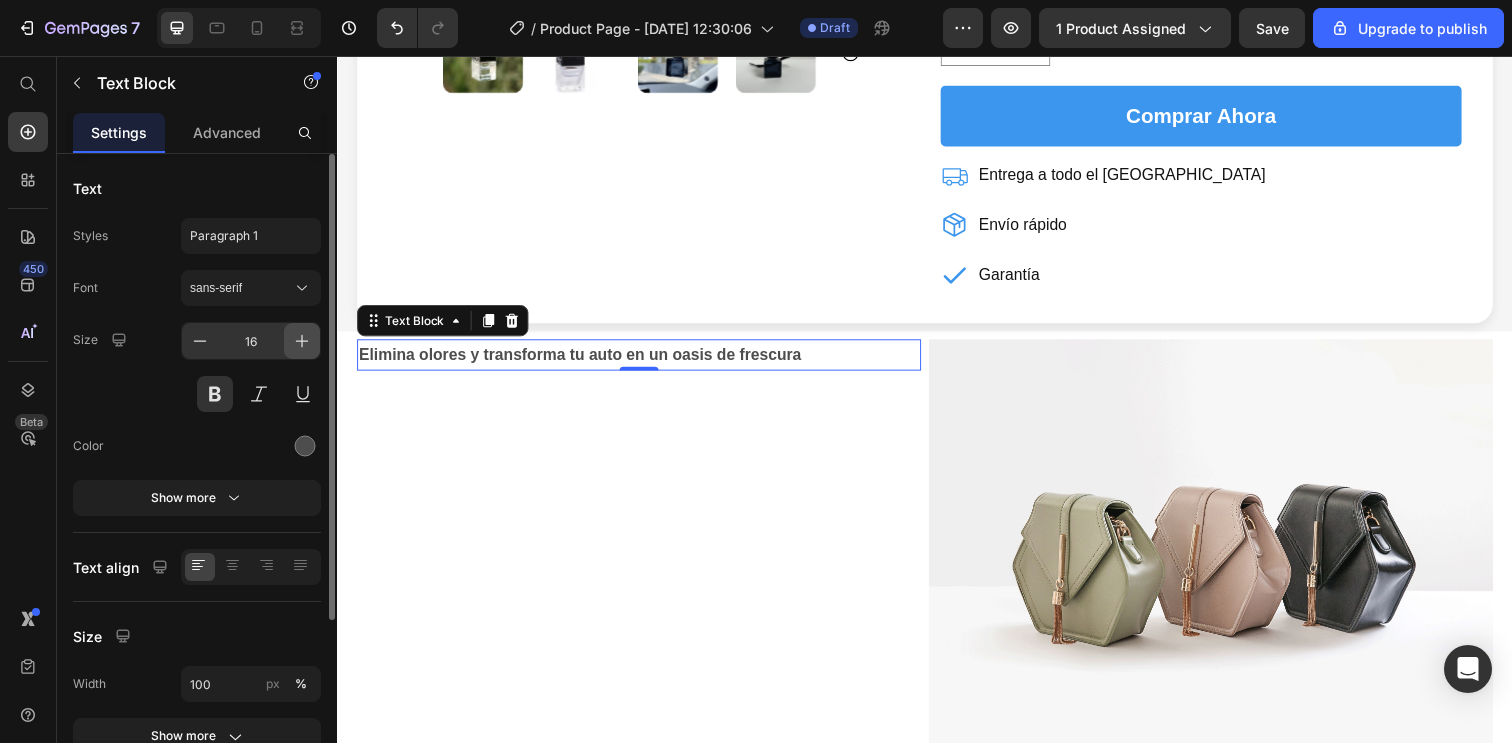 click at bounding box center (302, 341) 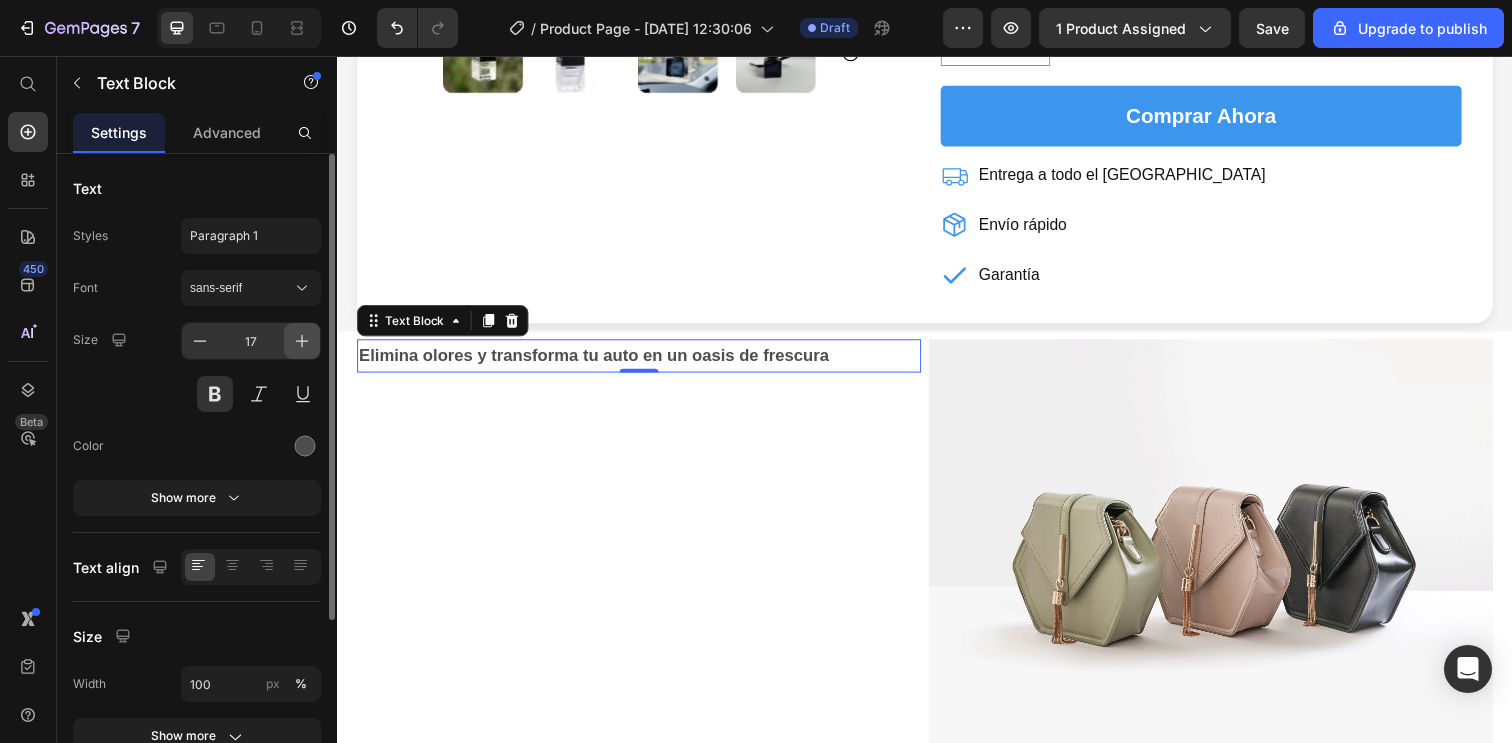 click at bounding box center (302, 341) 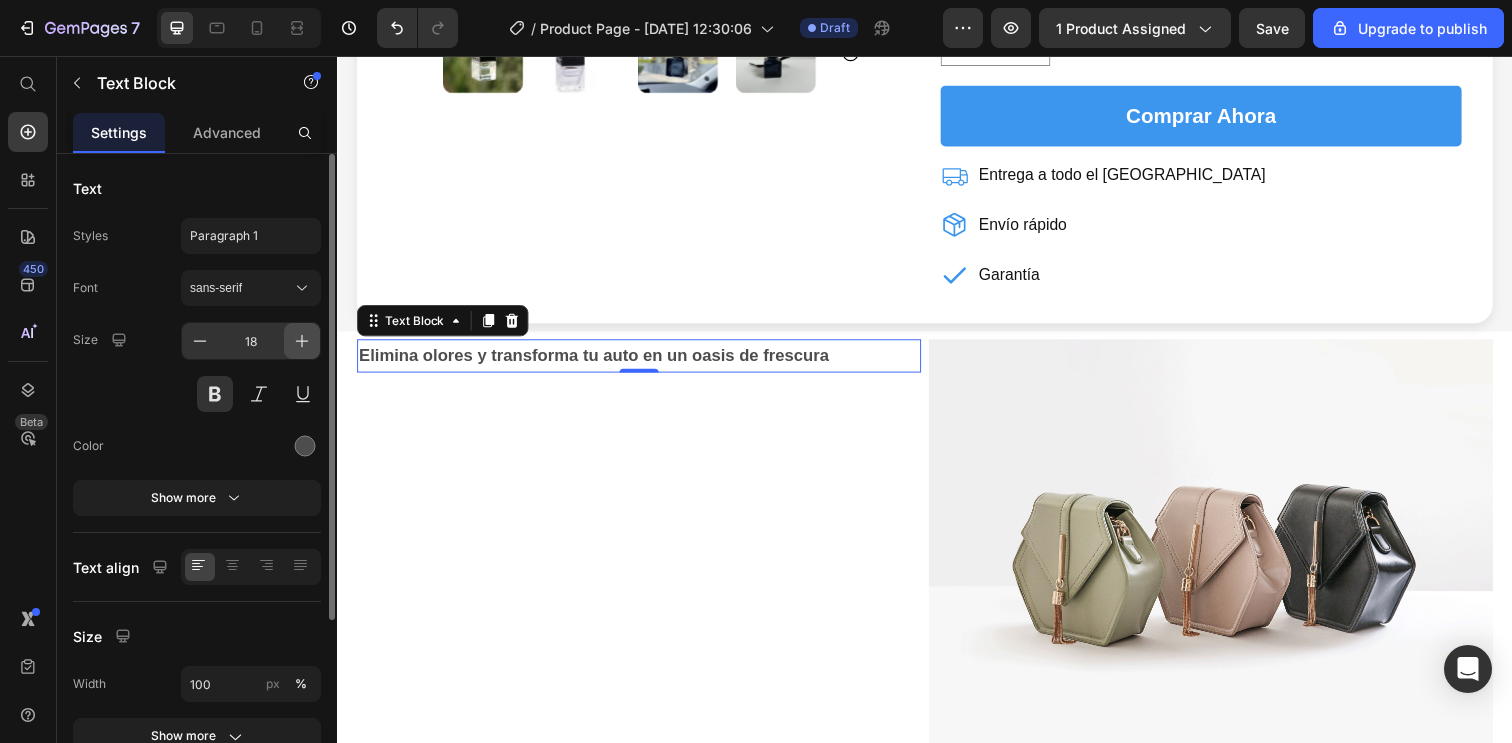 click at bounding box center (302, 341) 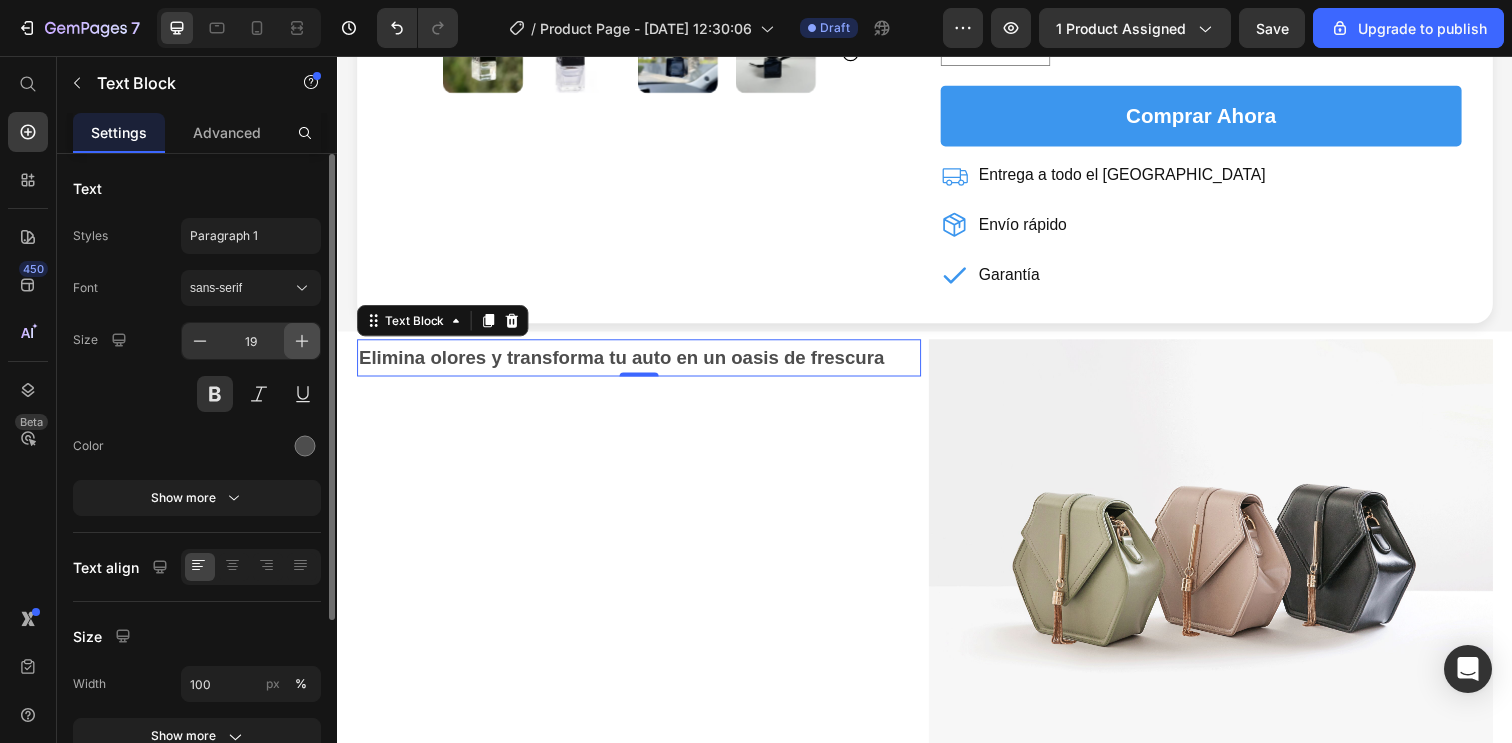 click at bounding box center (302, 341) 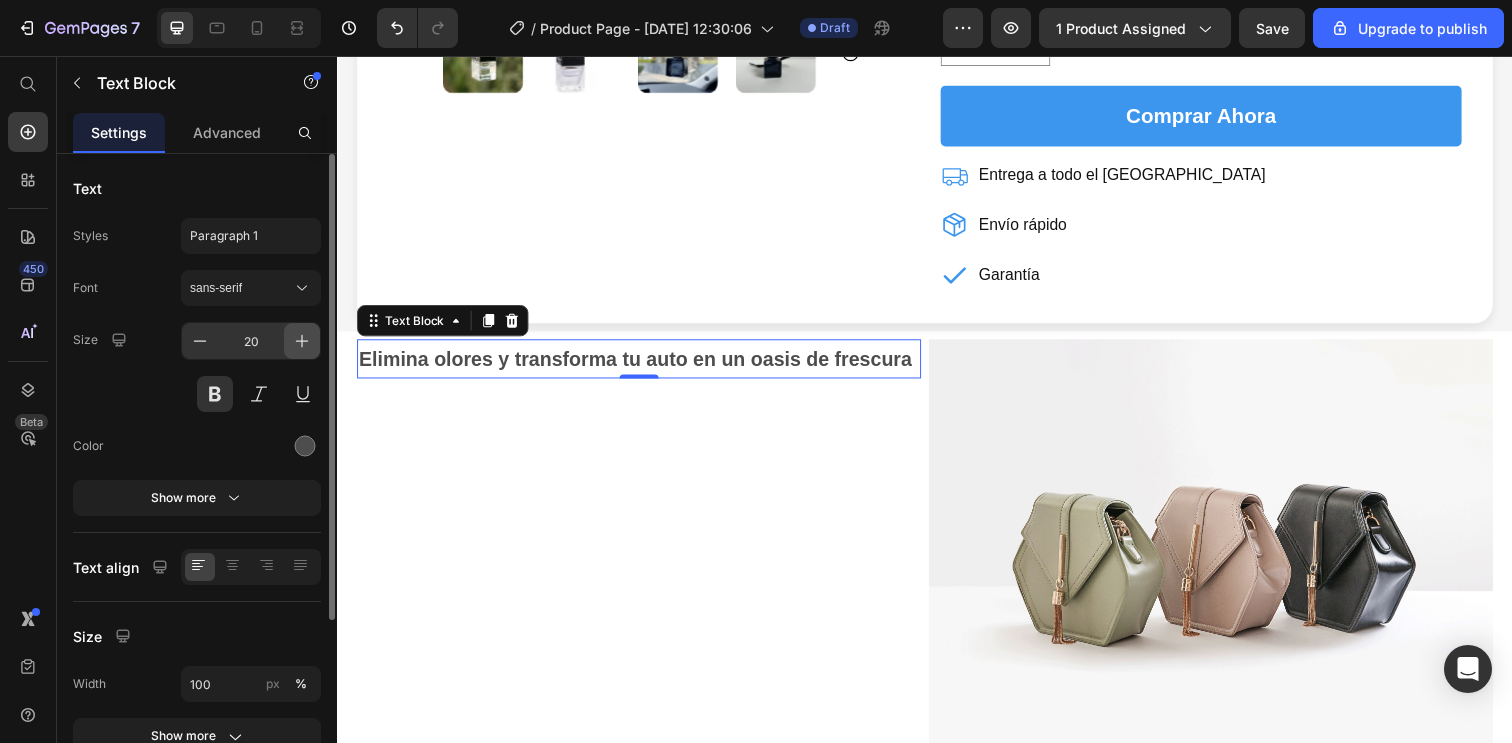 click at bounding box center (302, 341) 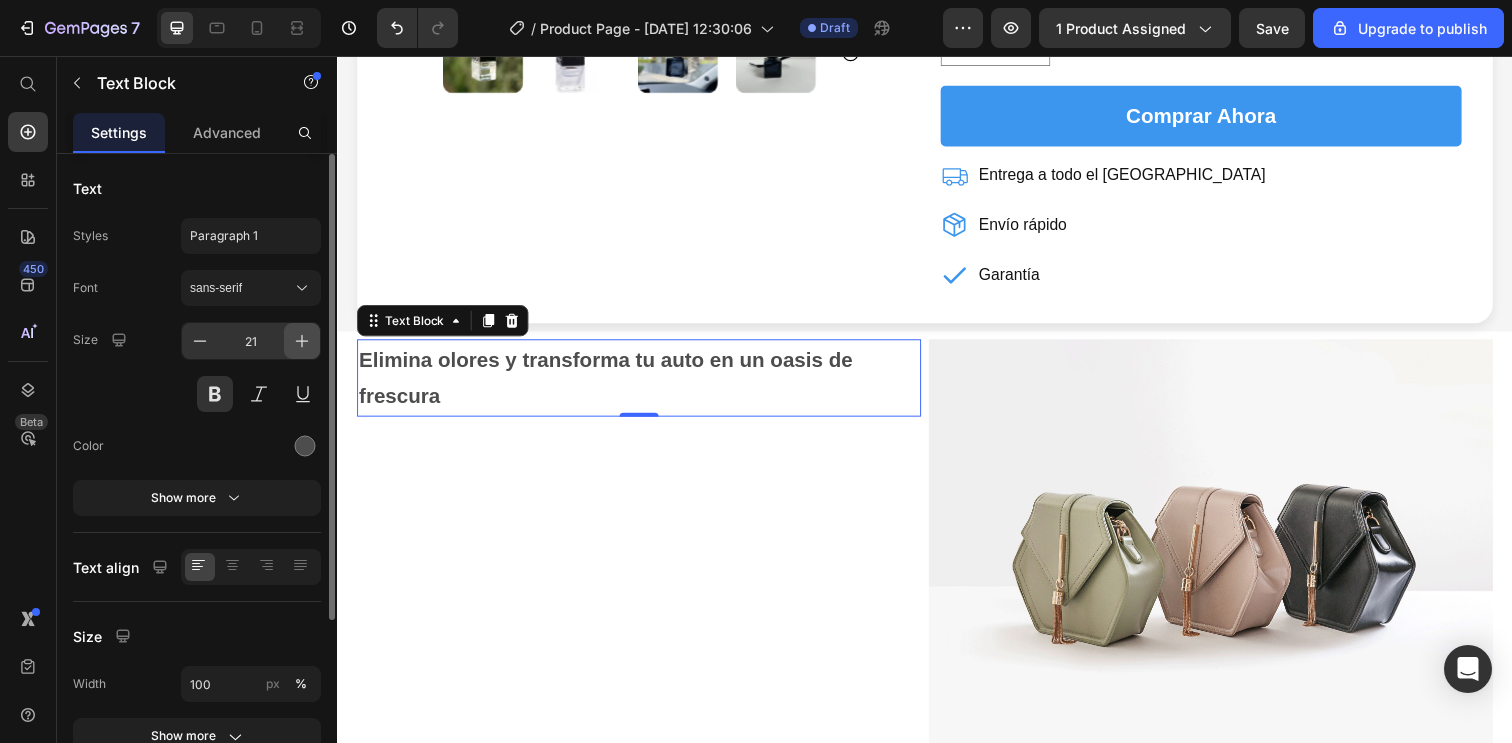 click at bounding box center [302, 341] 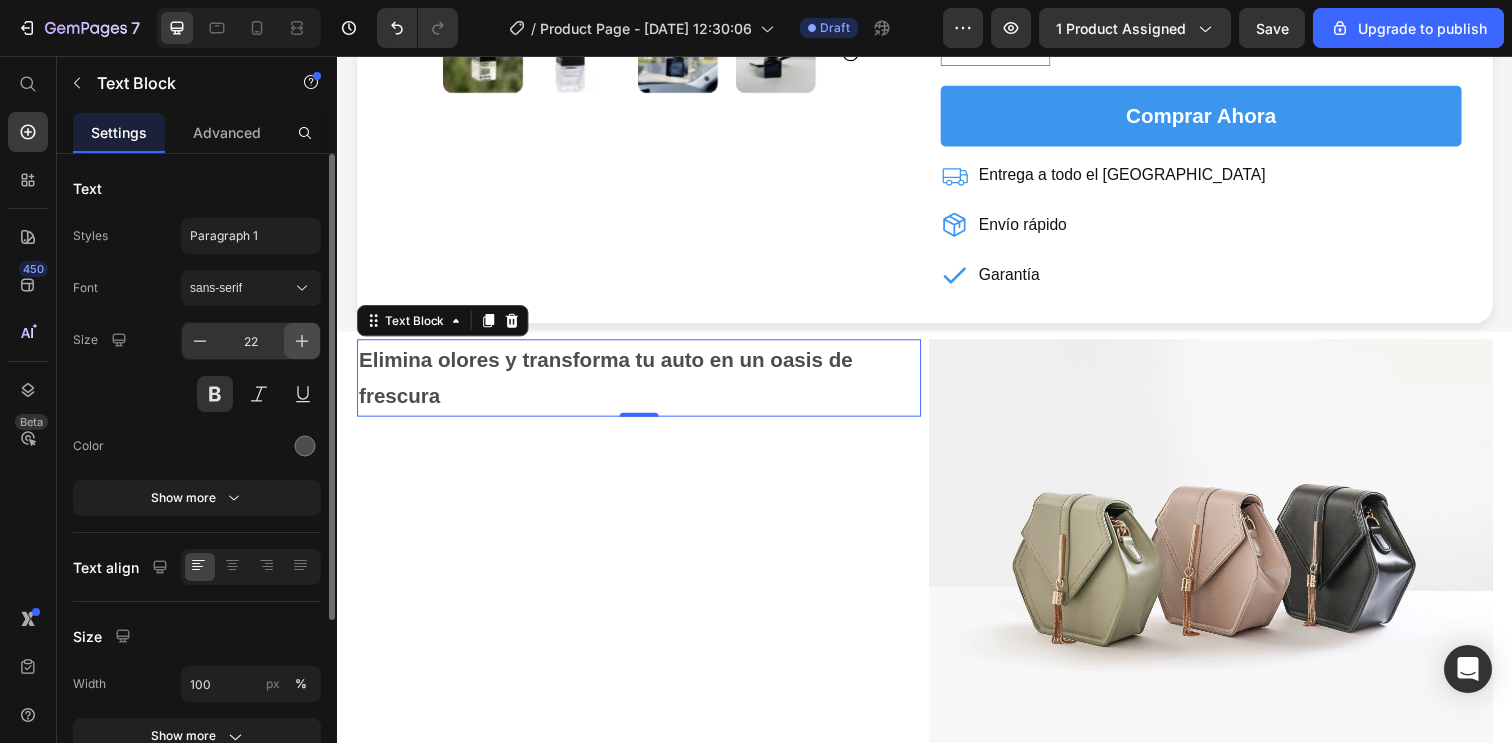 click at bounding box center (302, 341) 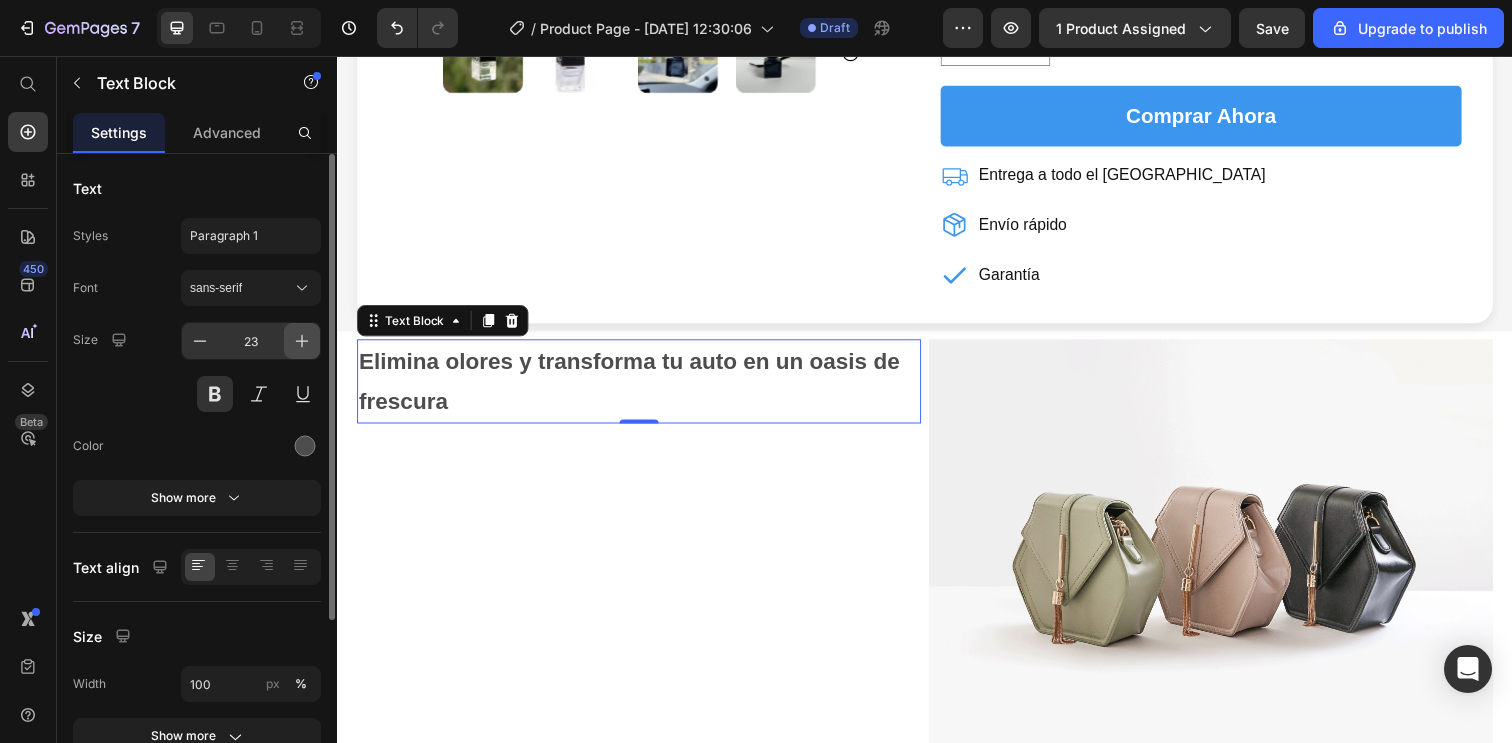 click at bounding box center (302, 341) 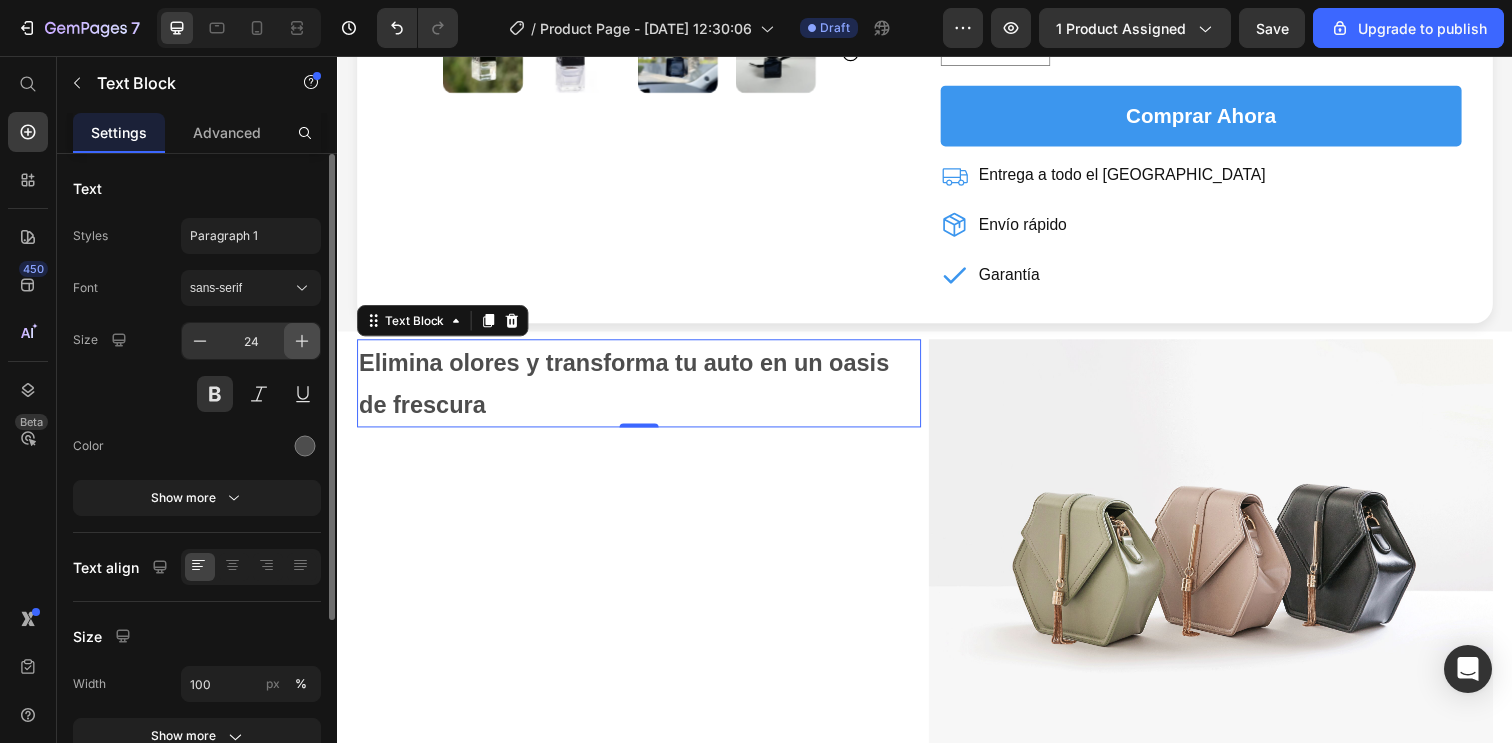 click at bounding box center [302, 341] 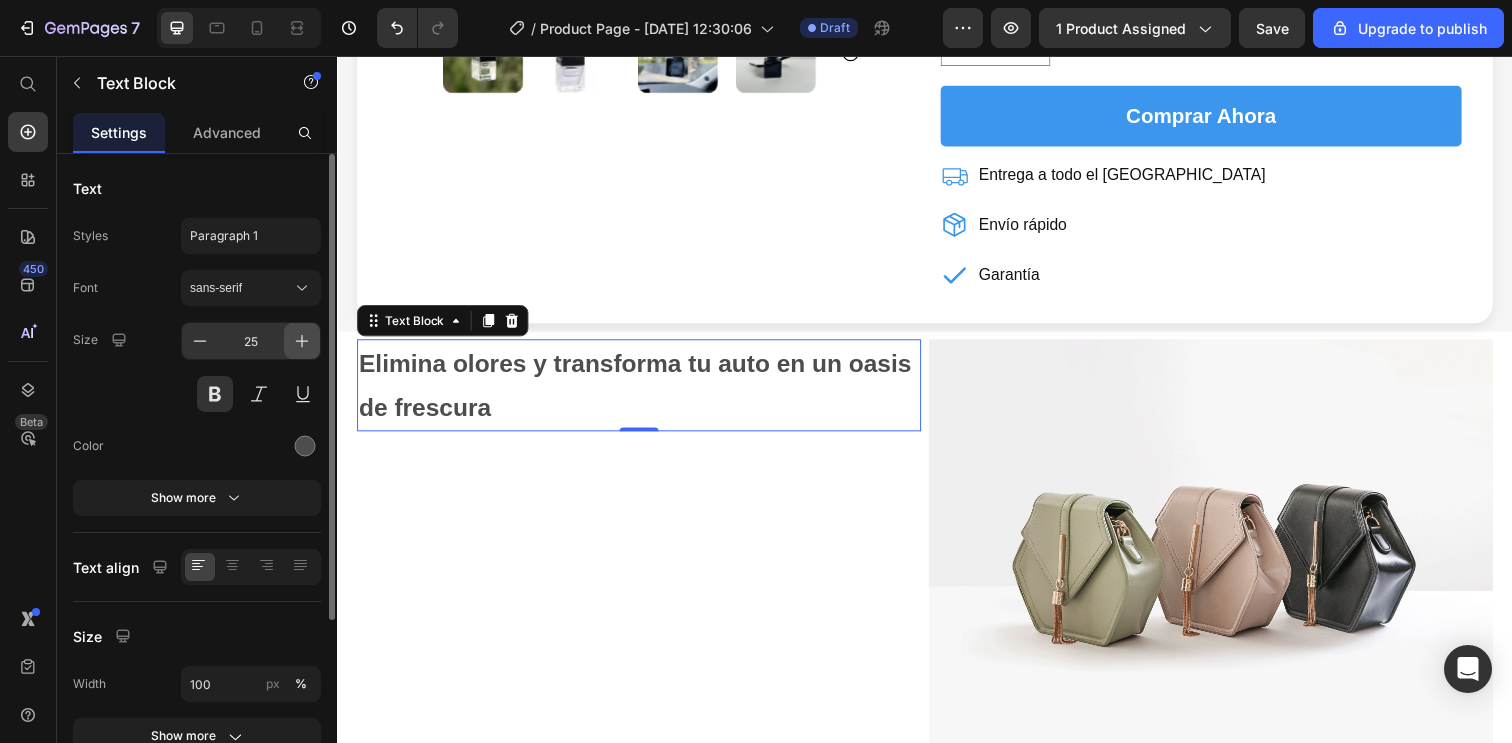 click at bounding box center (302, 341) 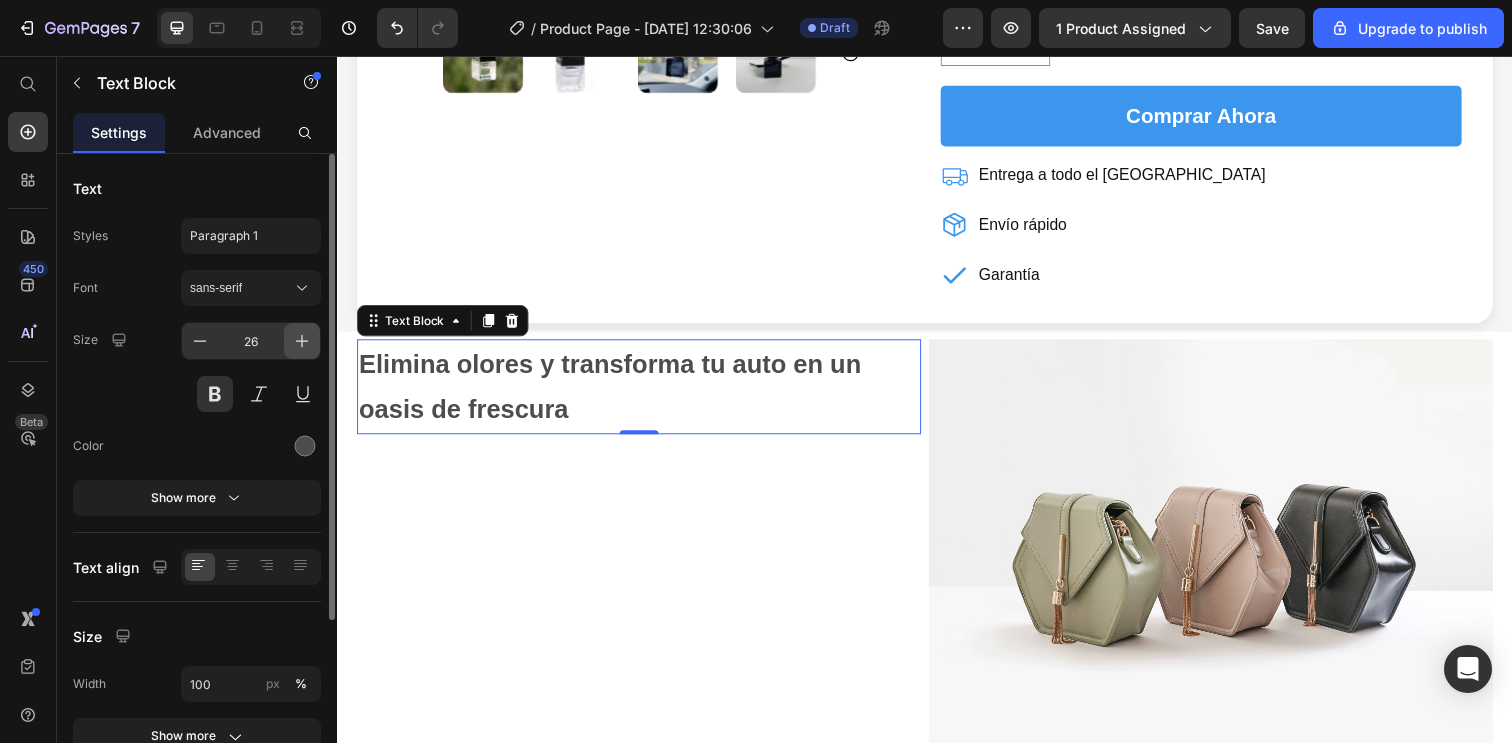 click at bounding box center [302, 341] 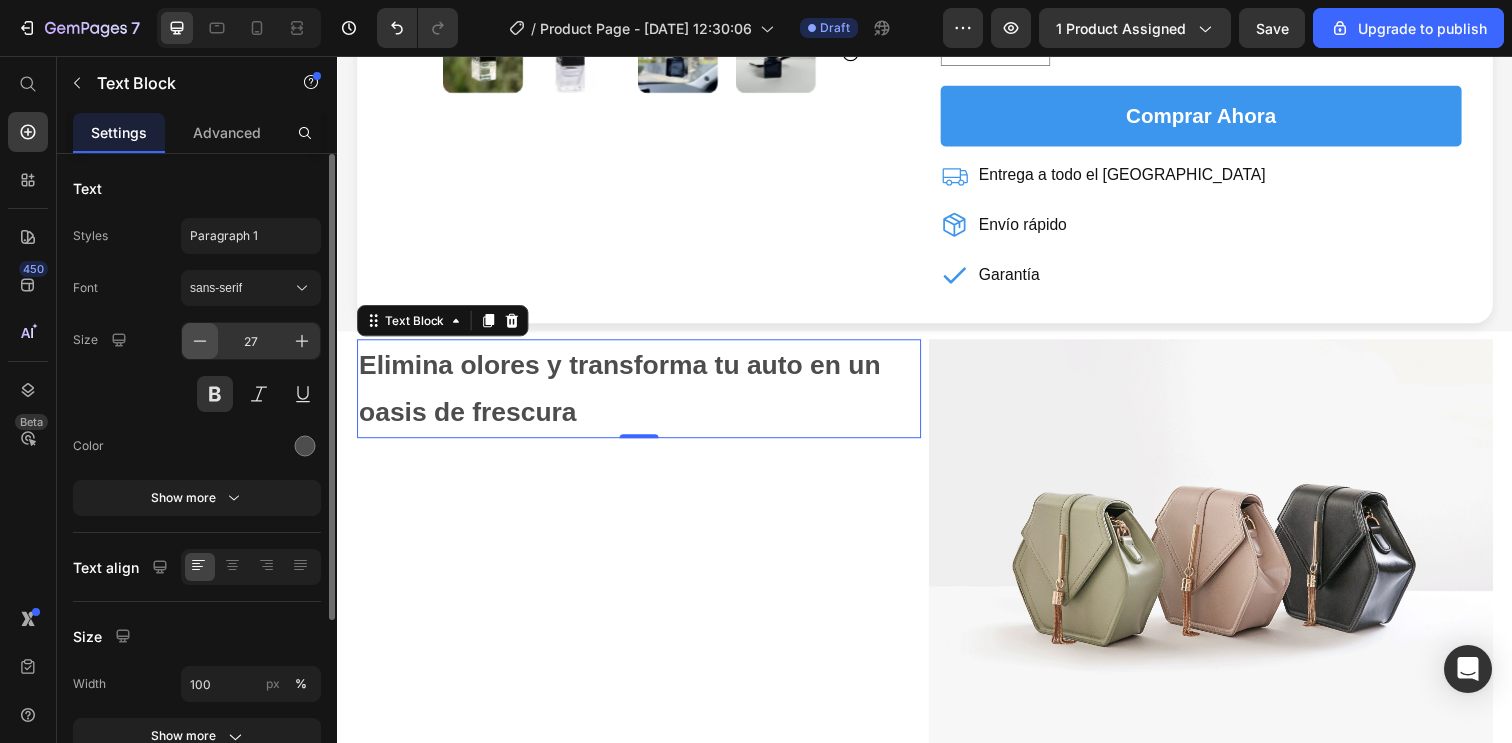 click 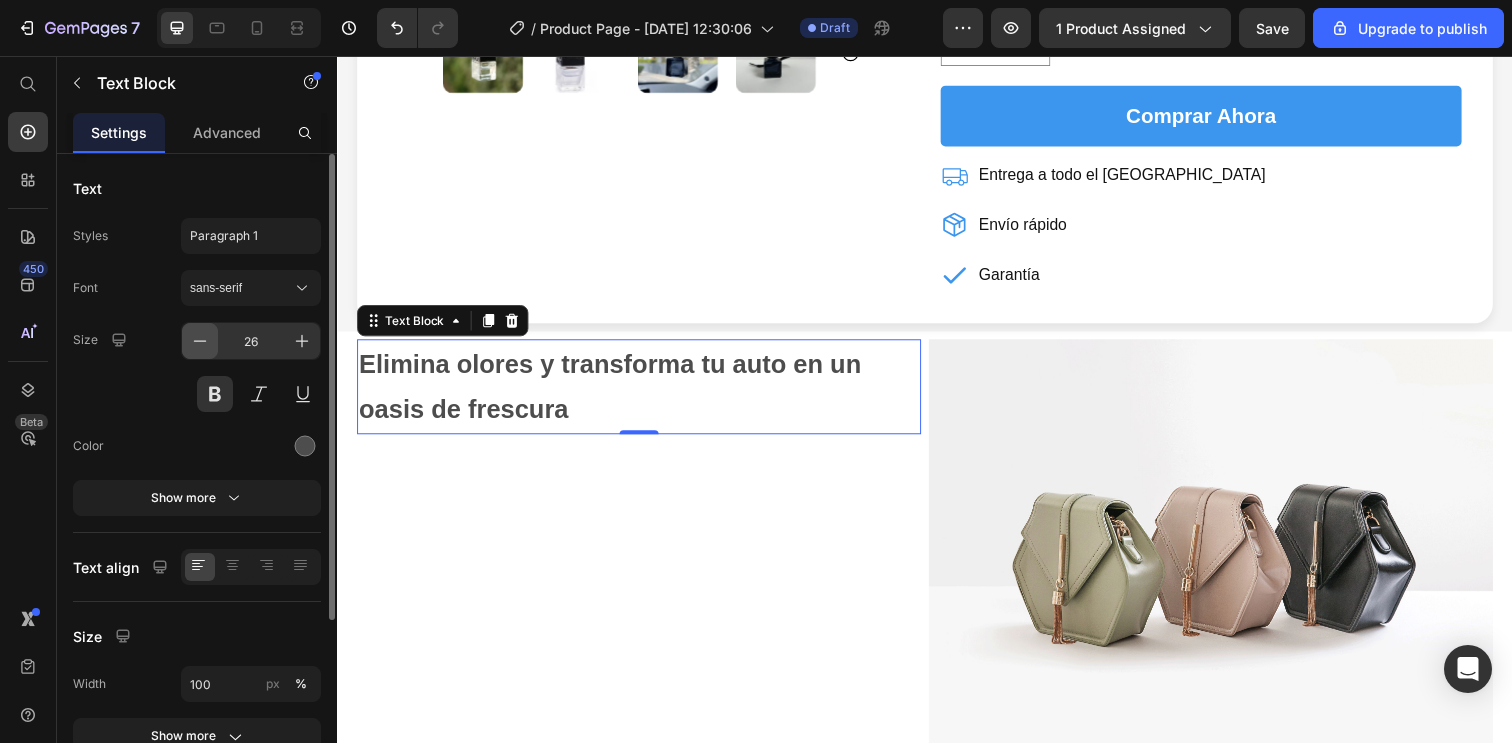 click 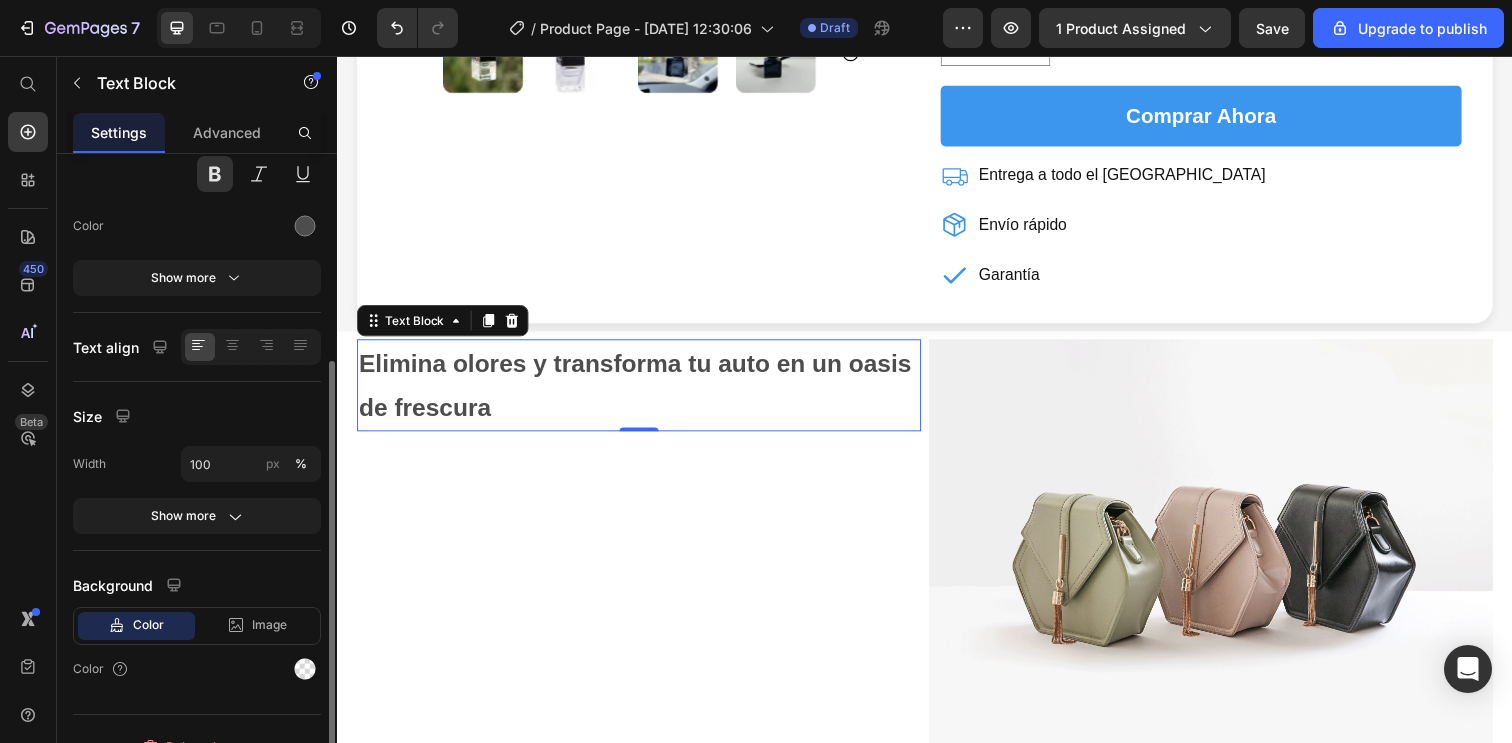 scroll, scrollTop: 249, scrollLeft: 0, axis: vertical 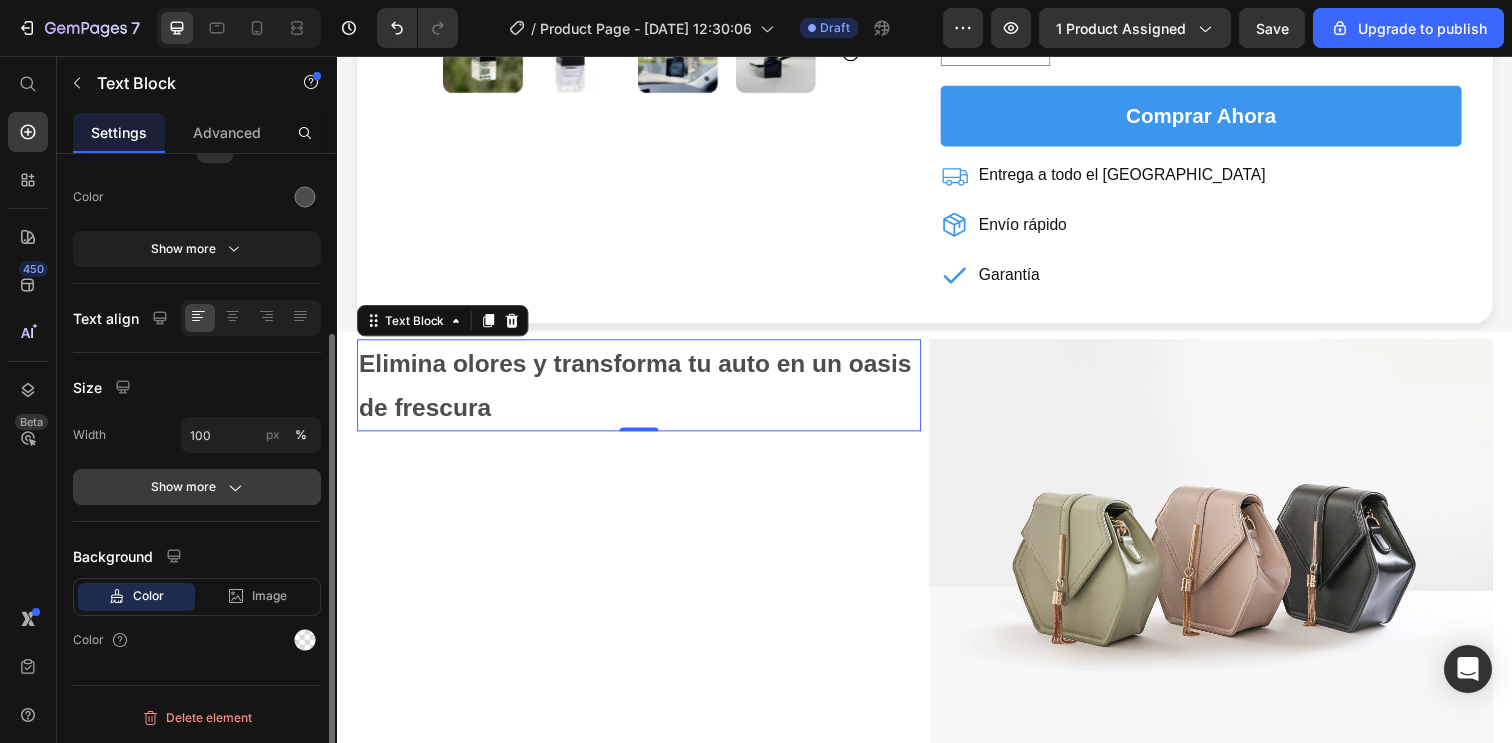 click 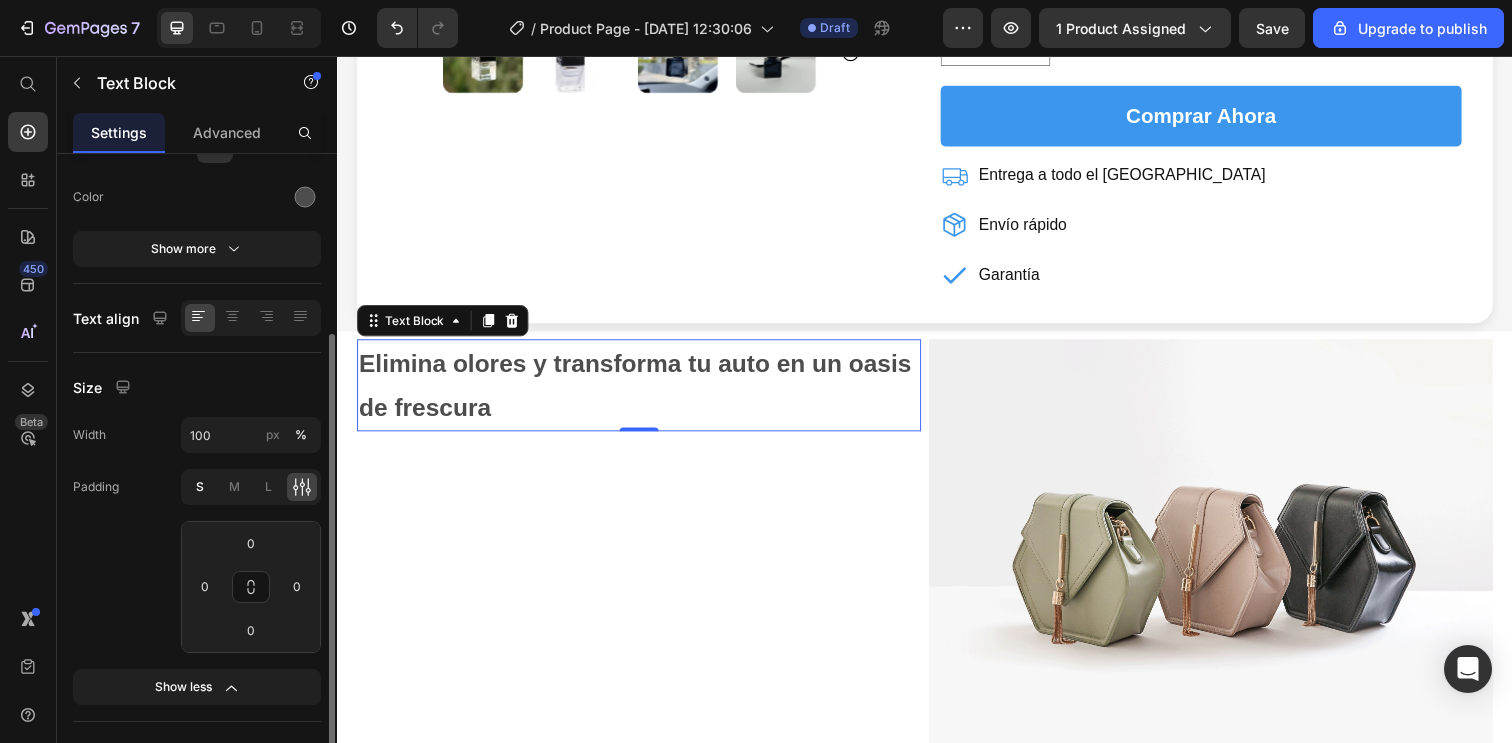 click on "S" 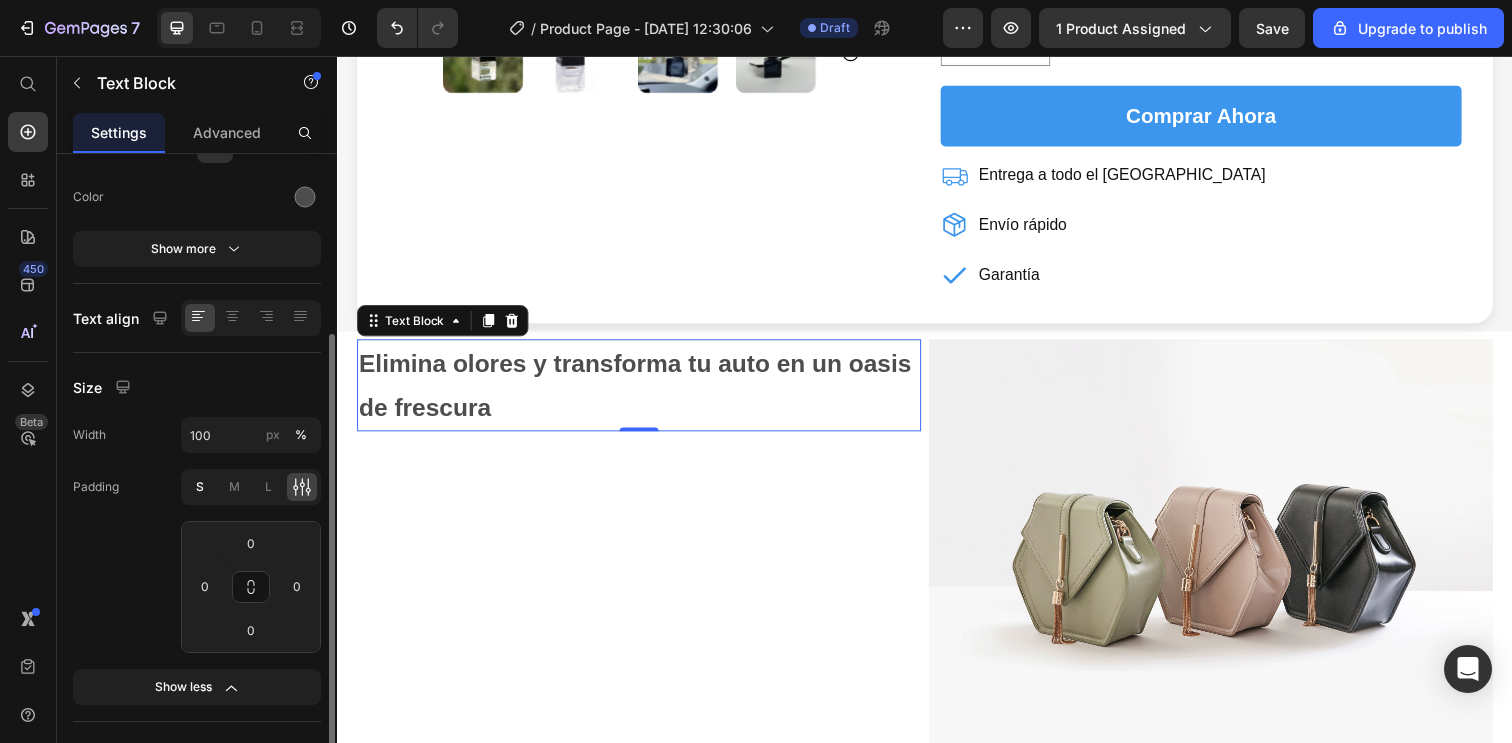 type on "4" 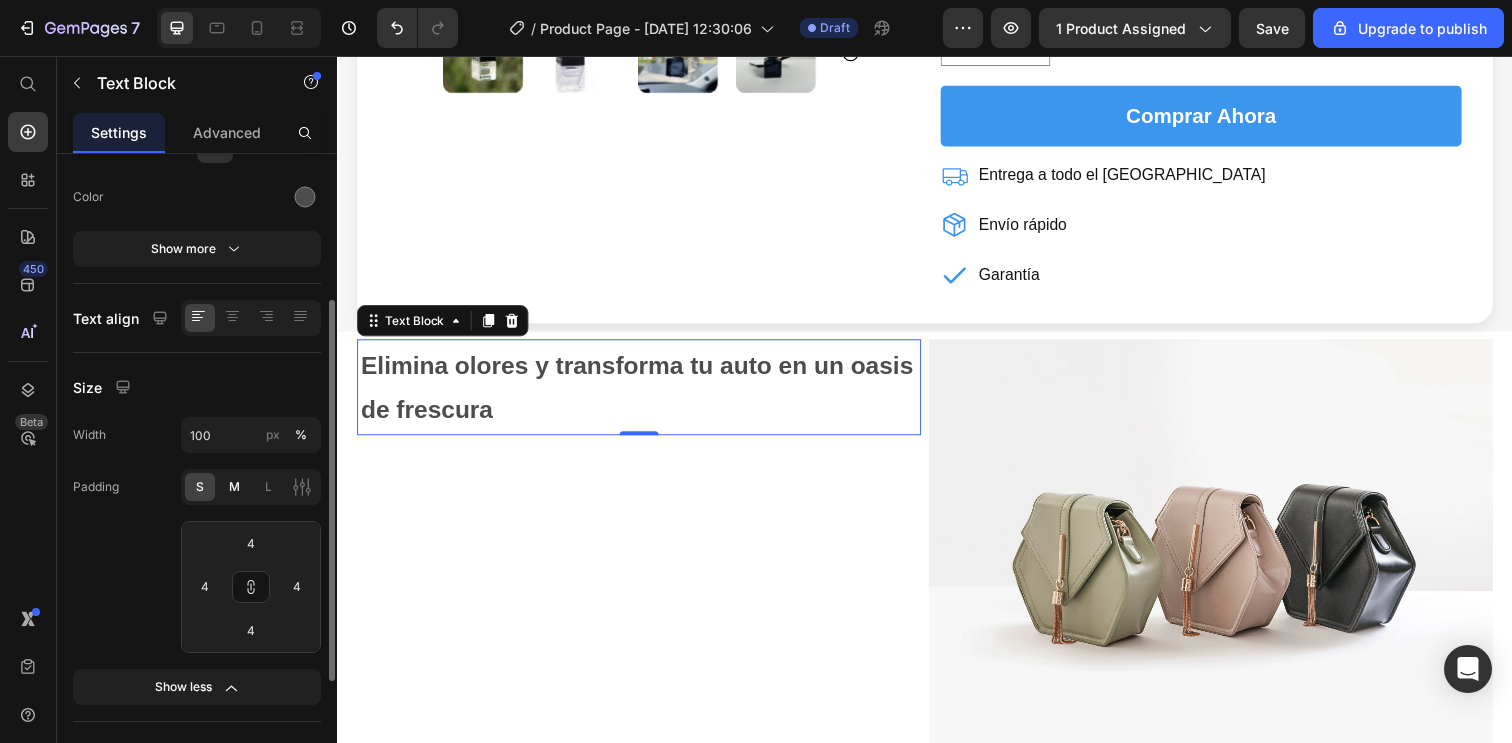 click on "M" 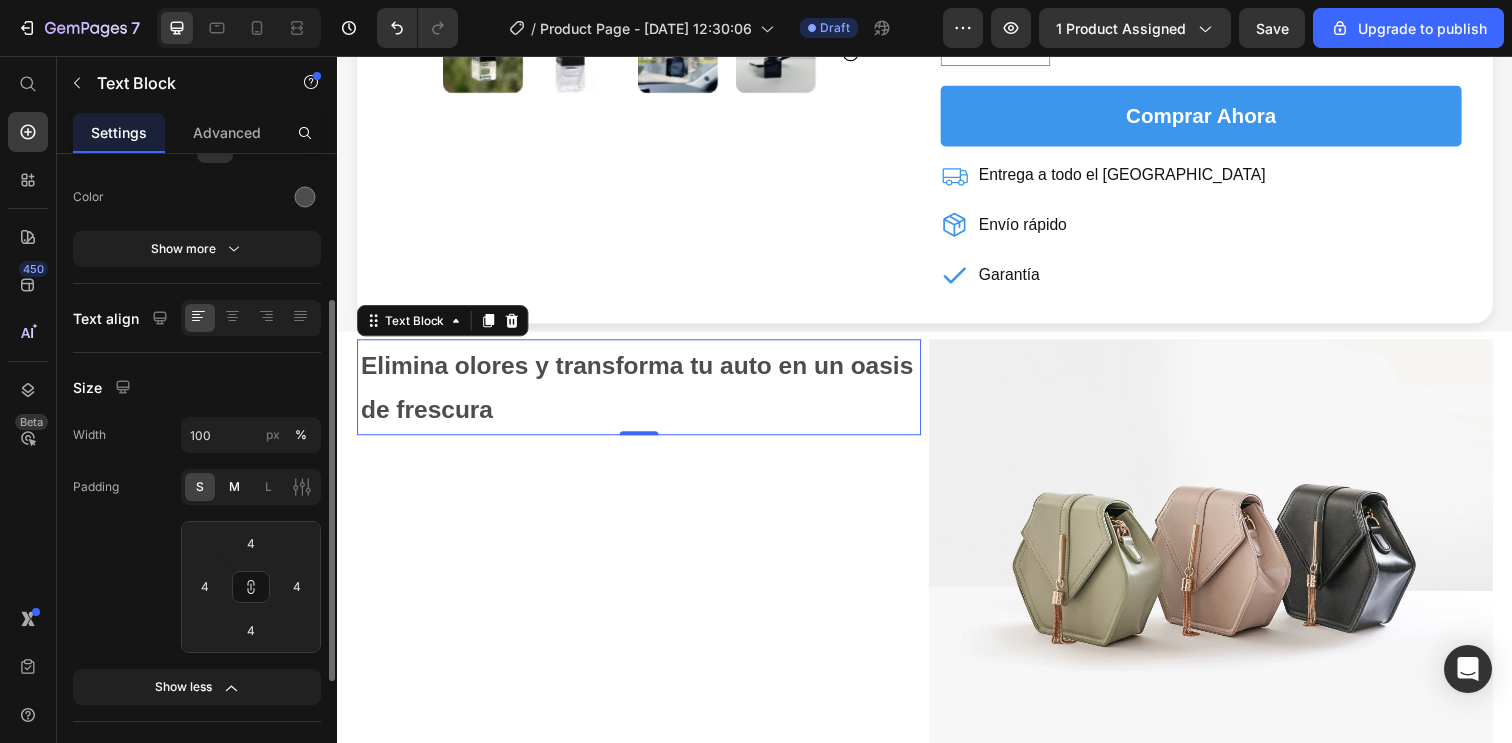 type on "8" 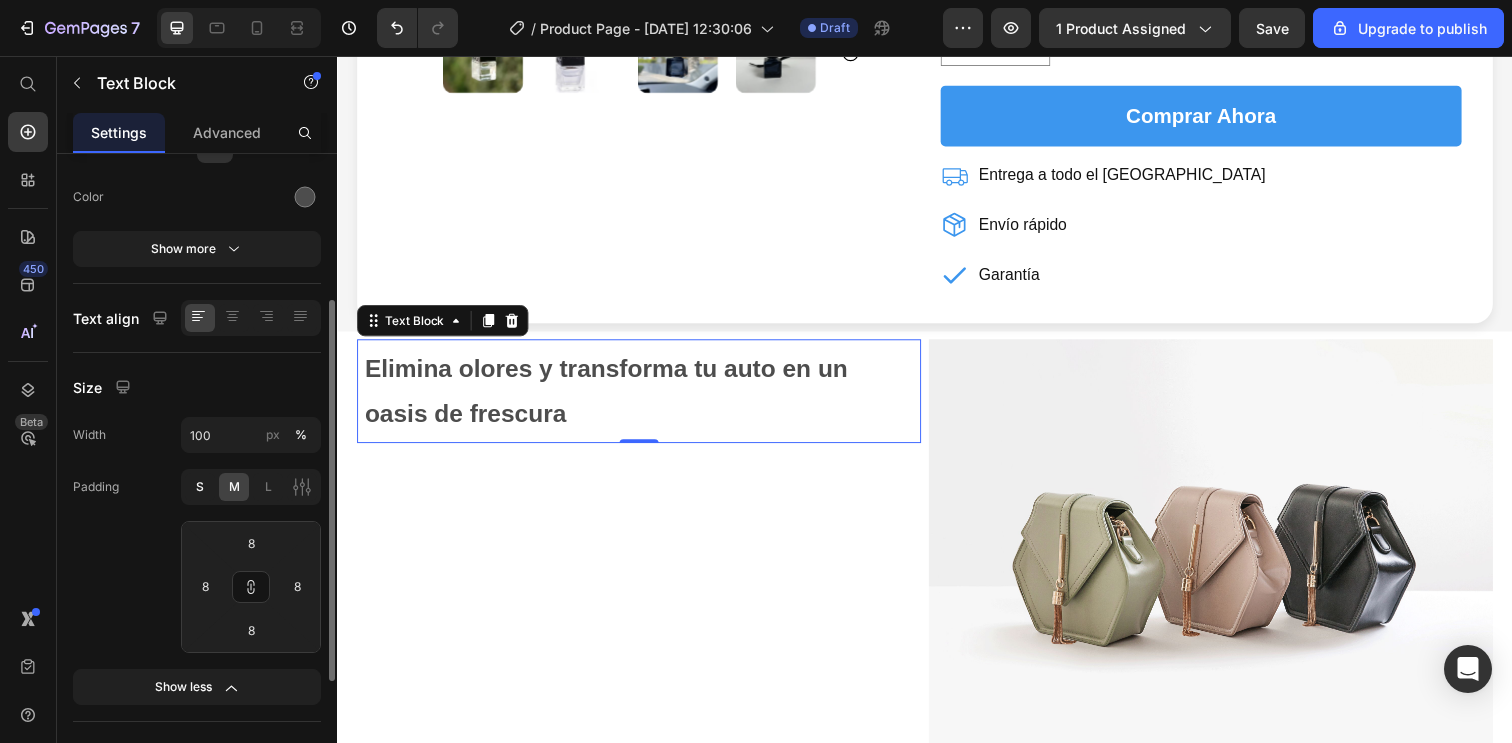 click on "S" 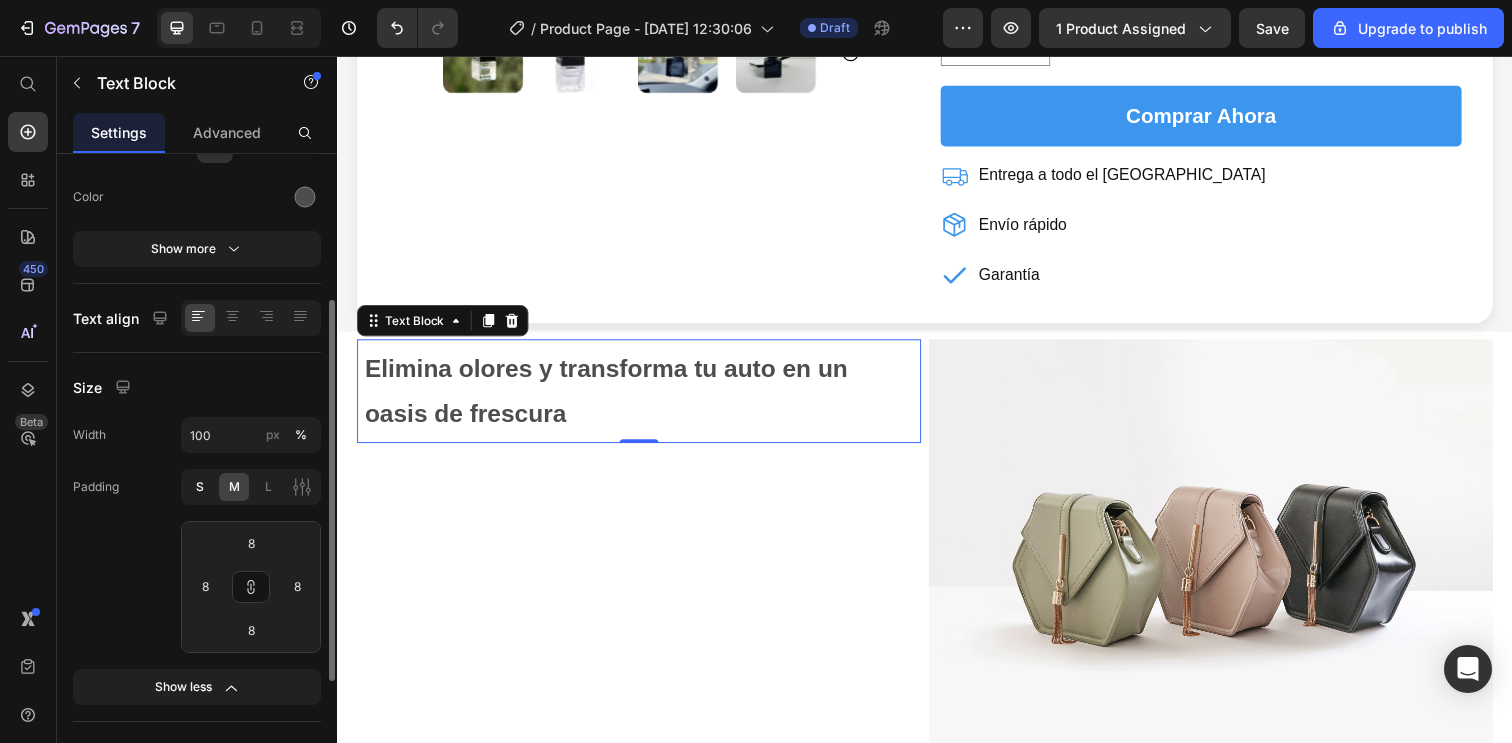 type on "4" 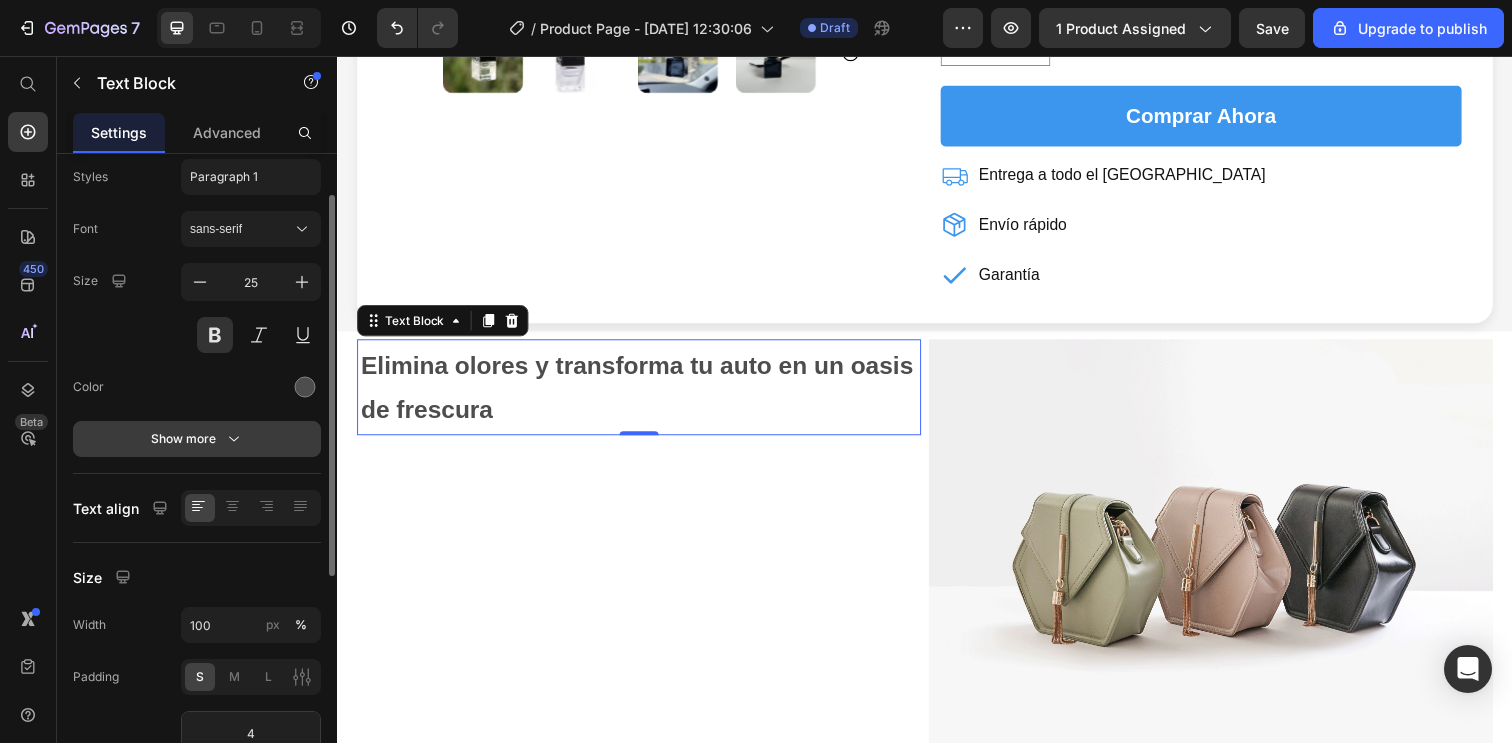 click on "Show more" at bounding box center [197, 439] 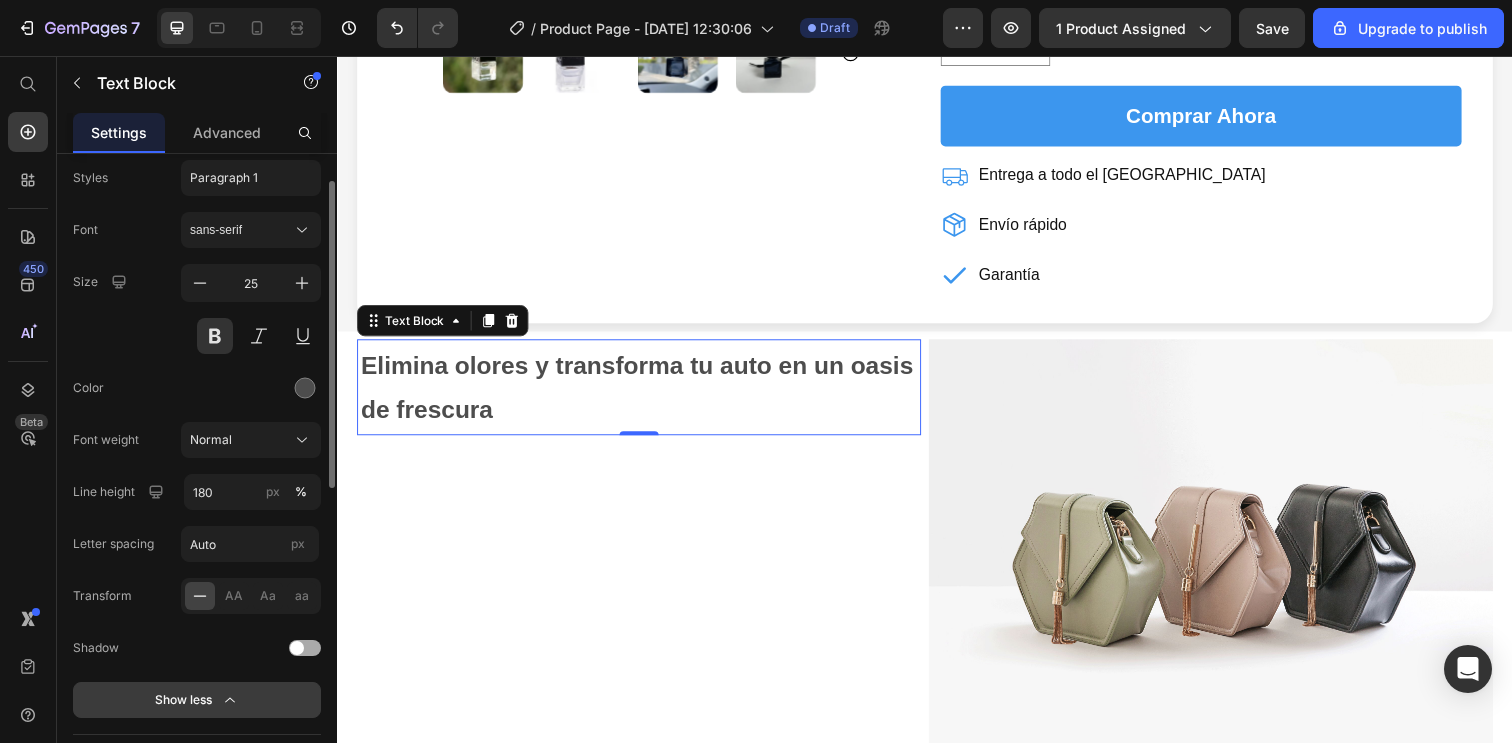 scroll, scrollTop: 59, scrollLeft: 0, axis: vertical 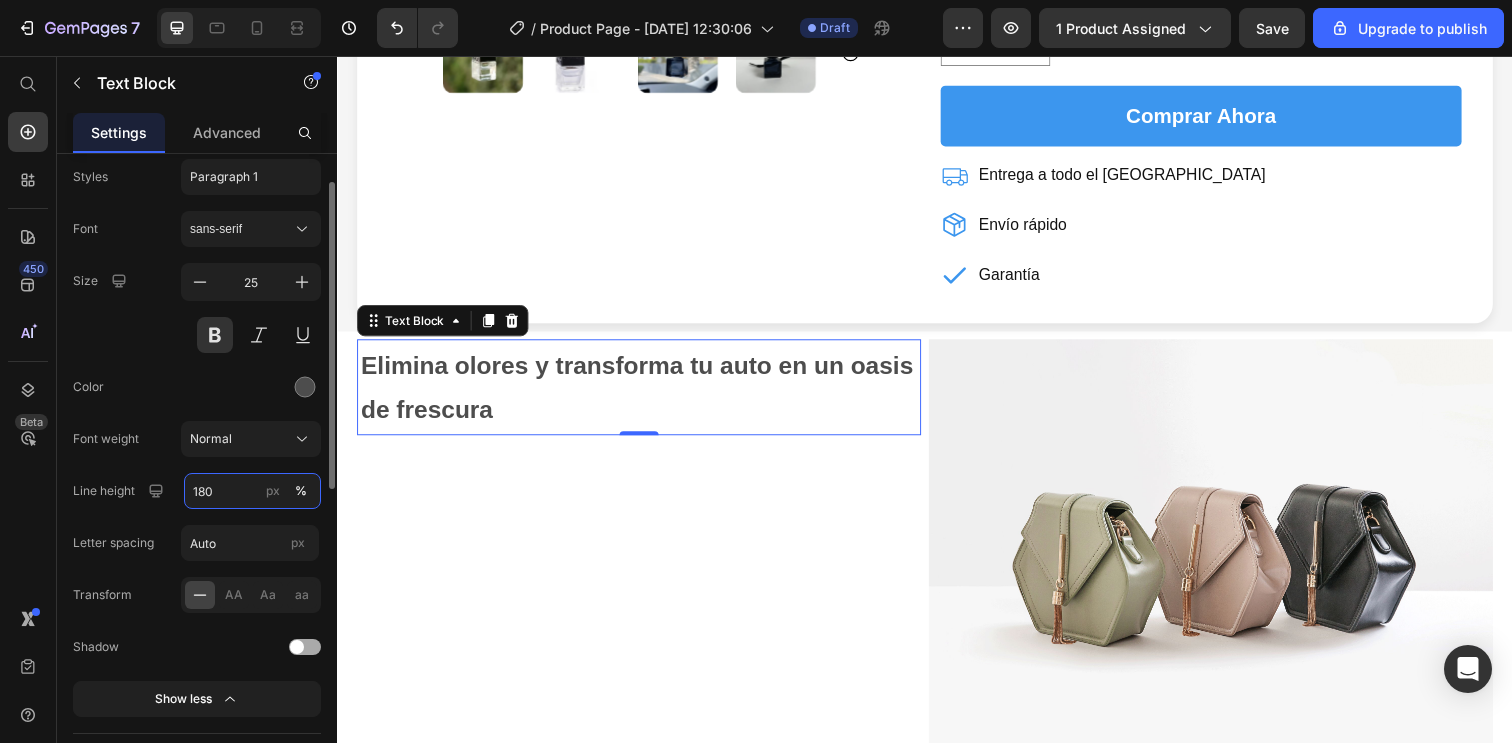 drag, startPoint x: 222, startPoint y: 489, endPoint x: 134, endPoint y: 483, distance: 88.20431 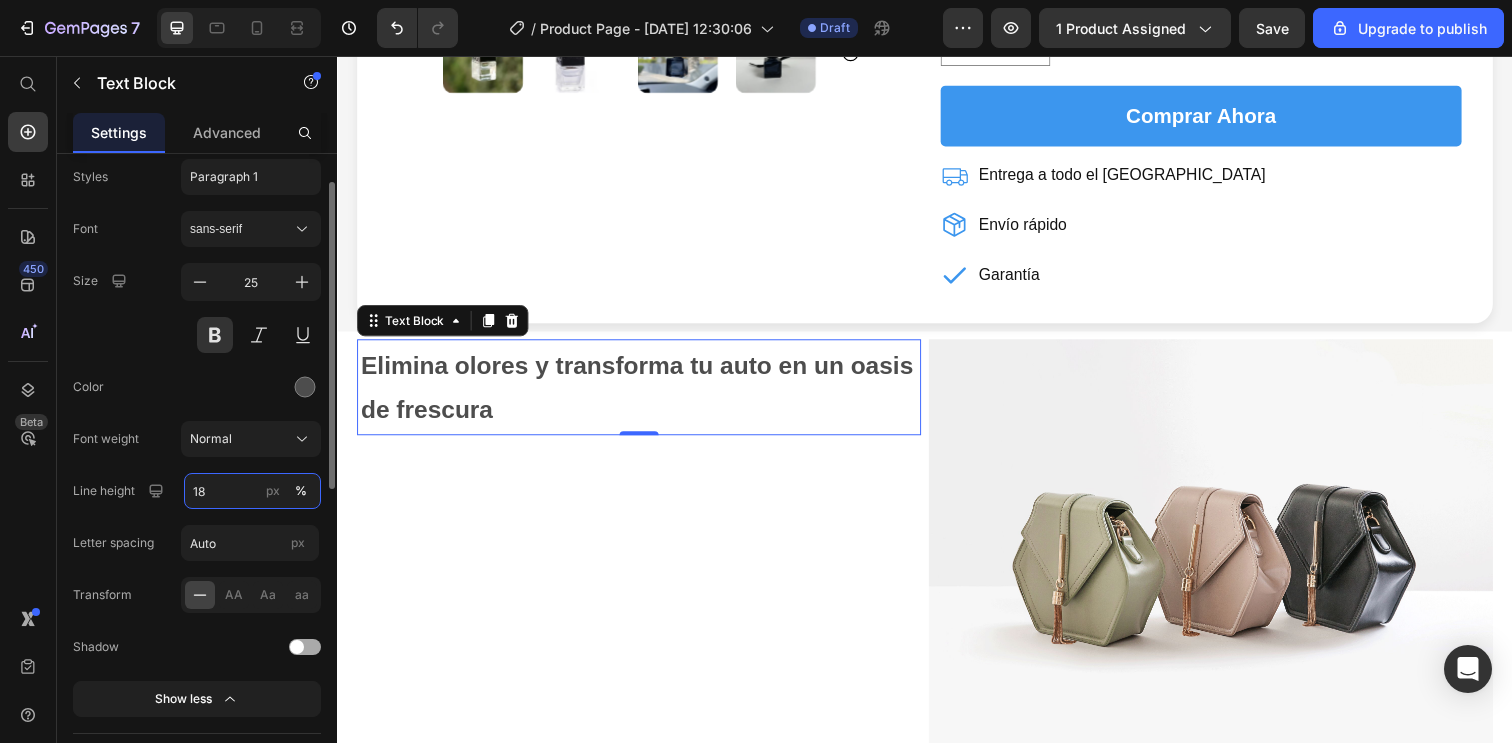 type on "1" 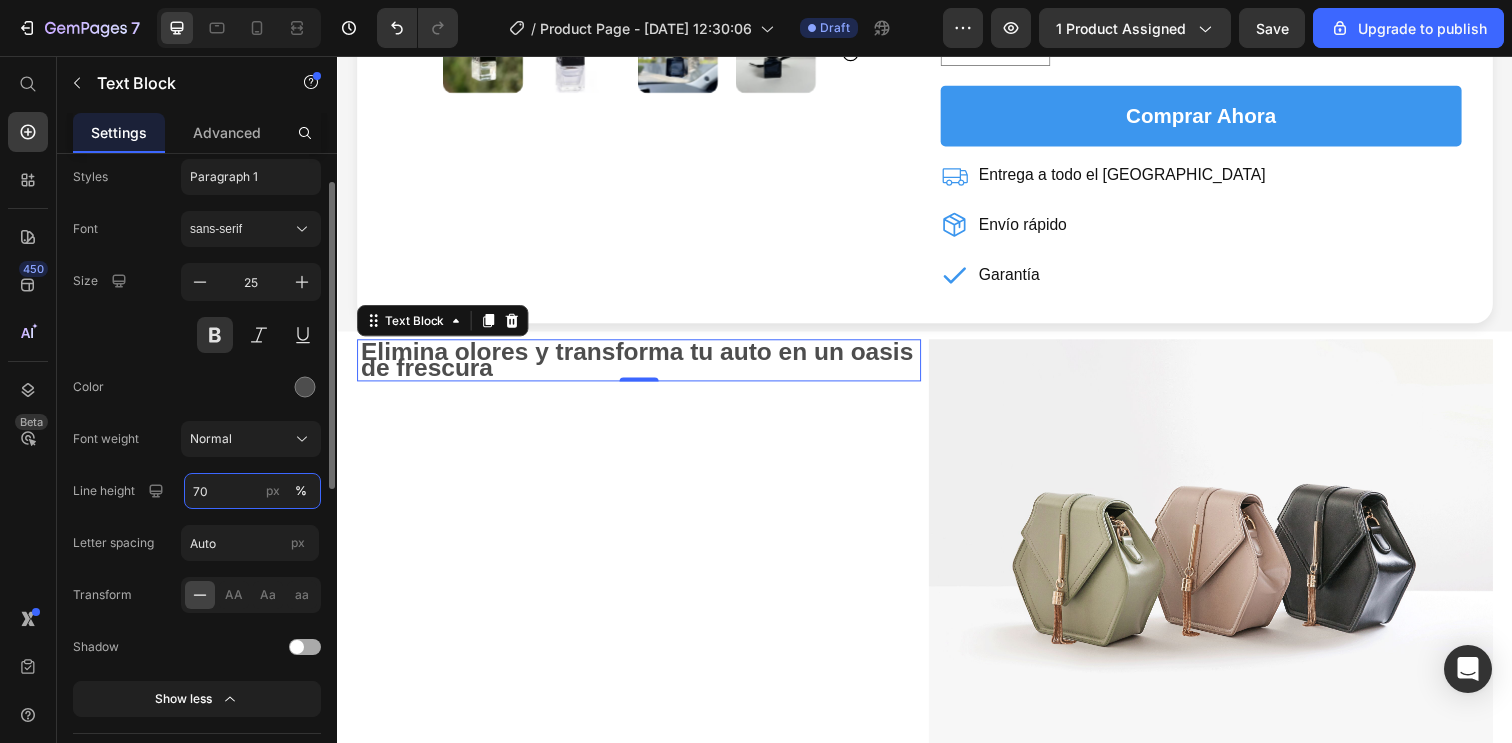 type on "7" 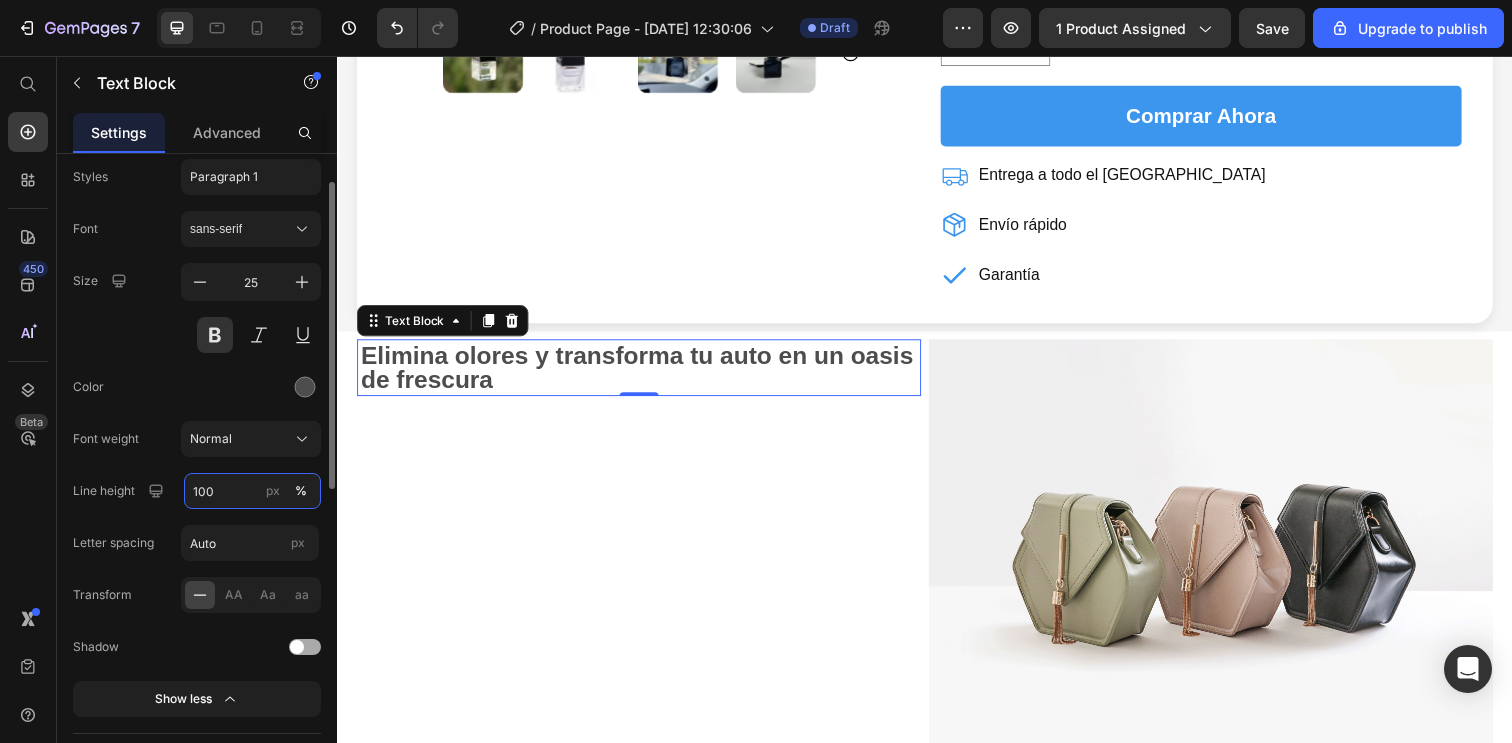 type on "100" 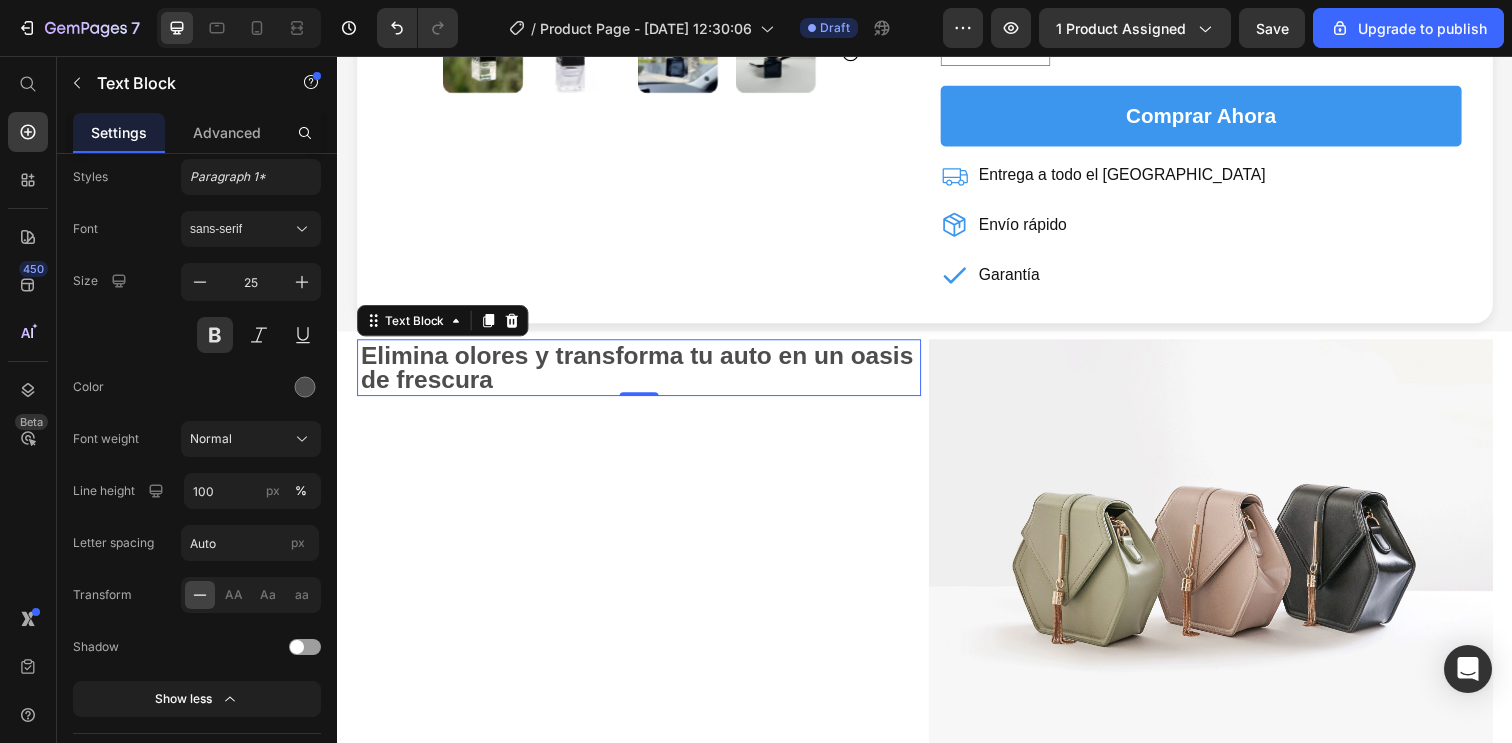 click on "Elimina olores y transforma tu auto en un oasis de frescura Text Block   0" at bounding box center [645, 561] 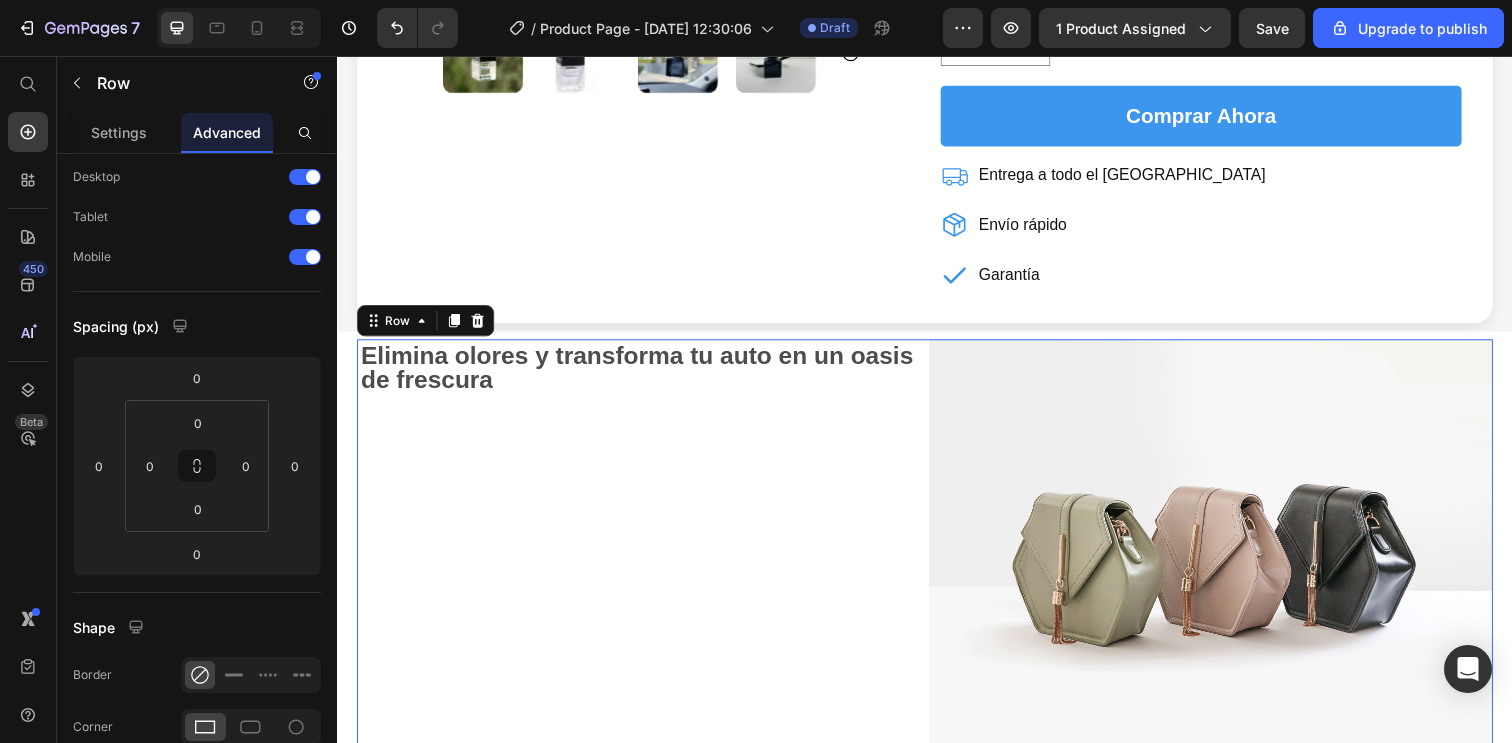 scroll, scrollTop: 0, scrollLeft: 0, axis: both 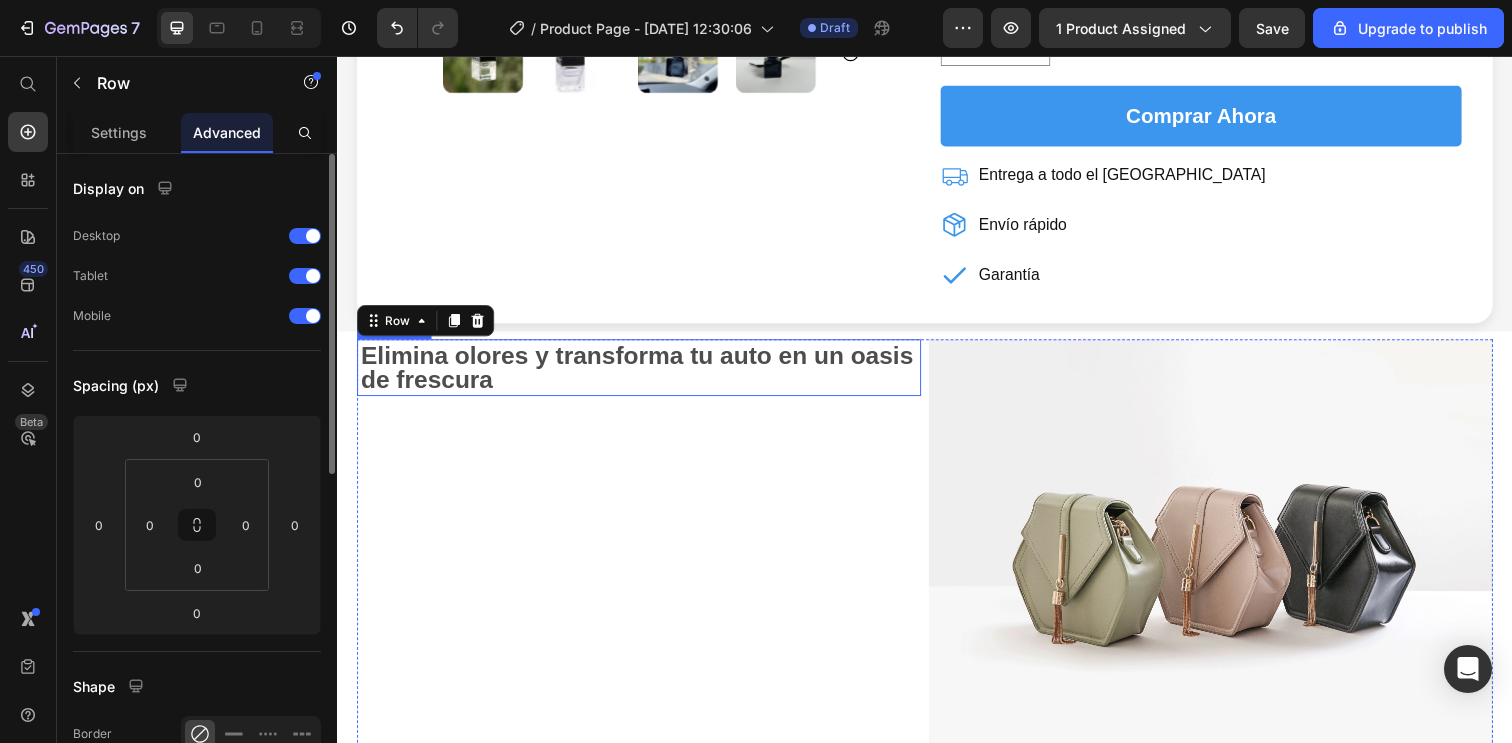 click on "Elimina olores y transforma tu auto en un oasis de frescura" at bounding box center [645, 374] 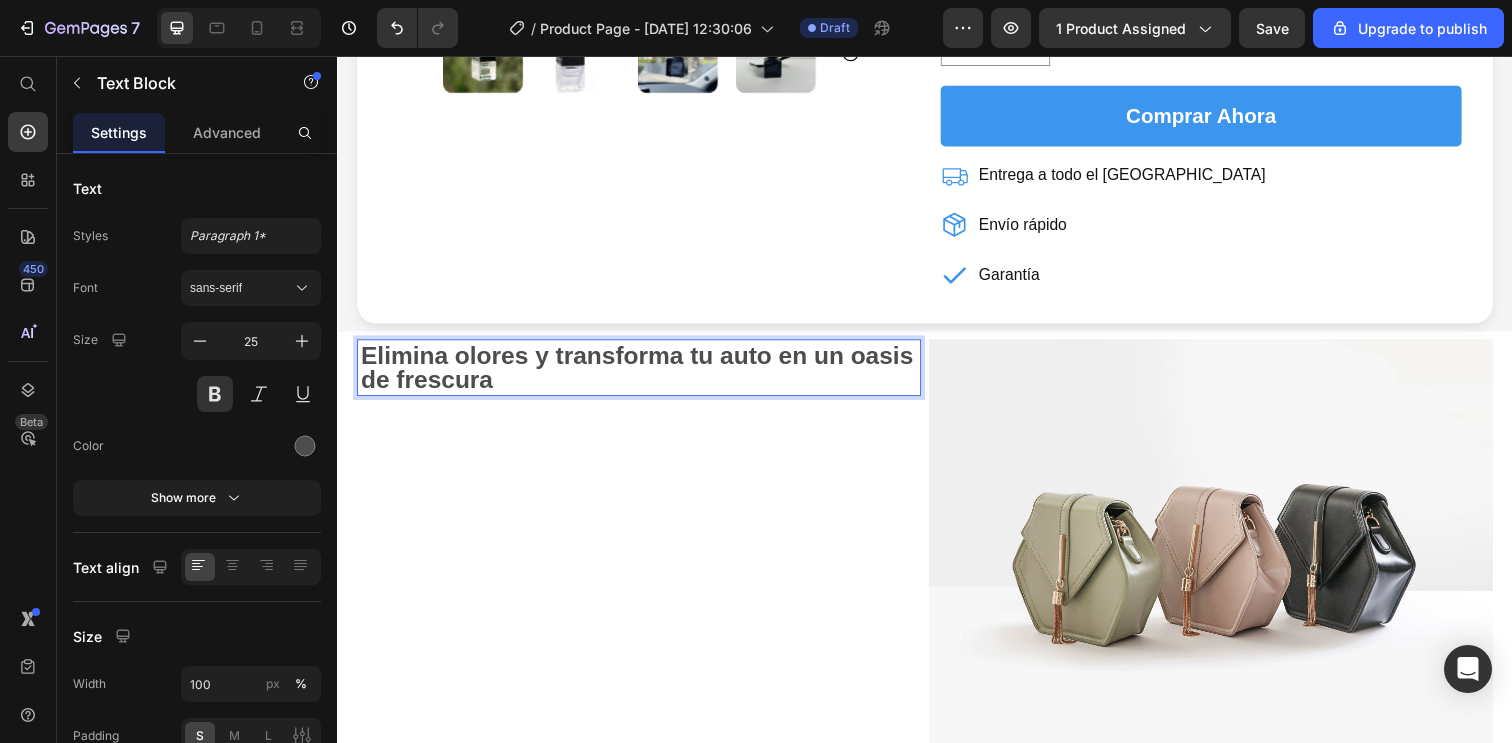 click on "Elimina olores y transforma tu auto en un oasis de frescura" at bounding box center (645, 374) 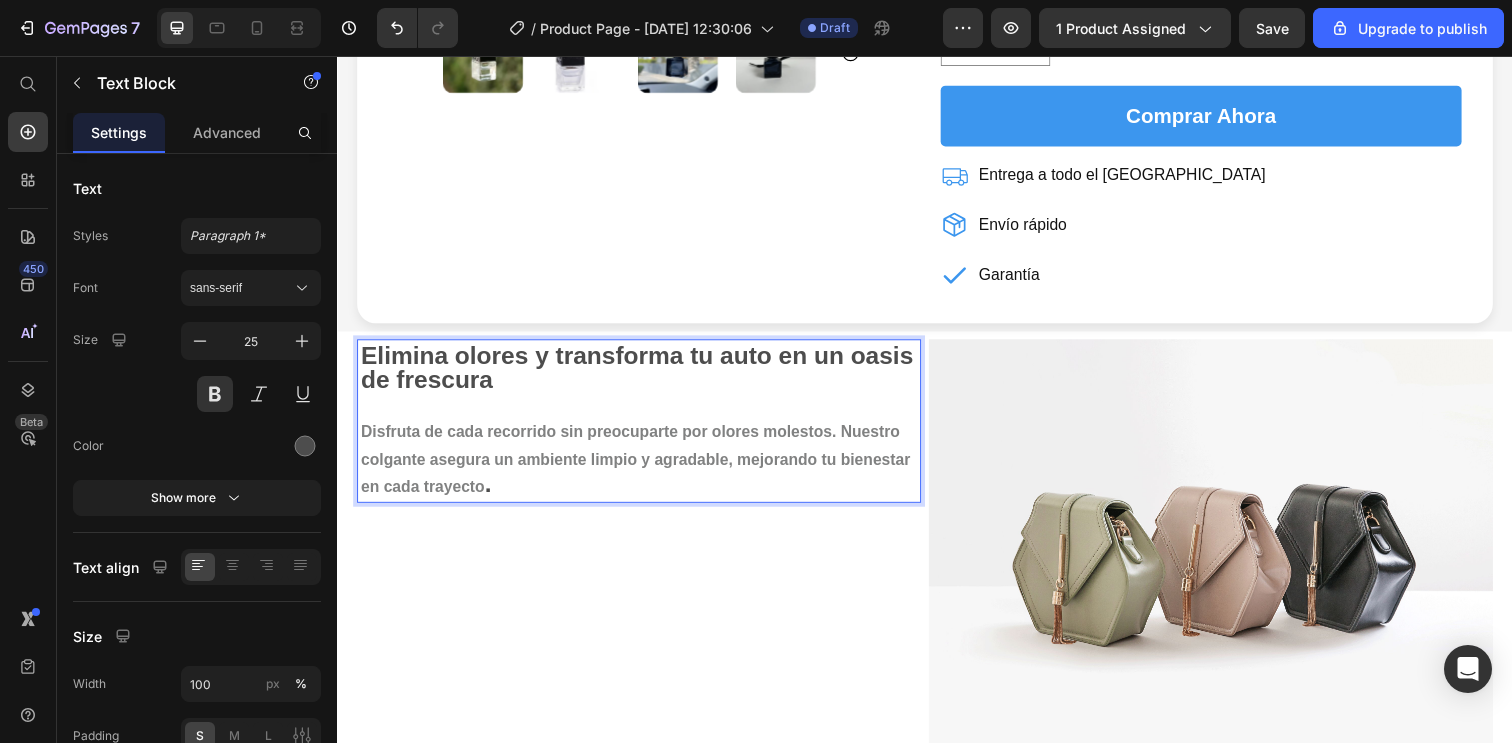 click on "Disfruta de cada recorrido sin preocuparte por olores molestos. Nuestro colgante asegura un ambiente limpio y agradable, mejorando tu bienestar en cada trayecto ." at bounding box center [645, 466] 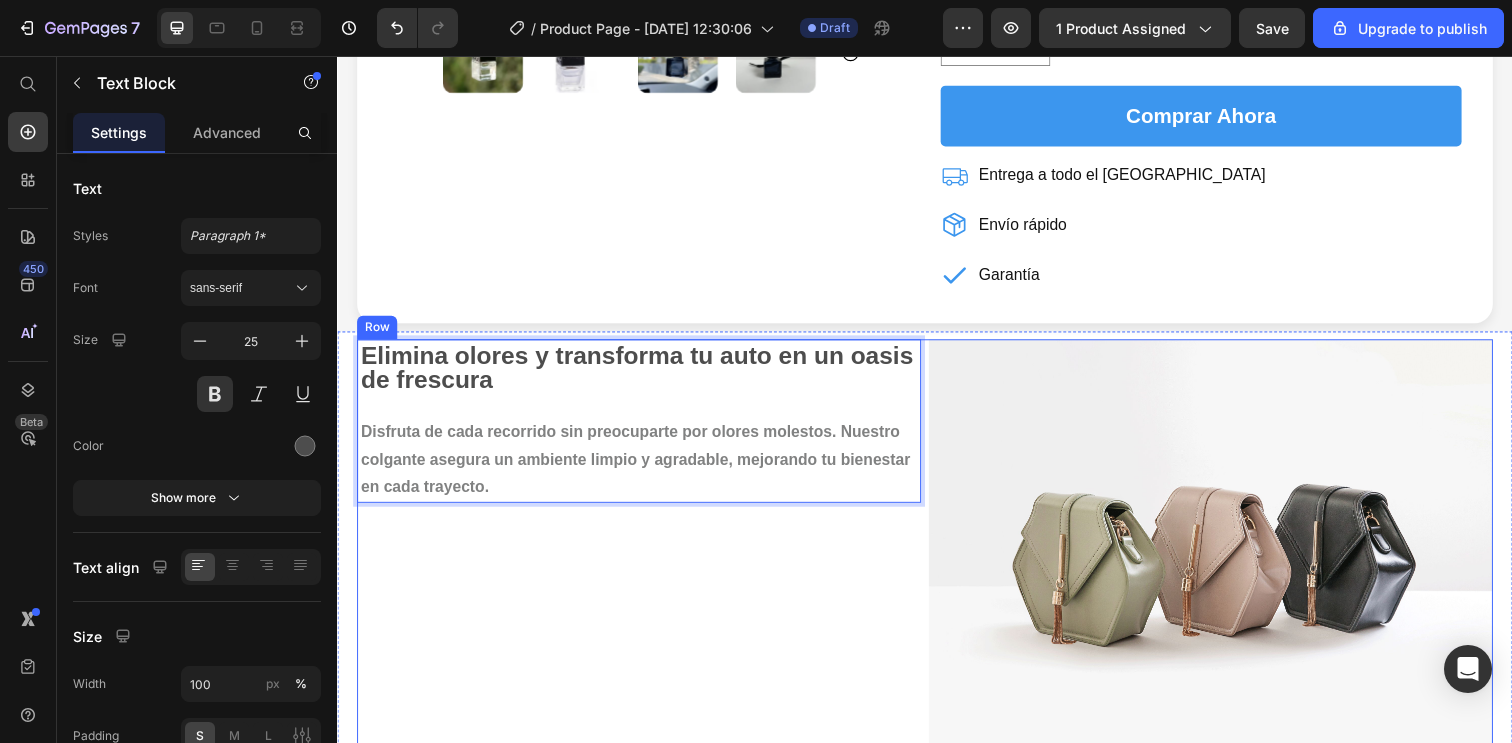 click on "Elimina olores y transforma tu auto en un oasis de frescura Disfruta de cada recorrido sin preocuparte por olores molestos. Nuestro colgante asegura un ambiente limpio y agradable, mejorando tu bienestar en cada trayecto. Text Block   0" at bounding box center (645, 561) 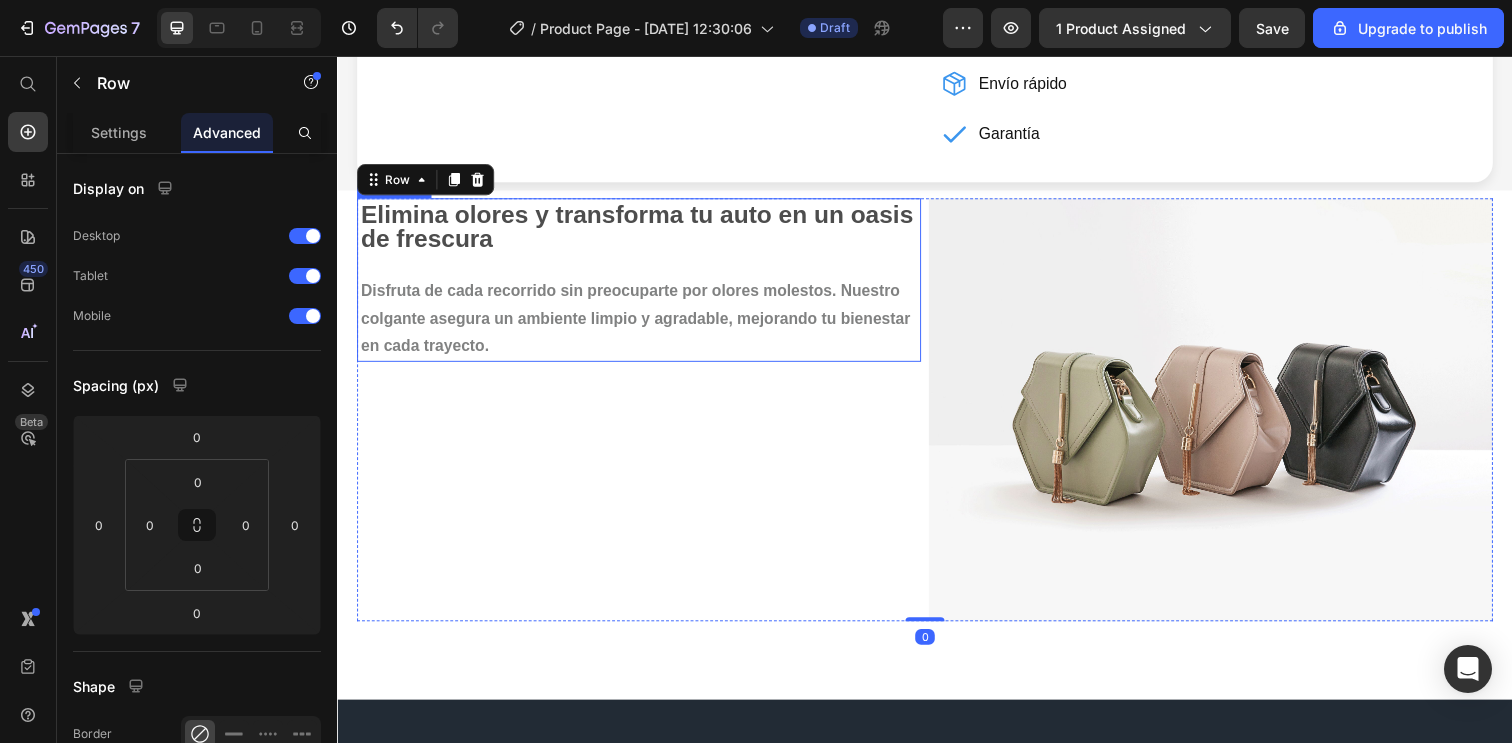 click on "Disfruta de cada recorrido sin preocuparte por olores molestos. Nuestro colgante asegura un ambiente limpio y agradable, mejorando tu bienestar en cada trayecto." at bounding box center (641, 323) 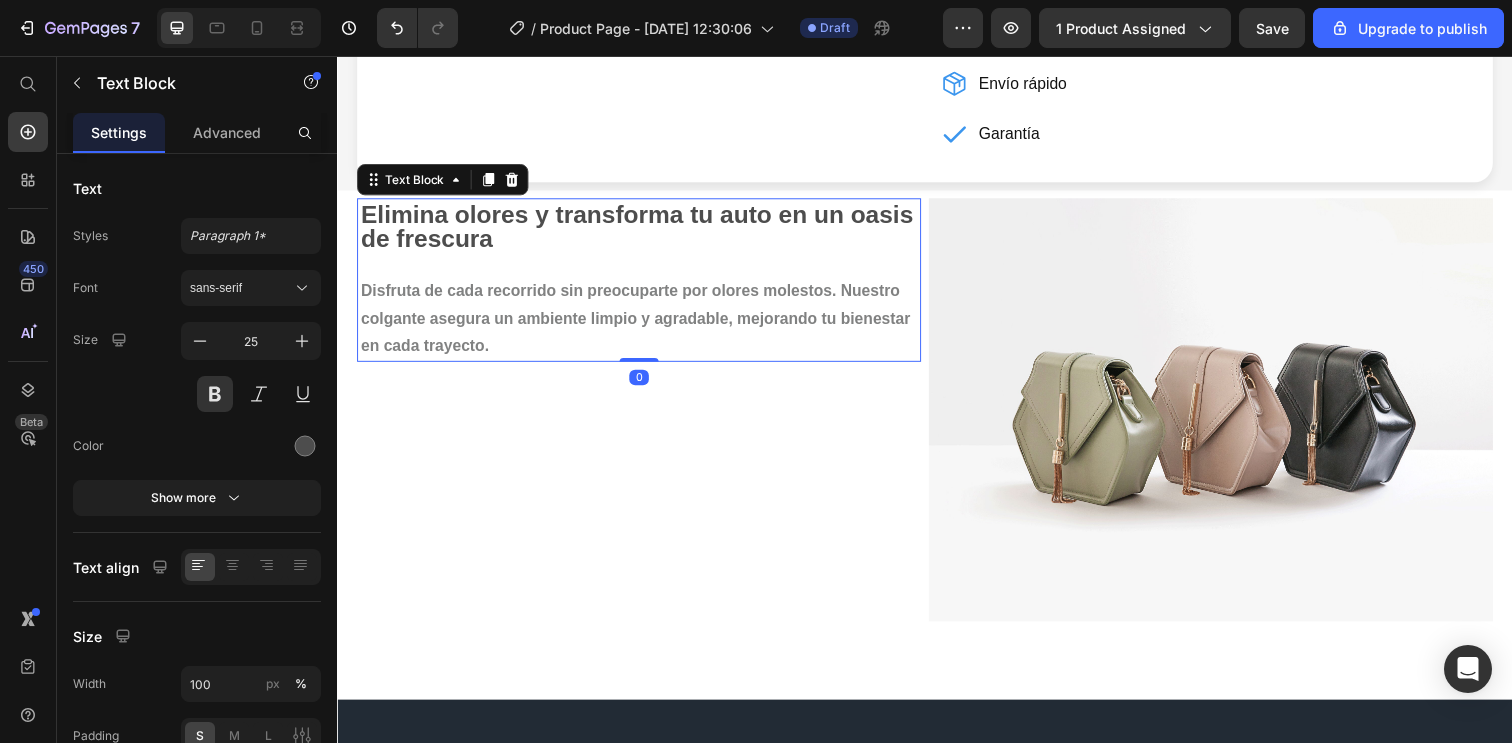 scroll, scrollTop: 822, scrollLeft: 0, axis: vertical 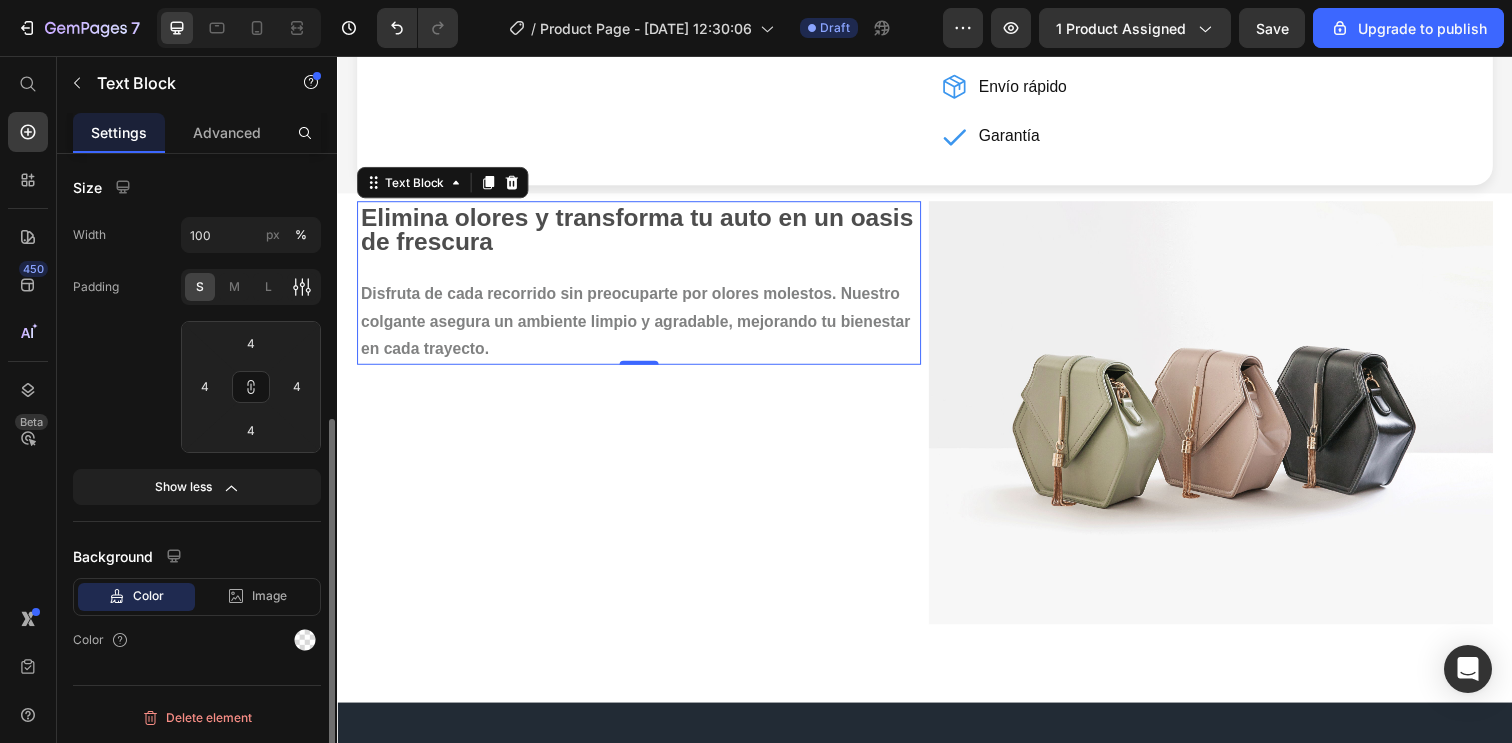 click 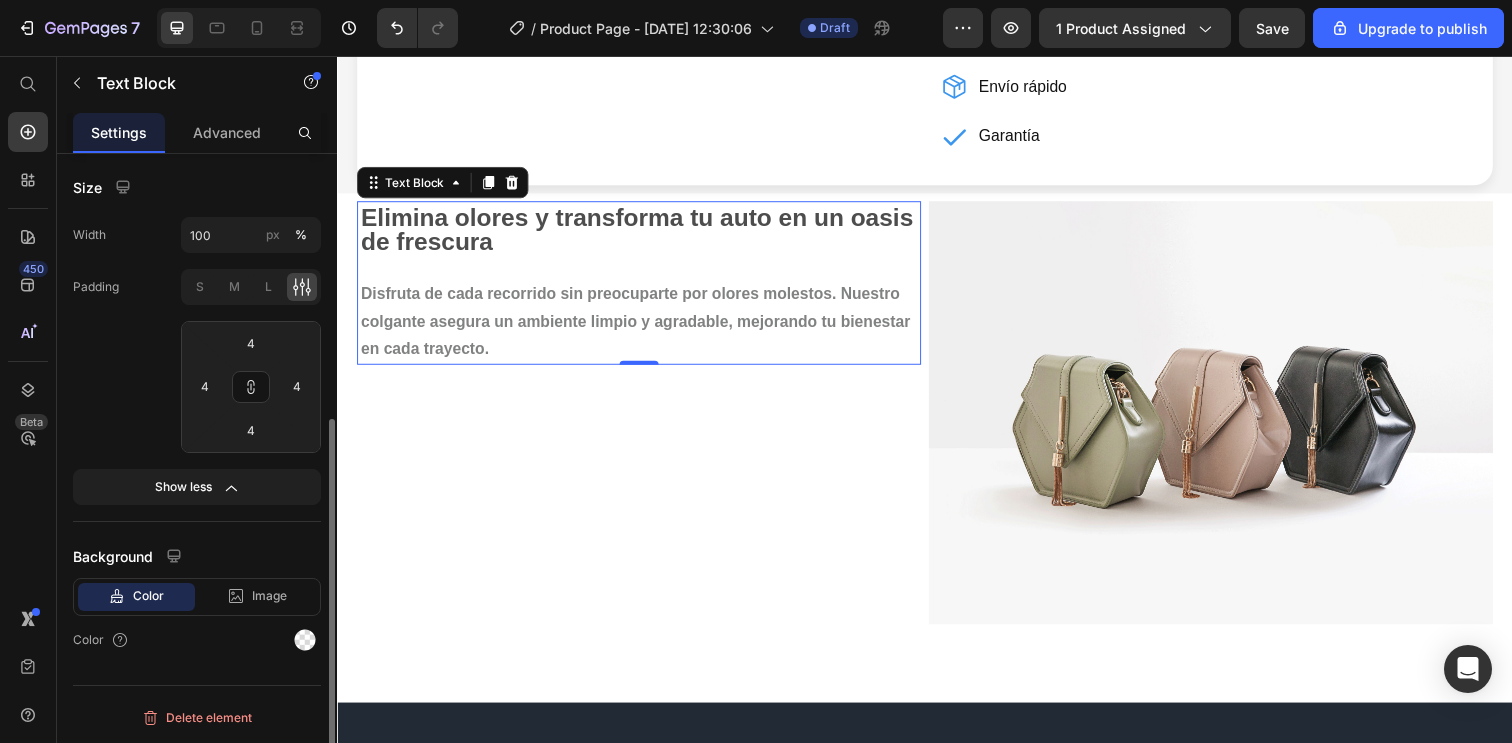 click 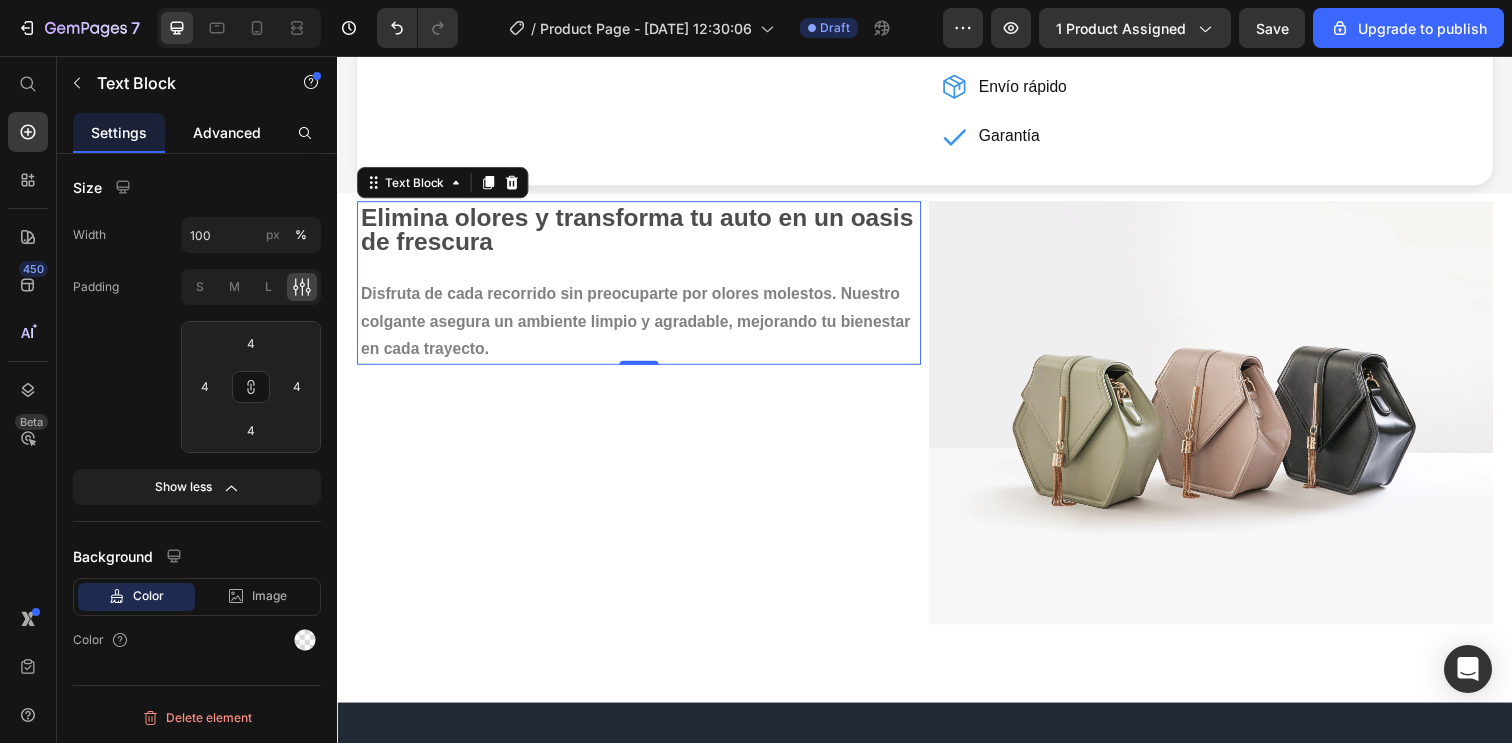 click on "Advanced" at bounding box center (227, 132) 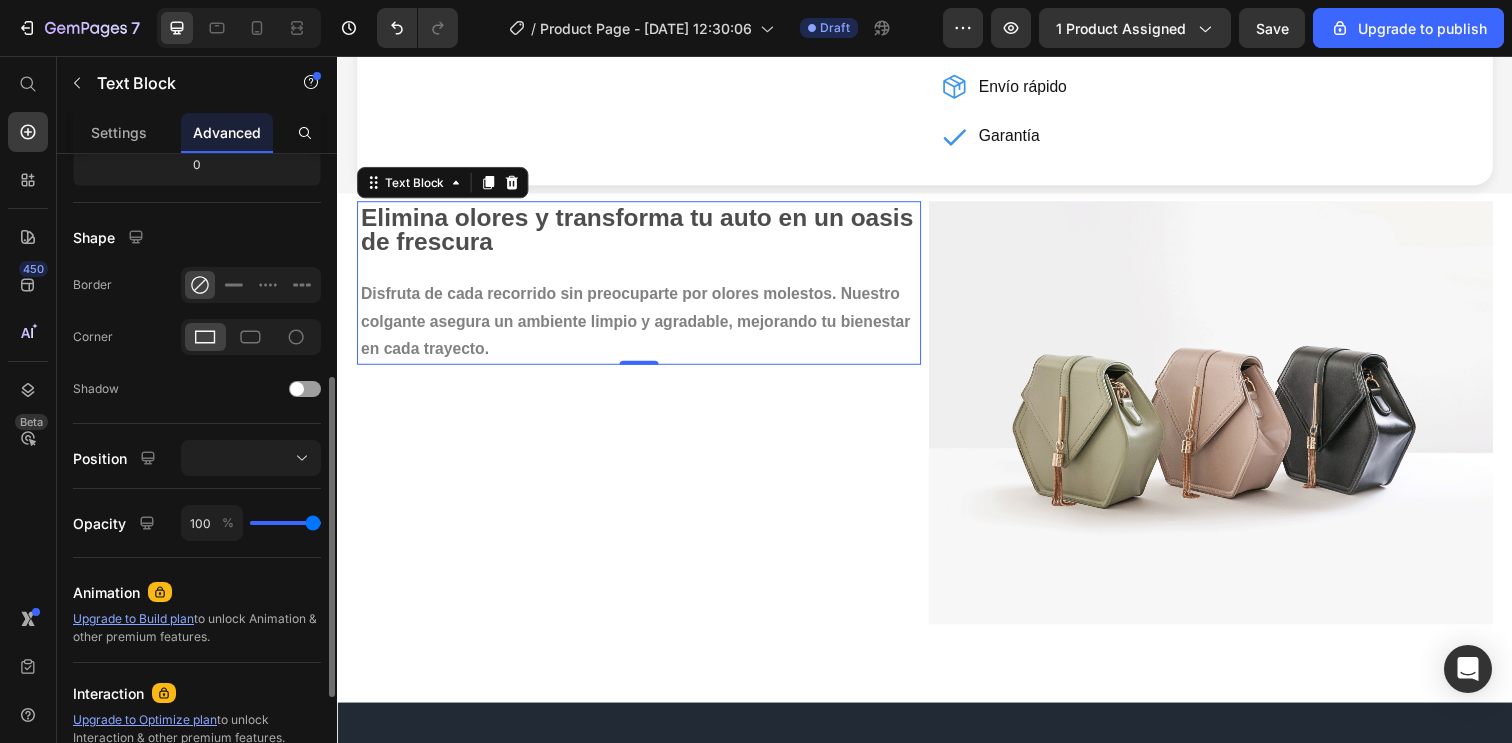 scroll, scrollTop: 0, scrollLeft: 0, axis: both 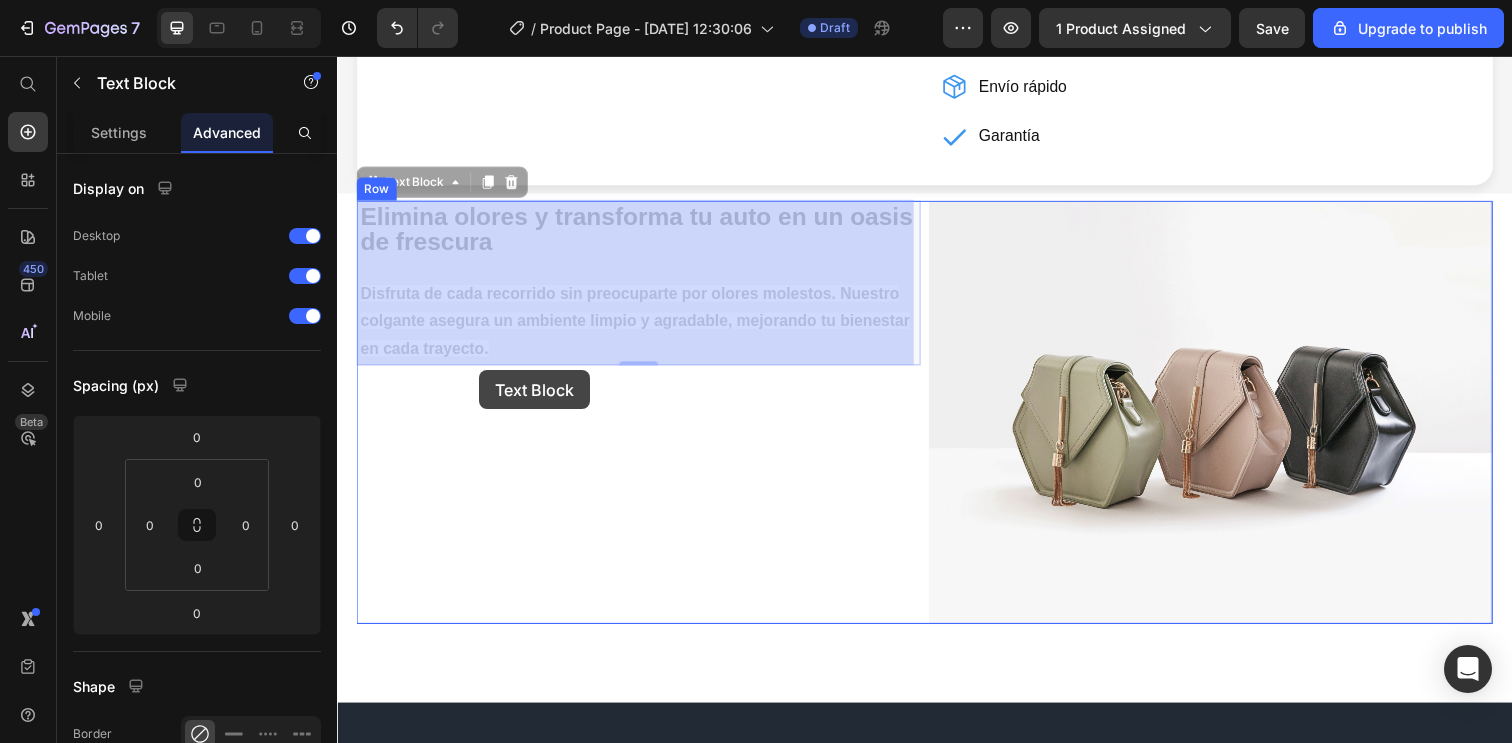drag, startPoint x: 378, startPoint y: 208, endPoint x: 481, endPoint y: 377, distance: 197.91412 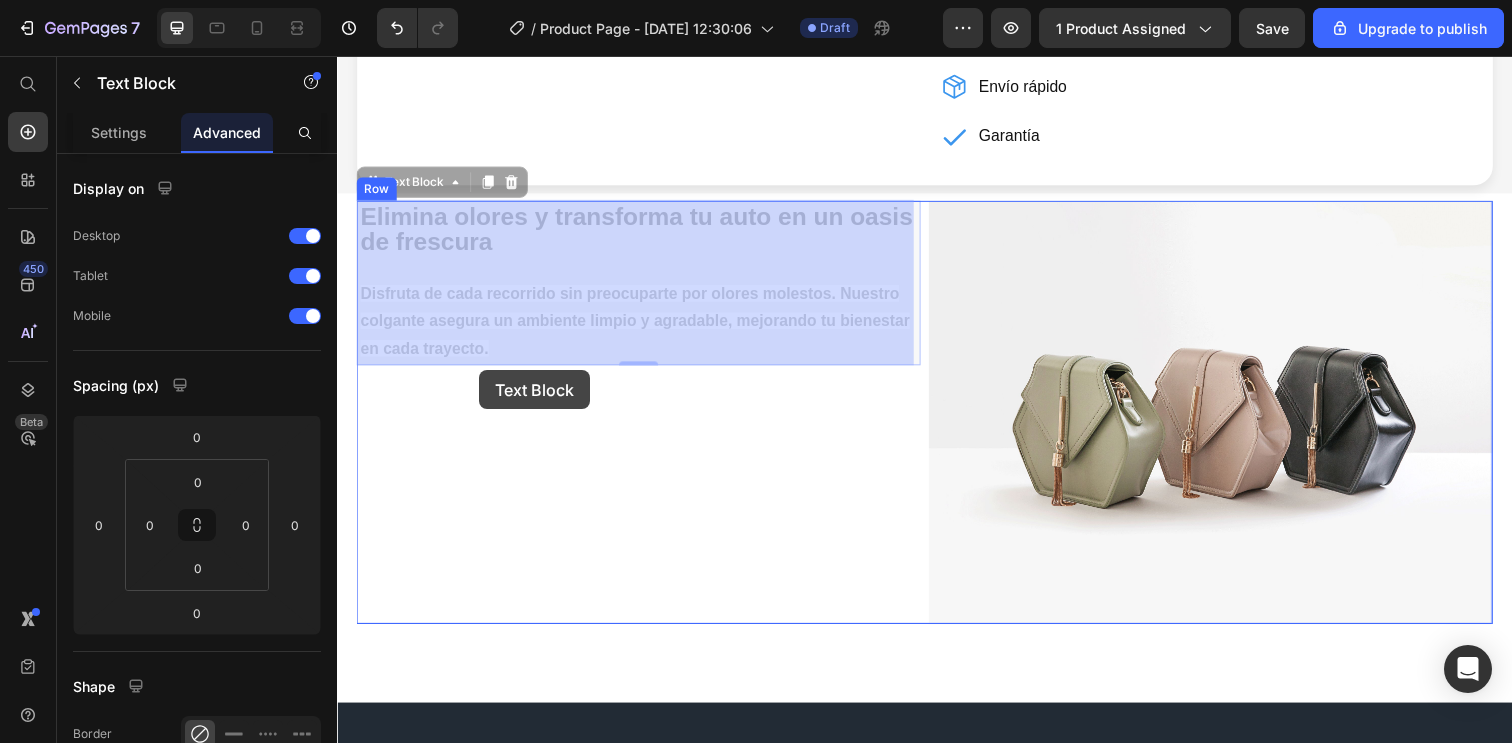 click on "Header
Product Images AROMATIZADOR PARA AUTO + RECARGA DE AROMA DE 15ML Product Title Icon Icon Icon Icon Icon Icon List (137) Text Block Row Icon Icon Icon Icon Icon Icon List (137) Text Block Row Purifica aire fresco en autos Relaja estrés en viajes Elimina olores desagradables Embellece interiores fácilmente Item List AROMA DE DIFUSOR + RECARGA 15ML: PACO RABANNE VAINILLA VAINILLA VAINILLA CHANNEL CHANNEL CHANNEL AQUAMARINE AQUAMARINE AQUAMARINE PACO RABANNE PACO RABANNE PACO RABANNE BOSQUES DE BAMBU BOSQUES DE BAMBU BOSQUES DE BAMBU FLORES DE PRIMAVERA FLORES DE PRIMAVERA FLORES DE PRIMAVERA CARRO NUEVO CARRO NUEVO CARRO NUEVO MARACUYA MARACUYA MARACUYA Product Variants & Swatches comprar ahora Add to Cart
Entrega a todo el Perú
Envío rápido
Garantía Item List Product Row Row Section 1 Elimina olores y transforma tu auto en un oasis de frescura Text Block   0 Text Block   0 Image Row Section 2
Icon" at bounding box center (937, 2259) 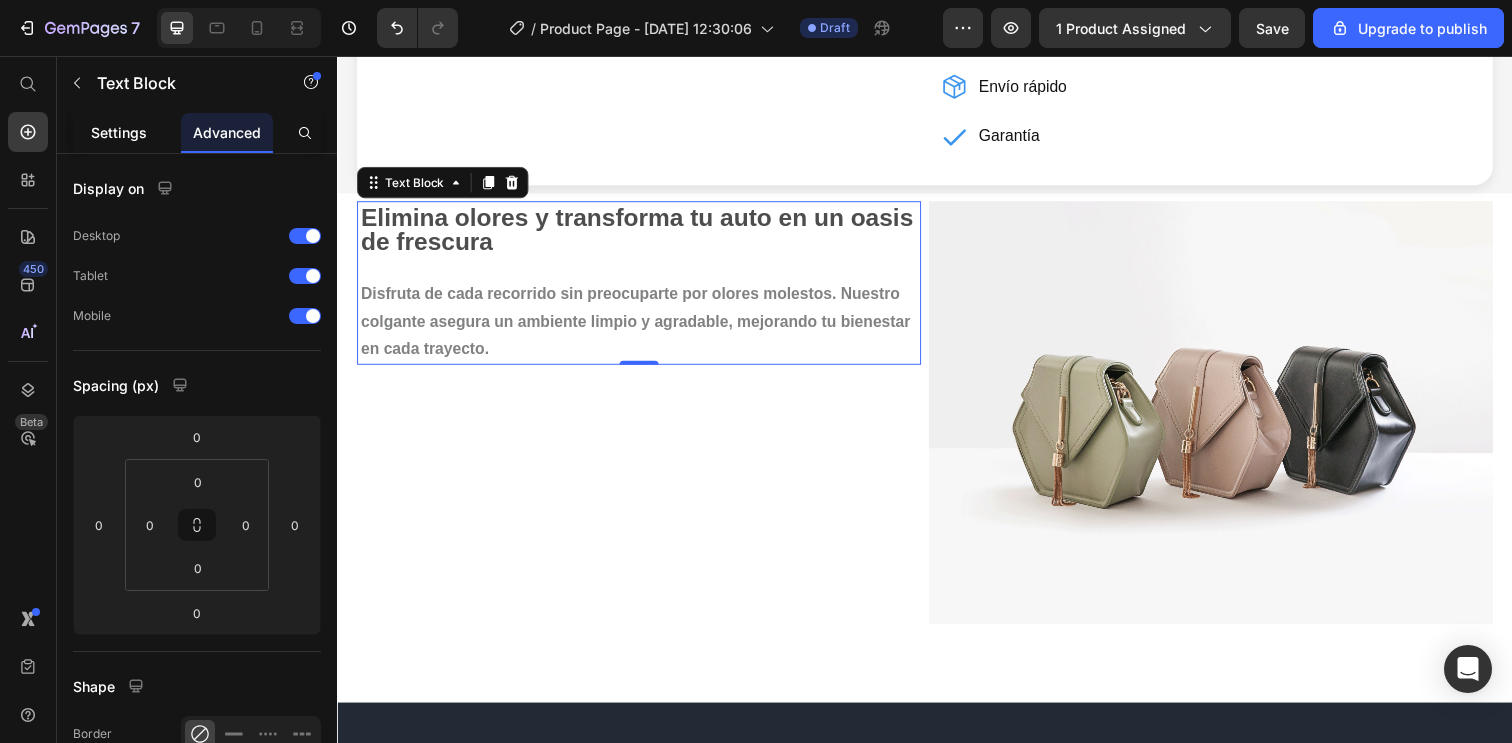 click on "Settings" at bounding box center [119, 132] 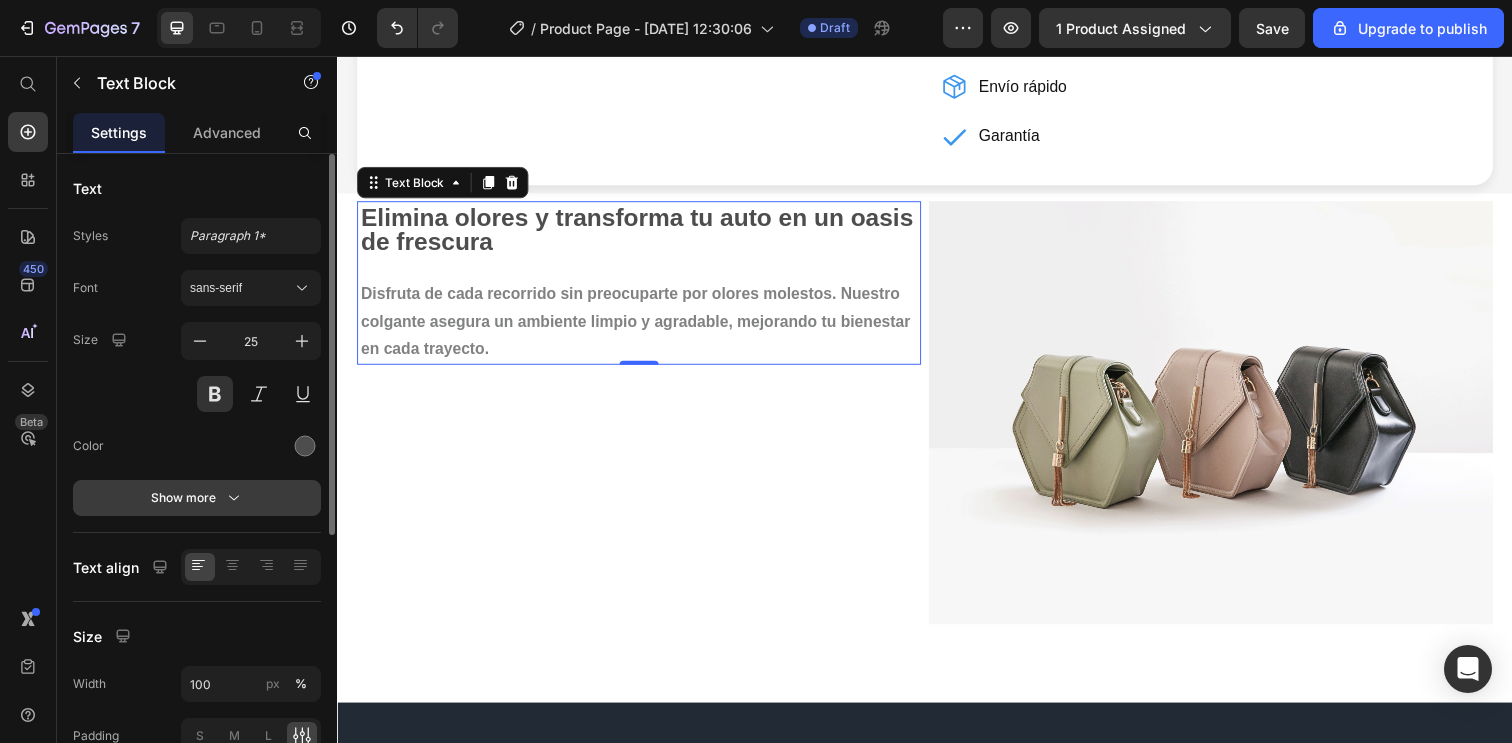 click on "Show more" at bounding box center (197, 498) 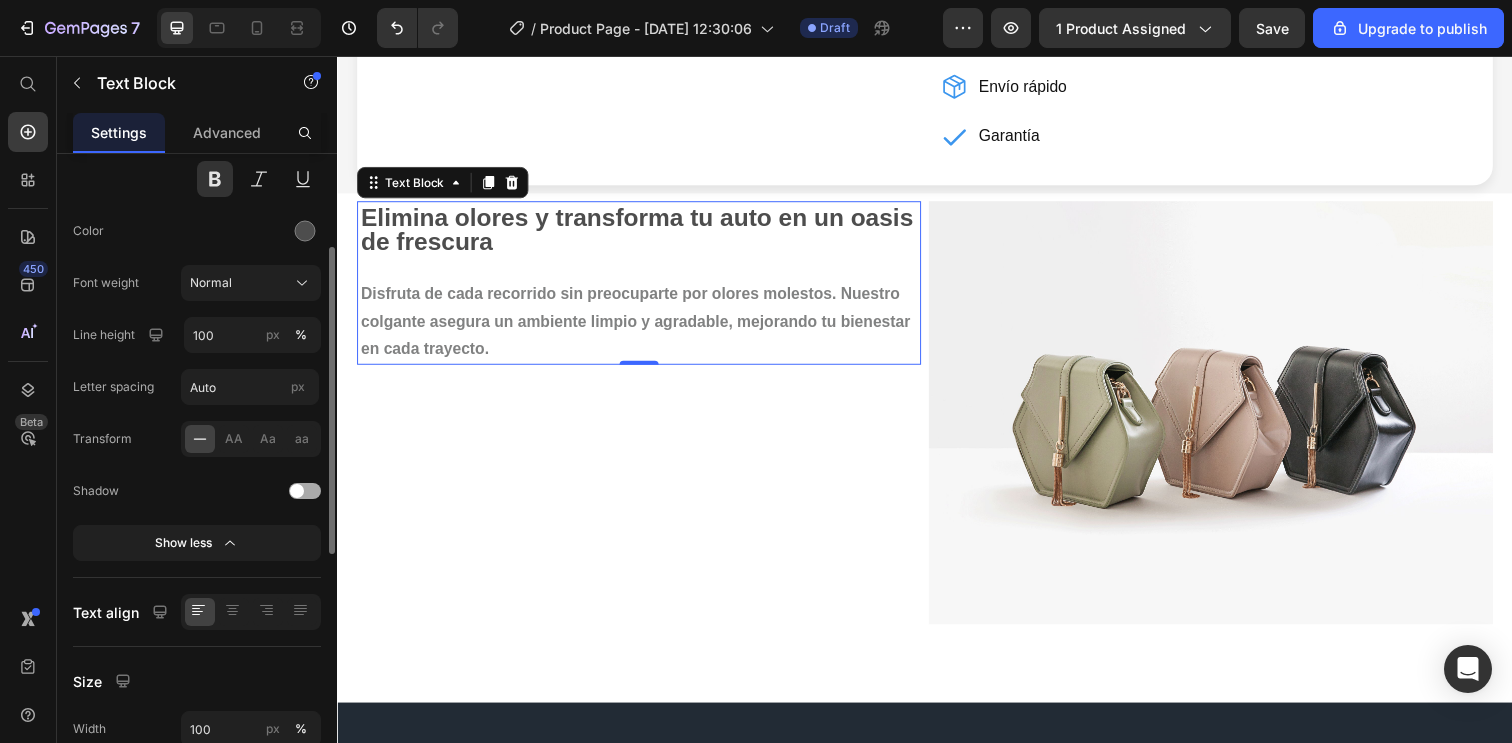 scroll, scrollTop: 217, scrollLeft: 0, axis: vertical 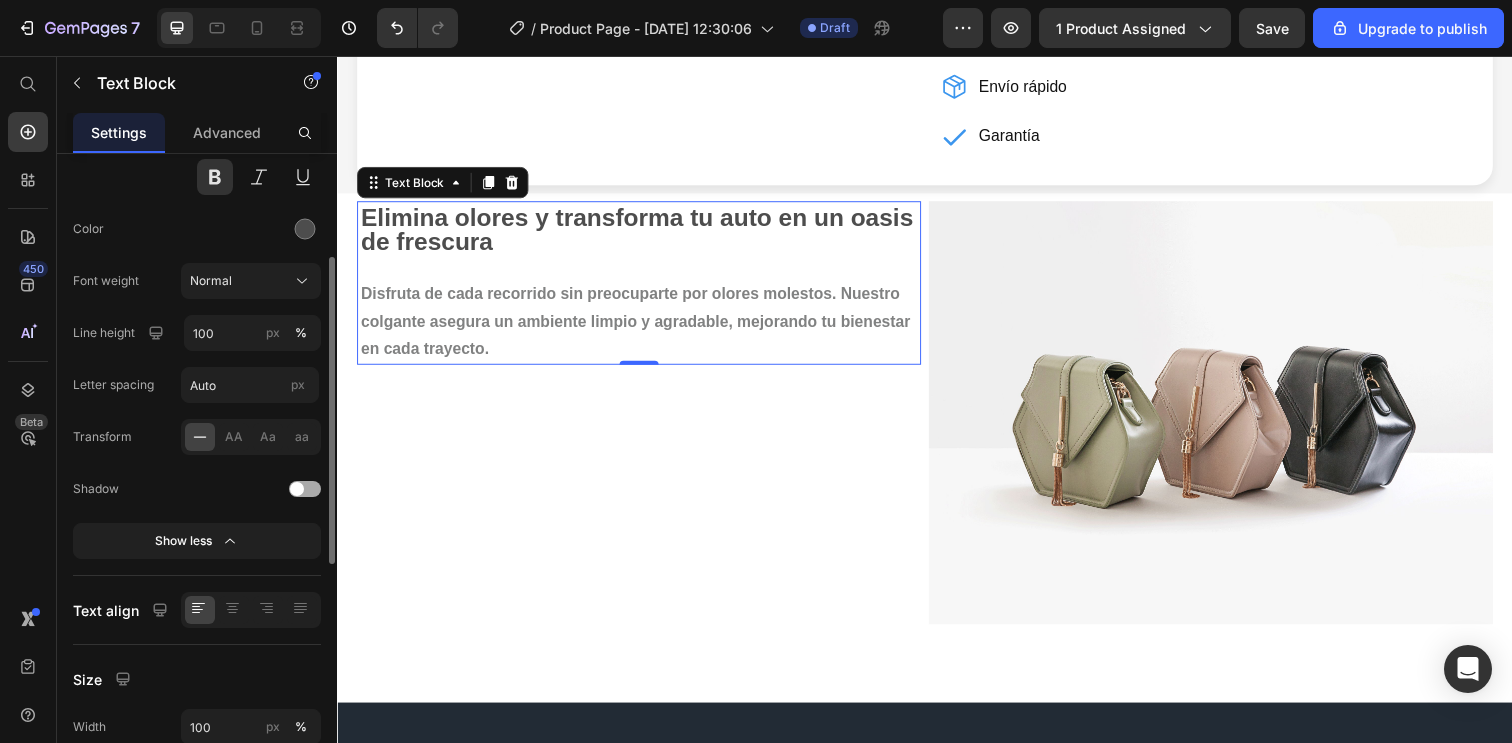click at bounding box center (297, 489) 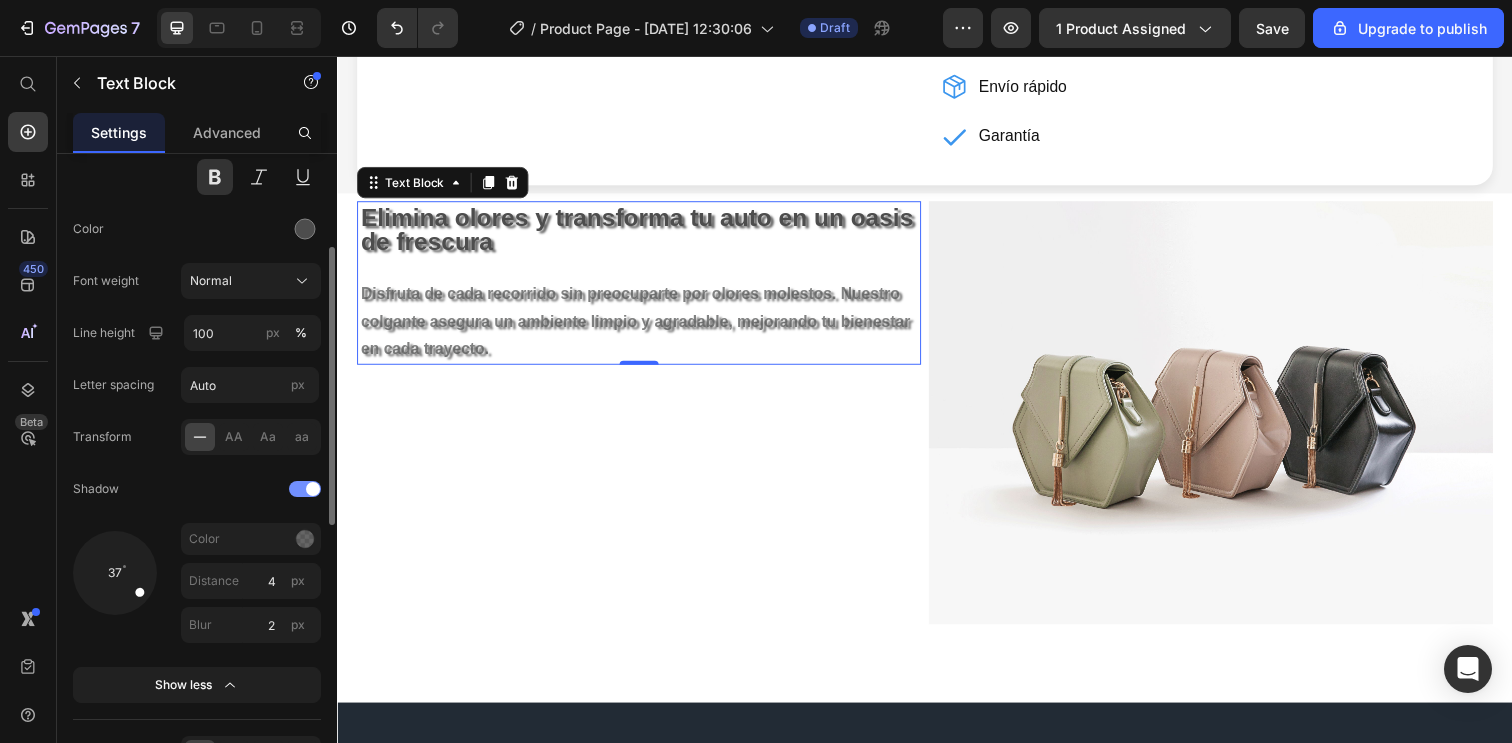 click at bounding box center [305, 489] 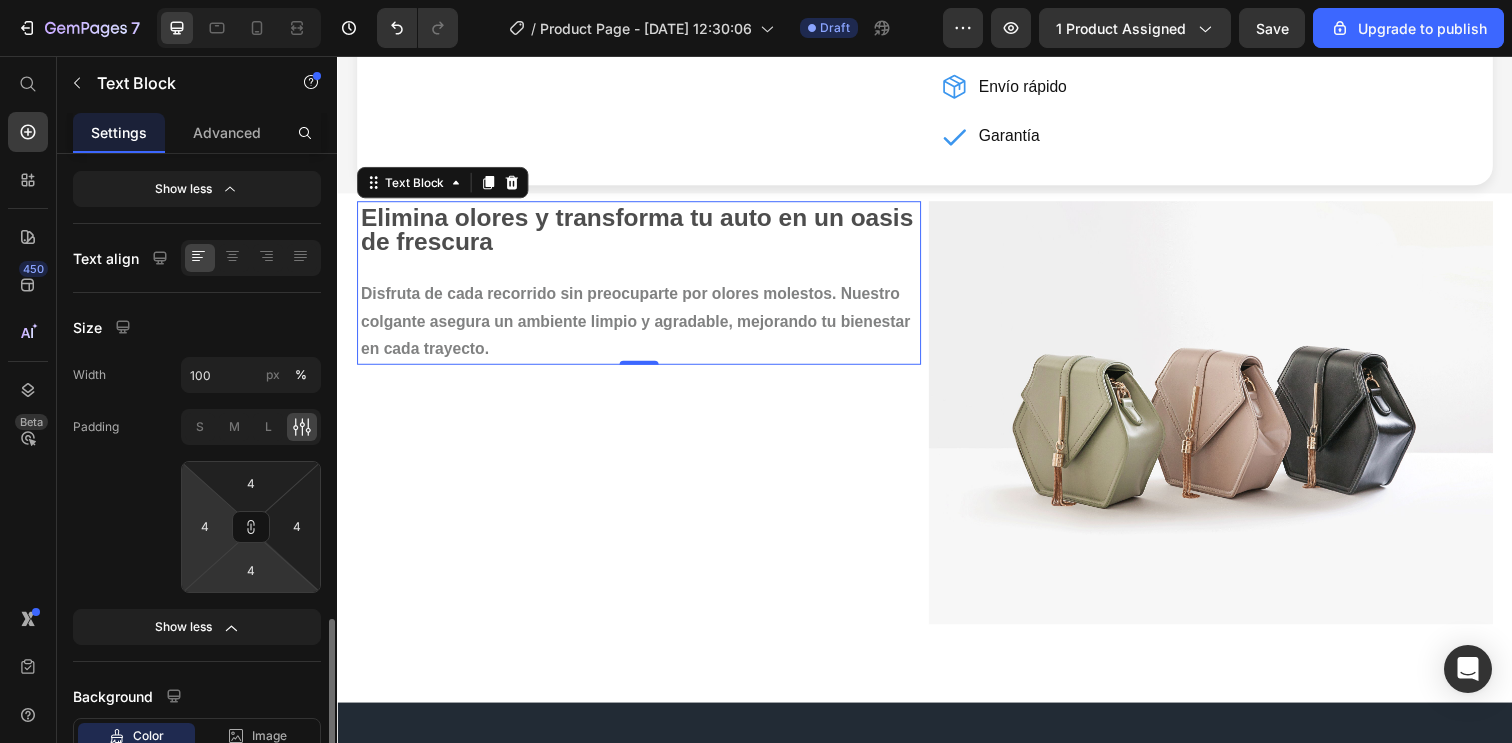 scroll, scrollTop: 0, scrollLeft: 0, axis: both 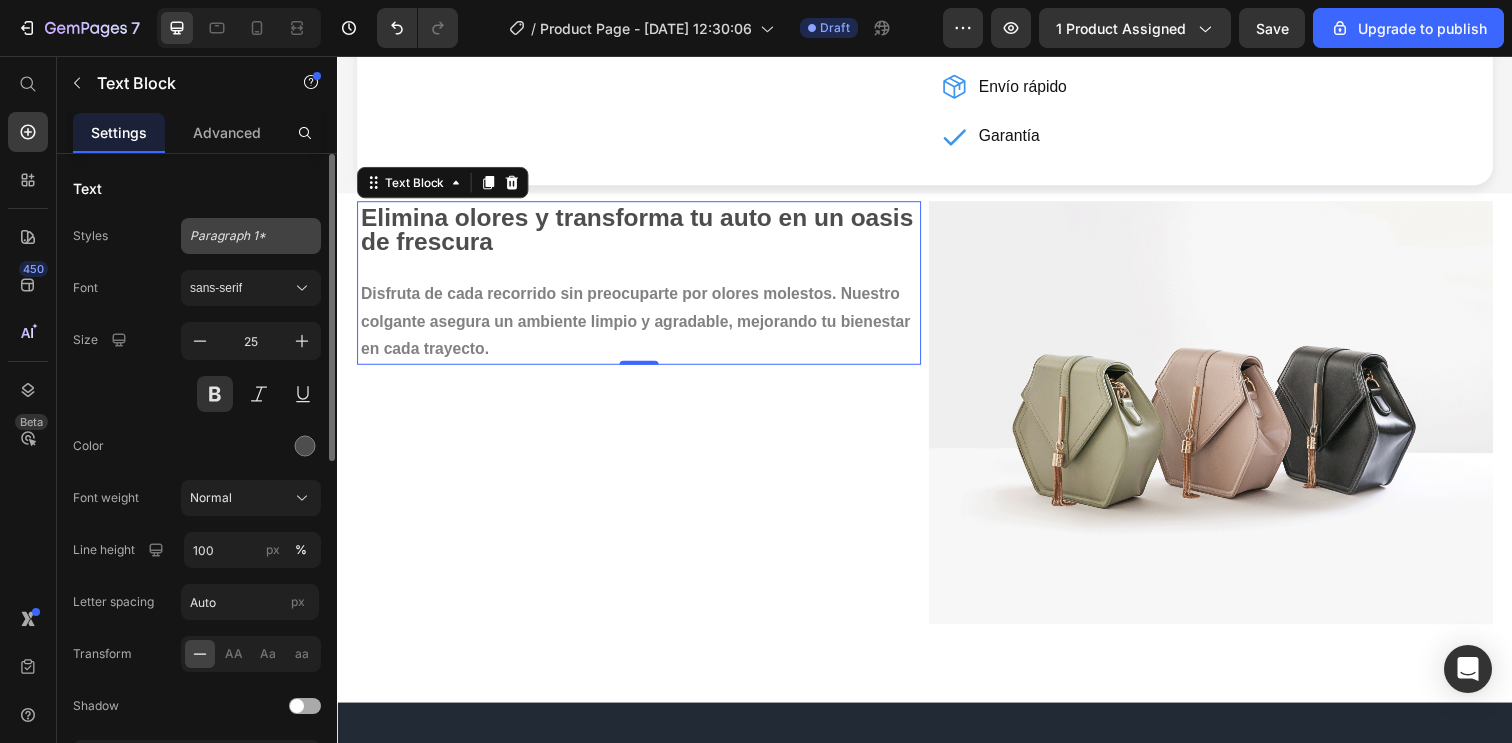 click on "Paragraph 1*" at bounding box center (239, 236) 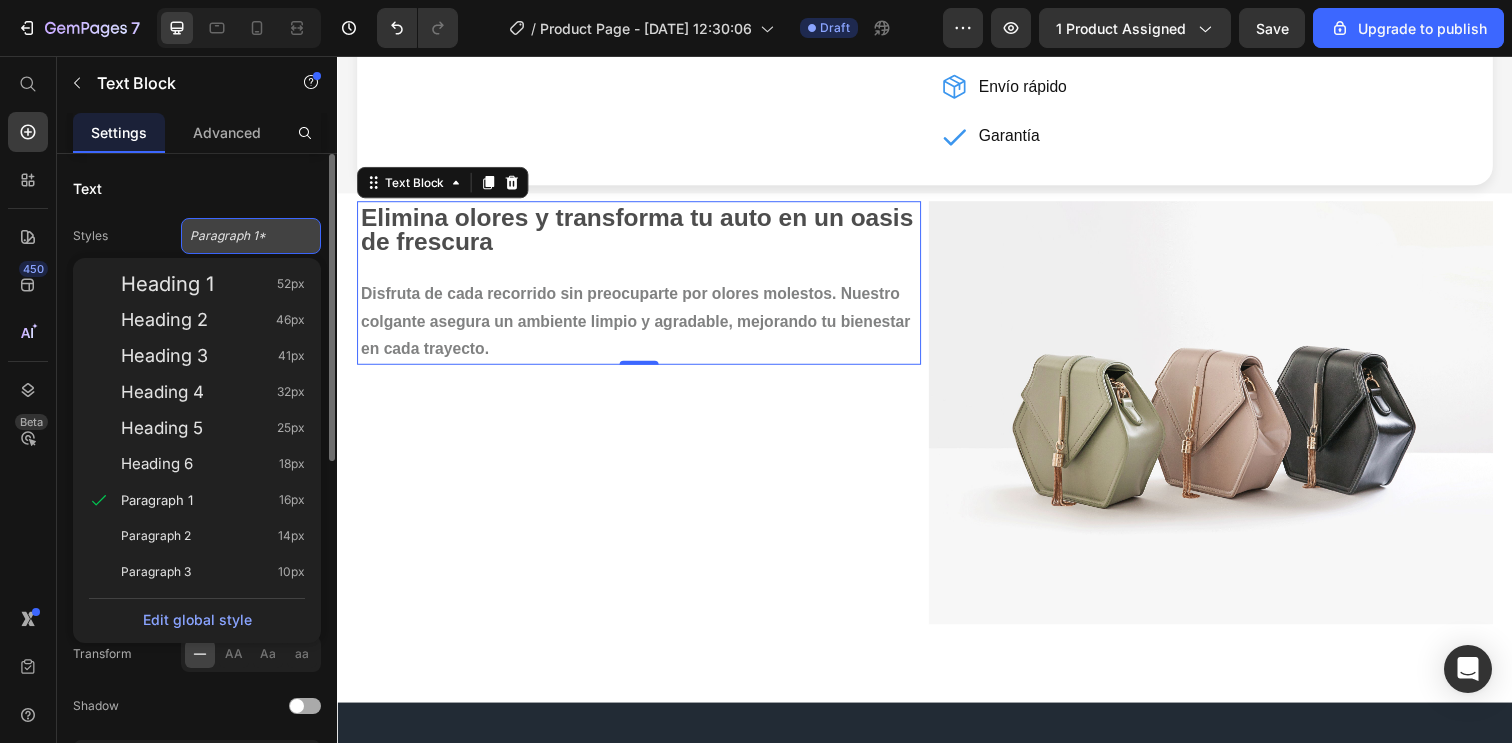 click on "Paragraph 1*" at bounding box center (239, 236) 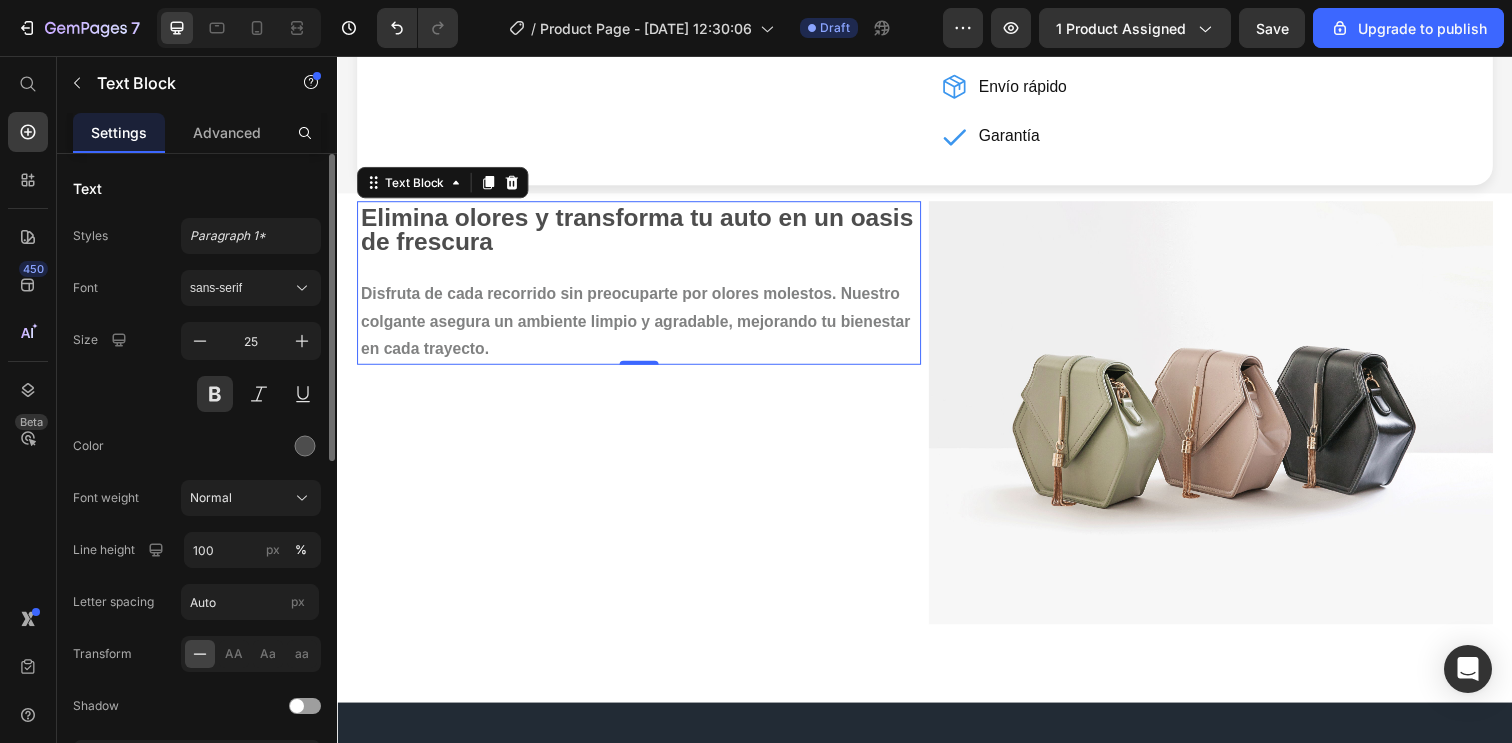 click on "Text Styles Paragraph 1* Font sans-serif Size 25 Color Font weight Normal Line height 100 px % Letter spacing Auto px Transform
AA Aa aa Shadow Show less Text align Size Width 100 px % Padding S M L 4 4 4 4 Show less Background Color Image Video  Color   Delete element" at bounding box center (197, 831) 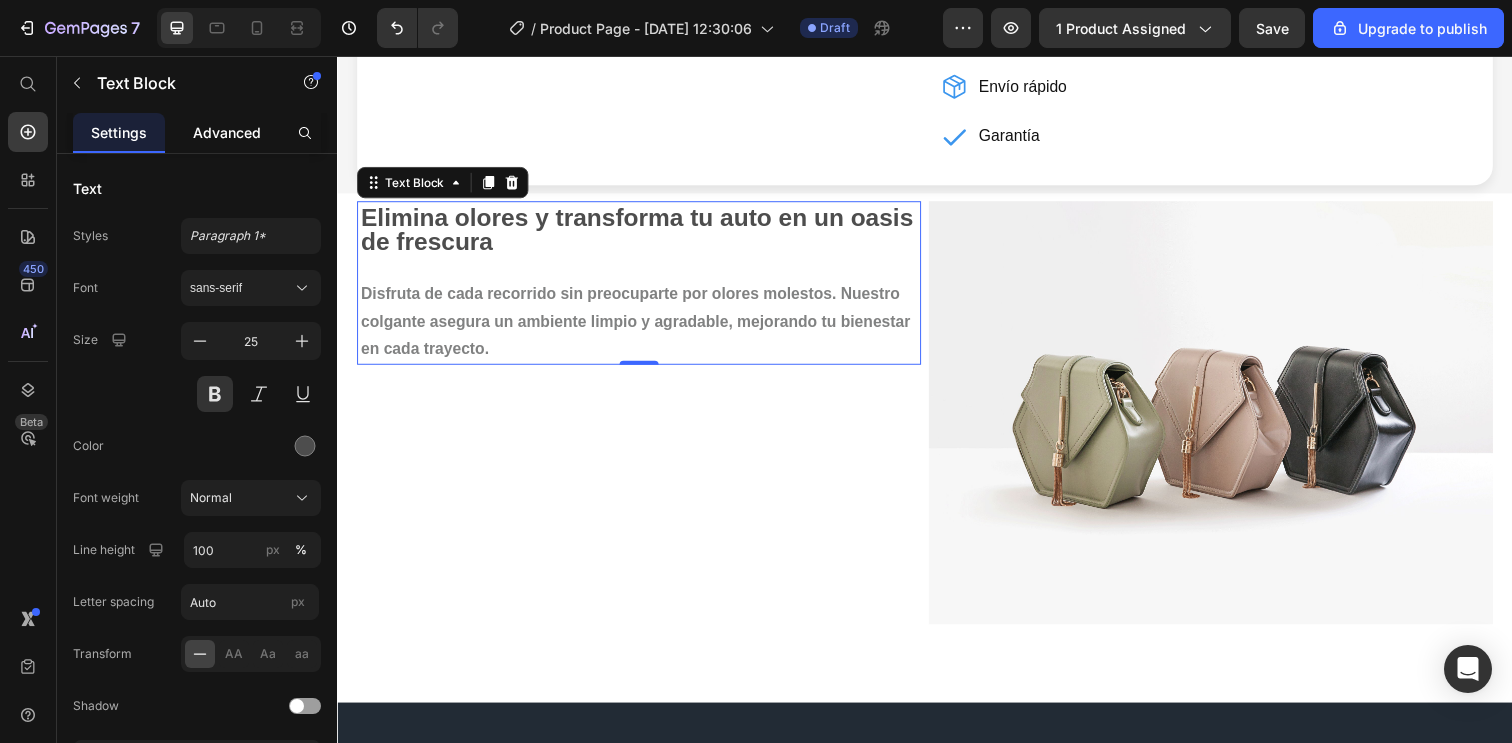 click on "Advanced" 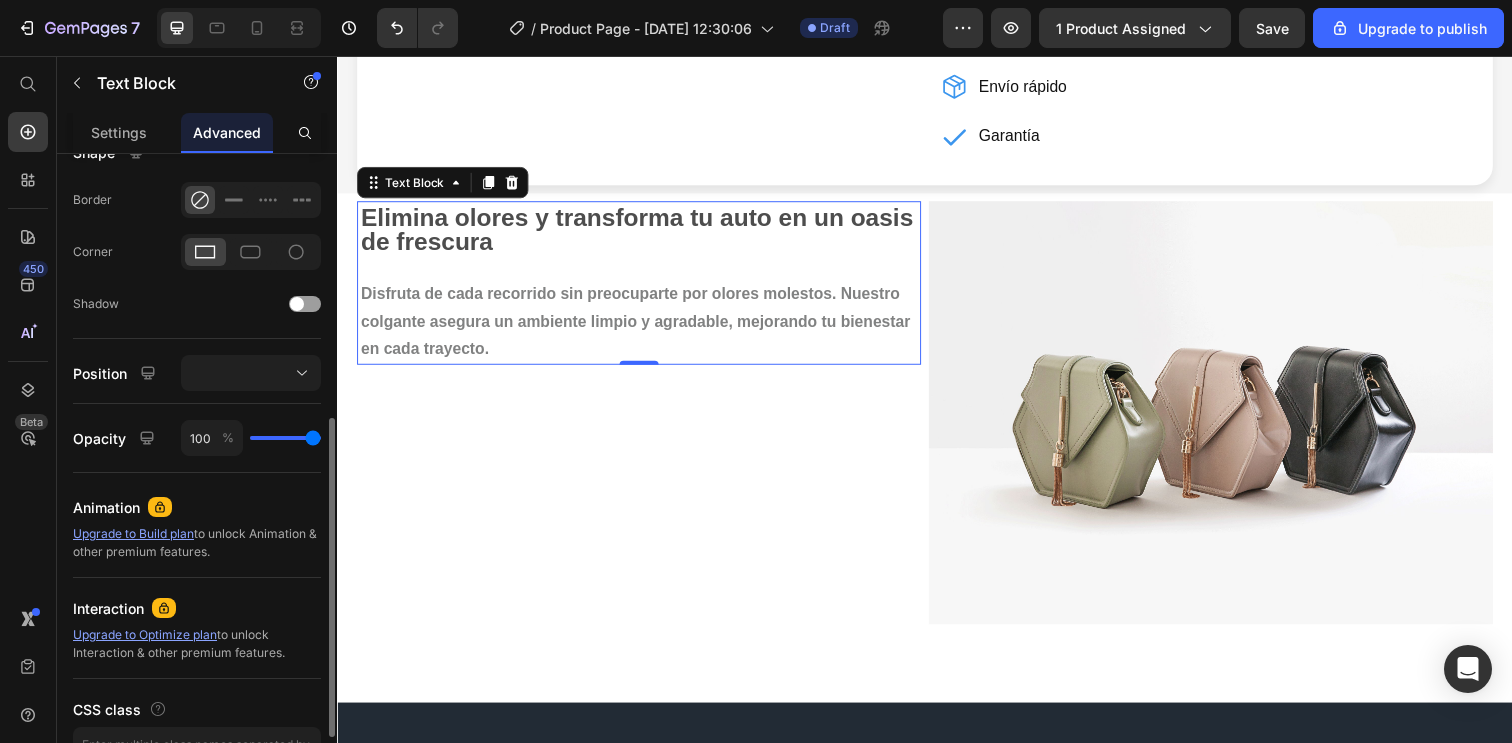 scroll, scrollTop: 537, scrollLeft: 0, axis: vertical 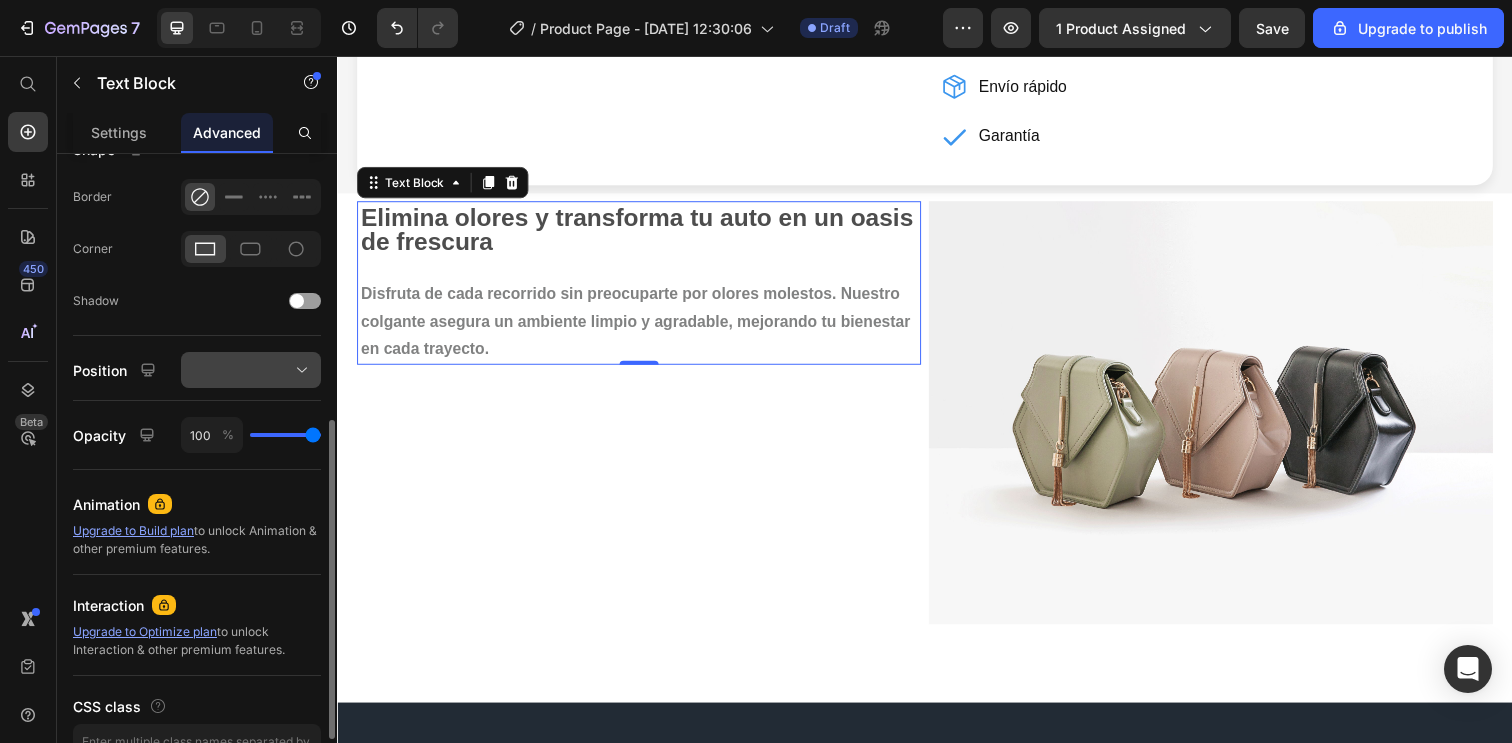 click at bounding box center [251, 370] 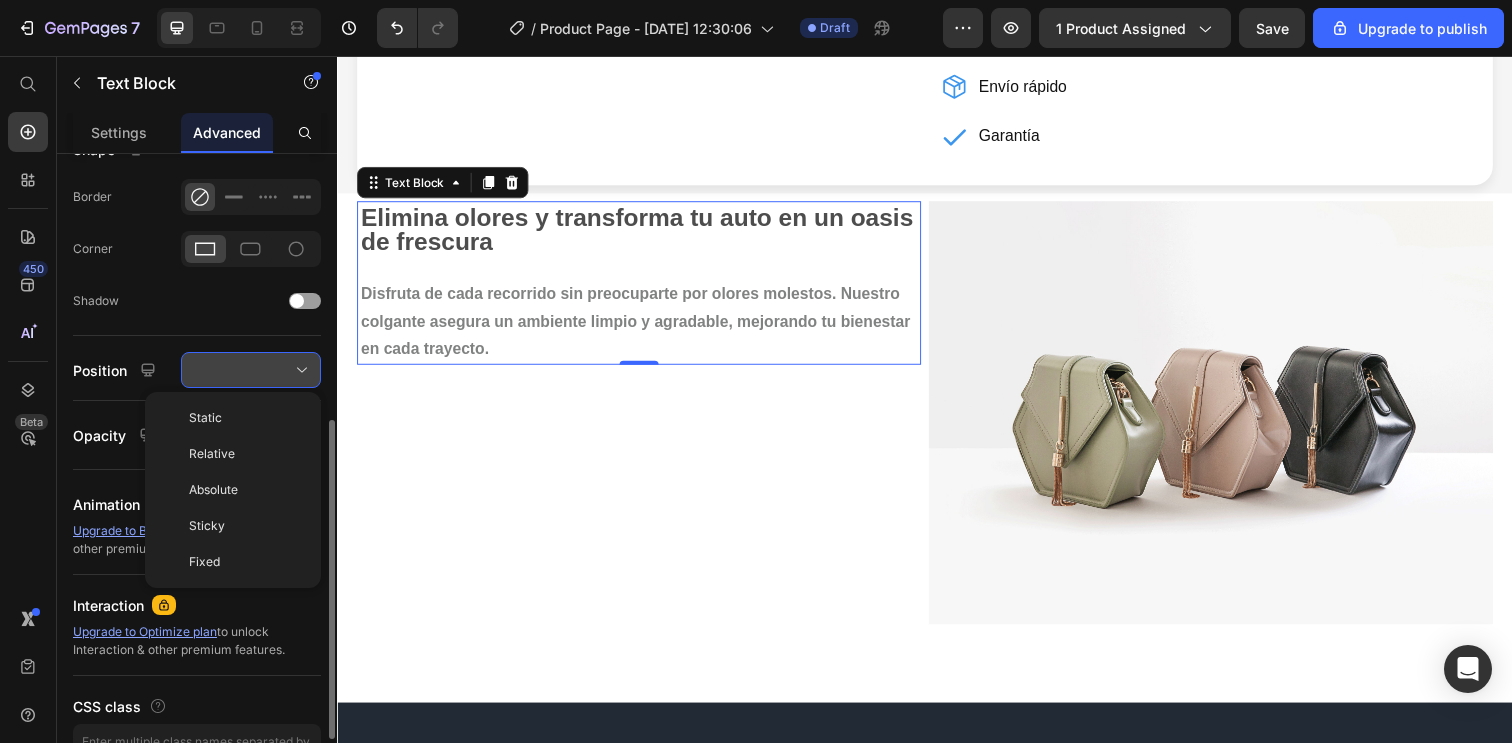click at bounding box center [251, 370] 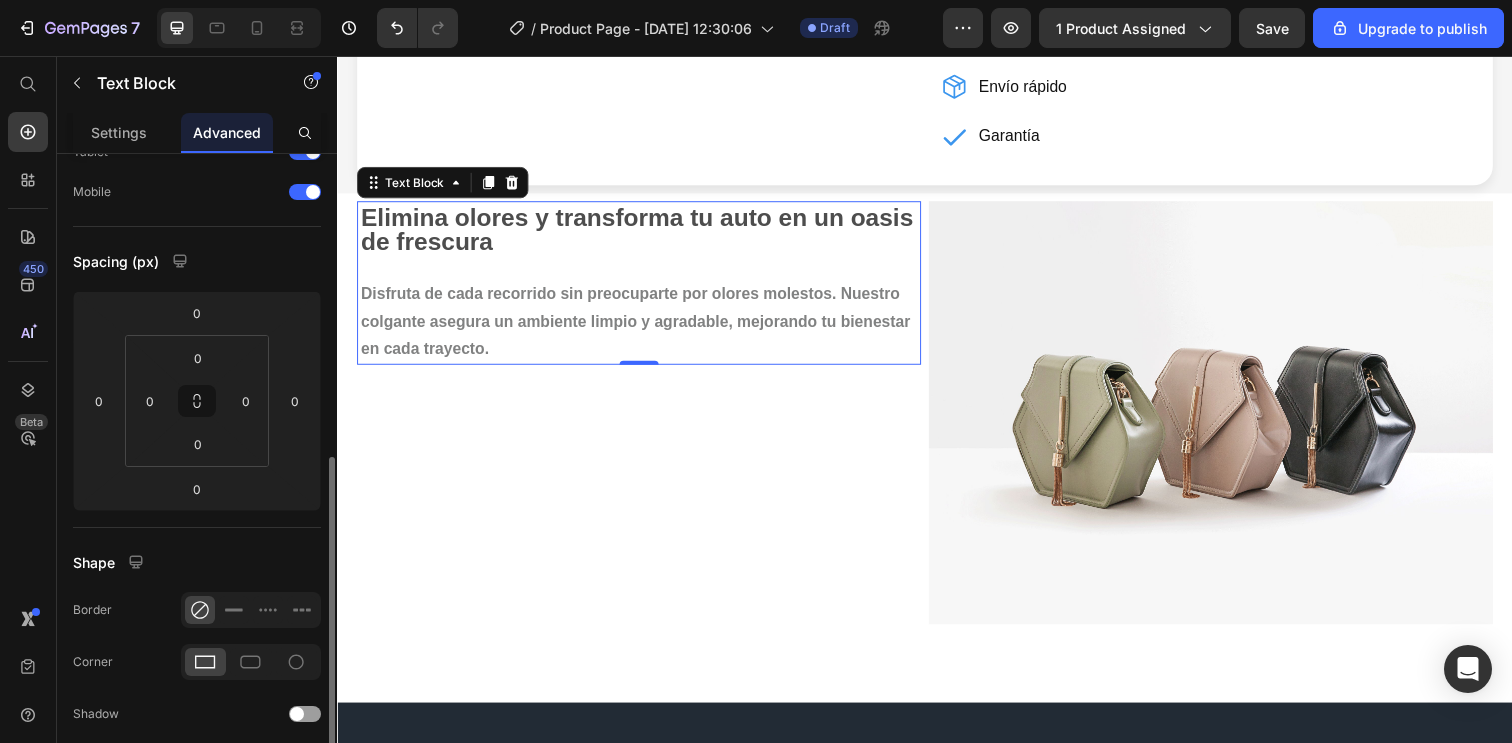 scroll, scrollTop: 0, scrollLeft: 0, axis: both 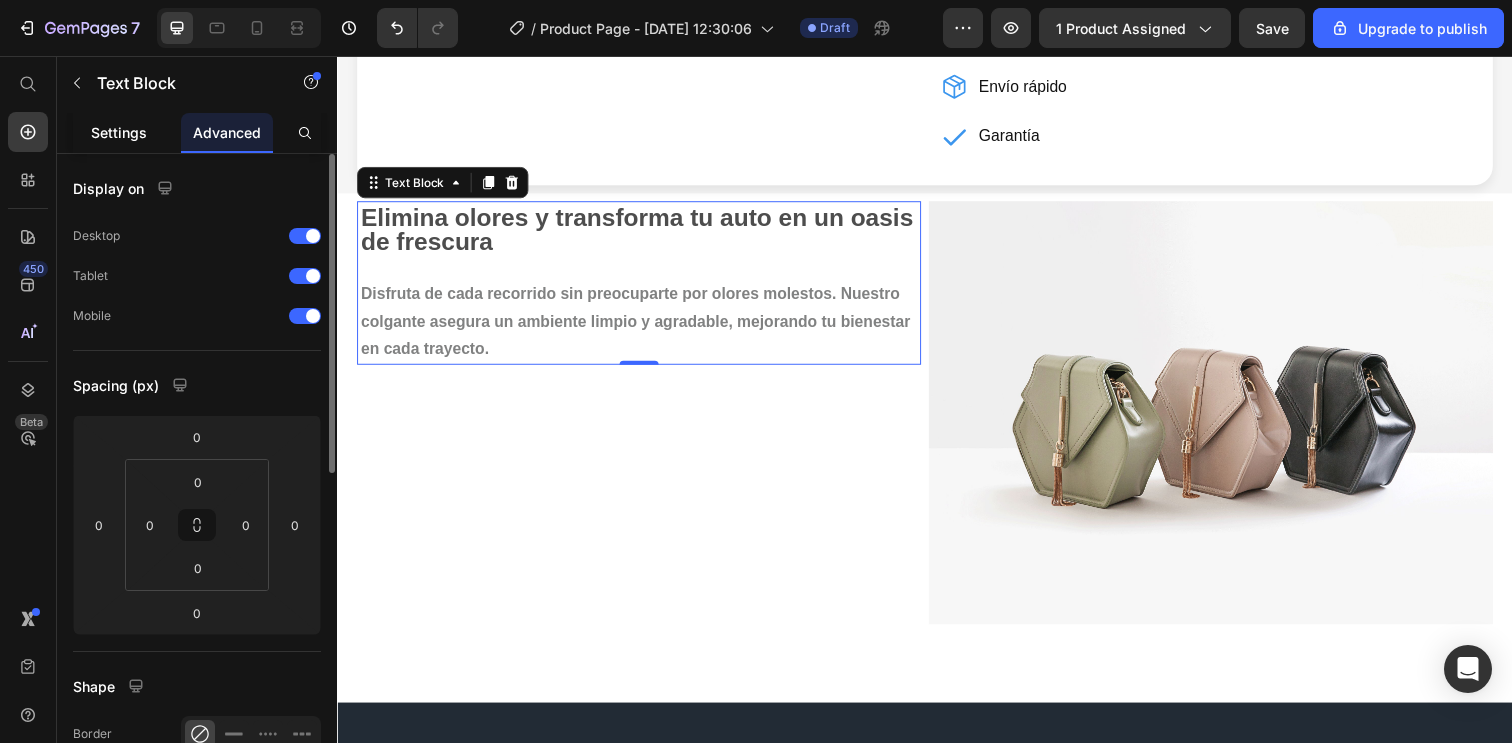 click on "Settings" at bounding box center (119, 132) 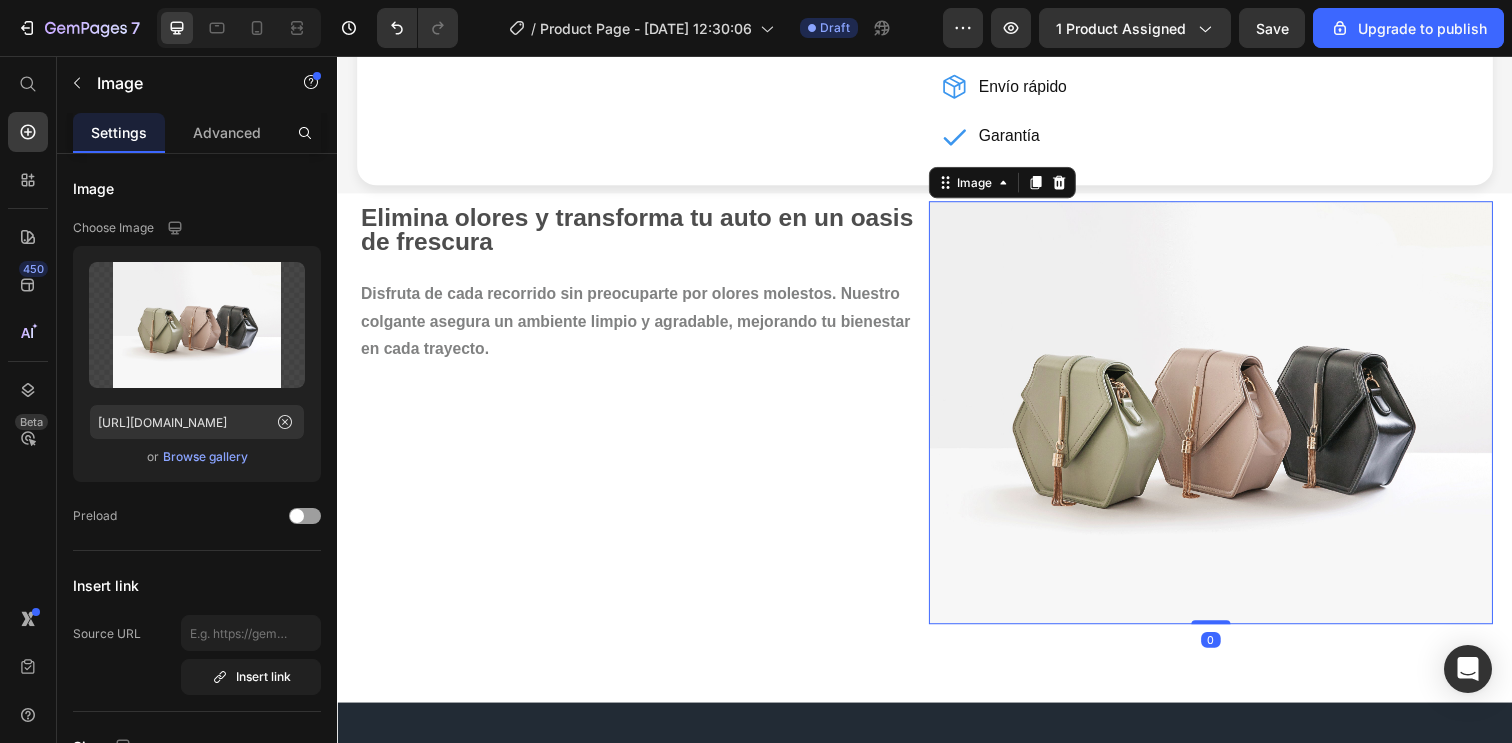 click at bounding box center [1229, 420] 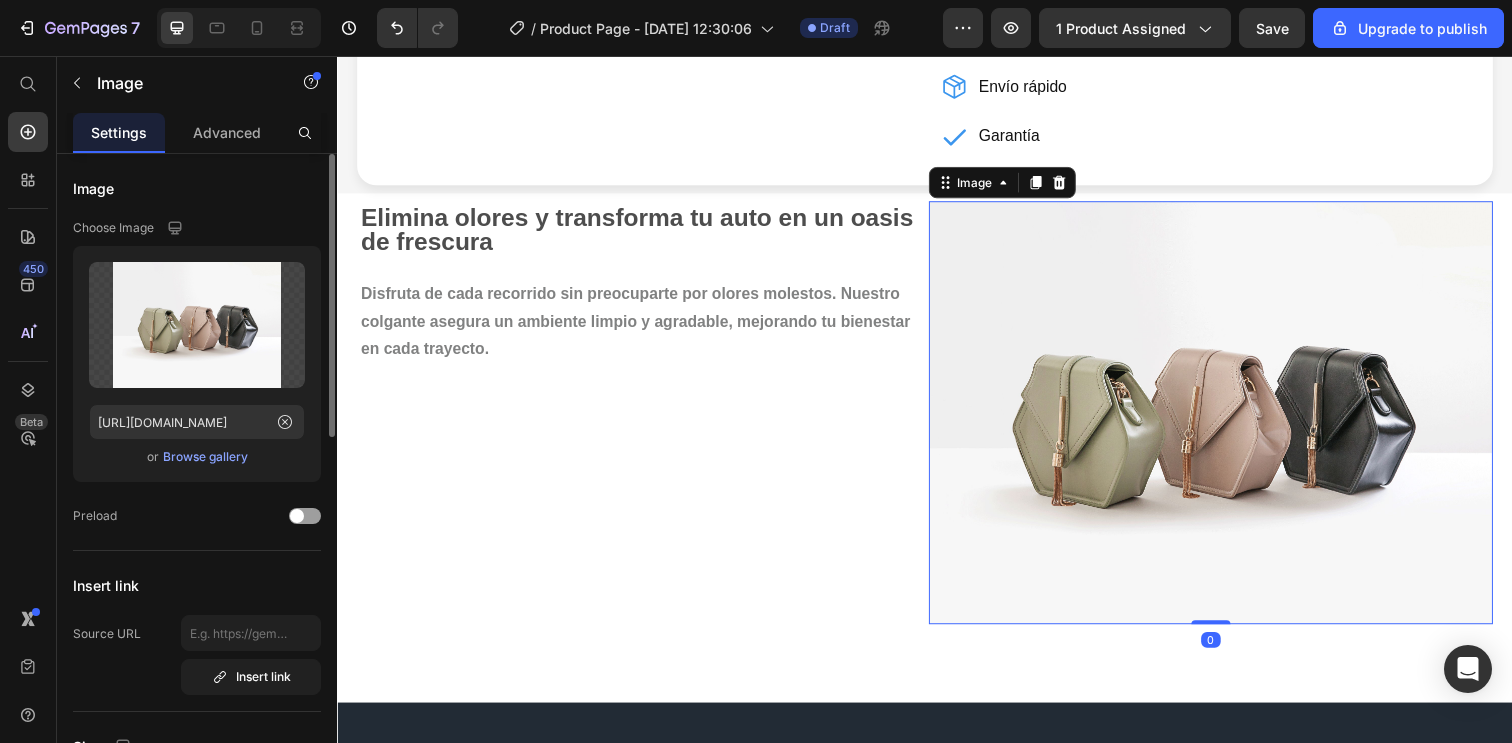 click on "Browse gallery" at bounding box center (205, 457) 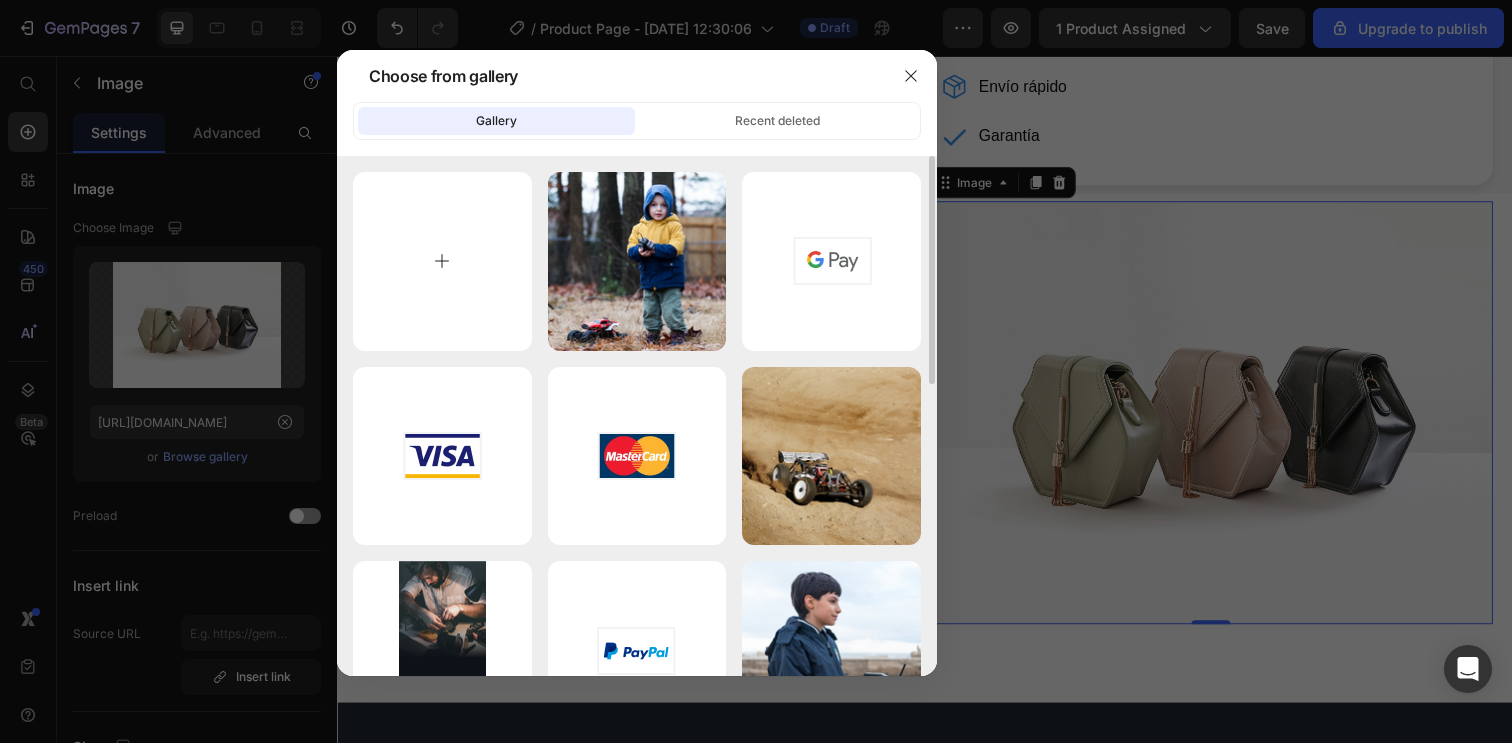 click at bounding box center [442, 261] 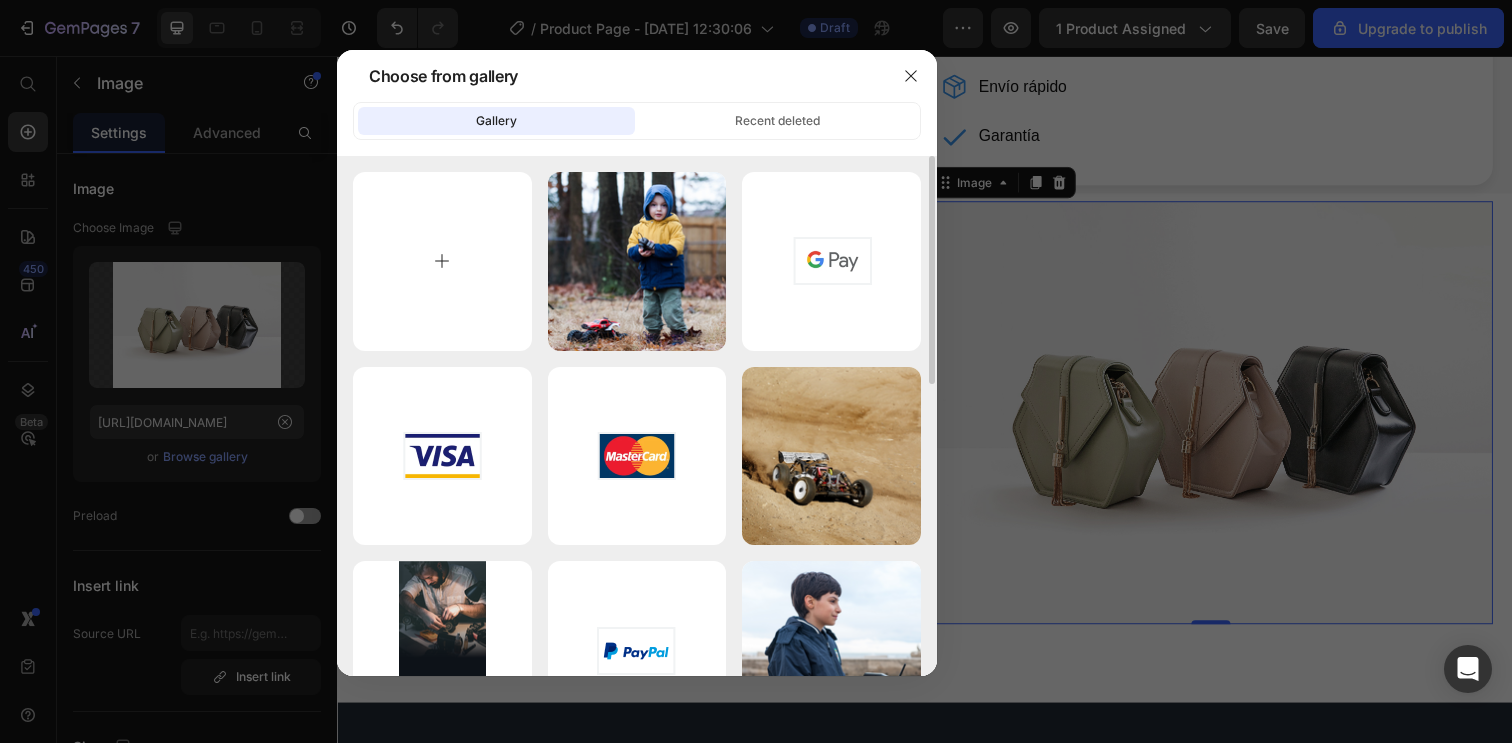 click at bounding box center (442, 261) 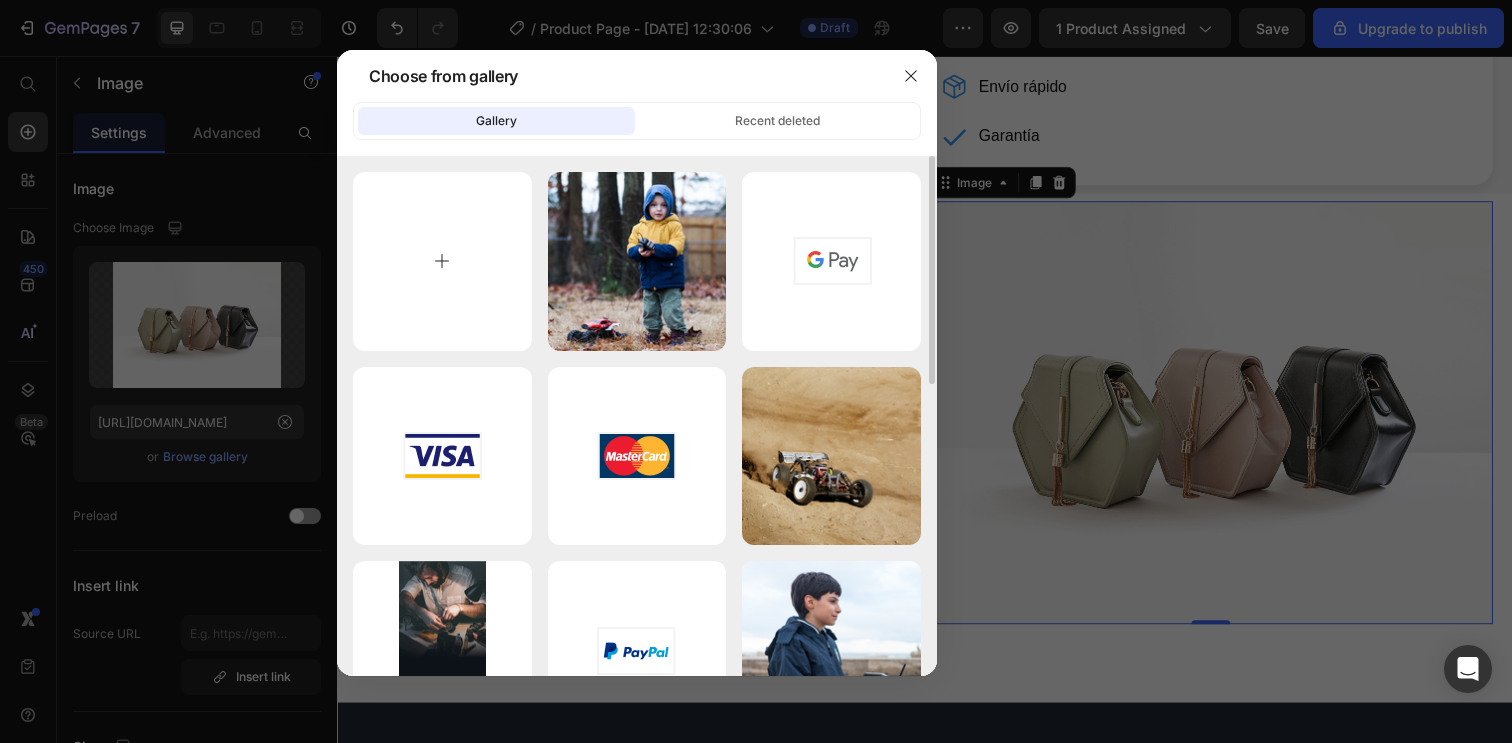type on "C:\fakepath\foto2.webp" 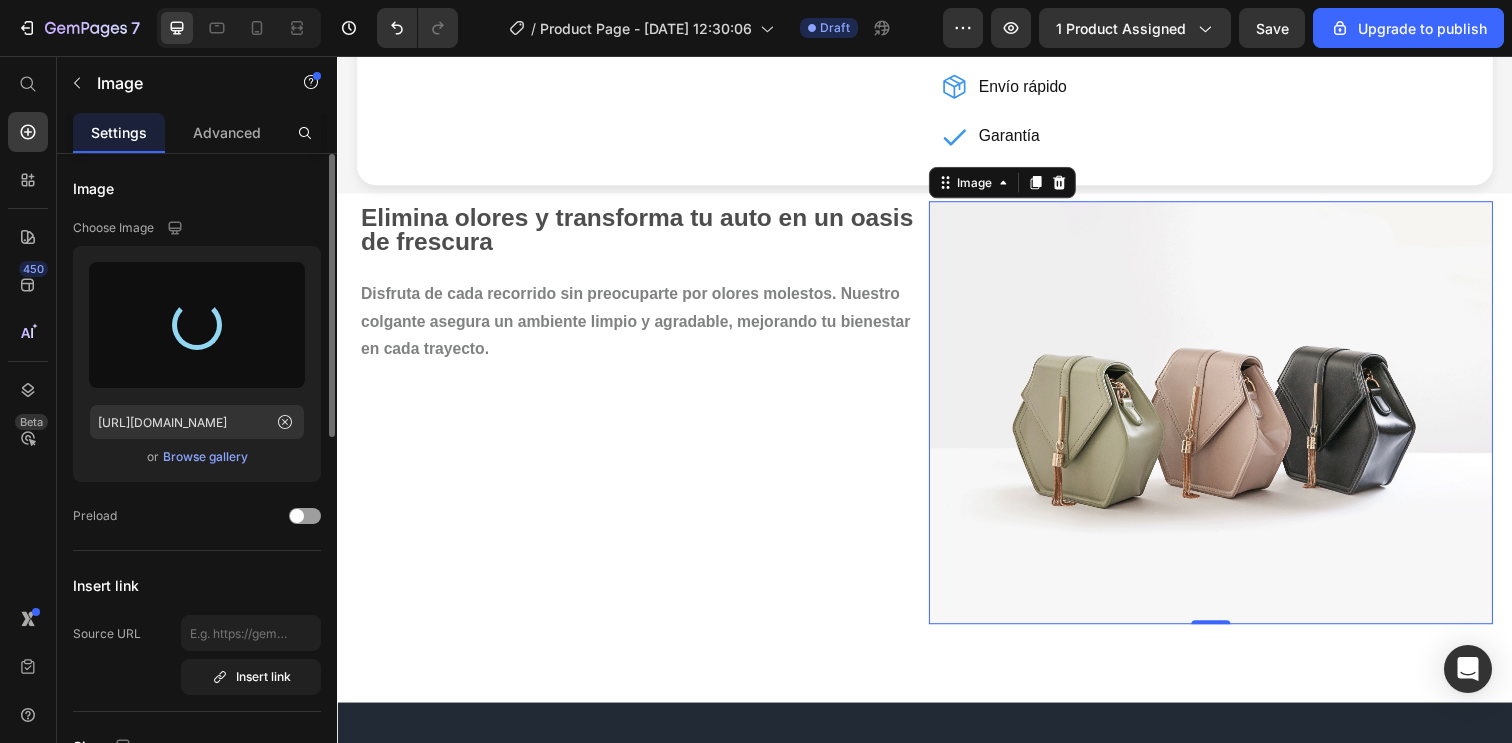 type on "https://cdn.shopify.com/s/files/1/0836/7069/6216/files/gempages_534974804281787407-eb656ecc-1f0d-48b8-aeee-07289a65c4bf.webp" 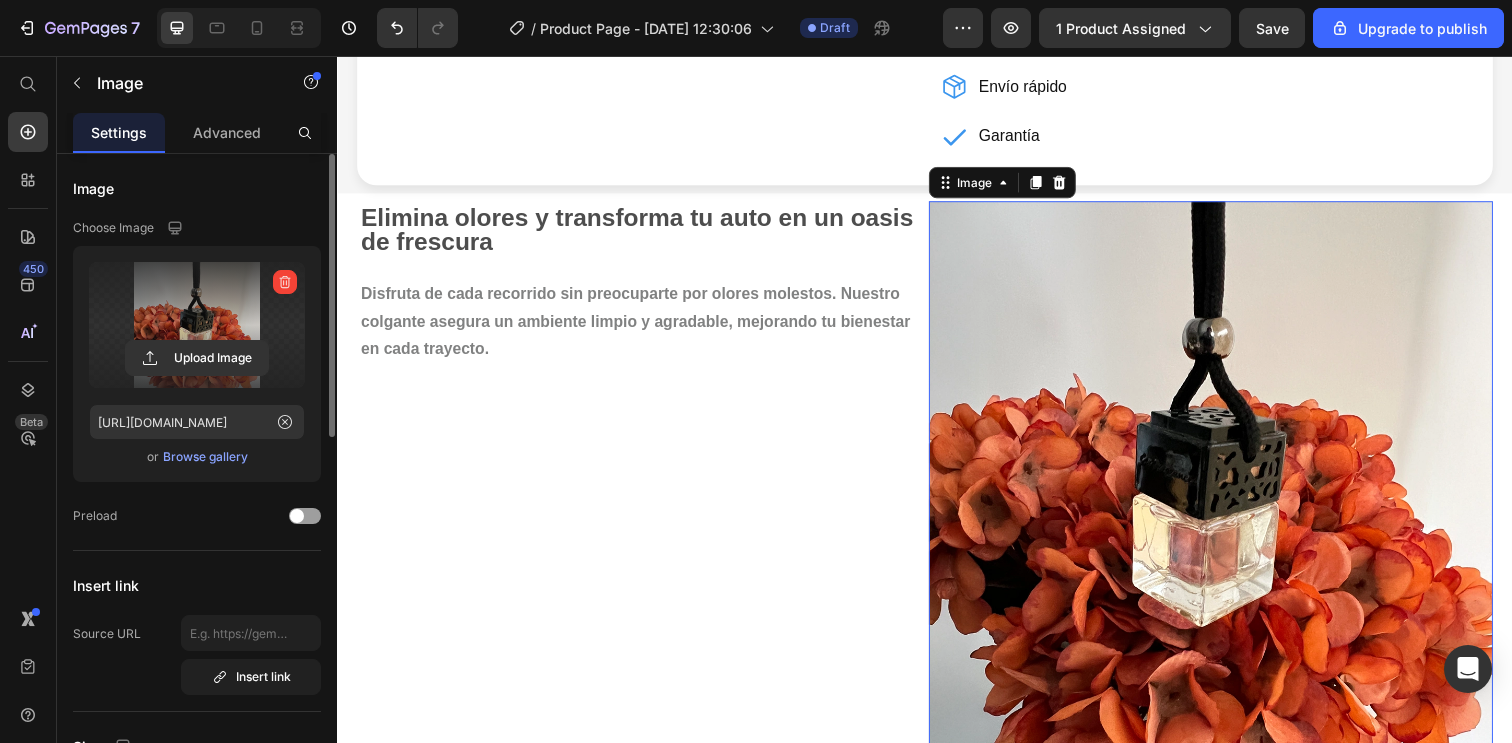 click at bounding box center (197, 325) 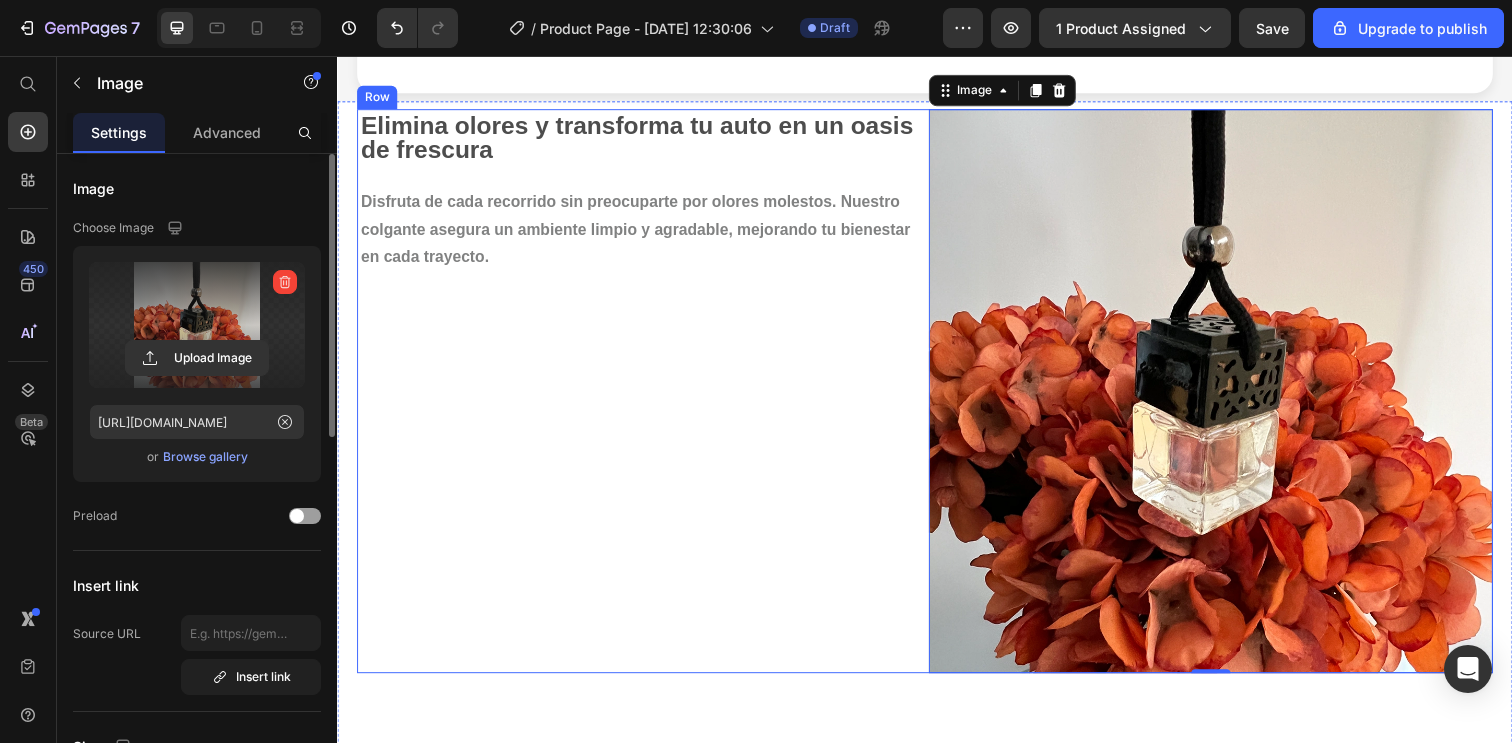 scroll, scrollTop: 920, scrollLeft: 0, axis: vertical 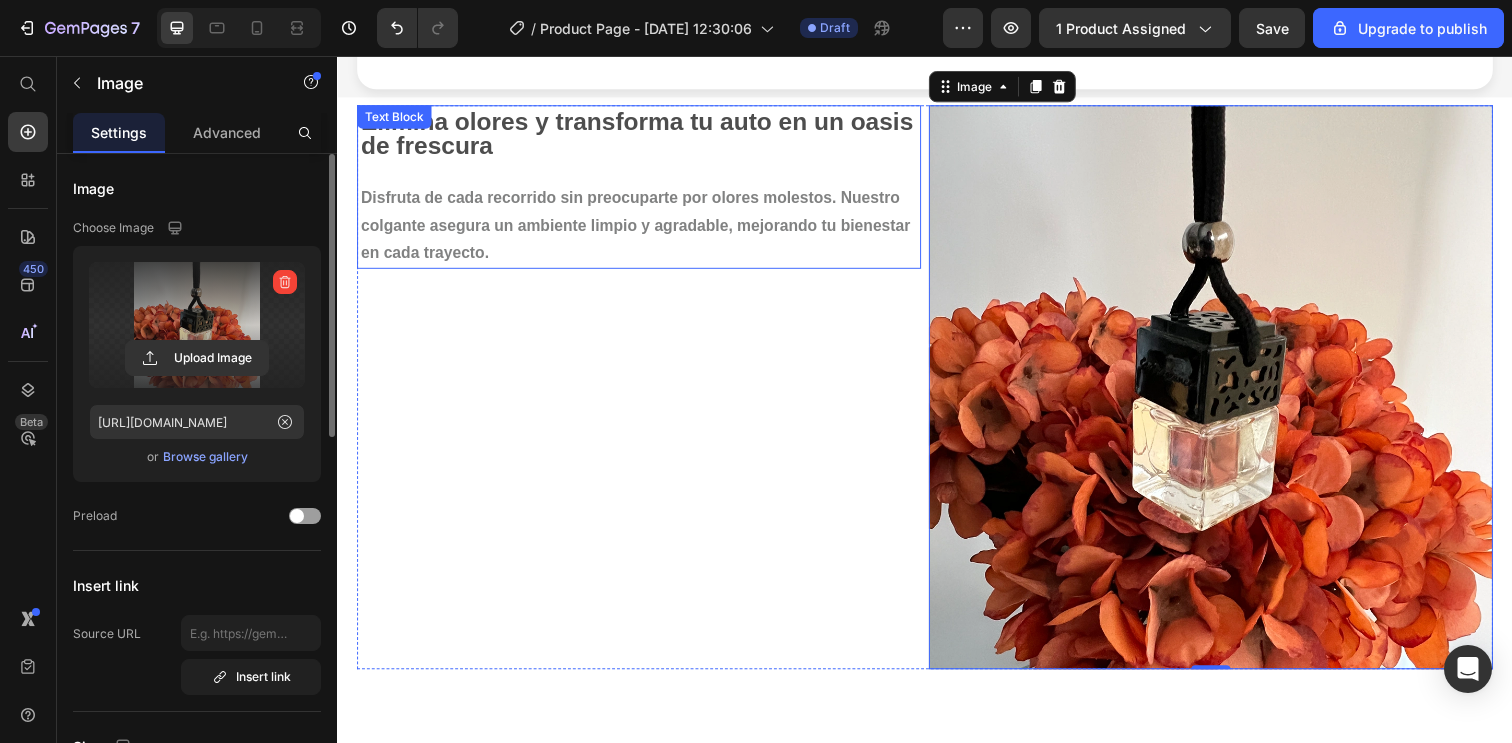 click at bounding box center [645, 172] 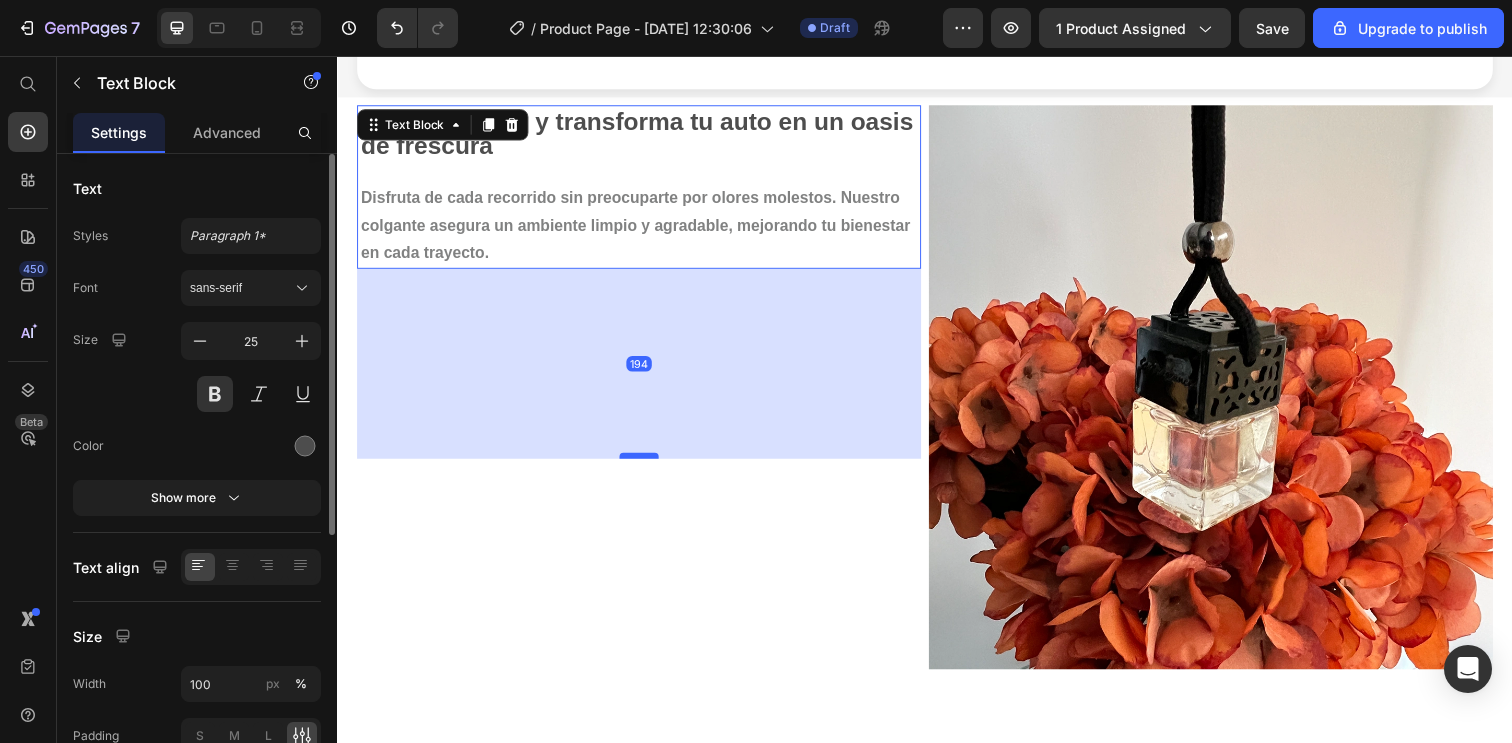 drag, startPoint x: 651, startPoint y: 271, endPoint x: 651, endPoint y: 465, distance: 194 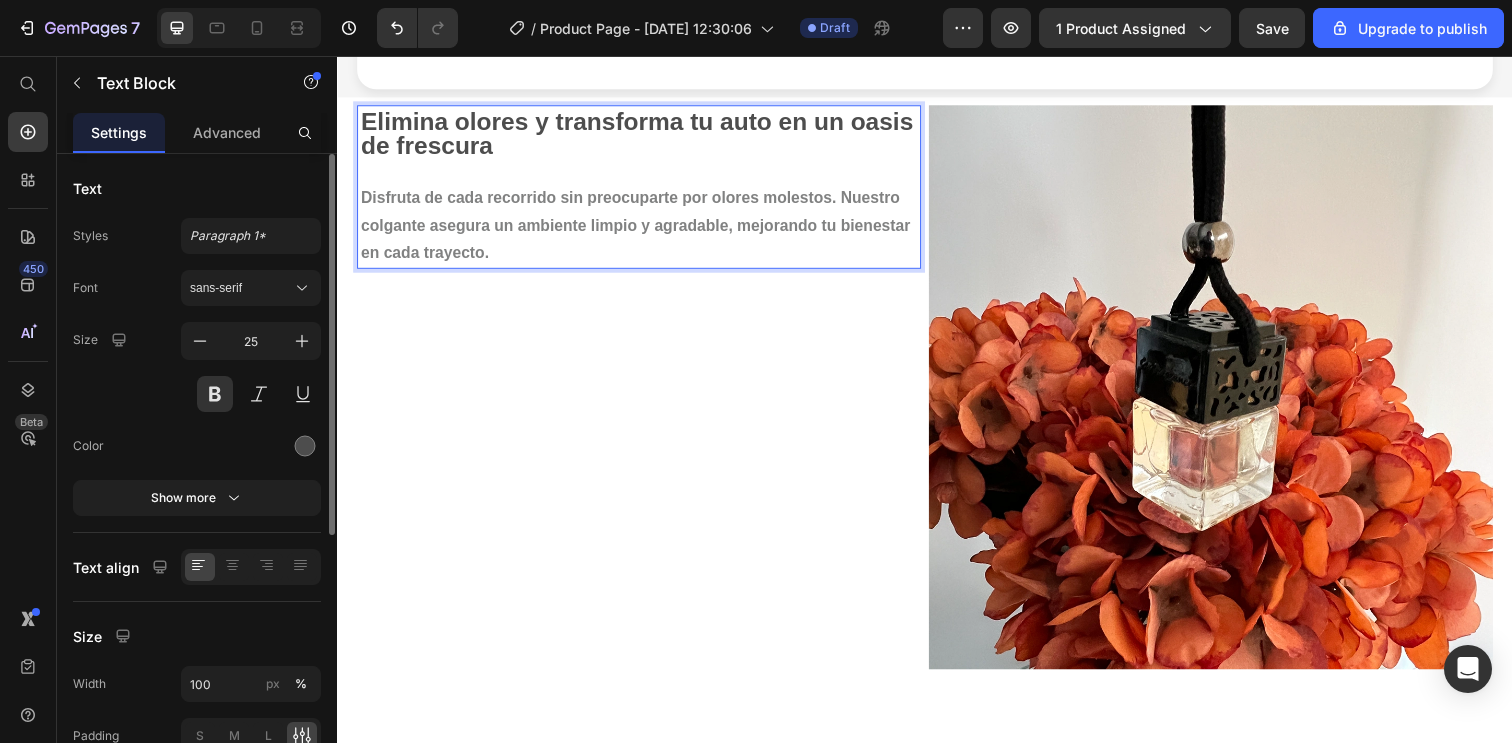 click on "Disfruta de cada recorrido sin preocuparte por olores molestos. Nuestro colgante asegura un ambiente limpio y agradable, mejorando tu bienestar en cada trayecto." at bounding box center [641, 228] 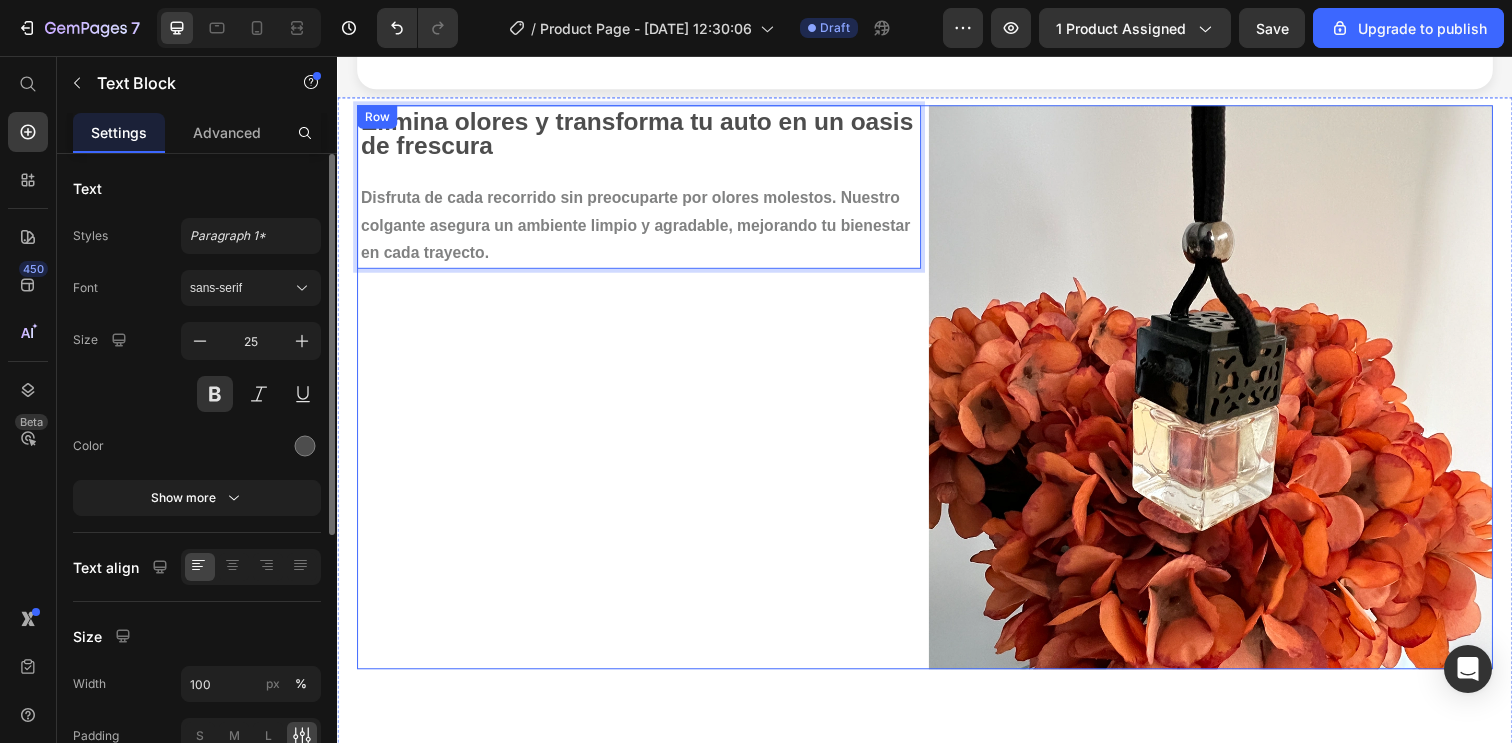 drag, startPoint x: 709, startPoint y: 352, endPoint x: 700, endPoint y: 288, distance: 64.629715 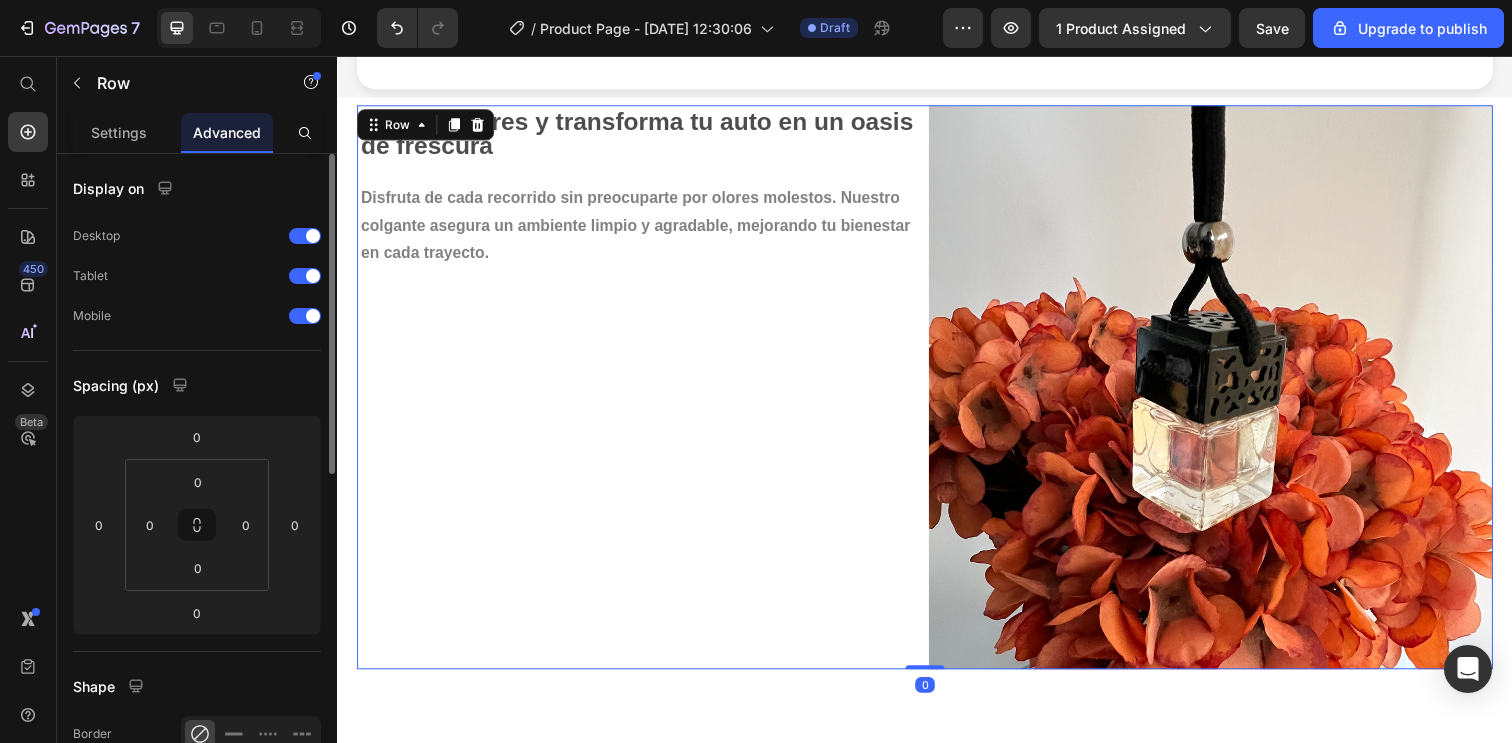 click on "Elimina olores y transforma tu auto en un oasis de frescura Disfruta de cada recorrido sin preocuparte por olores molestos. Nuestro colgante asegura un ambiente limpio y agradable, mejorando tu bienestar en cada trayecto." at bounding box center [645, 189] 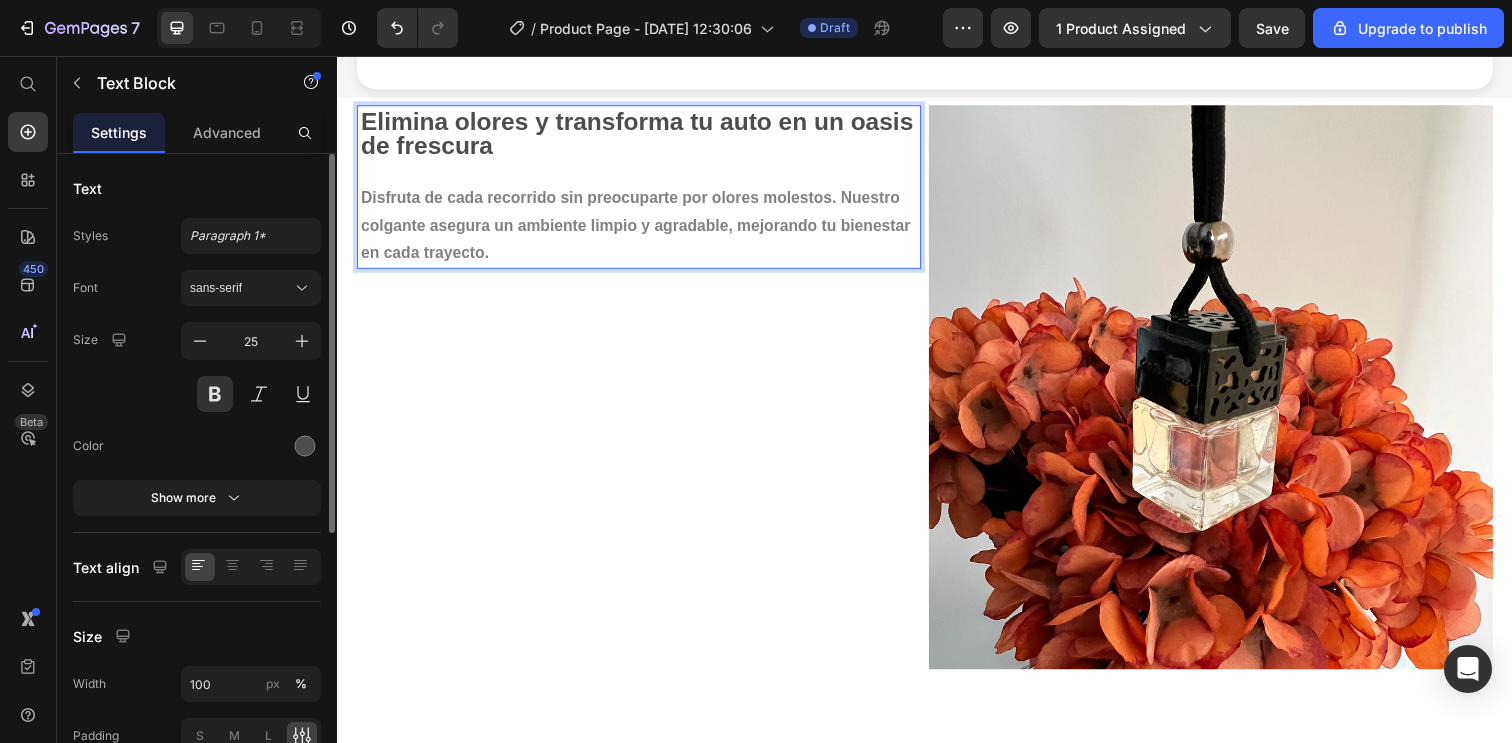 click on "Disfruta de cada recorrido sin preocuparte por olores molestos. Nuestro colgante asegura un ambiente limpio y agradable, mejorando tu bienestar en cada trayecto." at bounding box center [645, 227] 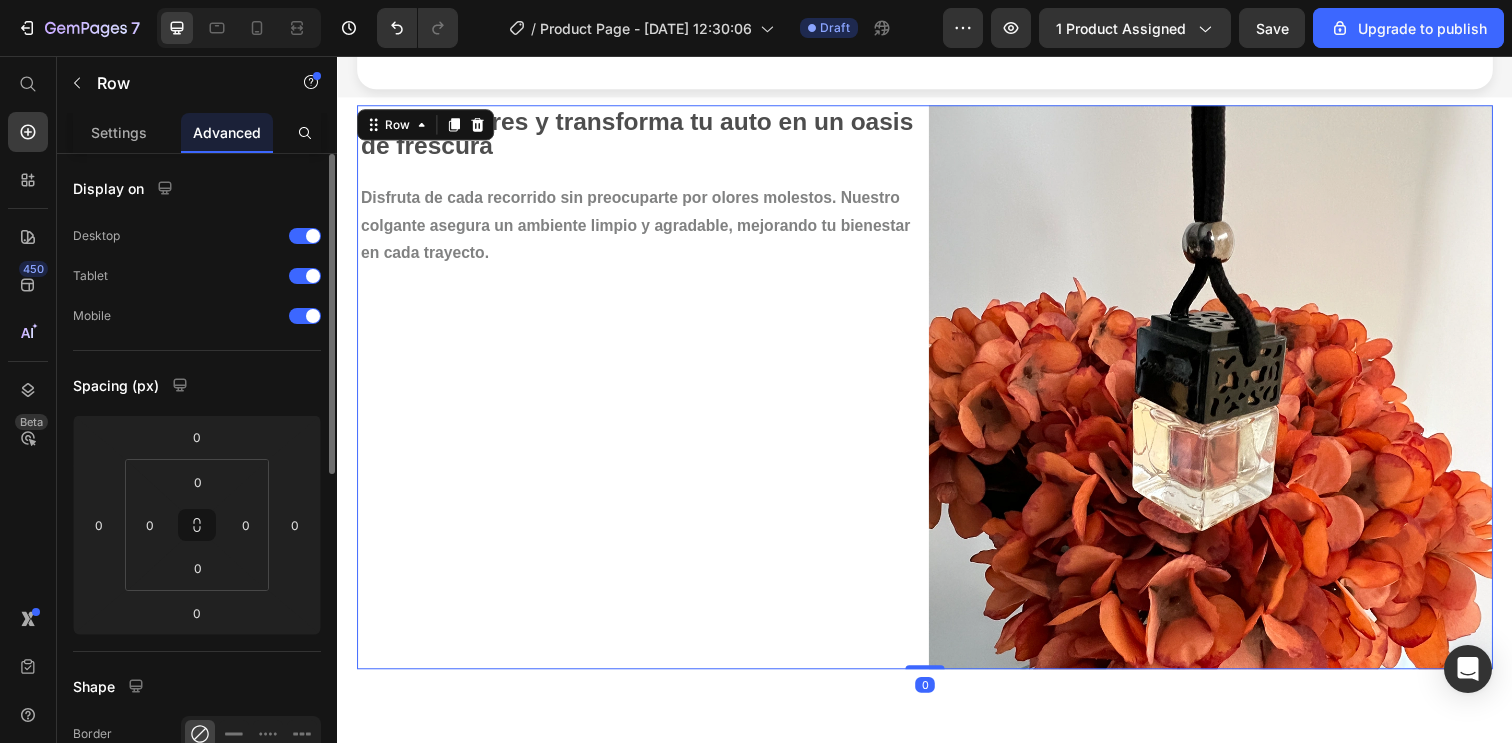 click on "Elimina olores y transforma tu auto en un oasis de frescura Disfruta de cada recorrido sin preocuparte por olores molestos. Nuestro colgante asegura un ambiente limpio y agradable, mejorando tu bienestar en cada trayecto. Text Block" at bounding box center [645, 394] 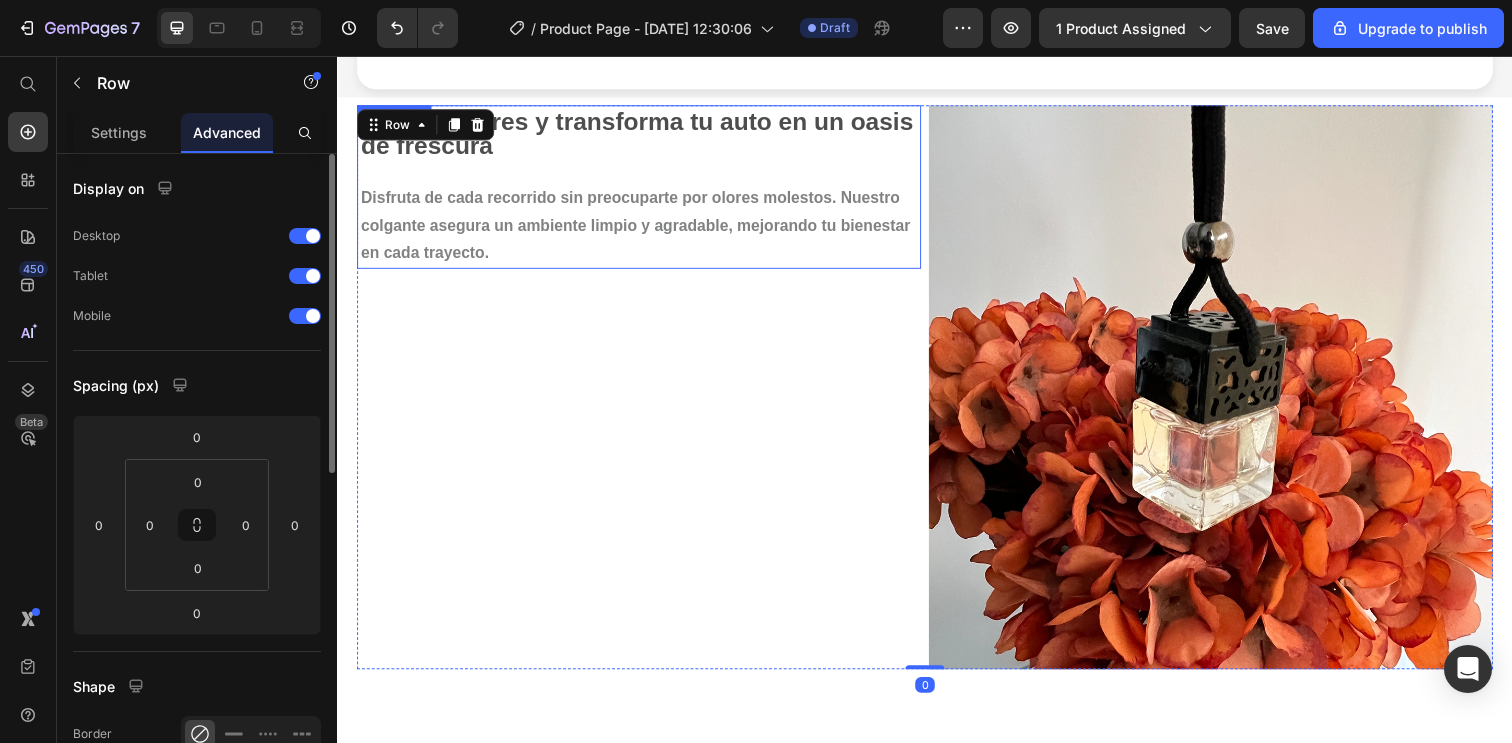 click on "Disfruta de cada recorrido sin preocuparte por olores molestos. Nuestro colgante asegura un ambiente limpio y agradable, mejorando tu bienestar en cada trayecto." at bounding box center [641, 228] 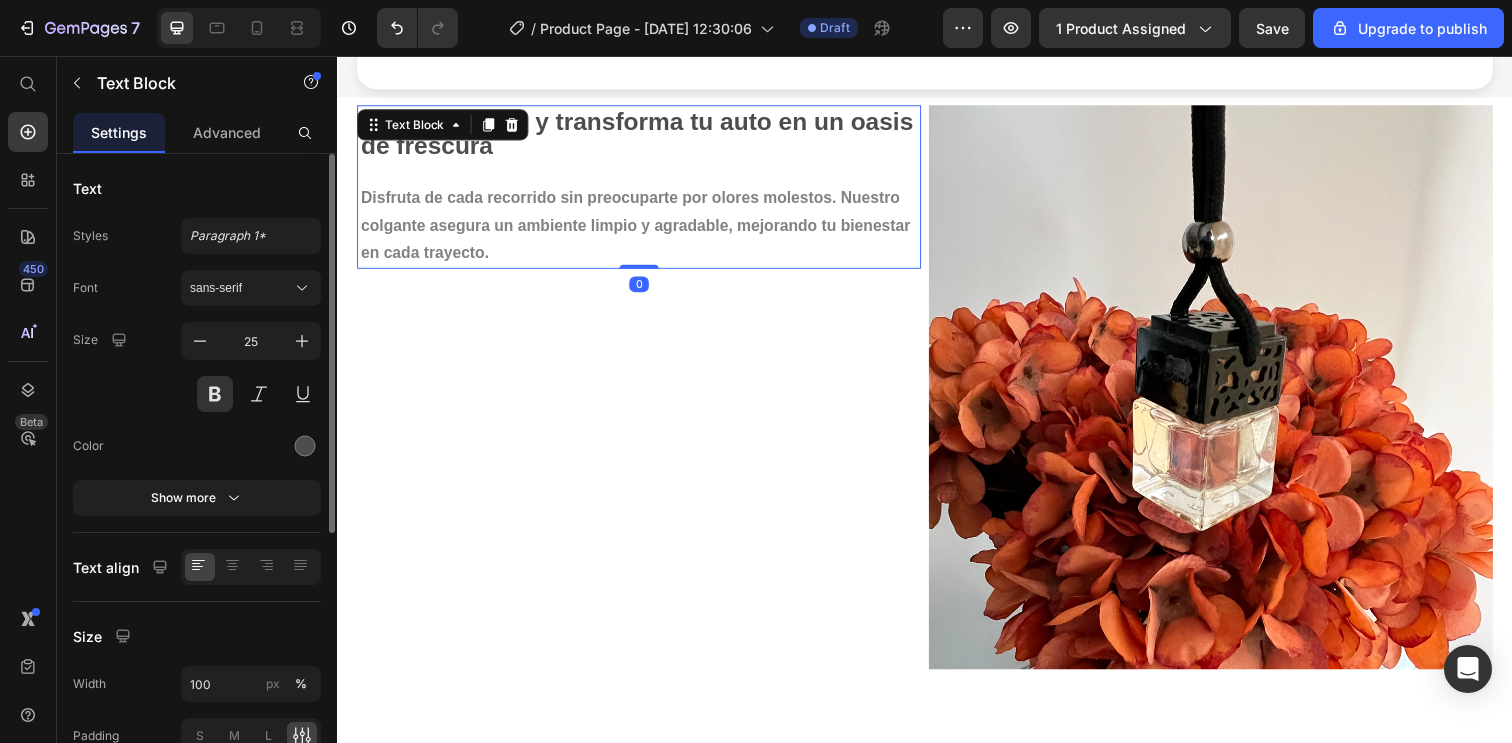 drag, startPoint x: 649, startPoint y: 466, endPoint x: 646, endPoint y: 267, distance: 199.02261 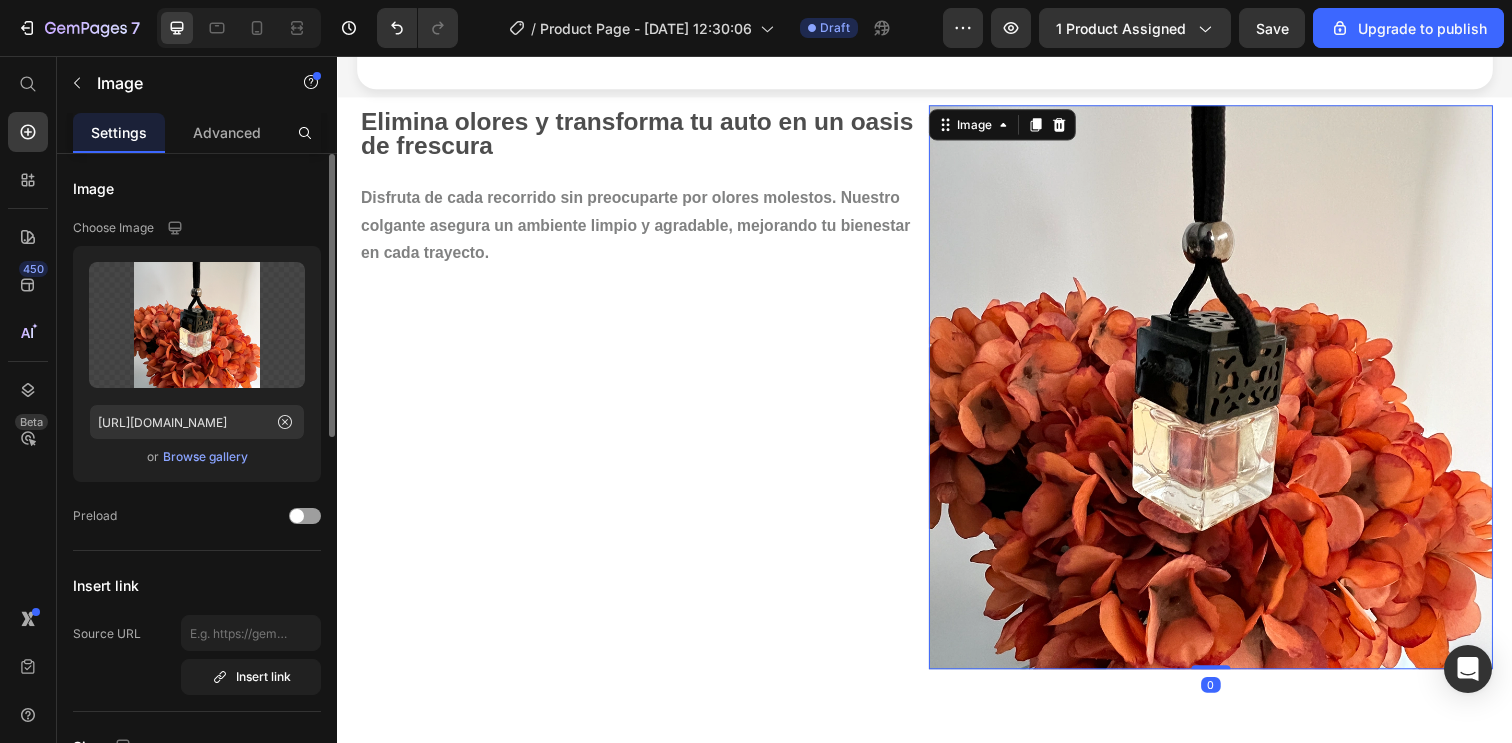 click at bounding box center (1229, 394) 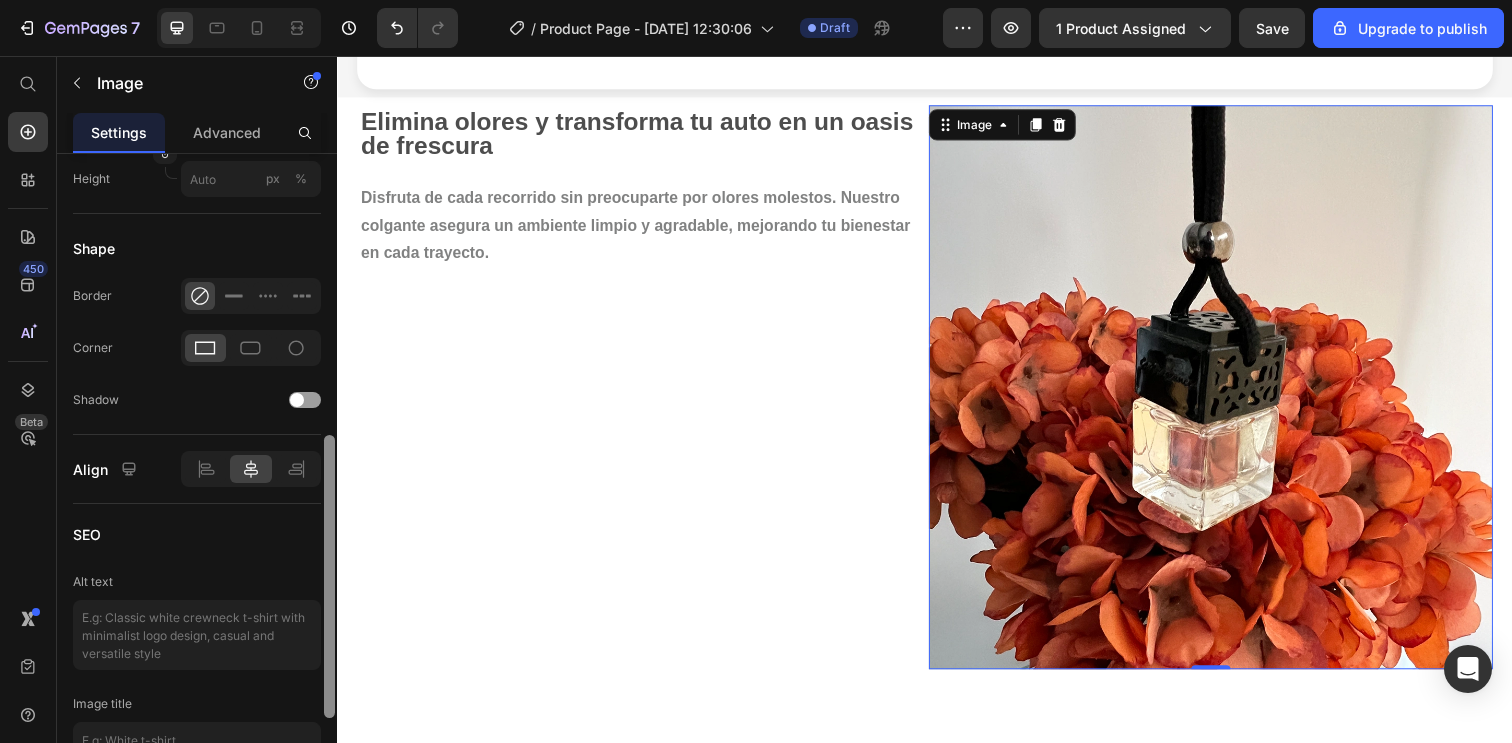 scroll, scrollTop: 718, scrollLeft: 0, axis: vertical 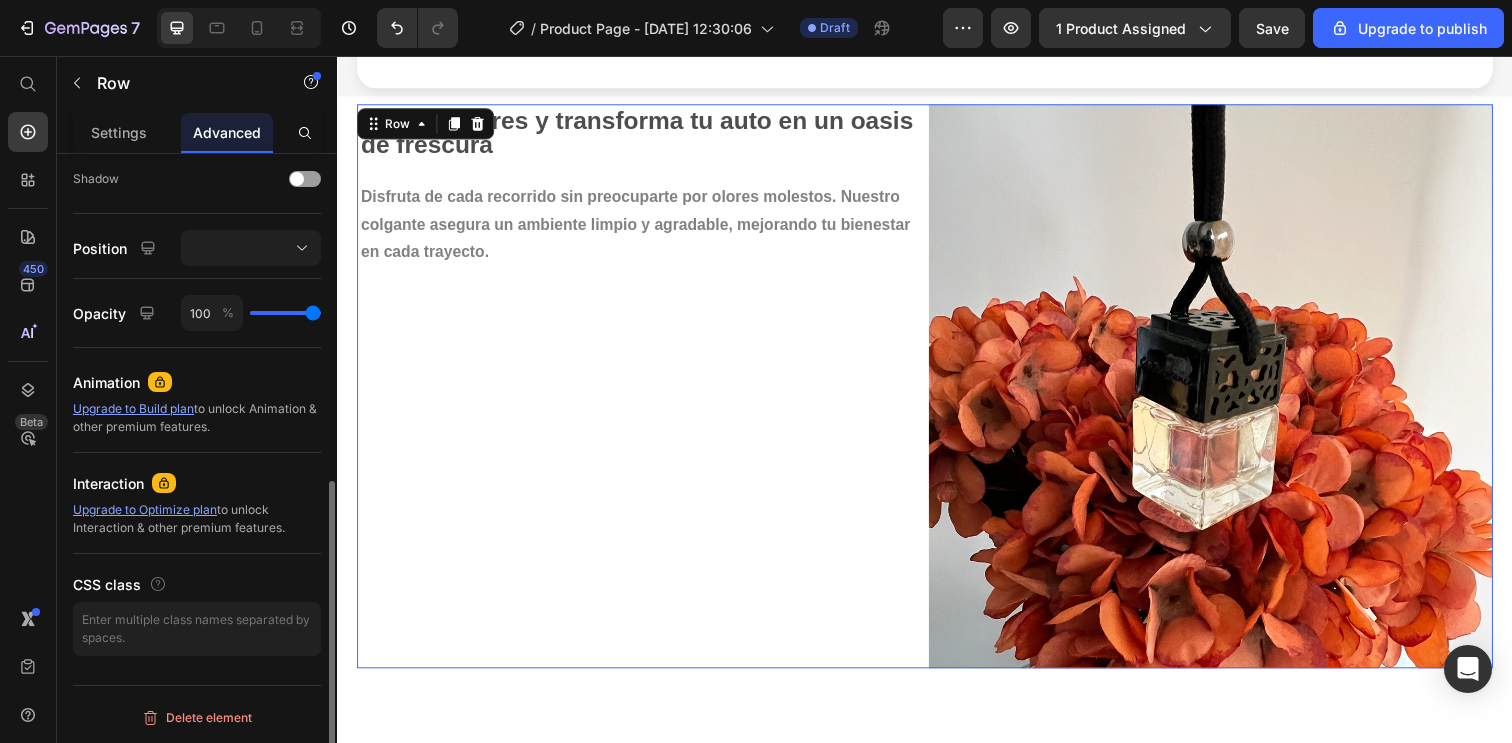click on "Elimina olores y transforma tu auto en un oasis de frescura Disfruta de cada recorrido sin preocuparte por olores molestos. Nuestro colgante asegura un ambiente limpio y agradable, mejorando tu bienestar en cada trayecto. Text Block" at bounding box center (645, 393) 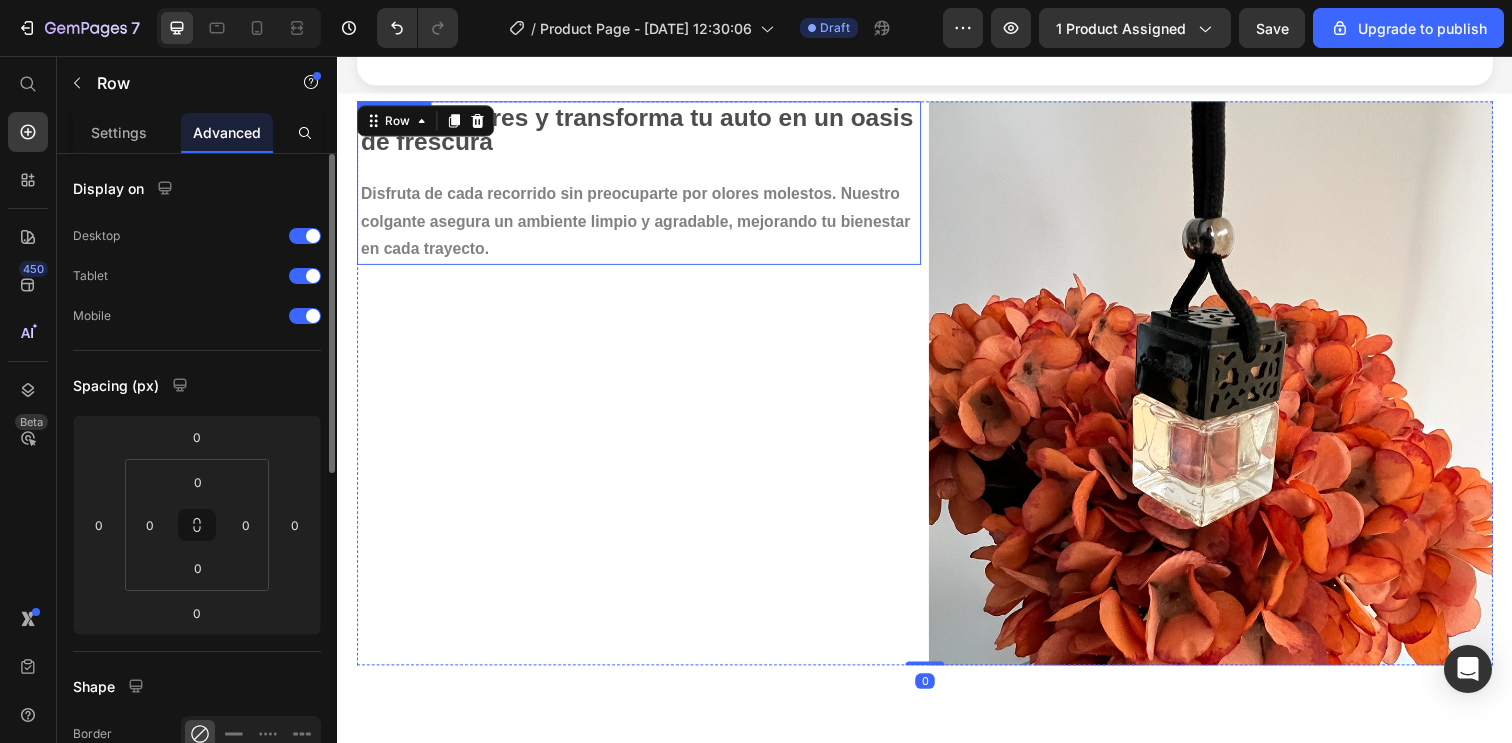 click on "Disfruta de cada recorrido sin preocuparte por olores molestos. Nuestro colgante asegura un ambiente limpio y agradable, mejorando tu bienestar en cada trayecto." at bounding box center [645, 223] 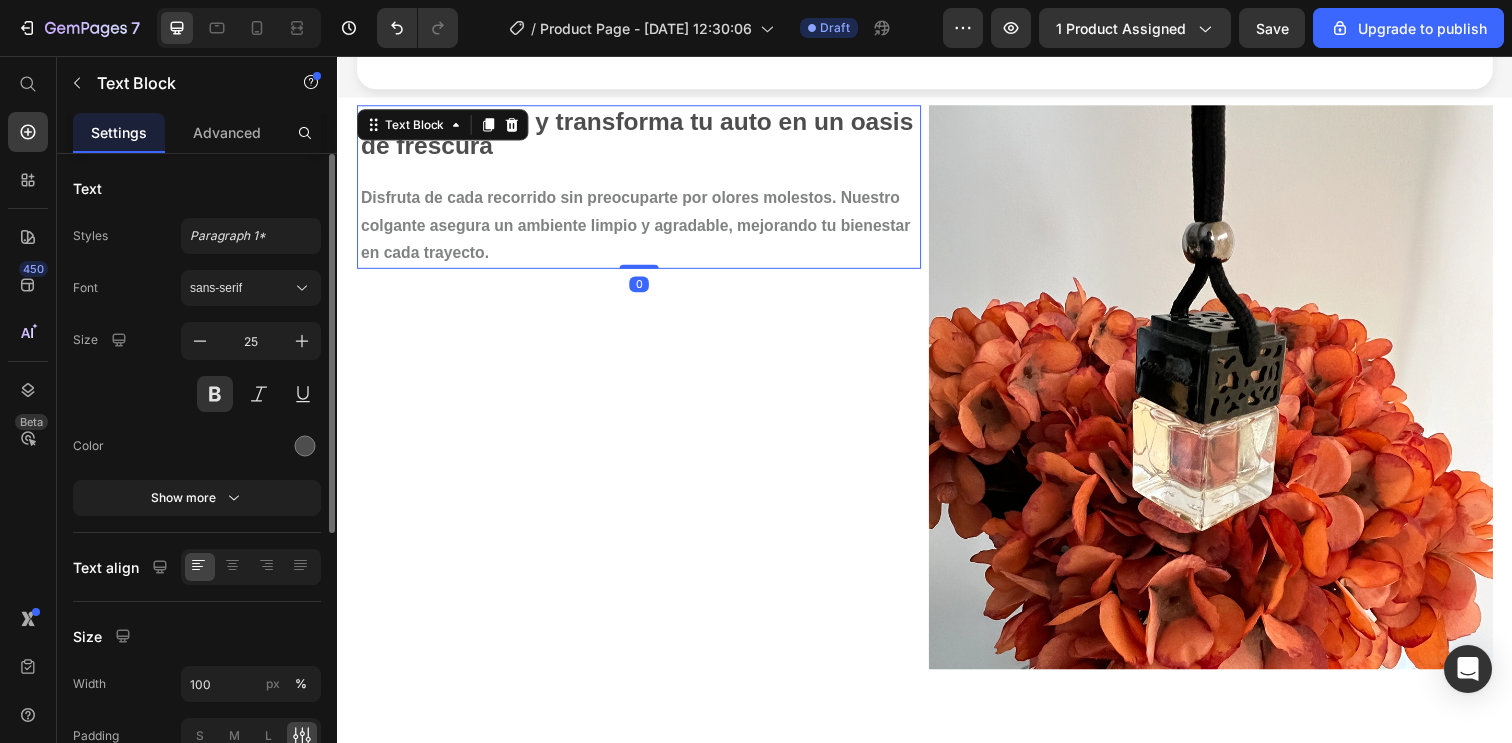 scroll, scrollTop: 919, scrollLeft: 0, axis: vertical 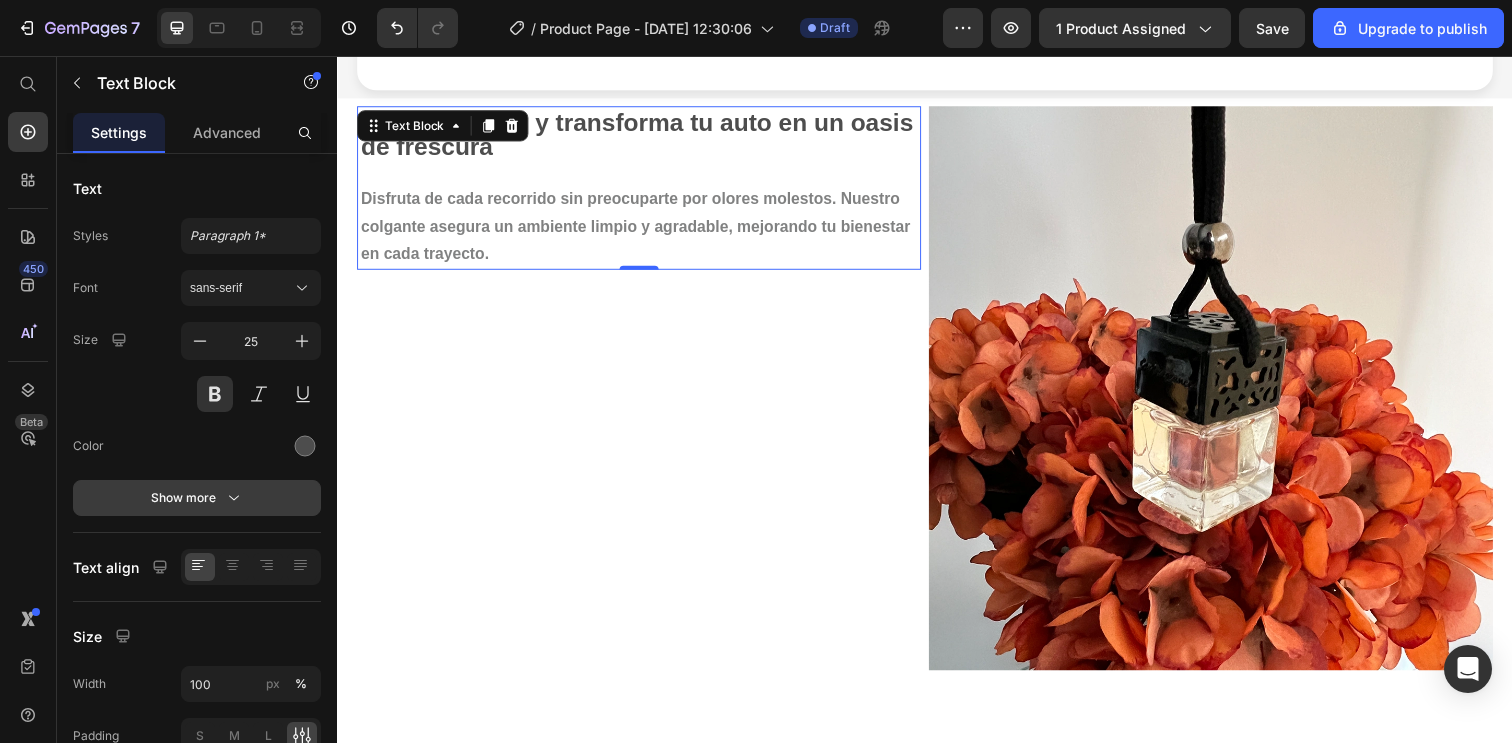 click on "Show more" at bounding box center (197, 498) 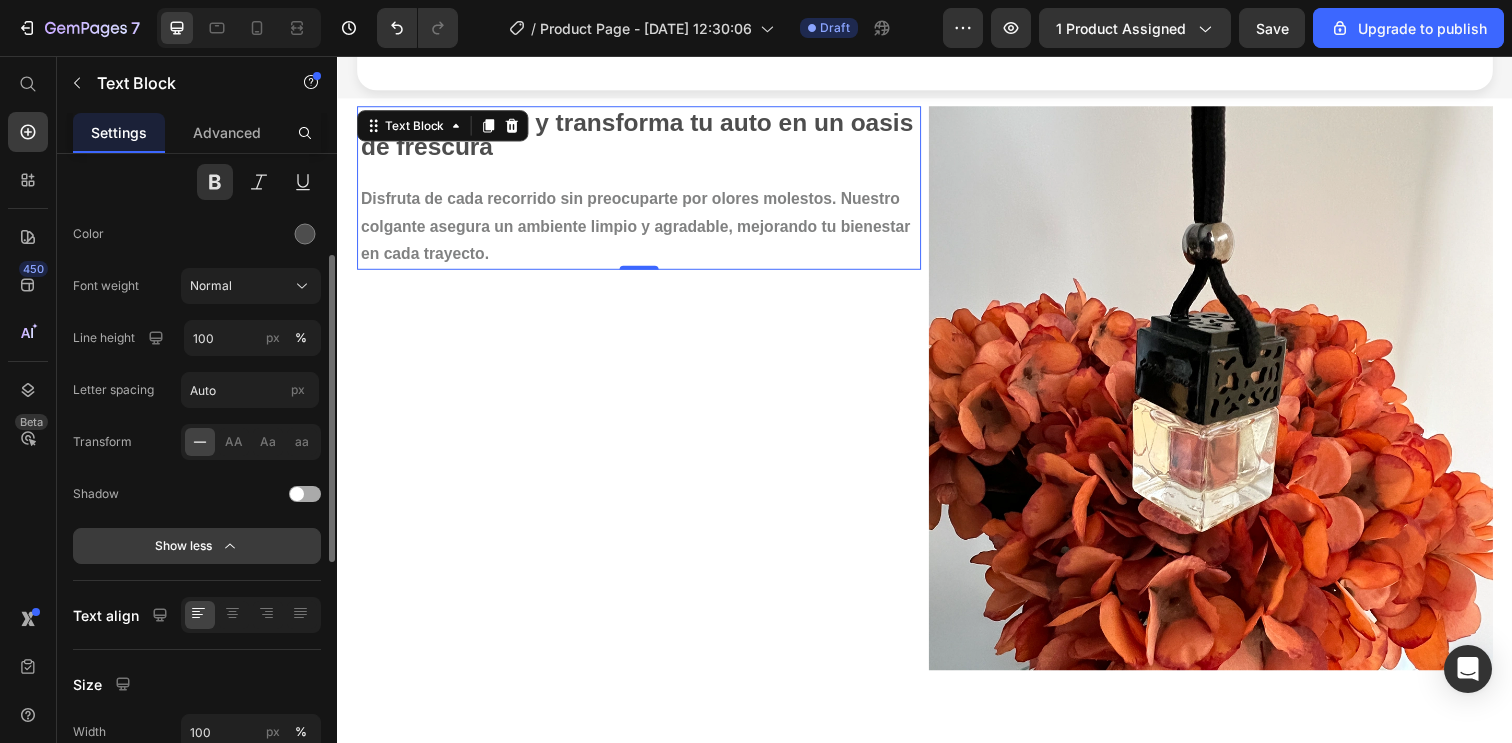 scroll, scrollTop: 216, scrollLeft: 0, axis: vertical 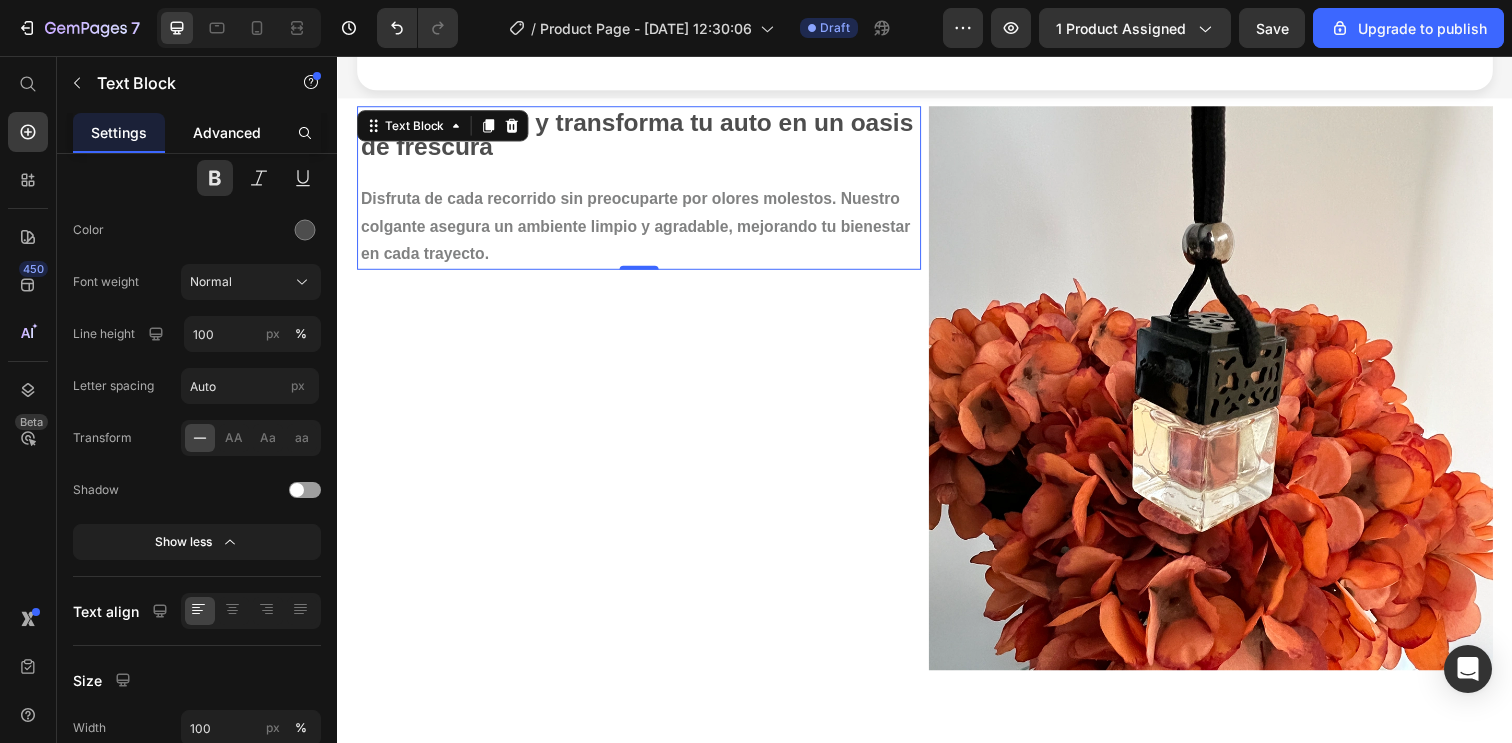 click on "Advanced" at bounding box center (227, 132) 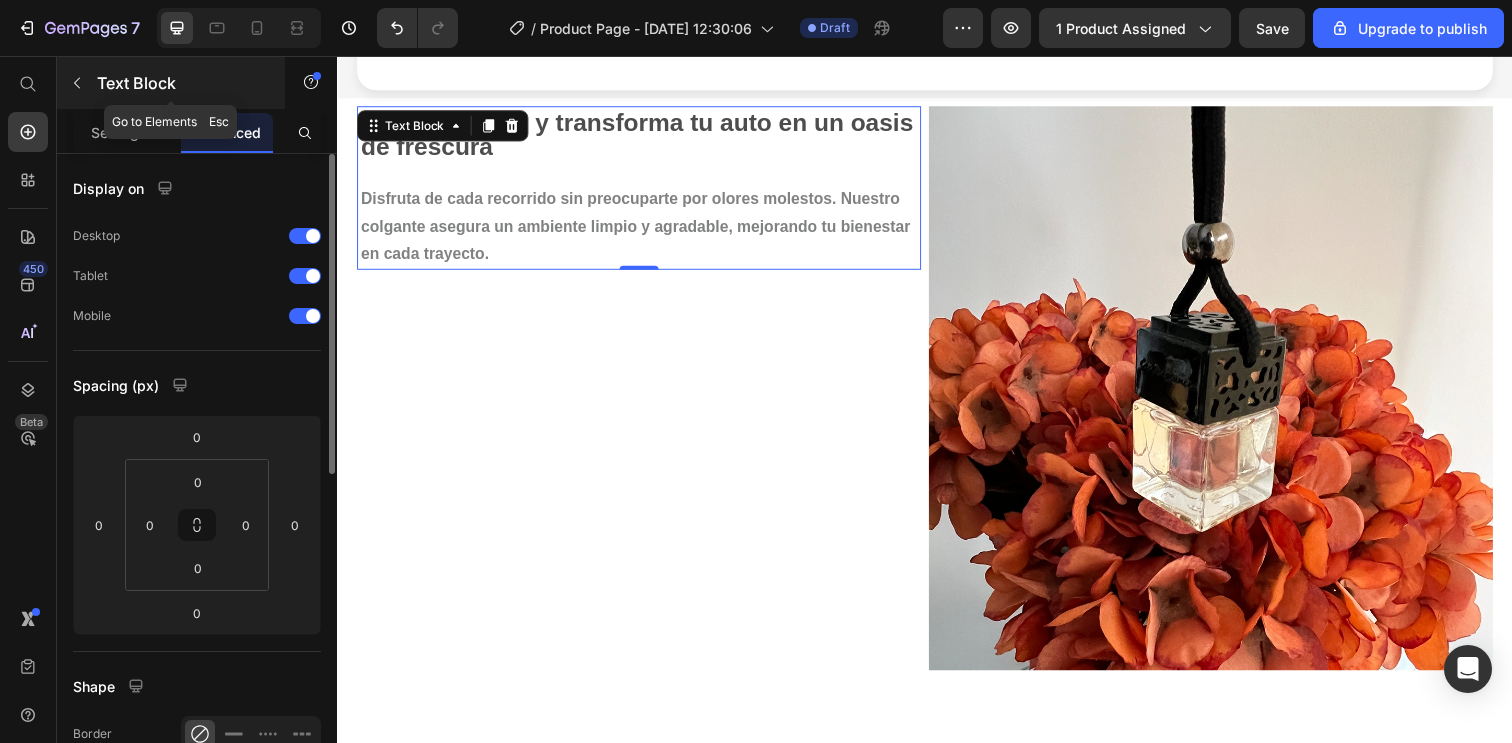 click on "Text Block" at bounding box center (182, 83) 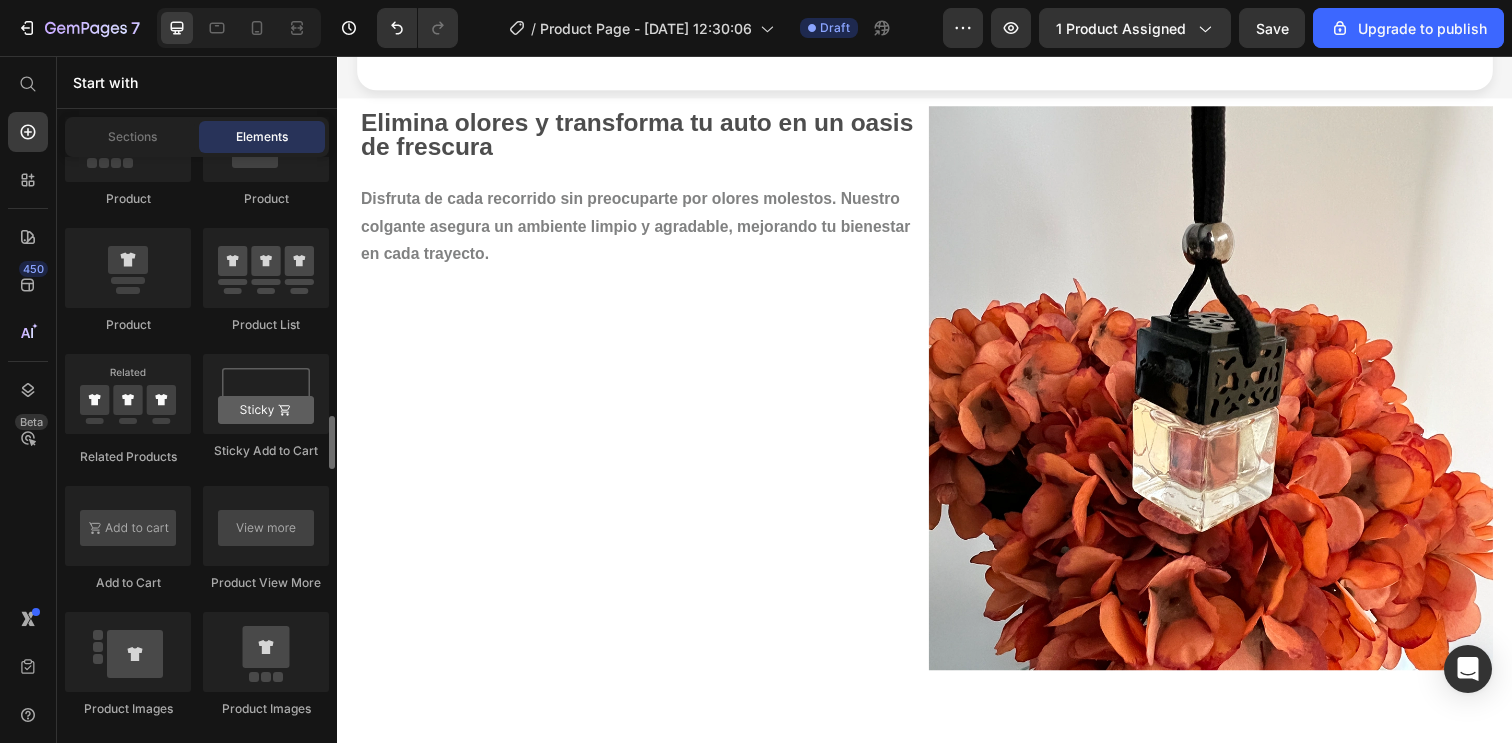 scroll, scrollTop: 2730, scrollLeft: 0, axis: vertical 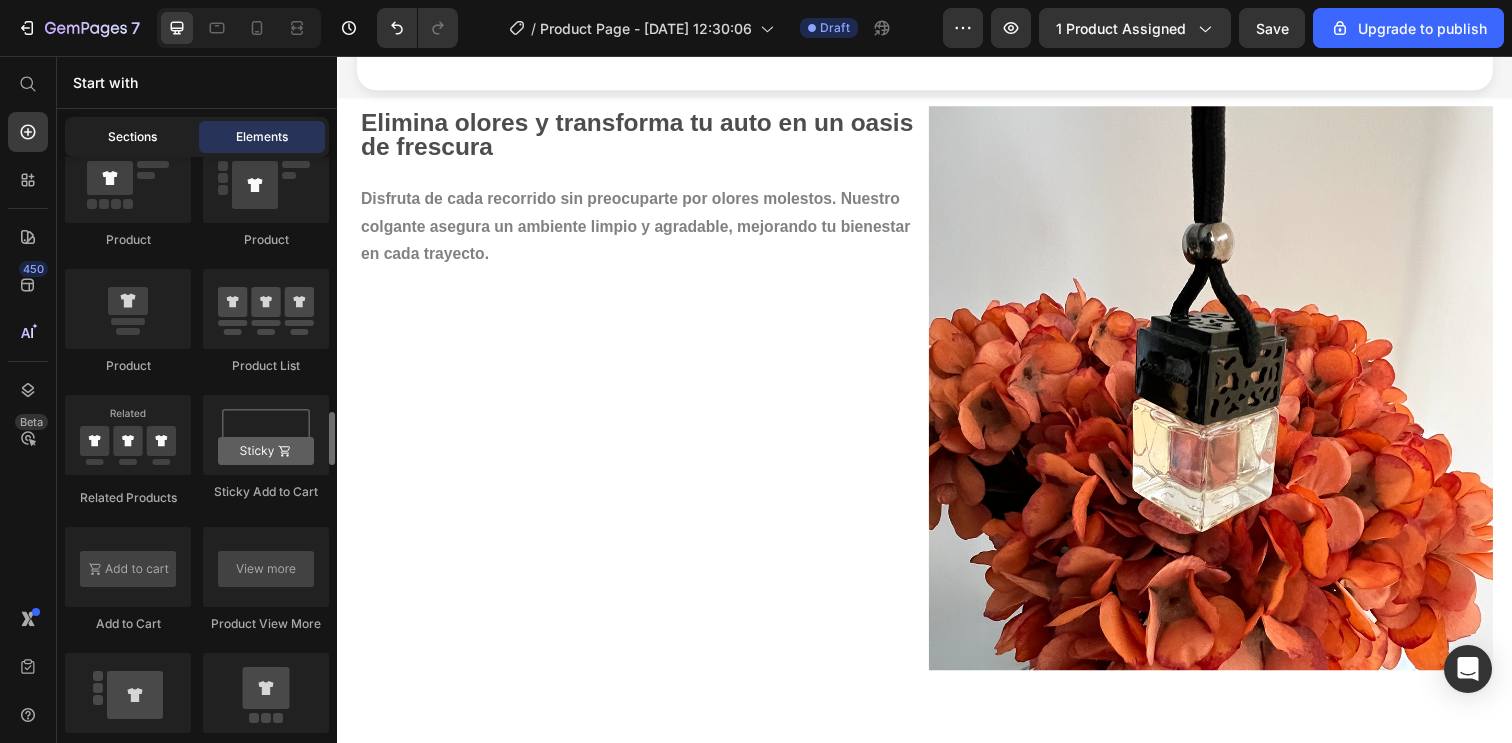 click on "Sections" 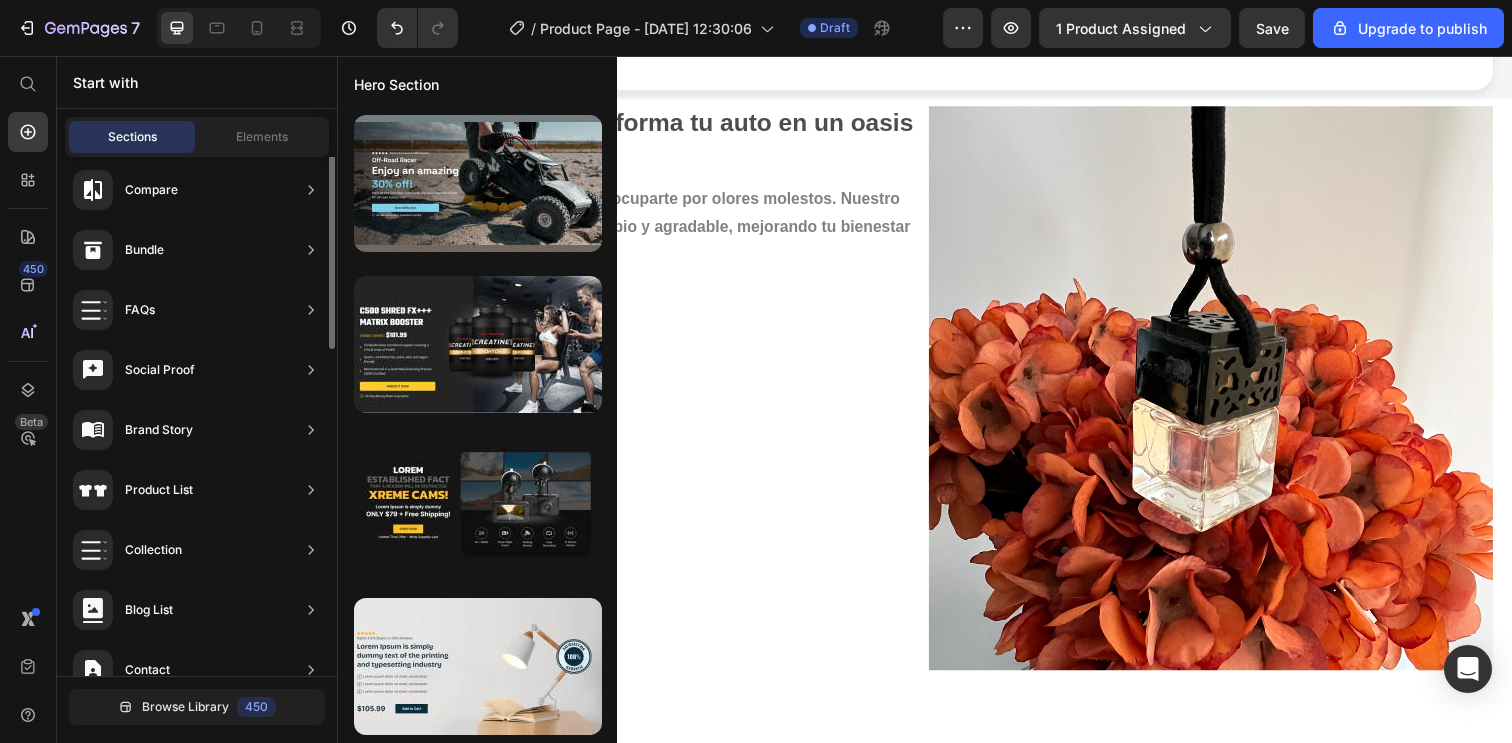 scroll, scrollTop: 499, scrollLeft: 0, axis: vertical 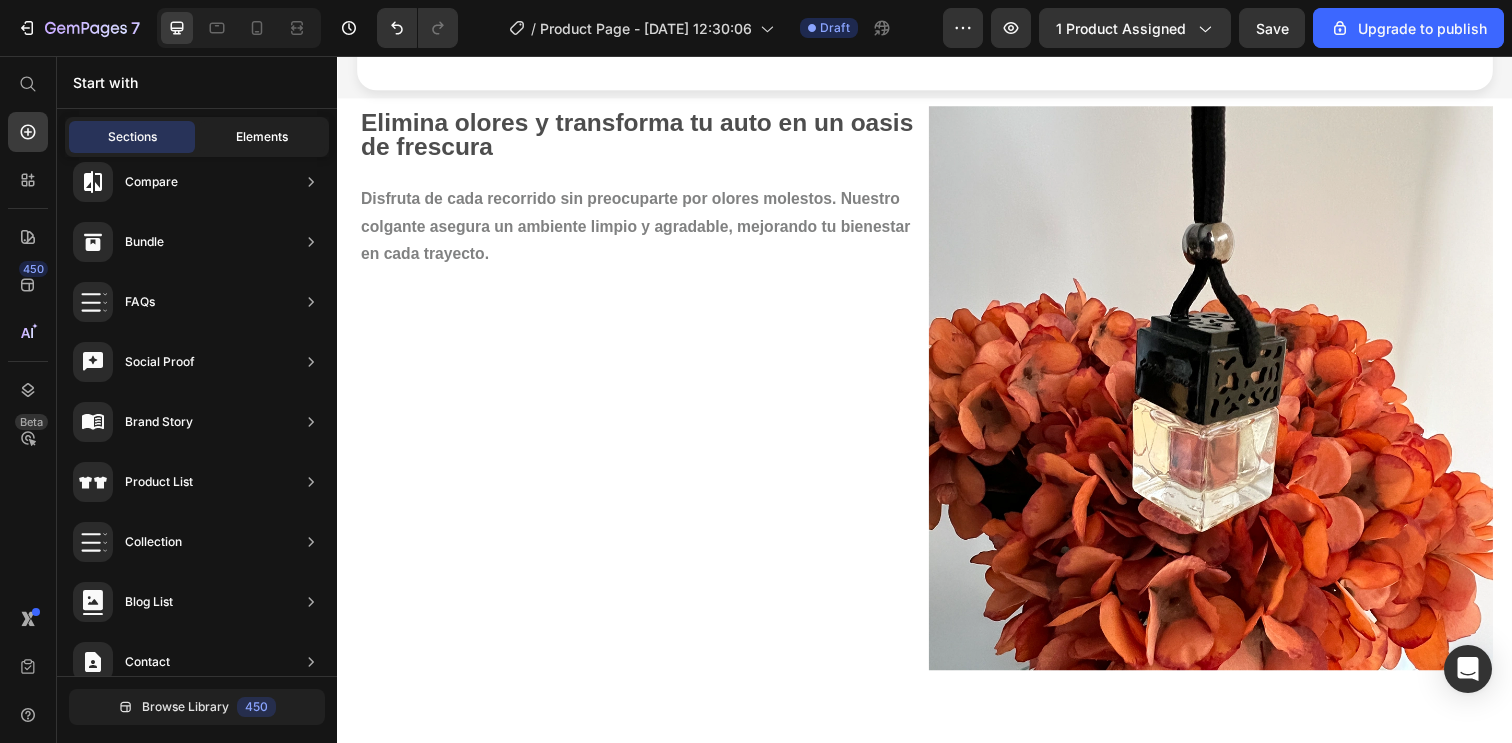 click on "Elements" at bounding box center (262, 137) 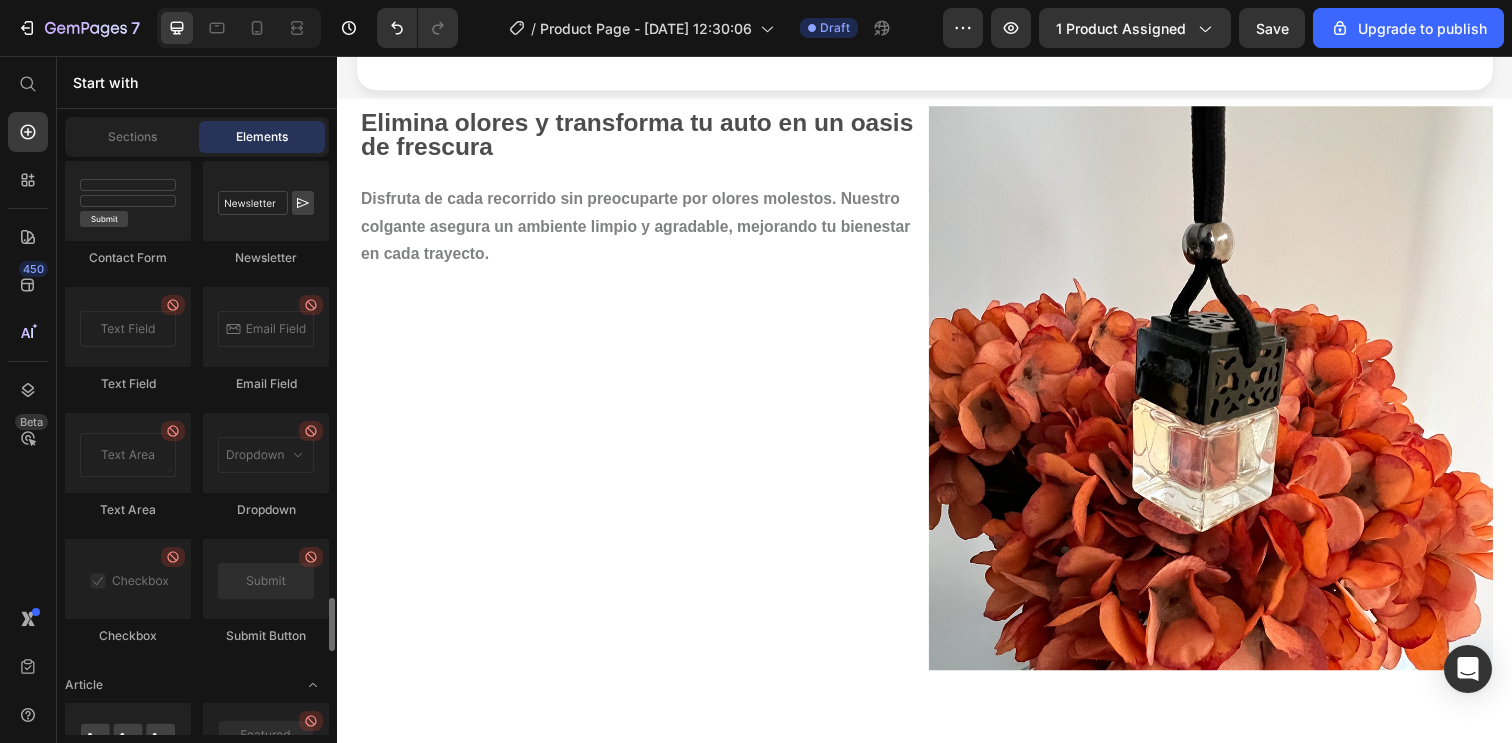 scroll, scrollTop: 4856, scrollLeft: 0, axis: vertical 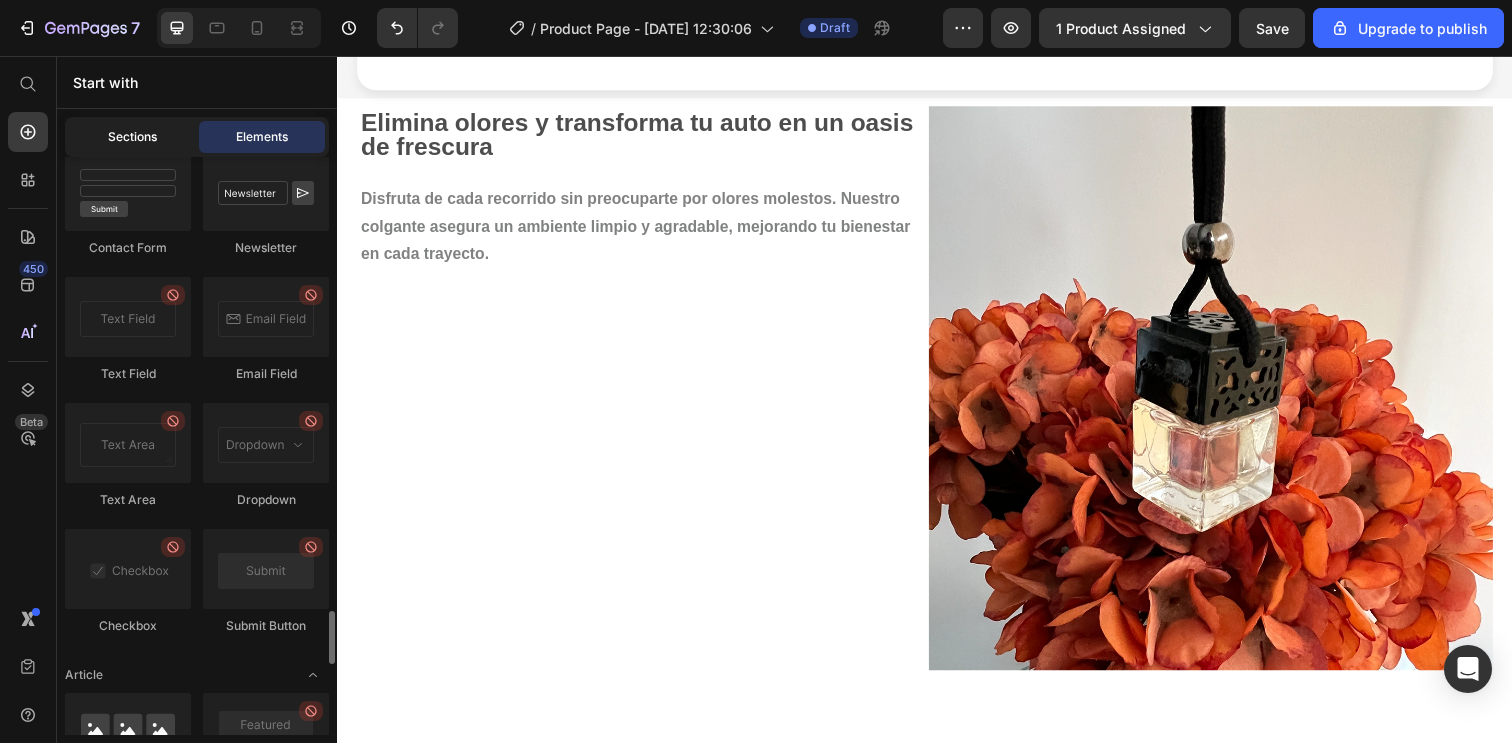 click on "Sections" at bounding box center (132, 137) 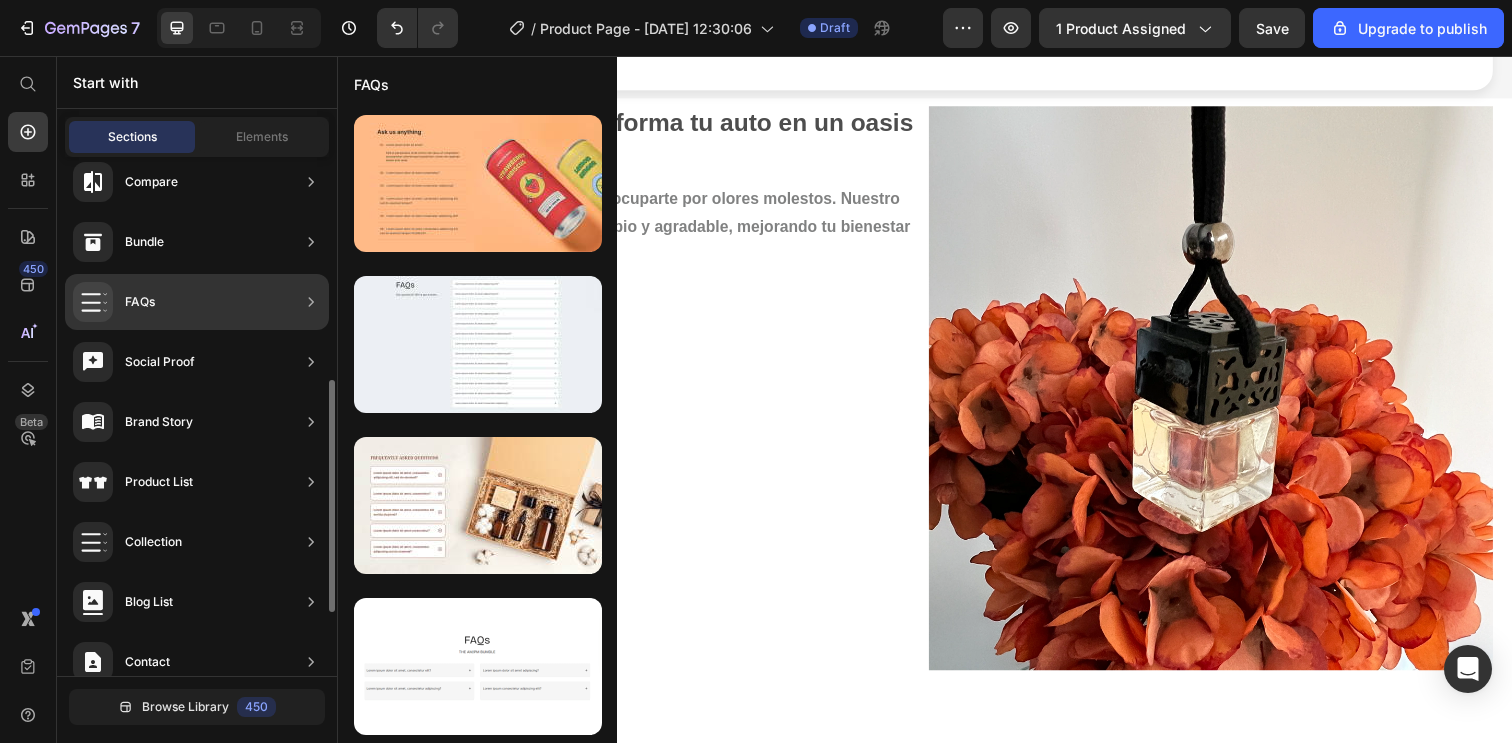 scroll, scrollTop: 641, scrollLeft: 0, axis: vertical 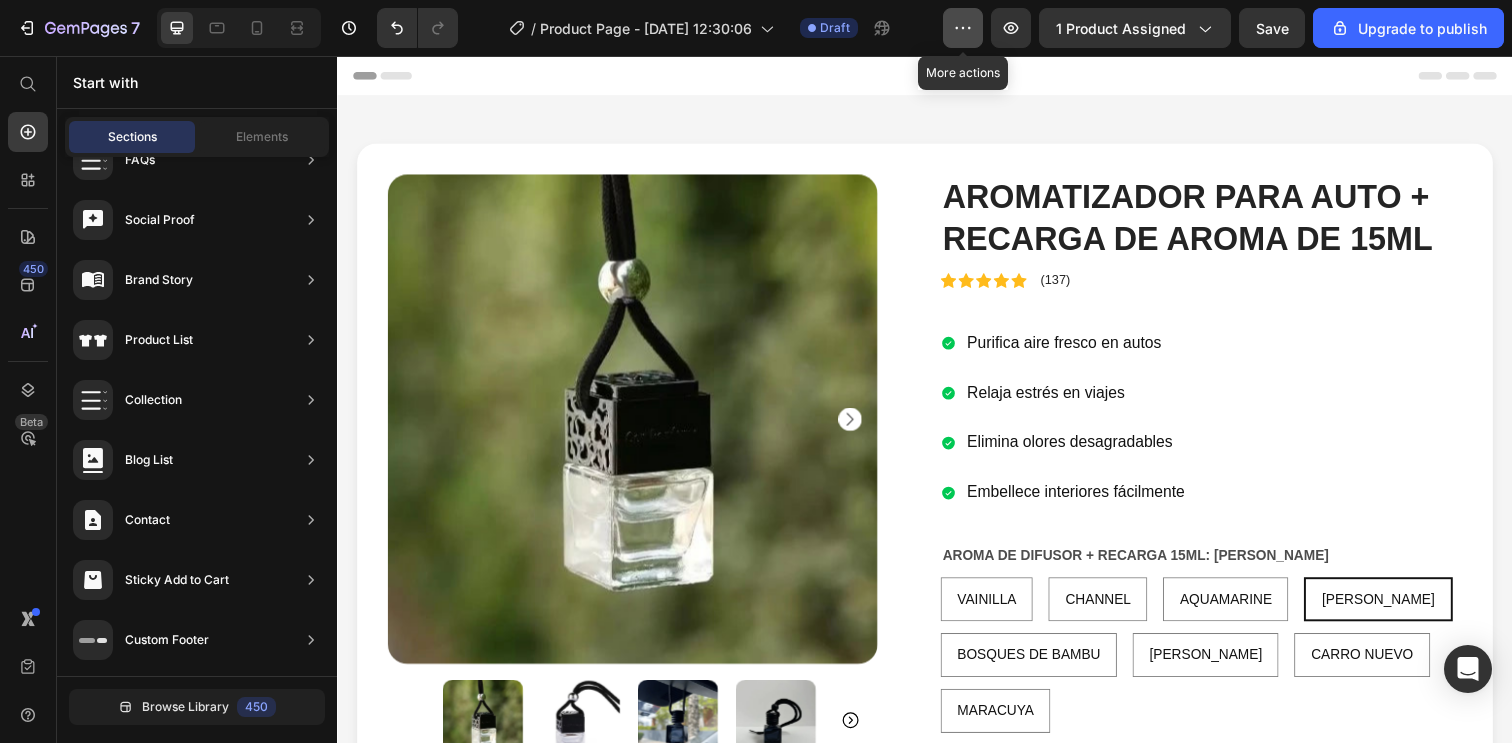 click 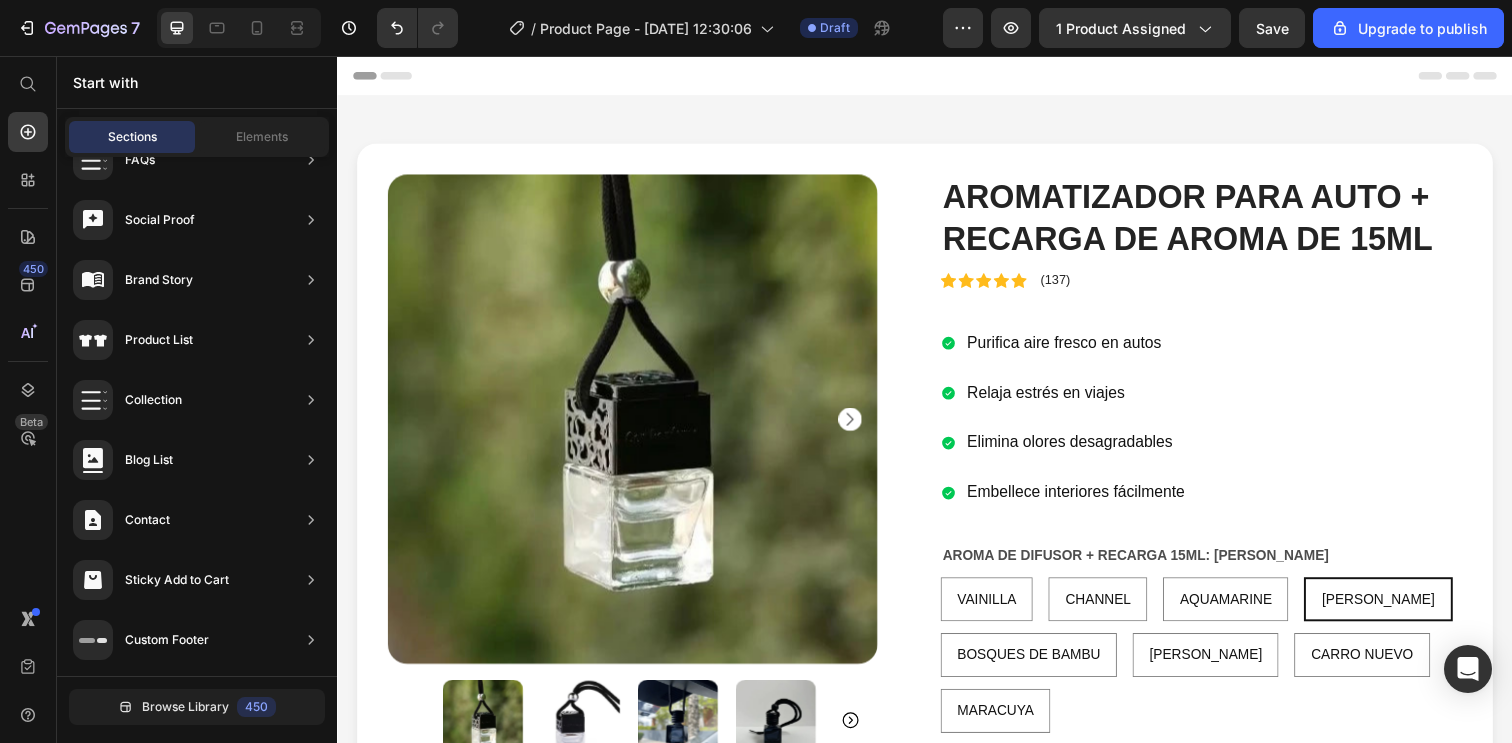 click on "Header" at bounding box center (937, 76) 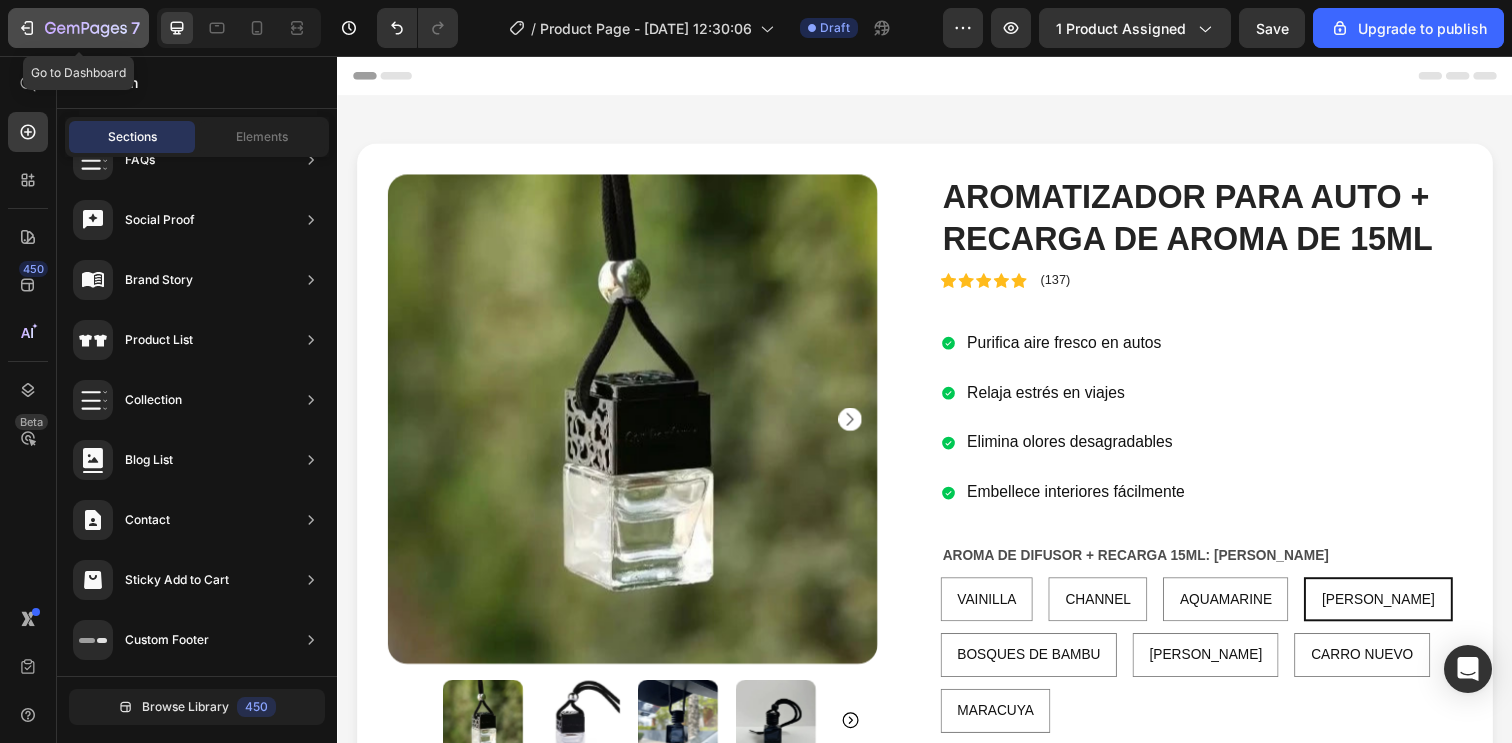click 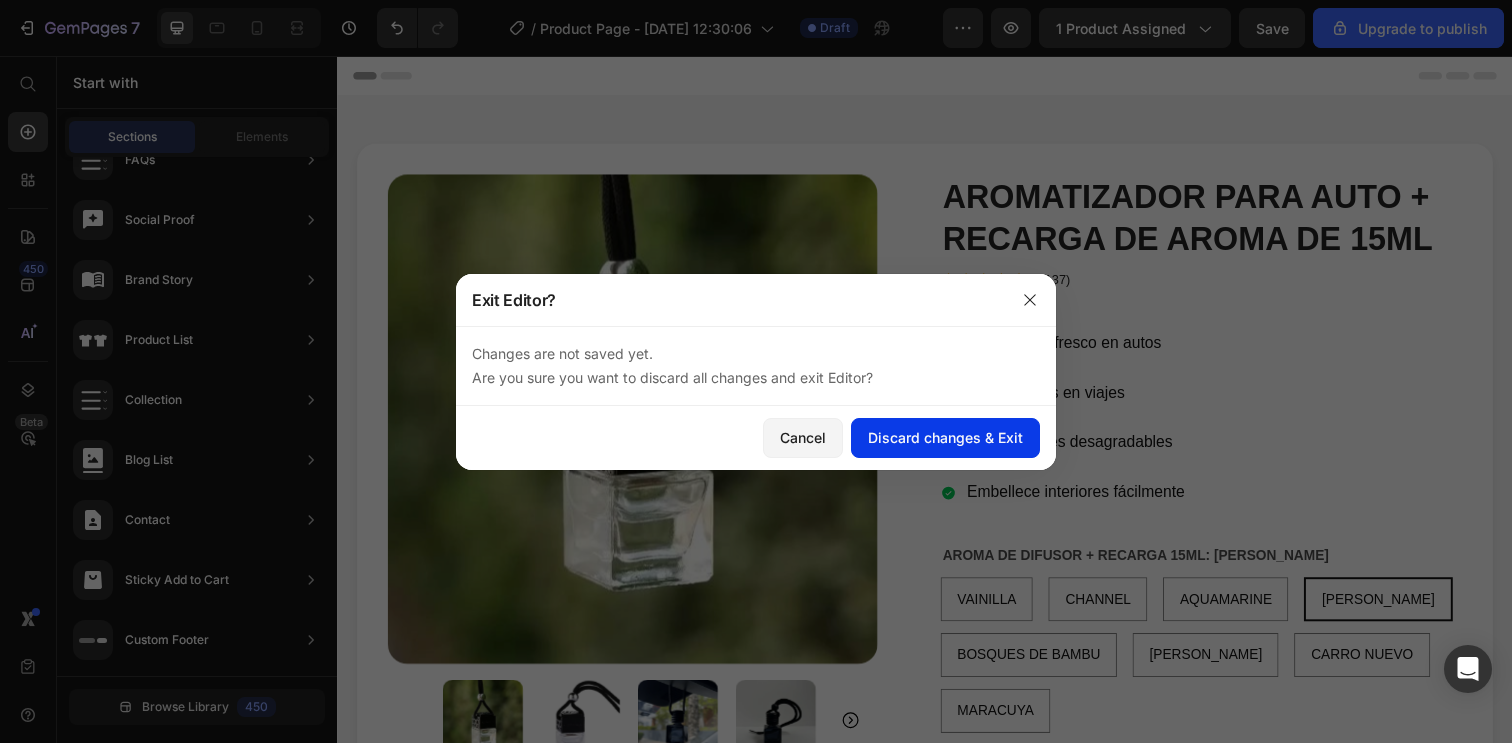 click on "Discard changes & Exit" at bounding box center (945, 437) 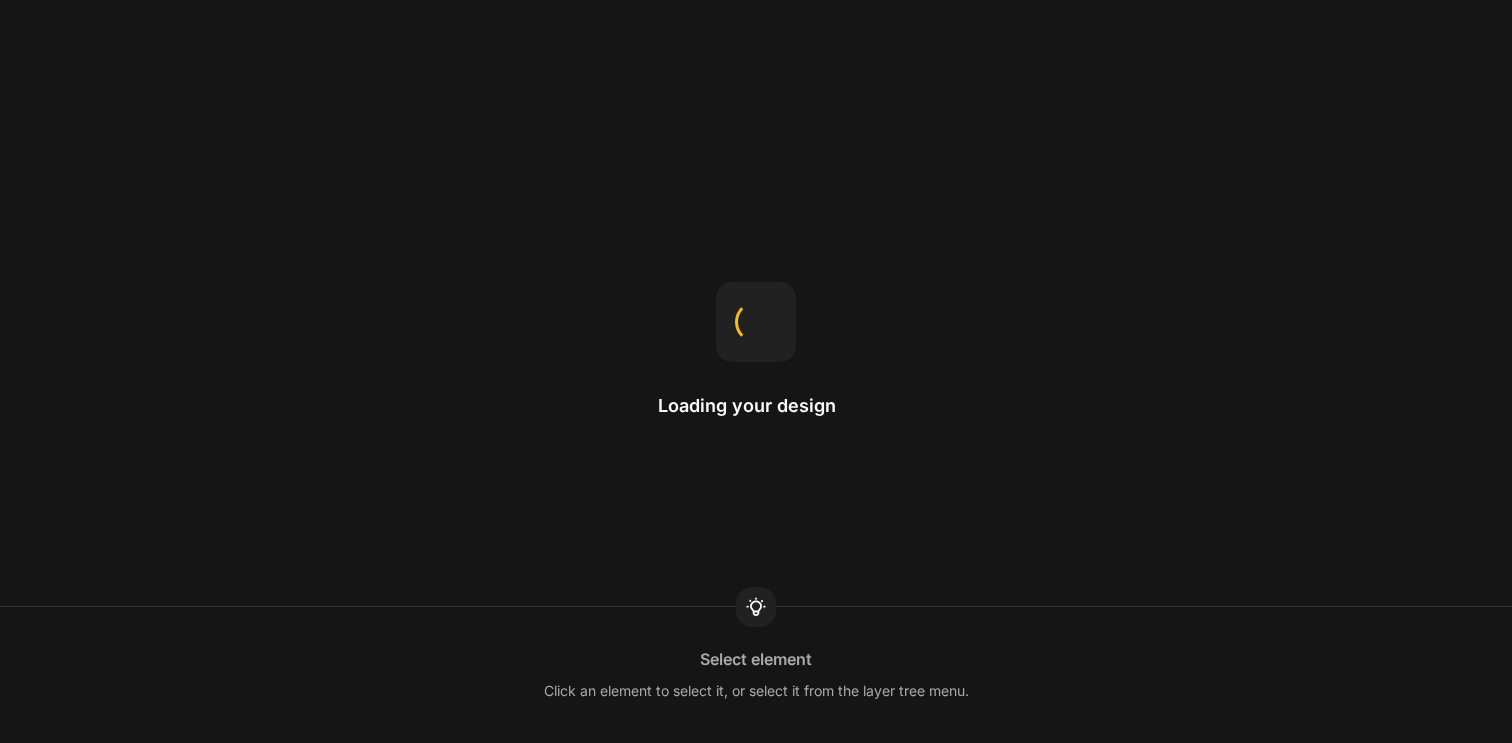 scroll, scrollTop: 0, scrollLeft: 0, axis: both 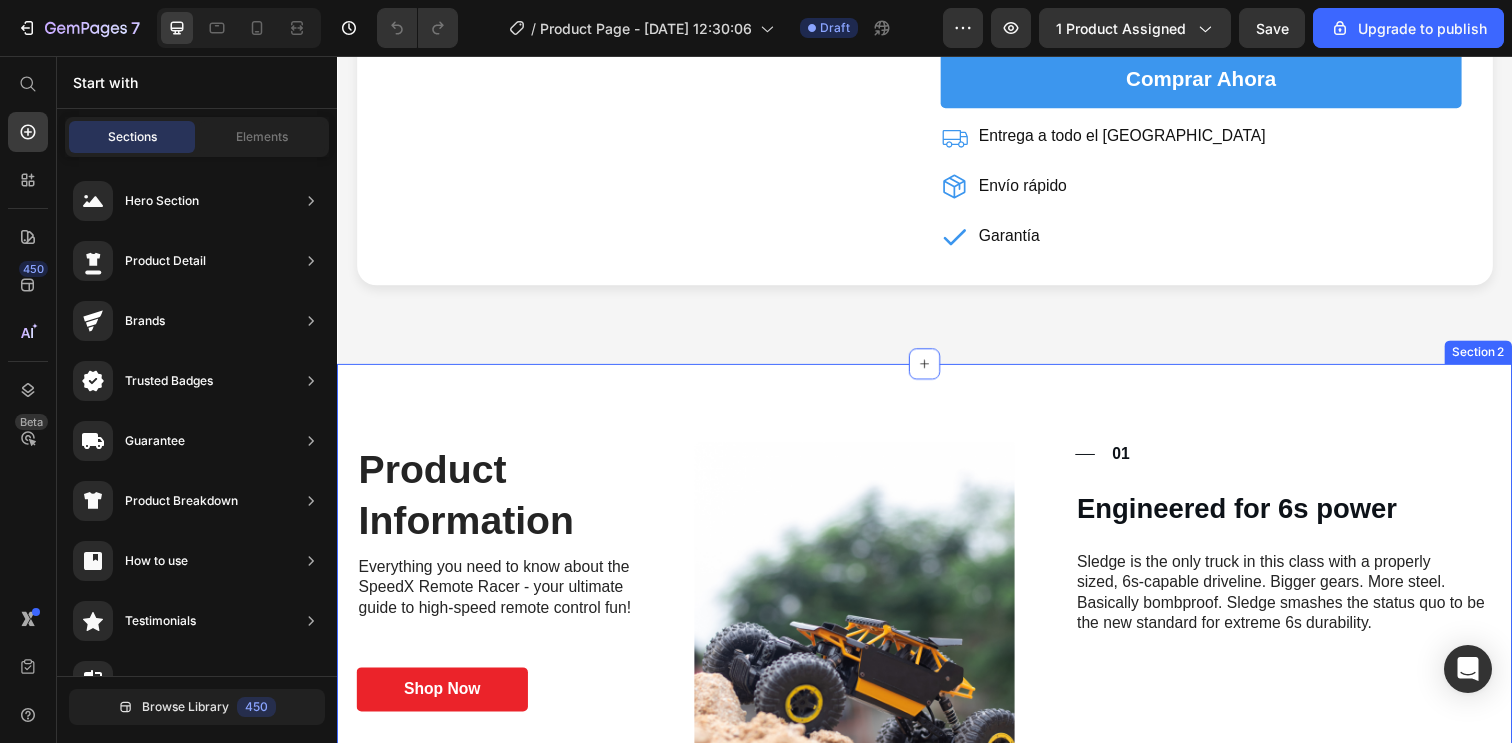 click on "Product Information Heading Everything you need to know about the SpeedX Remote Racer - your ultimate guide to high-speed remote control fun! Text Block Shop Now Button Row Image                Title Line 01 Text Block Row Engineered for 6s power Heading [PERSON_NAME] is the only truck in this class with a properly sized, 6s-capable driveline. Bigger gears. More steel. Basically bombproof. [PERSON_NAME] smashes the status quo to be the new standard for extreme 6s durability. Text Block Row Row Image                Title Line 02 Text Block Row Integrated Electronic Regulator Heading Unlock your RC's True Power! Text Block Buckle up as you push the limits of speed with seamless acceleration, thanks to the 30A regulator's intelligent power management system. Feel the rush as you conquer sharp turns with effortless agility, courtesy of its ultra-responsive control mechanism. Text Block Row Row Image                Title Line 03 Text Block Row Carbon Brush Motor Heading Turbocharged RC Racing Text Block Text Block Row Row 04" at bounding box center [937, 1133] 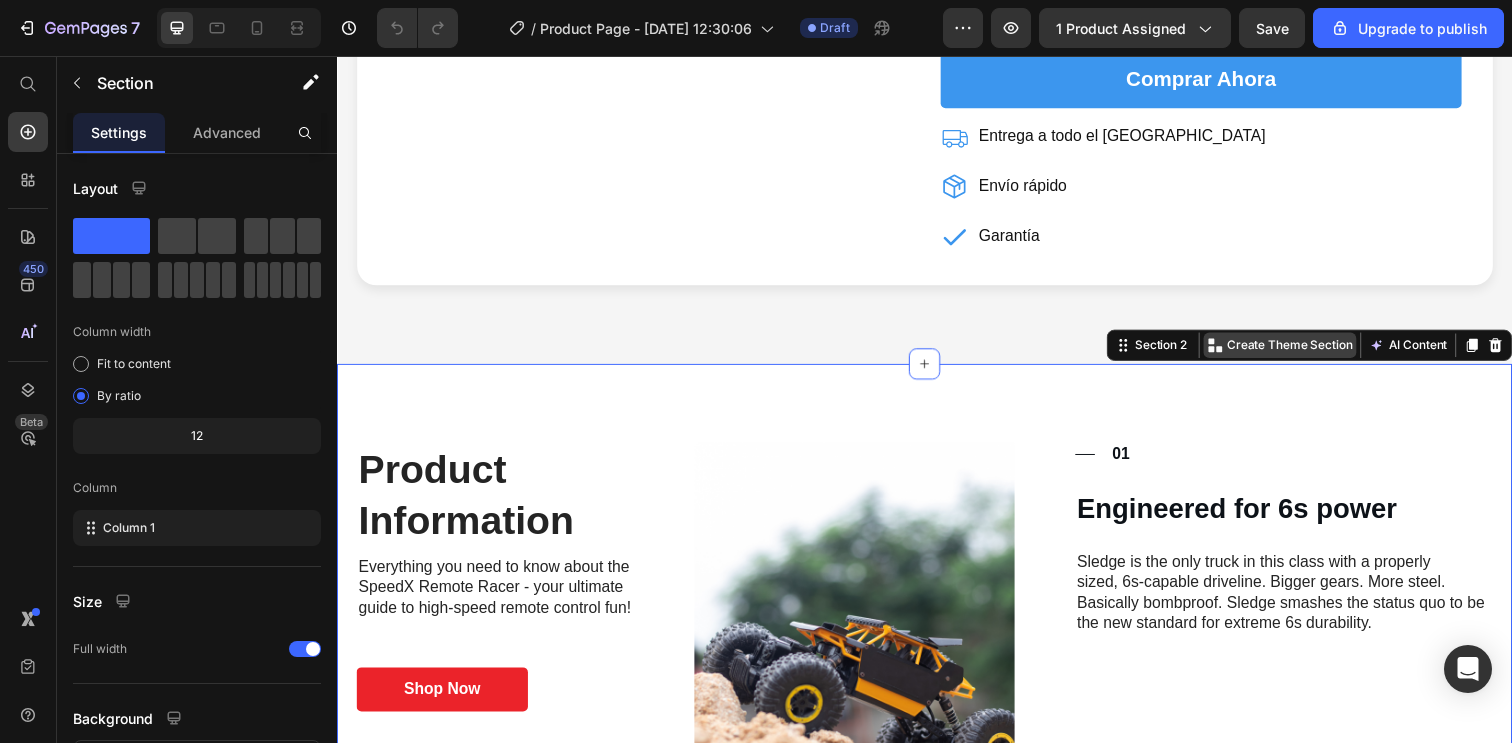 click on "Create Theme Section" at bounding box center (1310, 351) 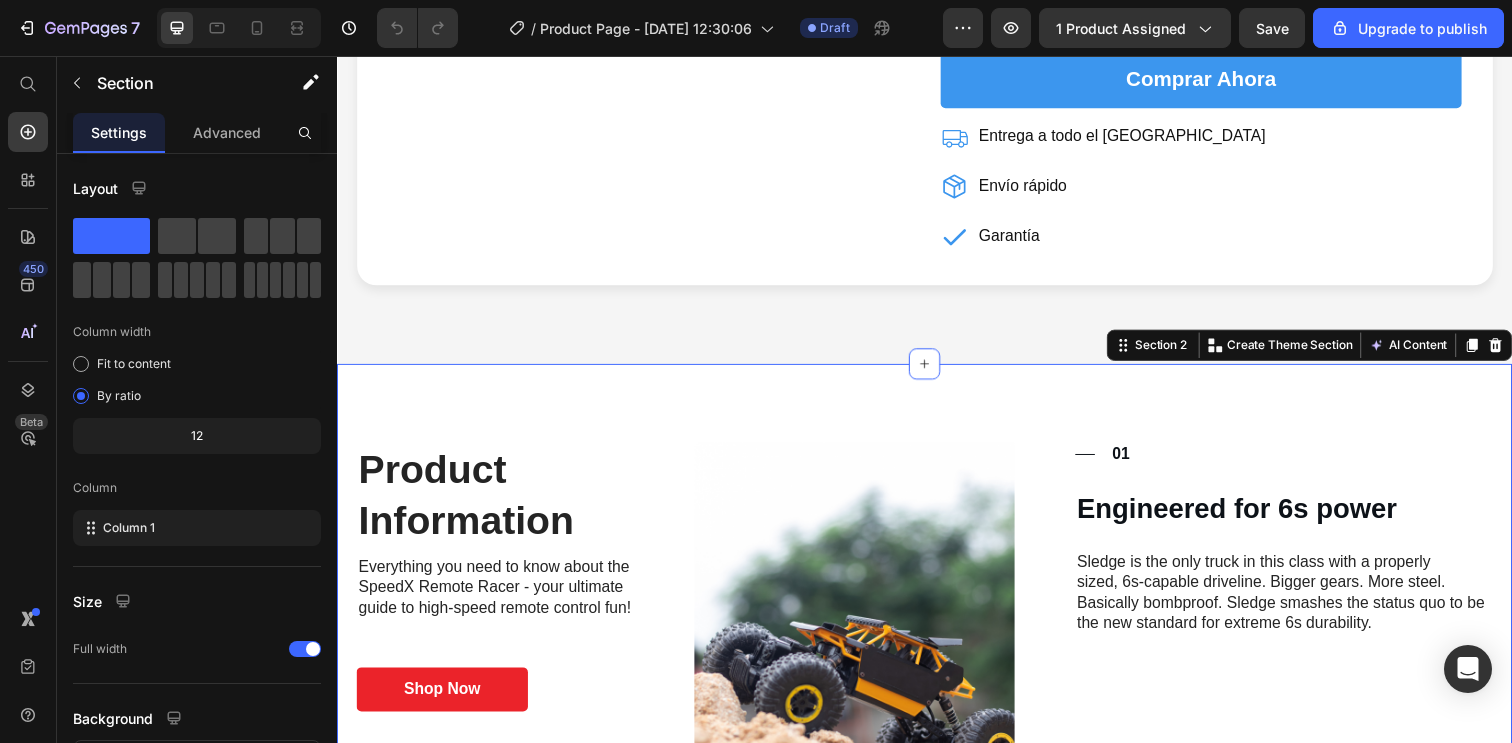 click on "Product Images
Icon
Icon
Icon
Icon
Icon Icon List (137) Text Block
Drop element here Row AROMATIZADOR PARA AUTO + RECARGA DE AROMA DE 15ML Product Title Purifica aire fresco en autos Relaja estrés en viajes Elimina olores desagradables Embellece interiores fácilmente Item List AROMA DE DIFUSOR + RECARGA 15ML: VAINILLA VAINILLA VAINILLA VAINILLA CHANNEL CHANNEL CHANNEL AQUAMARINE AQUAMARINE AQUAMARINE PACO RABANNE PACO RABANNE PACO RABANNE BOSQUES DE BAMBU BOSQUES DE BAMBU BOSQUES DE BAMBU FLORES DE PRIMAVERA FLORES DE PRIMAVERA FLORES DE PRIMAVERA CARRO NUEVO CARRO NUEVO CARRO NUEVO MARACUYA MARACUYA MARACUYA Product Variants & Swatches comprar ahora Add to Cart
Entrega a todo el Perú
Envío rápido
Garantía Item List Product Row Row" at bounding box center (937, -140) 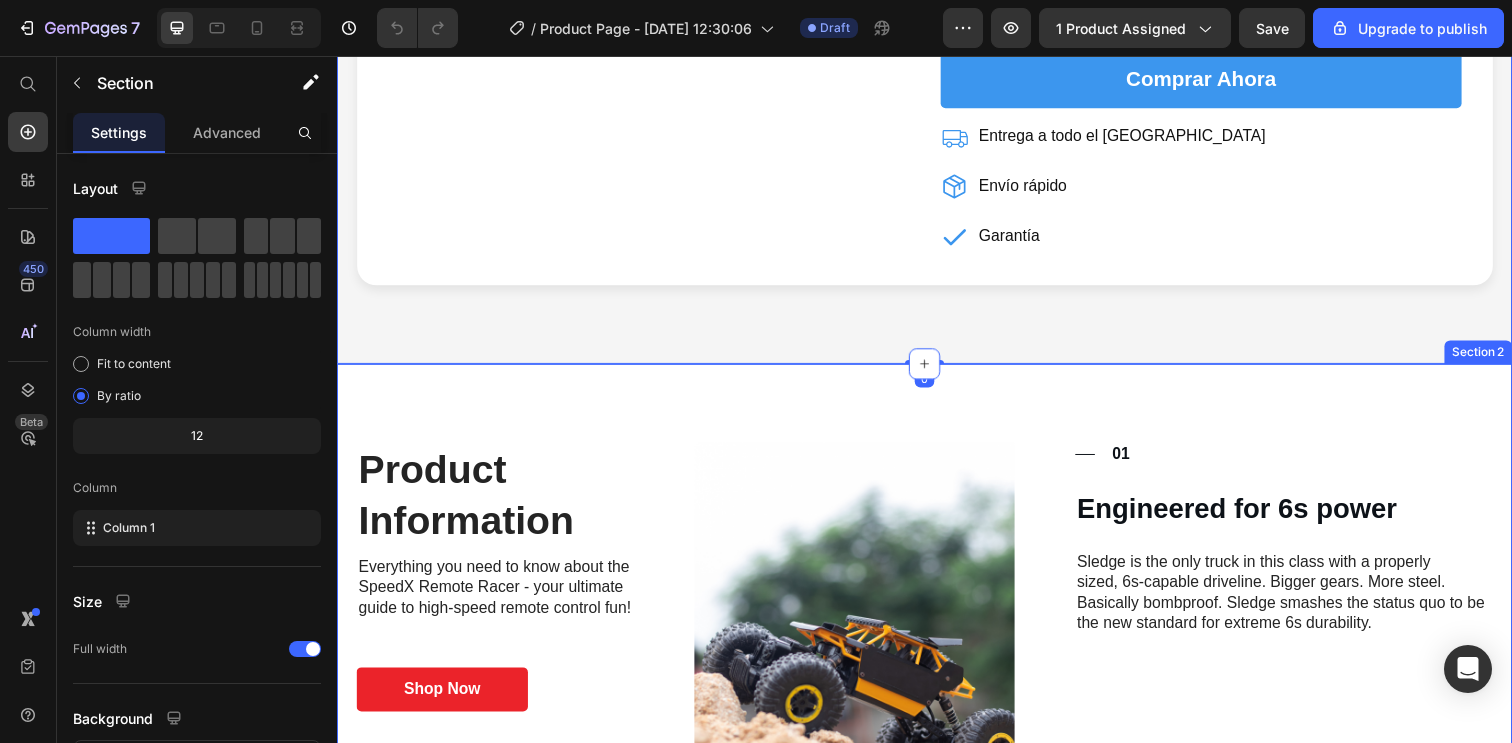click on "Product Information Heading Everything you need to know about the SpeedX Remote Racer - your ultimate guide to high-speed remote control fun! Text Block Shop Now Button Row Image                Title Line 01 Text Block Row Engineered for 6s power Heading Sledge is the only truck in this class with a properly sized, 6s-capable driveline. Bigger gears. More steel. Basically bombproof. Sledge smashes the status quo to be the new standard for extreme 6s durability. Text Block Row Row Image                Title Line 02 Text Block Row Integrated Electronic Regulator Heading Unlock your RC's True Power! Text Block Buckle up as you push the limits of speed with seamless acceleration, thanks to the 30A regulator's intelligent power management system. Feel the rush as you conquer sharp turns with effortless agility, courtesy of its ultra-responsive control mechanism. Text Block Row Row Image                Title Line 03 Text Block Row Carbon Brush Motor Heading Turbocharged RC Racing Text Block Text Block Row Row 04" at bounding box center (937, 1133) 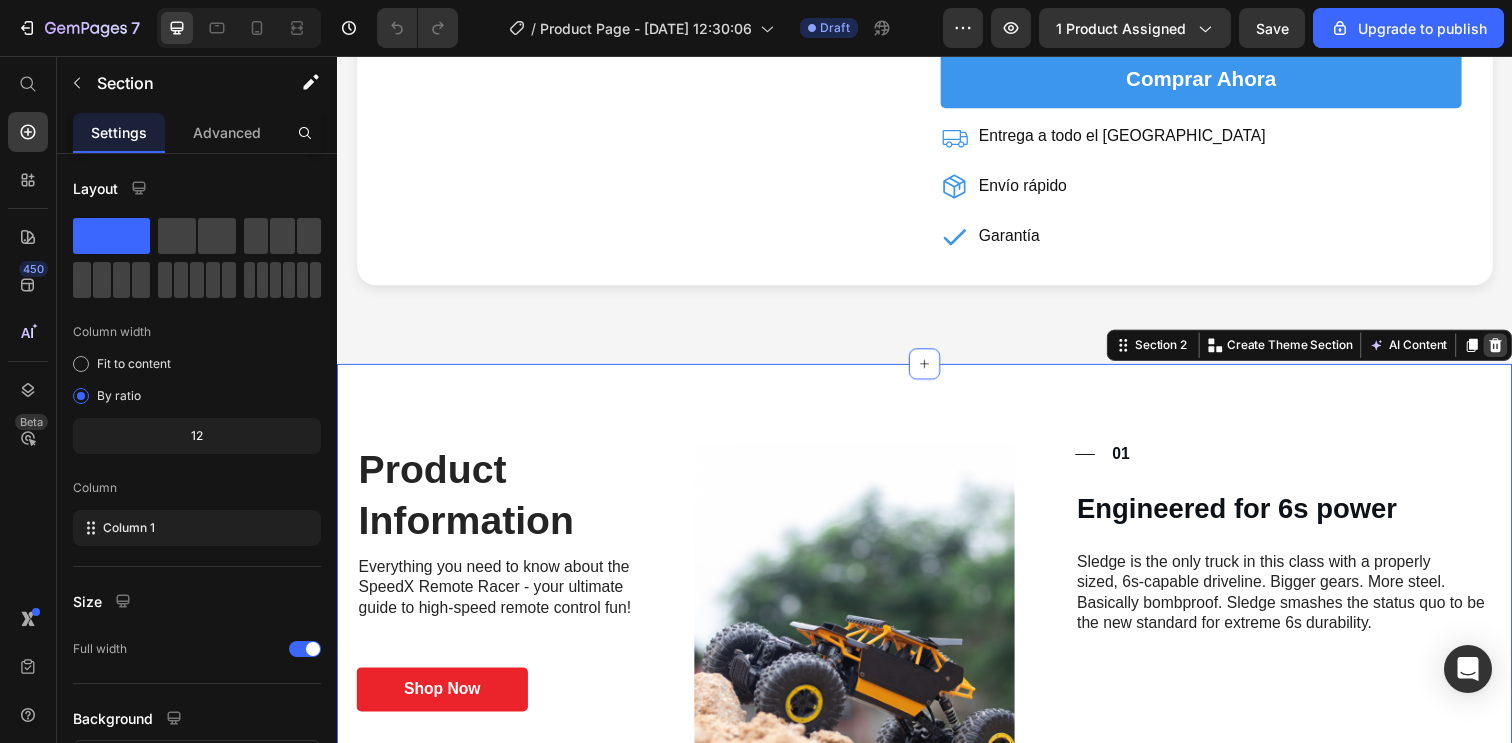 click 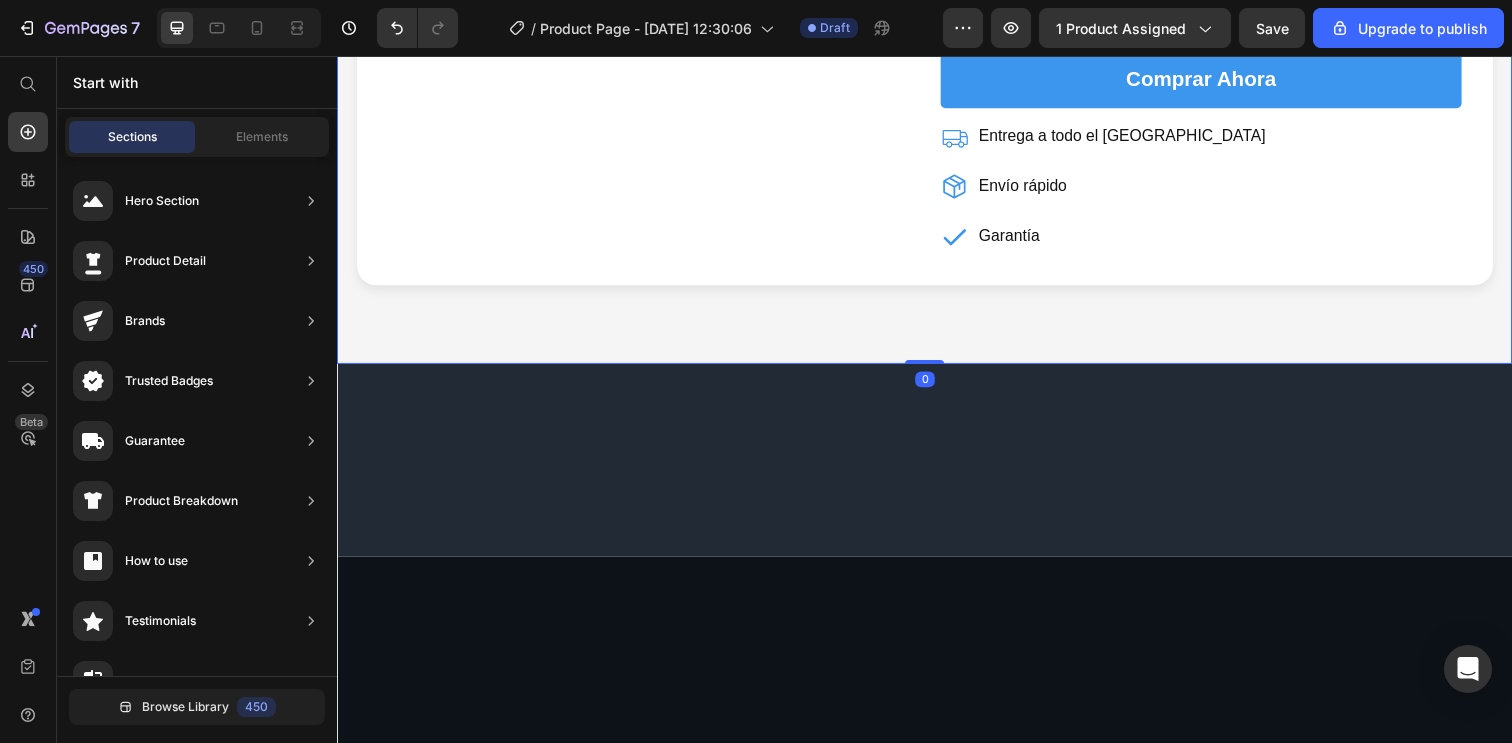 click on "Product Images
Icon
Icon
Icon
Icon
Icon Icon List (137) Text Block
Drop element here Row AROMATIZADOR PARA AUTO + RECARGA DE AROMA DE 15ML Product Title Purifica aire fresco en autos Relaja estrés en viajes Elimina olores desagradables Embellece interiores fácilmente Item List AROMA DE DIFUSOR + RECARGA 15ML: VAINILLA VAINILLA VAINILLA VAINILLA CHANNEL CHANNEL CHANNEL AQUAMARINE AQUAMARINE AQUAMARINE PACO RABANNE PACO RABANNE PACO RABANNE BOSQUES DE BAMBU BOSQUES DE BAMBU BOSQUES DE BAMBU FLORES DE PRIMAVERA FLORES DE PRIMAVERA FLORES DE PRIMAVERA CARRO NUEVO CARRO NUEVO CARRO NUEVO MARACUYA MARACUYA MARACUYA Product Variants & Swatches comprar ahora Add to Cart
Entrega a todo el Perú
Envío rápido
Garantía Item List Product Row Row   0" at bounding box center (937, -140) 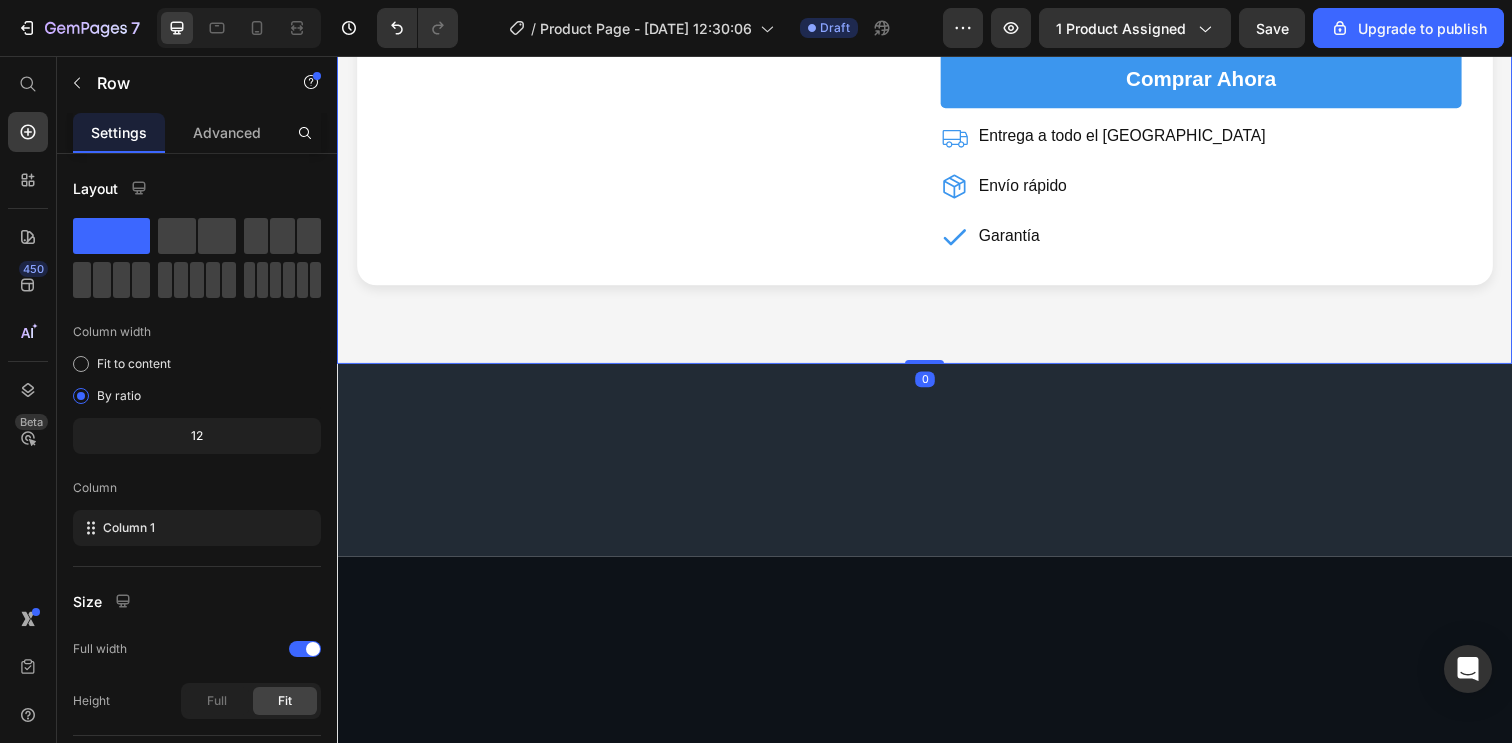 drag, startPoint x: 931, startPoint y: 348, endPoint x: 930, endPoint y: 309, distance: 39.012817 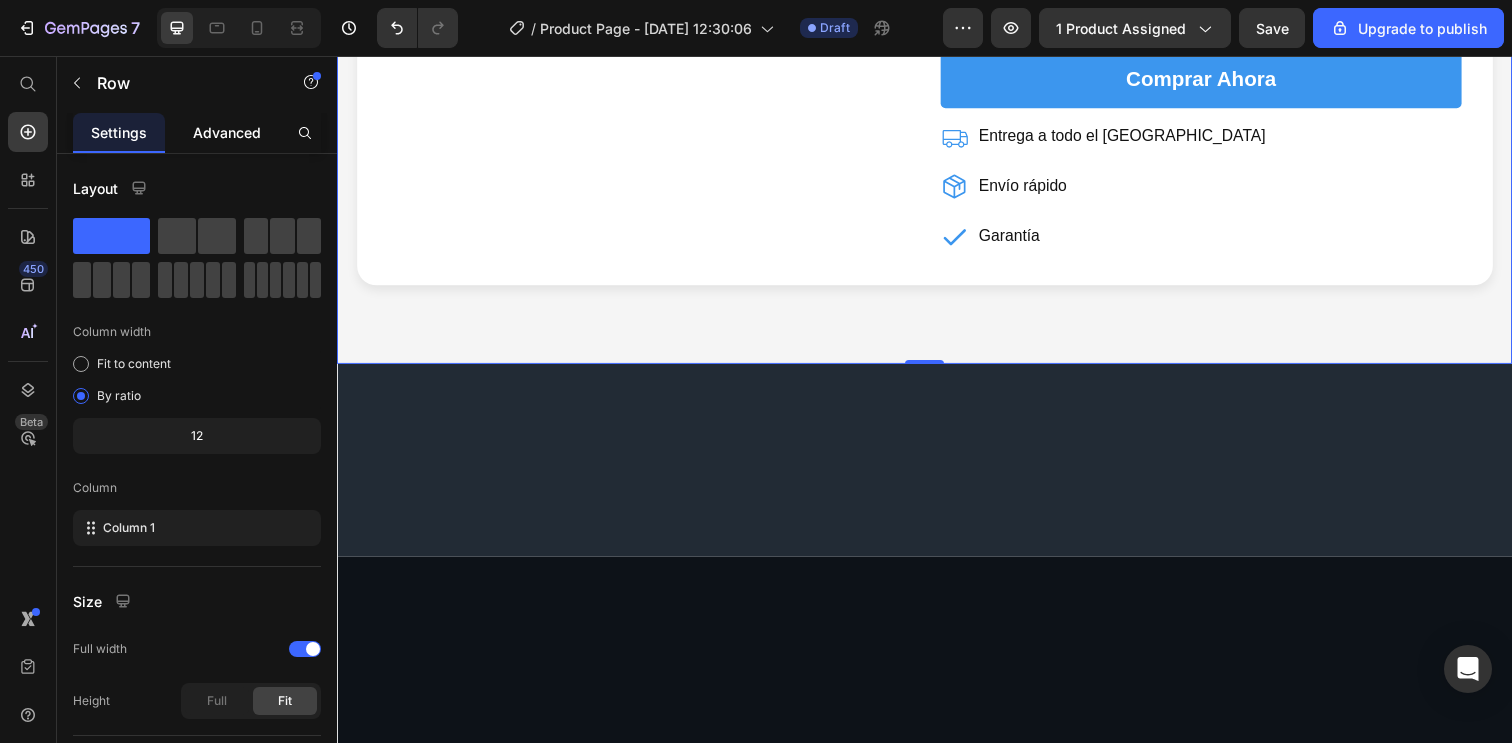 click on "Advanced" at bounding box center (227, 132) 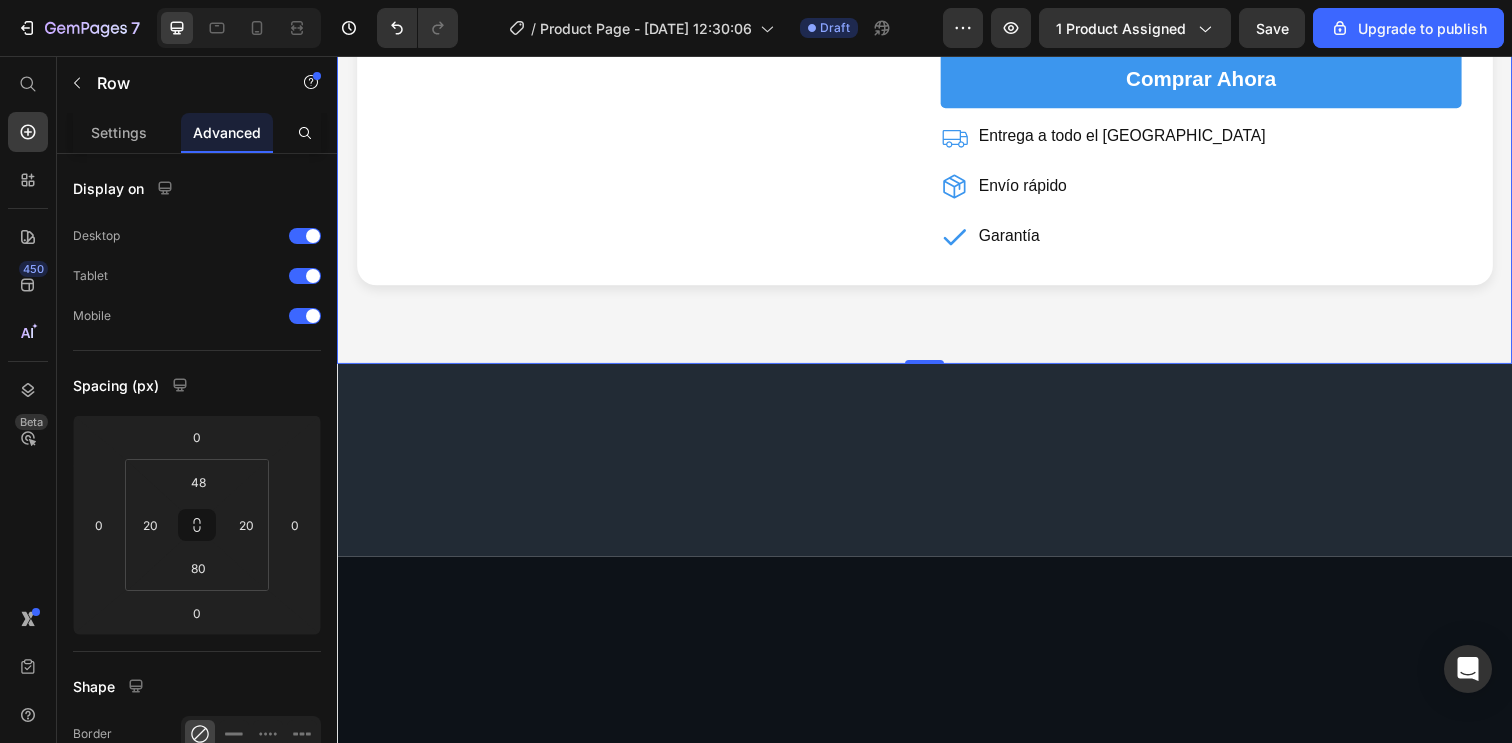 click on "Product Images
Icon
Icon
Icon
Icon
Icon Icon List (137) Text Block
Drop element here Row AROMATIZADOR PARA AUTO + RECARGA DE AROMA DE 15ML Product Title Purifica aire fresco en autos Relaja estrés en viajes Elimina olores desagradables Embellece interiores fácilmente Item List AROMA DE DIFUSOR + RECARGA 15ML: VAINILLA VAINILLA VAINILLA VAINILLA CHANNEL CHANNEL CHANNEL AQUAMARINE AQUAMARINE AQUAMARINE PACO RABANNE PACO RABANNE PACO RABANNE BOSQUES DE BAMBU BOSQUES DE BAMBU BOSQUES DE BAMBU FLORES DE PRIMAVERA FLORES DE PRIMAVERA FLORES DE PRIMAVERA CARRO NUEVO CARRO NUEVO CARRO NUEVO MARACUYA MARACUYA MARACUYA Product Variants & Swatches comprar ahora Add to Cart
Entrega a todo el Perú
Envío rápido
Garantía Item List Product Row Row   0" at bounding box center [937, -140] 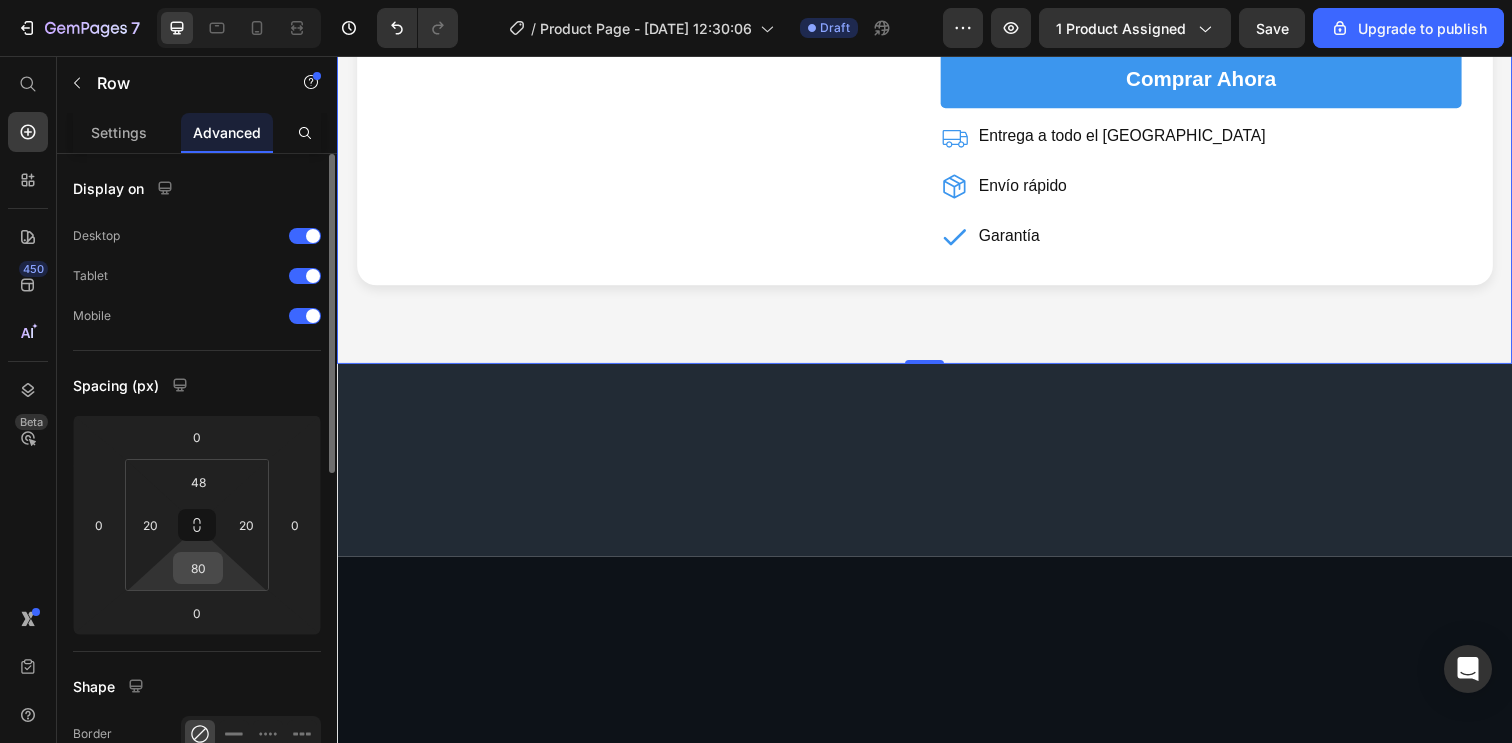 click on "80" at bounding box center [198, 568] 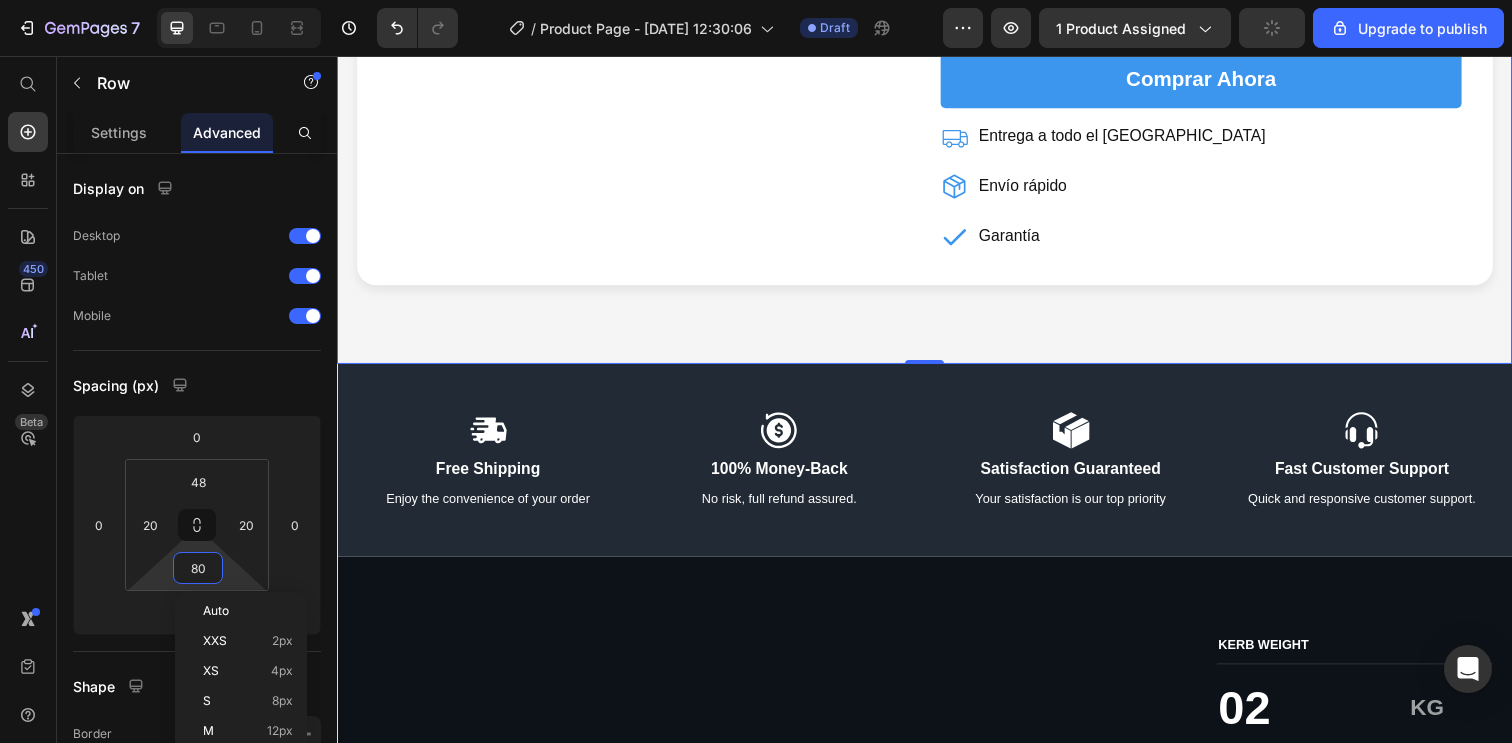 scroll, scrollTop: 884, scrollLeft: 0, axis: vertical 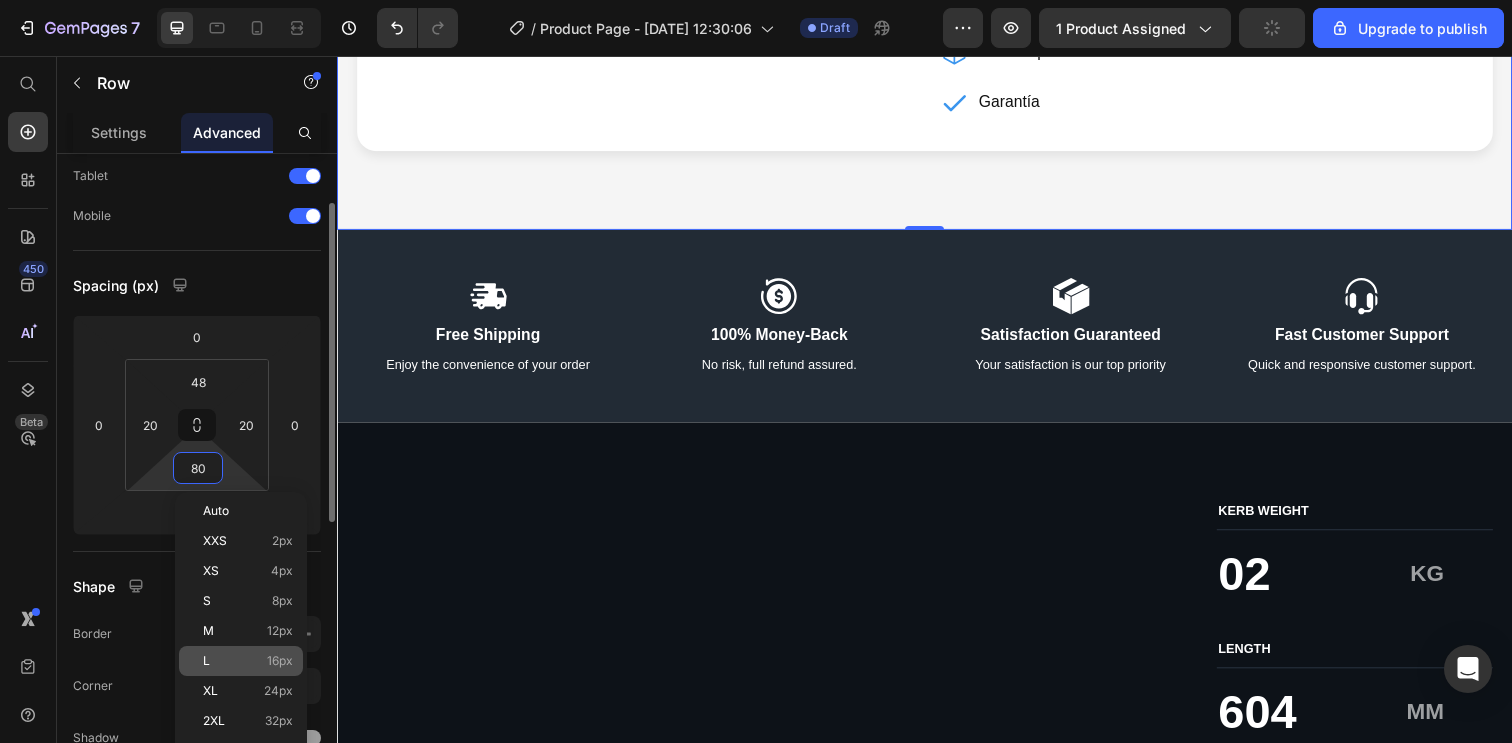 click on "L 16px" at bounding box center (248, 661) 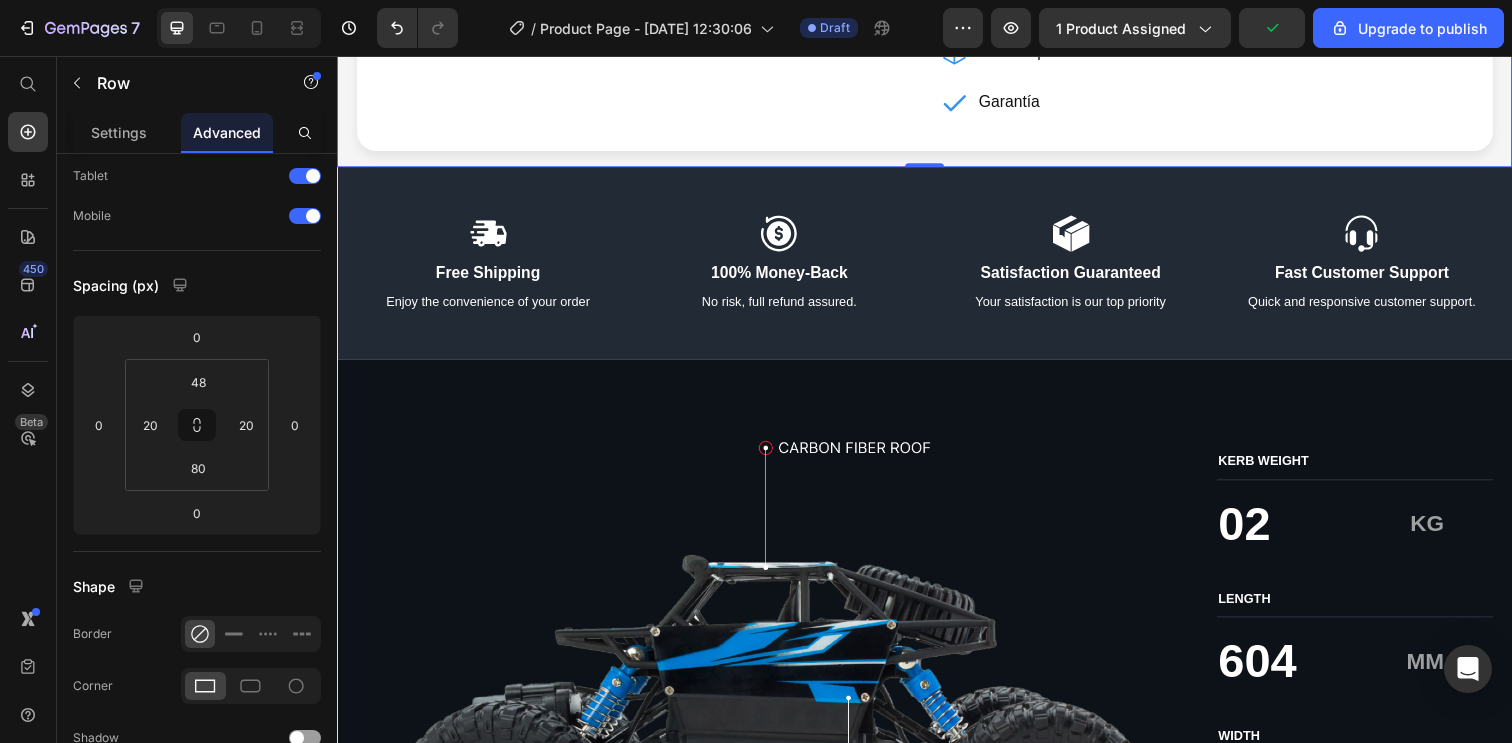 type on "16" 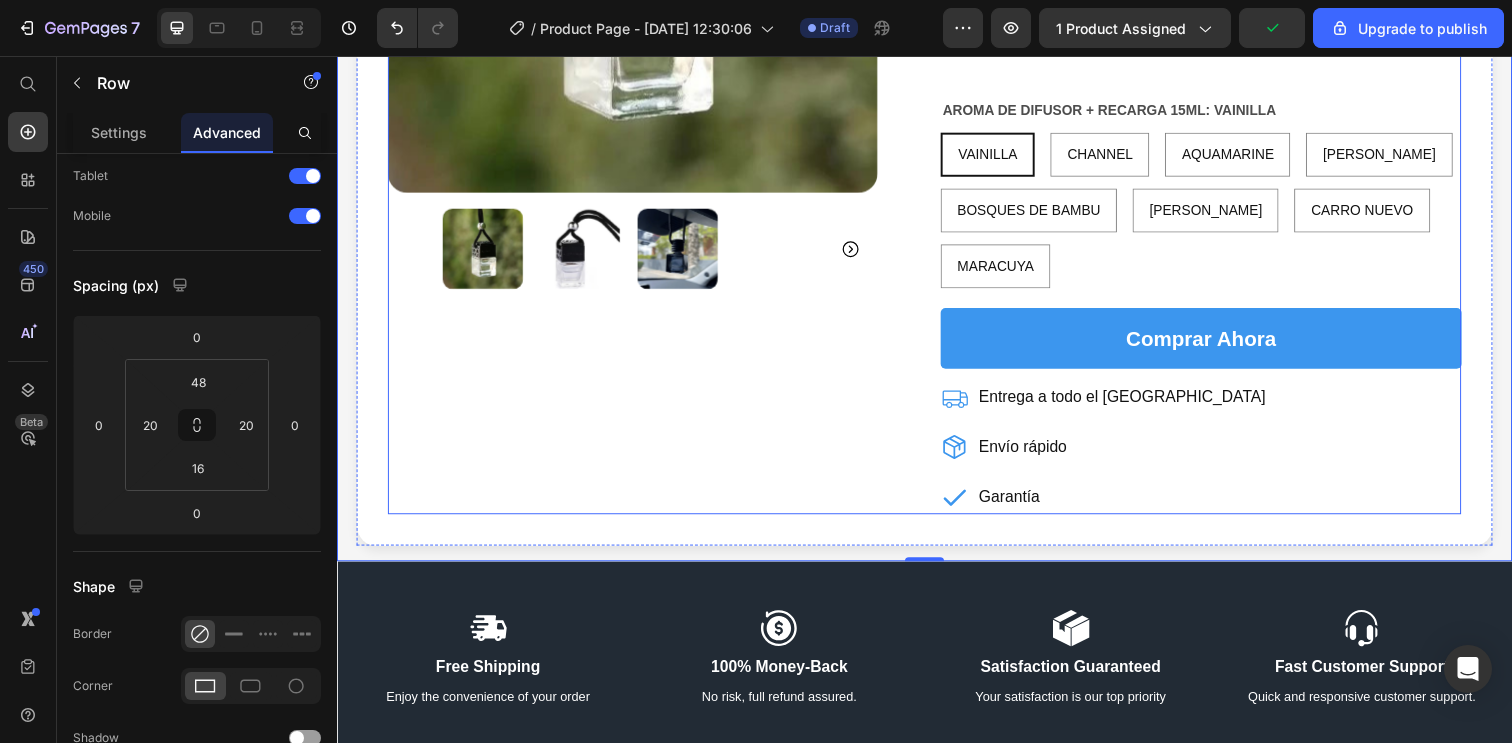 scroll, scrollTop: 479, scrollLeft: 0, axis: vertical 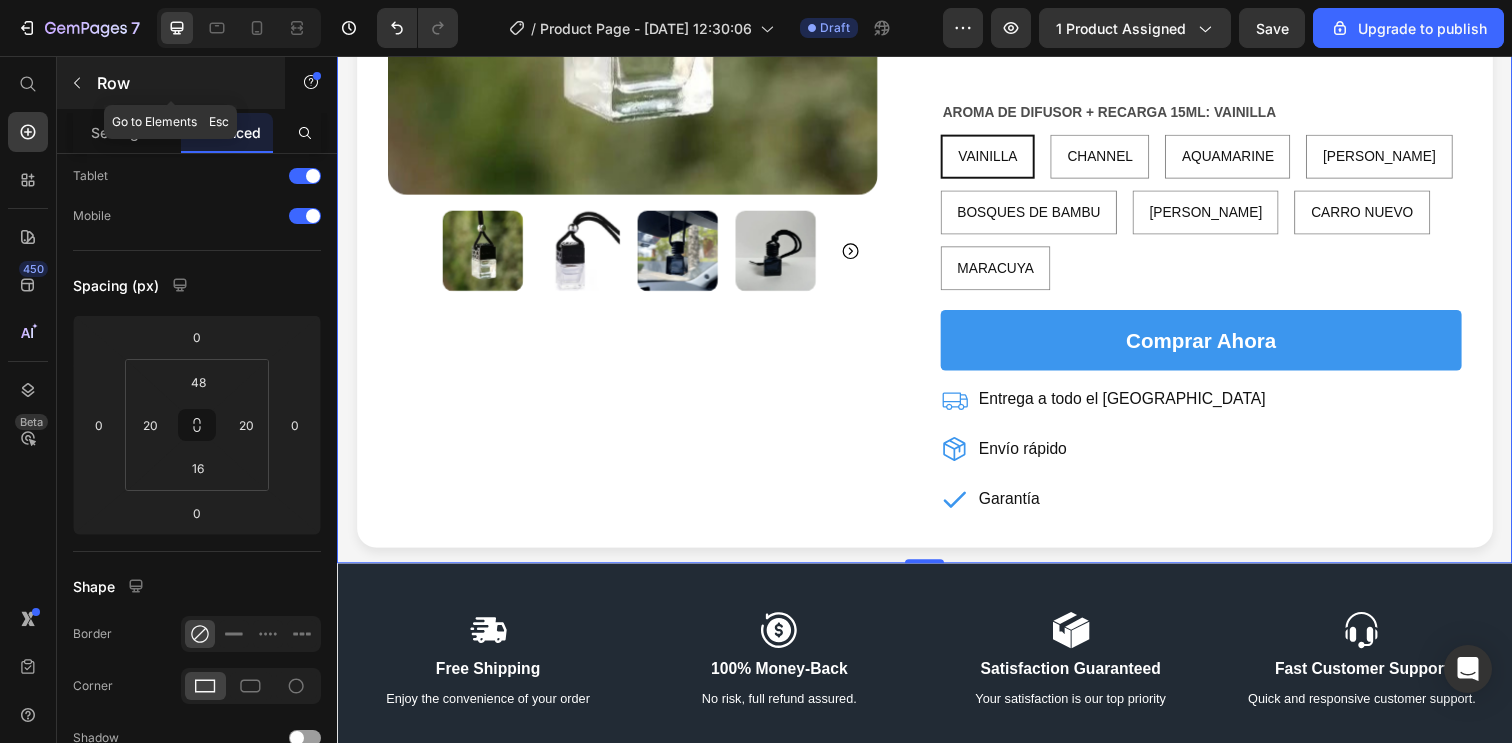 click 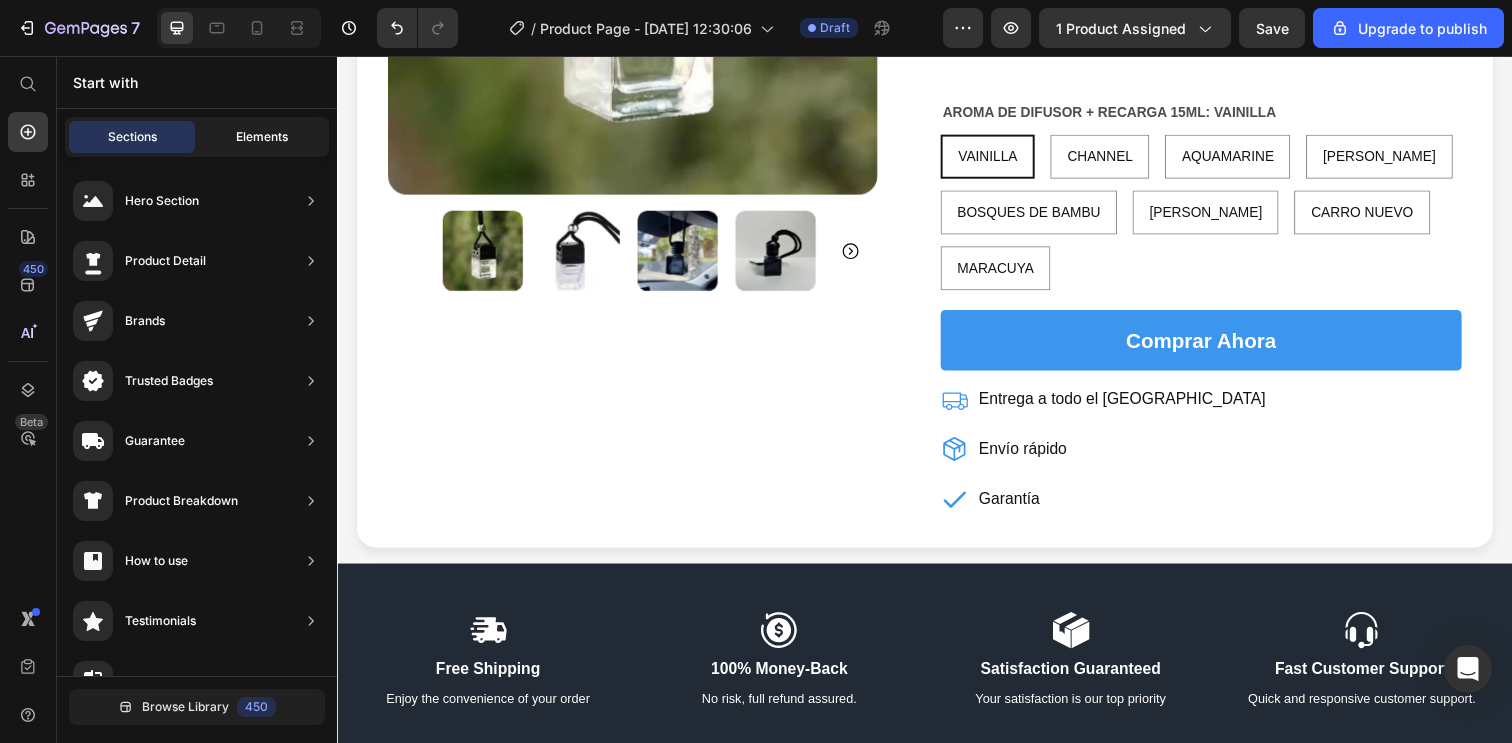 click on "Elements" at bounding box center [262, 137] 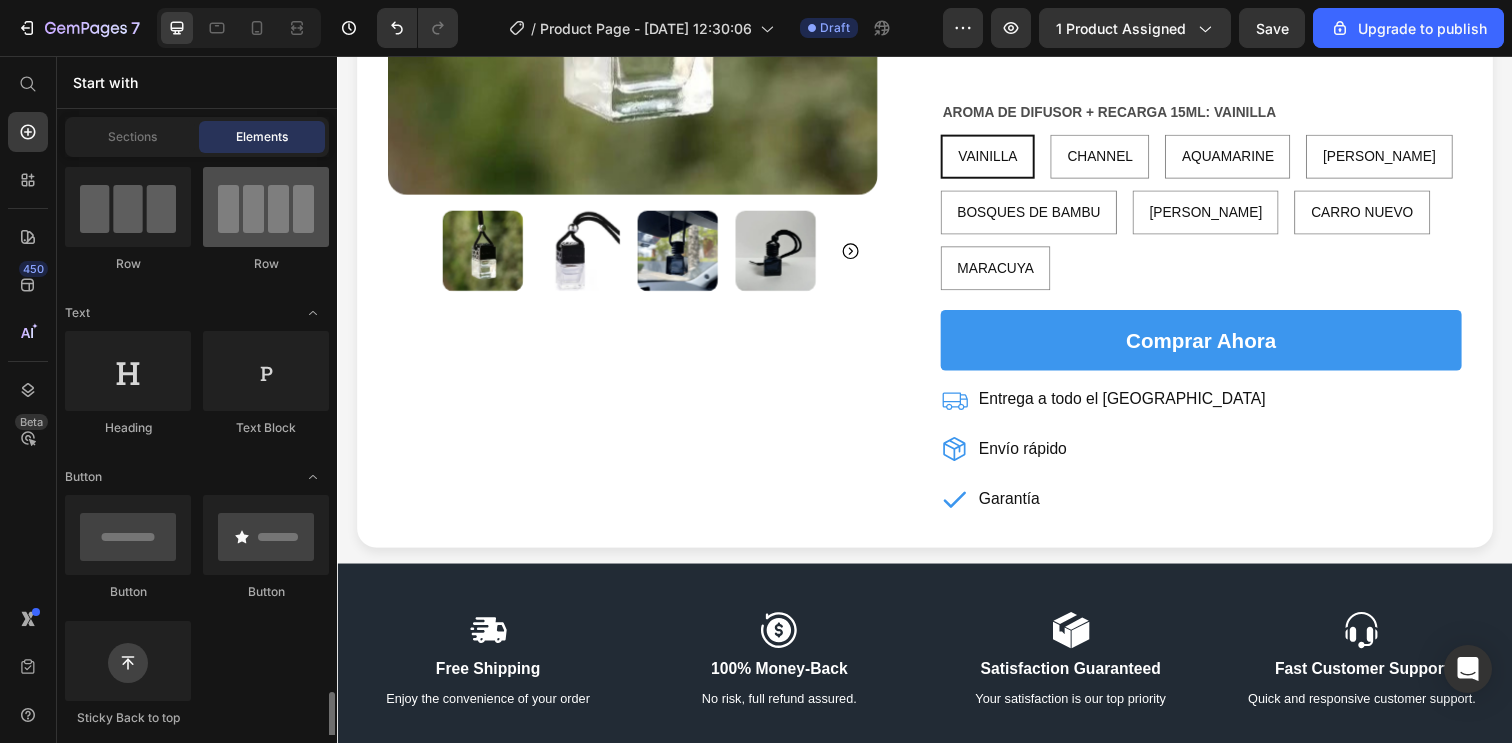 scroll, scrollTop: 0, scrollLeft: 0, axis: both 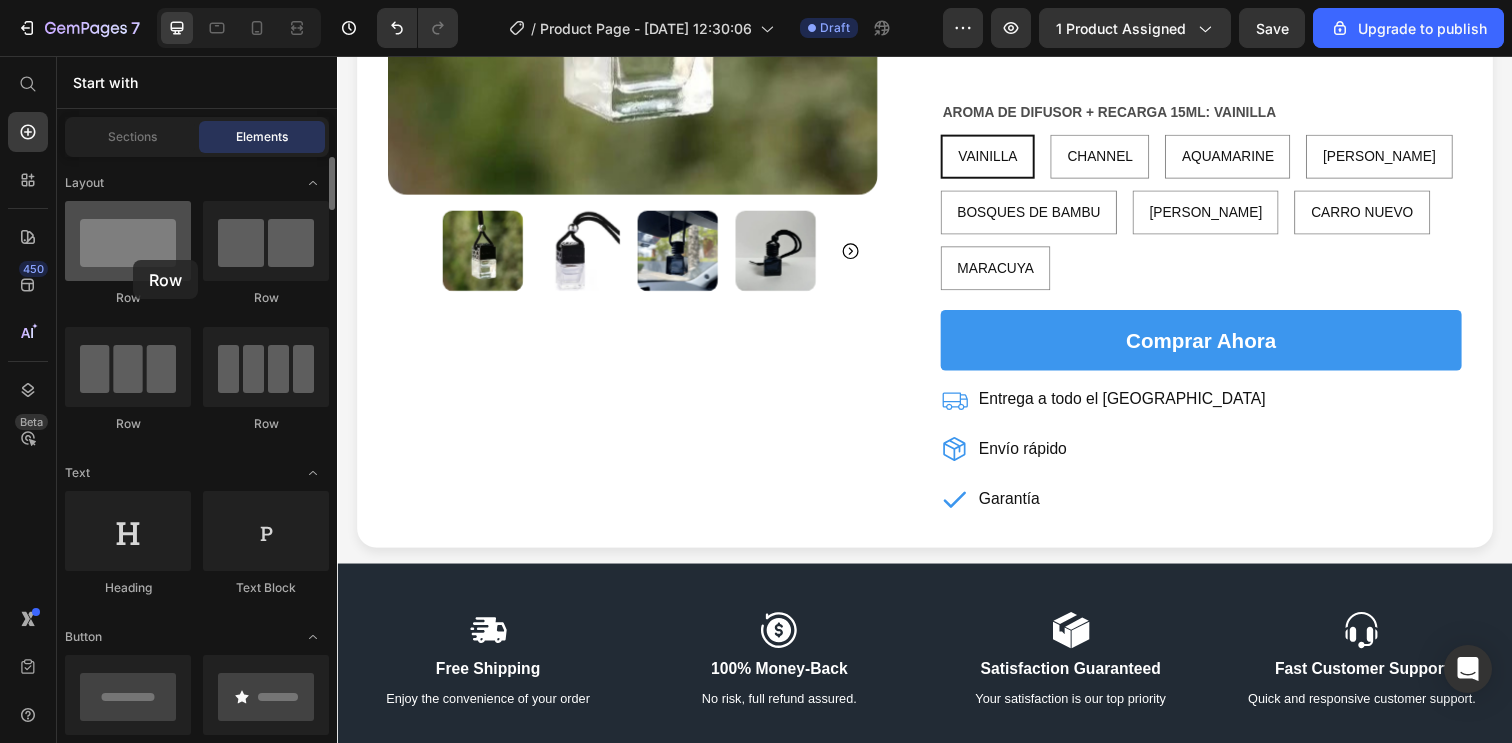 click at bounding box center (128, 241) 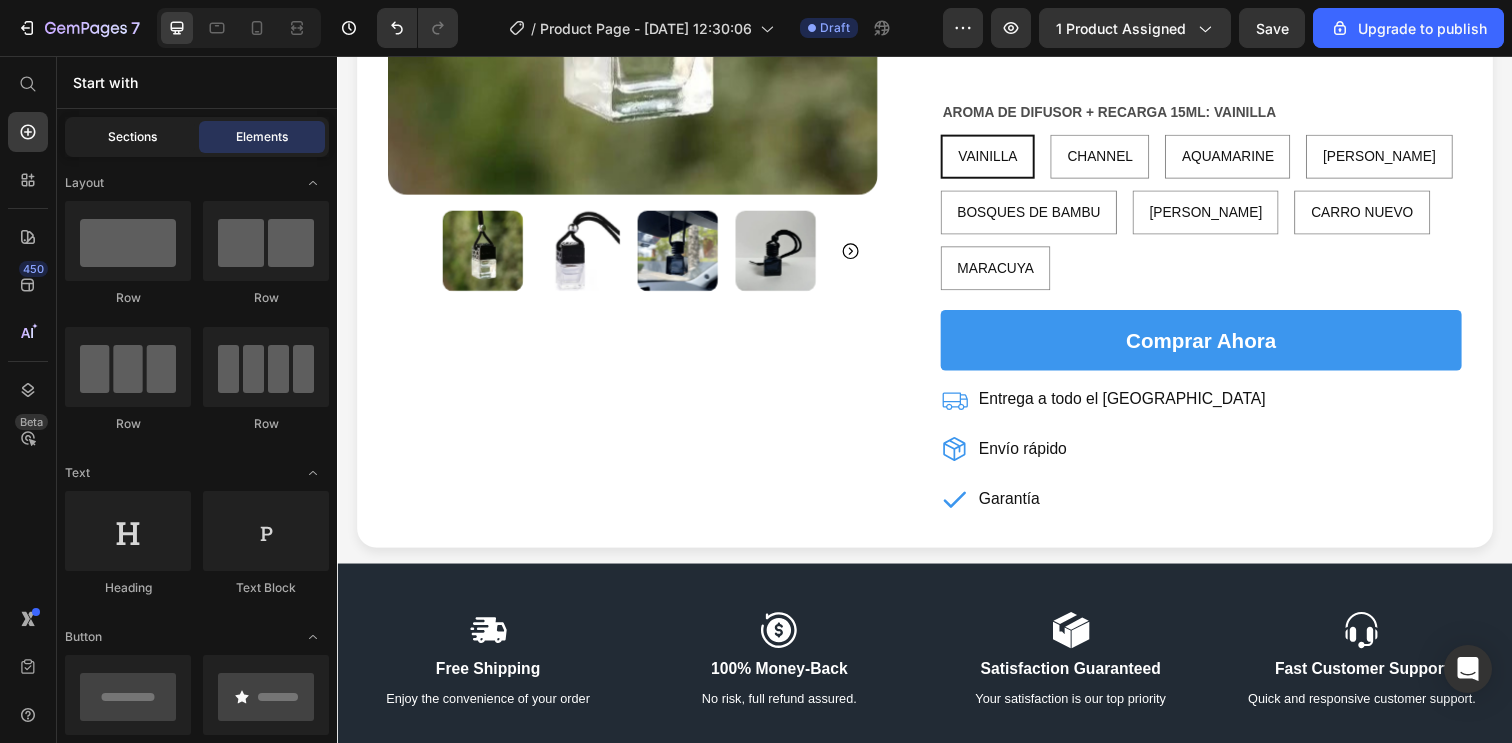 click on "Sections" 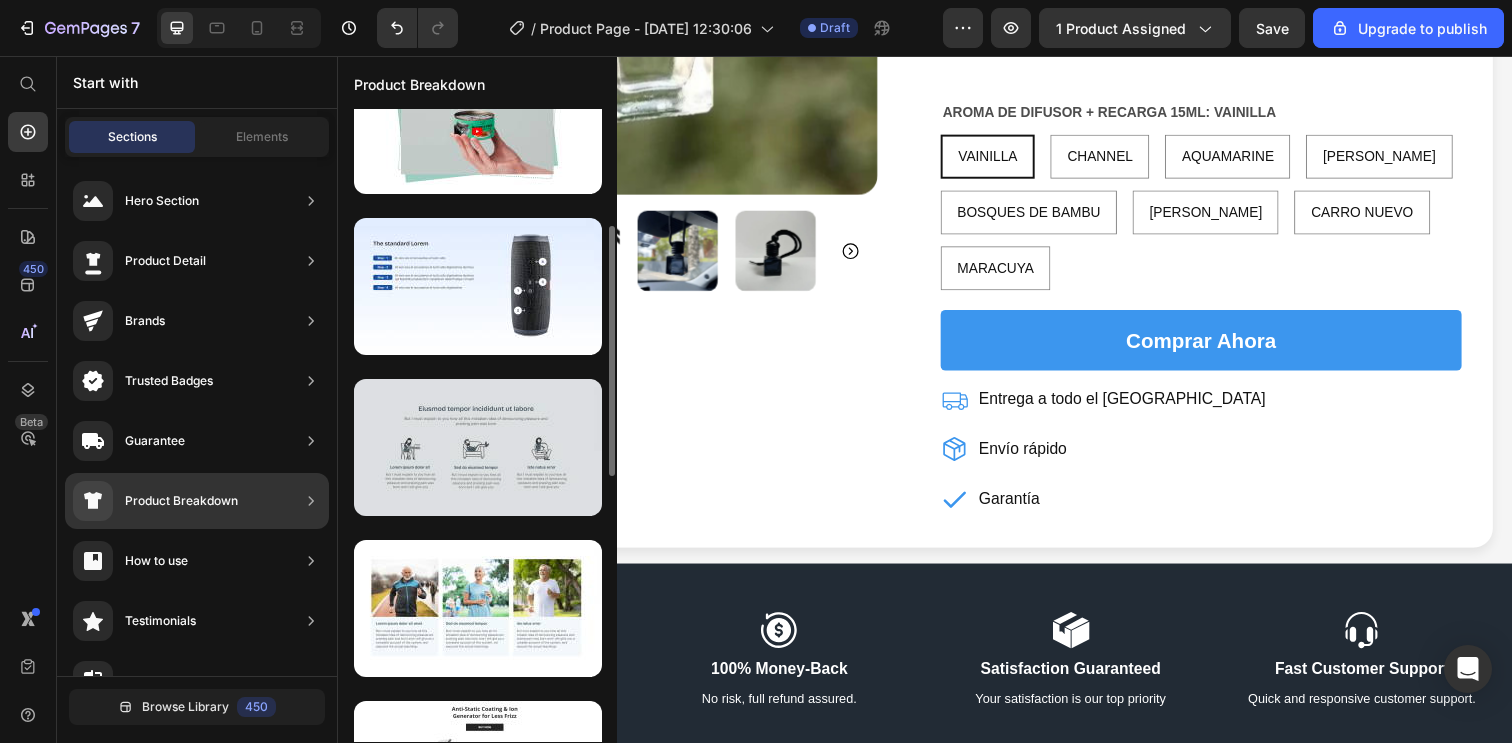 scroll, scrollTop: 494, scrollLeft: 0, axis: vertical 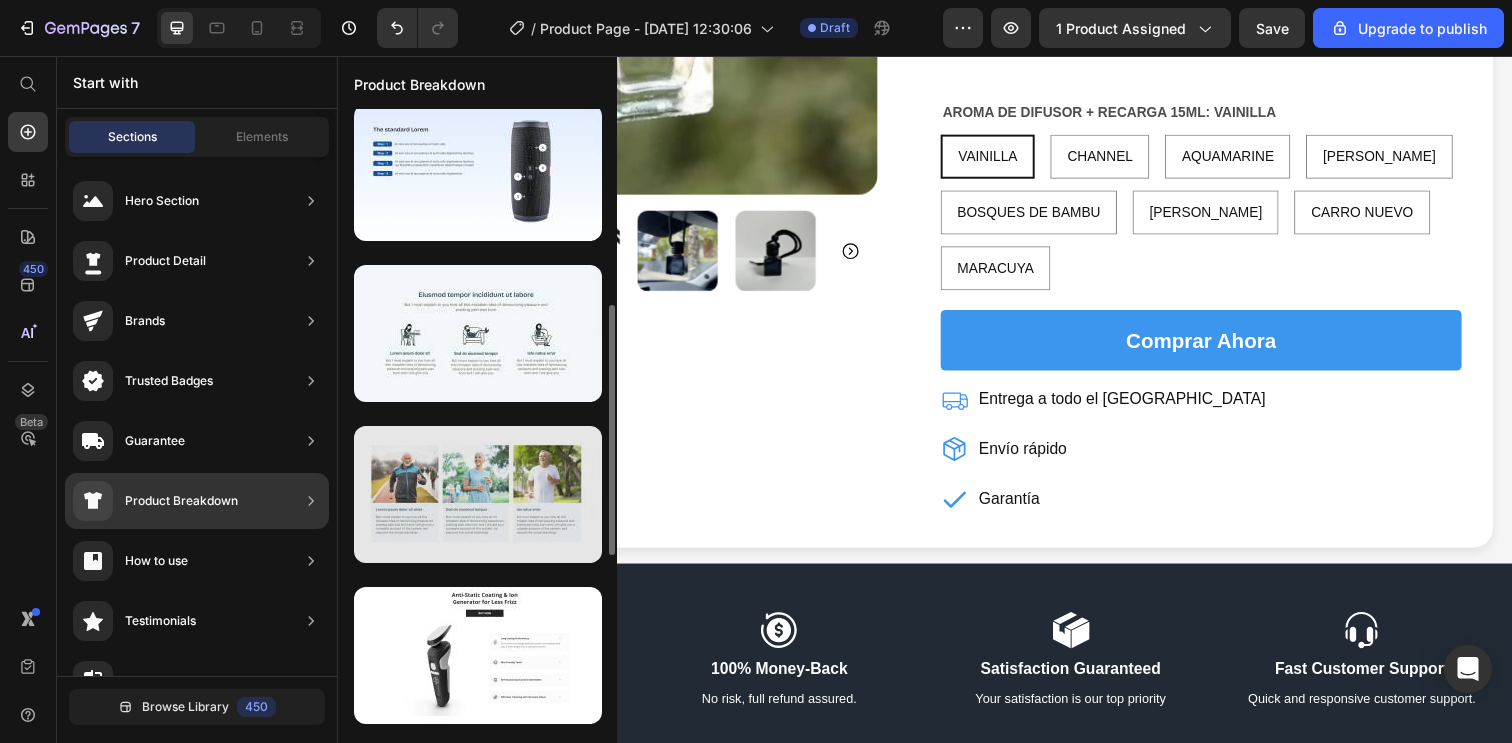 click at bounding box center (478, 494) 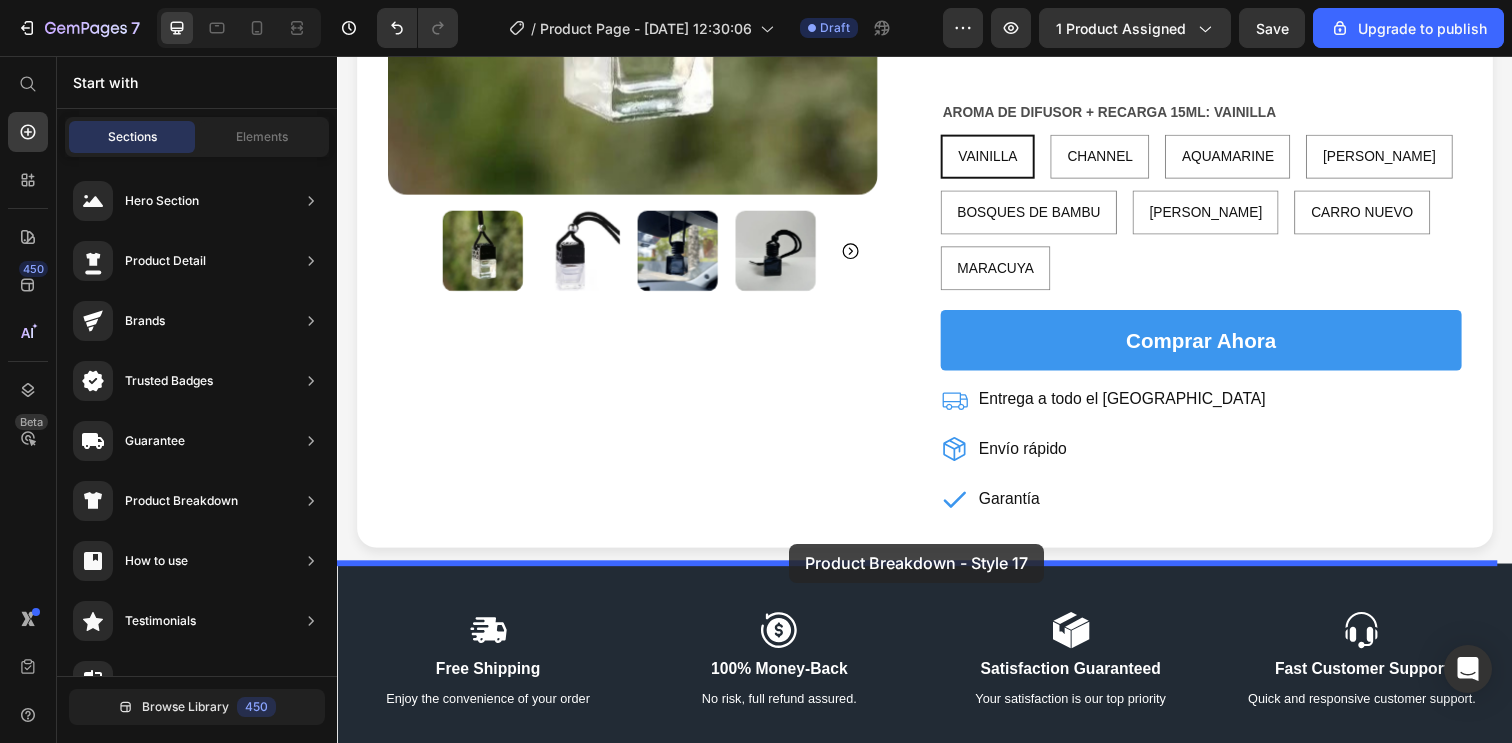 drag, startPoint x: 830, startPoint y: 565, endPoint x: 798, endPoint y: 554, distance: 33.83785 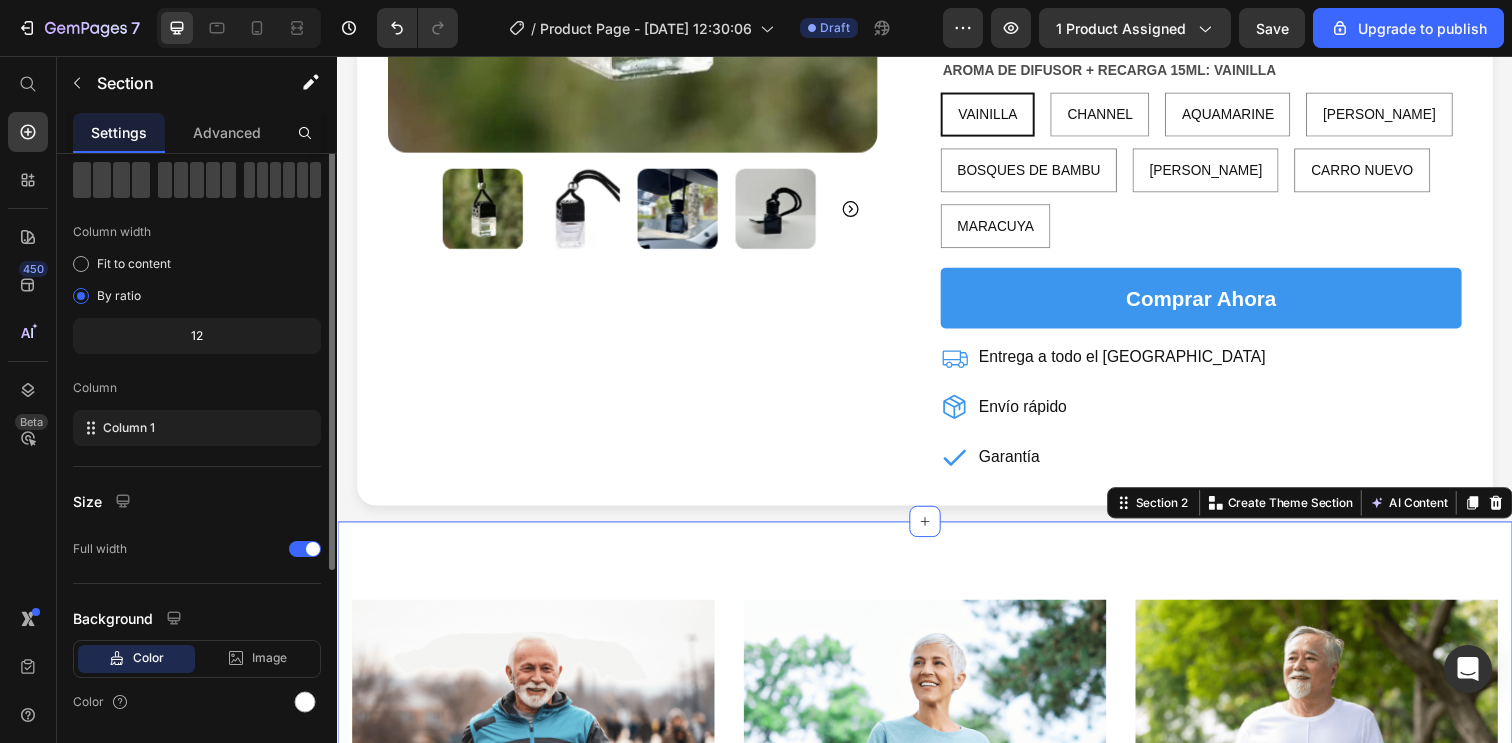 scroll, scrollTop: 0, scrollLeft: 0, axis: both 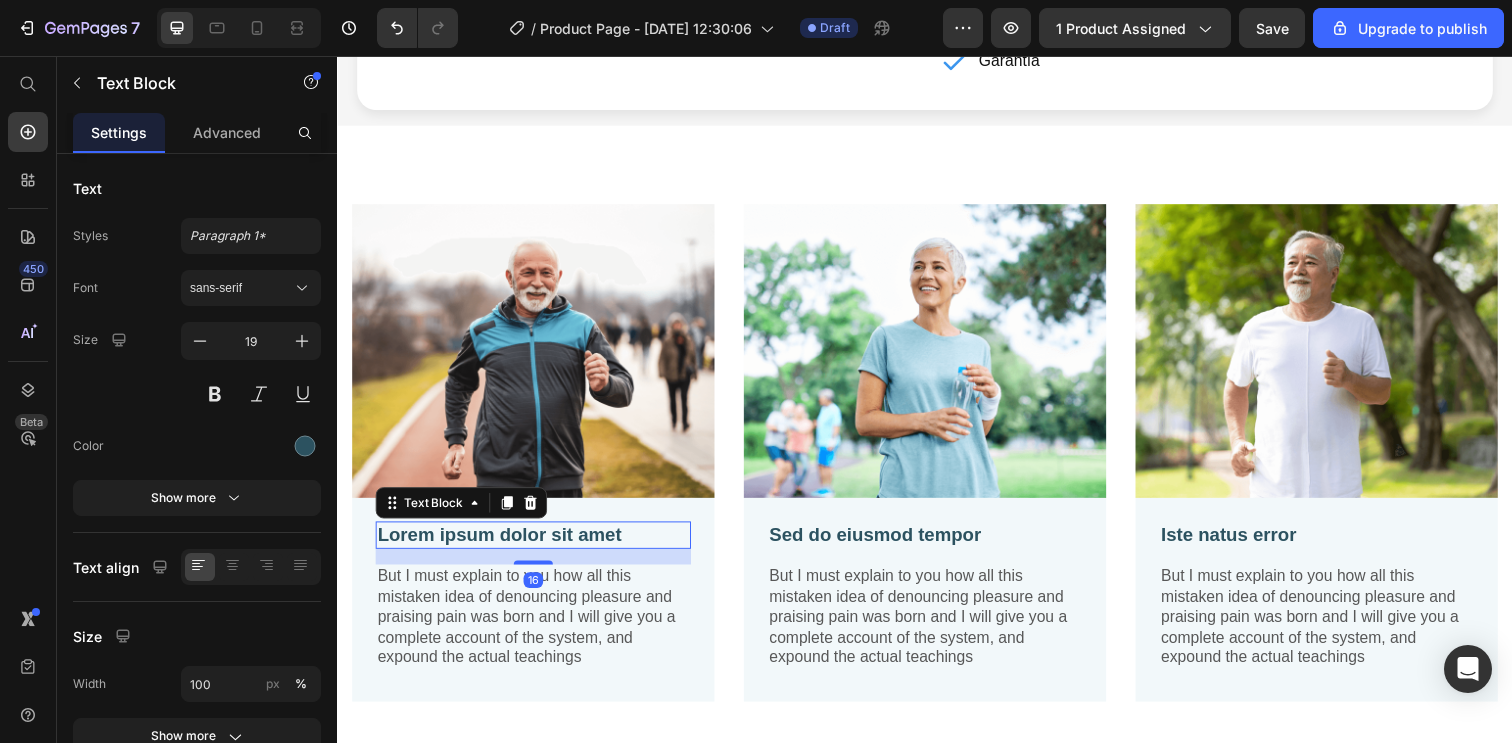 click on "Lorem ipsum dolor sit amet" at bounding box center (537, 545) 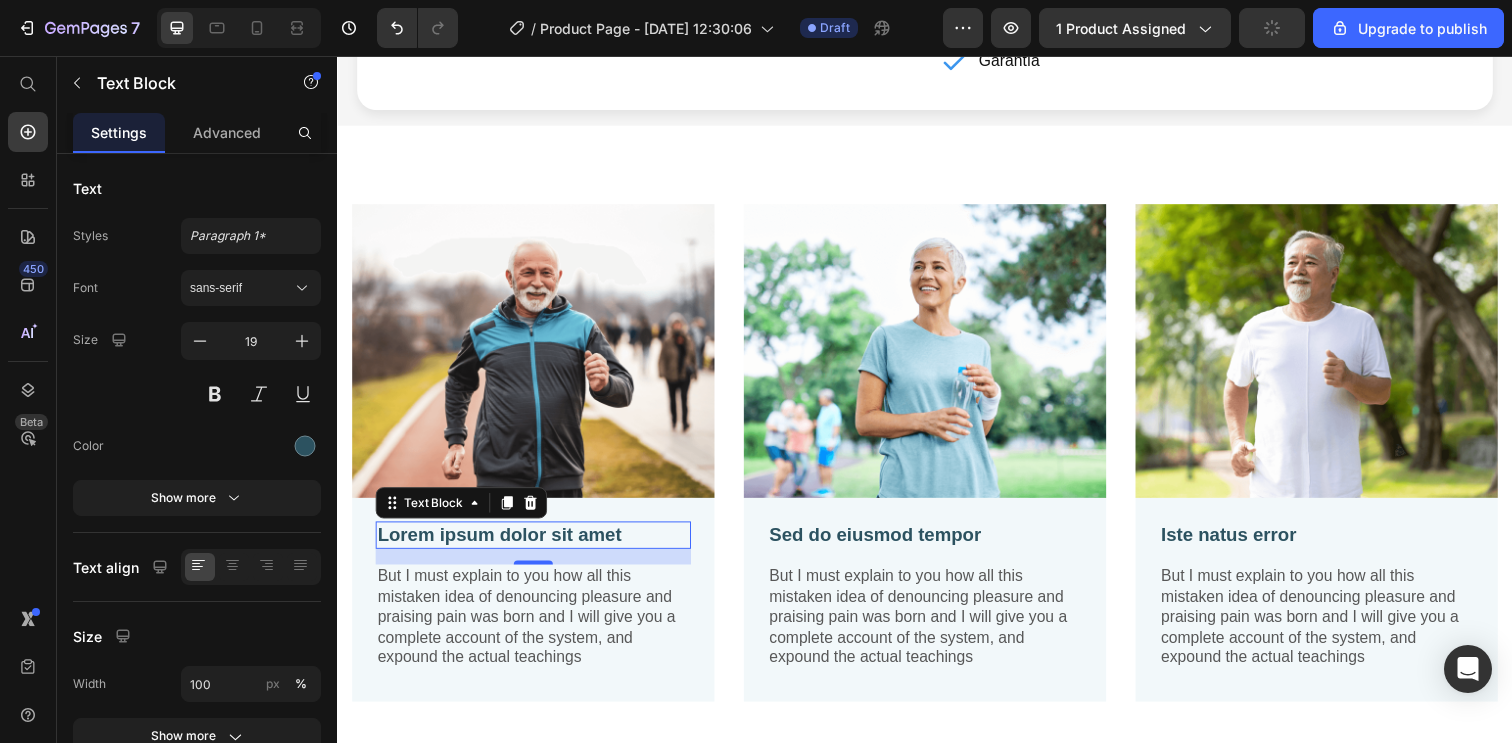 click on "Lorem ipsum dolor sit amet" at bounding box center [537, 545] 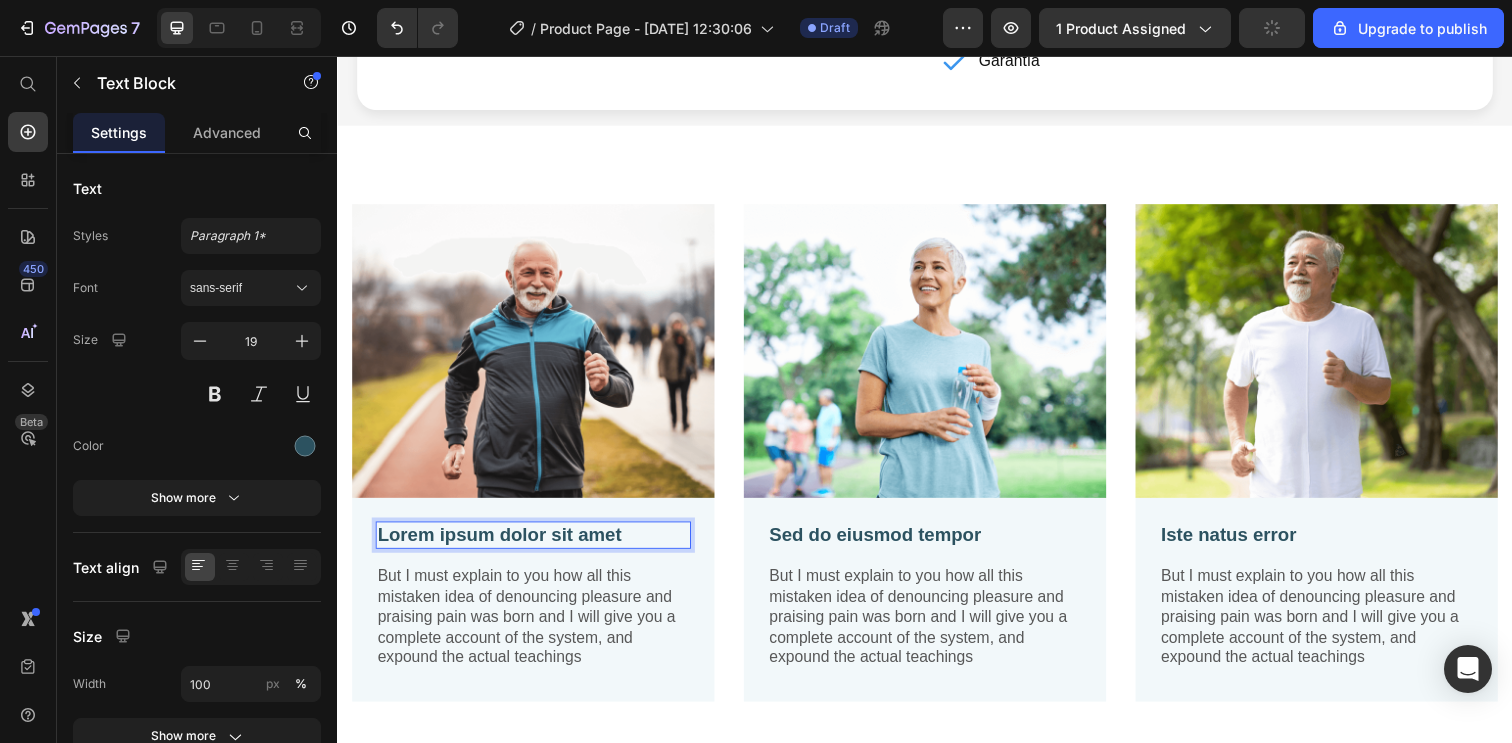 click on "Lorem ipsum dolor sit amet" at bounding box center [537, 545] 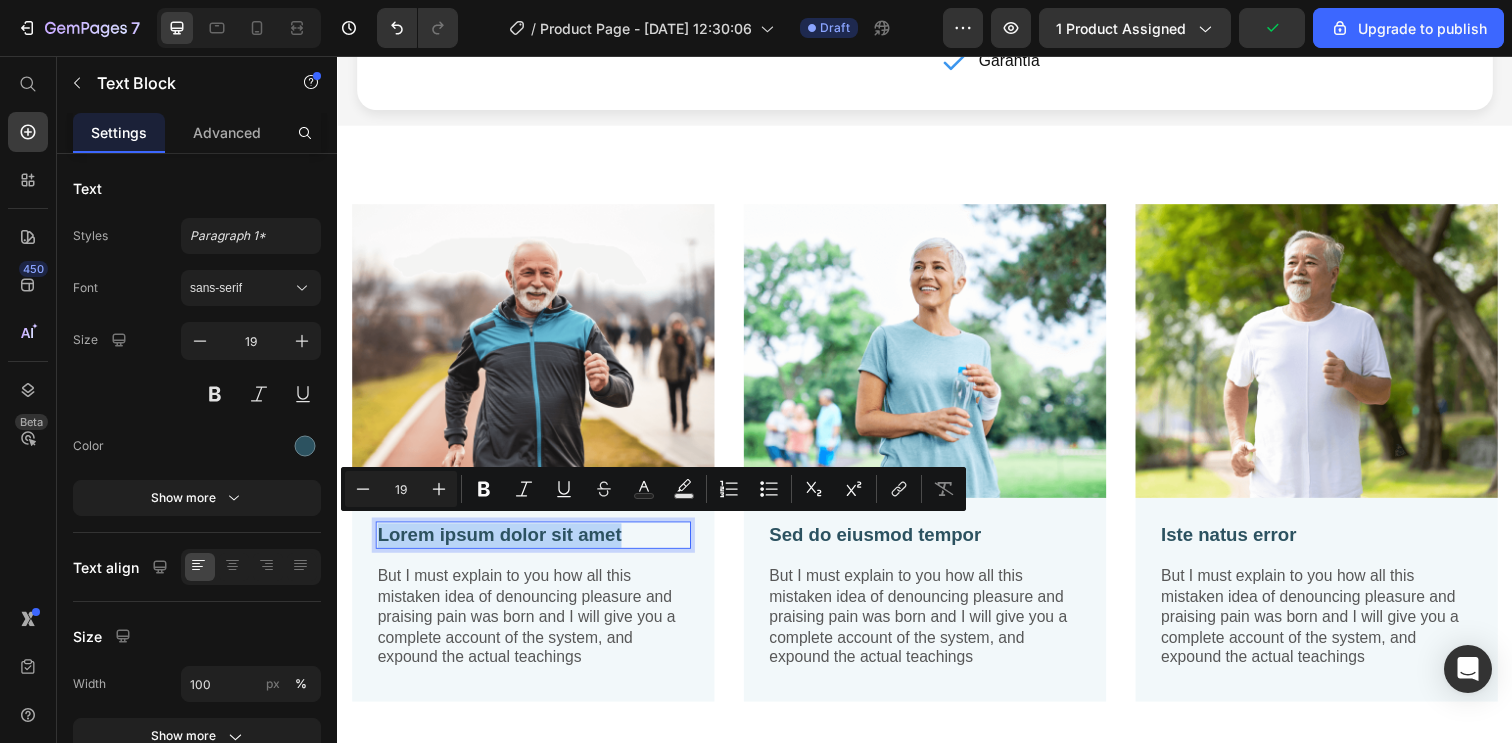 drag, startPoint x: 645, startPoint y: 541, endPoint x: 380, endPoint y: 541, distance: 265 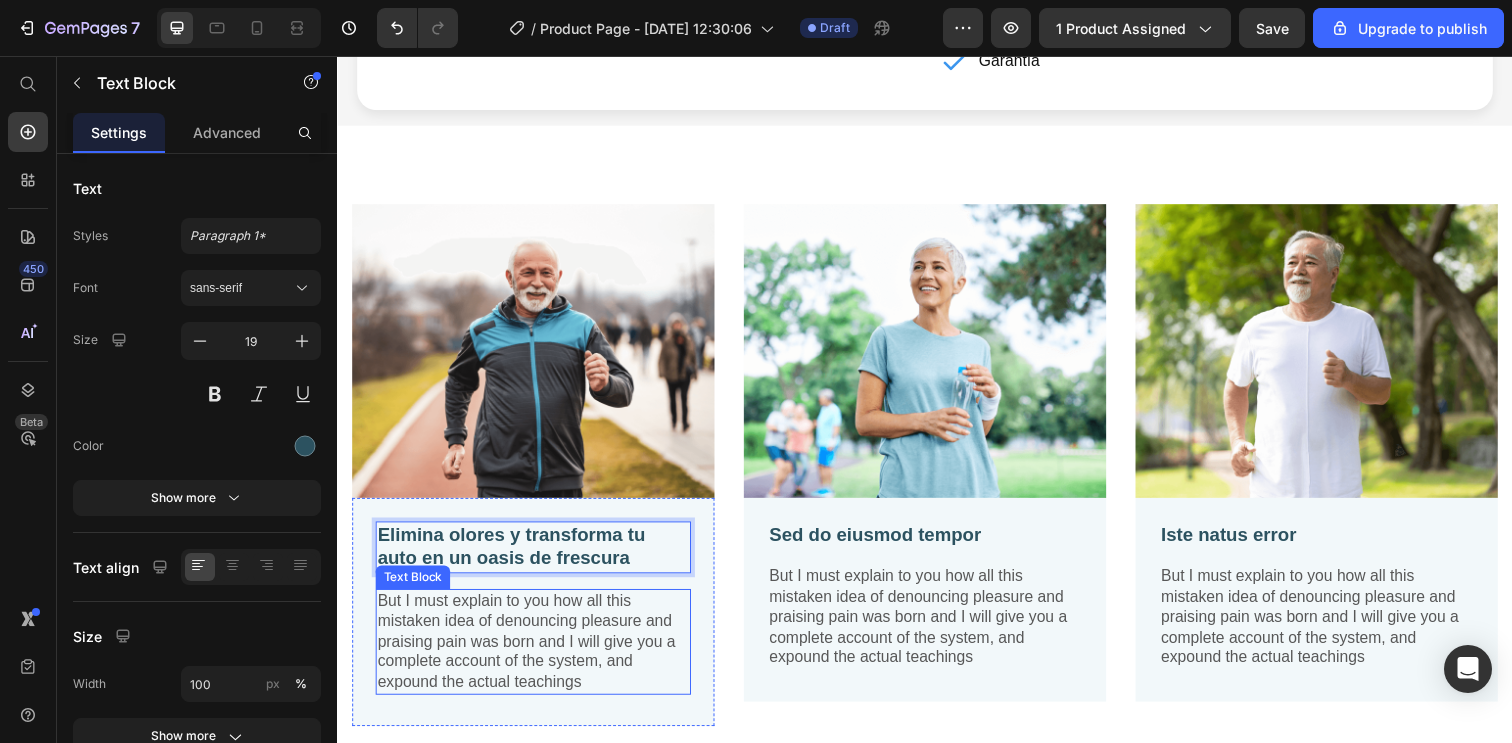 click on "But I must explain to you how all this mistaken idea of denouncing pleasure and praising pain was born and I will give you a complete account of the system, and expound the actual teachings" at bounding box center (537, 654) 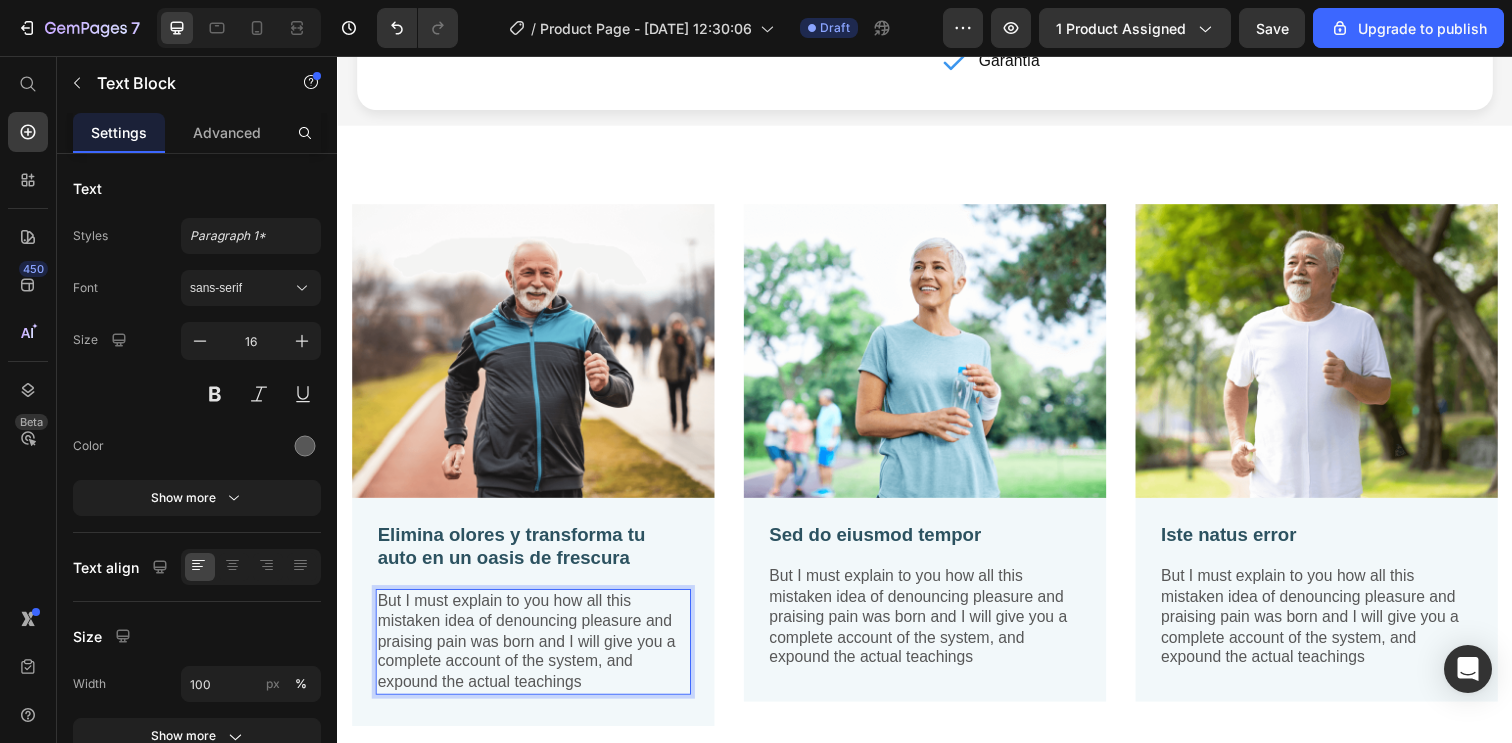 click on "But I must explain to you how all this mistaken idea of denouncing pleasure and praising pain was born and I will give you a complete account of the system, and expound the actual teachings" at bounding box center (537, 654) 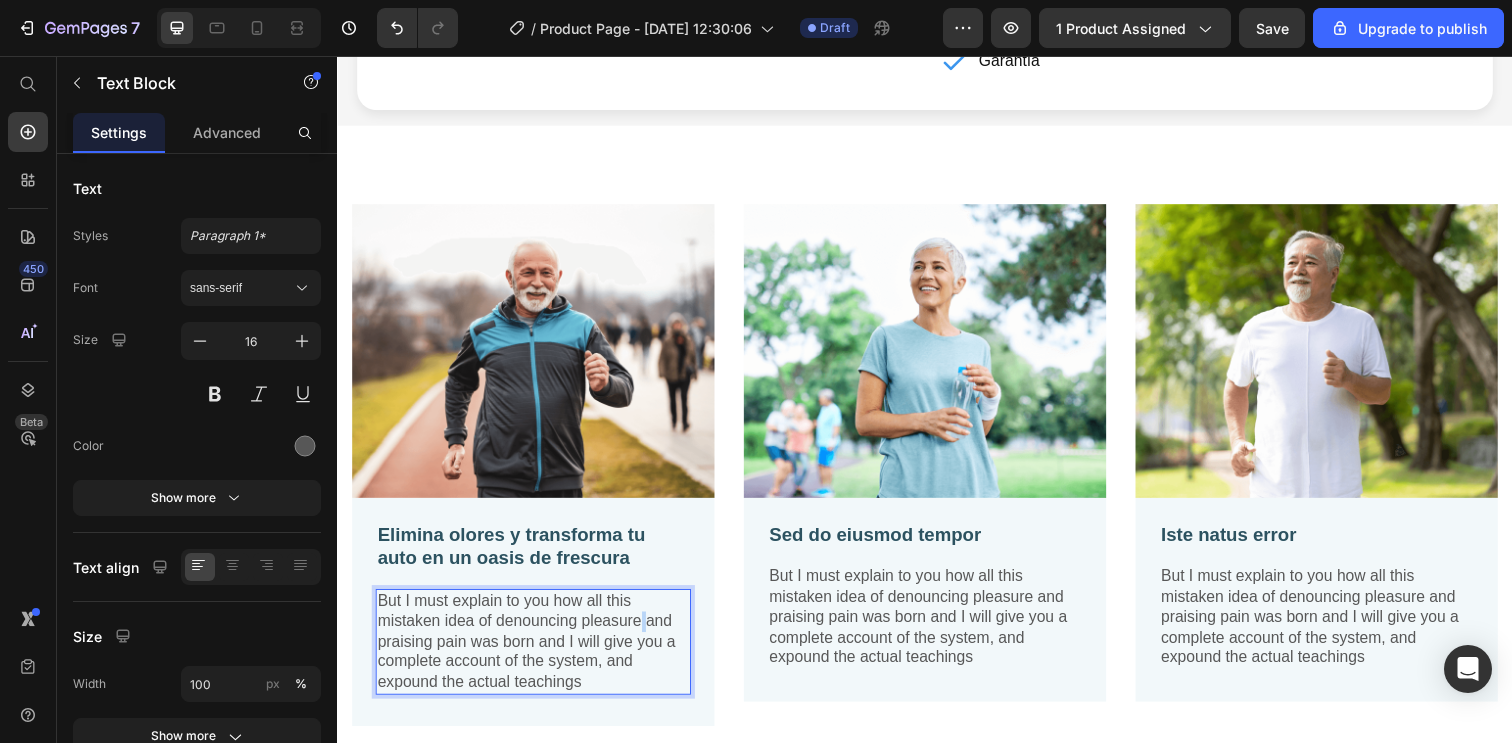 click on "But I must explain to you how all this mistaken idea of denouncing pleasure and praising pain was born and I will give you a complete account of the system, and expound the actual teachings" at bounding box center (537, 654) 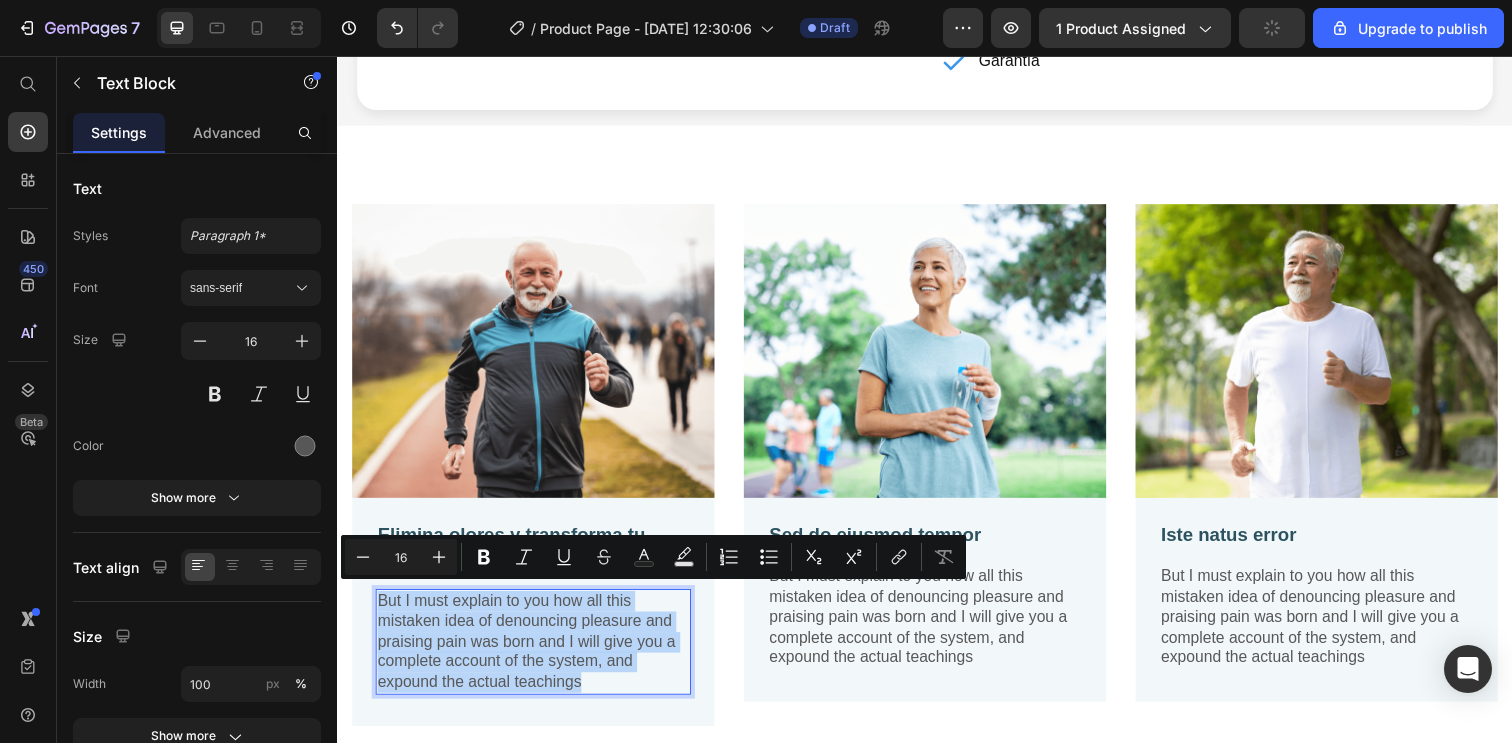 drag, startPoint x: 615, startPoint y: 686, endPoint x: 381, endPoint y: 604, distance: 247.95161 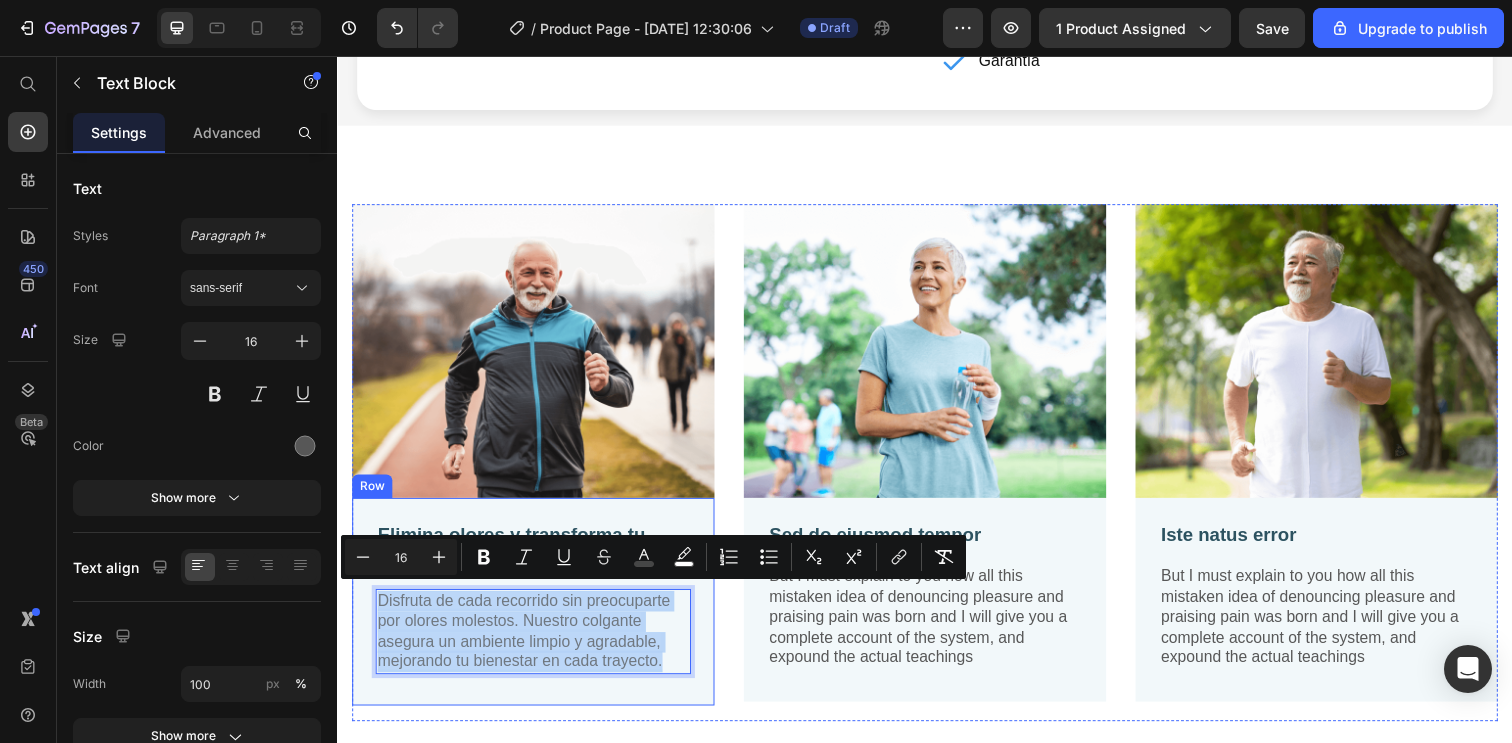 drag, startPoint x: 642, startPoint y: 669, endPoint x: 393, endPoint y: 591, distance: 260.93103 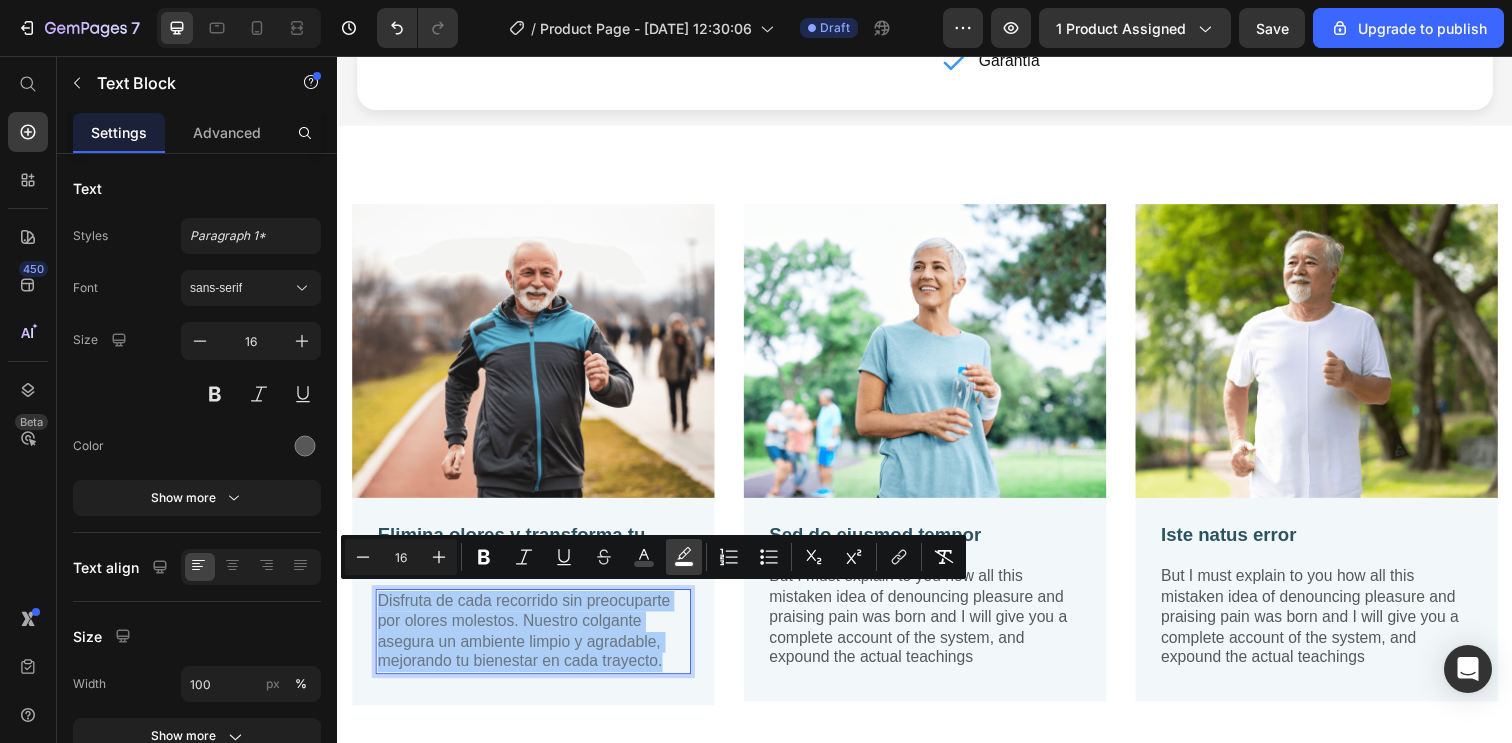 click 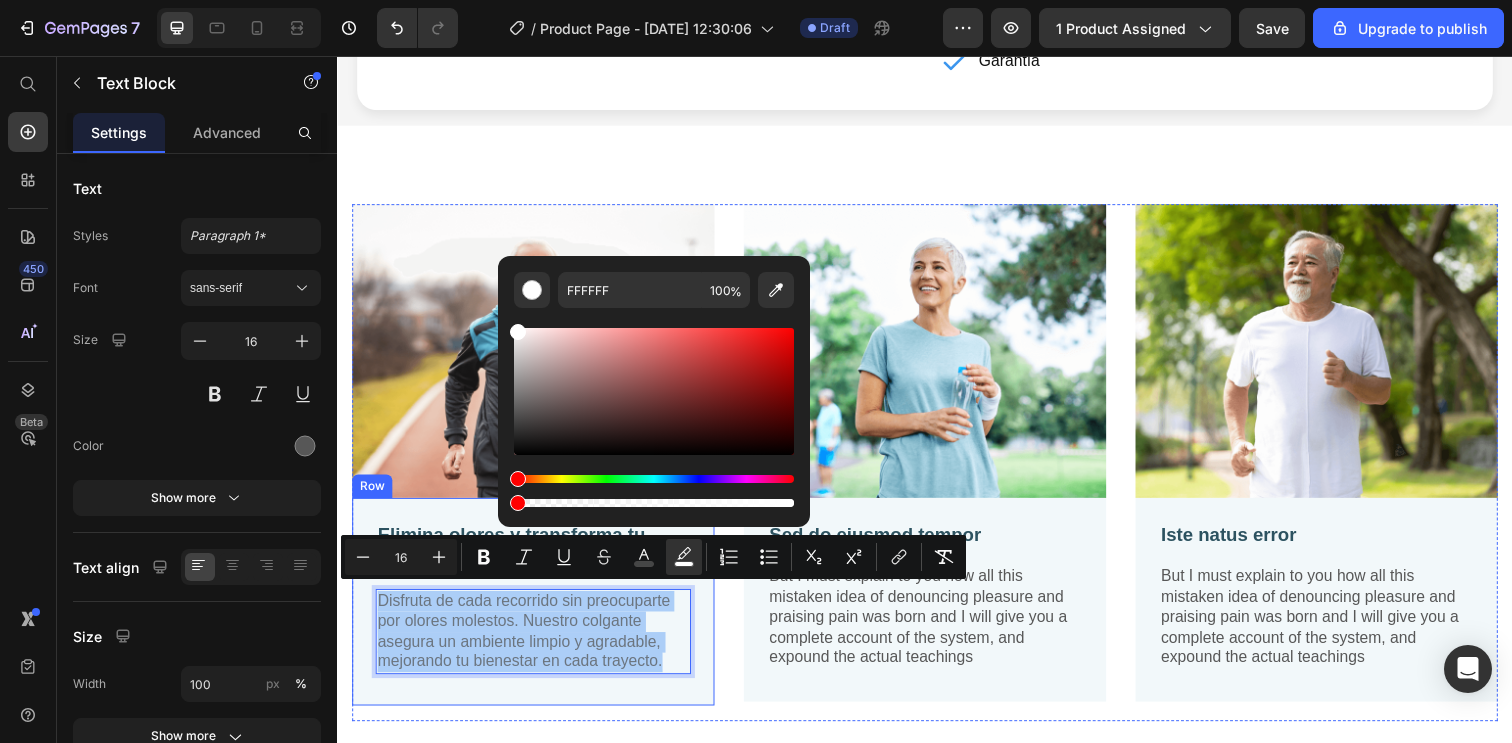 drag, startPoint x: 910, startPoint y: 560, endPoint x: 493, endPoint y: 510, distance: 419.9869 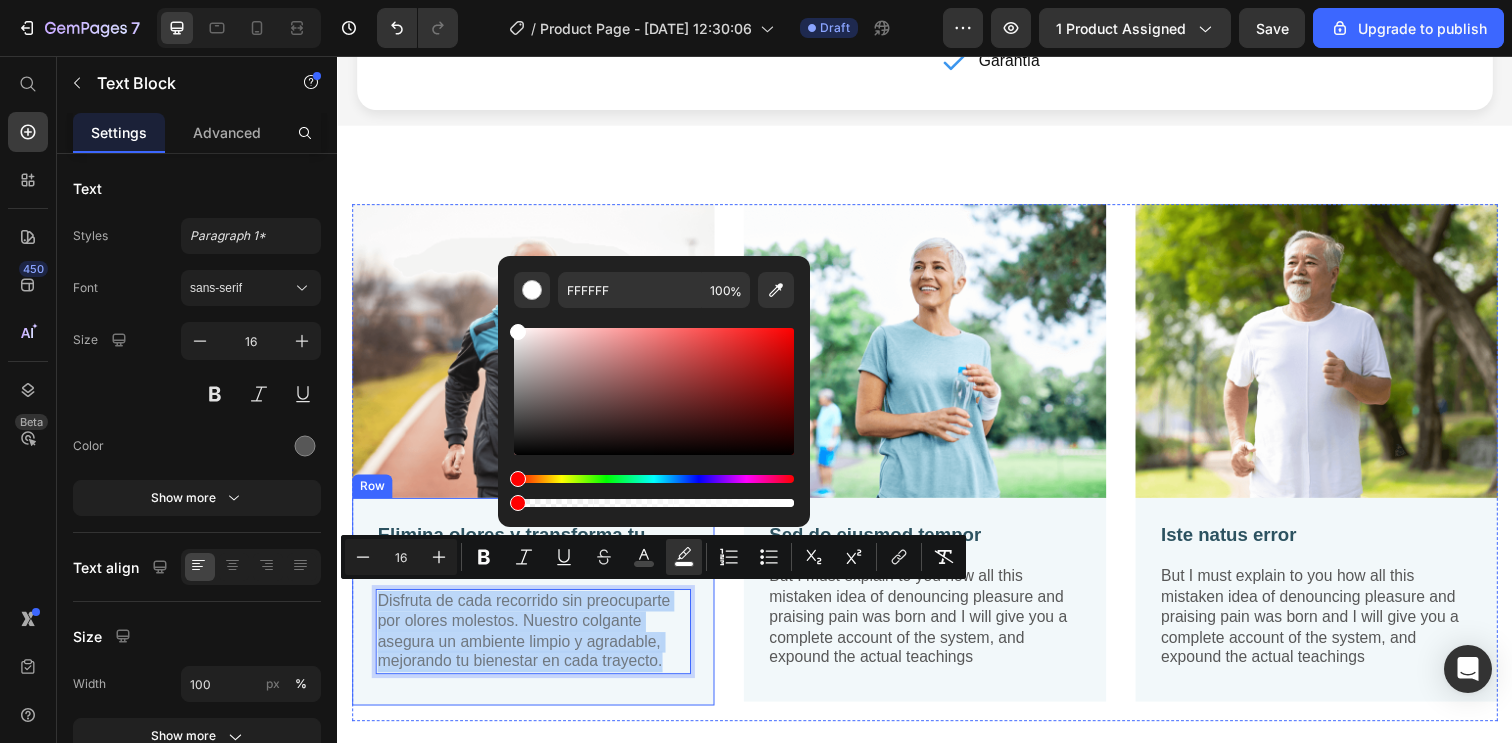 type on "0" 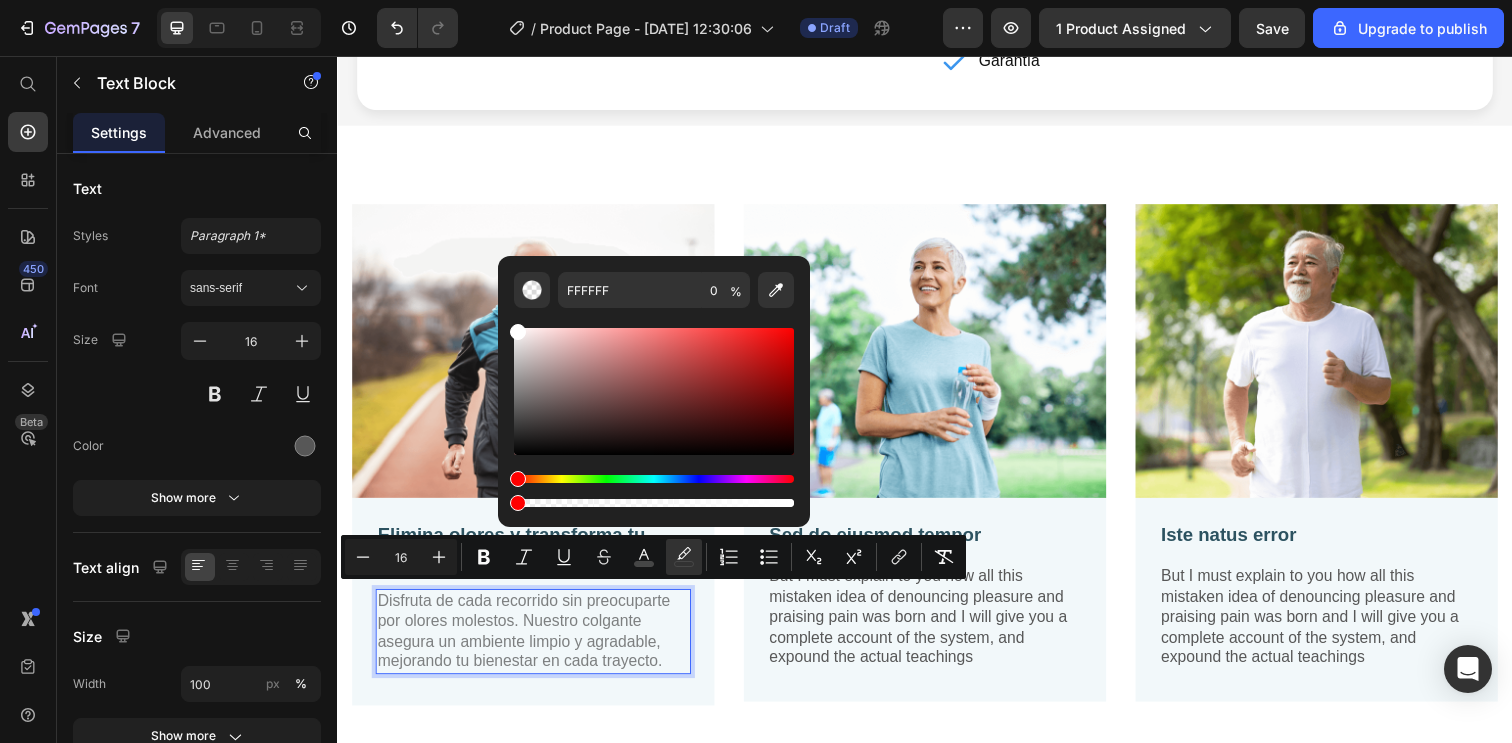 click on "Elimina olores y transforma tu auto en un oasis de frescura Text Block Disfruta de cada recorrido sin preocuparte por olores molestos. Nuestro colgante asegura un ambiente limpio y agradable, mejorando tu bienestar en cada trayecto. Text Block   16 Row" at bounding box center (537, 613) 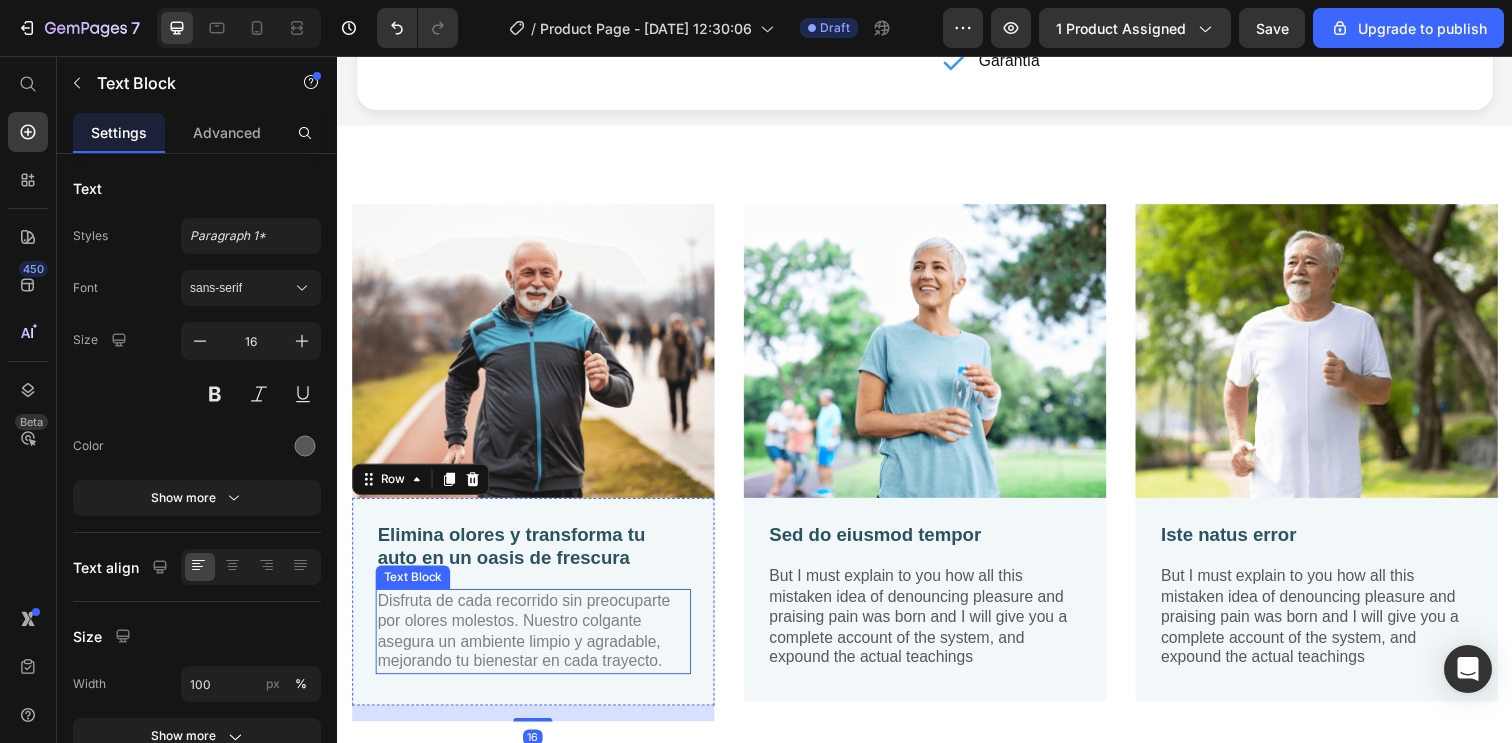 click on "Disfruta de cada recorrido sin preocuparte por olores molestos. Nuestro colgante asegura un ambiente limpio y agradable, mejorando tu bienestar en cada trayecto." at bounding box center [527, 642] 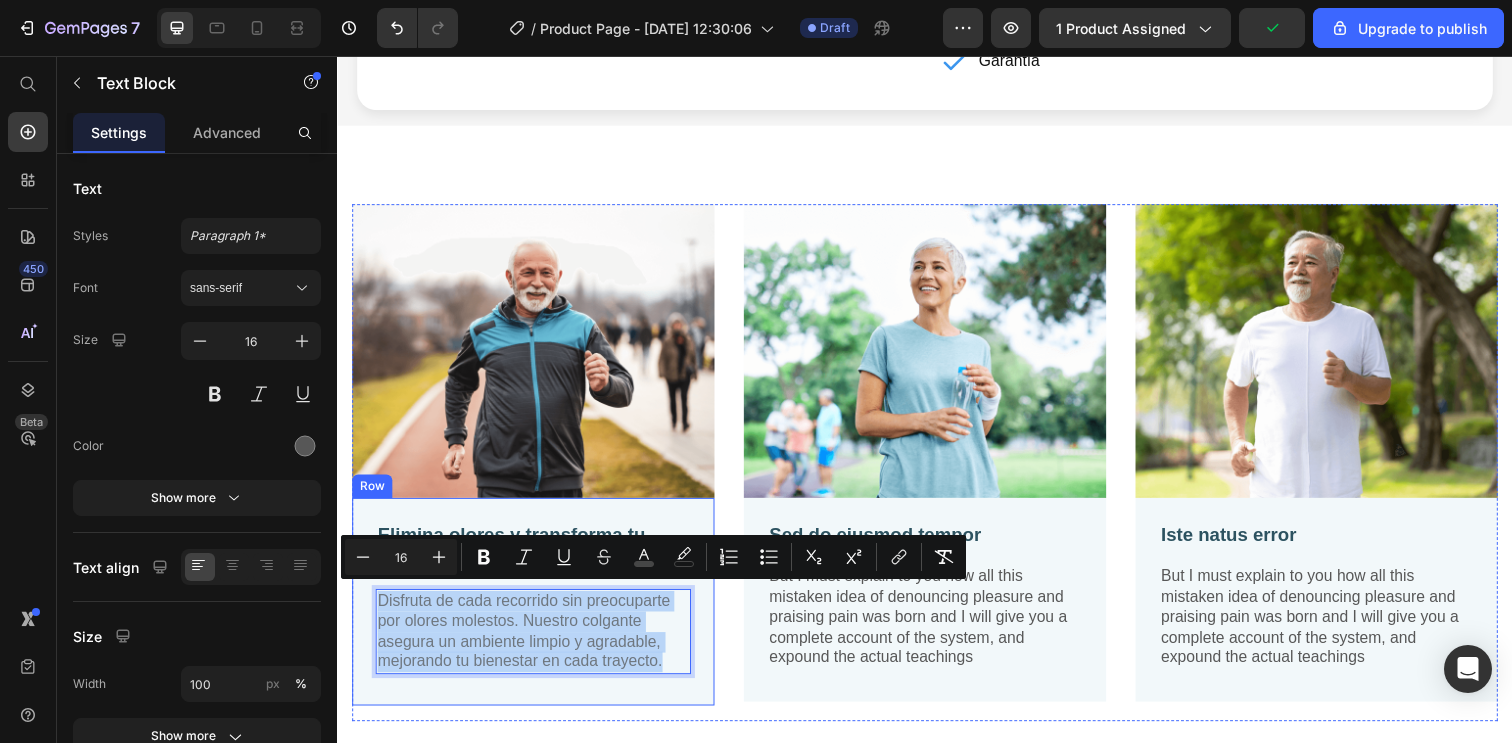drag, startPoint x: 671, startPoint y: 672, endPoint x: 377, endPoint y: 594, distance: 304.171 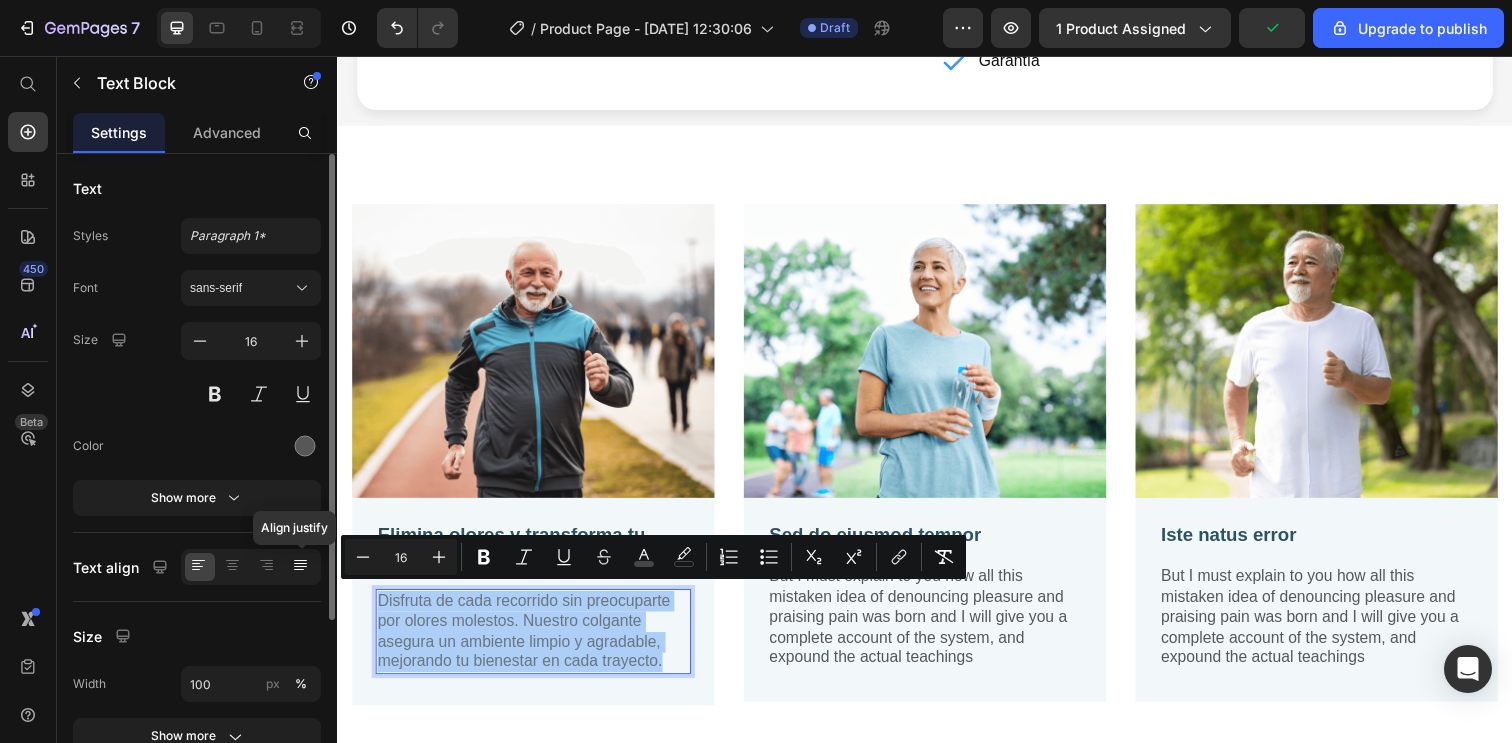 click 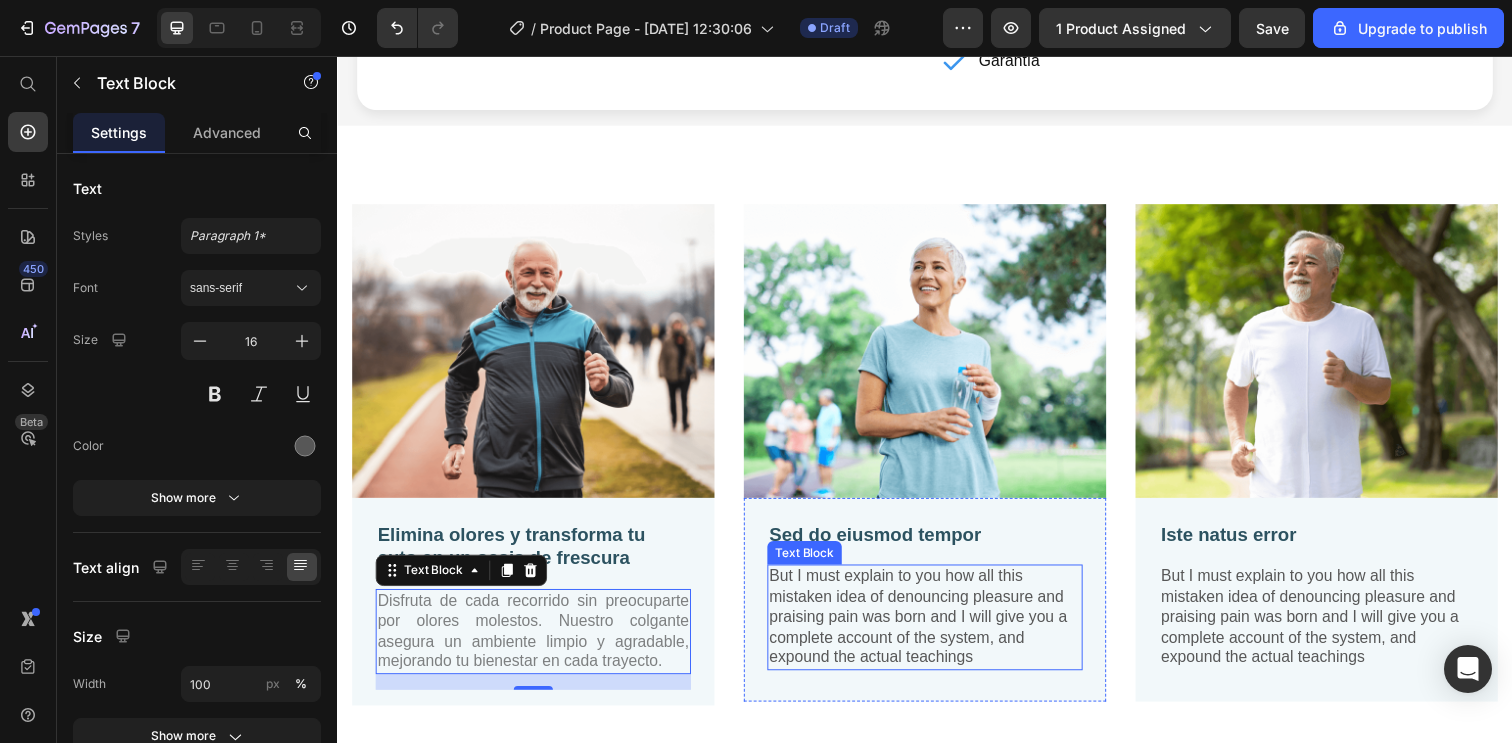 click on "But I must explain to you how all this mistaken idea of denouncing pleasure and praising pain was born and I will give you a complete account of the system, and expound the actual teachings" at bounding box center [937, 629] 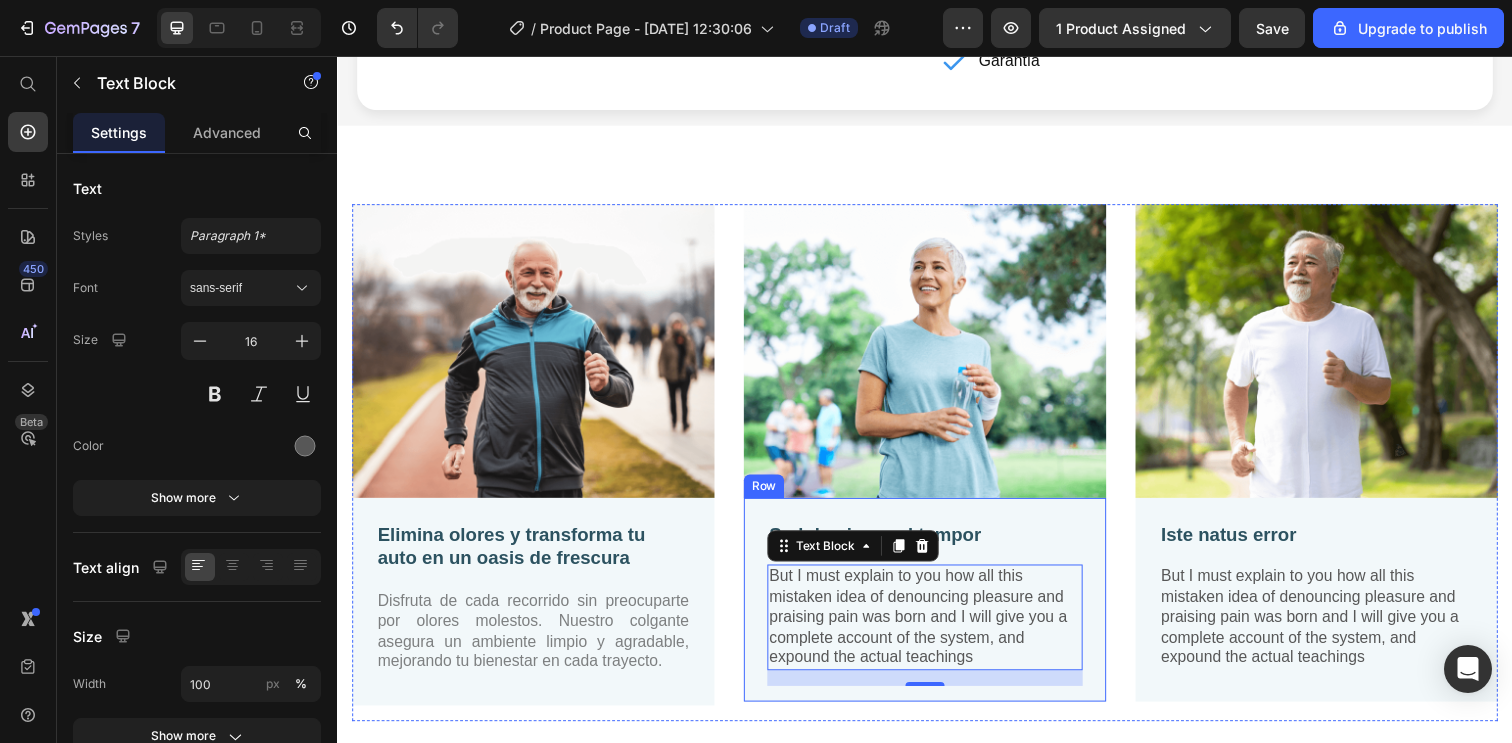 scroll, scrollTop: 924, scrollLeft: 0, axis: vertical 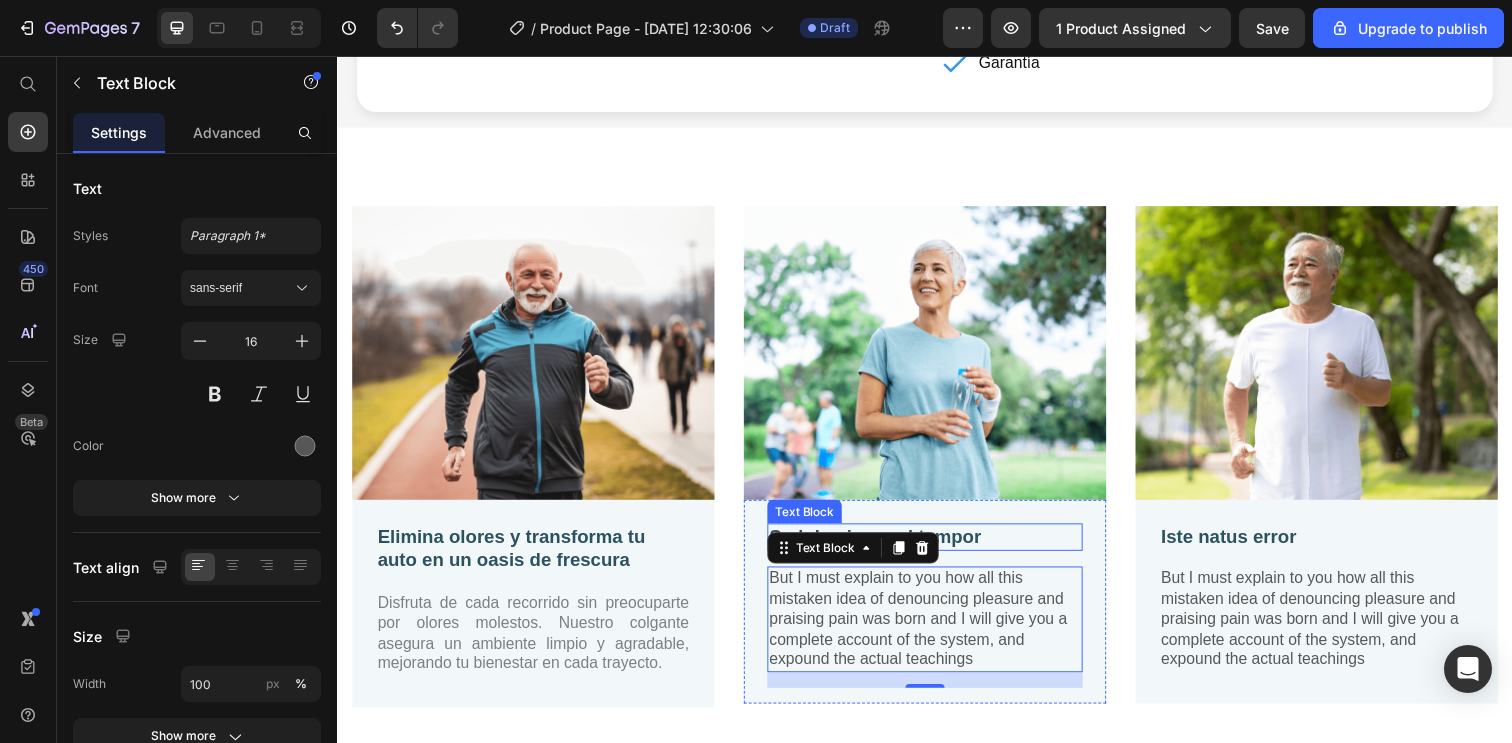 click on "Sed do eiusmod tempor" at bounding box center [937, 547] 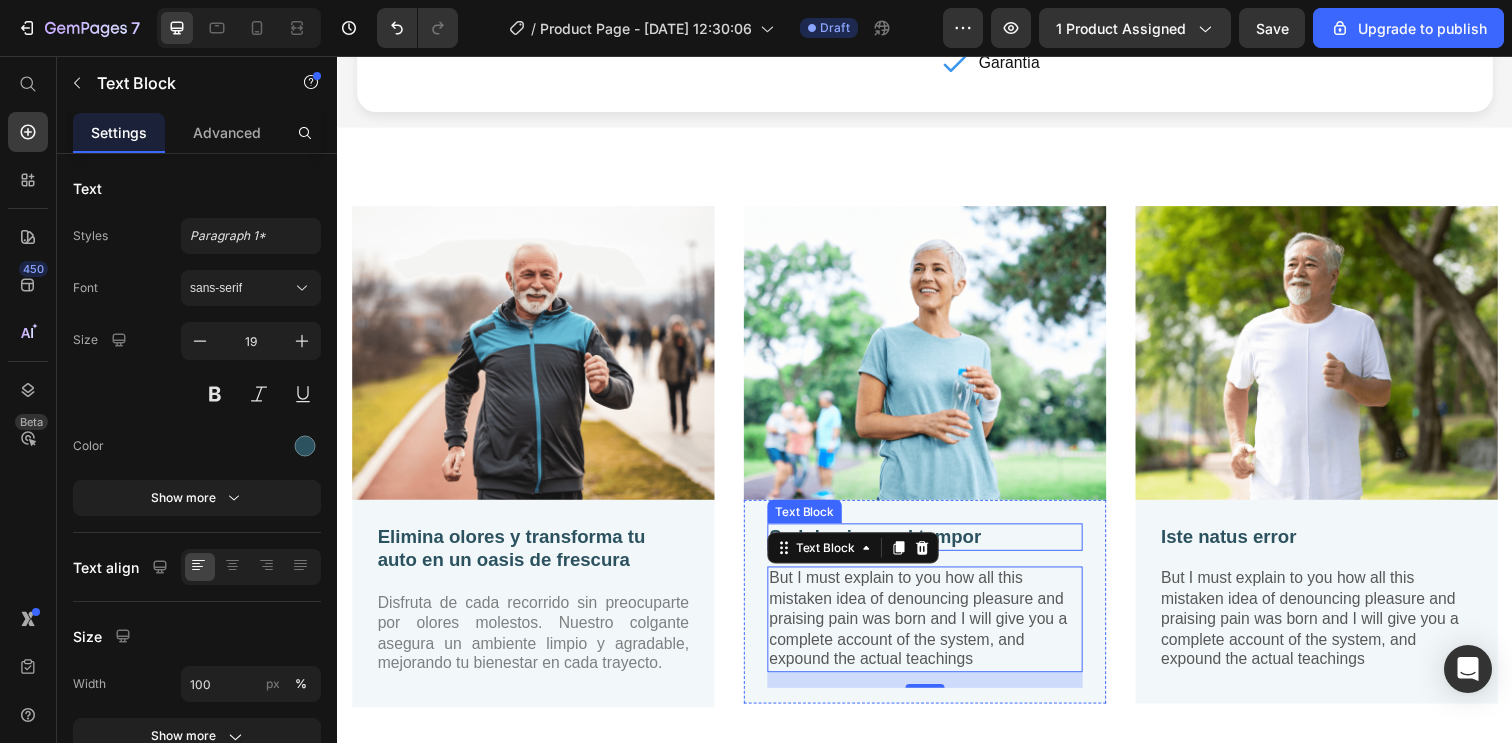 click on "Sed do eiusmod tempor" at bounding box center [937, 547] 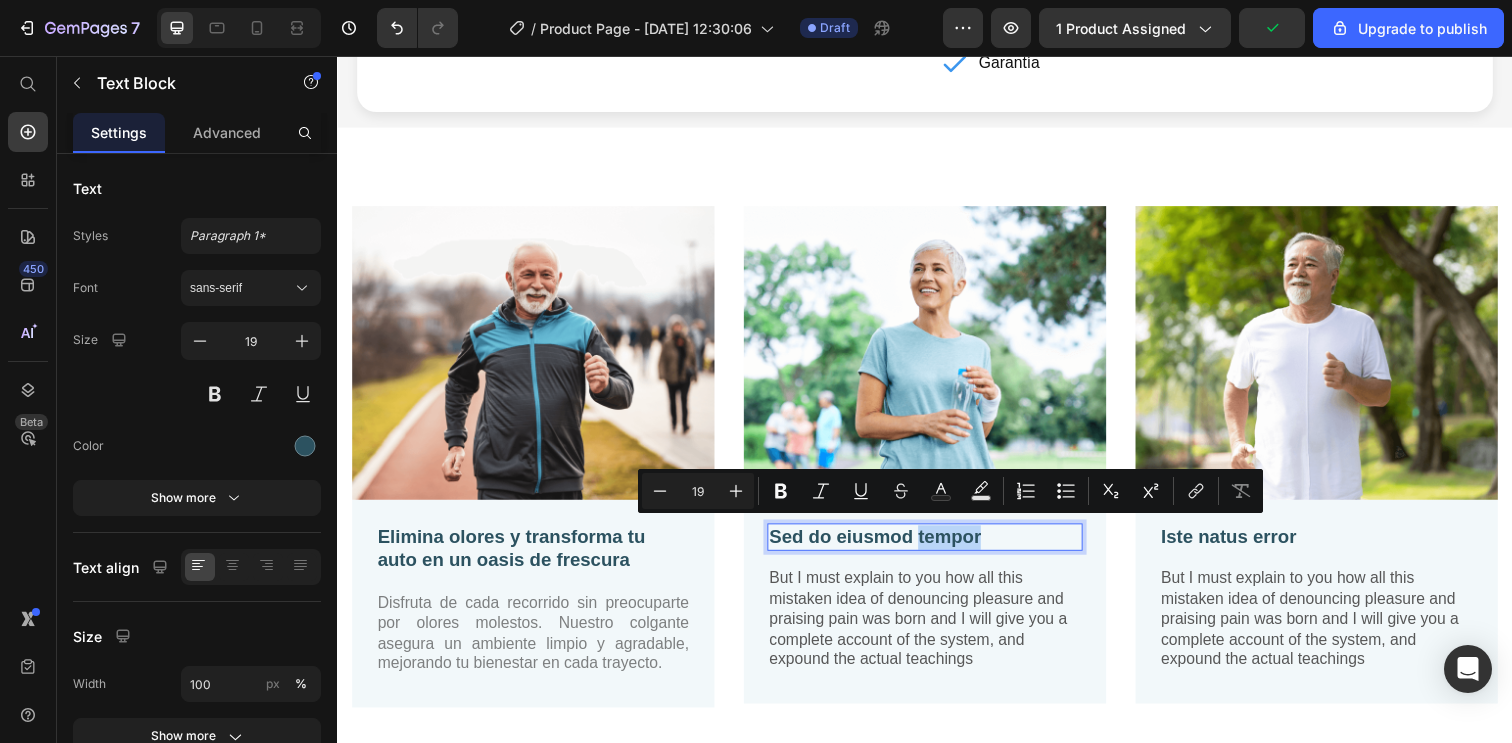 click on "Sed do eiusmod tempor" at bounding box center [937, 547] 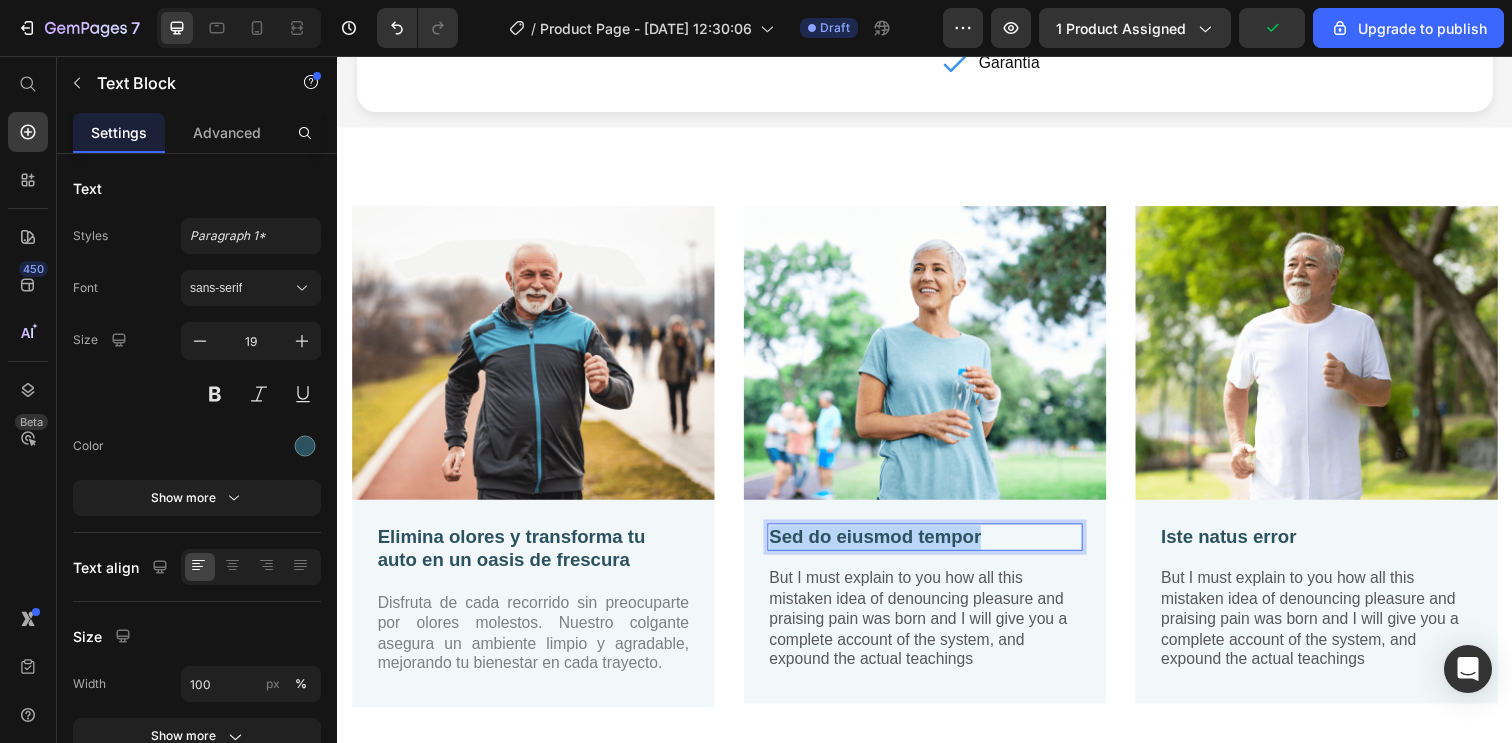 drag, startPoint x: 974, startPoint y: 544, endPoint x: 772, endPoint y: 540, distance: 202.0396 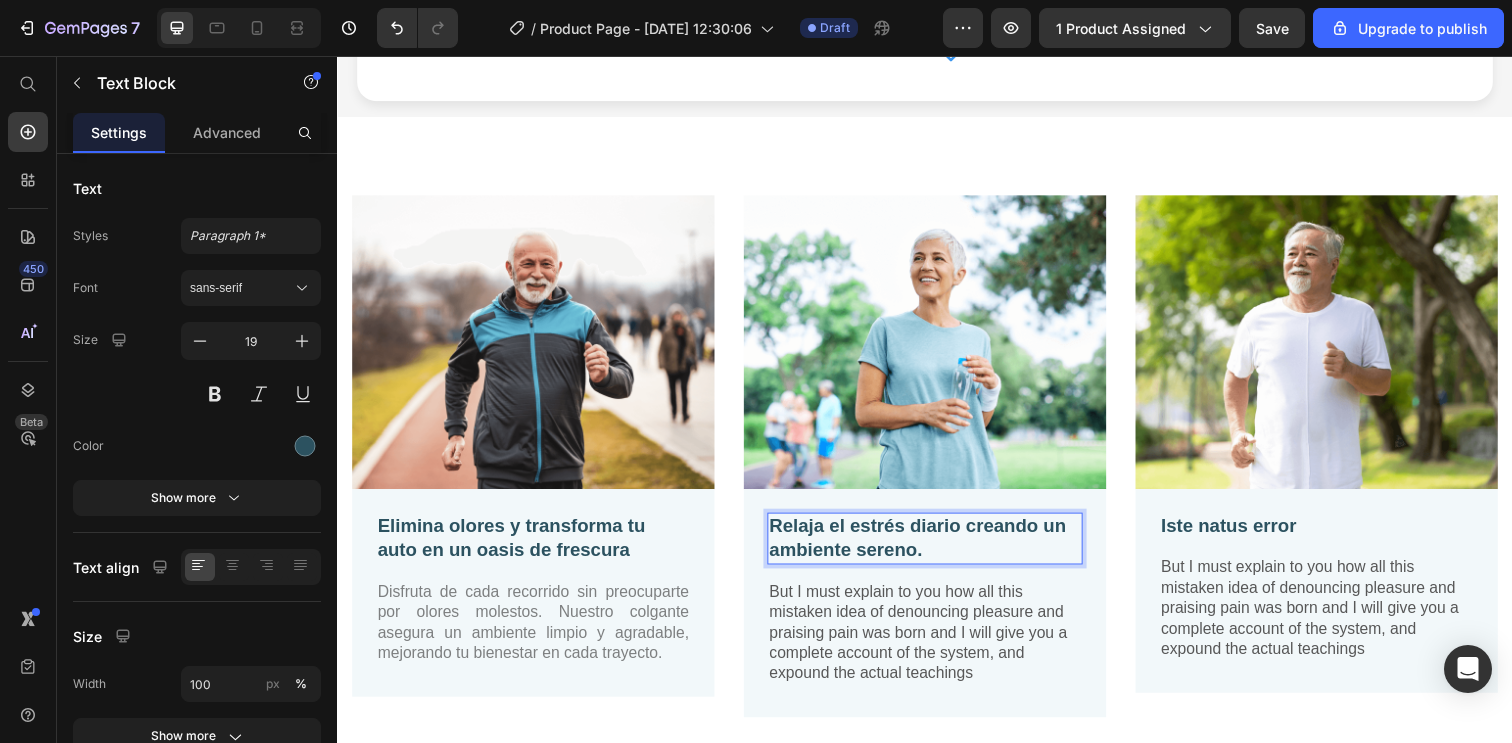 scroll, scrollTop: 938, scrollLeft: 0, axis: vertical 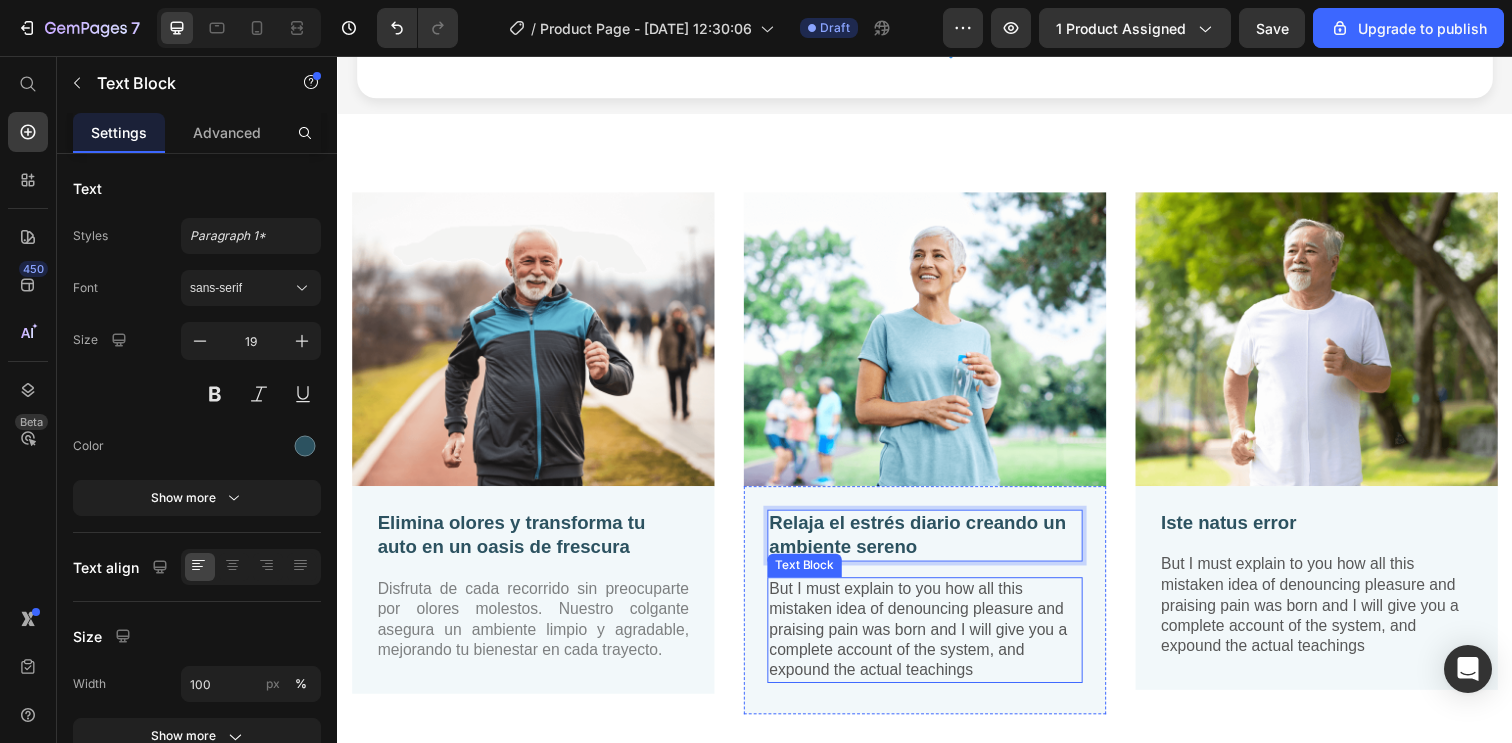 click on "But I must explain to you how all this mistaken idea of denouncing pleasure and praising pain was born and I will give you a complete account of the system, and expound the actual teachings" at bounding box center [937, 642] 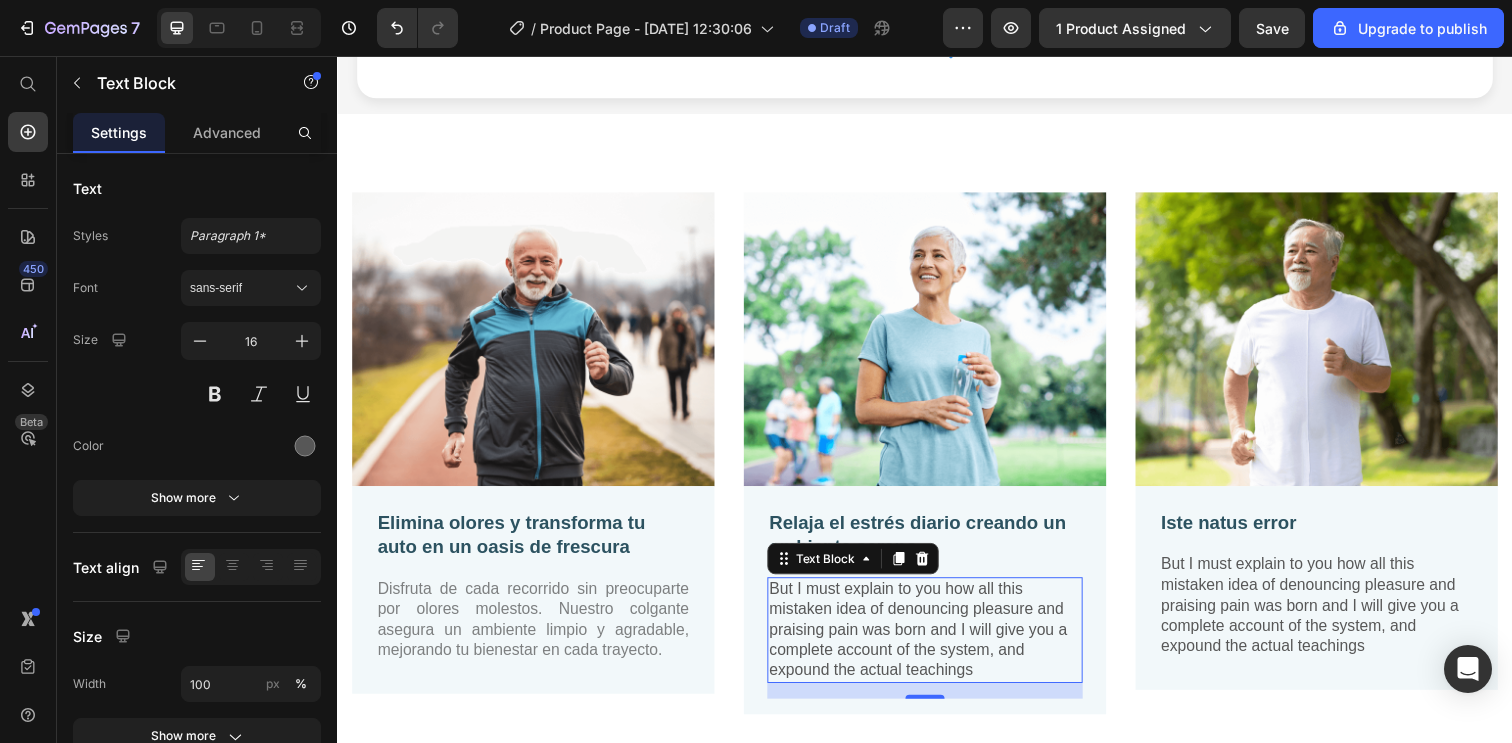 click on "But I must explain to you how all this mistaken idea of denouncing pleasure and praising pain was born and I will give you a complete account of the system, and expound the actual teachings" at bounding box center (937, 642) 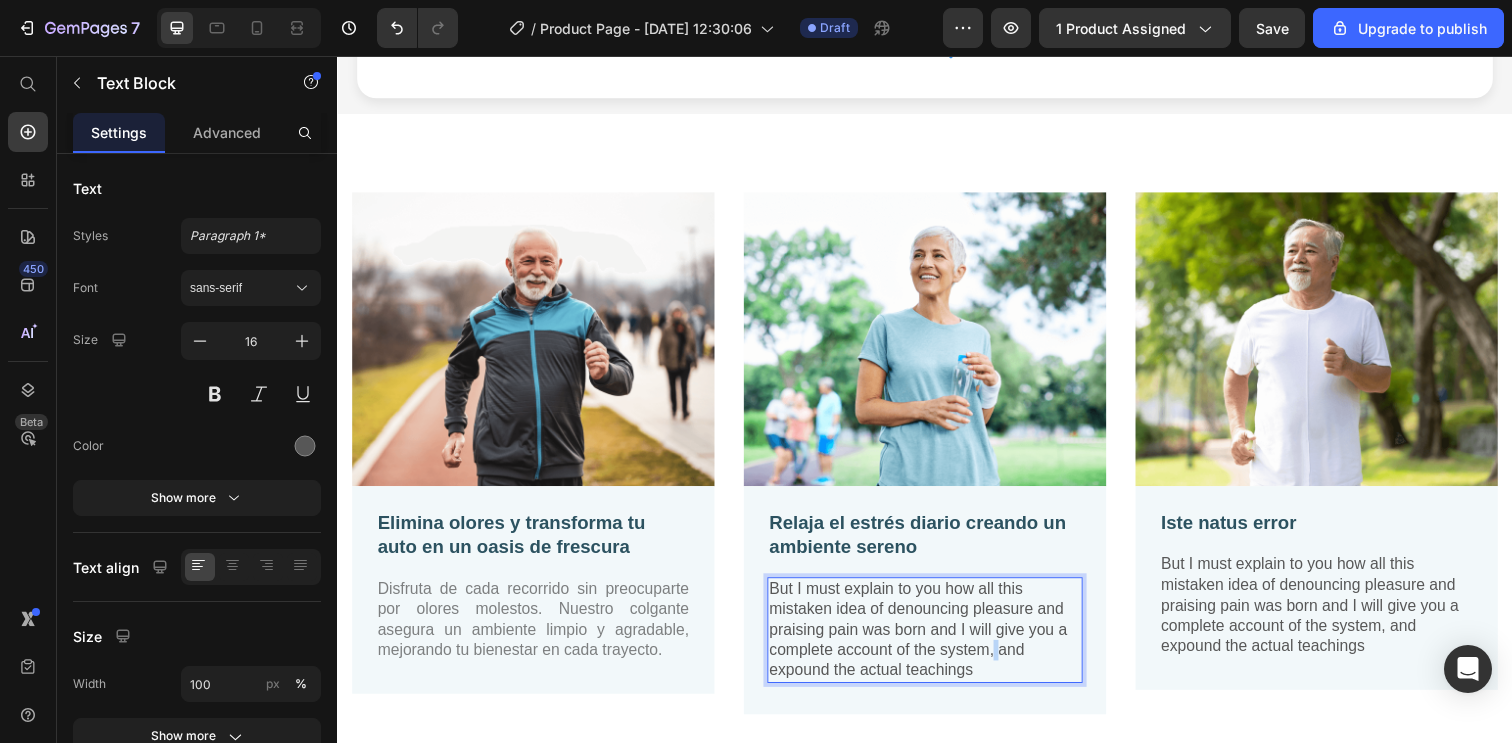 click on "But I must explain to you how all this mistaken idea of denouncing pleasure and praising pain was born and I will give you a complete account of the system, and expound the actual teachings" at bounding box center [937, 642] 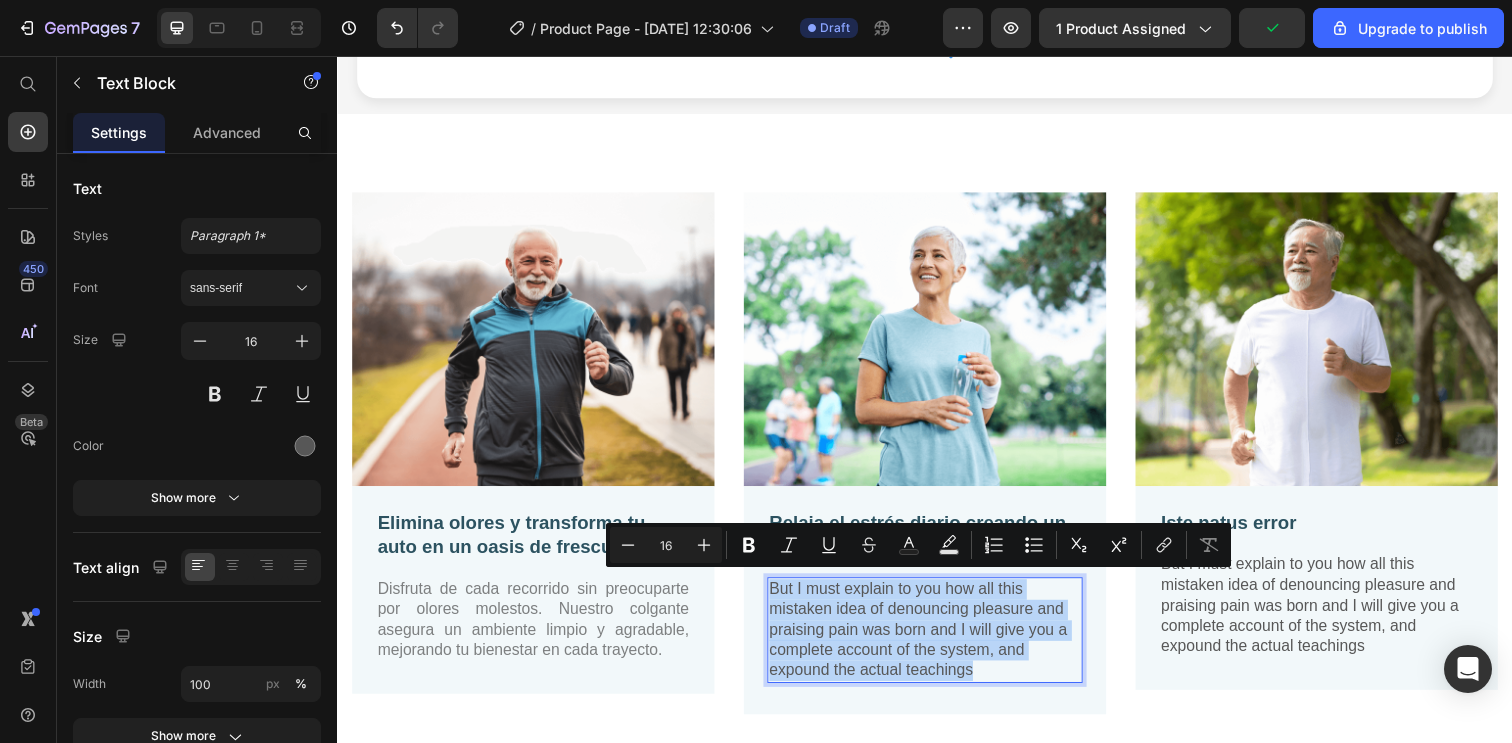 drag, startPoint x: 1008, startPoint y: 679, endPoint x: 818, endPoint y: 594, distance: 208.14658 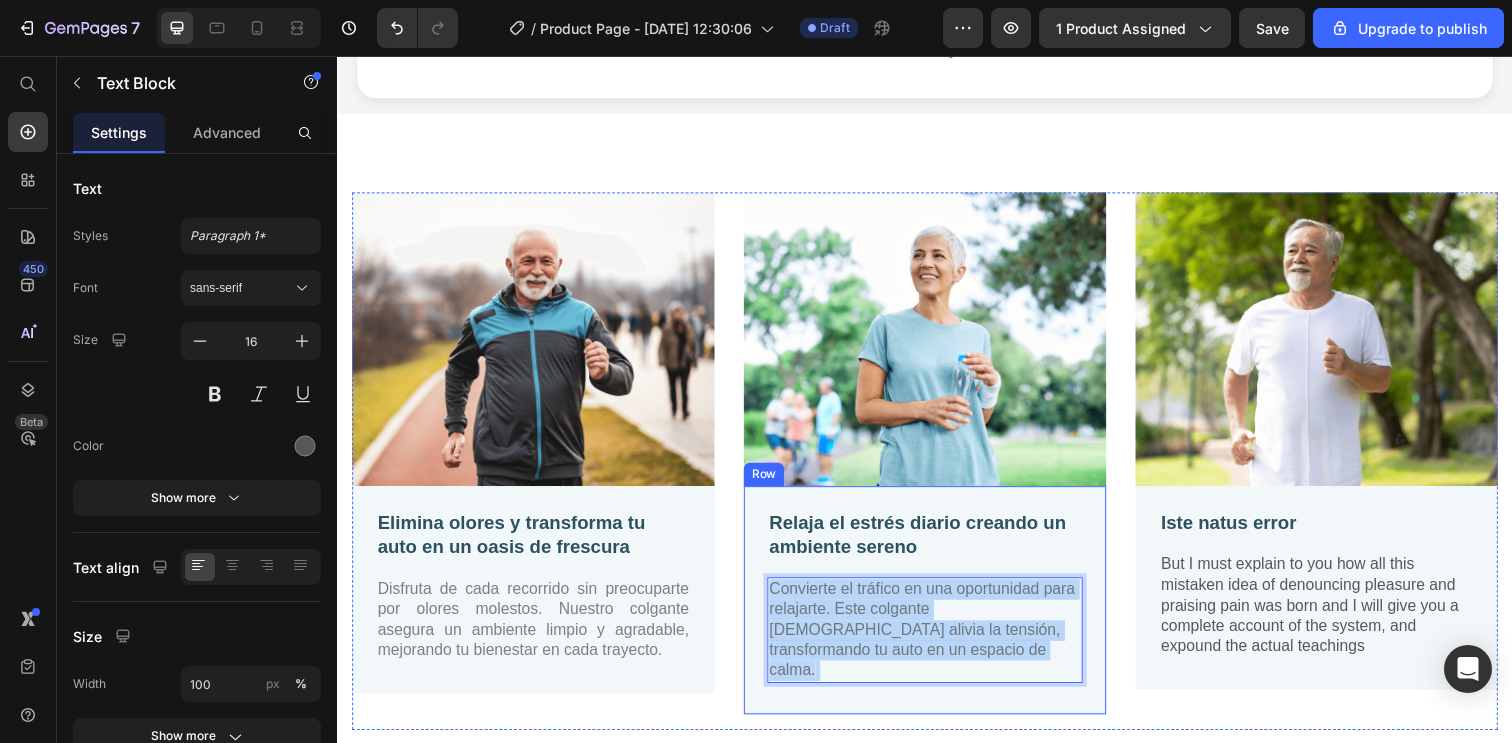 drag, startPoint x: 940, startPoint y: 656, endPoint x: 770, endPoint y: 587, distance: 183.46935 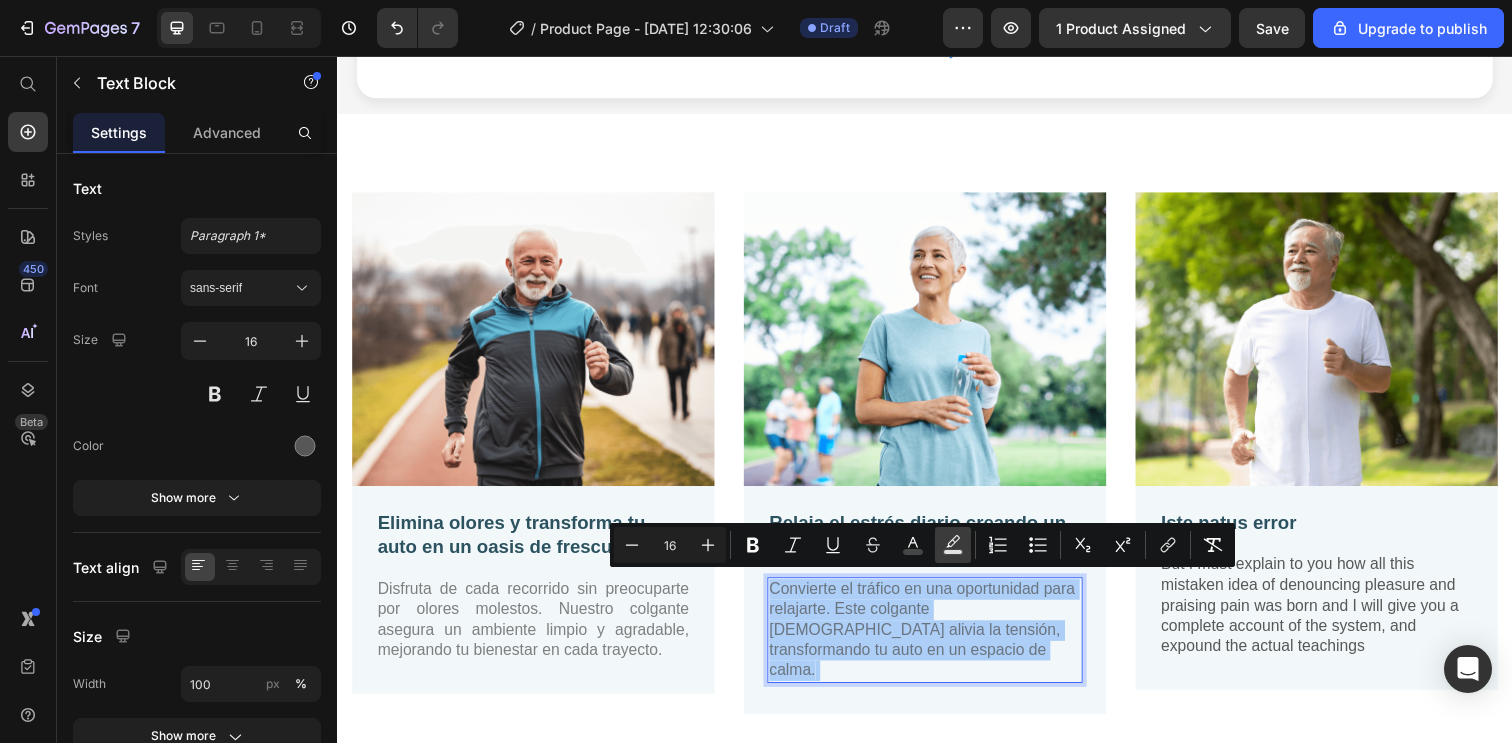 click on "color" at bounding box center (953, 545) 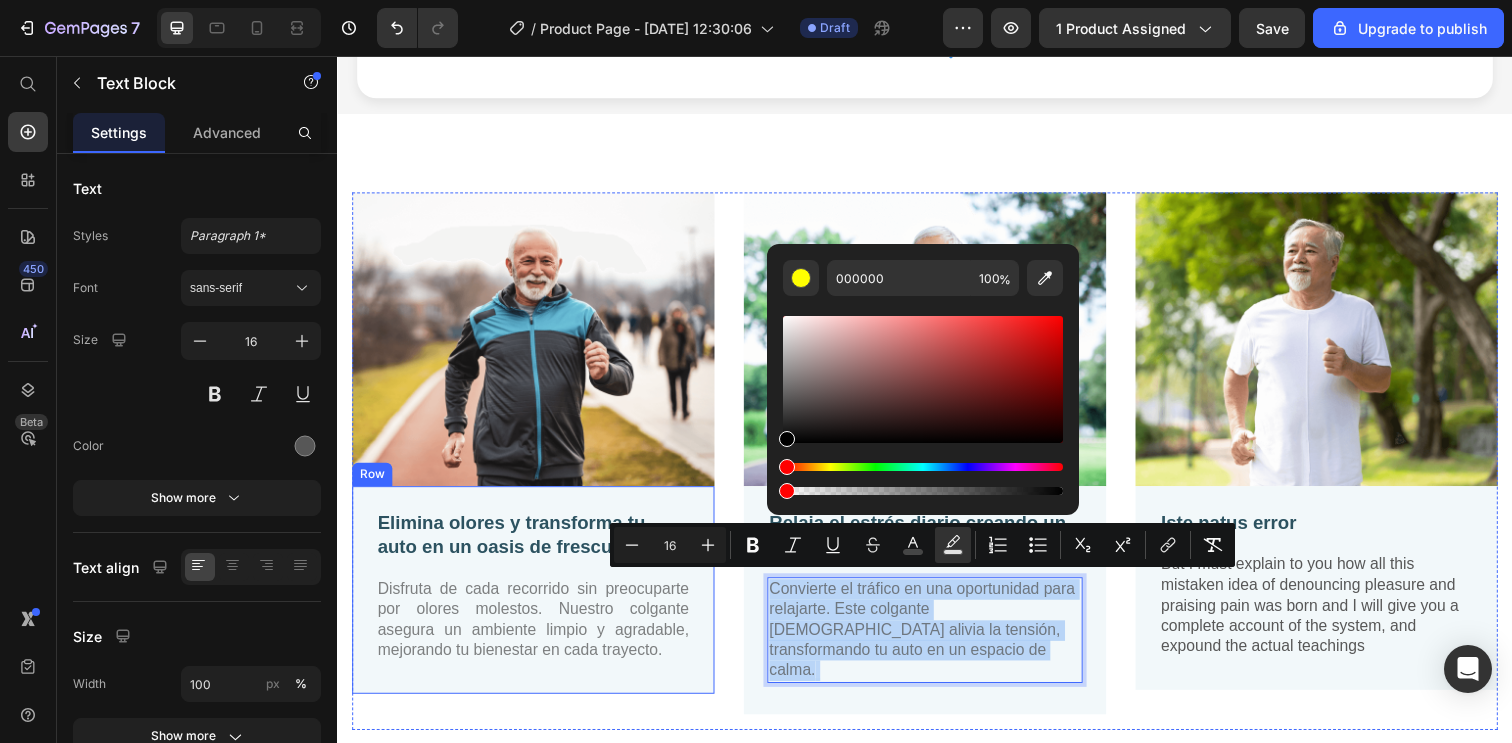 drag, startPoint x: 1146, startPoint y: 546, endPoint x: 690, endPoint y: 490, distance: 459.42572 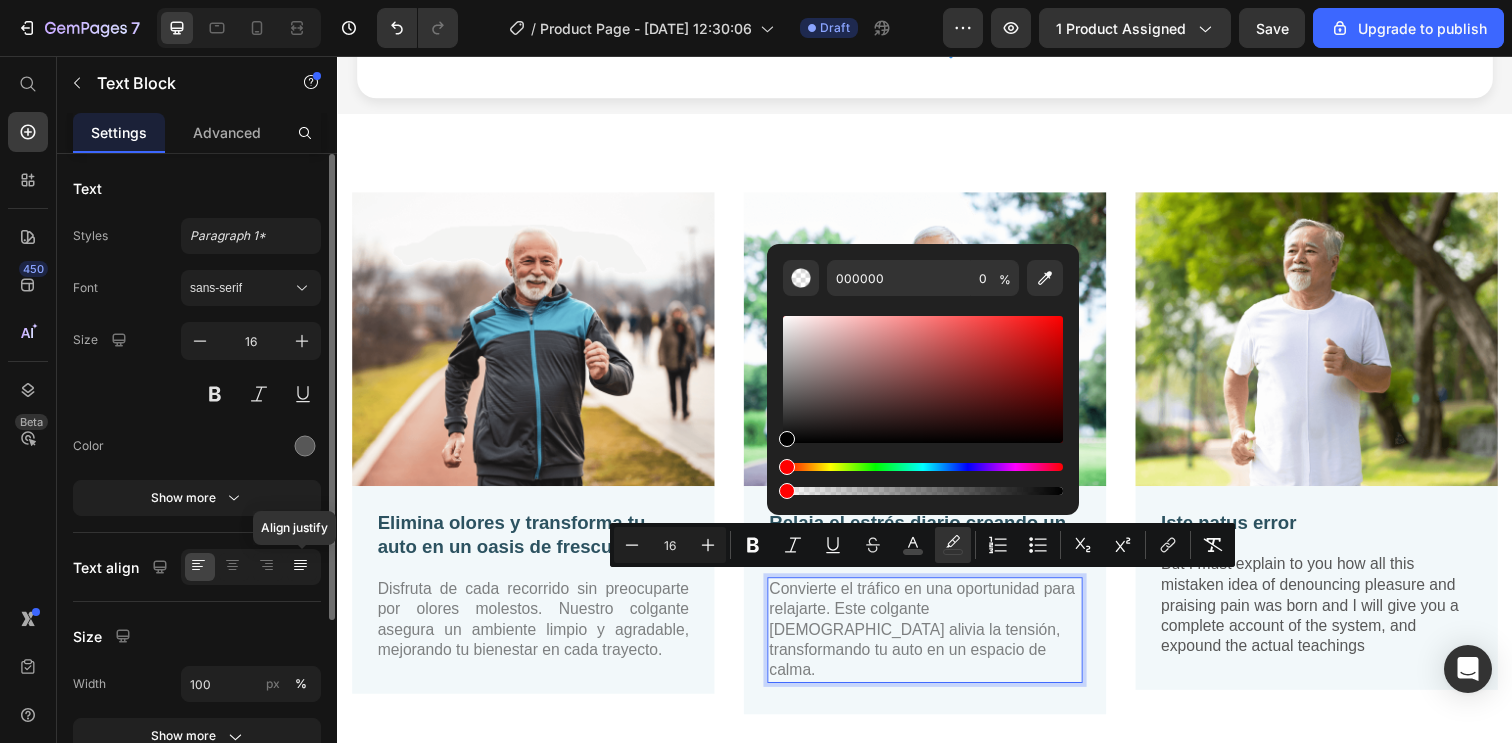click 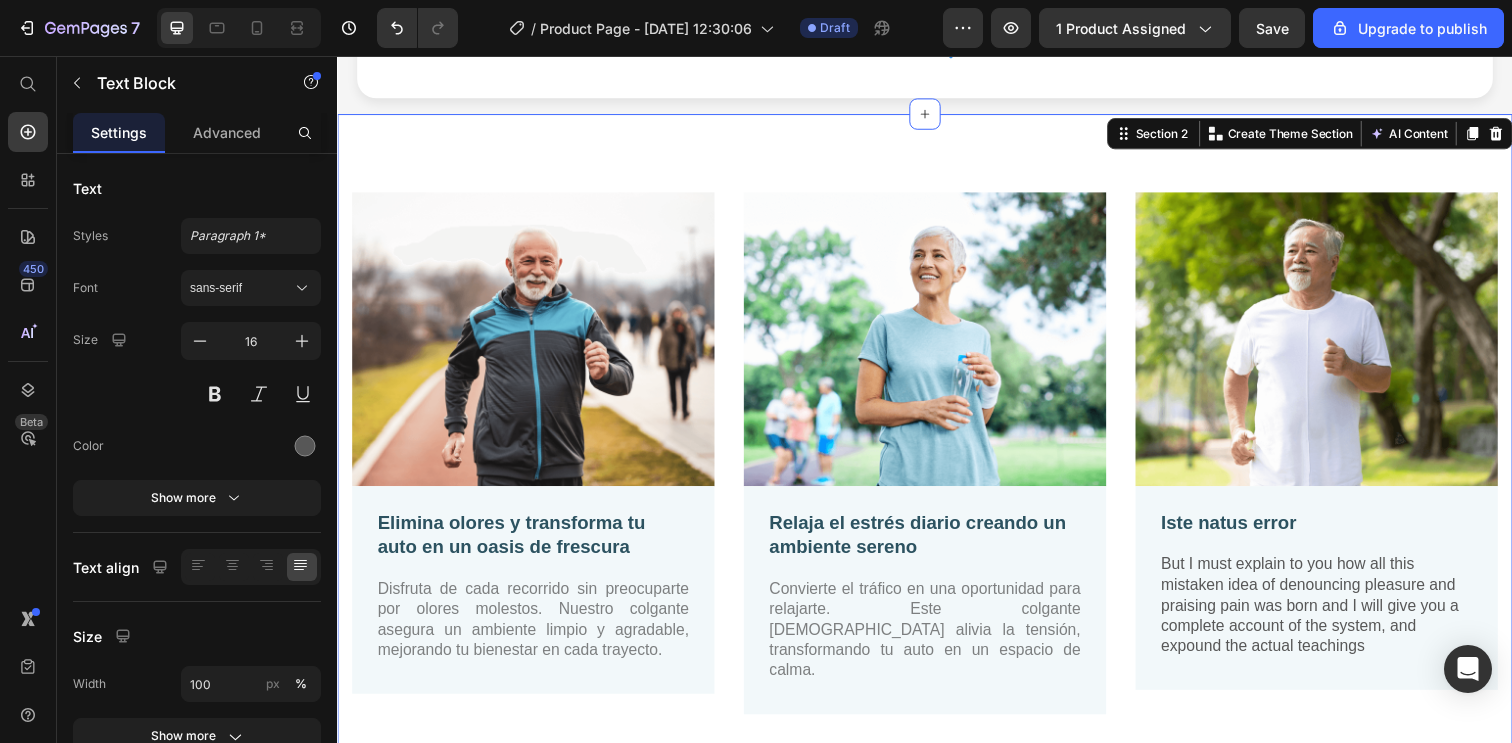click on "Image Elimina olores y transforma tu auto en un oasis de frescura Text Block Disfruta de cada recorrido sin preocuparte por olores molestos. Nuestro colgante asegura un ambiente limpio y agradable, mejorando tu bienestar en cada trayecto. Text Block Row Image Relaja el estrés diario creando un ambiente sereno Text Block Convierte el tráfico en una oportunidad para relajarte. Este colgante aromático alivia la tensión, transformando tu auto en un espacio de calma.  Text Block Row Image Iste natus error Text Block But I must explain to you how all this mistaken idea of denouncing pleasure and praising pain was born and I will give you a complete account of the system, and expound the actual teachings Text Block Row Row Section 2   You can create reusable sections Create Theme Section AI Content Write with GemAI What would you like to describe here? Tone and Voice Persuasive Product GYM GRIPS Show more Generate" at bounding box center [937, 461] 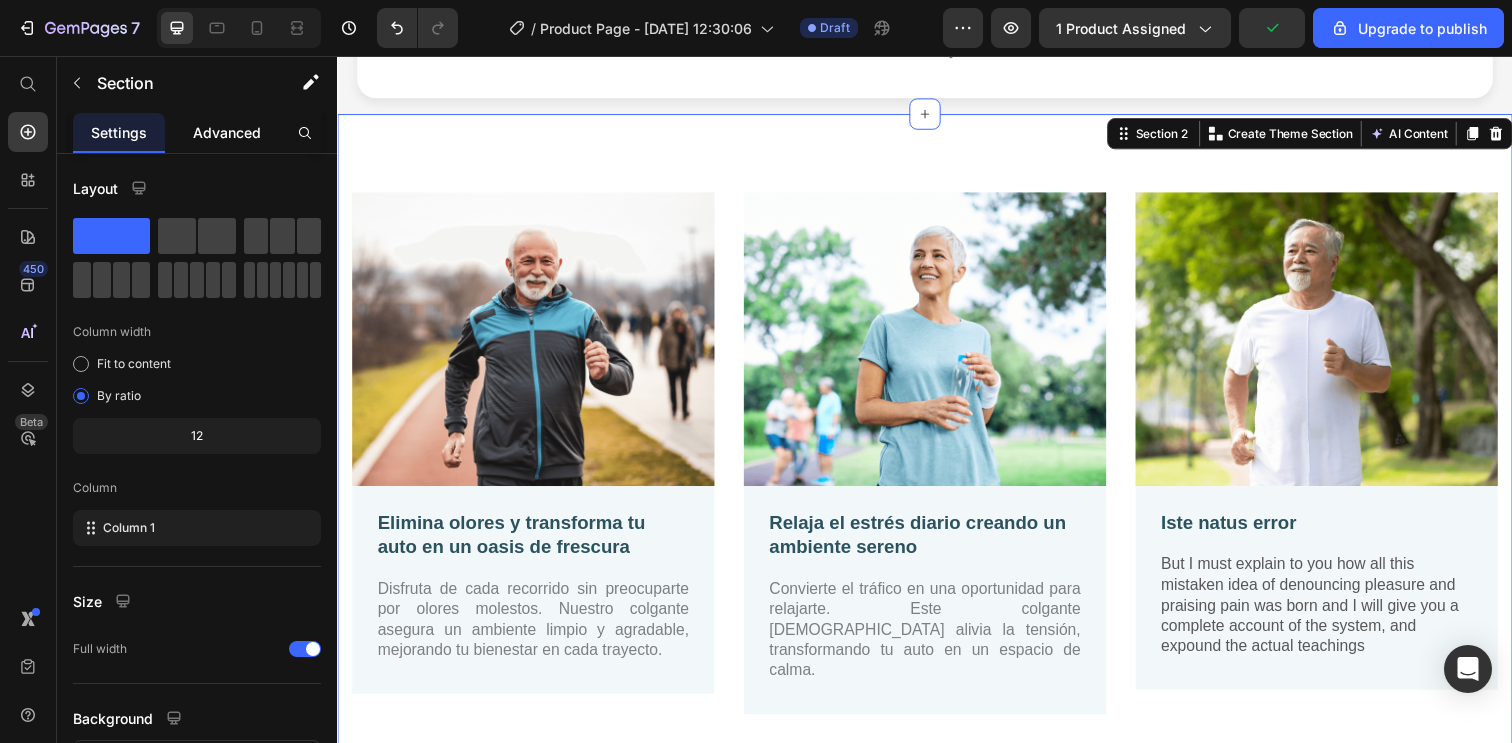click on "Advanced" 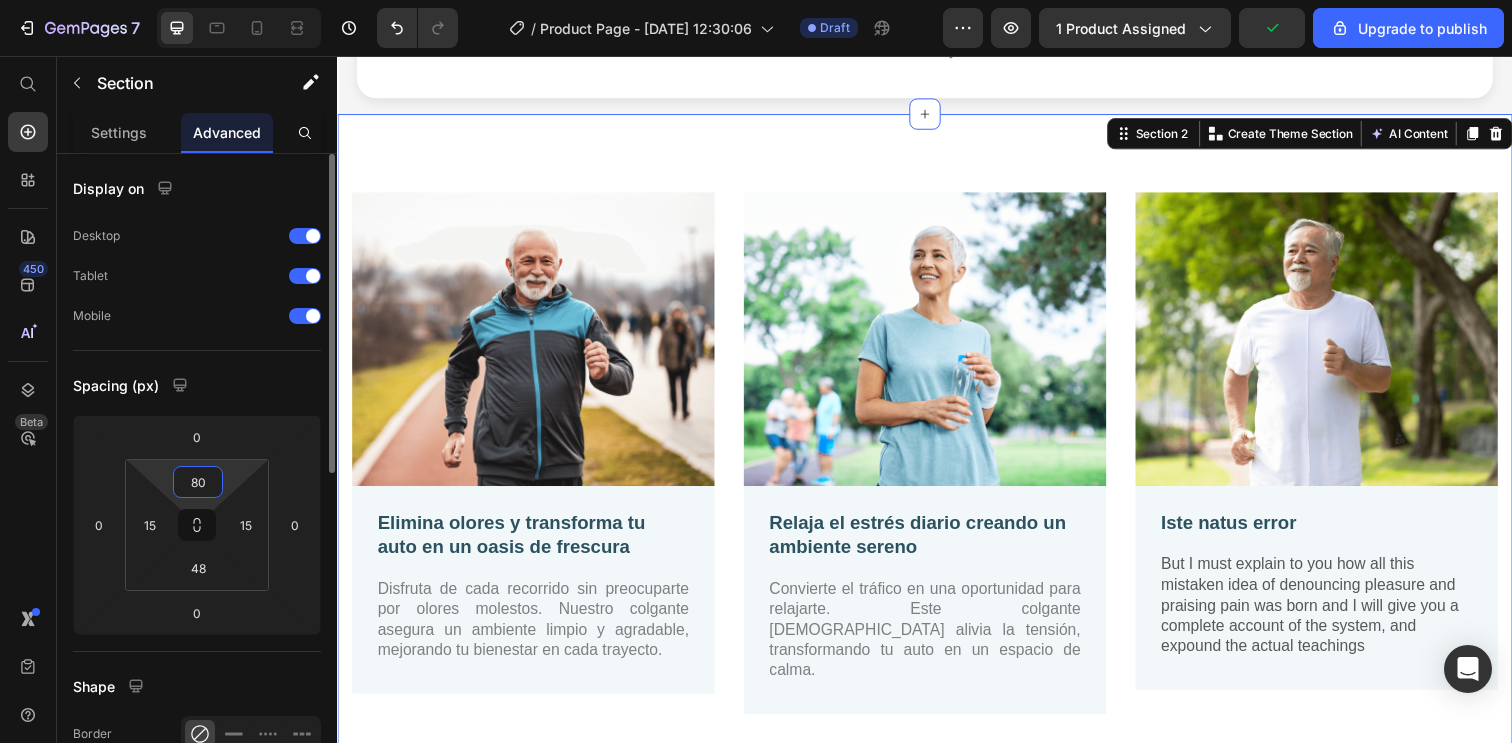 click on "80" at bounding box center [198, 482] 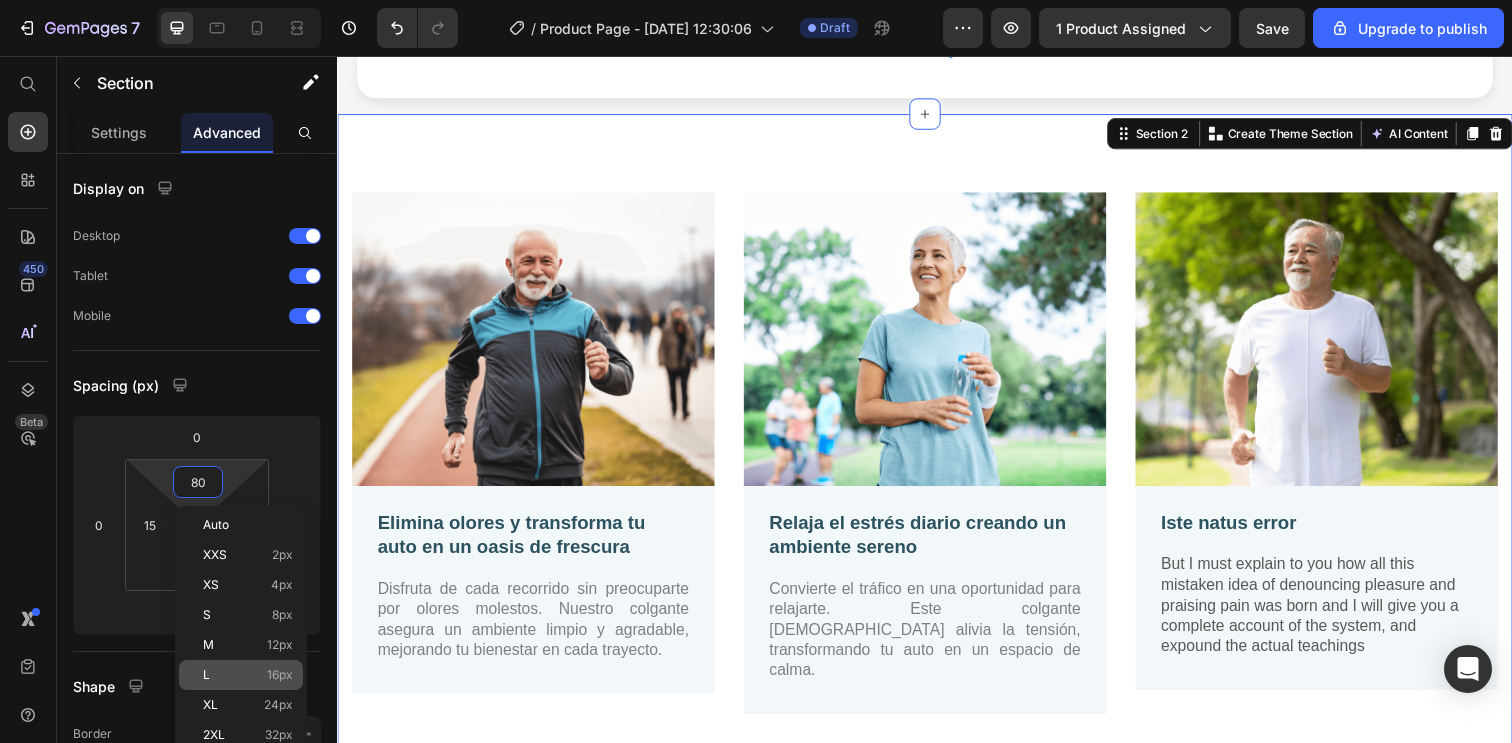 click on "L 16px" 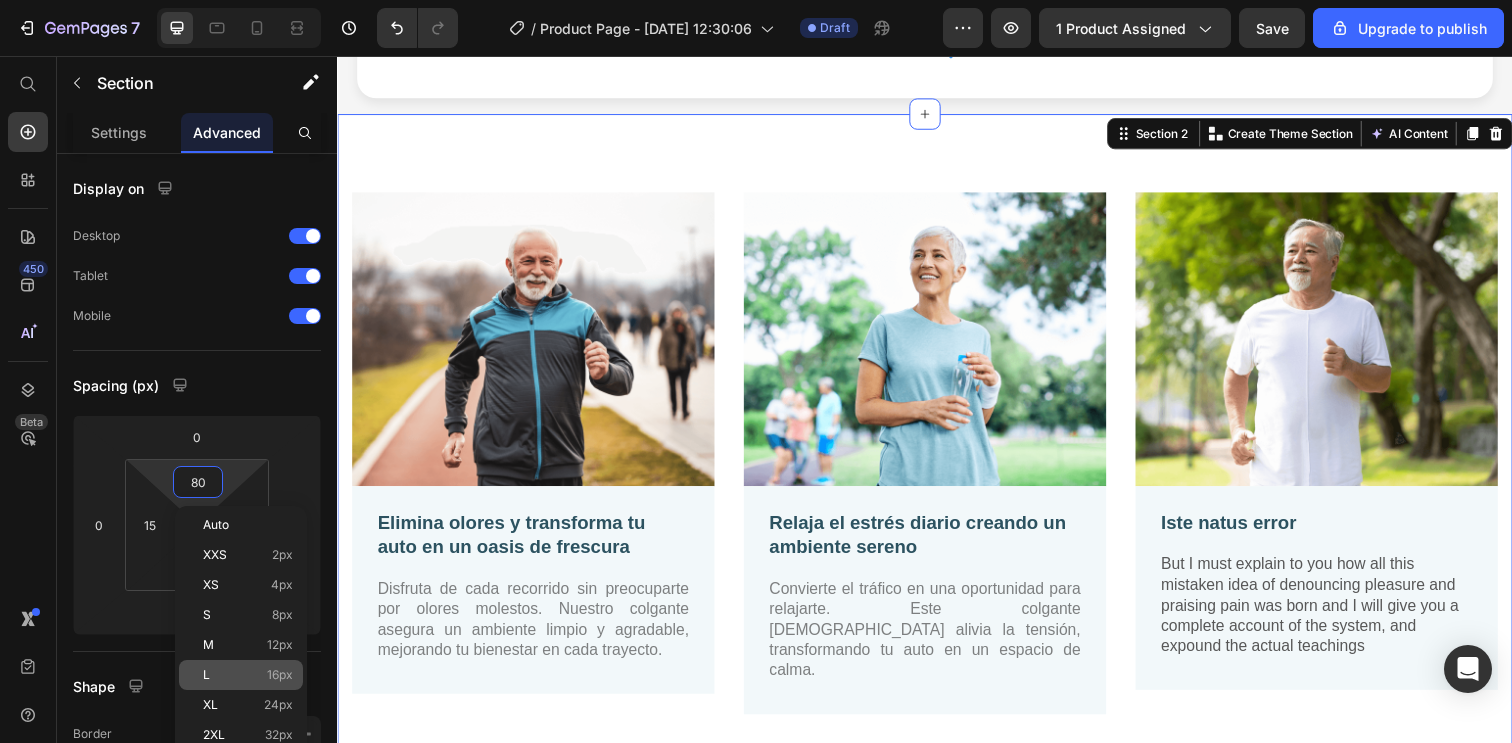 type on "16" 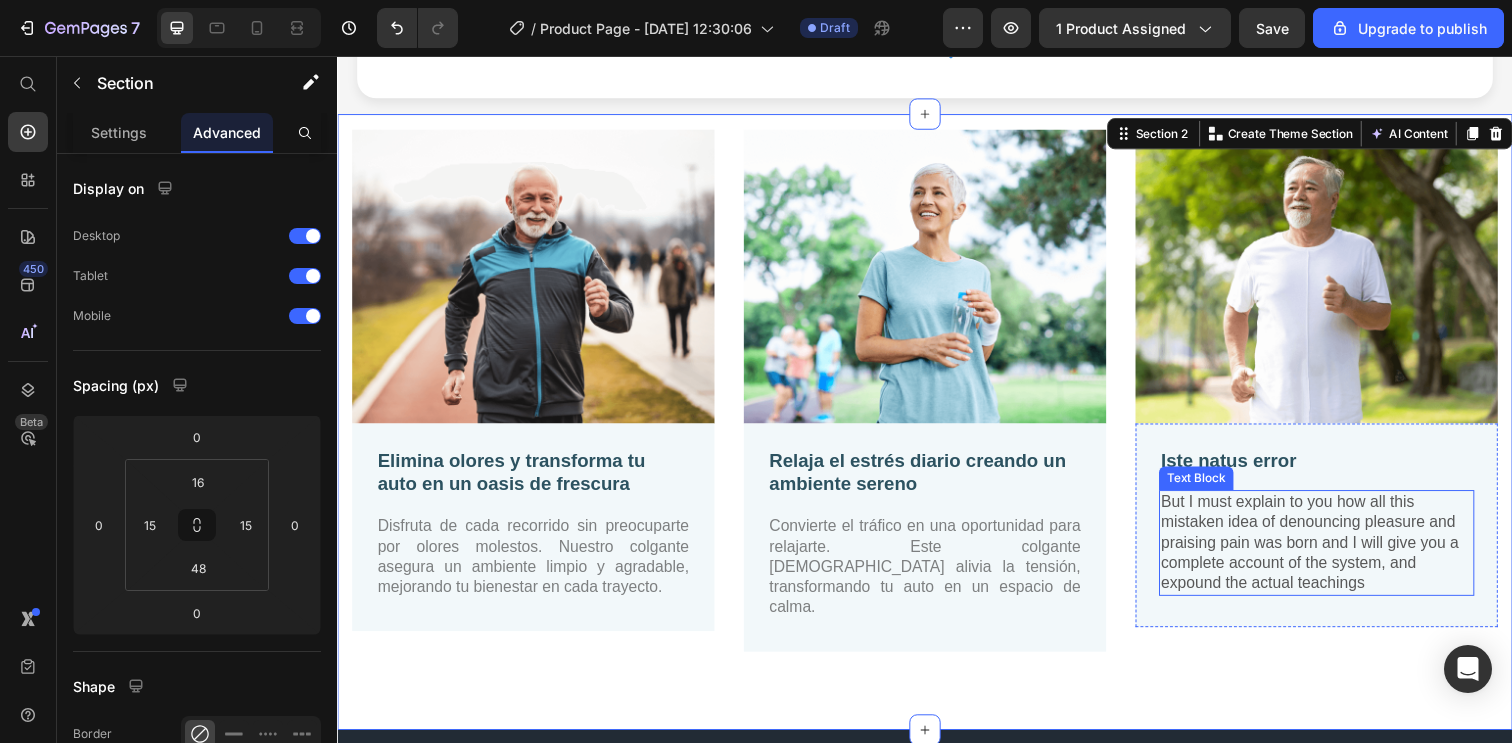click on "But I must explain to you how all this mistaken idea of denouncing pleasure and praising pain was born and I will give you a complete account of the system, and expound the actual teachings" at bounding box center (1337, 553) 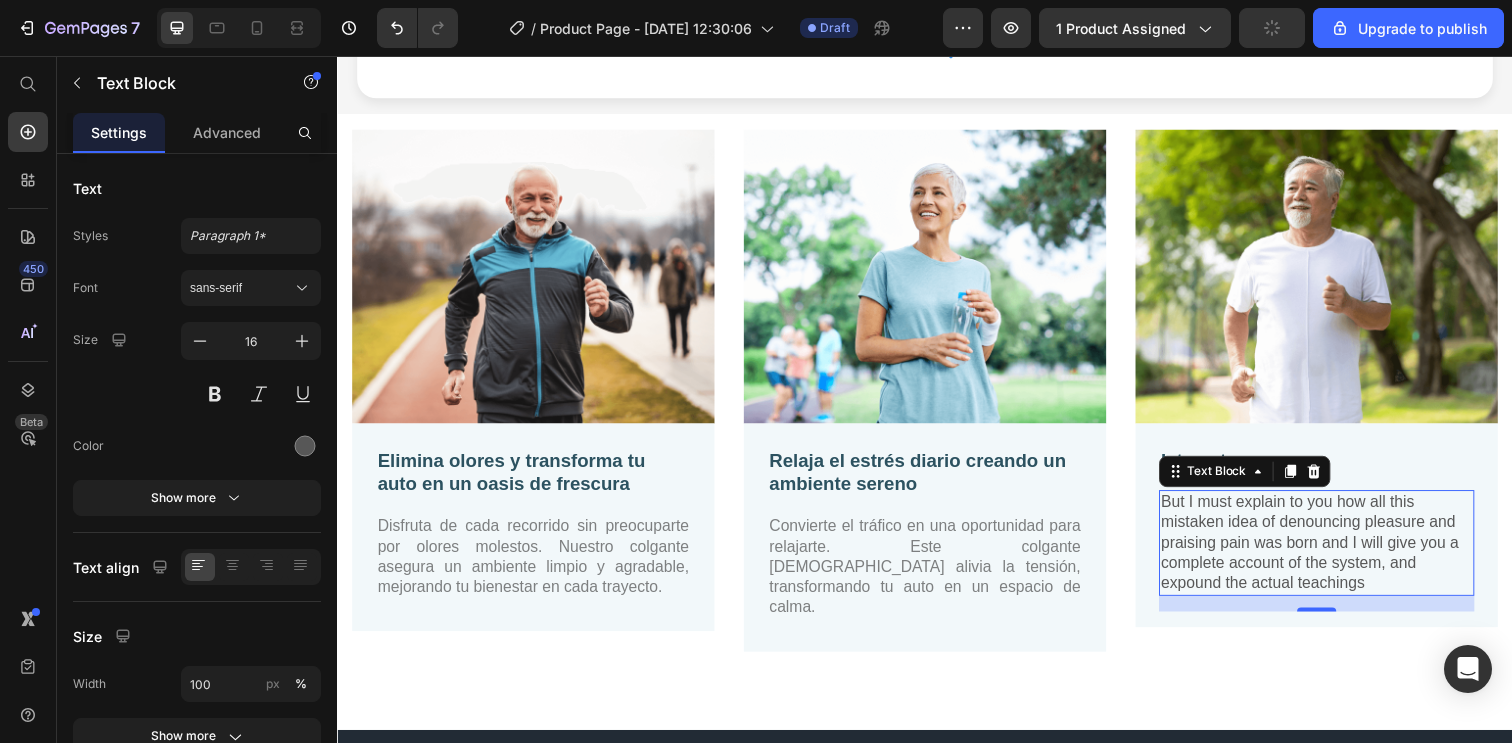 click on "But I must explain to you how all this mistaken idea of denouncing pleasure and praising pain was born and I will give you a complete account of the system, and expound the actual teachings" at bounding box center (1337, 553) 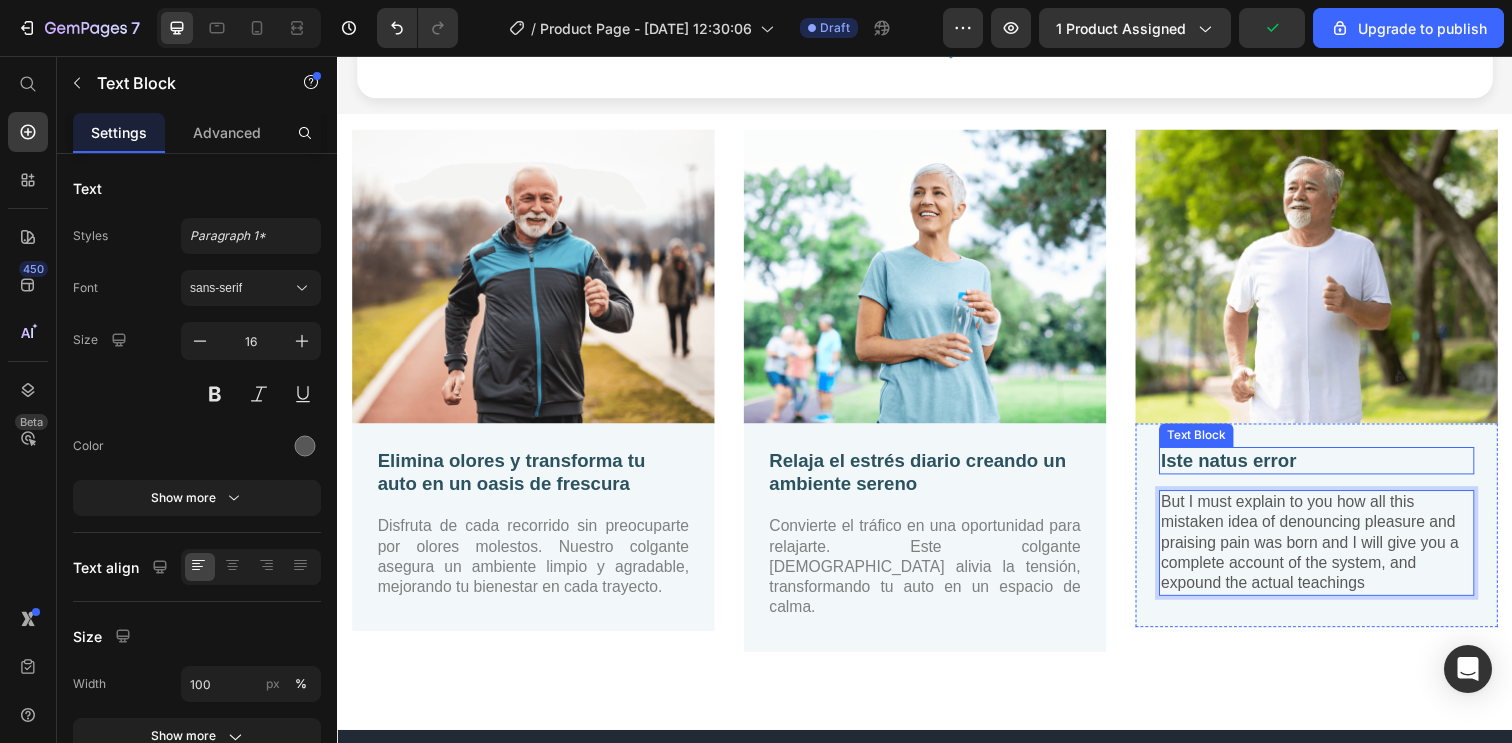 click on "Iste natus error" at bounding box center (1337, 469) 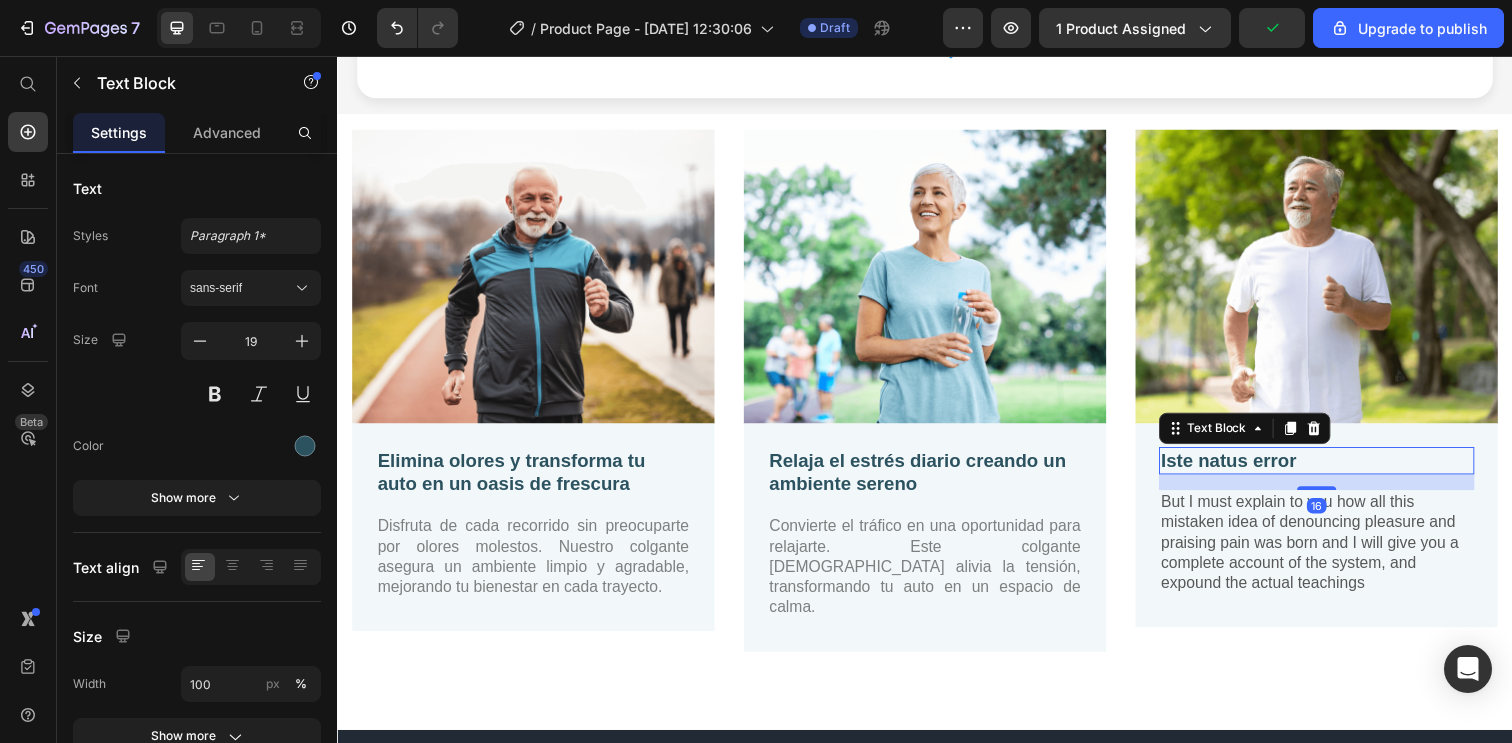 click on "Iste natus error" at bounding box center [1337, 469] 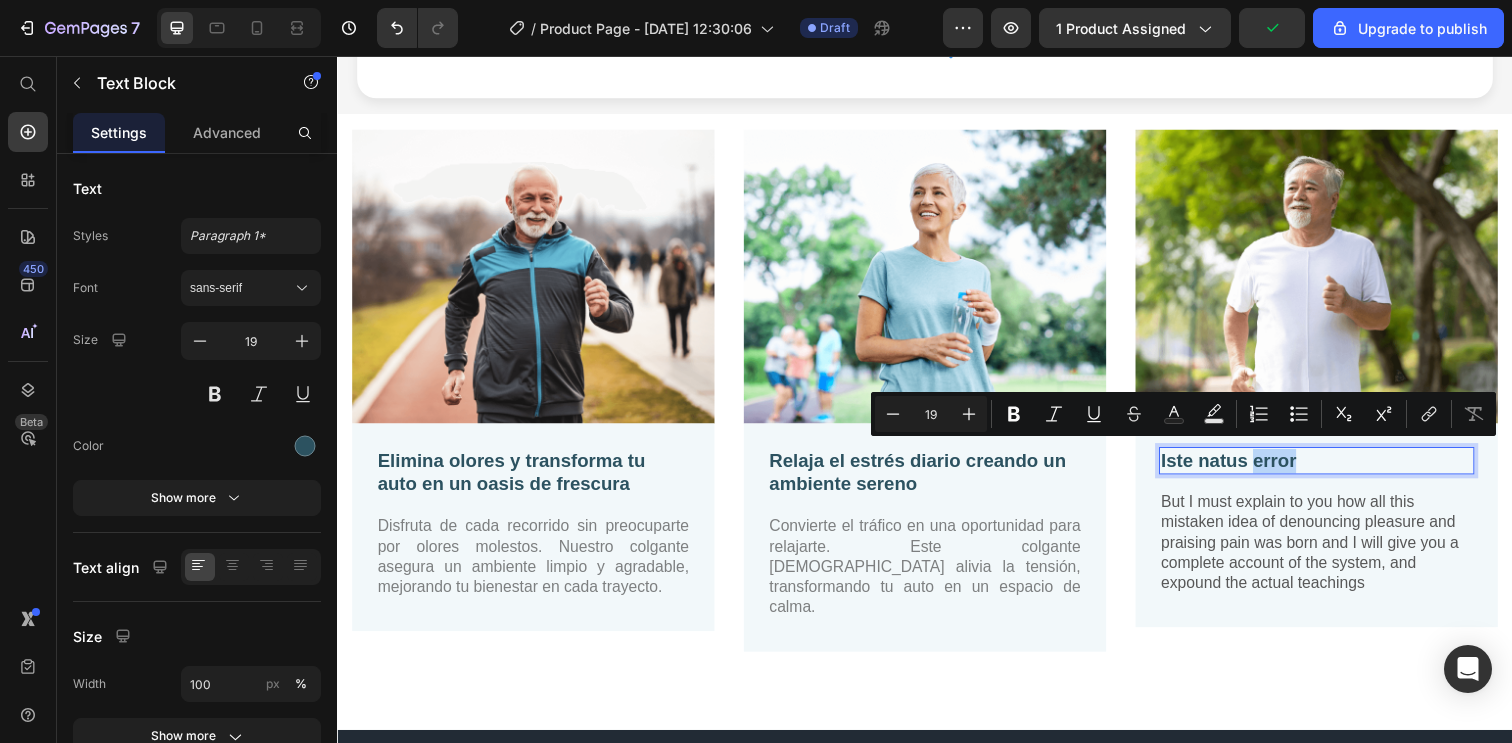 click on "Iste natus error" at bounding box center [1337, 469] 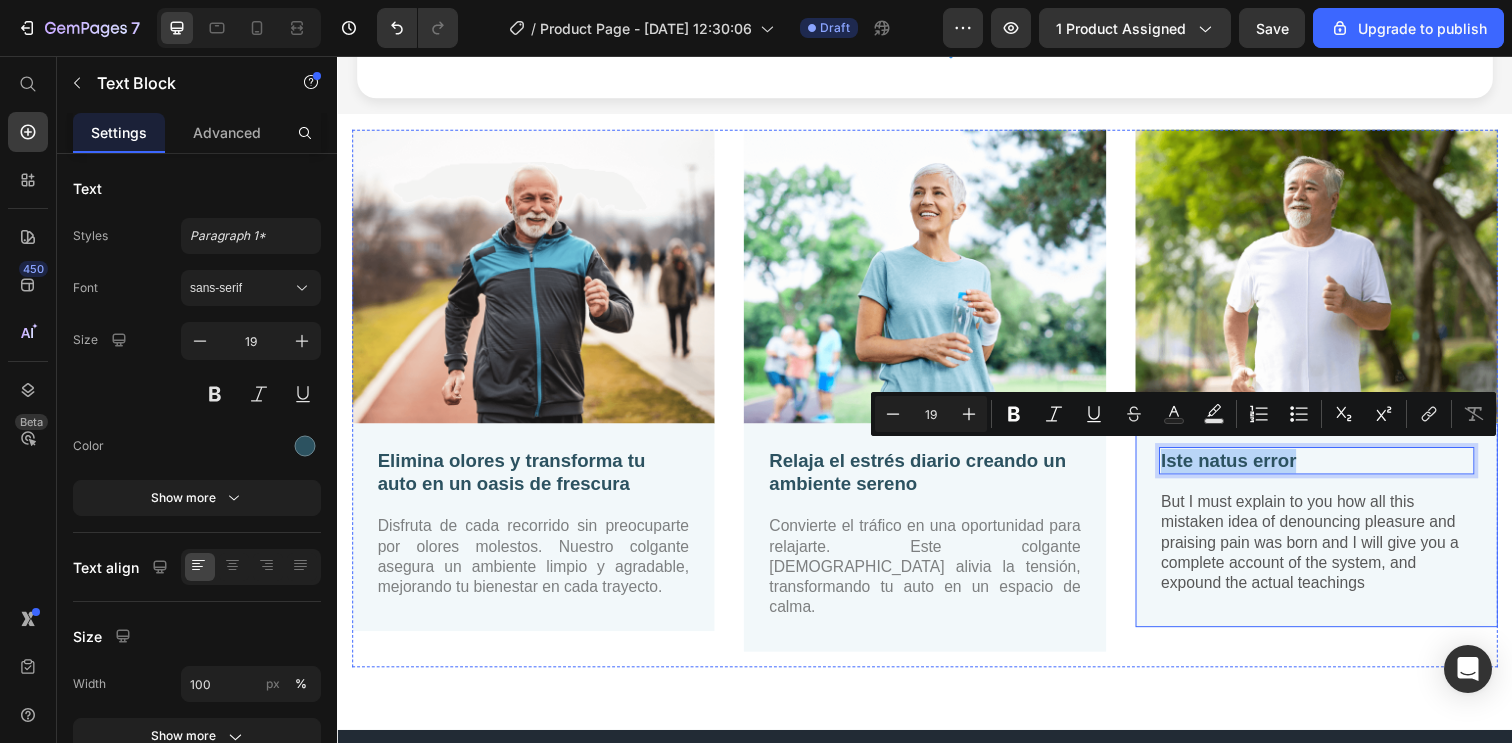 drag, startPoint x: 1319, startPoint y: 464, endPoint x: 1163, endPoint y: 463, distance: 156.0032 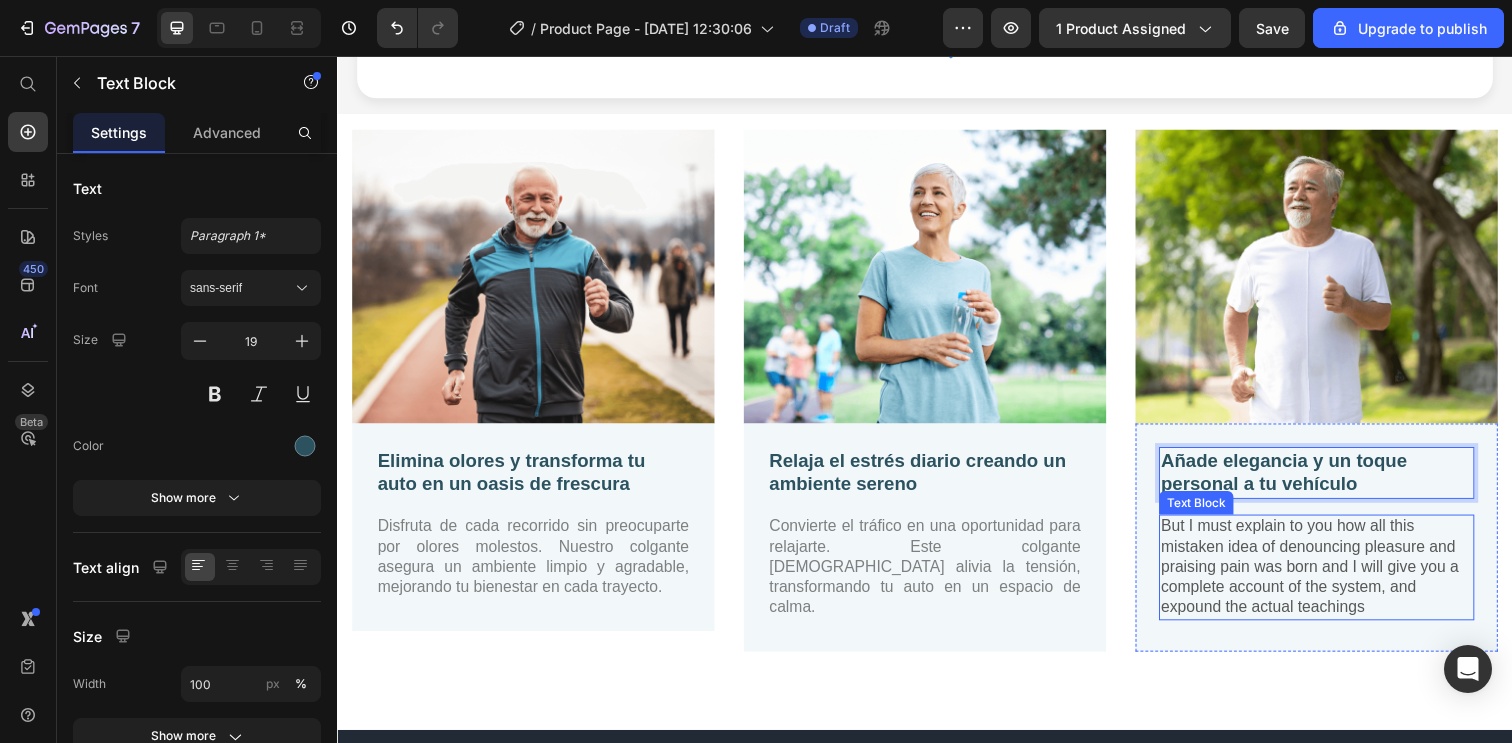 click on "But I must explain to you how all this mistaken idea of denouncing pleasure and praising pain was born and I will give you a complete account of the system, and expound the actual teachings" at bounding box center [1337, 578] 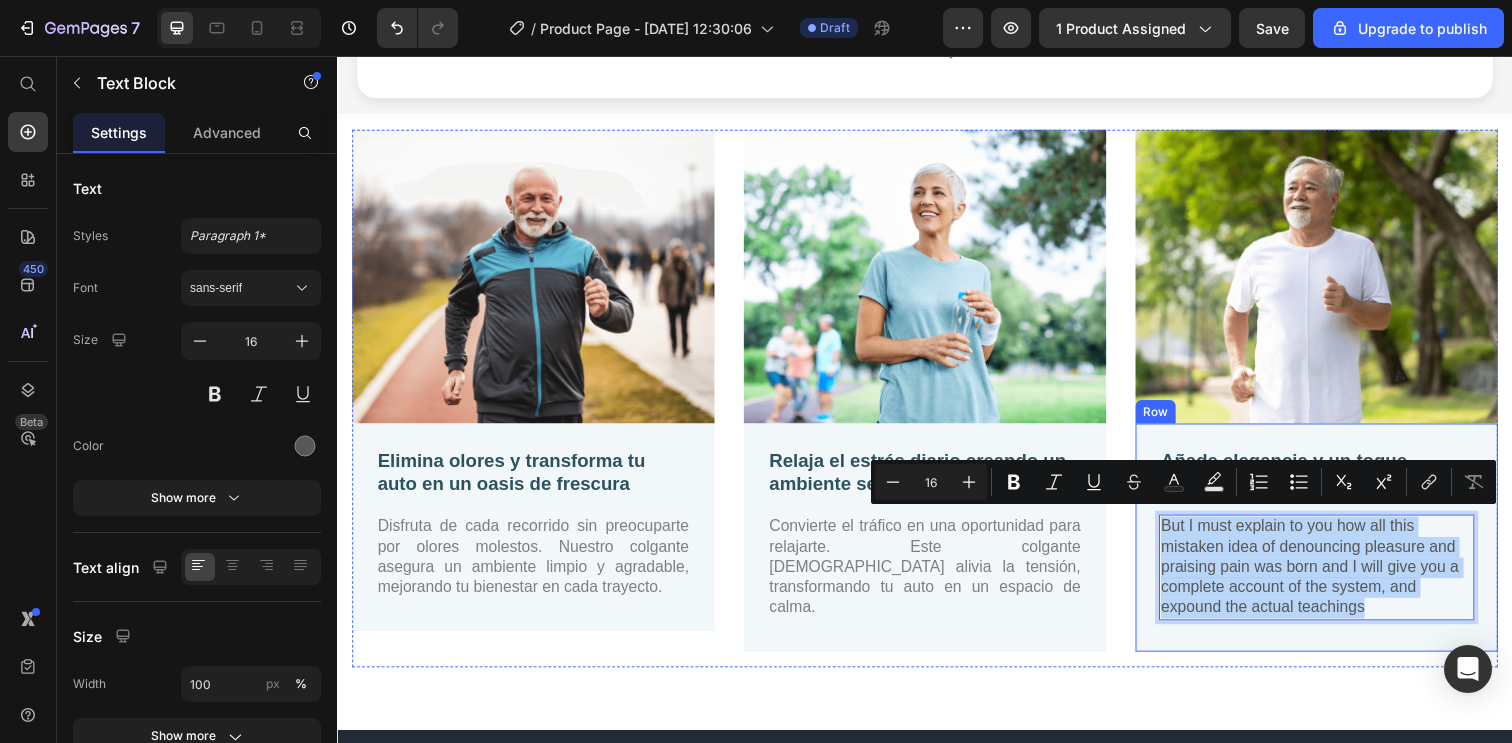 drag, startPoint x: 1414, startPoint y: 616, endPoint x: 1164, endPoint y: 527, distance: 265.36957 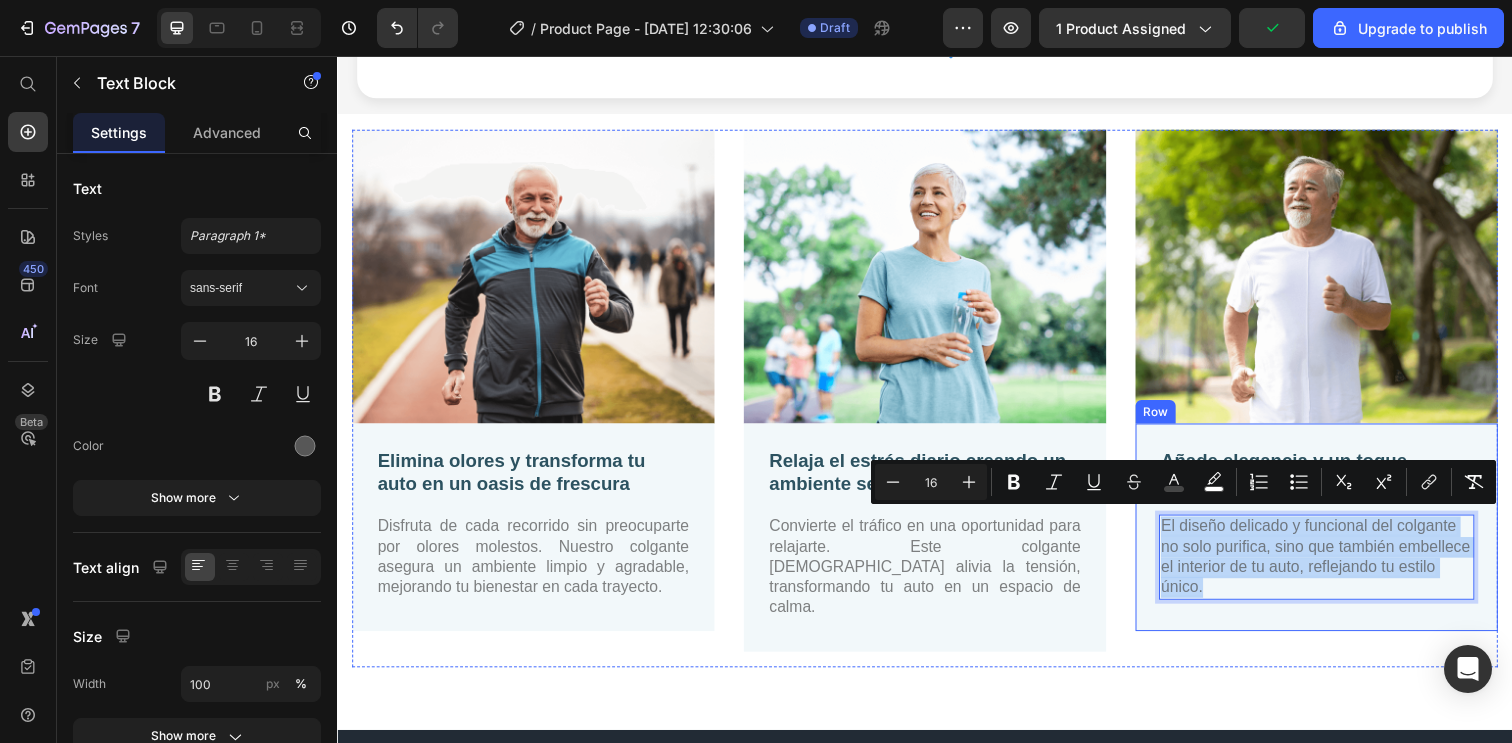 drag, startPoint x: 1299, startPoint y: 594, endPoint x: 1163, endPoint y: 513, distance: 158.29404 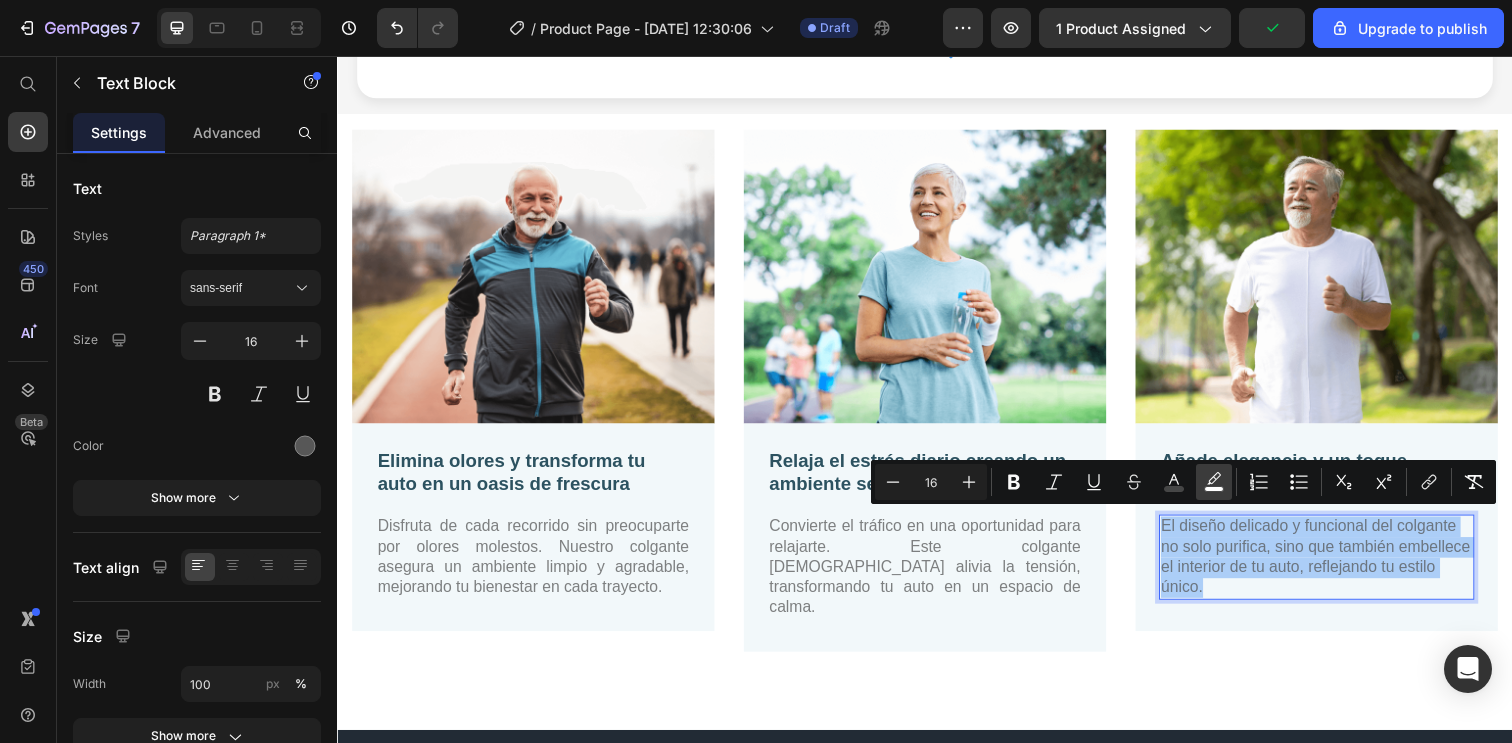click 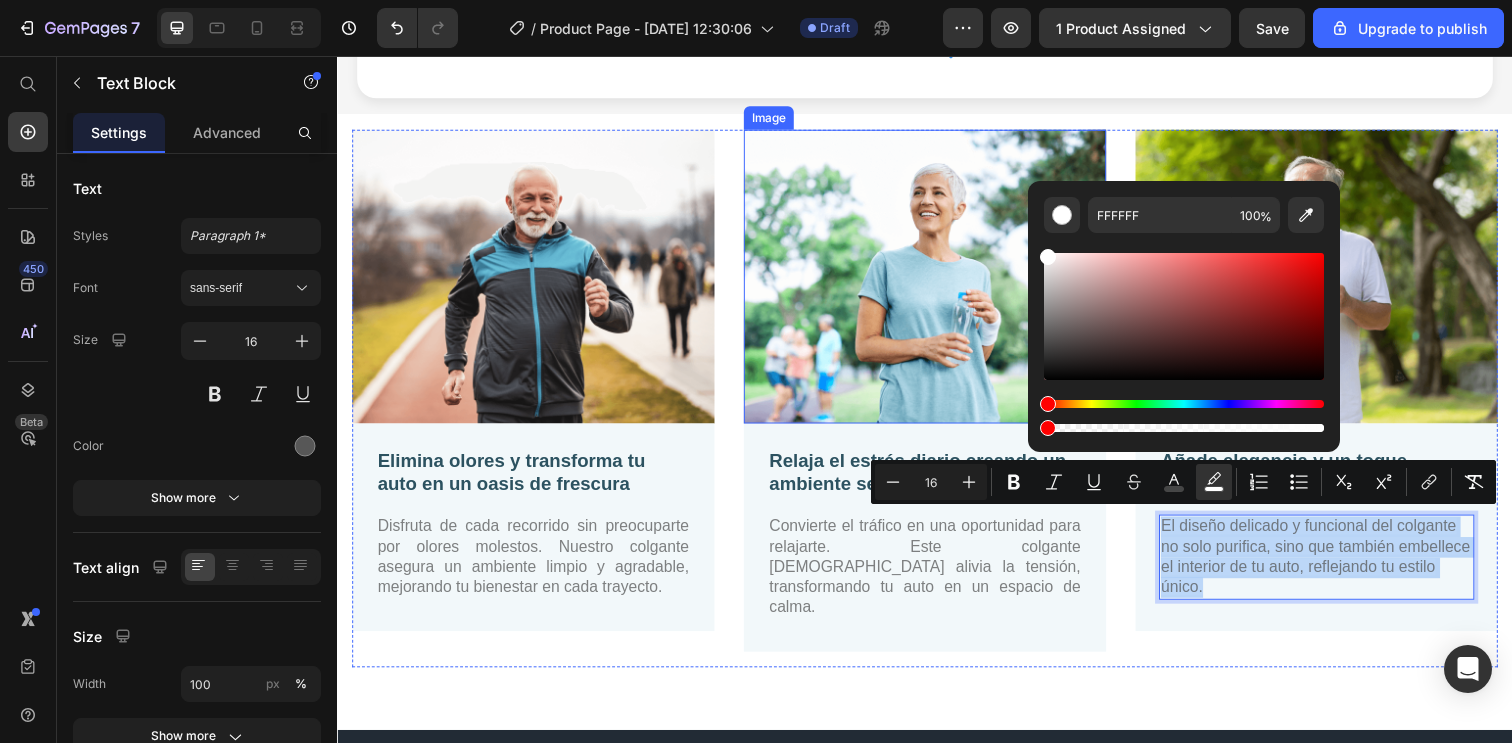 drag, startPoint x: 1470, startPoint y: 480, endPoint x: 956, endPoint y: 412, distance: 518.4785 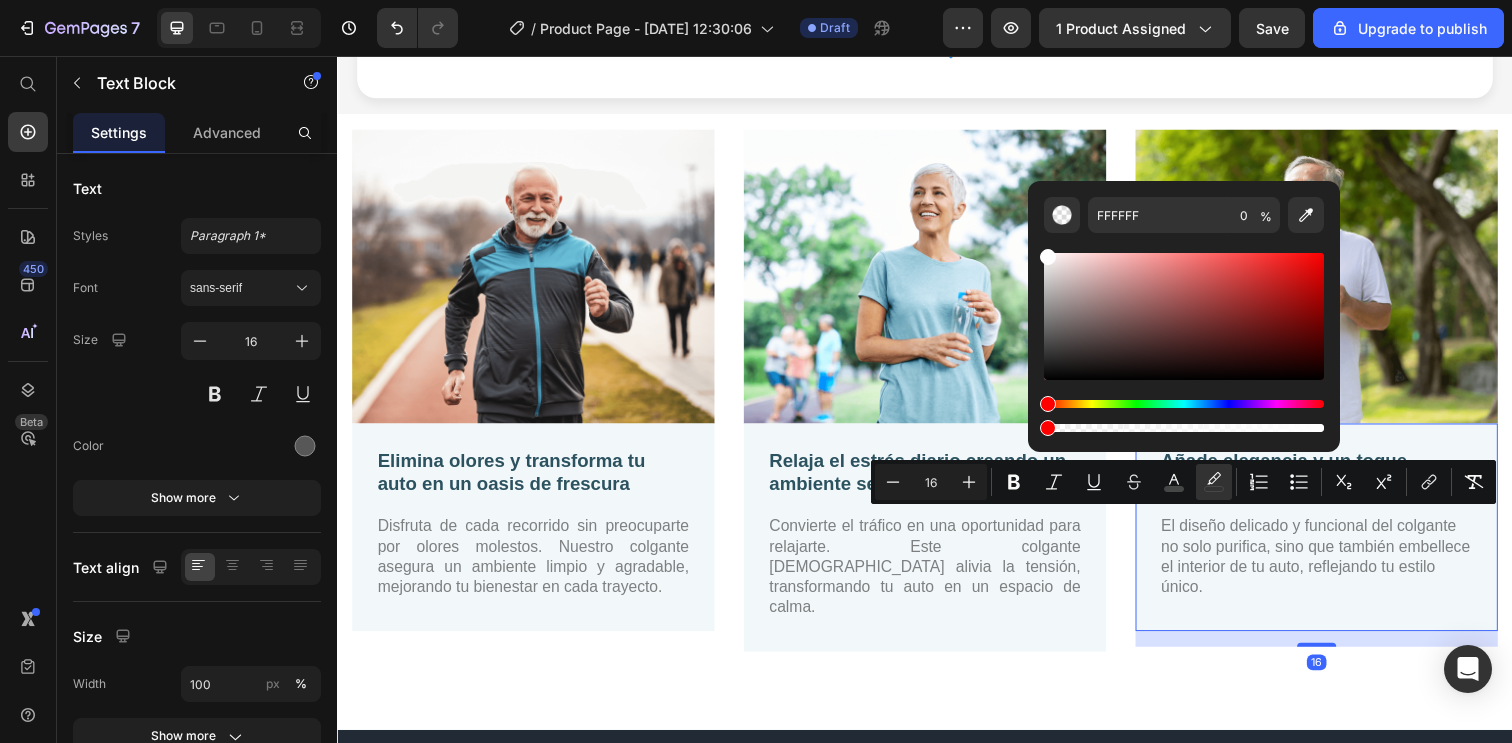 click on "Añade elegancia y un toque personal a tu vehículo Text Block El diseño delicado y funcional del colgante no solo purifica, sino que también embellece el interior de tu auto, reflejando tu estilo único. Text Block Row   16" at bounding box center (1337, 537) 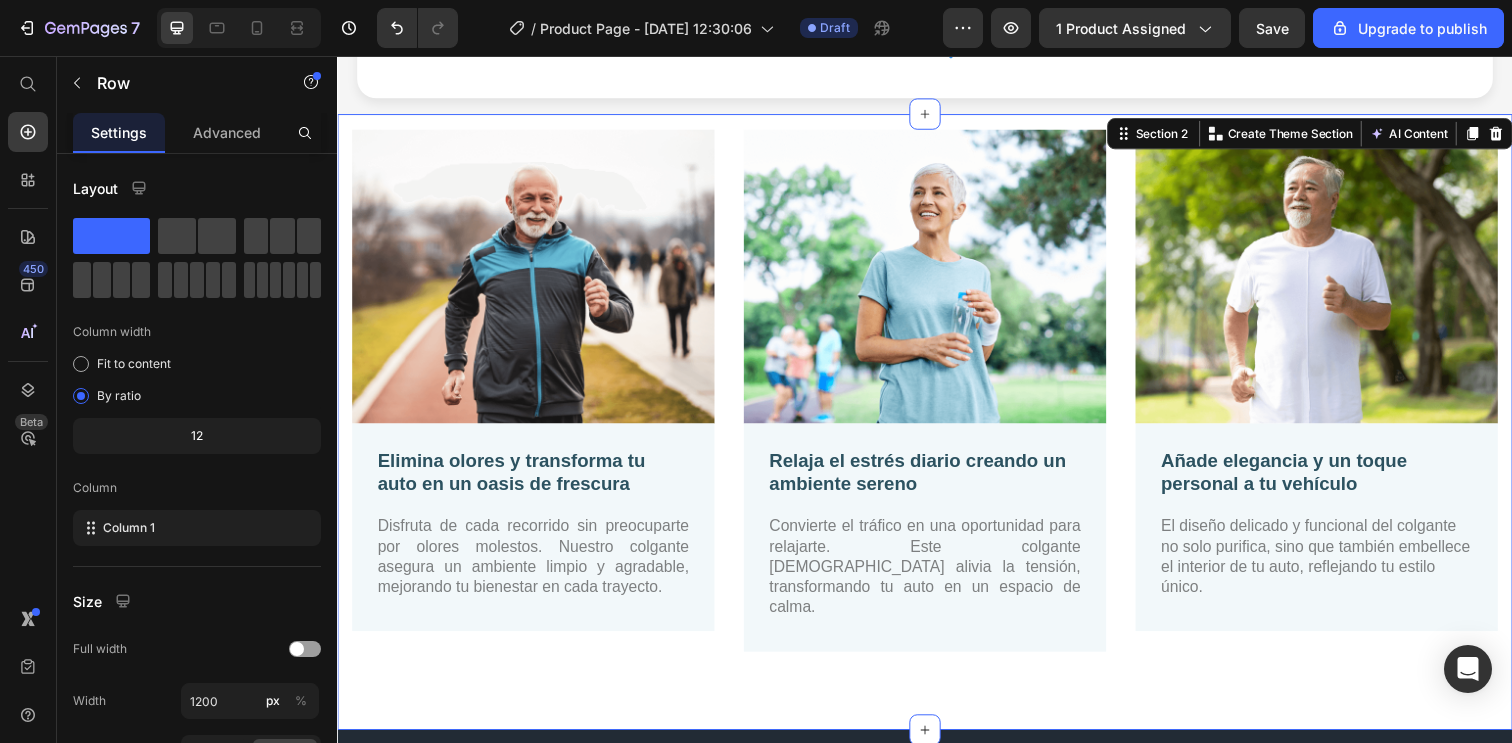 click on "Image Elimina olores y transforma tu auto en un oasis de frescura Text Block Disfruta de cada recorrido sin preocuparte por olores molestos. Nuestro colgante asegura un ambiente limpio y agradable, mejorando tu bienestar en cada trayecto. Text Block Row Image Relaja el estrés diario creando un ambiente sereno Text Block Convierte el tráfico en una oportunidad para relajarte. Este colgante [DEMOGRAPHIC_DATA] alivia la tensión, transformando tu auto en un espacio de calma.  Text Block Row Image Añade elegancia y un toque personal a tu vehículo Text Block El diseño delicado y funcional del colgante no solo purifica, sino que también embellece el interior de tu auto, reflejando tu estilo único. Text Block Row Row" at bounding box center [937, 413] 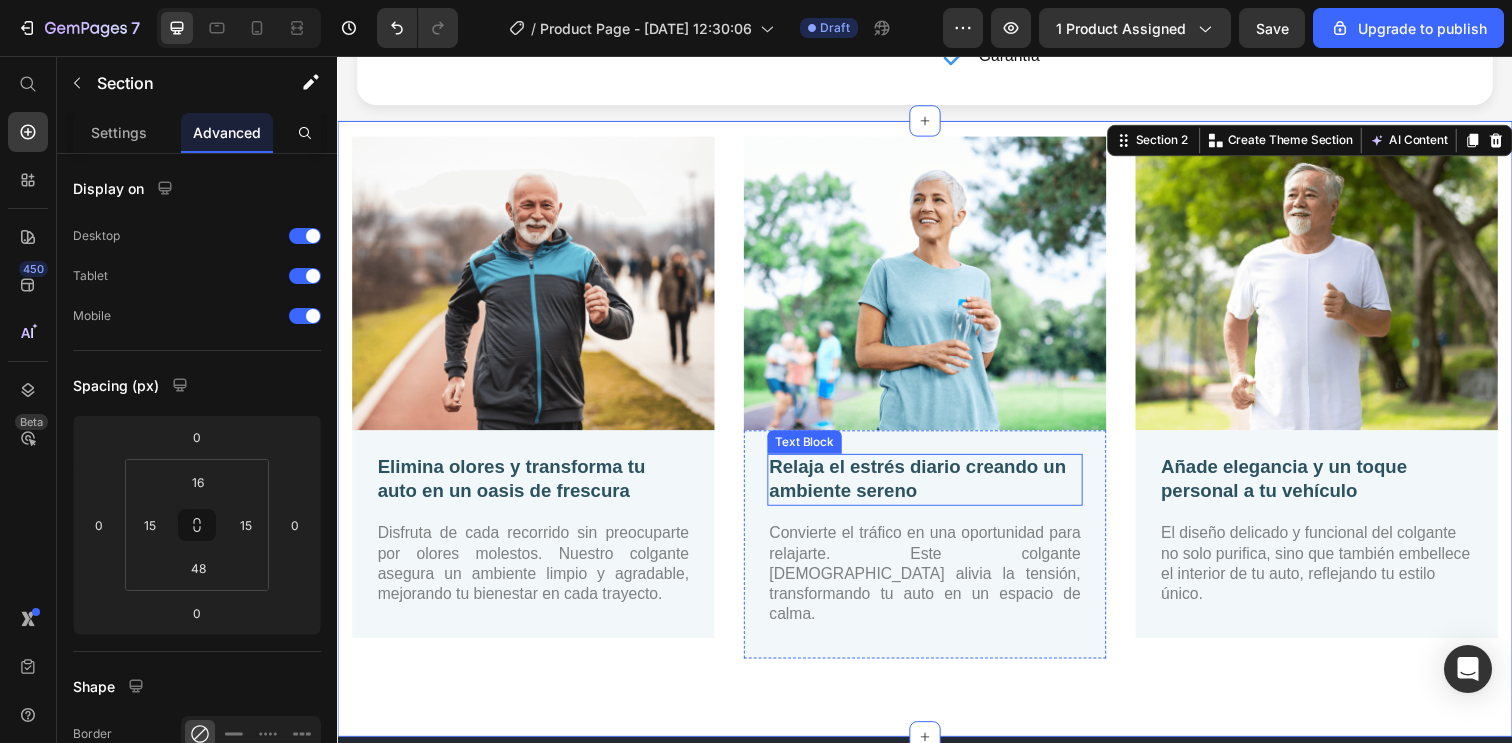 scroll, scrollTop: 922, scrollLeft: 0, axis: vertical 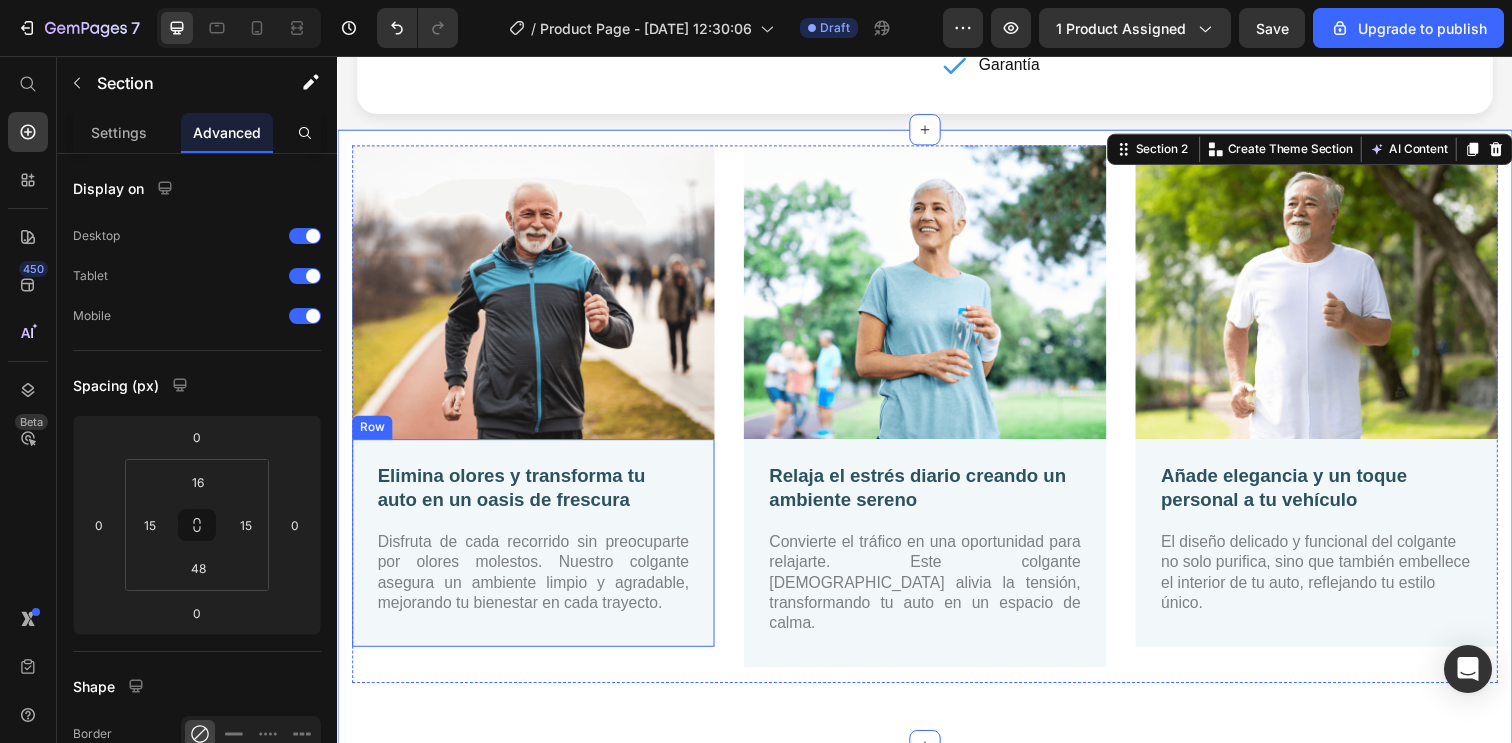 click on "Elimina olores y transforma tu auto en un oasis de frescura Text Block Disfruta de cada recorrido sin preocuparte por olores molestos. Nuestro colgante asegura un ambiente limpio y agradable, mejorando tu bienestar en cada trayecto. Text Block Row" at bounding box center (537, 553) 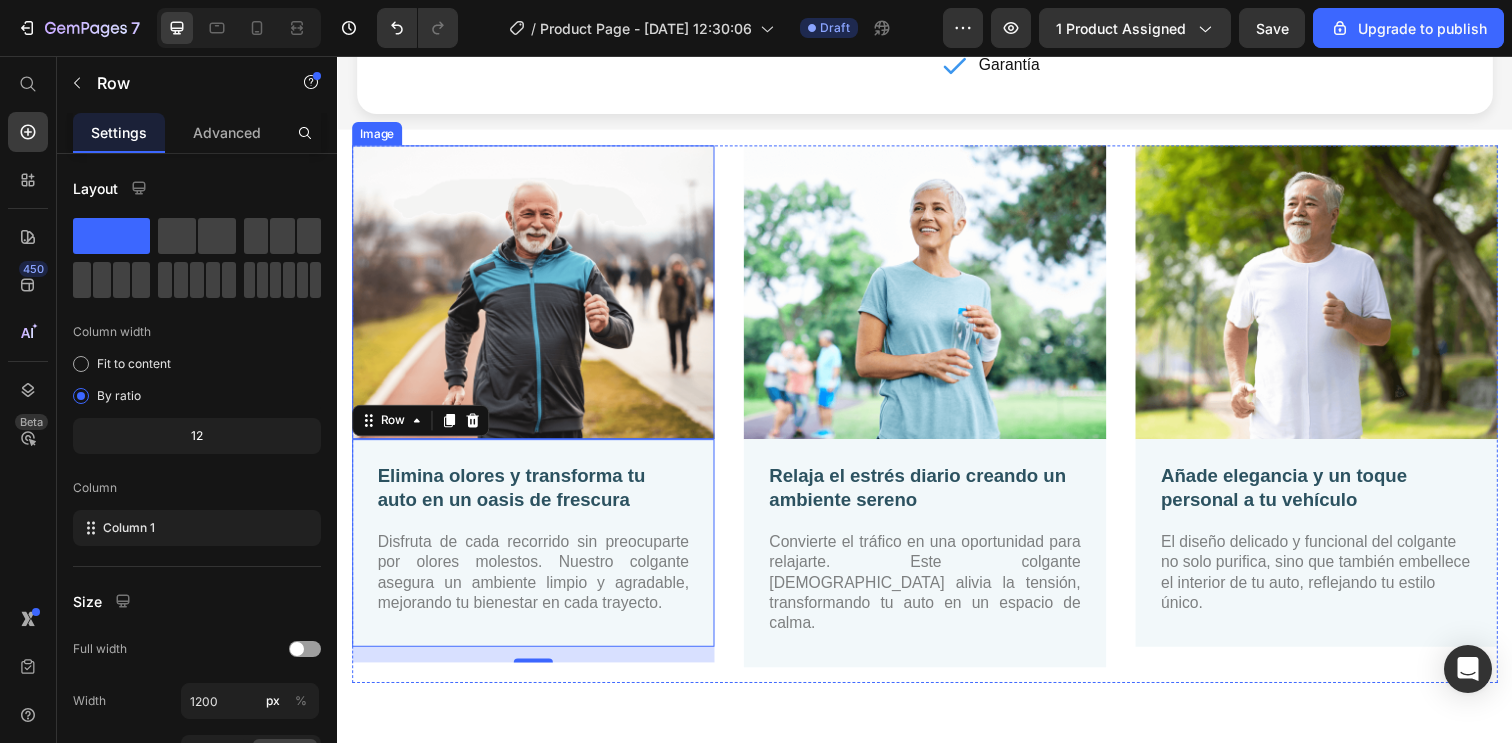 click at bounding box center (537, 297) 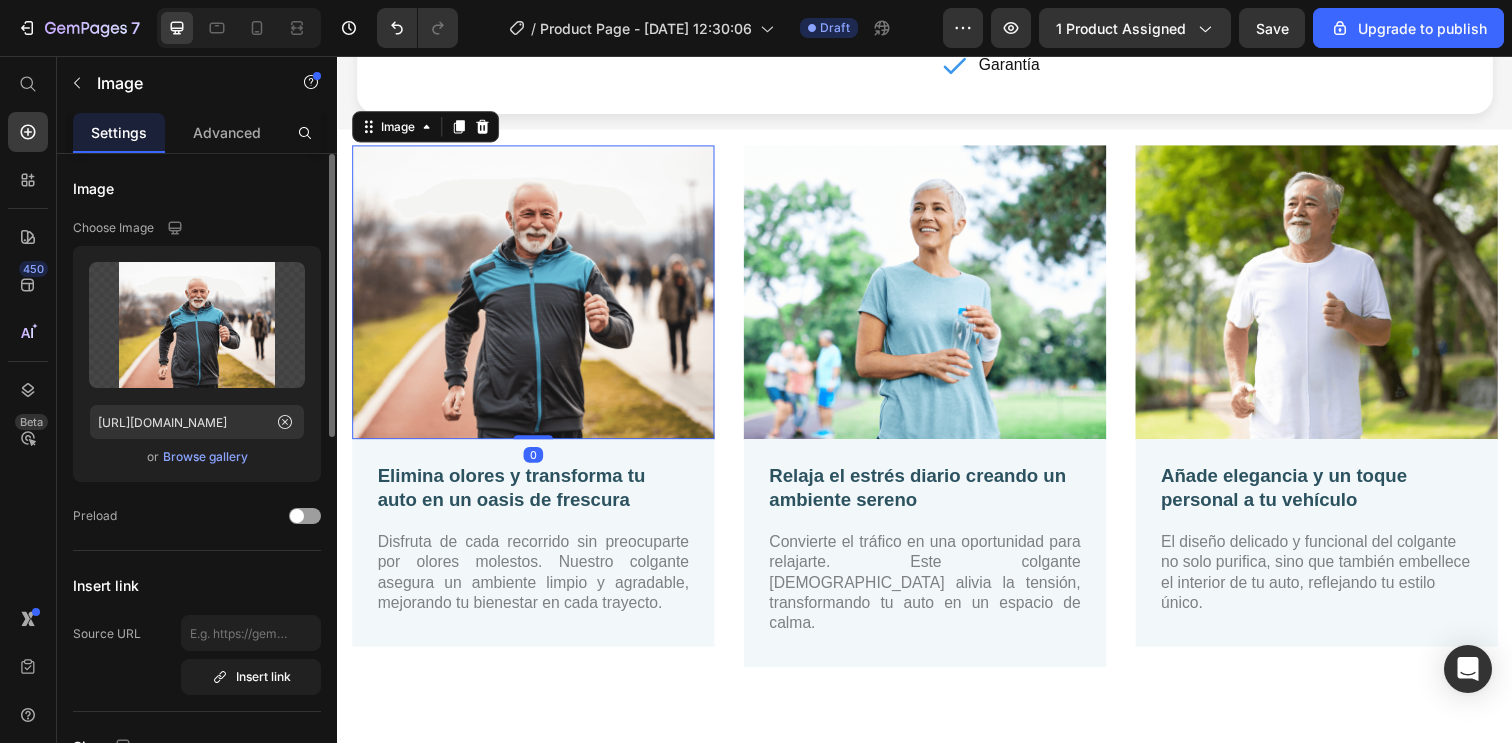 click on "Browse gallery" at bounding box center (205, 457) 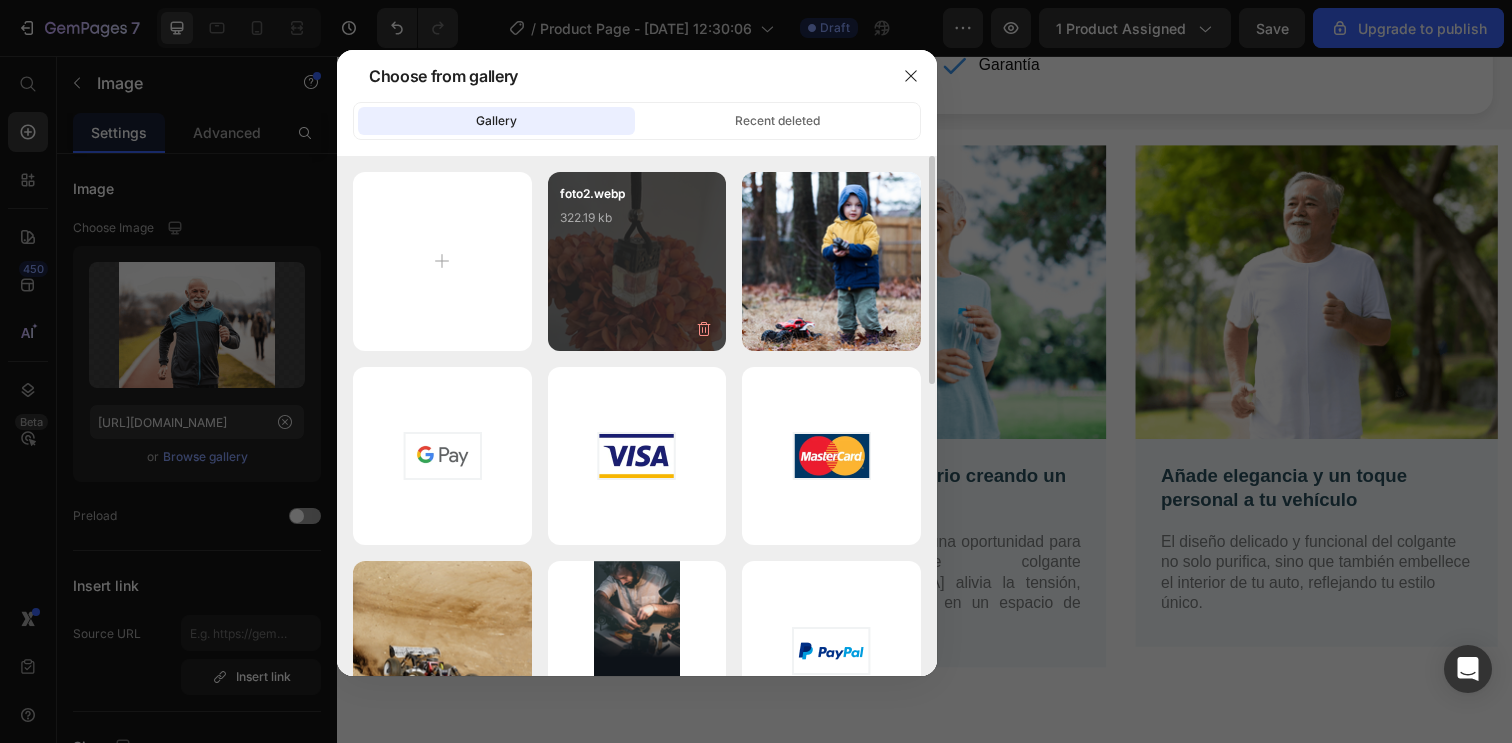 click on "foto2.webp 322.19 kb" at bounding box center [637, 224] 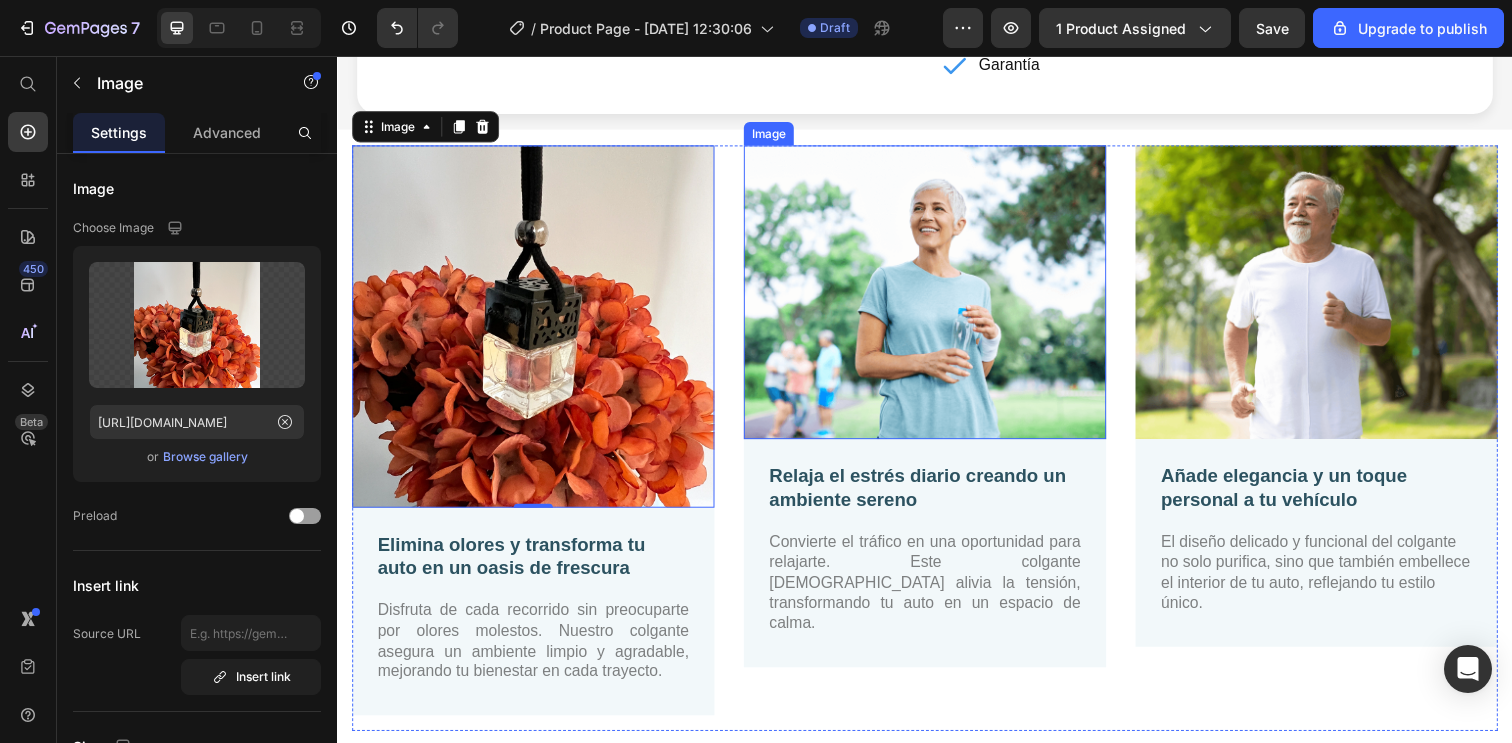 click at bounding box center [937, 297] 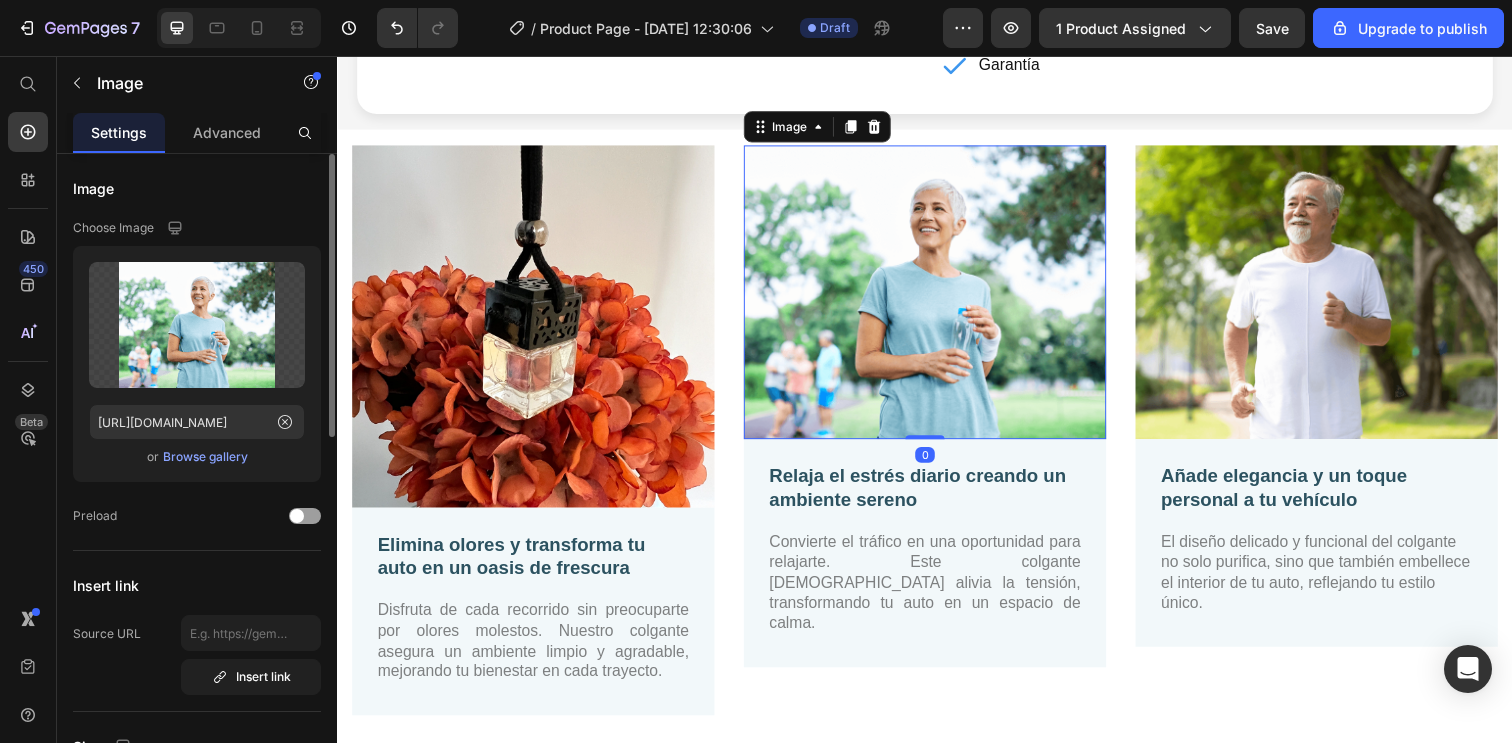 click on "Browse gallery" at bounding box center [205, 457] 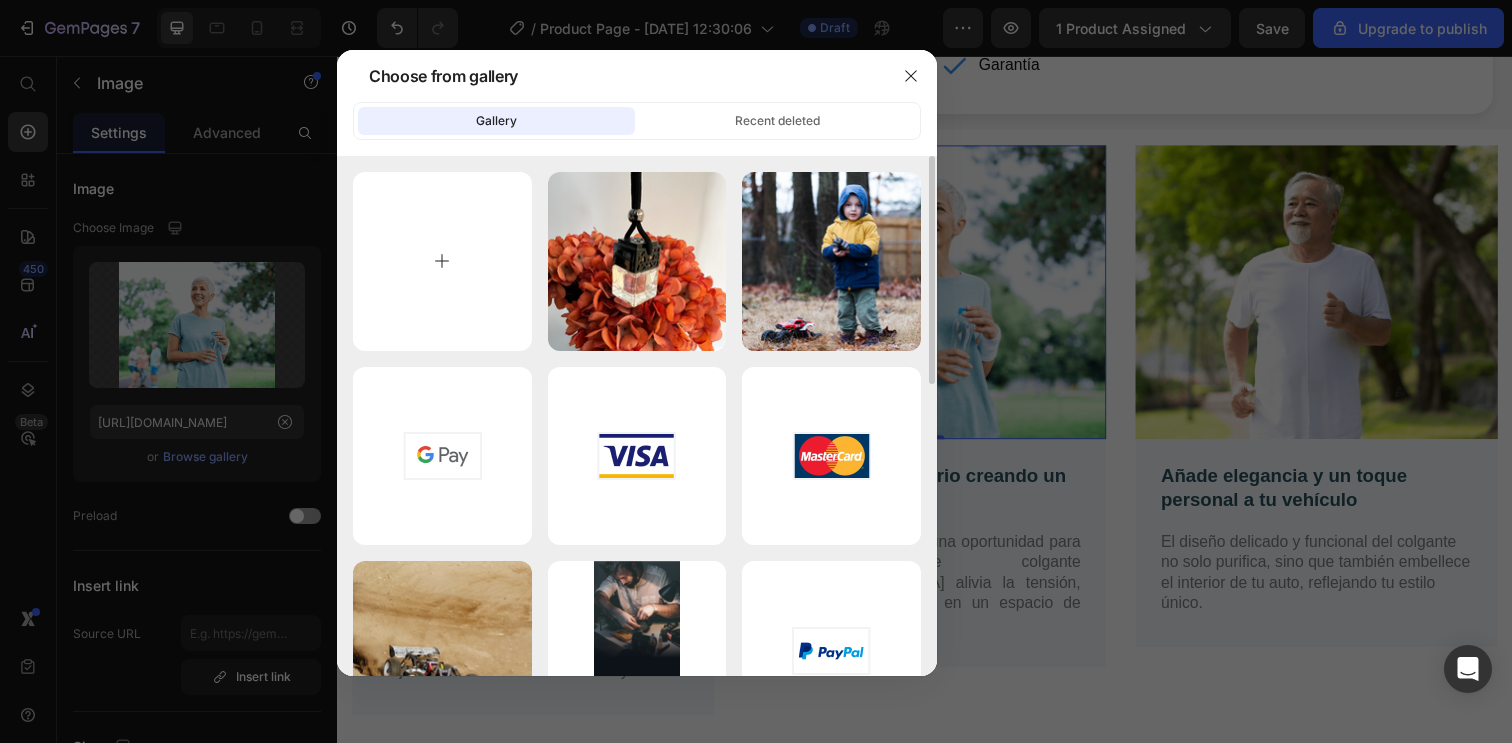 click at bounding box center [442, 261] 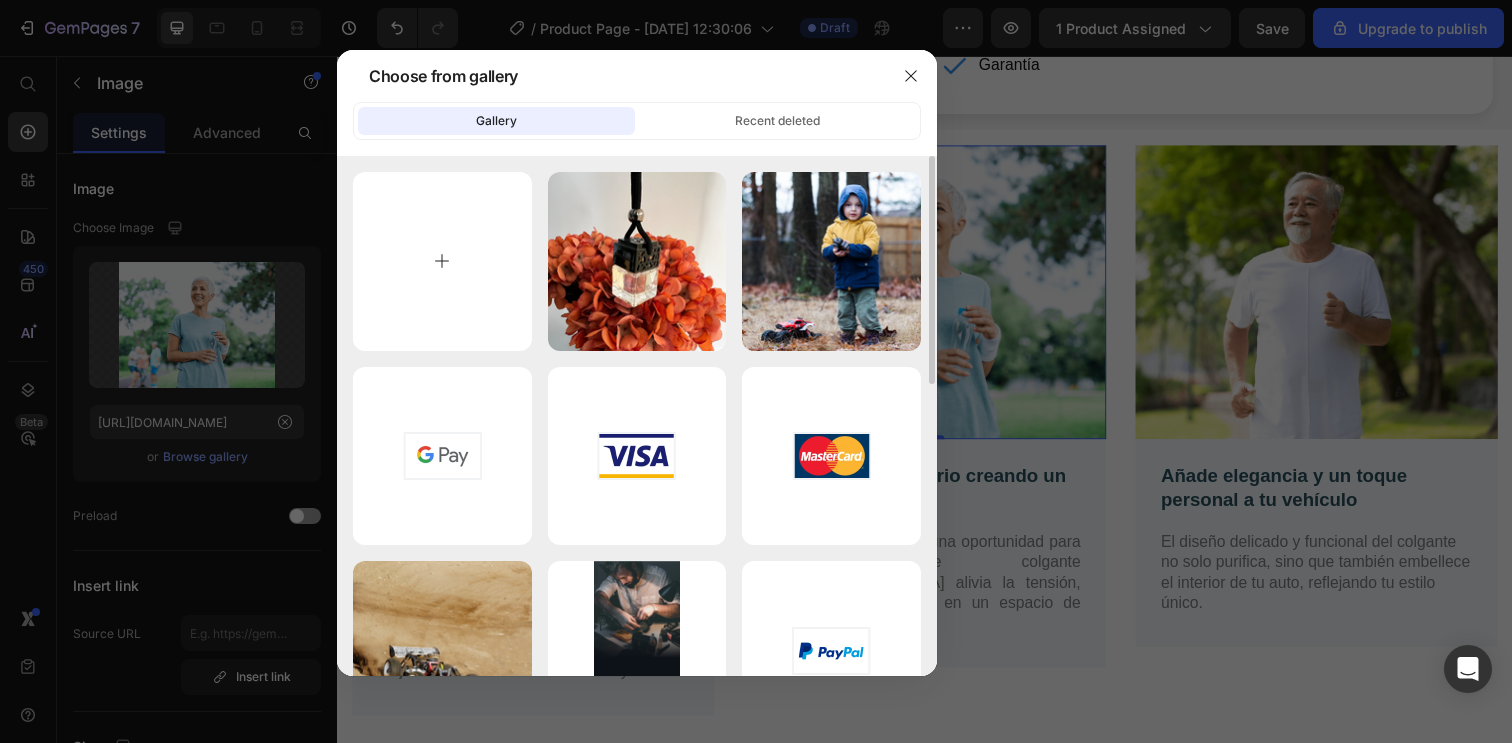 type on "C:\fakepath\Untitled-1.webp" 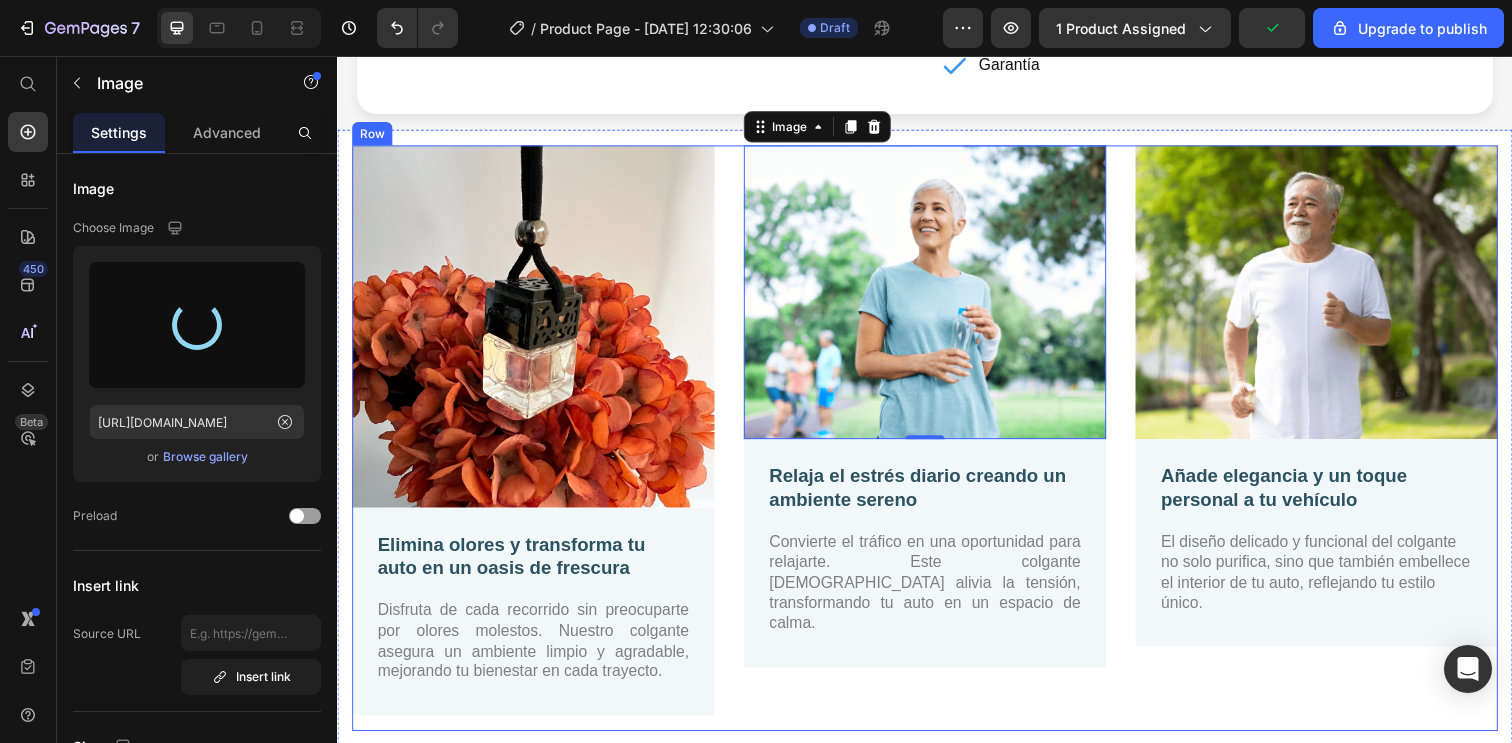 type on "https://cdn.shopify.com/s/files/1/0836/7069/6216/files/gempages_534974804281787407-39f48b2b-8a9d-492e-aaf7-0e13fa428d8f.webp" 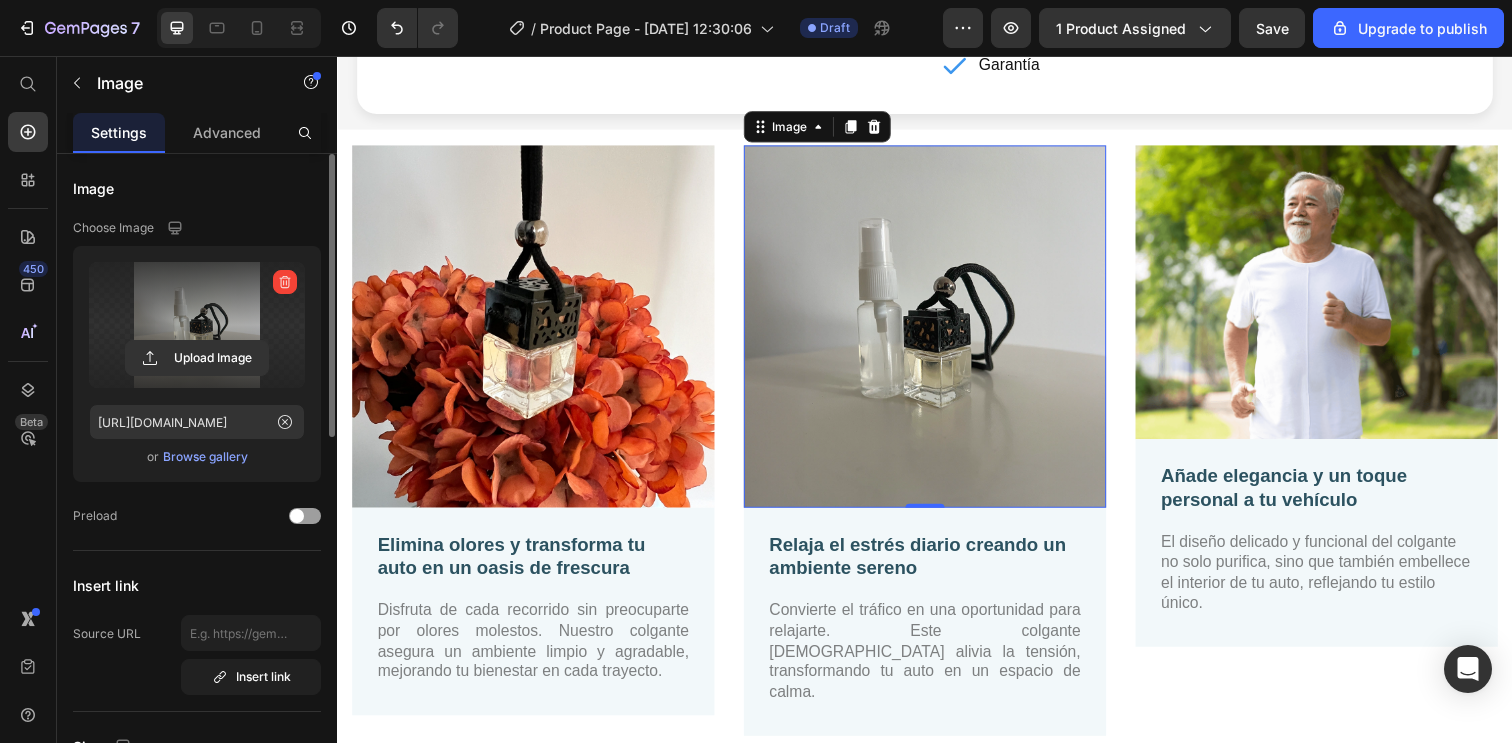click at bounding box center [197, 325] 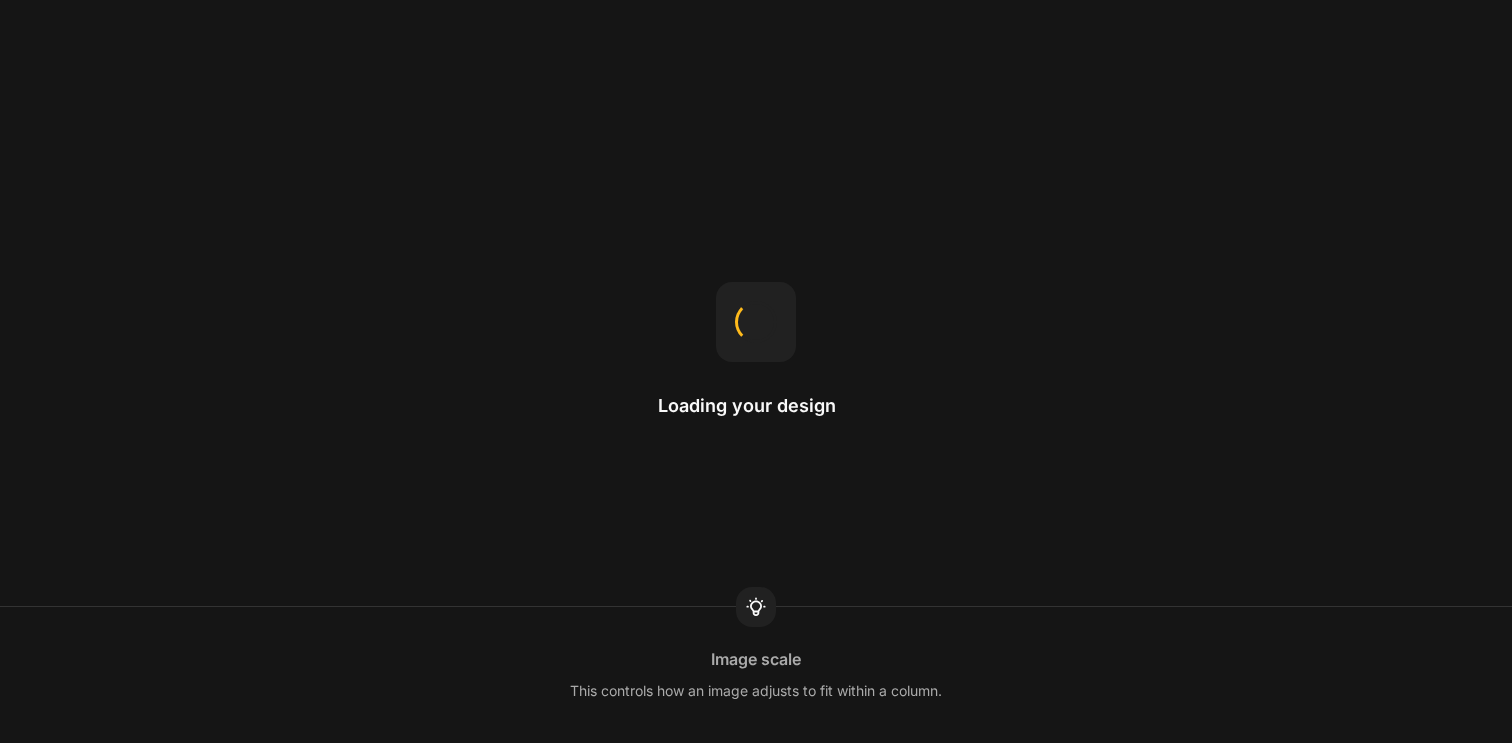 scroll, scrollTop: 0, scrollLeft: 0, axis: both 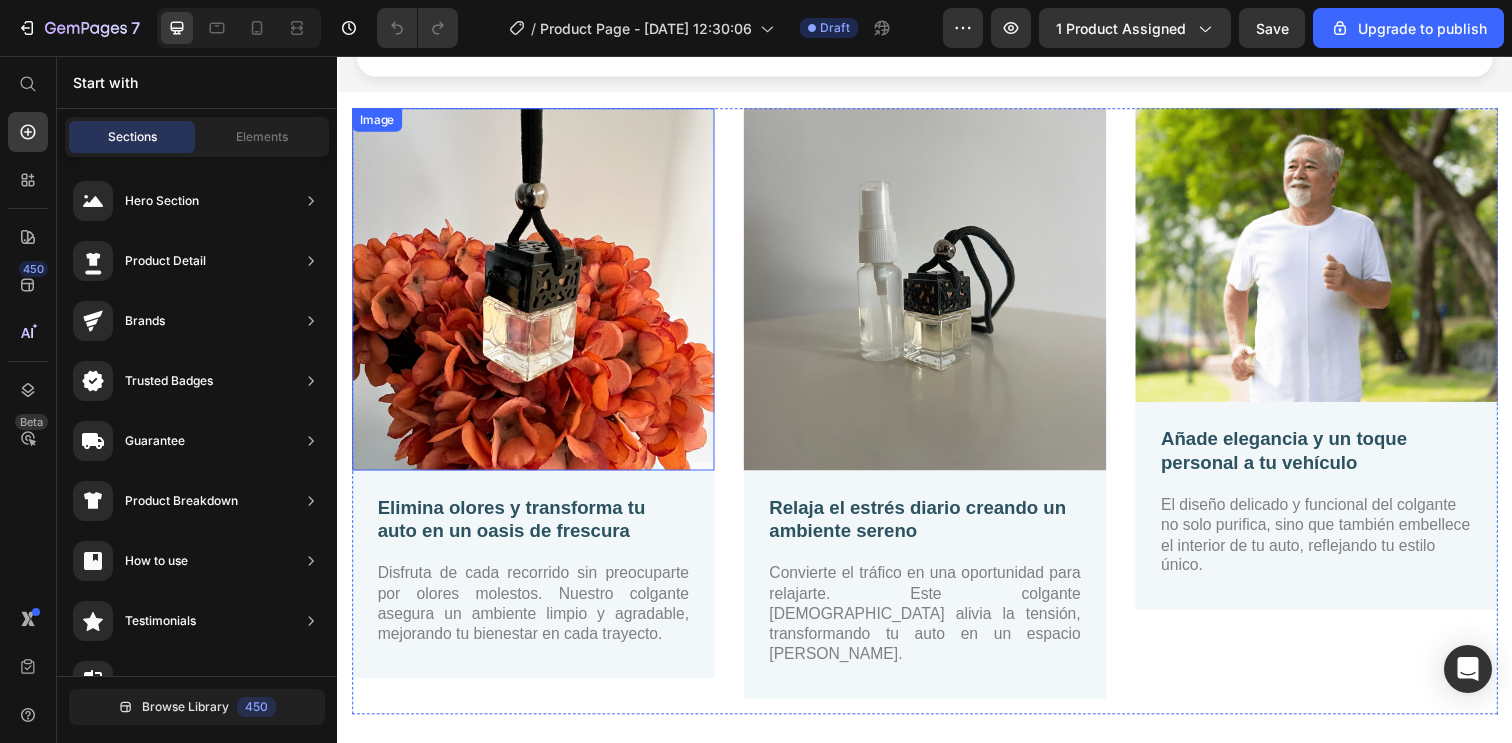 click at bounding box center (537, 294) 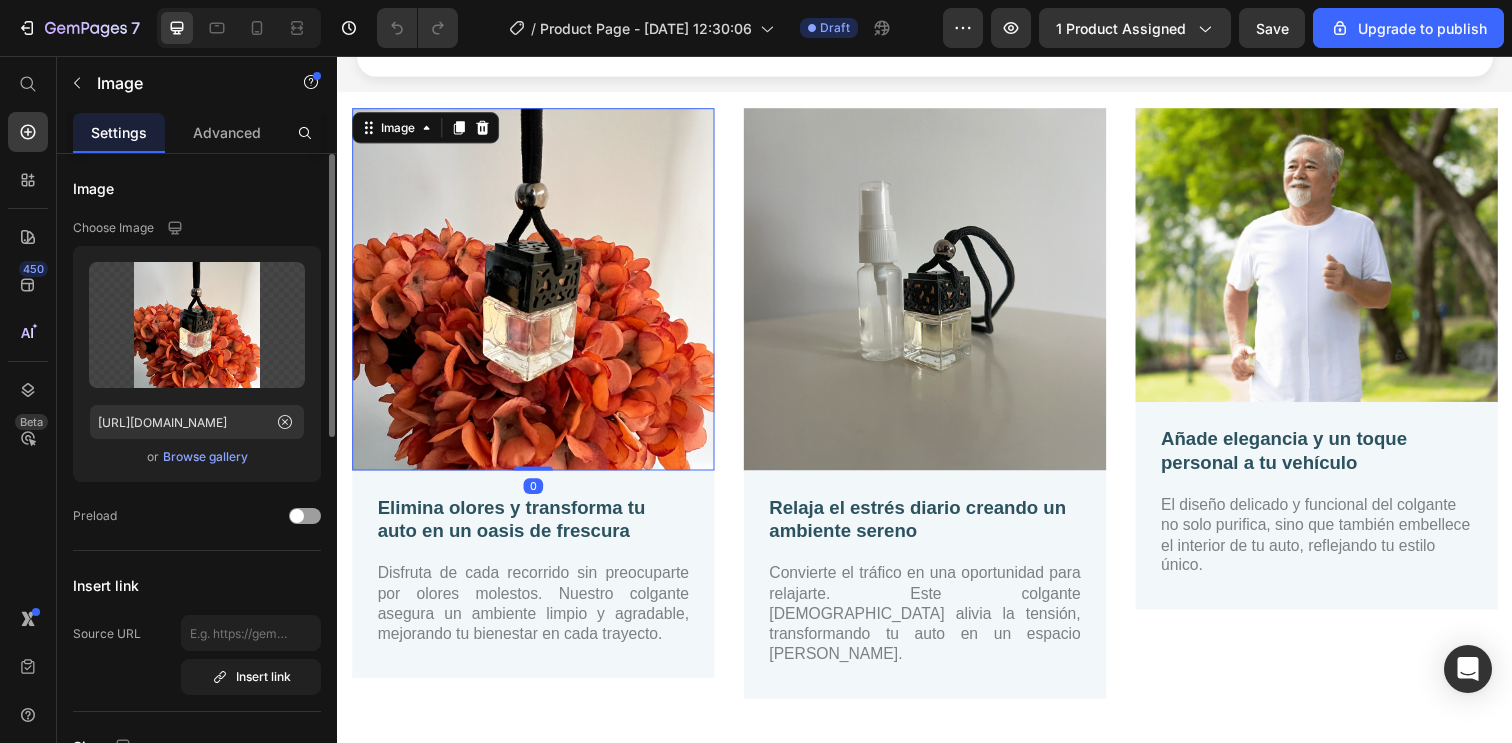 click on "Browse gallery" at bounding box center [205, 457] 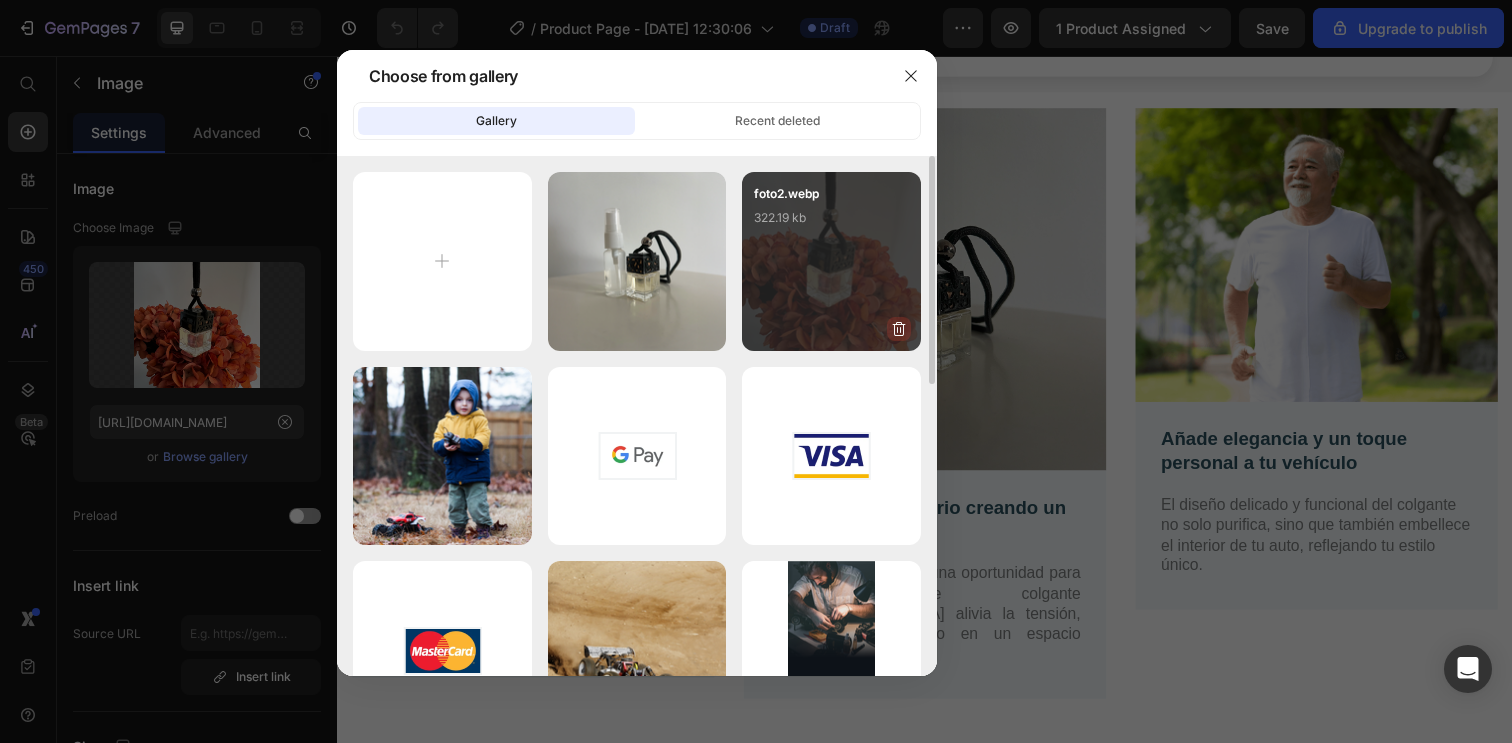 click 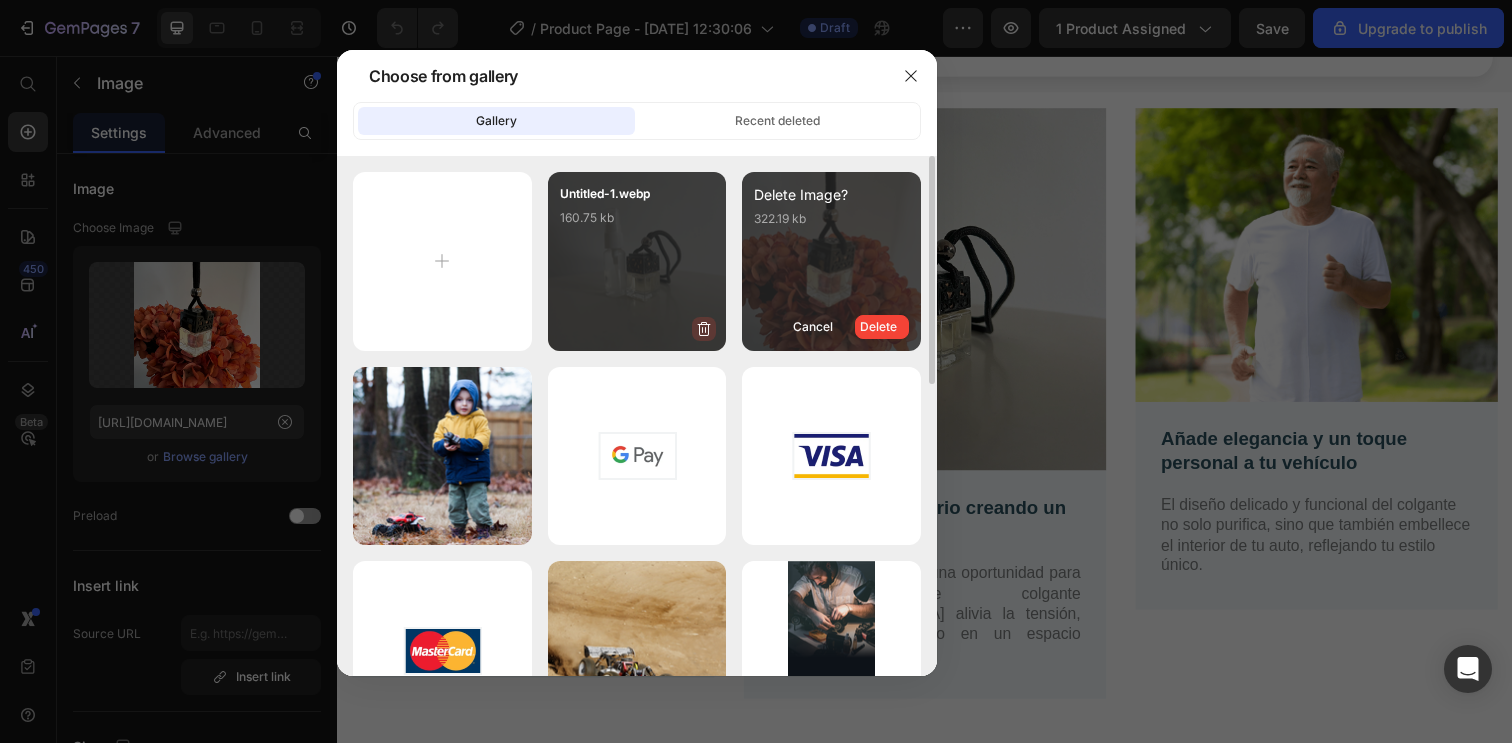 click 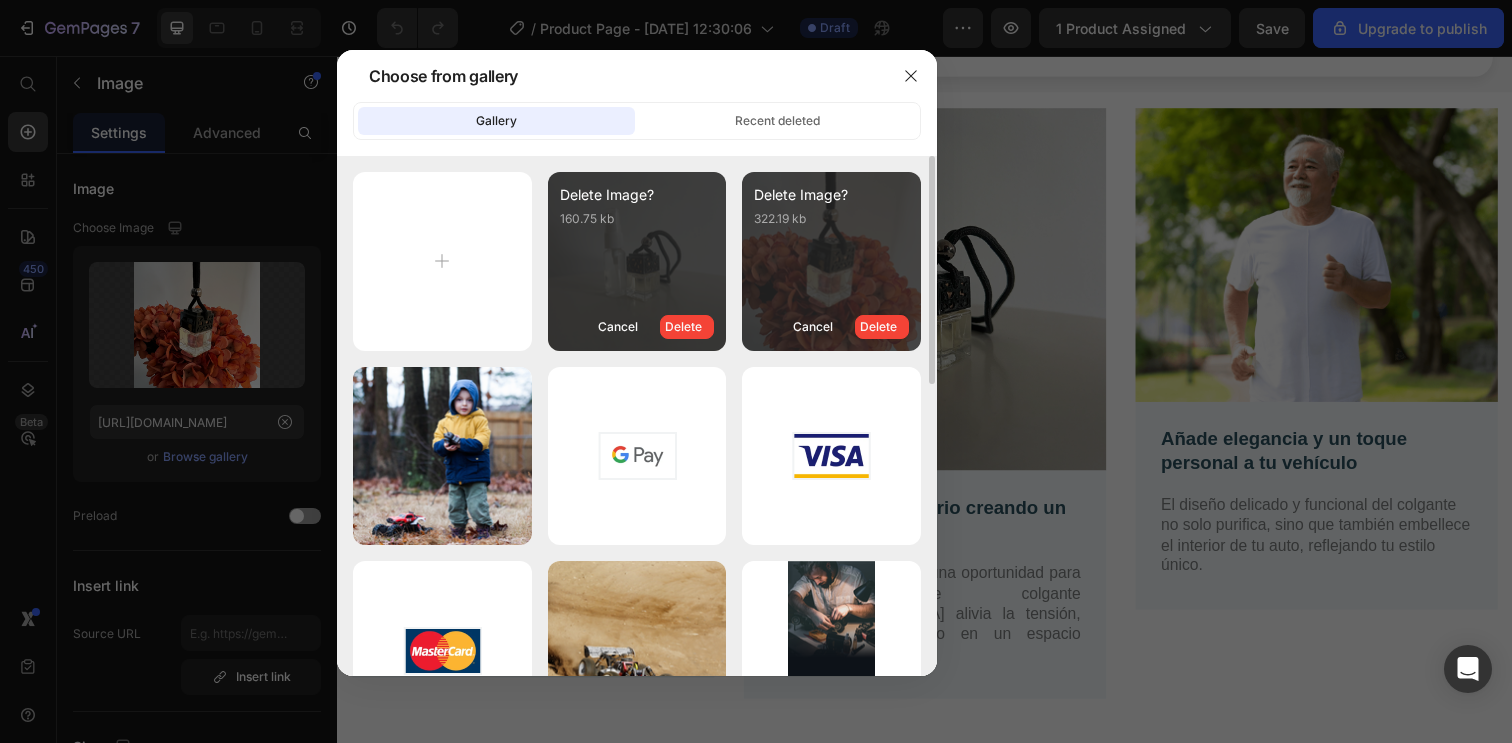 click on "Delete" at bounding box center [683, 327] 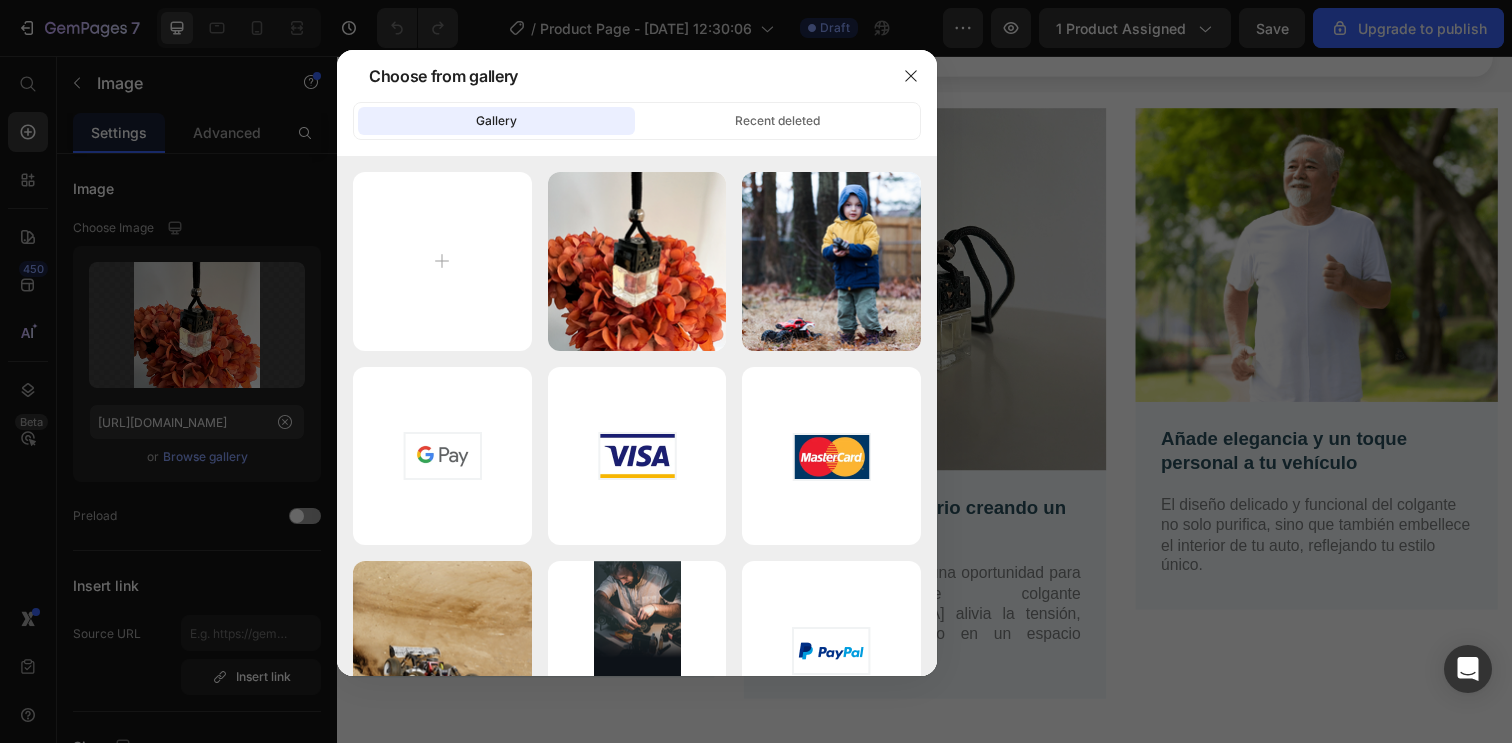 click on "Delete" at bounding box center (0, 0) 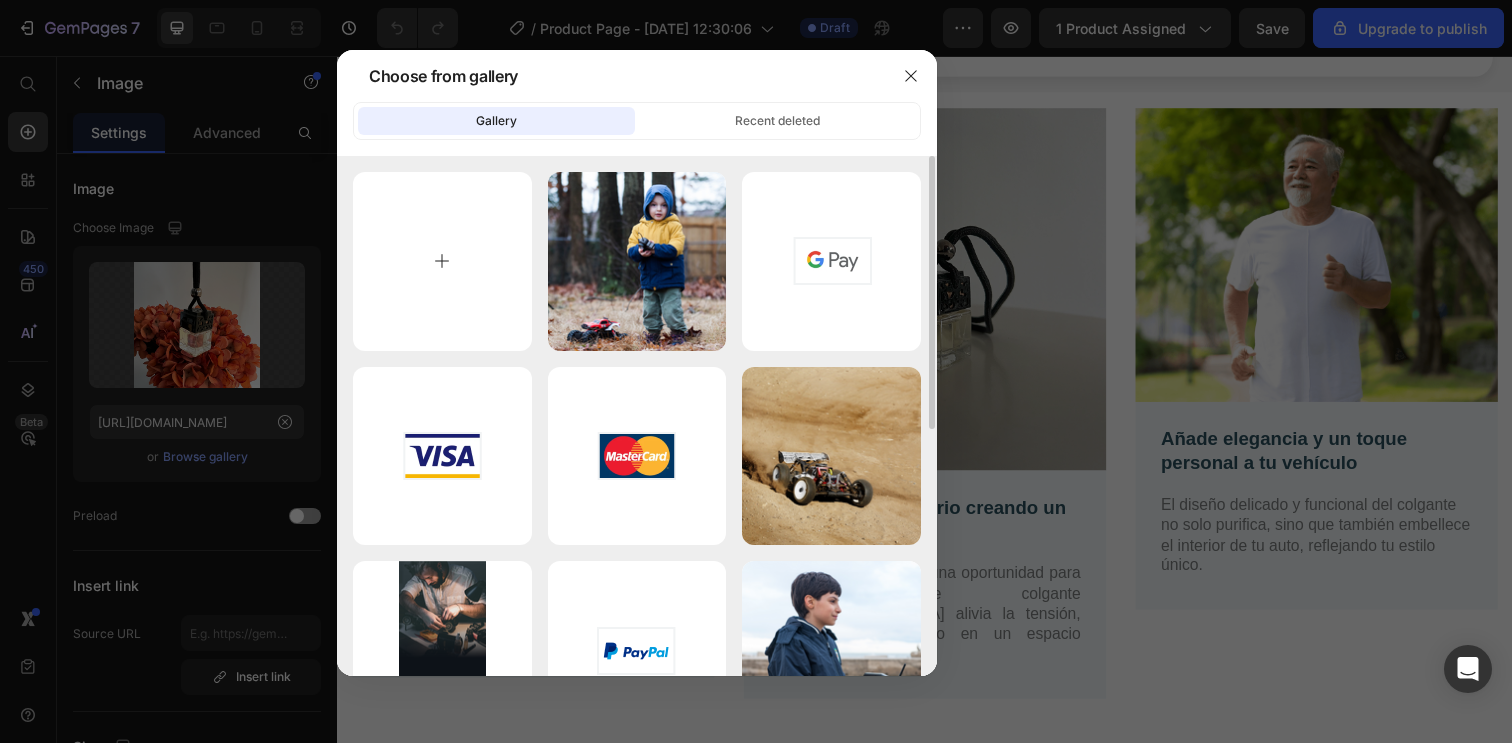 click at bounding box center [442, 261] 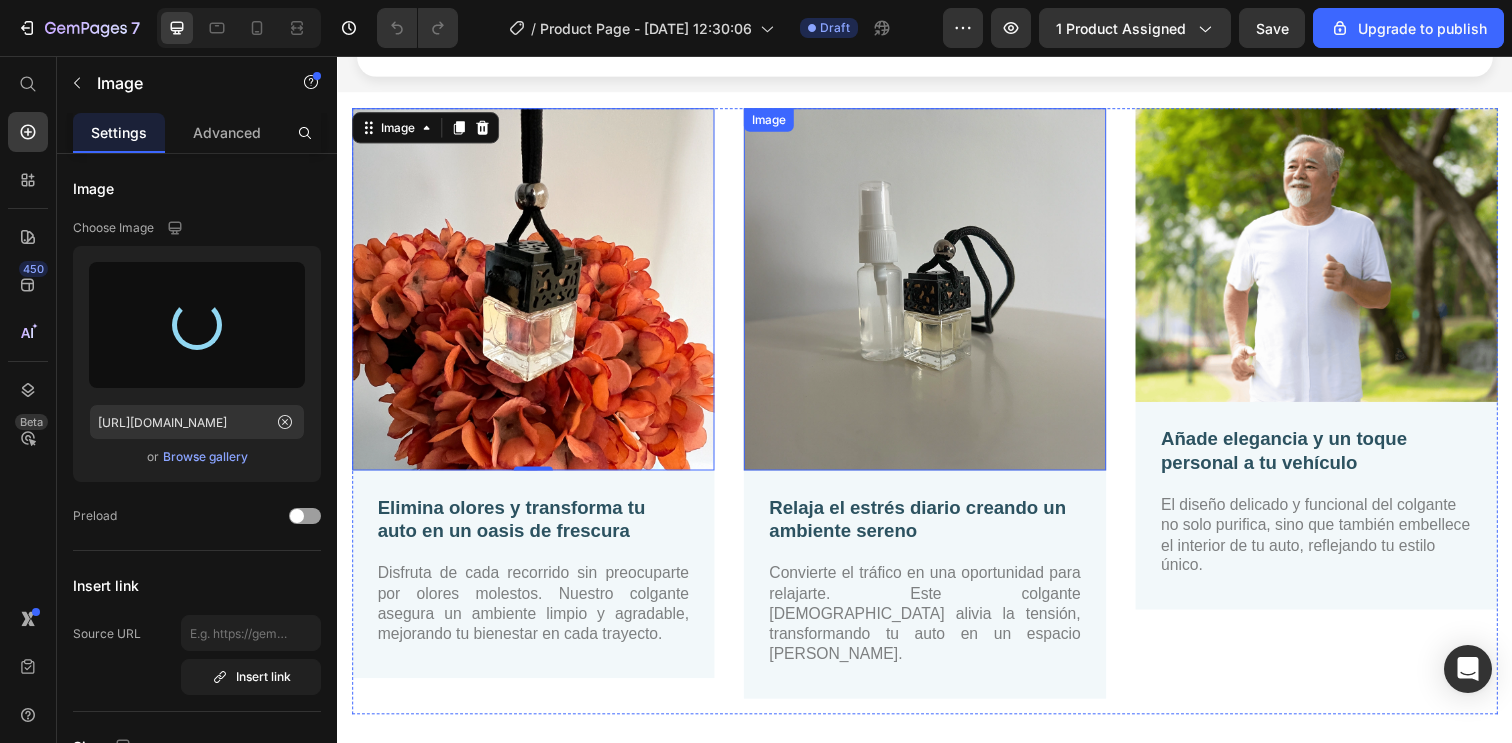 type on "https://cdn.shopify.com/s/files/1/0836/7069/6216/files/gempages_534974804281787407-26082471-c4e5-4160-86df-b54adce84584.webp" 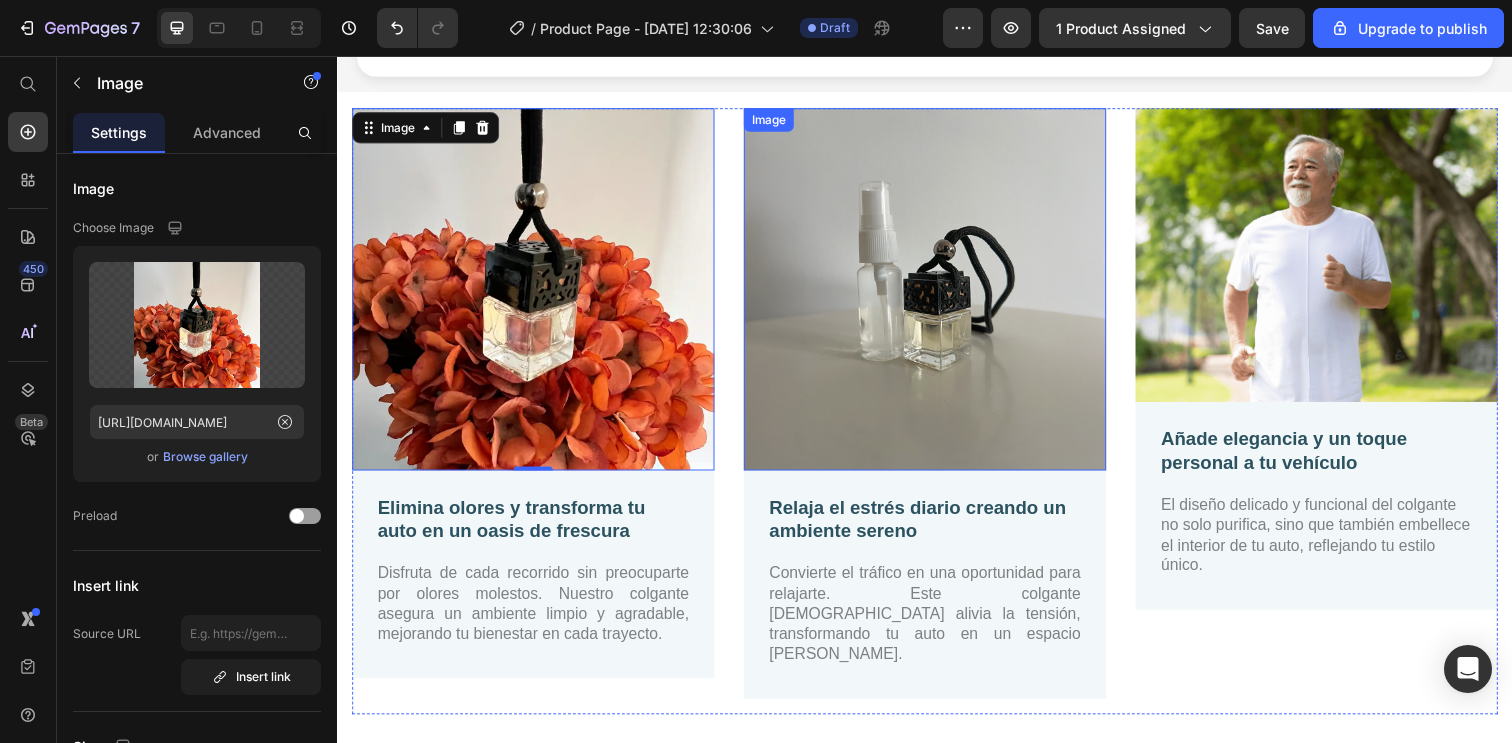 click at bounding box center [937, 294] 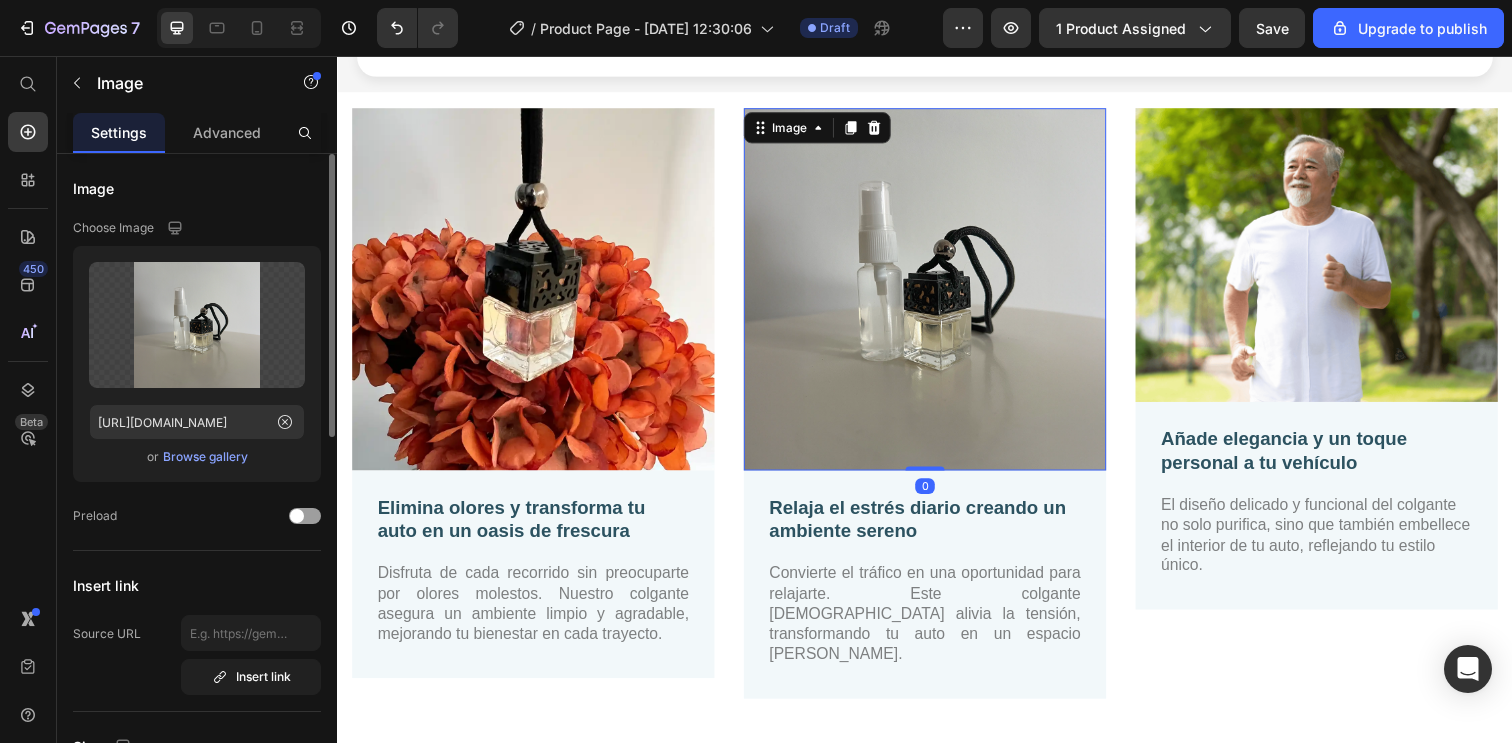 click on "Browse gallery" at bounding box center (205, 457) 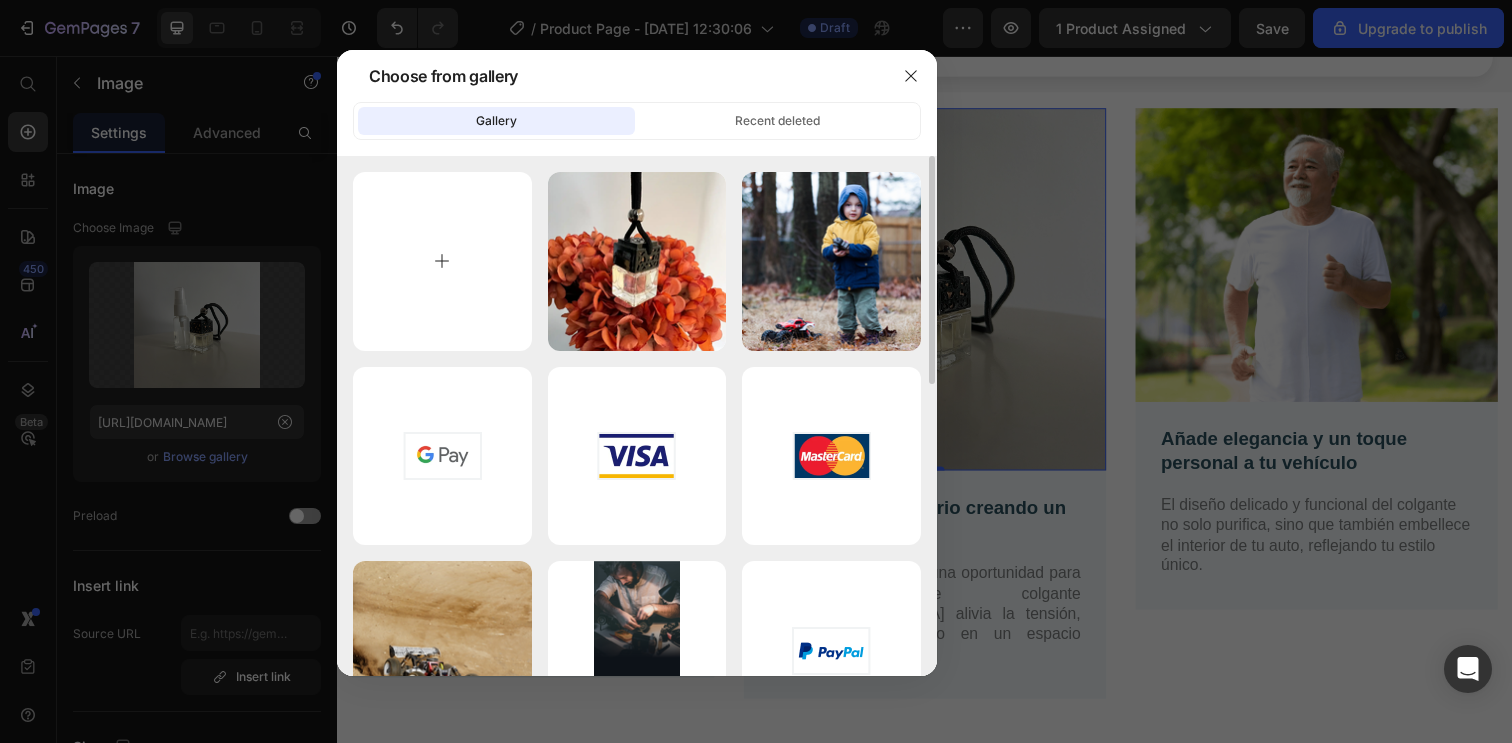 click at bounding box center (442, 261) 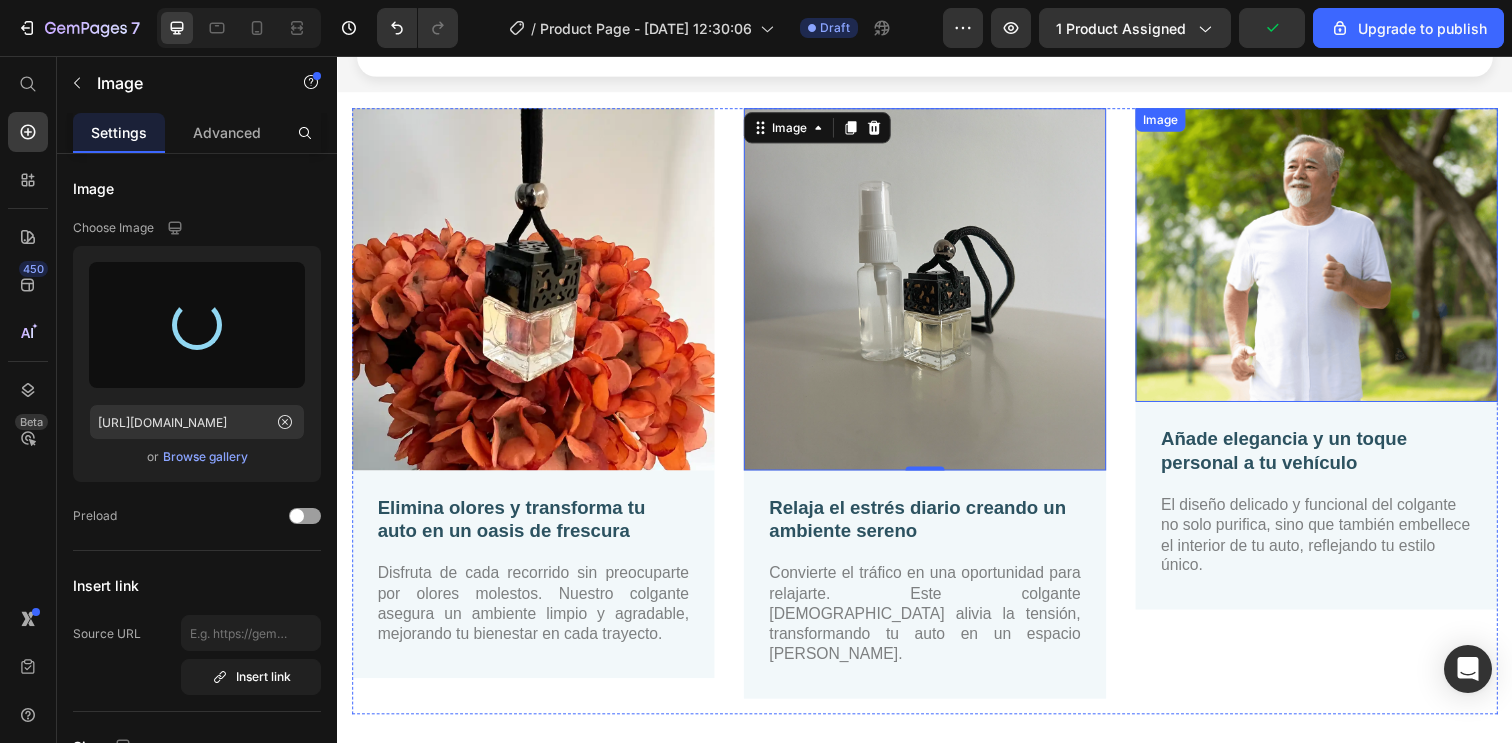 type on "https://cdn.shopify.com/s/files/1/0836/7069/6216/files/gempages_534974804281787407-35c1201c-2c42-44b7-814b-3424454ab848.webp" 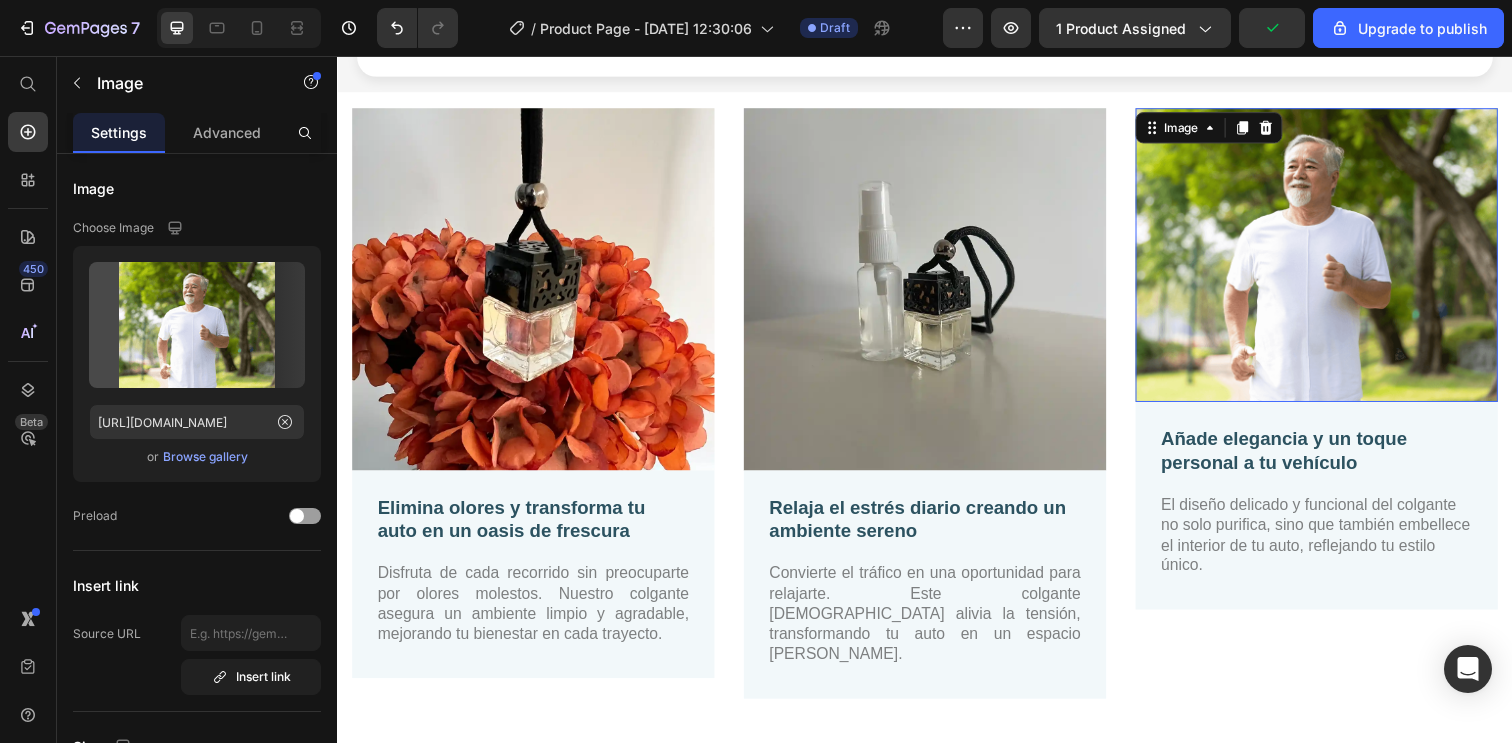 click at bounding box center (1337, 259) 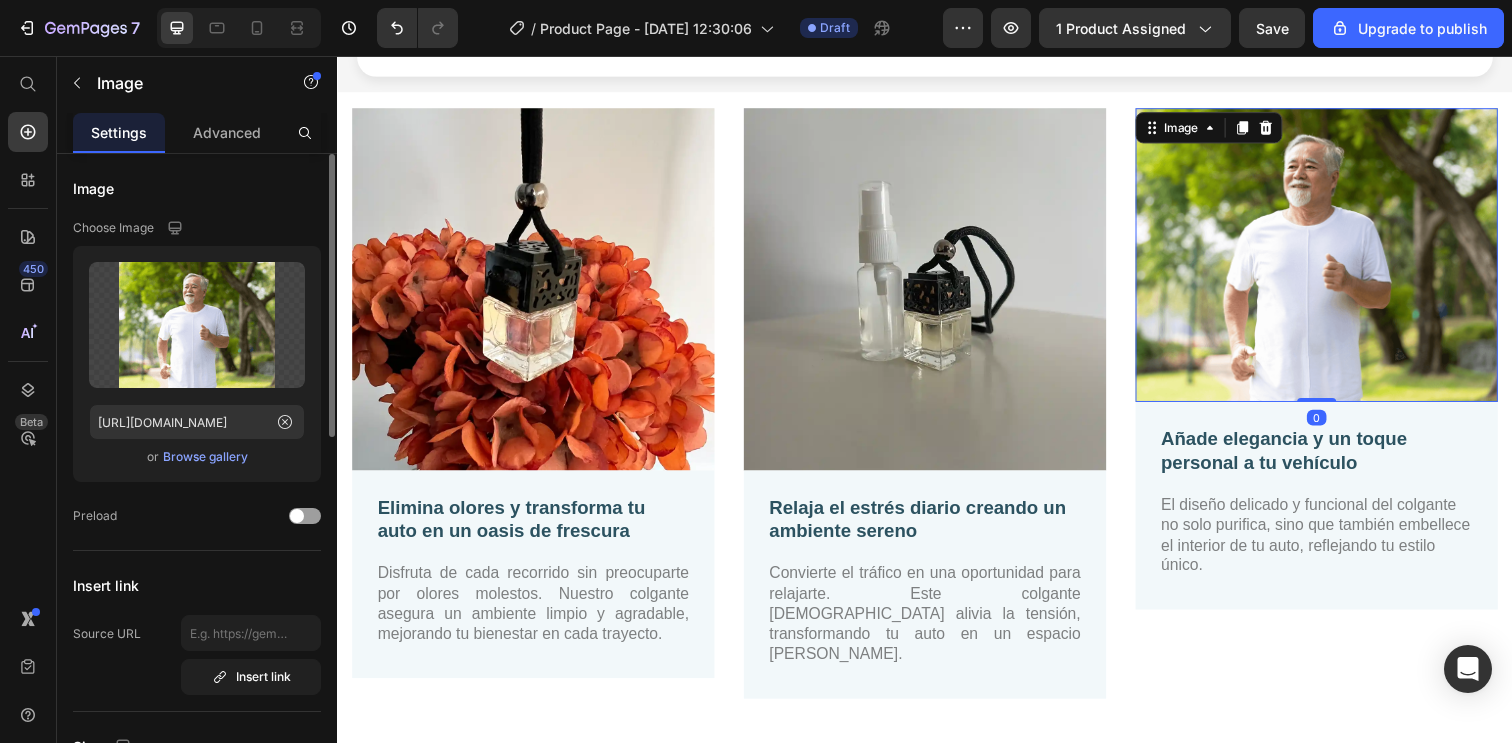 click on "Browse gallery" at bounding box center [205, 457] 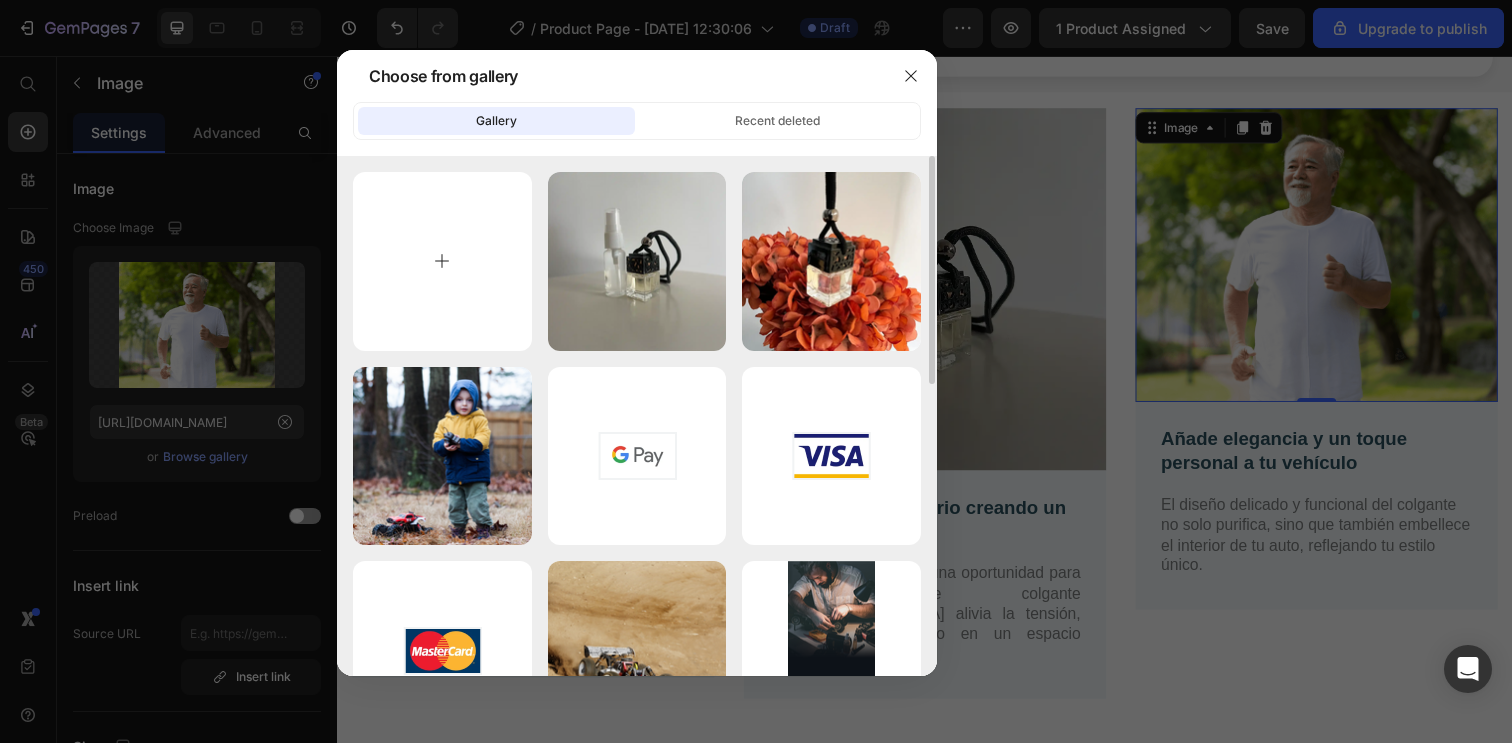 click at bounding box center [442, 261] 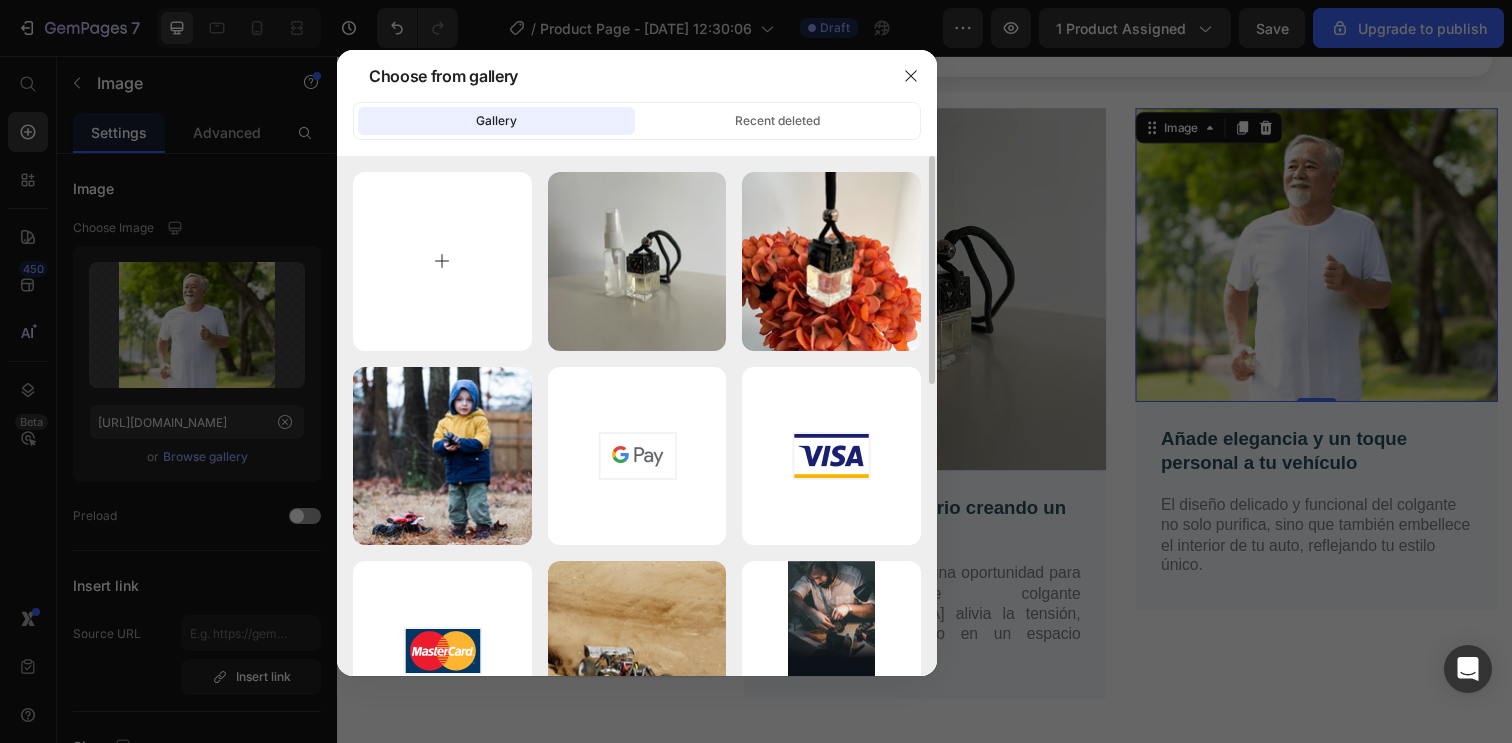 type on "C:\fakepath\foto222_2_11zon.webp" 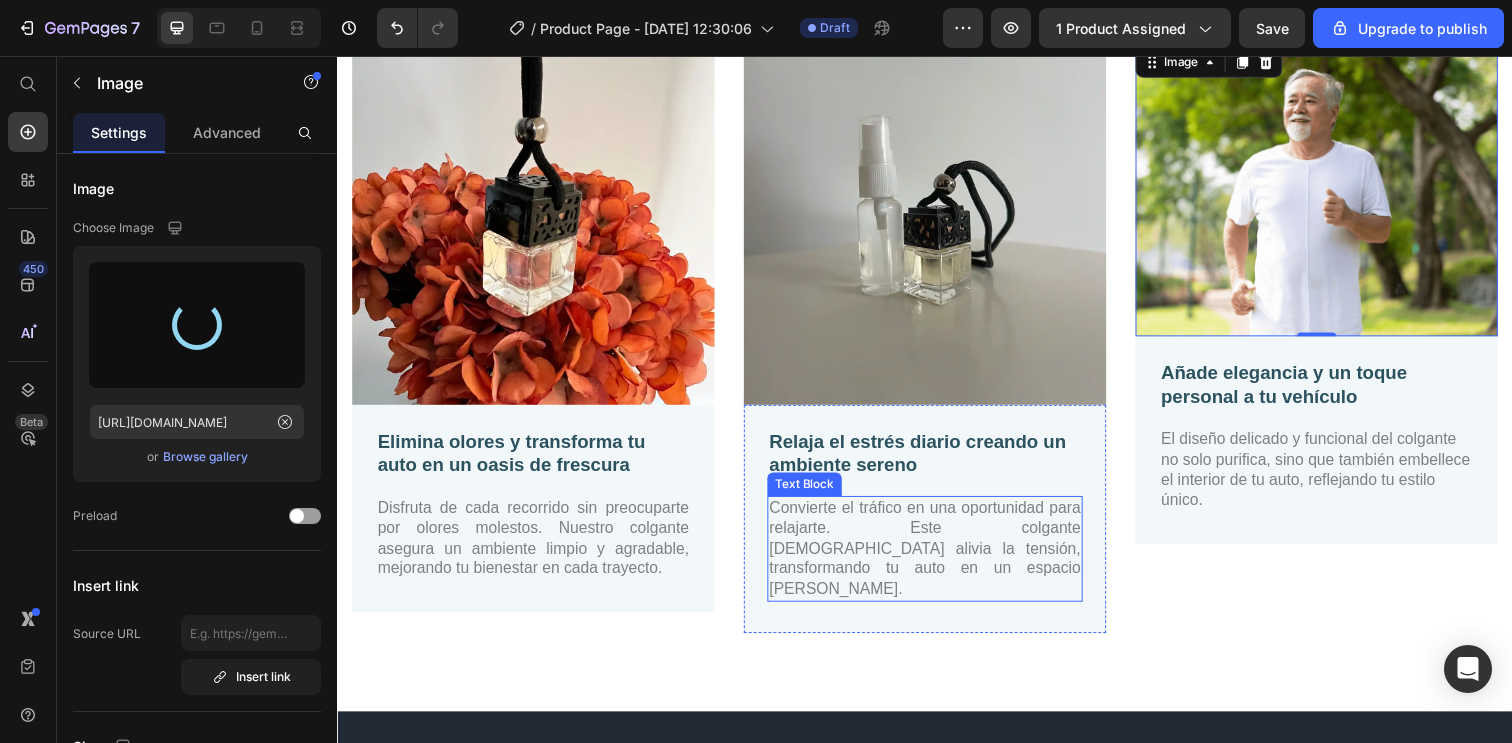 scroll, scrollTop: 1024, scrollLeft: 0, axis: vertical 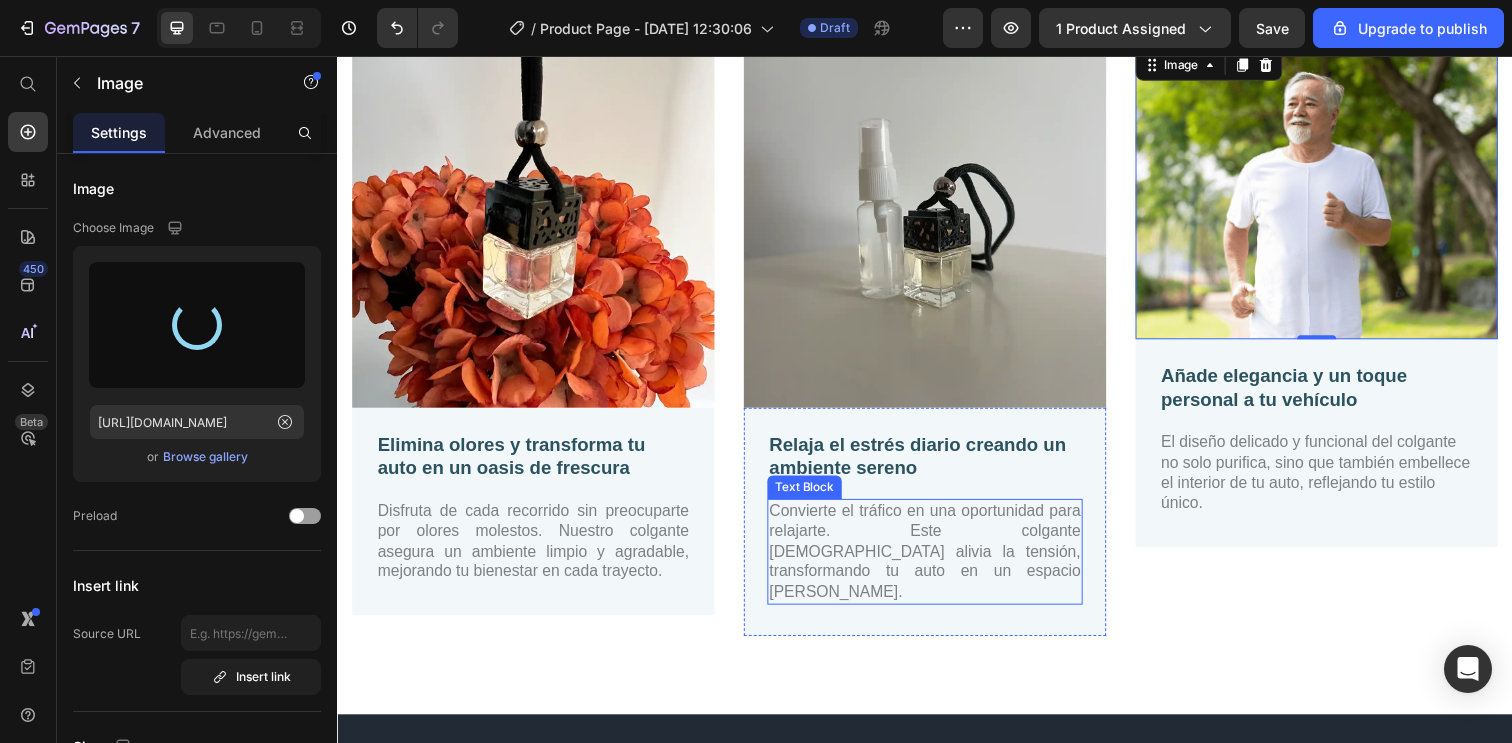 type on "https://cdn.shopify.com/s/files/1/0836/7069/6216/files/gempages_534974804281787407-ddfa81dd-6192-4b97-a5f6-04d1897774f6.webp" 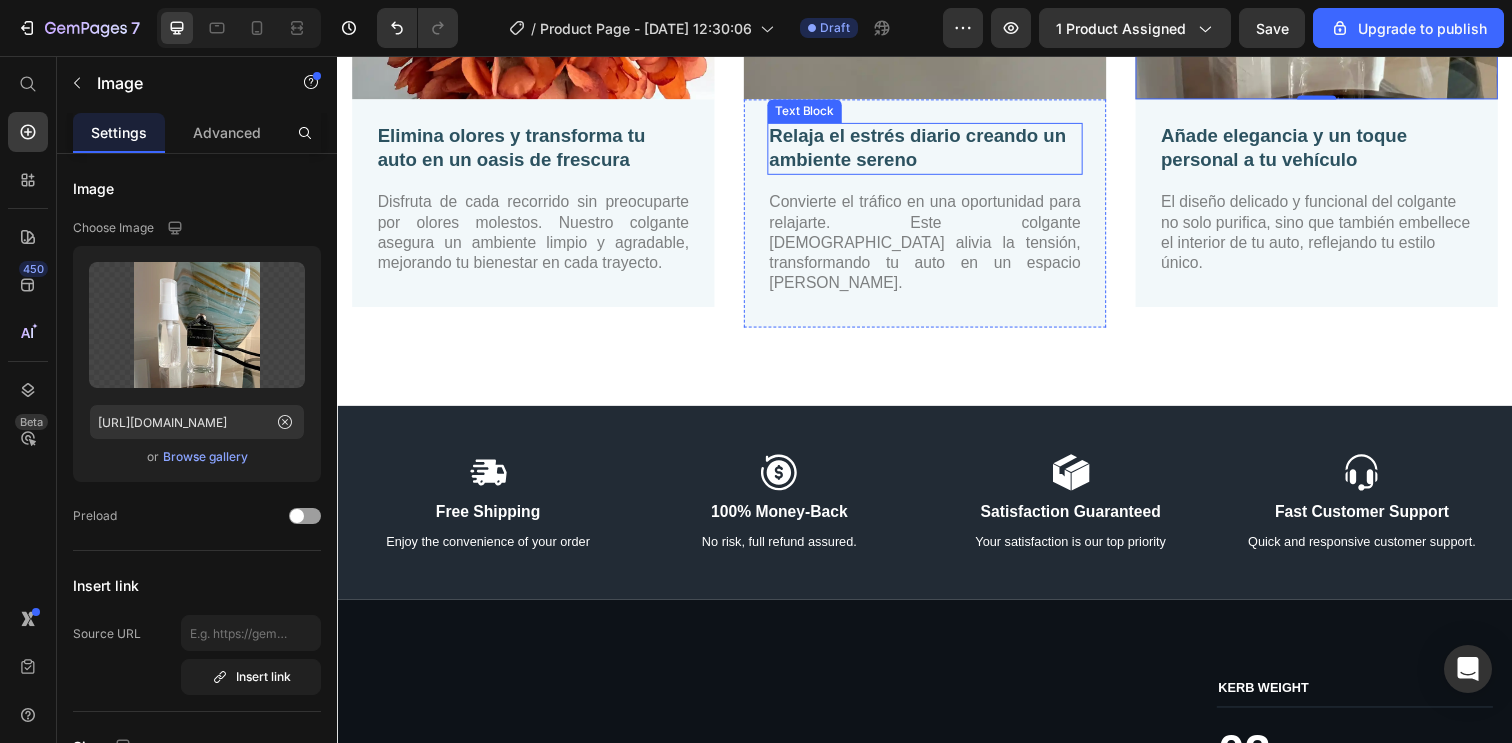 scroll, scrollTop: 1355, scrollLeft: 0, axis: vertical 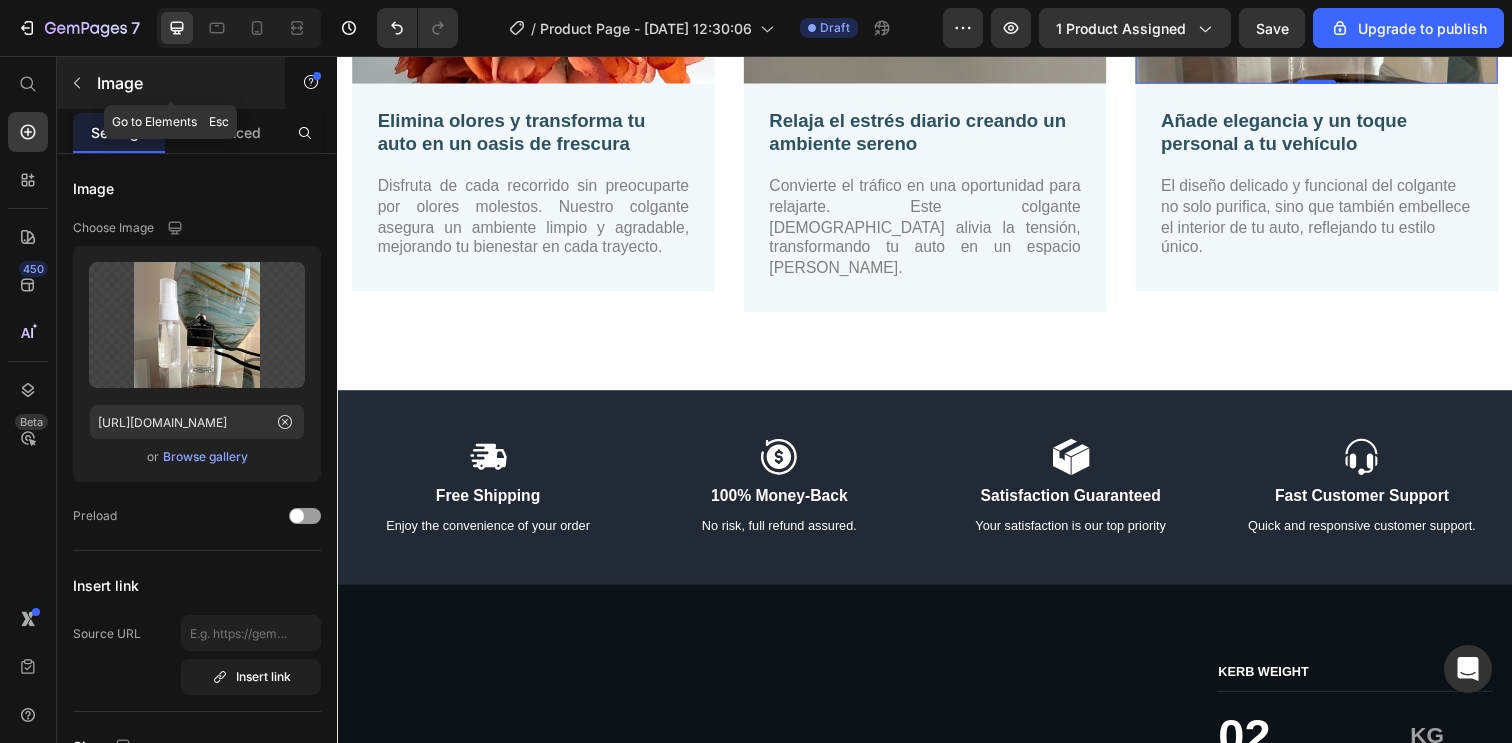 click 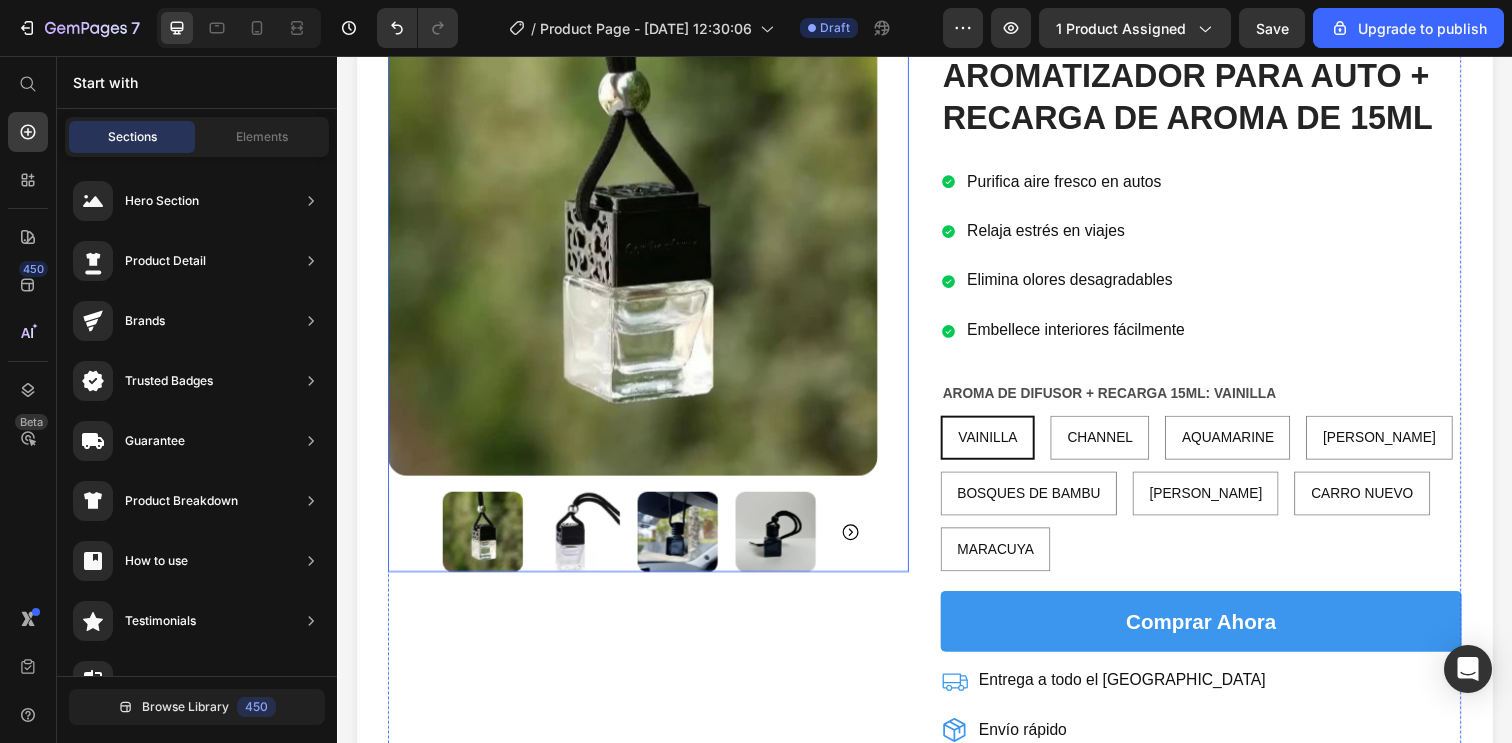scroll, scrollTop: 193, scrollLeft: 0, axis: vertical 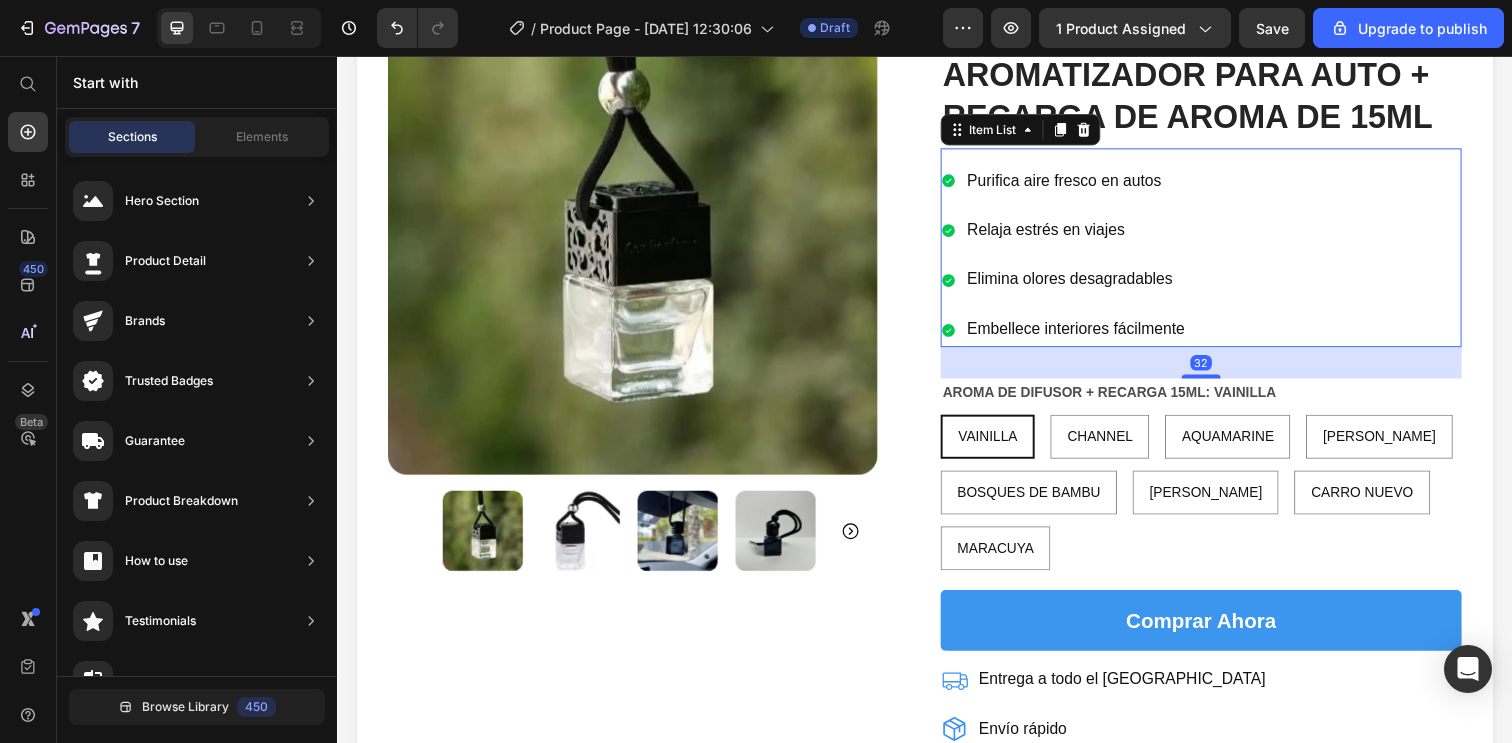 click 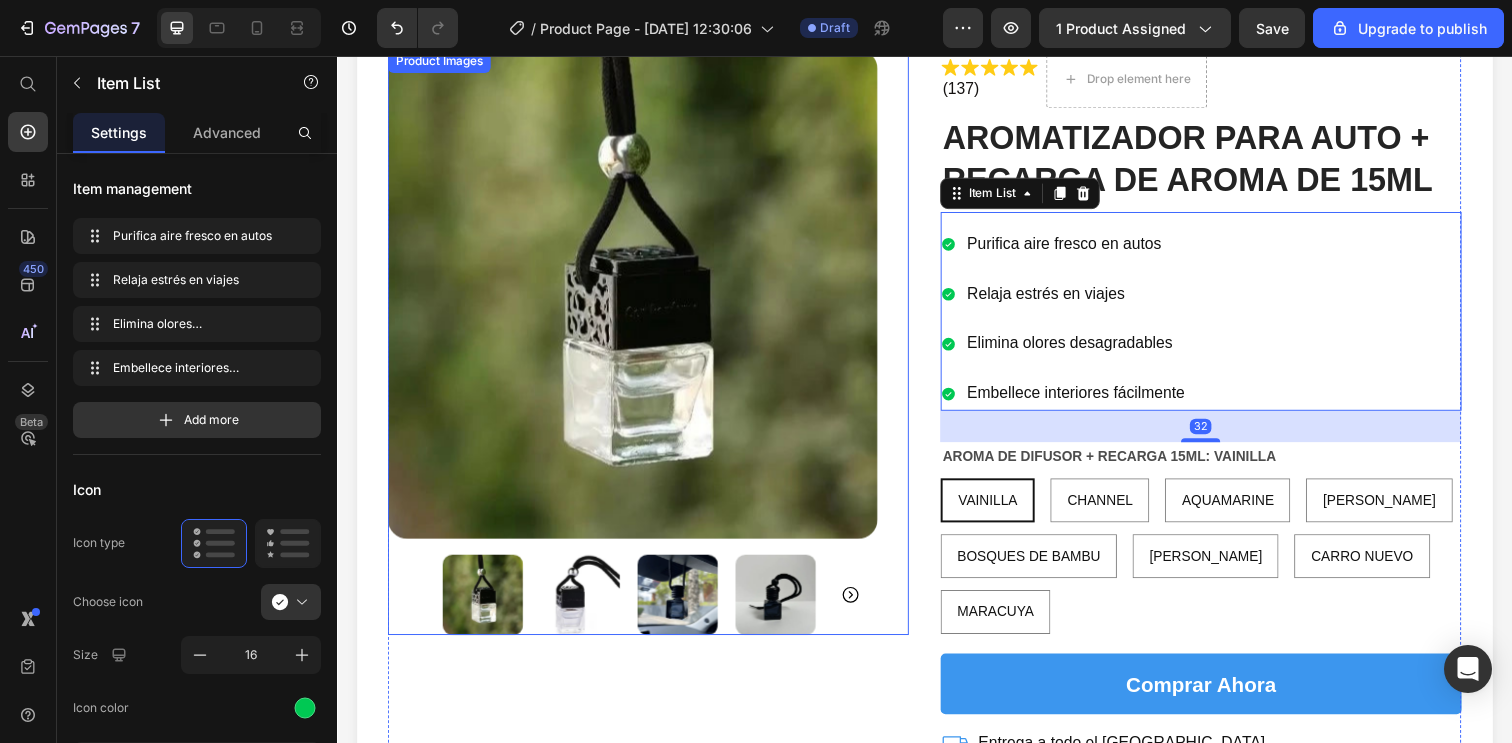 scroll, scrollTop: 97, scrollLeft: 0, axis: vertical 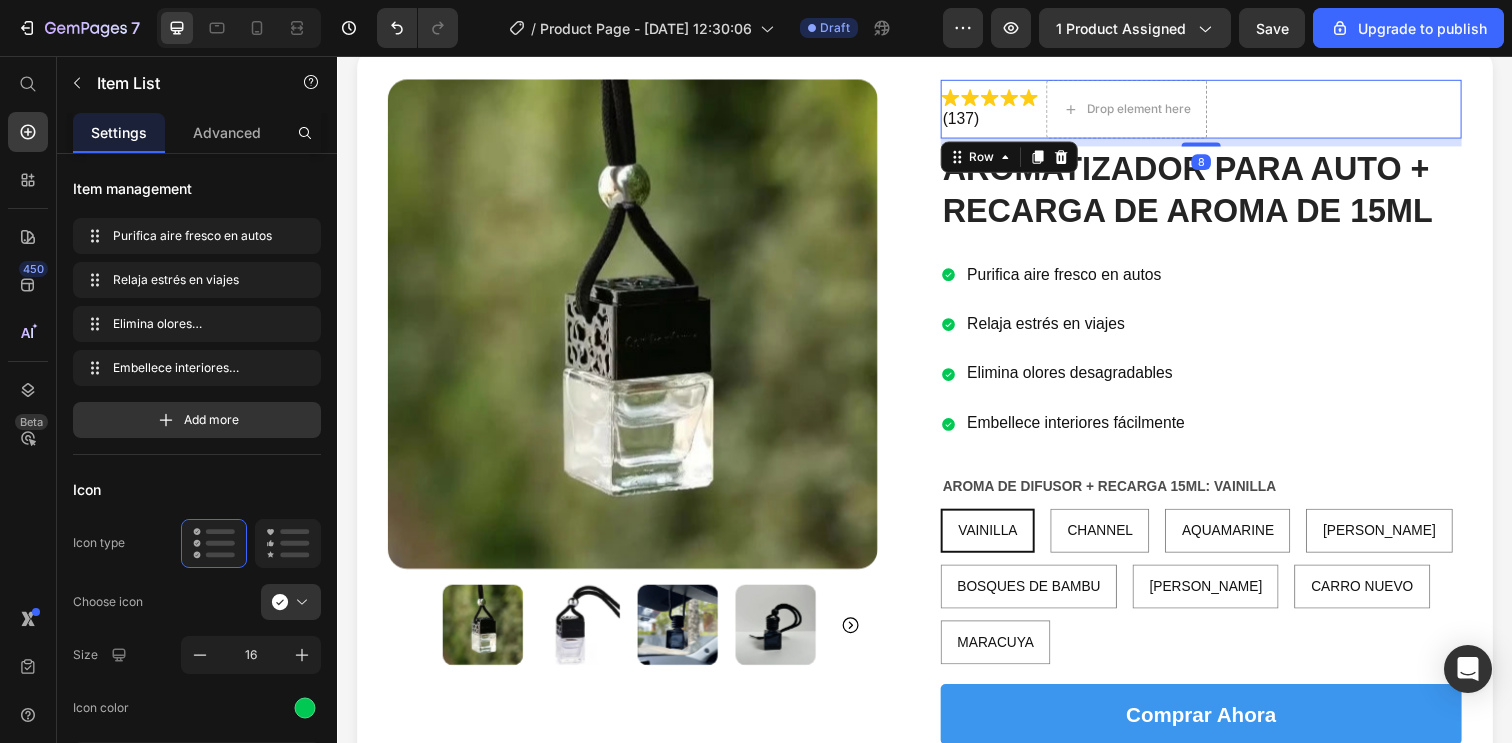 click on "Icon
Icon
Icon
Icon
Icon Icon List (137) Text Block
Drop element here Row   8" at bounding box center [1219, 110] 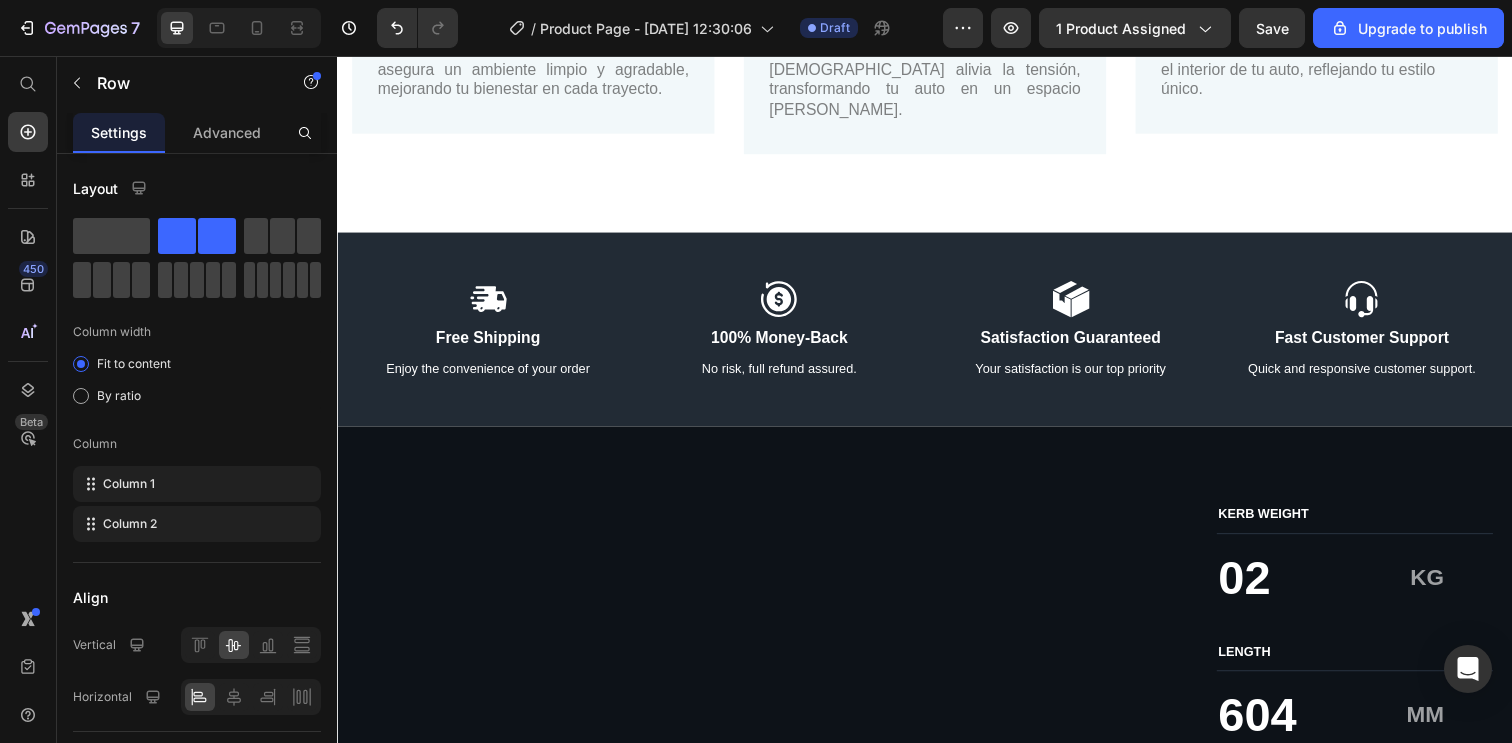 scroll, scrollTop: 1517, scrollLeft: 0, axis: vertical 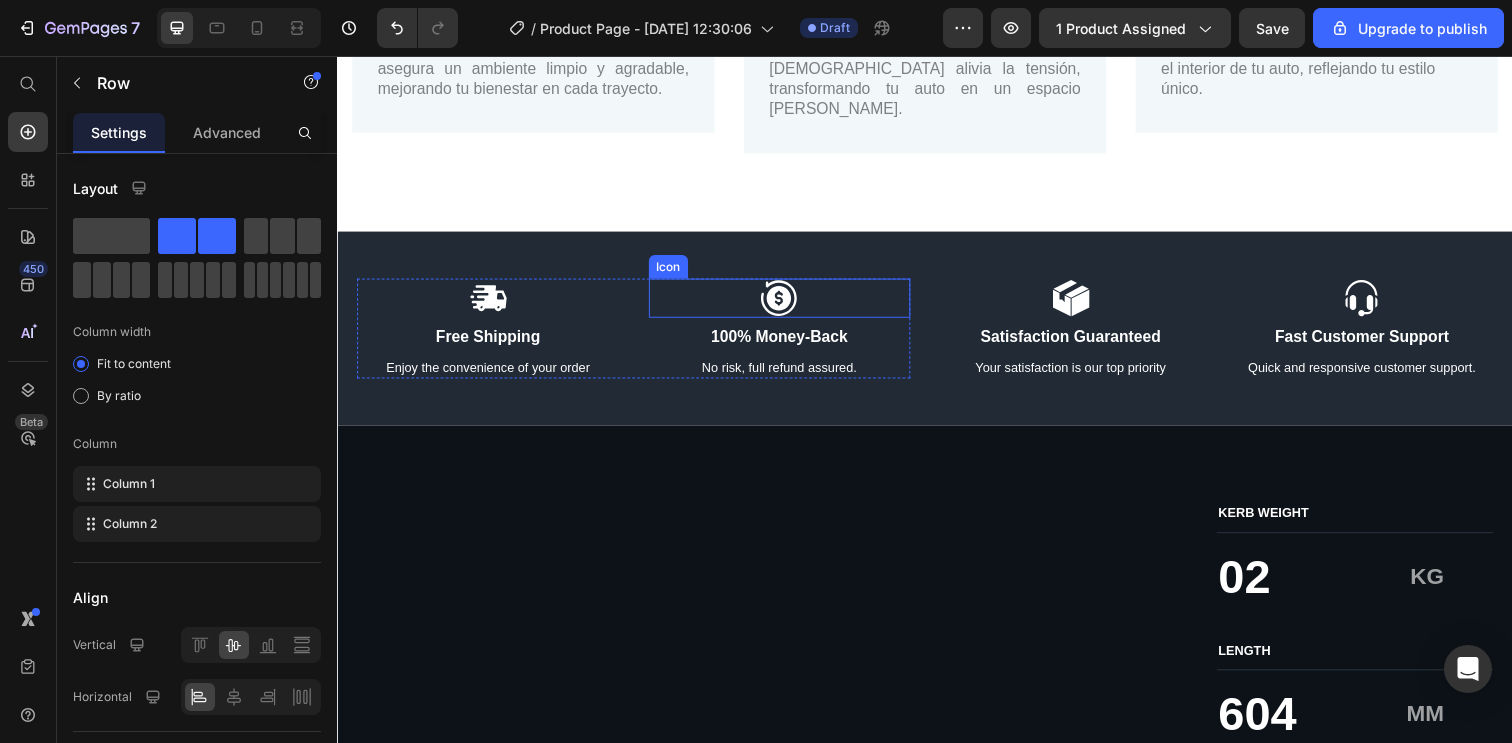 click on "Icon" at bounding box center (789, 303) 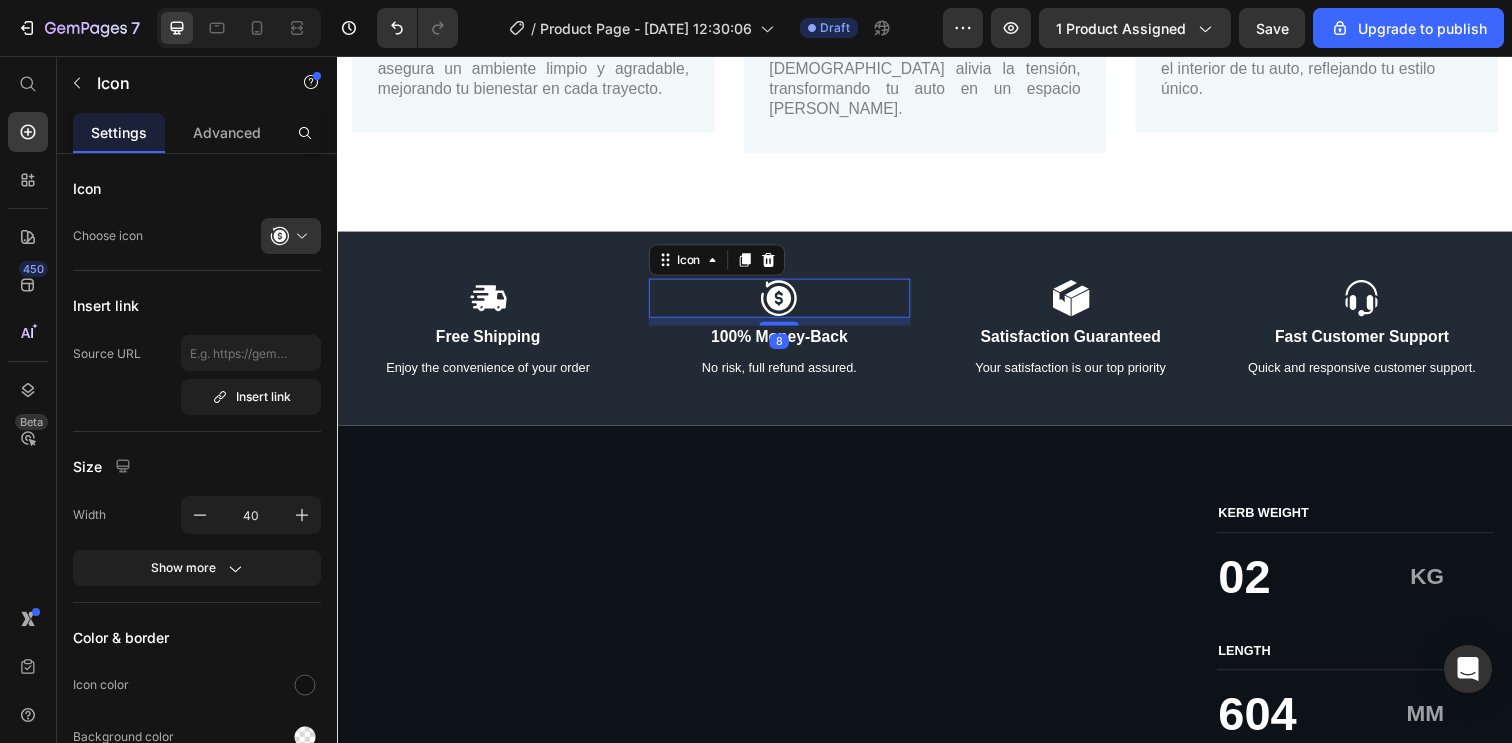 scroll, scrollTop: 1414, scrollLeft: 0, axis: vertical 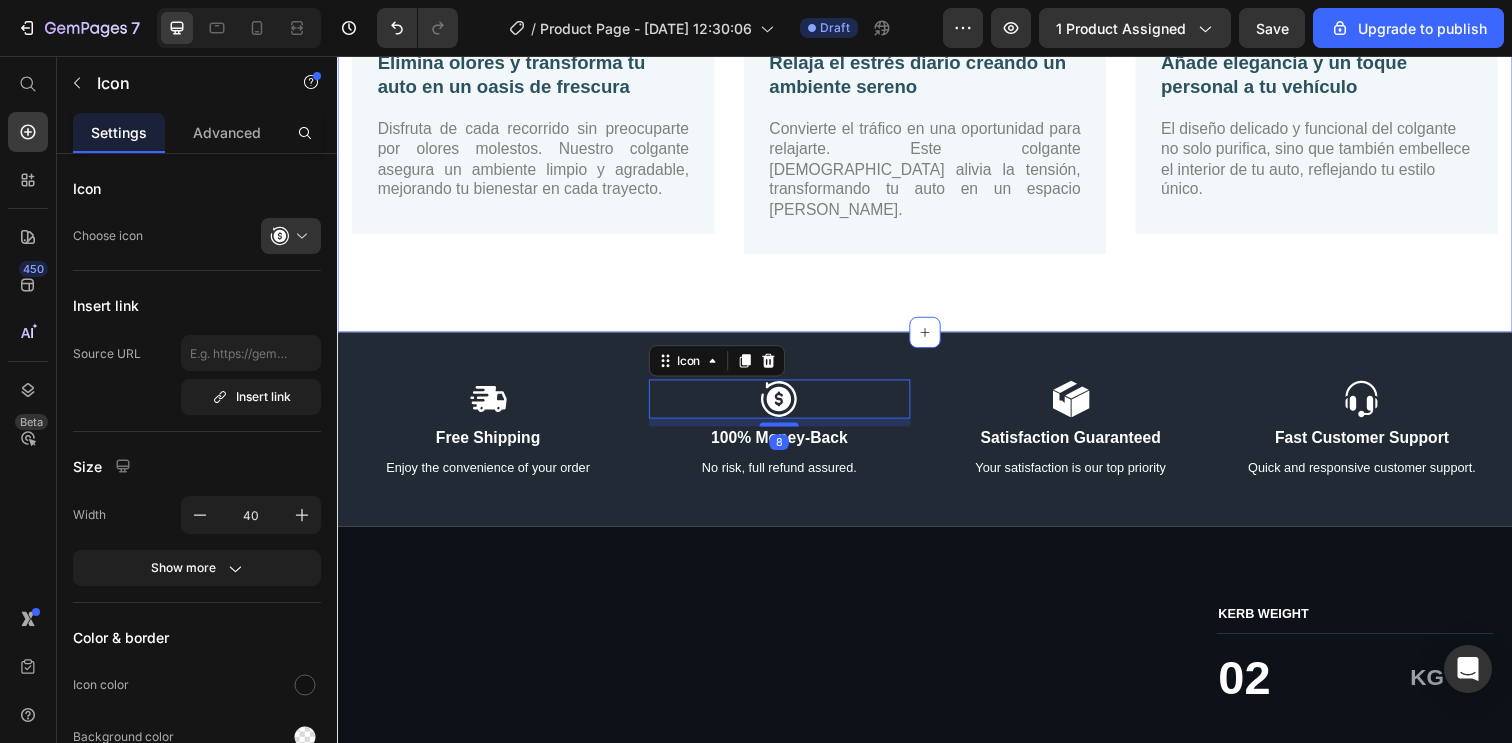 click on "Image Elimina olores y transforma tu auto en un oasis de frescura Text Block Disfruta de cada recorrido sin preocuparte por olores molestos. Nuestro colgante asegura un ambiente limpio y agradable, mejorando tu bienestar en cada trayecto. Text Block Row Image Relaja el estrés diario creando un ambiente sereno Text Block Convierte el tráfico en una oportunidad para relajarte. Este colgante [DEMOGRAPHIC_DATA] alivia la tensión, transformando tu auto en un espacio de calma.  Text Block Row Image Añade elegancia y un toque personal a tu vehículo Text Block El diseño delicado y funcional del colgante no solo purifica, sino que también embellece el interior de tu auto, reflejando tu estilo único. Text Block Row Row Section 2" at bounding box center [937, -12] 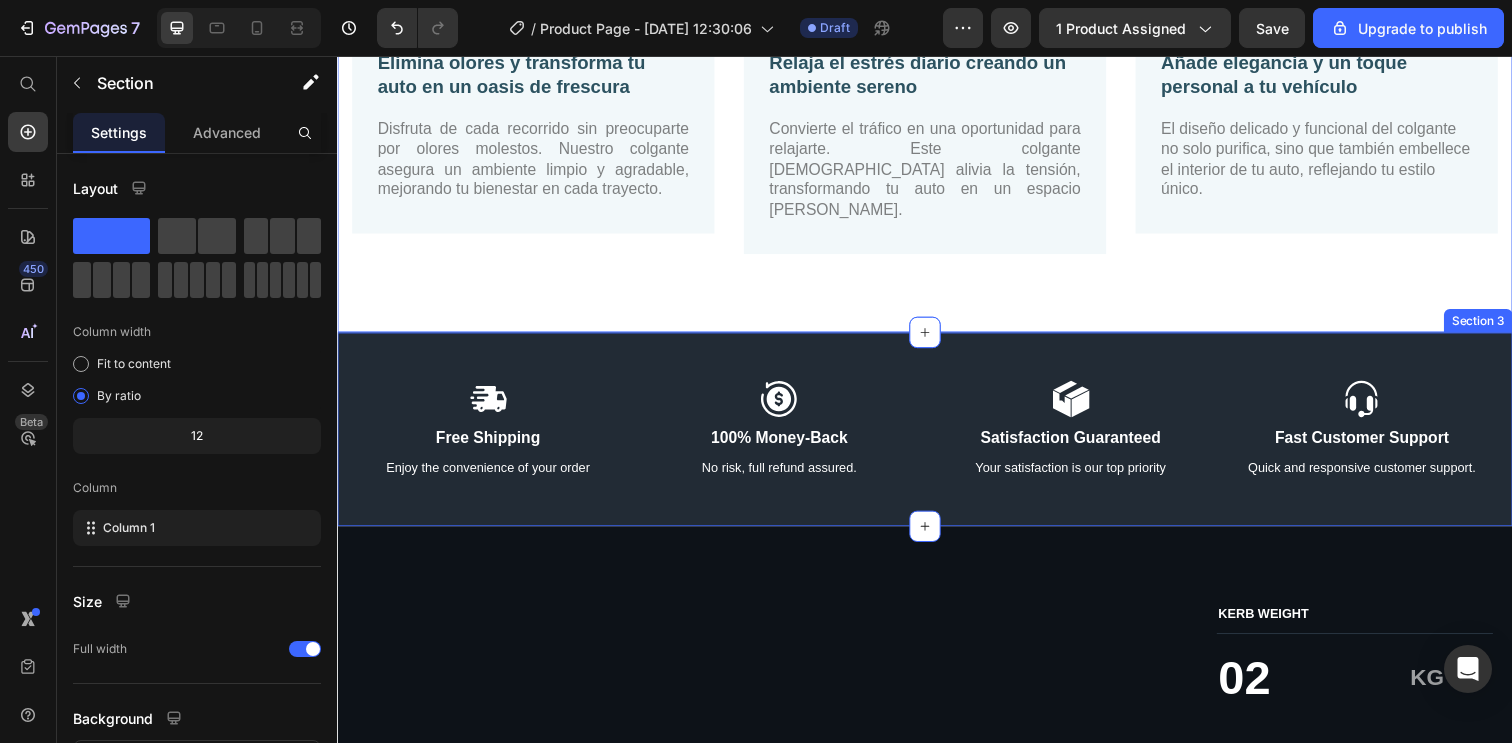 click on "Icon Free Shipping Text Block Enjoy the convenience of your order Text Block
Icon 100% Money-Back Text Block No risk, full refund assured. Text Block Row
Icon Satisfaction Guaranteed Text Block Your satisfaction is our top priority Text Block
Icon Fast Customer Support Text Block Quick and responsive customer support. Text Block Row Row Section 3" at bounding box center [937, 437] 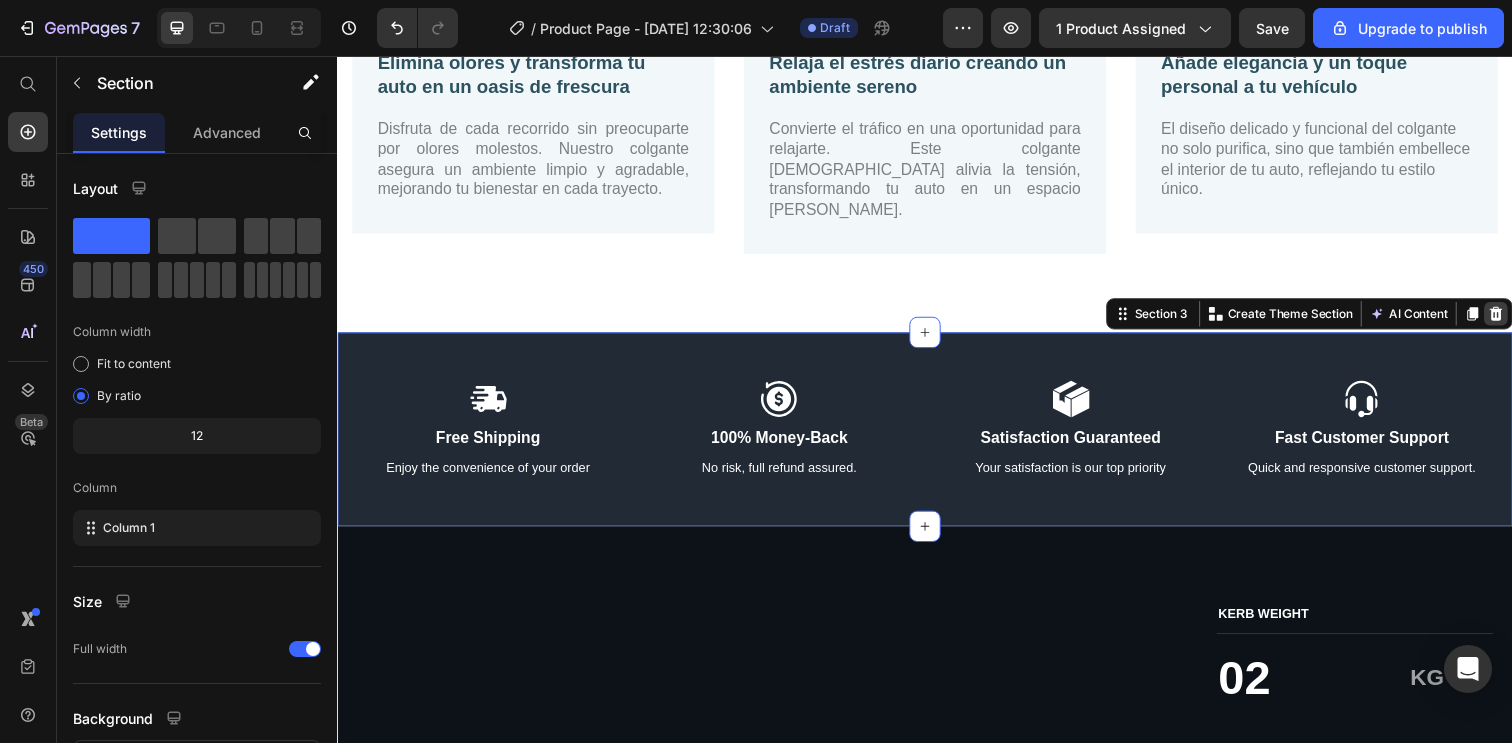 click 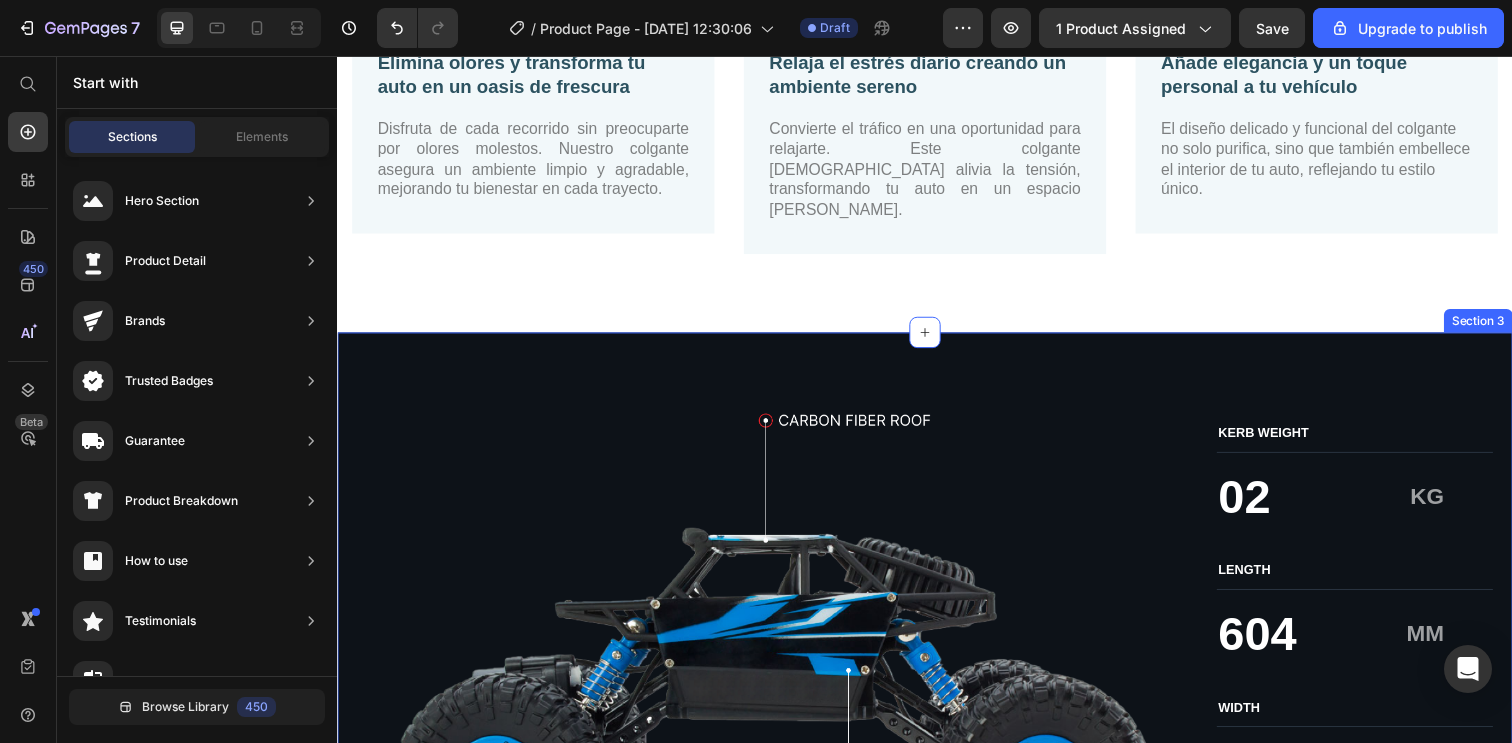 click on "Image KERB WEIGHT Text Block 02 Text Block KG Text Block Row LENGTH Text Block 604 Text Block MM Text Block Row WIDTH Text Block 459 Text Block MM Text Block Row HEIGHT Text Block 214 Text Block MM Text Block Row Row KERB WEIGHT Text Block 02 Text Block KG Text Block Row WIDTH Text Block 459 Text Block MM Text Block Row Row LENGTH Text Block 604 Text Block MM Text Block Row HEIGHT Text Block 214 Text Block MM Text Block Row Row Row Section 3" at bounding box center (937, 695) 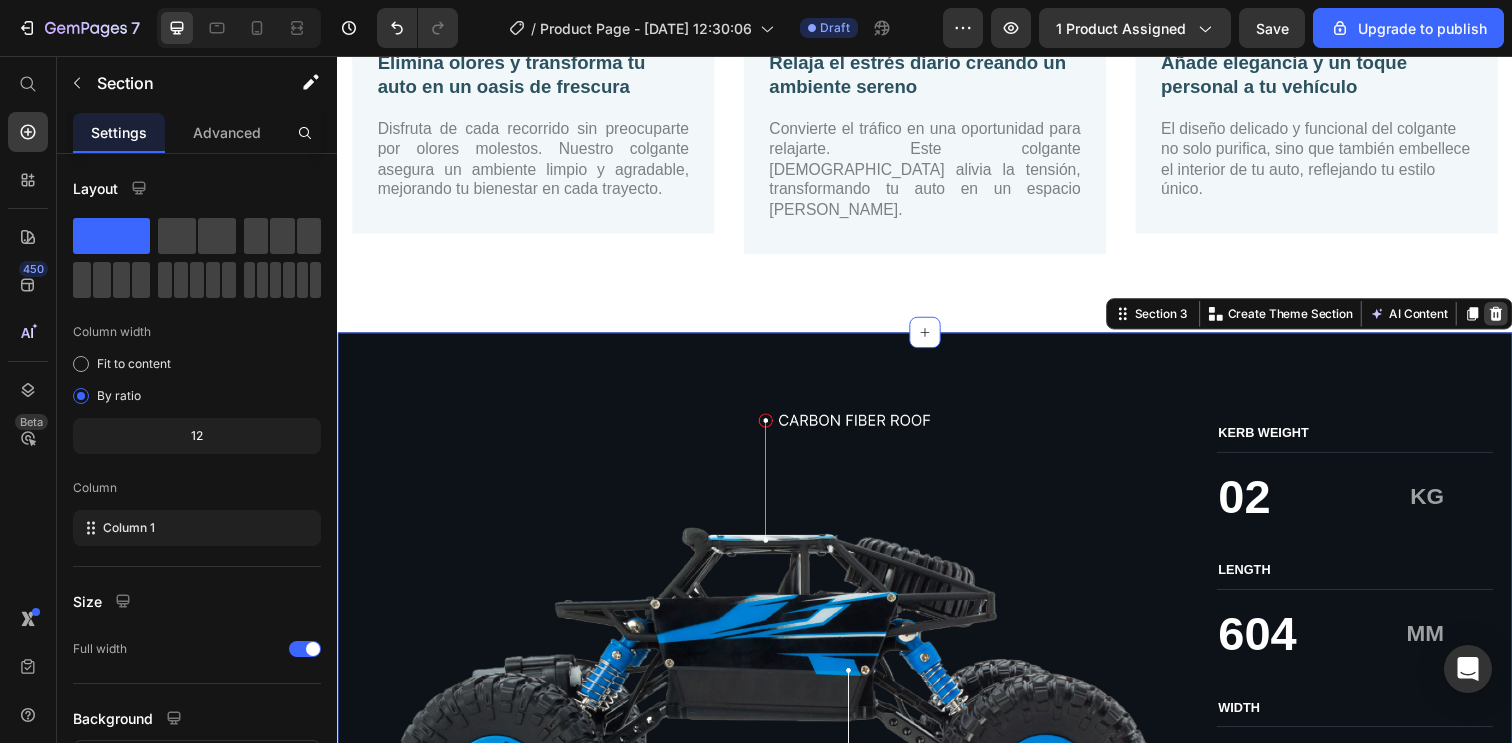 click 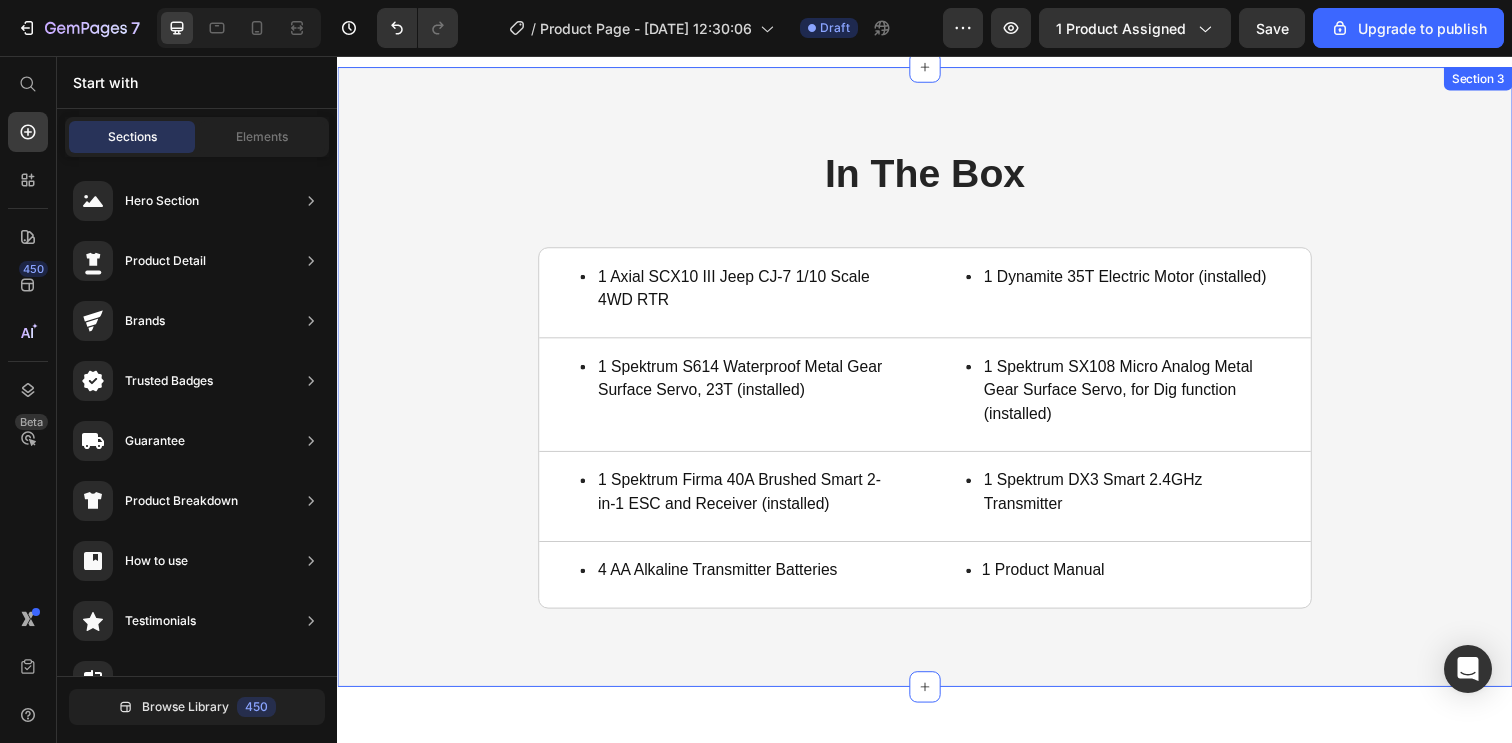 click on "In The Box Heading
1 Axial SCX10 III Jeep CJ-7 1/10 Scale 4WD RTR Item List                Title Line
1 Dynamite 35T Electric Motor (installed) Item List Row
1 Spektrum S614 Waterproof Metal Gear Surface Servo, 23T (installed) Item List                Title Line
1 Spektrum SX108 Micro Analog Metal Gear Surface Servo, for Dig function (installed) Item List Row
1 Spektrum Firma 40A Brushed Smart 2-in-1 ESC and Receiver (installed) Item List                Title Line
1 Spektrum DX3 Smart 2.4GHz Transmitter Item List Row
4 AA Alkaline Transmitter Batteries Item List                Title Line
1 Product Manual Item List Row Row" at bounding box center (937, 383) 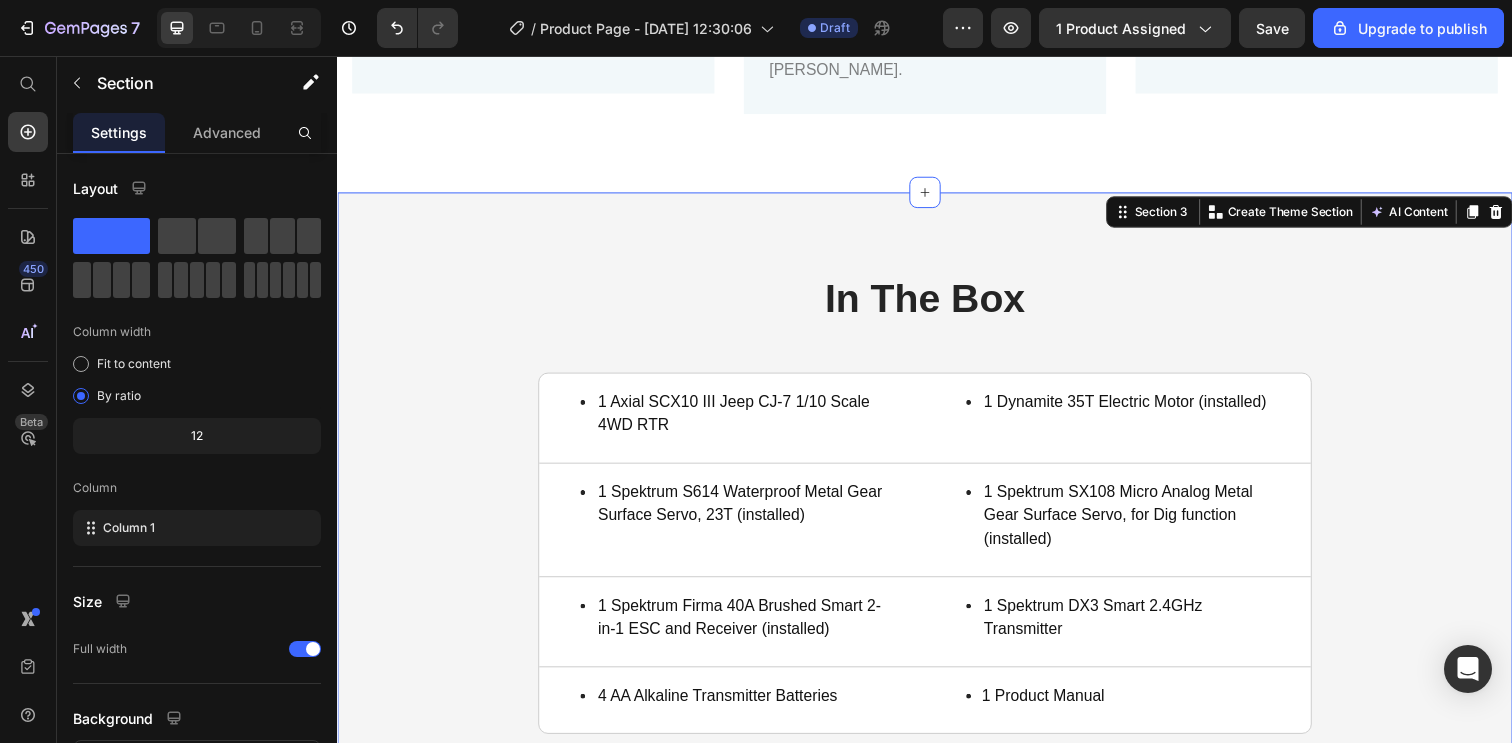 scroll, scrollTop: 1554, scrollLeft: 0, axis: vertical 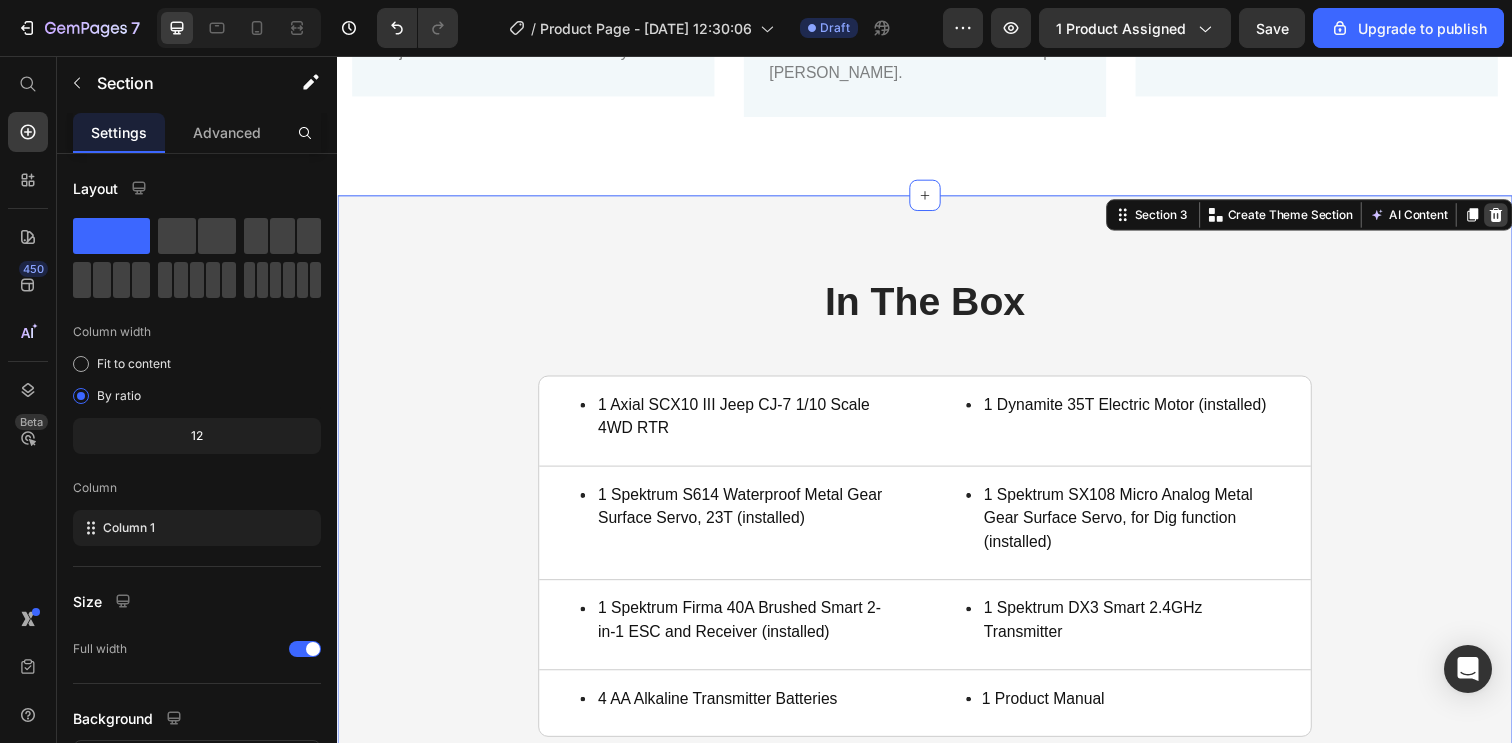 click 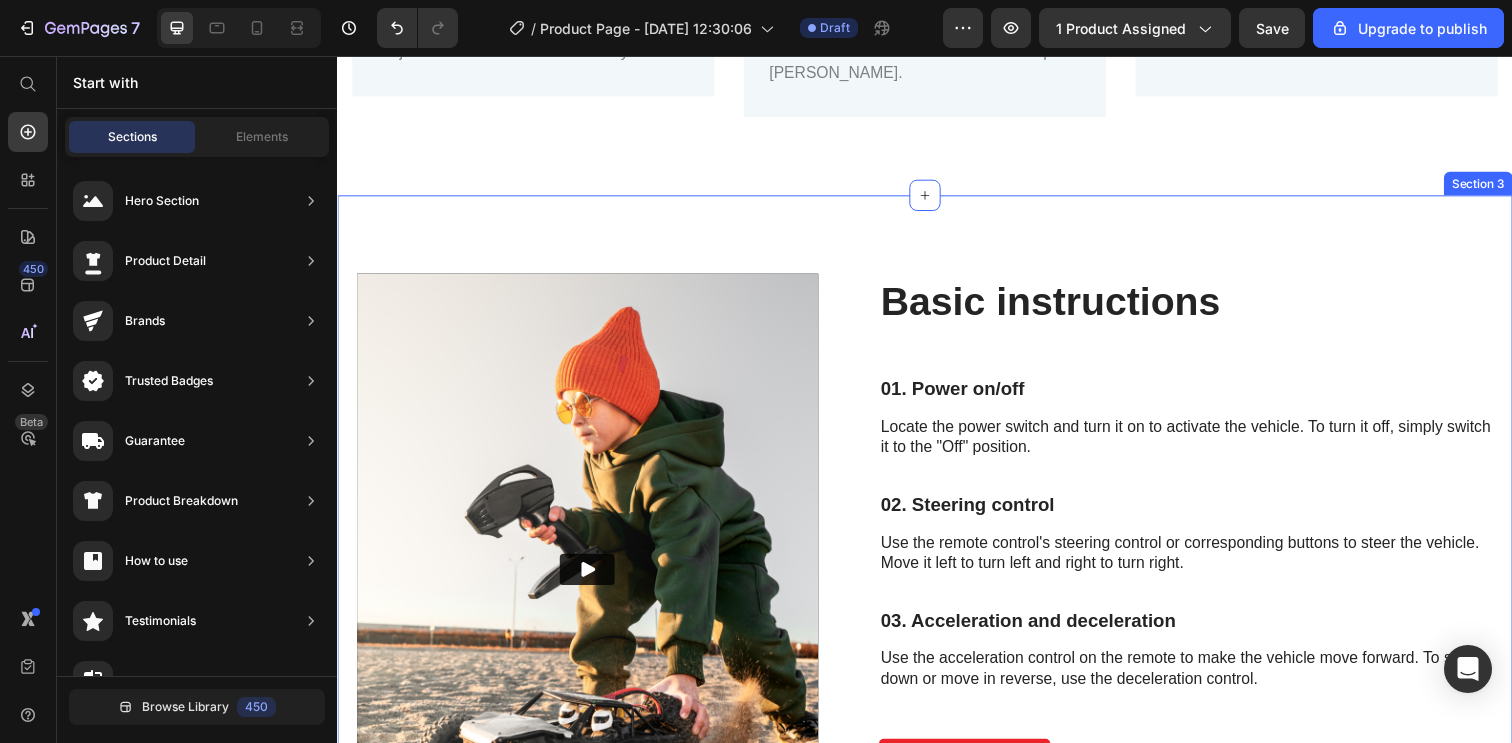 scroll, scrollTop: 1551, scrollLeft: 0, axis: vertical 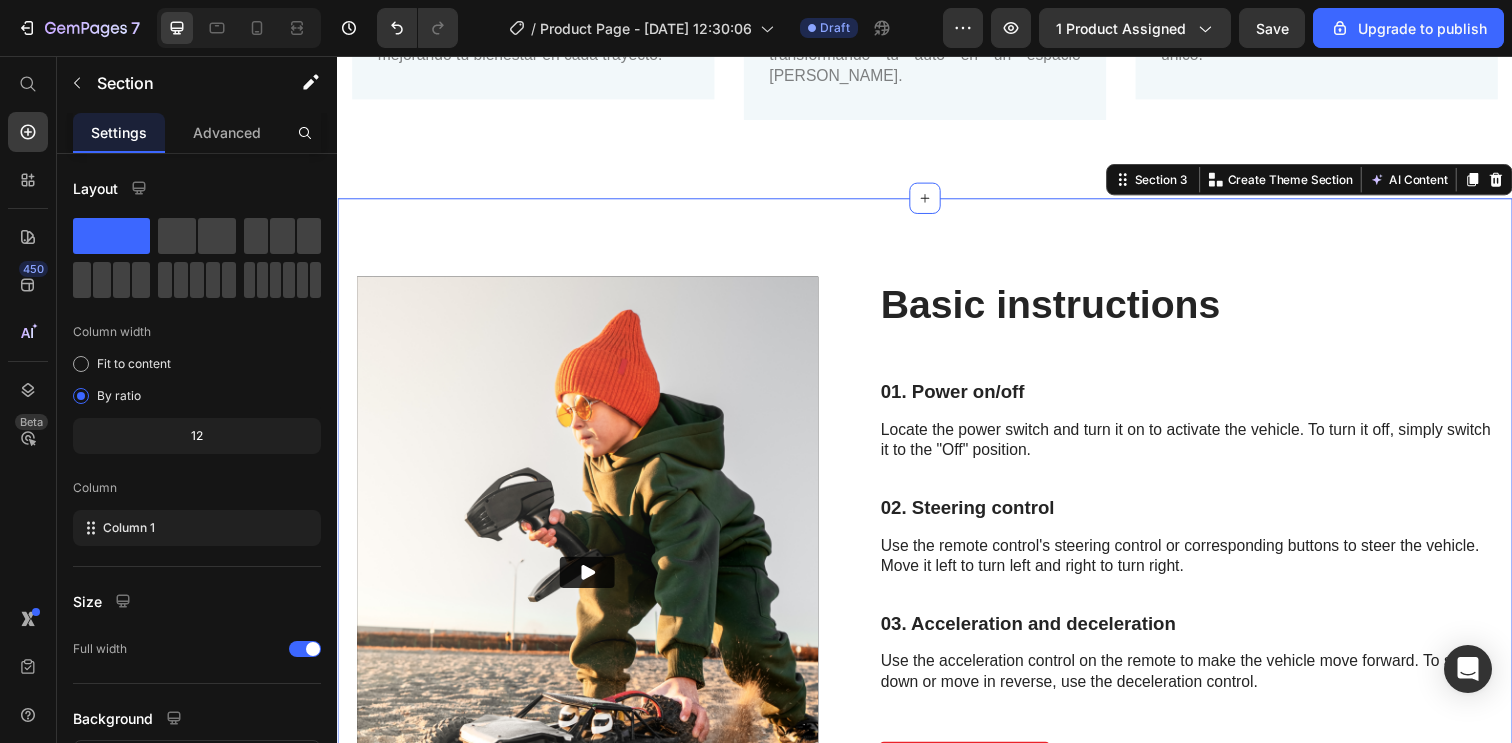 click on "Basic instructions Heading Video Basic instructions Heading 01. Power on/off Text Block Locate the power switch and turn it on to activate the vehicle. To turn it off, simply switch it to the "Off" position. Text Block 02. Steering control Text Block Use the remote control's steering control or corresponding buttons to steer the vehicle. Move it left to turn left and right to turn right. Text Block 03. Acceleration and deceleration Text Block Use the acceleration control on the remote to make the vehicle move forward. To slow down or move in reverse, use the deceleration control. Text Block Shop Now Button Row Row Section 3   You can create reusable sections Create Theme Section AI Content Write with GemAI What would you like to describe here? Tone and Voice Persuasive Product GYM GRIPS Show more Generate" at bounding box center [937, 583] 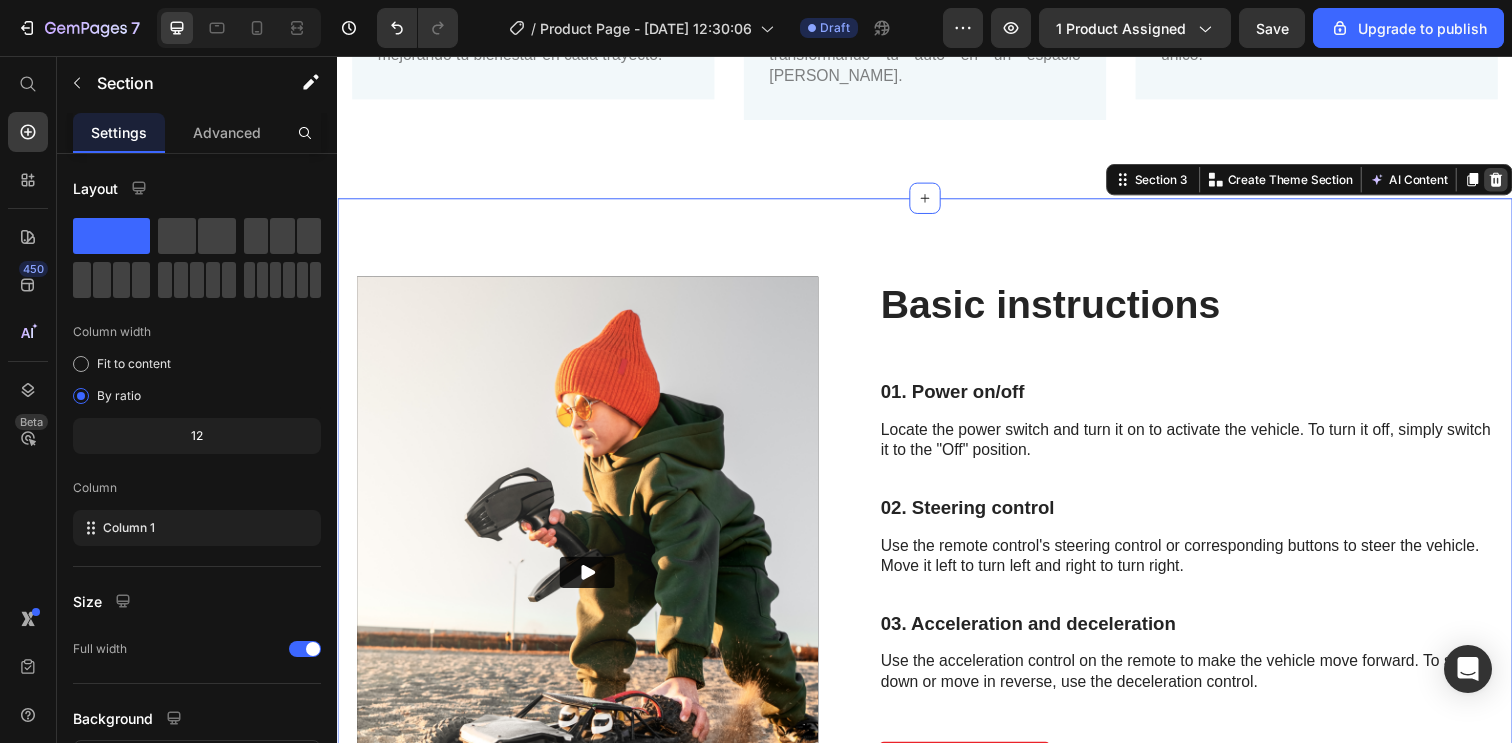 click 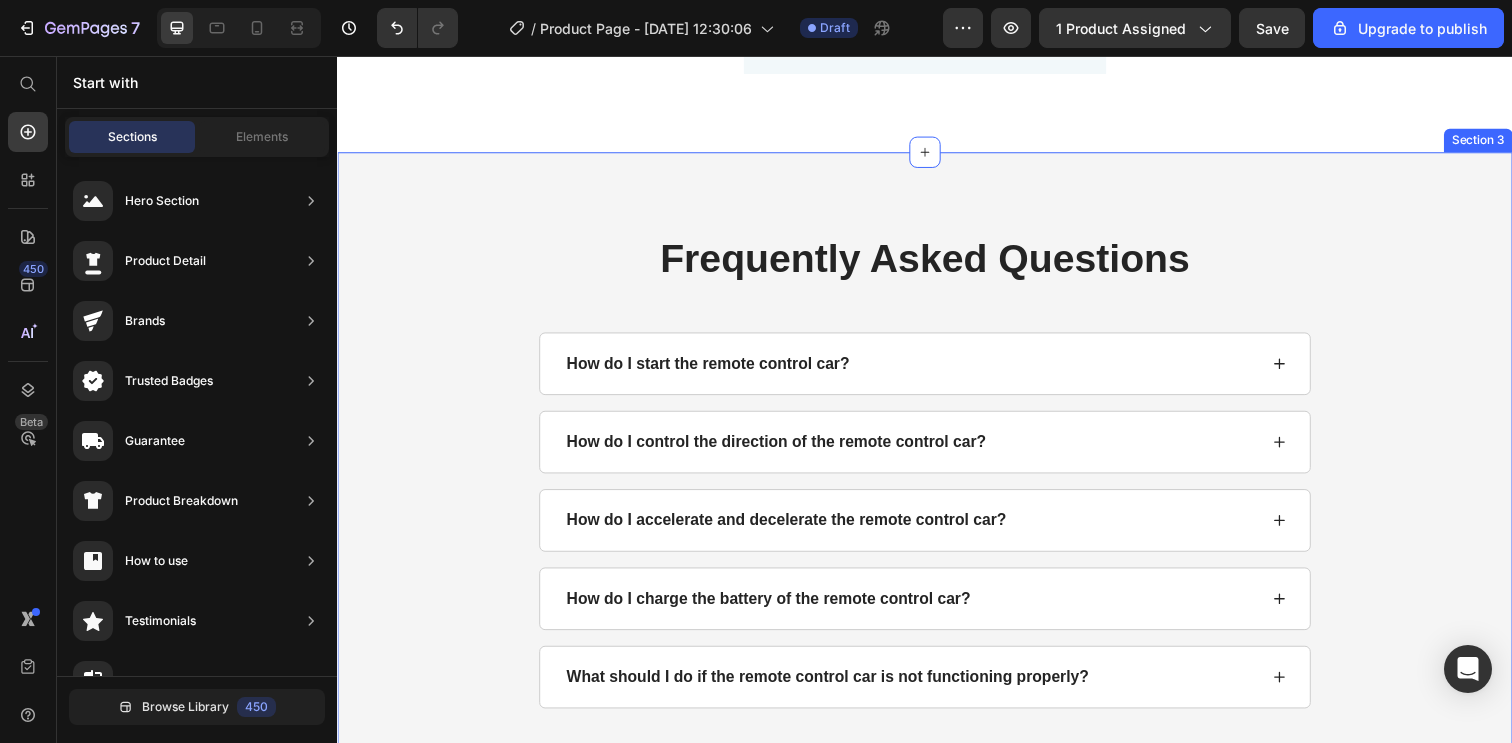 scroll, scrollTop: 1591, scrollLeft: 0, axis: vertical 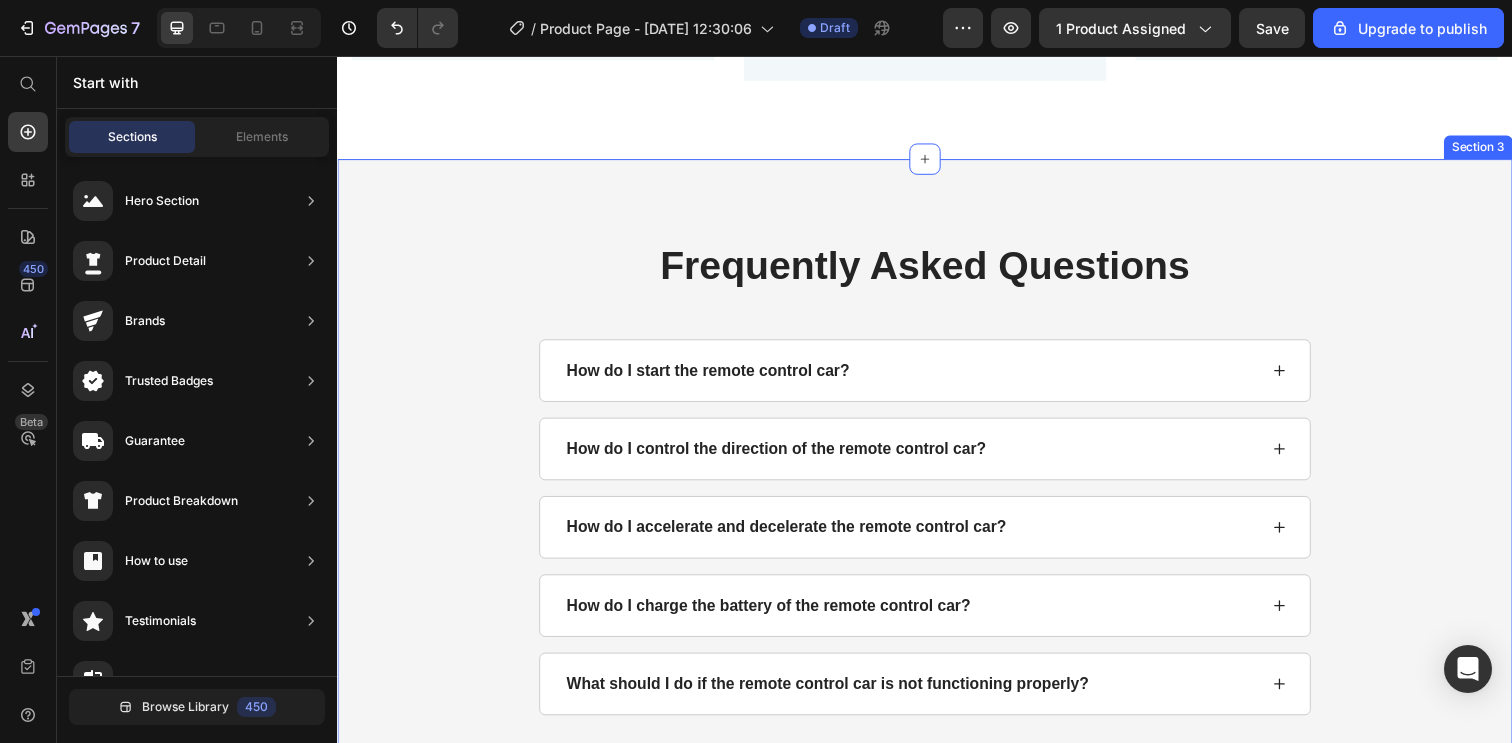 click on "Frequently Asked Questions Heading
How do I start the remote control car?
How do I control the direction of the remote control car?
How do I accelerate and decelerate the remote control car?
How do I charge the battery of the remote control car?
What should I do if the remote control car is not functioning properly? Accordion Row Section 3" at bounding box center [937, 485] 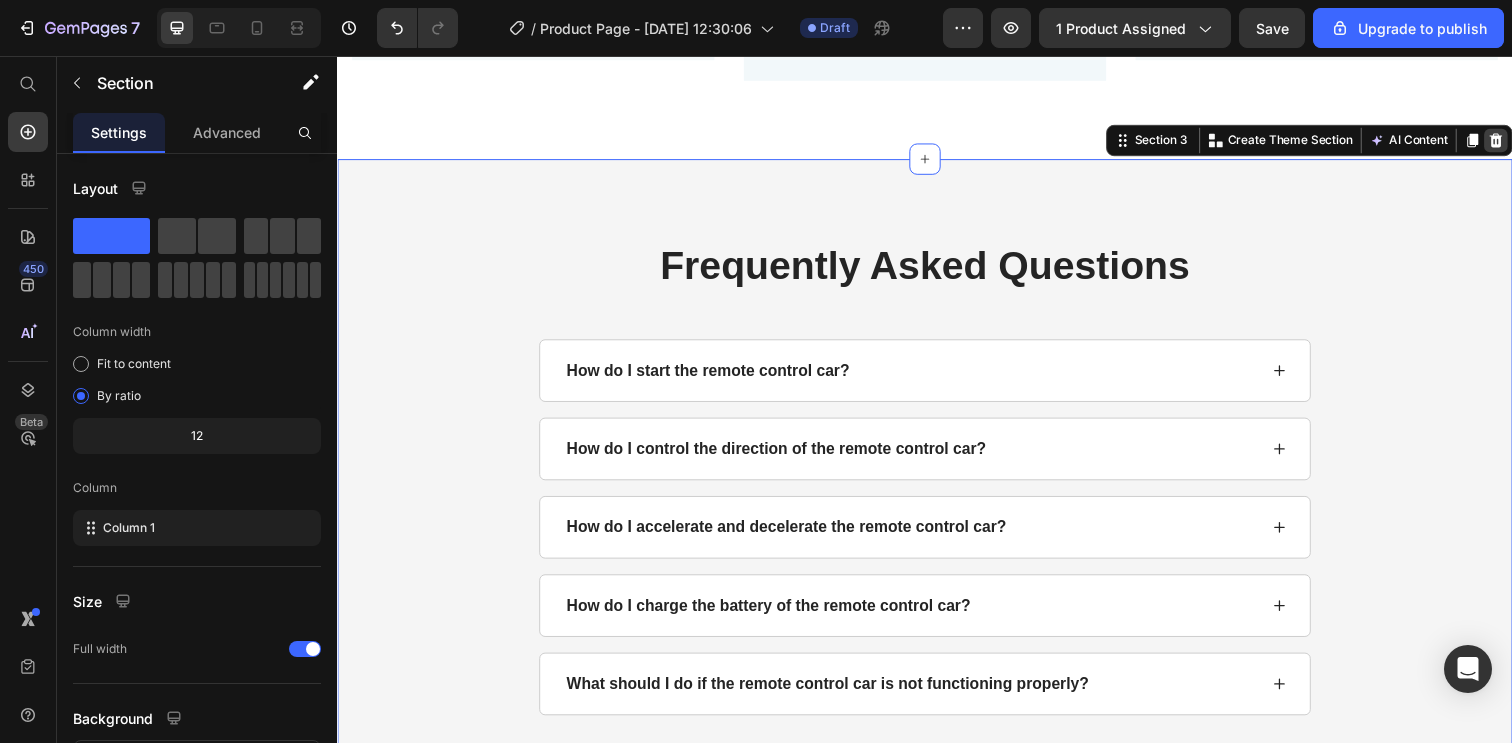 click 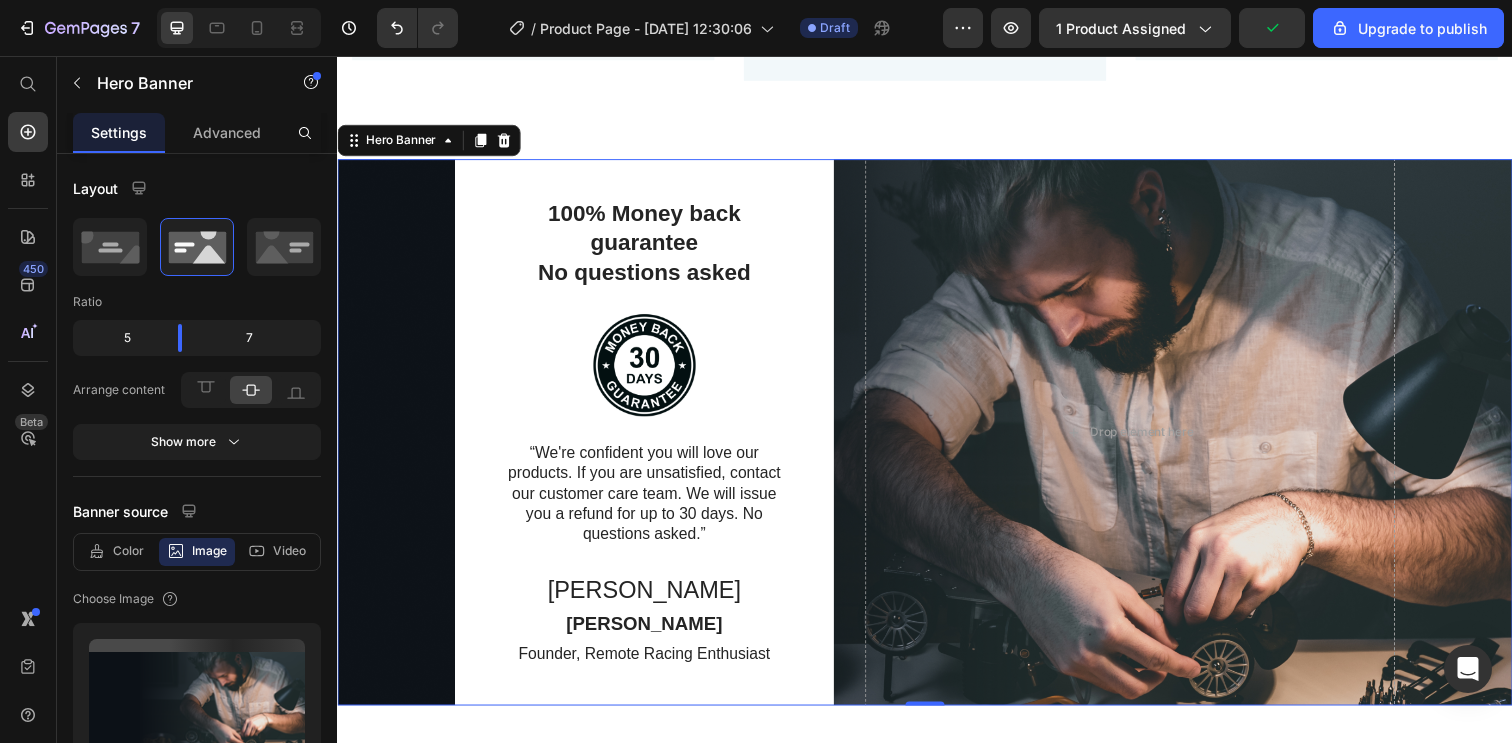 click on "100% Money back guarantee No questions asked Text Block Image “We're confident you will love our products. If you are unsatisfied, contact our customer care team. We will issue you a refund for up to 30 days. No questions asked.” Text Block John Text Block John Smith Text Block Founder, Remote Racing Enthusiast Text Block Row
Drop element here" at bounding box center (937, 439) 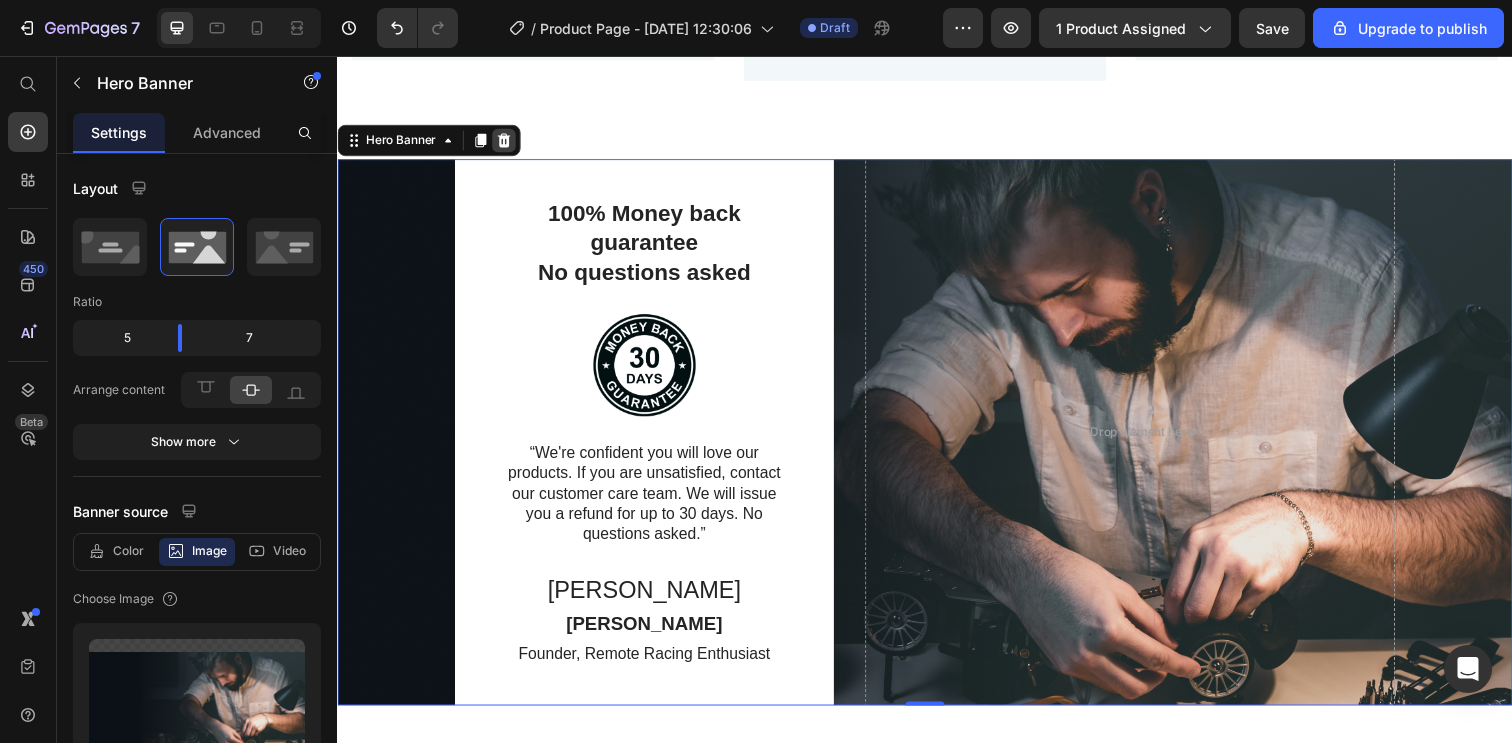 click 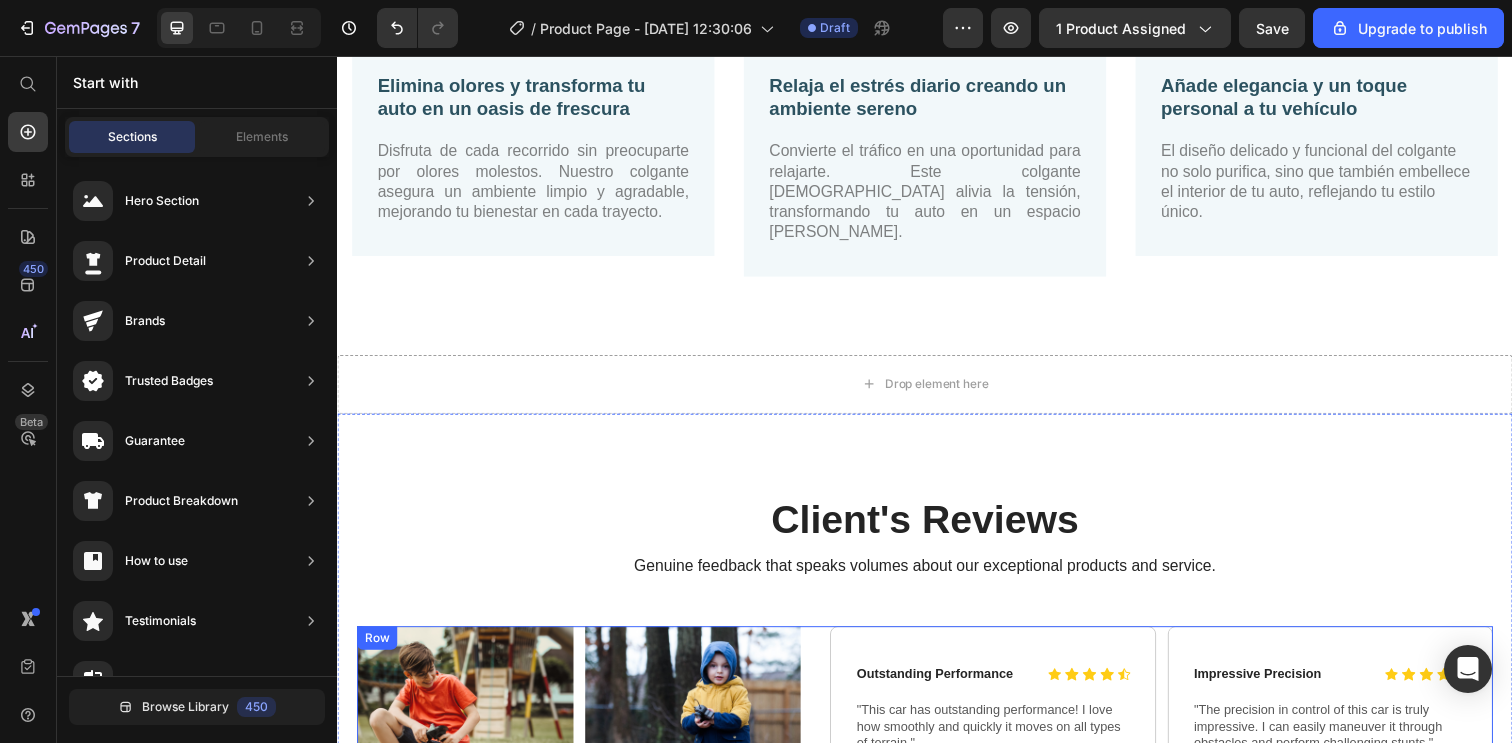 scroll, scrollTop: 1381, scrollLeft: 0, axis: vertical 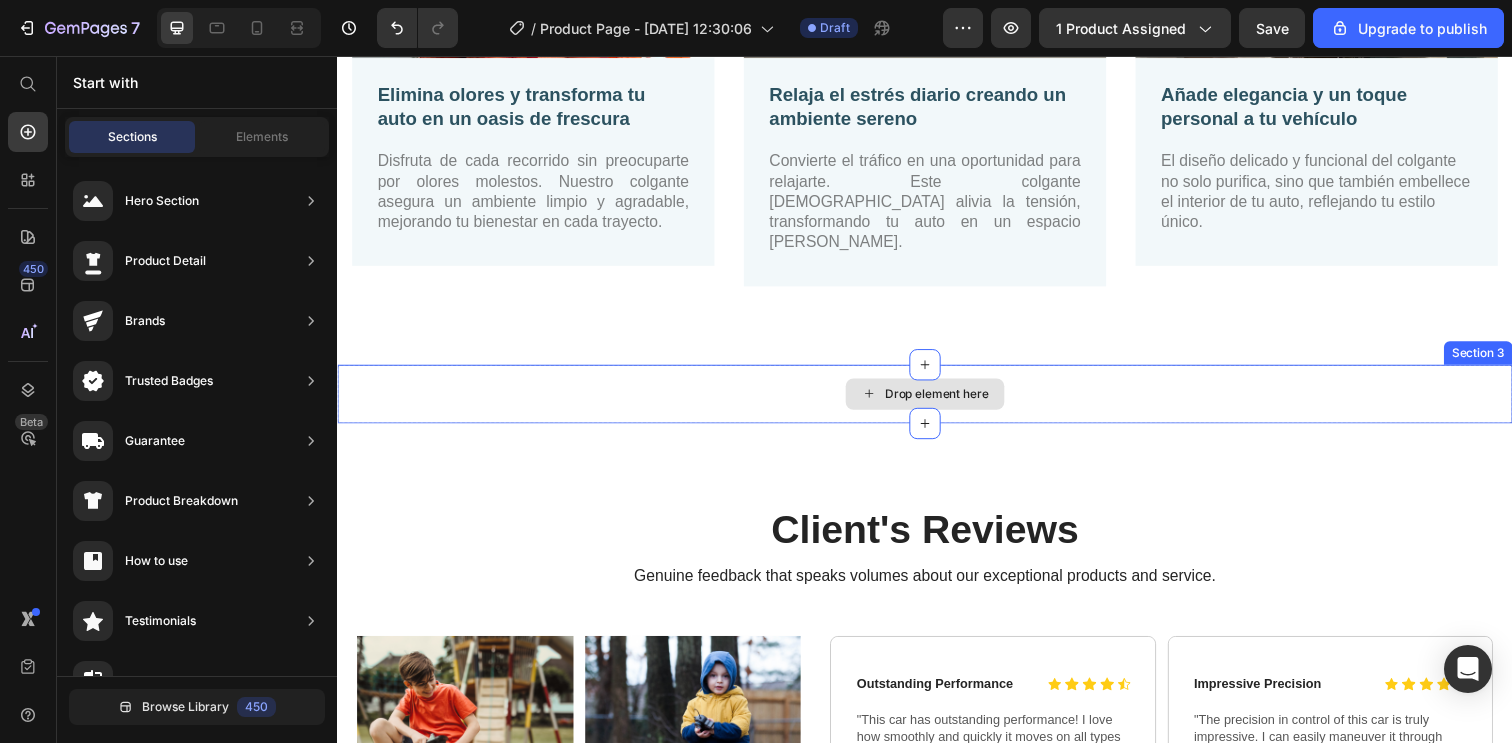 click on "Drop element here" at bounding box center (937, 401) 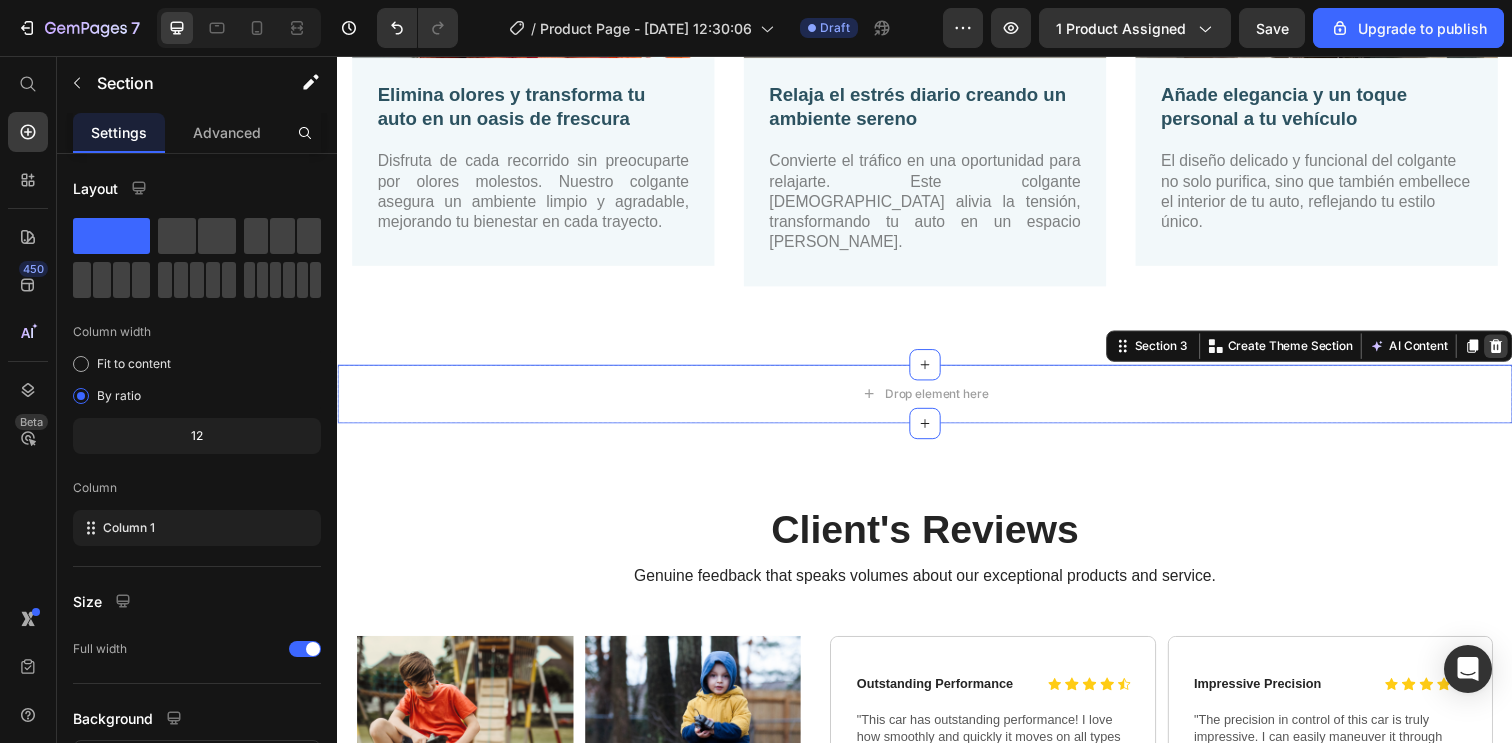 click 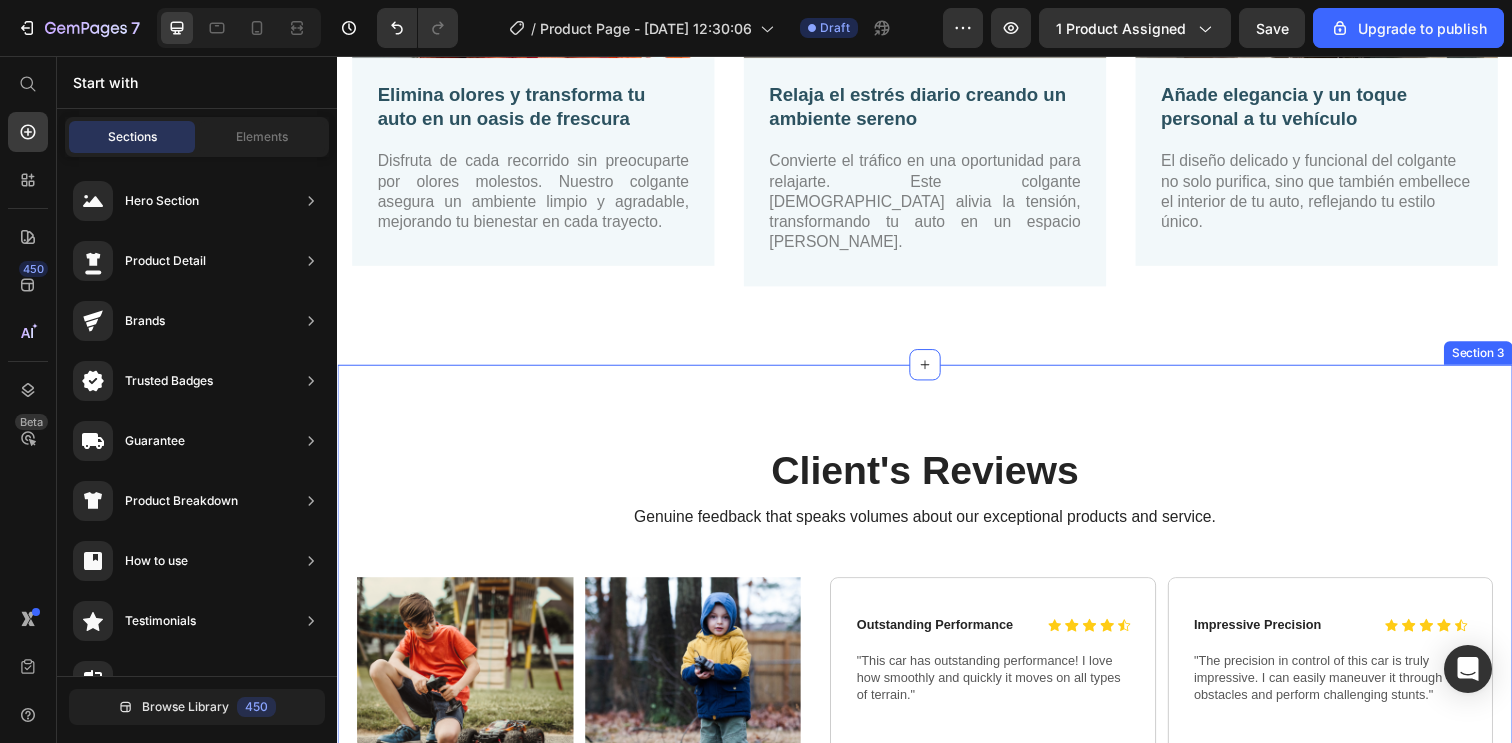 click on "Client's Reviews Heading Genuine feedback that speaks volumes about our exceptional products and service. Text Block Row Image Image Row Image Image Row Image Image Row
Icon Icon Icon Icon
Icon Icon List Outstanding Performance Text Block Row "This car has outstanding performance! I love how smoothly and quickly it moves on all types of terrain." Text Block Row - John D Text Block
Verified Buyer Item List Row Hero Banner
Icon Icon Icon Icon
Icon Icon List Impressive Precision Text Block Row "The precision in control of this car is truly impressive. I can easily maneuver it through obstacles and perform challenging stunts." Text Block Row - Sarah M Text Block
Verified Buyer Item List Row Hero Banner Row
Icon Icon Icon Icon
Icon Icon List Attractive Design Text Block Row Text Block Row - Emma R  Text Block
Verified Buyer Item List Row Hero Banner" at bounding box center [937, 857] 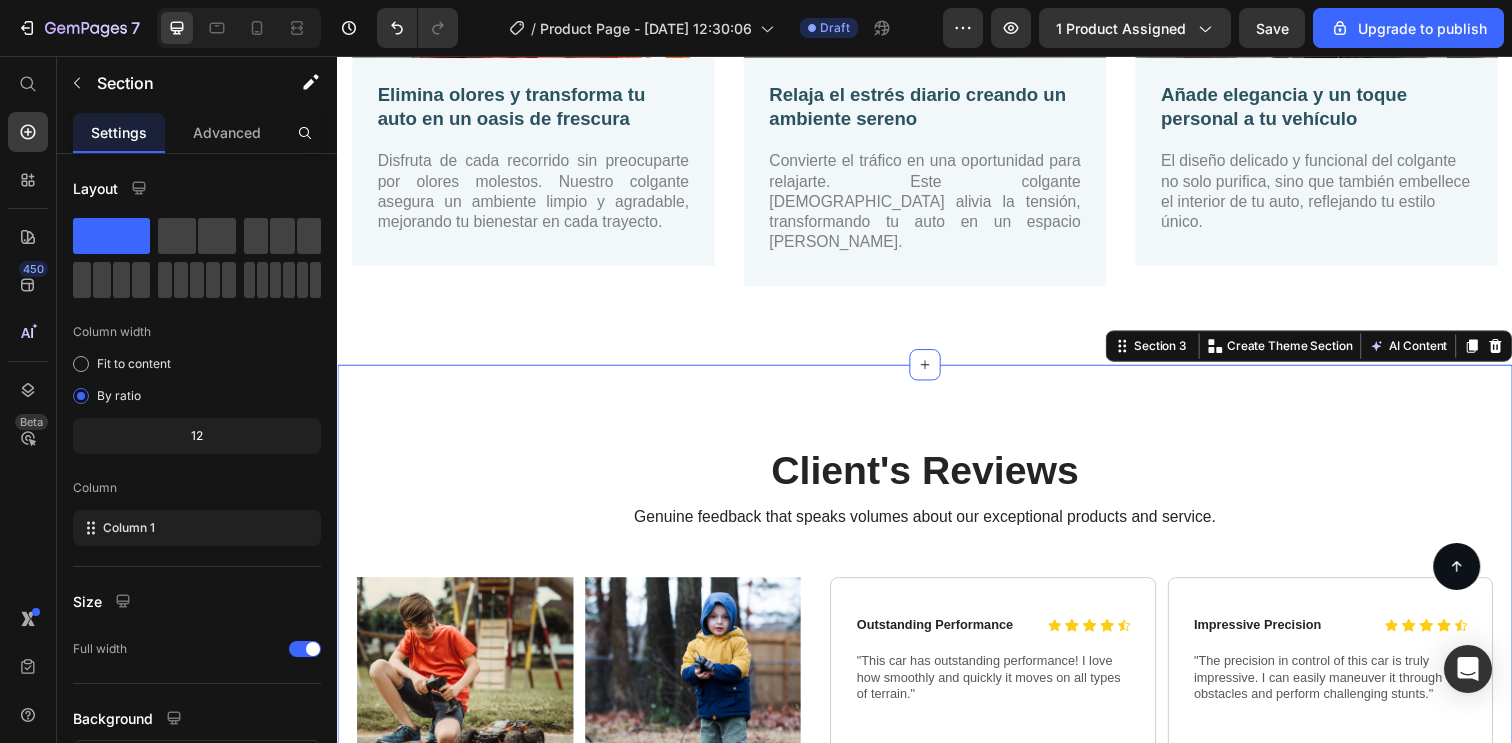scroll, scrollTop: 1681, scrollLeft: 0, axis: vertical 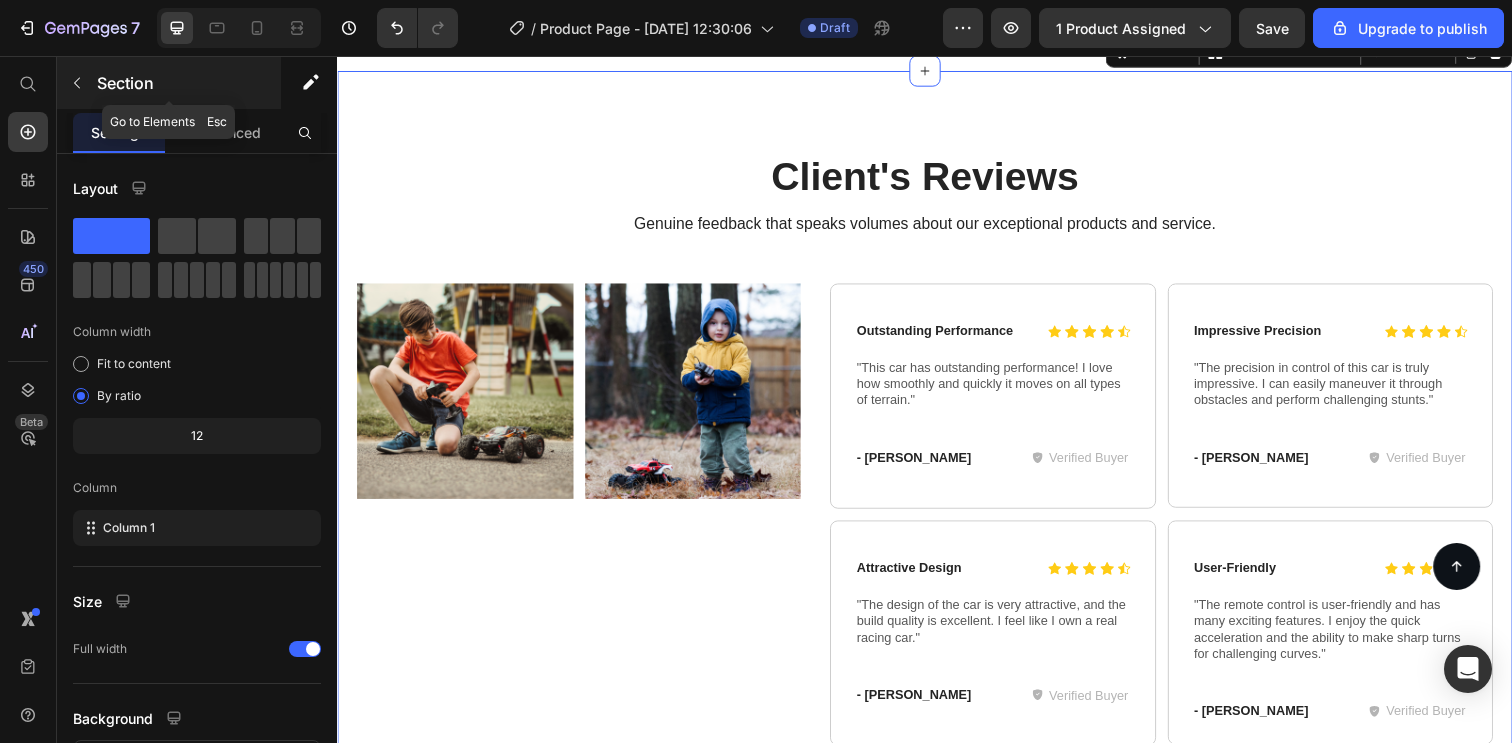 click on "Section" at bounding box center [169, 83] 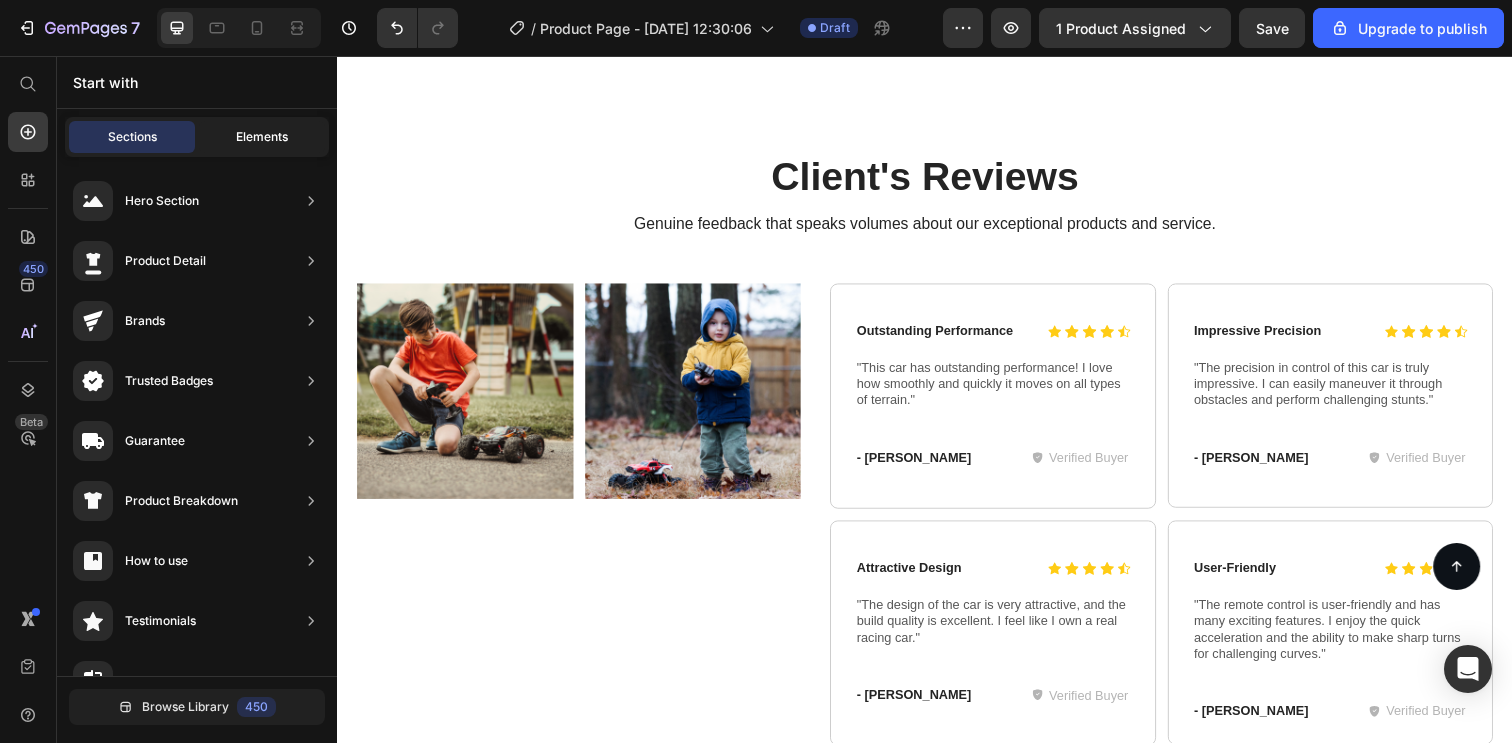click on "Elements" at bounding box center (262, 137) 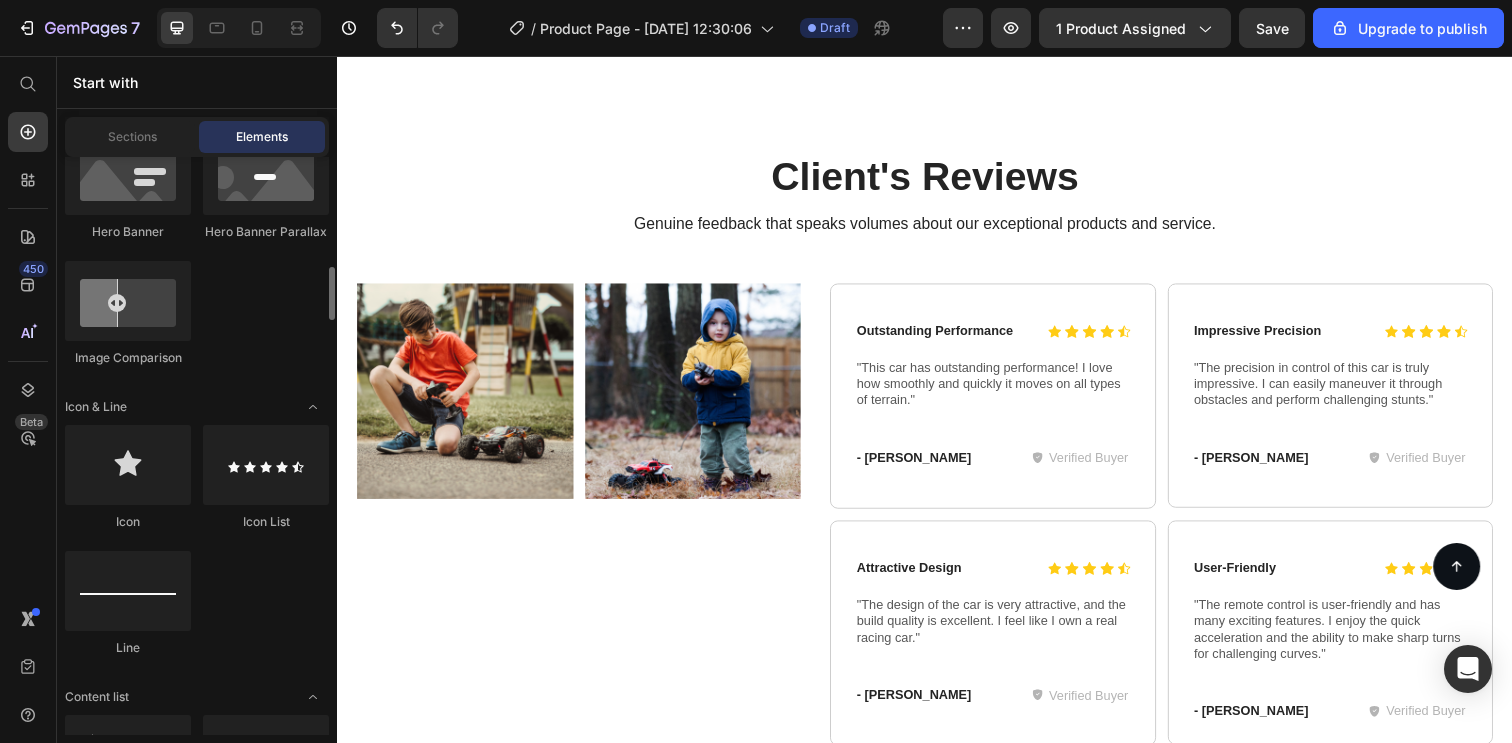 scroll, scrollTop: 1187, scrollLeft: 0, axis: vertical 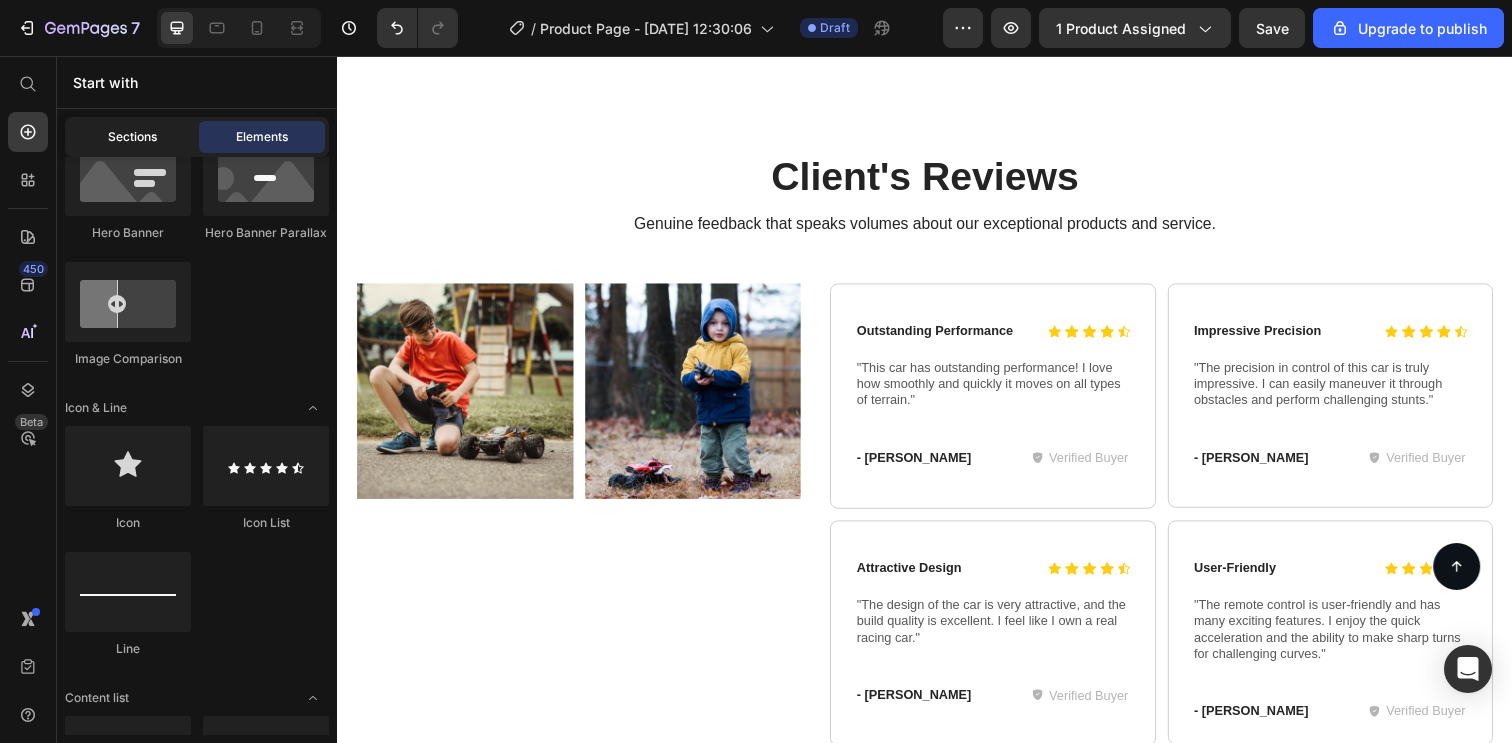 click on "Sections" 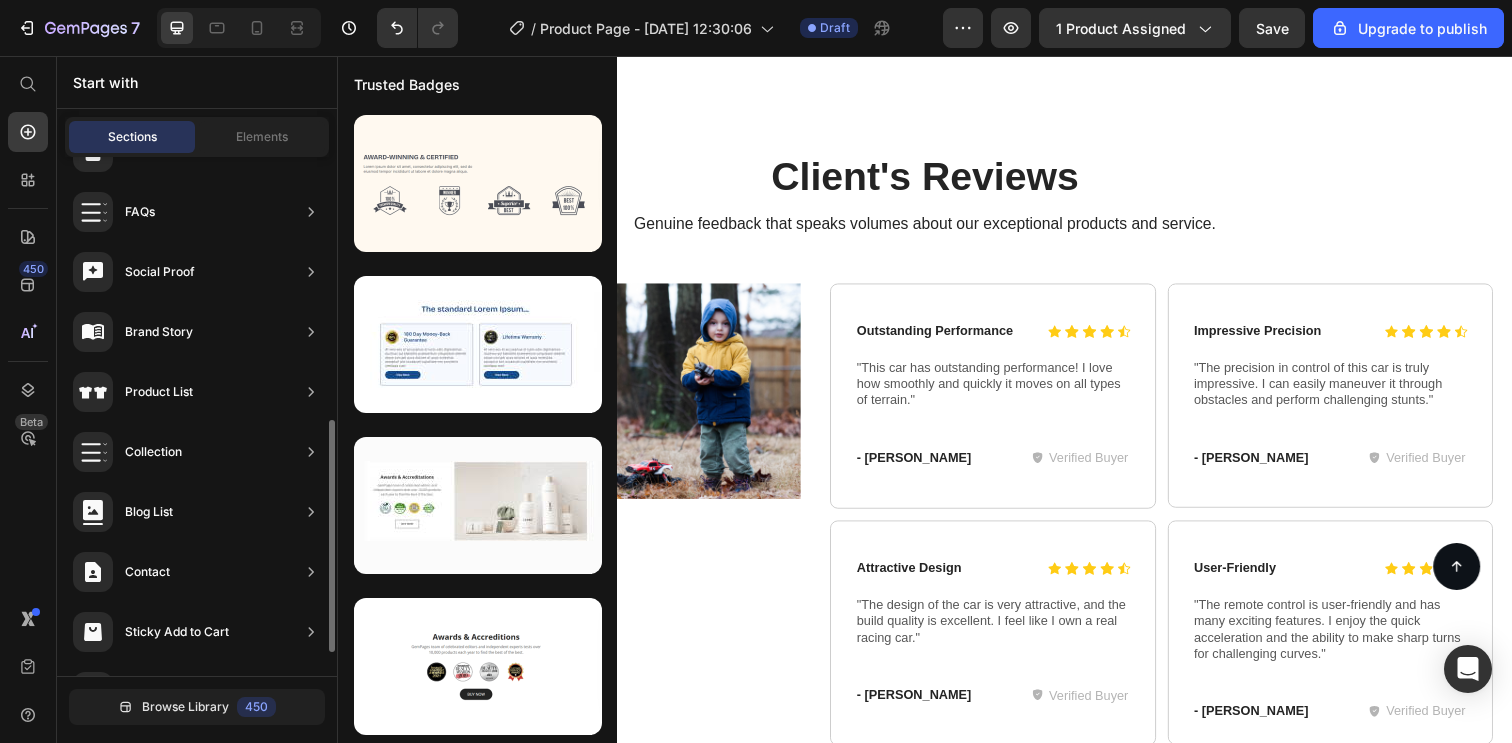 scroll, scrollTop: 641, scrollLeft: 0, axis: vertical 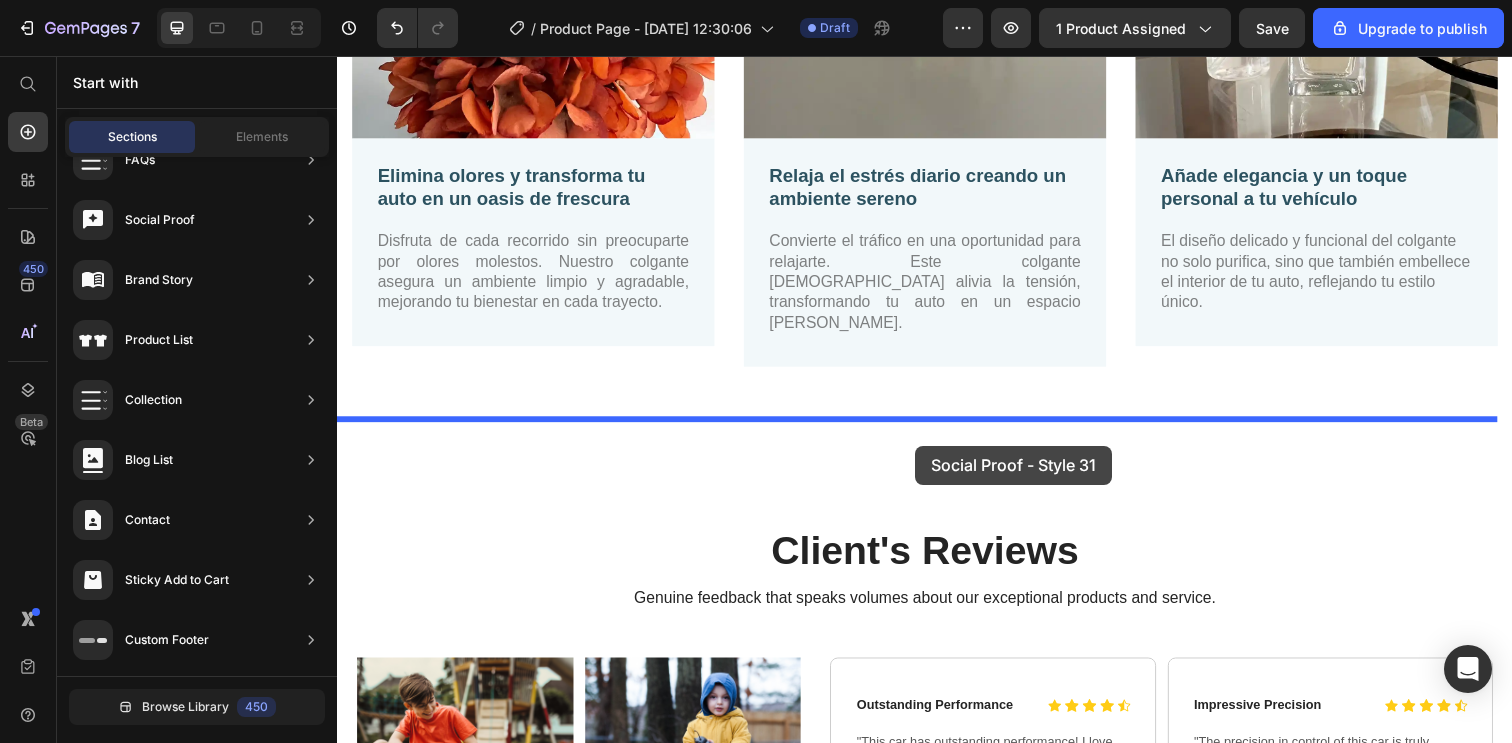 drag, startPoint x: 875, startPoint y: 378, endPoint x: 927, endPoint y: 454, distance: 92.086914 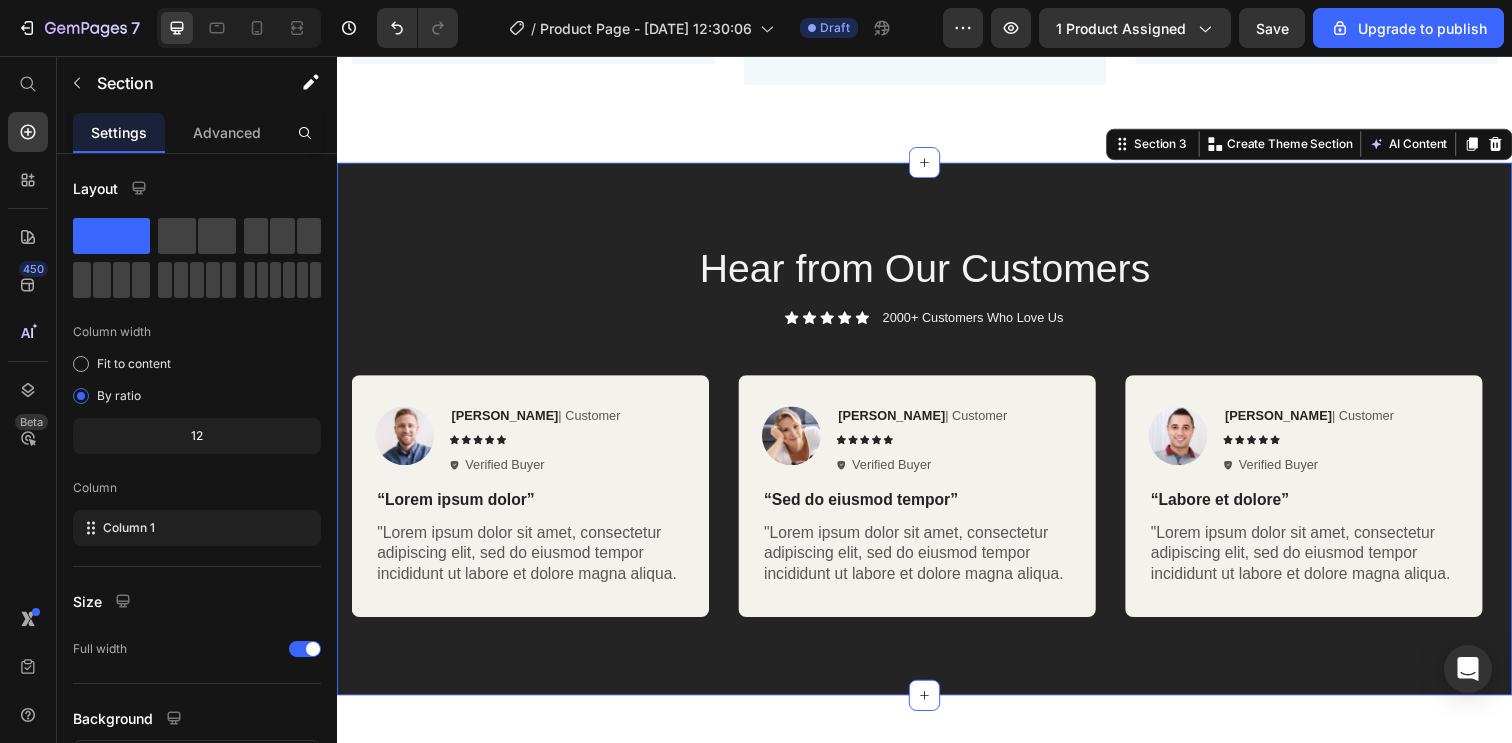scroll, scrollTop: 1600, scrollLeft: 0, axis: vertical 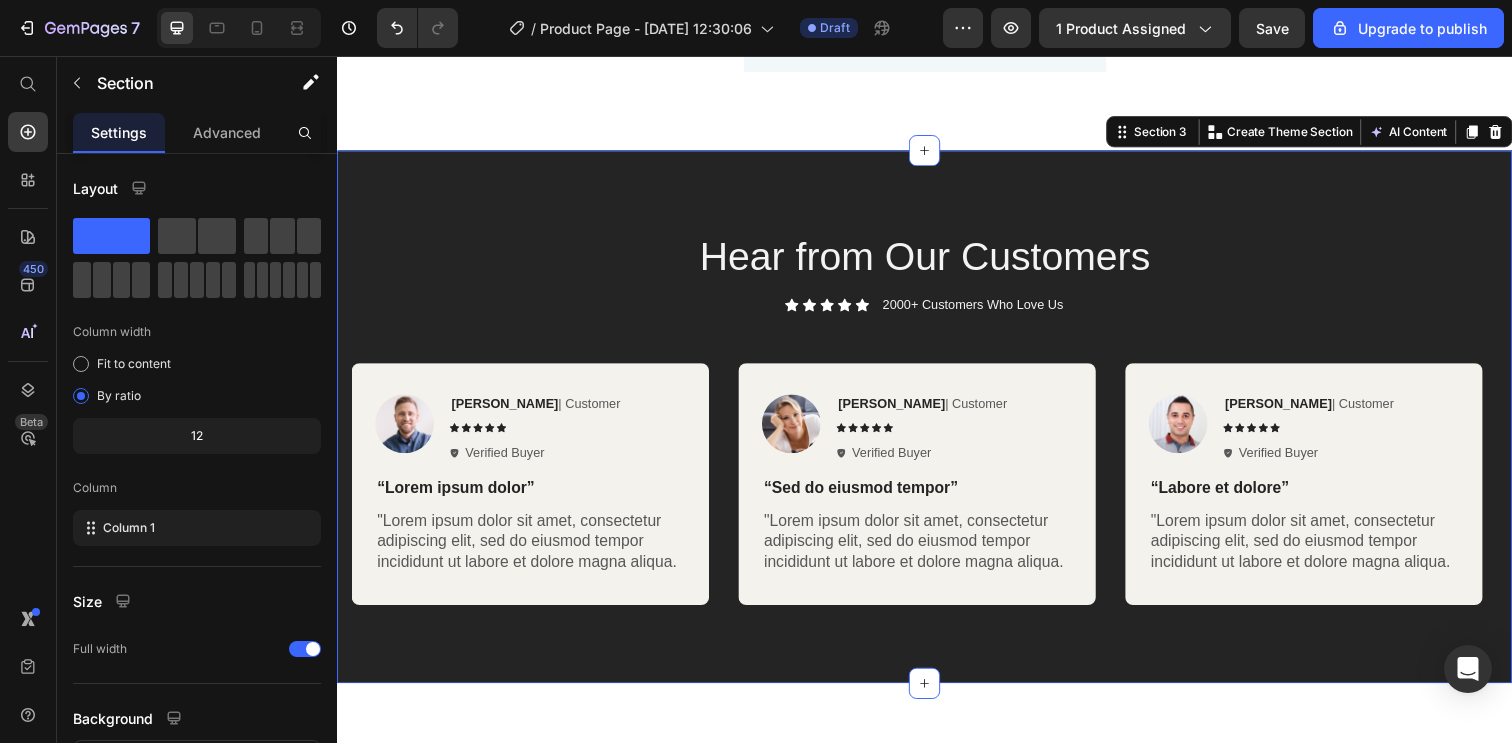 click on "Hear from Our Customers" at bounding box center (937, 260) 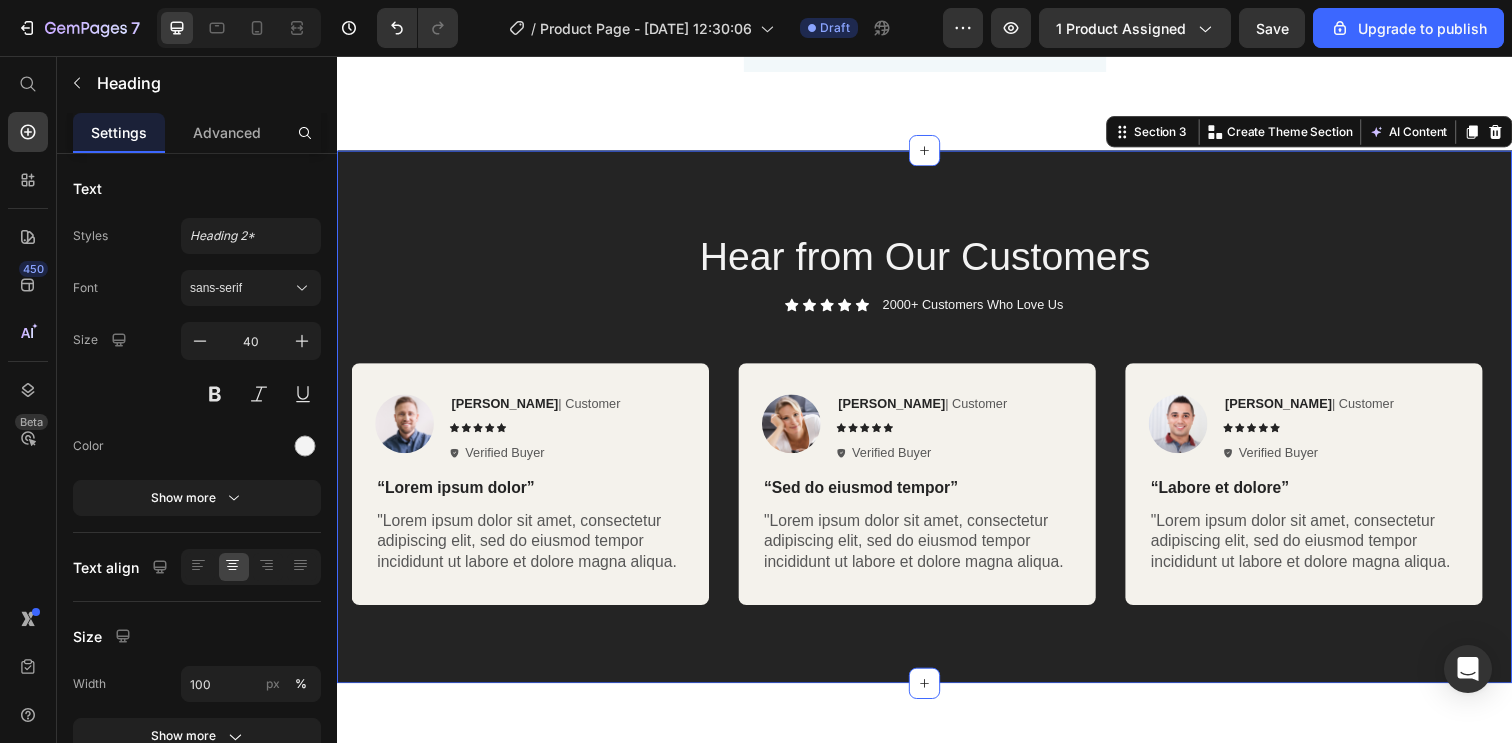 click on "Hear from Our Customers Heading Icon Icon Icon Icon Icon Icon List 2000+ Customers Who Love Us Text Block Row Row Image Rita Carroll  | Customer   Text Block Icon Icon Icon Icon Icon Icon List
Verified Buyer Item List Row “Lorem ipsum dolor” Text Block "Lorem ipsum dolor sit amet, consectetur adipiscing elit, sed do eiusmod tempor incididunt ut labore et dolore magna aliqua. Text Block Row Image Reylo B  | Customer   Text Block Icon Icon Icon Icon Icon Icon List
Verified Buyer Item List Row “Sed do eiusmod tempor” Text Block "Lorem ipsum dolor sit amet, consectetur adipiscing elit, sed do eiusmod tempor incididunt ut labore et dolore magna aliqua. Text Block Row Image Ken K  | Customer   Text Block Icon Icon Icon Icon Icon Icon List
Verified Buyer Item List Row “Labore et dolore” Text Block "Lorem ipsum dolor sit amet, consectetur adipiscing elit, sed do eiusmod tempor incididunt ut labore et dolore magna aliqua. Text Block Row Carousel" at bounding box center (937, 424) 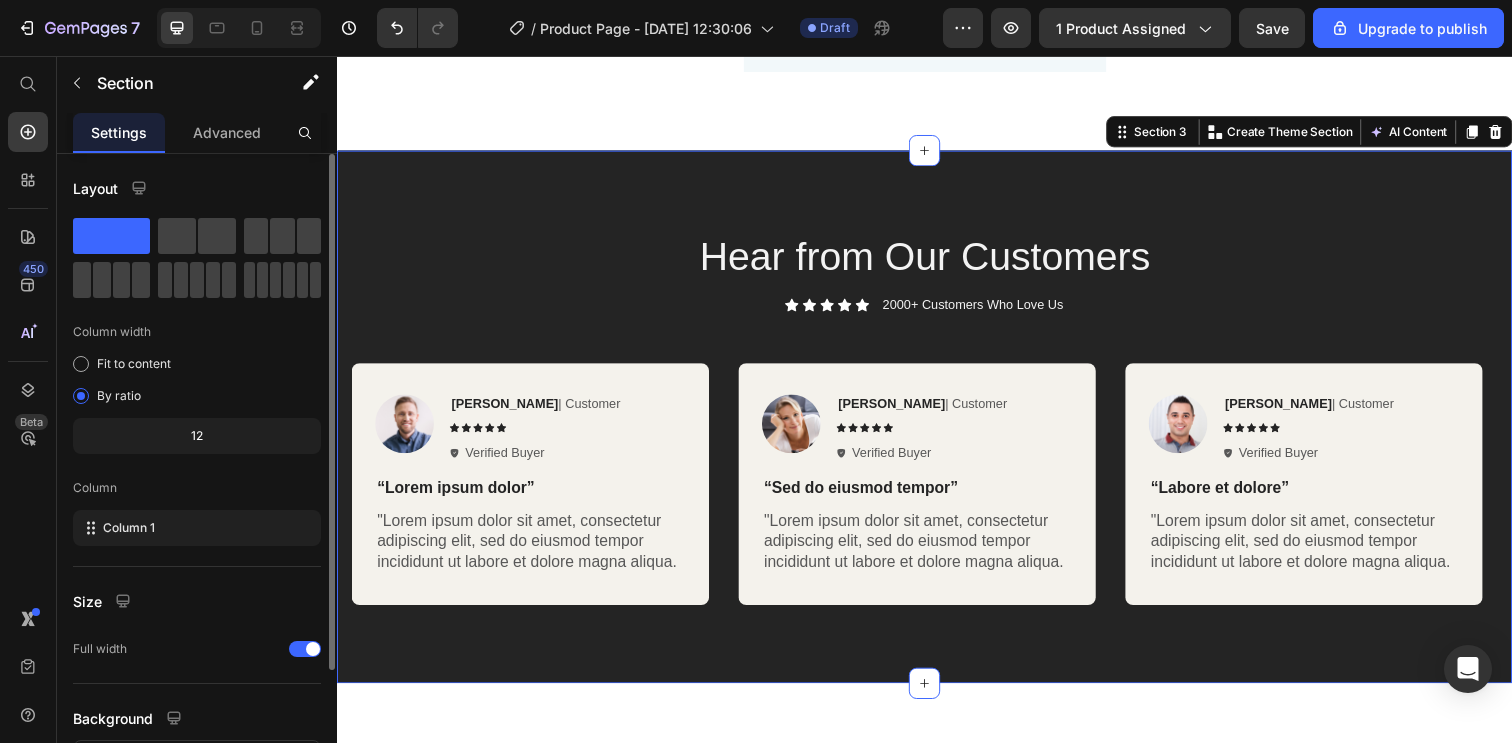 scroll, scrollTop: 162, scrollLeft: 0, axis: vertical 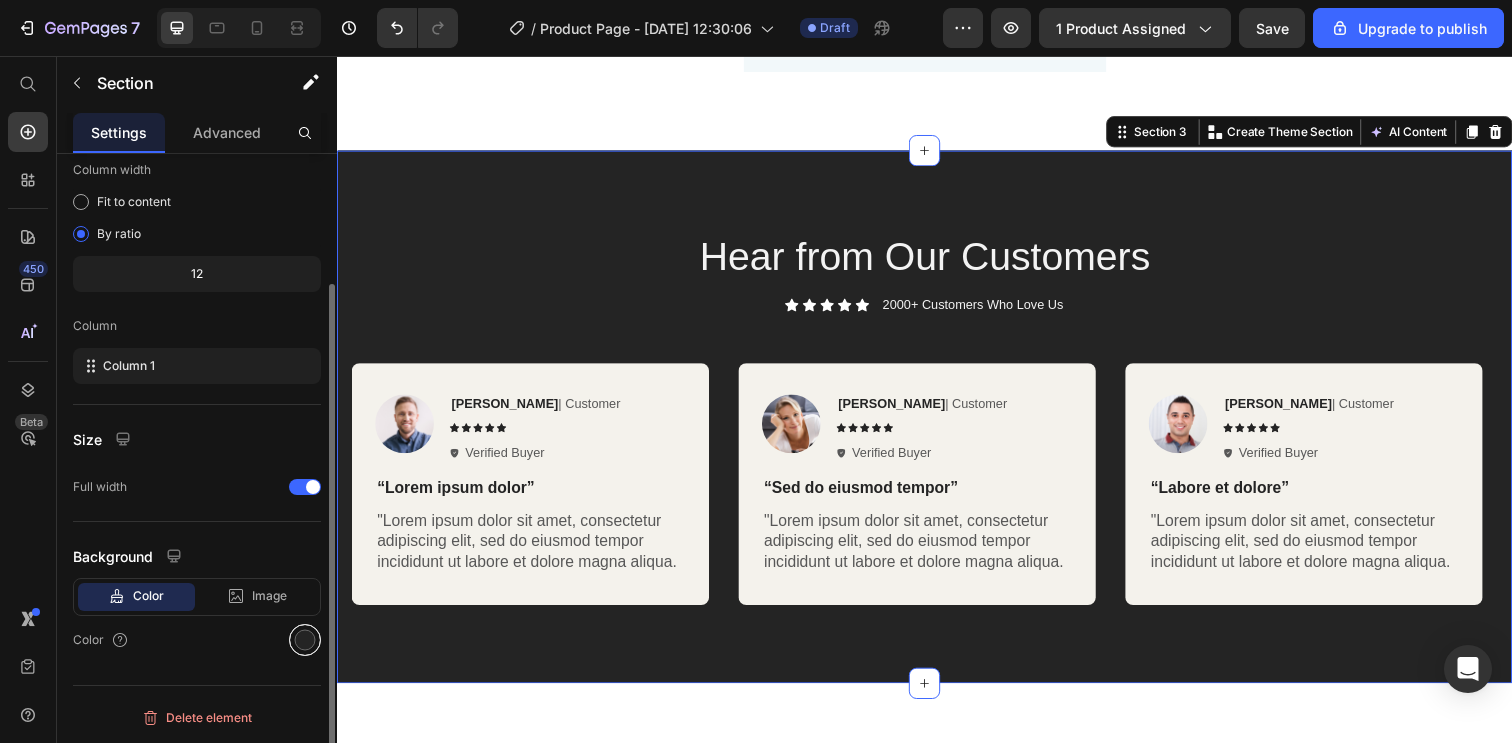 click at bounding box center (305, 640) 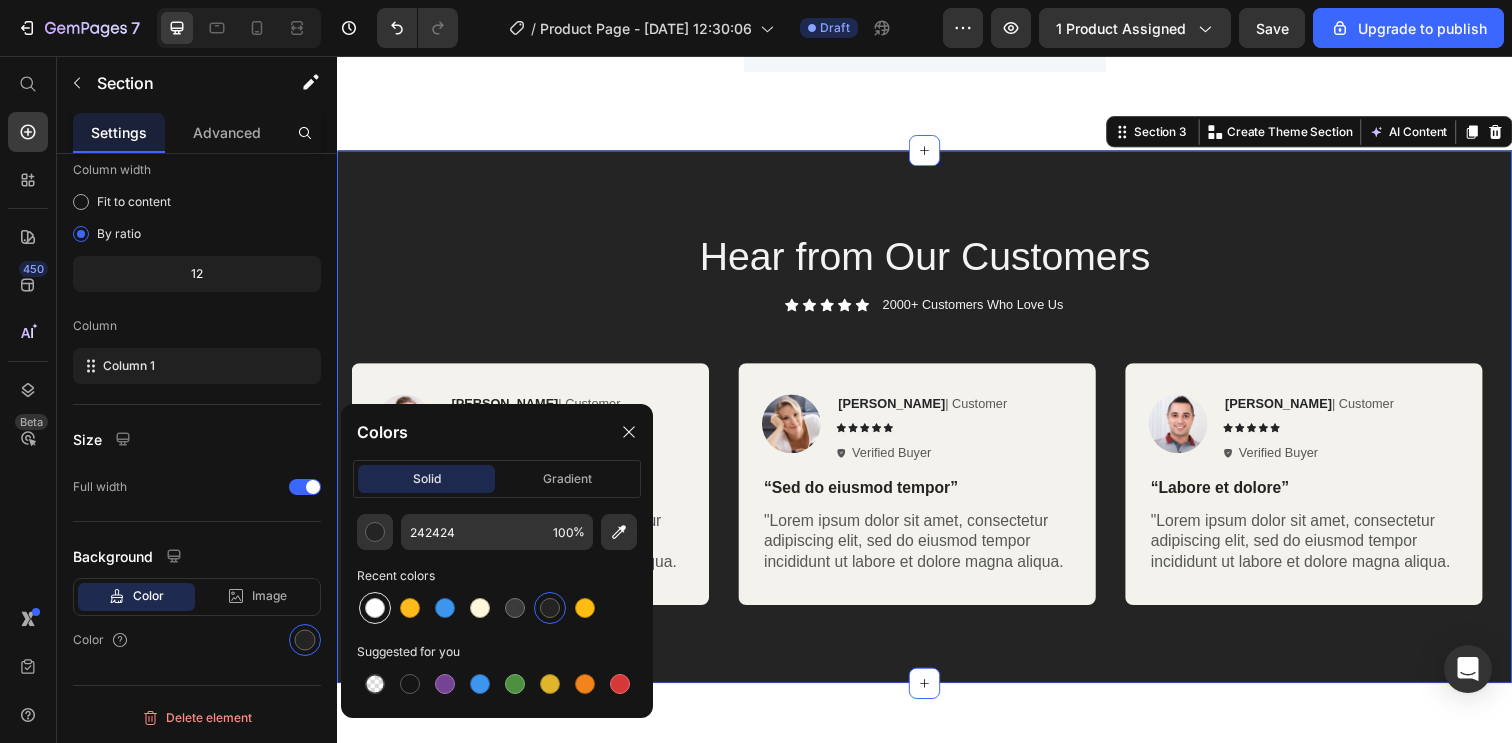 click at bounding box center [375, 608] 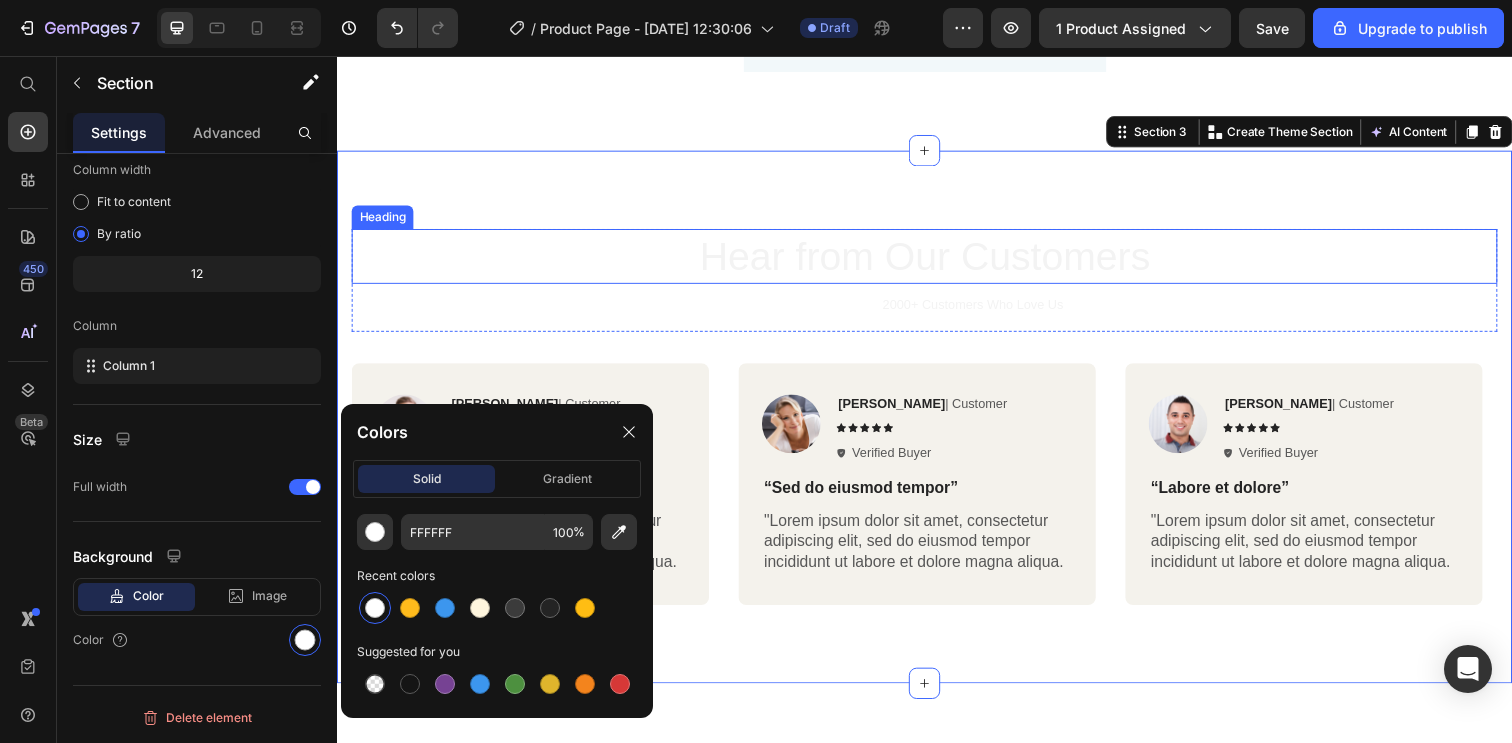 click on "Hear from Our Customers" at bounding box center [937, 260] 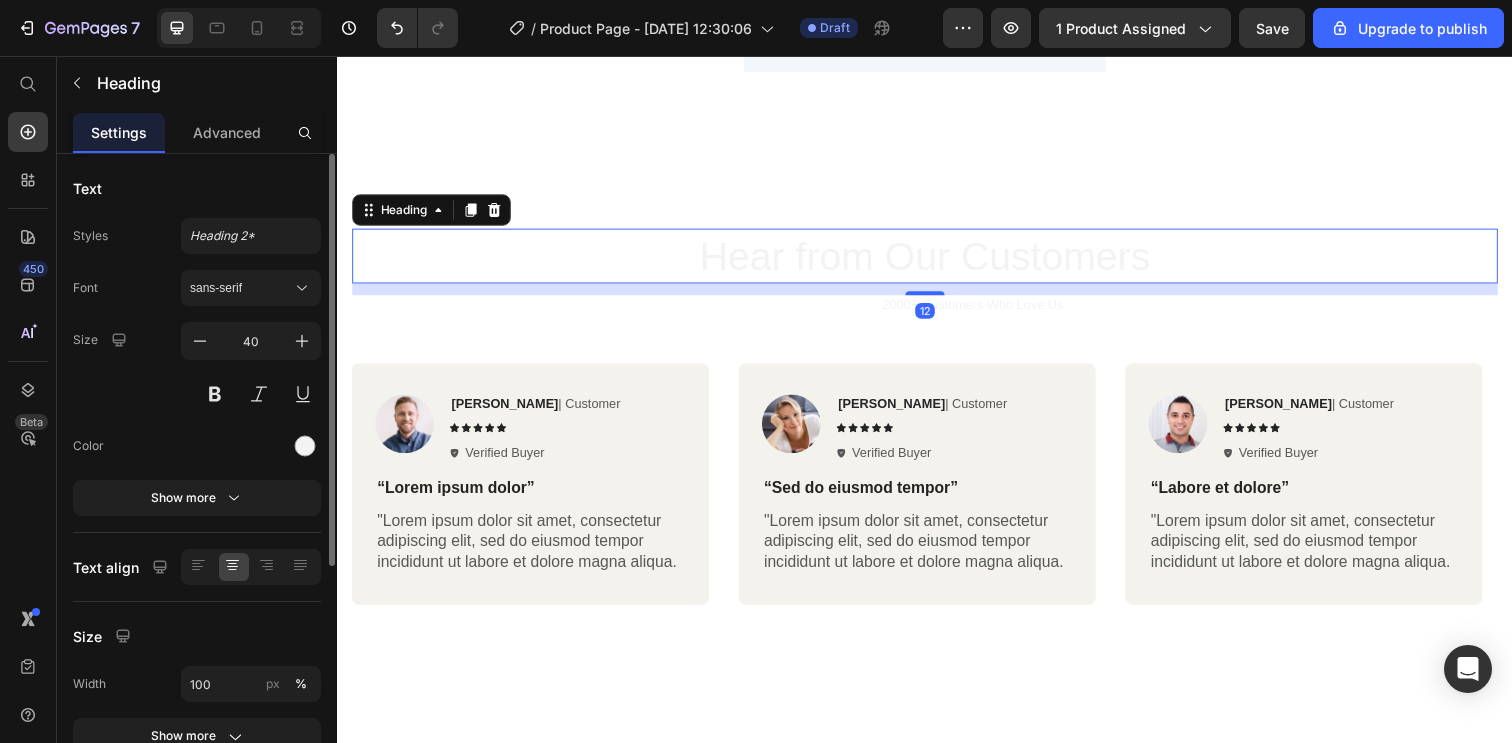 click on "Hear from Our Customers" at bounding box center [937, 260] 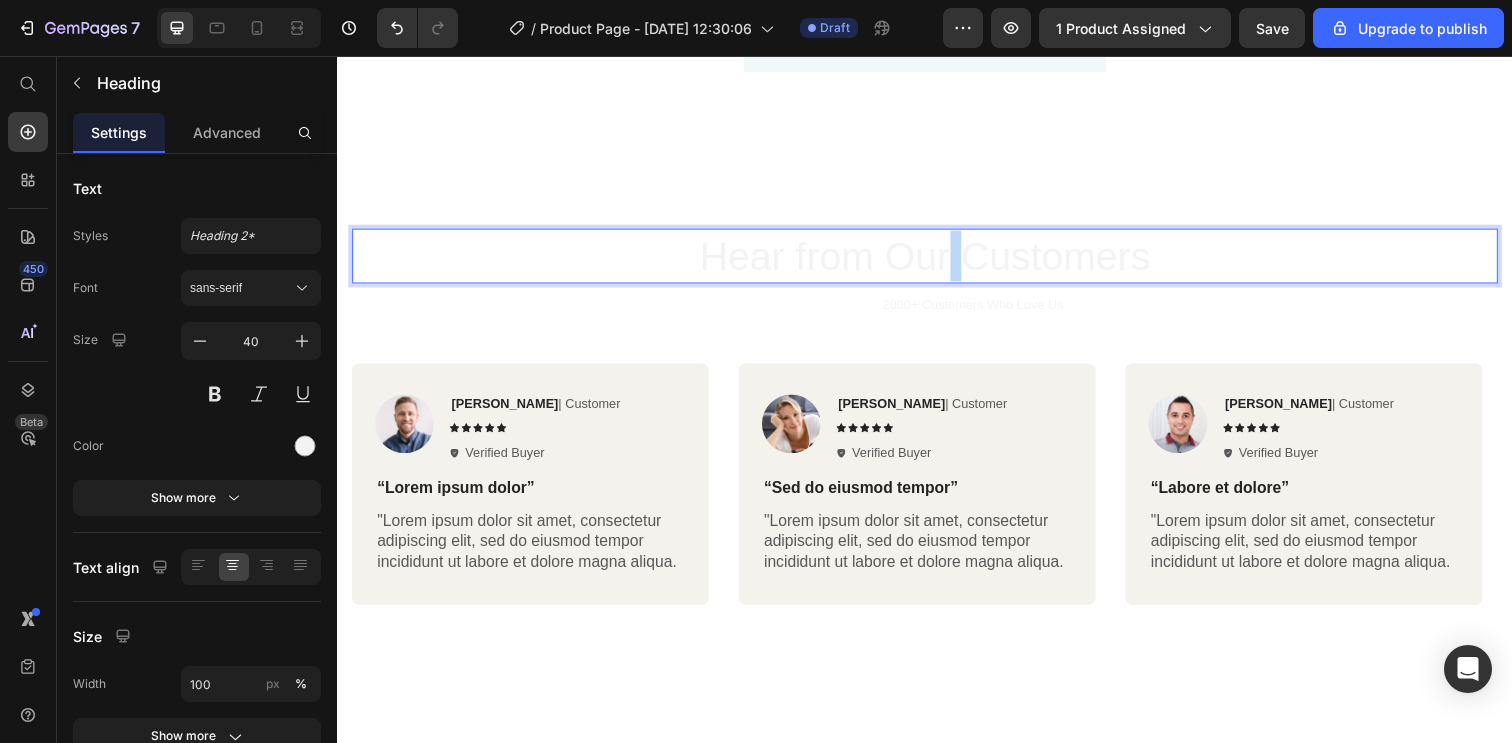 click on "Hear from Our Customers" at bounding box center (937, 260) 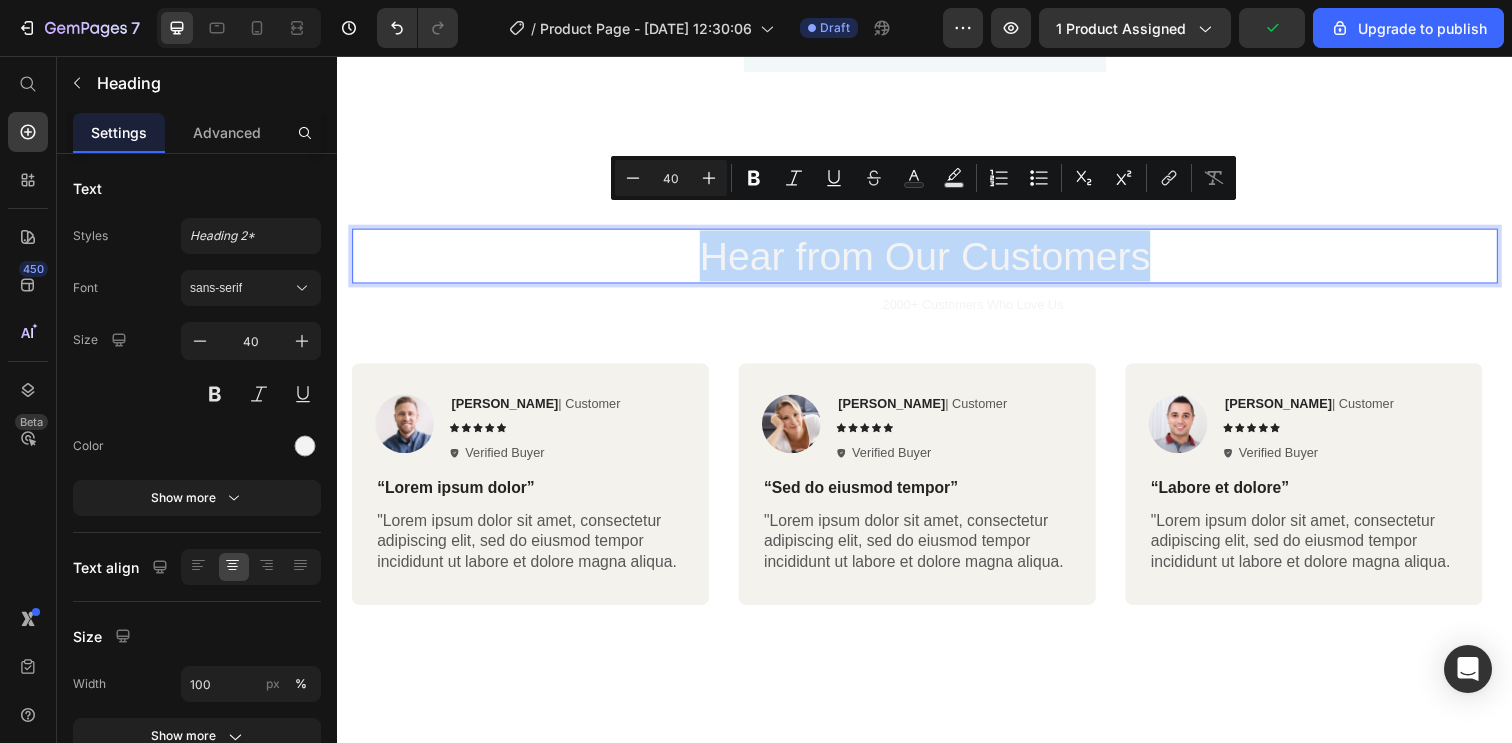 drag, startPoint x: 1187, startPoint y: 240, endPoint x: 675, endPoint y: 229, distance: 512.11816 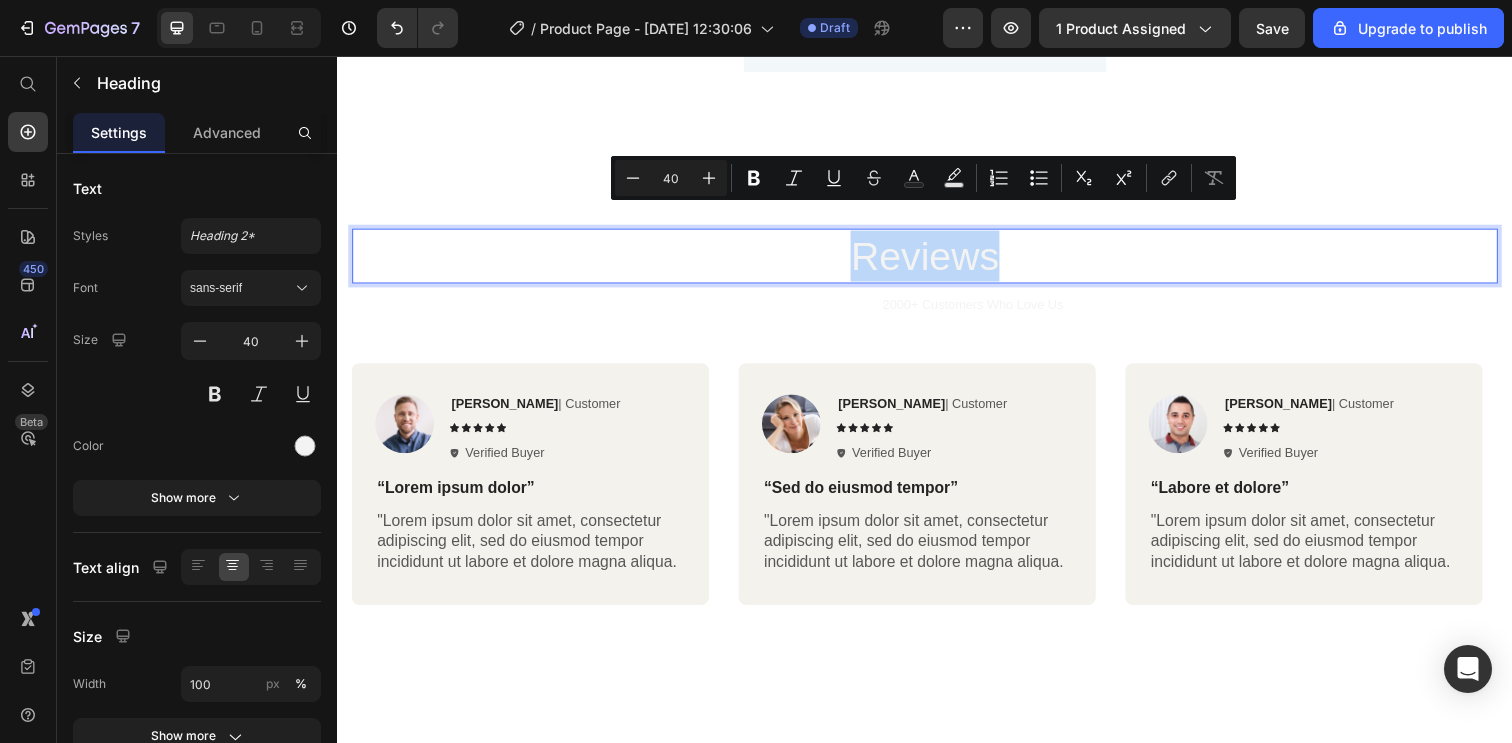 drag, startPoint x: 999, startPoint y: 227, endPoint x: 847, endPoint y: 234, distance: 152.1611 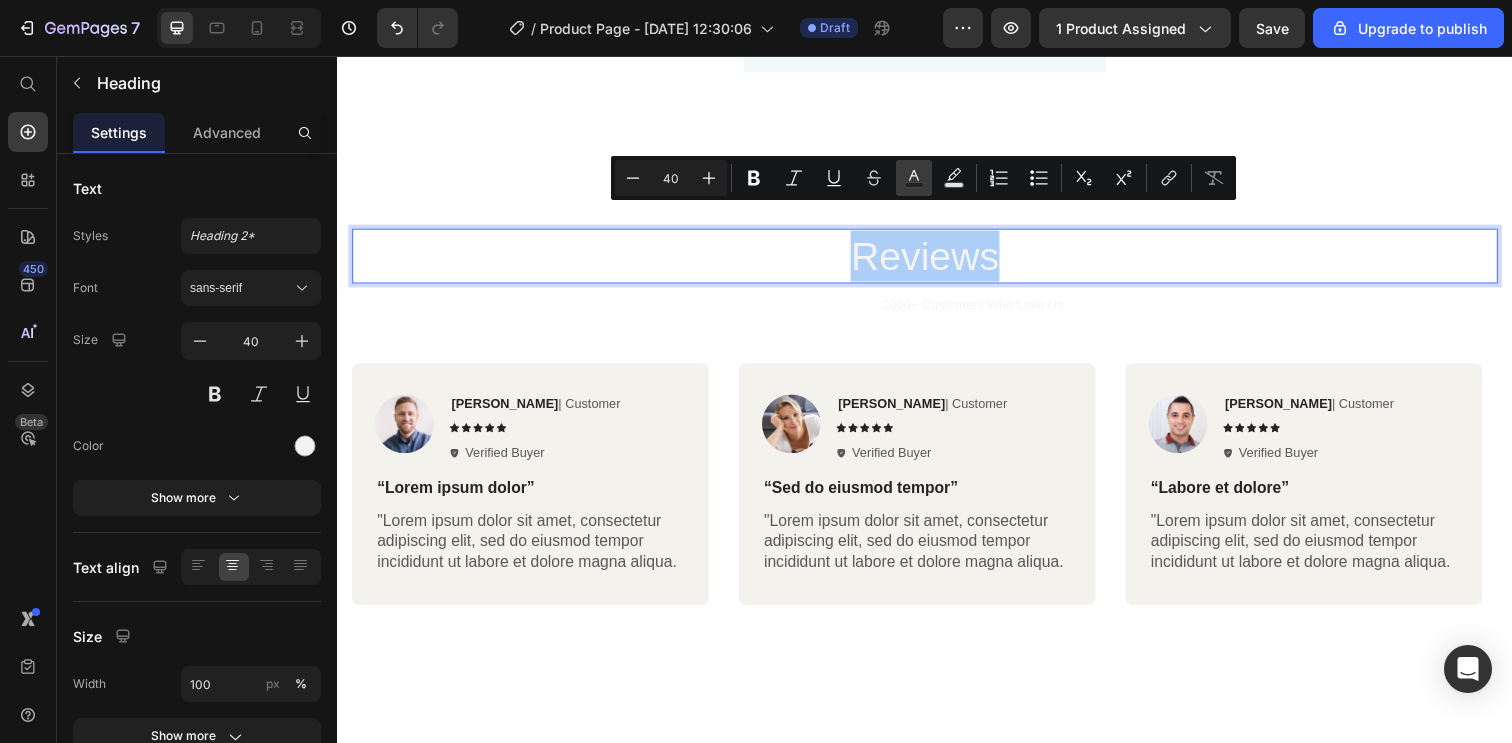 click 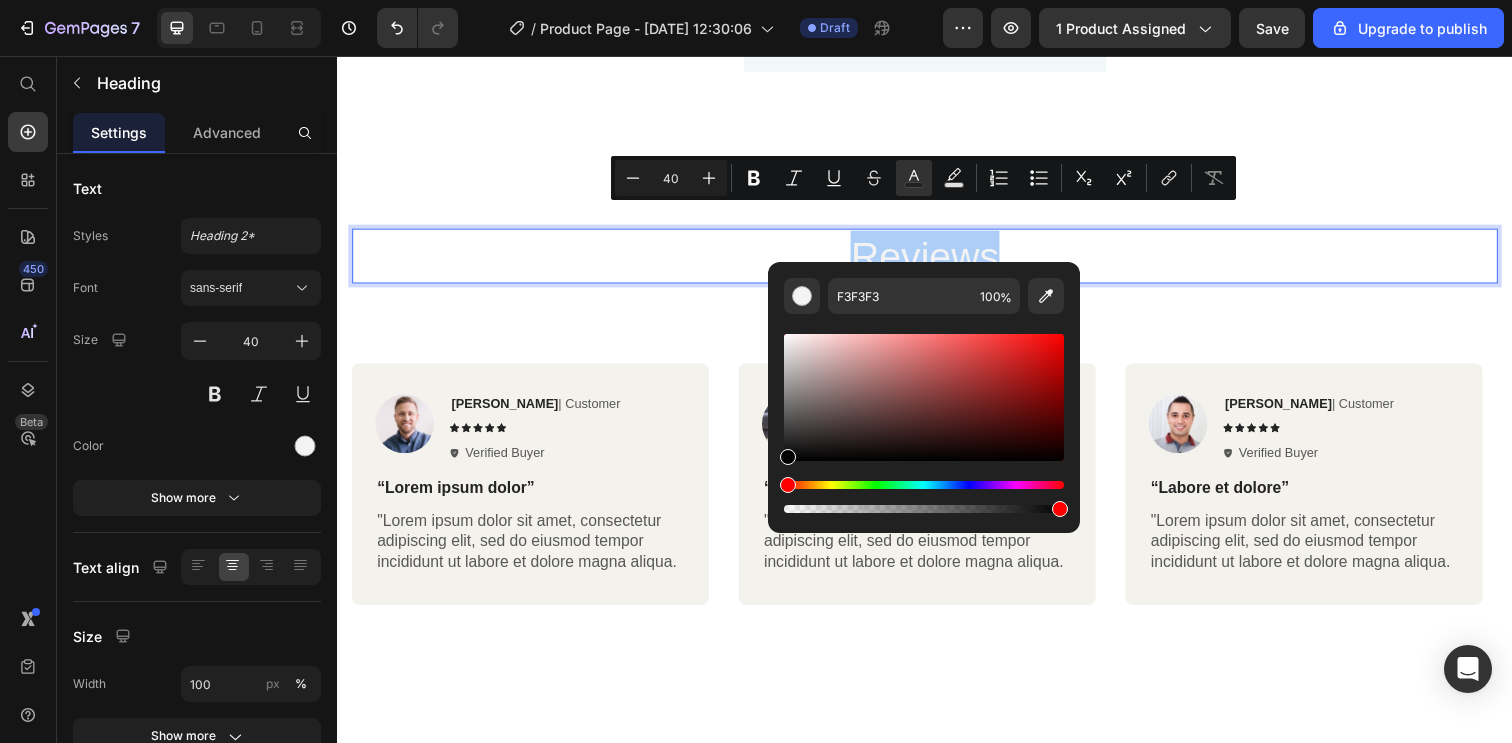 drag, startPoint x: 791, startPoint y: 343, endPoint x: 774, endPoint y: 468, distance: 126.1507 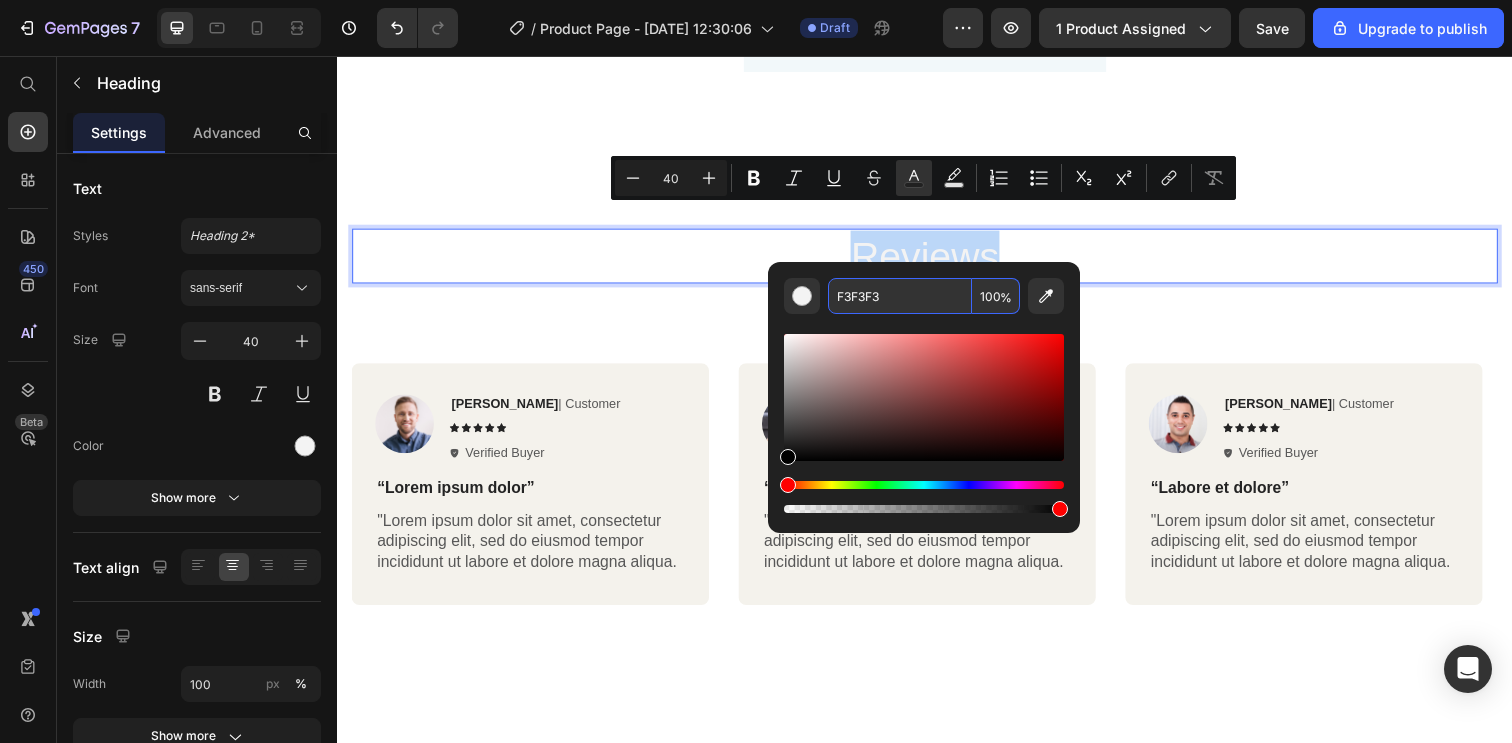 type on "000000" 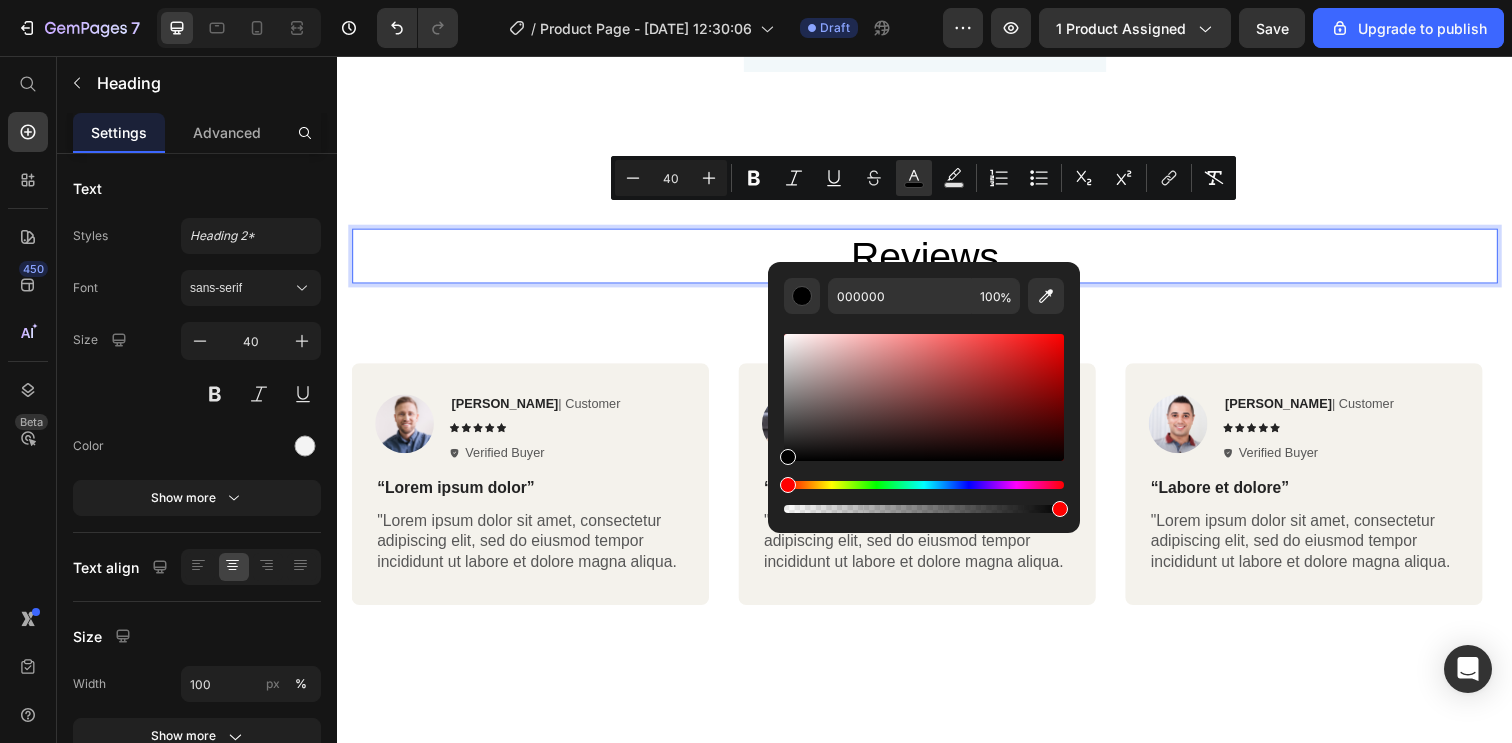 click on "Reviews" at bounding box center [937, 260] 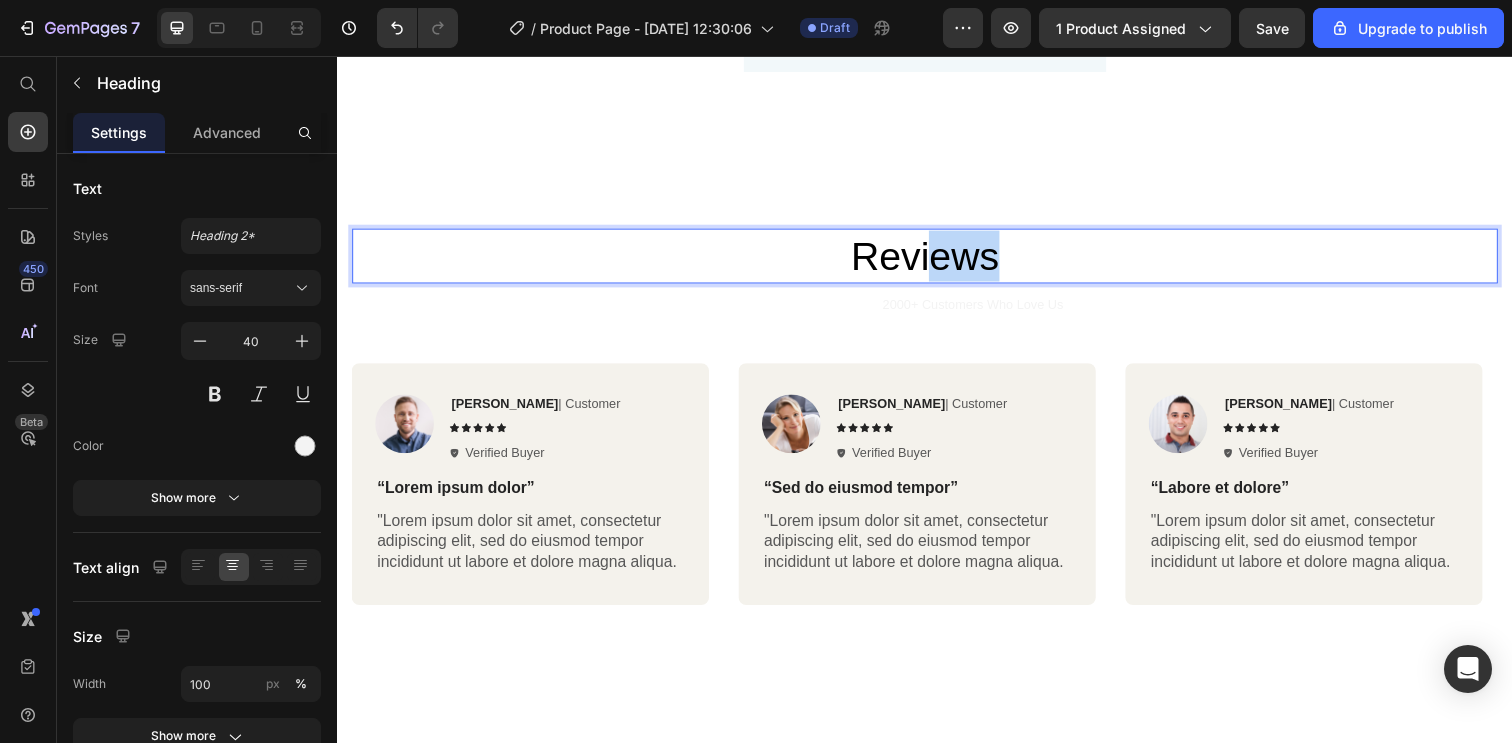 drag, startPoint x: 1100, startPoint y: 233, endPoint x: 755, endPoint y: 228, distance: 345.03622 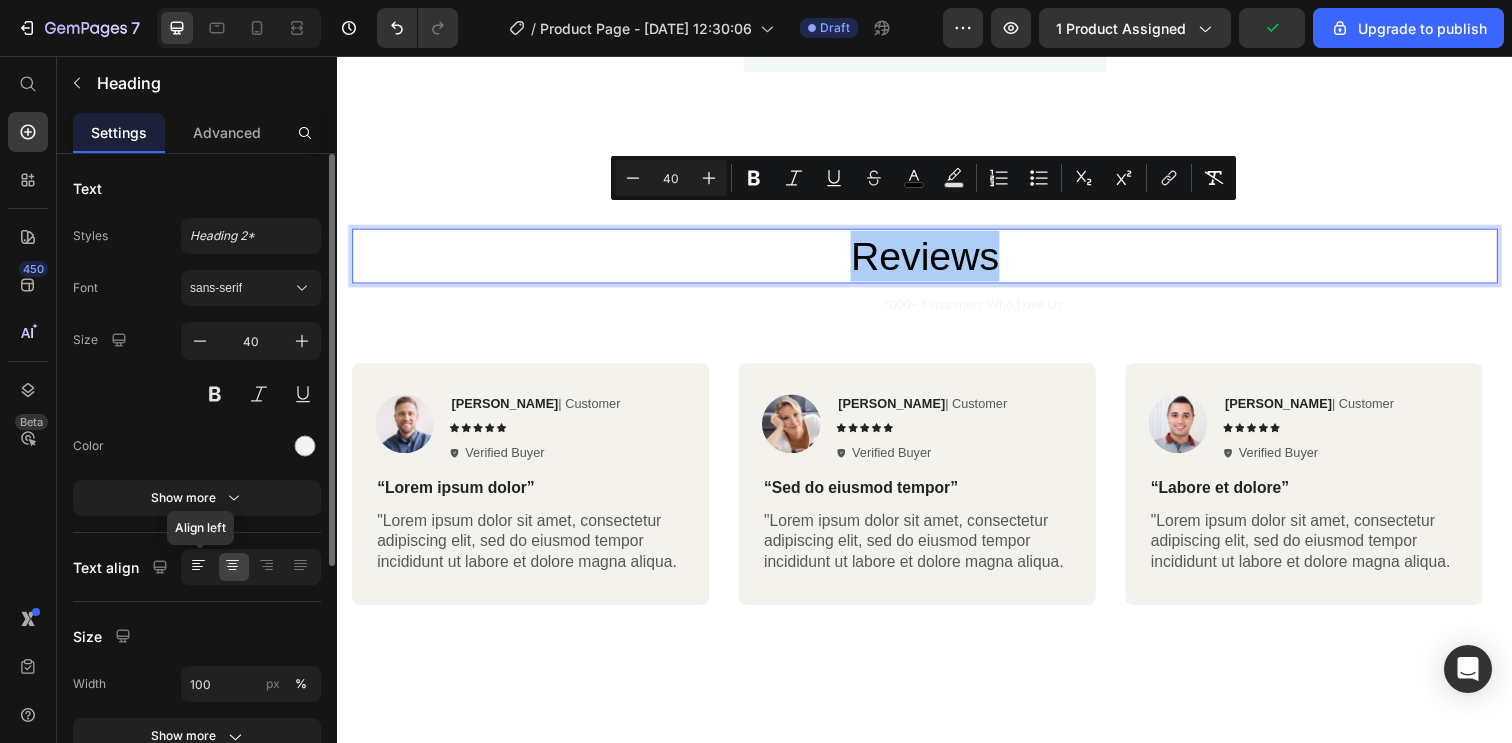click 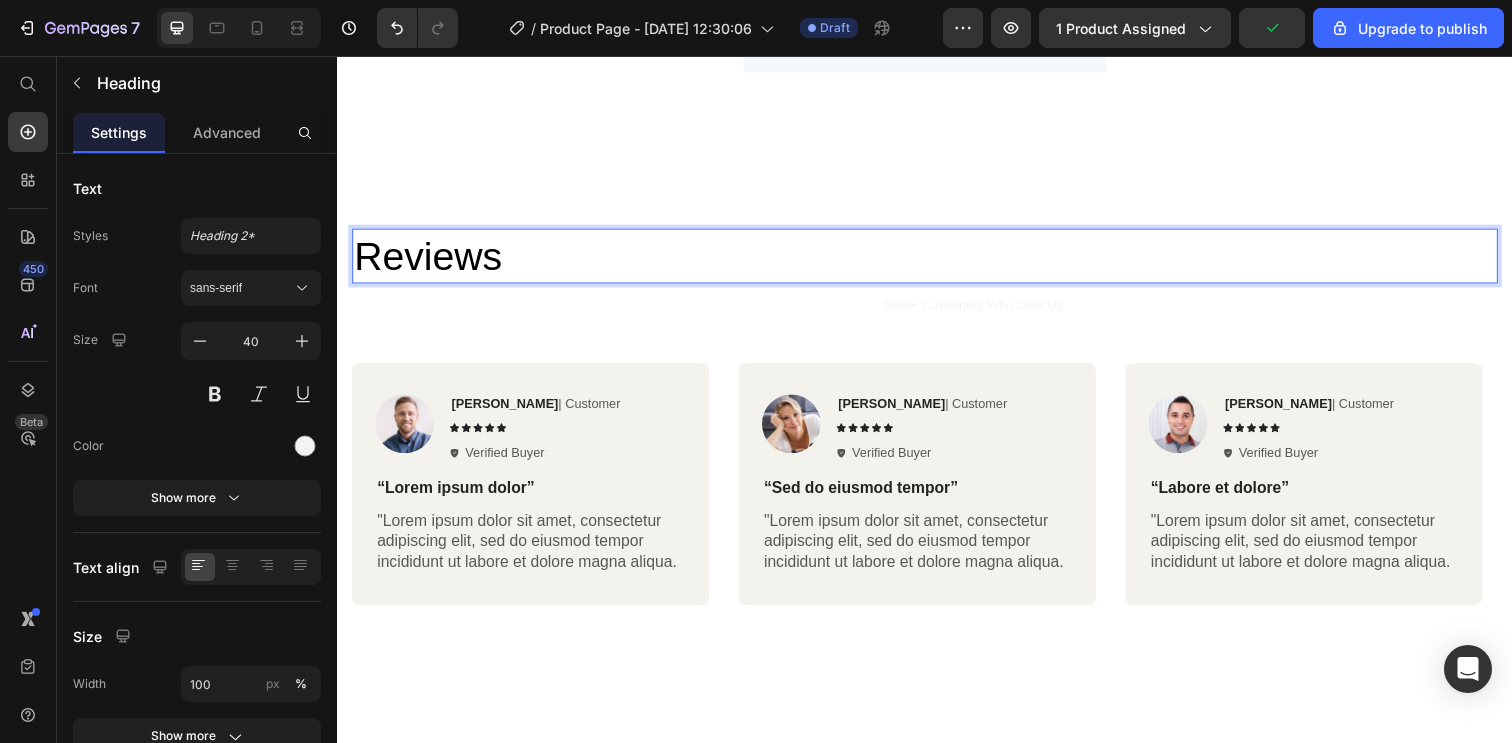 click on "Reviews" at bounding box center (937, 260) 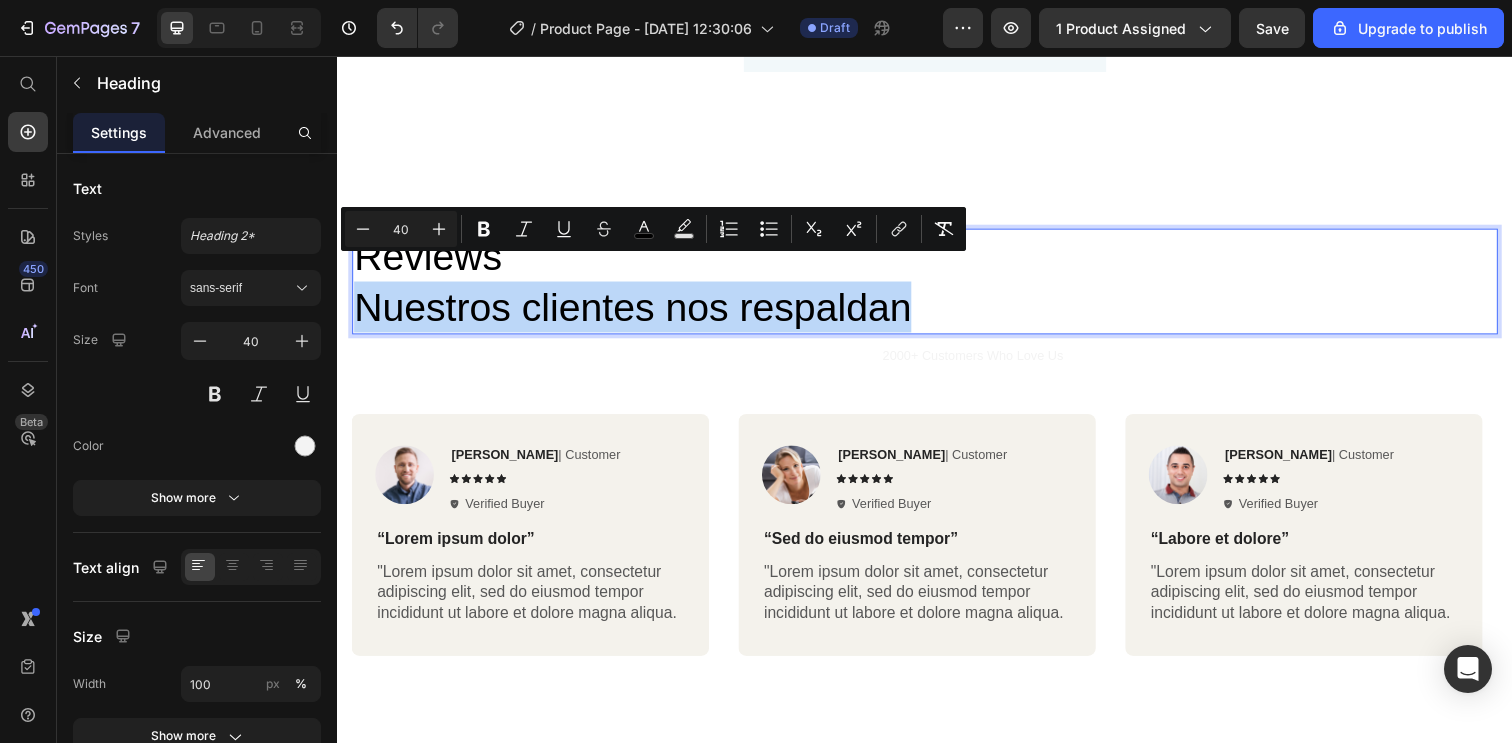 drag, startPoint x: 960, startPoint y: 281, endPoint x: 349, endPoint y: 278, distance: 611.0074 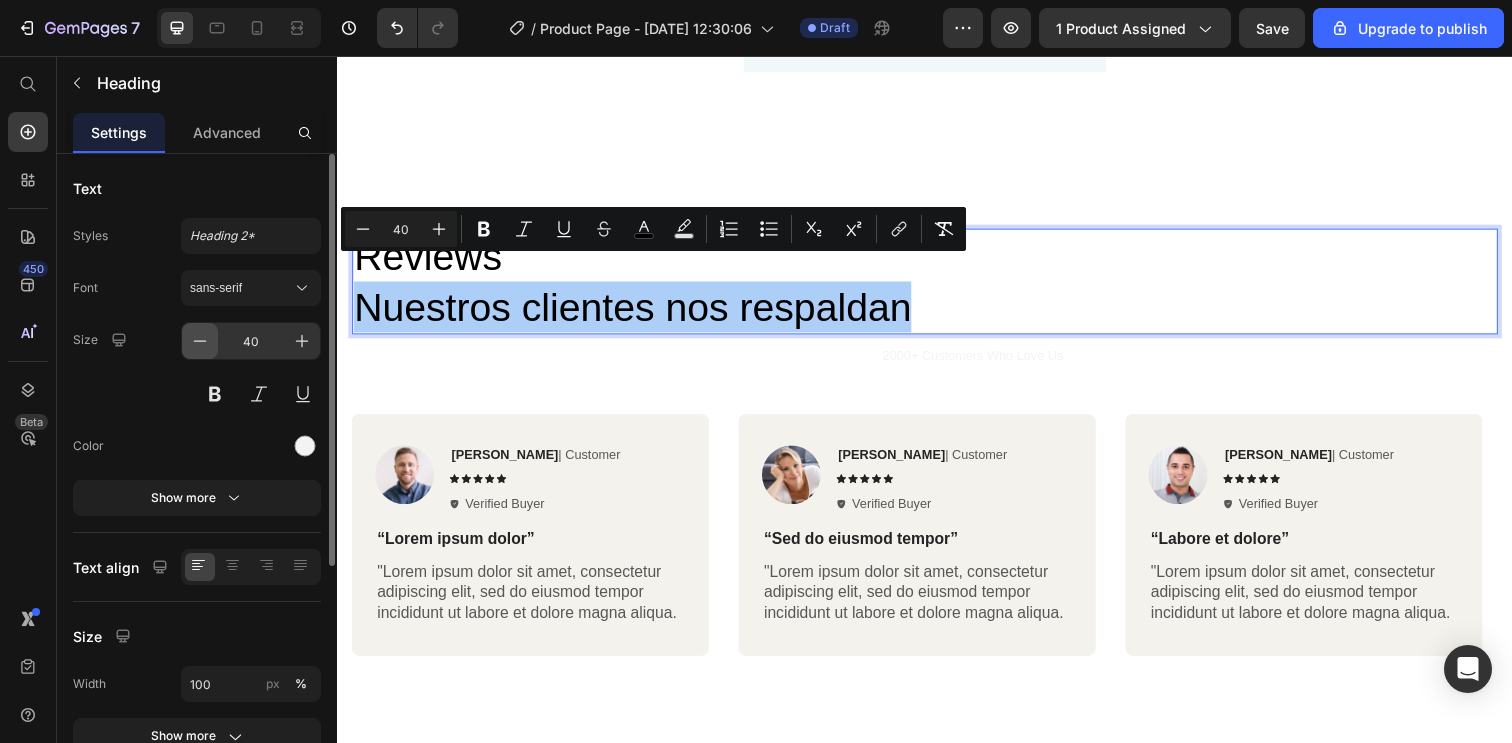 click 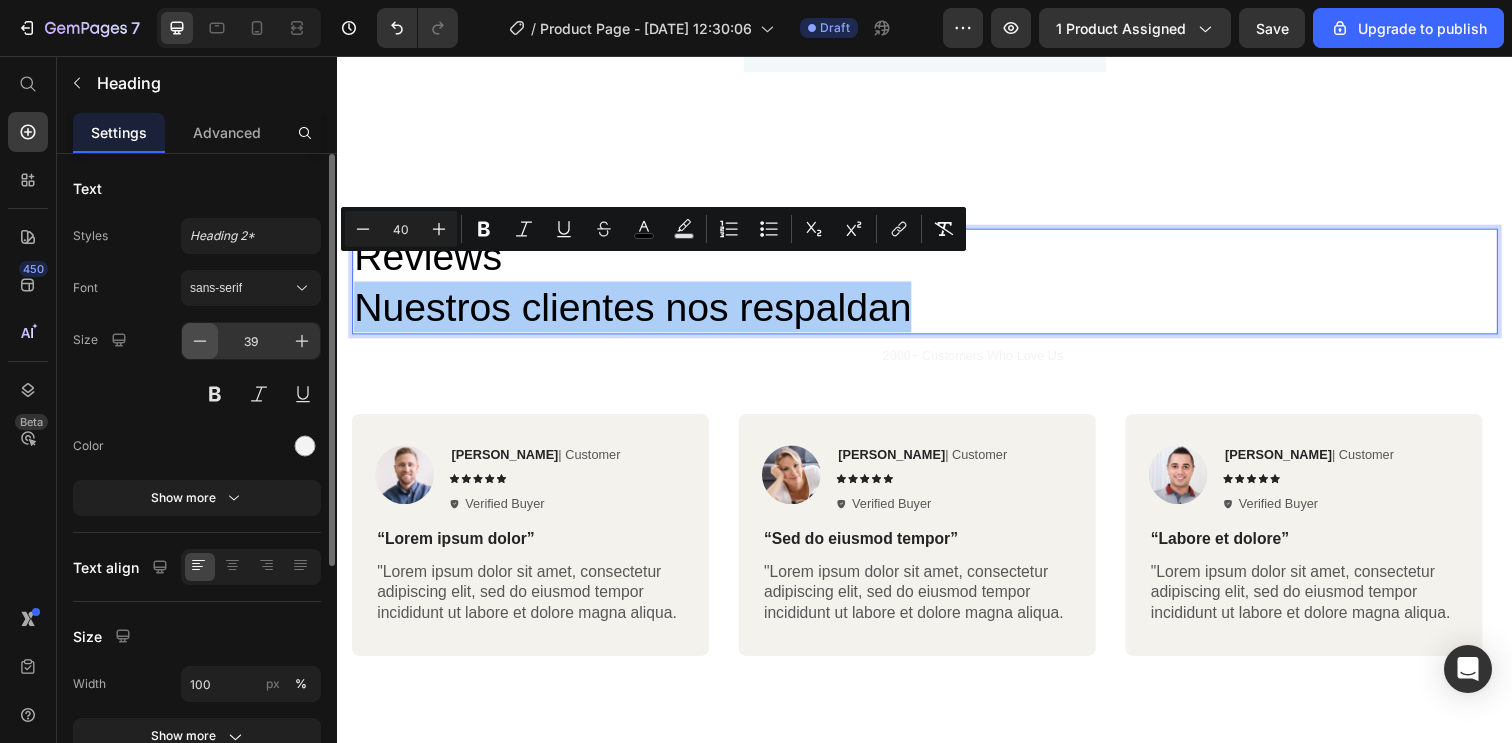 click 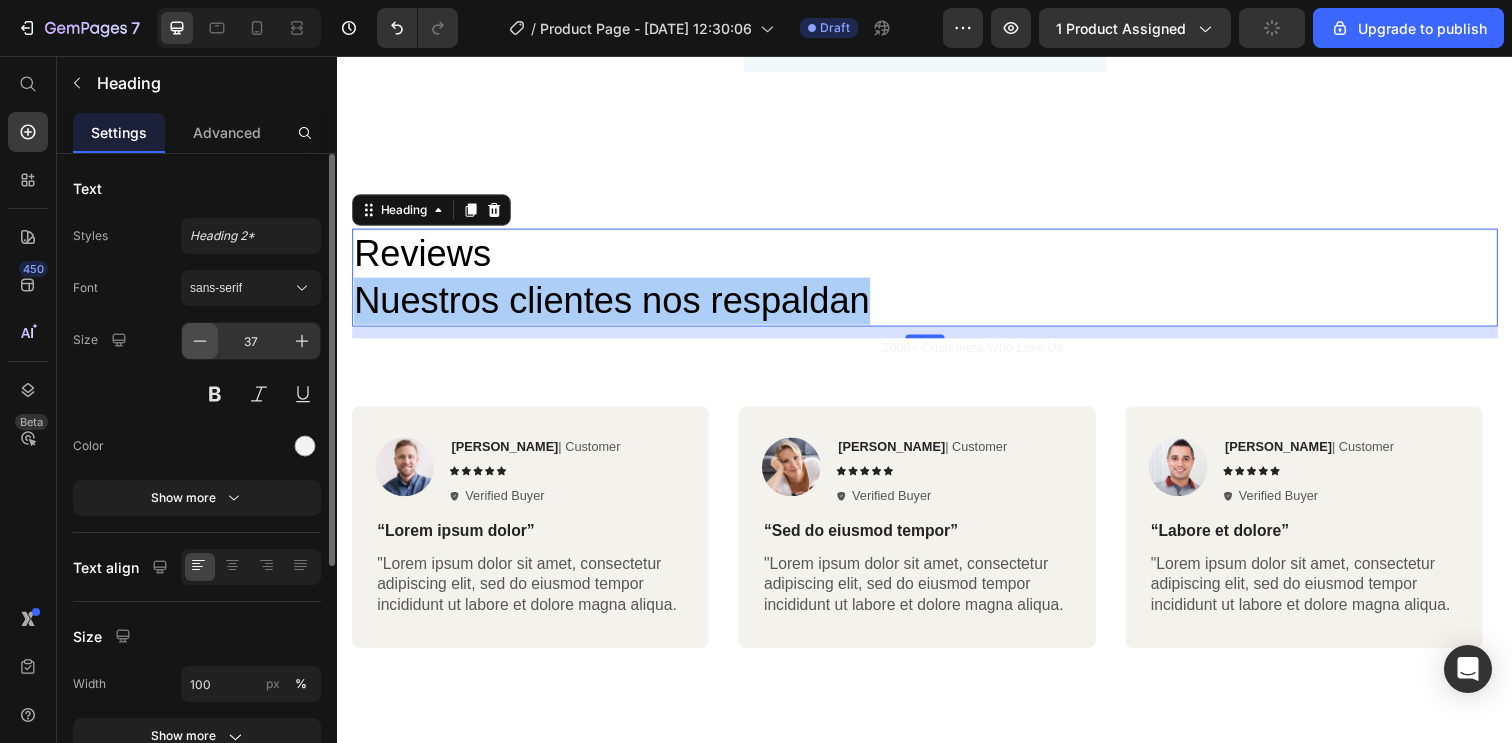click 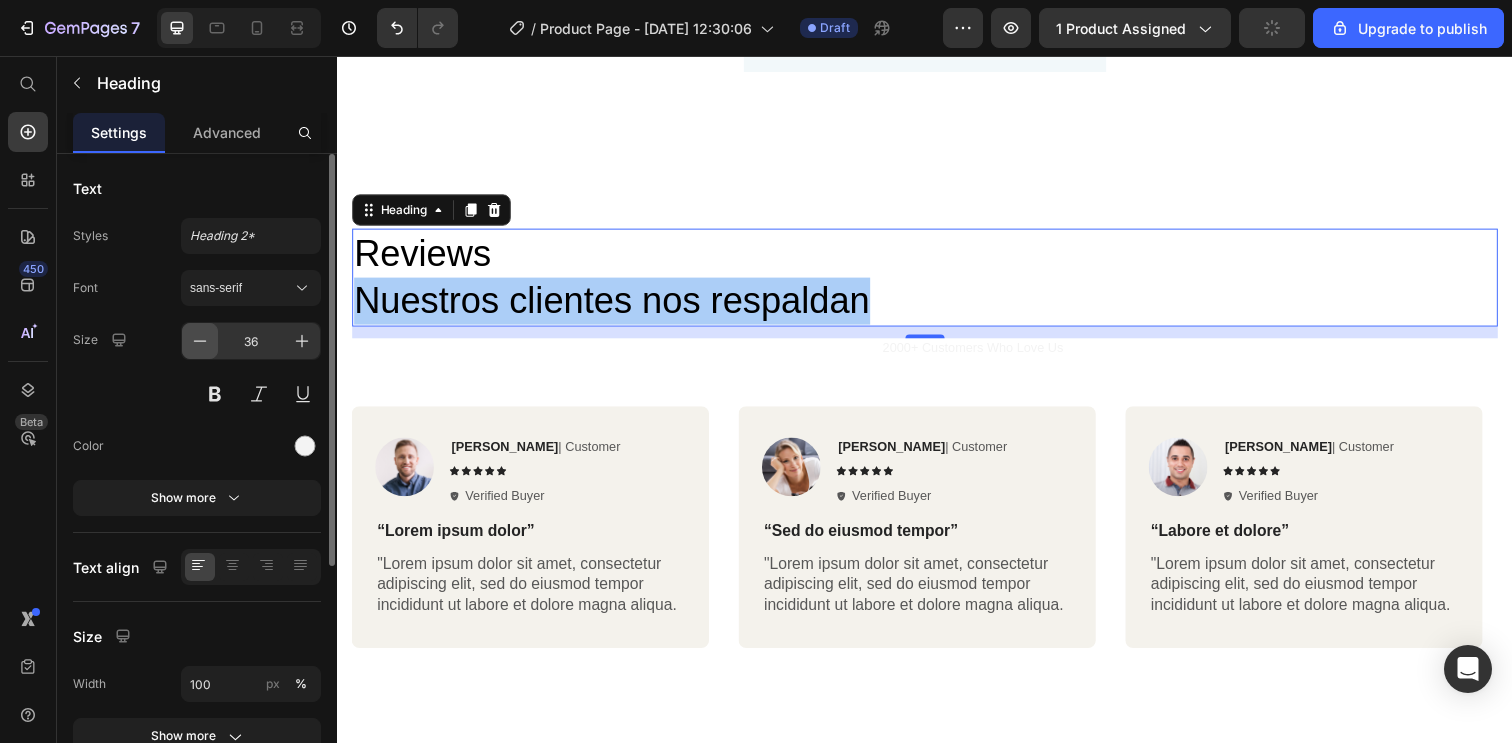 click 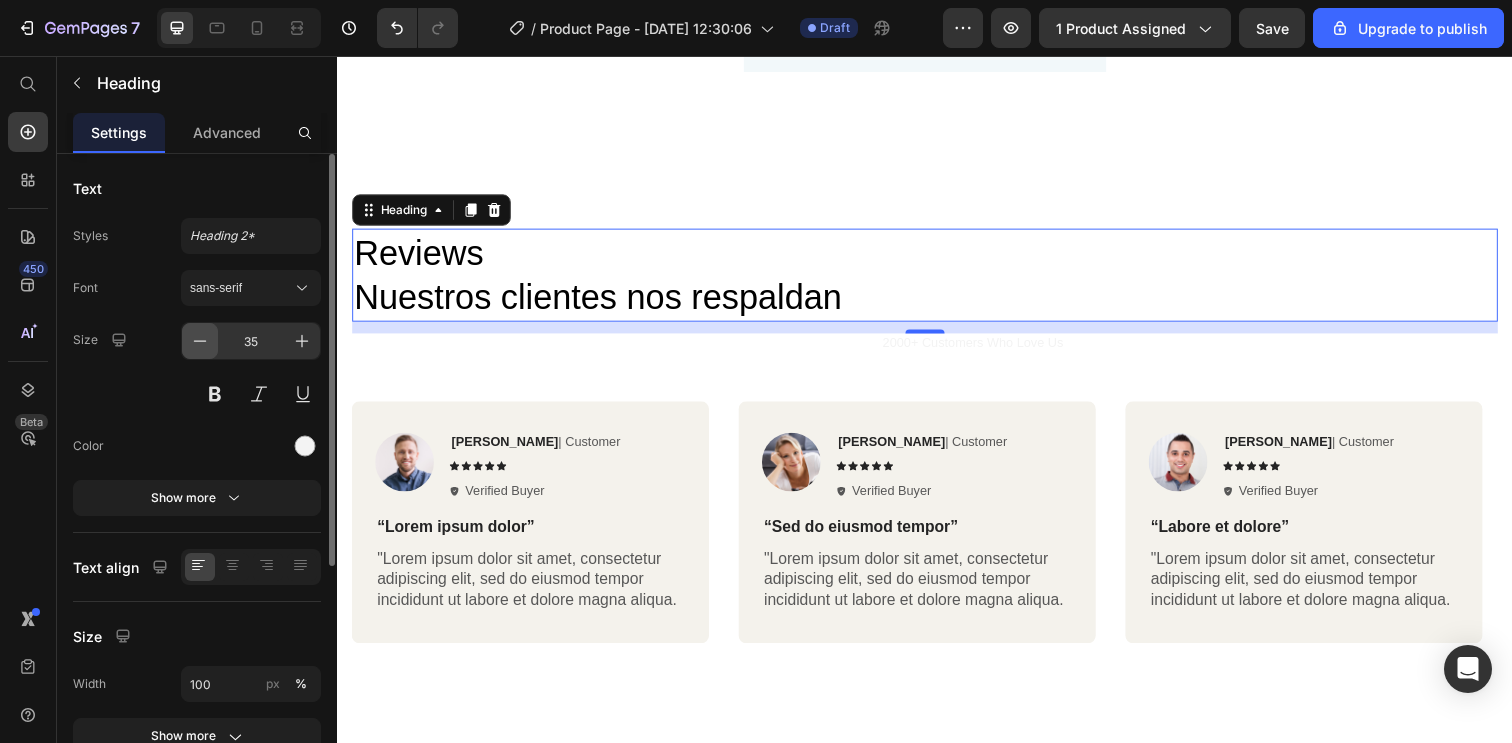 click 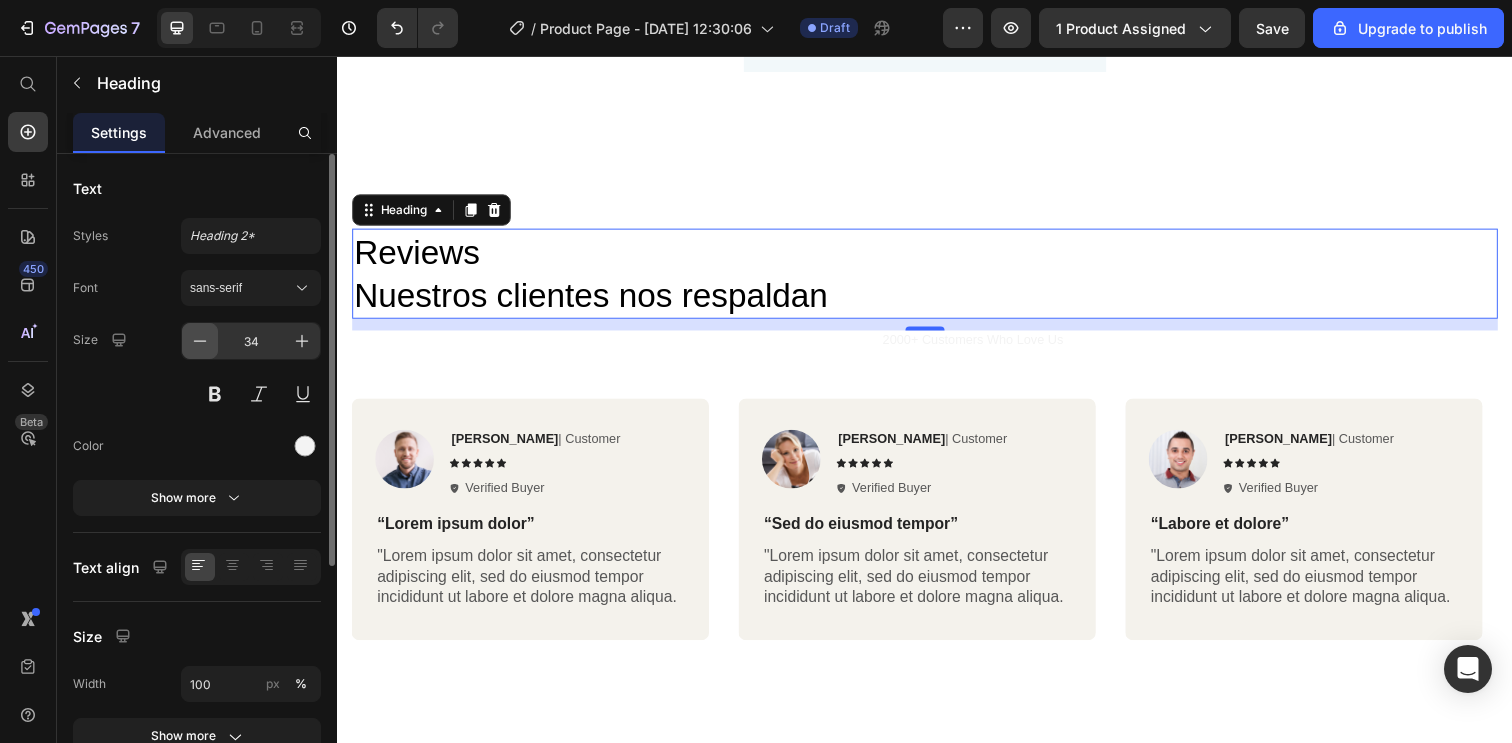click 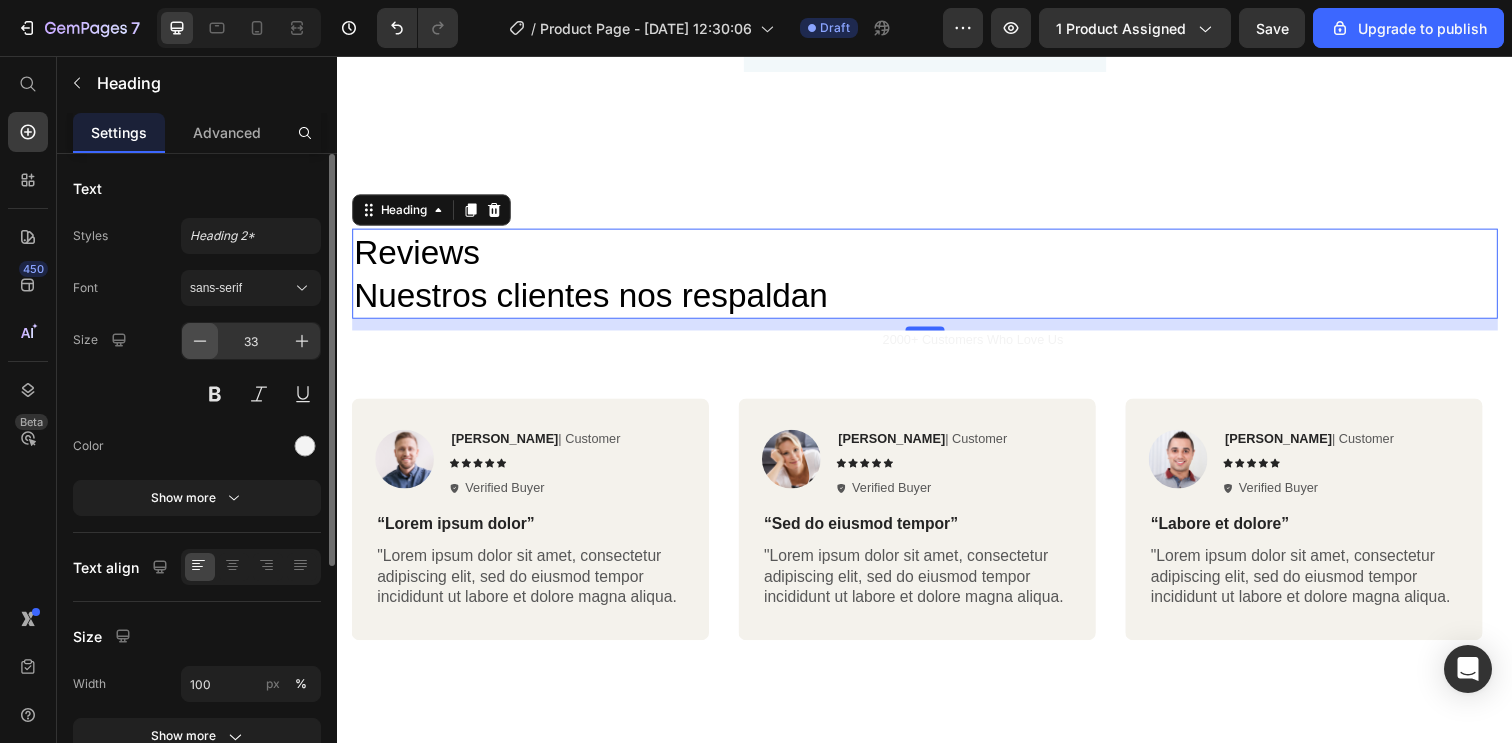 click 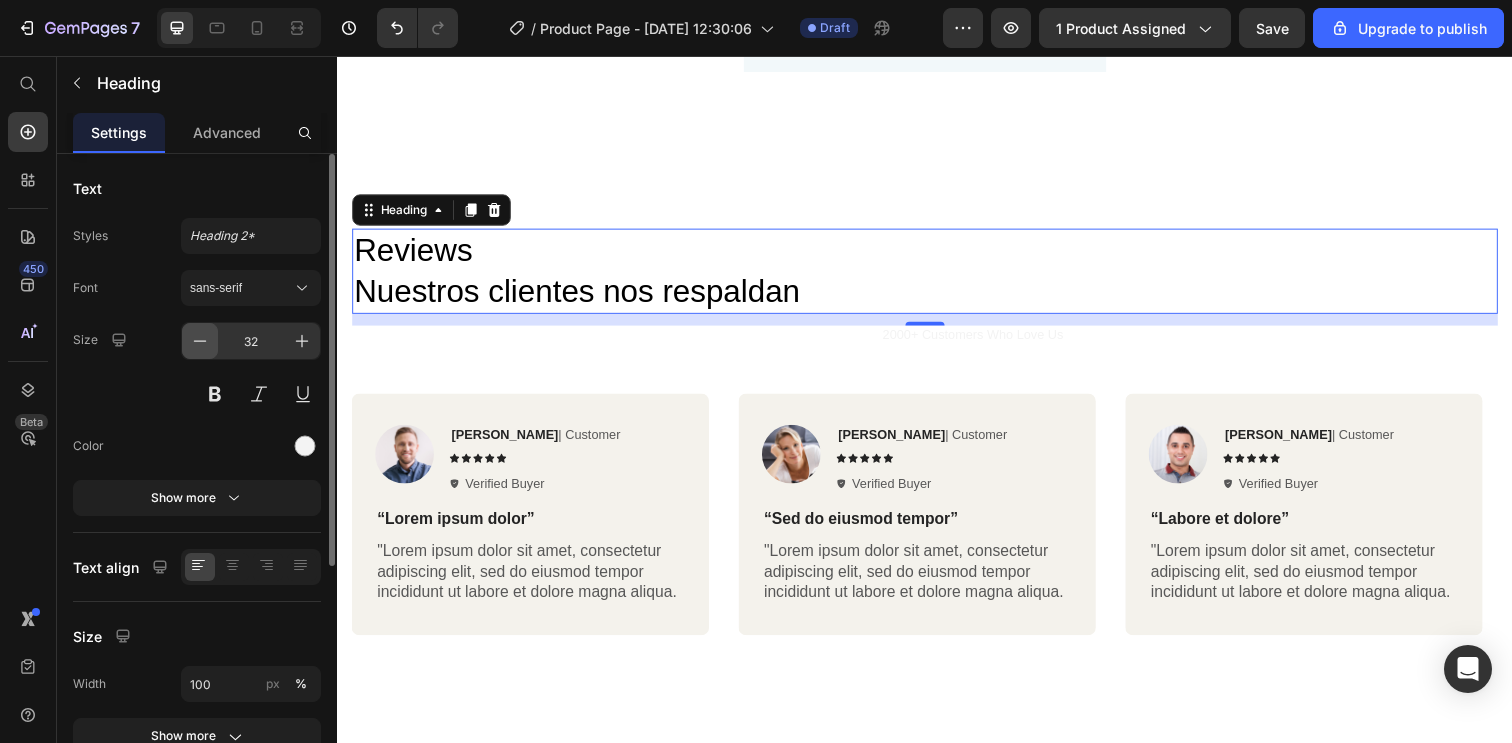 click 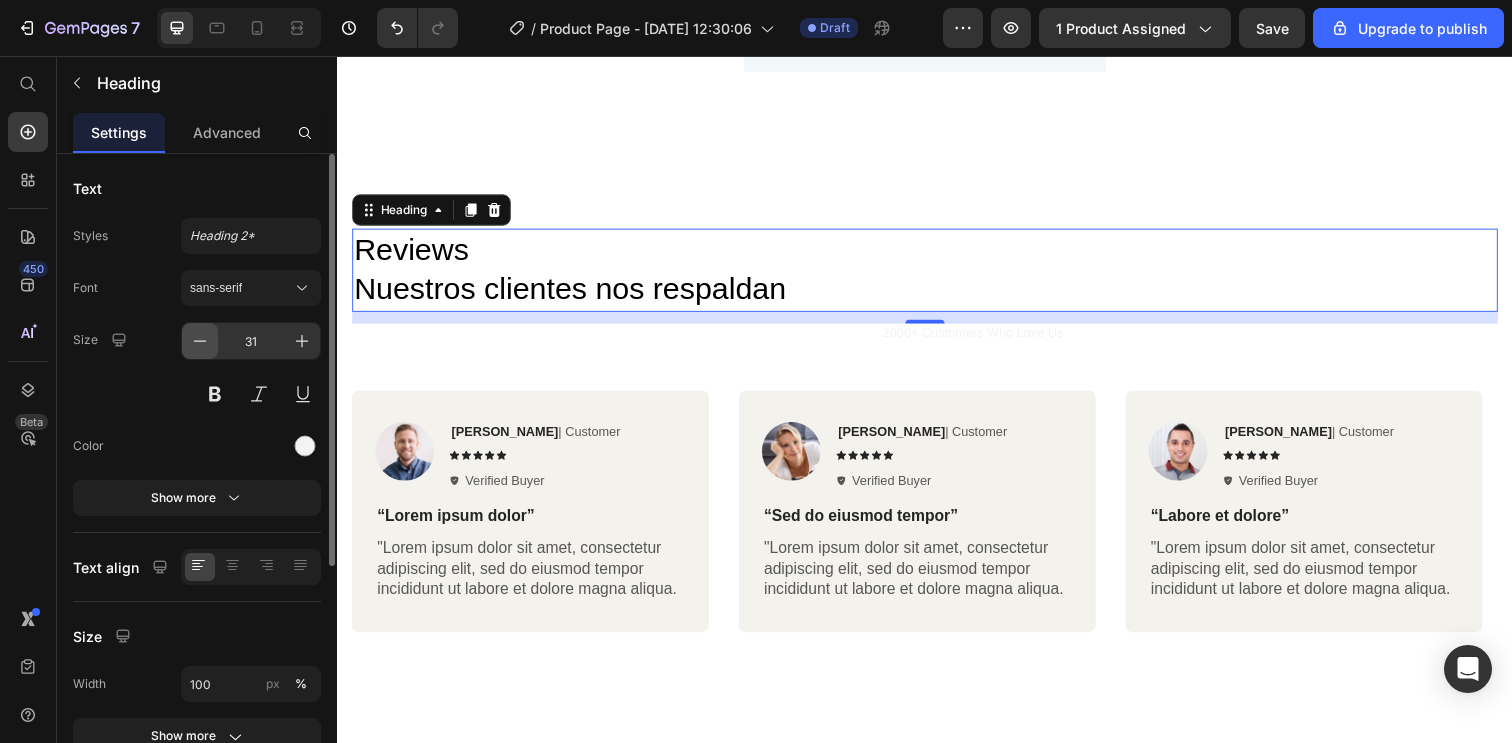 click 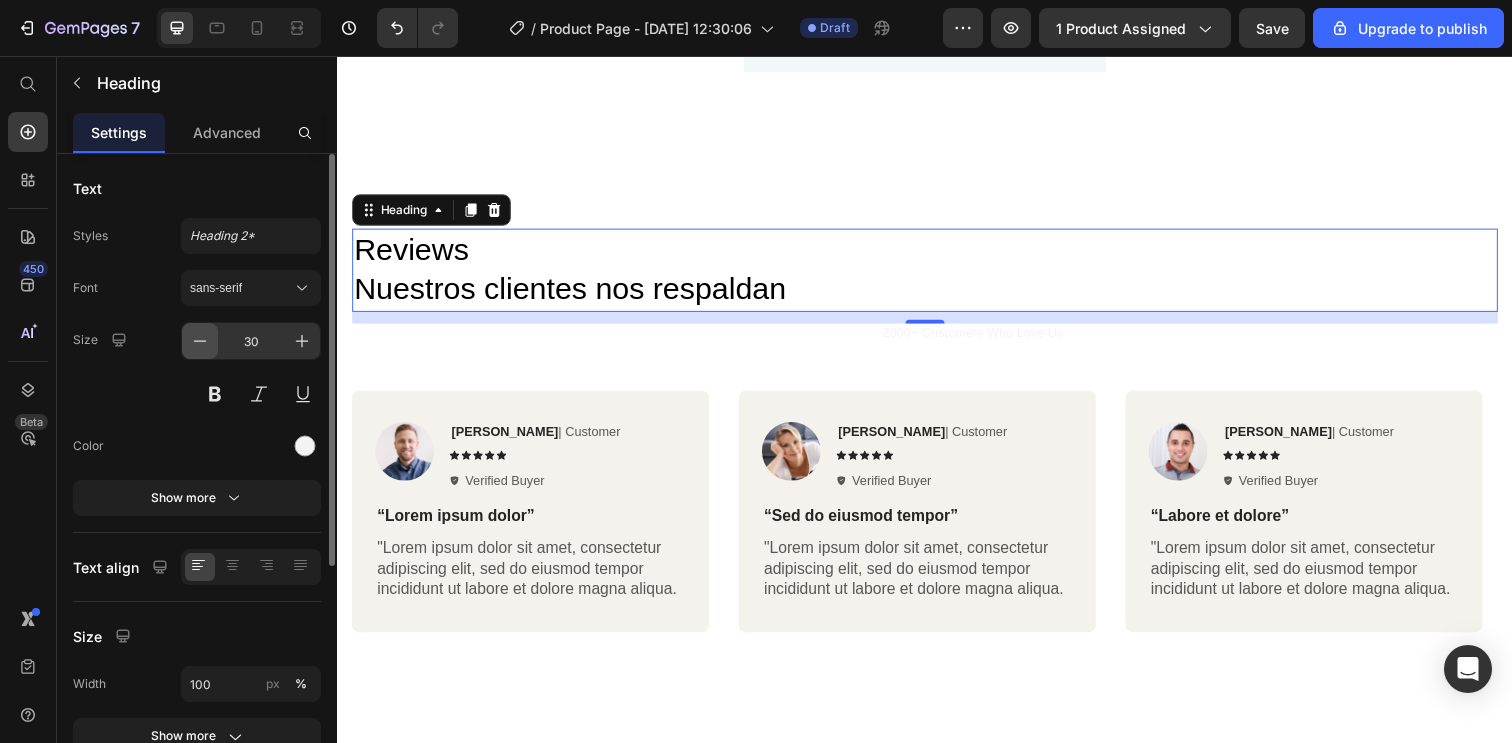 click 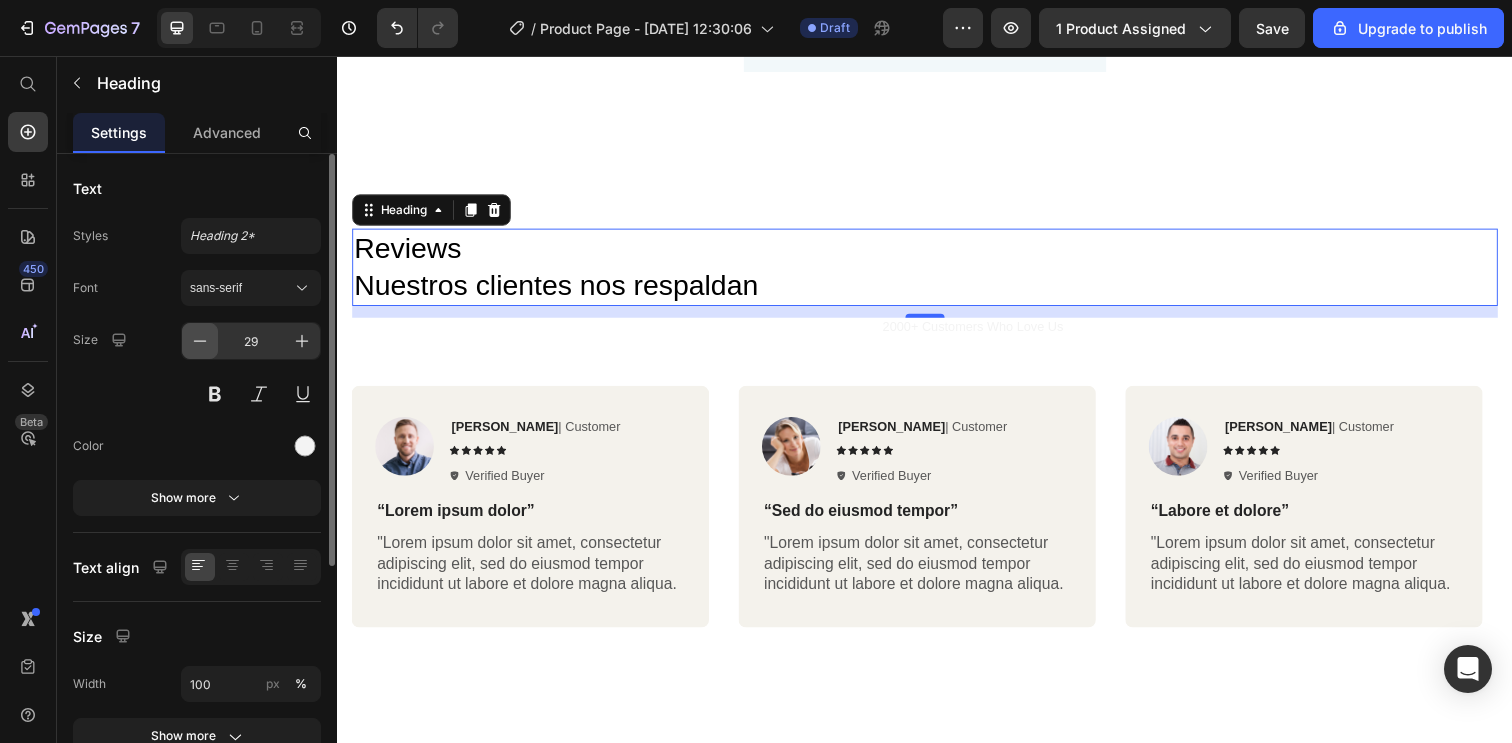 click 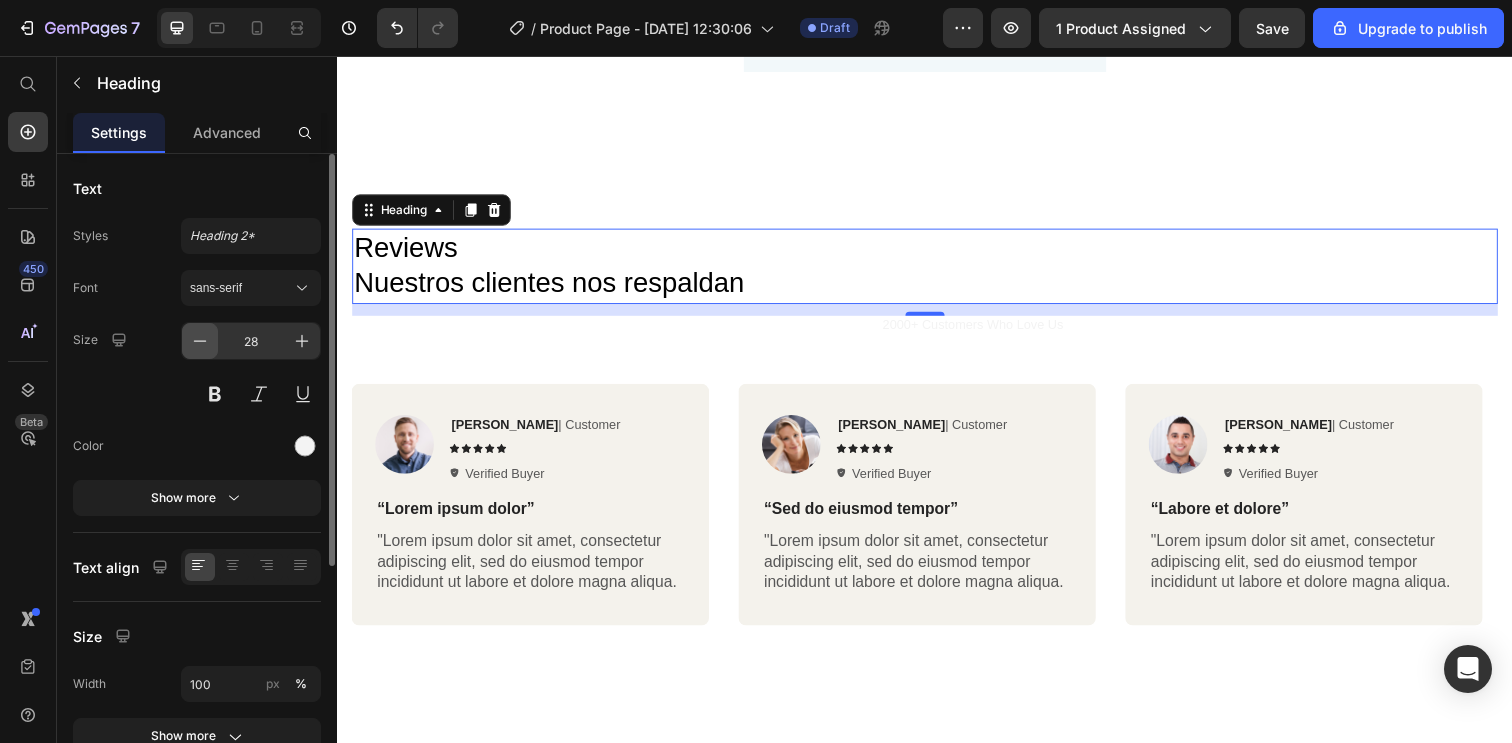 click 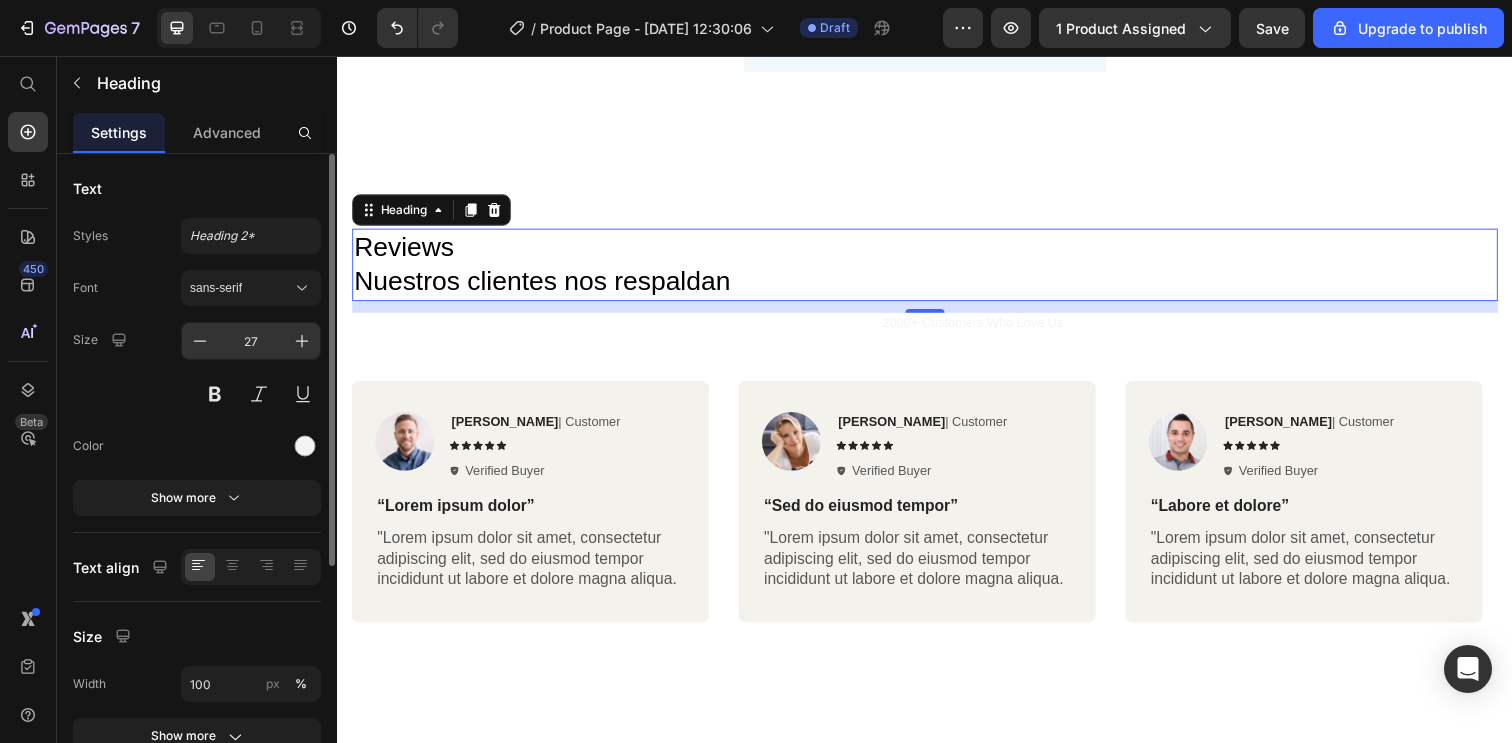 type 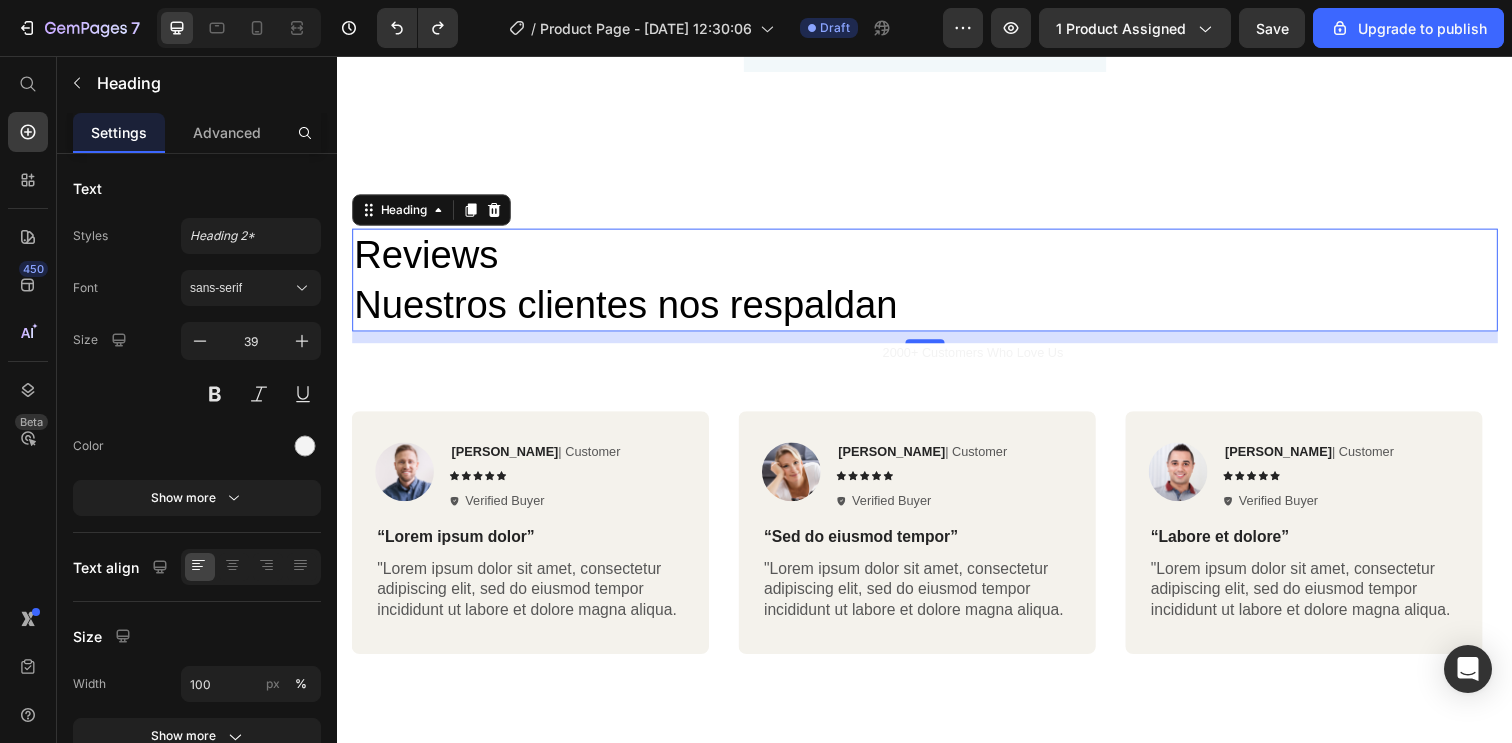 type on "40" 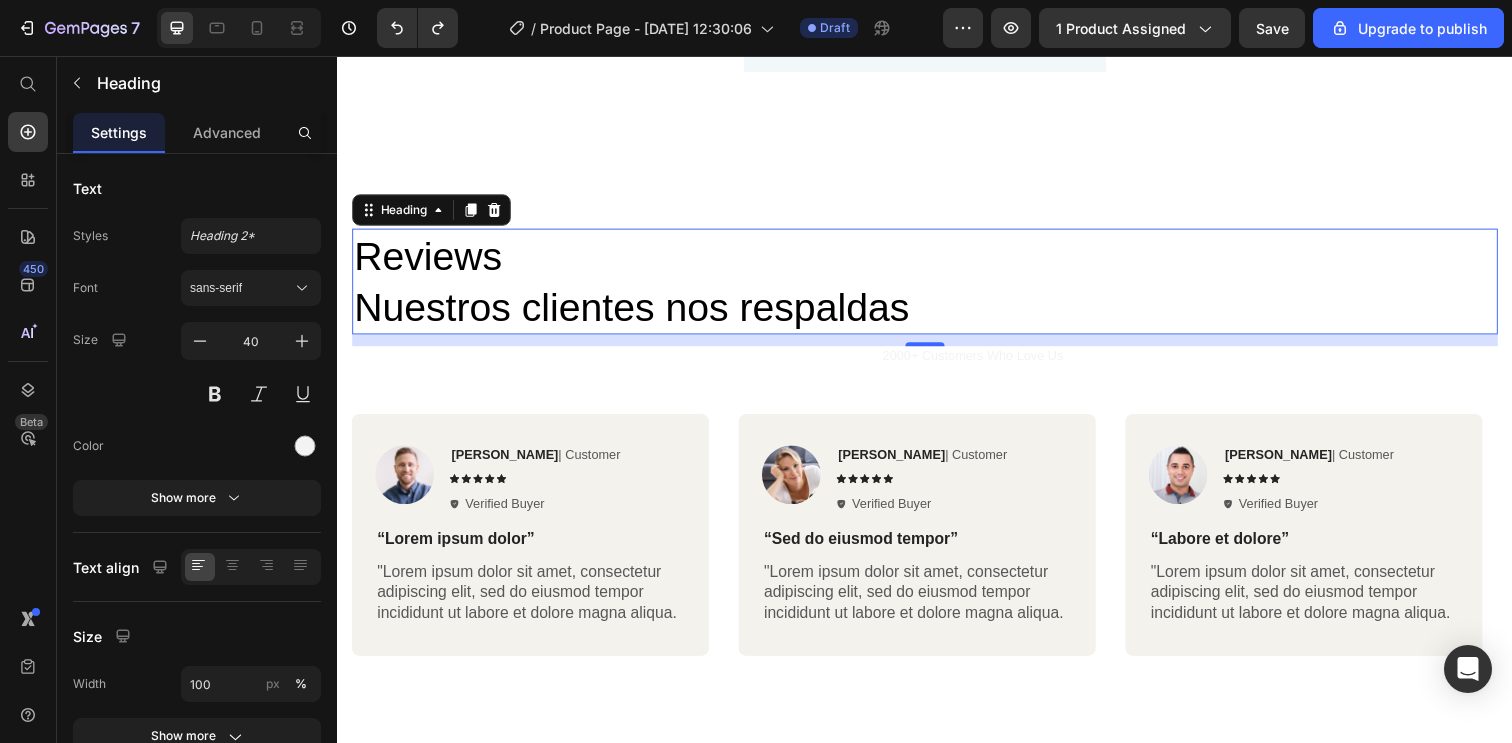 click on "Reviews Nuestros clientes nos respaldas" at bounding box center [937, 286] 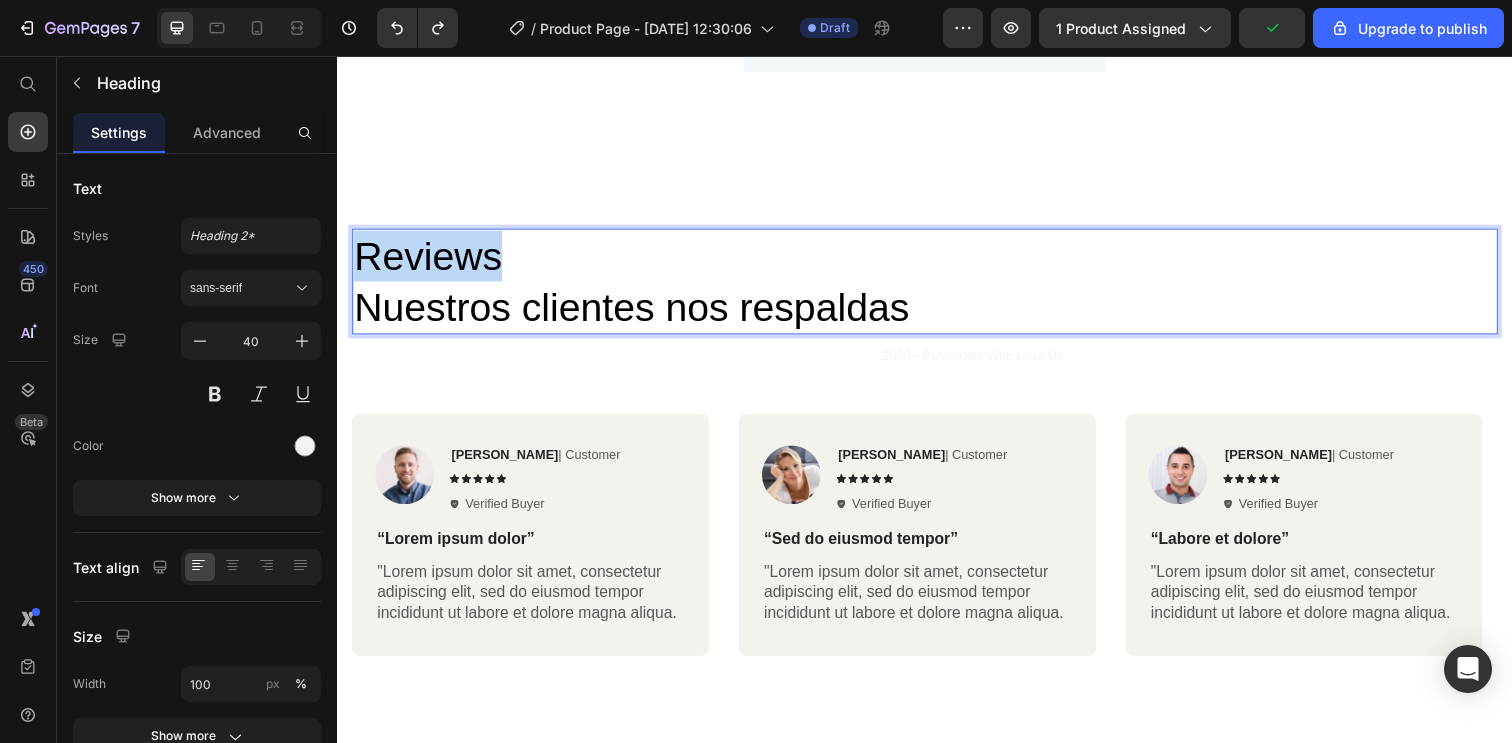 drag, startPoint x: 513, startPoint y: 234, endPoint x: 355, endPoint y: 239, distance: 158.0791 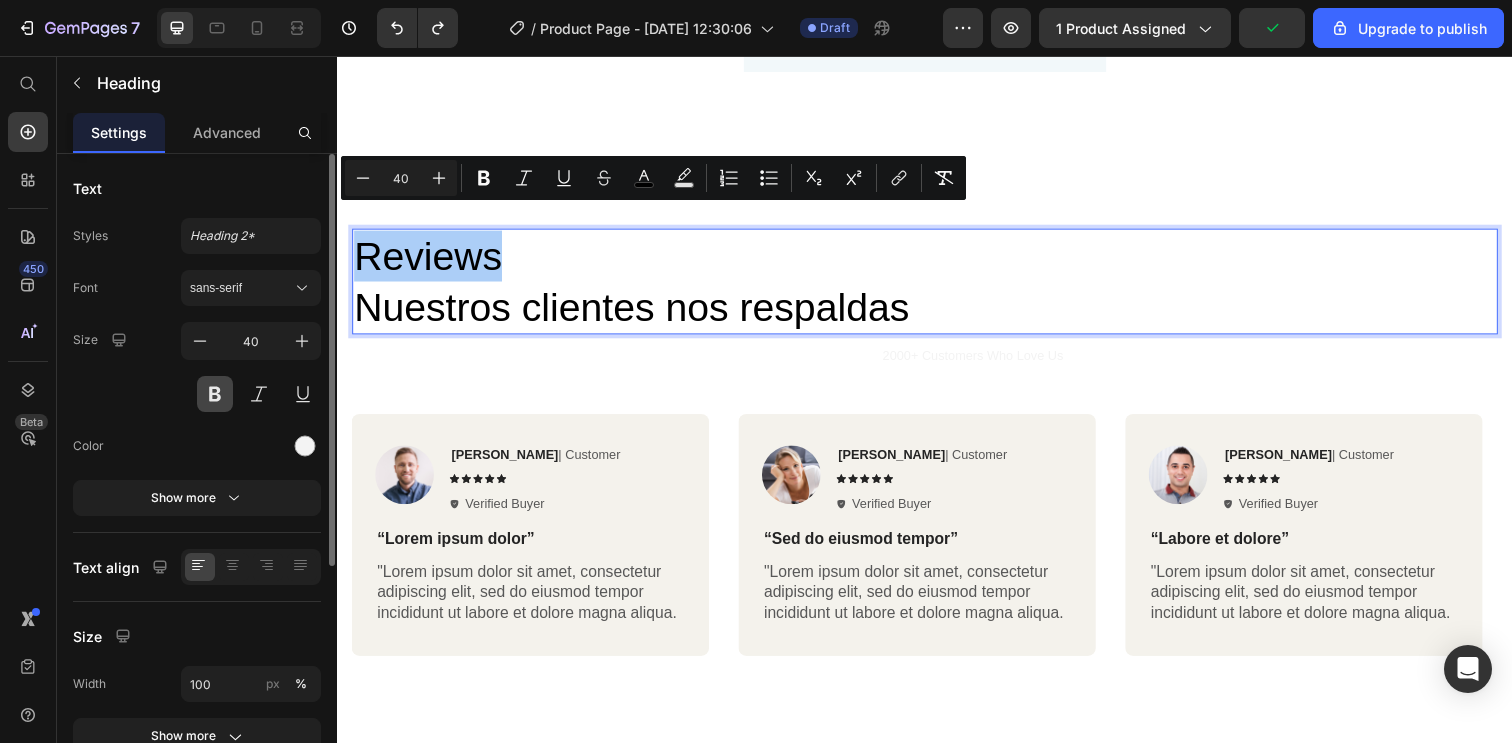 click at bounding box center [215, 394] 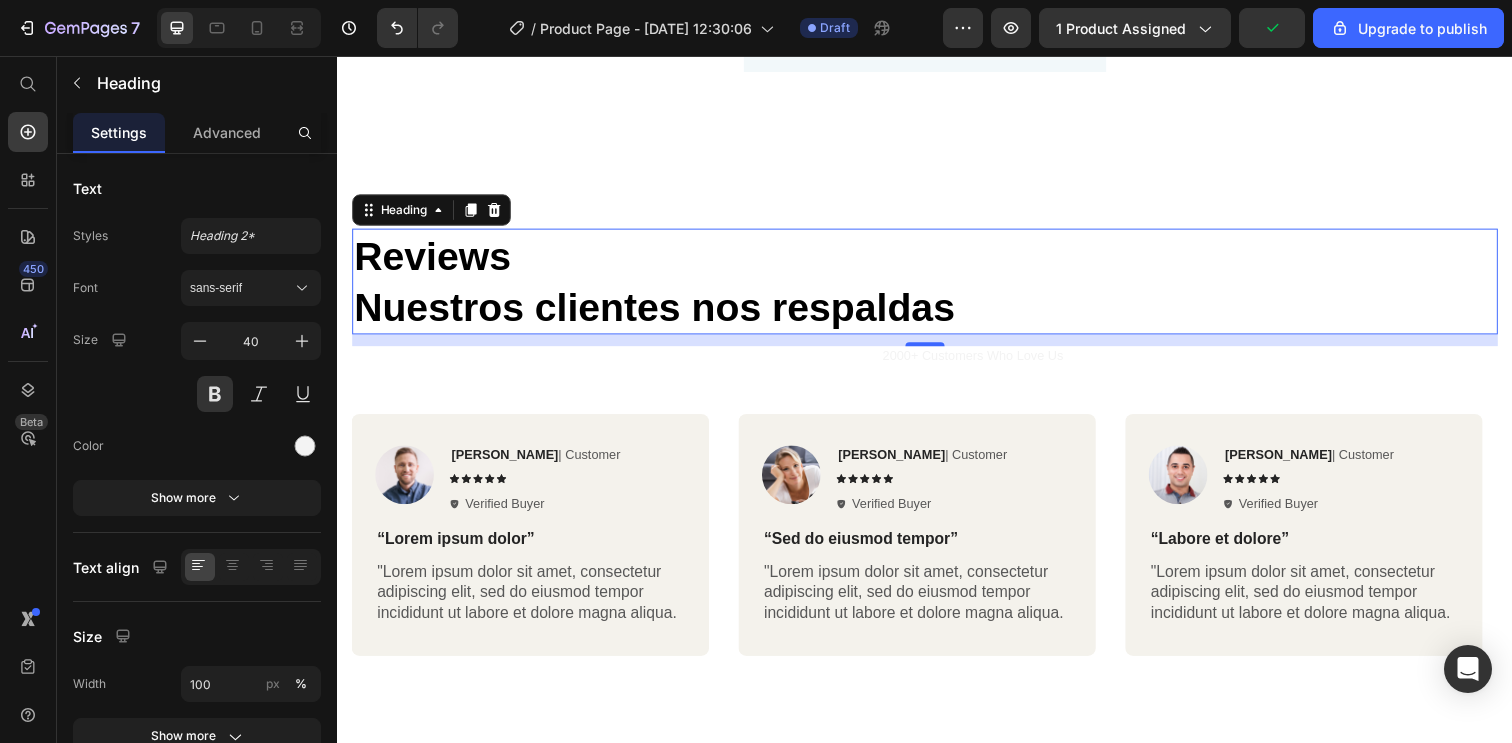 click on "Nuestros clientes nos respaldas" at bounding box center [661, 312] 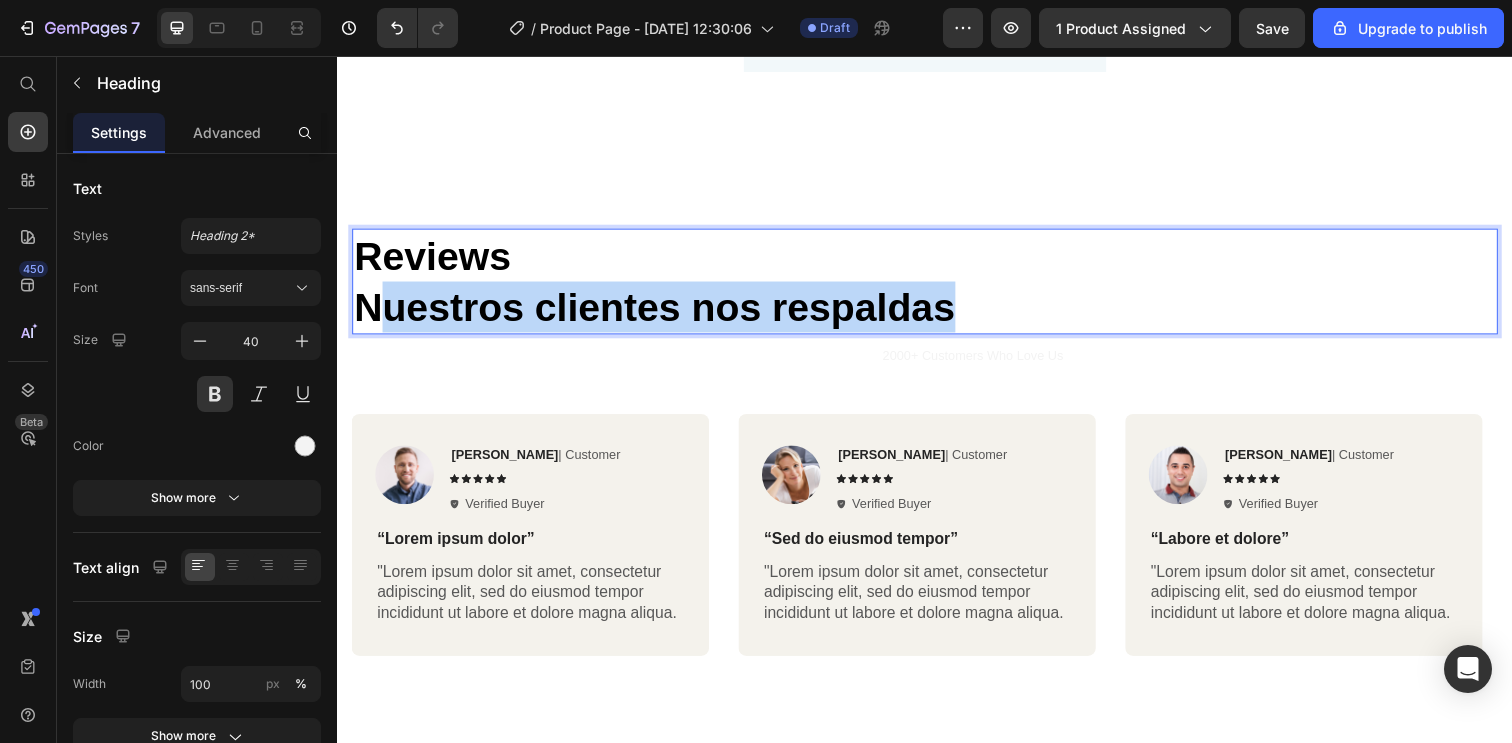 drag, startPoint x: 964, startPoint y: 277, endPoint x: 374, endPoint y: 295, distance: 590.27454 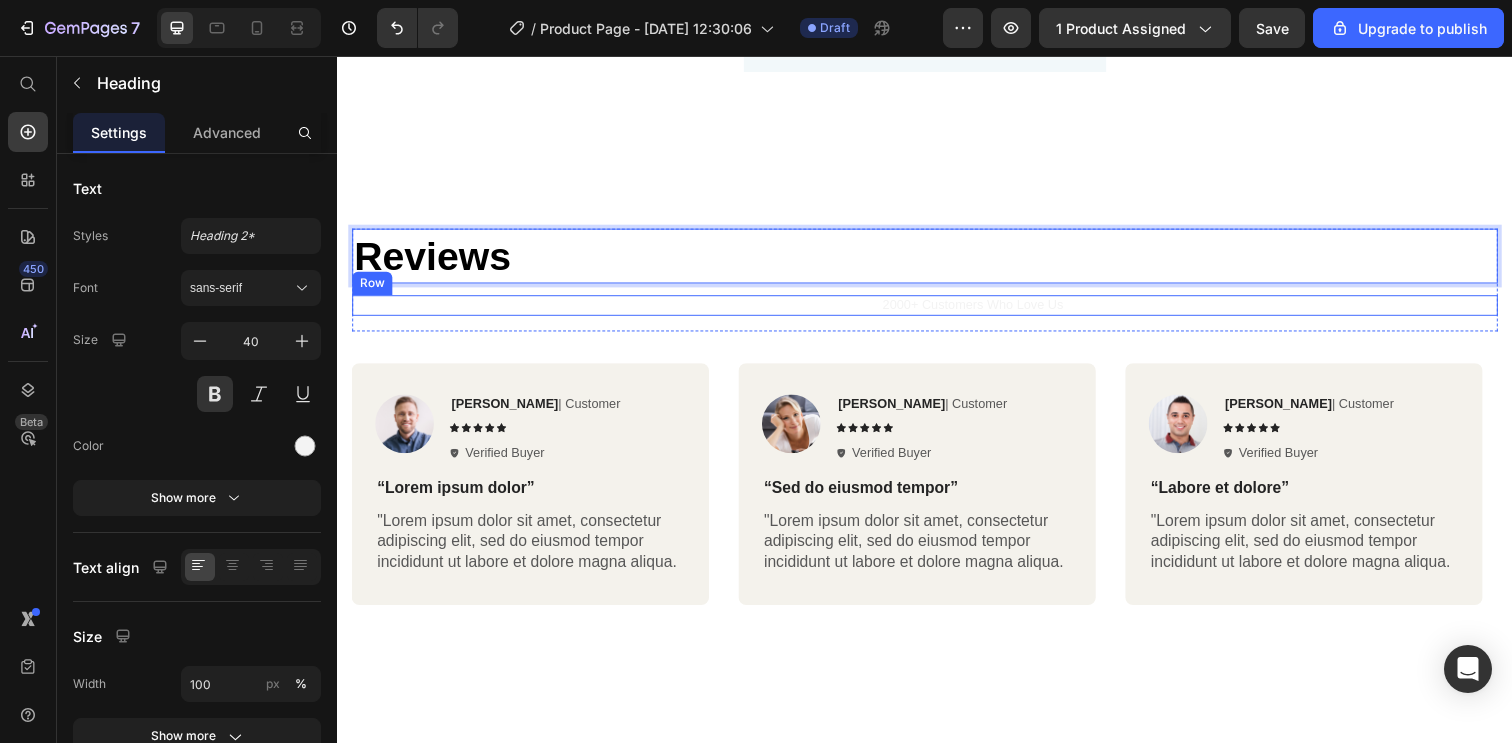 click on "Icon Icon Icon Icon Icon Icon List 2000+ Customers Who Love Us Text Block Row" at bounding box center (937, 310) 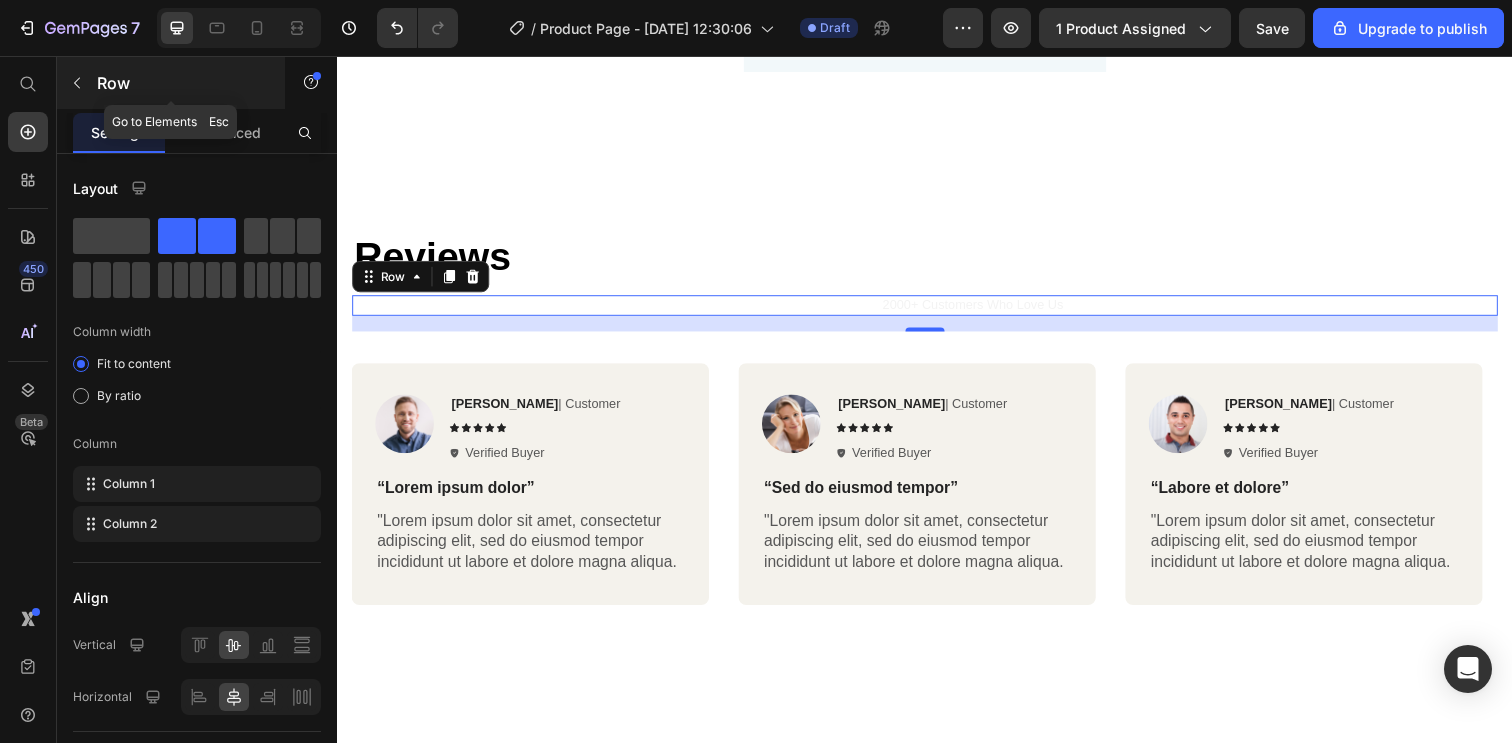 click at bounding box center (77, 83) 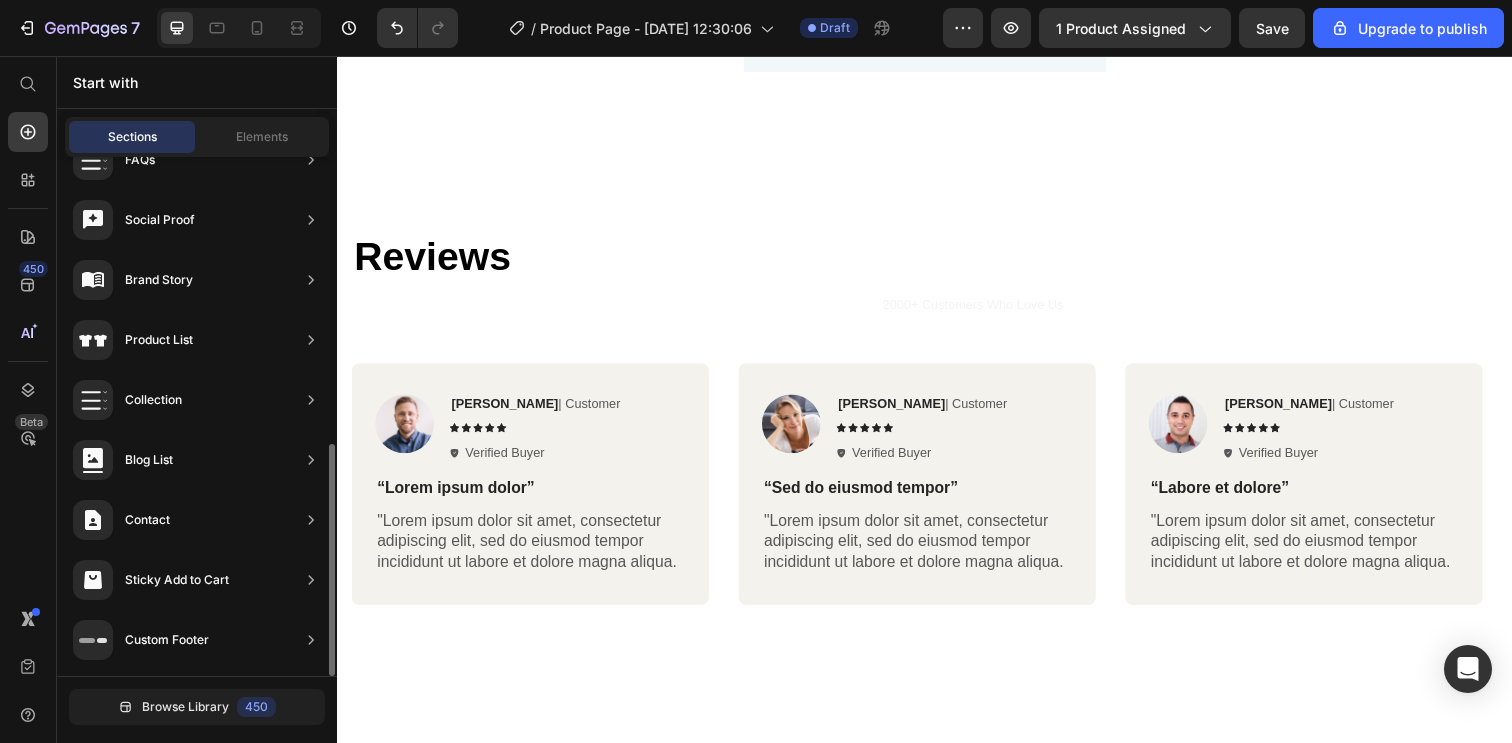 scroll, scrollTop: 965, scrollLeft: 0, axis: vertical 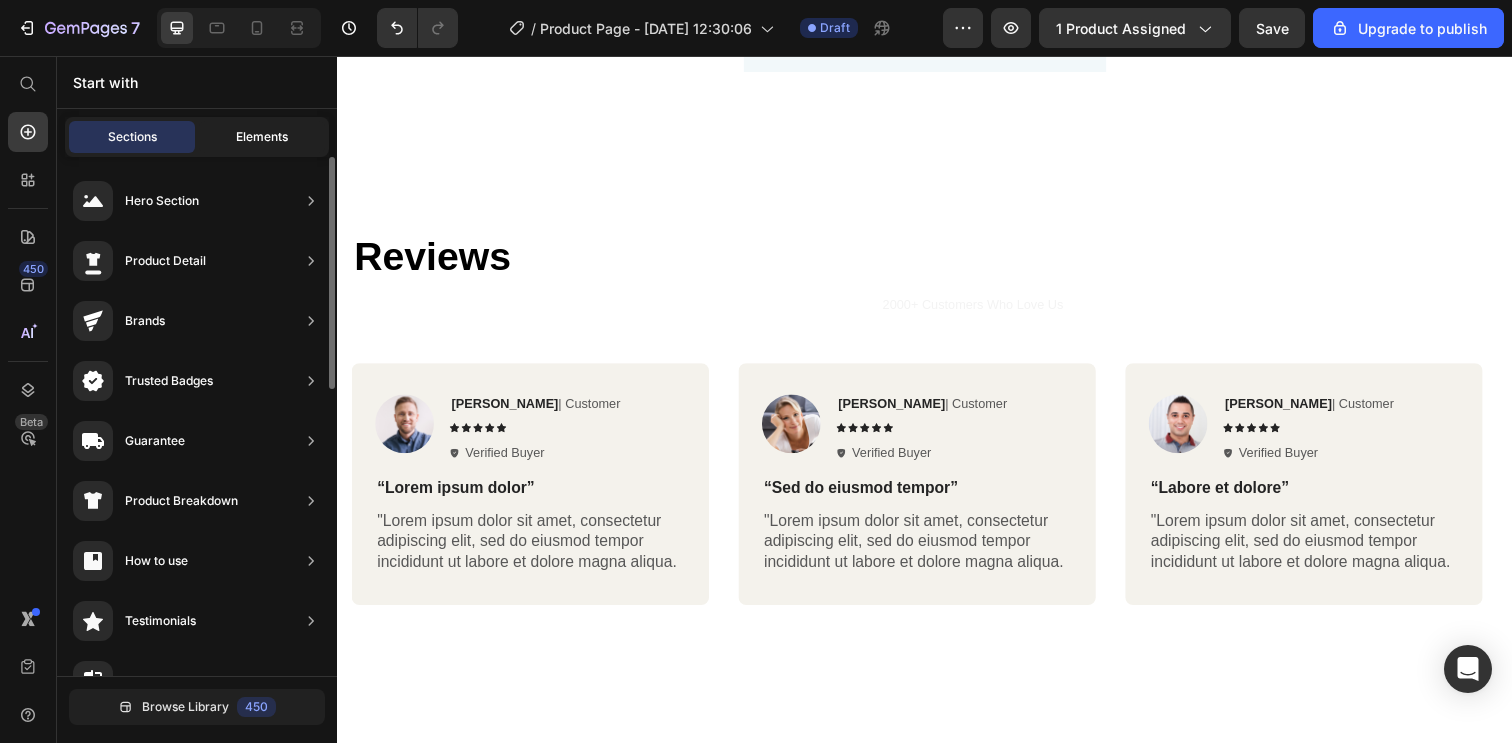 click on "Elements" 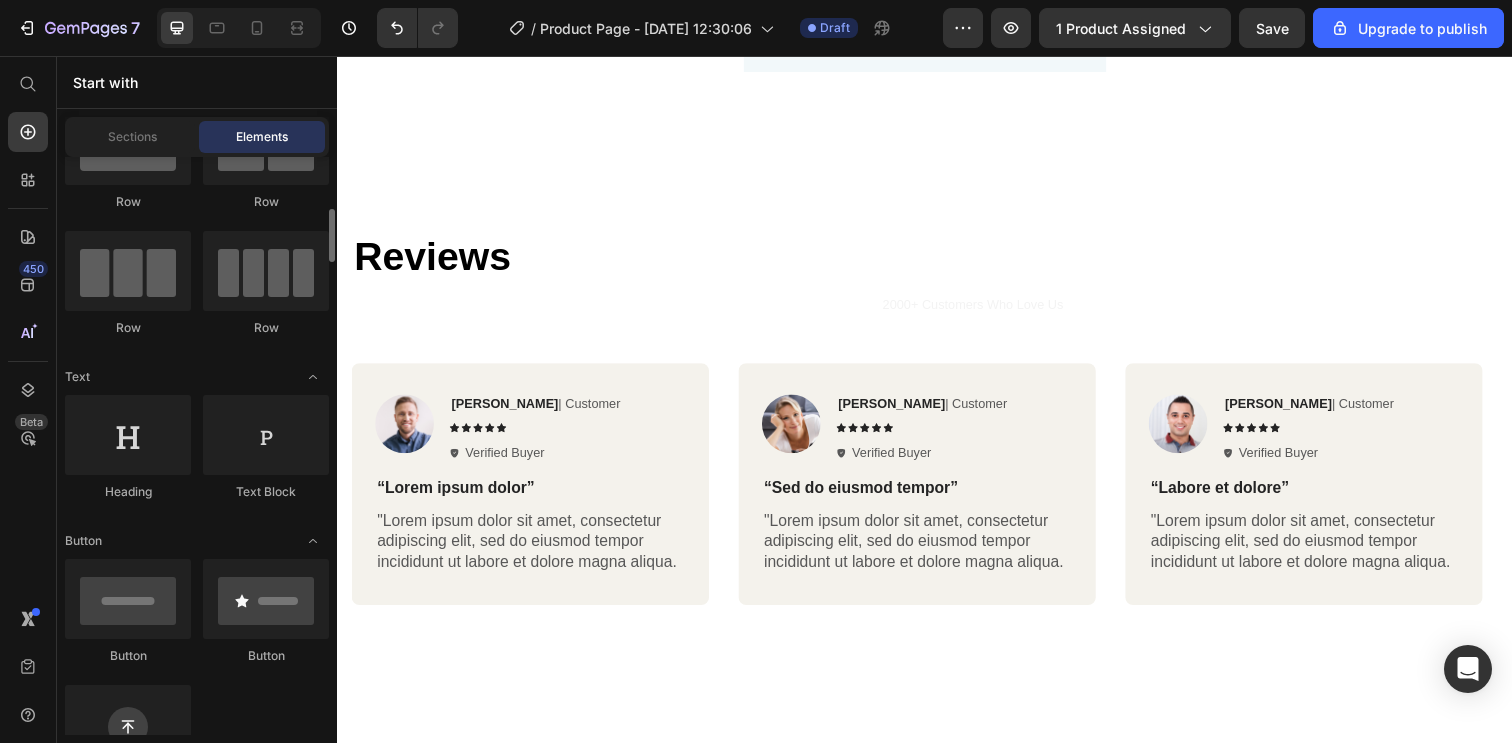 scroll, scrollTop: 137, scrollLeft: 0, axis: vertical 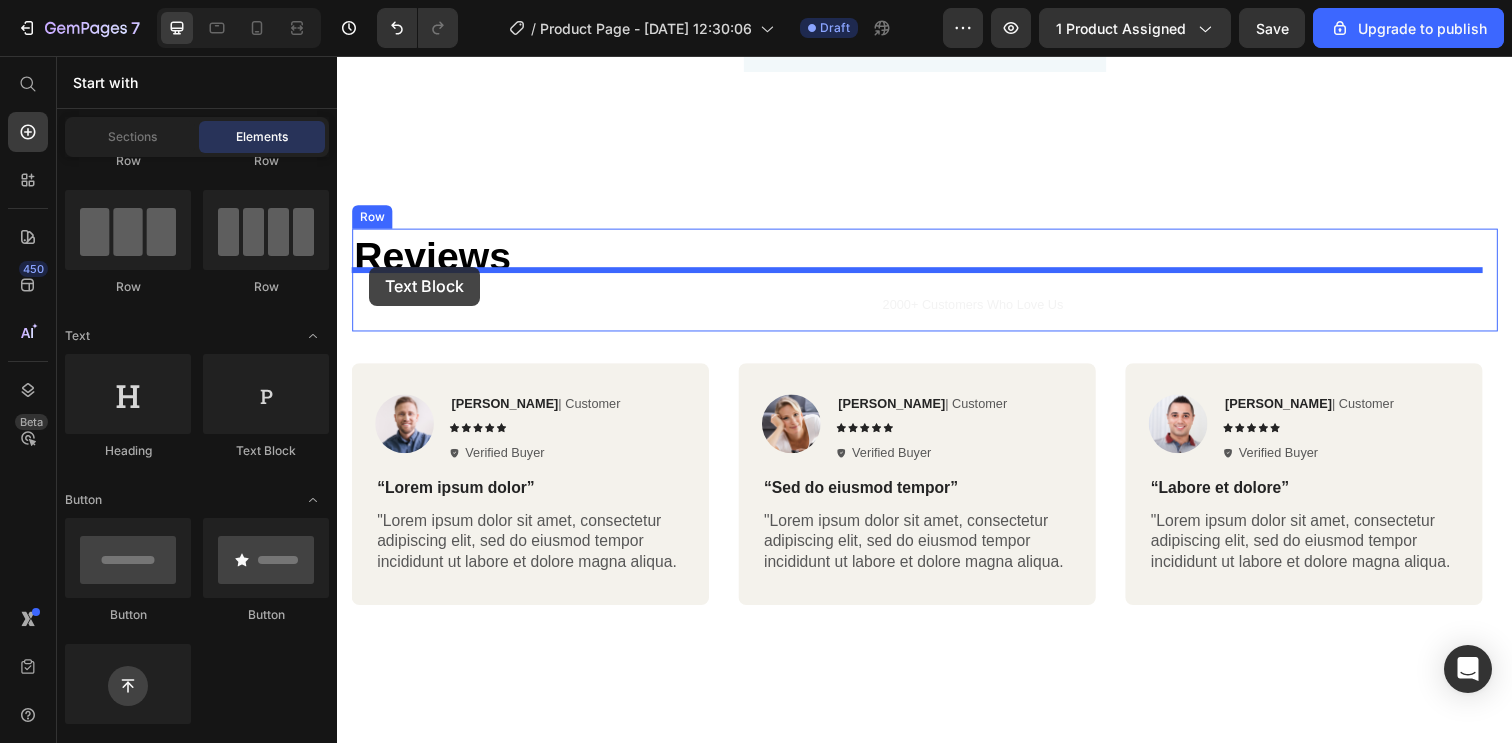 drag, startPoint x: 604, startPoint y: 452, endPoint x: 370, endPoint y: 272, distance: 295.22195 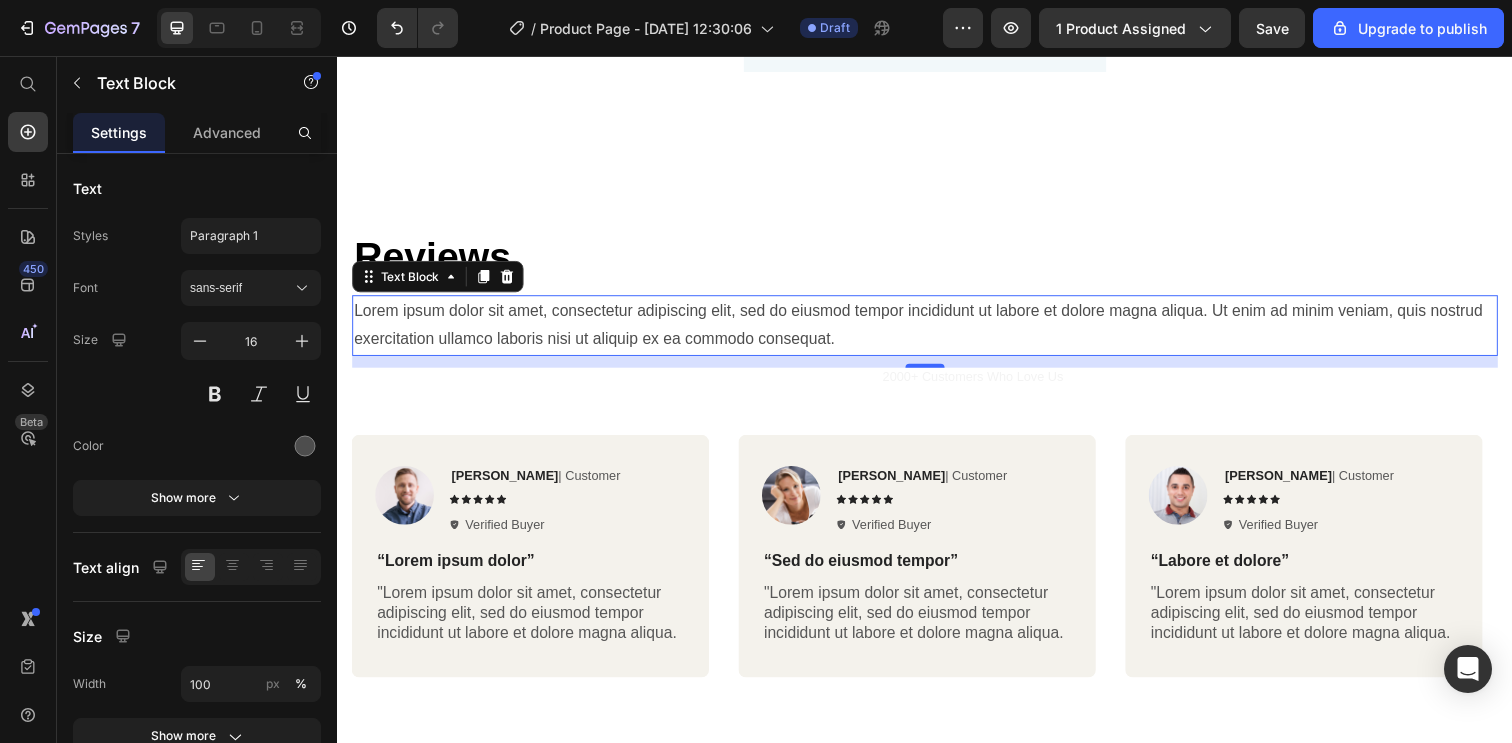 click on "Lorem ipsum dolor sit amet, consectetur adipiscing elit, sed do eiusmod tempor incididunt ut labore et dolore magna aliqua. Ut enim ad minim veniam, quis nostrud exercitation ullamco laboris nisi ut aliquip ex ea commodo consequat." at bounding box center (937, 331) 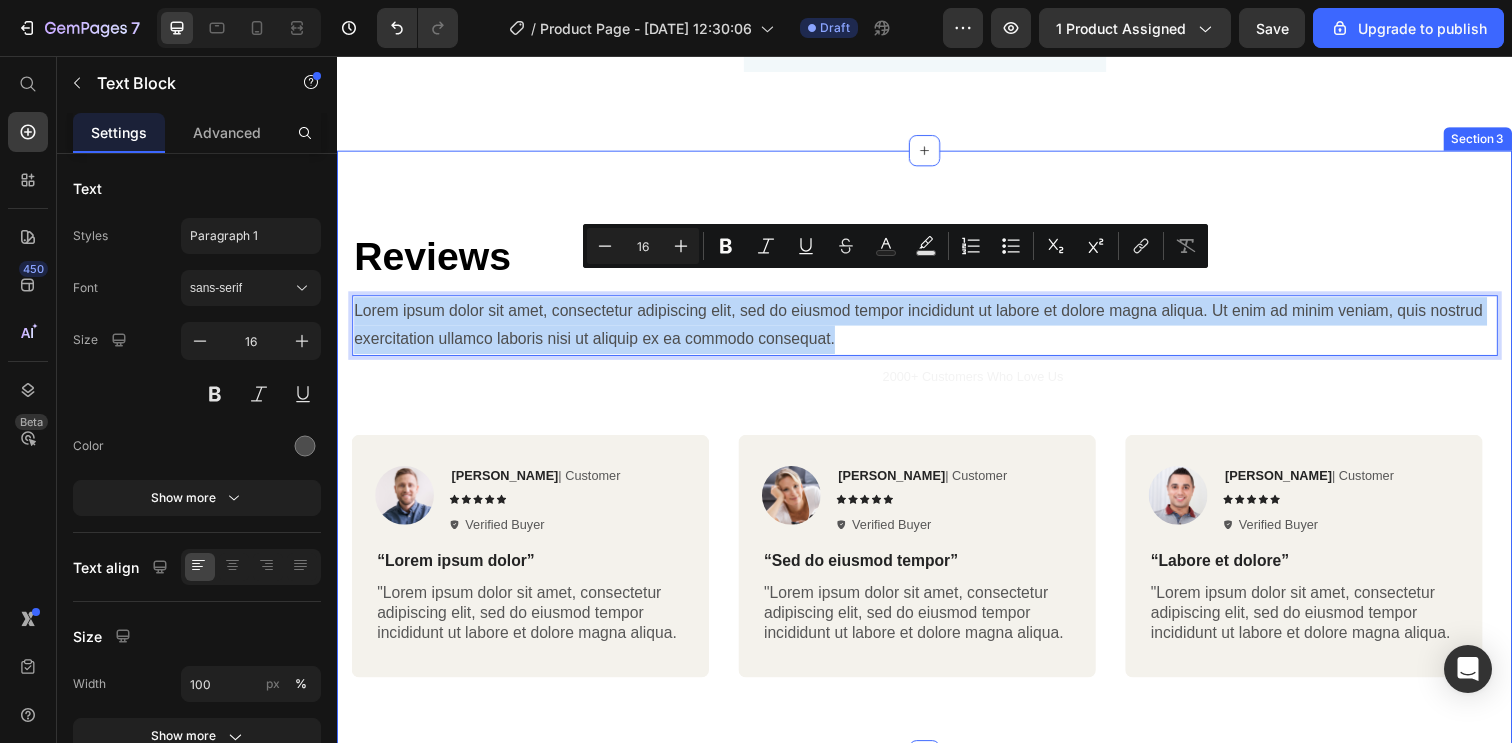 drag, startPoint x: 919, startPoint y: 317, endPoint x: 348, endPoint y: 282, distance: 572.07166 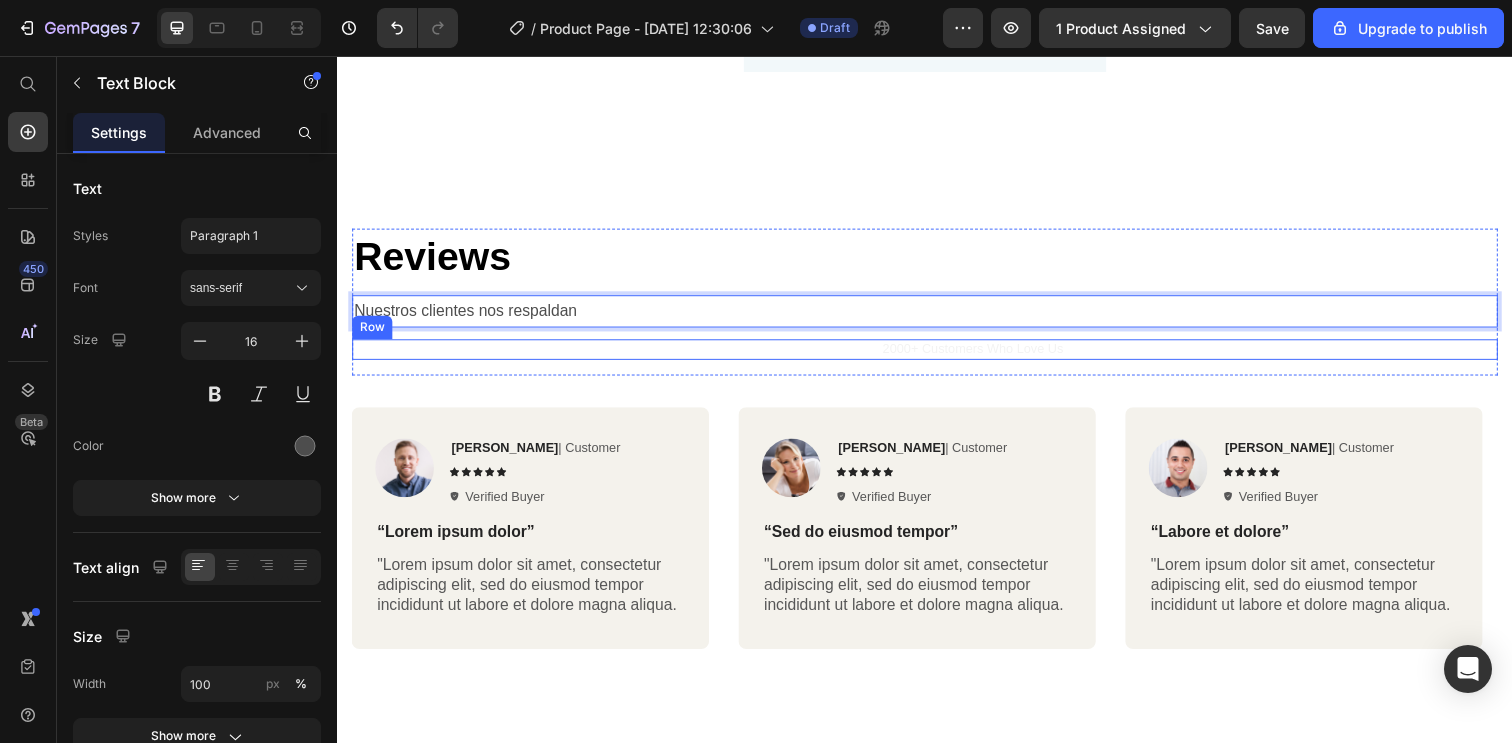 click on "Icon Icon Icon Icon Icon Icon List 2000+ Customers Who Love Us Text Block Row" at bounding box center (937, 355) 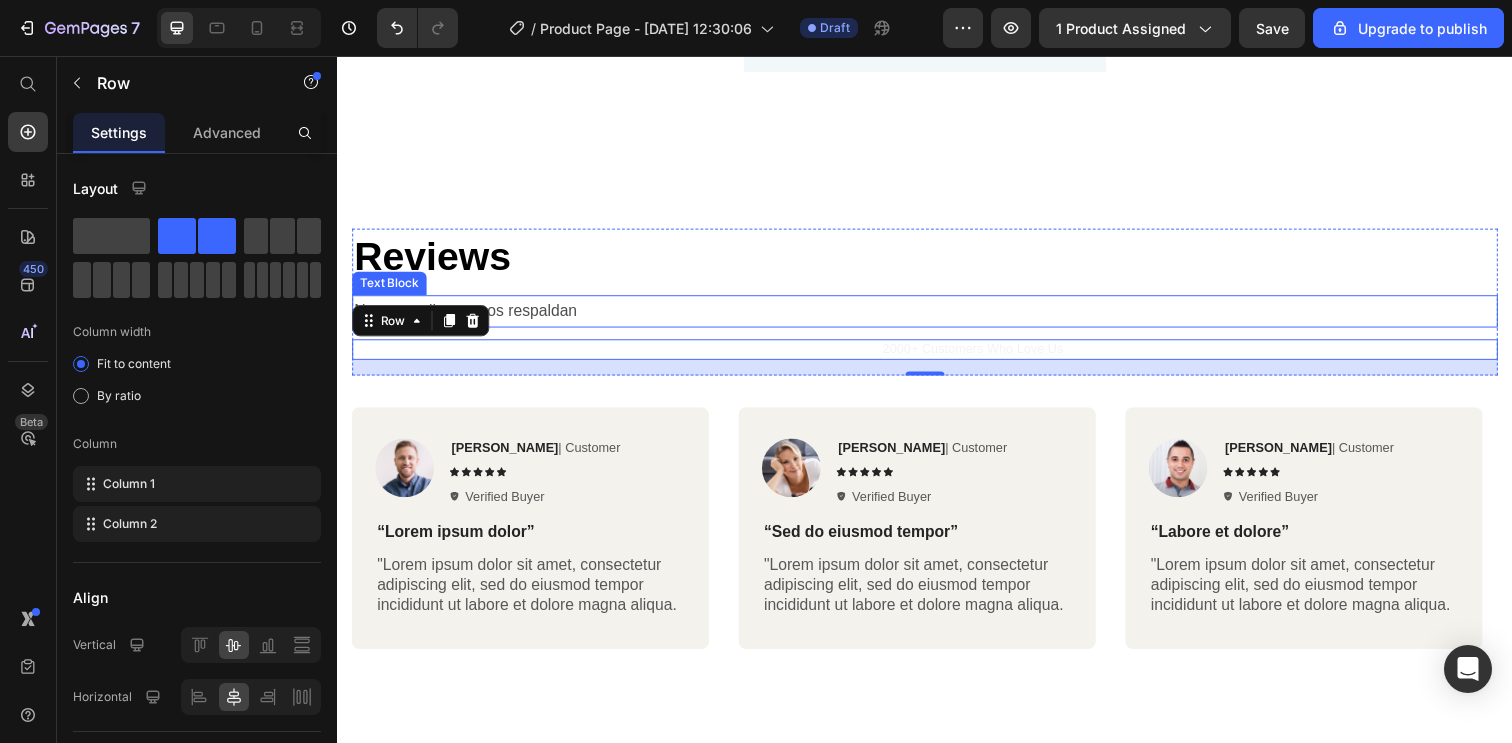 click on "Nuestros clientes nos respaldan" at bounding box center [937, 316] 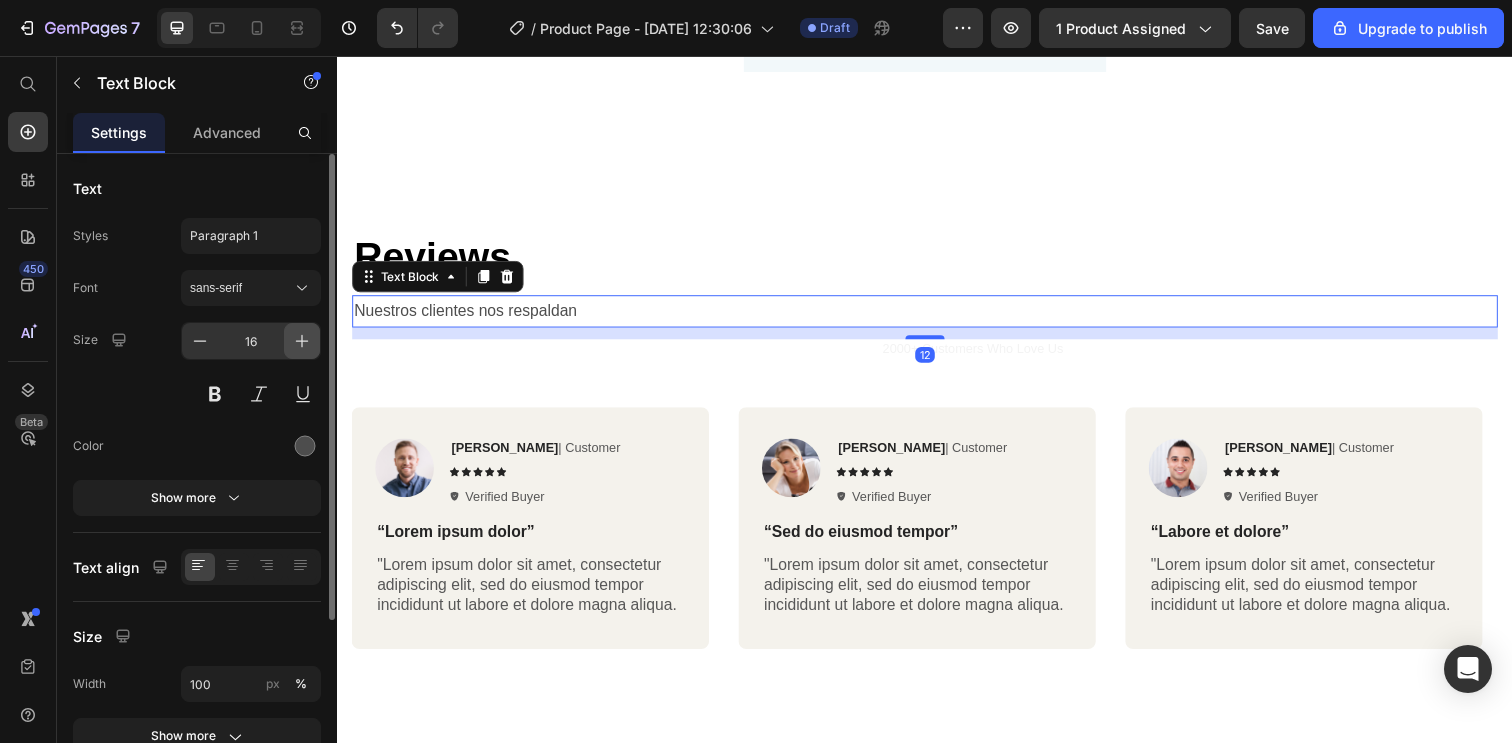 click at bounding box center (302, 341) 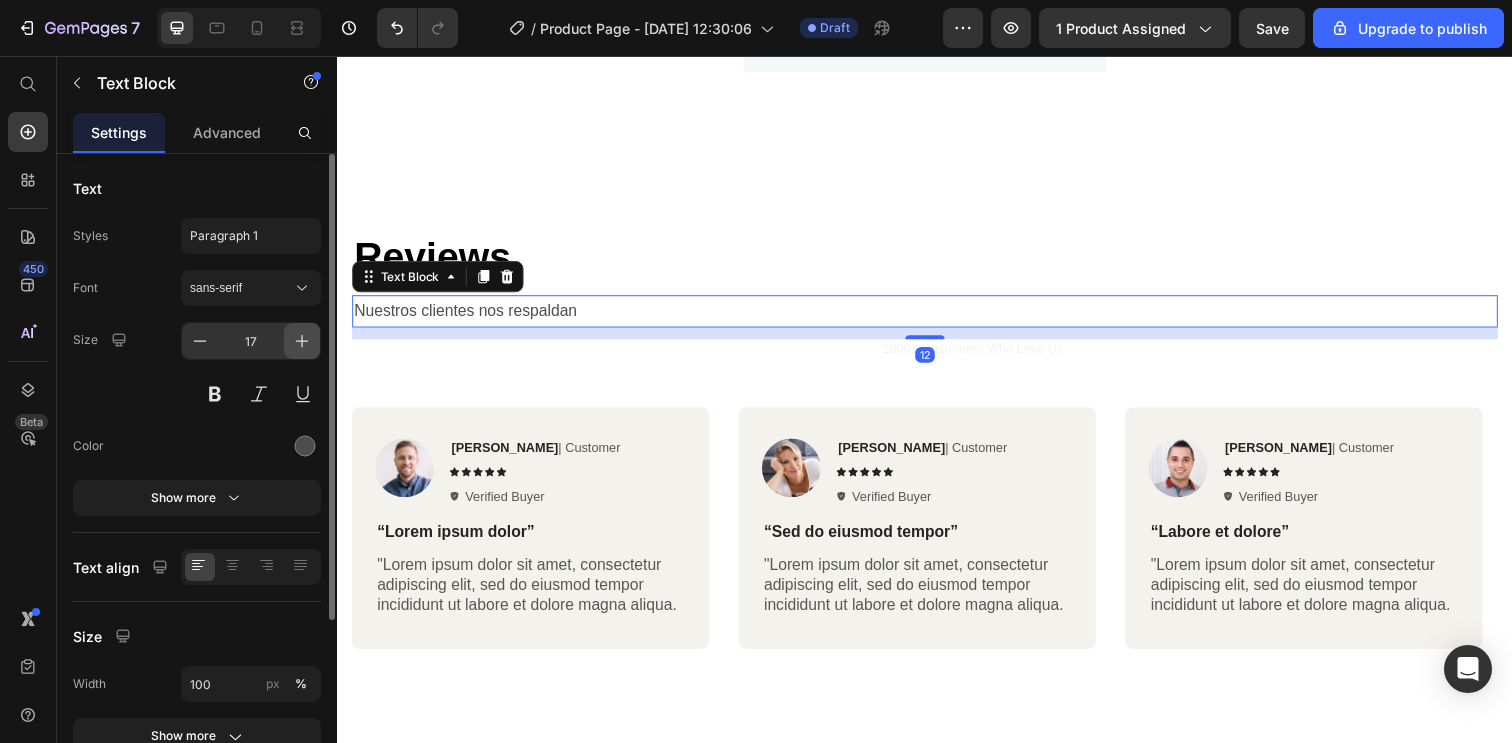 click at bounding box center (302, 341) 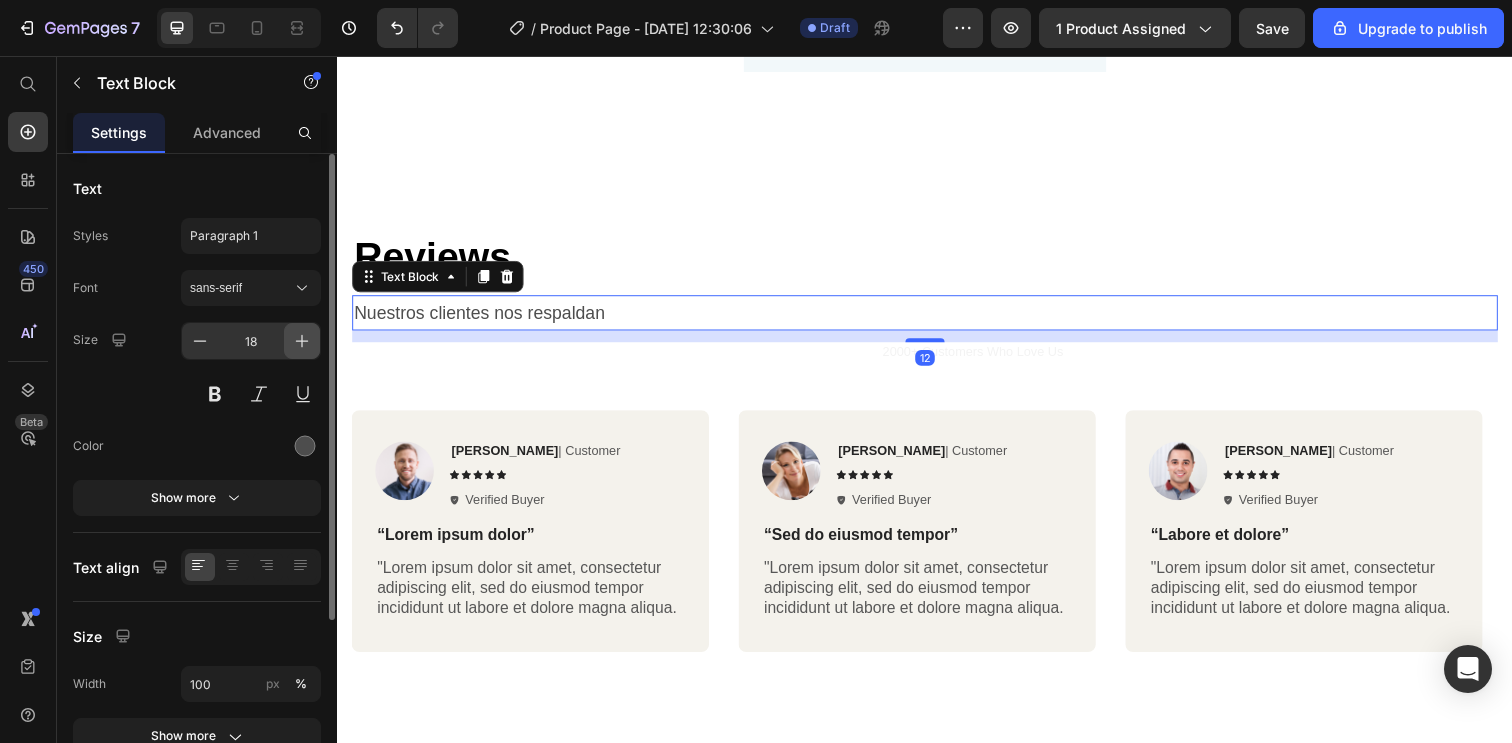 click at bounding box center (302, 341) 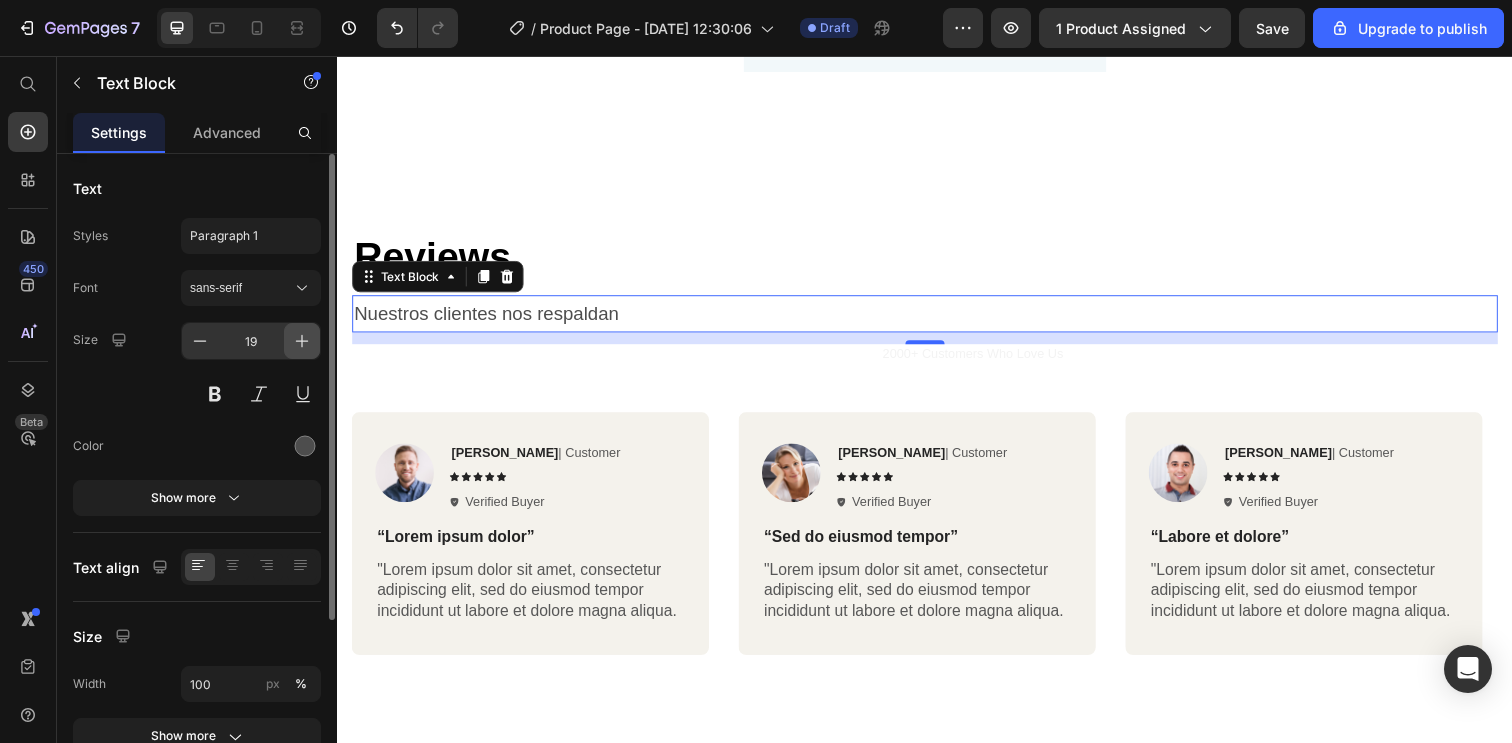 click 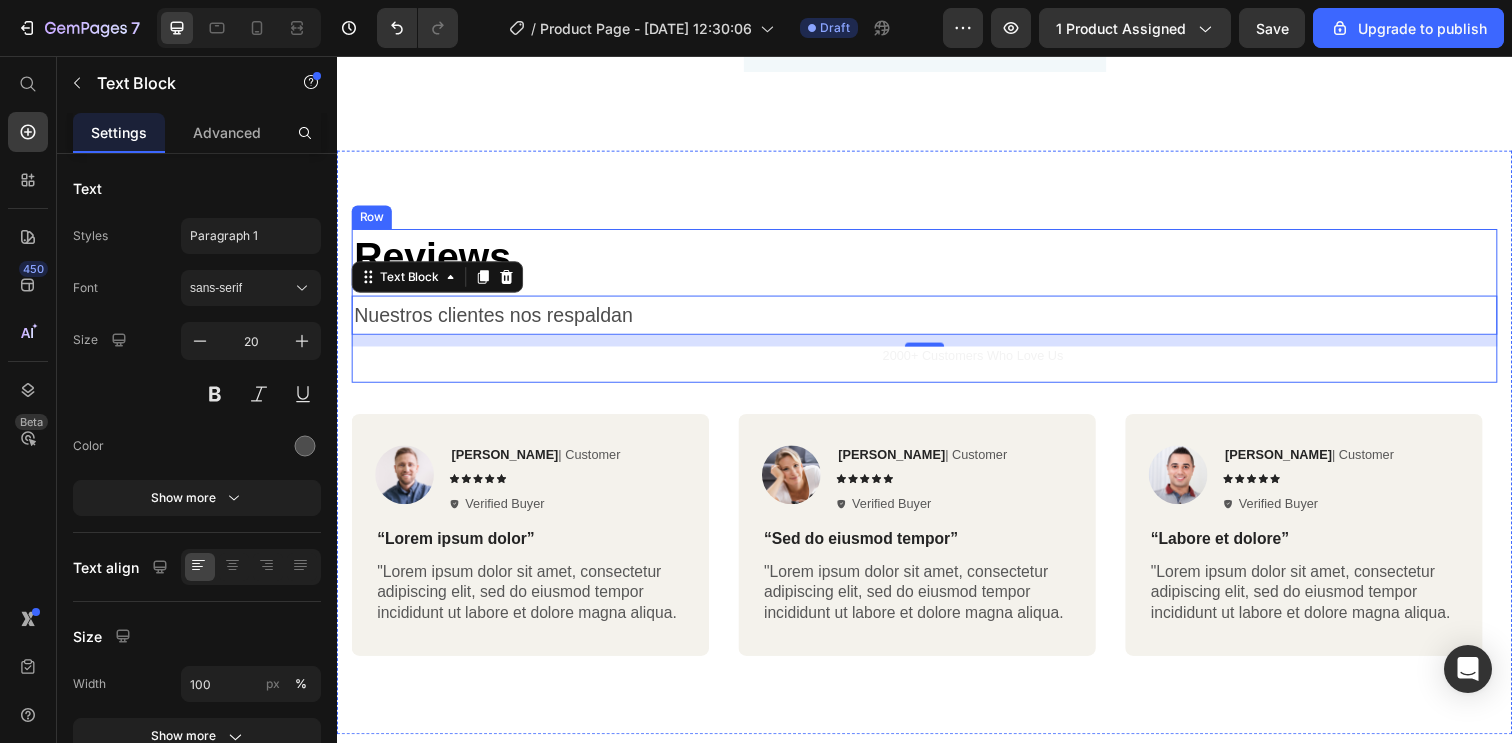 click on "⁠⁠⁠⁠⁠⁠⁠ Reviews Heading Nuestros clientes nos respaldan Text Block   12 Icon Icon Icon Icon Icon Icon List 2000+ Customers Who Love Us Text Block Row" at bounding box center [937, 310] 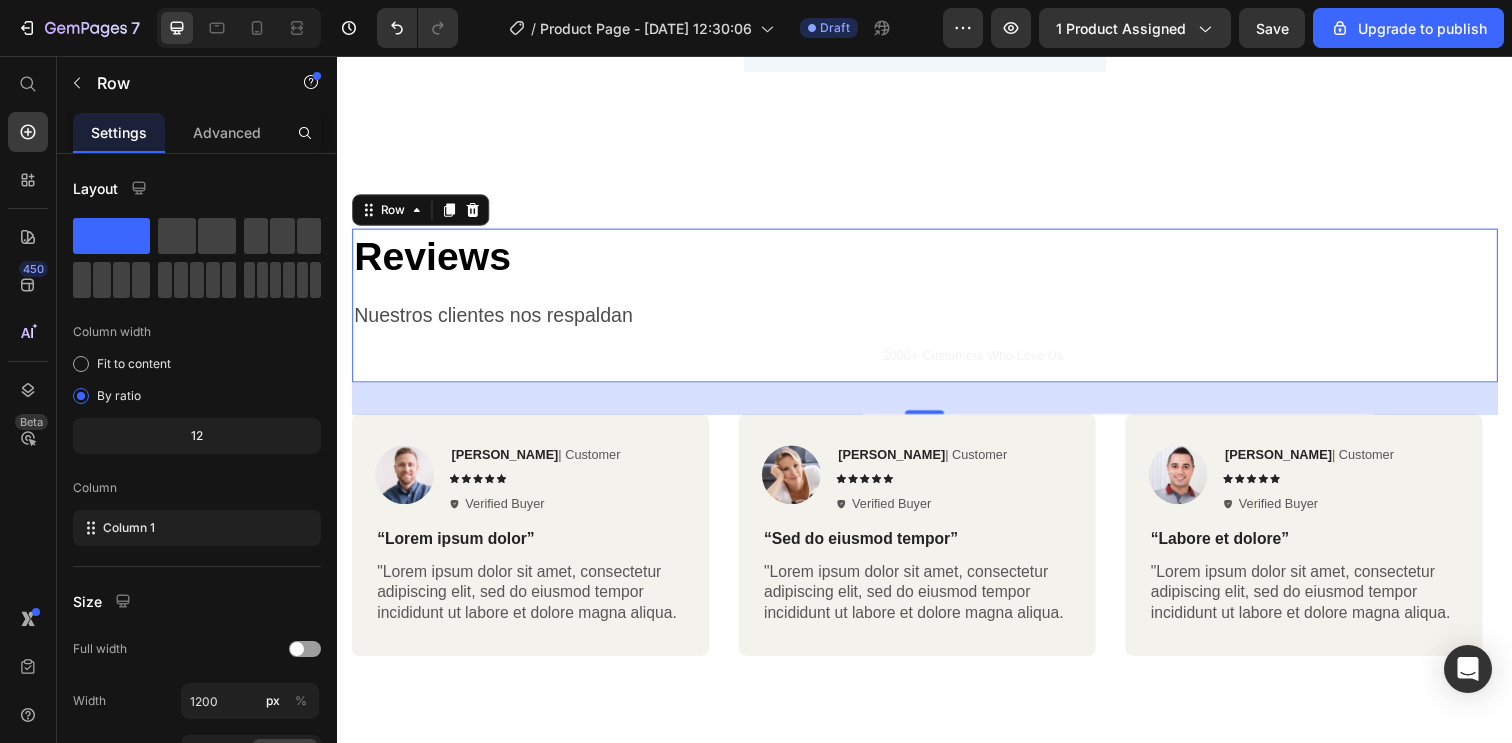 click on "32" at bounding box center [937, 405] 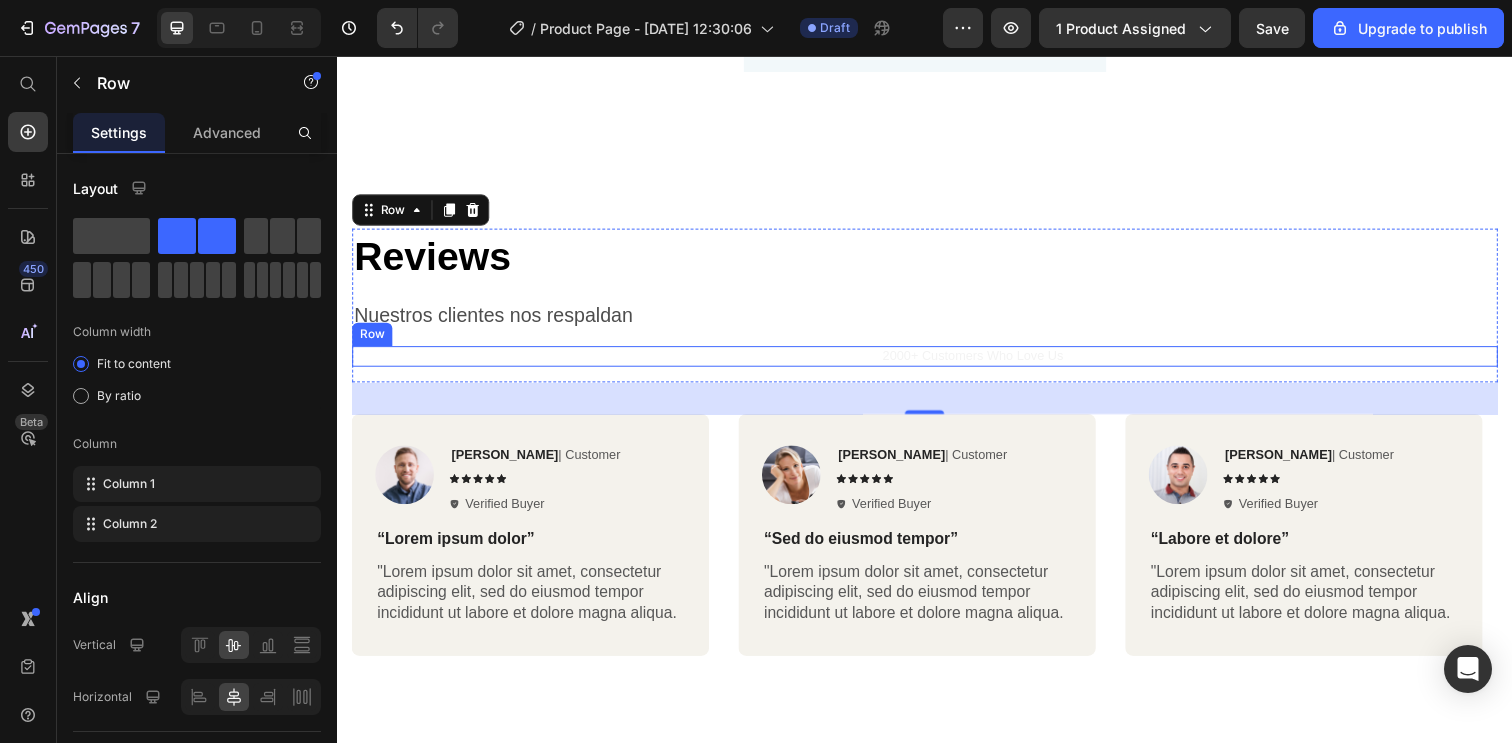 click on "Icon Icon Icon Icon Icon Icon List 2000+ Customers Who Love Us Text Block Row" at bounding box center [937, 362] 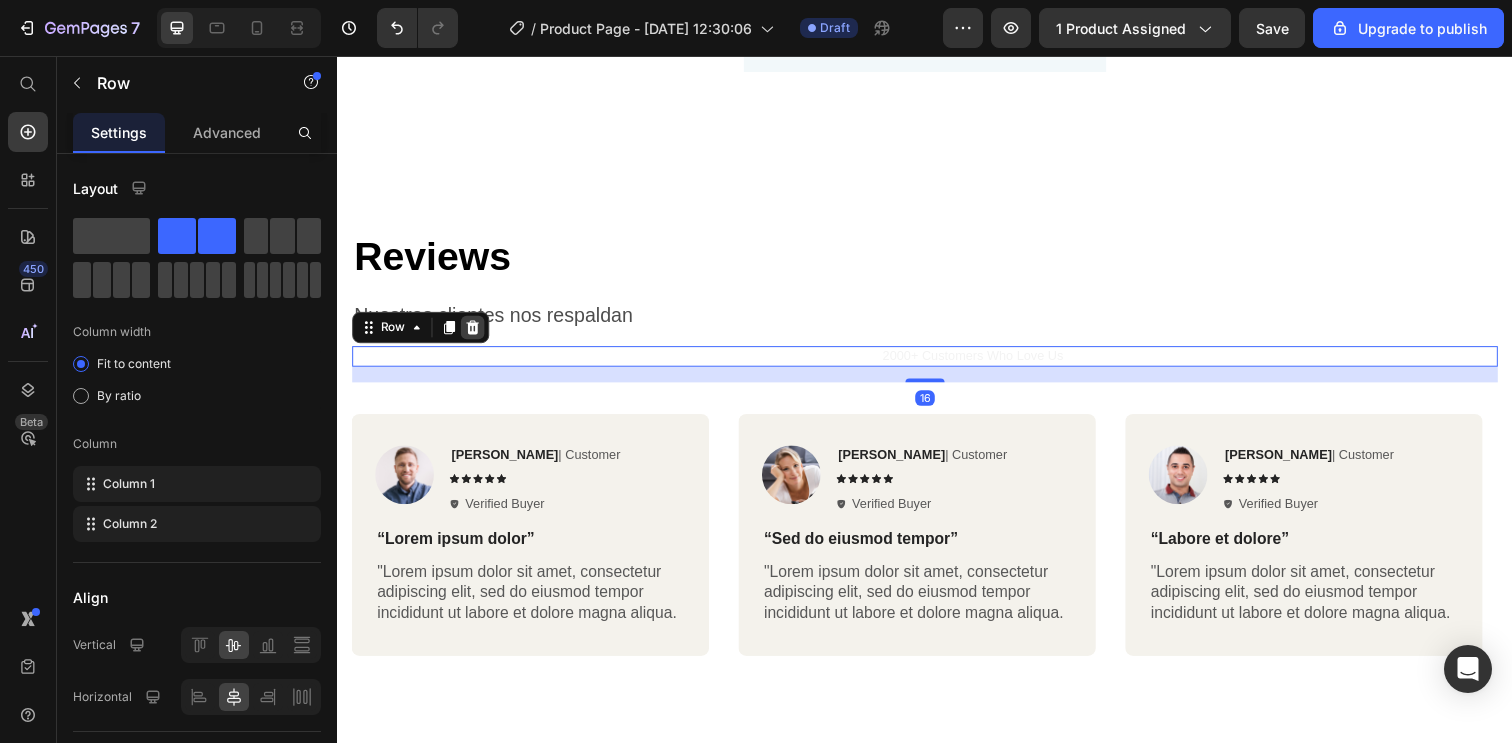 click 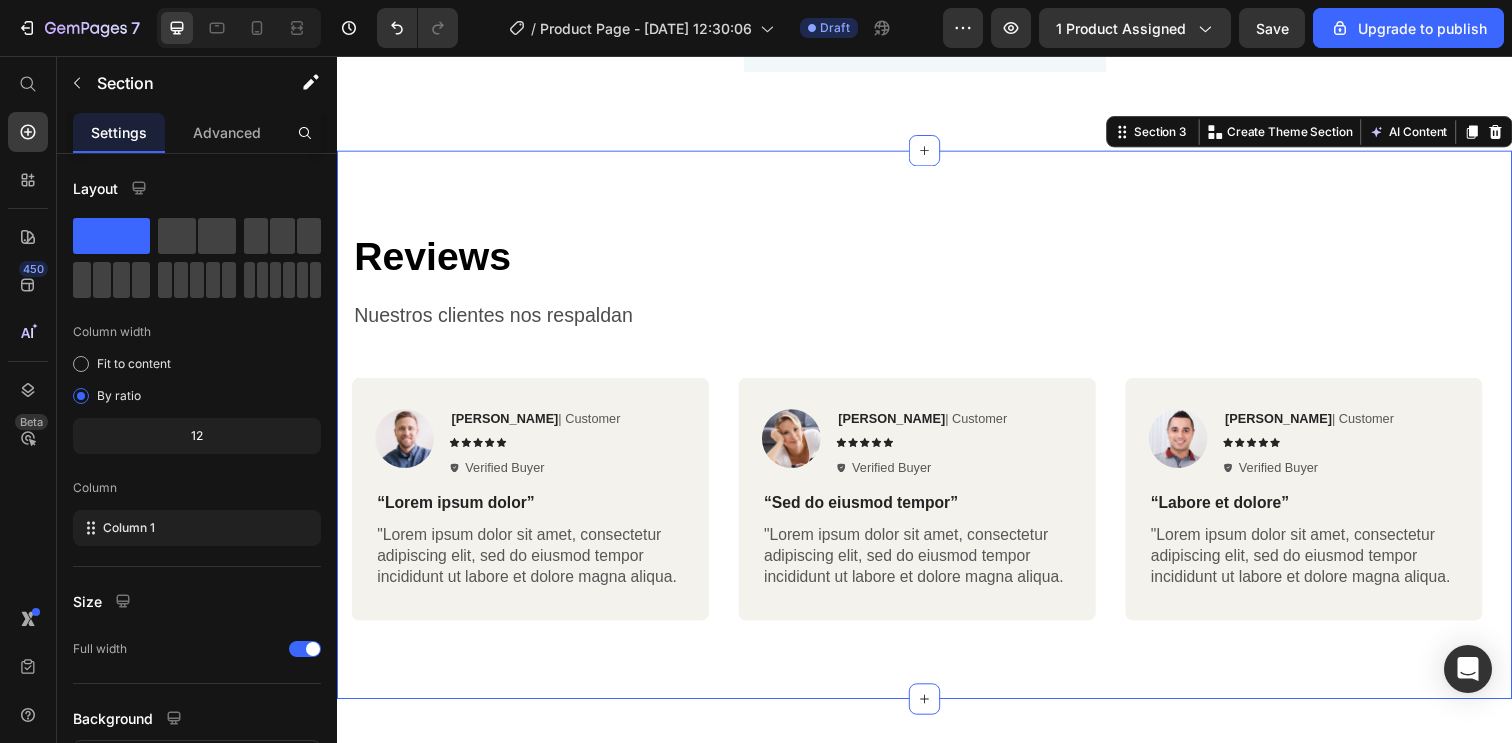 click on "⁠⁠⁠⁠⁠⁠⁠ Reviews Heading Nuestros clientes nos respaldan Text Block Row Image Rita Carroll  | Customer   Text Block Icon Icon Icon Icon Icon Icon List
Verified Buyer Item List Row “Lorem ipsum dolor” Text Block "Lorem ipsum dolor sit amet, consectetur adipiscing elit, sed do eiusmod tempor incididunt ut labore et dolore magna aliqua. Text Block Row Image Reylo B  | Customer   Text Block Icon Icon Icon Icon Icon Icon List
Verified Buyer Item List Row “Sed do eiusmod tempor” Text Block "Lorem ipsum dolor sit amet, consectetur adipiscing elit, sed do eiusmod tempor incididunt ut labore et dolore magna aliqua. Text Block Row Image Ken K  | Customer   Text Block Icon Icon Icon Icon Icon Icon List
Verified Buyer Item List Row “Labore et dolore” Text Block "Lorem ipsum dolor sit amet, consectetur adipiscing elit, sed do eiusmod tempor incididunt ut labore et dolore magna aliqua. Text Block Row Carousel" at bounding box center (937, 440) 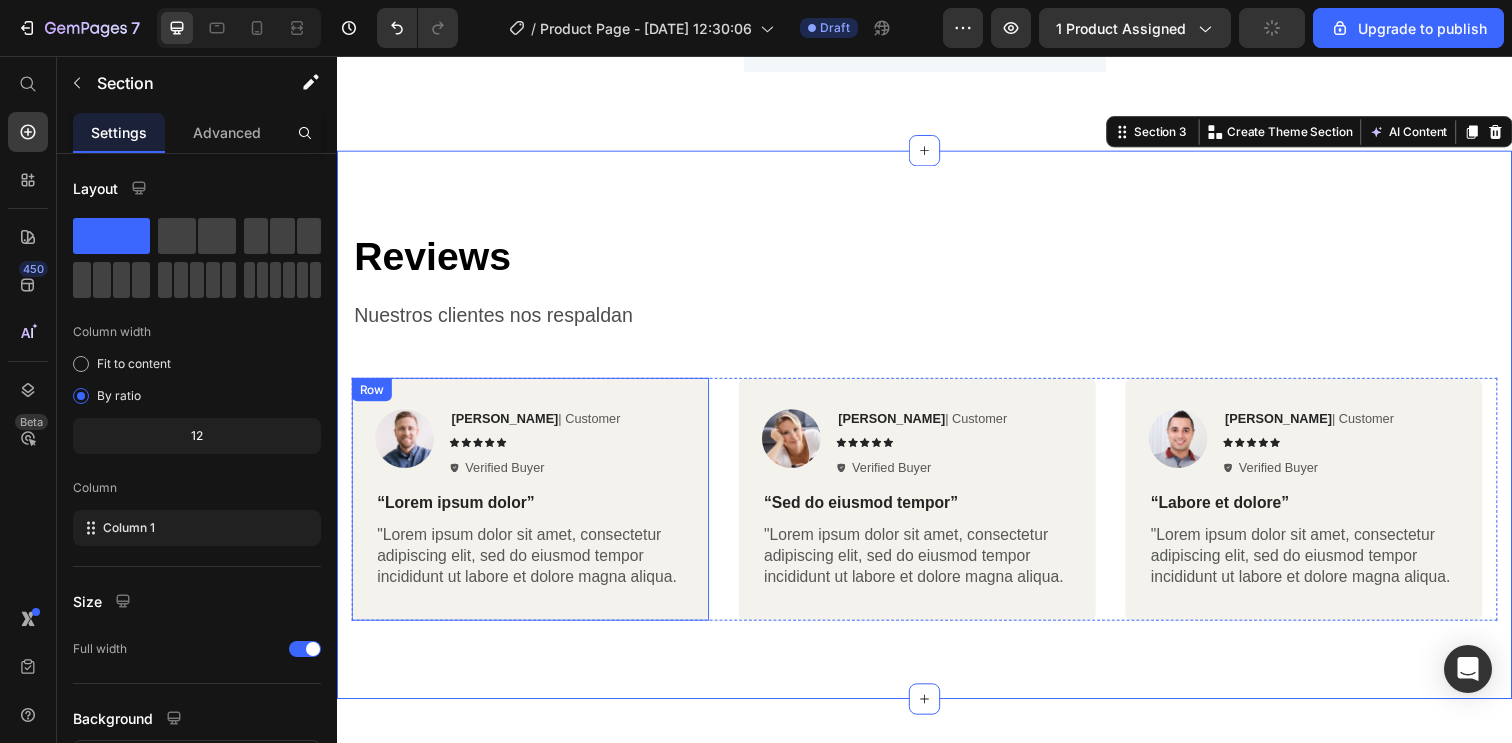 click on "Rita Carroll  | Customer" at bounding box center [540, 426] 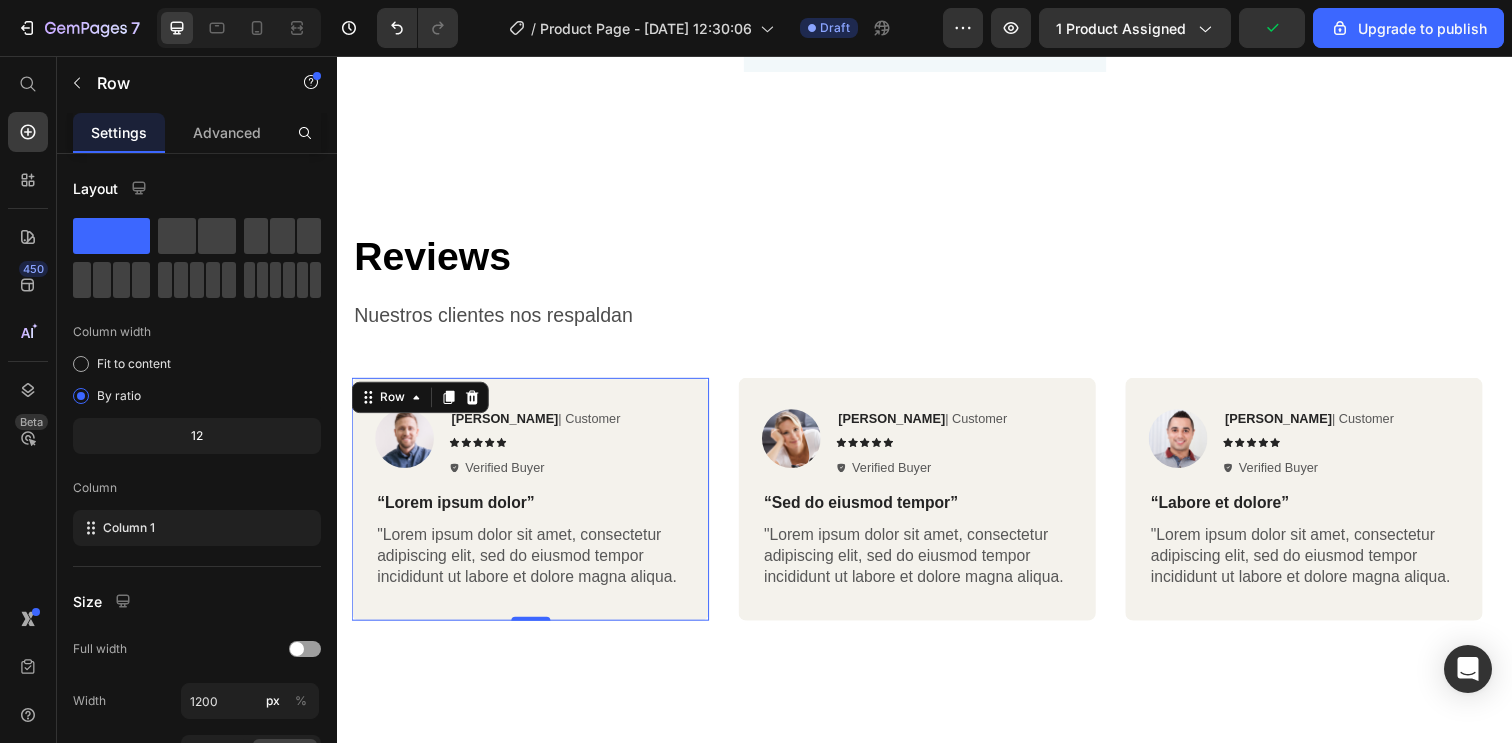click on "Image Rita Carroll  | Customer   Text Block Icon Icon Icon Icon Icon Icon List
Verified Buyer Item List Row “Lorem ipsum dolor” Text Block "Lorem ipsum dolor sit amet, consectetur adipiscing elit, sed do eiusmod tempor incididunt ut labore et dolore magna aliqua. Text Block Row   0" at bounding box center (534, 508) 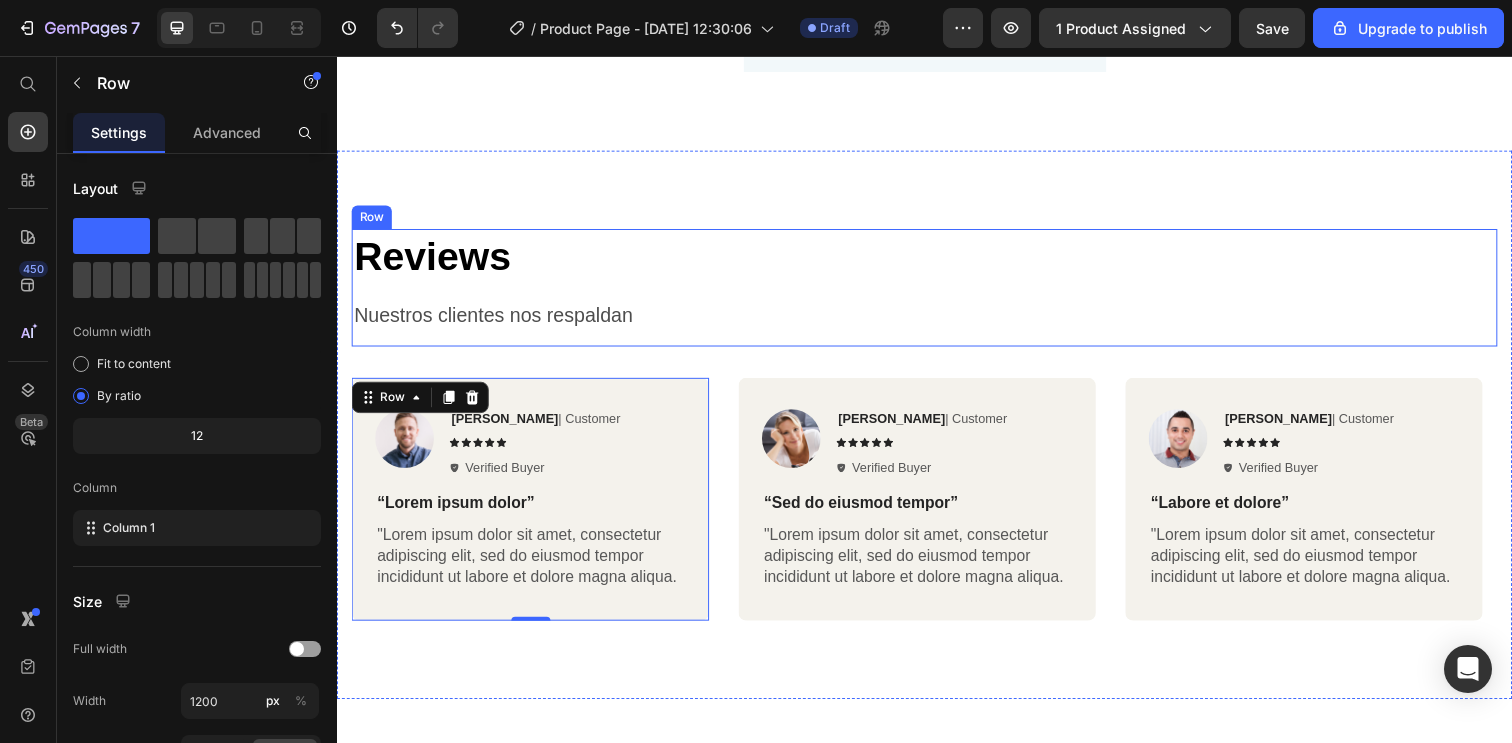 click on "⁠⁠⁠⁠⁠⁠⁠ Reviews Heading Nuestros clientes nos respaldan Text Block" at bounding box center [937, 292] 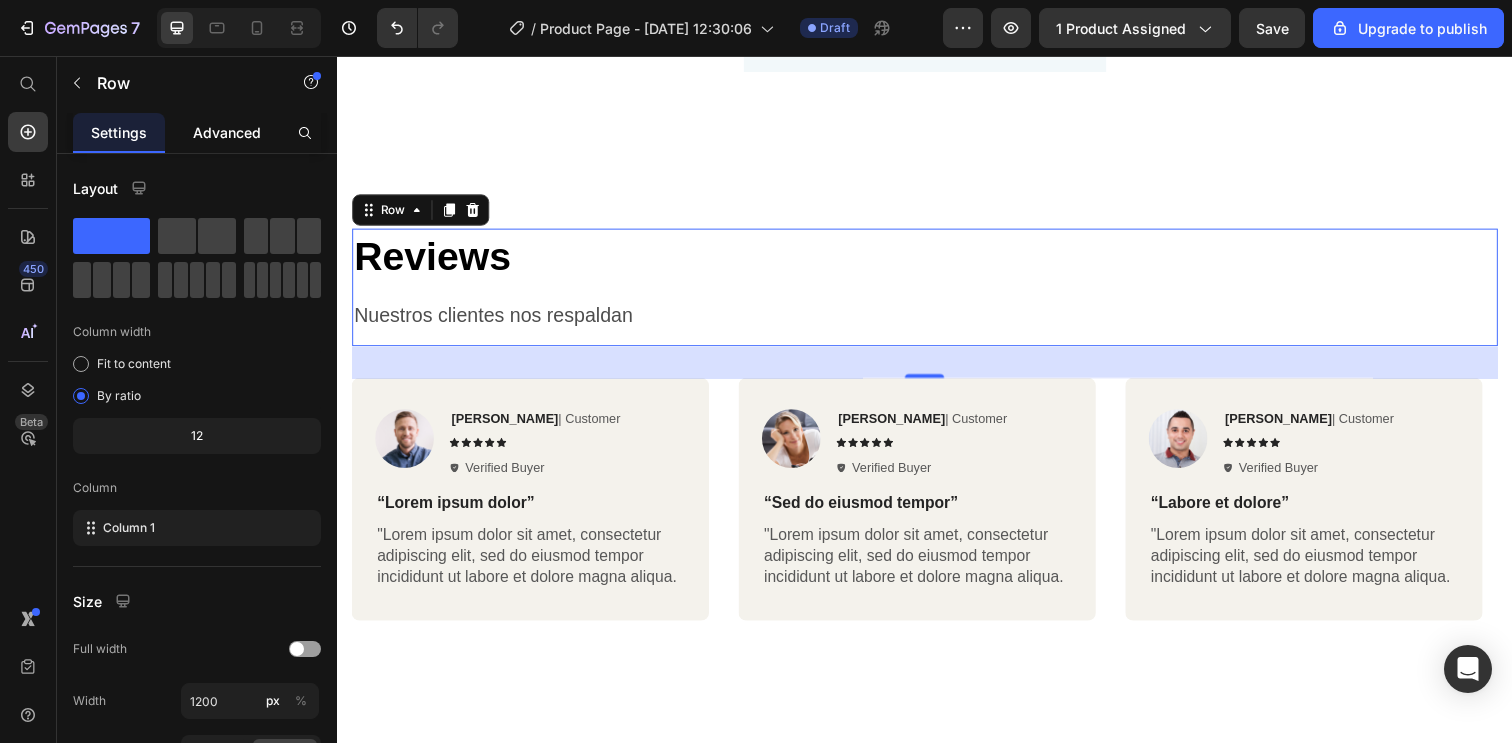 click on "Advanced" at bounding box center (227, 132) 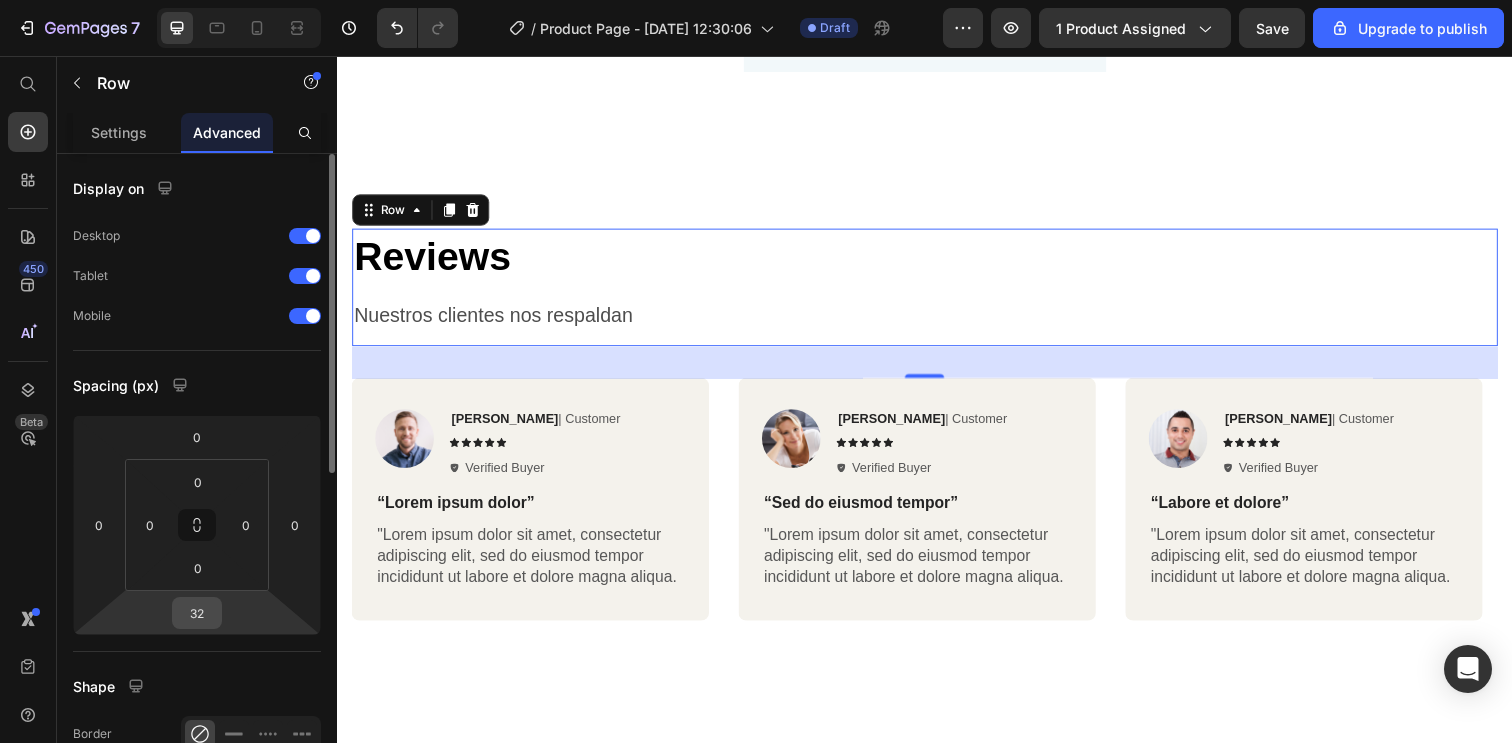 click on "32" at bounding box center [197, 613] 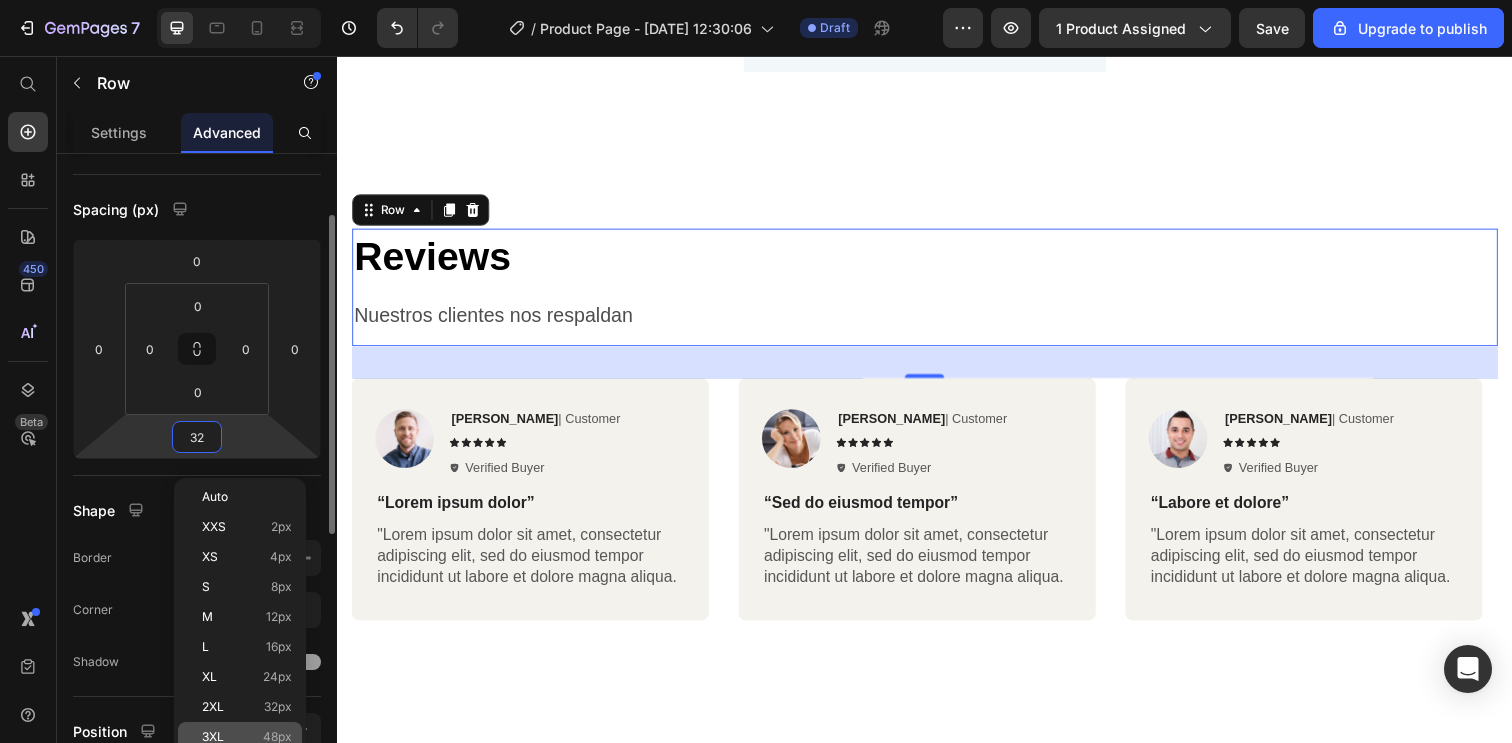 scroll, scrollTop: 228, scrollLeft: 0, axis: vertical 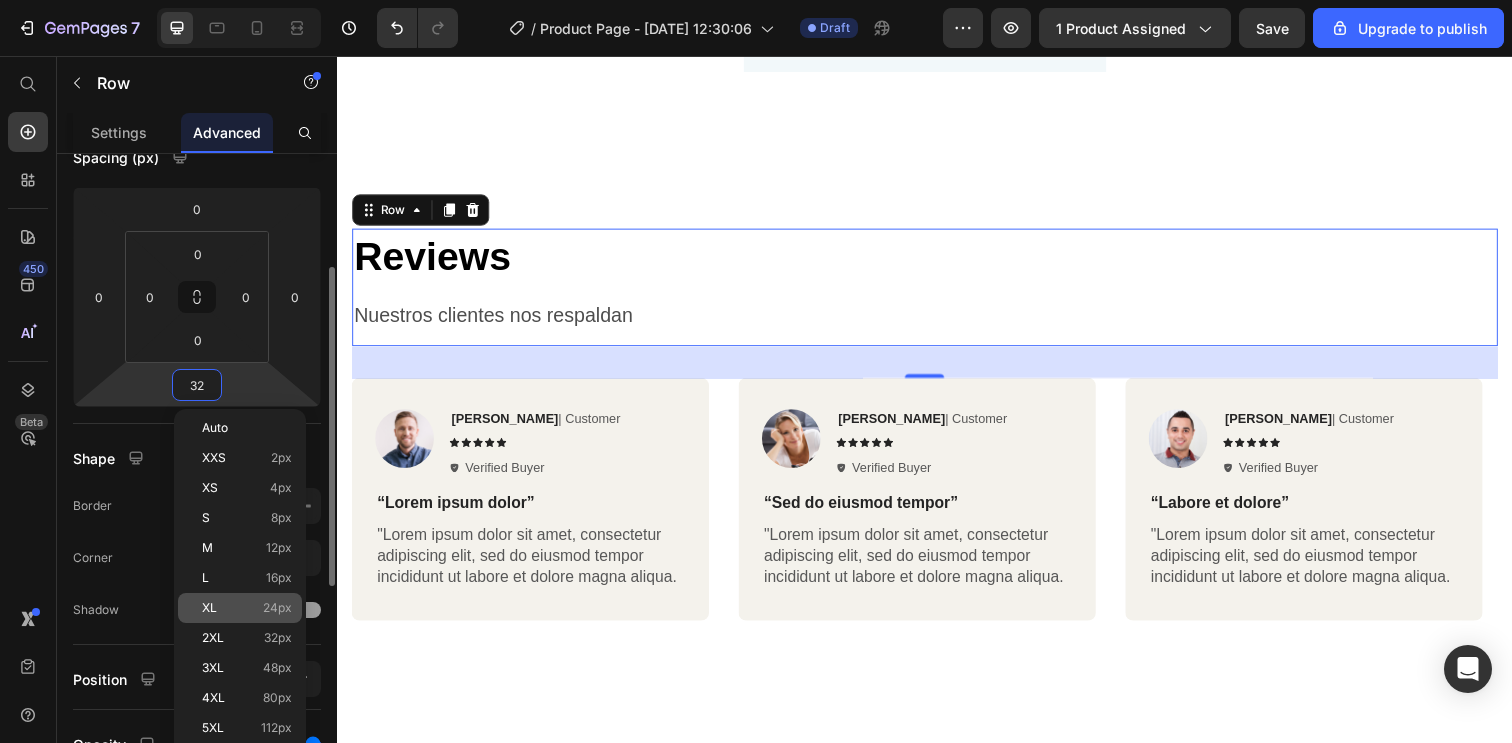 click on "XL" at bounding box center (209, 608) 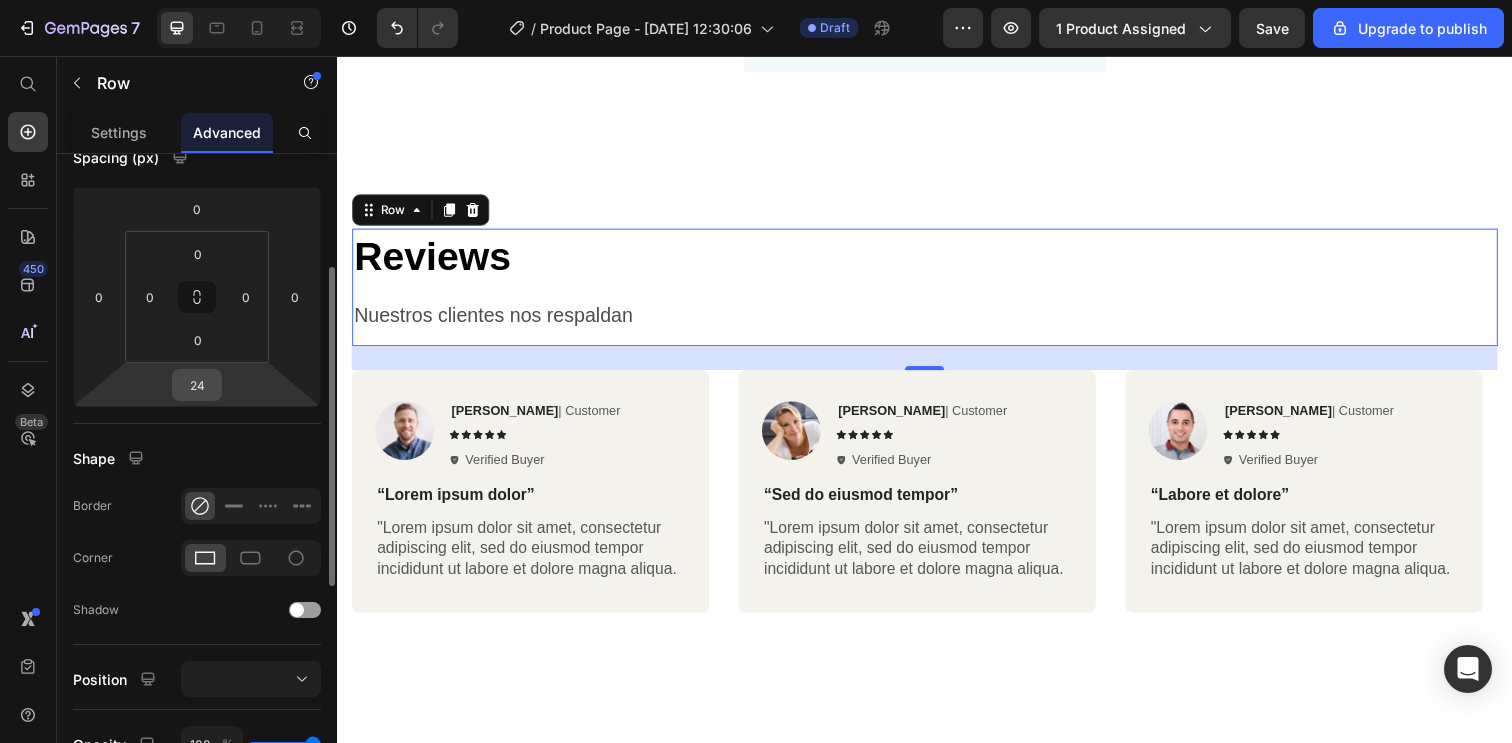 click on "24" at bounding box center (197, 385) 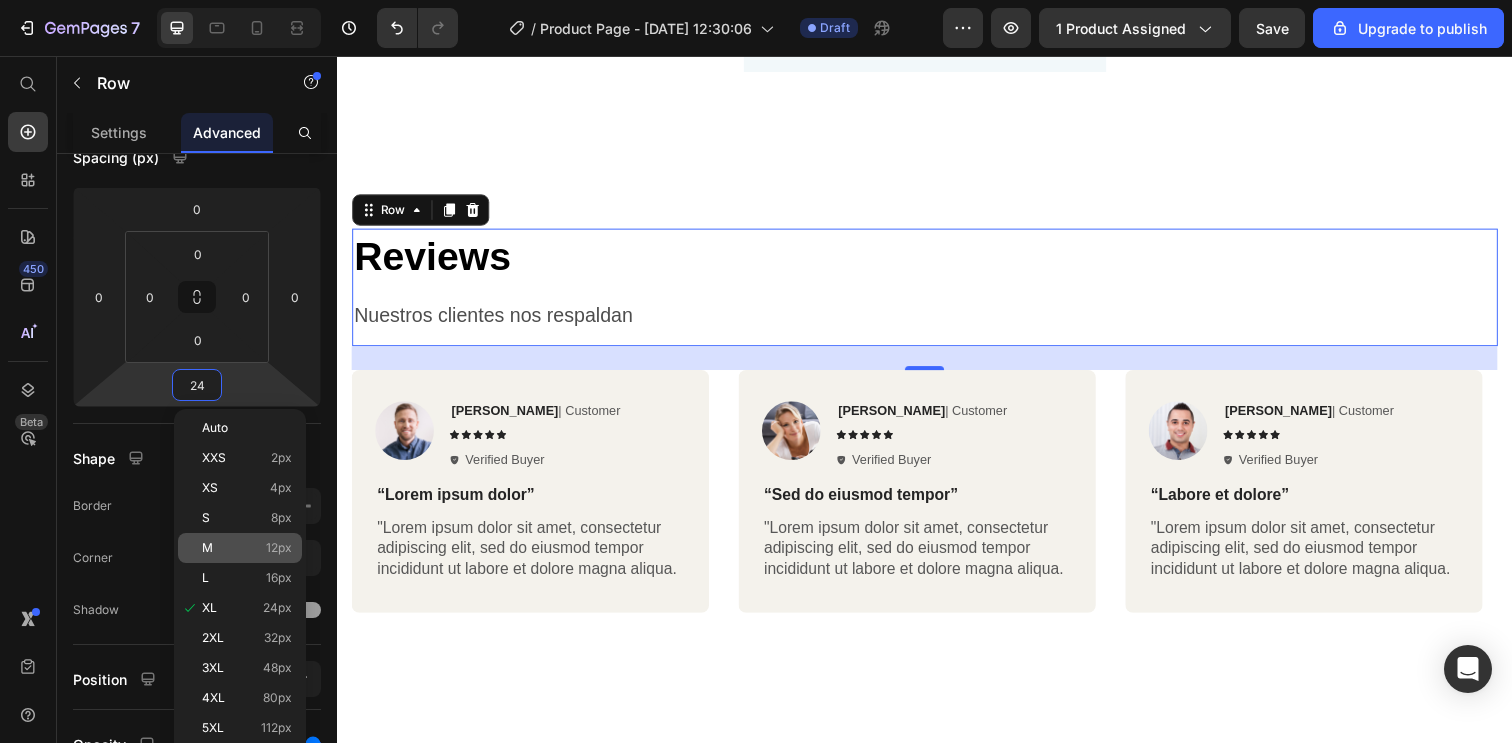 click on "M" at bounding box center [207, 548] 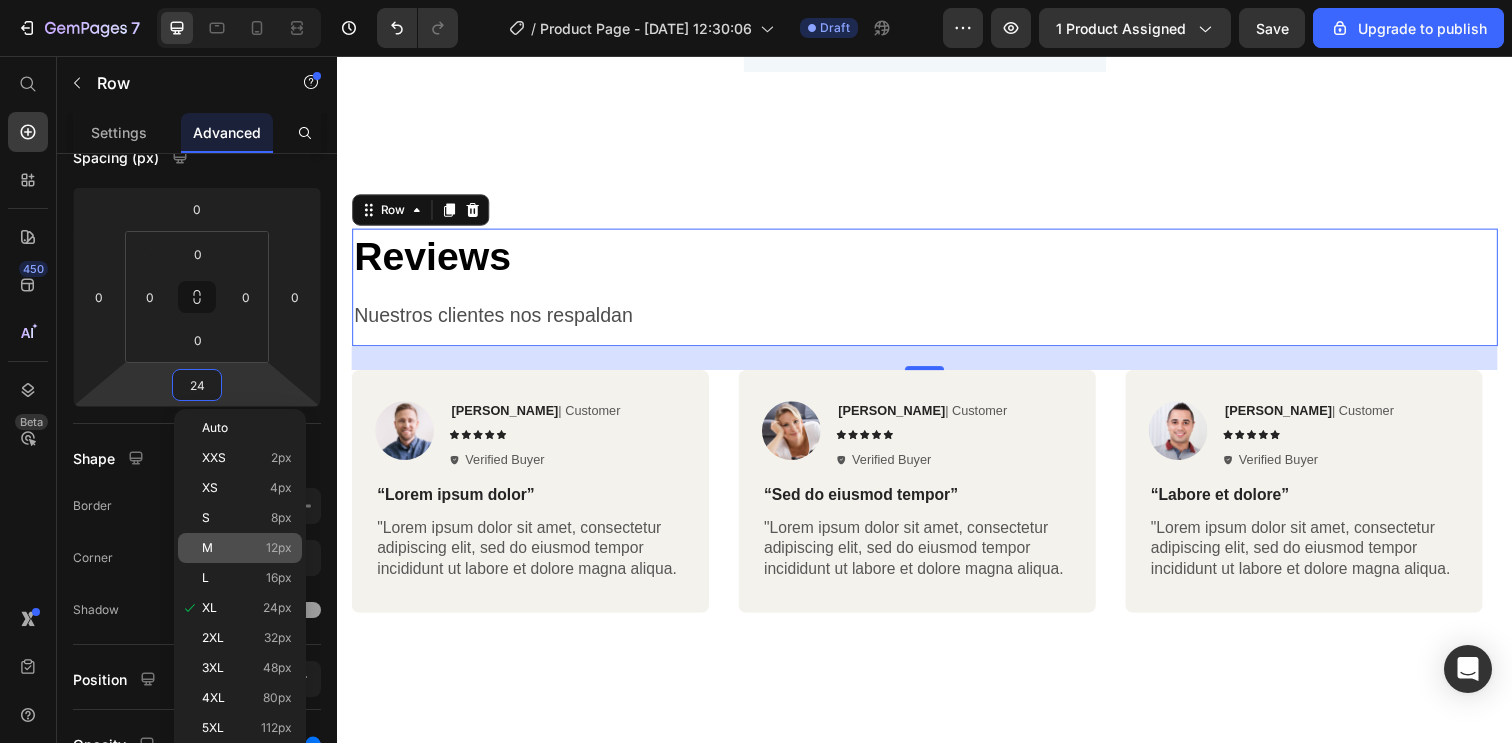 type on "12" 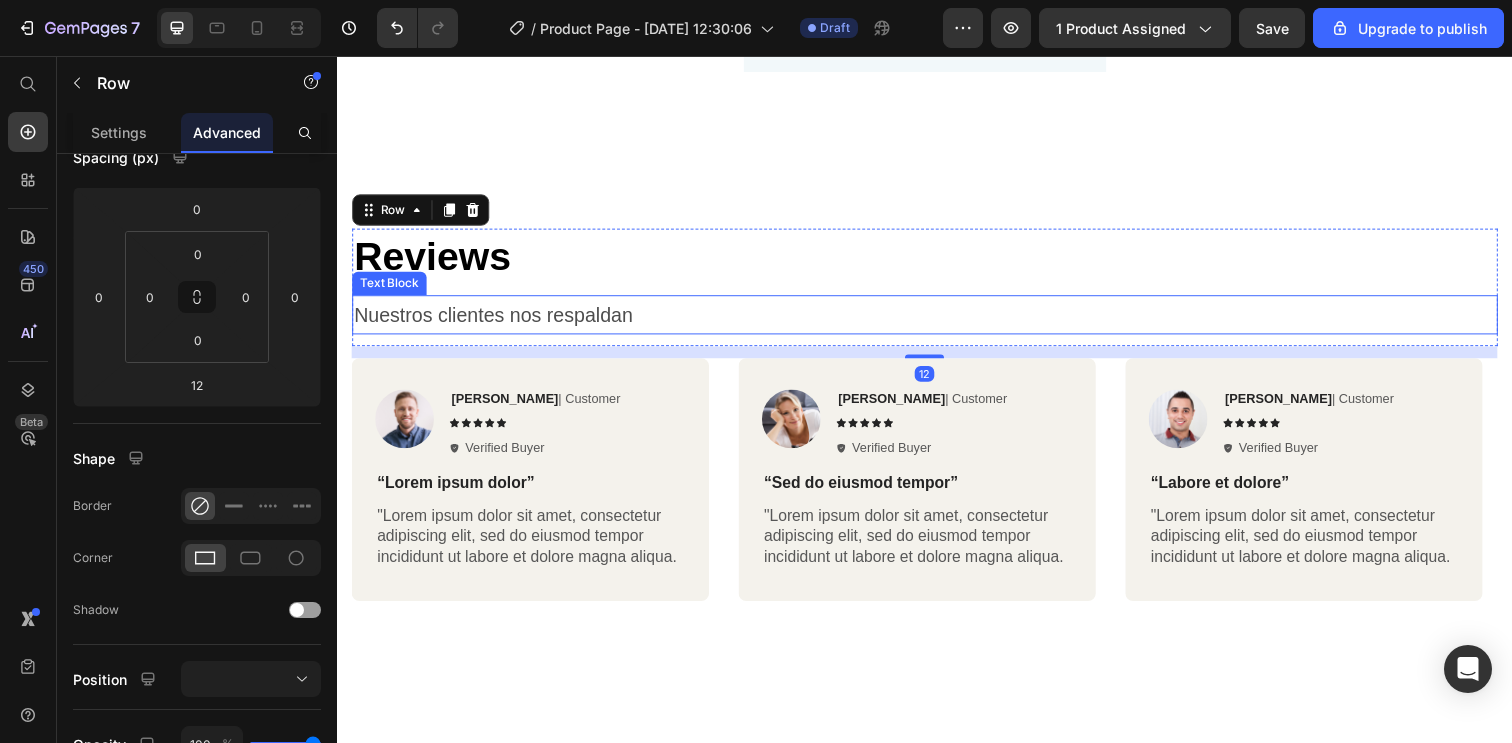 click on "Nuestros clientes nos respaldan" at bounding box center (937, 320) 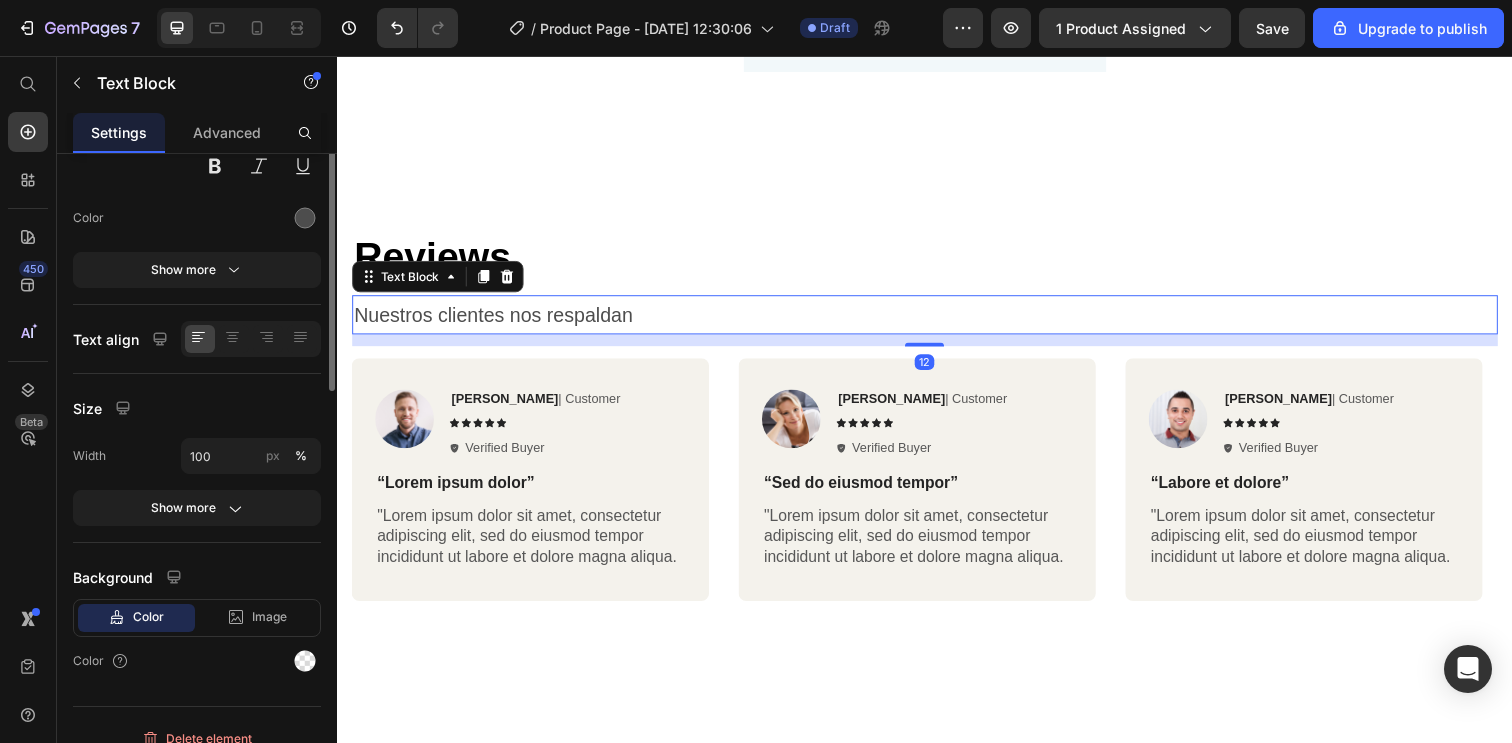 scroll, scrollTop: 0, scrollLeft: 0, axis: both 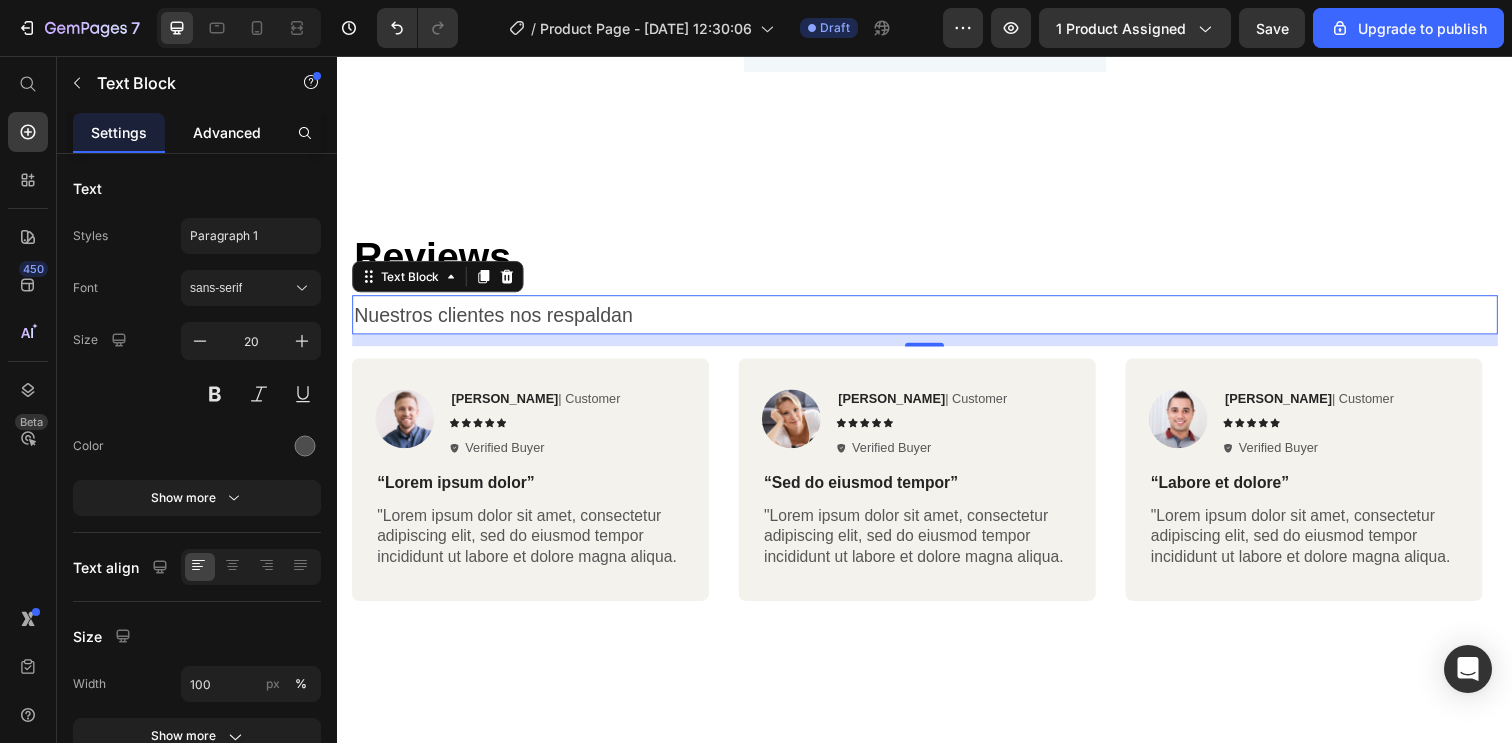 click on "Advanced" at bounding box center [227, 132] 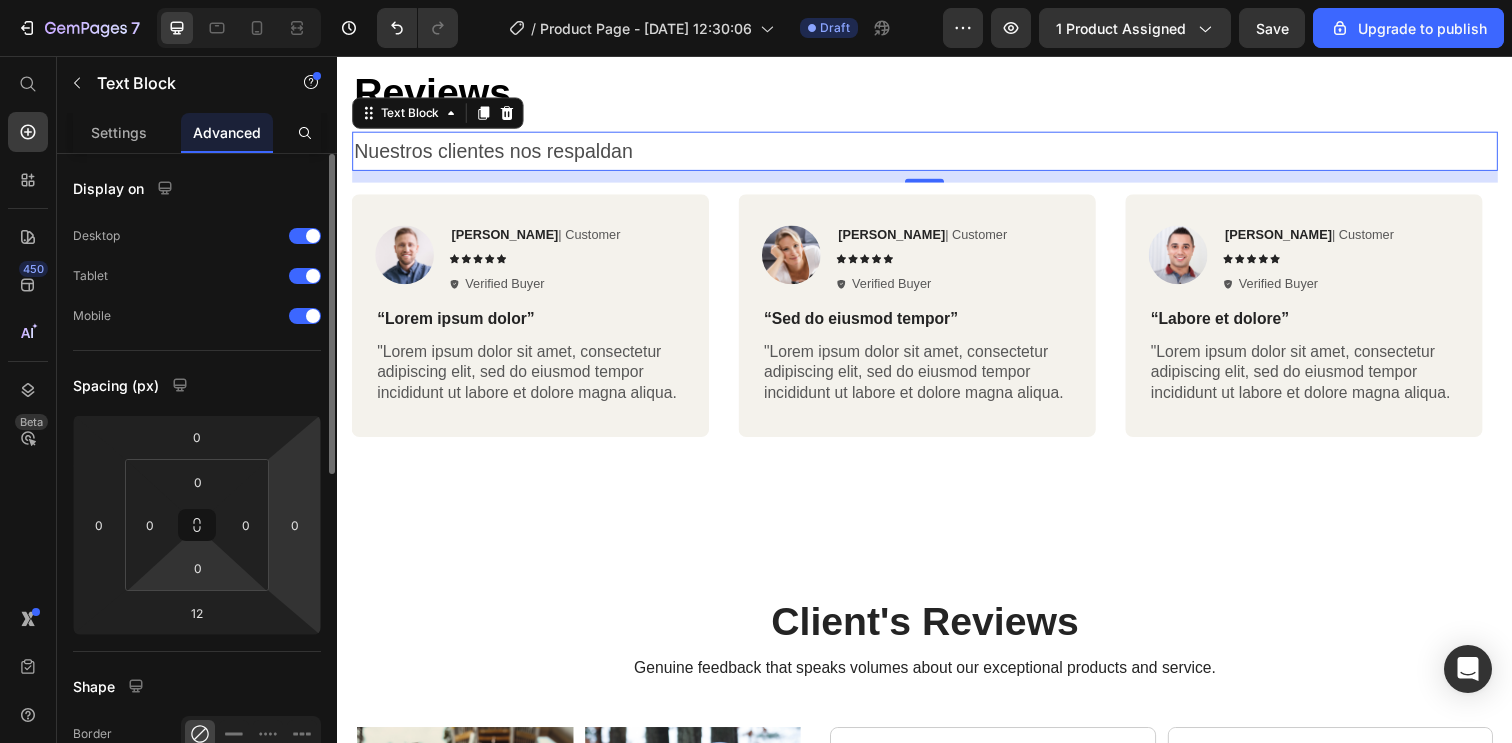 scroll, scrollTop: 1782, scrollLeft: 0, axis: vertical 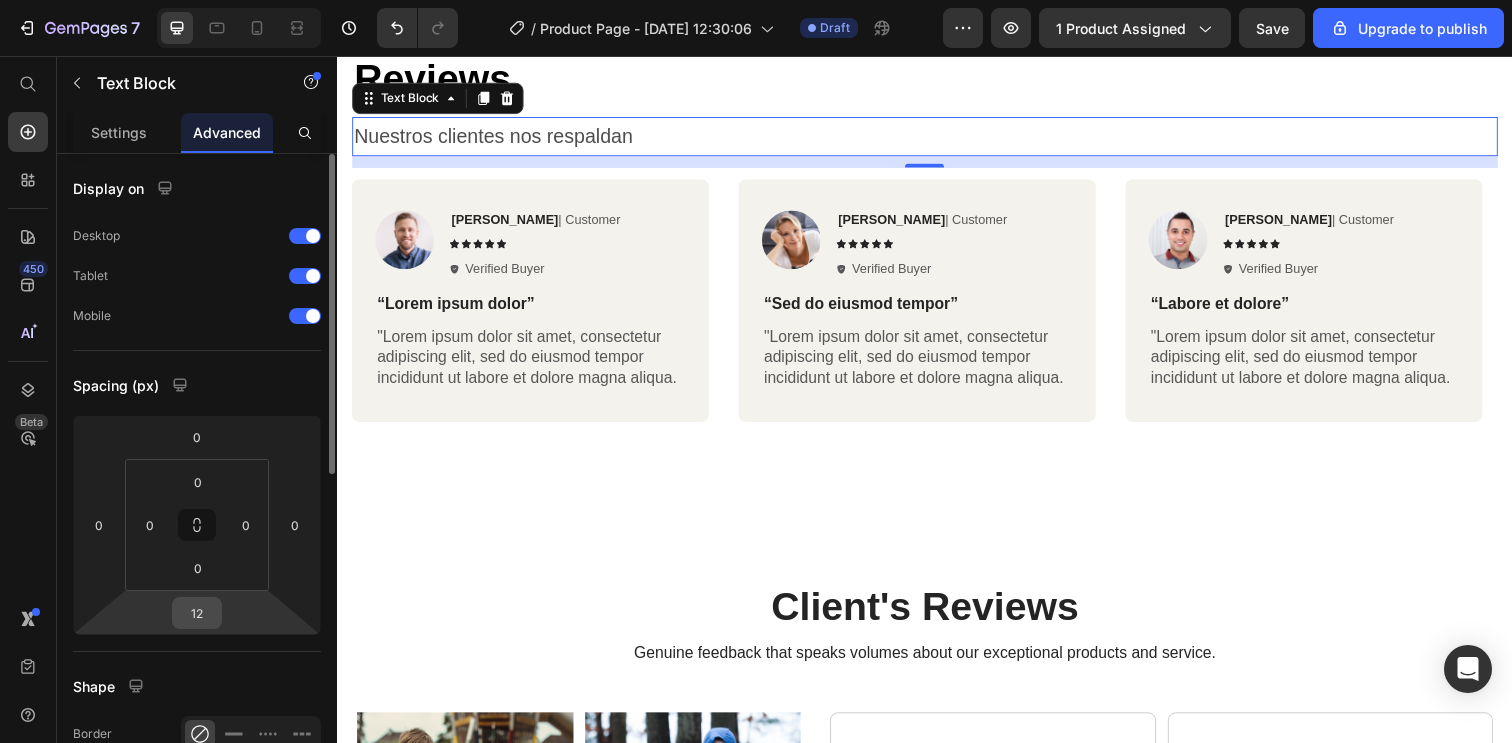 click on "12" at bounding box center [197, 613] 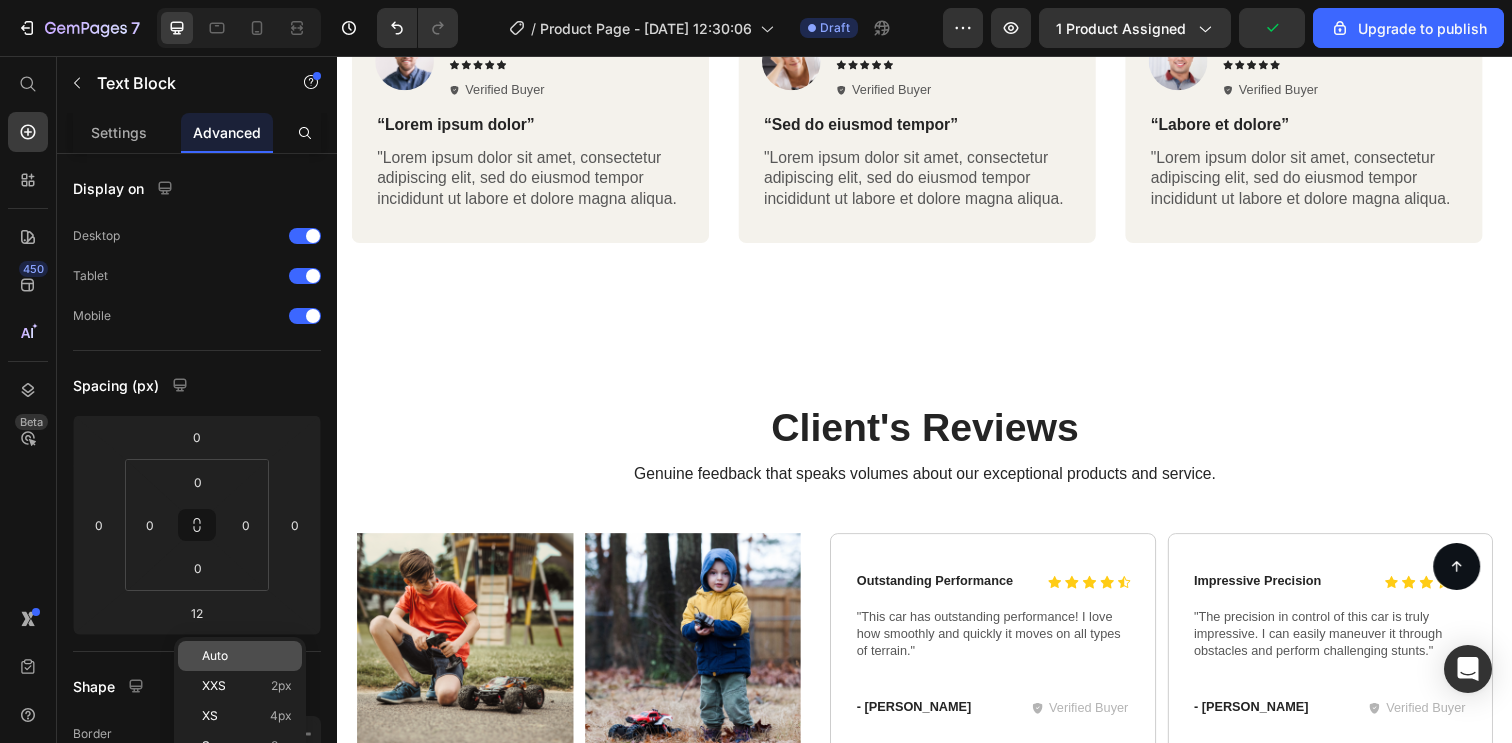 scroll, scrollTop: 2185, scrollLeft: 0, axis: vertical 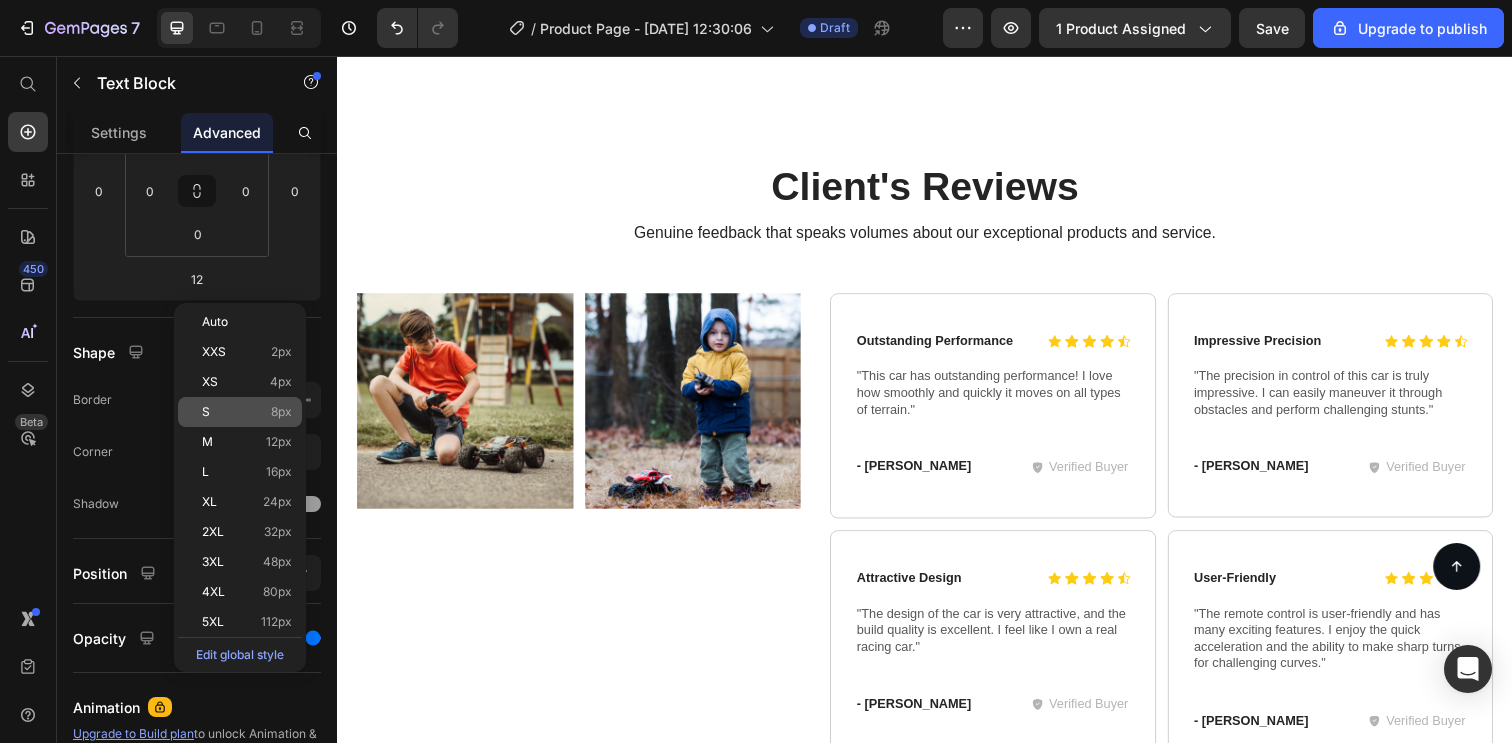 click on "S 8px" 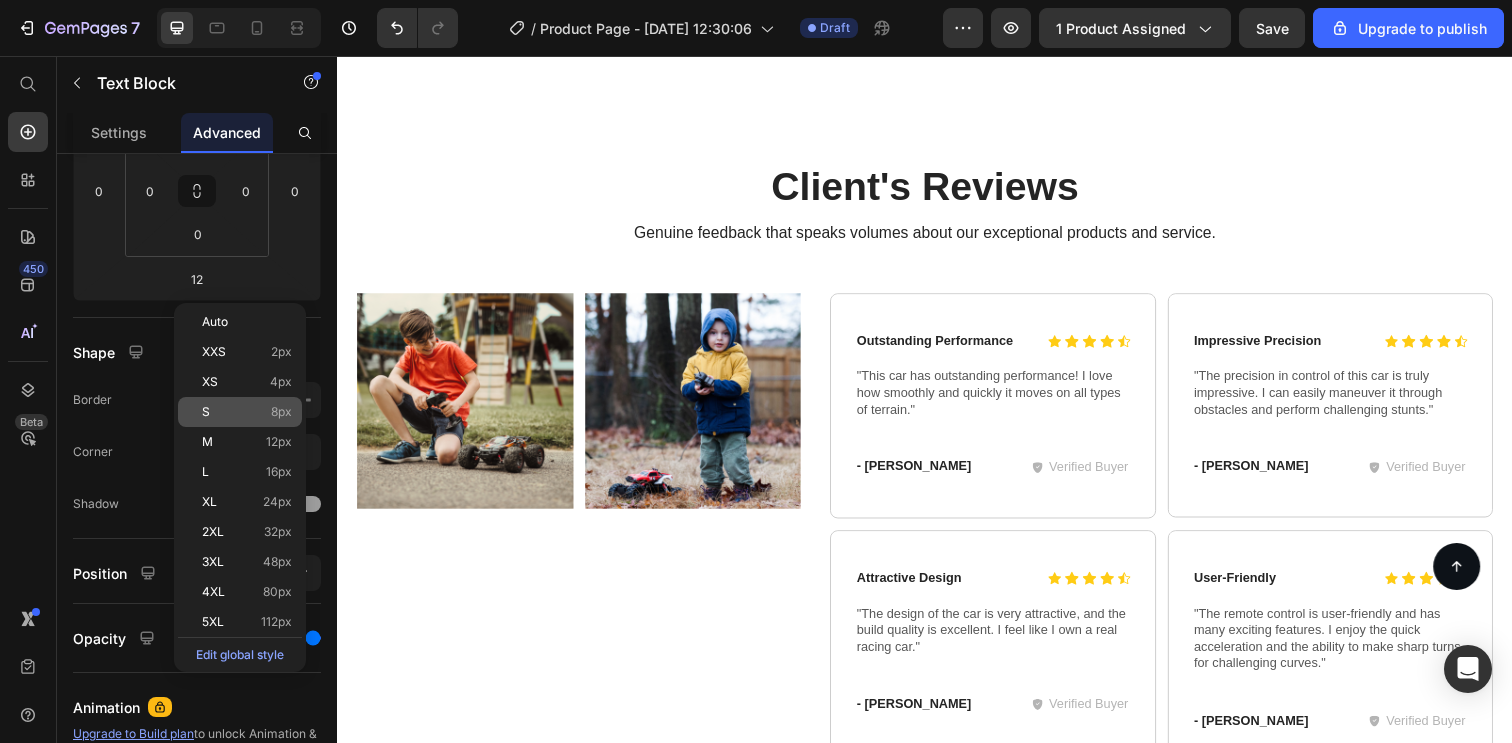 type on "8" 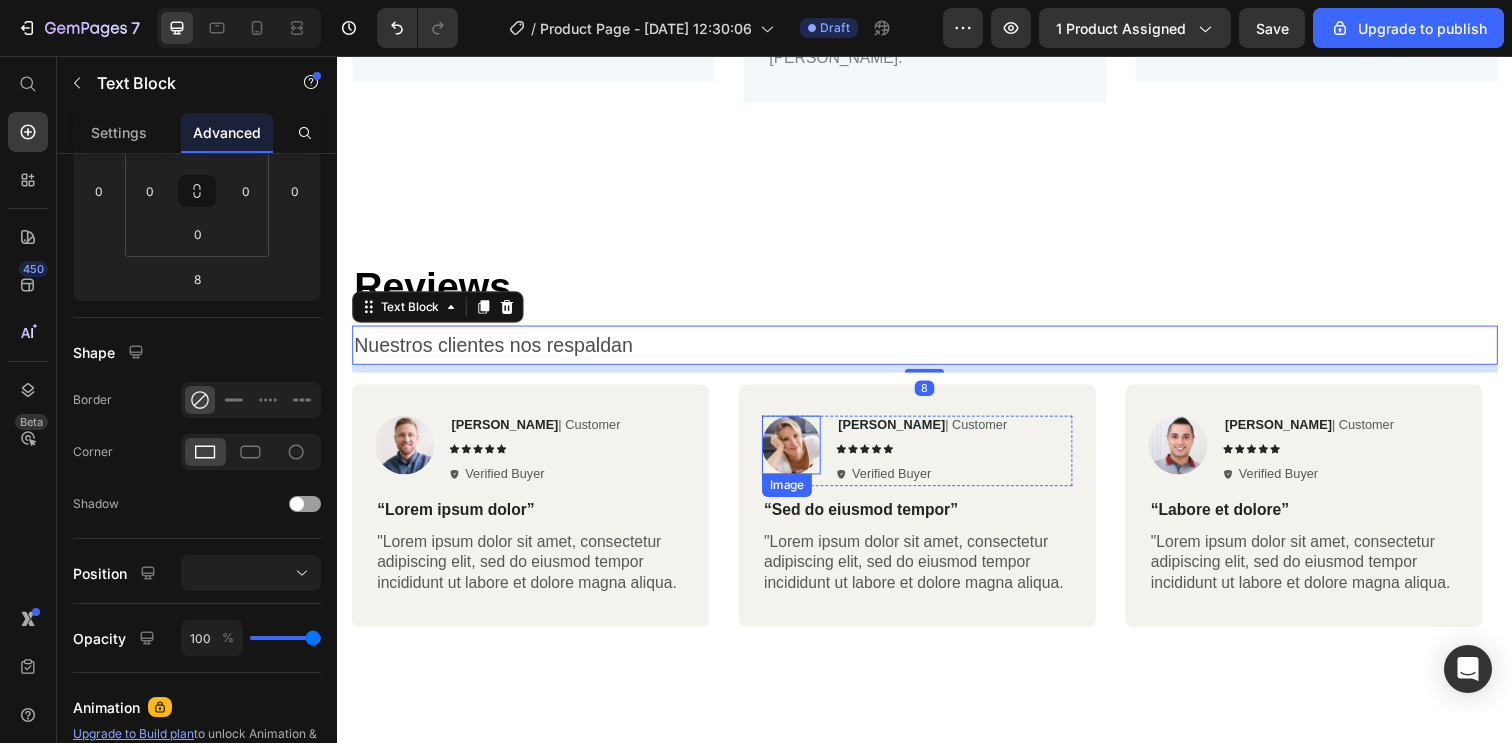 scroll, scrollTop: 1536, scrollLeft: 0, axis: vertical 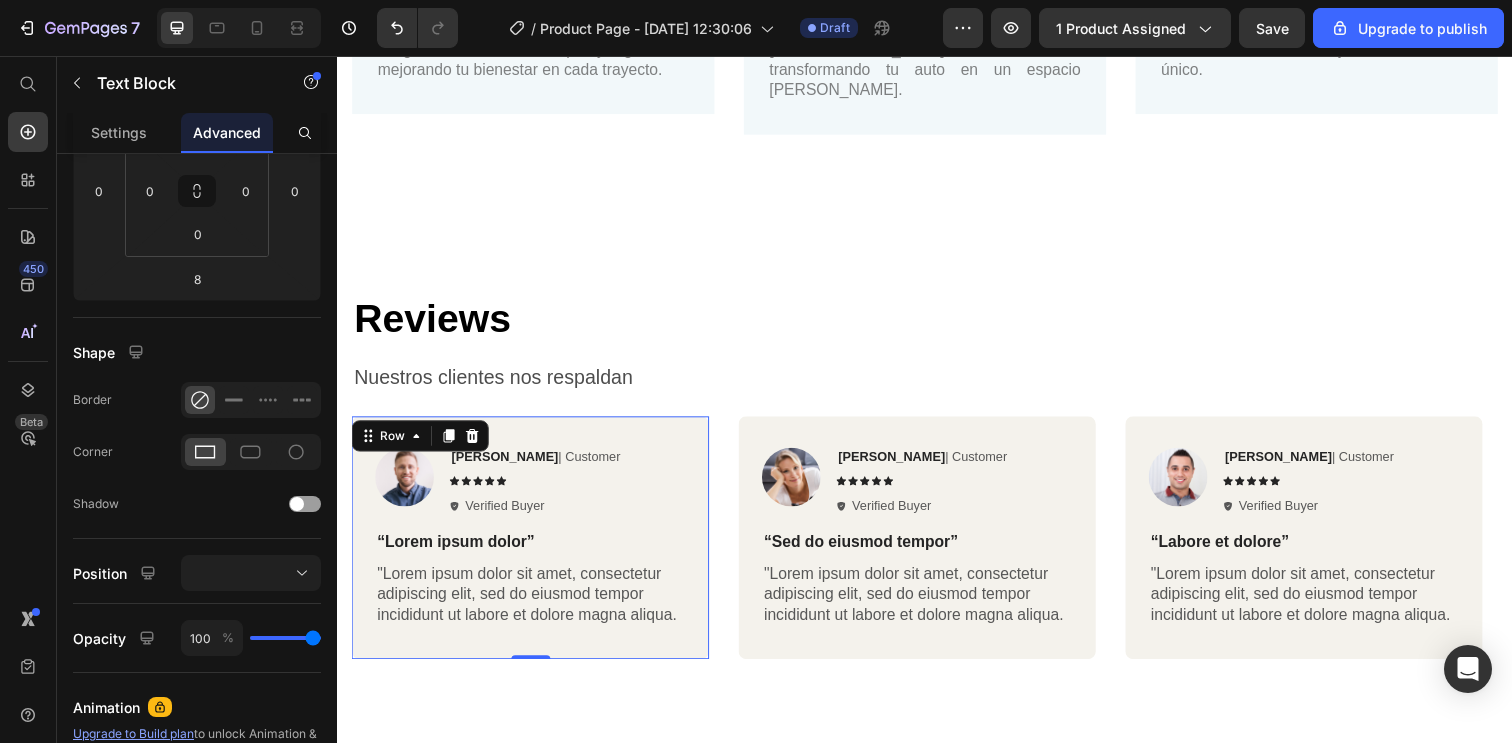 click on "Image Rita Carroll  | Customer   Text Block Icon Icon Icon Icon Icon Icon List
Verified Buyer Item List Row “Lorem ipsum dolor” Text Block "Lorem ipsum dolor sit amet, consectetur adipiscing elit, sed do eiusmod tempor incididunt ut labore et dolore magna aliqua. Text Block Row   0" at bounding box center [534, 548] 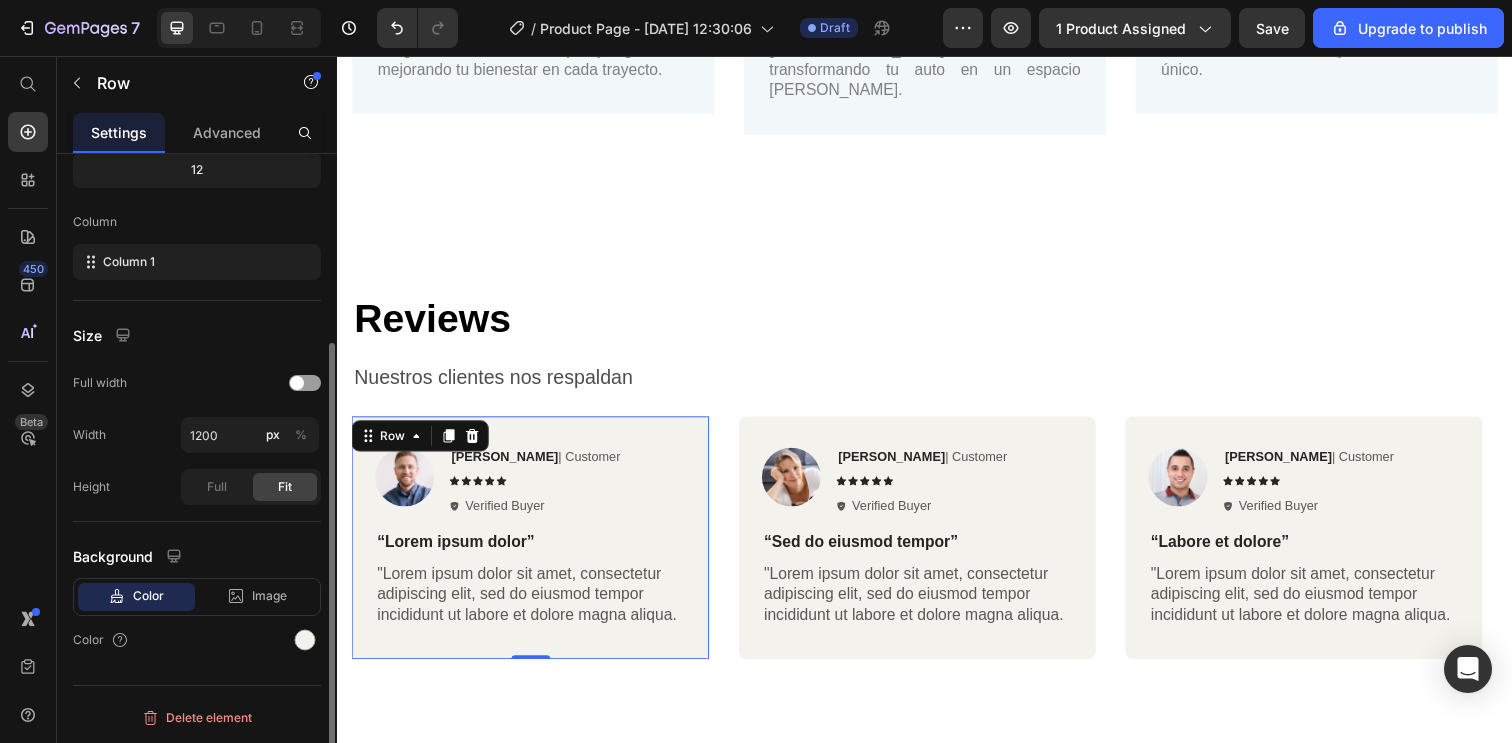 scroll, scrollTop: 0, scrollLeft: 0, axis: both 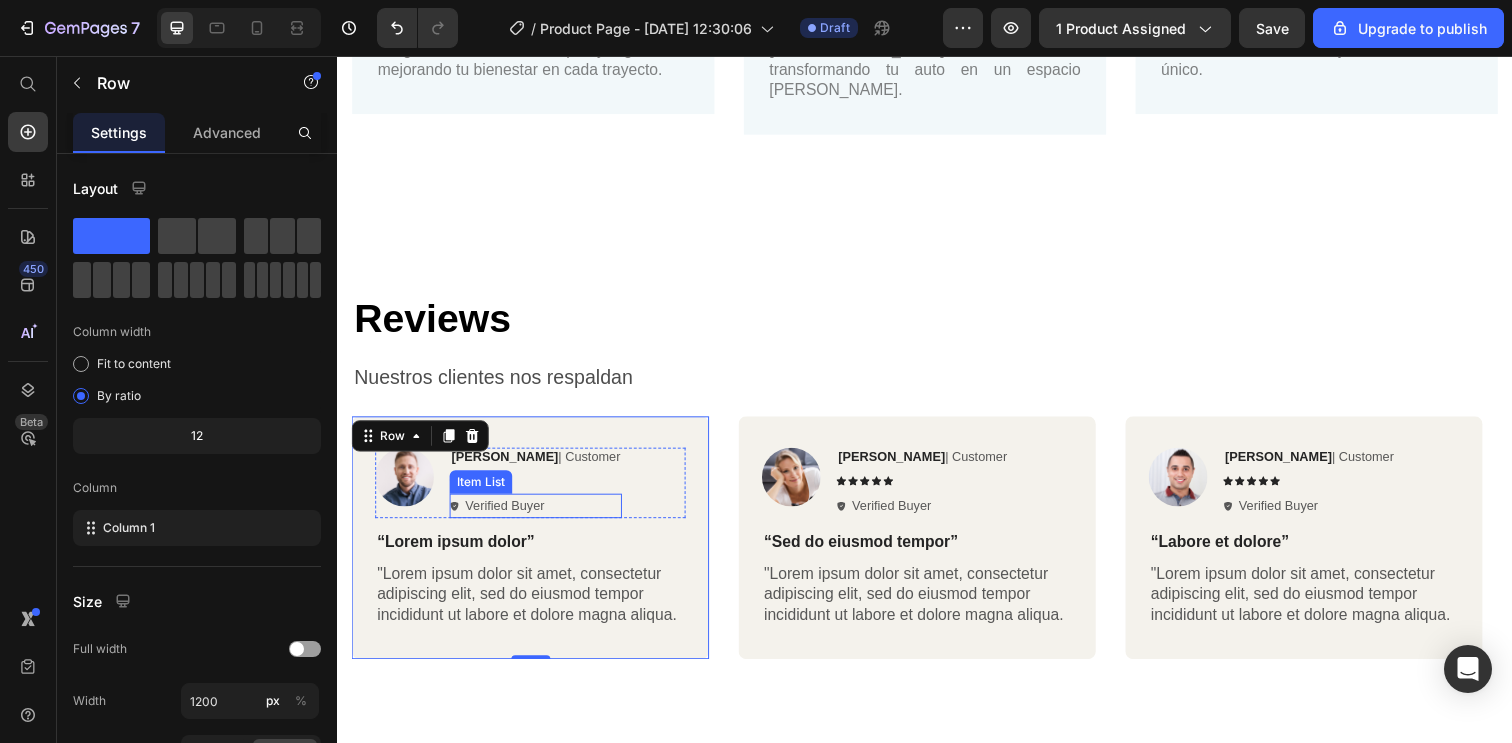 click on "Verified Buyer" at bounding box center [508, 516] 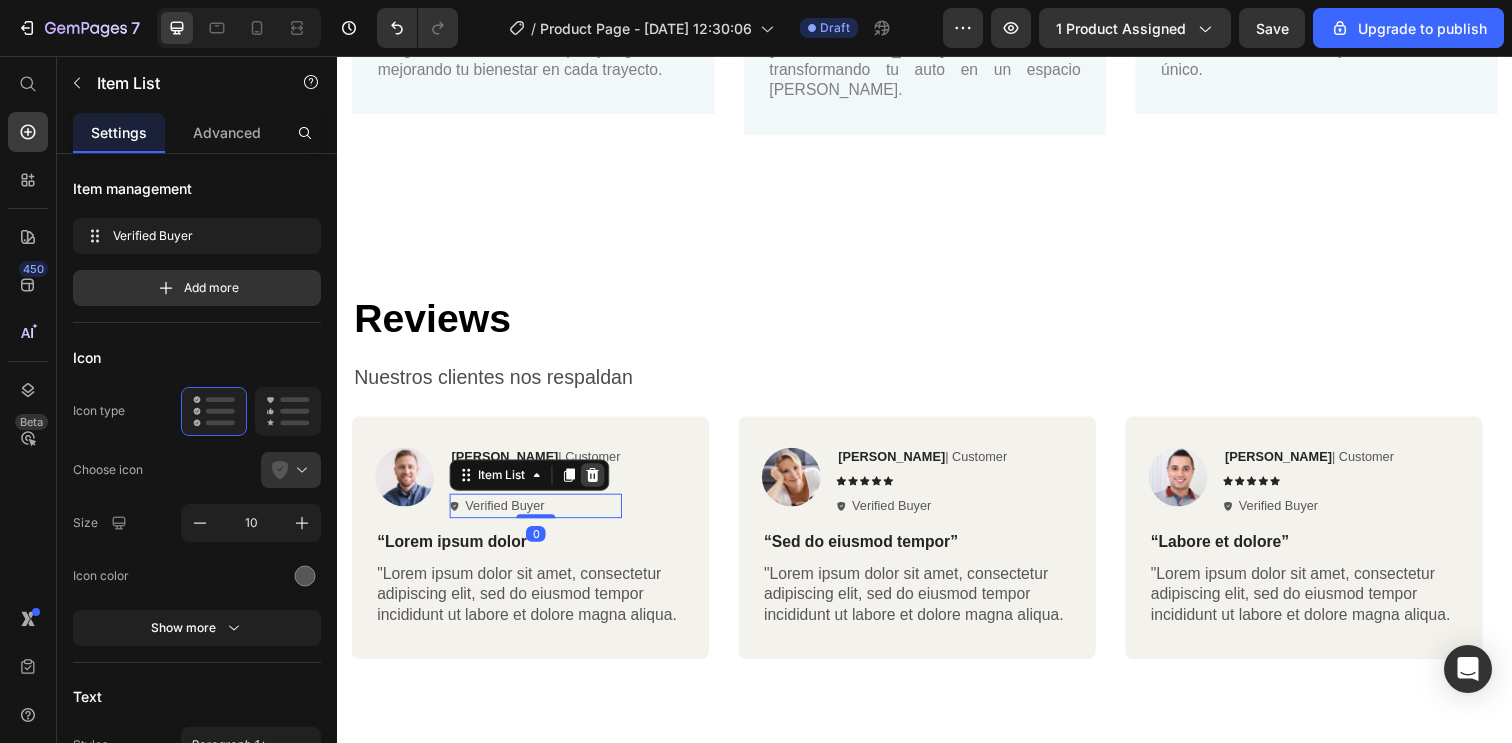 click 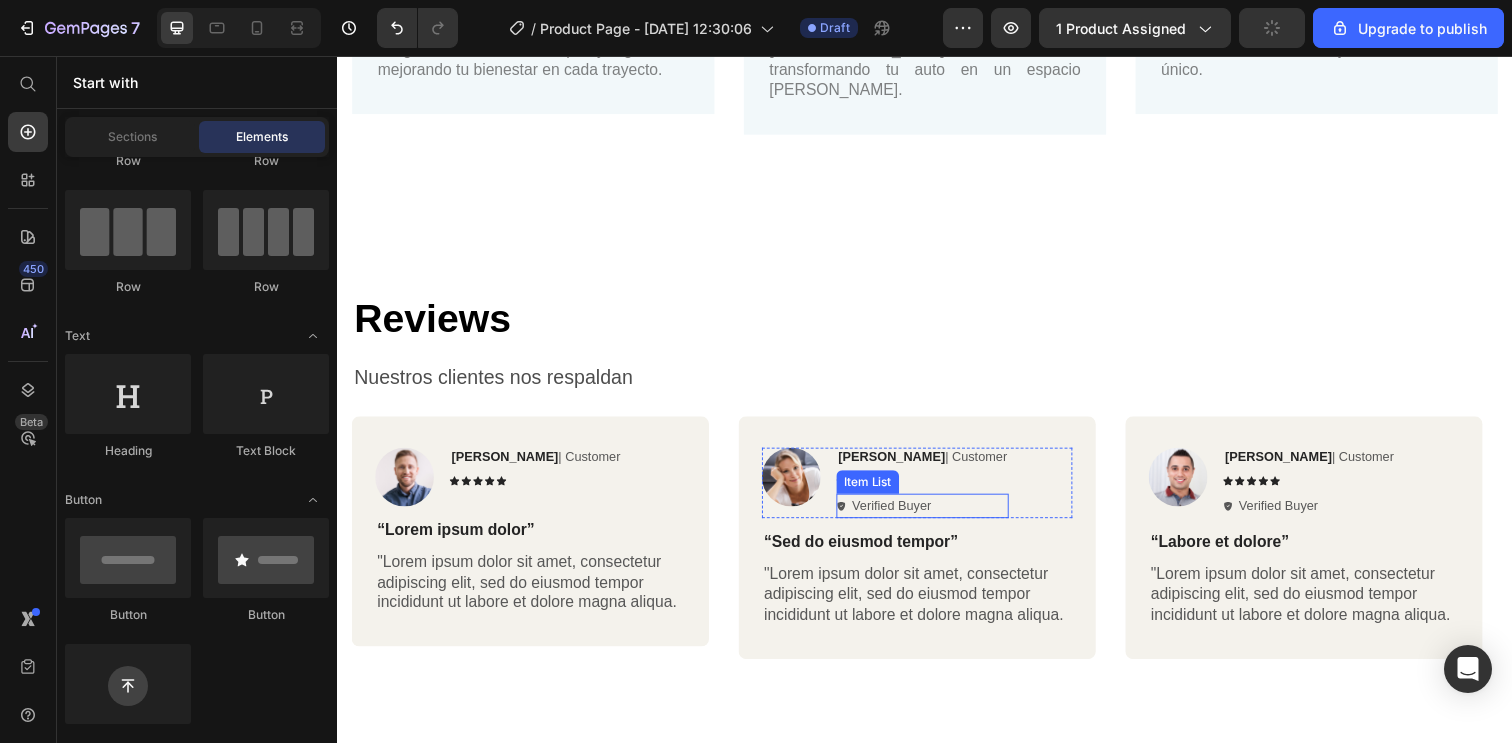click on "Verified Buyer" at bounding box center [935, 516] 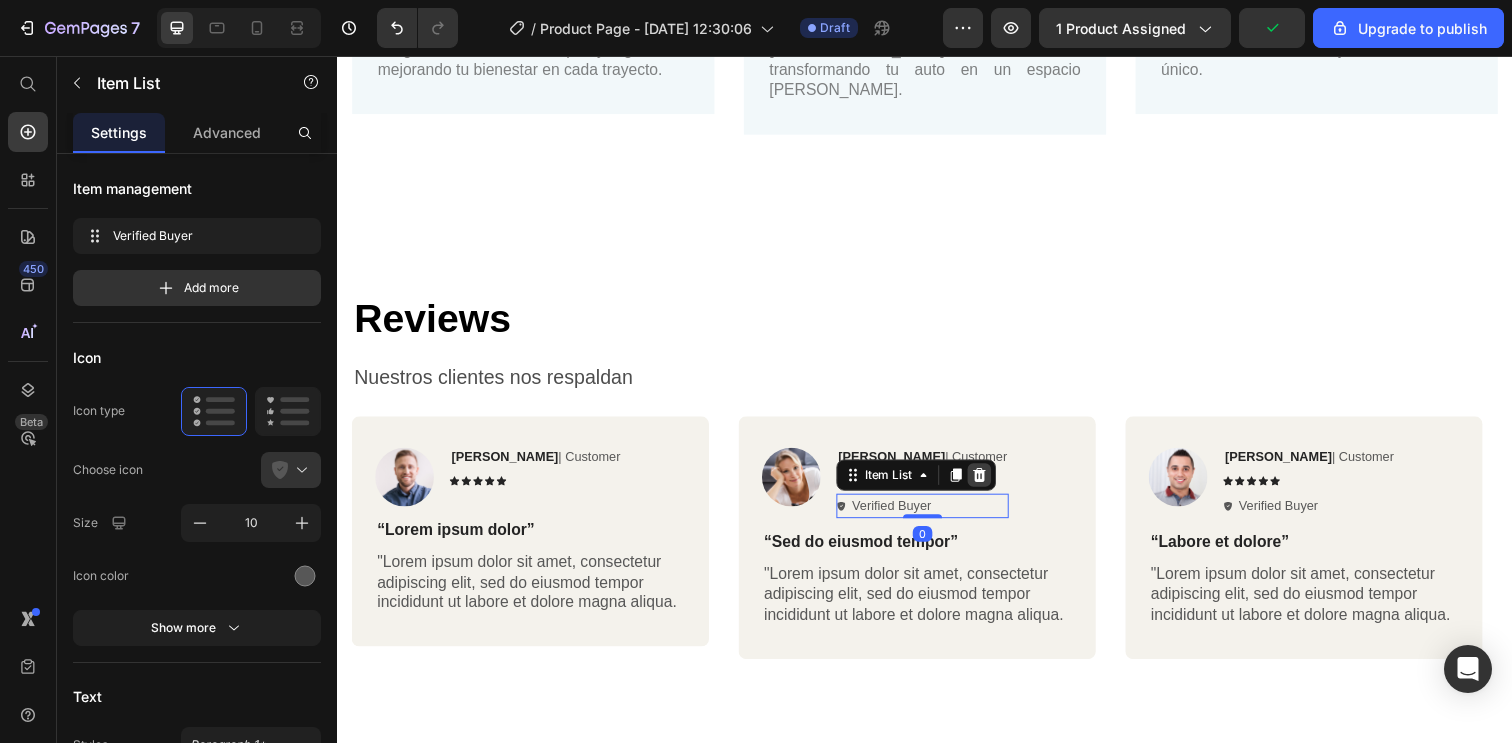 click 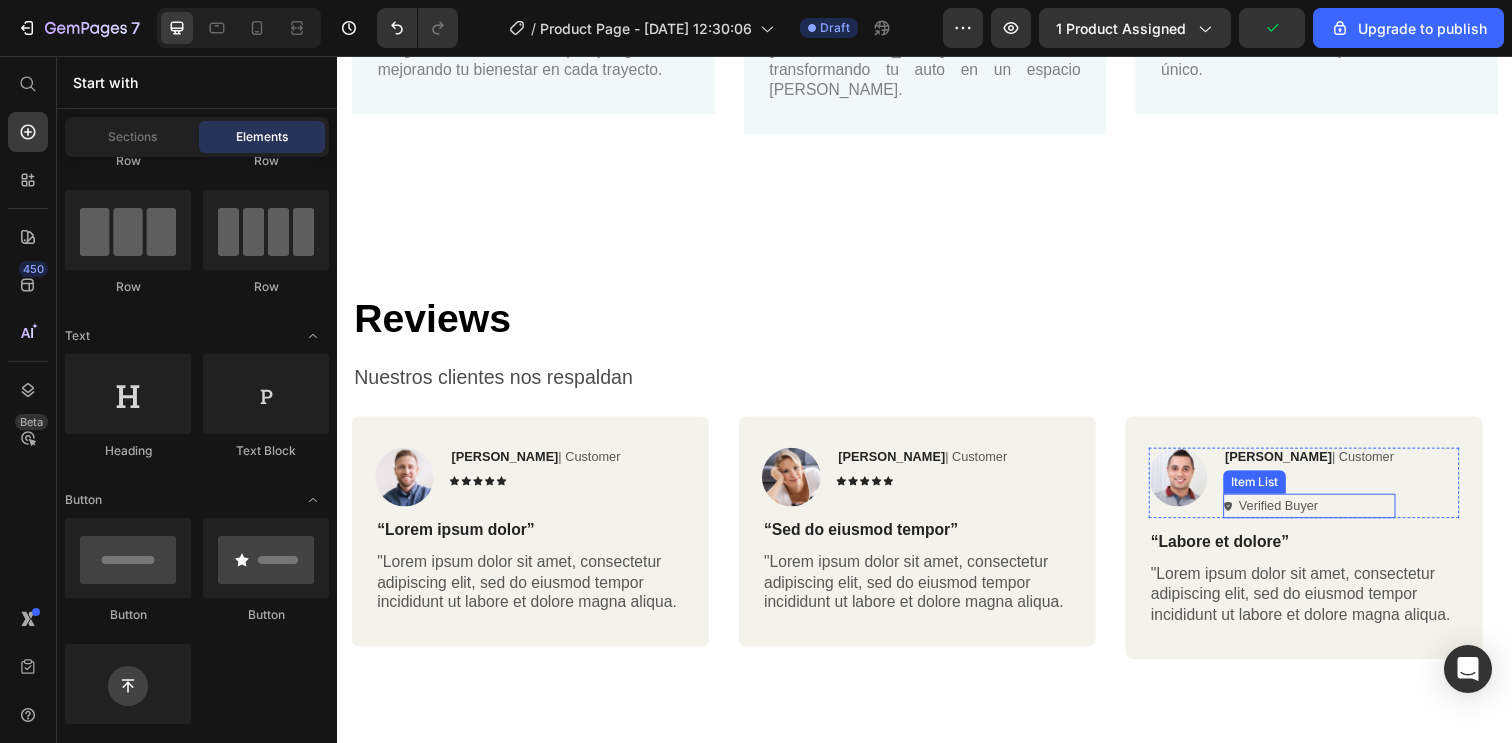 click on "Verified Buyer" at bounding box center [1330, 516] 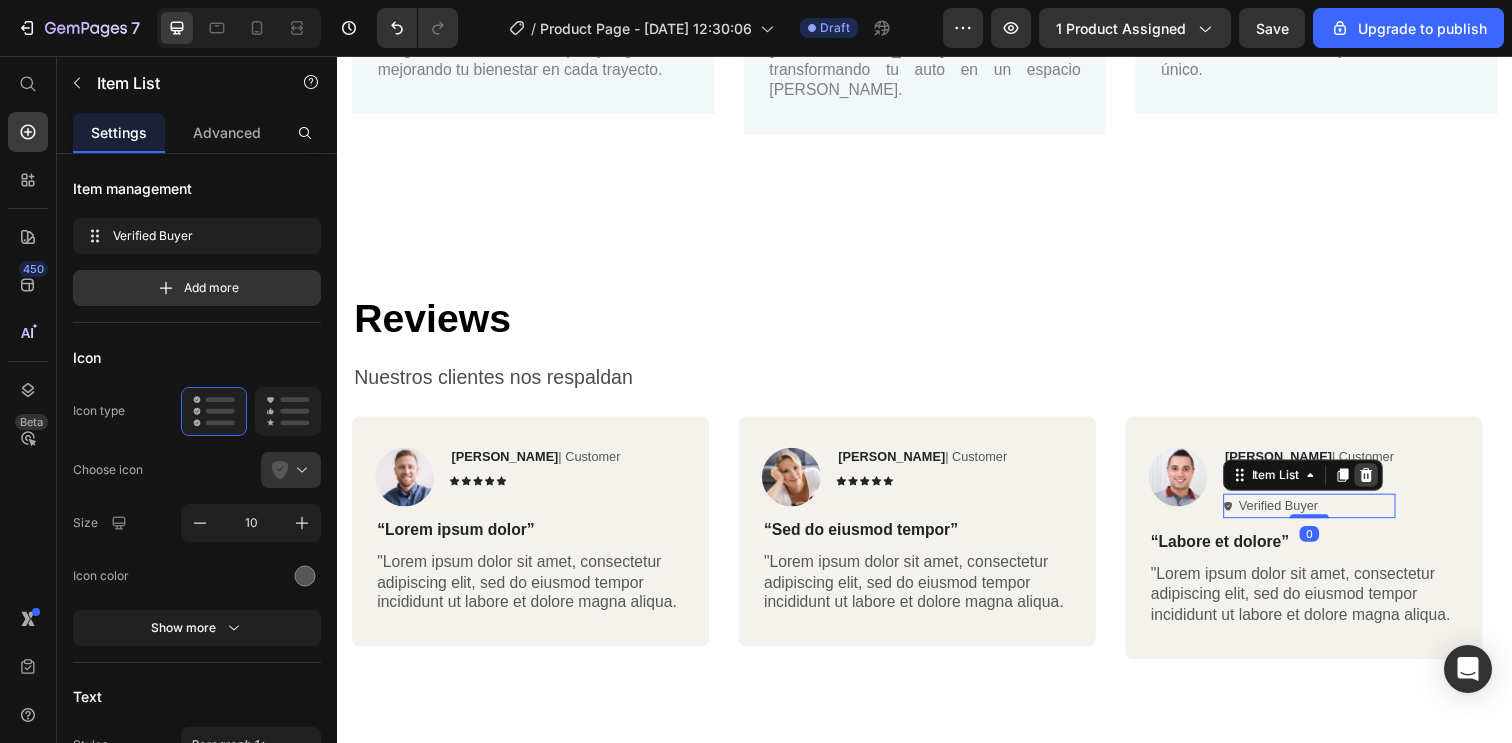 click 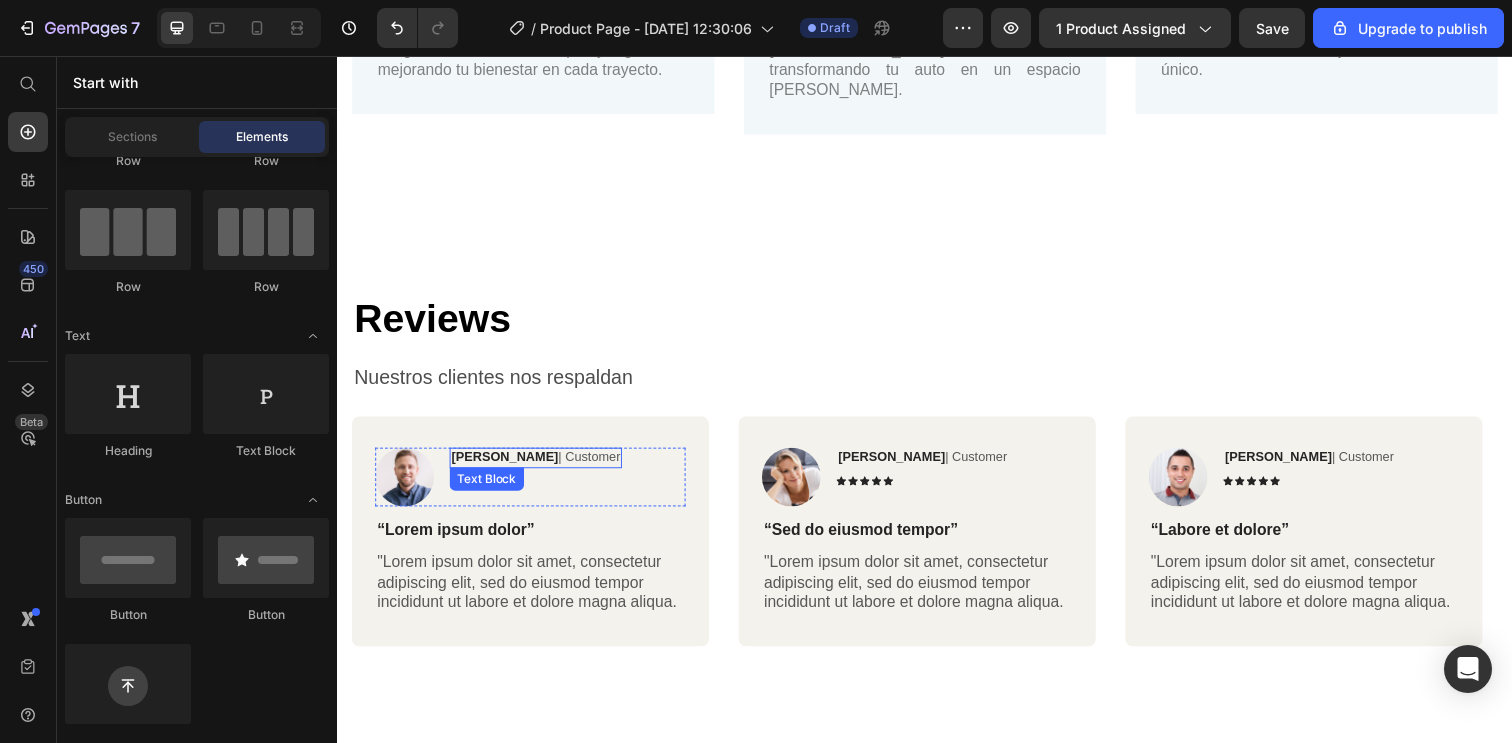click on "Rita Carroll" at bounding box center [508, 465] 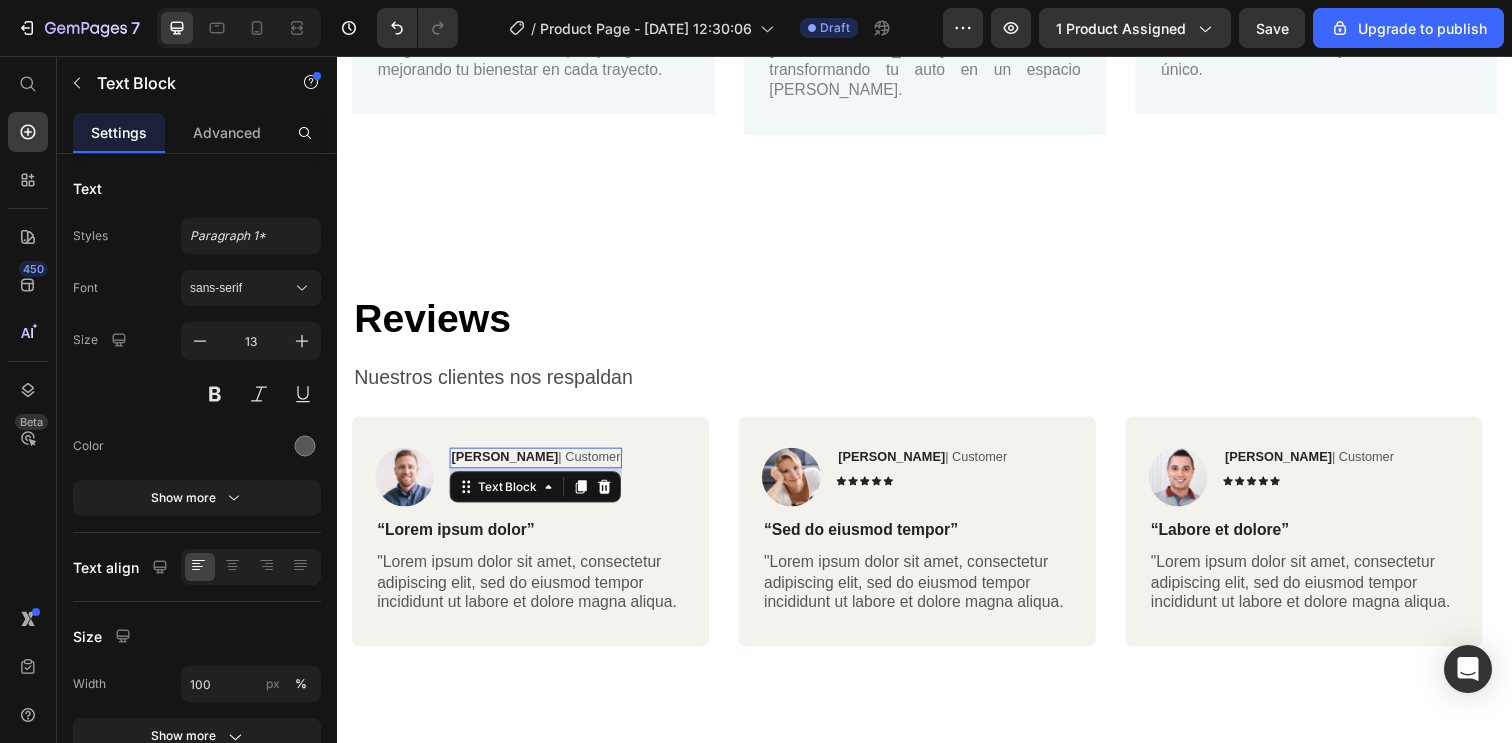 click on "Rita Carroll" at bounding box center (508, 465) 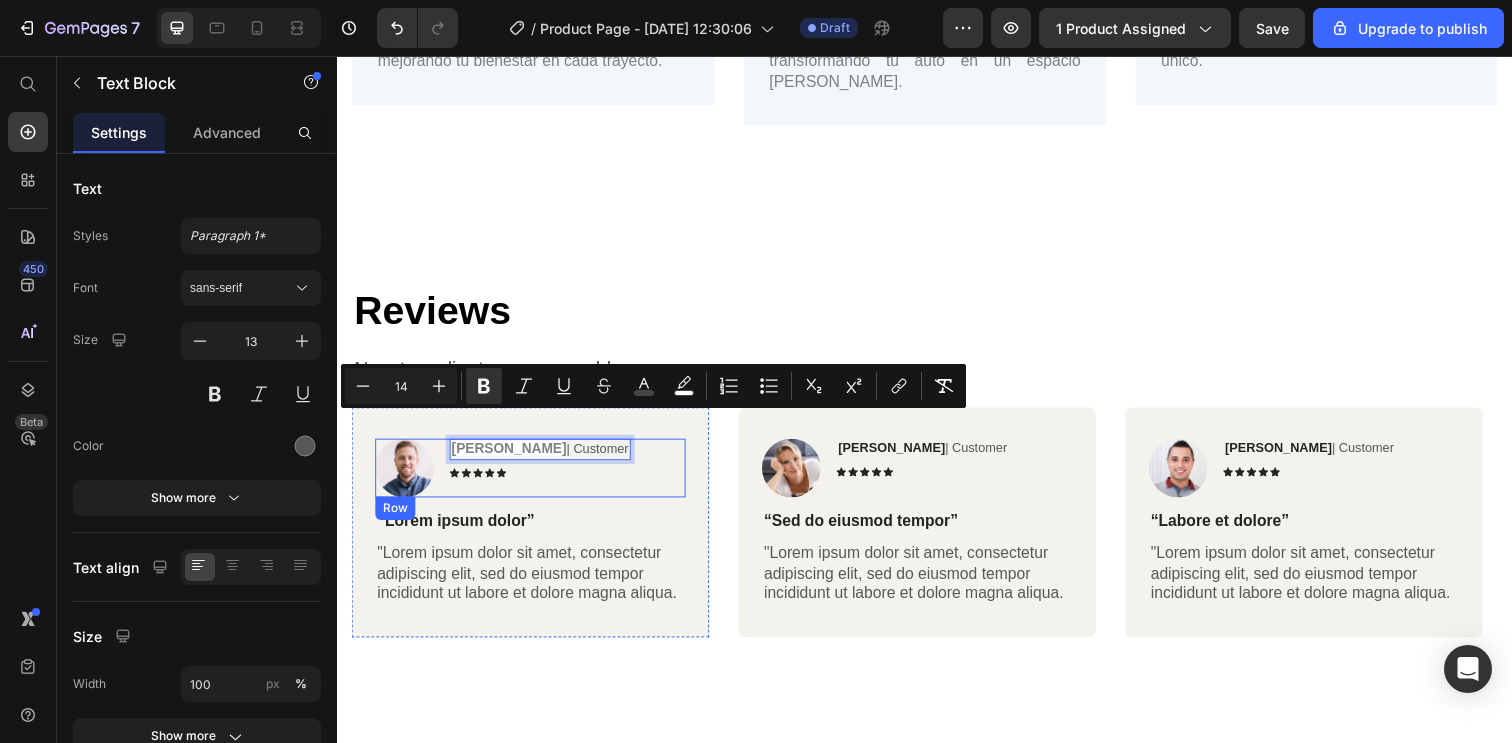scroll, scrollTop: 1544, scrollLeft: 0, axis: vertical 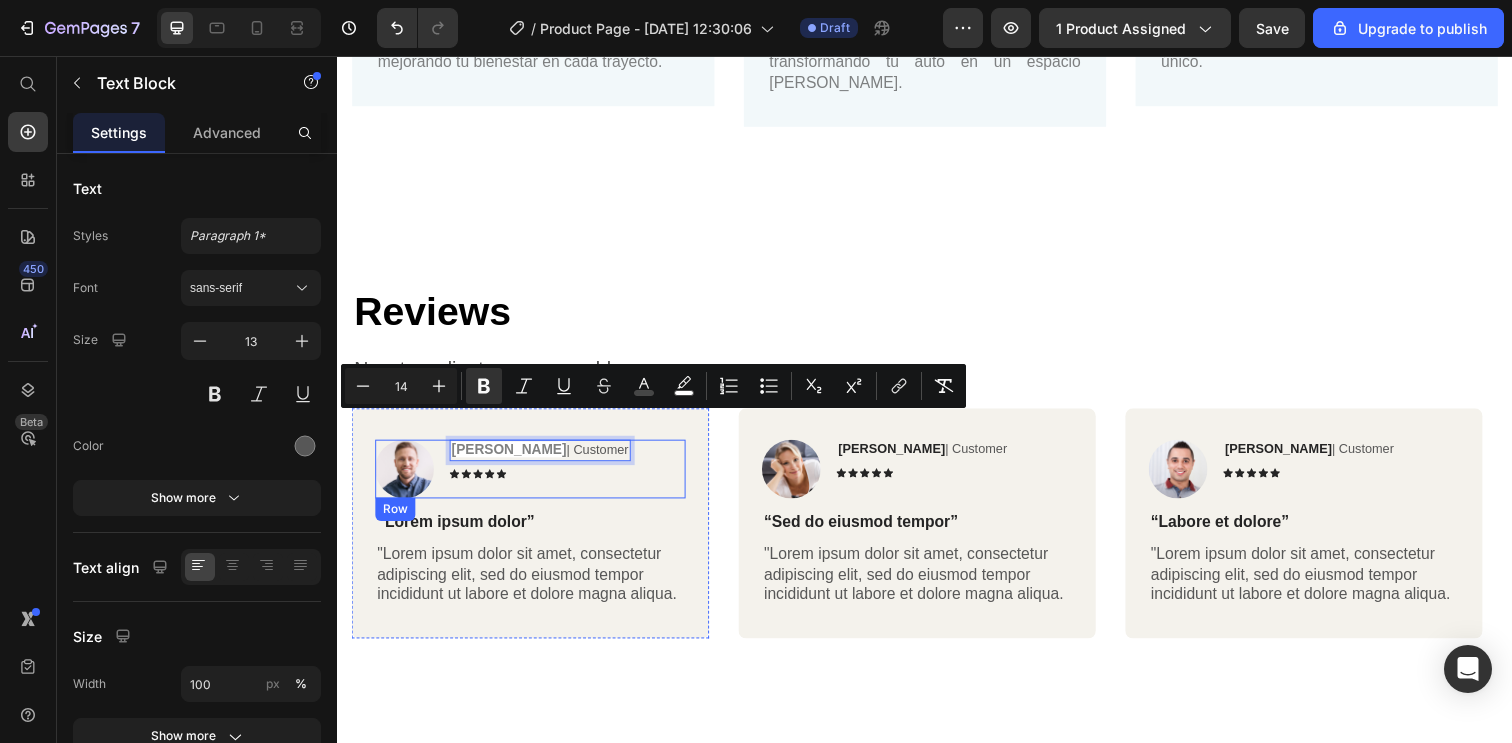 drag, startPoint x: 565, startPoint y: 426, endPoint x: 443, endPoint y: 424, distance: 122.016396 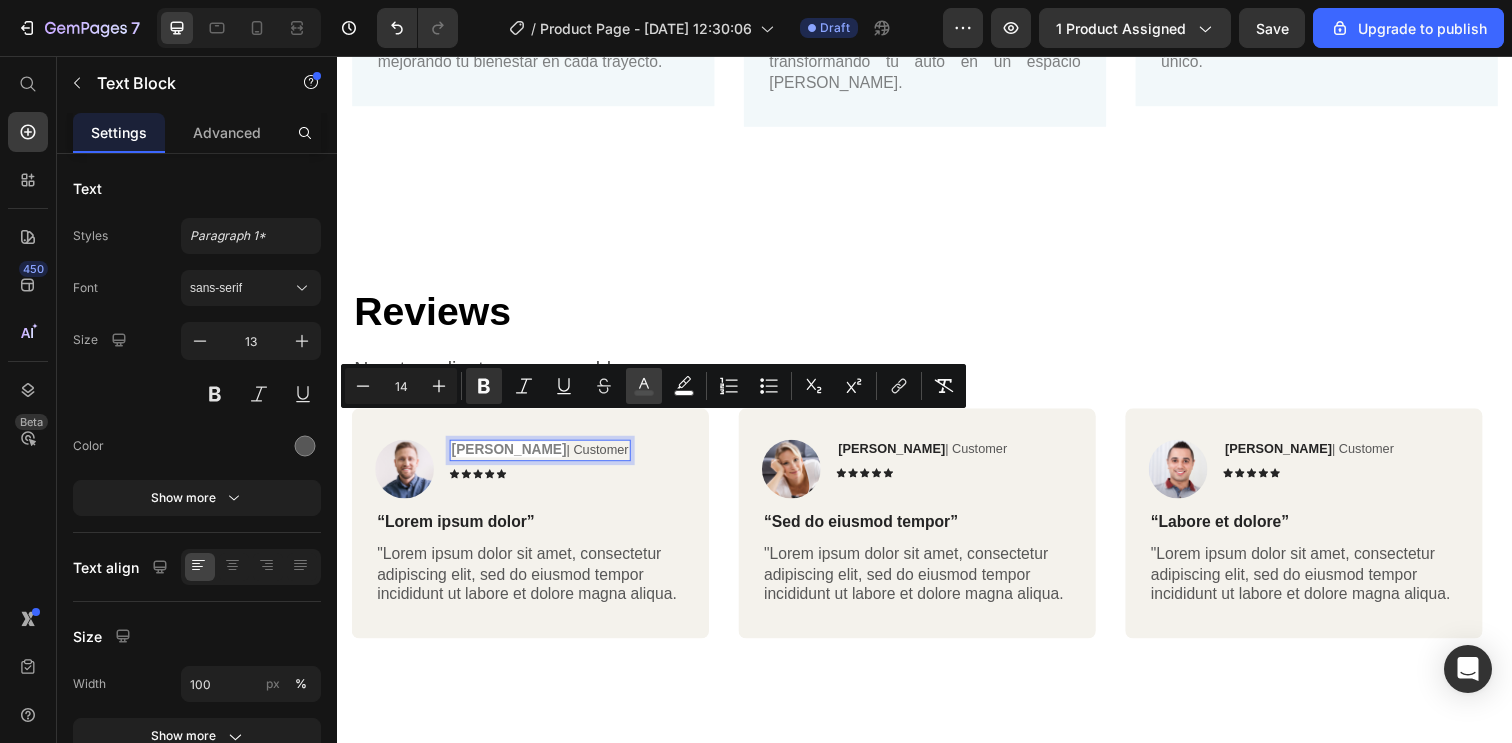 click 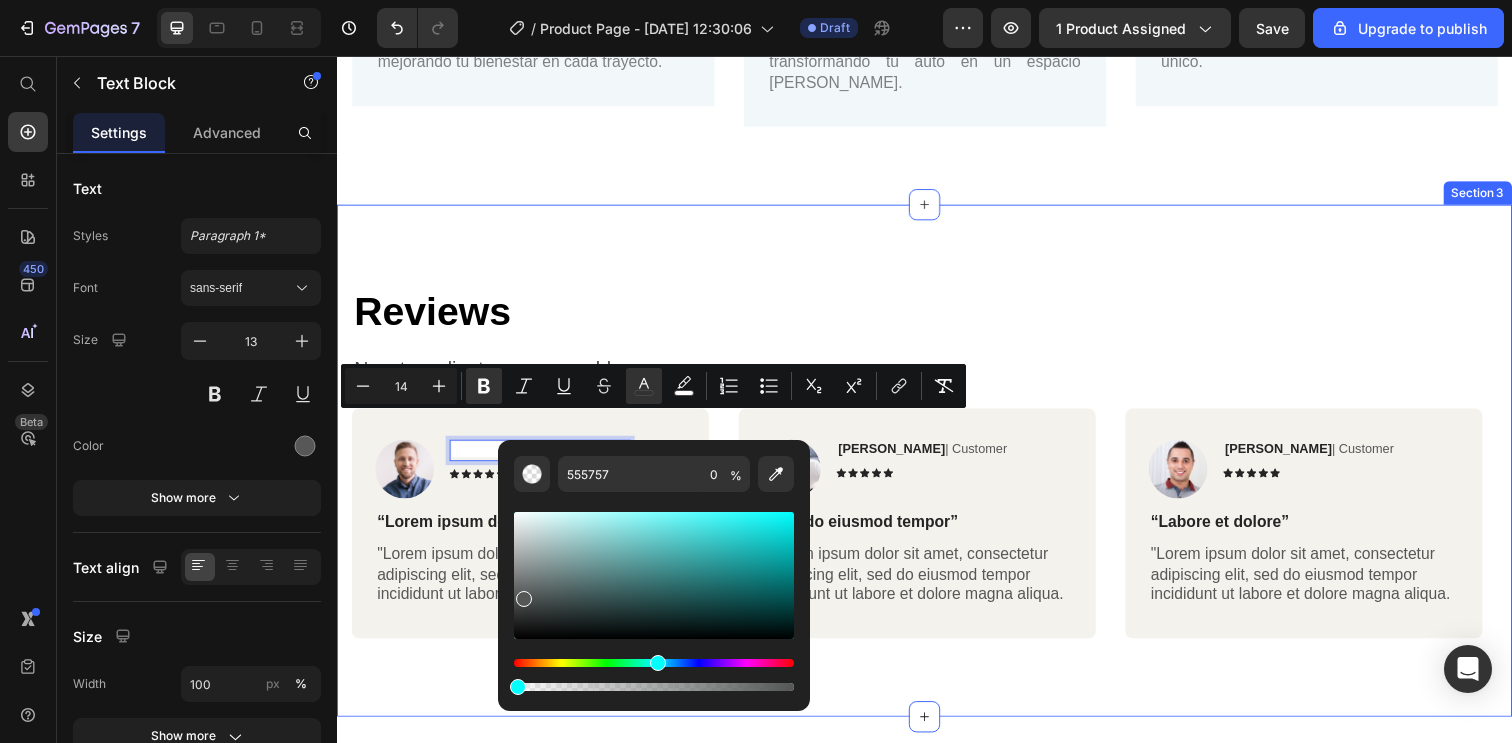 drag, startPoint x: 1066, startPoint y: 746, endPoint x: 497, endPoint y: 701, distance: 570.7767 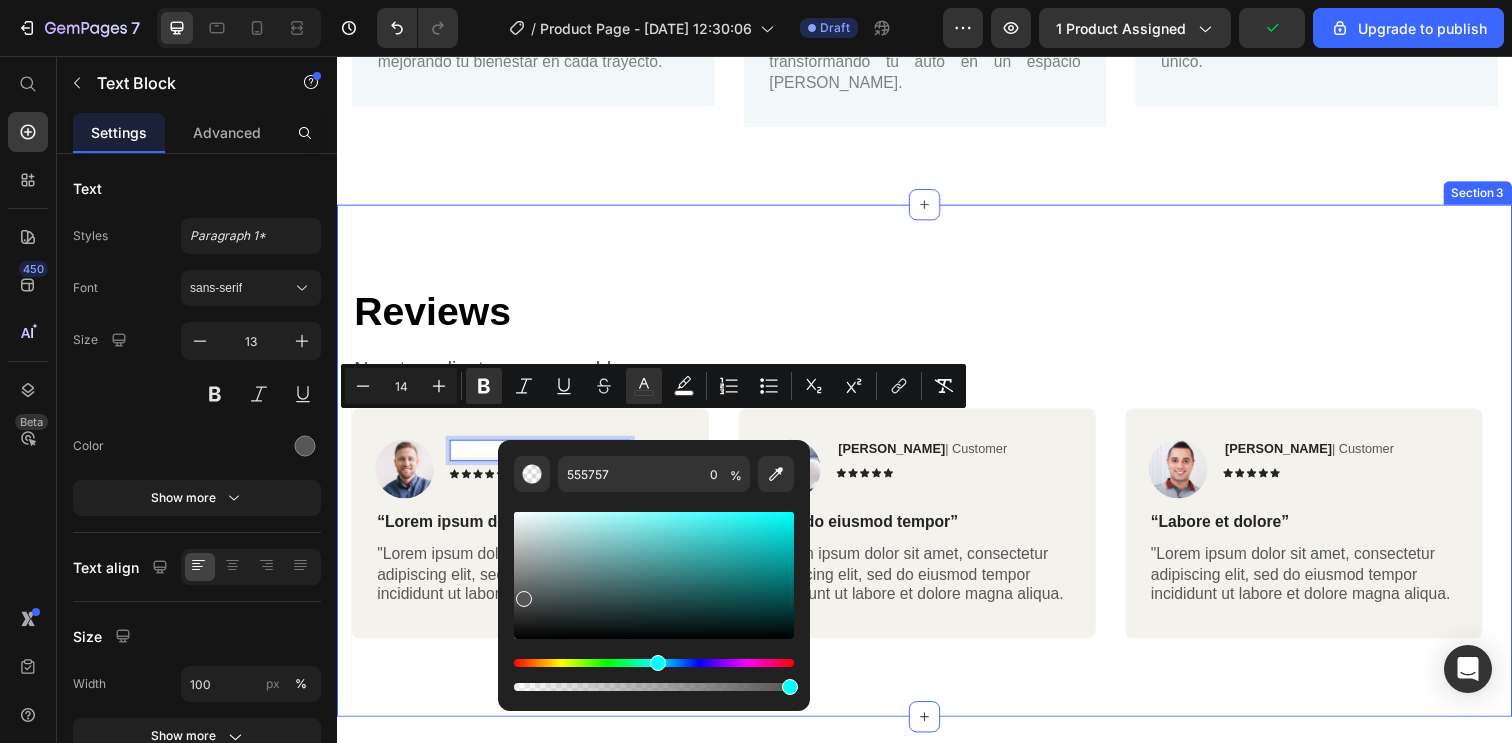 type on "100" 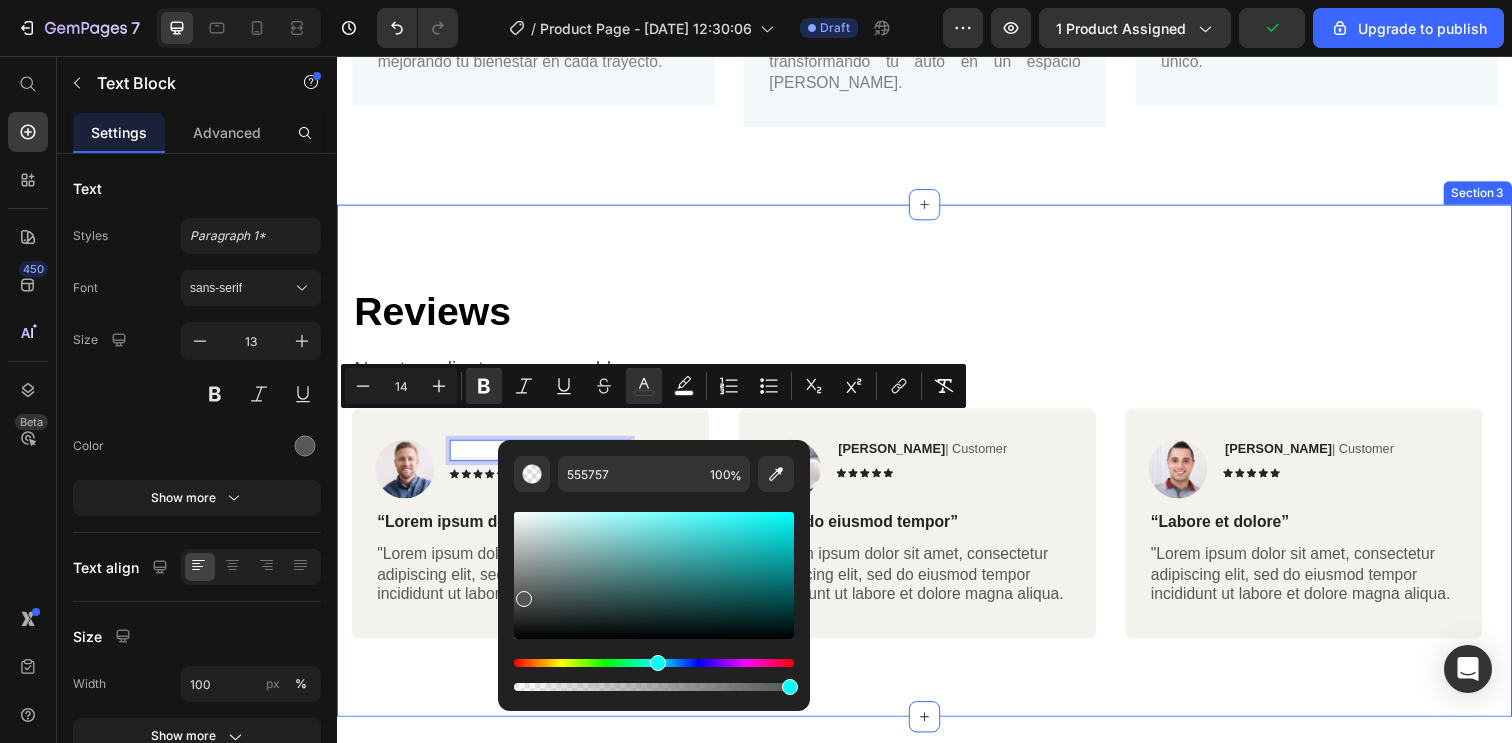 drag, startPoint x: 1024, startPoint y: 739, endPoint x: 829, endPoint y: 699, distance: 199.06029 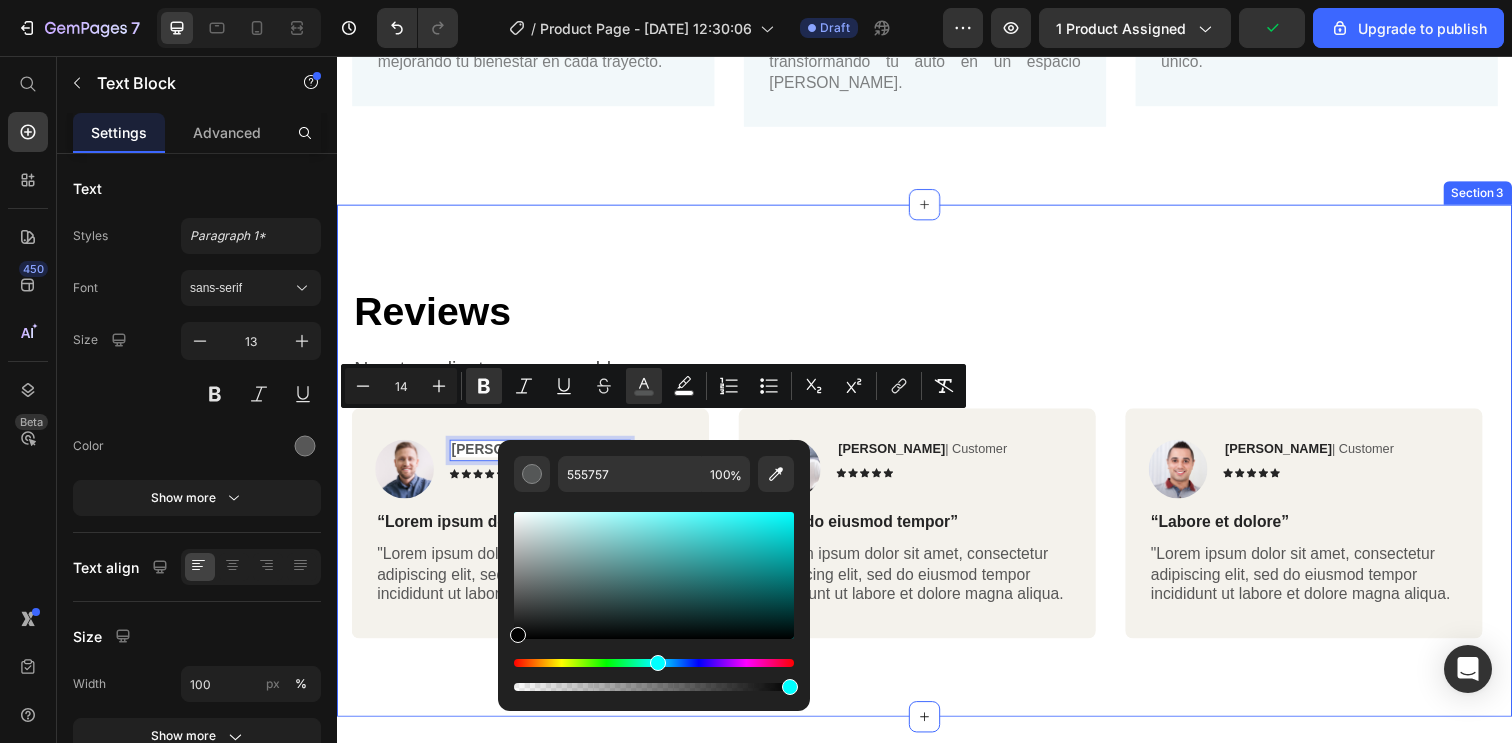 type on "000000" 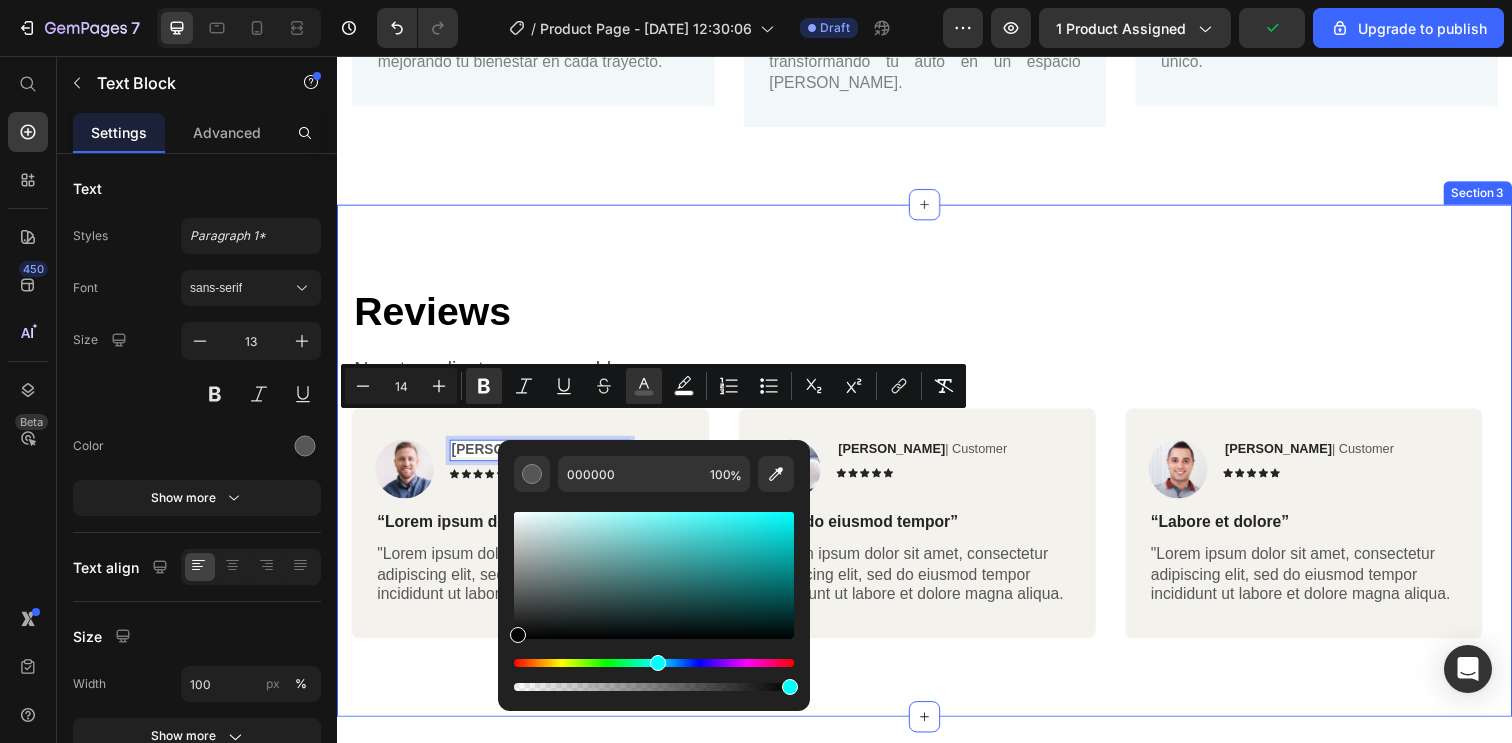 drag, startPoint x: 862, startPoint y: 657, endPoint x: 496, endPoint y: 662, distance: 366.03415 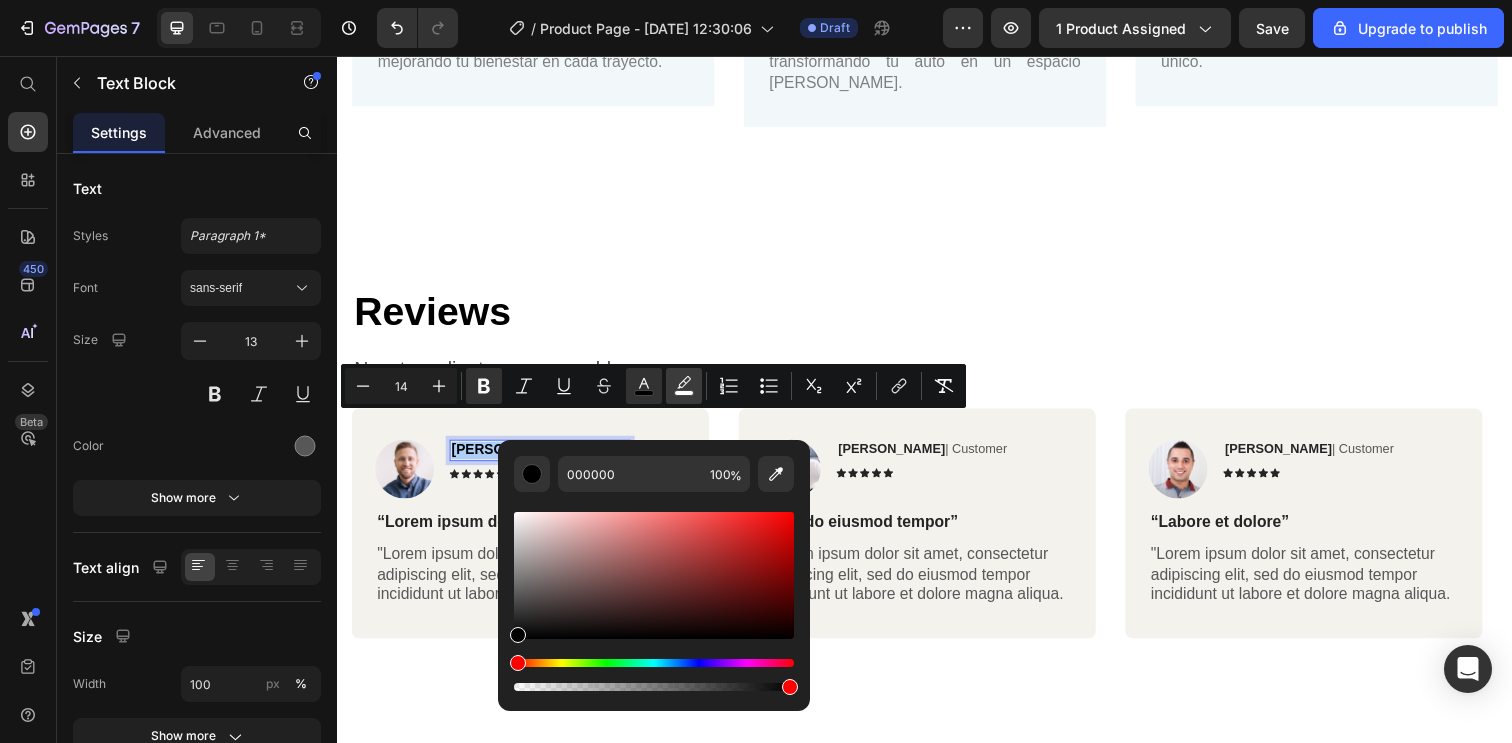 click 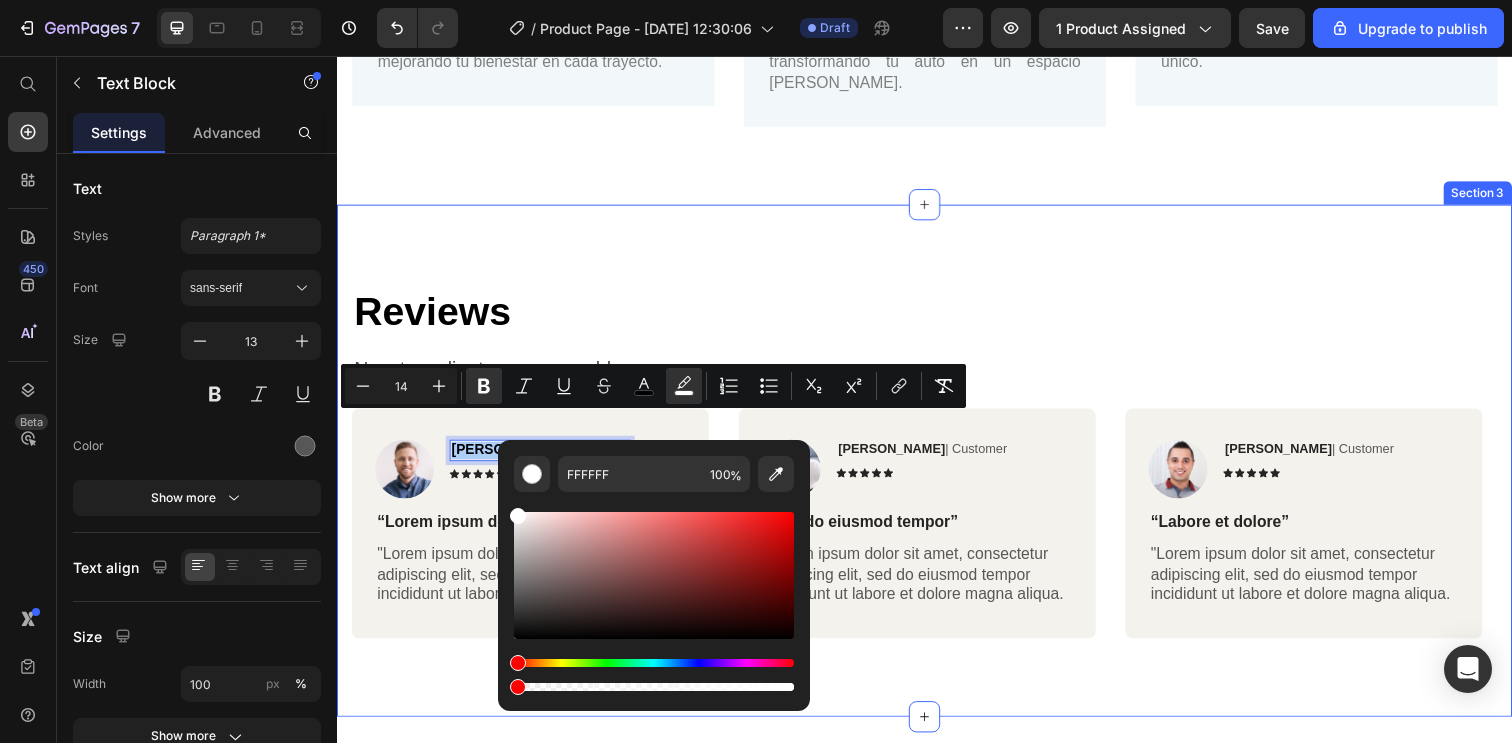drag, startPoint x: 962, startPoint y: 745, endPoint x: 482, endPoint y: 703, distance: 481.83398 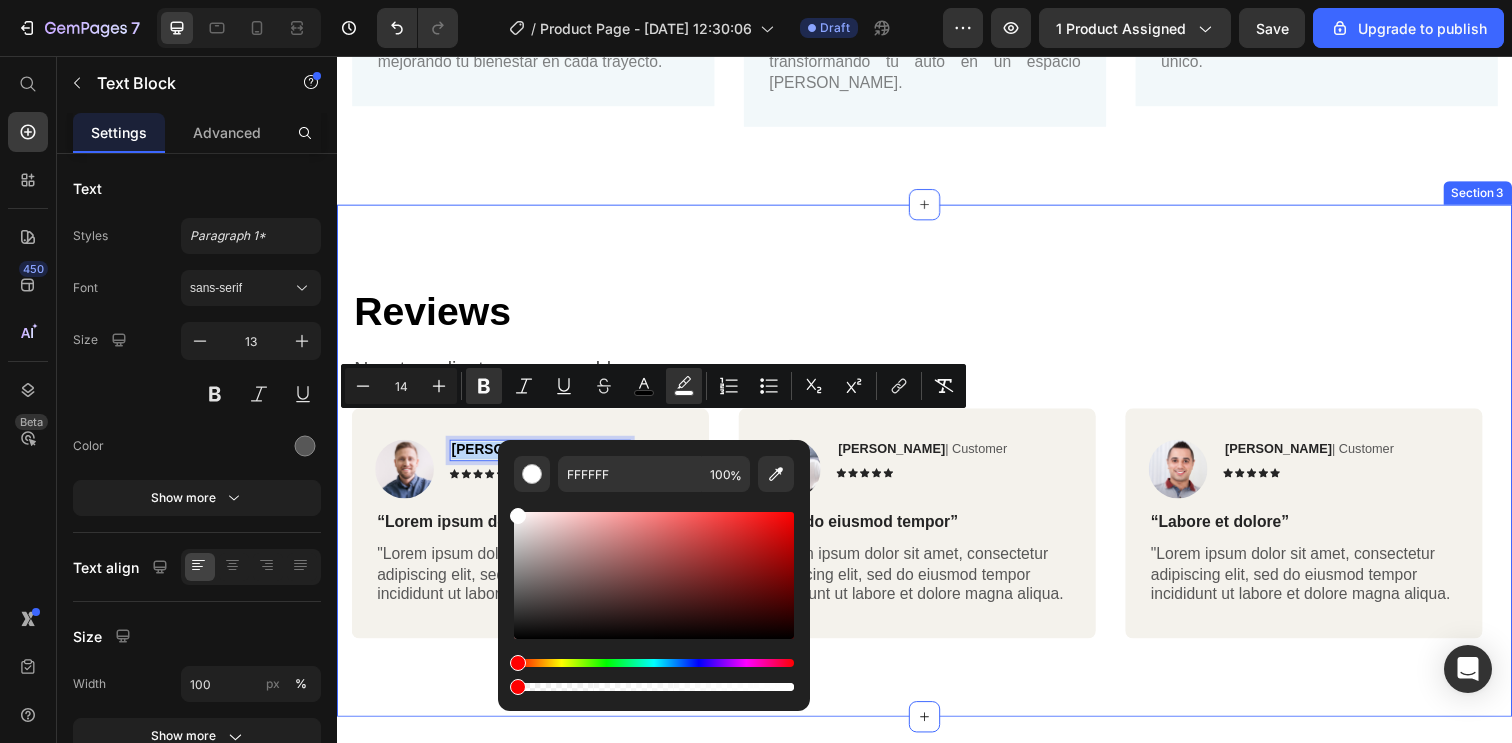 type on "0" 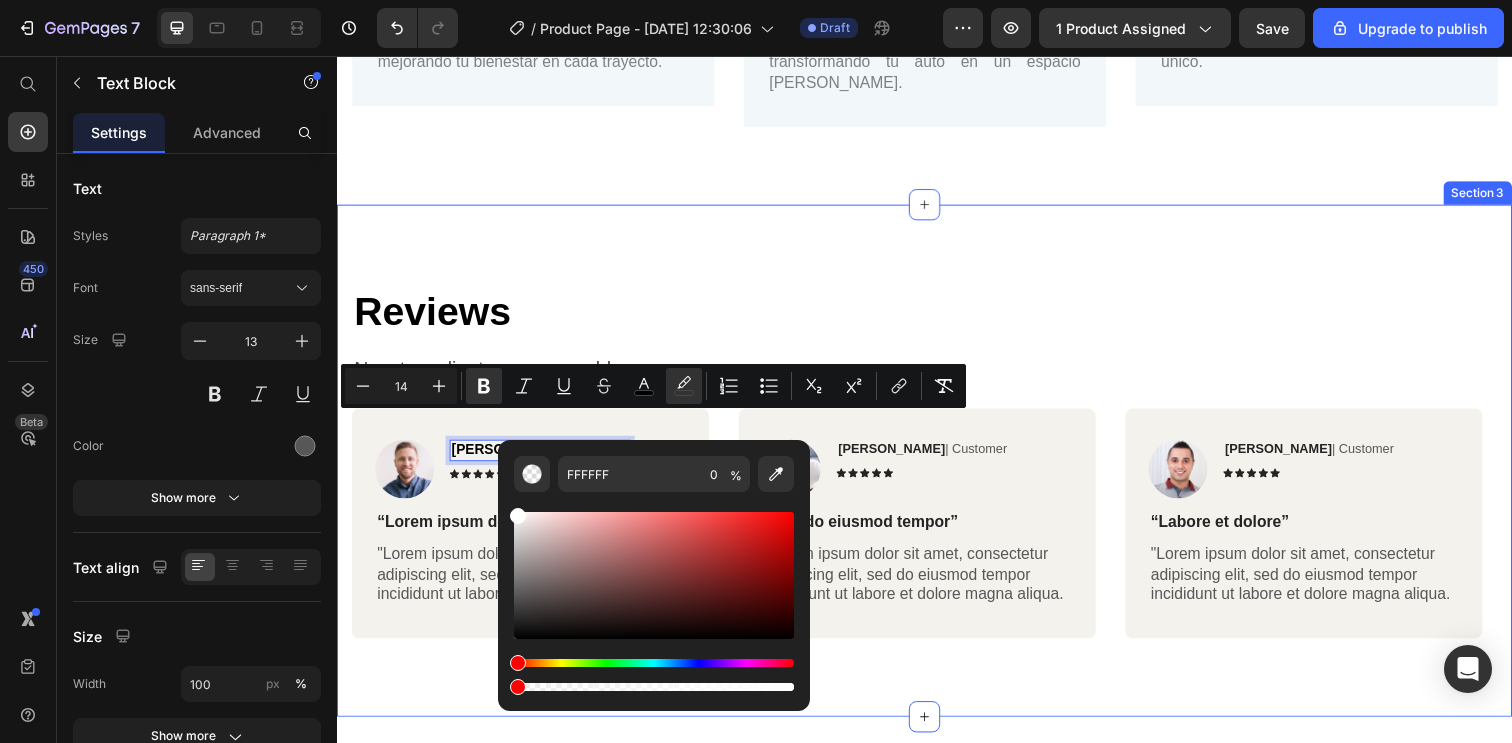click on "⁠⁠⁠⁠⁠⁠⁠ Reviews Heading Nuestros clientes nos respaldan Text Block Row Image Molina Alejandro  | Customer   Text Block   8 Icon Icon Icon Icon Icon Icon List Row “Lorem ipsum dolor” Text Block "Lorem ipsum dolor sit amet, consectetur adipiscing elit, sed do eiusmod tempor incididunt ut labore et dolore magna aliqua. Text Block Row Image Reylo B  | Customer   Text Block Icon Icon Icon Icon Icon Icon List Row “Sed do eiusmod tempor” Text Block "Lorem ipsum dolor sit amet, consectetur adipiscing elit, sed do eiusmod tempor incididunt ut labore et dolore magna aliqua. Text Block Row Image Ken K  | Customer   Text Block Icon Icon Icon Icon Icon Icon List Row “Labore et dolore” Text Block "Lorem ipsum dolor sit amet, consectetur adipiscing elit, sed do eiusmod tempor incididunt ut labore et dolore magna aliqua. Text Block Row Carousel Section 3" at bounding box center [937, 469] 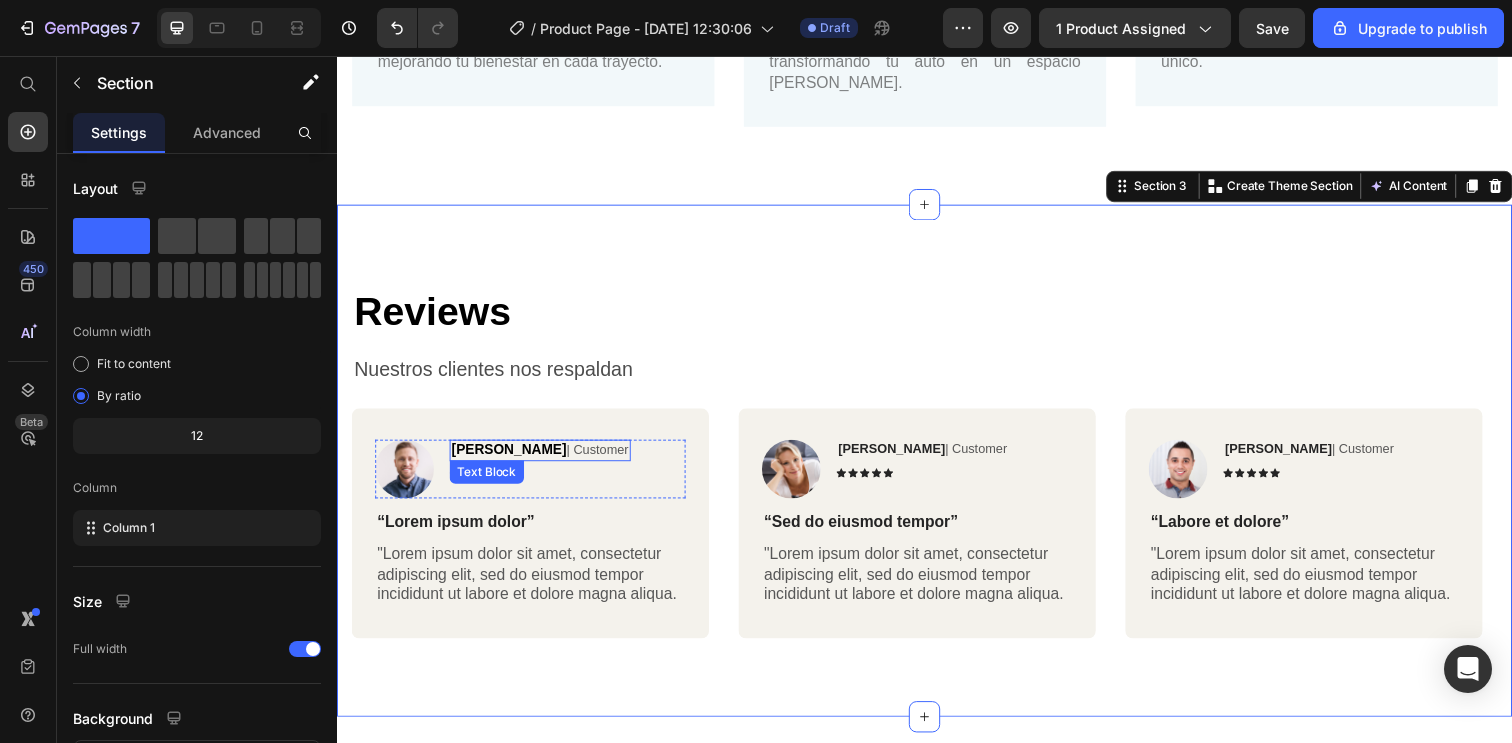 click on "Molina Alejandro  | Customer" at bounding box center (544, 459) 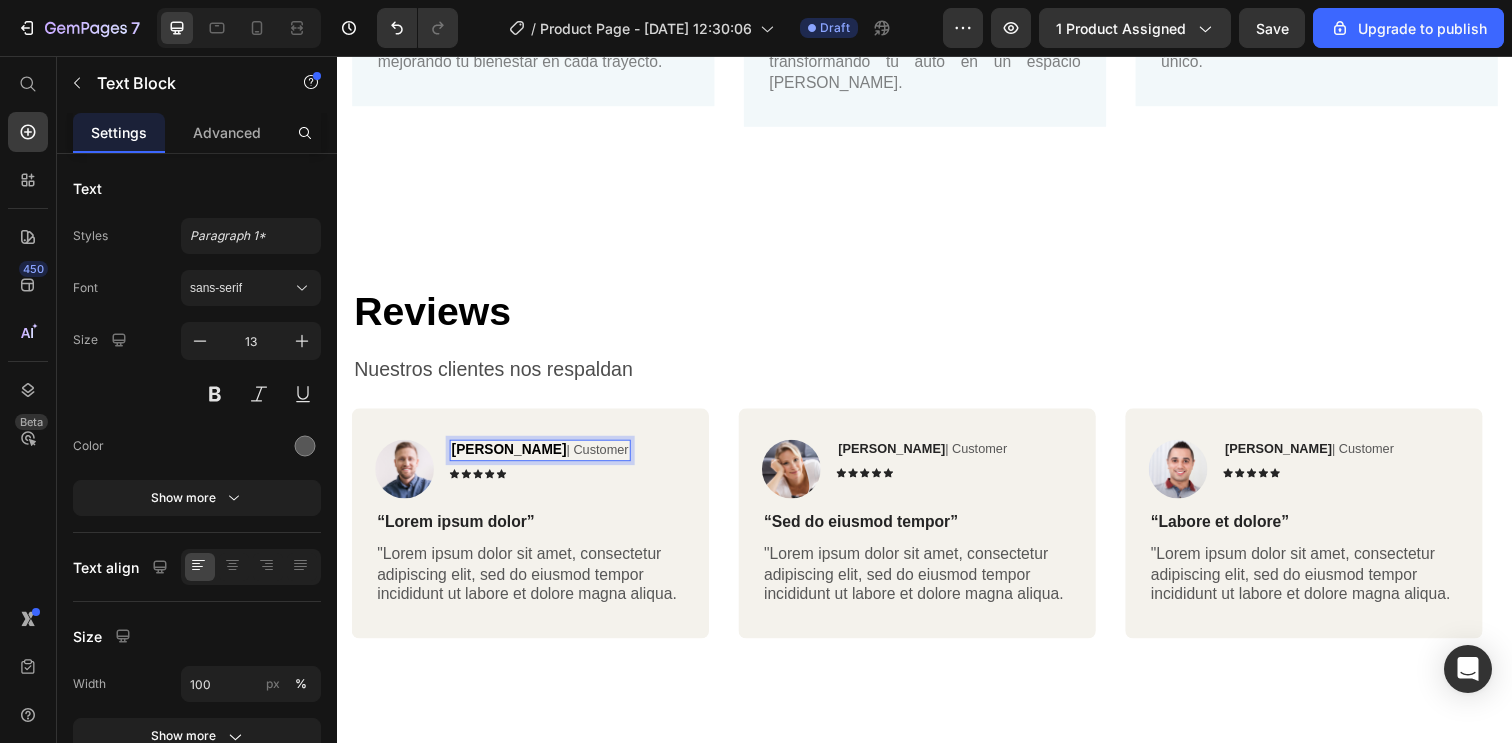 drag, startPoint x: 636, startPoint y: 433, endPoint x: 580, endPoint y: 436, distance: 56.0803 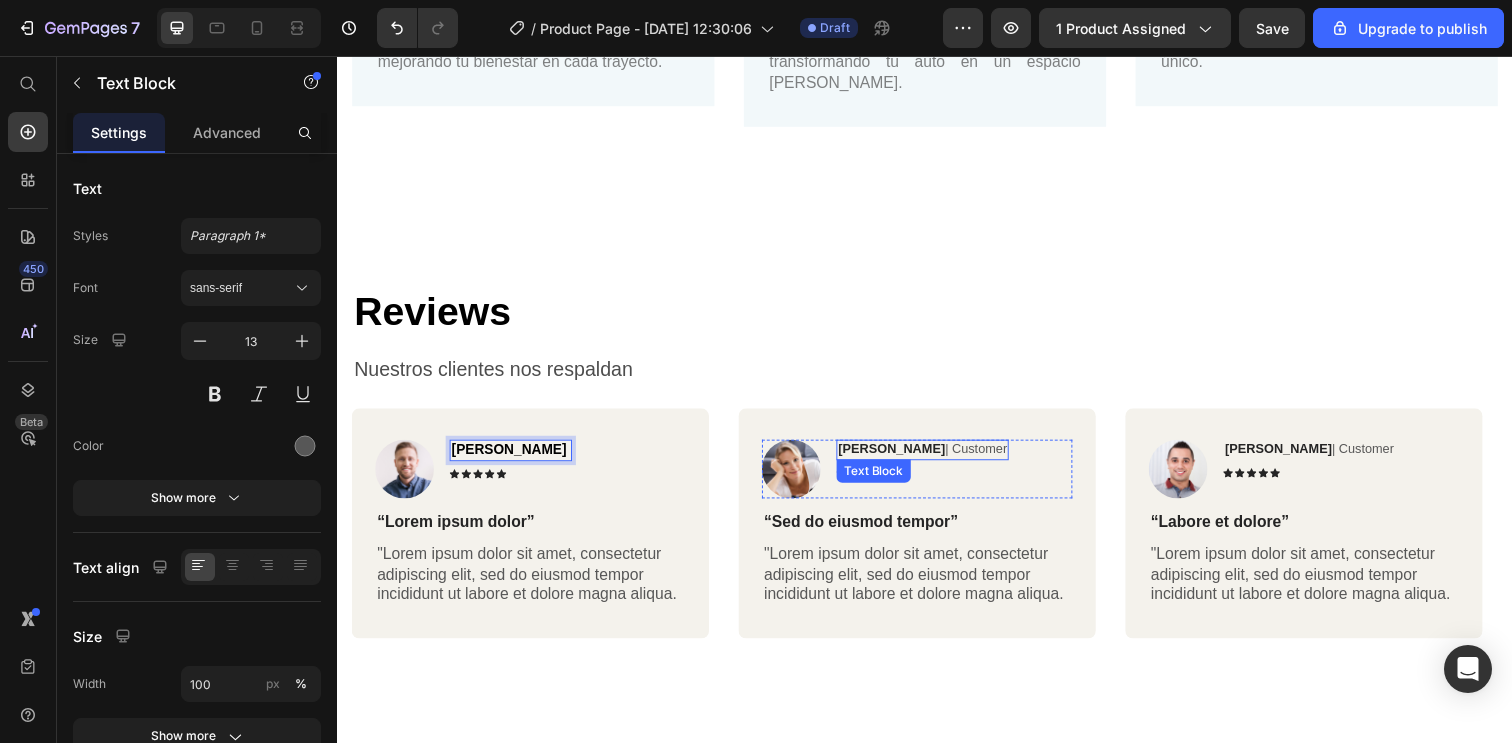 click on "Reylo B" at bounding box center [903, 457] 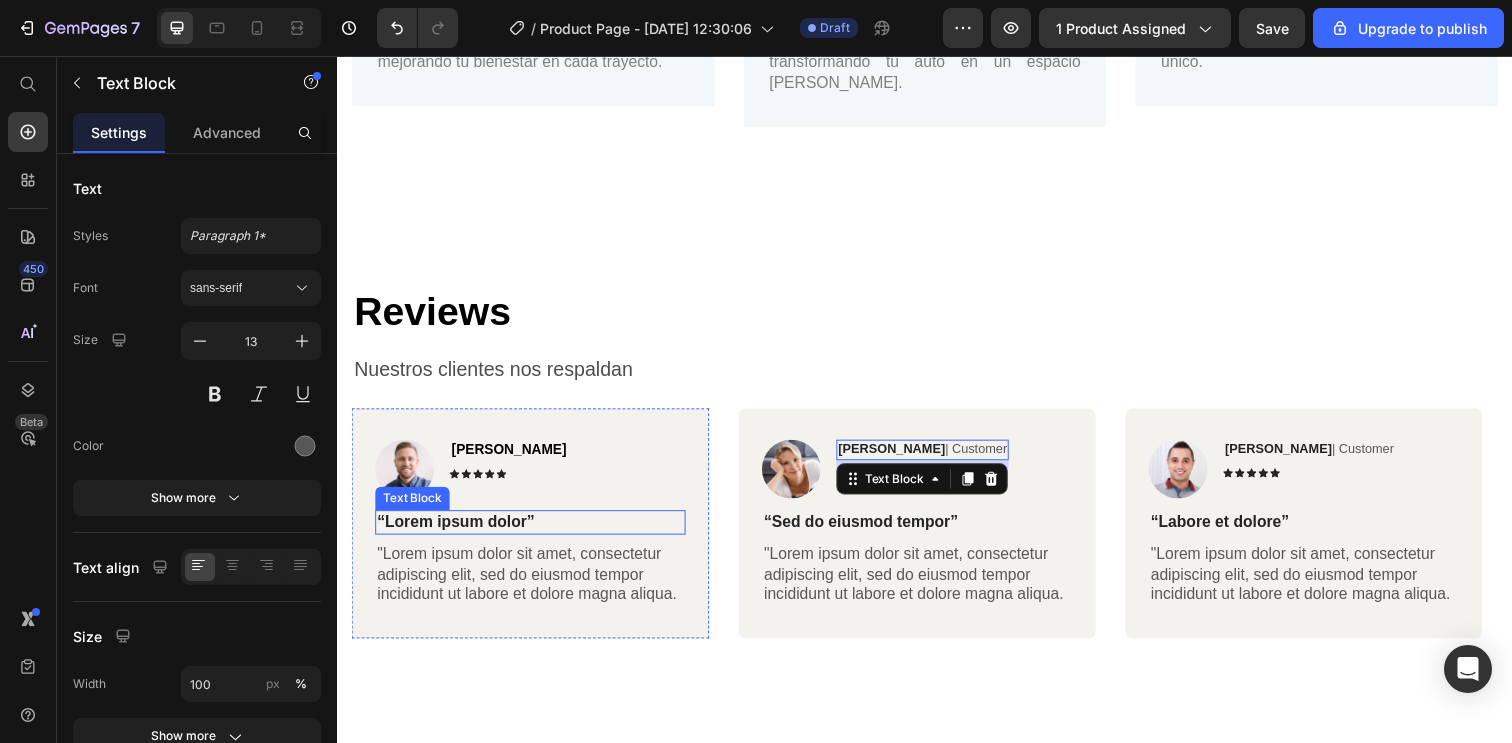 click on "“Lorem ipsum dolor”" at bounding box center (534, 532) 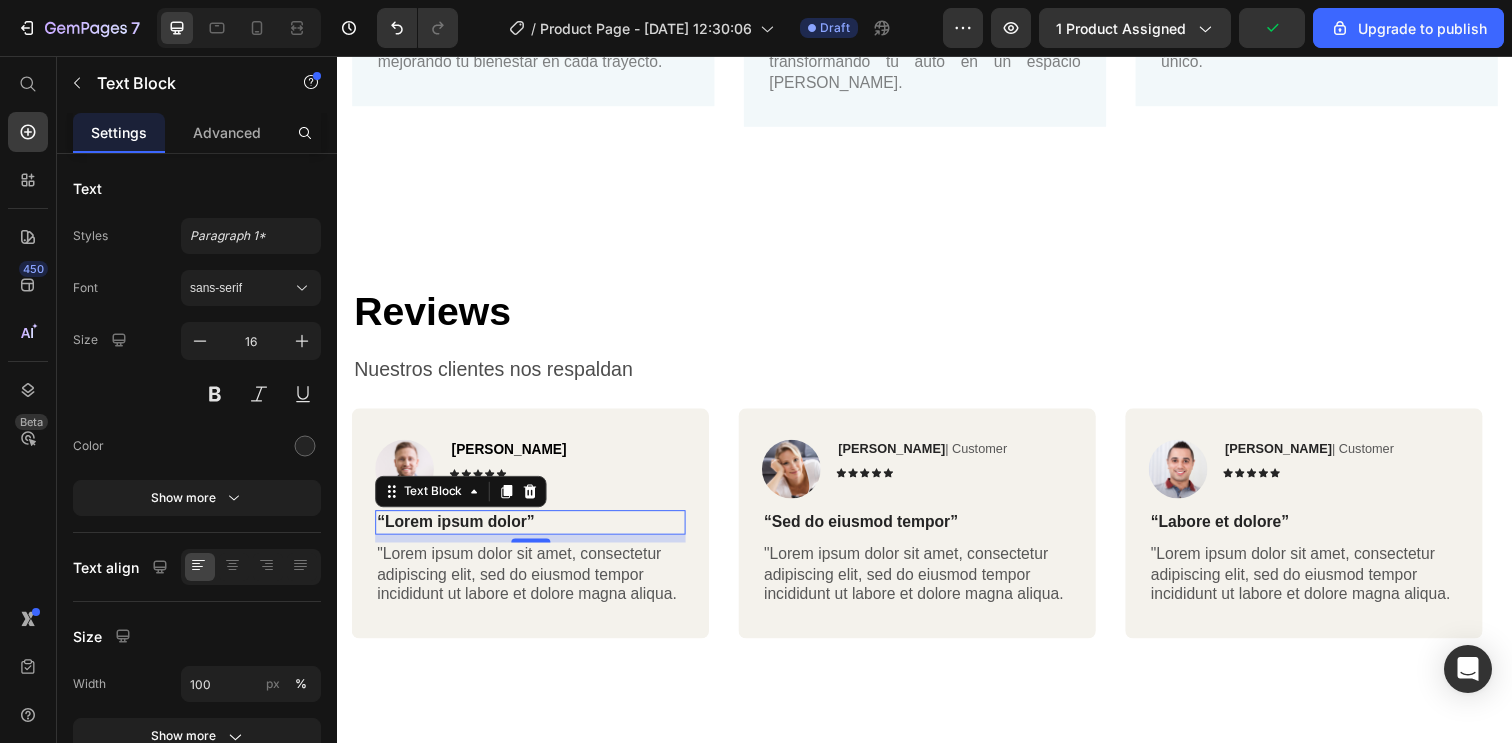click 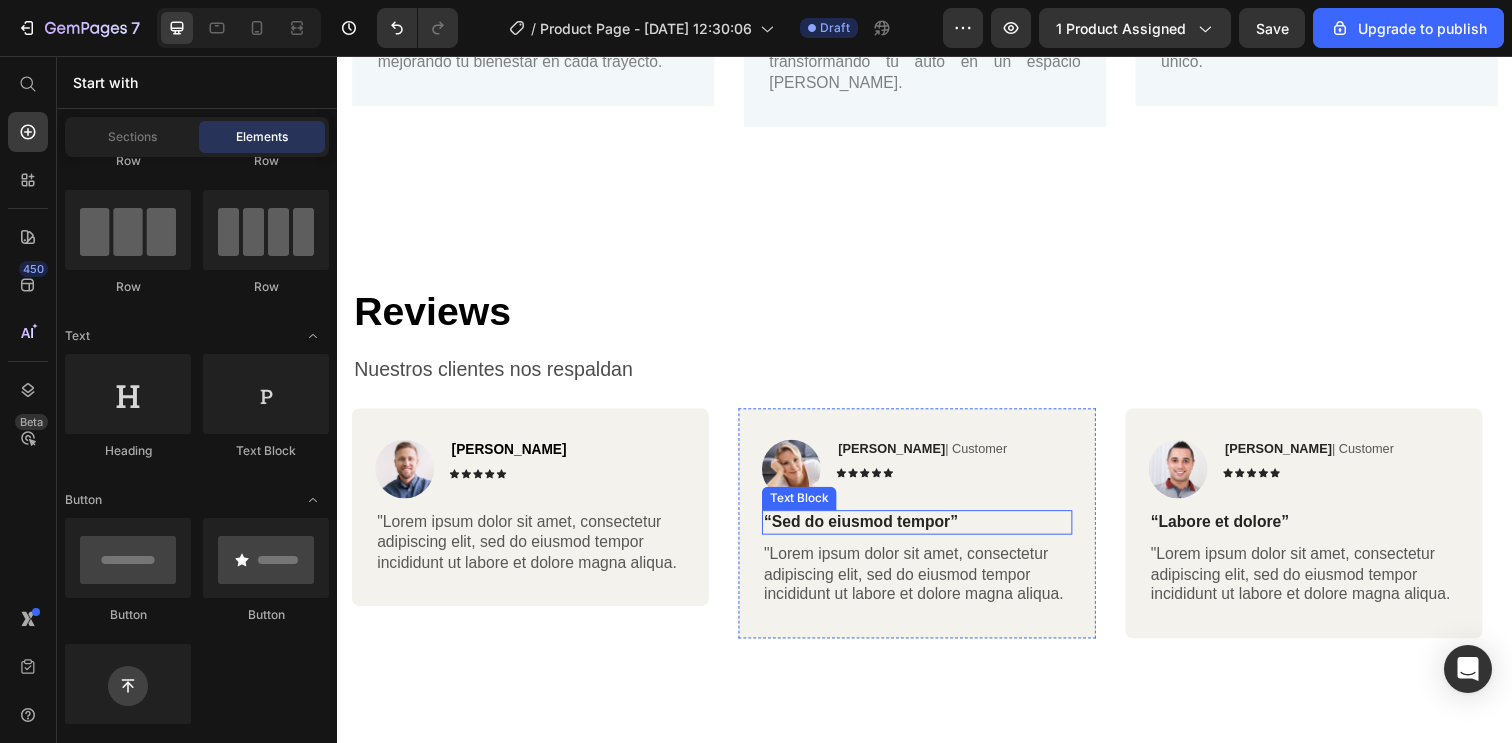click on "“Sed do eiusmod tempor”" at bounding box center [929, 532] 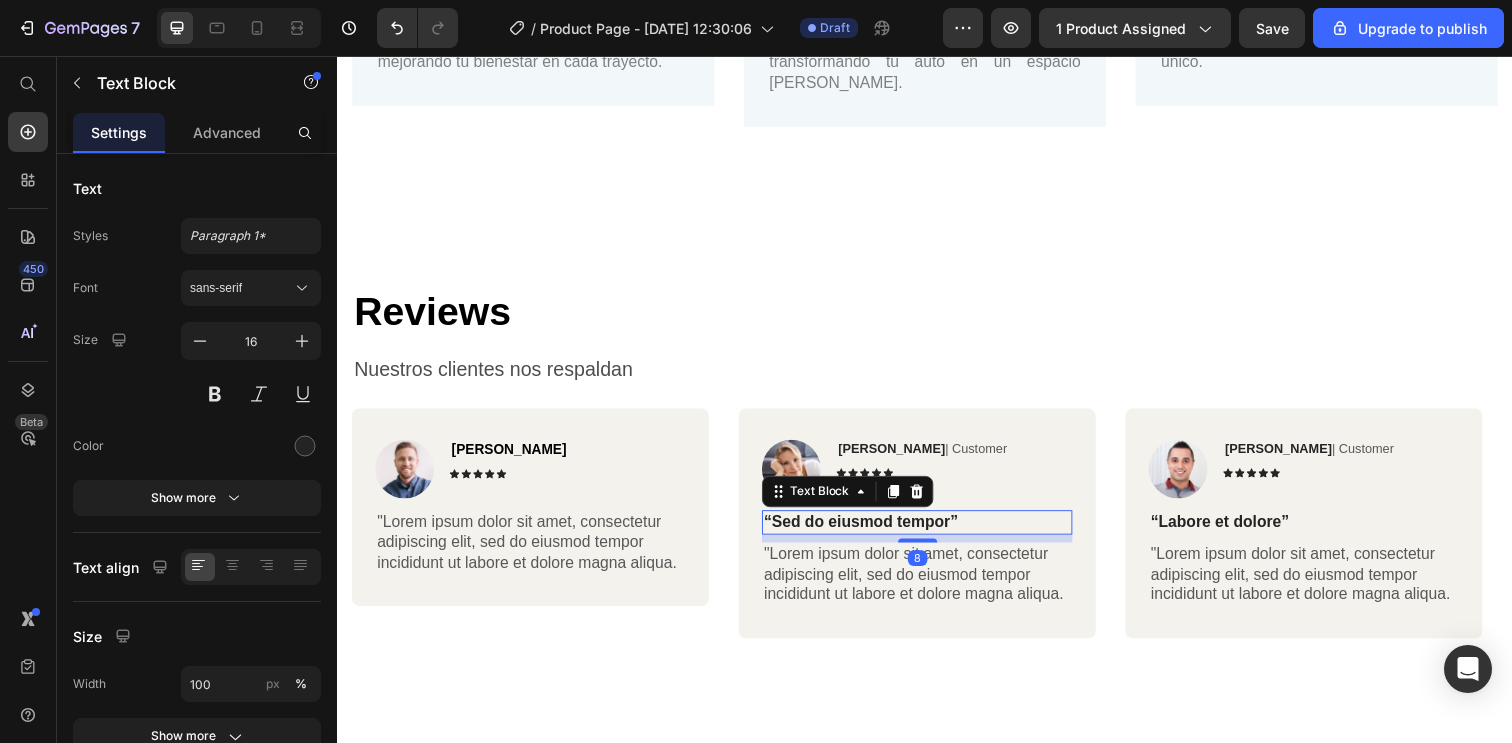 click on "“Sed do eiusmod tempor”" at bounding box center (929, 532) 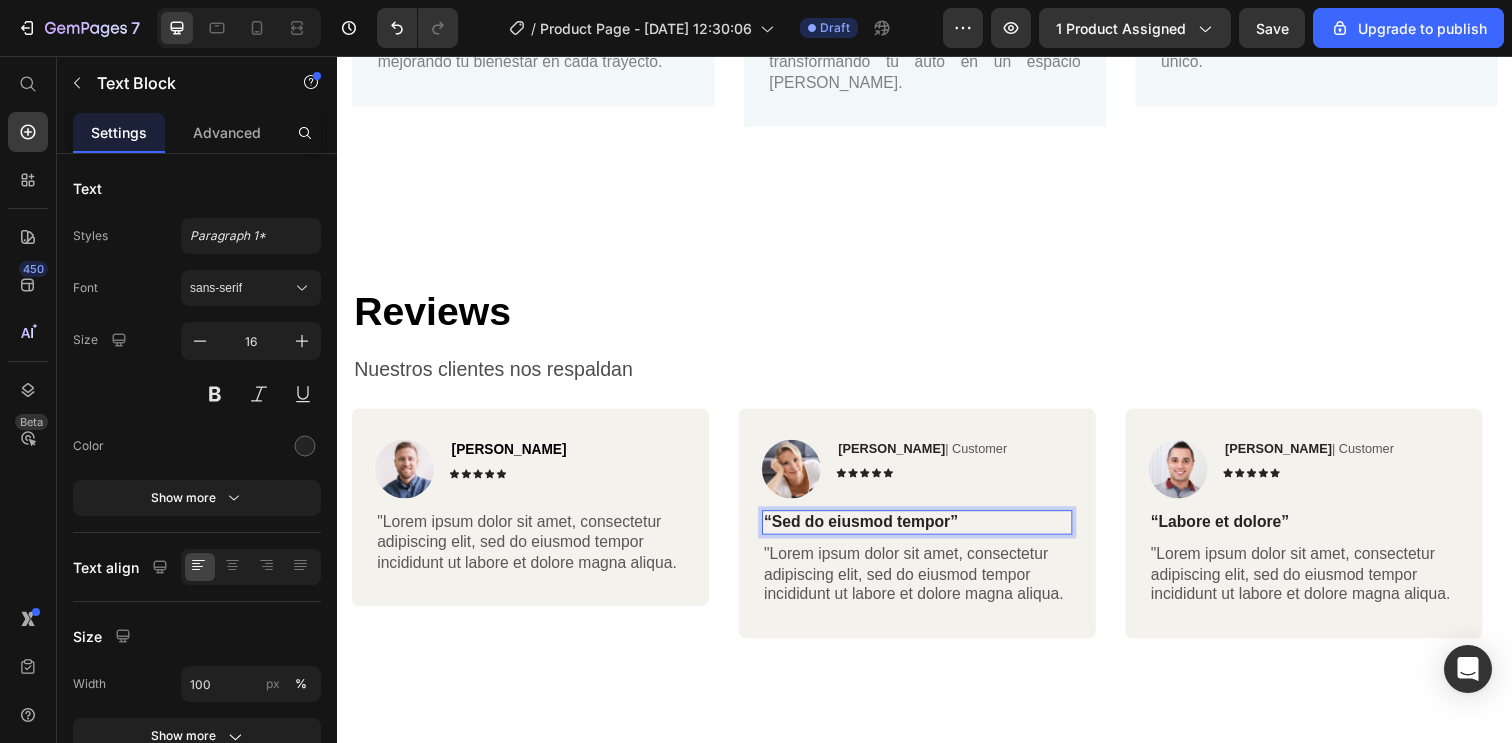 click on "“Sed do eiusmod tempor”" at bounding box center (929, 532) 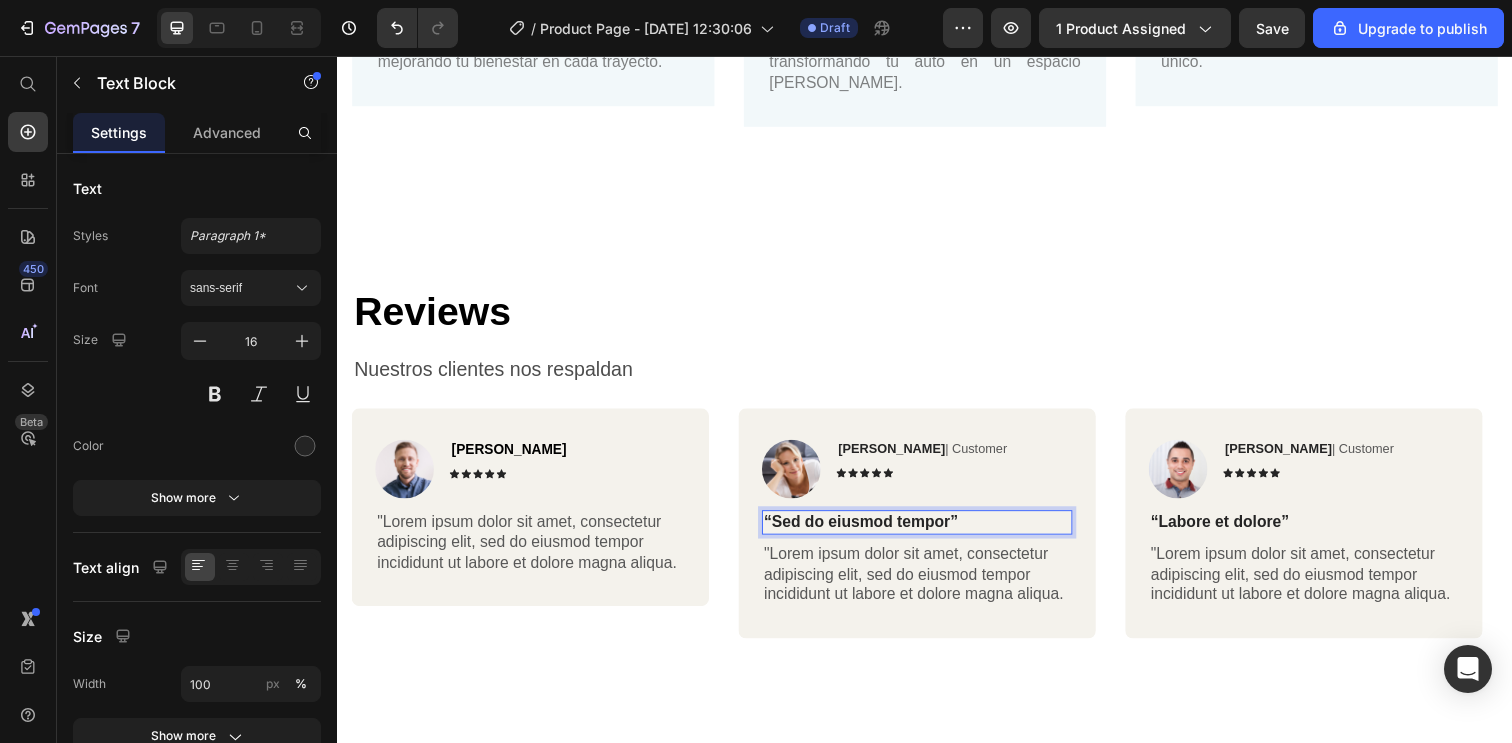 click on "“Sed do eiusmod tempor”" at bounding box center [929, 532] 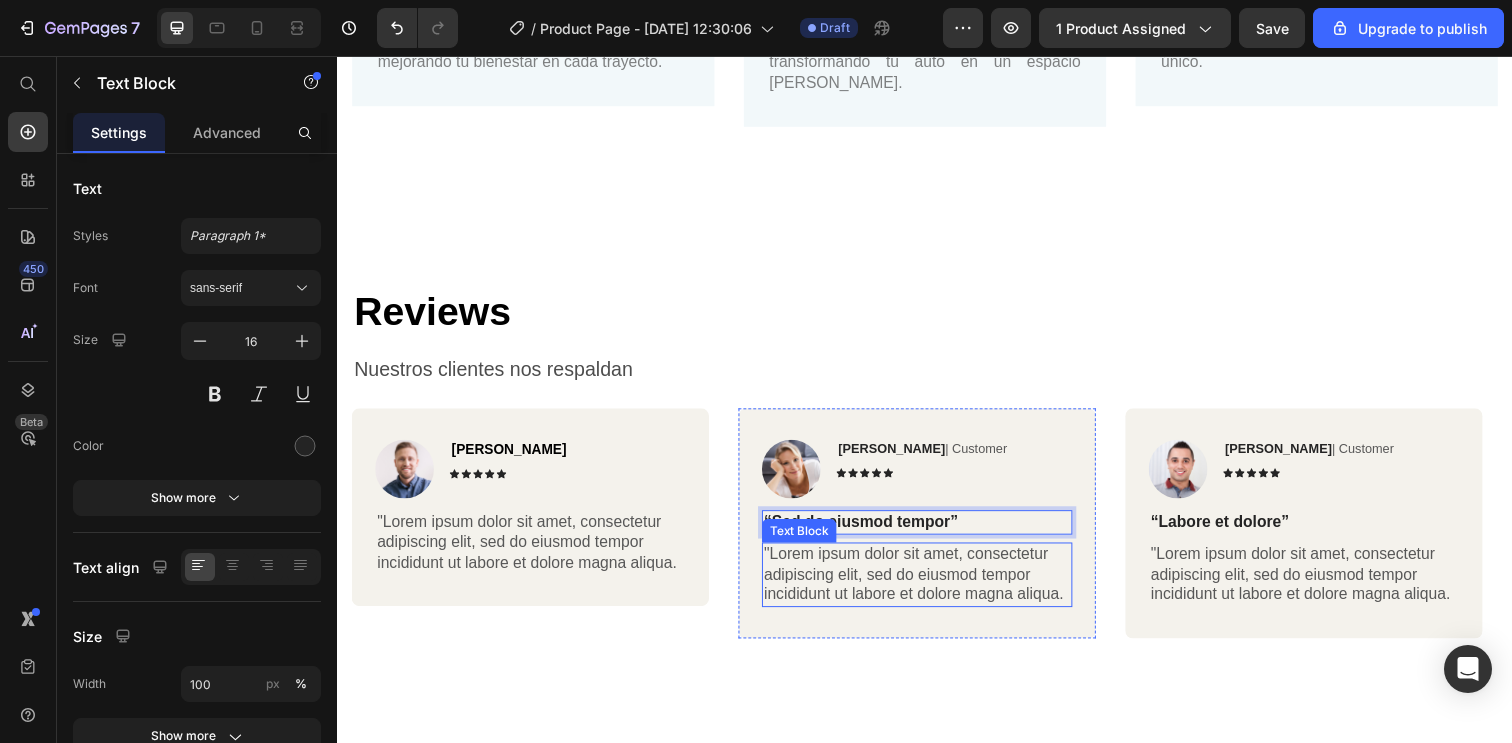 click on ""Lorem ipsum dolor sit amet, consectetur adipiscing elit, sed do eiusmod tempor incididunt ut labore et dolore magna aliqua." at bounding box center [929, 586] 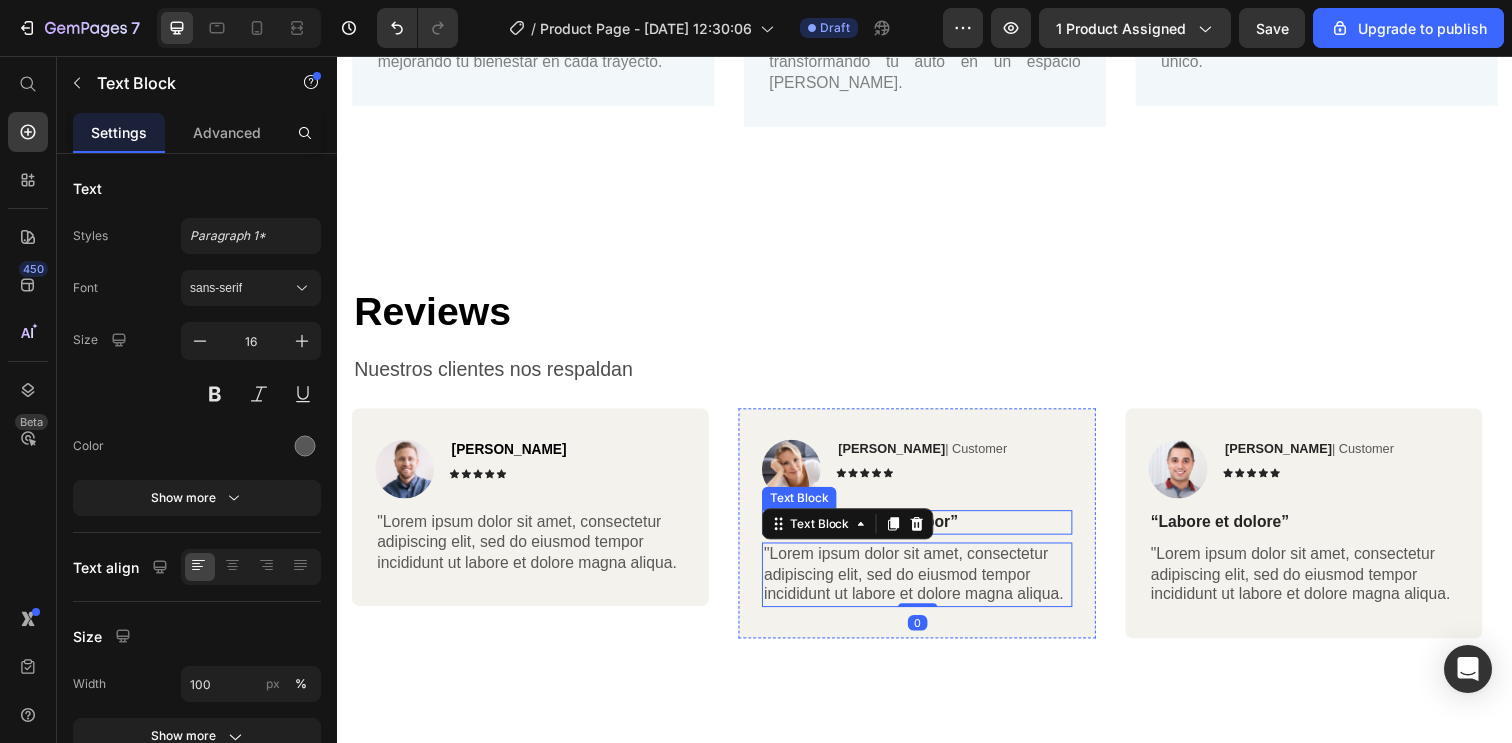 click on "“Sed do eiusmod tempor”" at bounding box center (929, 532) 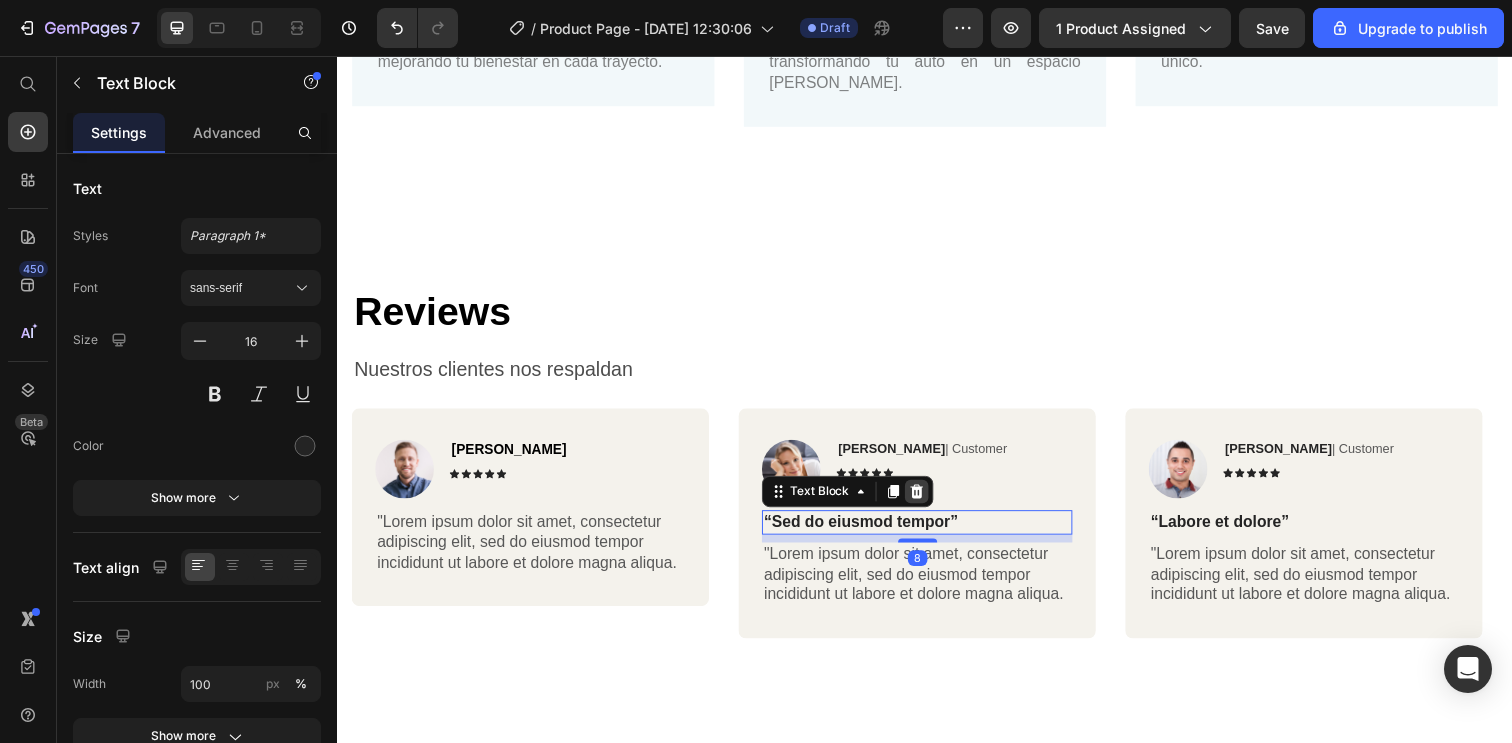 click 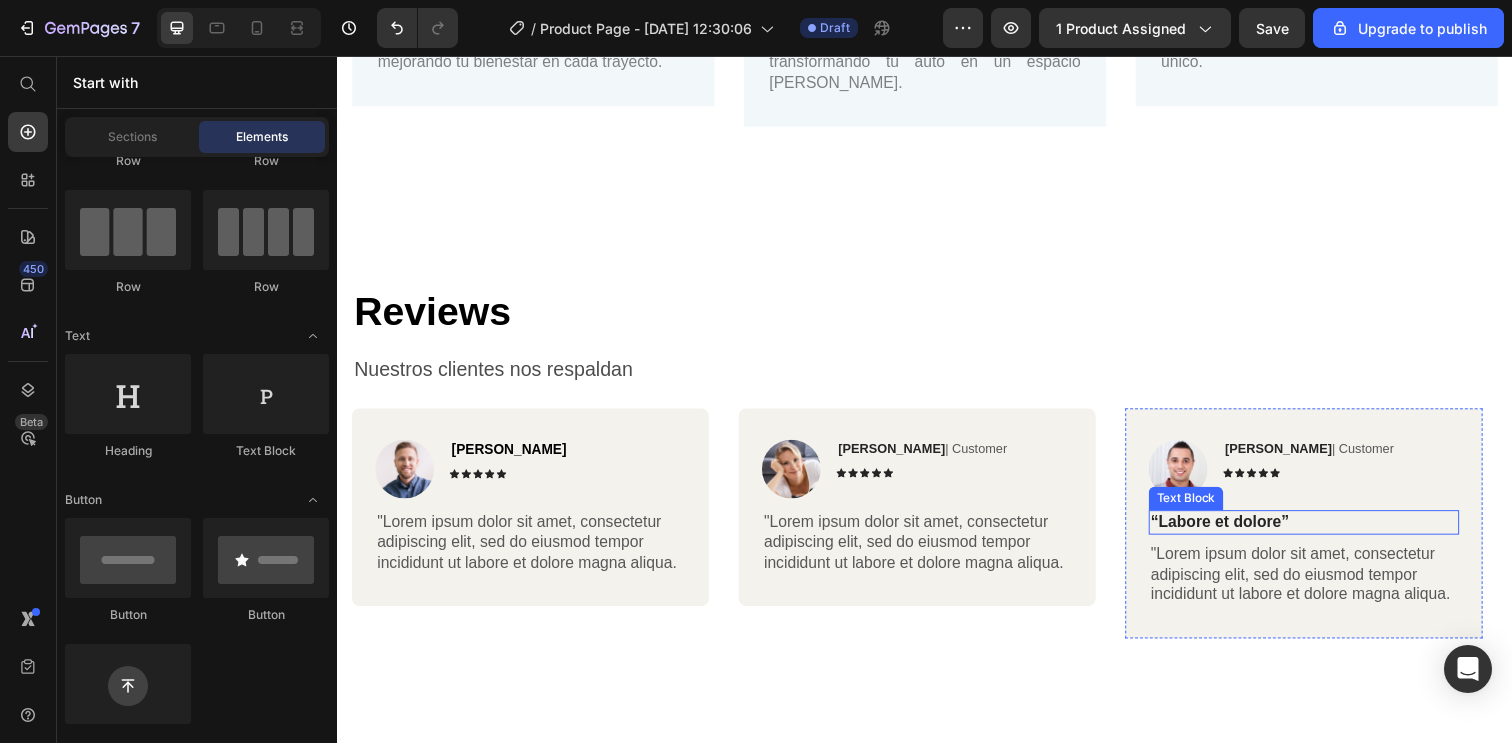click on "“Labore et dolore”" at bounding box center (1324, 532) 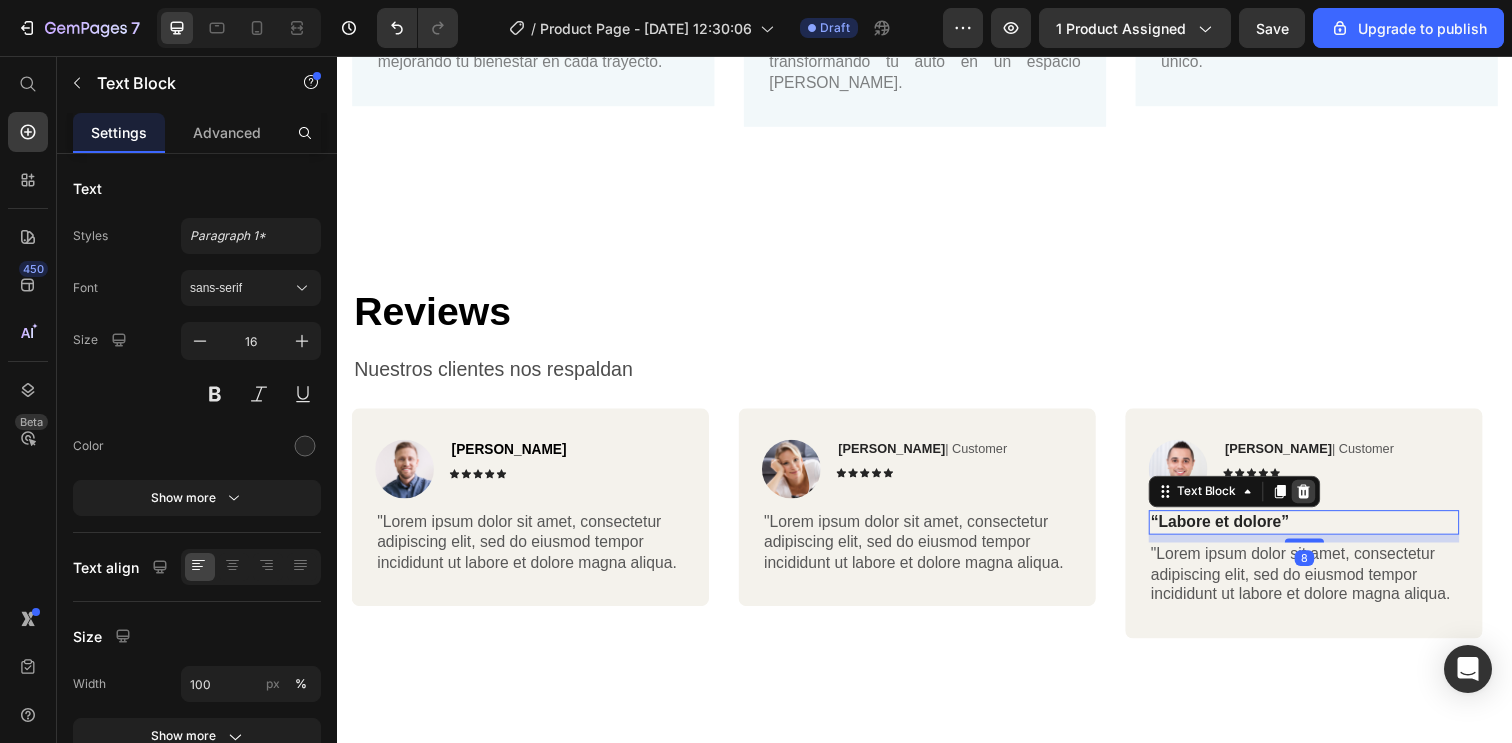 click 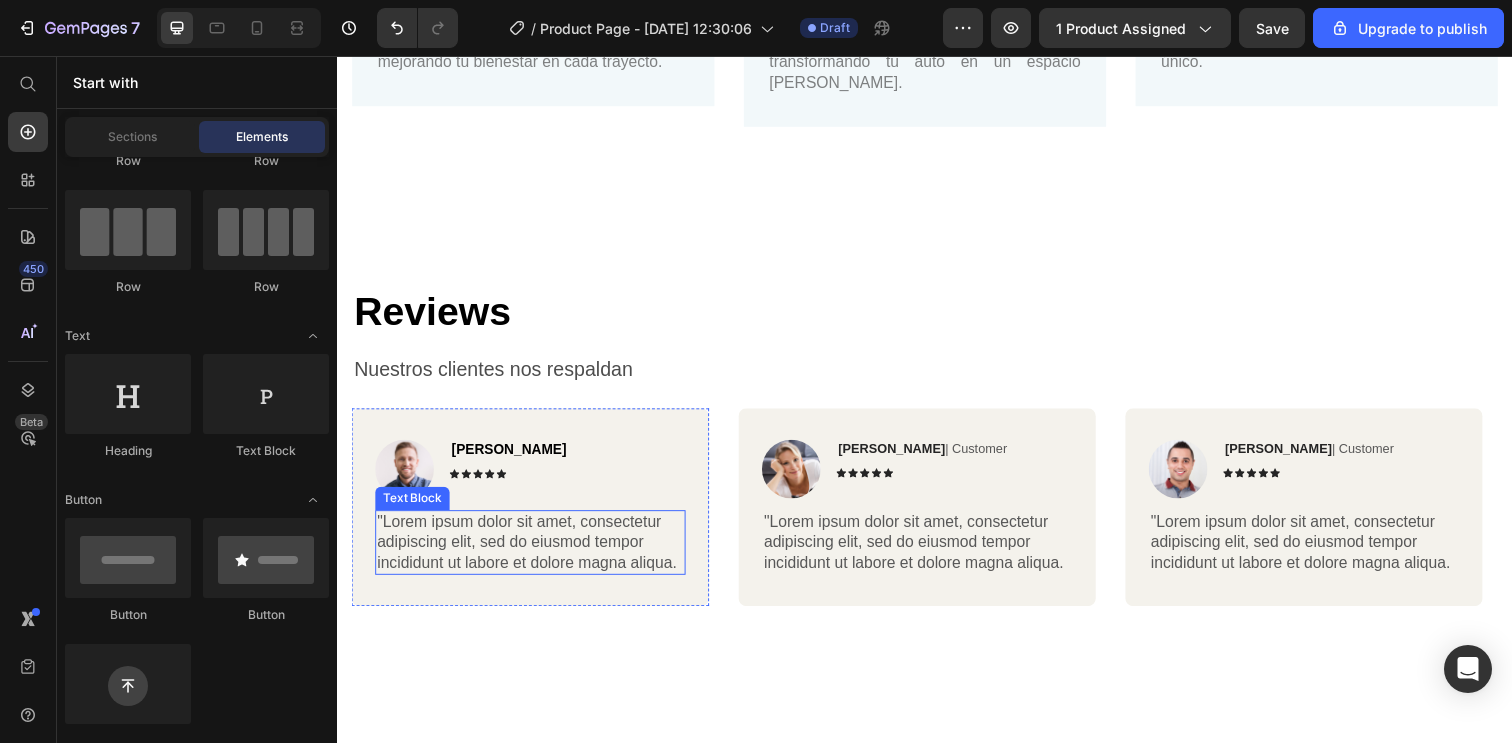 click on ""Lorem ipsum dolor sit amet, consectetur adipiscing elit, sed do eiusmod tempor incididunt ut labore et dolore magna aliqua." at bounding box center (534, 553) 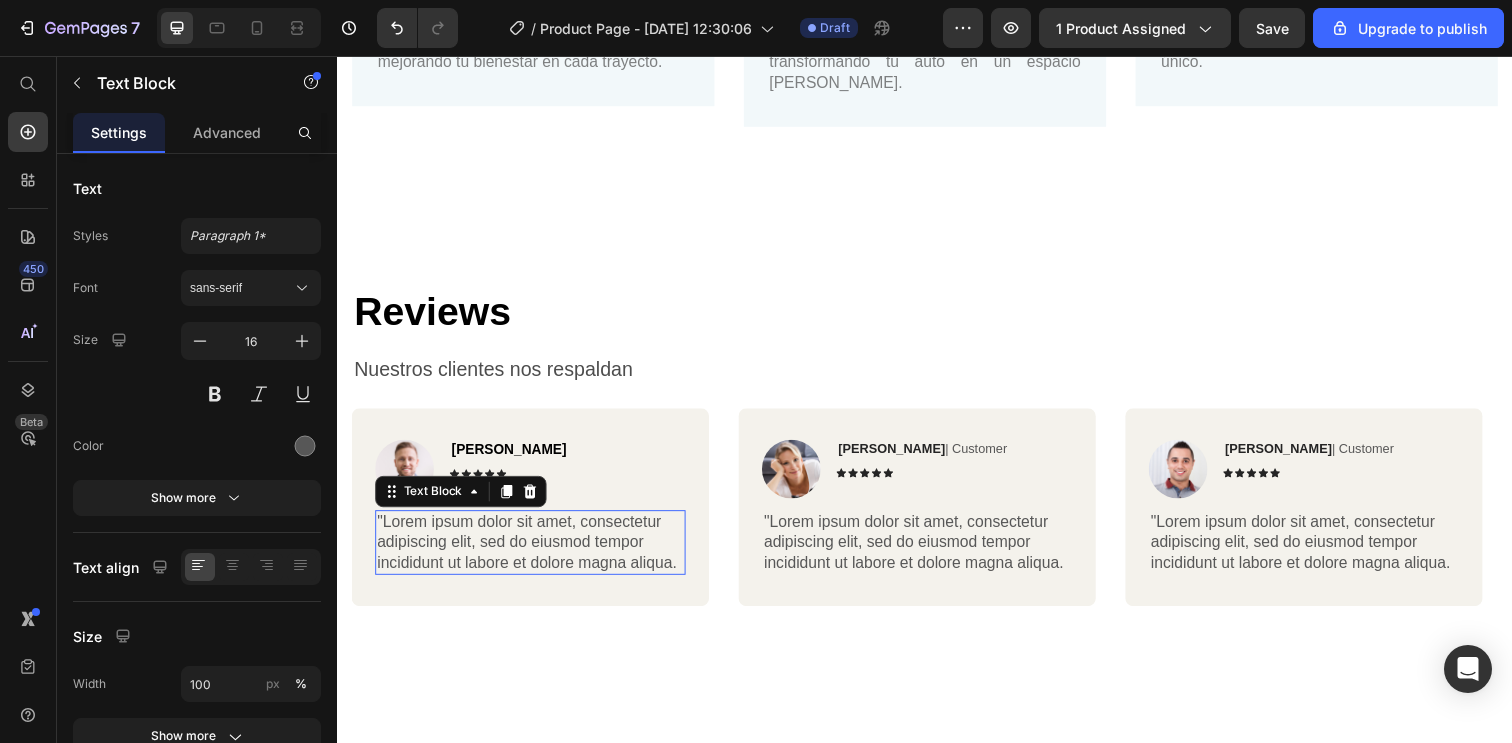 click on ""Lorem ipsum dolor sit amet, consectetur adipiscing elit, sed do eiusmod tempor incididunt ut labore et dolore magna aliqua." at bounding box center (534, 553) 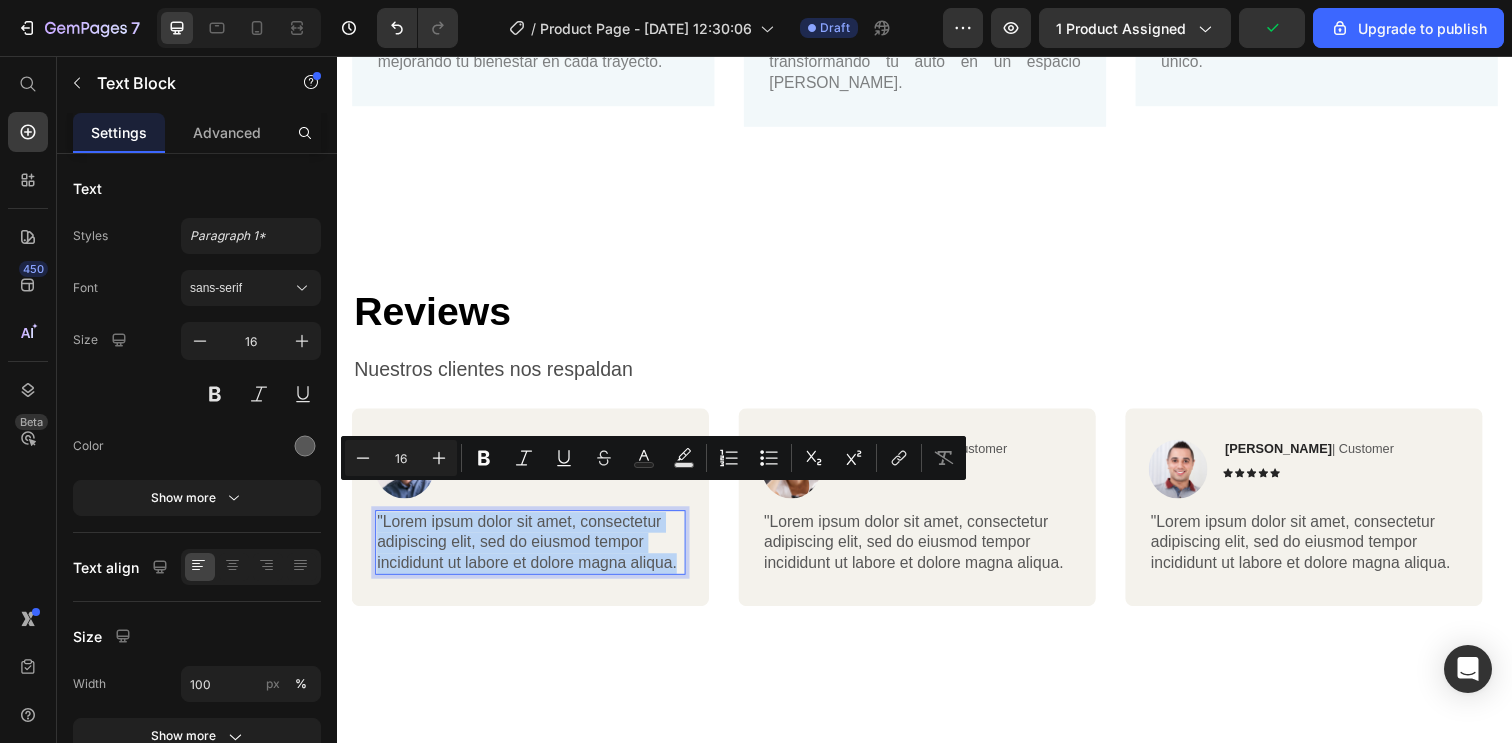 drag, startPoint x: 685, startPoint y: 547, endPoint x: 378, endPoint y: 507, distance: 309.5949 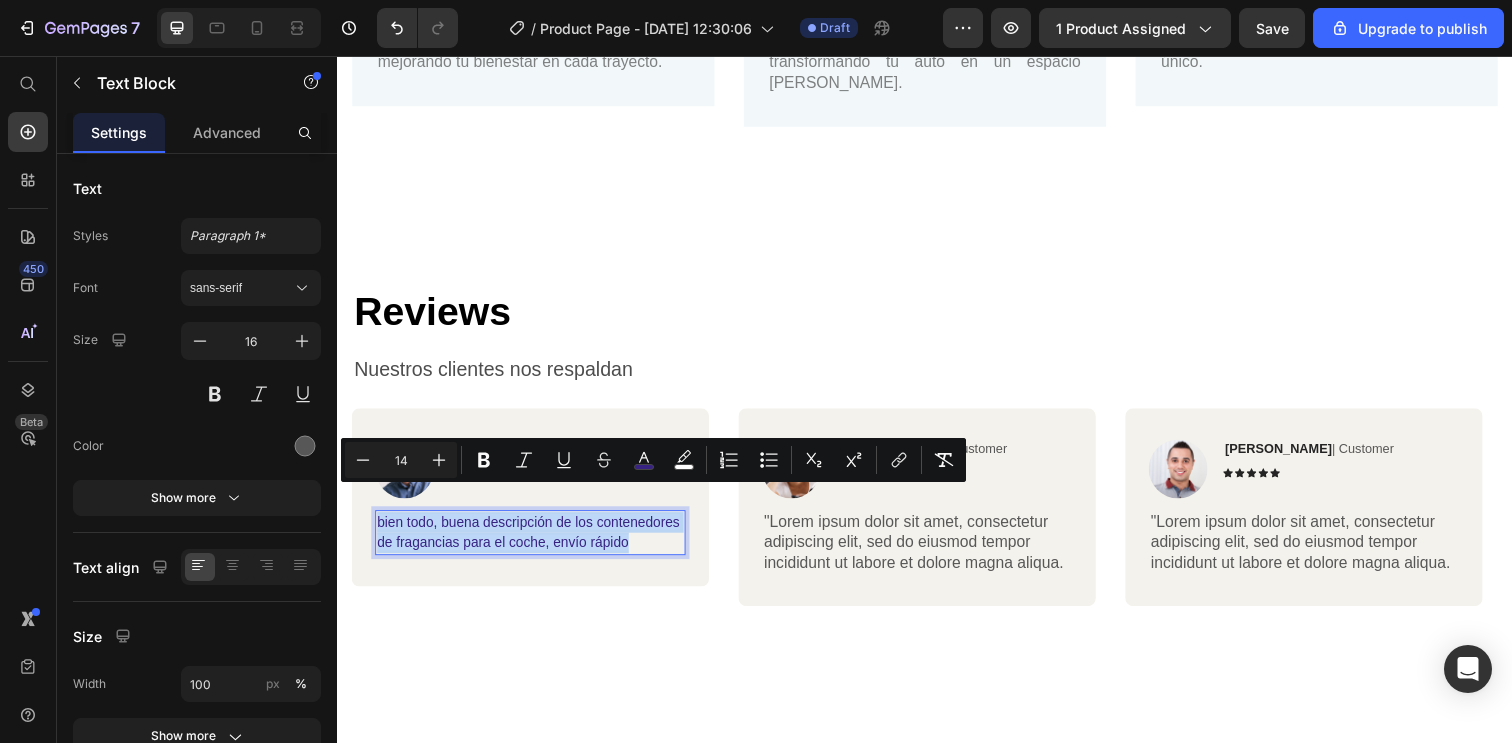drag, startPoint x: 656, startPoint y: 528, endPoint x: 332, endPoint y: 502, distance: 325.04153 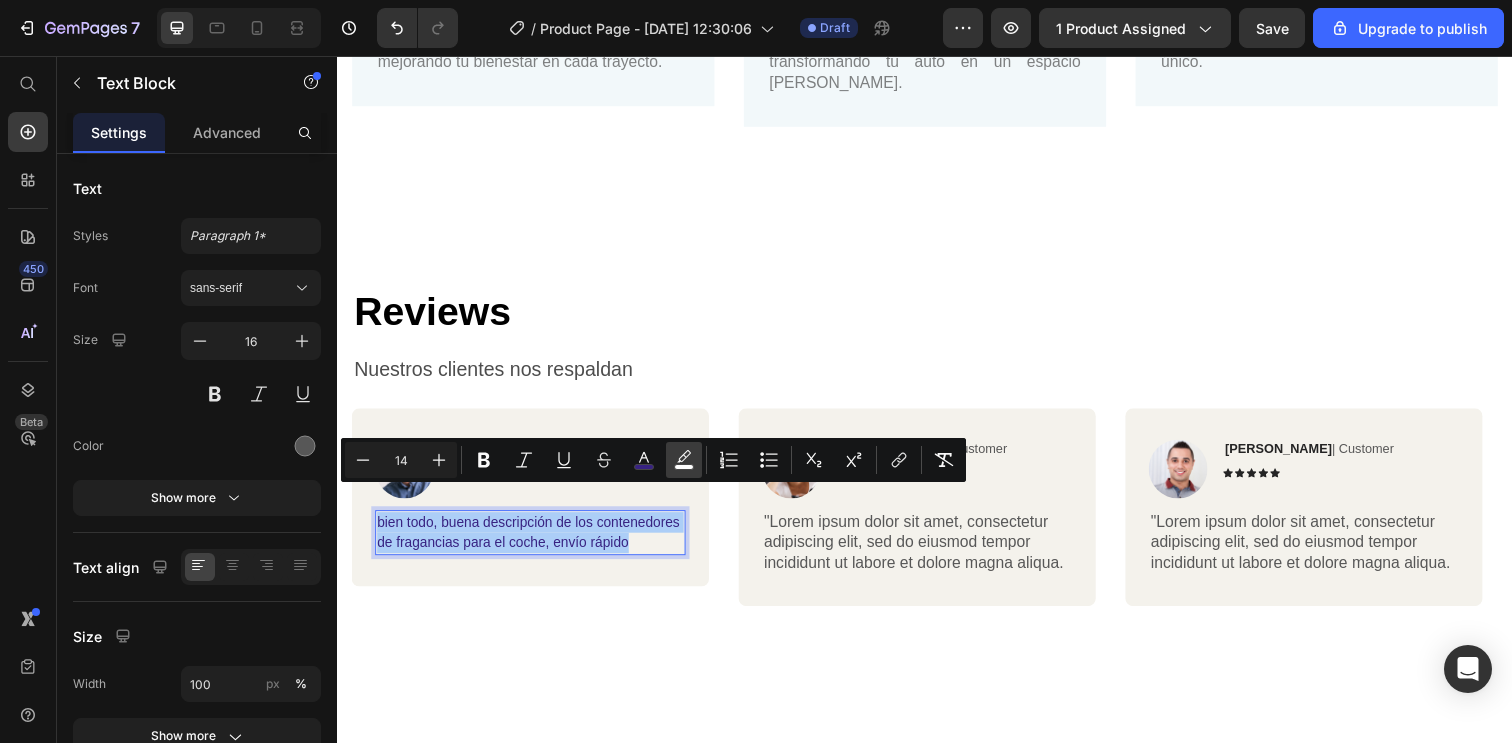 click 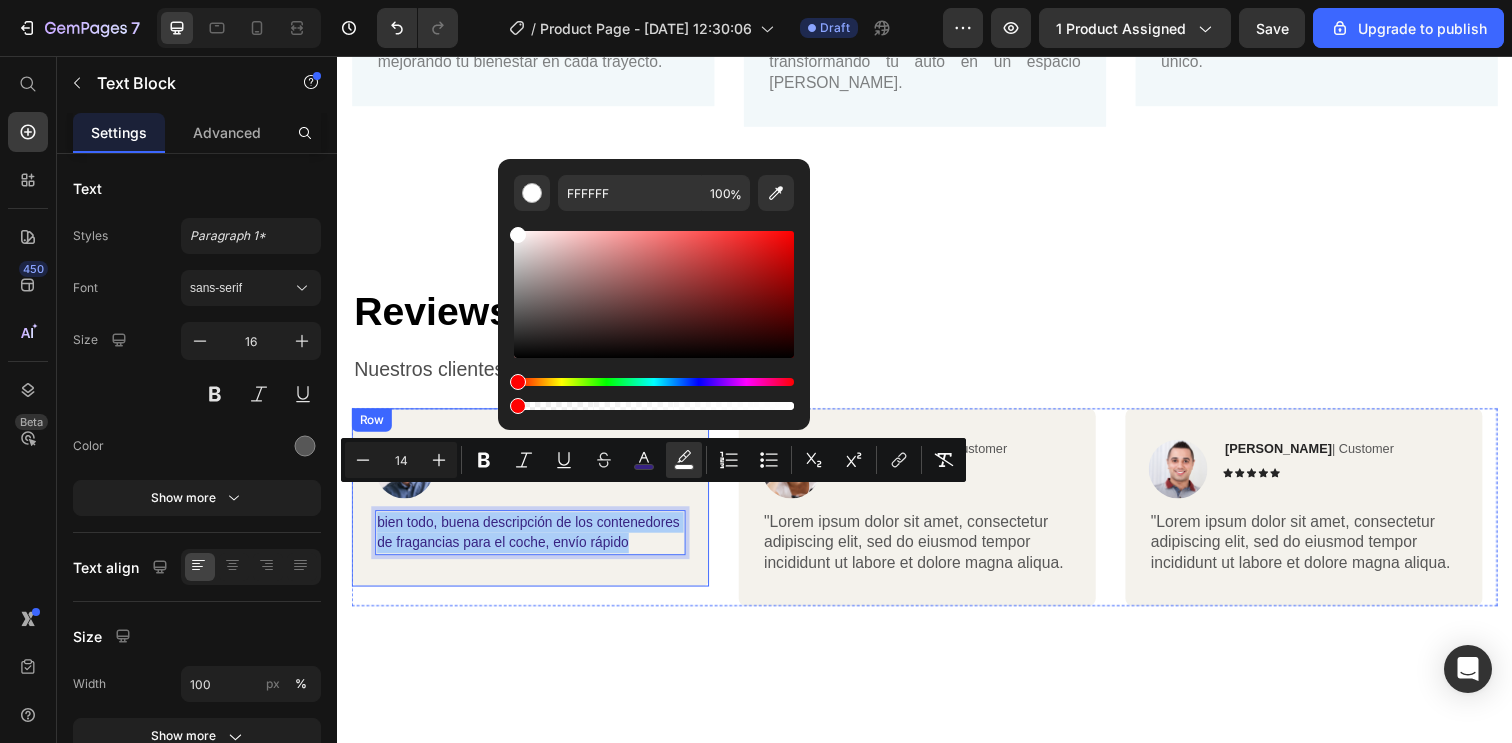 drag, startPoint x: 946, startPoint y: 459, endPoint x: 491, endPoint y: 426, distance: 456.19513 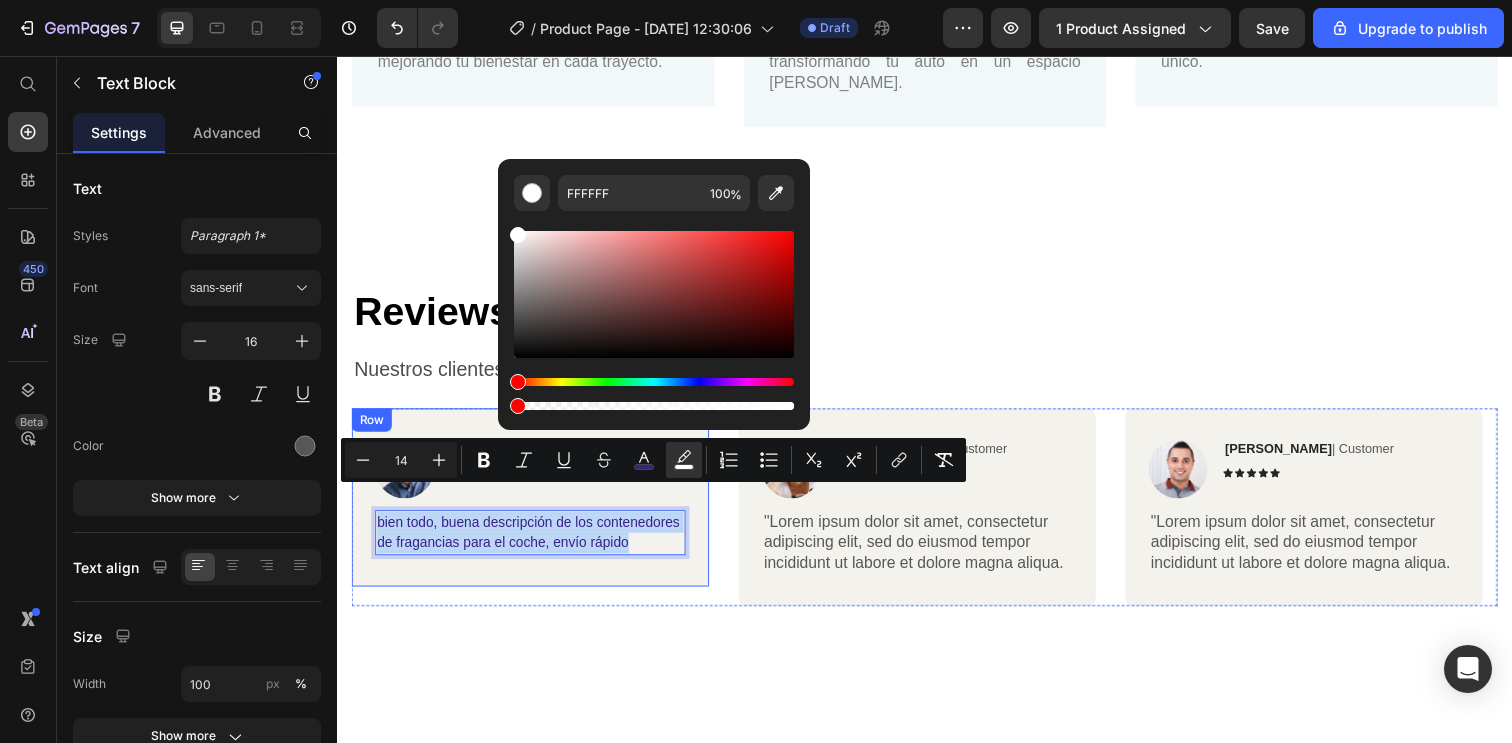 type on "0" 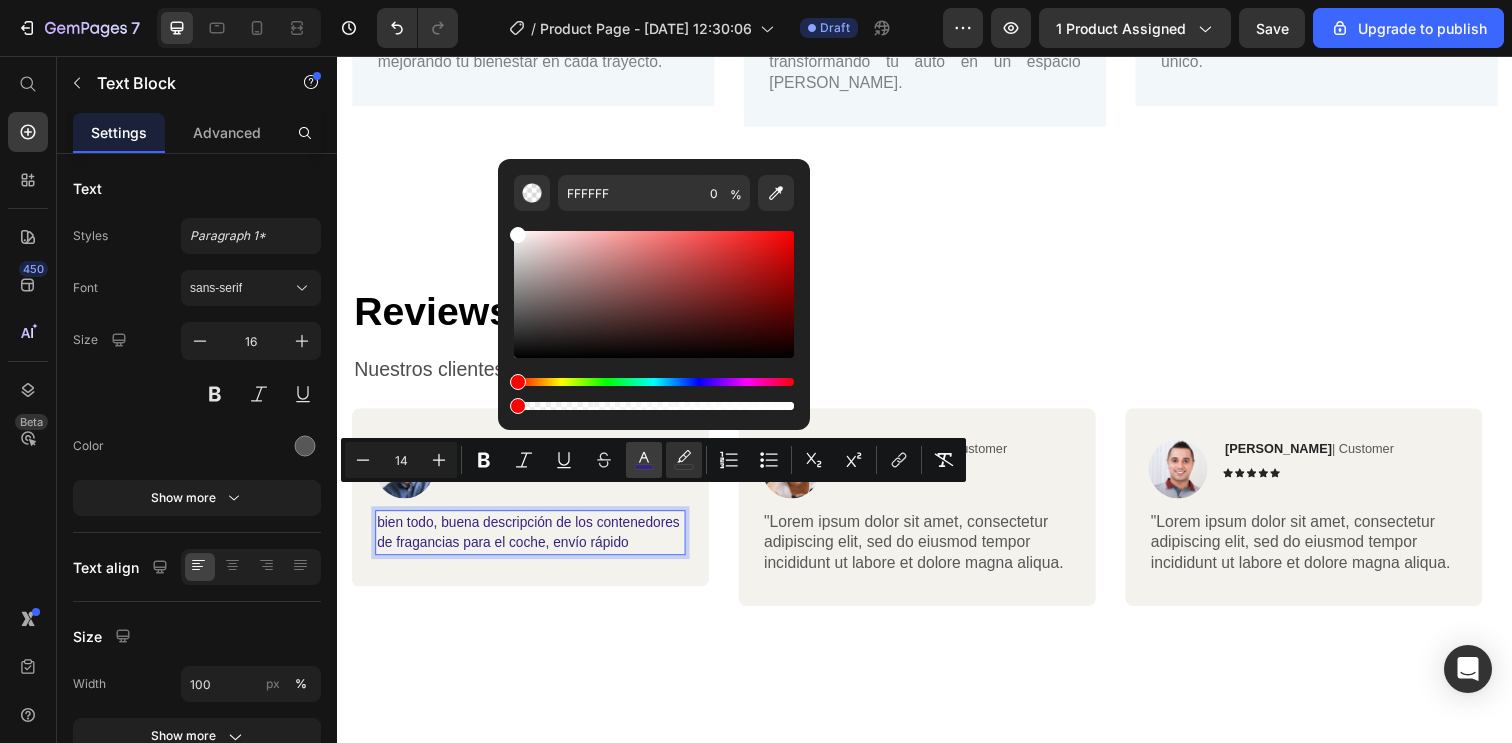 click 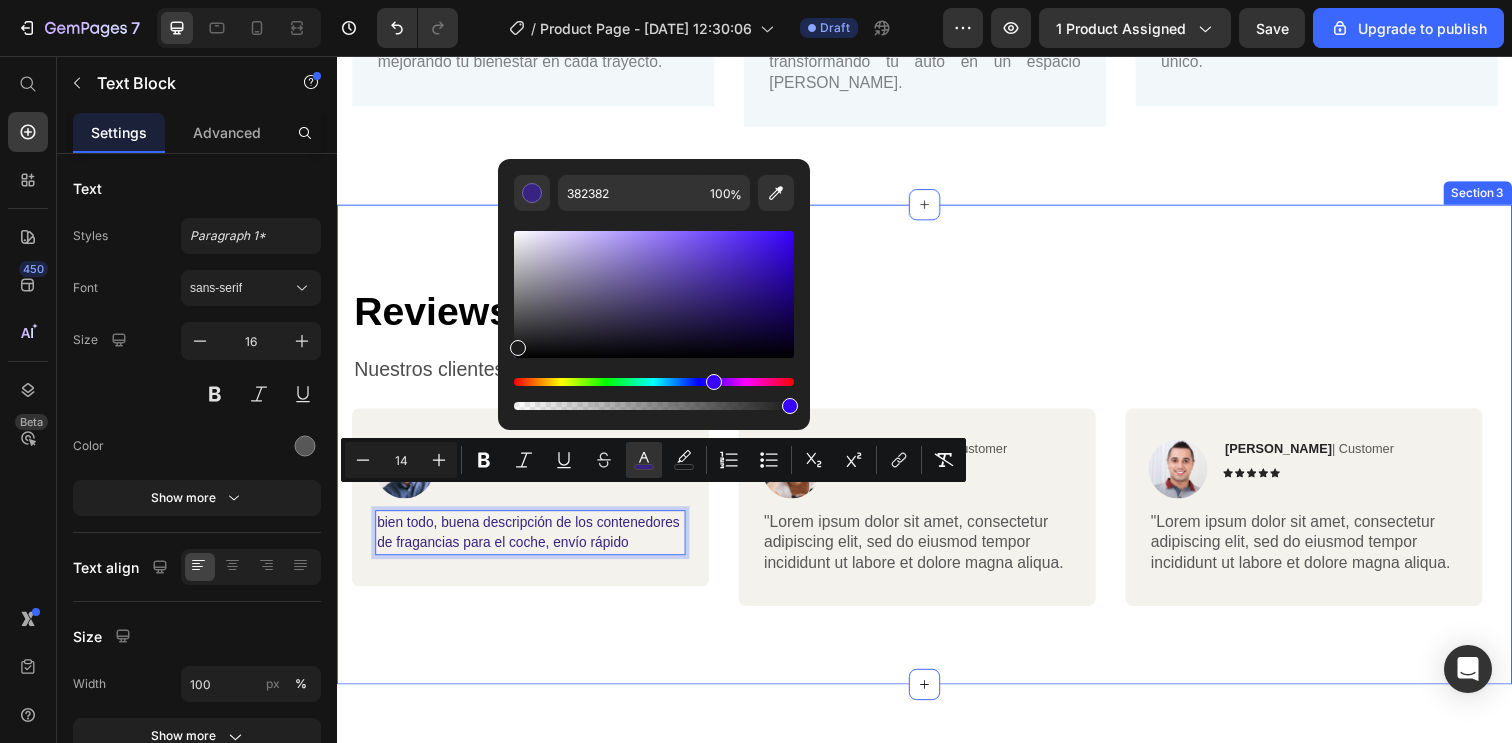 drag, startPoint x: 851, startPoint y: 400, endPoint x: 430, endPoint y: 388, distance: 421.171 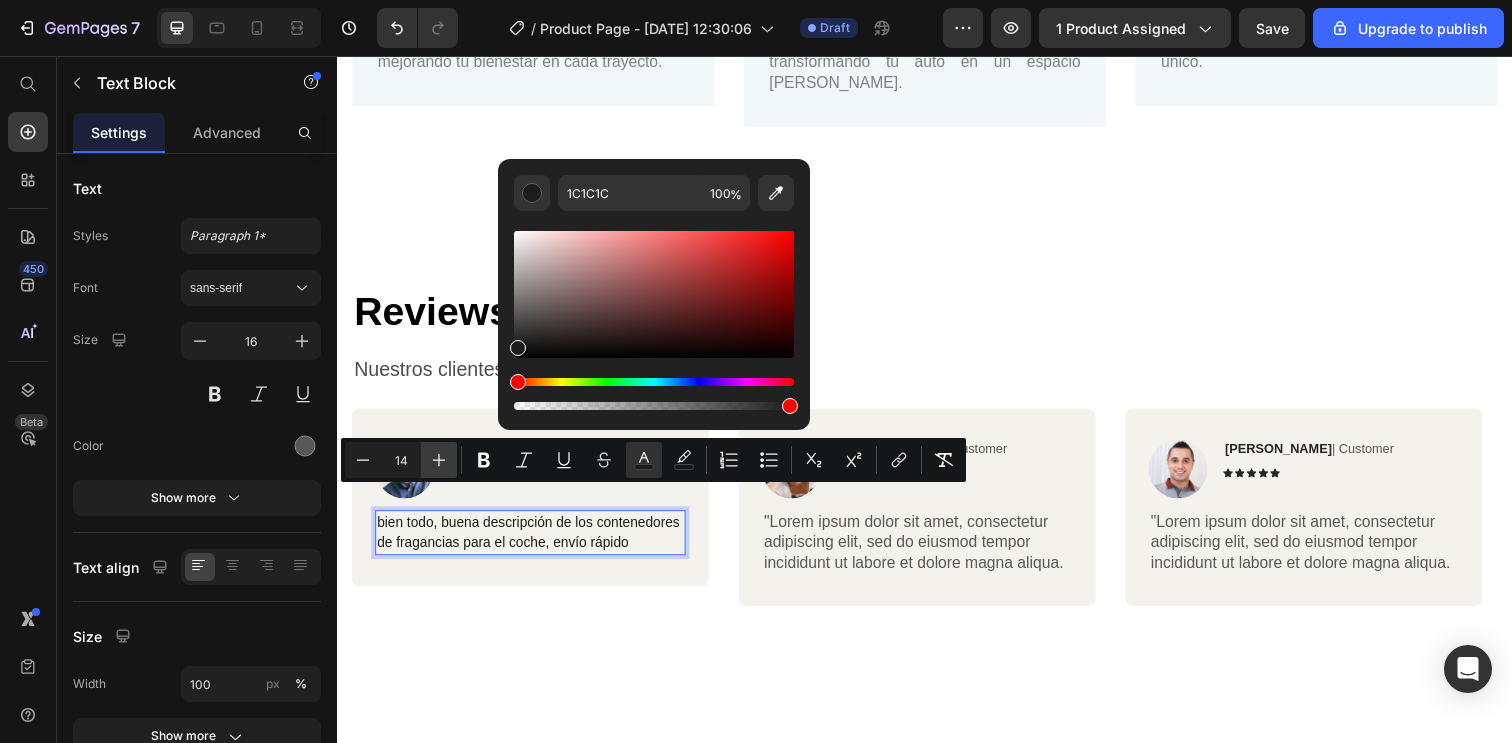 click 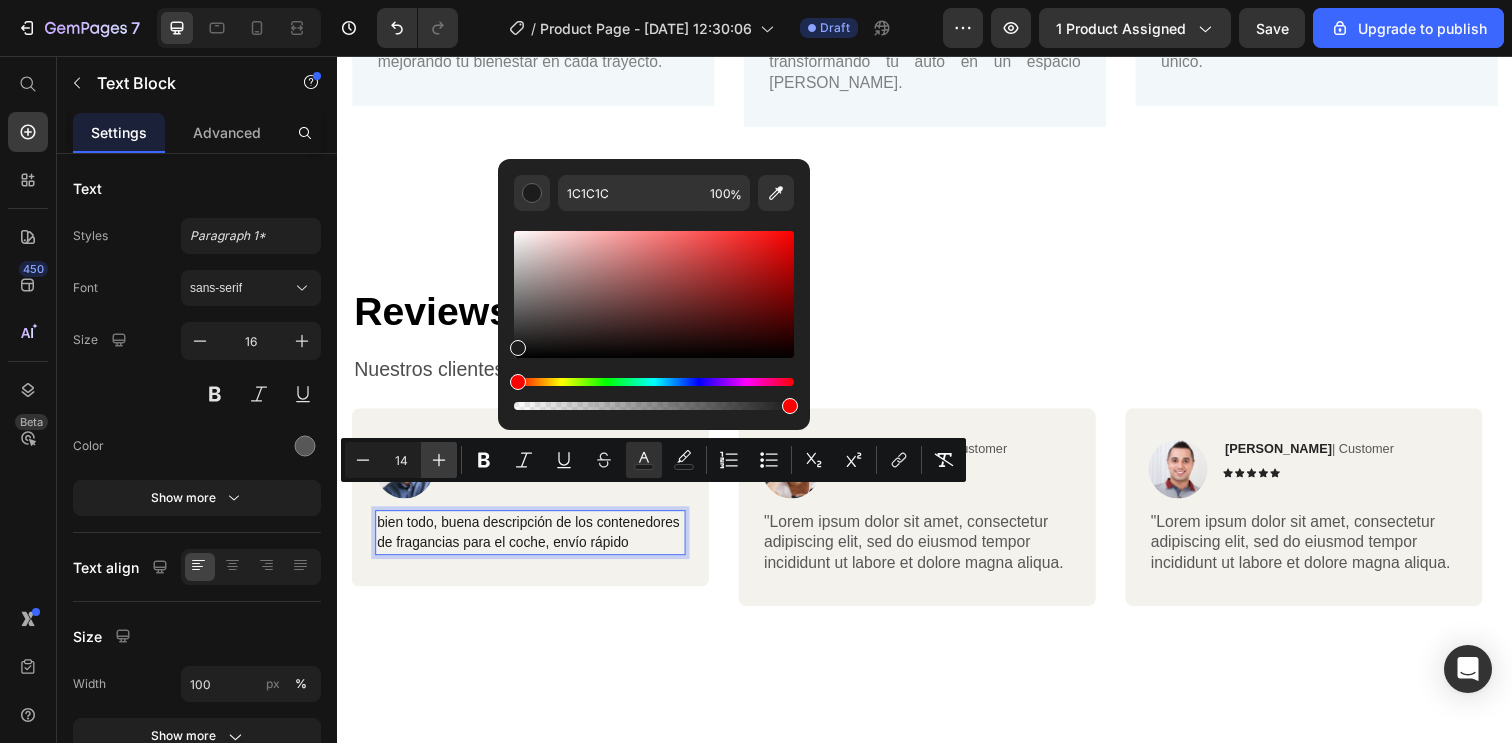 type on "15" 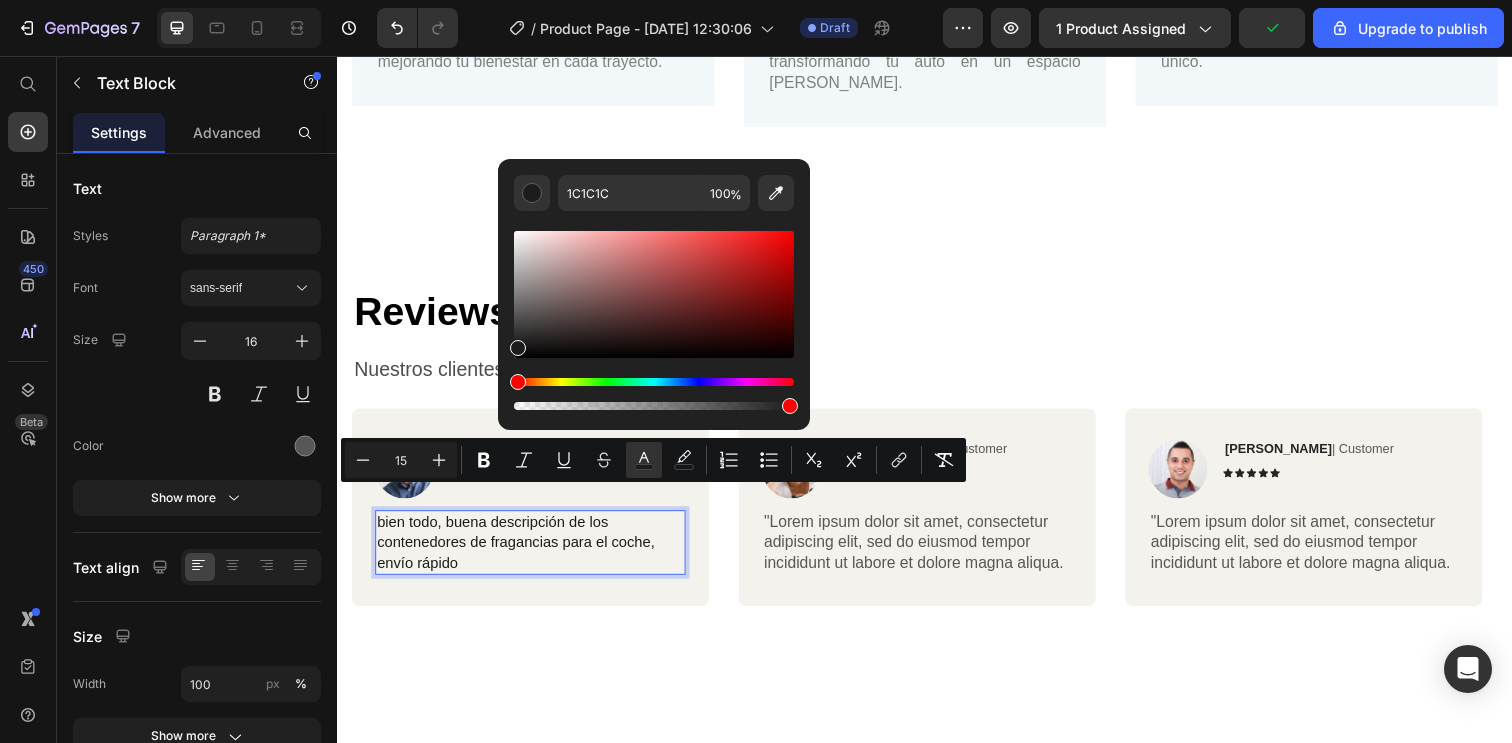 drag, startPoint x: 479, startPoint y: 538, endPoint x: 410, endPoint y: 508, distance: 75.23962 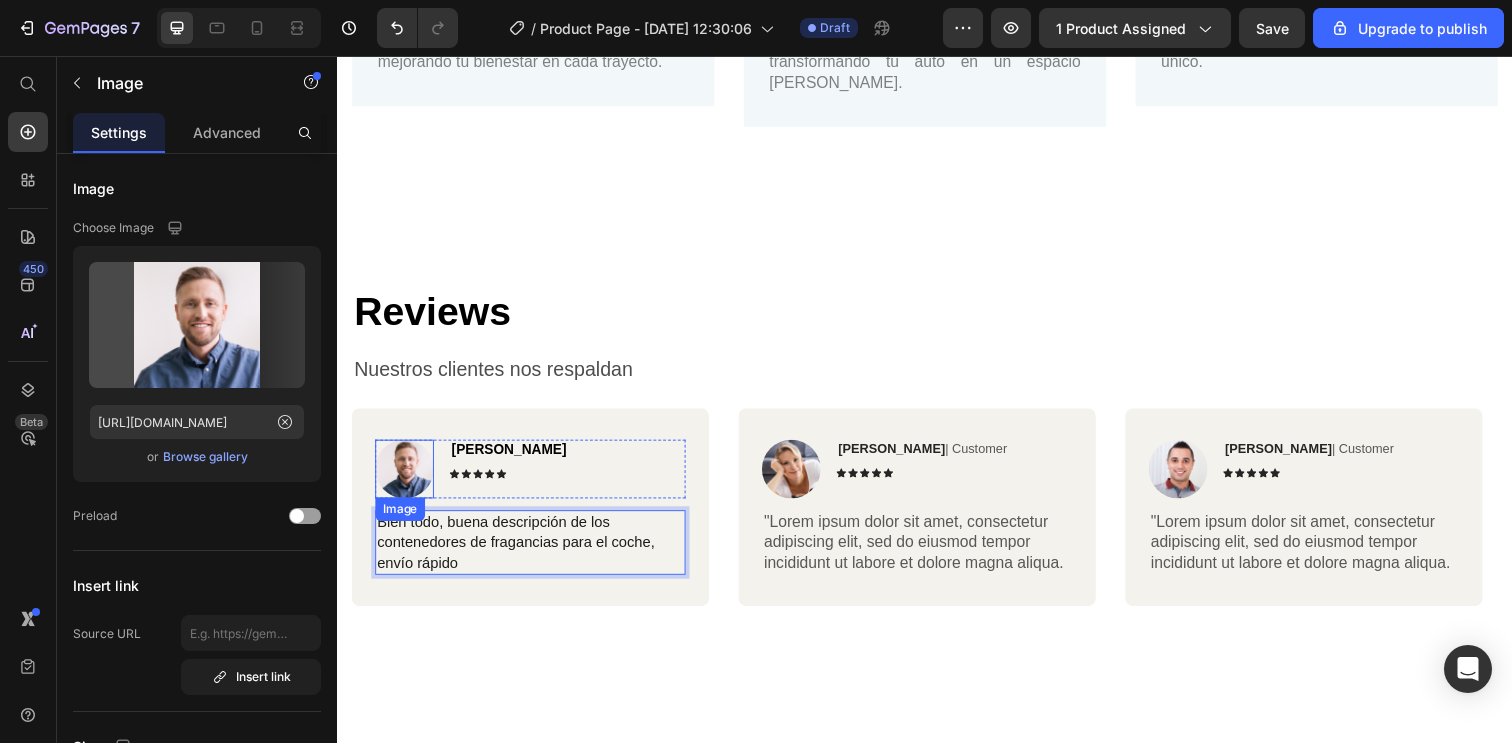 click at bounding box center (406, 478) 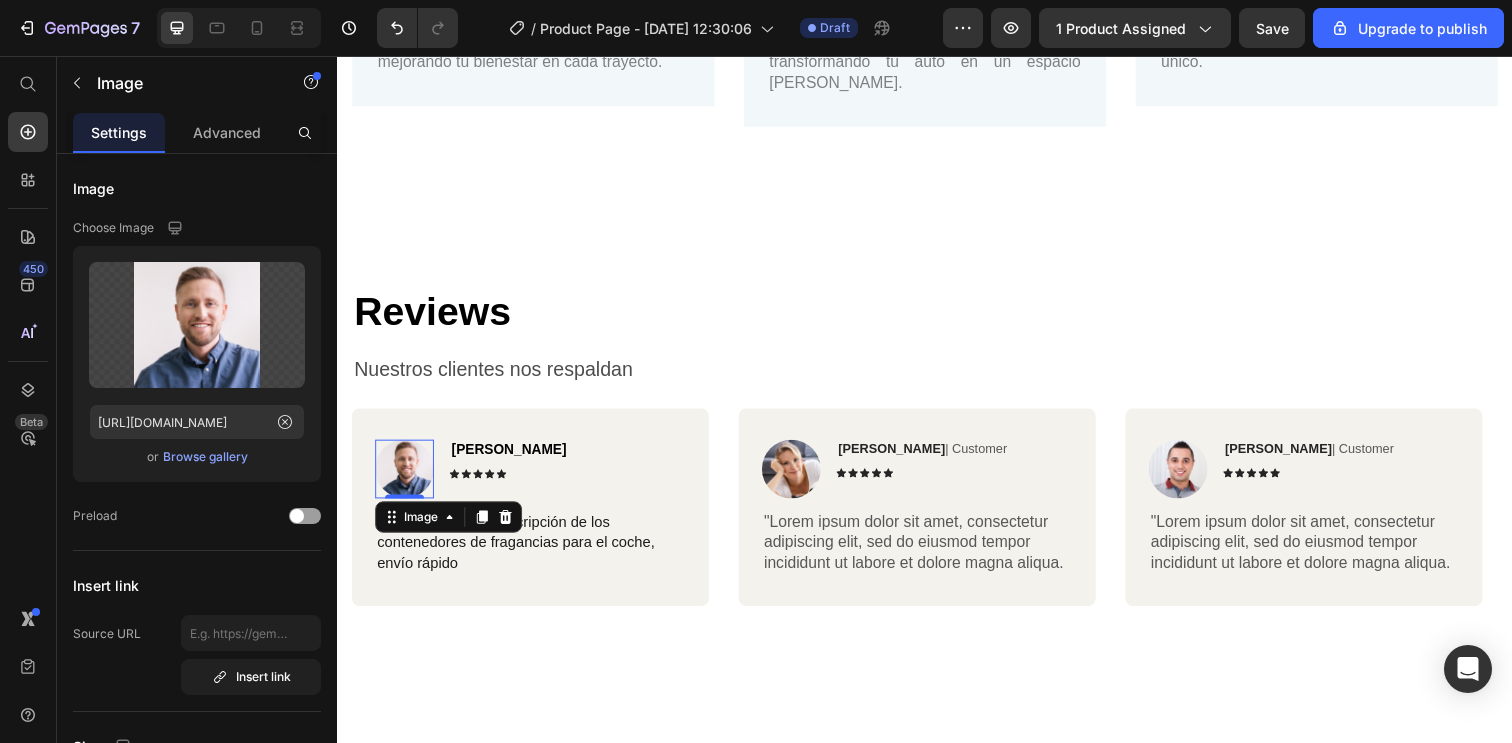 click 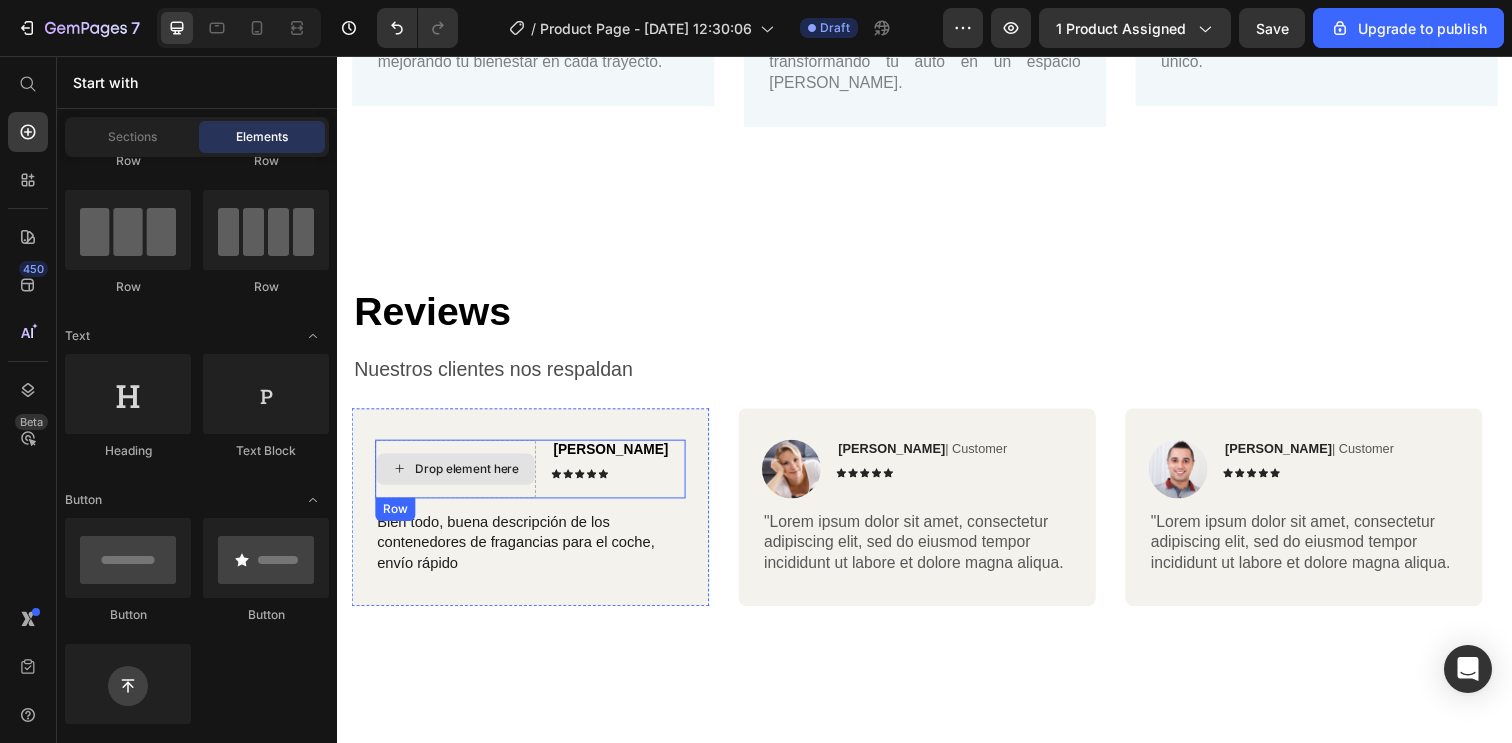 click on "Drop element here" at bounding box center (470, 478) 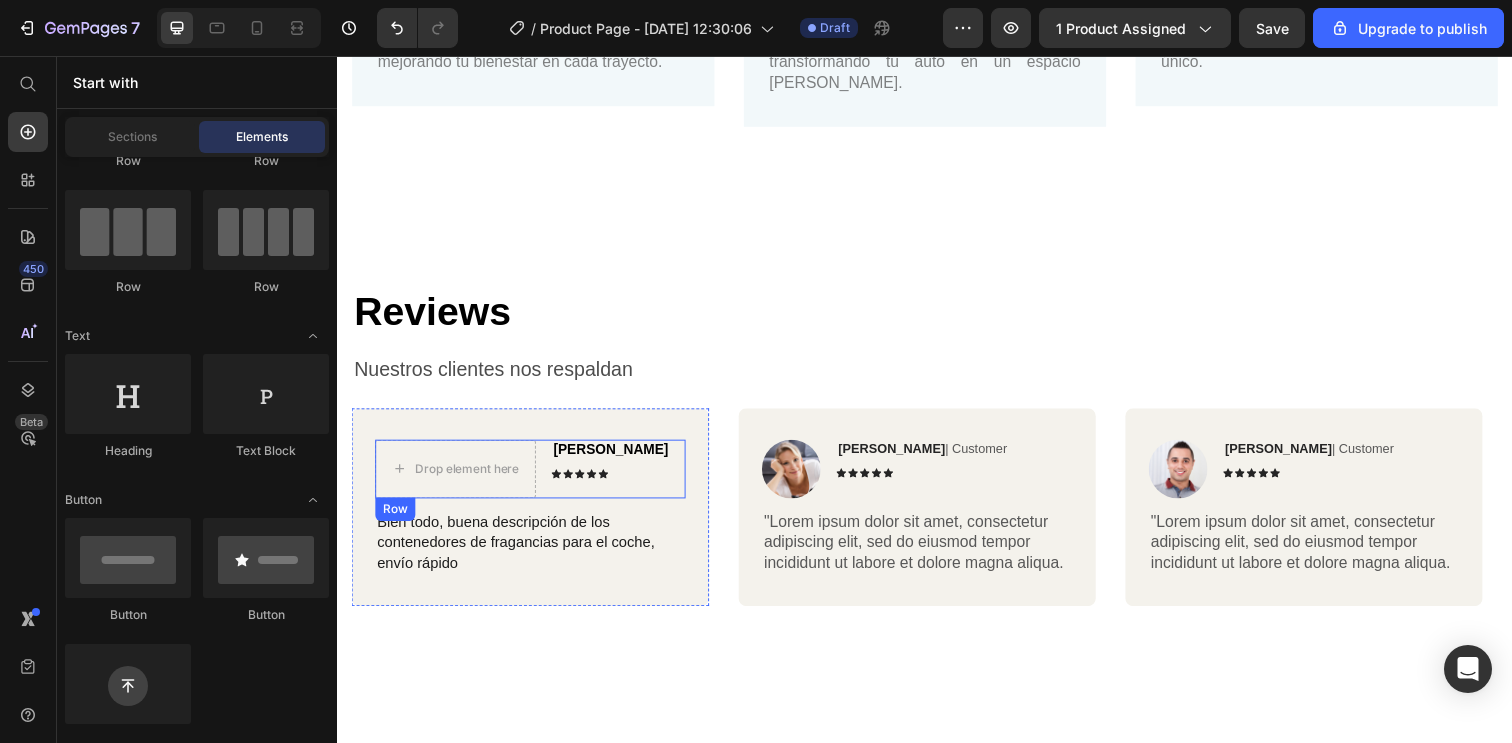 click on "Drop element here Molina Alejandro   Text Block Icon Icon Icon Icon Icon Icon List Row Bien todo, buena descripción de los contenedores de fragancias para el coche, envío rápido Text Block" at bounding box center [534, 517] 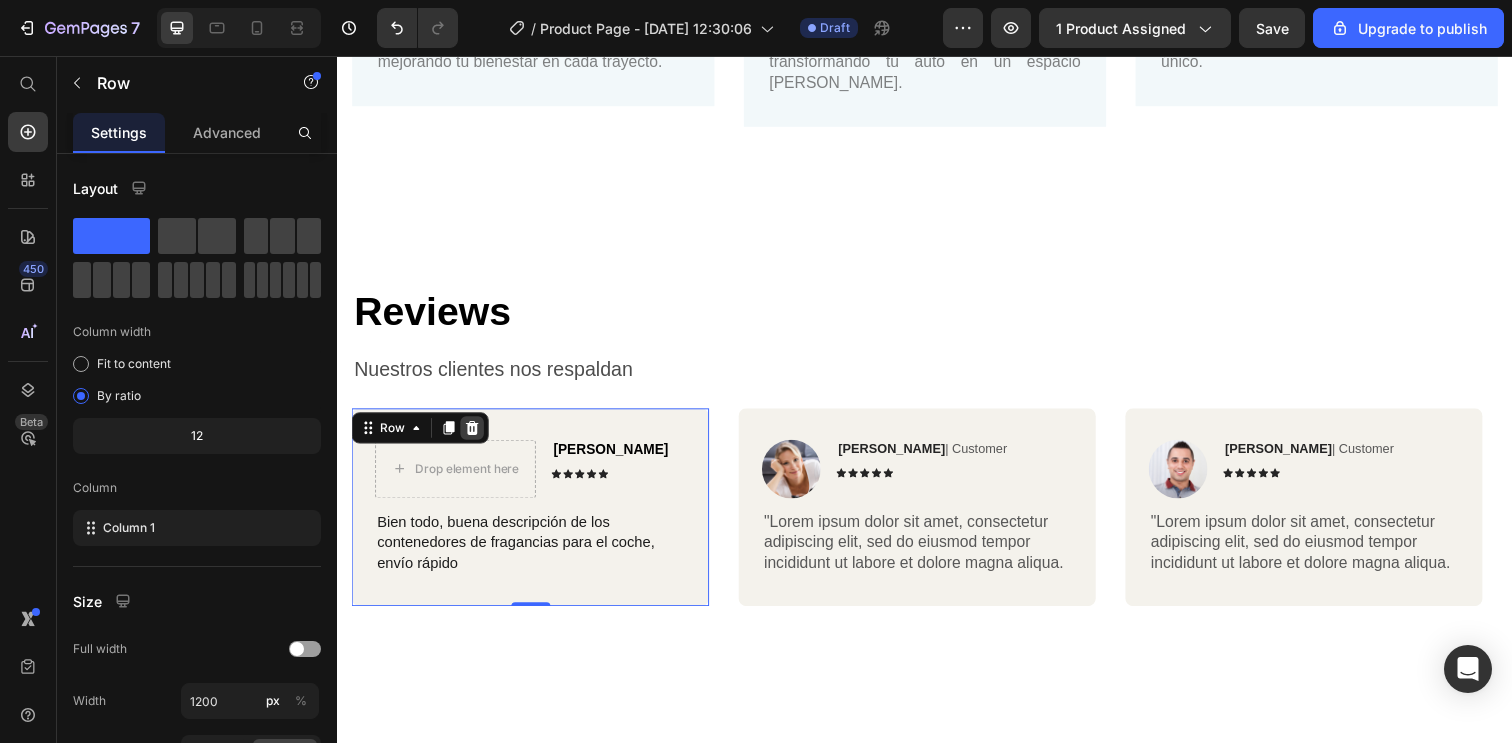 click 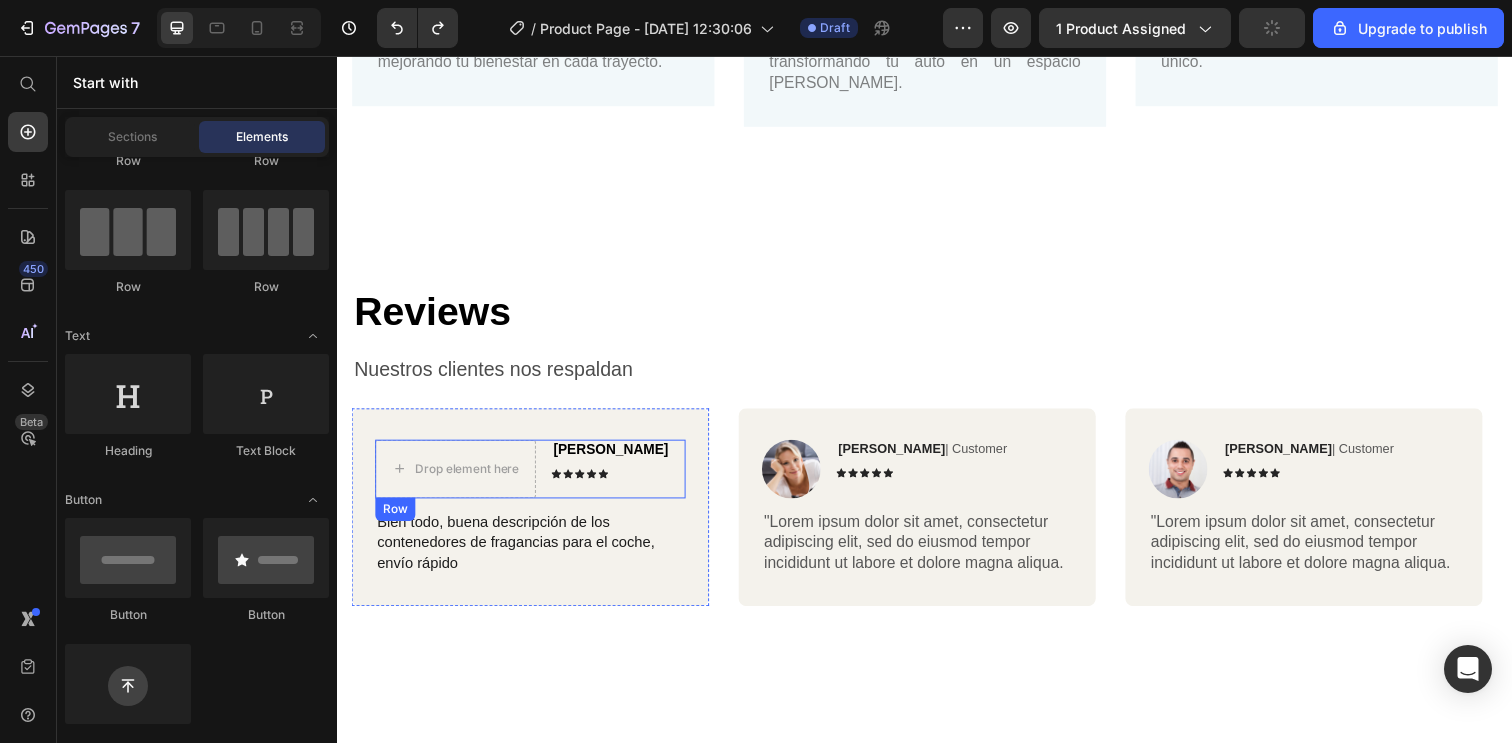 click on "Molina Alejandro   Text Block Icon Icon Icon Icon Icon Icon List" at bounding box center (618, 478) 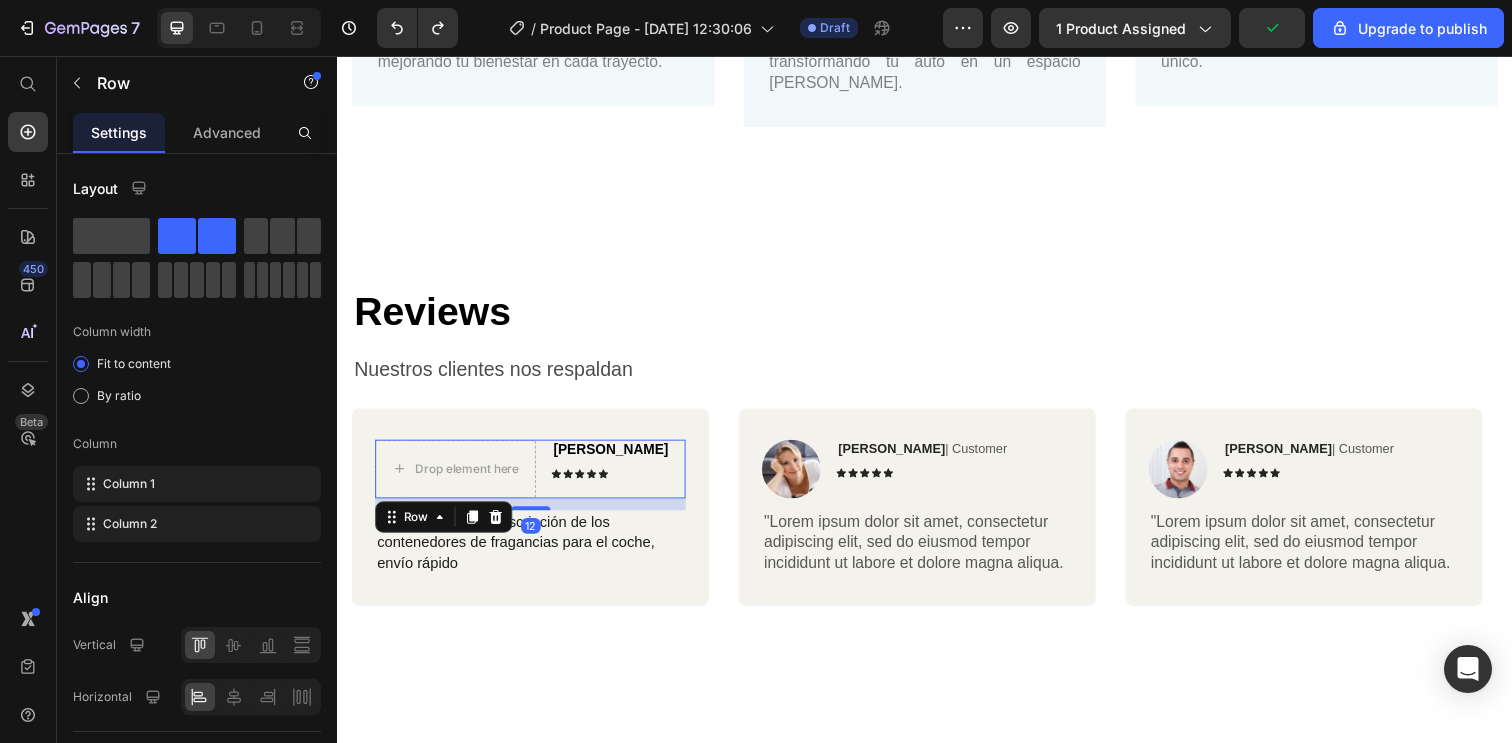 click on "Drop element here Molina Alejandro   Text Block Icon Icon Icon Icon Icon Icon List Row   12" at bounding box center (534, 478) 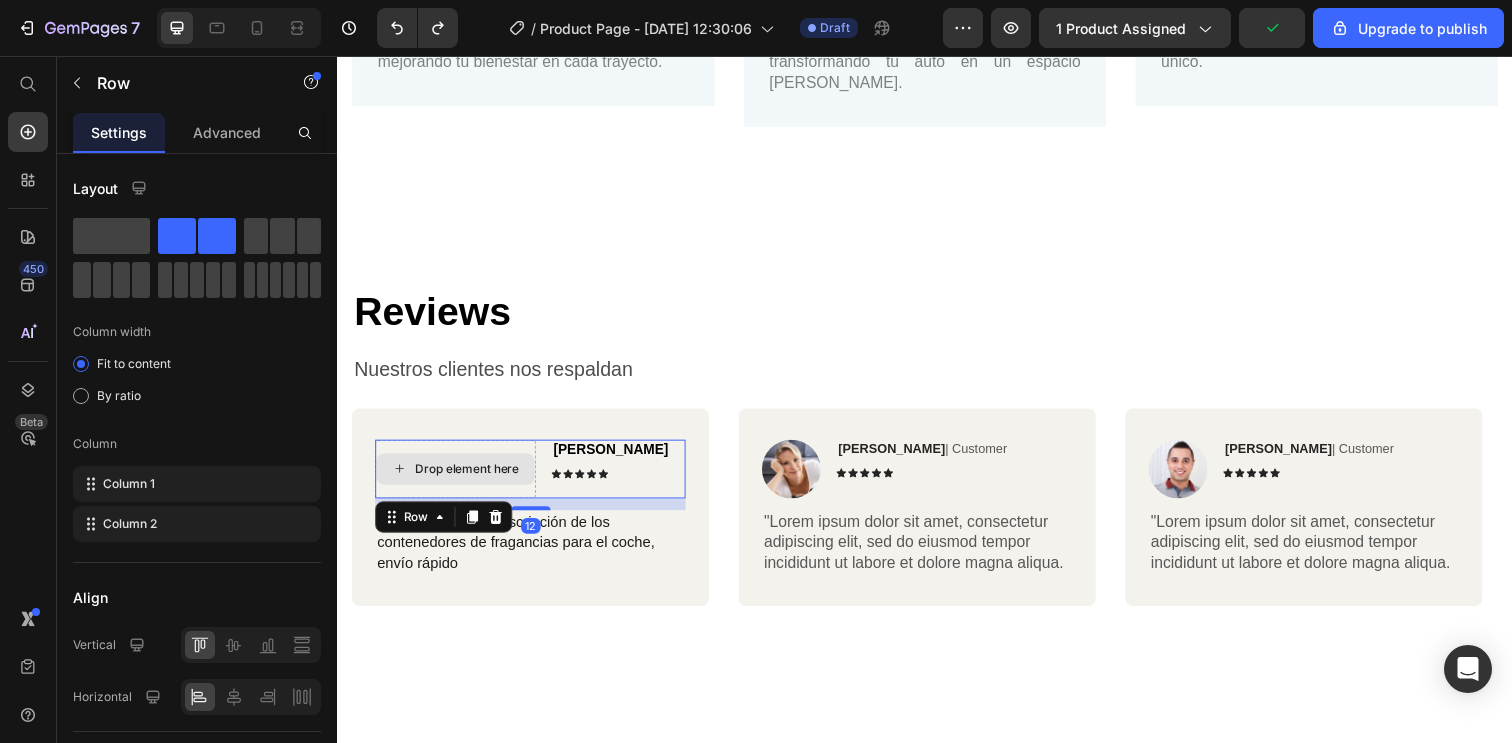 click on "Drop element here" at bounding box center (458, 478) 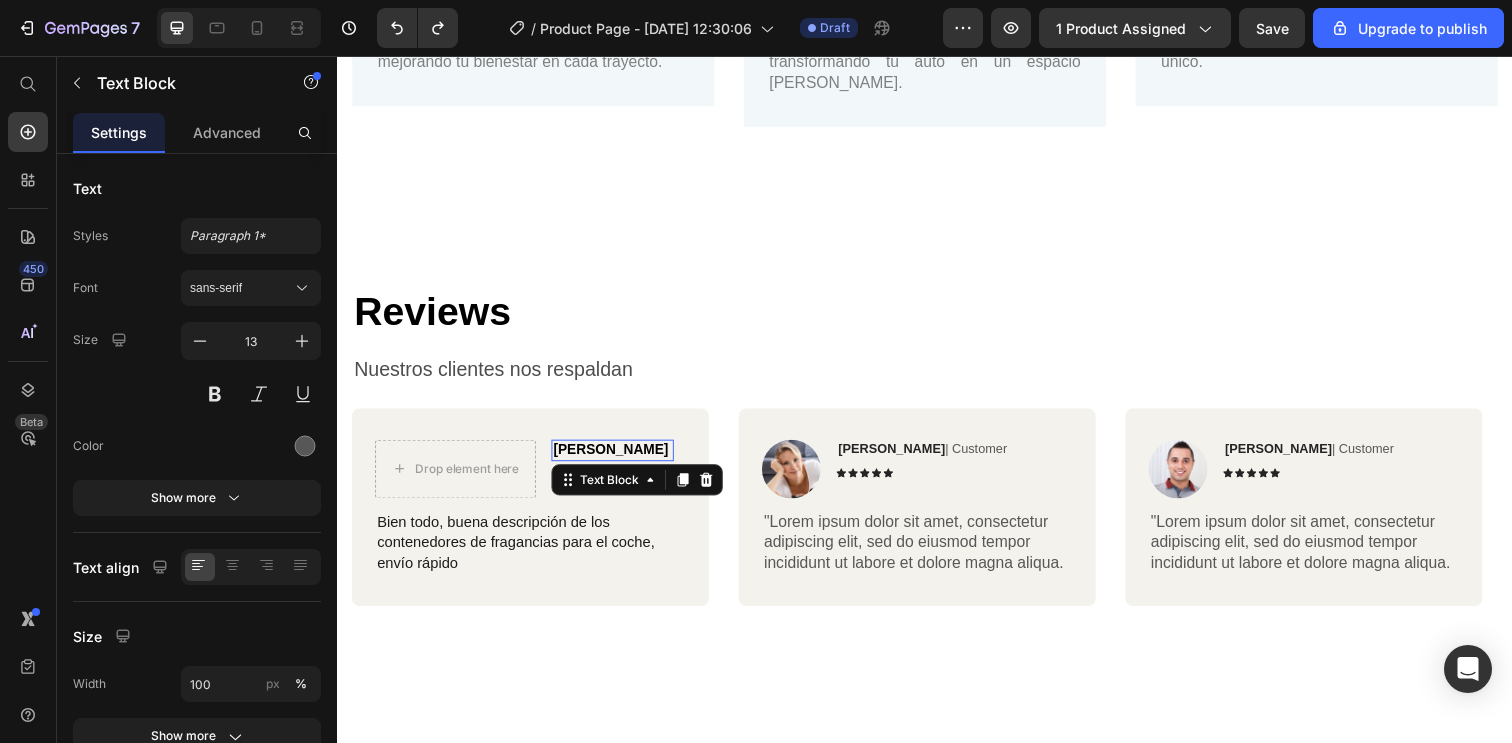 click on "[PERSON_NAME]" at bounding box center [616, 458] 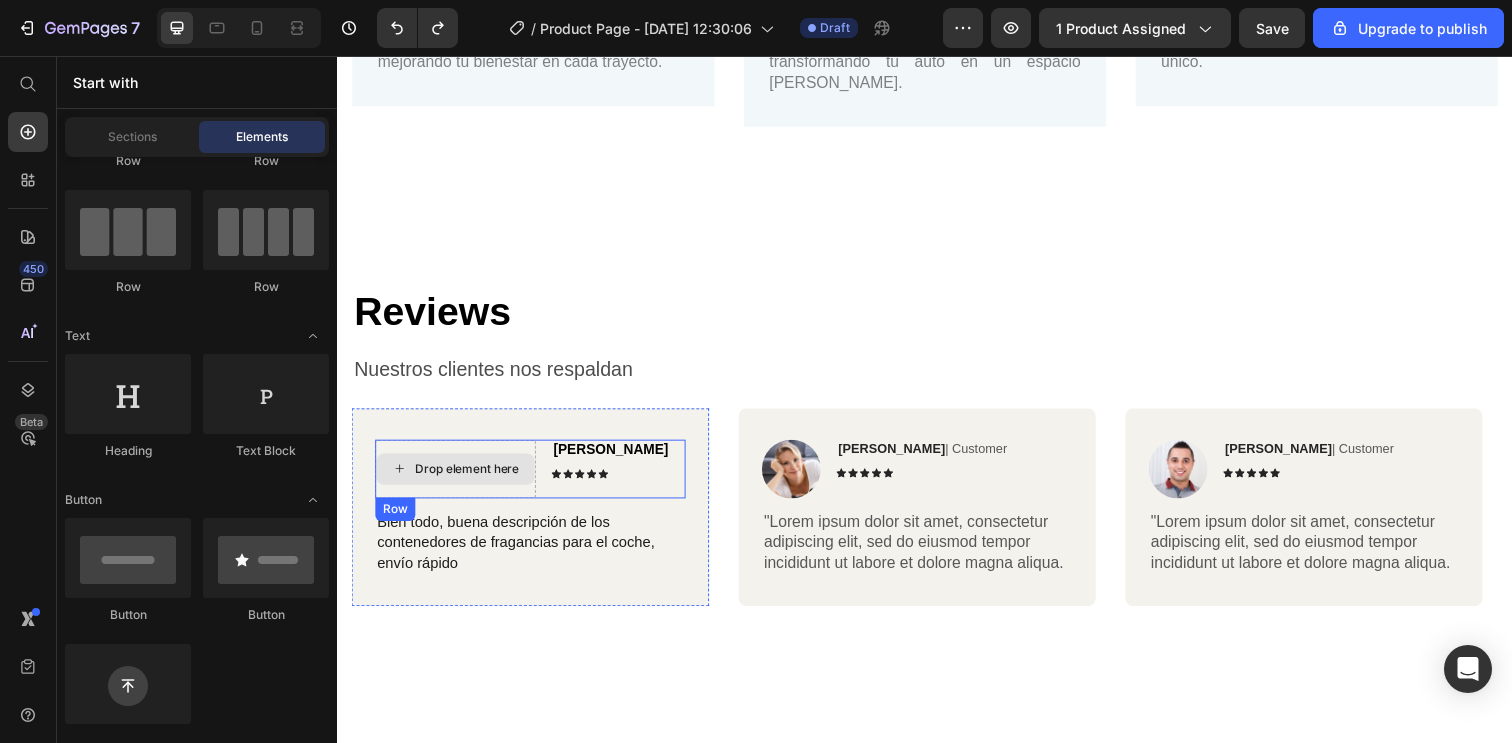 click on "Drop element here" at bounding box center [458, 478] 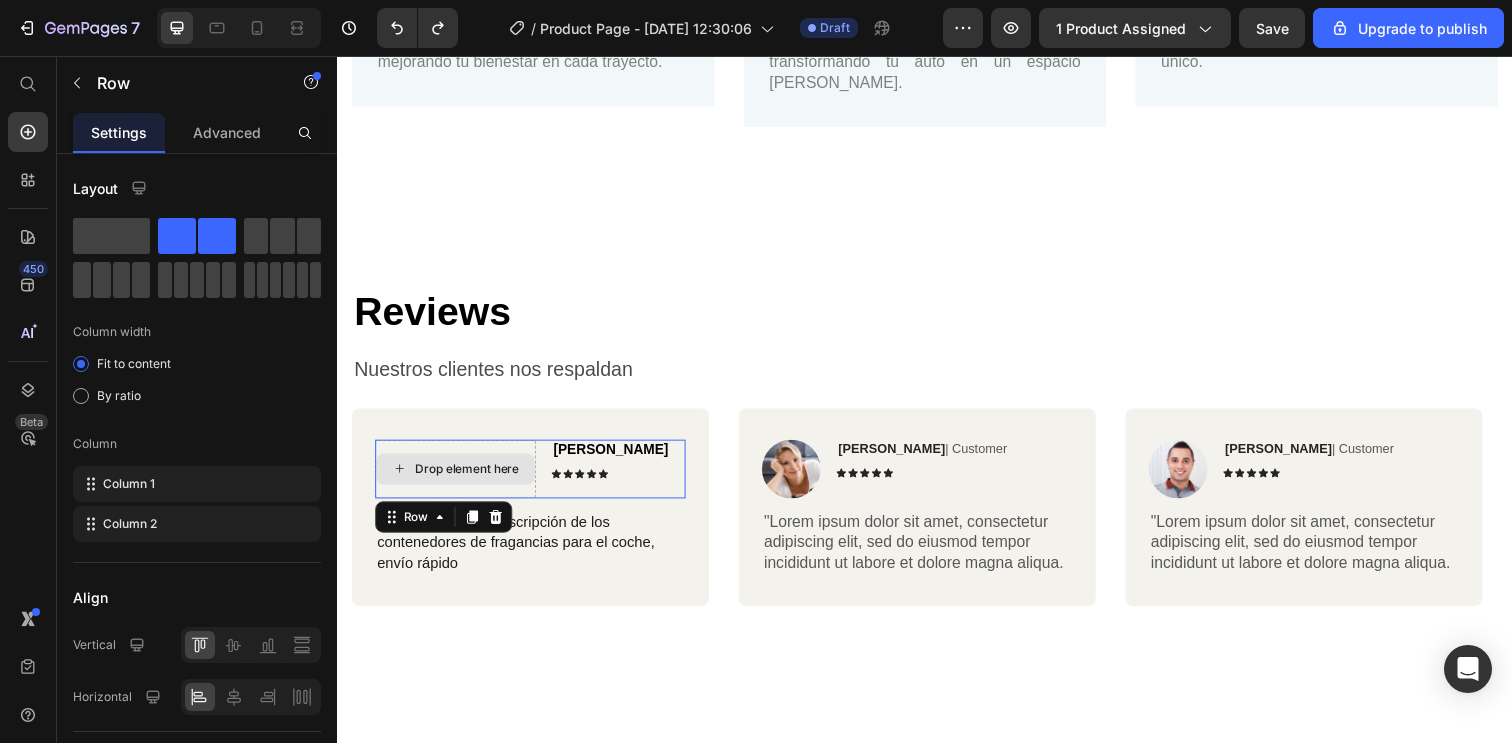 click on "Drop element here" at bounding box center [458, 478] 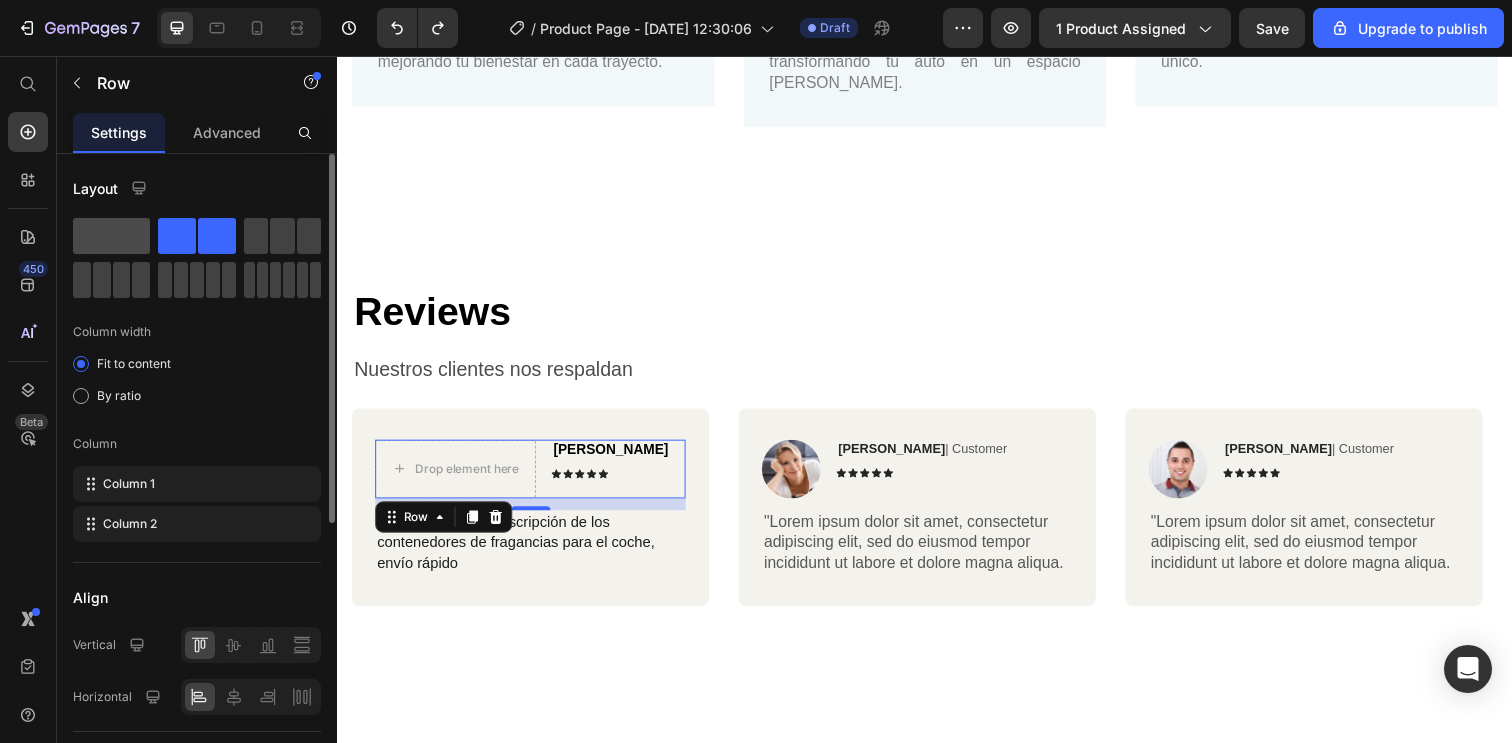 click 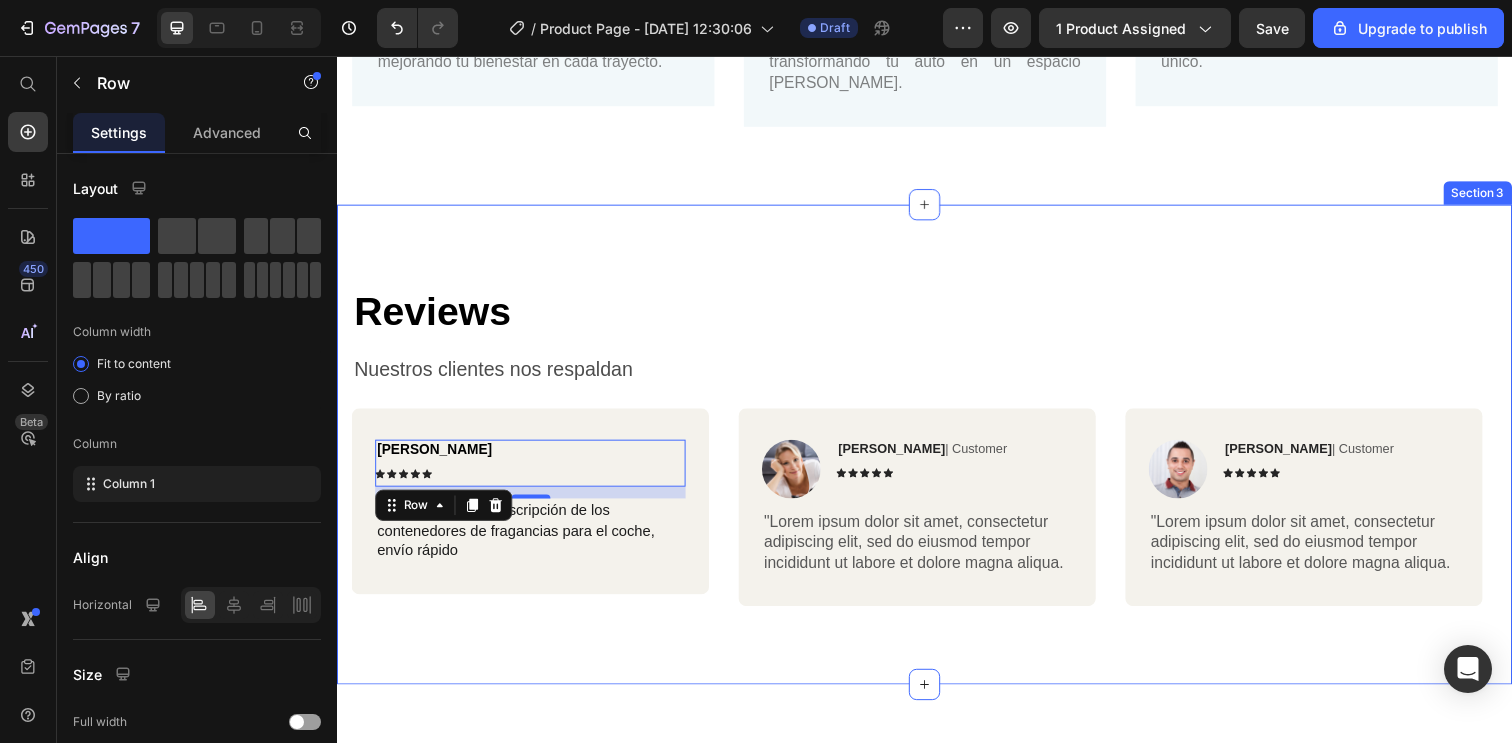 click on "⁠⁠⁠⁠⁠⁠⁠ Reviews Heading Nuestros clientes nos respaldan Text Block Row Molina Alejandro   Text Block Icon Icon Icon Icon Icon Icon List Row   12 Bien todo, buena descripción de los contenedores de fragancias para el coche, envío rápido Text Block Row Image Reylo B  | Customer   Text Block Icon Icon Icon Icon Icon Icon List Row "Lorem ipsum dolor sit amet, consectetur adipiscing elit, sed do eiusmod tempor incididunt ut labore et dolore magna aliqua. Text Block Row Image Ken K  | Customer   Text Block Icon Icon Icon Icon Icon Icon List Row "Lorem ipsum dolor sit amet, consectetur adipiscing elit, sed do eiusmod tempor incididunt ut labore et dolore magna aliqua. Text Block Row Carousel Section 3" at bounding box center [937, 453] 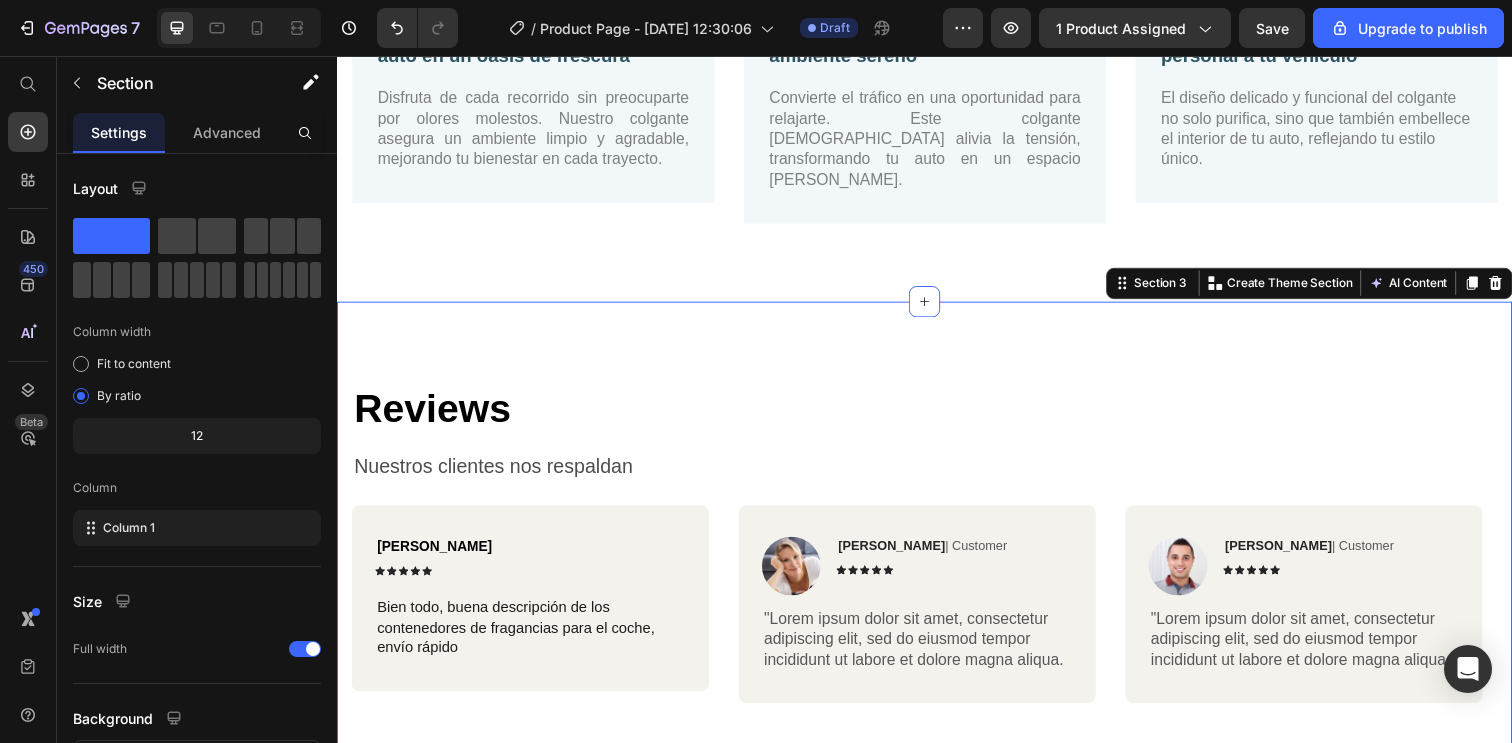 scroll, scrollTop: 1485, scrollLeft: 0, axis: vertical 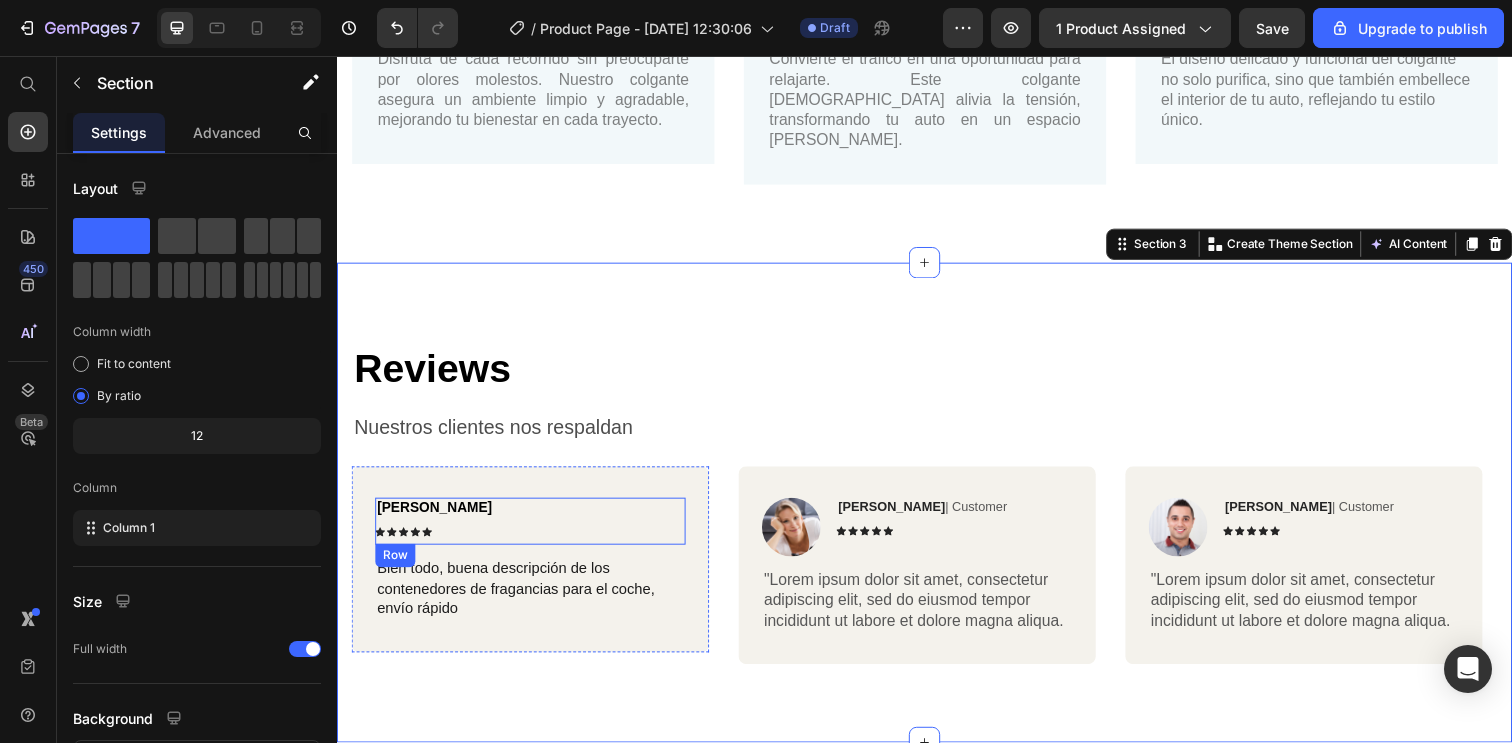 click on "Molina Alejandro   Text Block Icon Icon Icon Icon Icon Icon List Row" at bounding box center (534, 531) 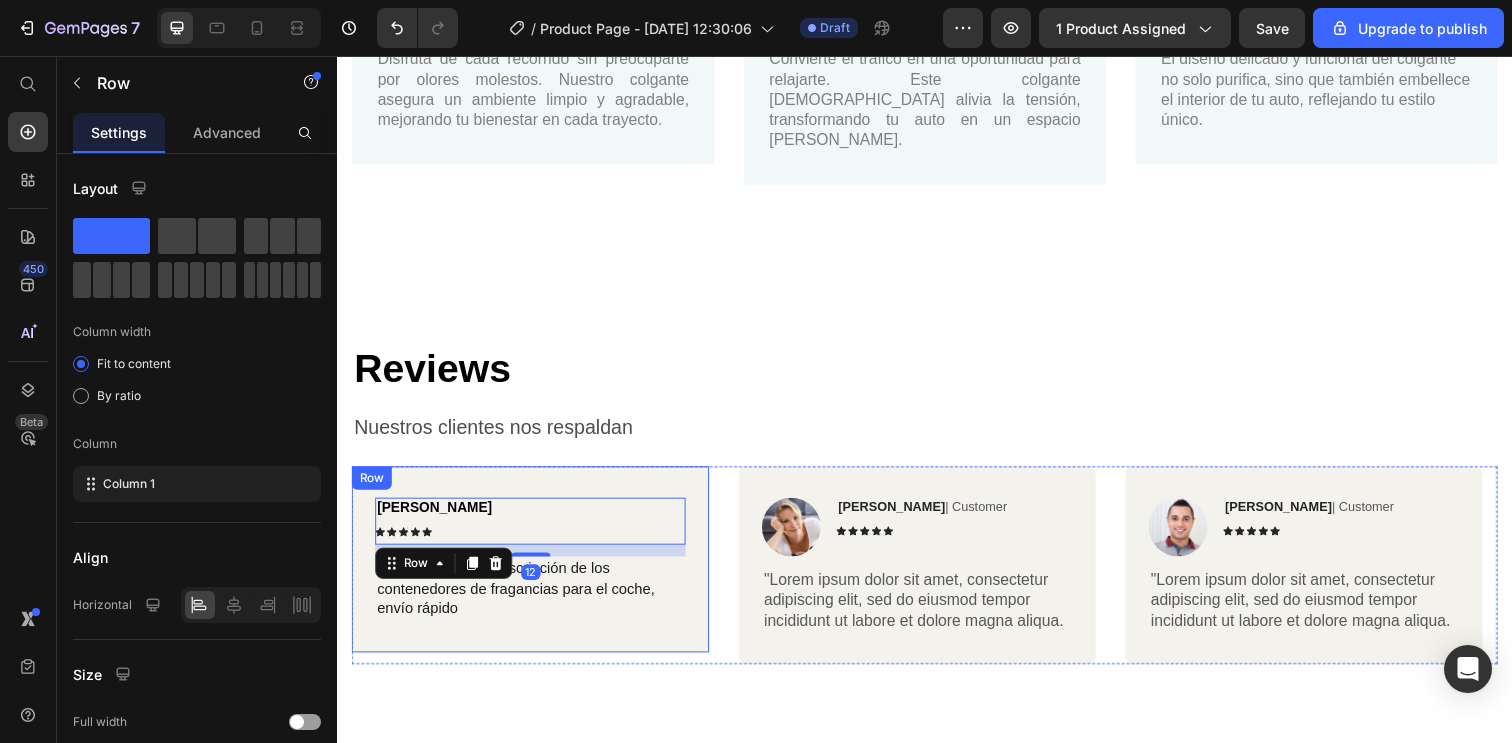 click on "Molina Alejandro   Text Block Icon Icon Icon Icon Icon Icon List Row   12 Bien todo, buena descripción de los contenedores de fragancias para el coche, envío rápido Text Block Row" at bounding box center (534, 570) 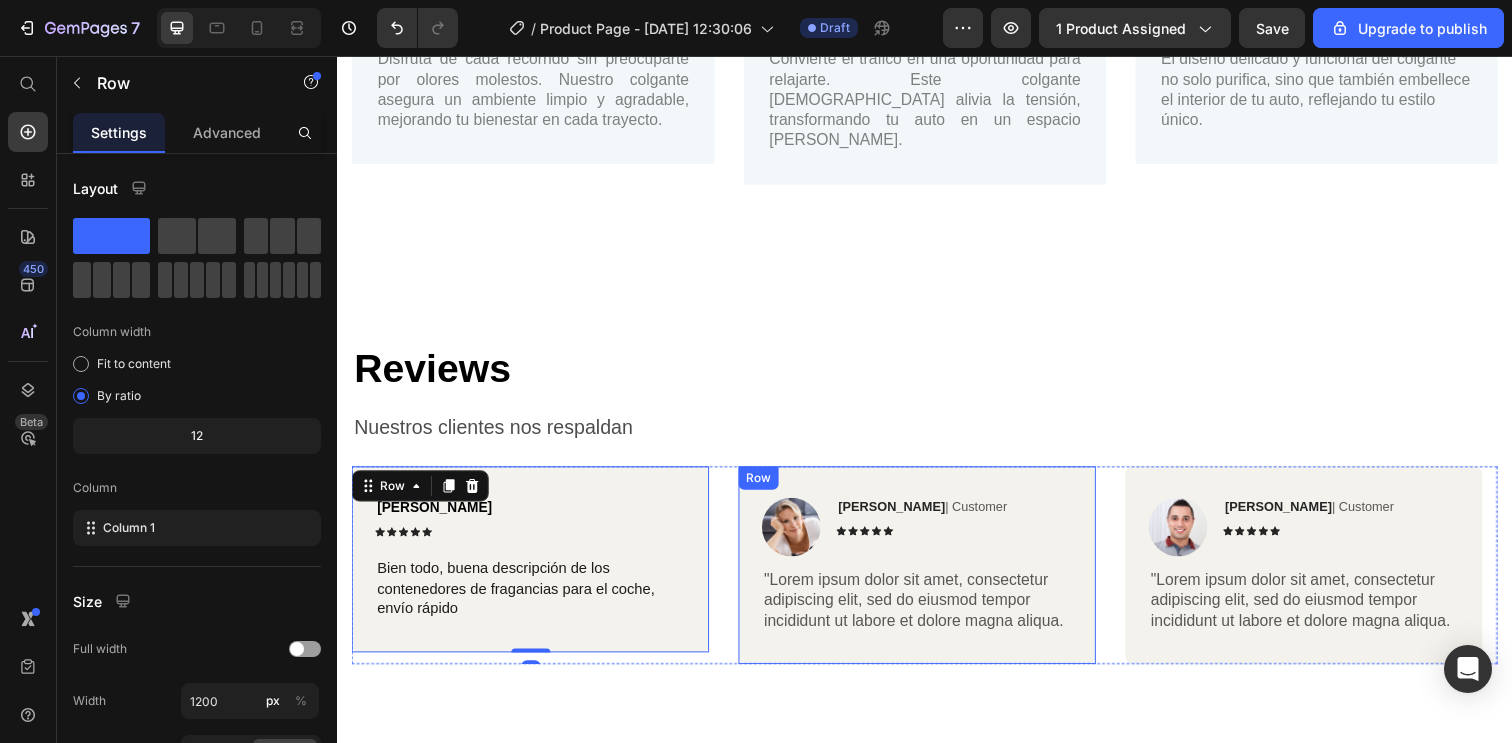 click on "Image Reylo B  | Customer   Text Block Icon Icon Icon Icon Icon Icon List Row "Lorem ipsum dolor sit amet, consectetur adipiscing elit, sed do eiusmod tempor incididunt ut labore et dolore magna aliqua. Text Block Row" at bounding box center [929, 576] 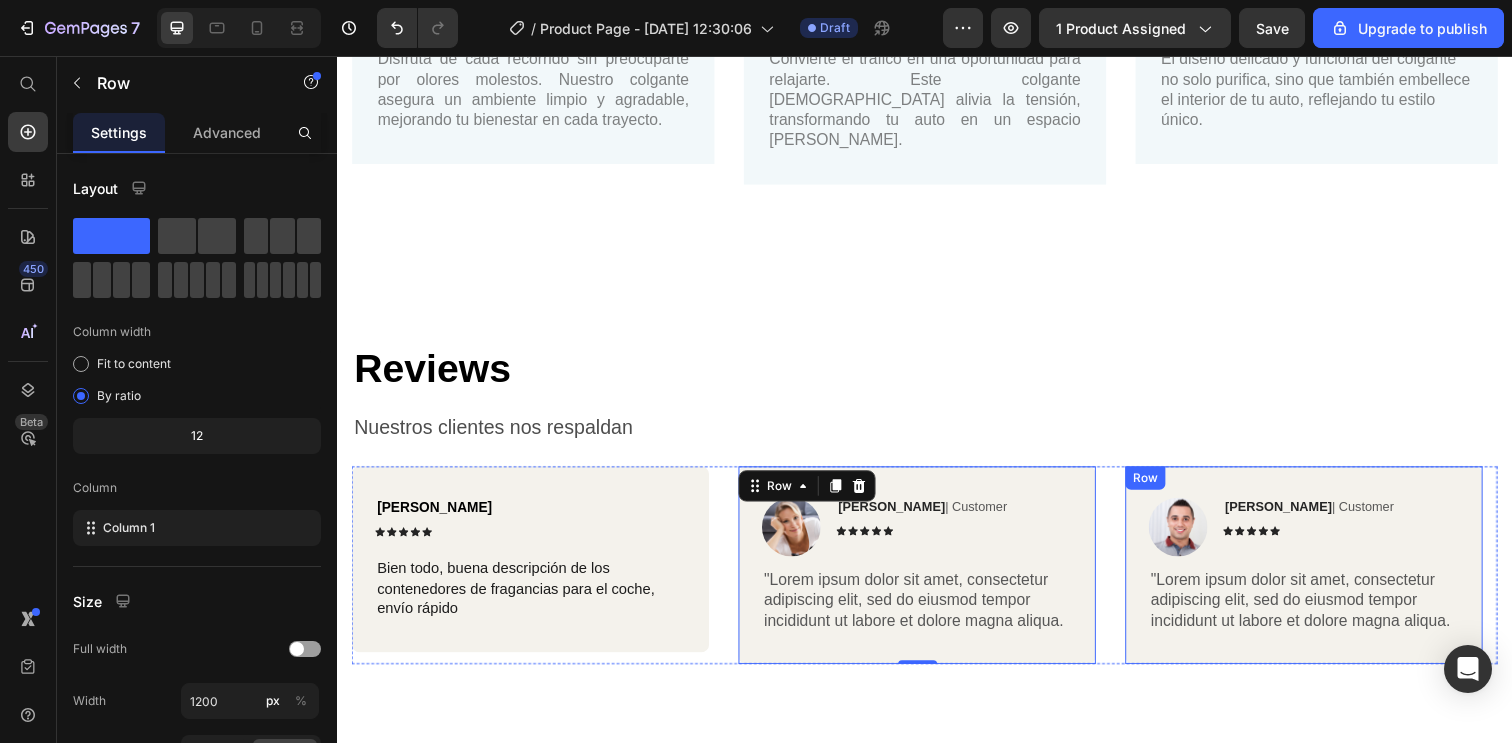 click on "Image Ken K  | Customer   Text Block Icon Icon Icon Icon Icon Icon List Row "Lorem ipsum dolor sit amet, consectetur adipiscing elit, sed do eiusmod tempor incididunt ut labore et dolore magna aliqua. Text Block Row" at bounding box center [1324, 576] 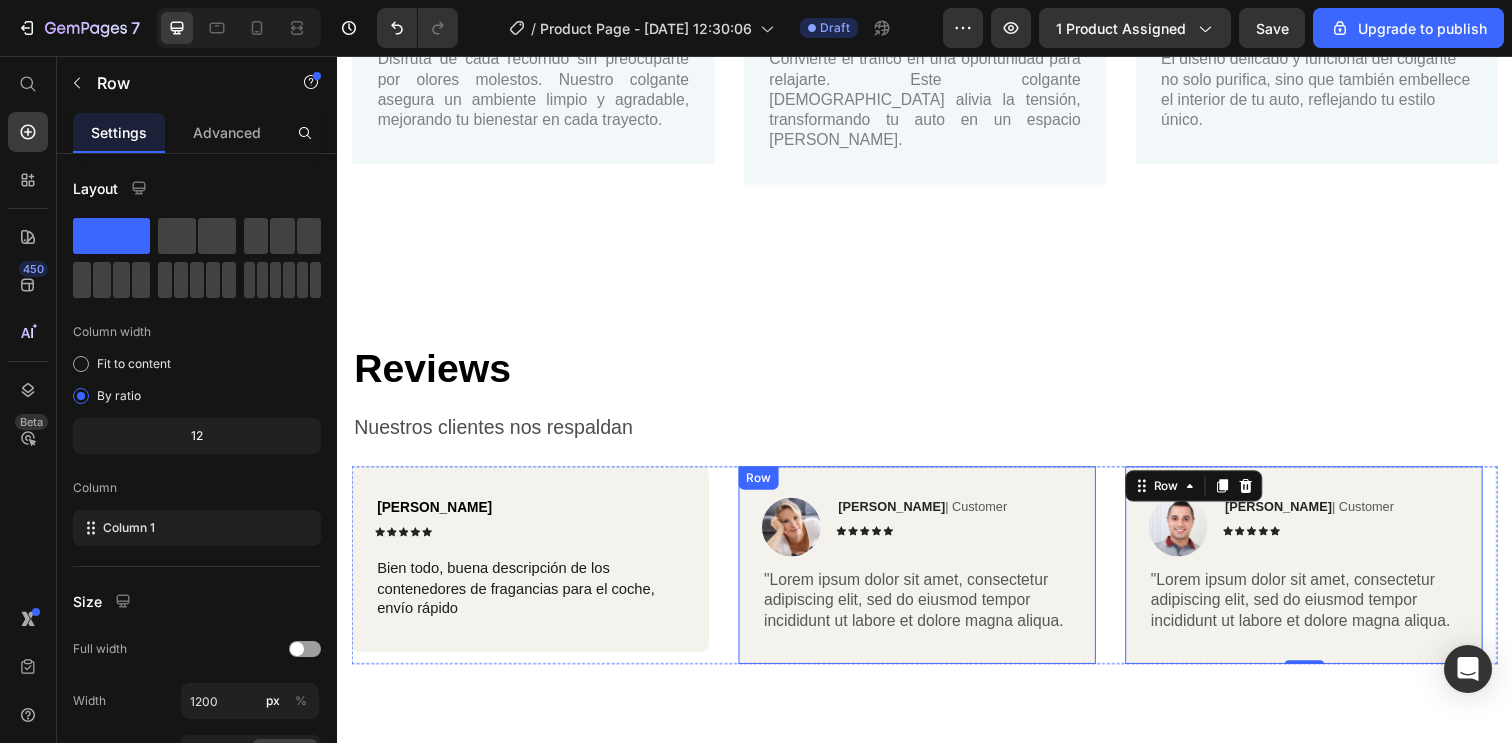 click on "Image Reylo B  | Customer   Text Block Icon Icon Icon Icon Icon Icon List Row "Lorem ipsum dolor sit amet, consectetur adipiscing elit, sed do eiusmod tempor incididunt ut labore et dolore magna aliqua. Text Block Row" at bounding box center (929, 576) 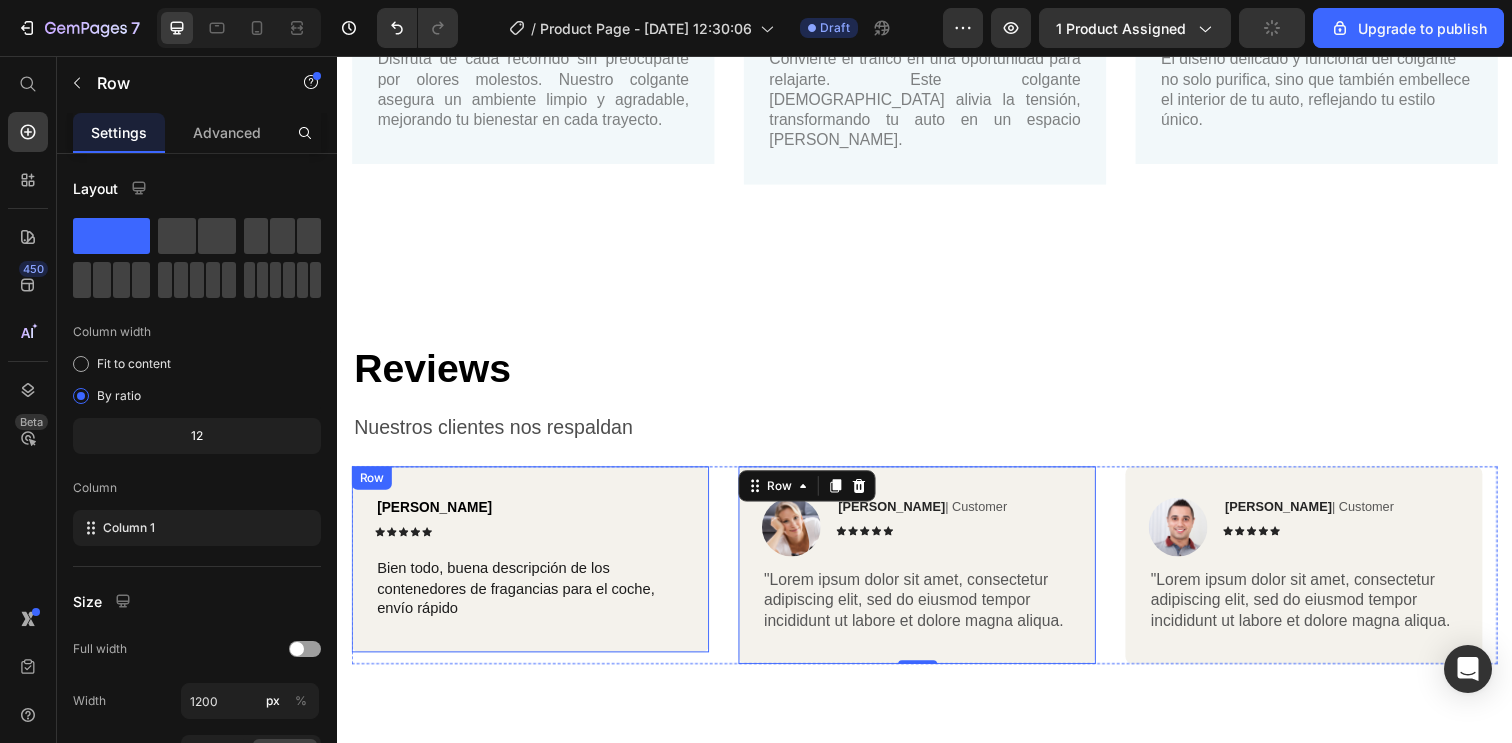 click on "Molina Alejandro   Text Block Icon Icon Icon Icon Icon Icon List Row Bien todo, buena descripción de los contenedores de fragancias para el coche, envío rápido Text Block Row" at bounding box center (534, 570) 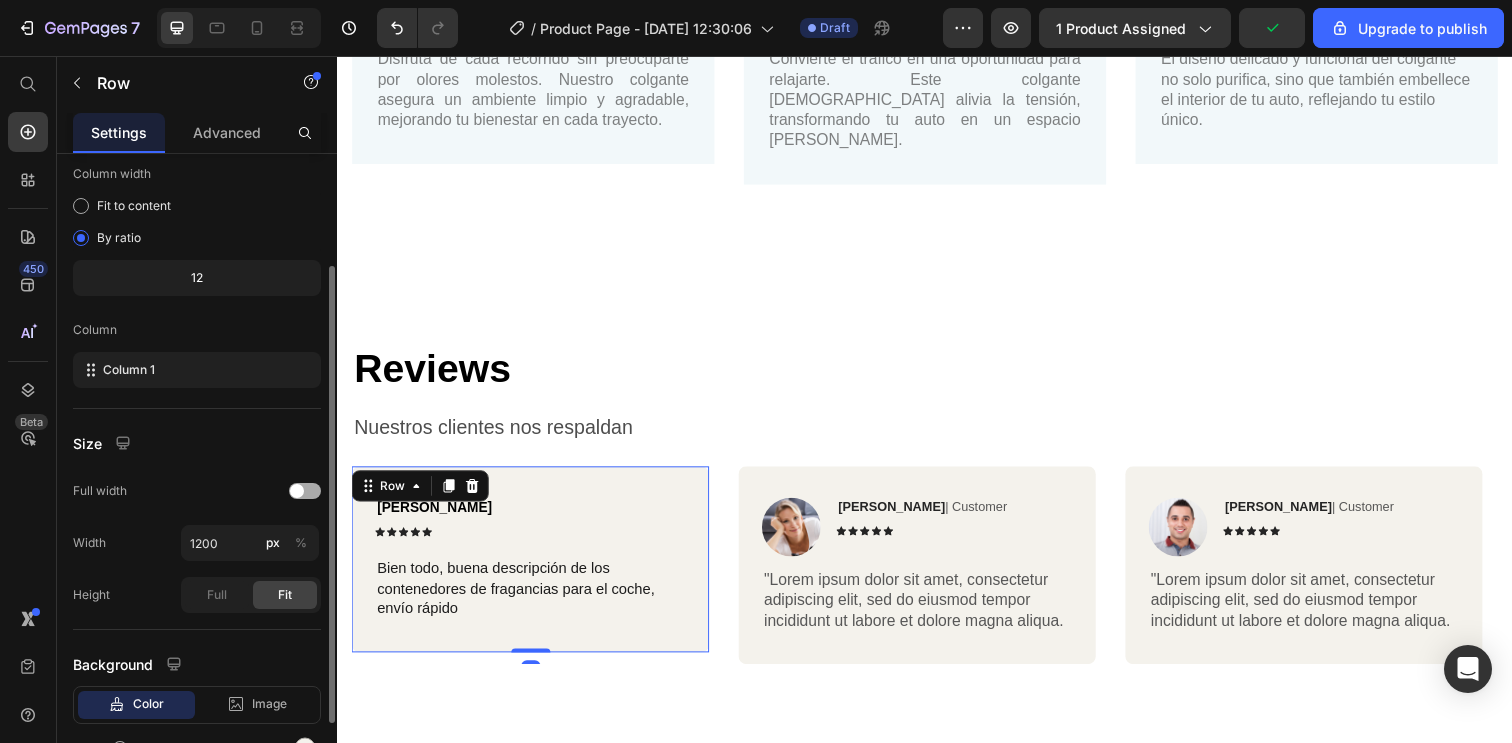 scroll, scrollTop: 266, scrollLeft: 0, axis: vertical 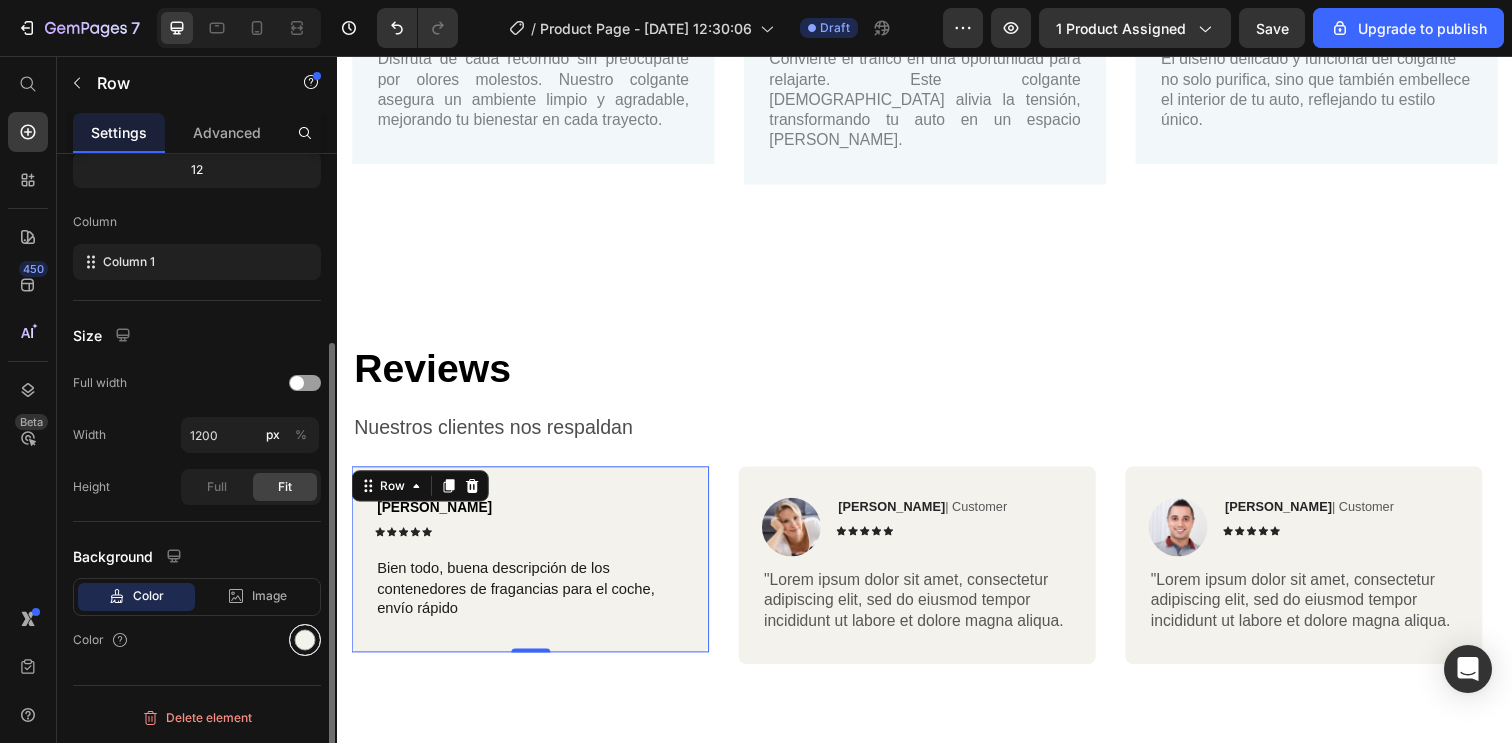 click at bounding box center [305, 640] 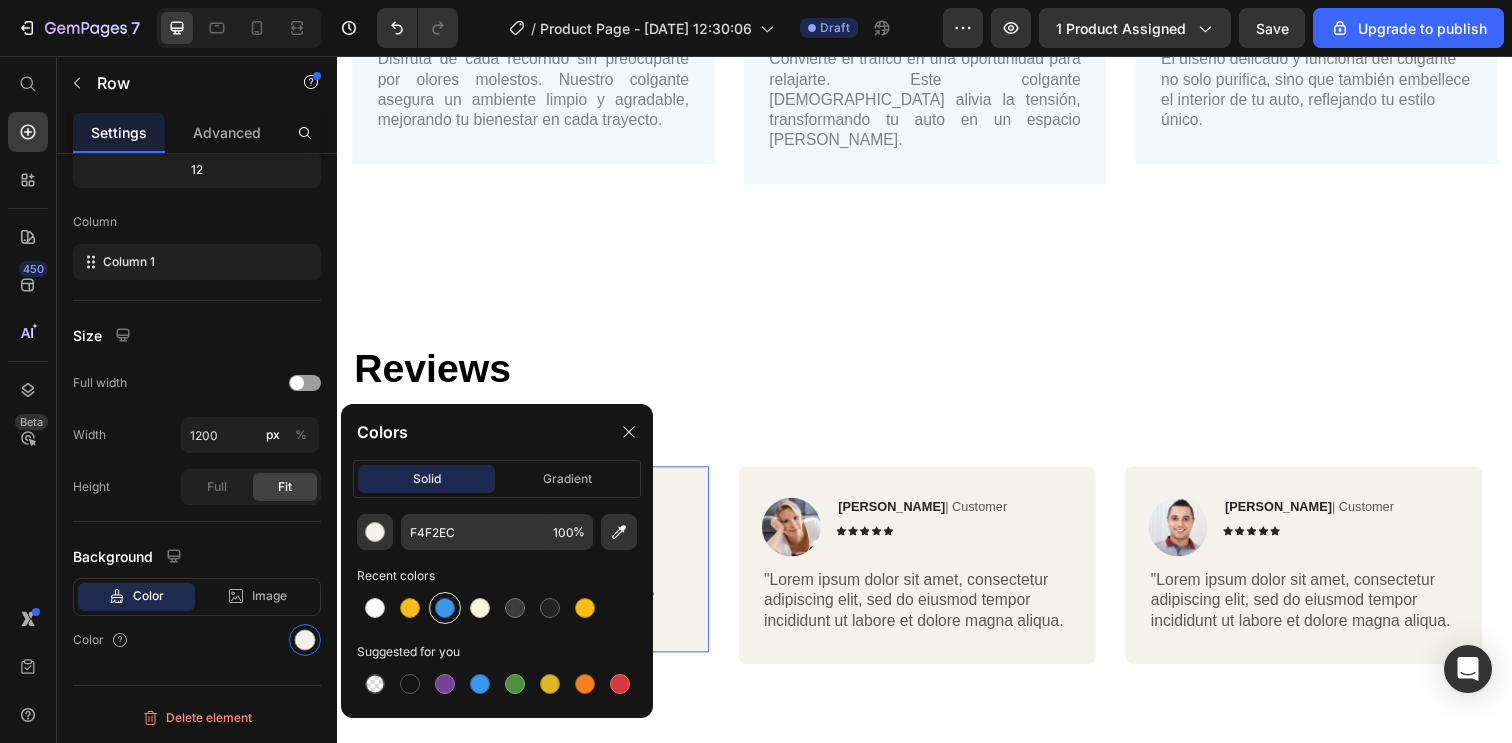 click at bounding box center (445, 608) 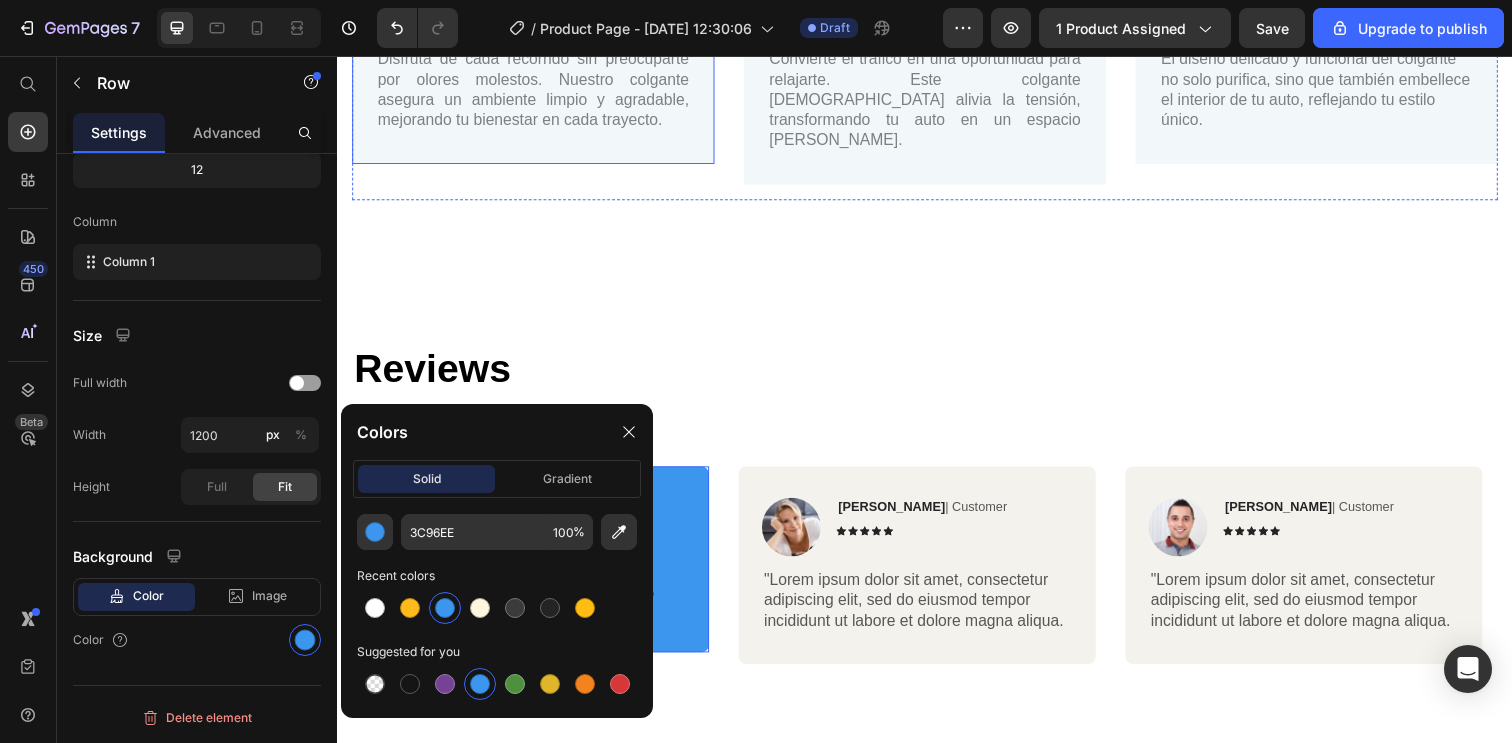 click on "Elimina olores y transforma tu auto en un oasis de frescura Text Block Disfruta de cada recorrido sin preocuparte por olores molestos. Nuestro colgante asegura un ambiente limpio y agradable, mejorando tu bienestar en cada trayecto. Text Block Row" at bounding box center [537, 60] 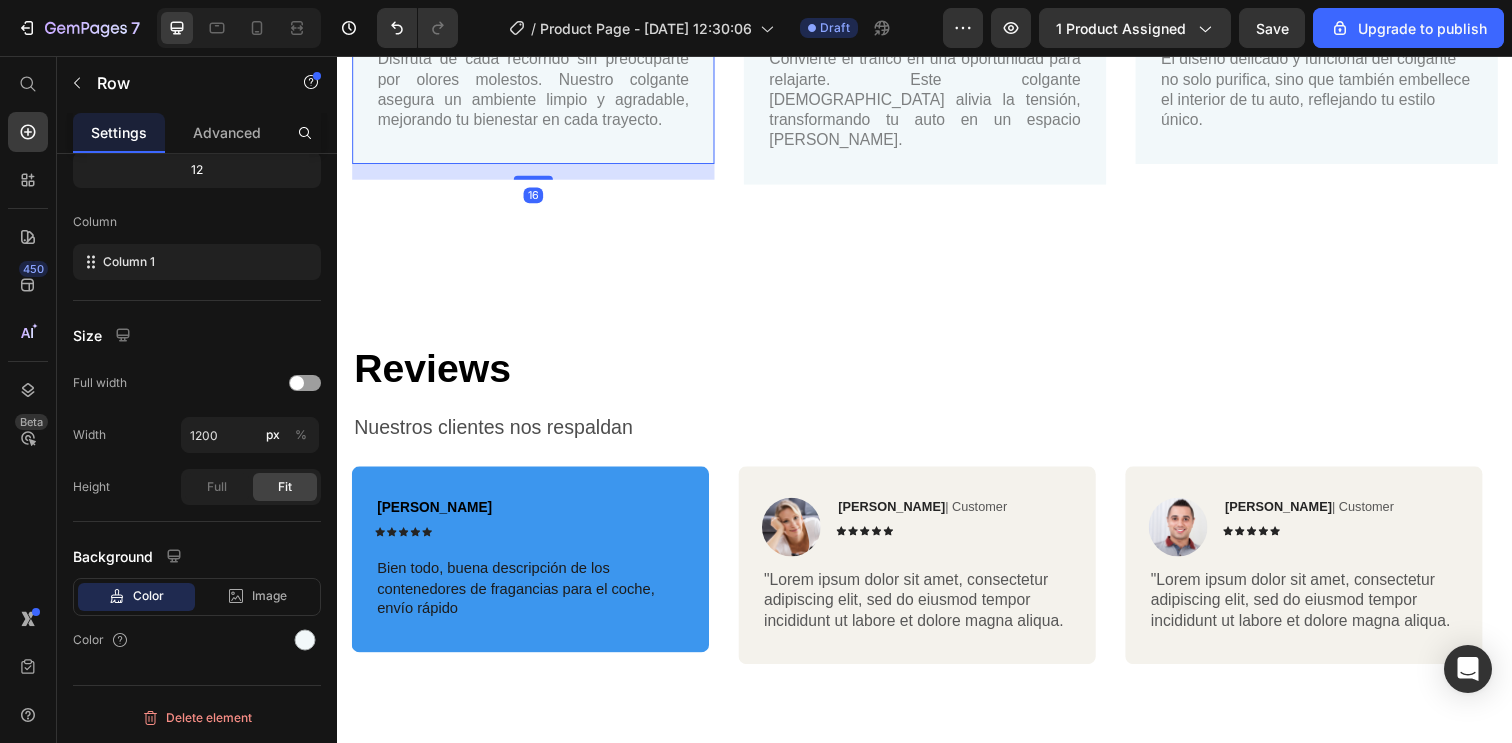 click on "Elimina olores y transforma tu auto en un oasis de frescura Text Block Disfruta de cada recorrido sin preocuparte por olores molestos. Nuestro colgante asegura un ambiente limpio y agradable, mejorando tu bienestar en cada trayecto. Text Block Row   16" at bounding box center (537, 60) 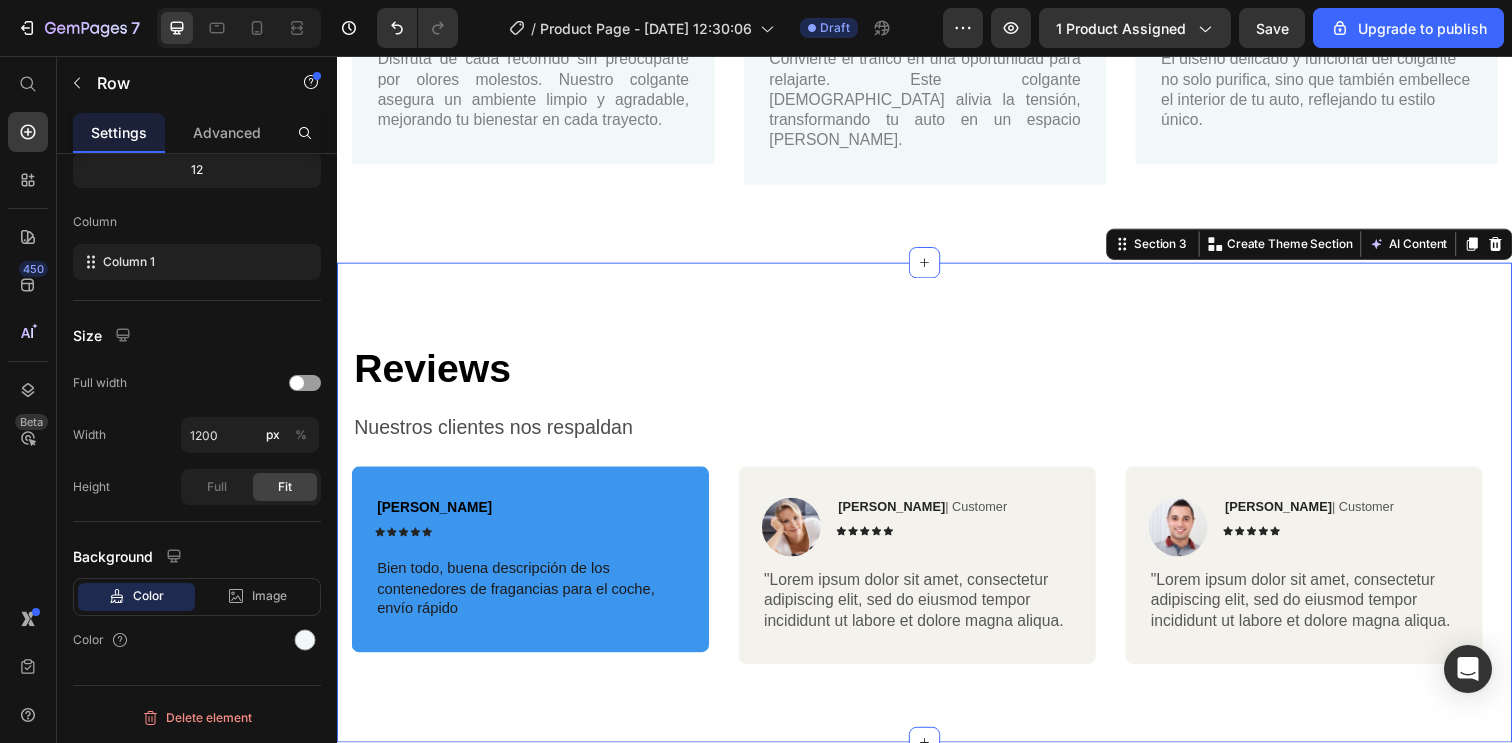 click on "⁠⁠⁠⁠⁠⁠⁠ Reviews Heading Nuestros clientes nos respaldan Text Block Row Molina Alejandro   Text Block Icon Icon Icon Icon Icon Icon List Row Bien todo, buena descripción de los contenedores de fragancias para el coche, envío rápido Text Block Row Image Reylo B  | Customer   Text Block Icon Icon Icon Icon Icon Icon List Row "Lorem ipsum dolor sit amet, consectetur adipiscing elit, sed do eiusmod tempor incididunt ut labore et dolore magna aliqua. Text Block Row Image Ken K  | Customer   Text Block Icon Icon Icon Icon Icon Icon List Row "Lorem ipsum dolor sit amet, consectetur adipiscing elit, sed do eiusmod tempor incididunt ut labore et dolore magna aliqua. Text Block Row Carousel Section 3   You can create reusable sections Create Theme Section AI Content Write with GemAI What would you like to describe here? Tone and Voice Persuasive Product GYM GRIPS Show more Generate" at bounding box center (937, 512) 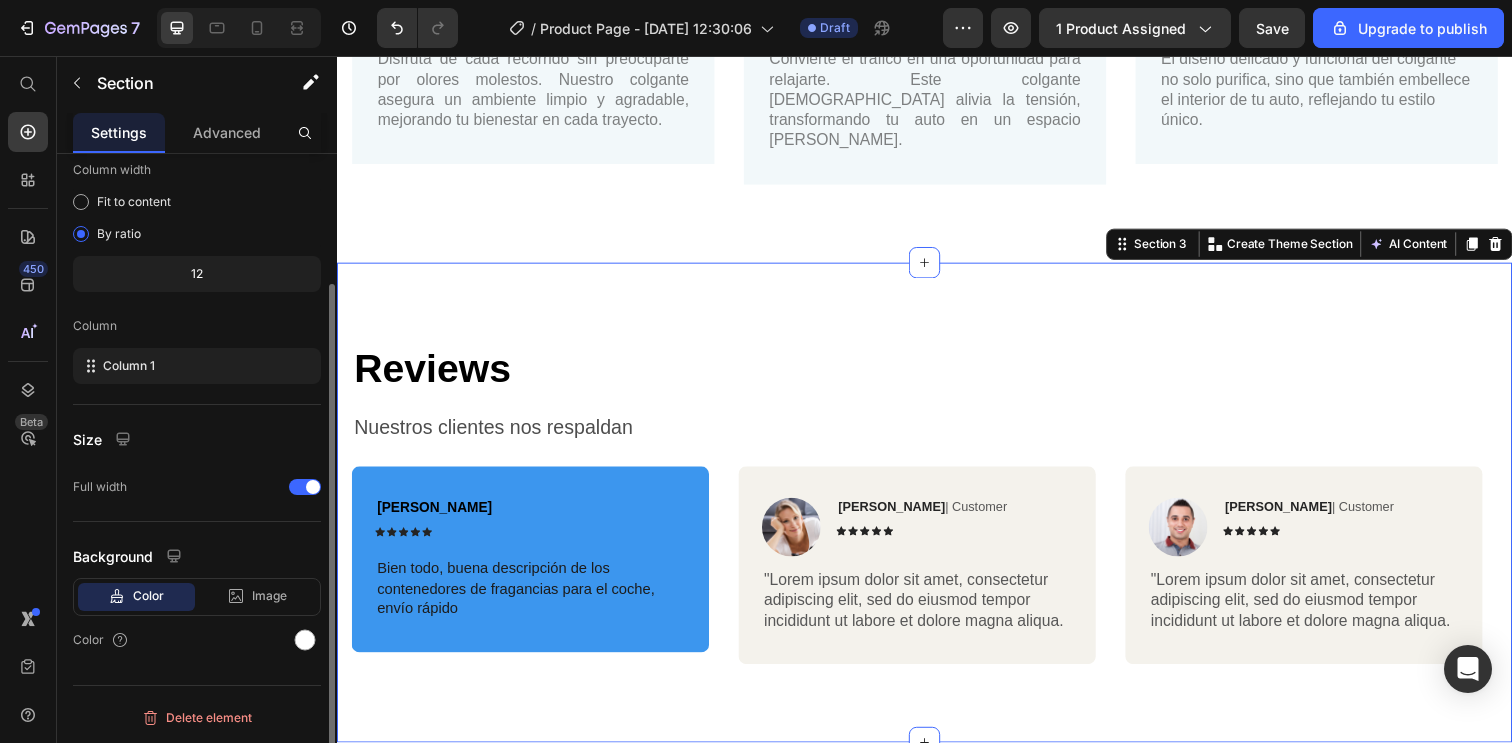scroll, scrollTop: 0, scrollLeft: 0, axis: both 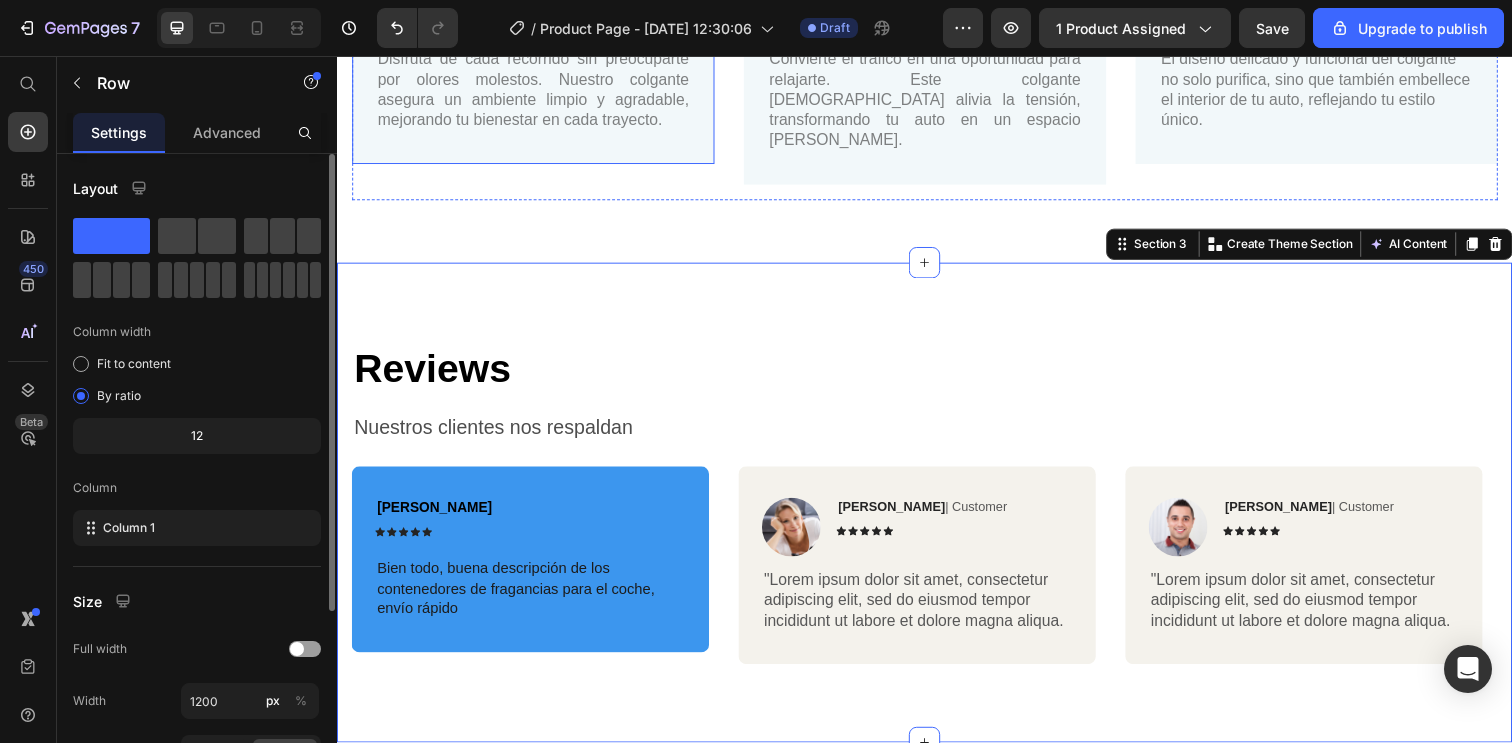 click on "Elimina olores y transforma tu auto en un oasis de frescura Text Block Disfruta de cada recorrido sin preocuparte por olores molestos. Nuestro colgante asegura un ambiente limpio y agradable, mejorando tu bienestar en cada trayecto. Text Block" at bounding box center [537, 64] 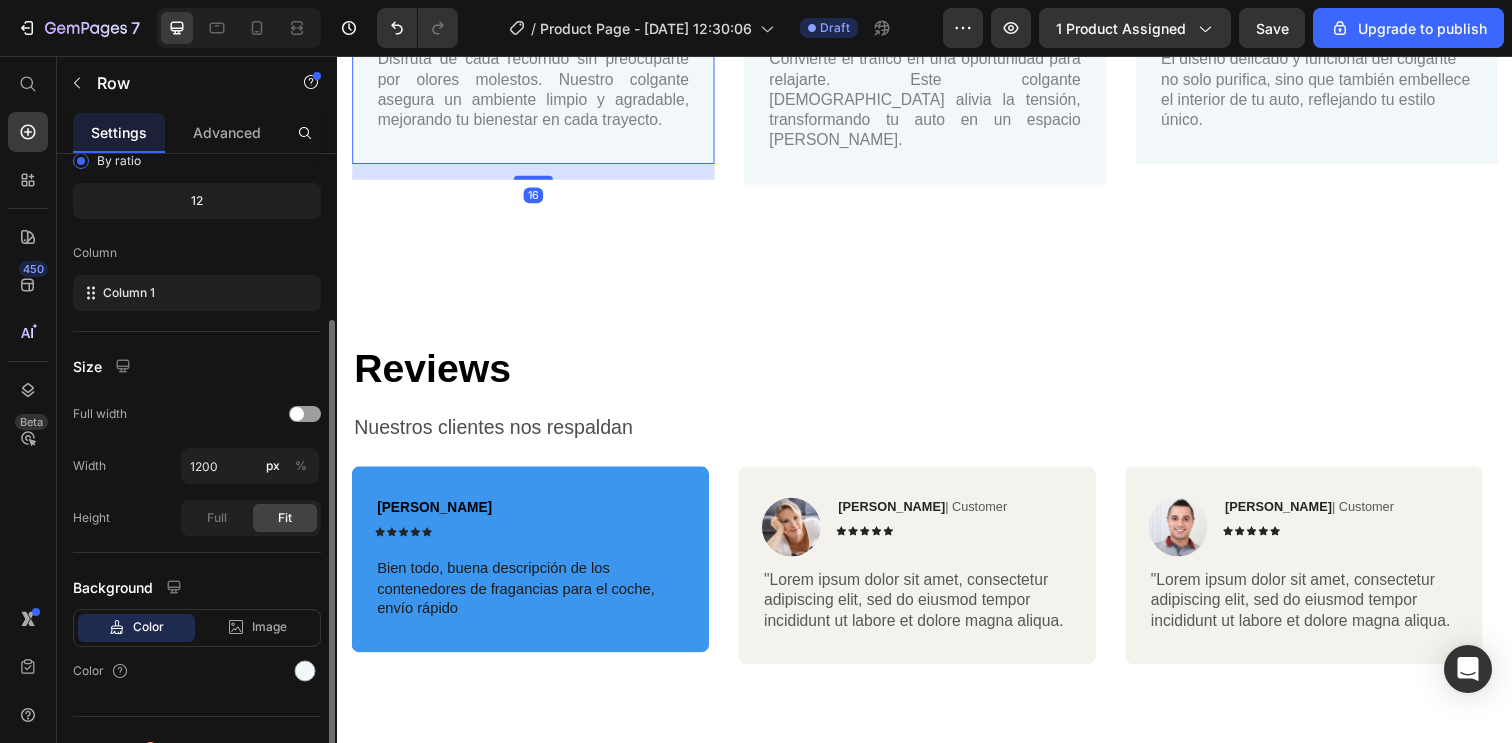 scroll, scrollTop: 266, scrollLeft: 0, axis: vertical 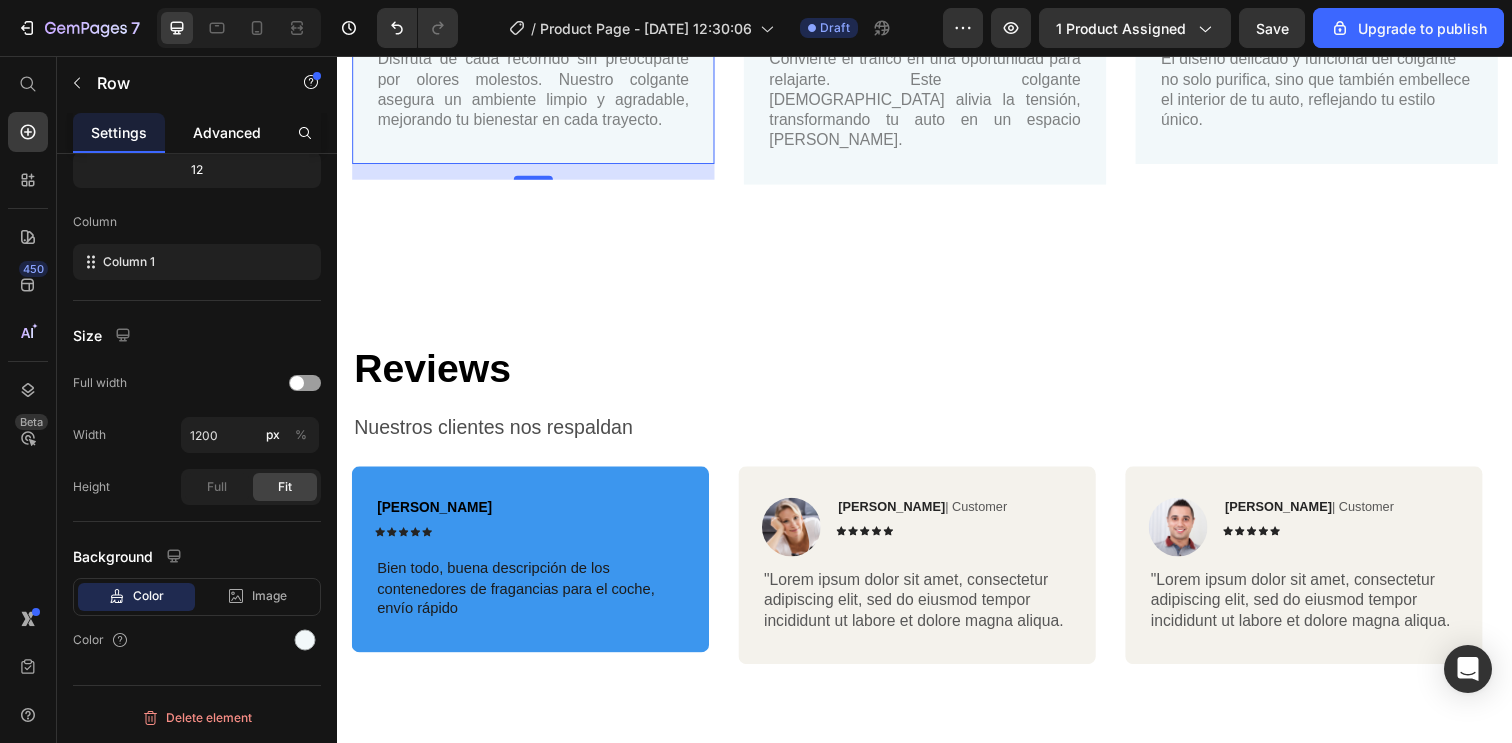 click on "Advanced" 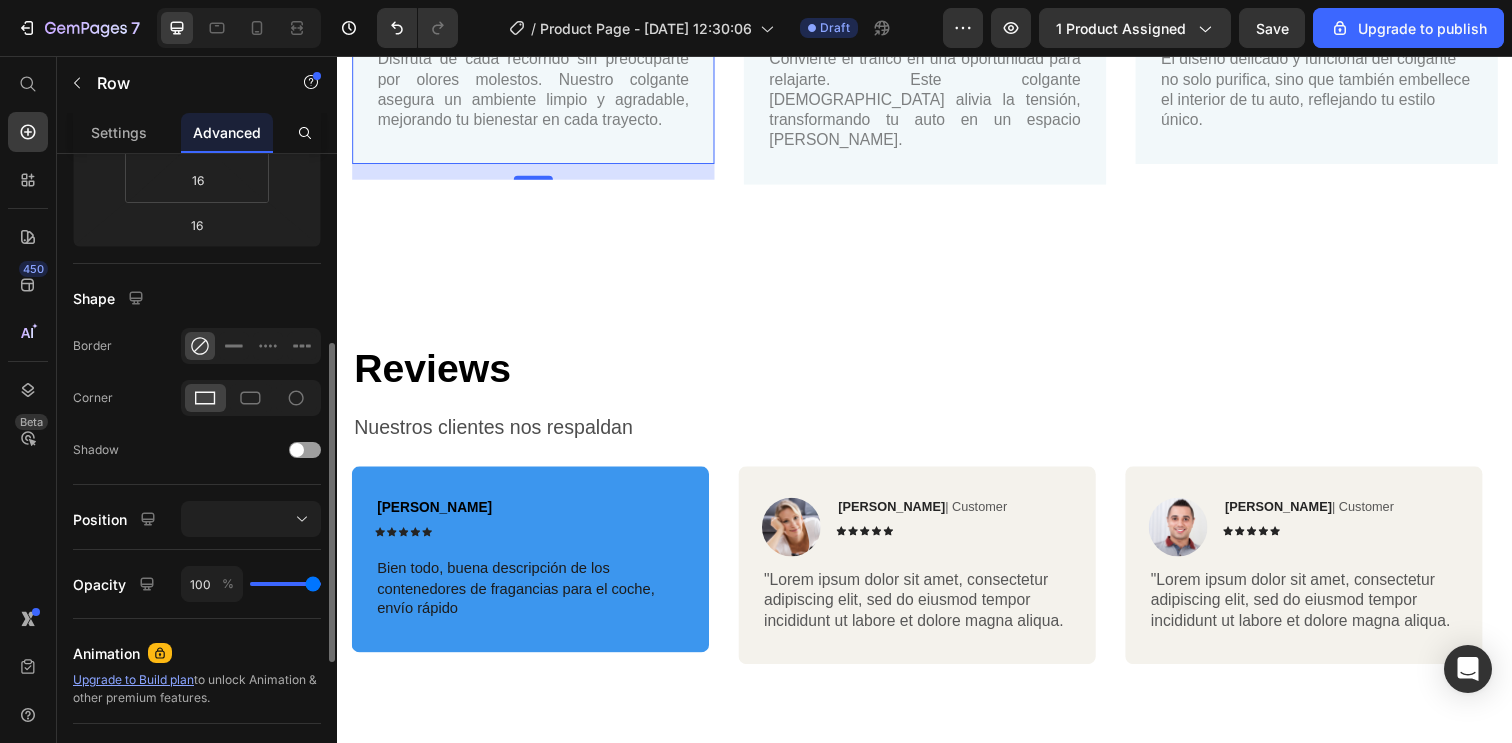 scroll, scrollTop: 659, scrollLeft: 0, axis: vertical 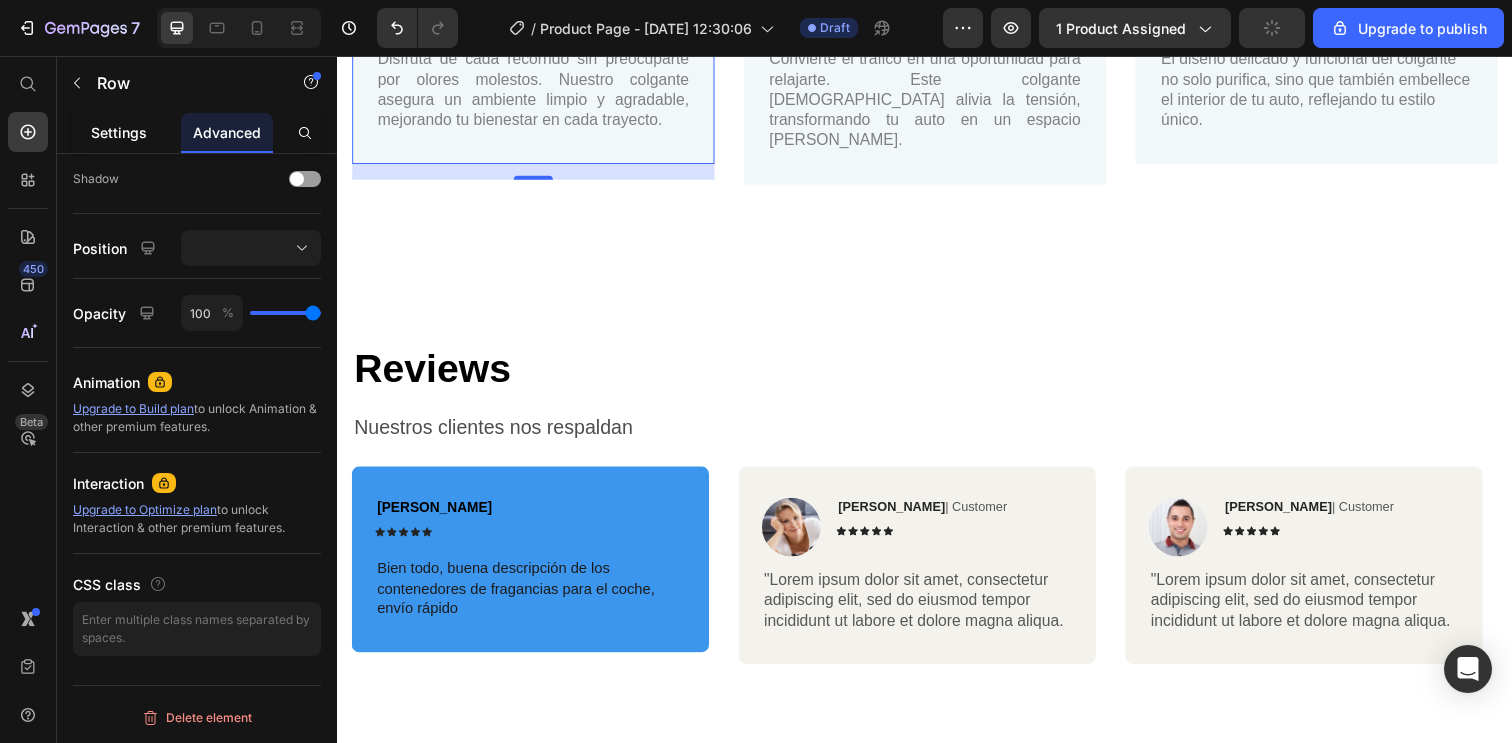 click on "Settings" at bounding box center [119, 132] 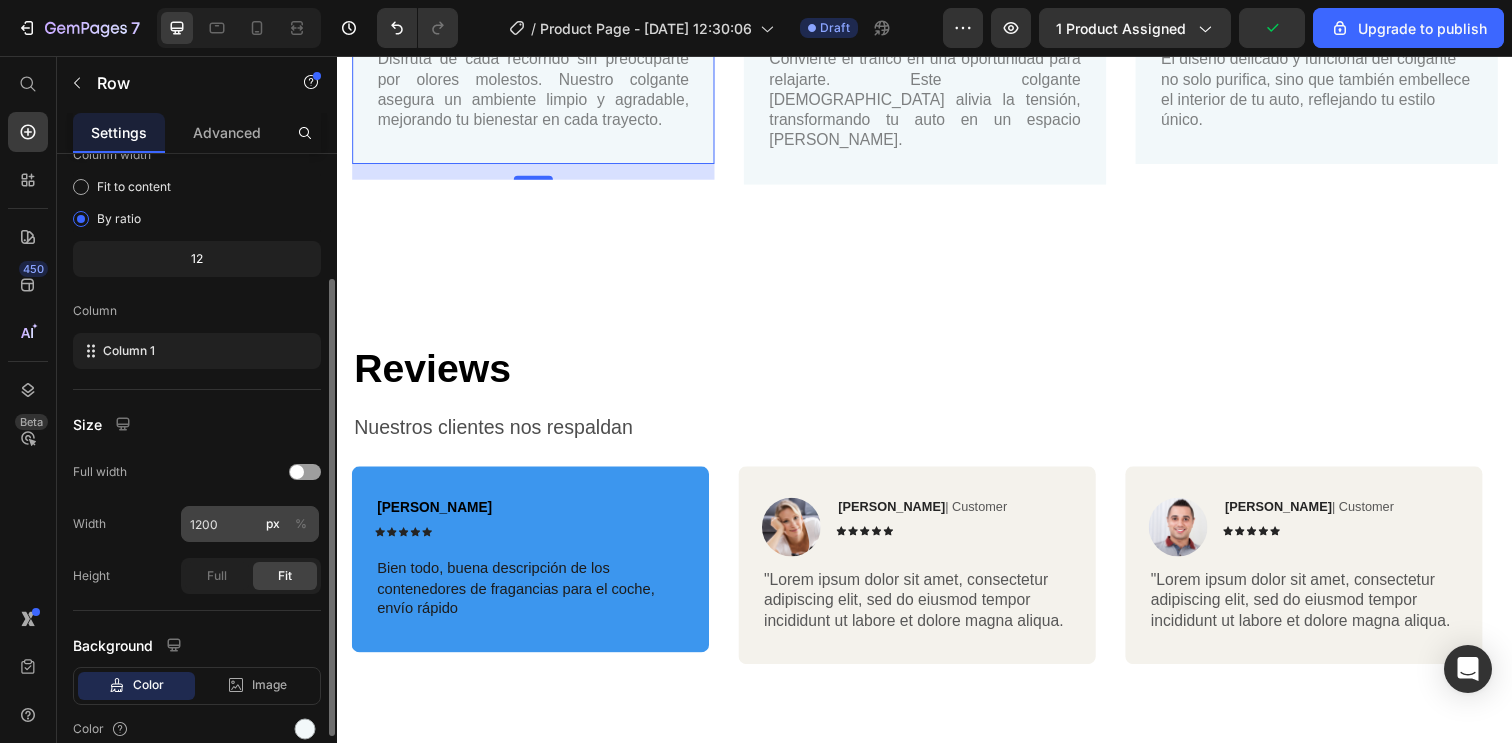 scroll, scrollTop: 266, scrollLeft: 0, axis: vertical 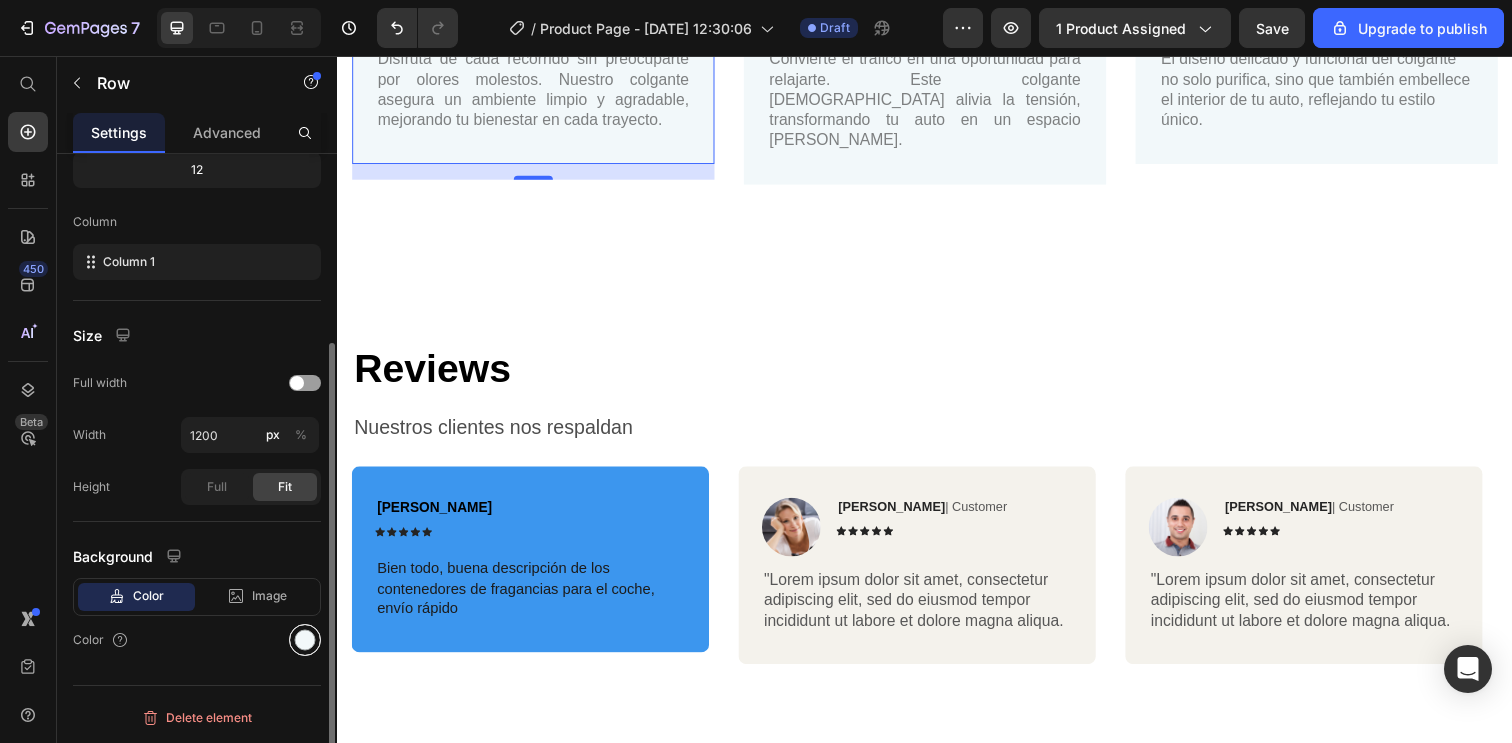 click at bounding box center (305, 640) 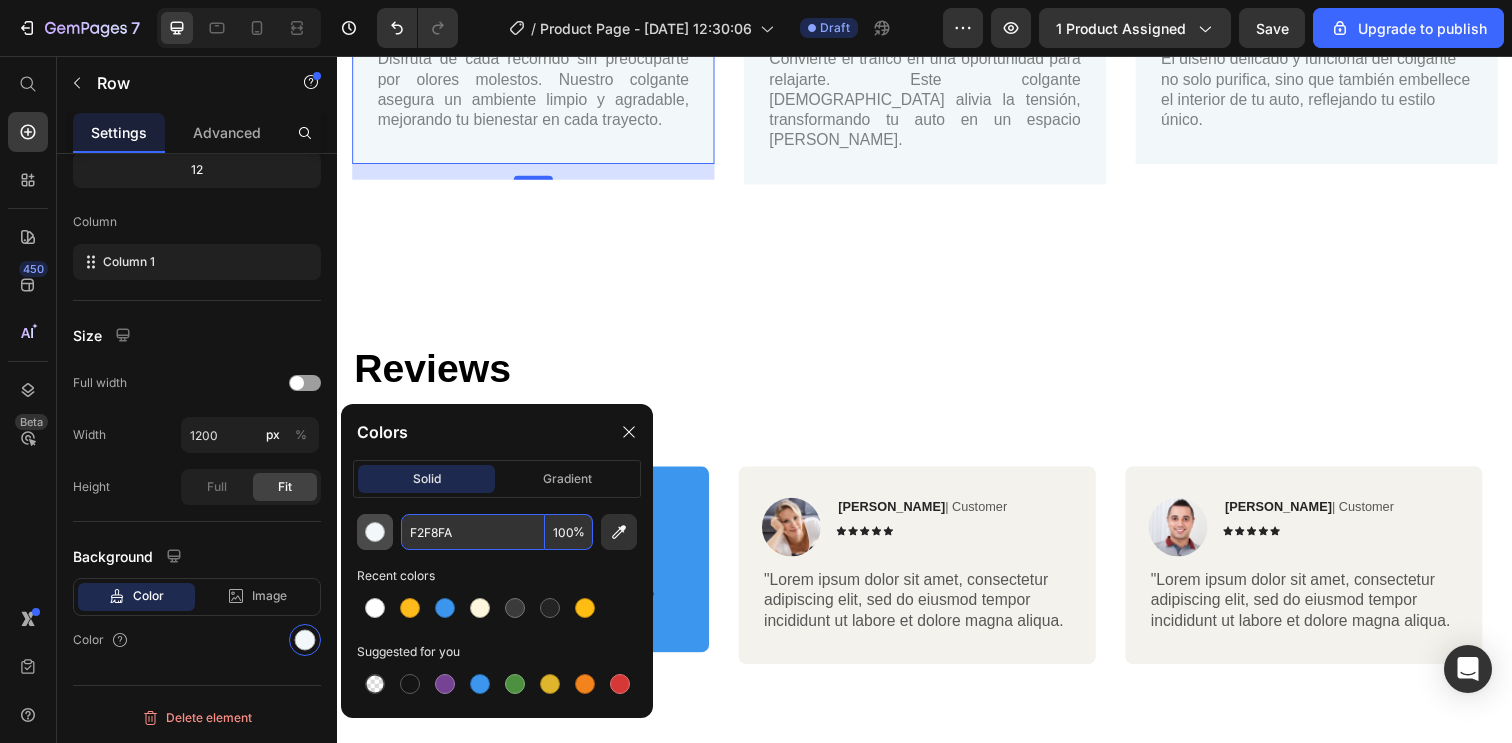drag, startPoint x: 468, startPoint y: 545, endPoint x: 373, endPoint y: 538, distance: 95.257545 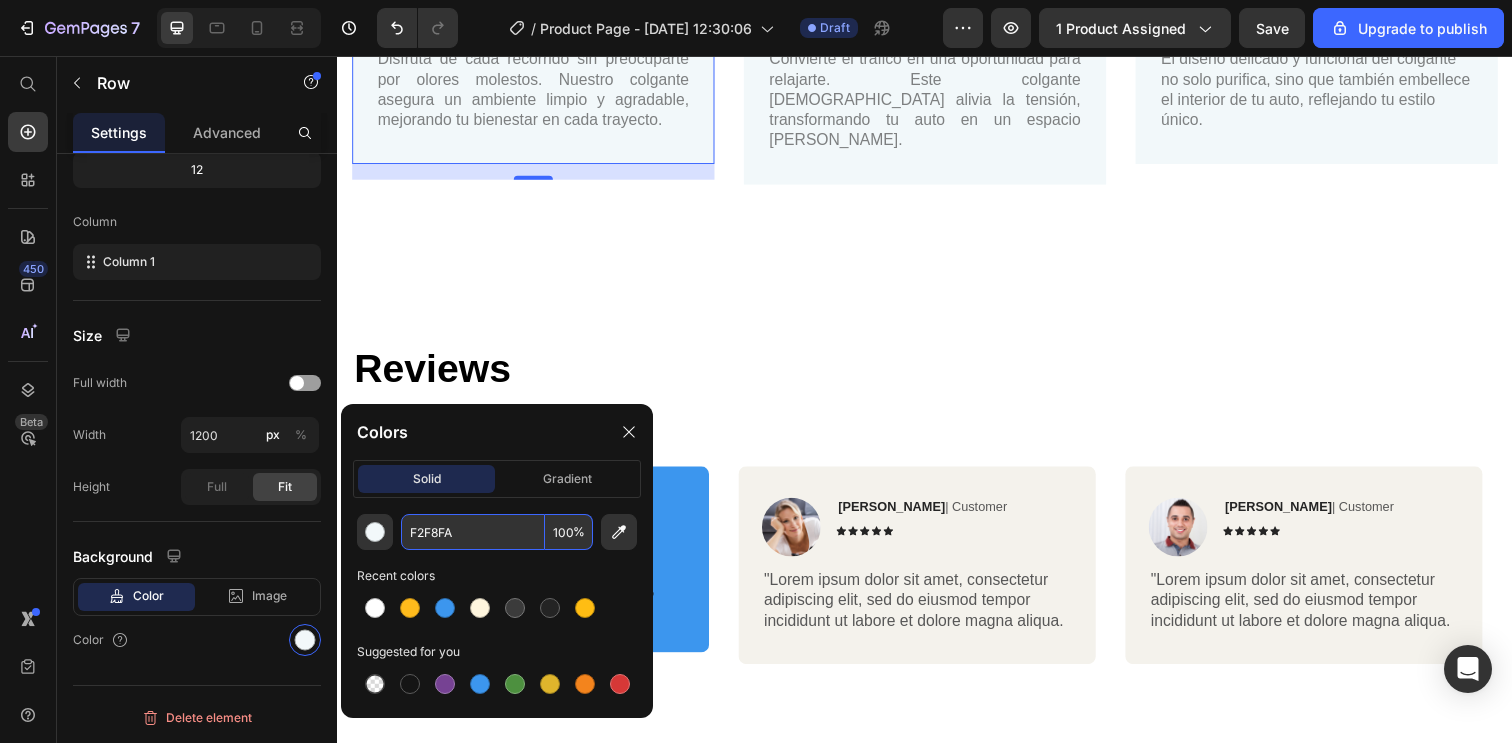 drag, startPoint x: 479, startPoint y: 535, endPoint x: 409, endPoint y: 538, distance: 70.064255 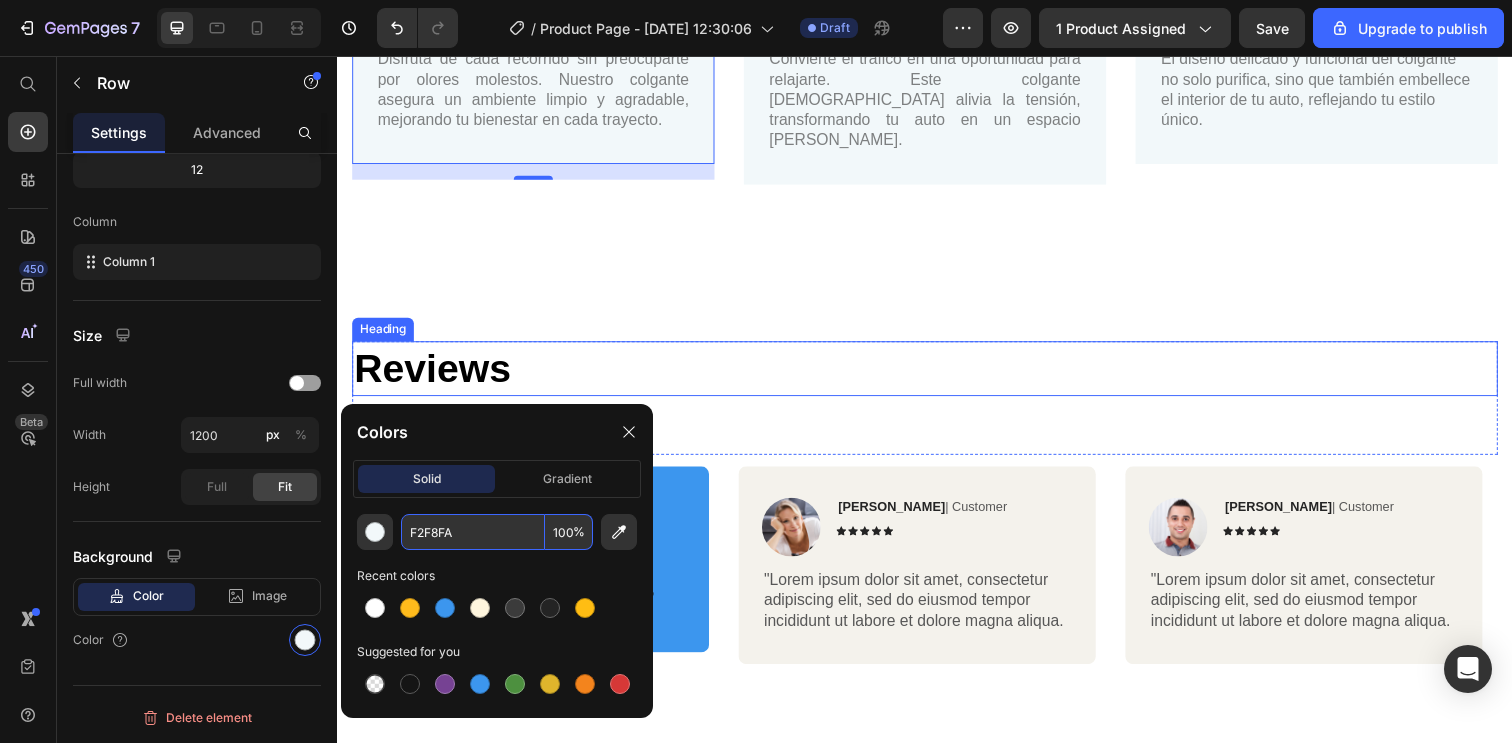click on "⁠⁠⁠⁠⁠⁠⁠ Reviews" at bounding box center (937, 375) 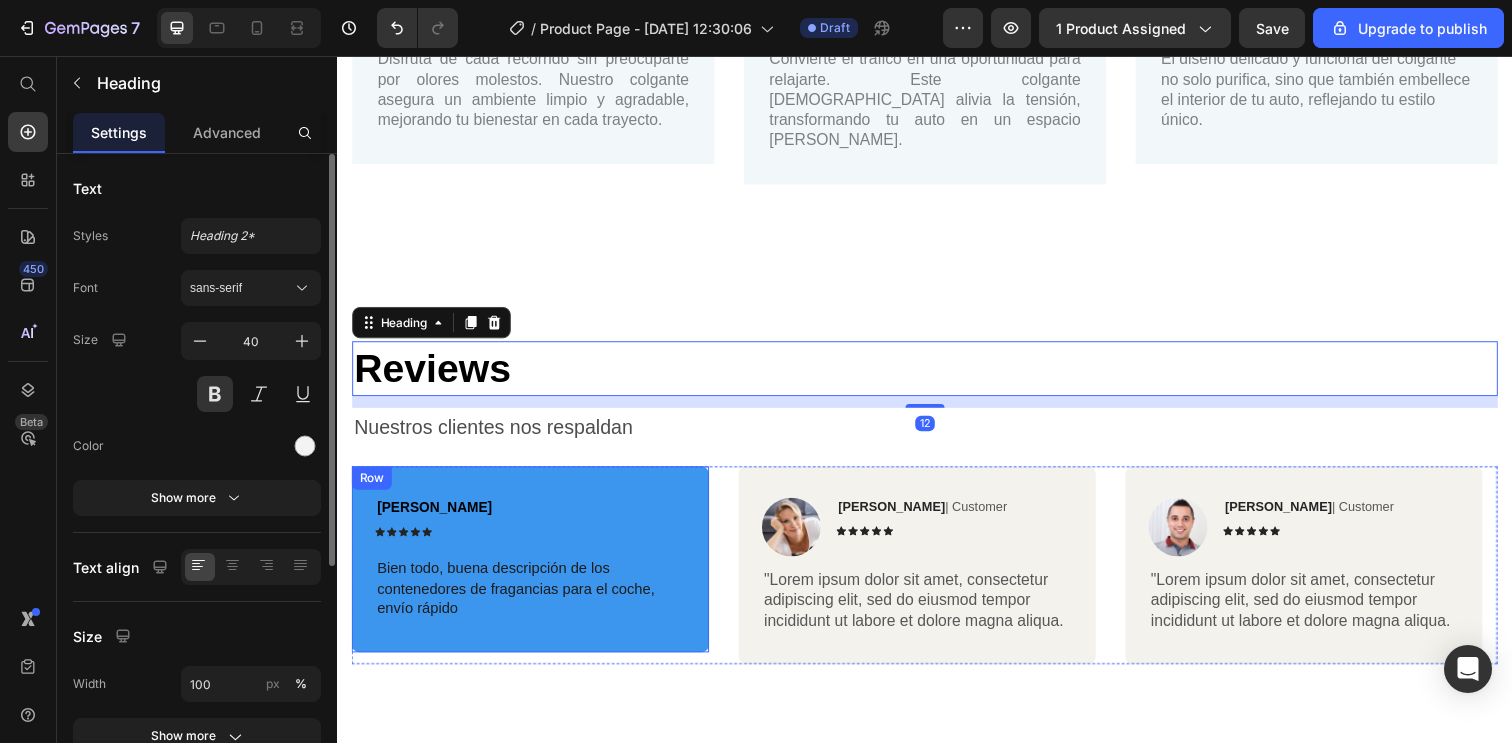click on "Molina Alejandro   Text Block Icon Icon Icon Icon Icon Icon List Row Bien todo, buena descripción de los contenedores de fragancias para el coche, envío rápido Text Block Row" at bounding box center (534, 570) 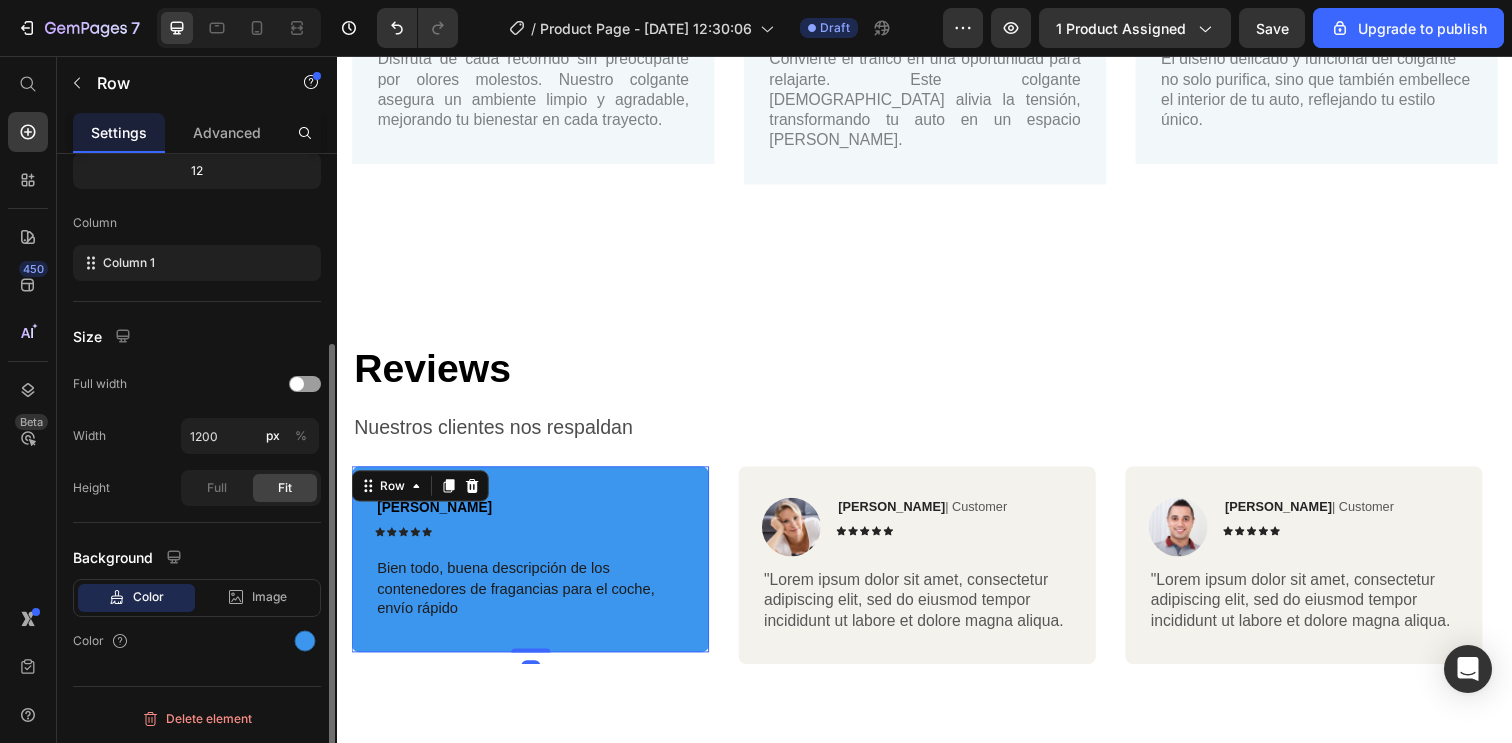 scroll, scrollTop: 266, scrollLeft: 0, axis: vertical 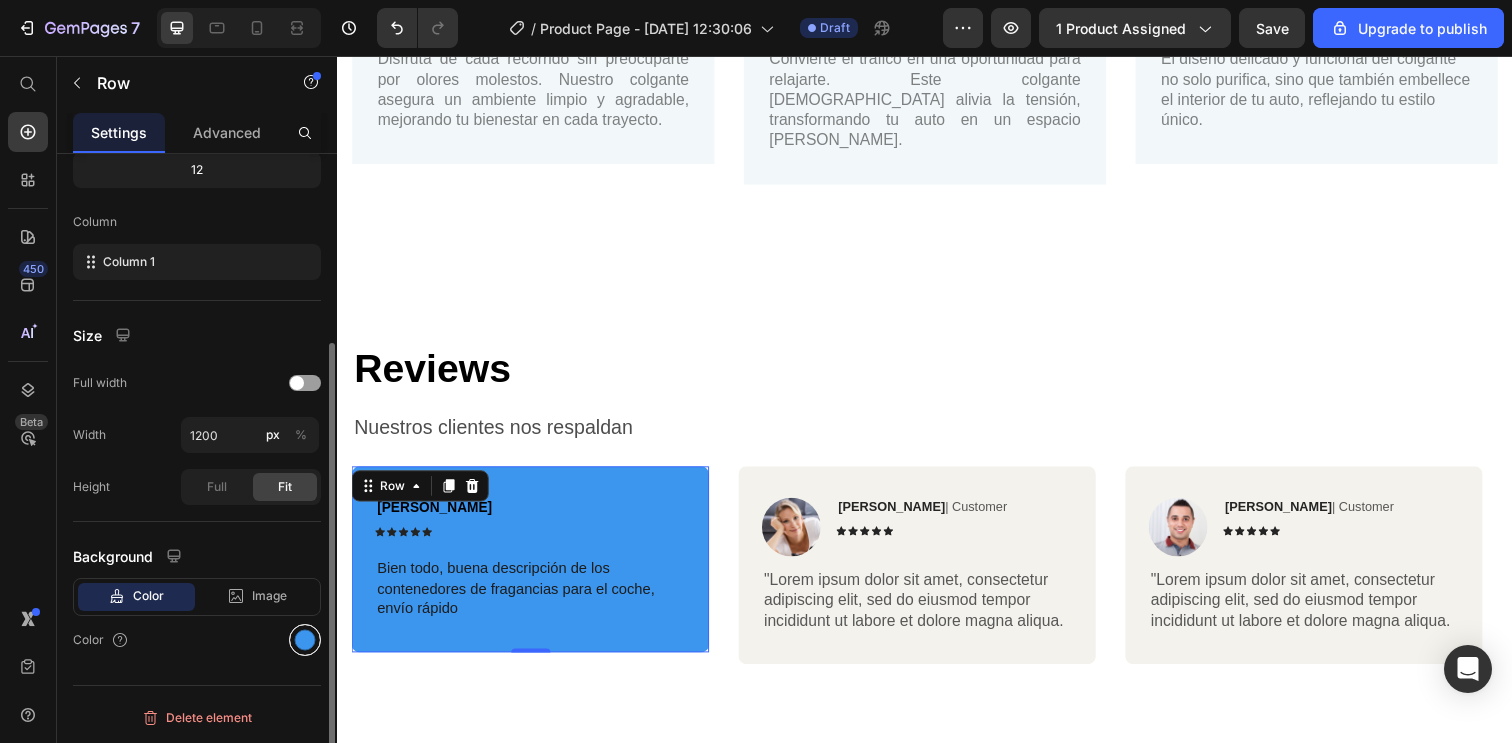 click at bounding box center [305, 640] 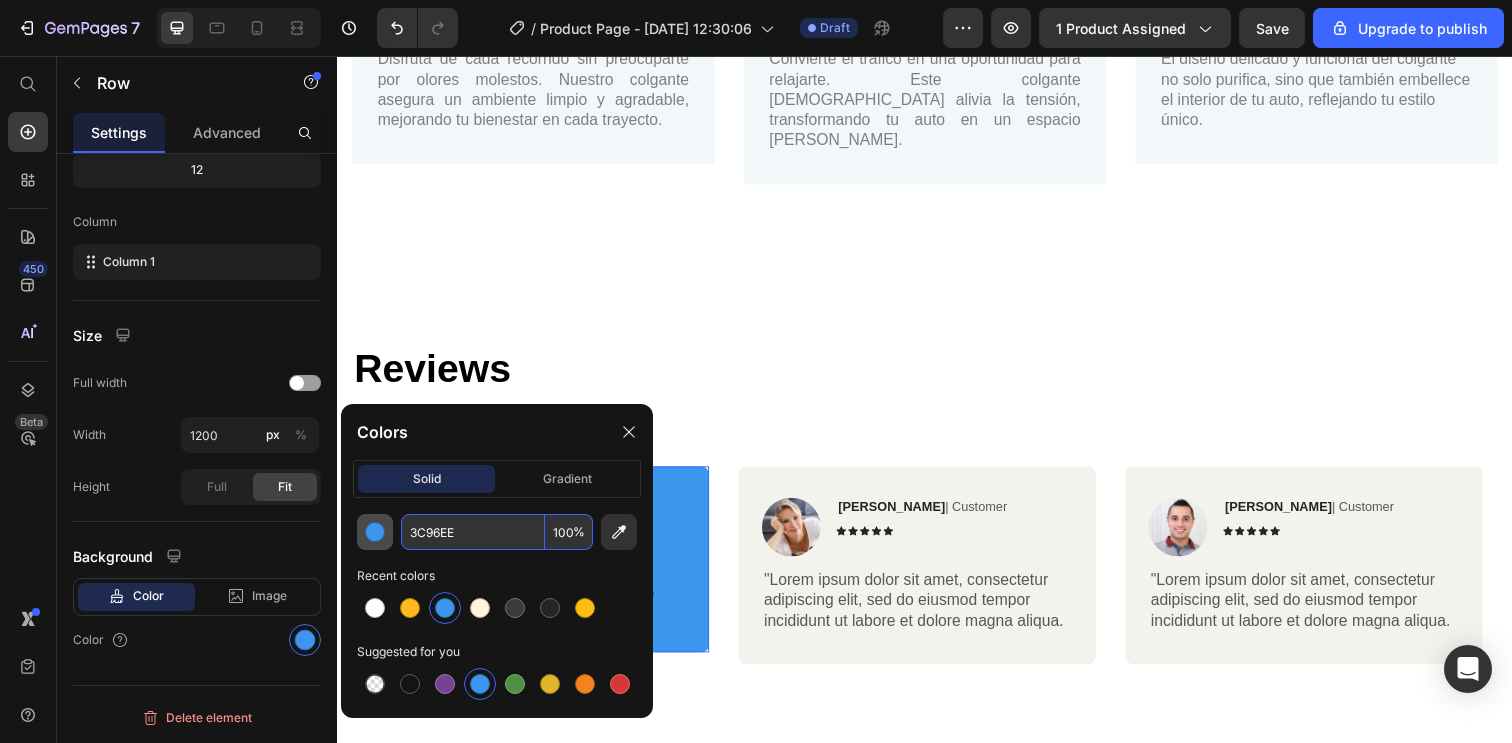 drag, startPoint x: 483, startPoint y: 536, endPoint x: 386, endPoint y: 532, distance: 97.082436 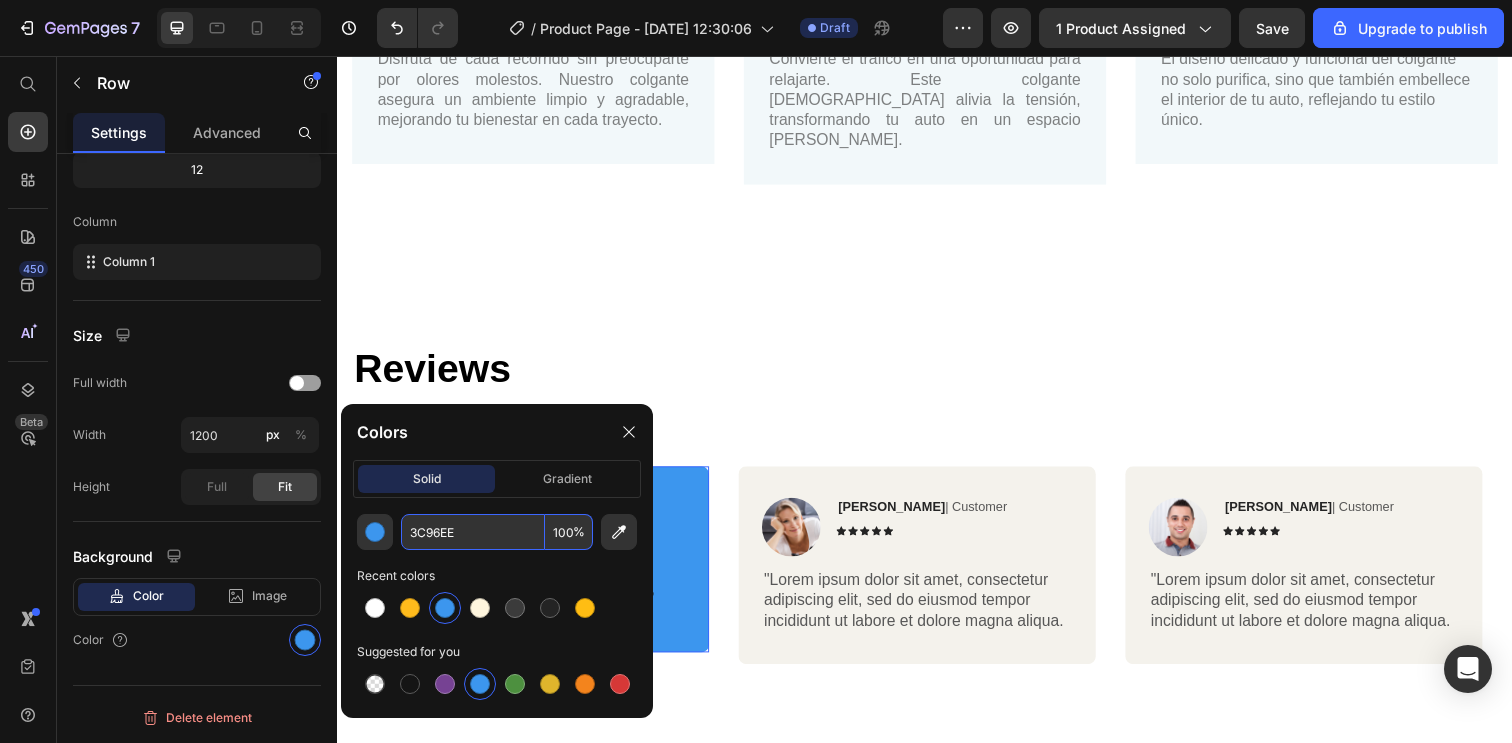 drag, startPoint x: 510, startPoint y: 531, endPoint x: 491, endPoint y: 539, distance: 20.615528 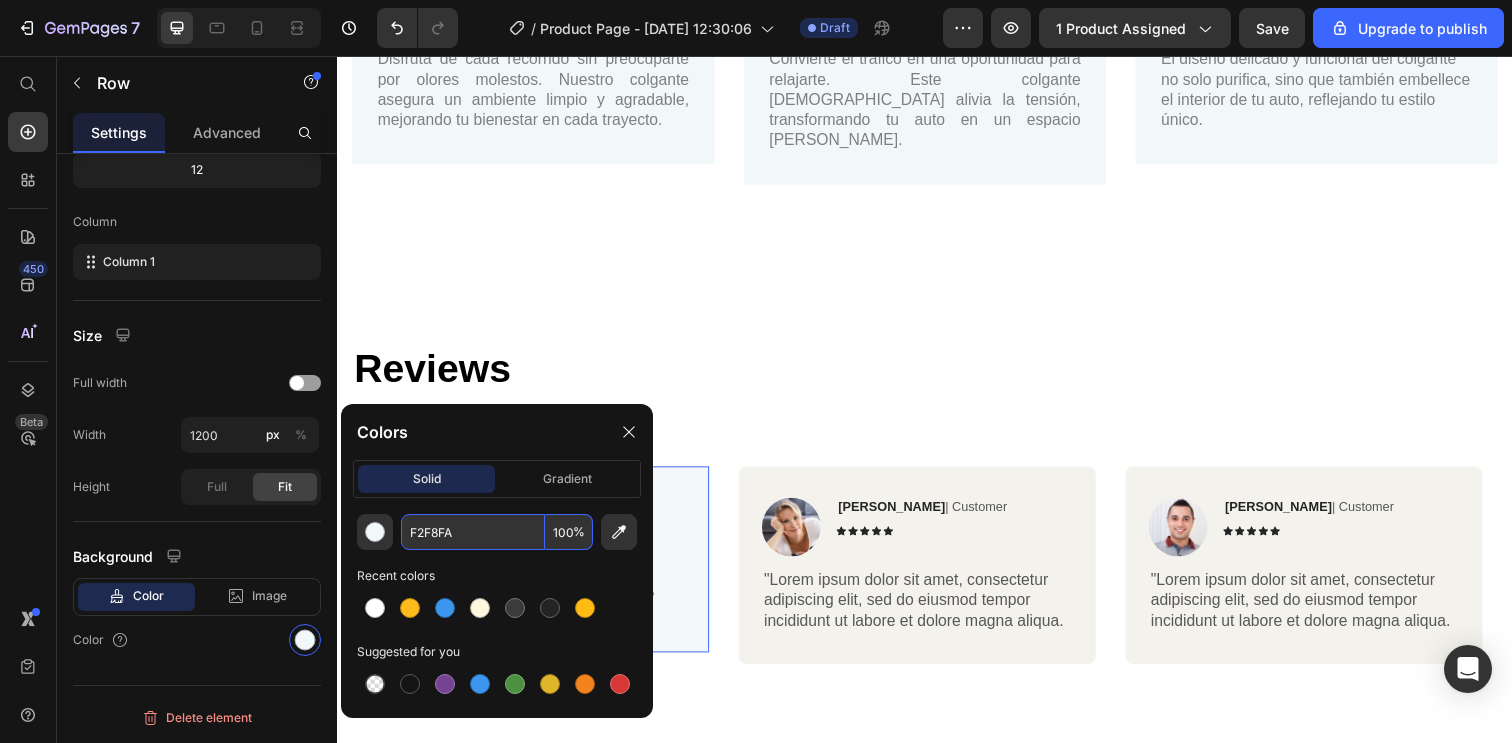 type on "F2F8FA" 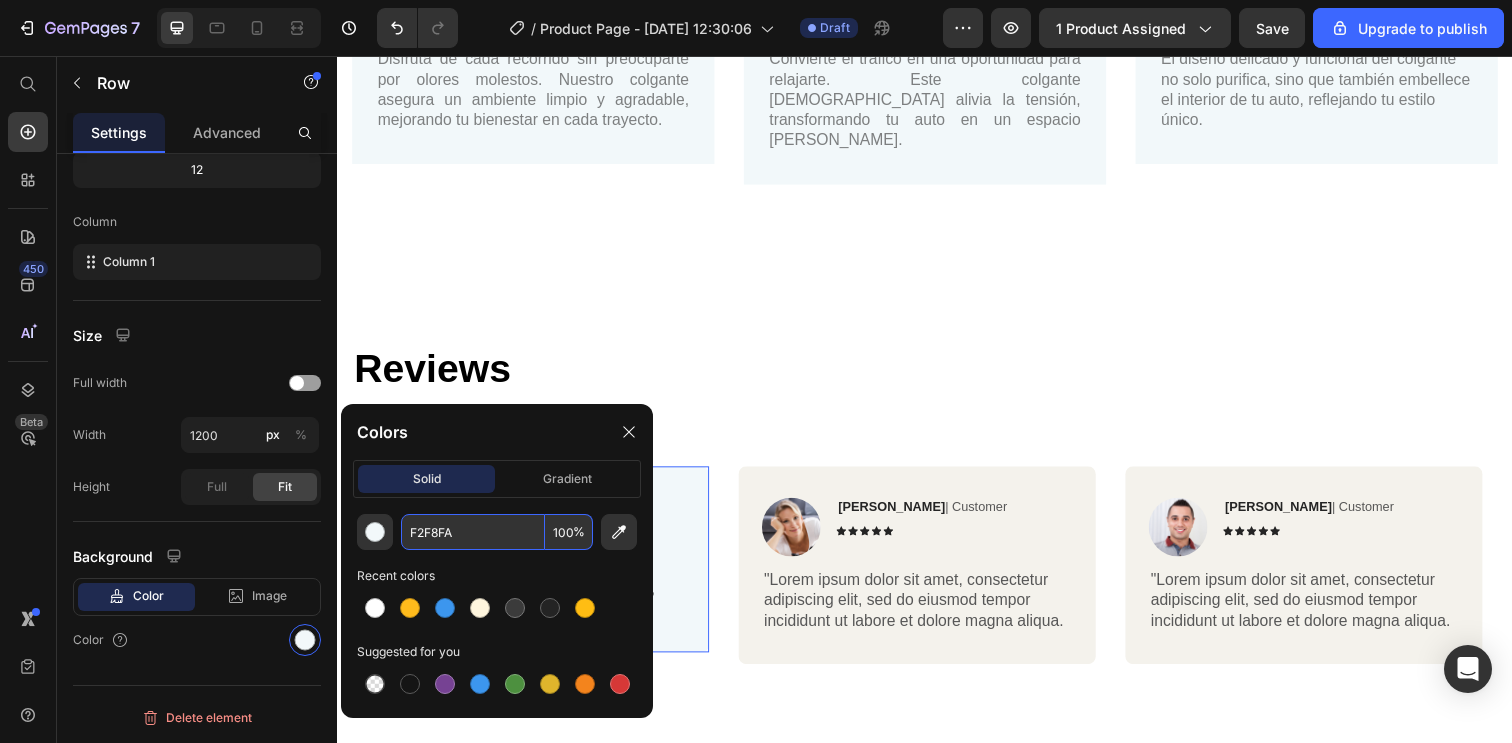 click on "⁠⁠⁠⁠⁠⁠⁠ Reviews" at bounding box center [937, 375] 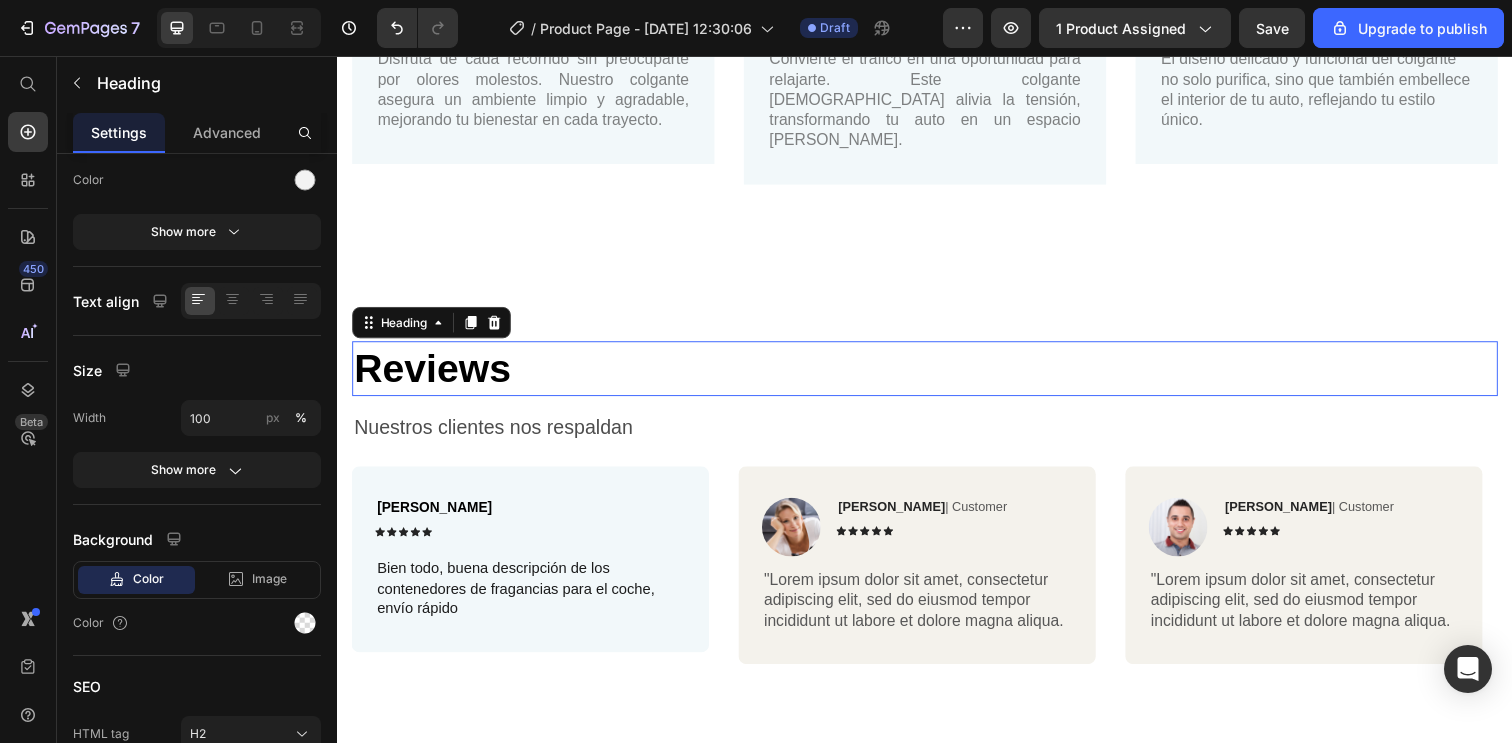 scroll, scrollTop: 0, scrollLeft: 0, axis: both 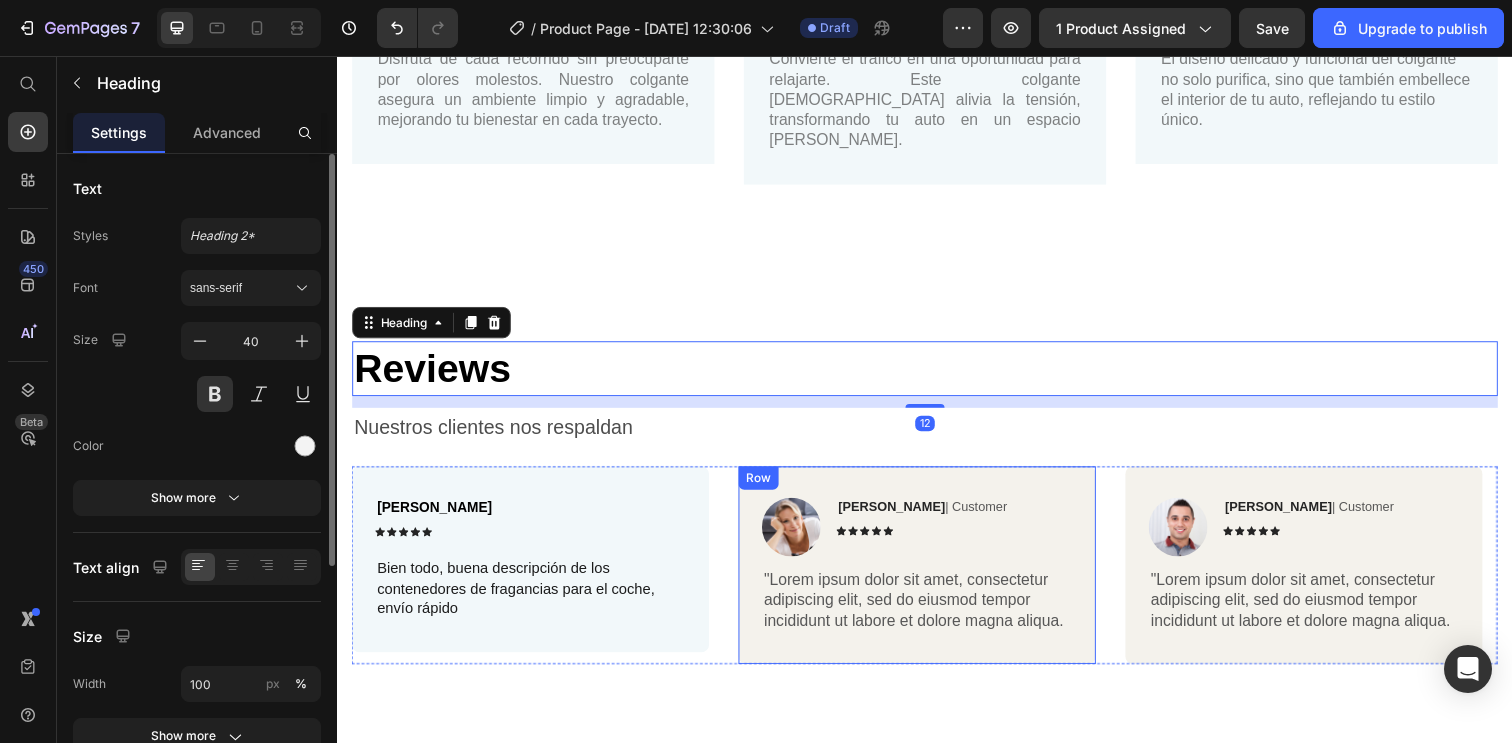 click on "Image Reylo B  | Customer   Text Block Icon Icon Icon Icon Icon Icon List Row "Lorem ipsum dolor sit amet, consectetur adipiscing elit, sed do eiusmod tempor incididunt ut labore et dolore magna aliqua. Text Block Row" at bounding box center (929, 576) 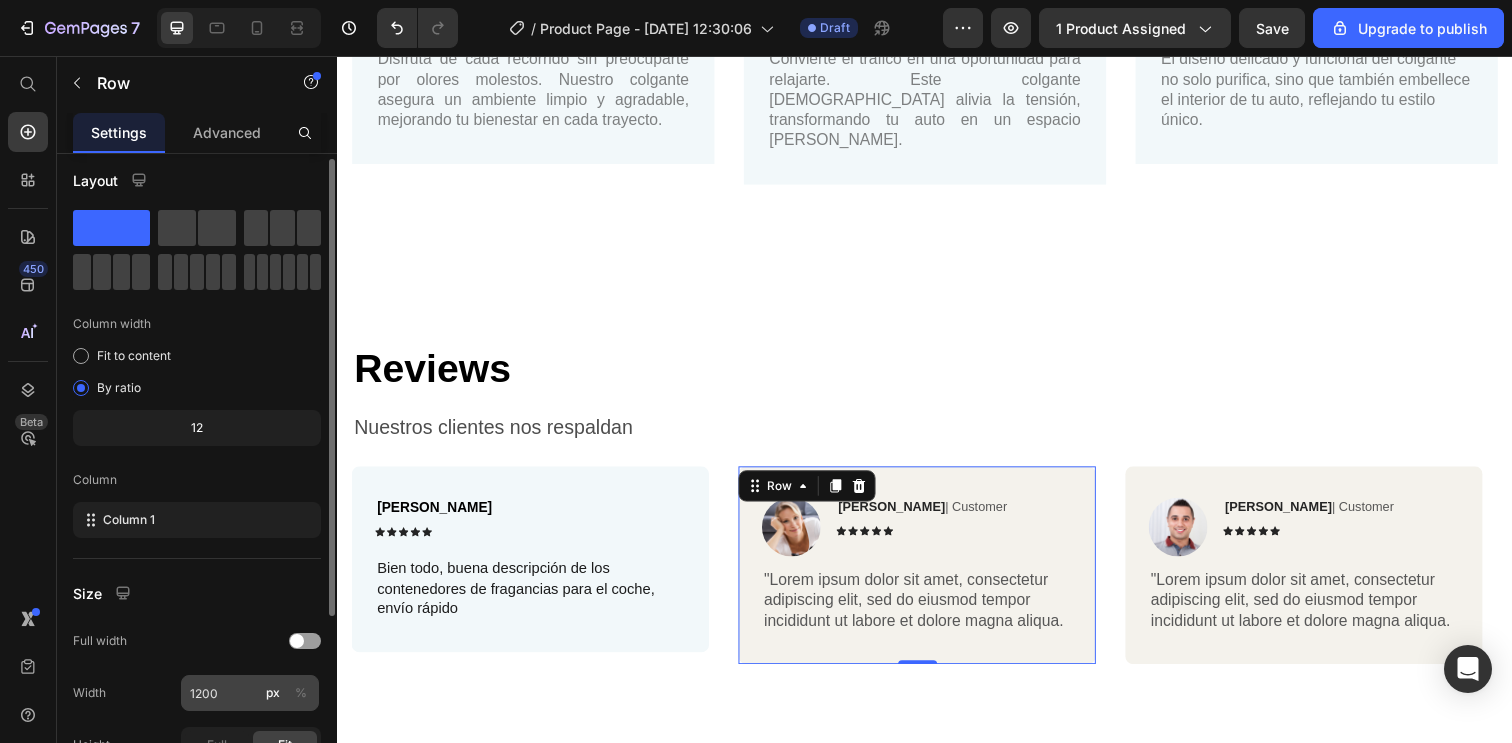 scroll, scrollTop: 266, scrollLeft: 0, axis: vertical 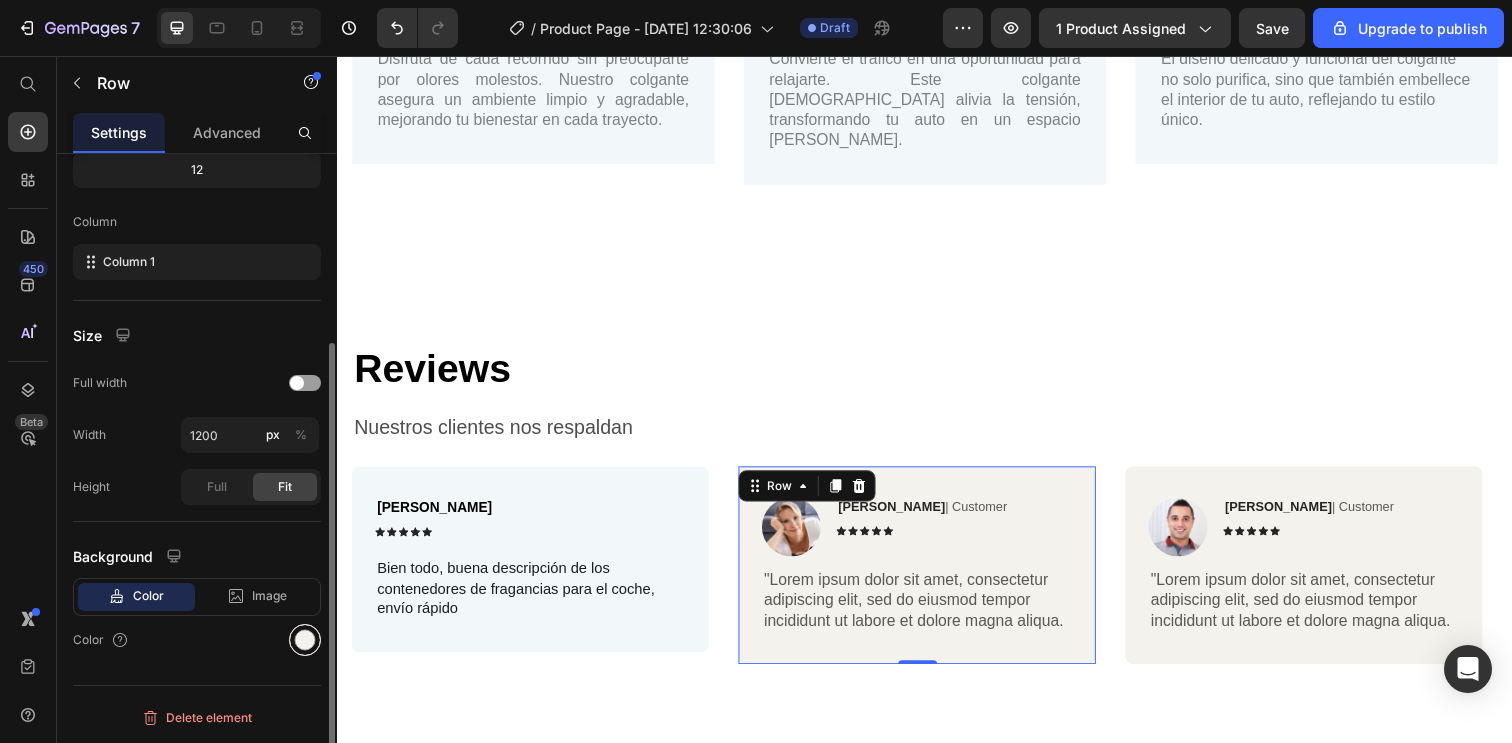 click at bounding box center [305, 640] 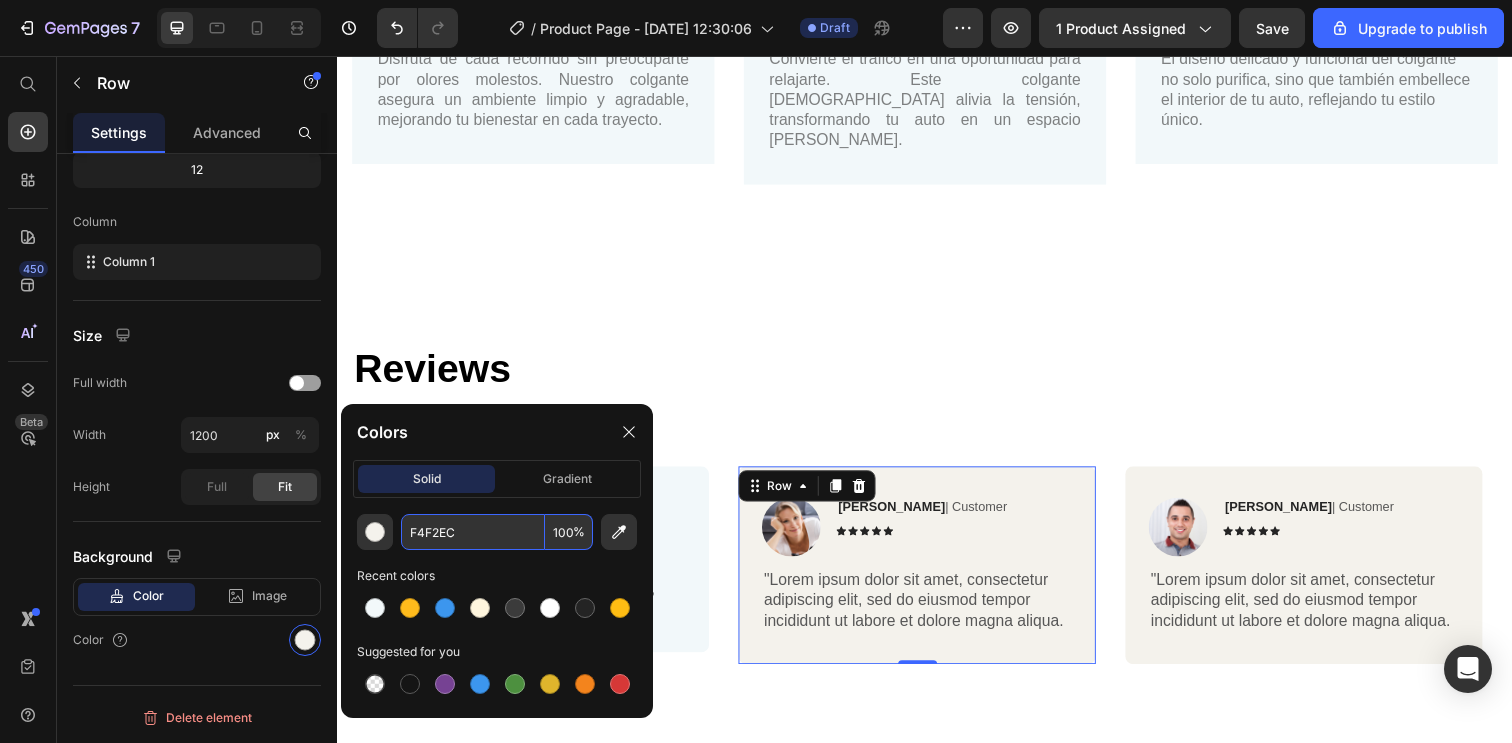 drag, startPoint x: 410, startPoint y: 536, endPoint x: 544, endPoint y: 546, distance: 134.37262 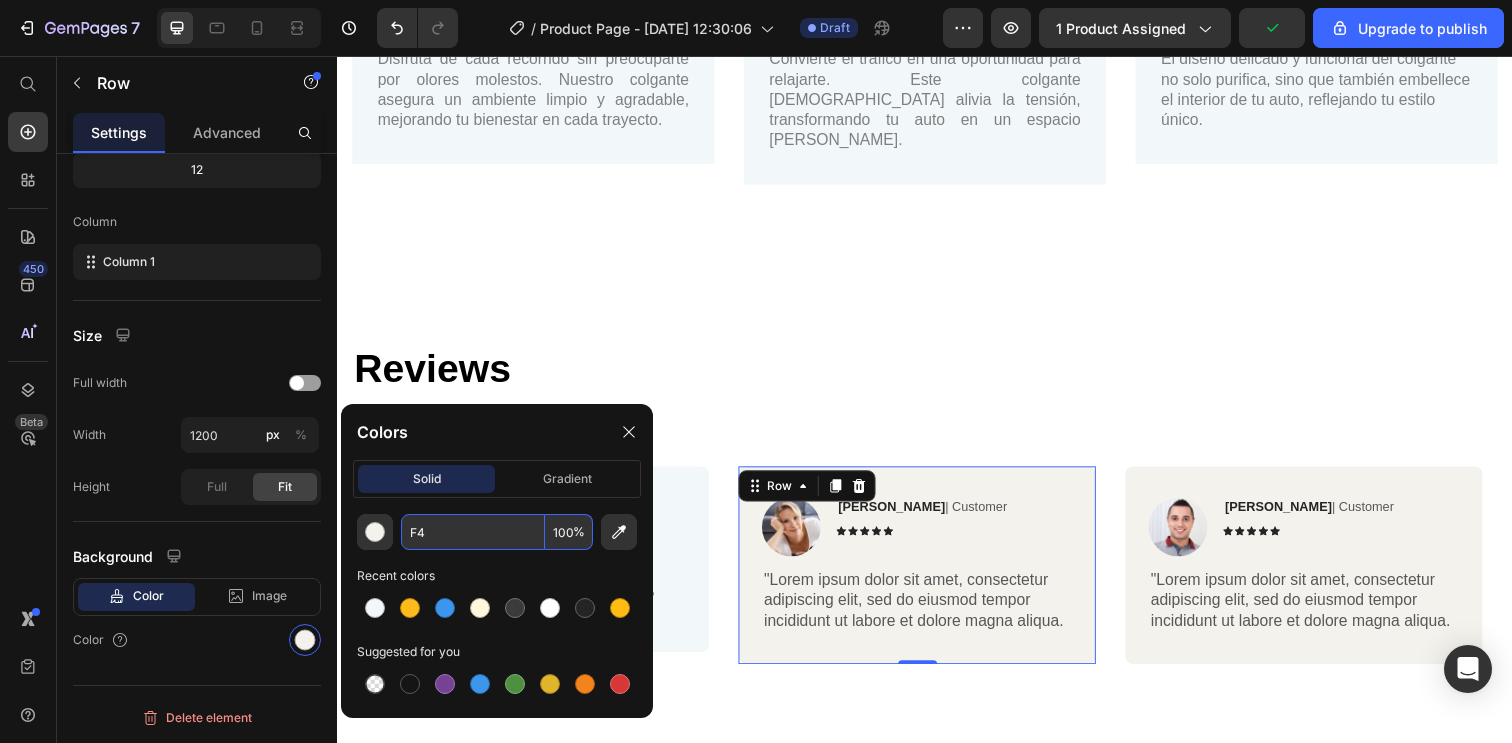 type on "F" 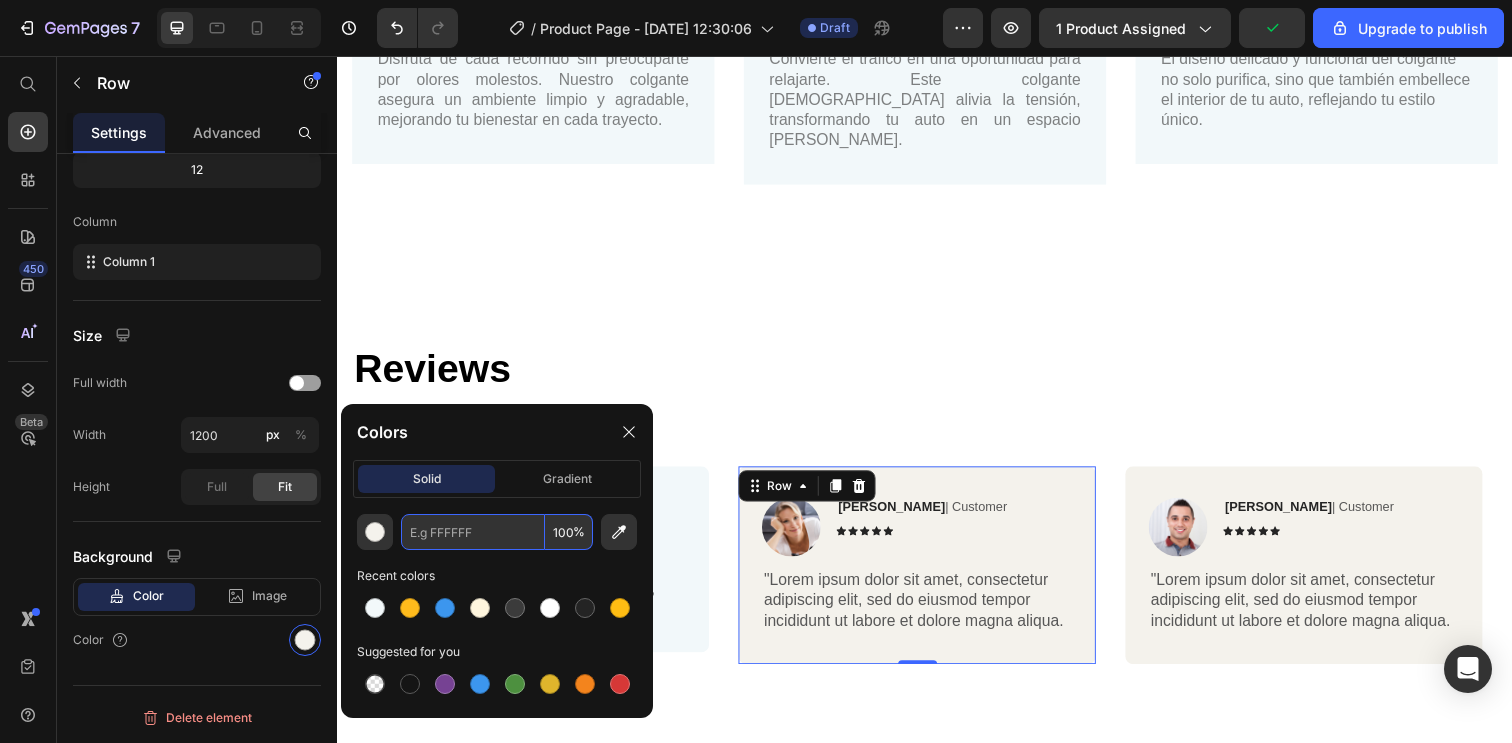 paste on "F2F8FA" 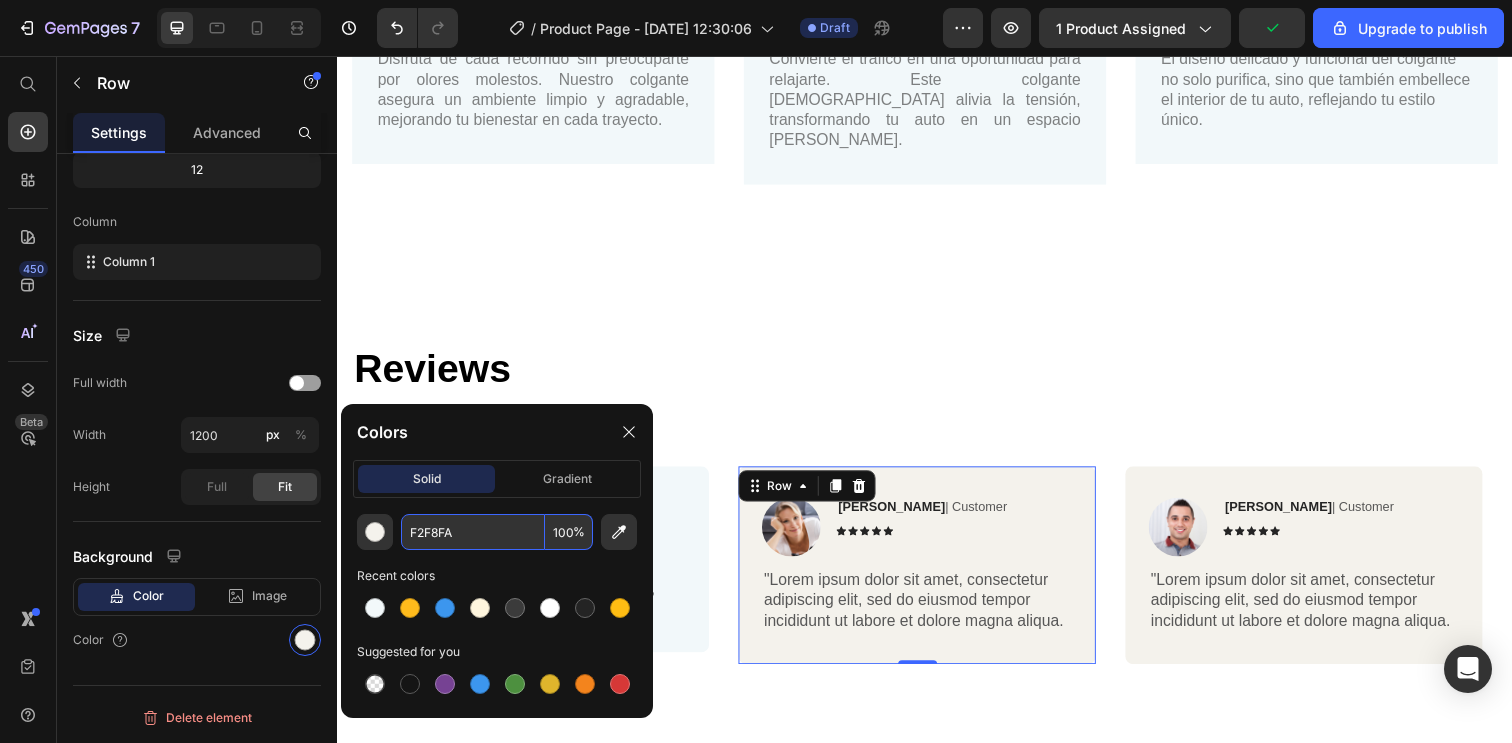 type on "F2F8FA" 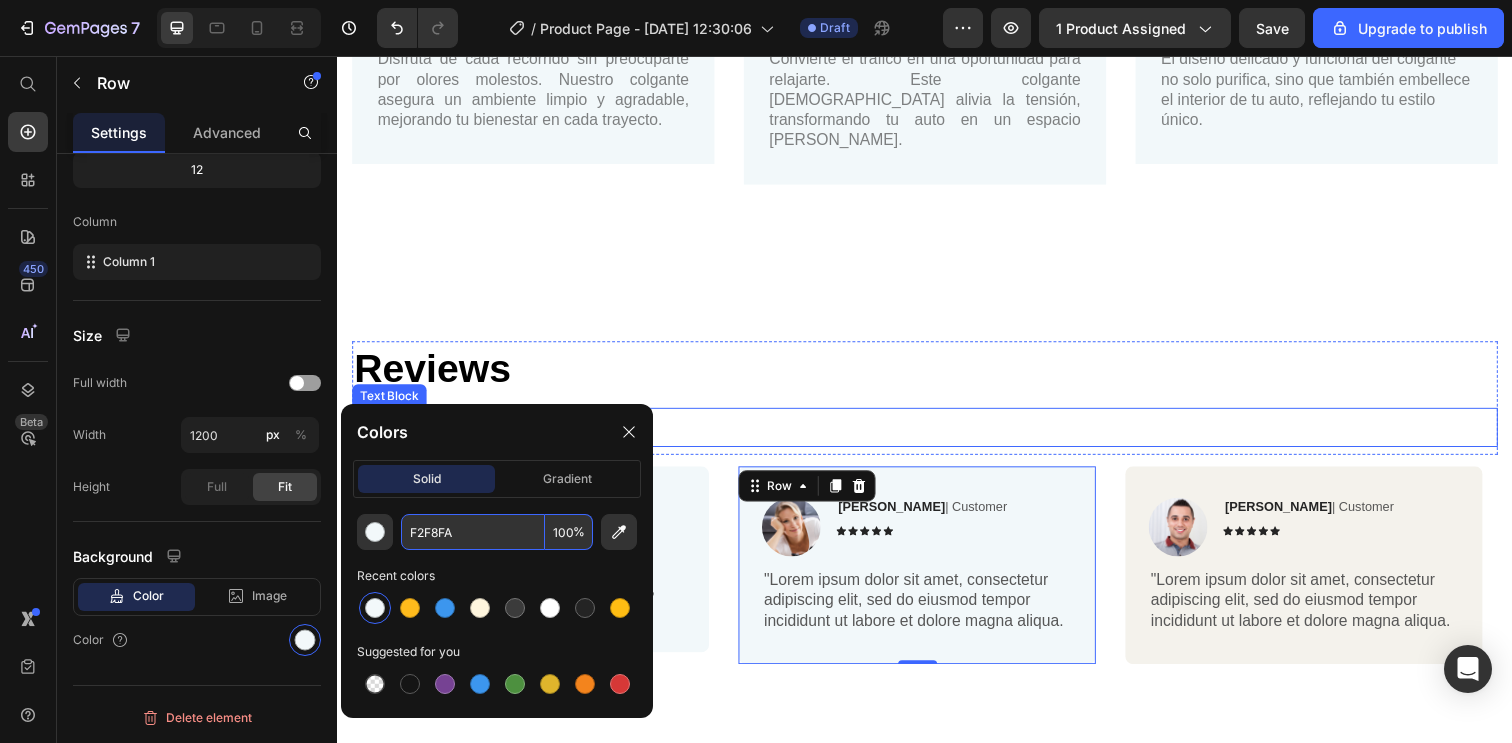 click on "Nuestros clientes nos respaldan" at bounding box center [937, 435] 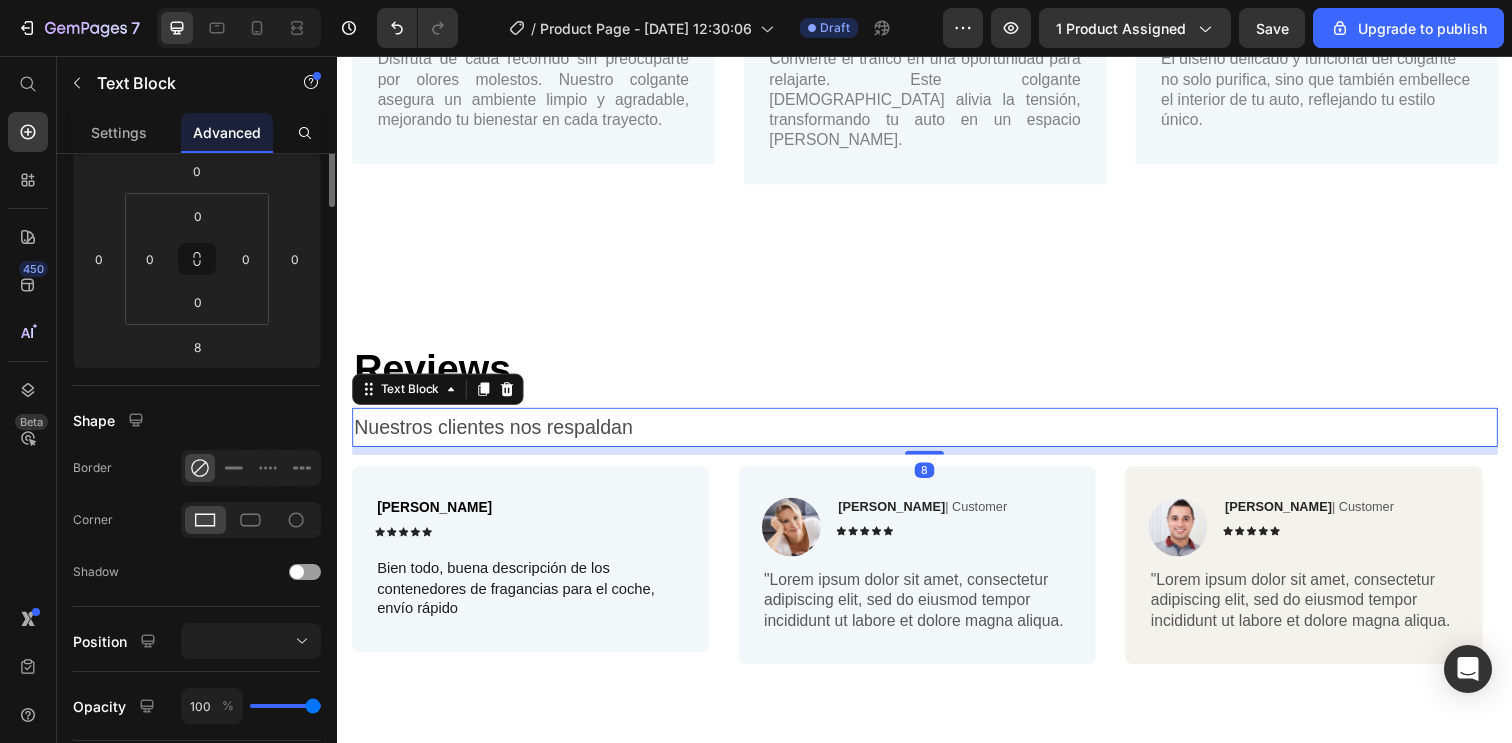 scroll, scrollTop: 0, scrollLeft: 0, axis: both 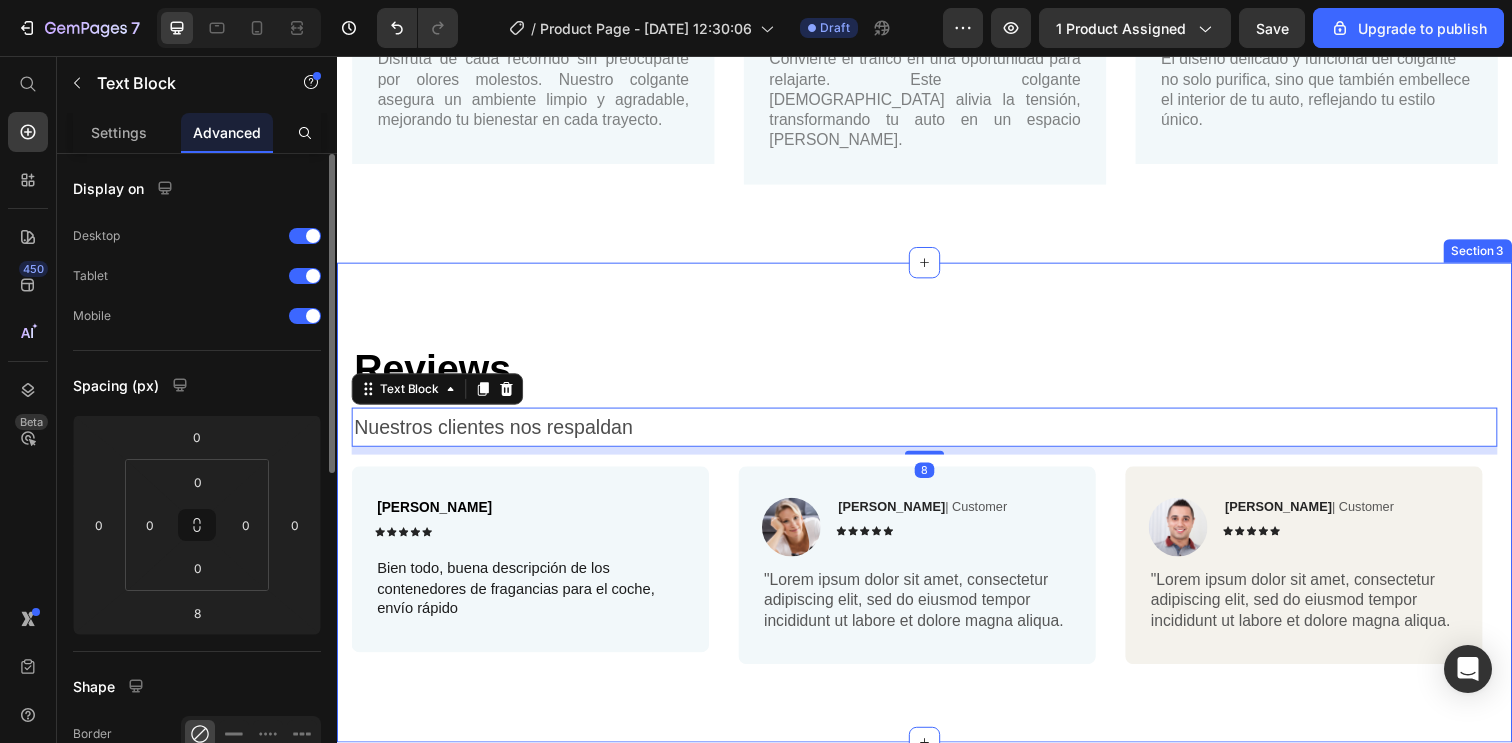 click on "Row" at bounding box center (1163, 463) 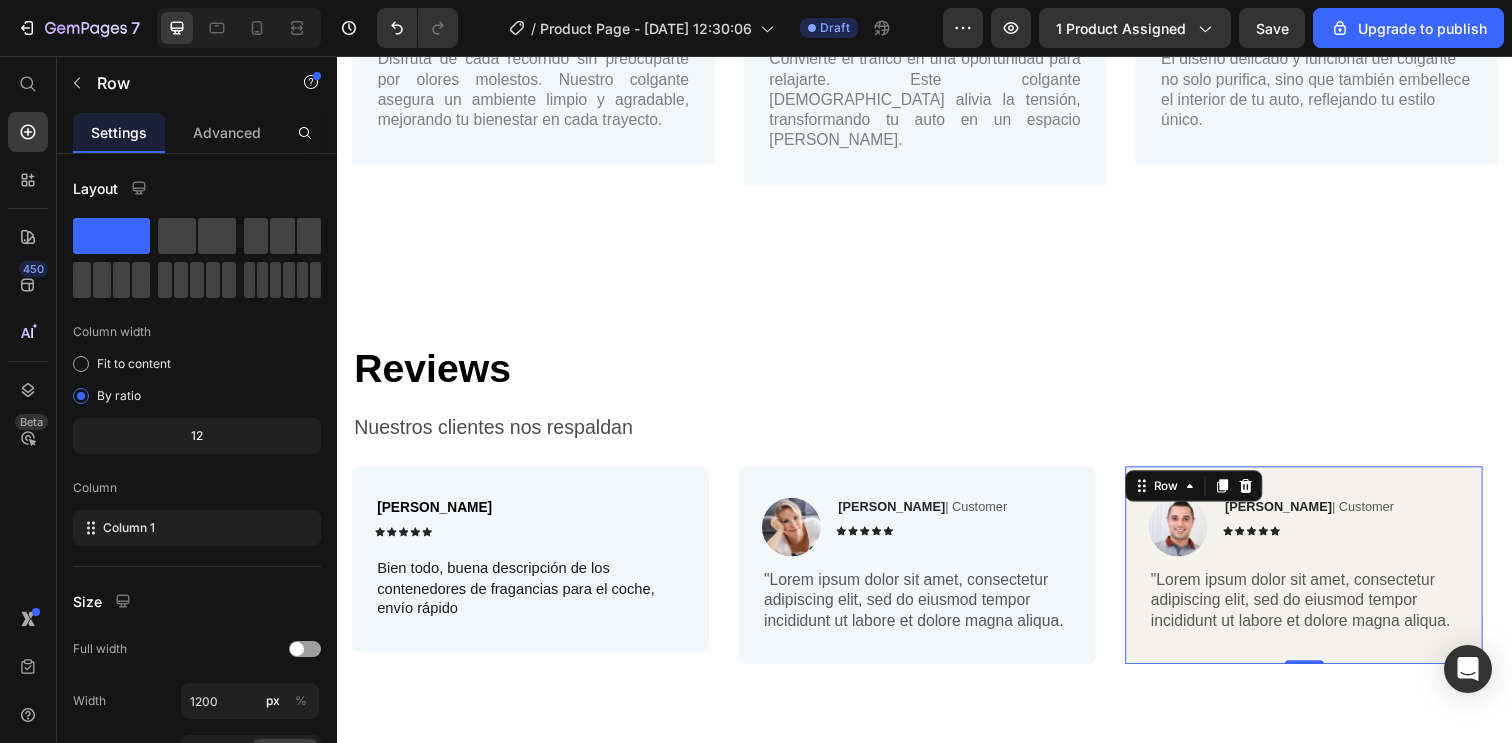 click on "Image Ken K  | Customer   Text Block Icon Icon Icon Icon Icon Icon List Row "Lorem ipsum dolor sit amet, consectetur adipiscing elit, sed do eiusmod tempor incididunt ut labore et dolore magna aliqua. Text Block Row   0" at bounding box center [1324, 576] 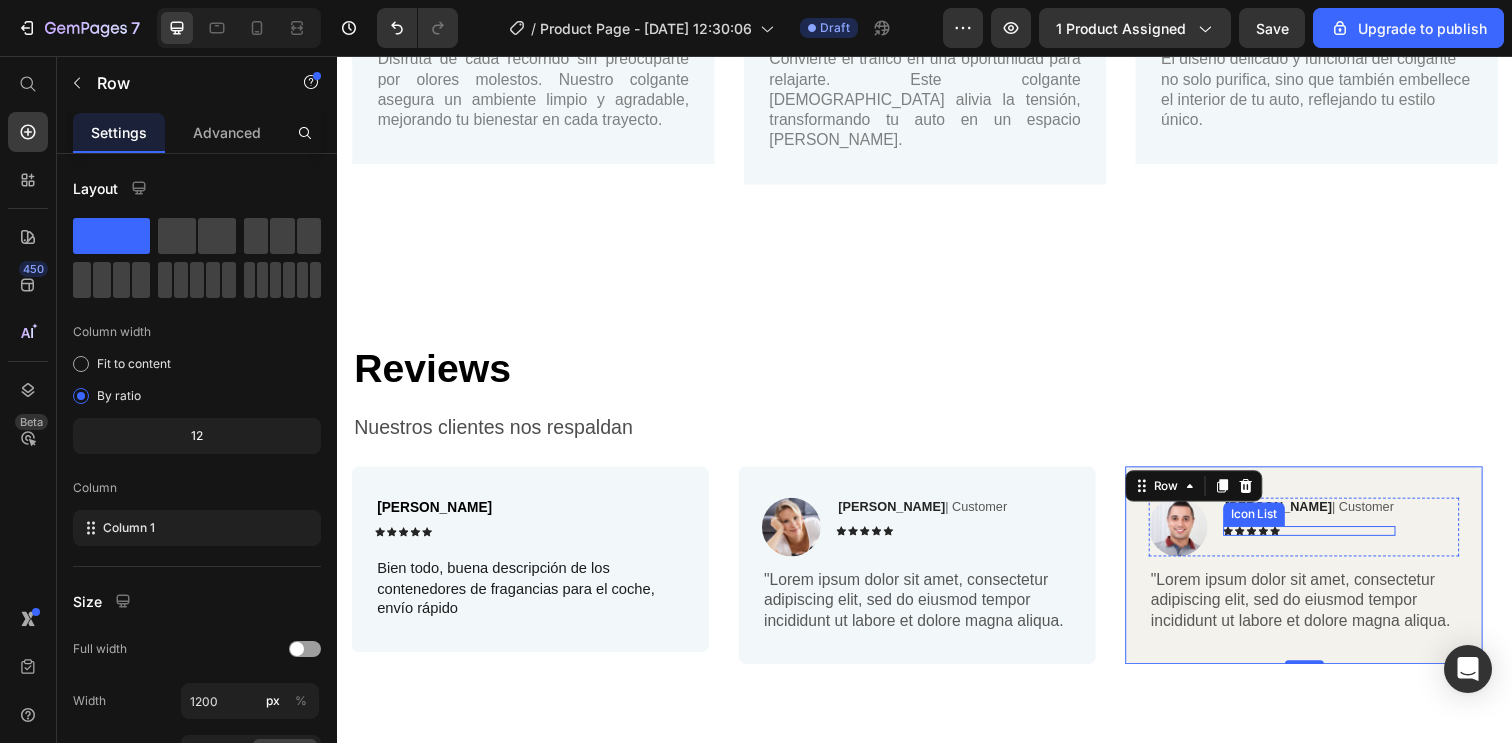 click on "Image Ken K  | Customer   Text Block Icon Icon Icon Icon Icon Icon List Row" at bounding box center (1324, 537) 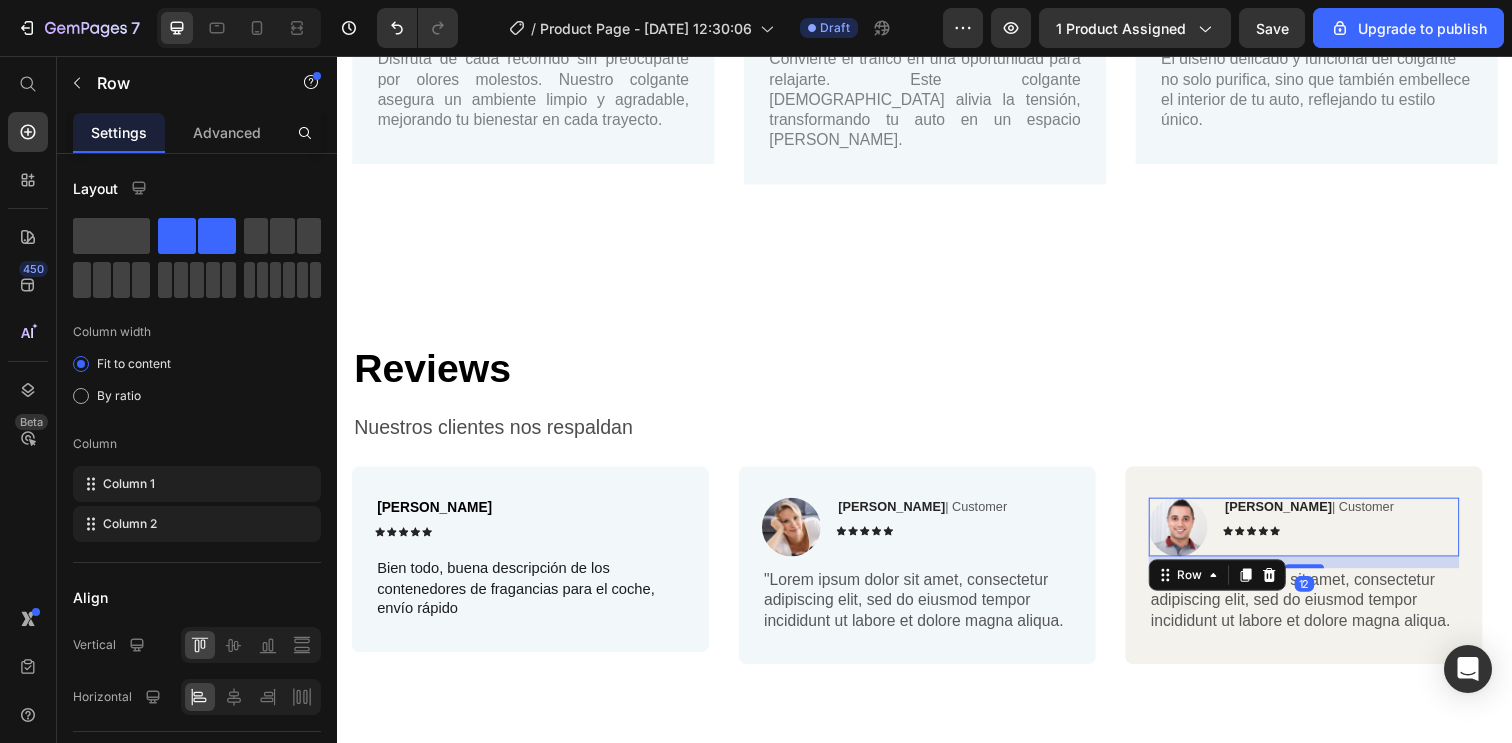 click on "Image Ken K  | Customer   Text Block Icon Icon Icon Icon Icon Icon List Row   12 "Lorem ipsum dolor sit amet, consectetur adipiscing elit, sed do eiusmod tempor incididunt ut labore et dolore magna aliqua. Text Block Row" at bounding box center [1324, 576] 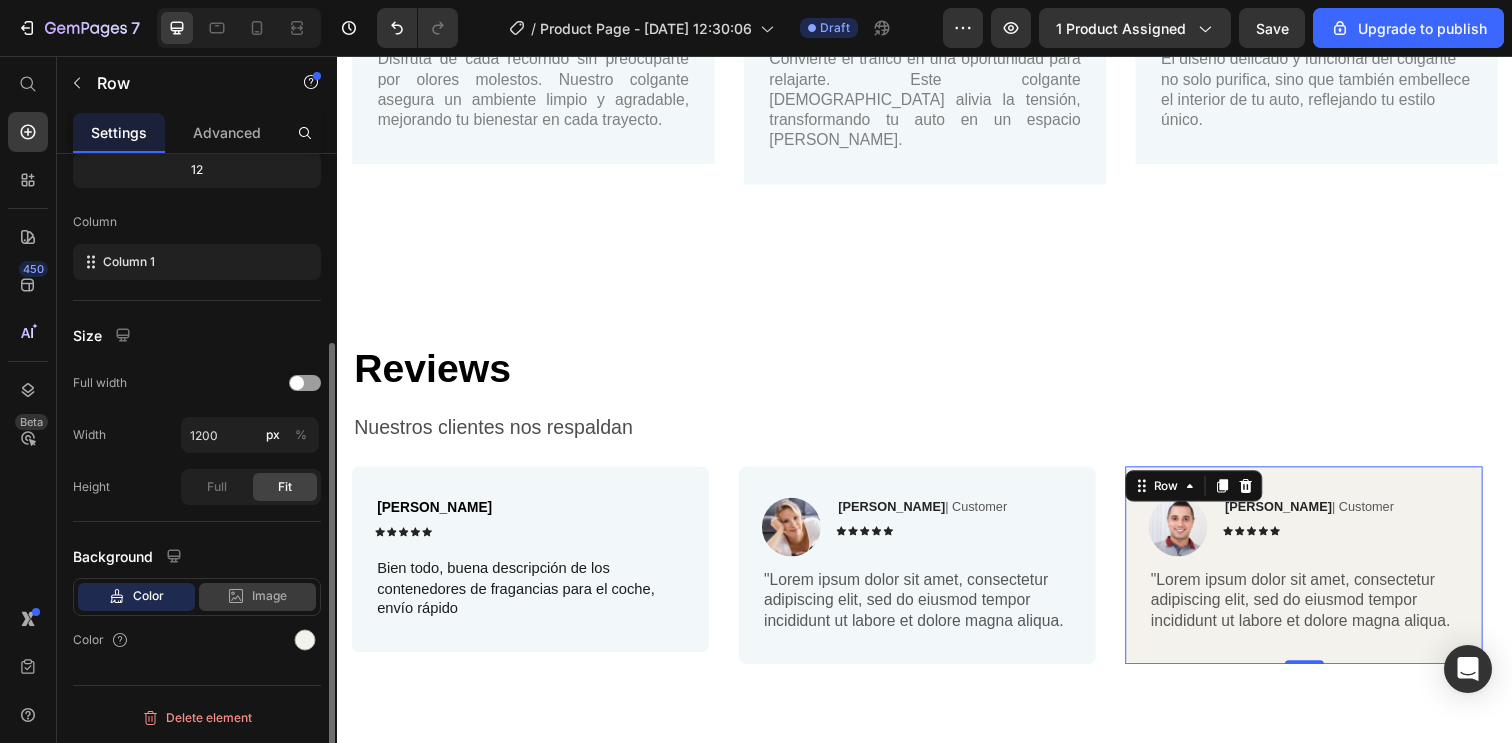 scroll, scrollTop: 264, scrollLeft: 0, axis: vertical 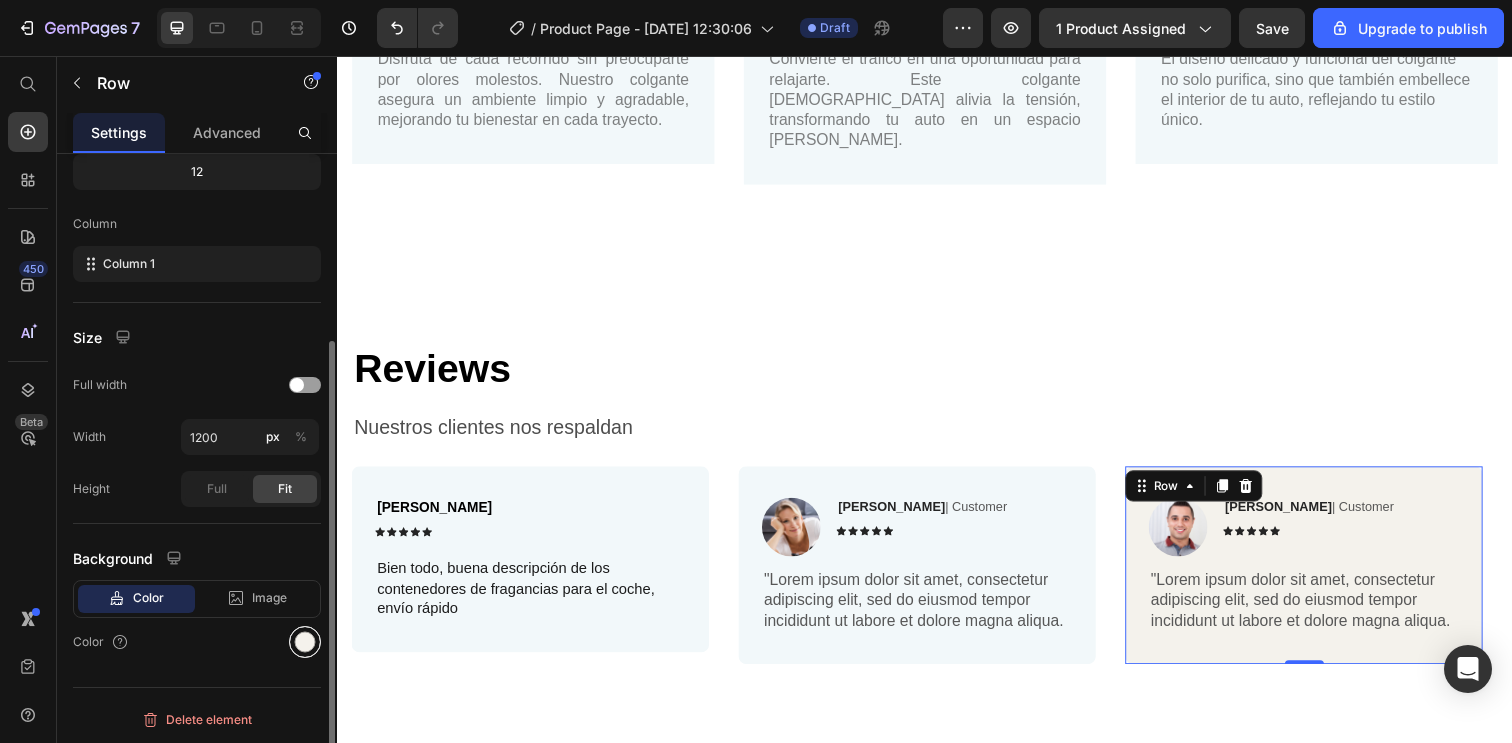 click at bounding box center [305, 642] 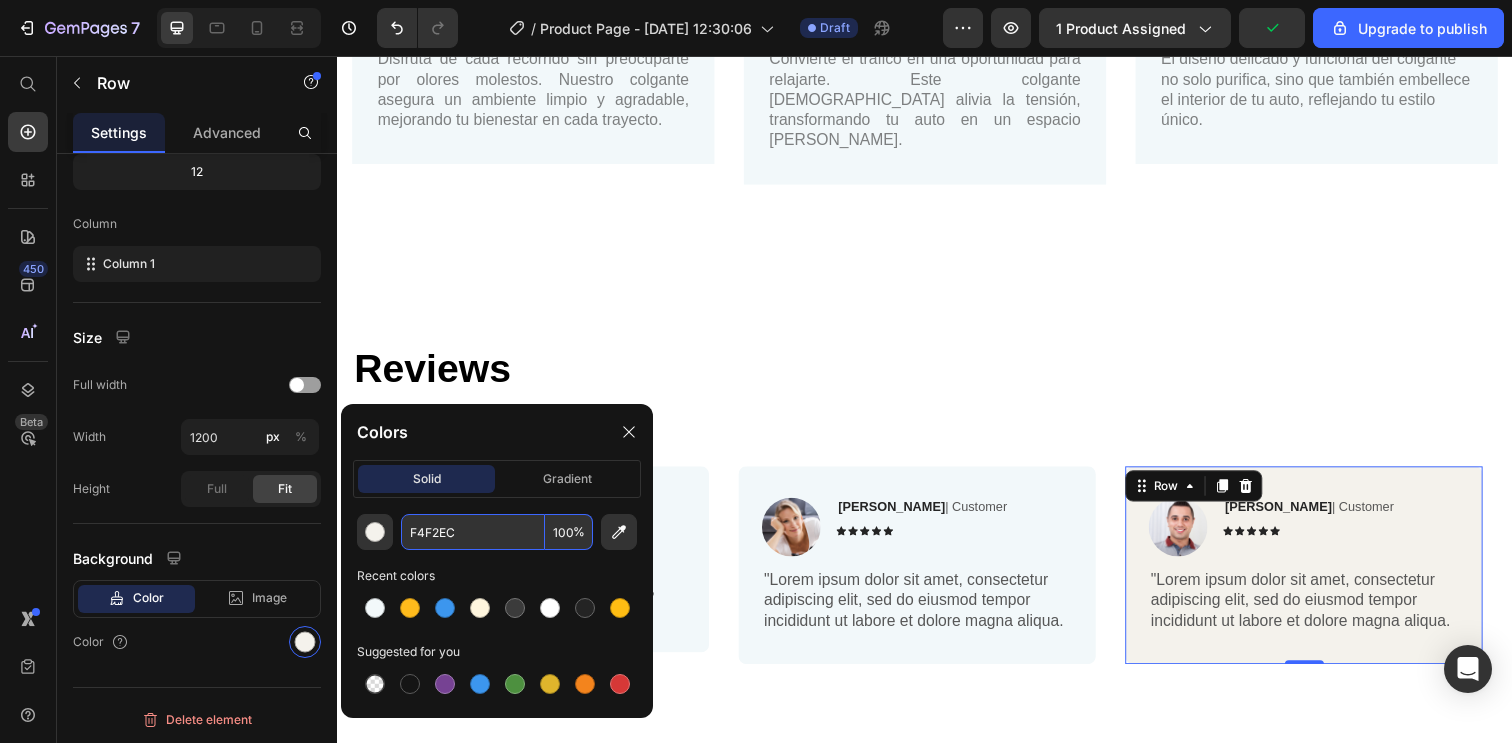 click on "F4F2EC" at bounding box center [473, 532] 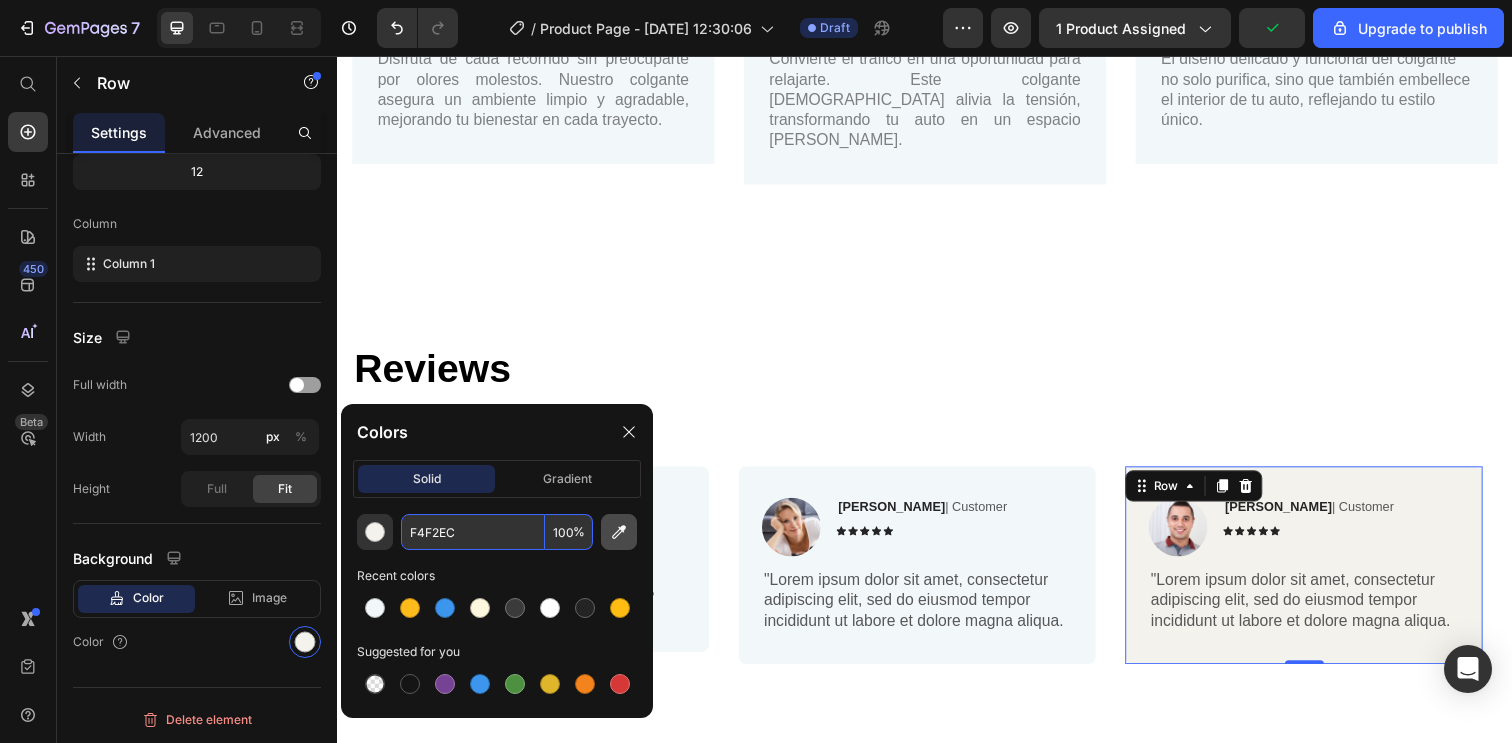 paste on "2F8FA" 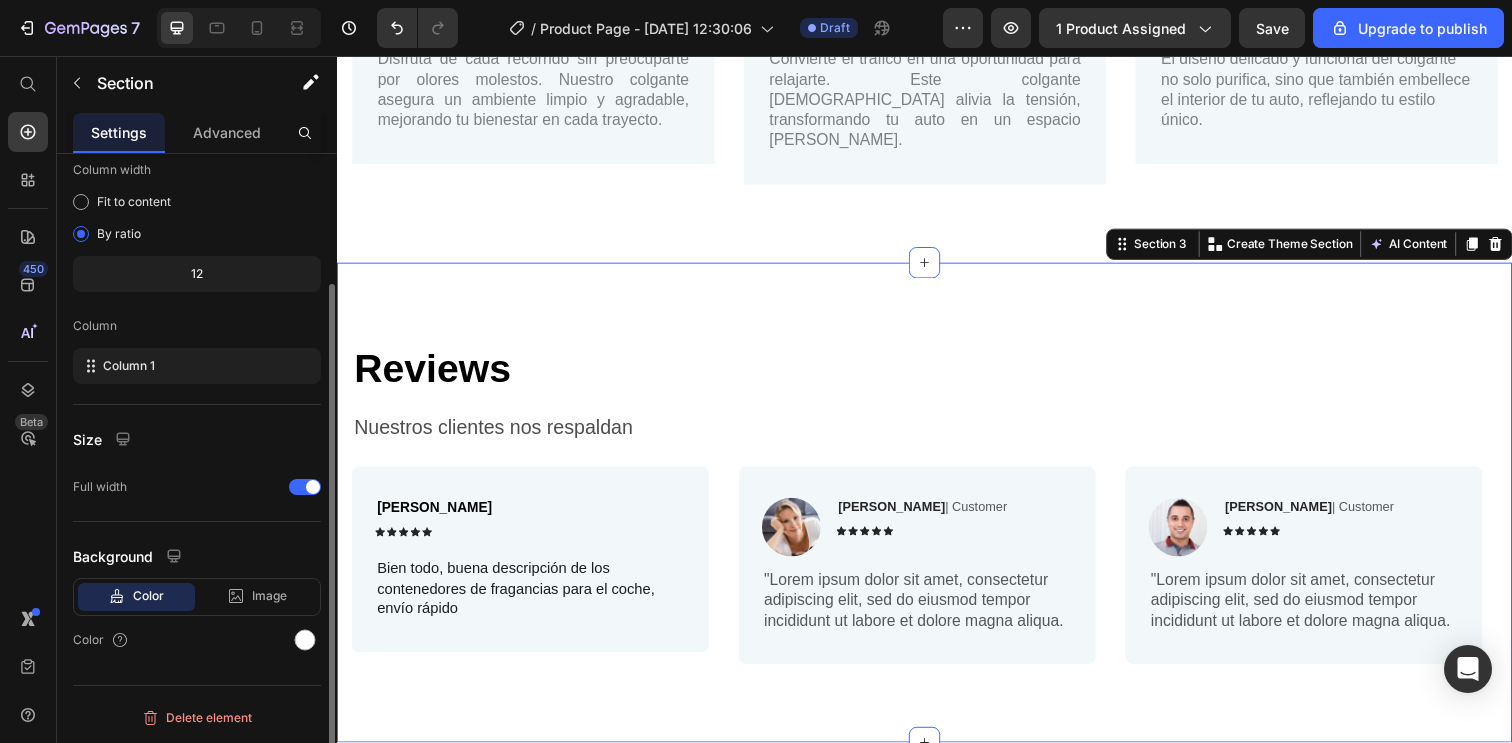 click on "⁠⁠⁠⁠⁠⁠⁠ Reviews Heading Nuestros clientes nos respaldan Text Block Row Molina Alejandro   Text Block Icon Icon Icon Icon Icon Icon List Row Bien todo, buena descripción de los contenedores de fragancias para el coche, envío rápido Text Block Row Image Reylo B  | Customer   Text Block Icon Icon Icon Icon Icon Icon List Row "Lorem ipsum dolor sit amet, consectetur adipiscing elit, sed do eiusmod tempor incididunt ut labore et dolore magna aliqua. Text Block Row Image Ken K  | Customer   Text Block Icon Icon Icon Icon Icon Icon List Row "Lorem ipsum dolor sit amet, consectetur adipiscing elit, sed do eiusmod tempor incididunt ut labore et dolore magna aliqua. Text Block Row Carousel Section 3   You can create reusable sections Create Theme Section AI Content Write with GemAI What would you like to describe here? Tone and Voice Persuasive Product Show more Generate" at bounding box center (937, 512) 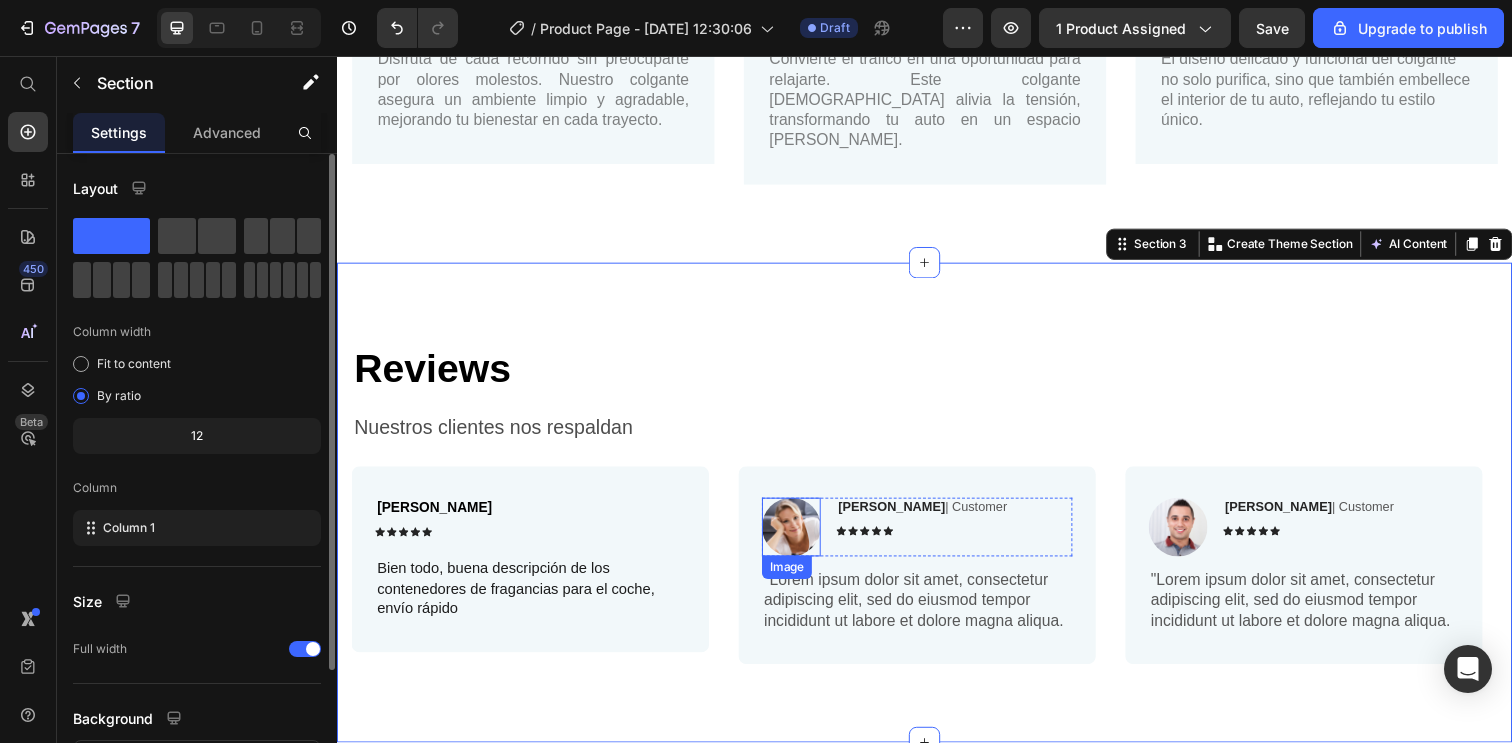 click at bounding box center (801, 537) 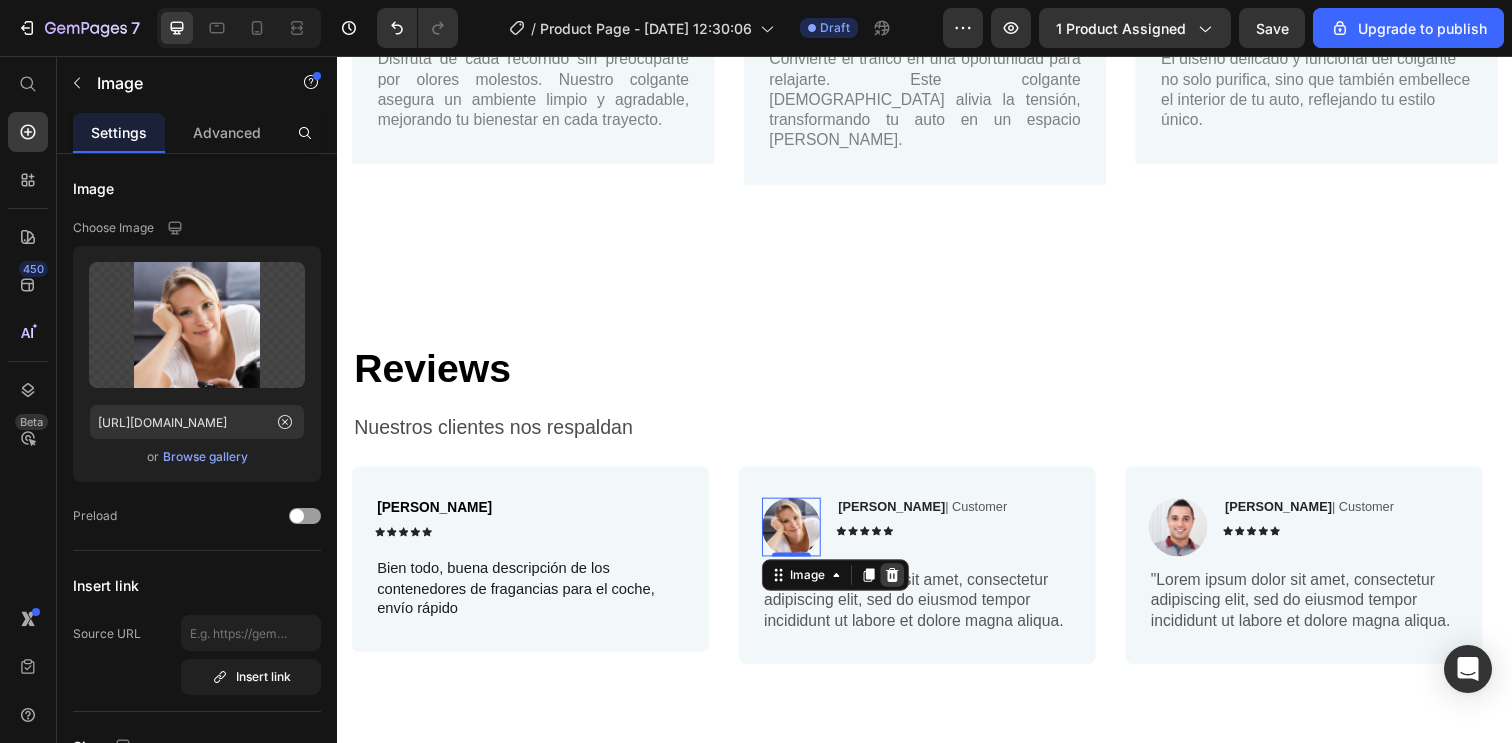 click at bounding box center (904, 586) 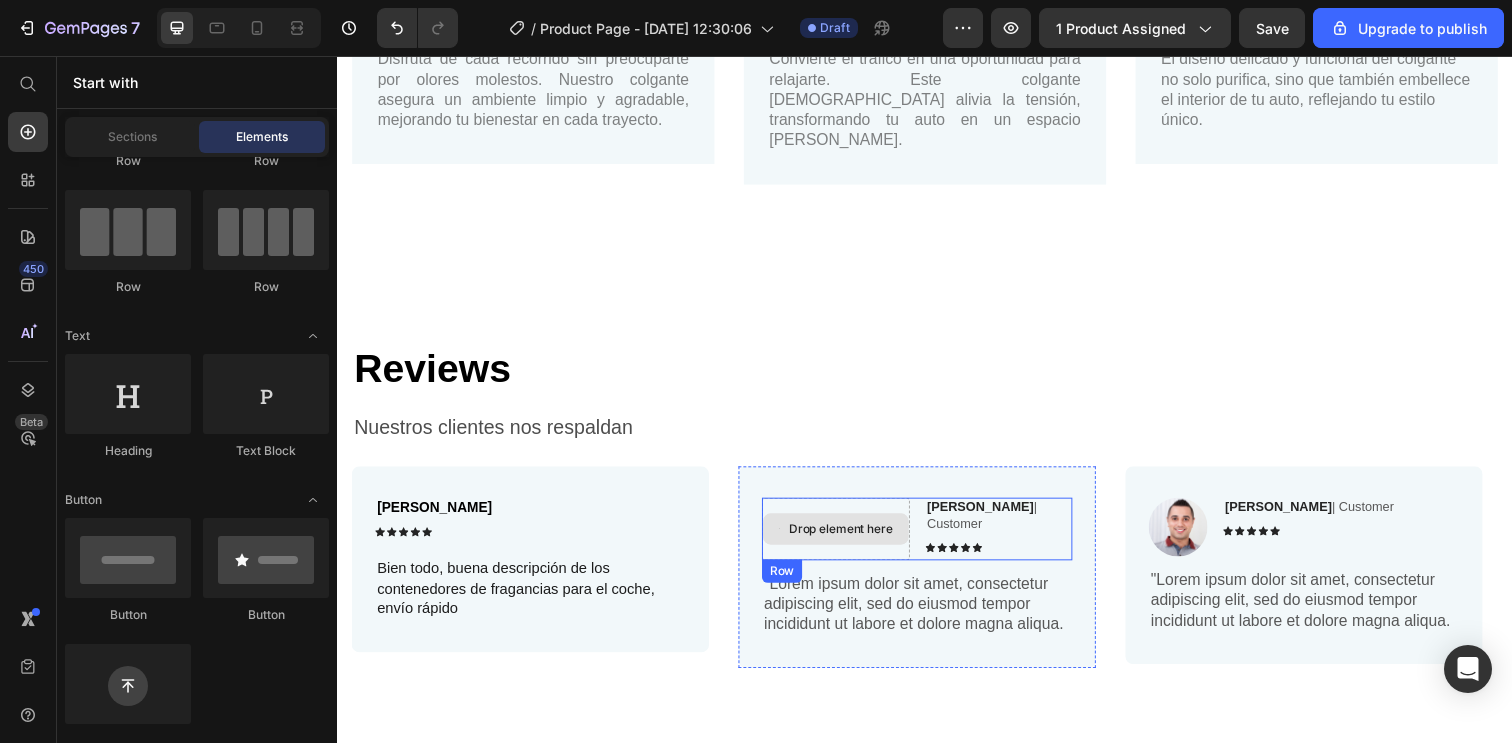 click on "Drop element here" at bounding box center (846, 539) 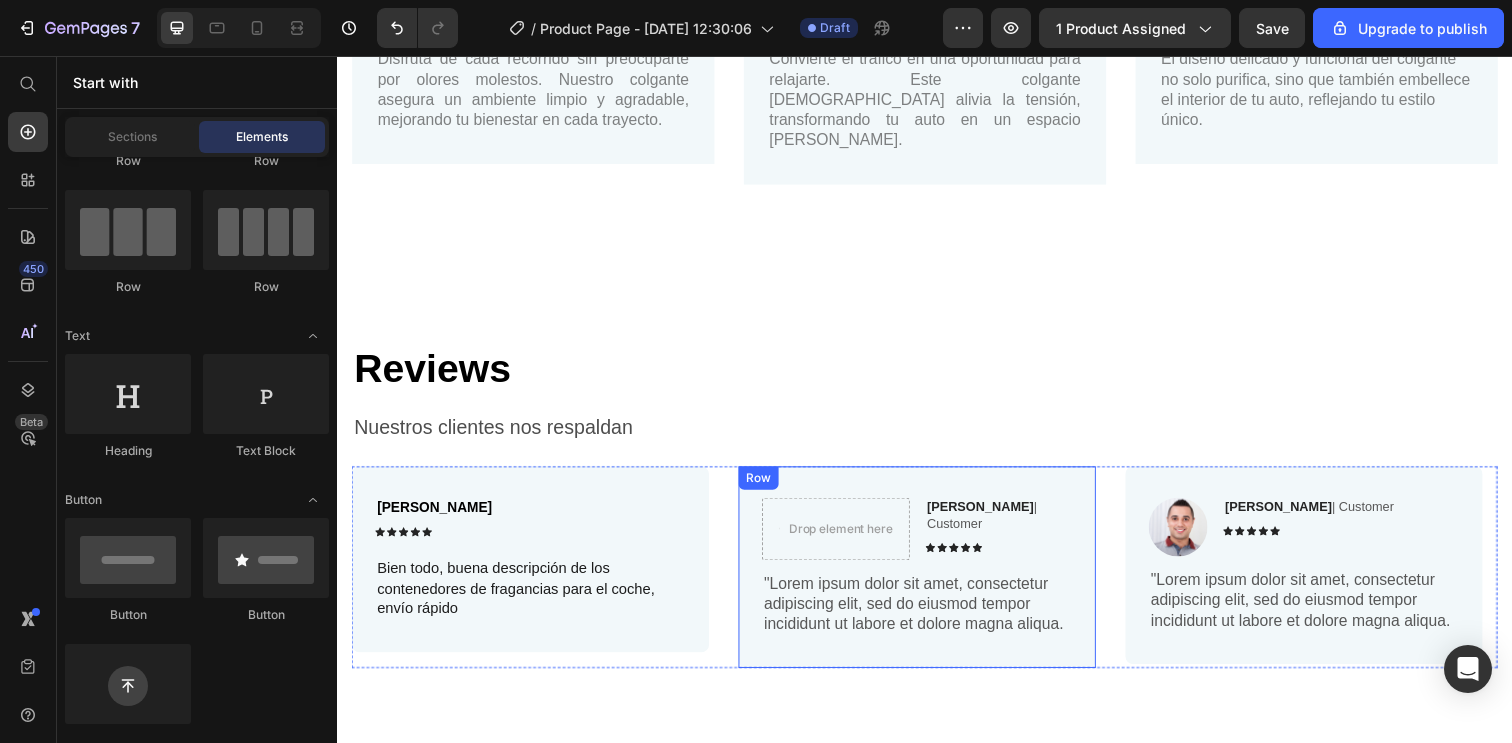 click on "Drop element here Reylo B  | Customer   Text Block Icon Icon Icon Icon Icon Icon List Row "Lorem ipsum dolor sit amet, consectetur adipiscing elit, sed do eiusmod tempor incididunt ut labore et dolore magna aliqua. Text Block Row" at bounding box center (929, 578) 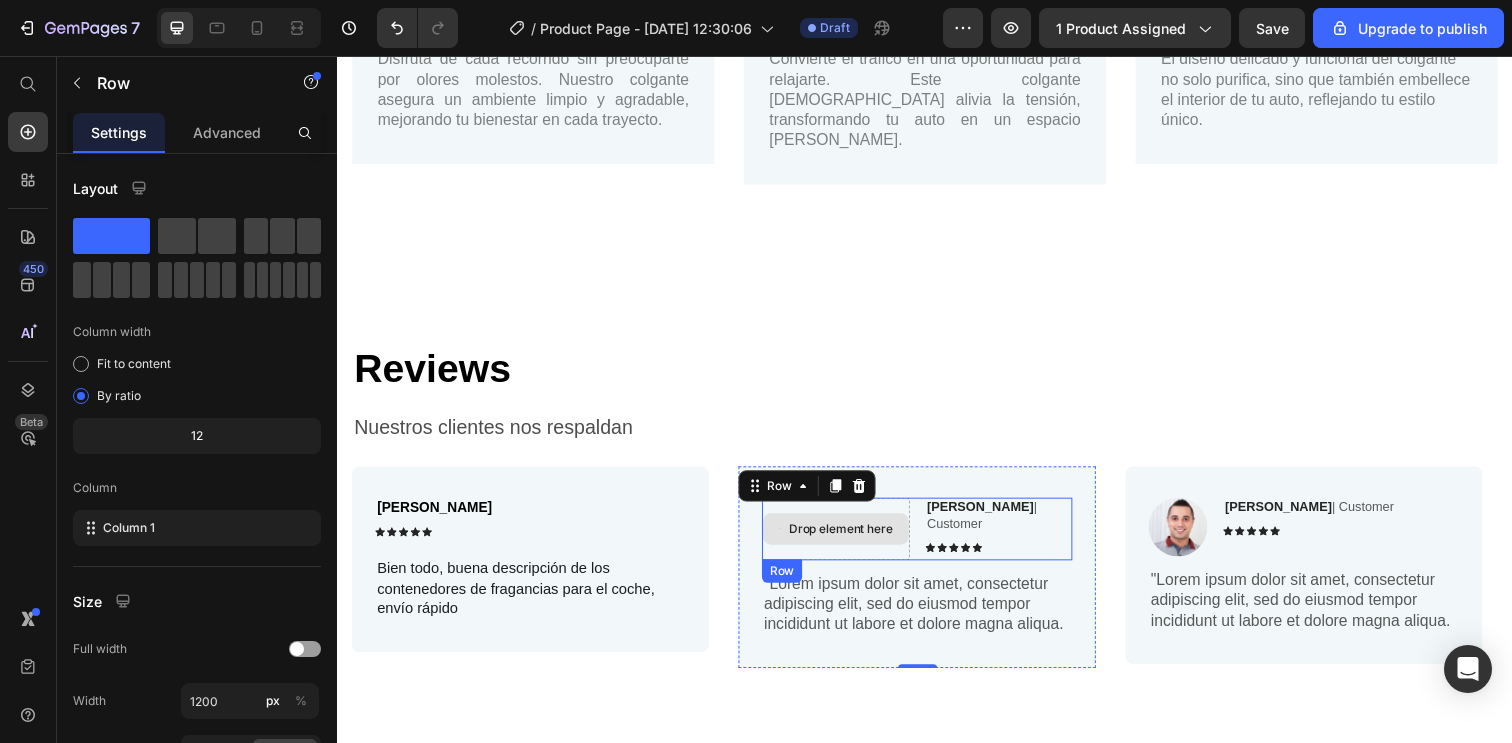 click on "Drop element here" at bounding box center [846, 539] 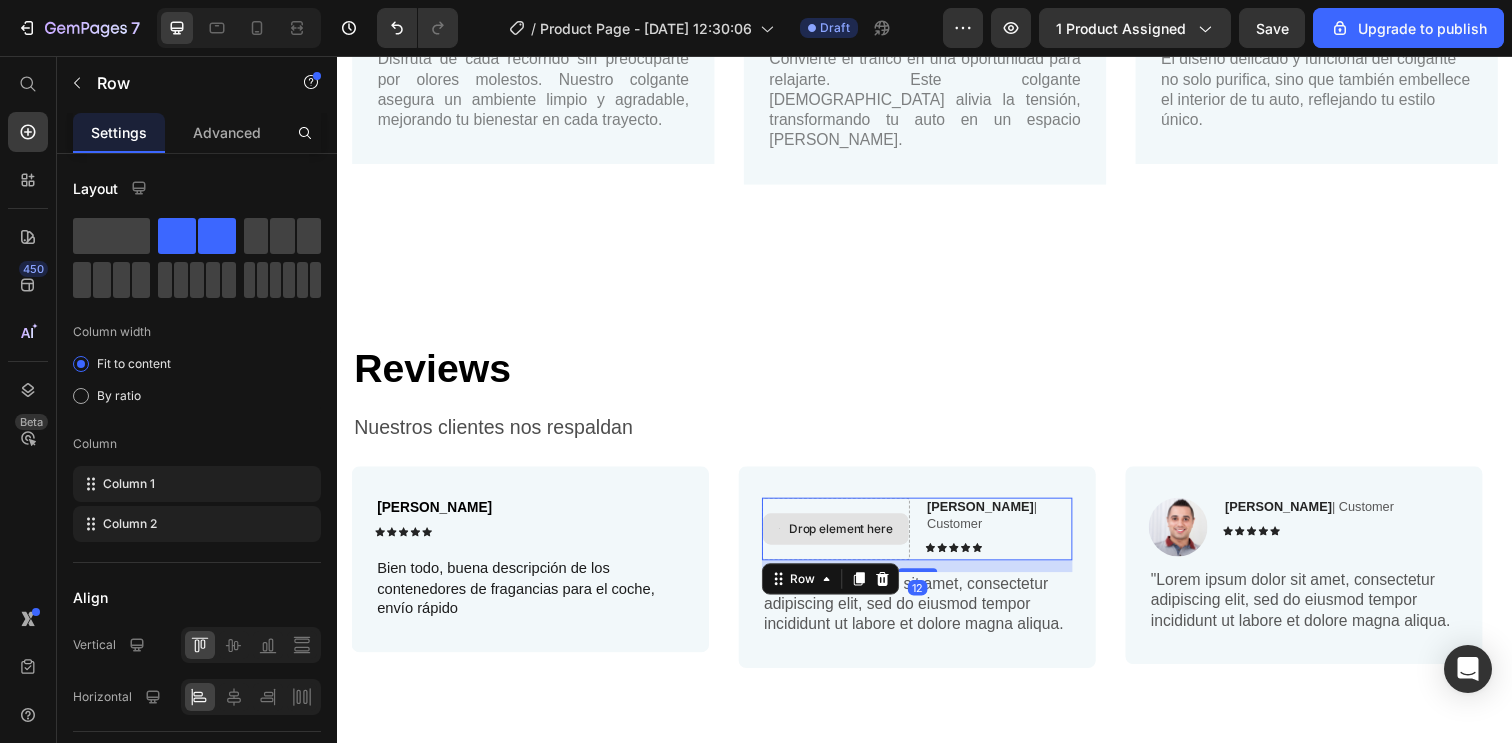 click on "Drop element here" at bounding box center (846, 539) 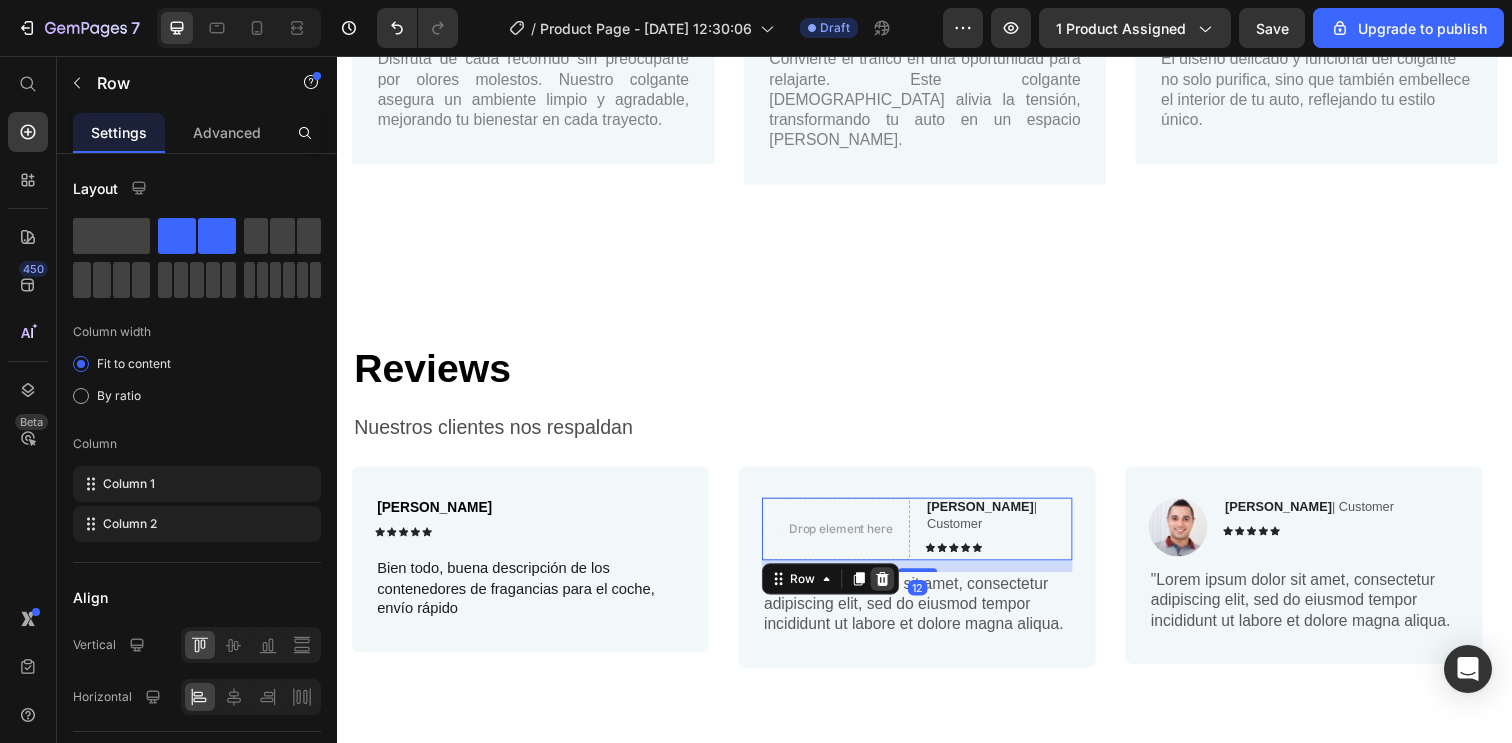 click 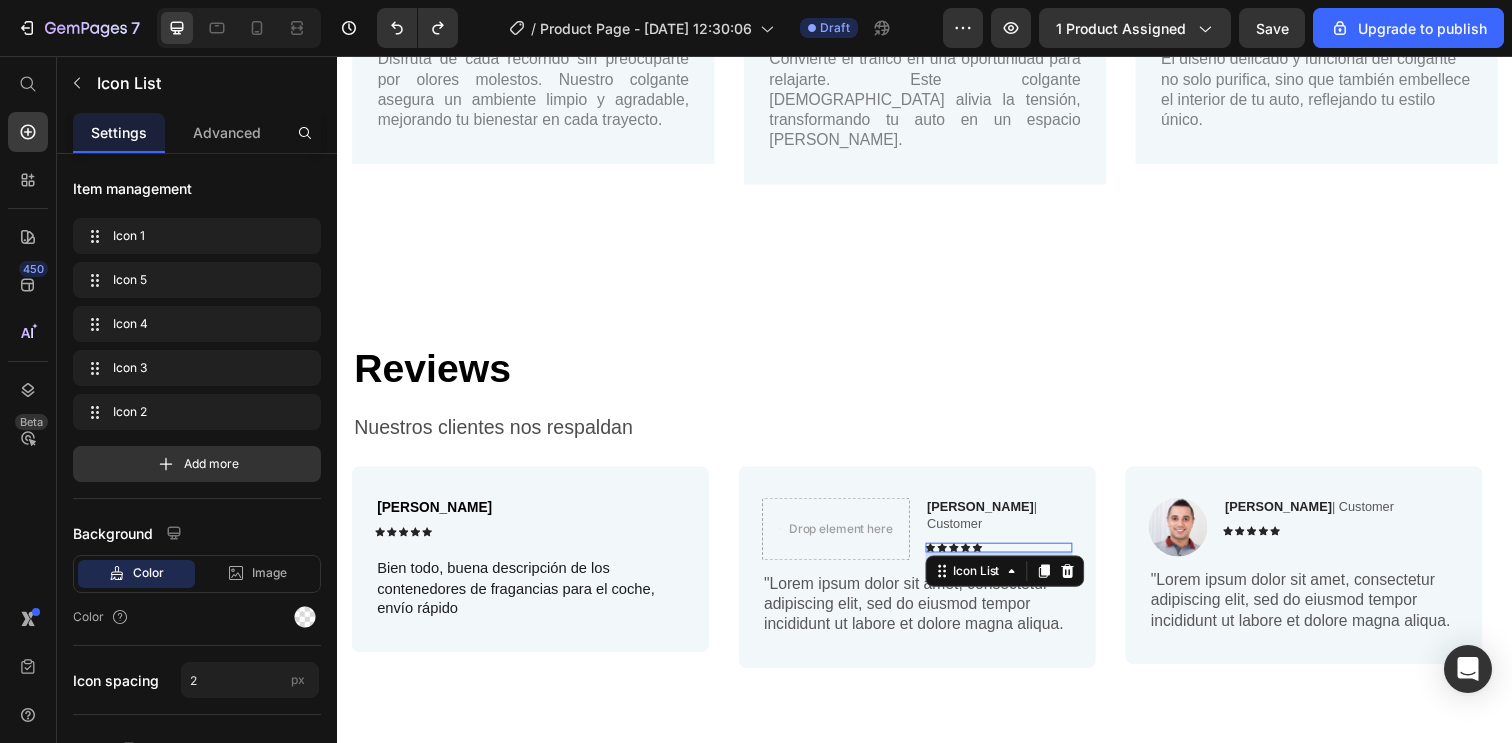 click on "Icon Icon Icon Icon Icon" at bounding box center (1013, 558) 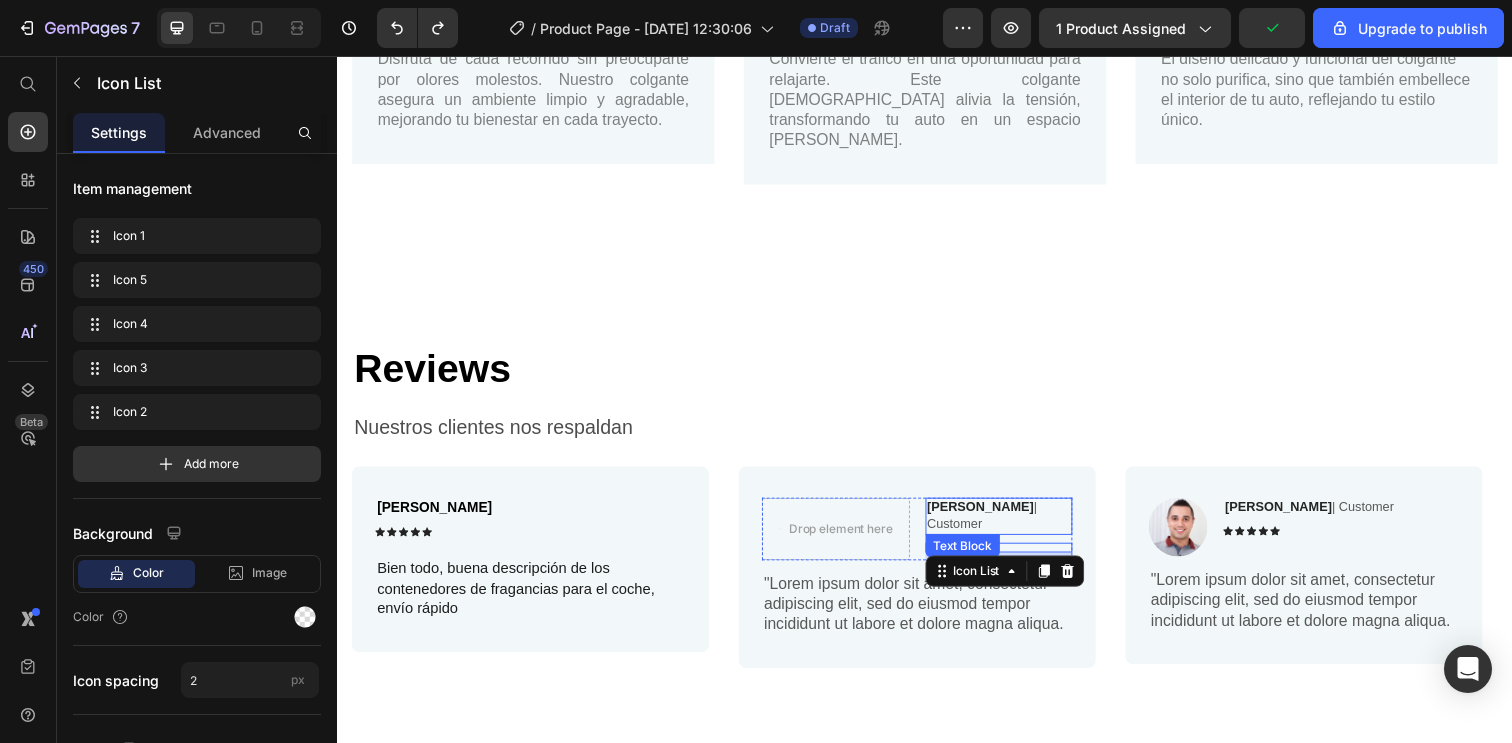 click on "Reylo B  | Customer" at bounding box center (1013, 526) 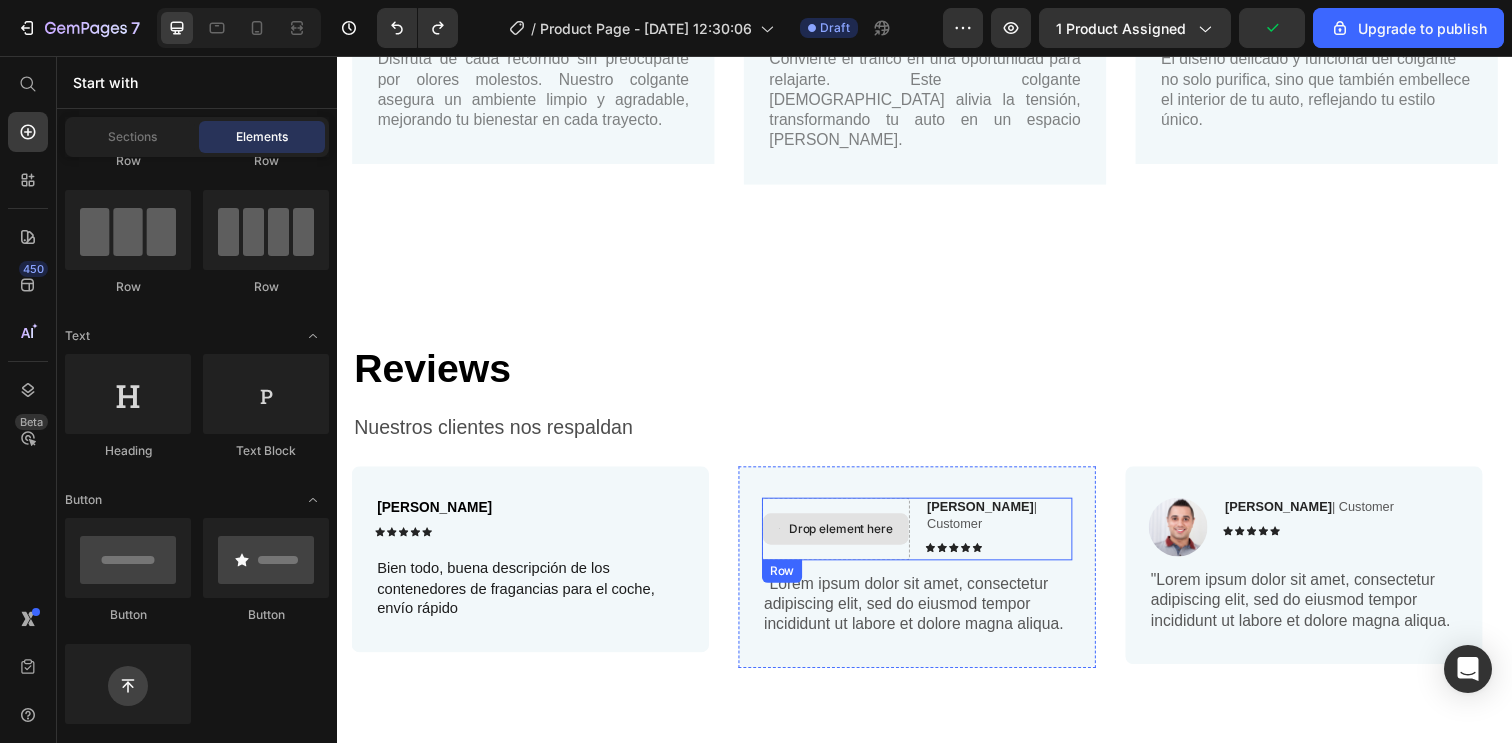click on "Drop element here" at bounding box center [846, 539] 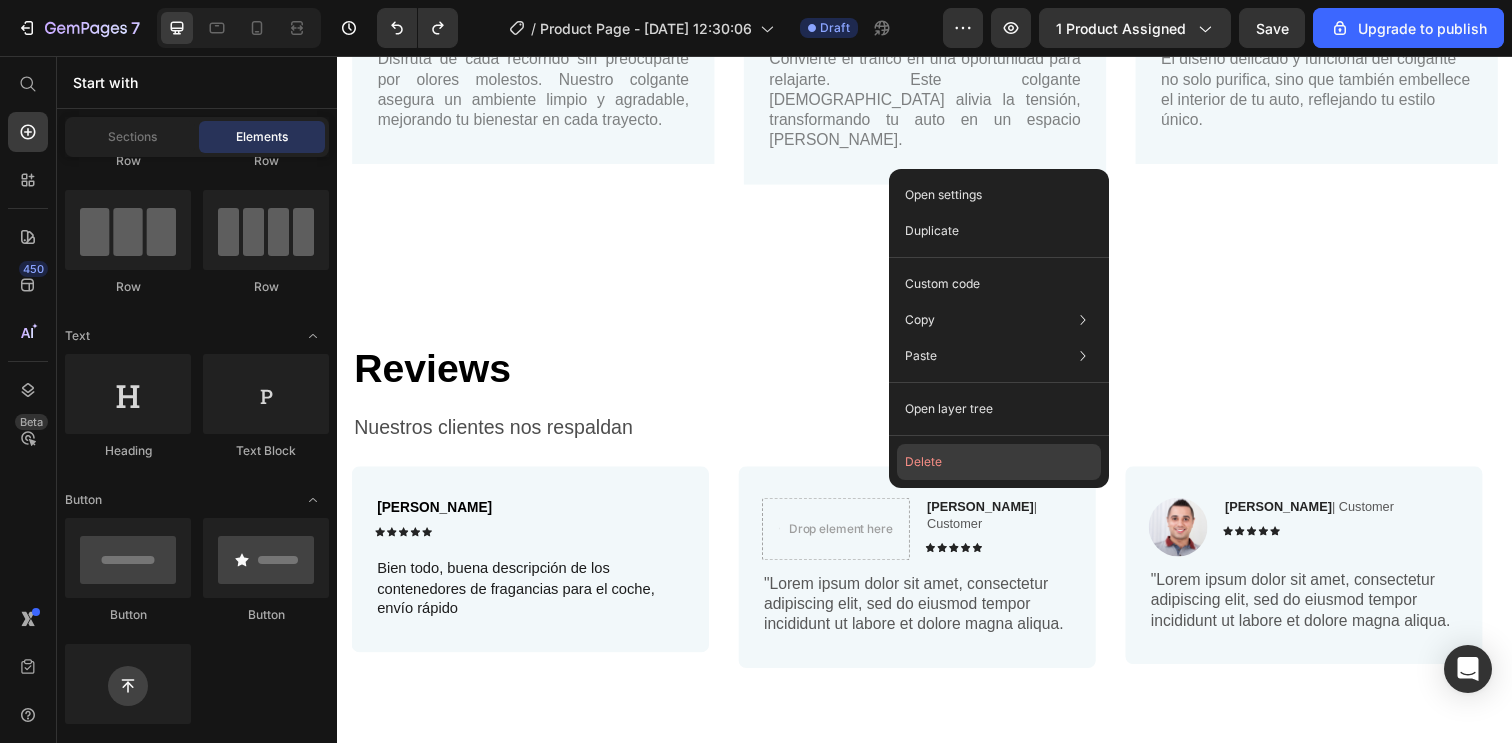 click on "Delete" 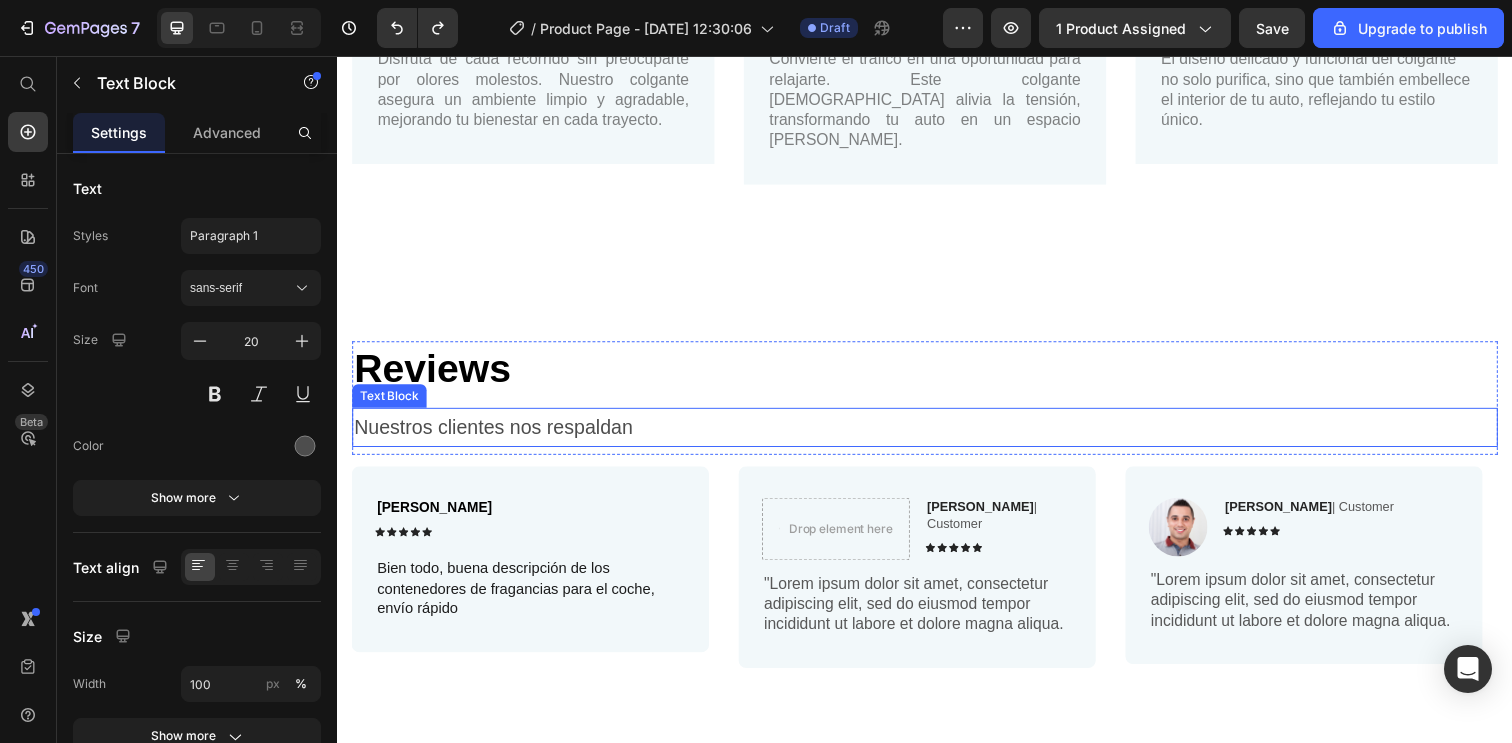click on "Nuestros clientes nos respaldan" at bounding box center (937, 435) 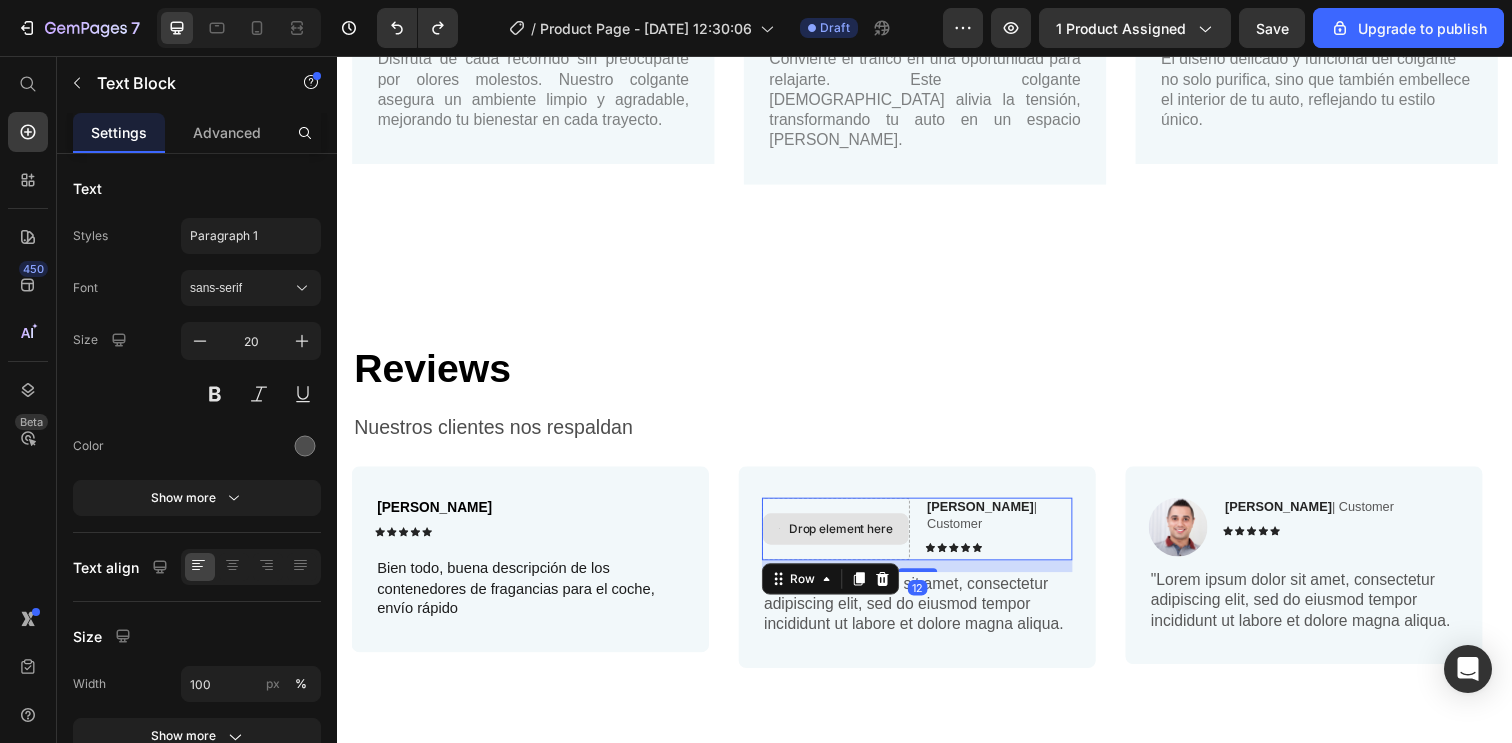 click on "Drop element here" at bounding box center [846, 539] 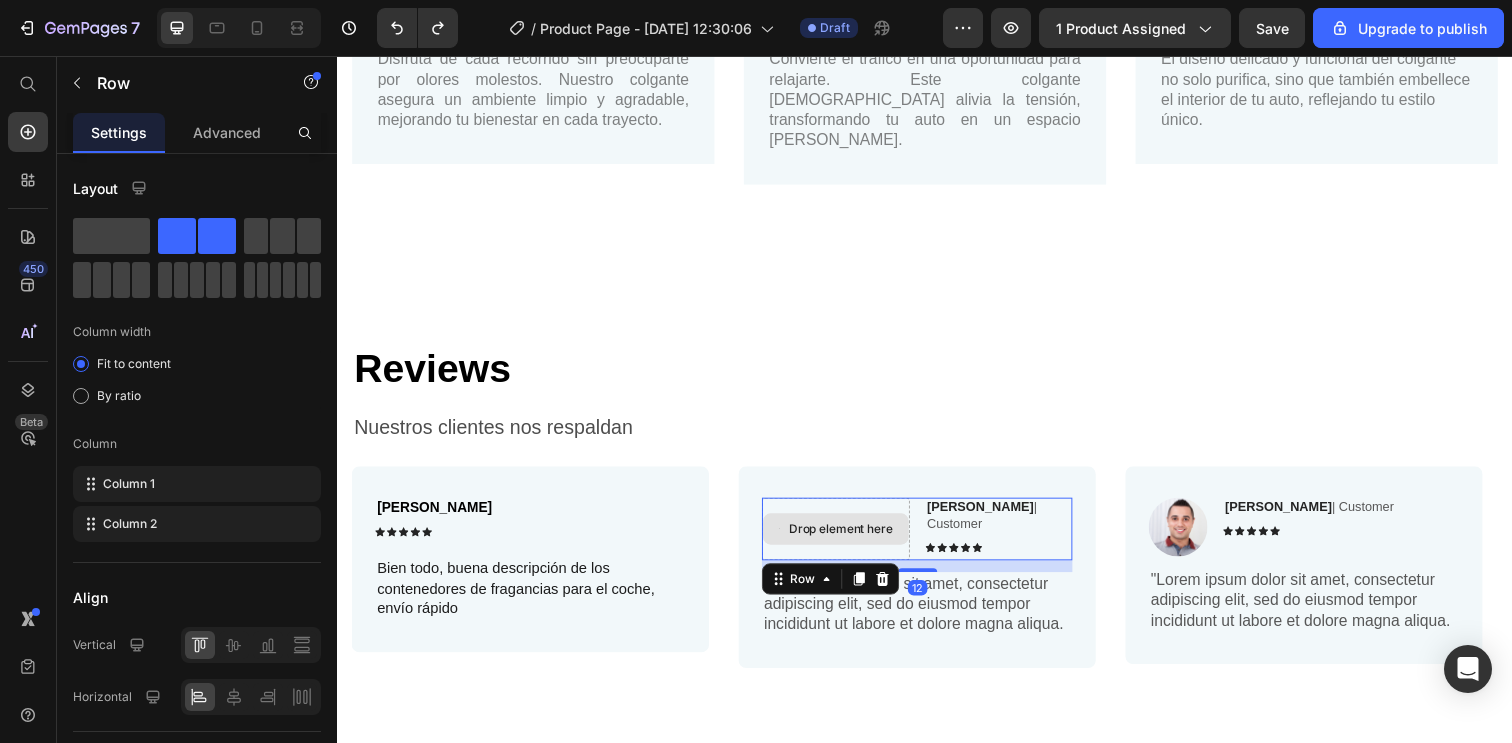 click on "Drop element here" at bounding box center [846, 539] 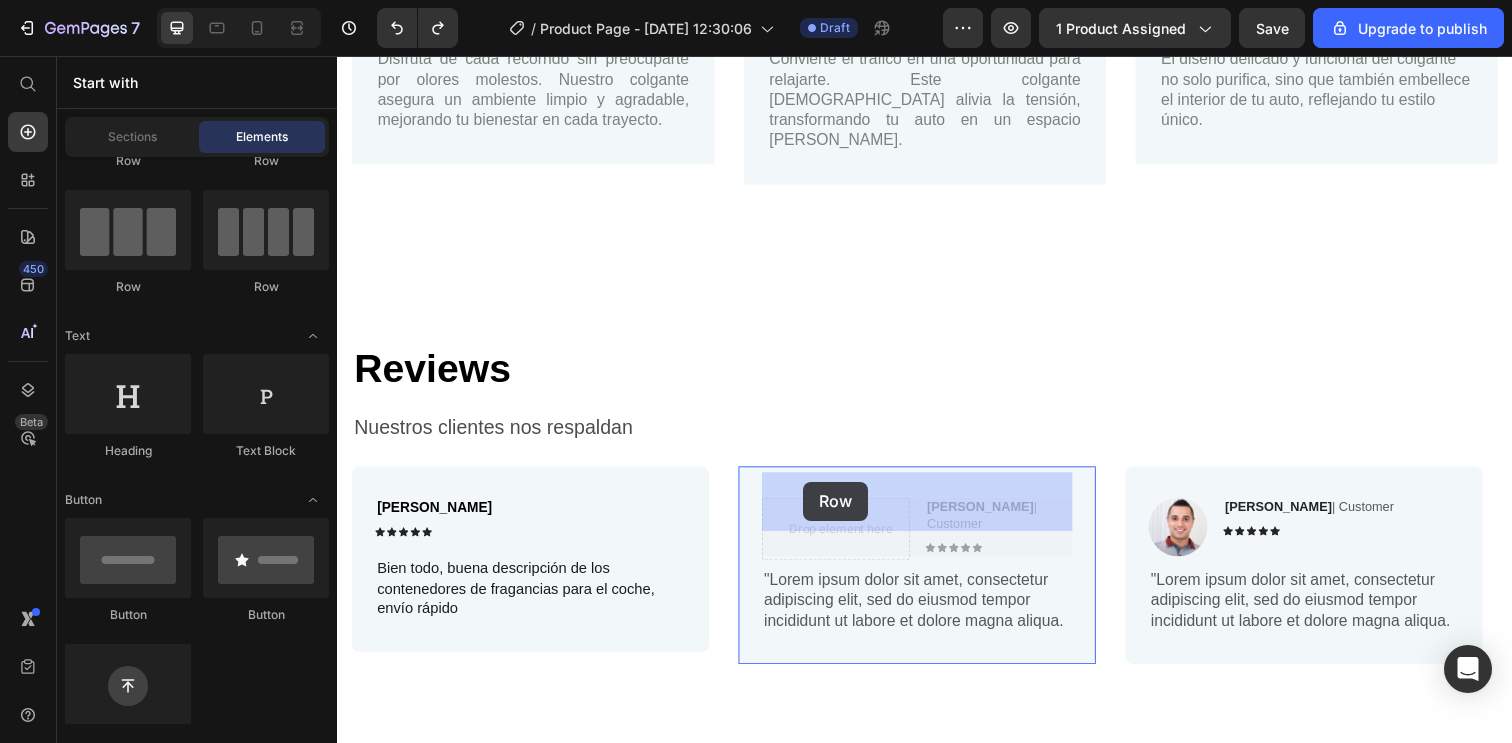 drag, startPoint x: 816, startPoint y: 513, endPoint x: 890, endPoint y: 503, distance: 74.672615 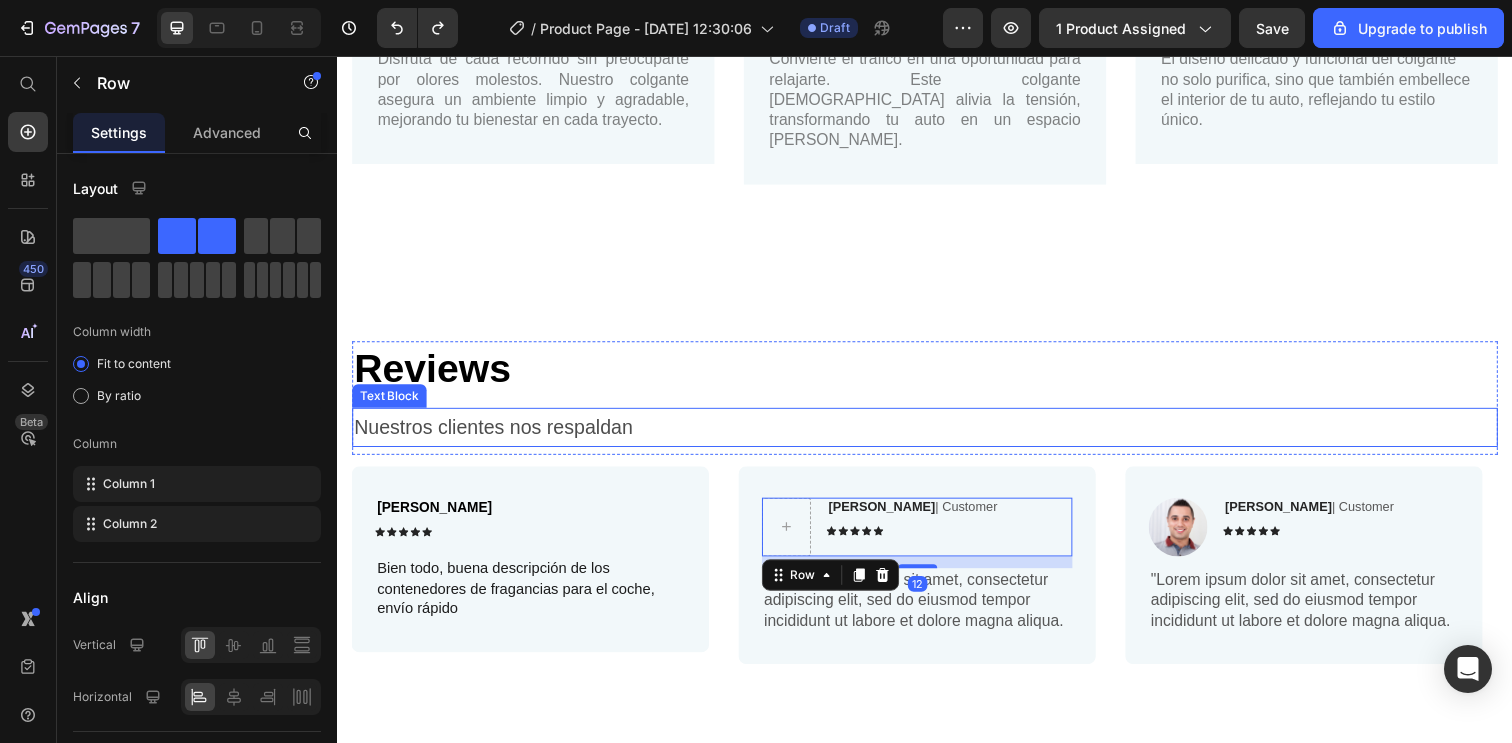 click on "Nuestros clientes nos respaldan" at bounding box center [937, 435] 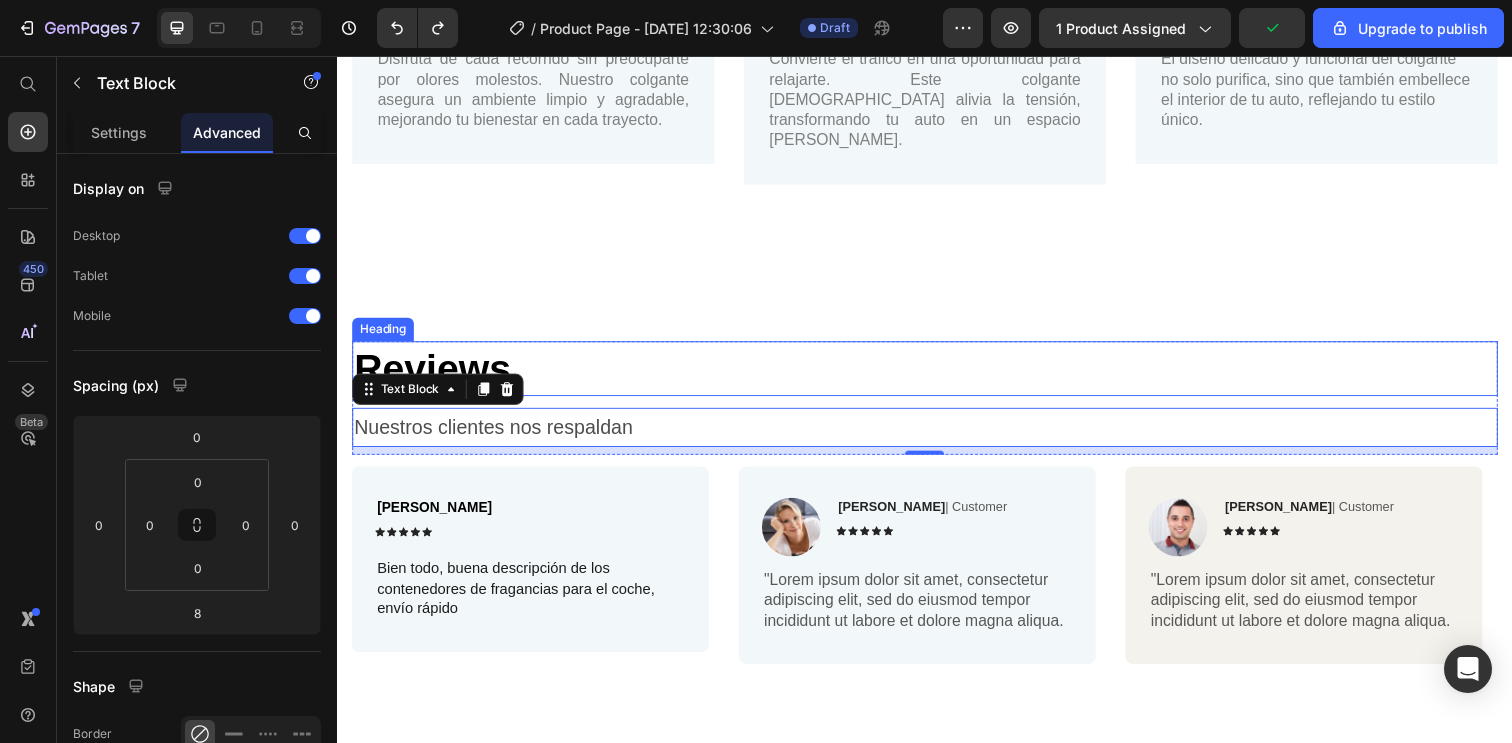 click on "⁠⁠⁠⁠⁠⁠⁠ Reviews" at bounding box center (937, 375) 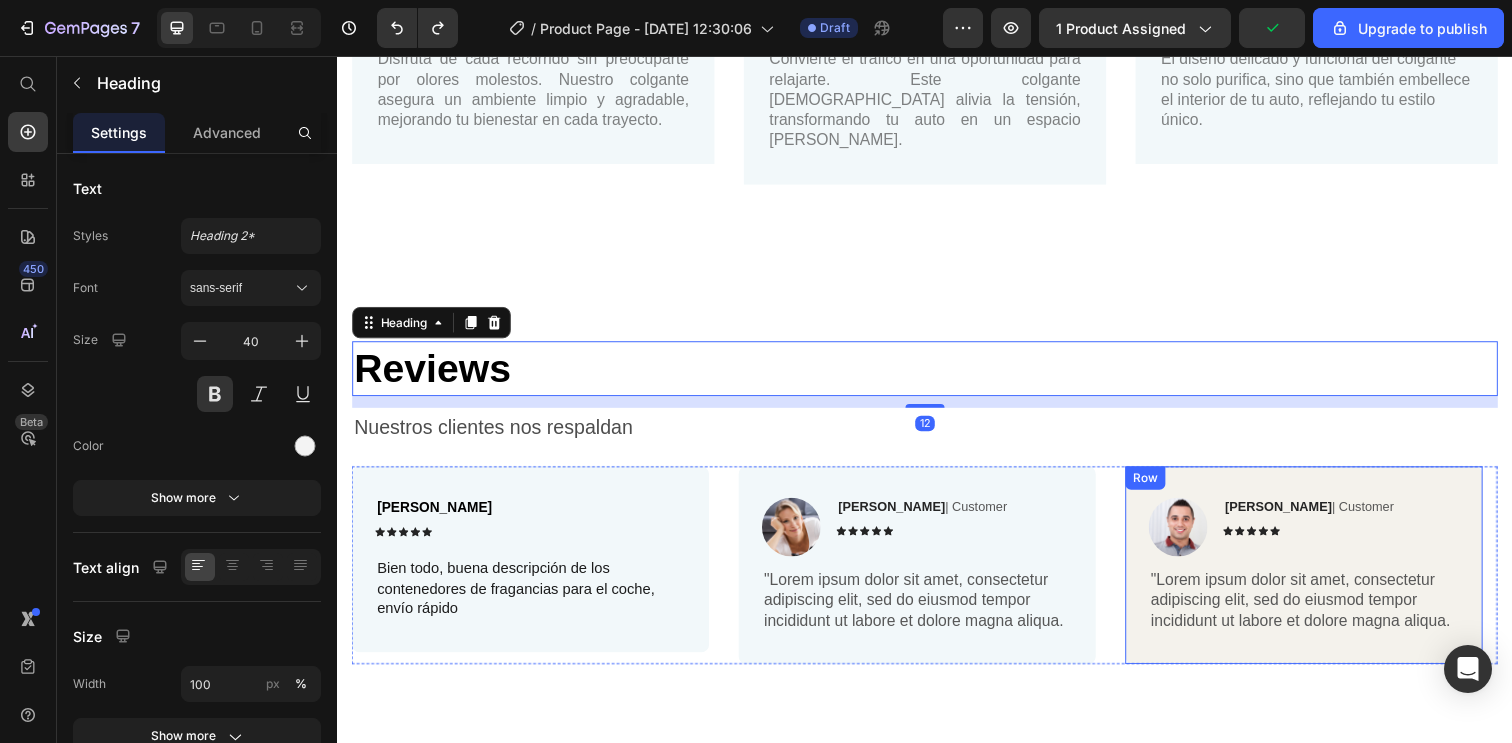 click on "Image Ken K  | Customer   Text Block Icon Icon Icon Icon Icon Icon List Row" at bounding box center [1324, 537] 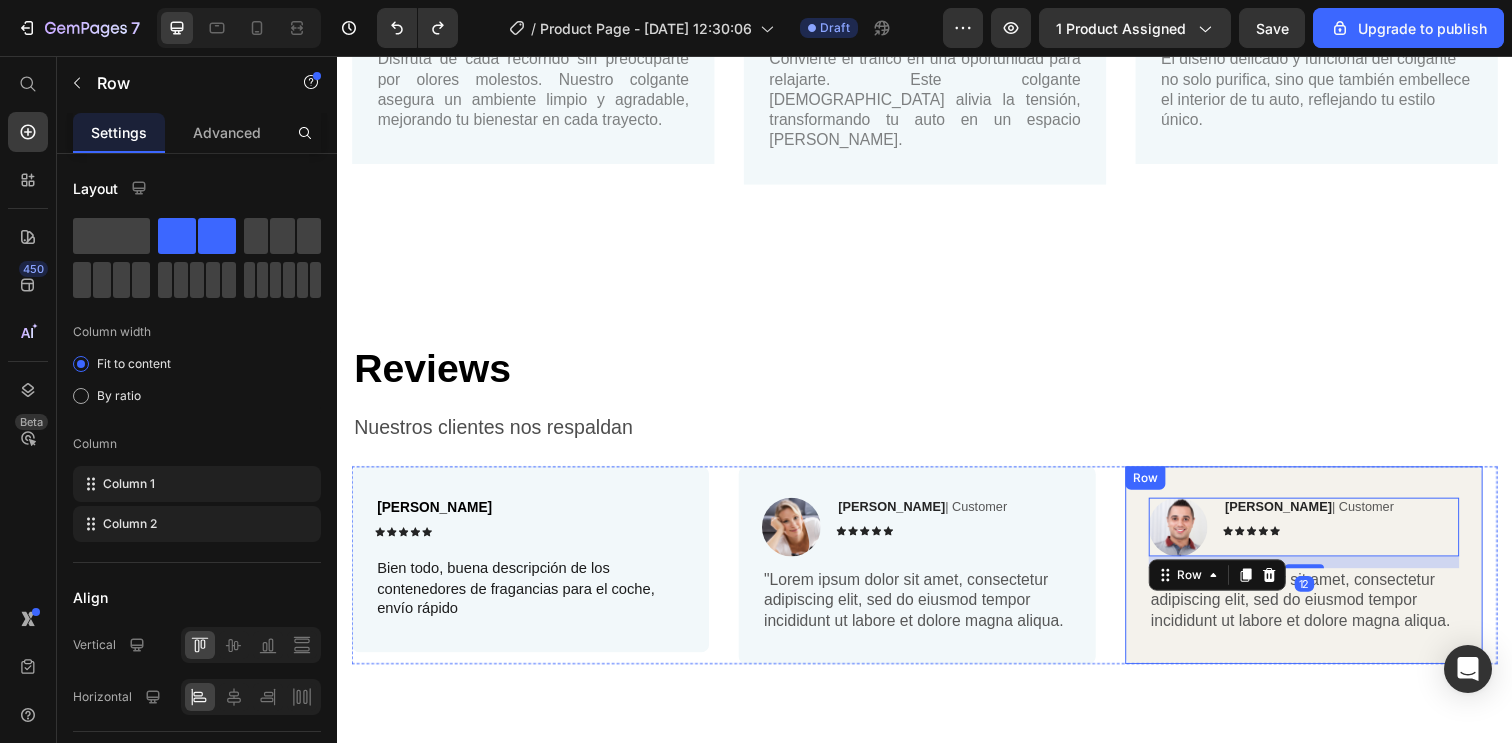 click on "Image Ken K  | Customer   Text Block Icon Icon Icon Icon Icon Icon List Row   12 "Lorem ipsum dolor sit amet, consectetur adipiscing elit, sed do eiusmod tempor incididunt ut labore et dolore magna aliqua. Text Block Row" at bounding box center [1324, 576] 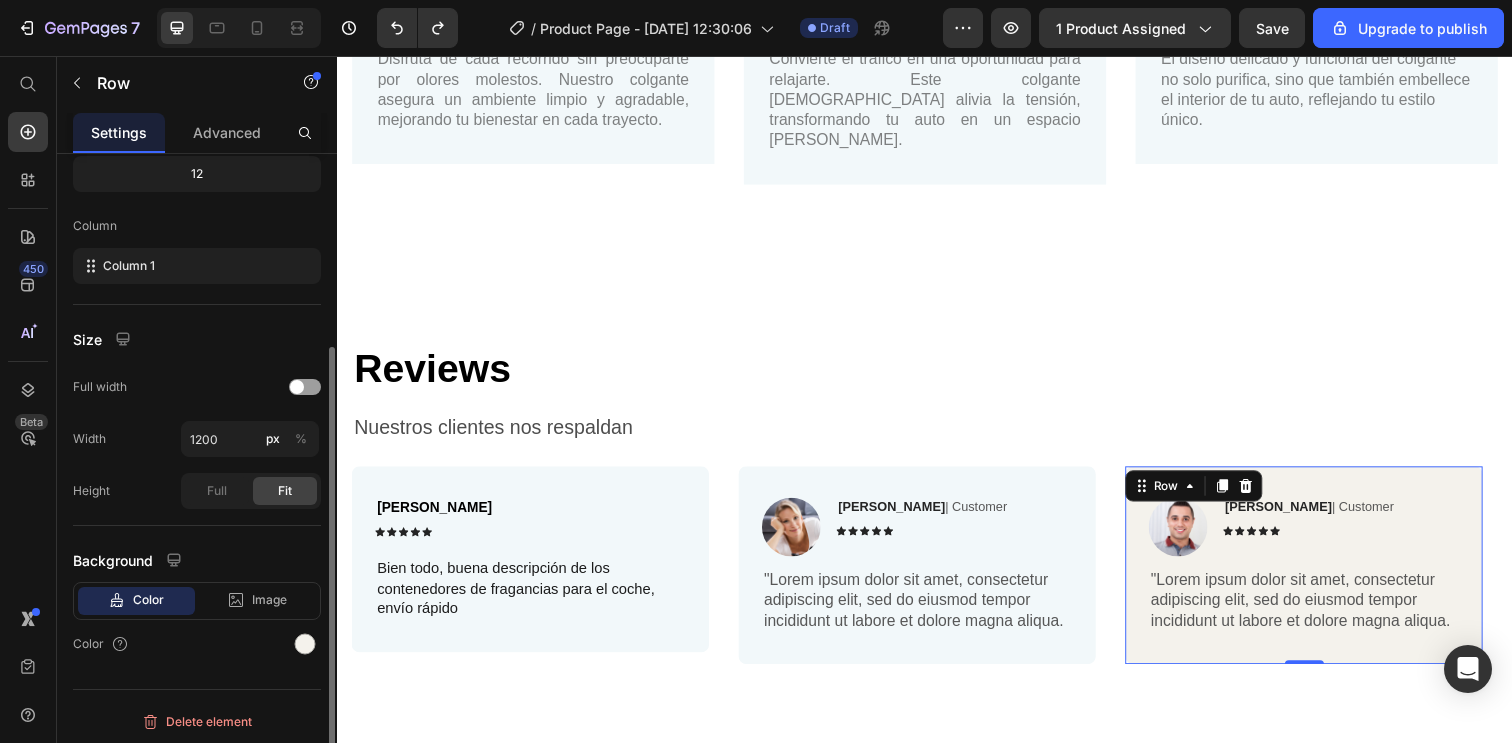 scroll, scrollTop: 266, scrollLeft: 0, axis: vertical 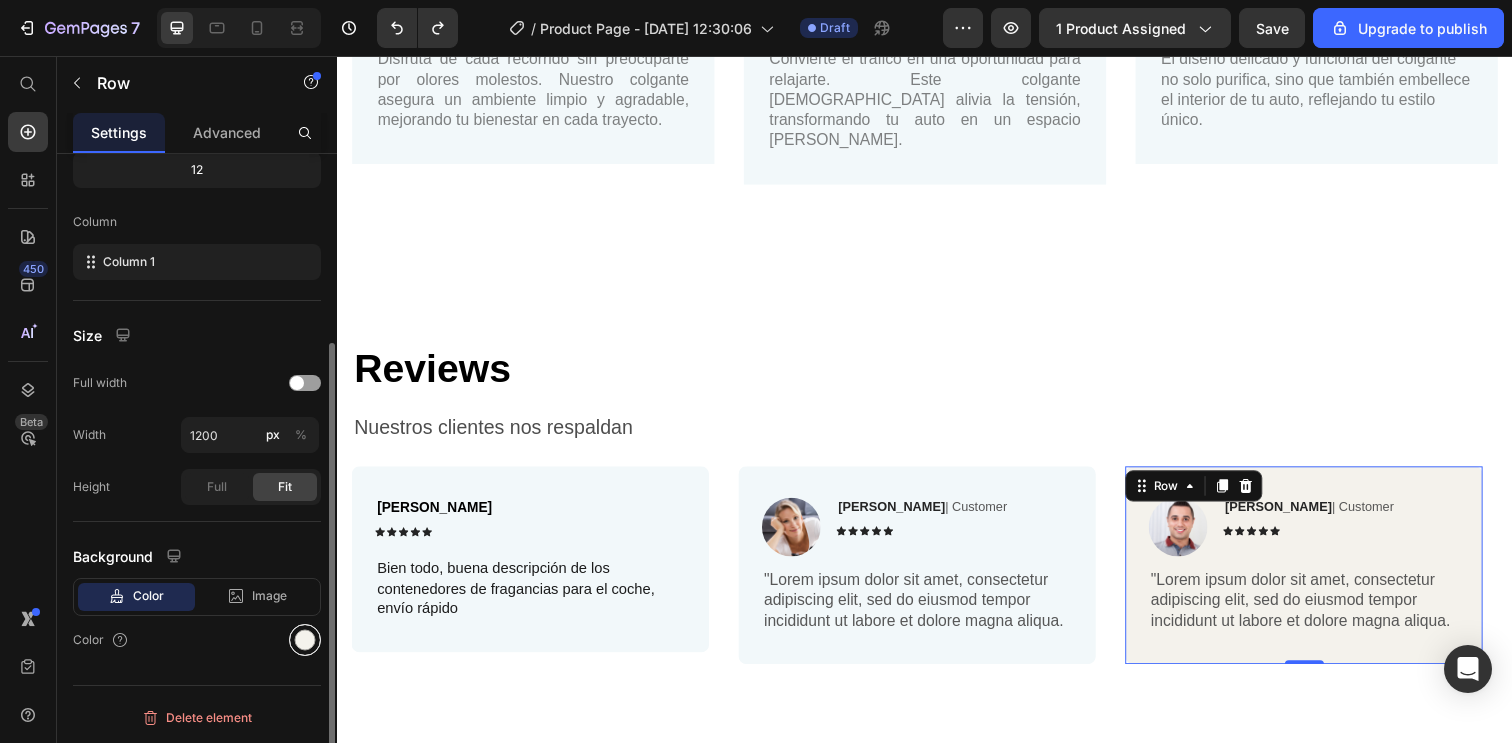 click at bounding box center (305, 640) 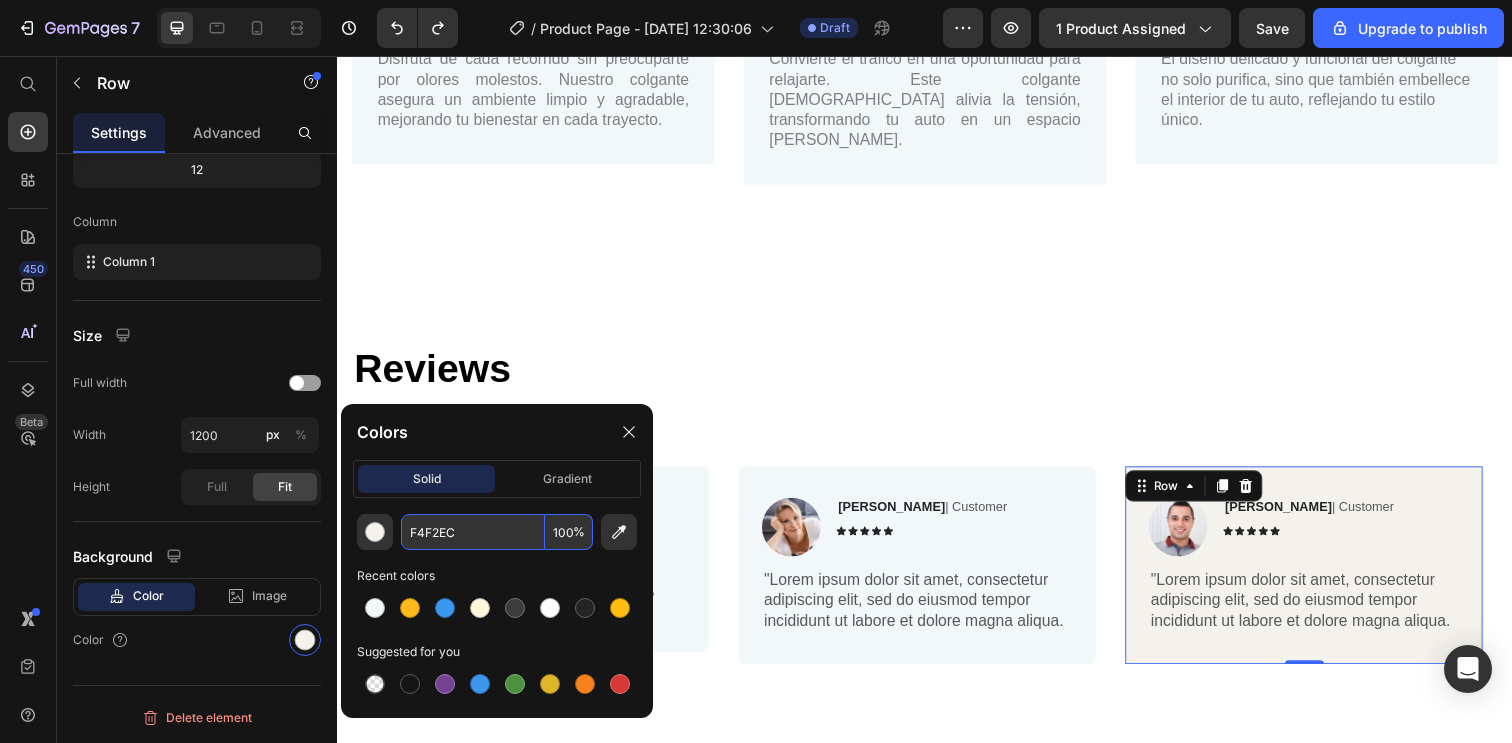 drag, startPoint x: 500, startPoint y: 543, endPoint x: 341, endPoint y: 540, distance: 159.0283 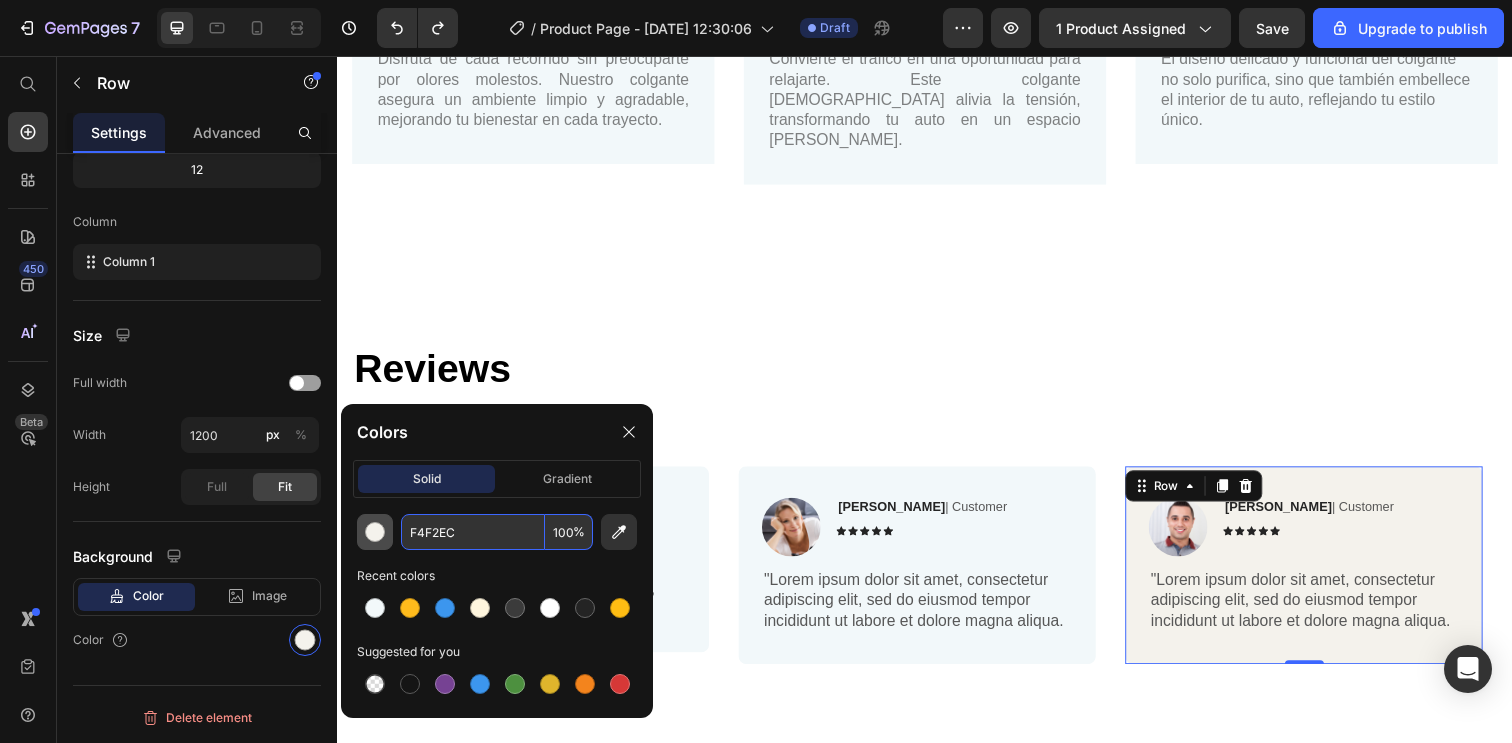 drag, startPoint x: 462, startPoint y: 544, endPoint x: 381, endPoint y: 541, distance: 81.055534 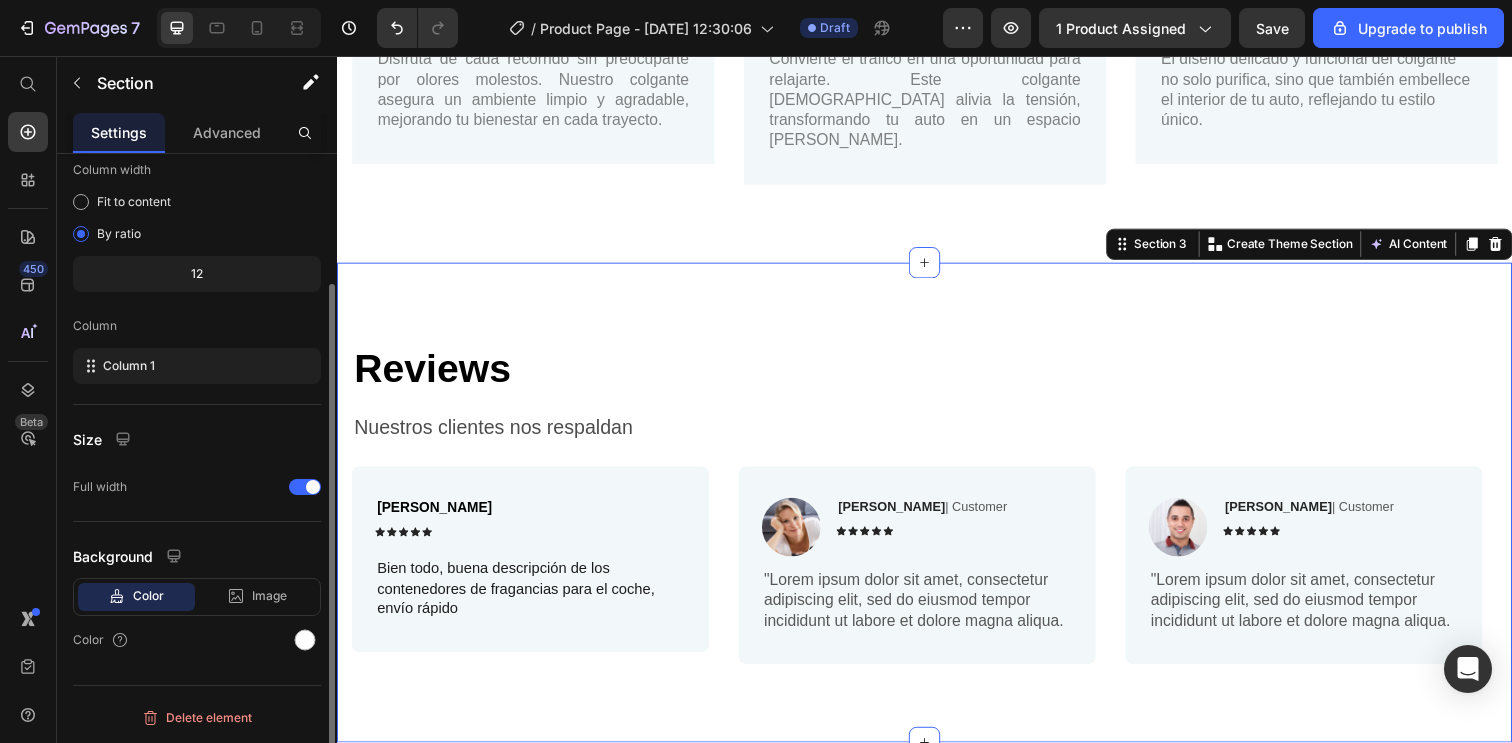 click on "⁠⁠⁠⁠⁠⁠⁠ Reviews Heading Nuestros clientes nos respaldan Text Block Row Molina Alejandro   Text Block Icon Icon Icon Icon Icon Icon List Row Bien todo, buena descripción de los contenedores de fragancias para el coche, envío rápido Text Block Row Image Reylo B  | Customer   Text Block Icon Icon Icon Icon Icon Icon List Row "Lorem ipsum dolor sit amet, consectetur adipiscing elit, sed do eiusmod tempor incididunt ut labore et dolore magna aliqua. Text Block Row Image Ken K  | Customer   Text Block Icon Icon Icon Icon Icon Icon List Row "Lorem ipsum dolor sit amet, consectetur adipiscing elit, sed do eiusmod tempor incididunt ut labore et dolore magna aliqua. Text Block Row Carousel Section 3   You can create reusable sections Create Theme Section AI Content Write with GemAI What would you like to describe here? Tone and Voice Persuasive Product GYM GRIPS Show more Generate" at bounding box center [937, 512] 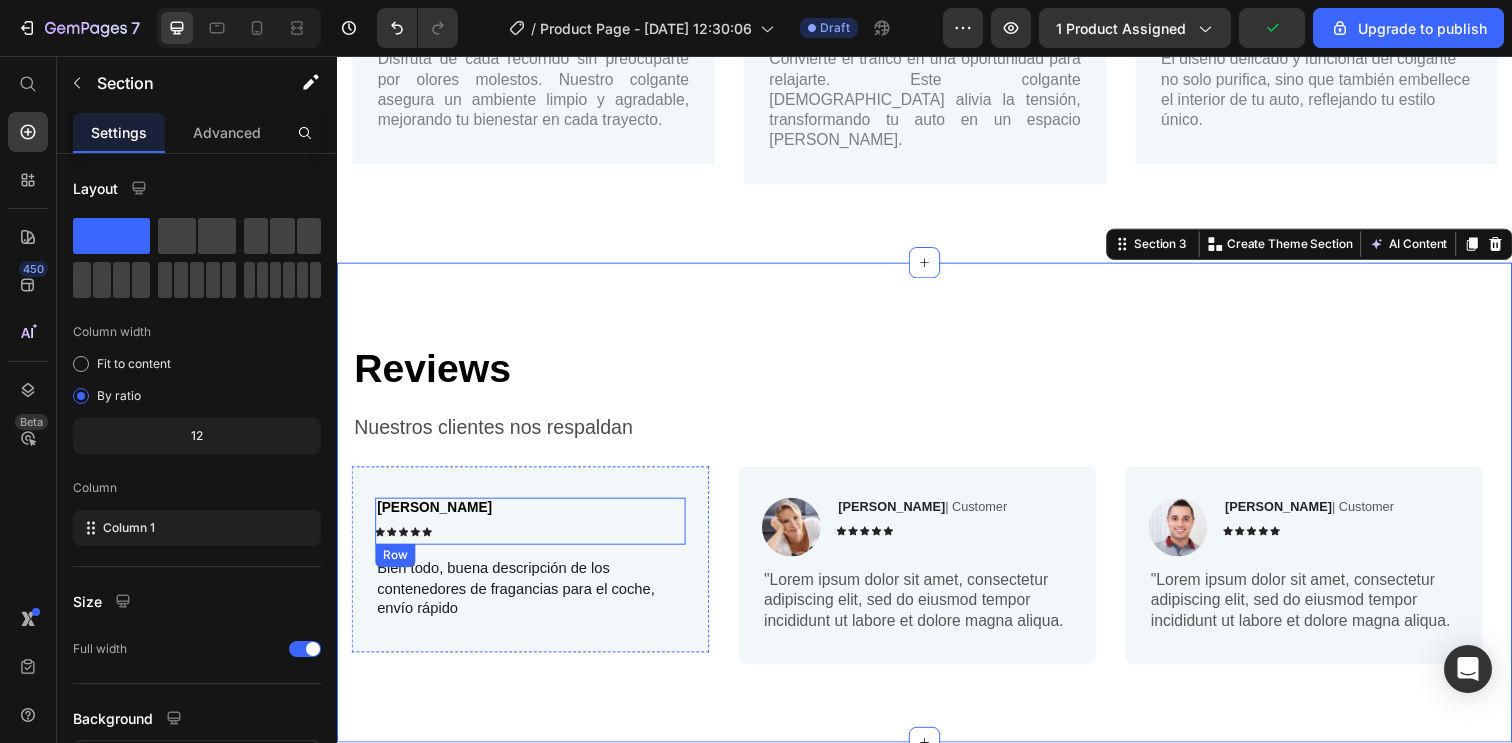 click on "Molina Alejandro   Text Block Icon Icon Icon Icon Icon Icon List" at bounding box center (438, 531) 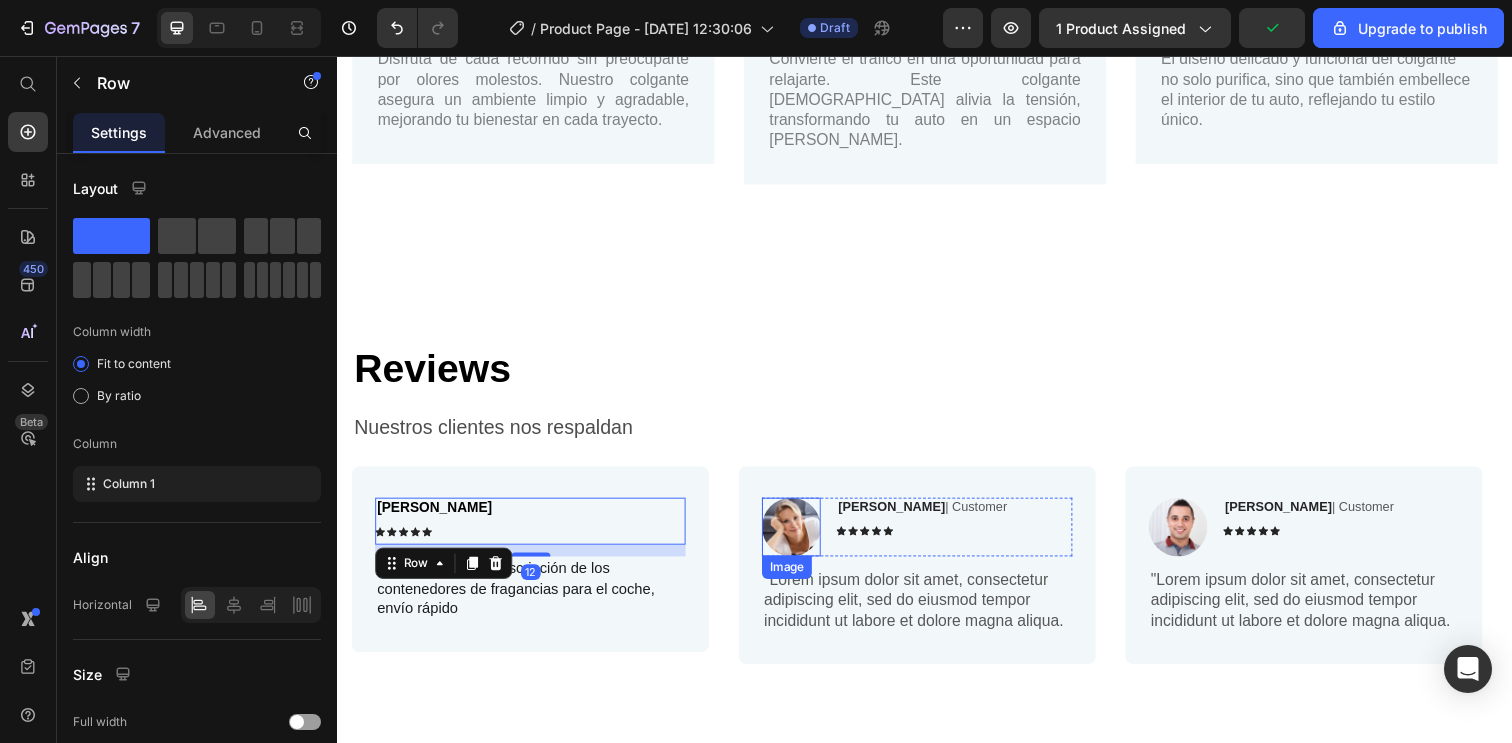click at bounding box center (801, 537) 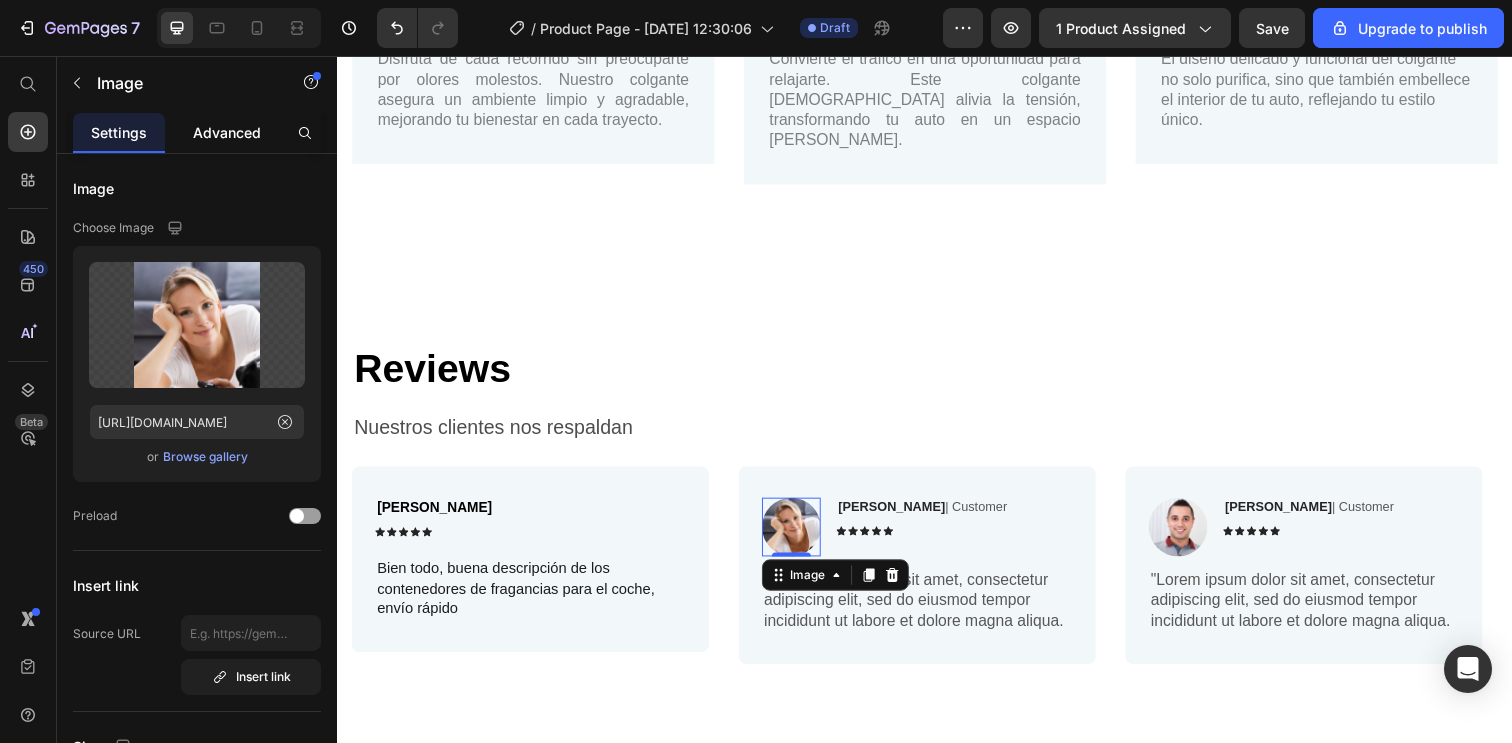 click on "Advanced" at bounding box center [227, 132] 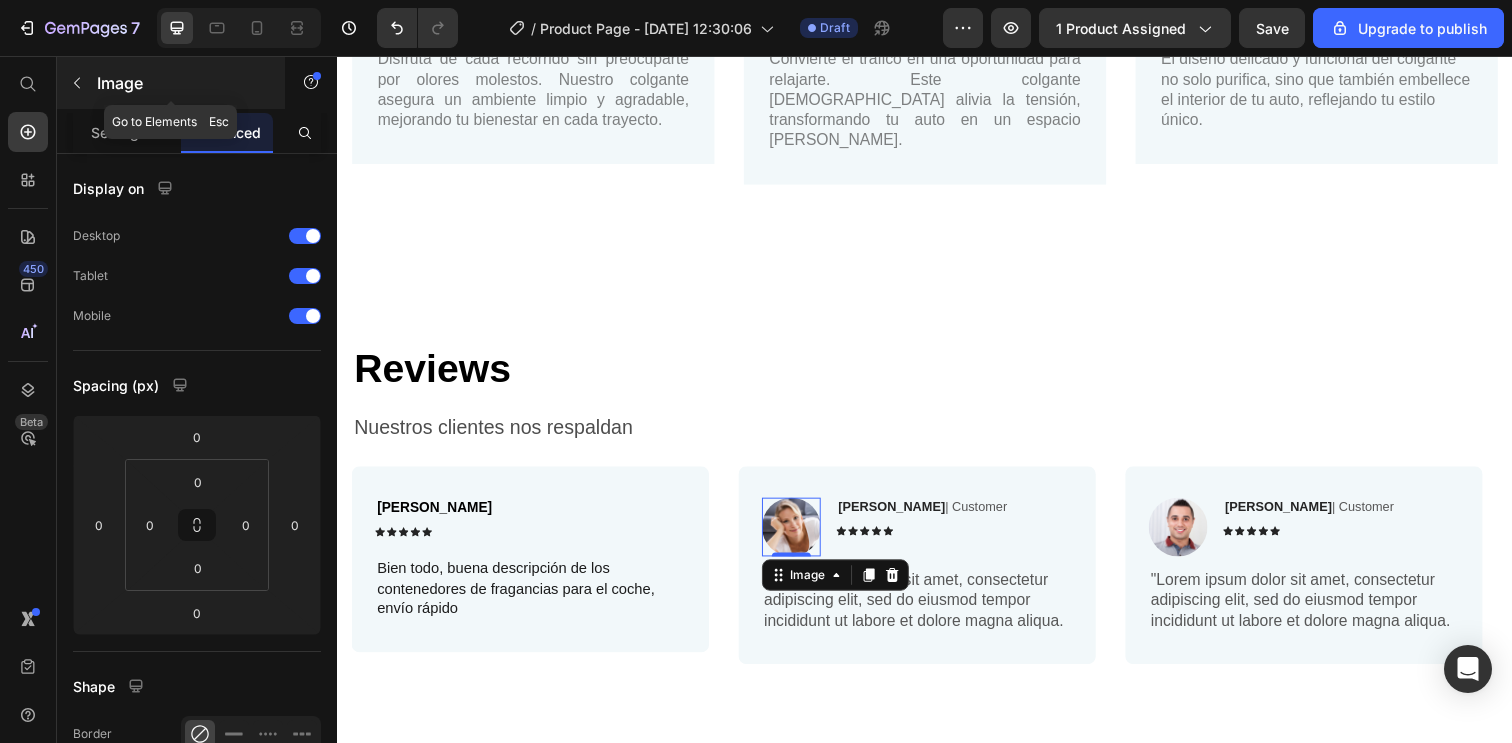 click 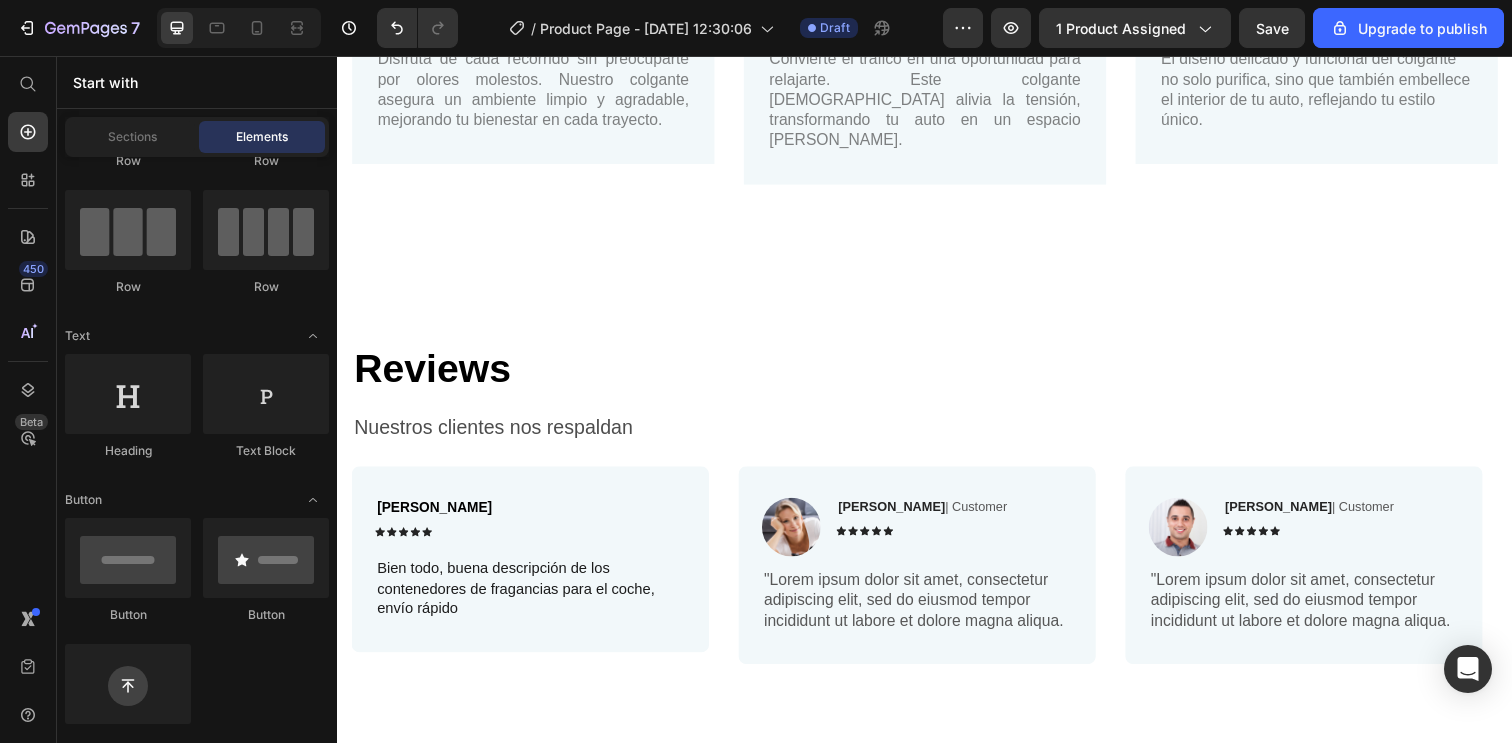 scroll, scrollTop: 0, scrollLeft: 0, axis: both 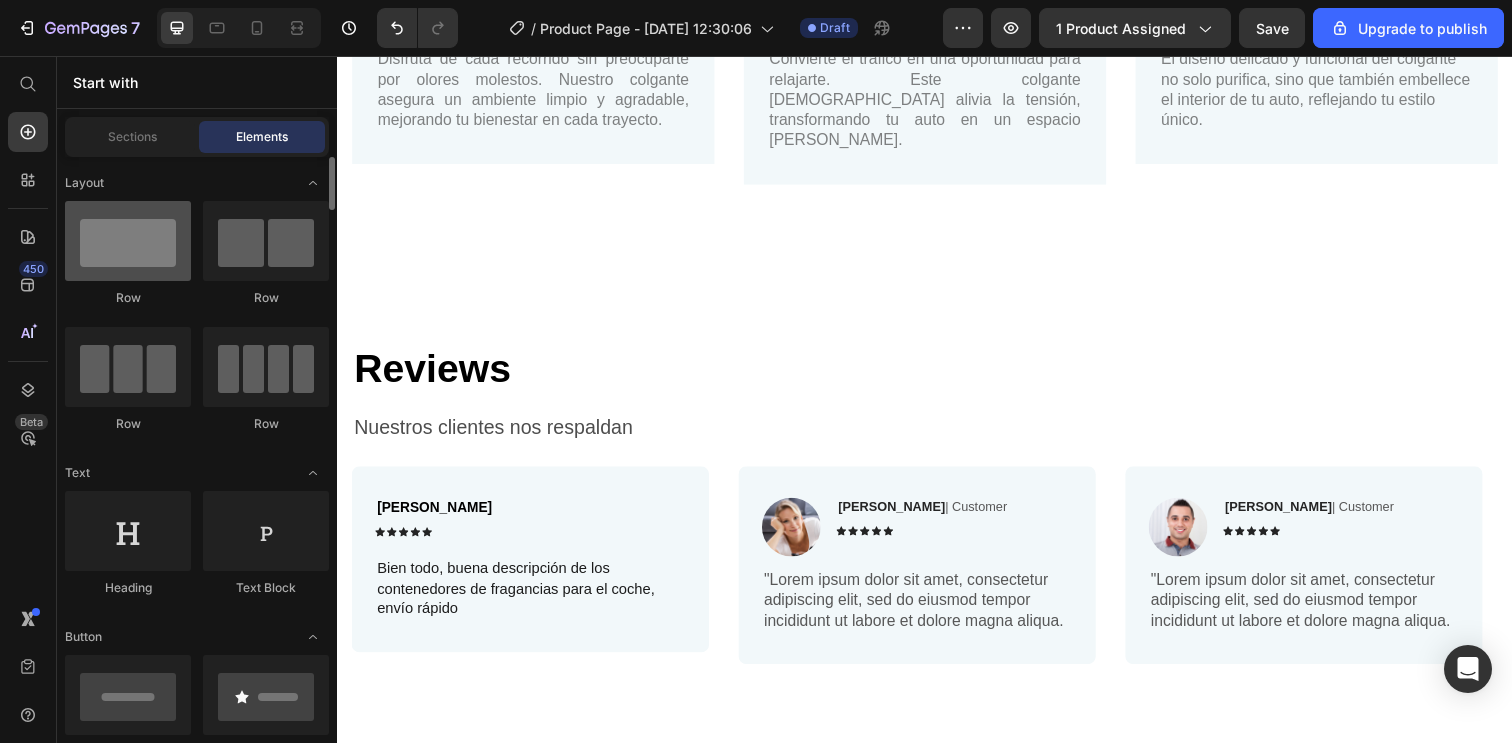 click at bounding box center (128, 241) 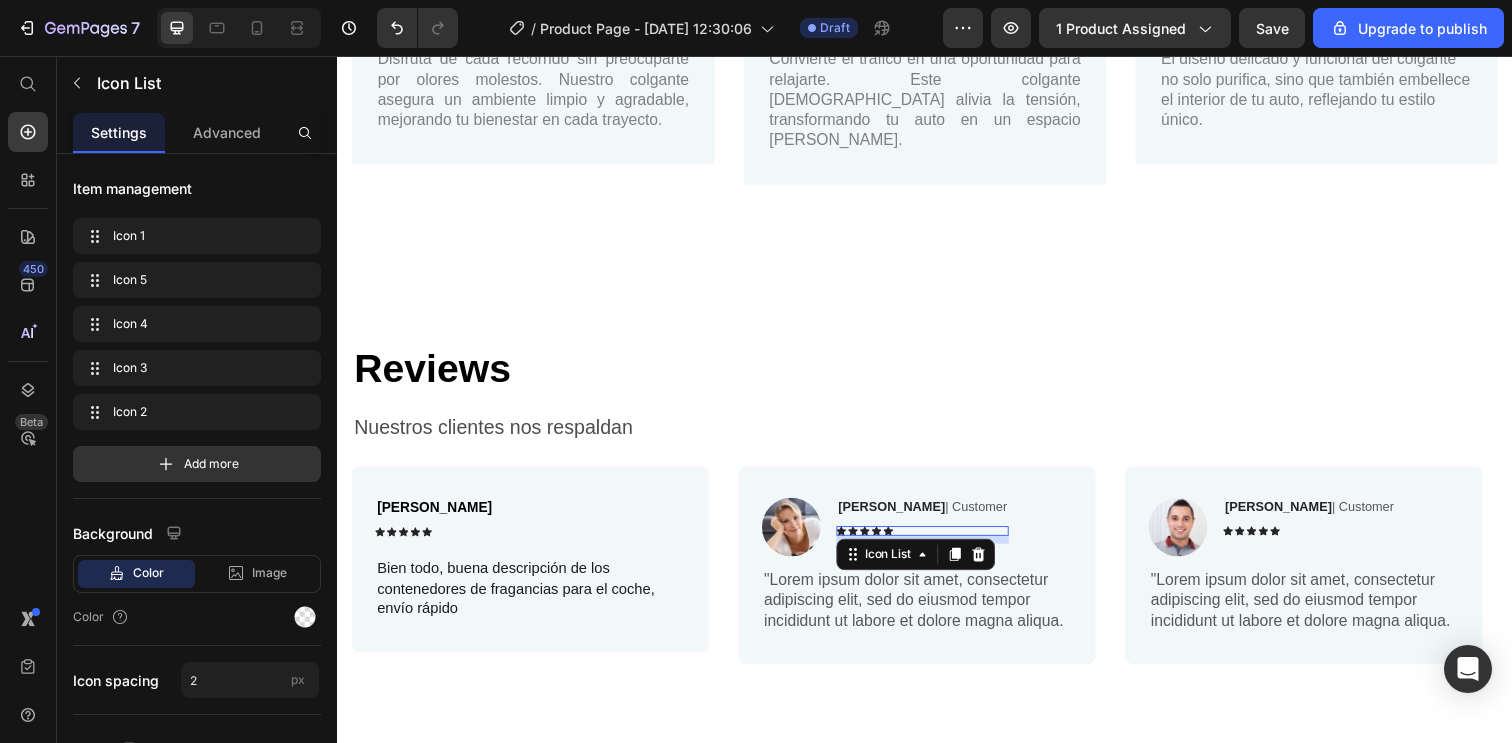 click on "Icon Icon Icon Icon Icon" at bounding box center [935, 541] 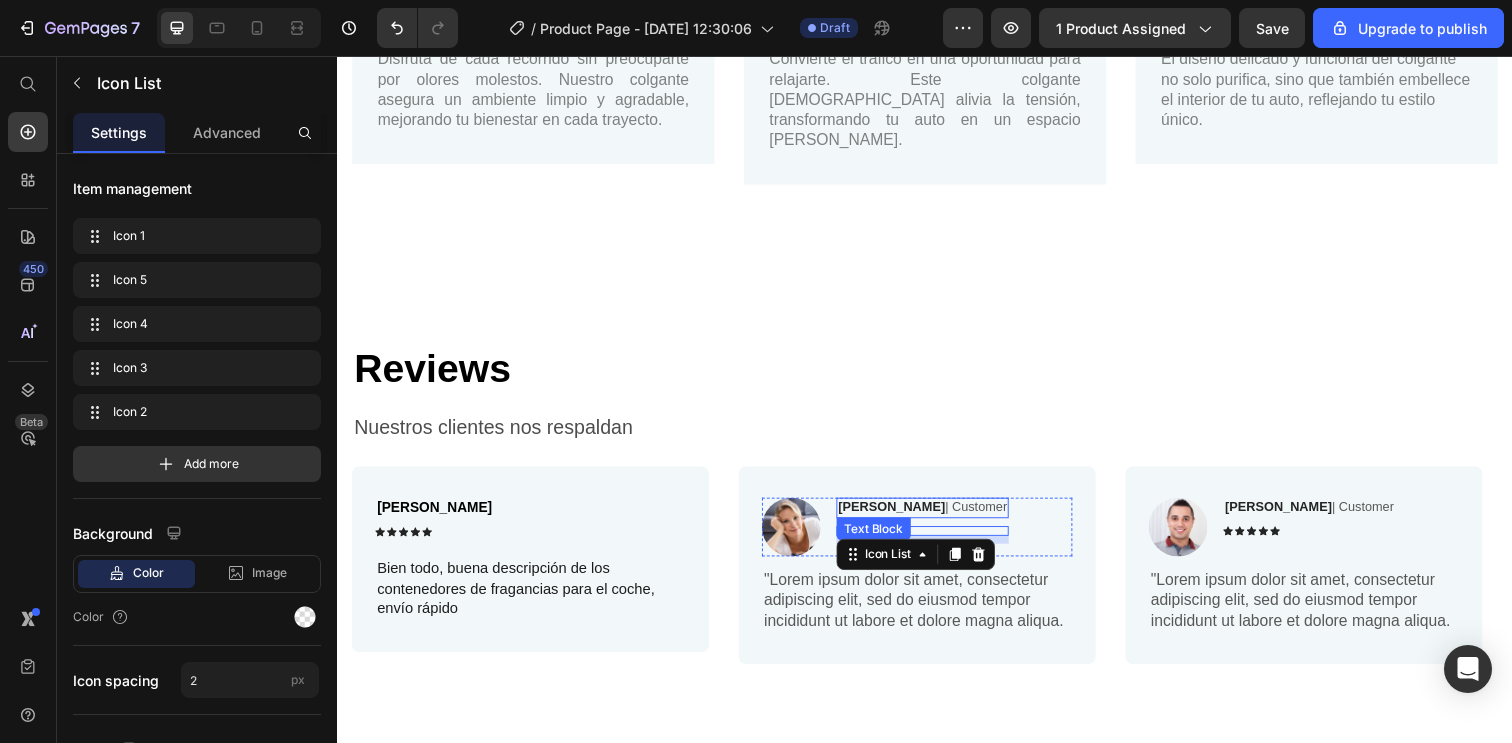 click on "Reylo B  | Customer" at bounding box center (935, 517) 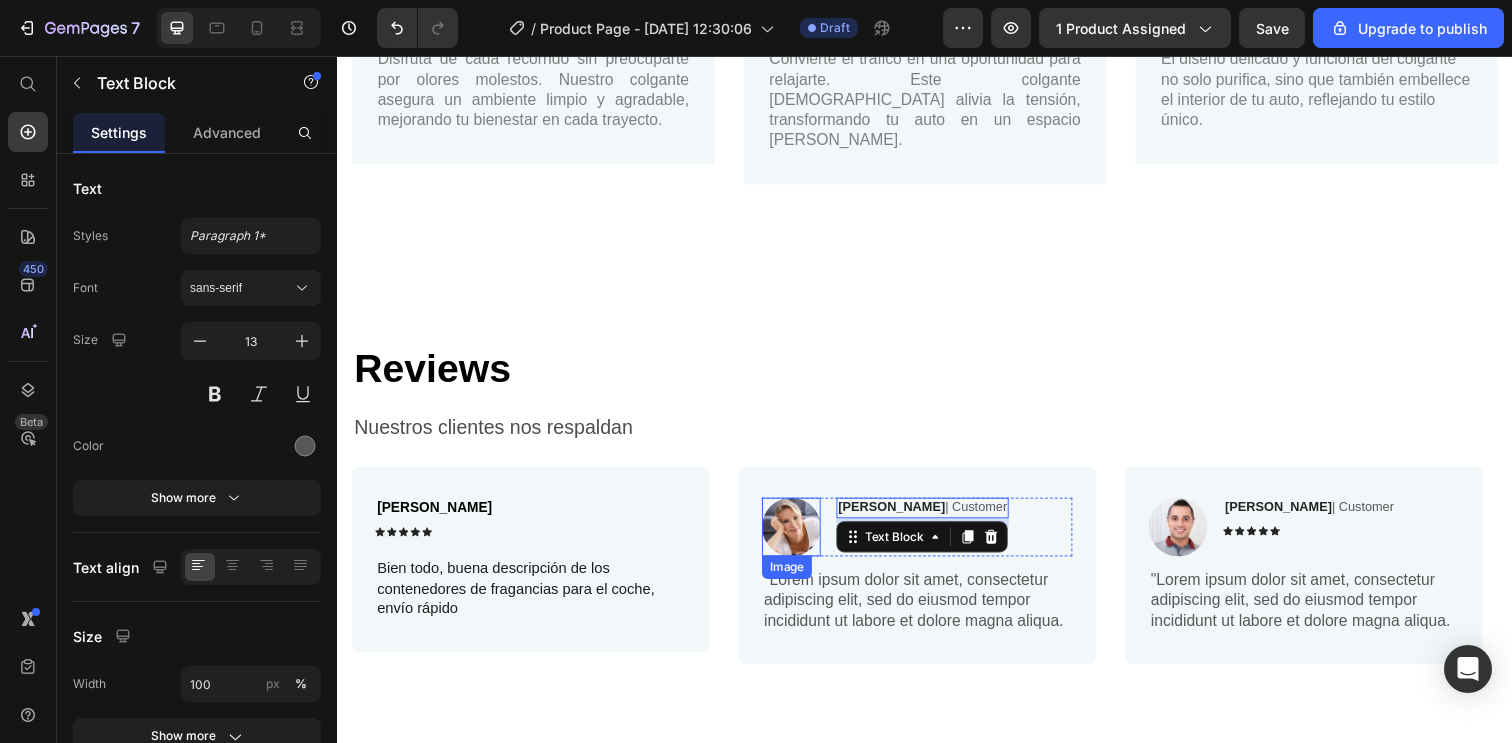 click at bounding box center (801, 537) 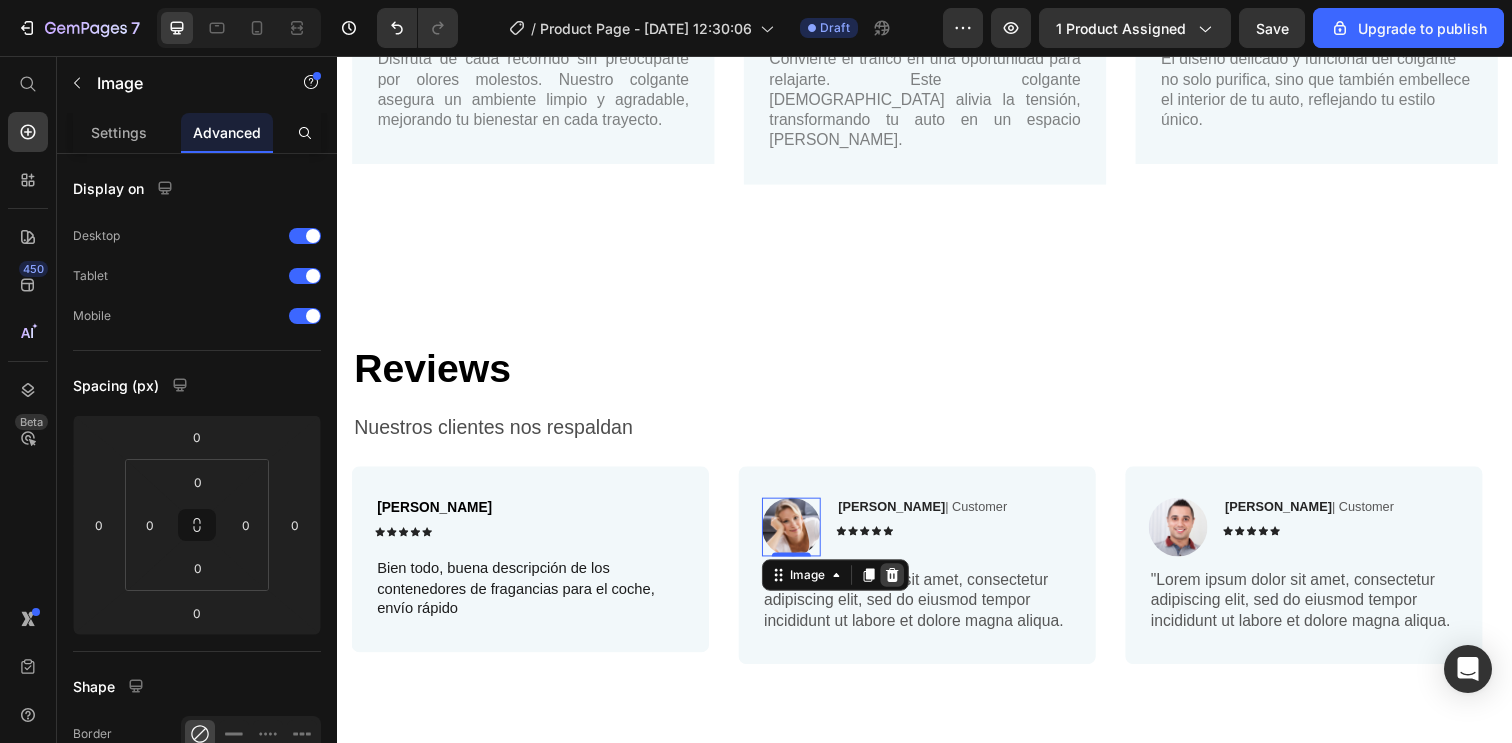click 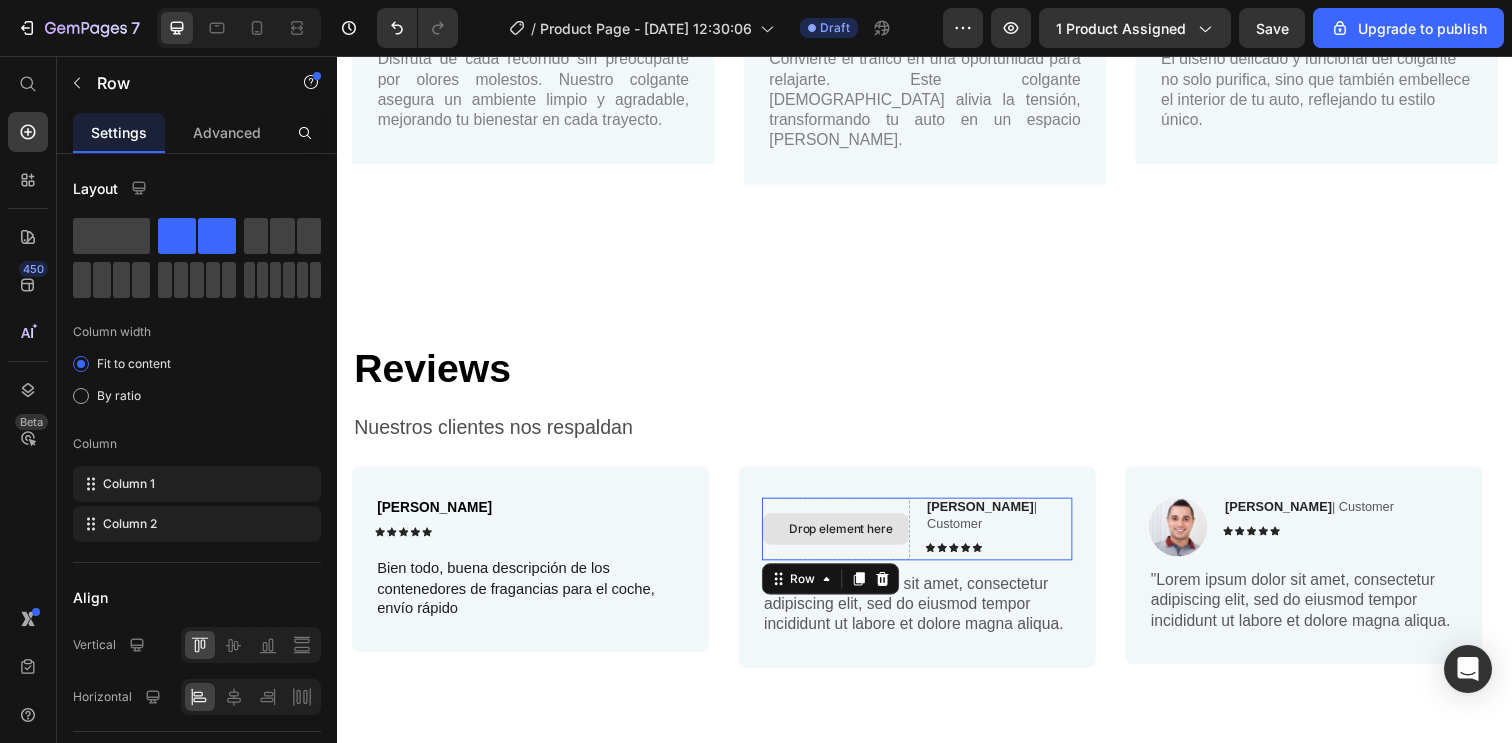 click on "Drop element here" at bounding box center [846, 539] 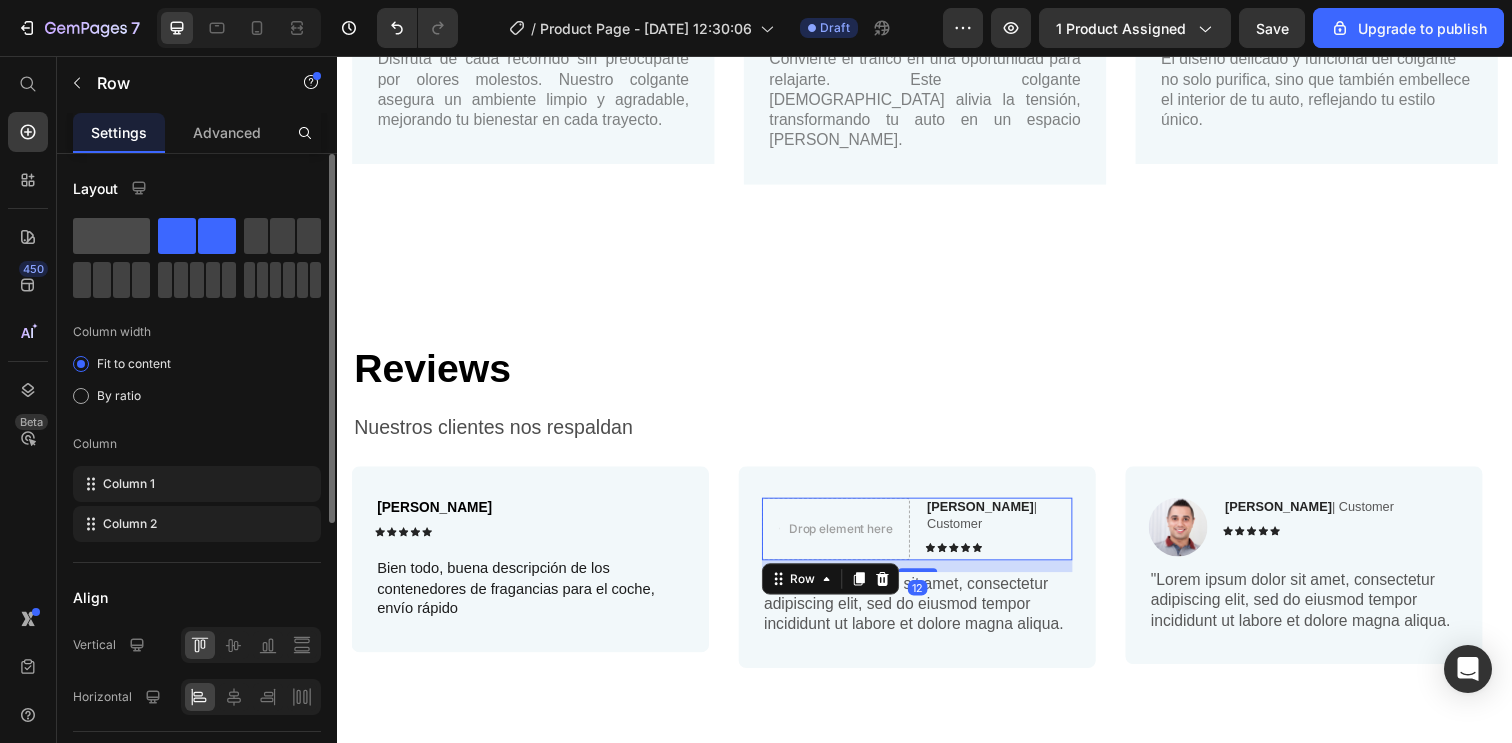 click 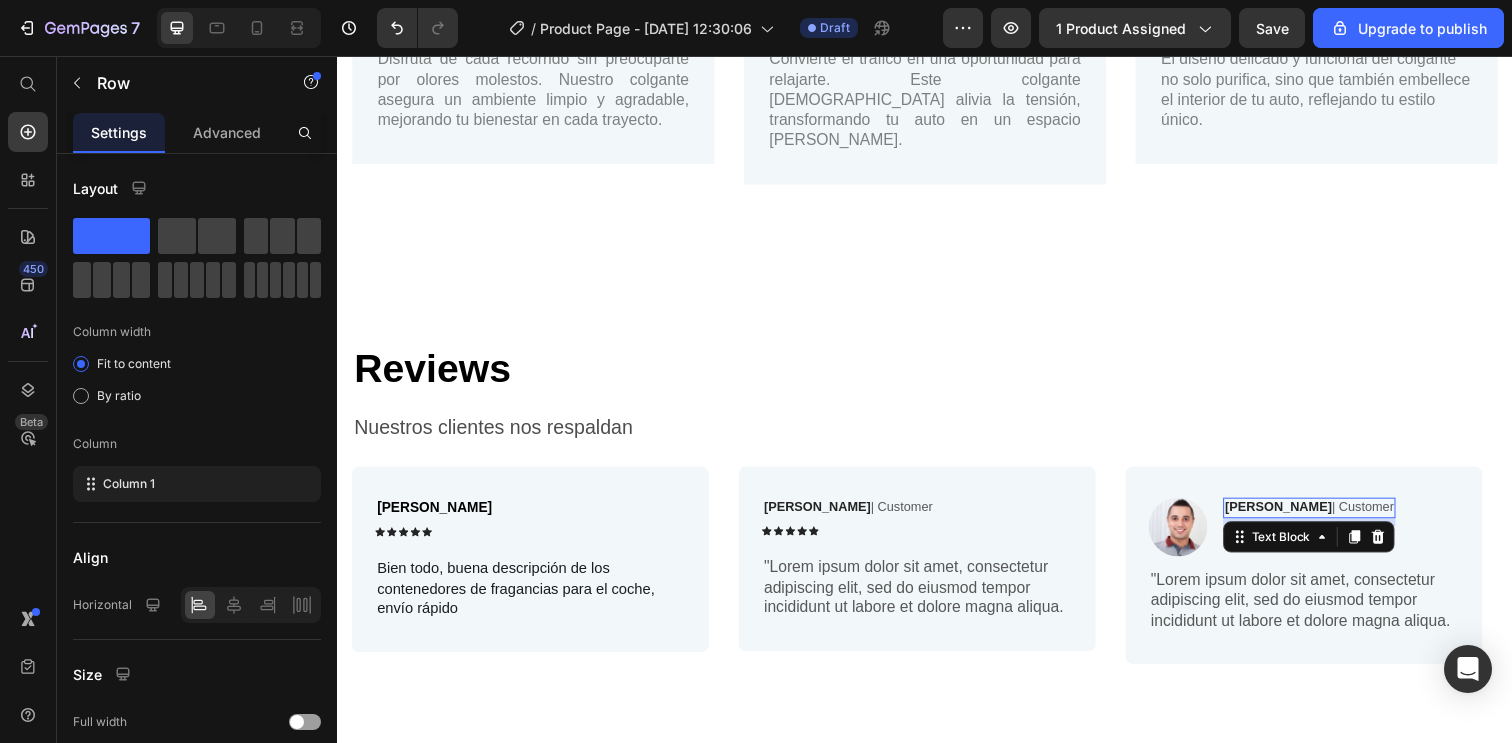 click on "Ken K  | Customer" at bounding box center (1330, 517) 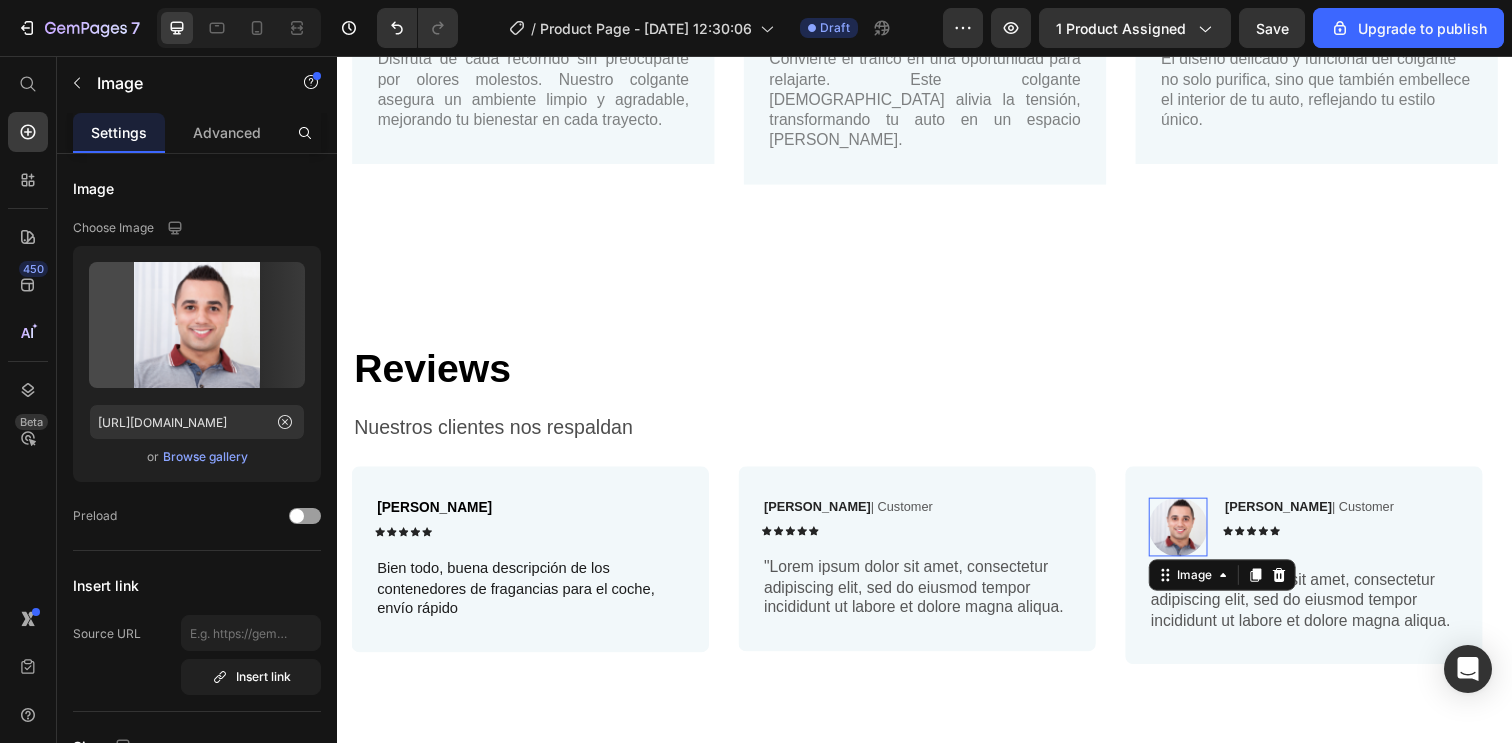 click at bounding box center (1196, 537) 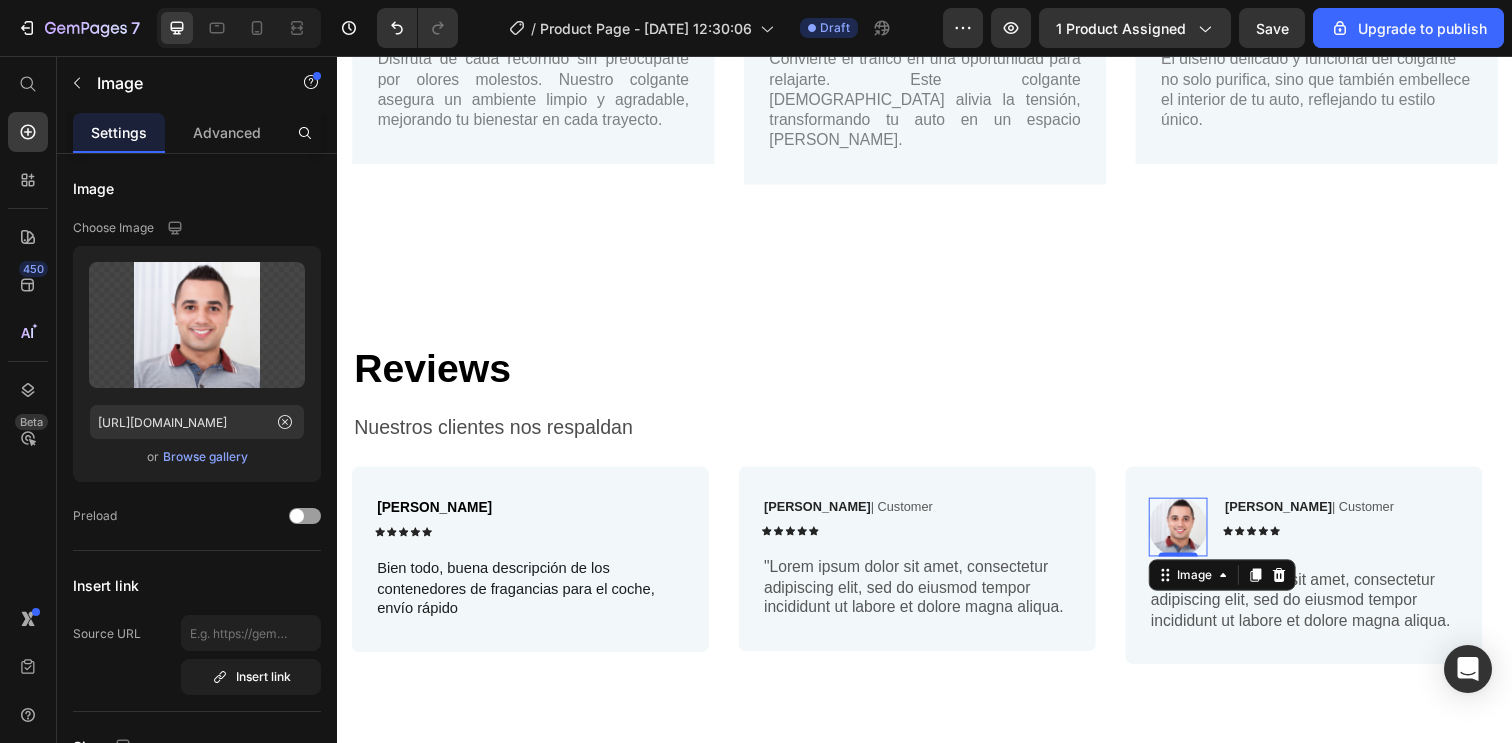 click 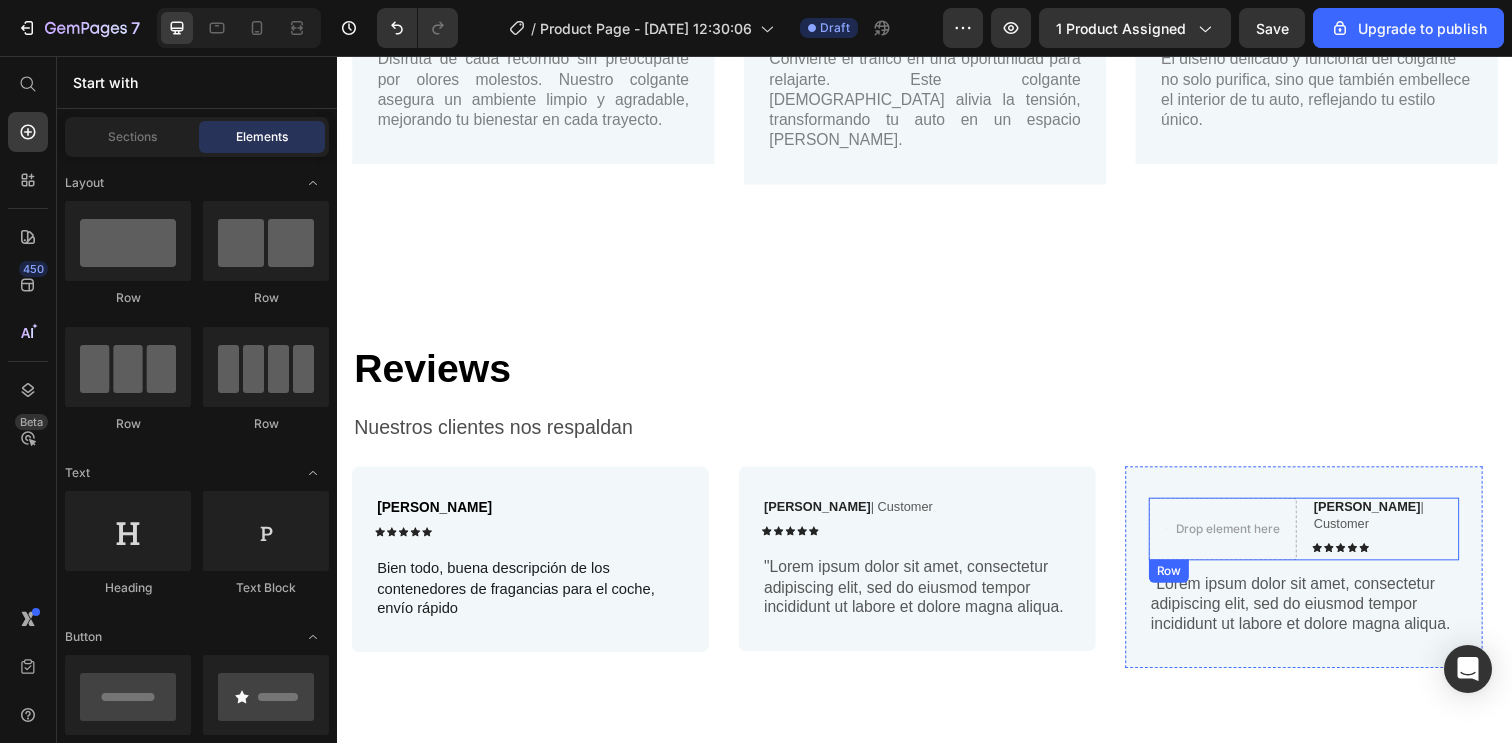 click on "Icon Icon Icon Icon Icon" at bounding box center (1408, 558) 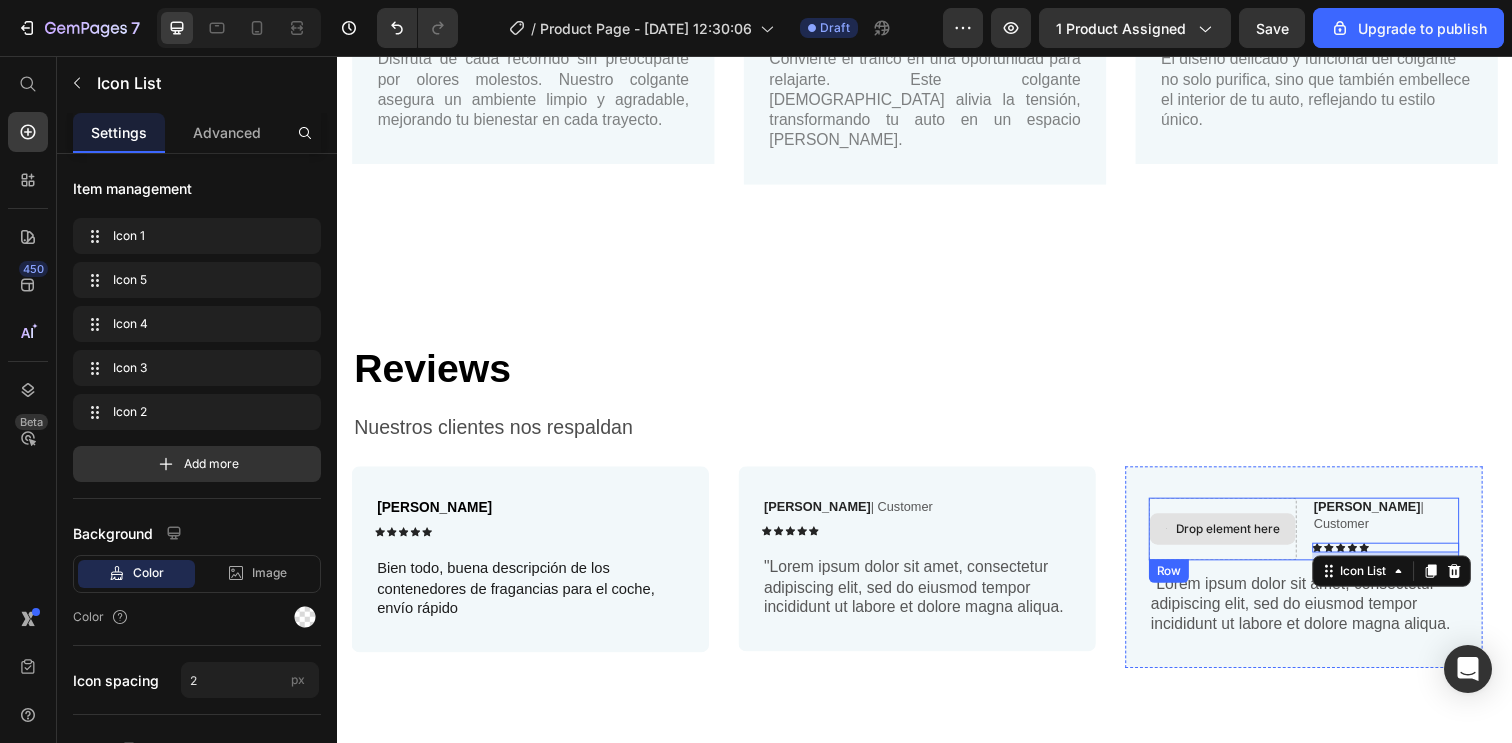 click on "Drop element here" at bounding box center (1241, 539) 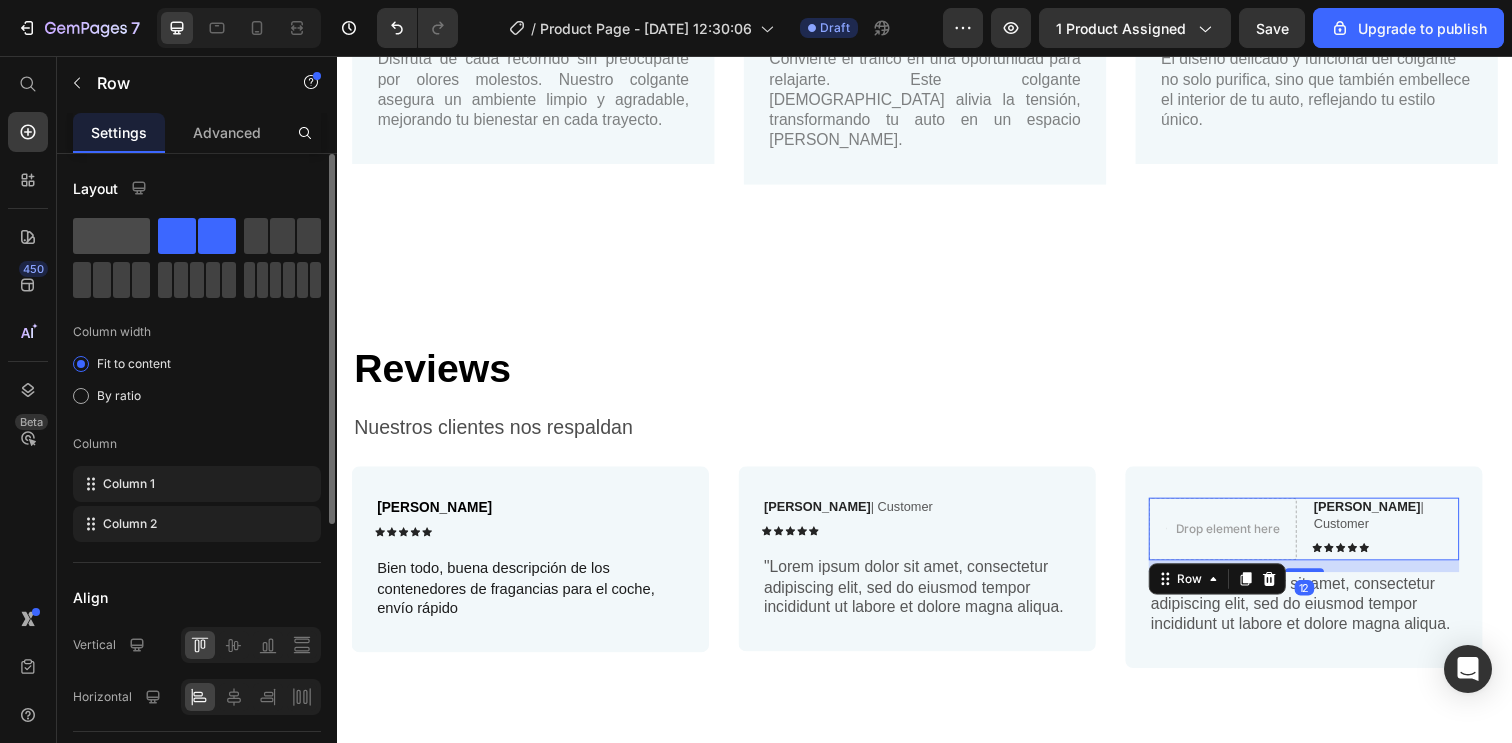 click 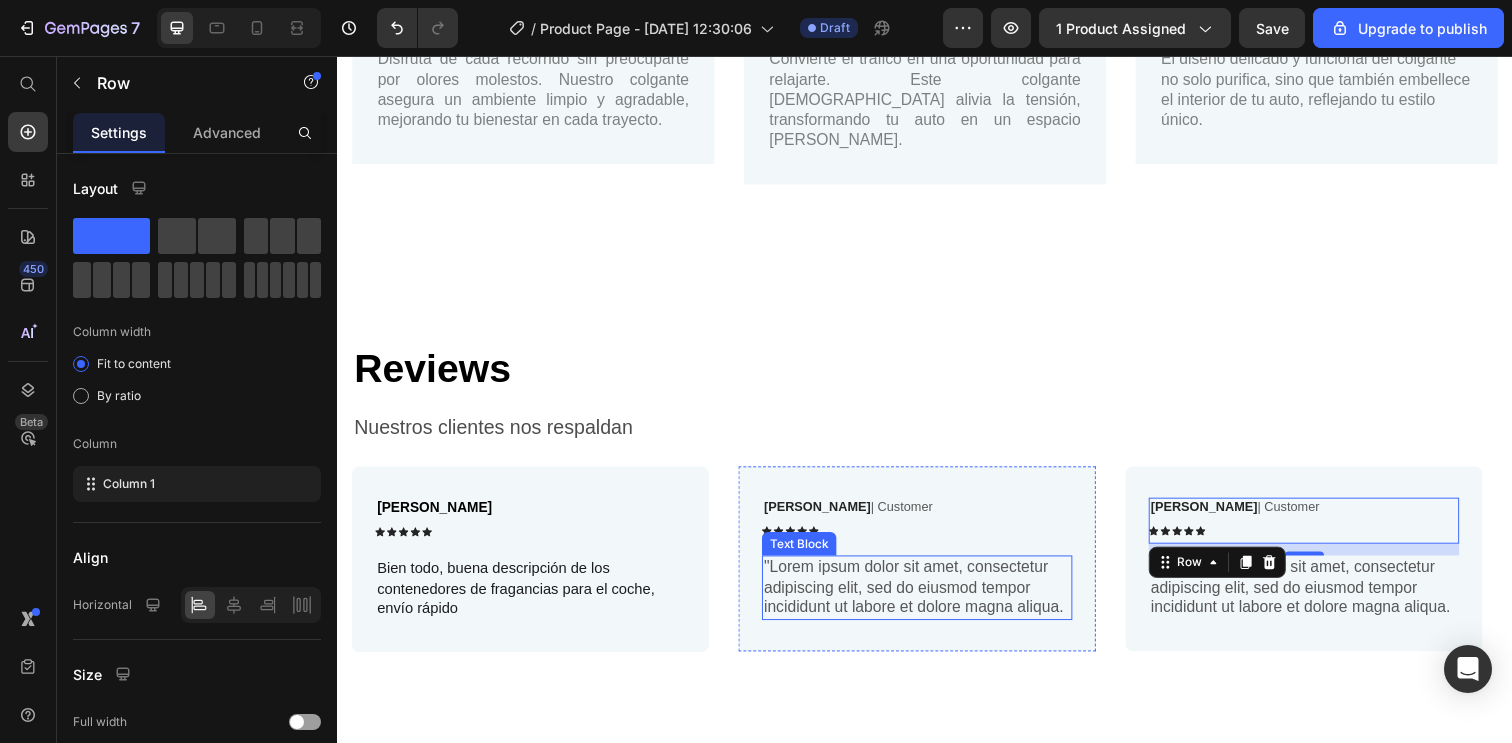 click on ""Lorem ipsum dolor sit amet, consectetur adipiscing elit, sed do eiusmod tempor incididunt ut labore et dolore magna aliqua." at bounding box center [929, 599] 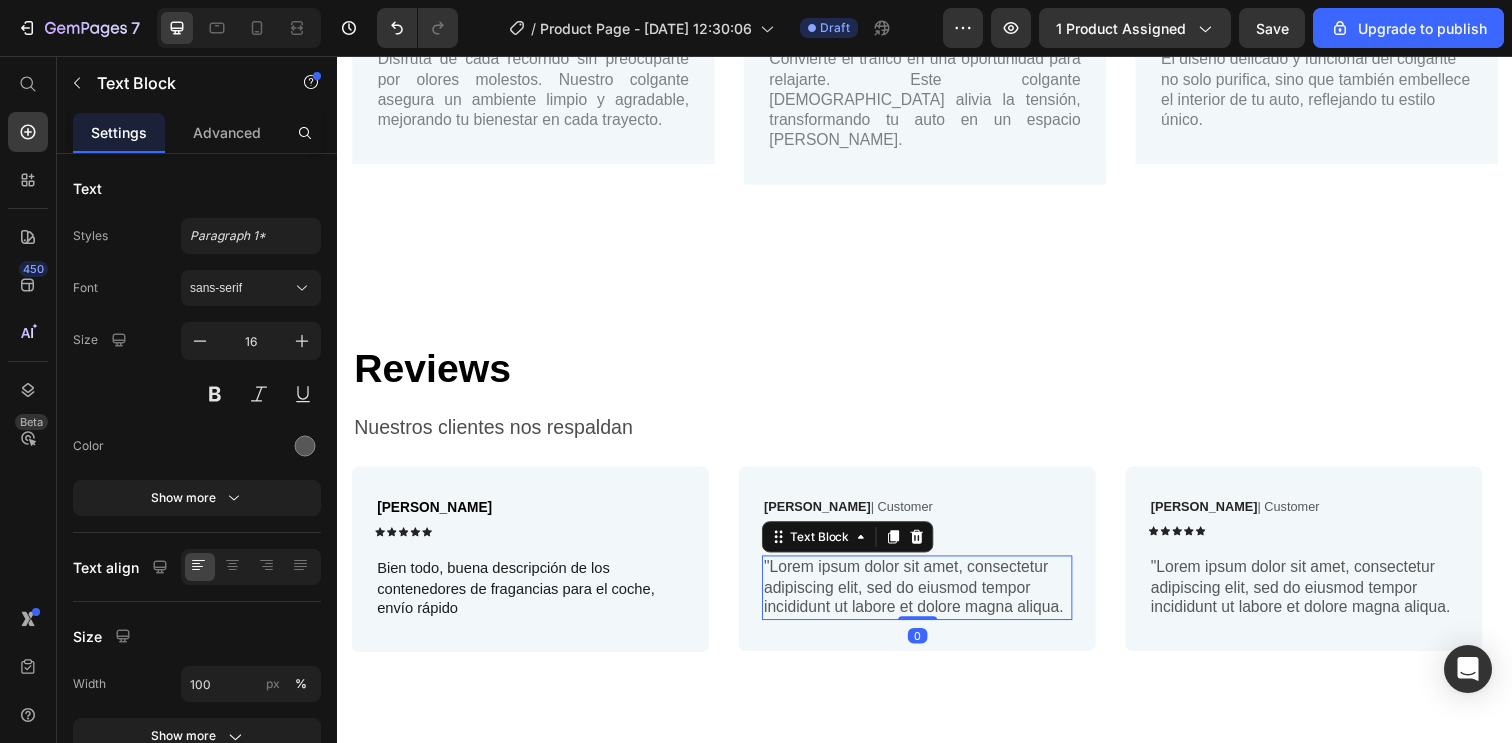 click on ""Lorem ipsum dolor sit amet, consectetur adipiscing elit, sed do eiusmod tempor incididunt ut labore et dolore magna aliqua." at bounding box center [929, 599] 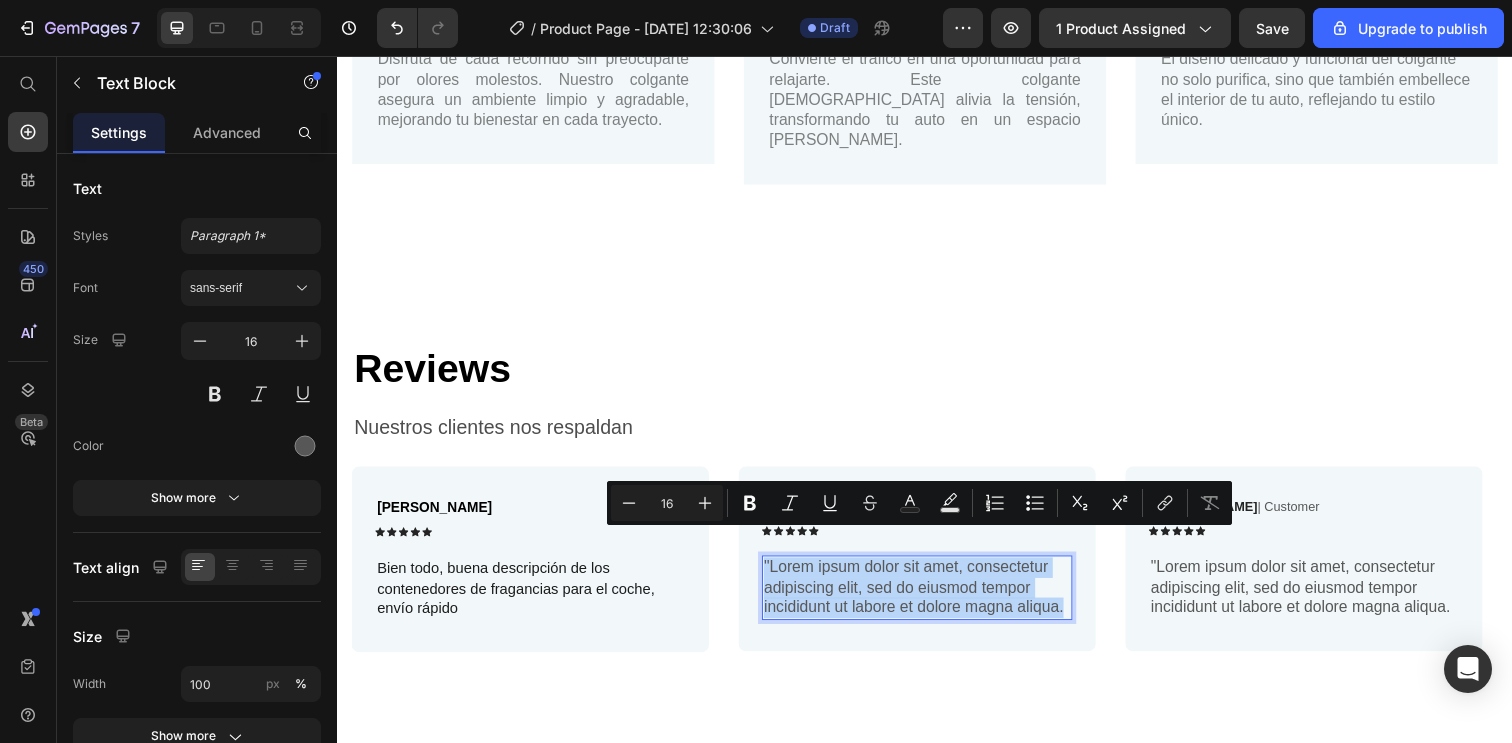 drag, startPoint x: 1080, startPoint y: 594, endPoint x: 772, endPoint y: 549, distance: 311.27 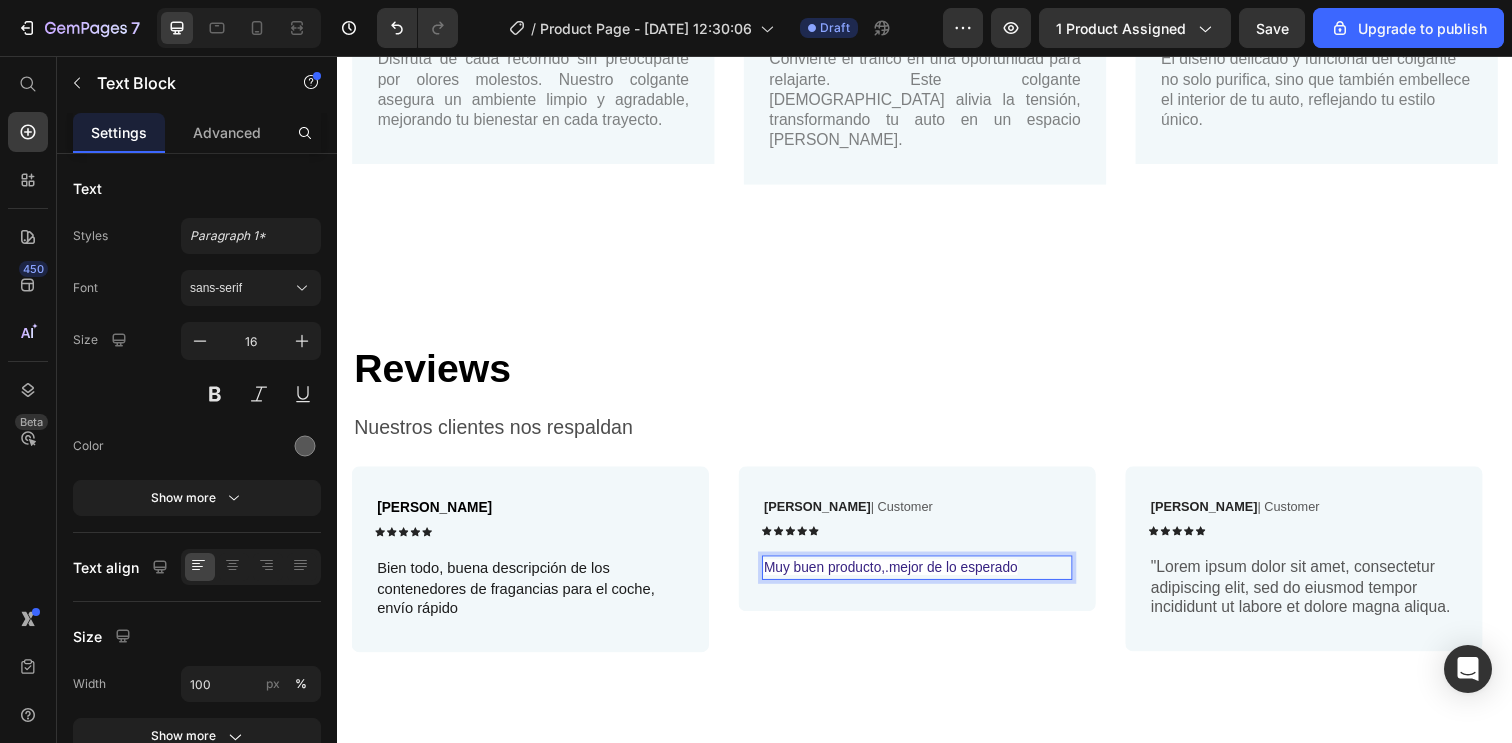 click on "Muy buen producto,.mejor de lo esperado" at bounding box center [902, 578] 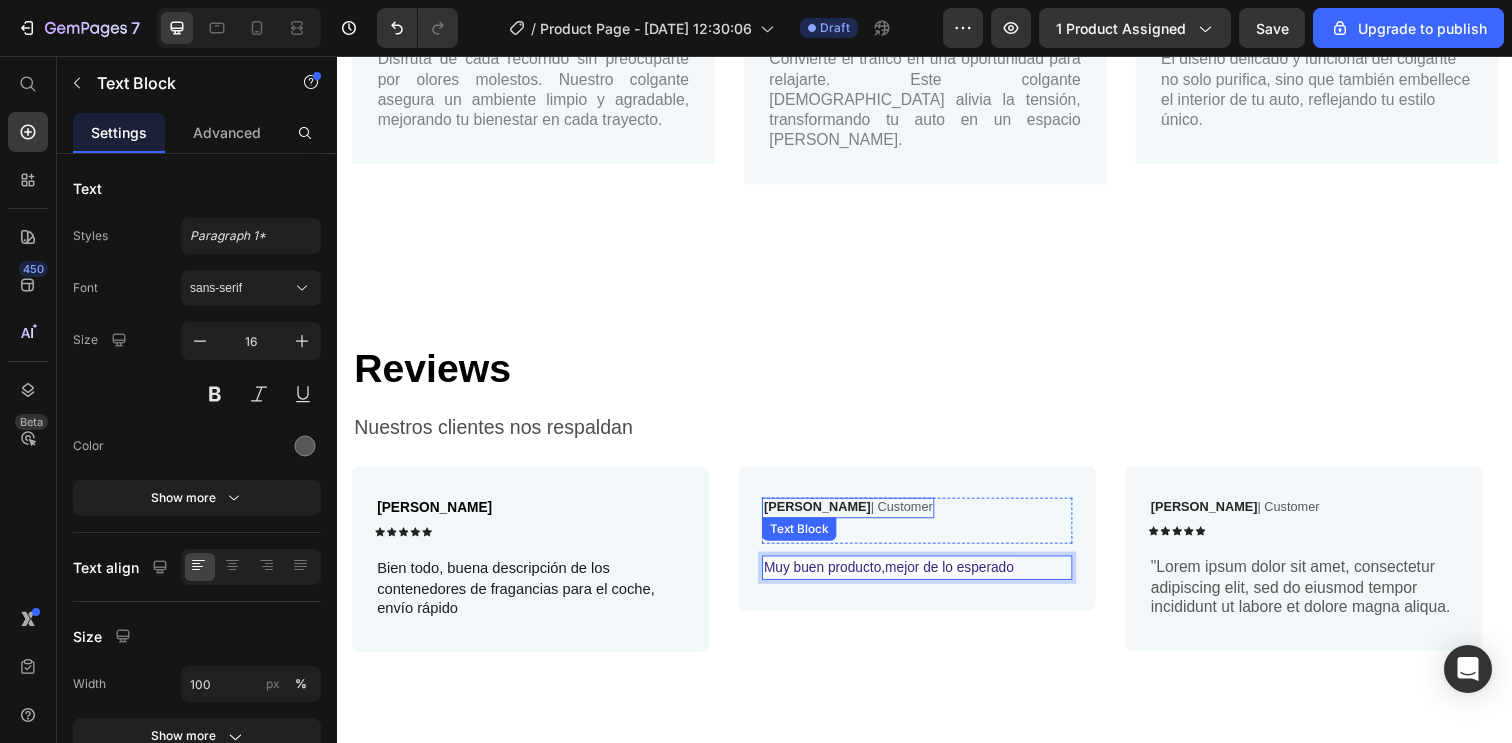 click on "Reylo B  | Customer" at bounding box center (859, 517) 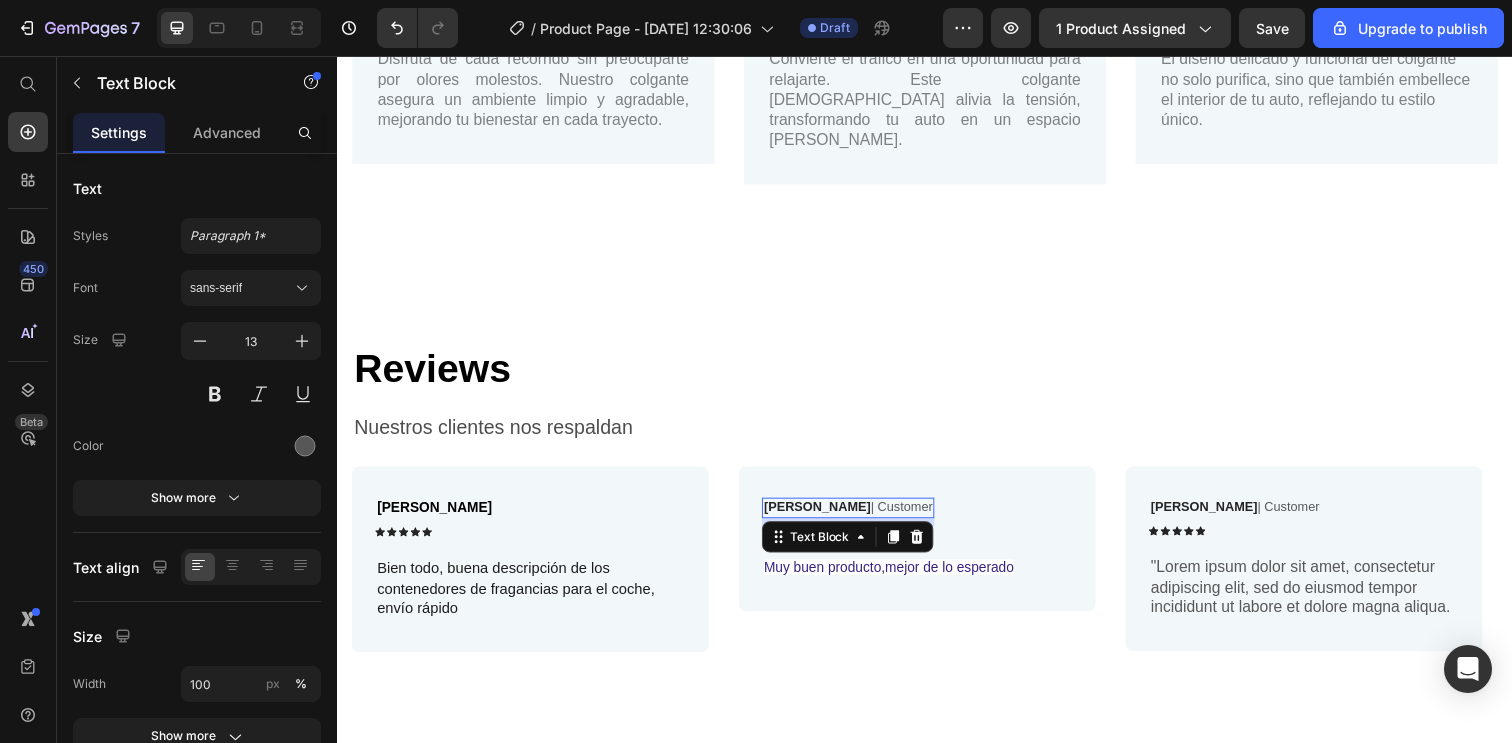click on "Reylo B  | Customer" at bounding box center (859, 517) 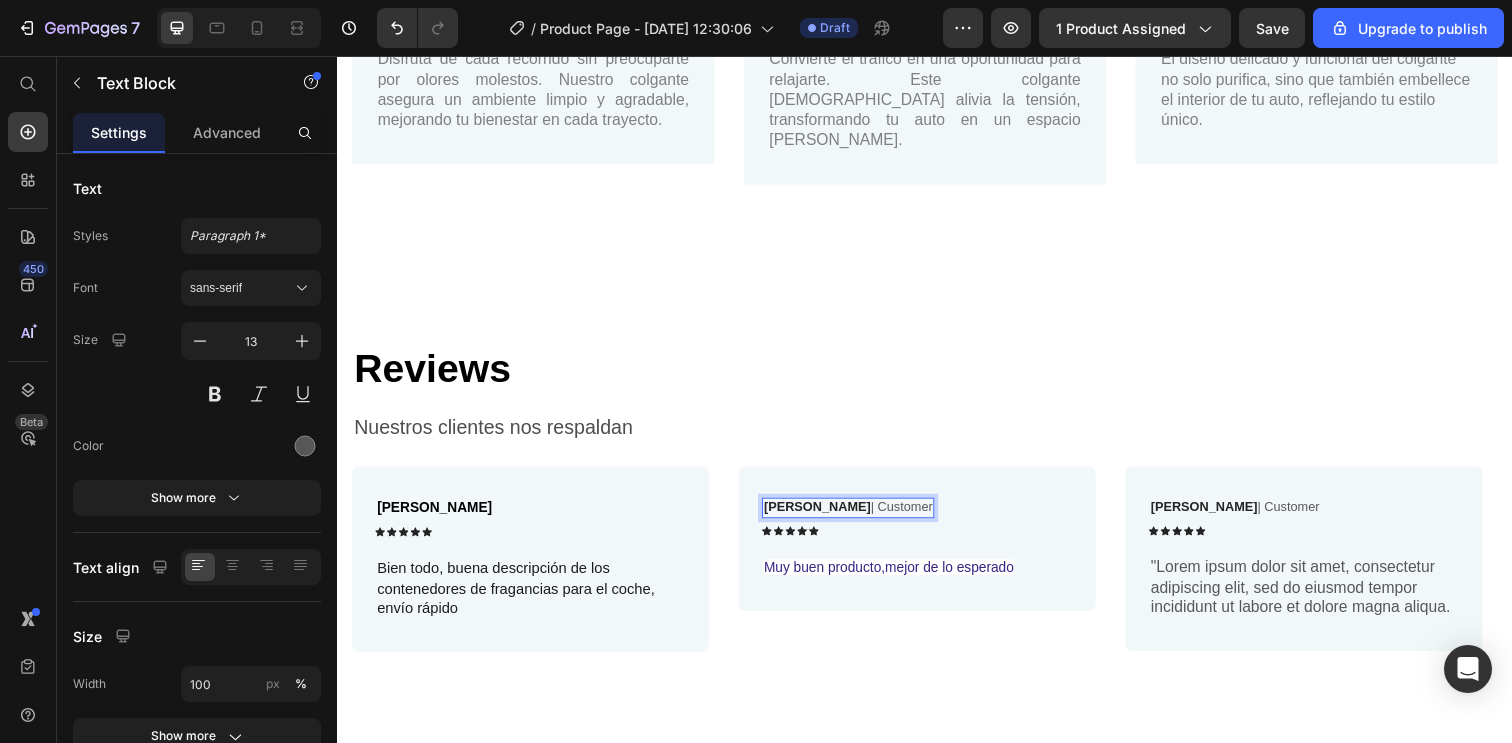 click on "Reylo B  | Customer" at bounding box center [859, 517] 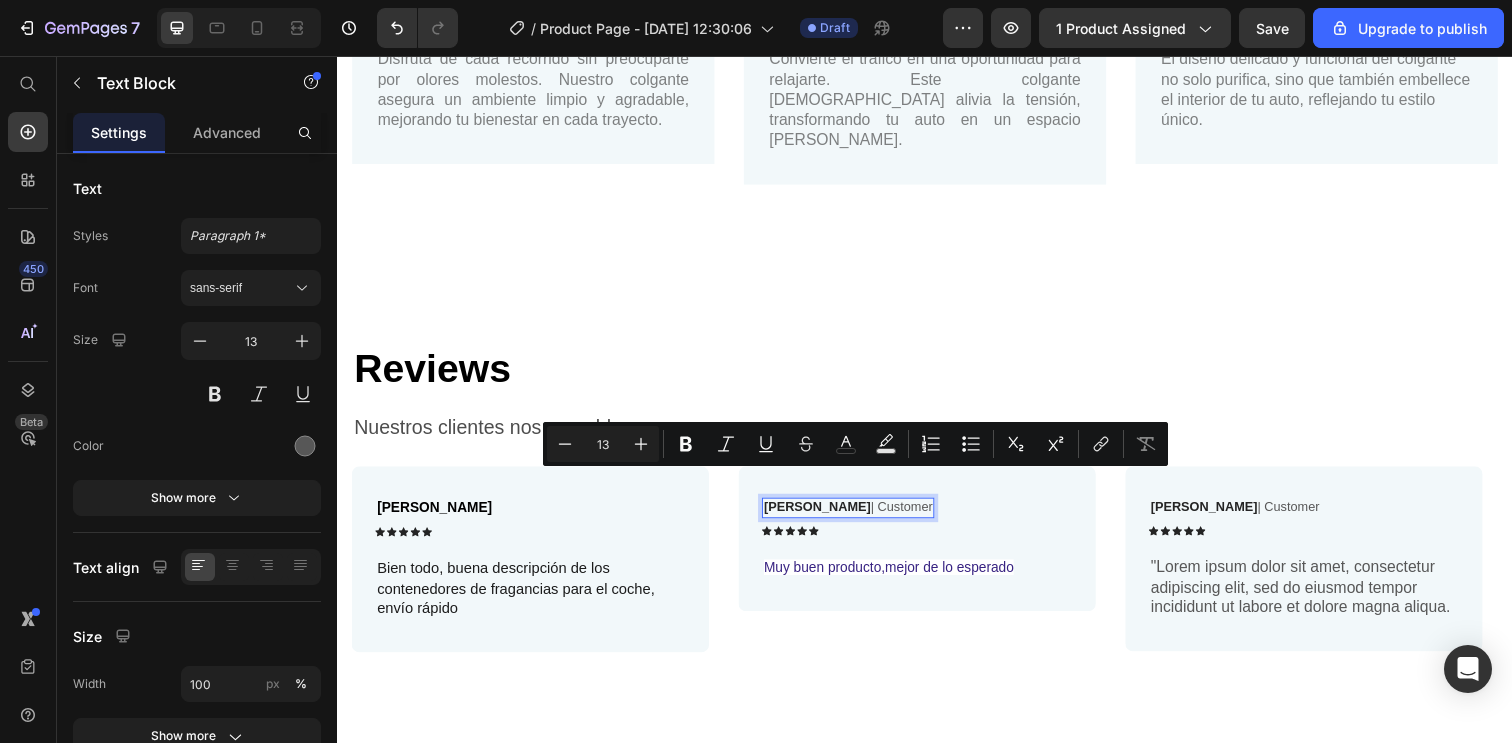 click on "Reylo B  | Customer" at bounding box center (859, 517) 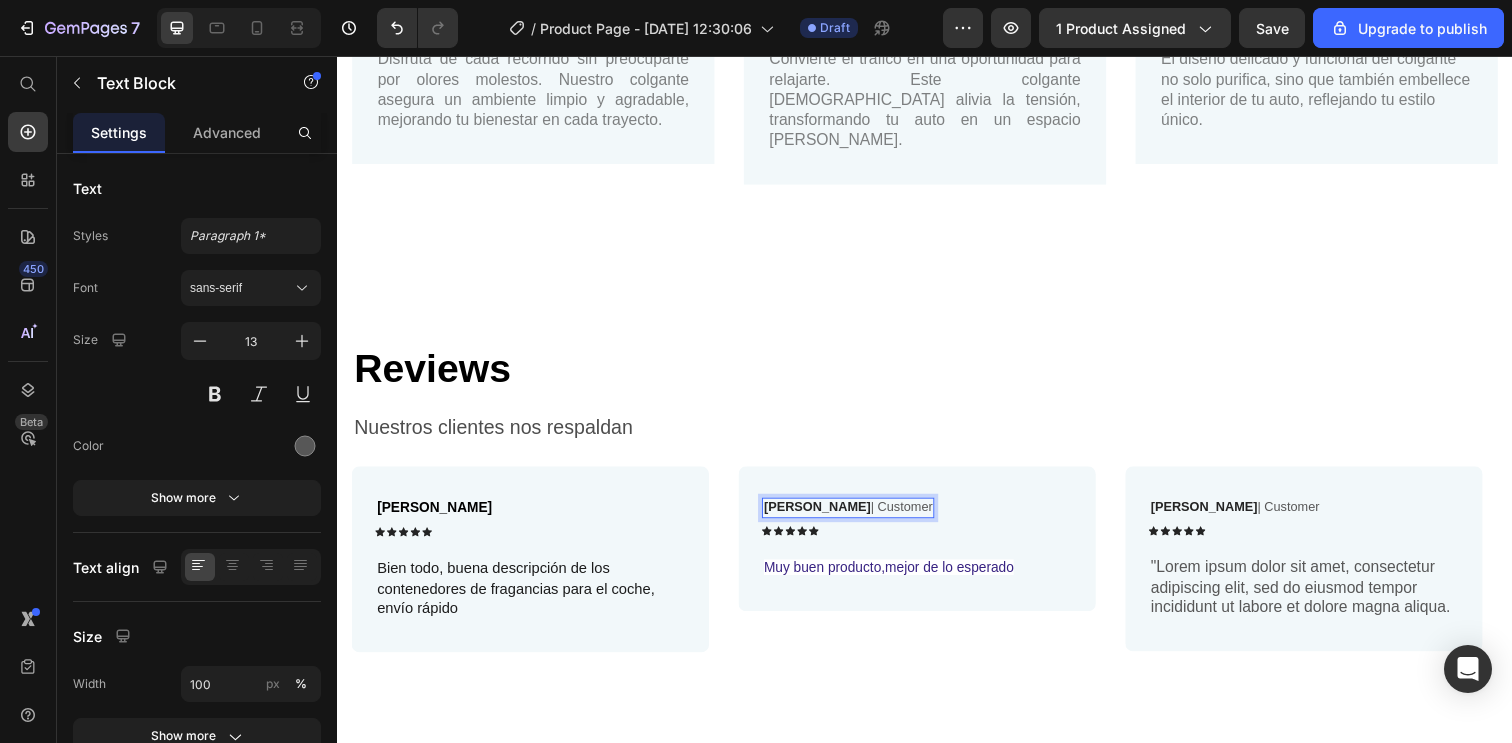 drag, startPoint x: 890, startPoint y: 492, endPoint x: 825, endPoint y: 499, distance: 65.37584 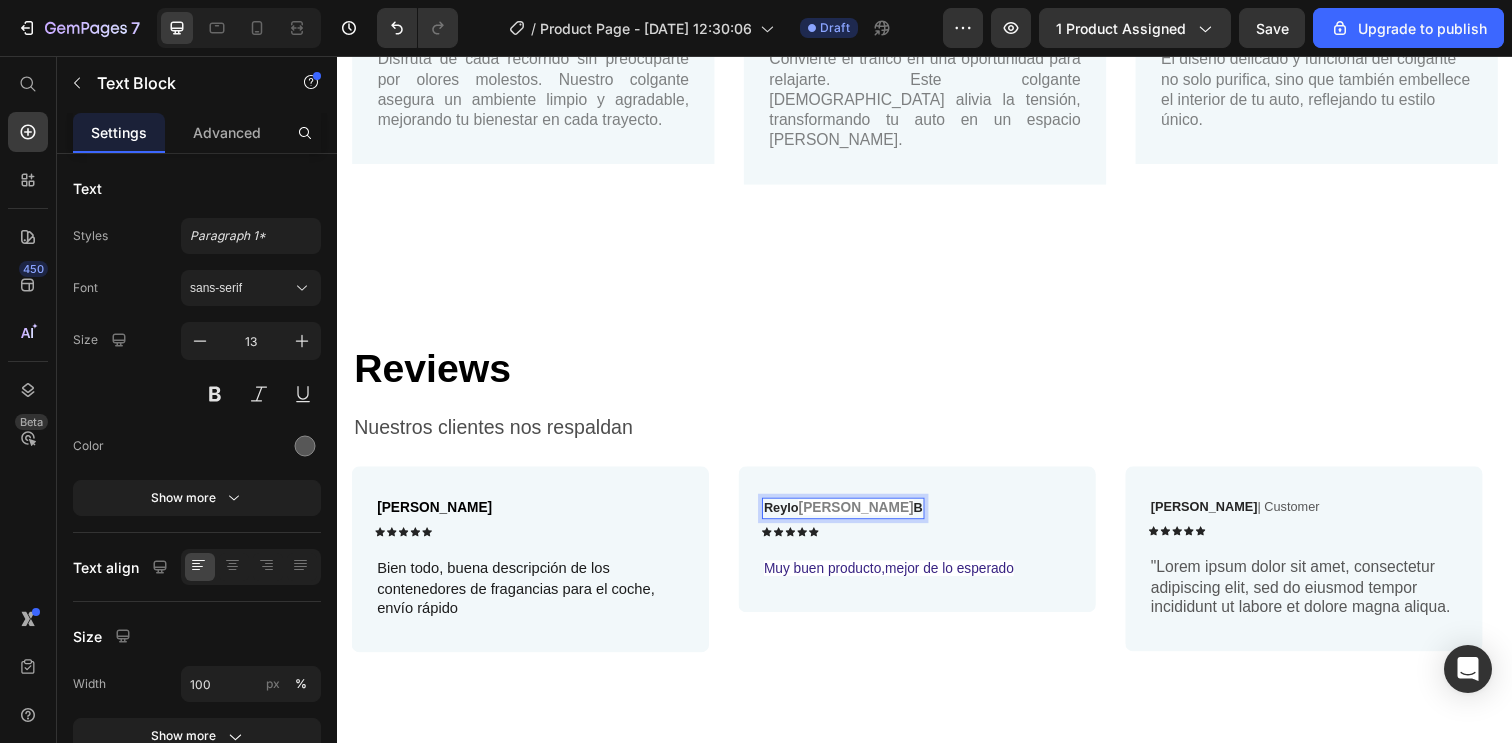 drag, startPoint x: 812, startPoint y: 494, endPoint x: 797, endPoint y: 501, distance: 16.552946 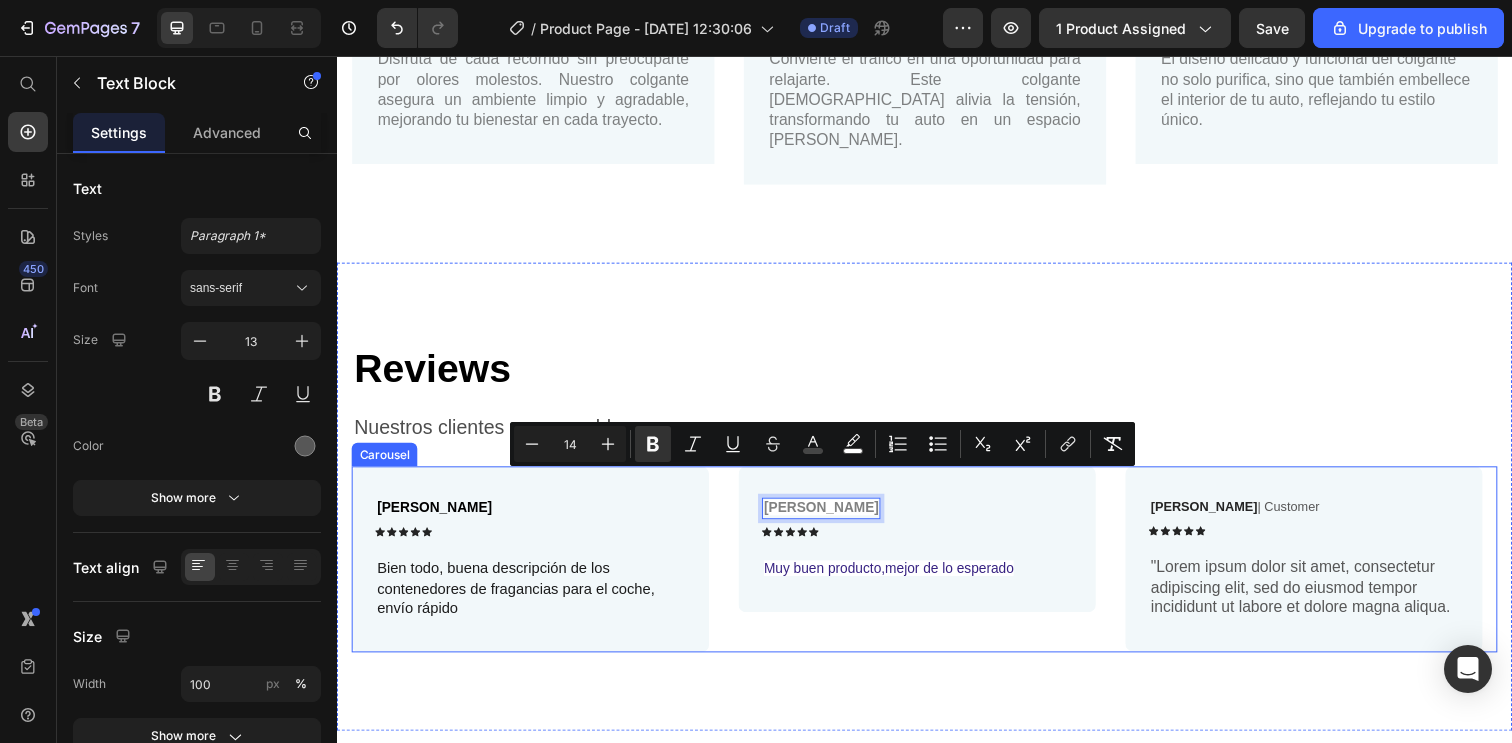 drag, startPoint x: 878, startPoint y: 489, endPoint x: 764, endPoint y: 487, distance: 114.01754 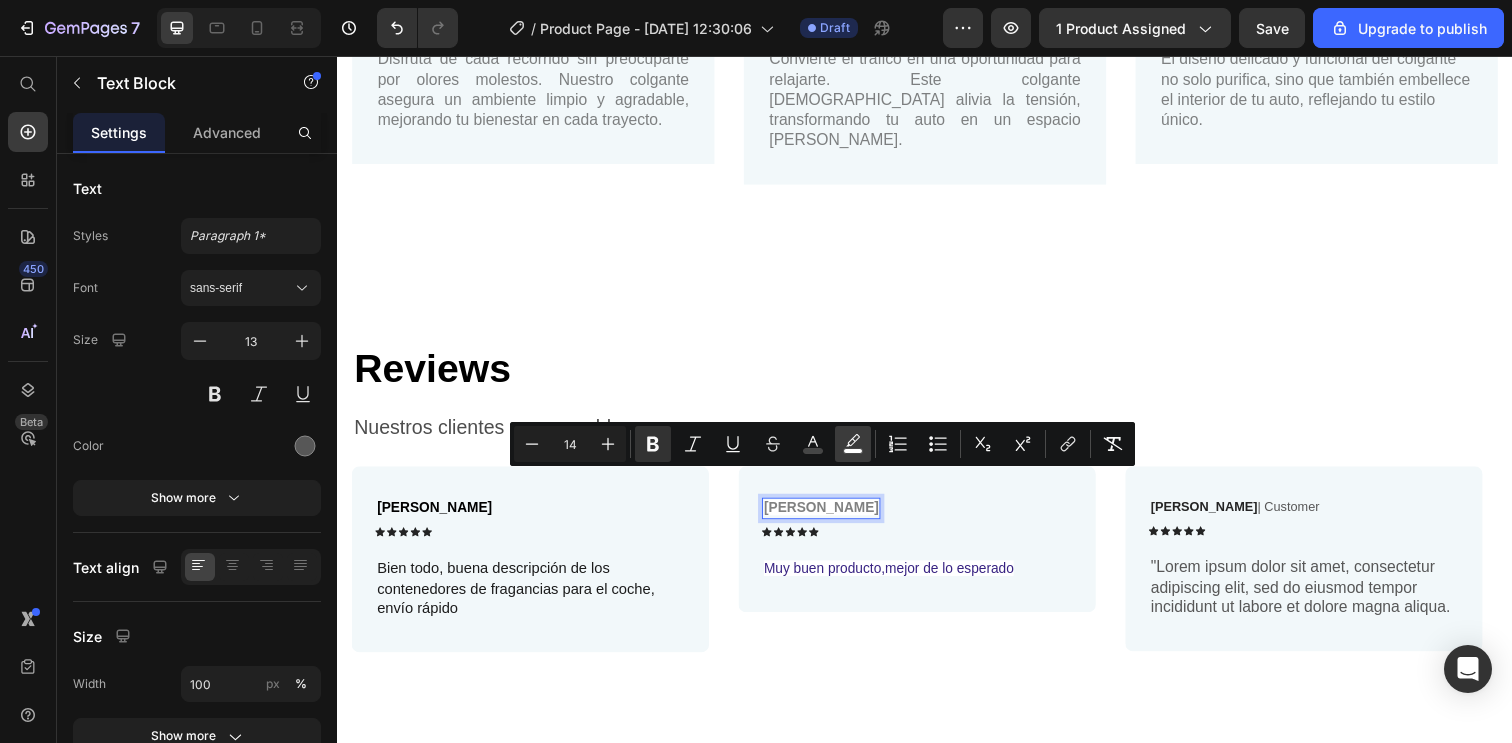 click on "color" at bounding box center (853, 444) 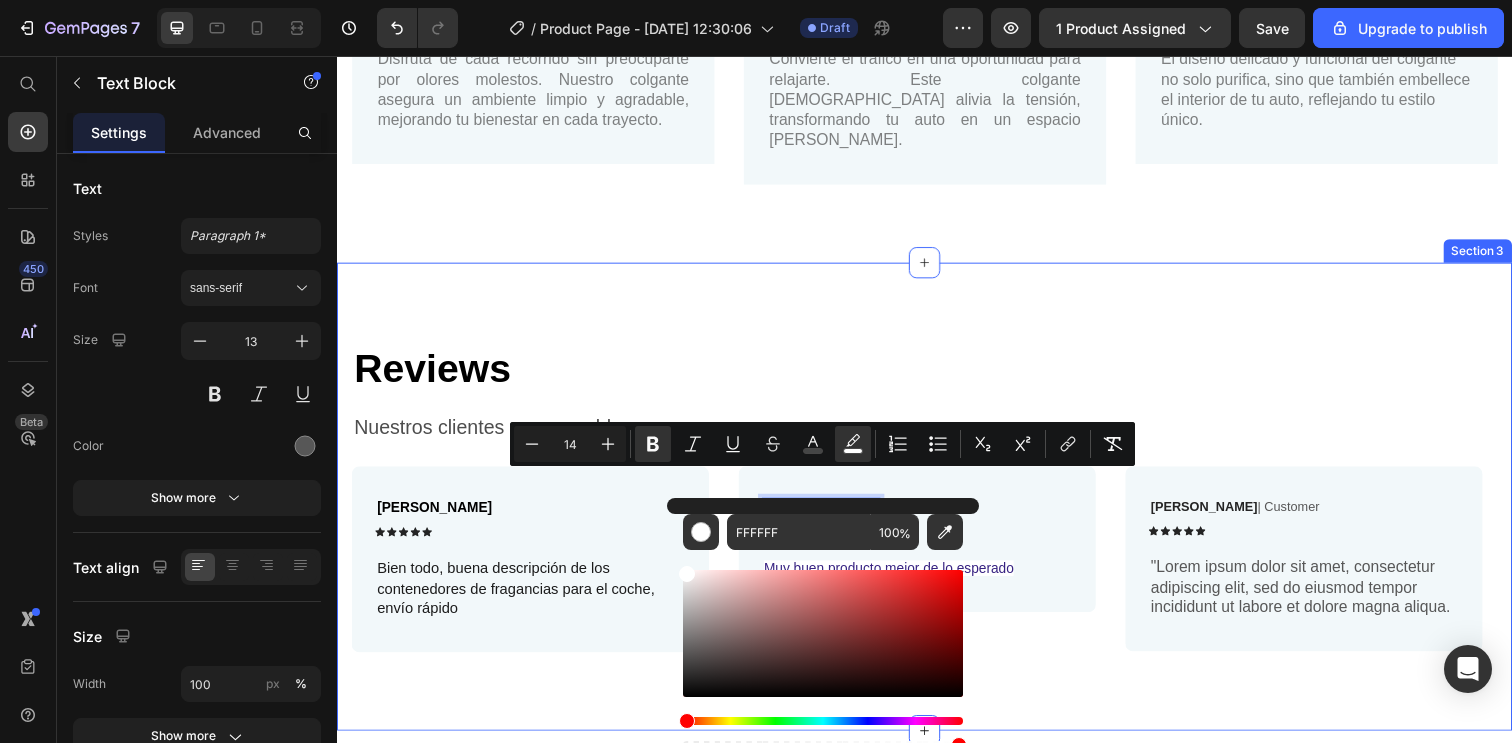 scroll, scrollTop: 1605, scrollLeft: 0, axis: vertical 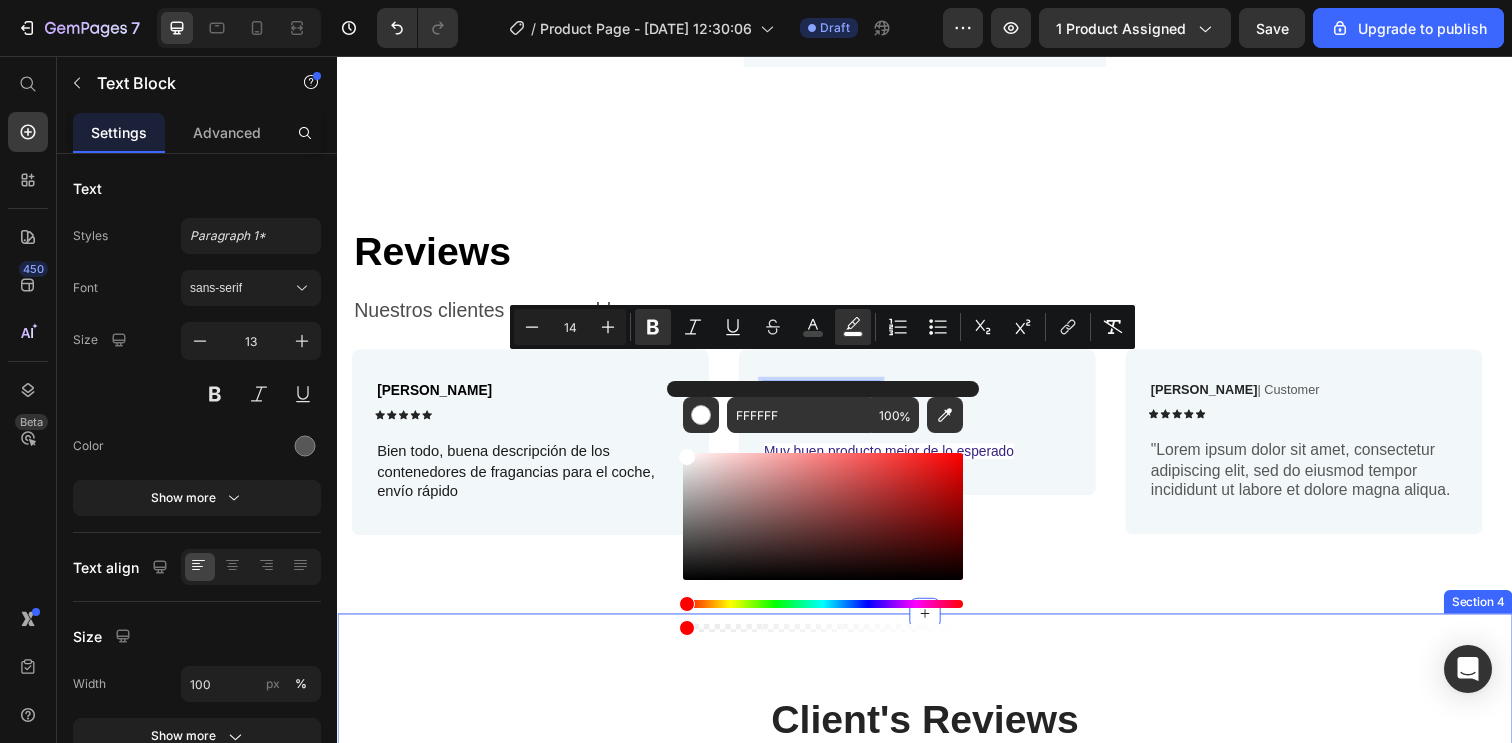 type on "0" 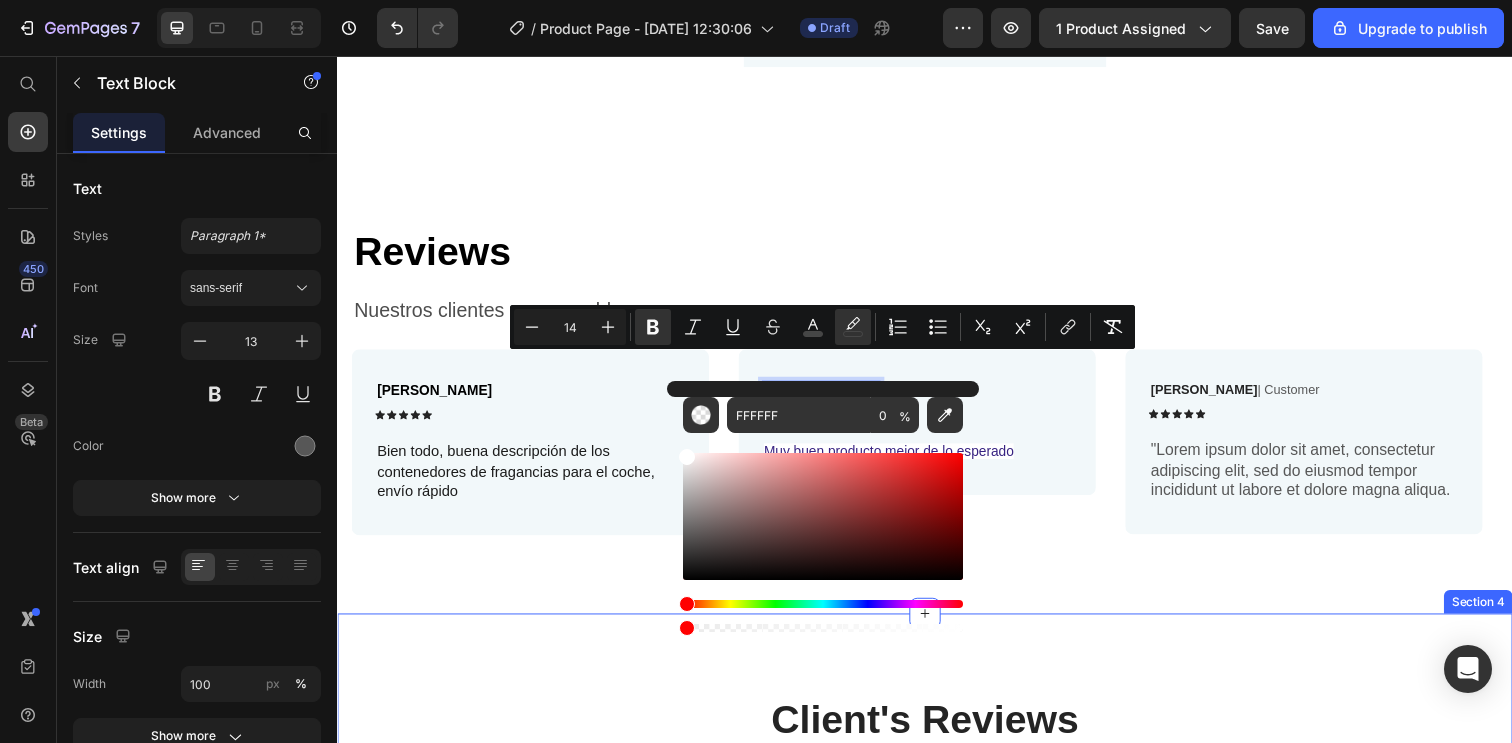drag, startPoint x: 1284, startPoint y: 686, endPoint x: 649, endPoint y: 612, distance: 639.29724 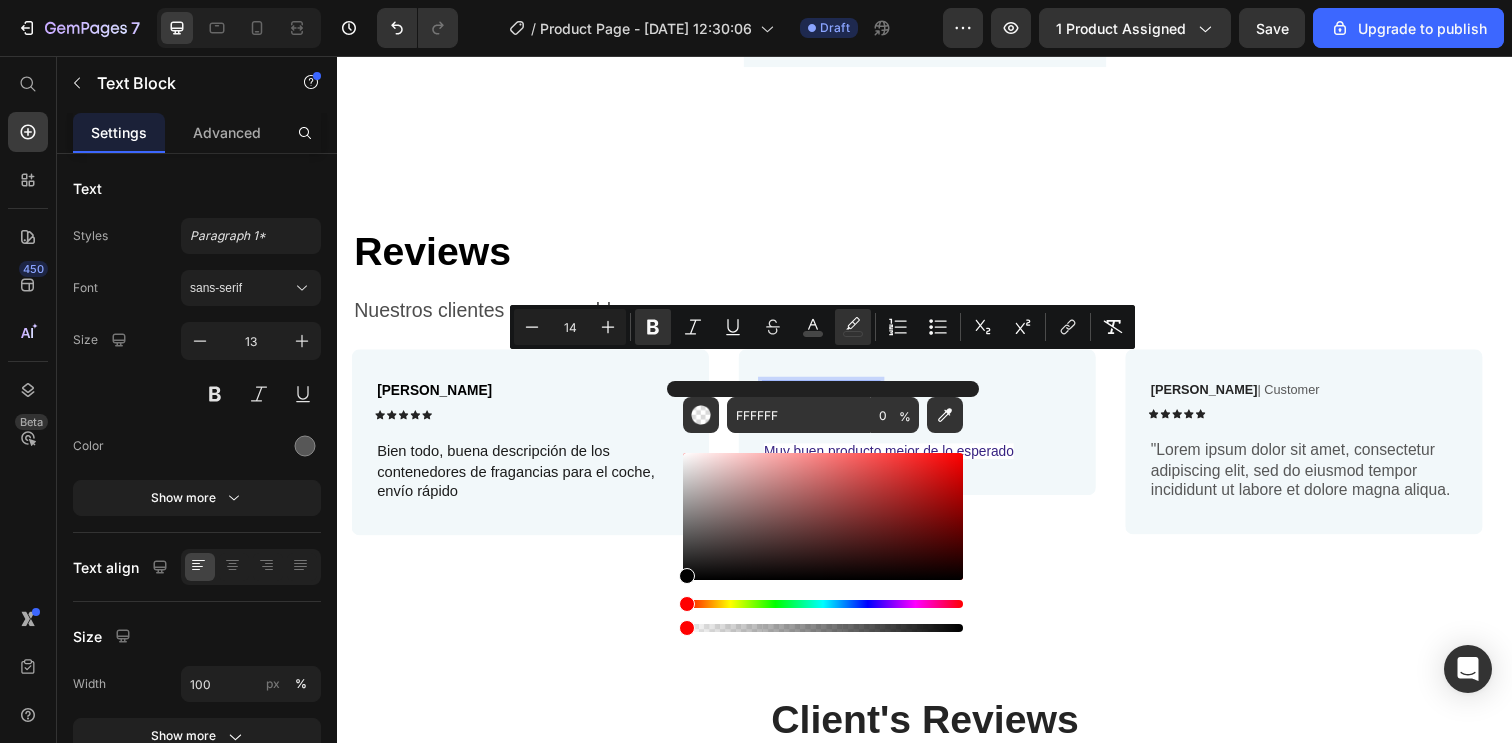 drag, startPoint x: 673, startPoint y: 544, endPoint x: 702, endPoint y: 538, distance: 29.614185 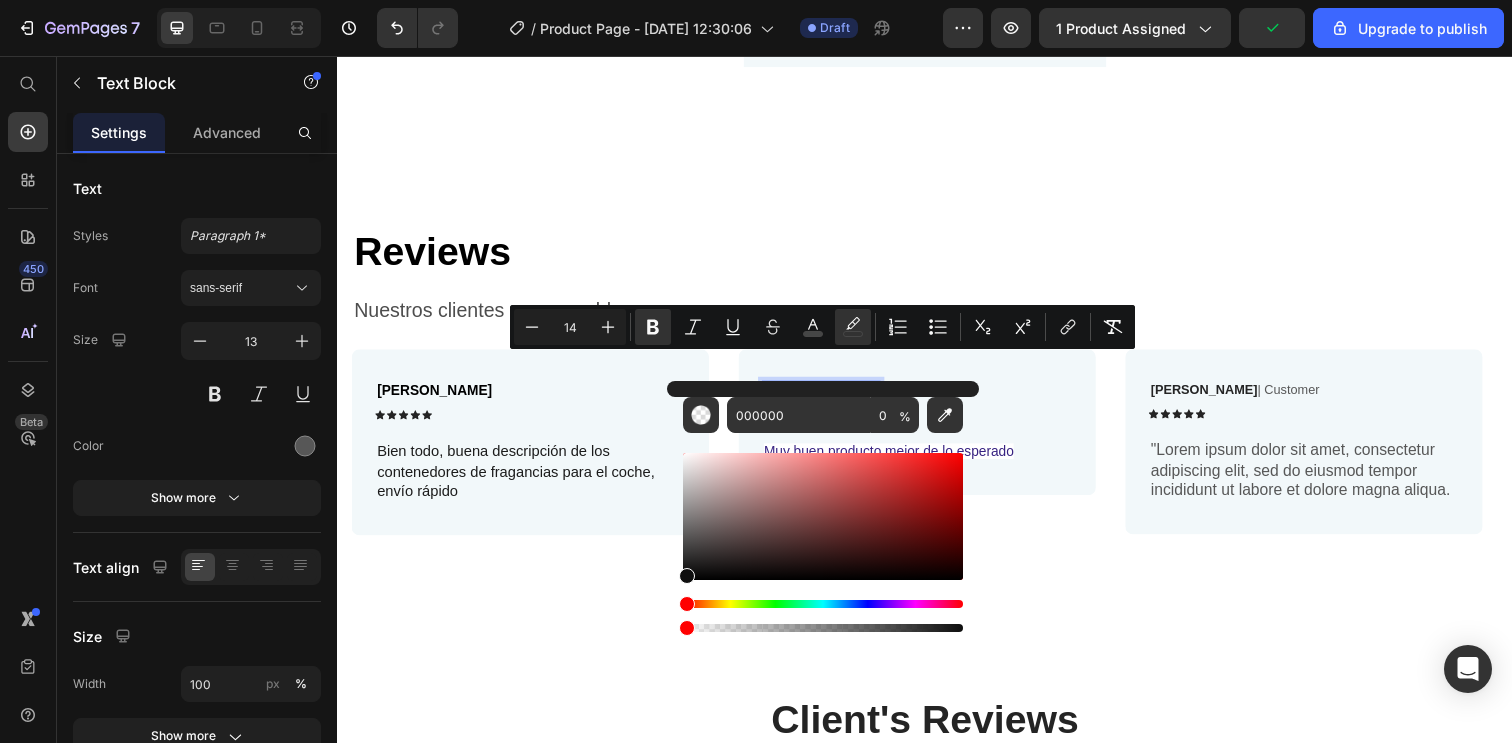 click at bounding box center (687, 576) 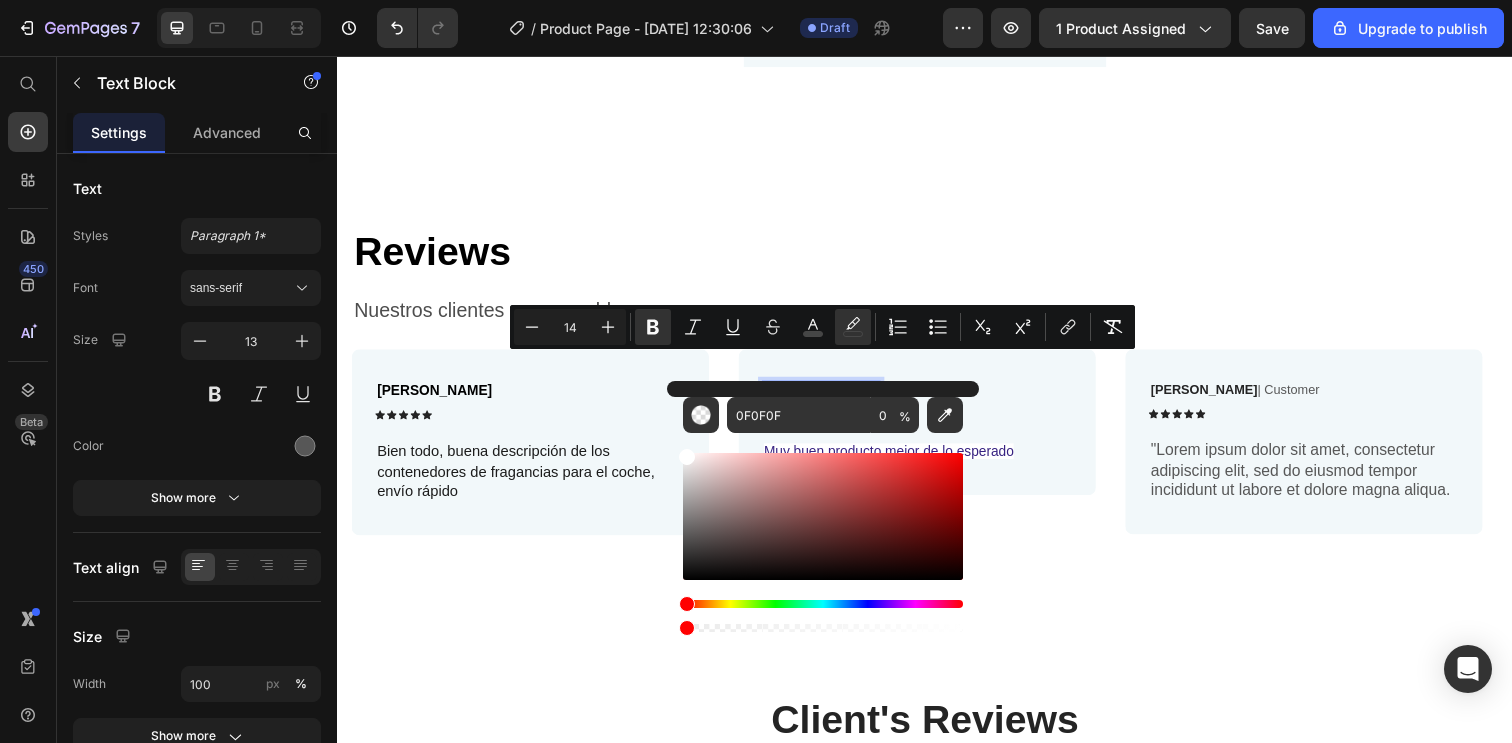 drag, startPoint x: 681, startPoint y: 561, endPoint x: 669, endPoint y: 445, distance: 116.61904 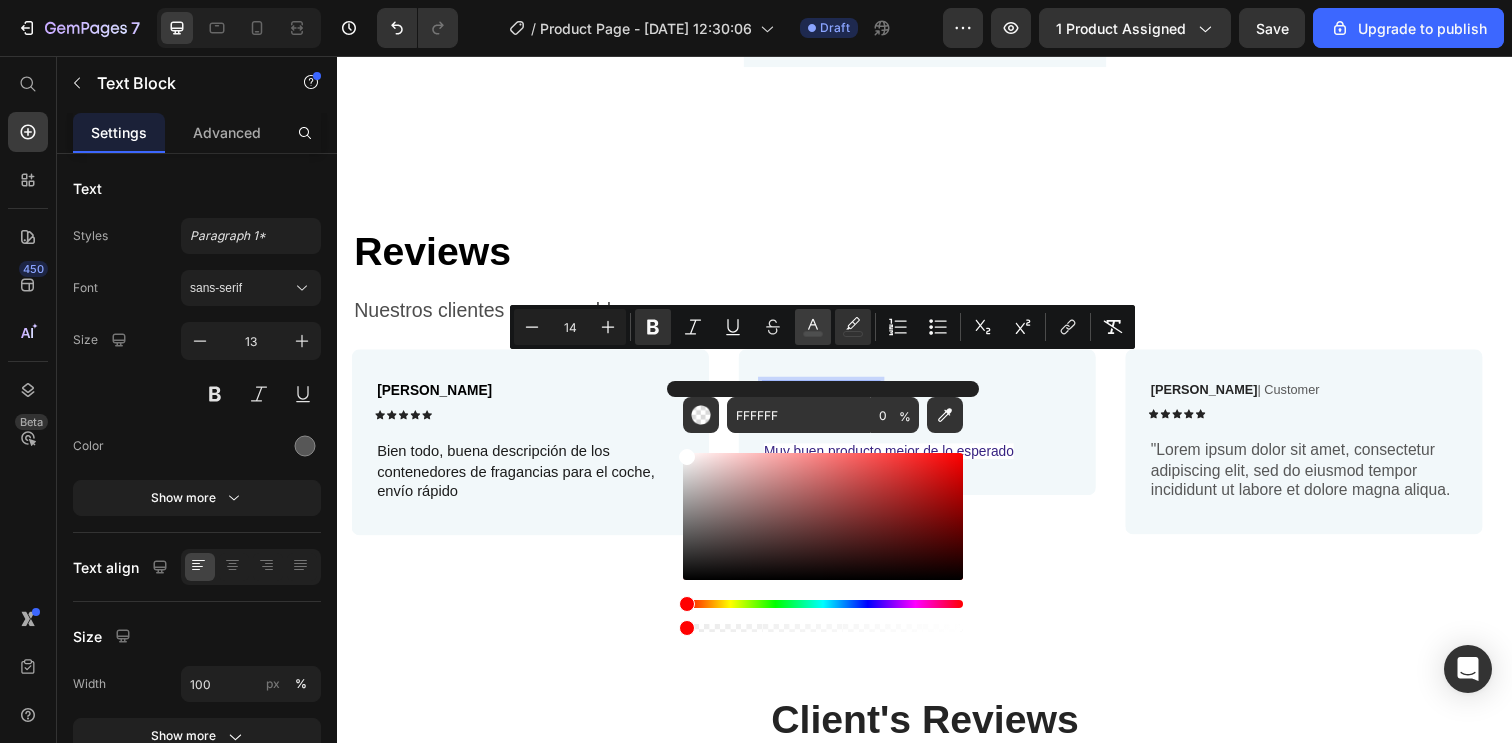 click 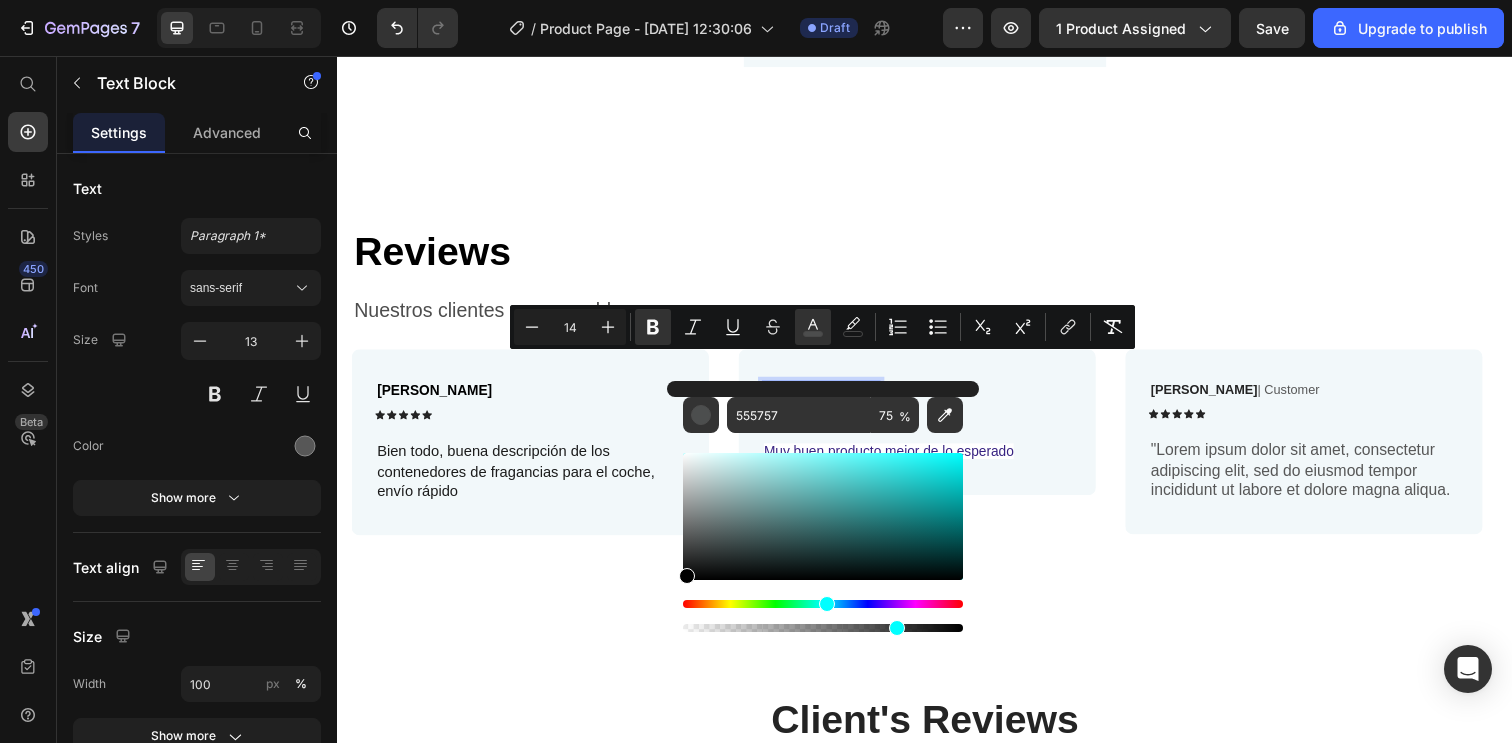 drag, startPoint x: 697, startPoint y: 542, endPoint x: 694, endPoint y: 582, distance: 40.112343 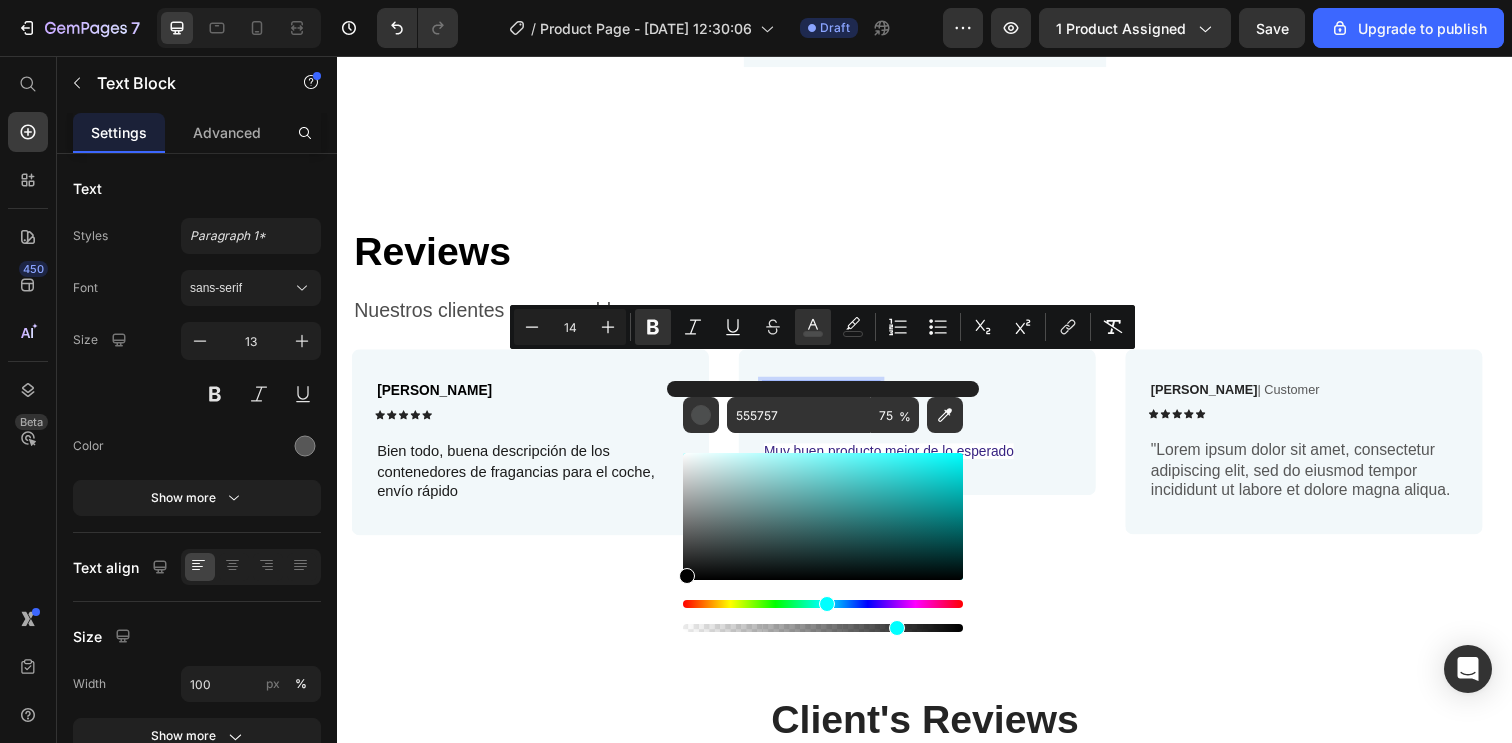 type on "000000" 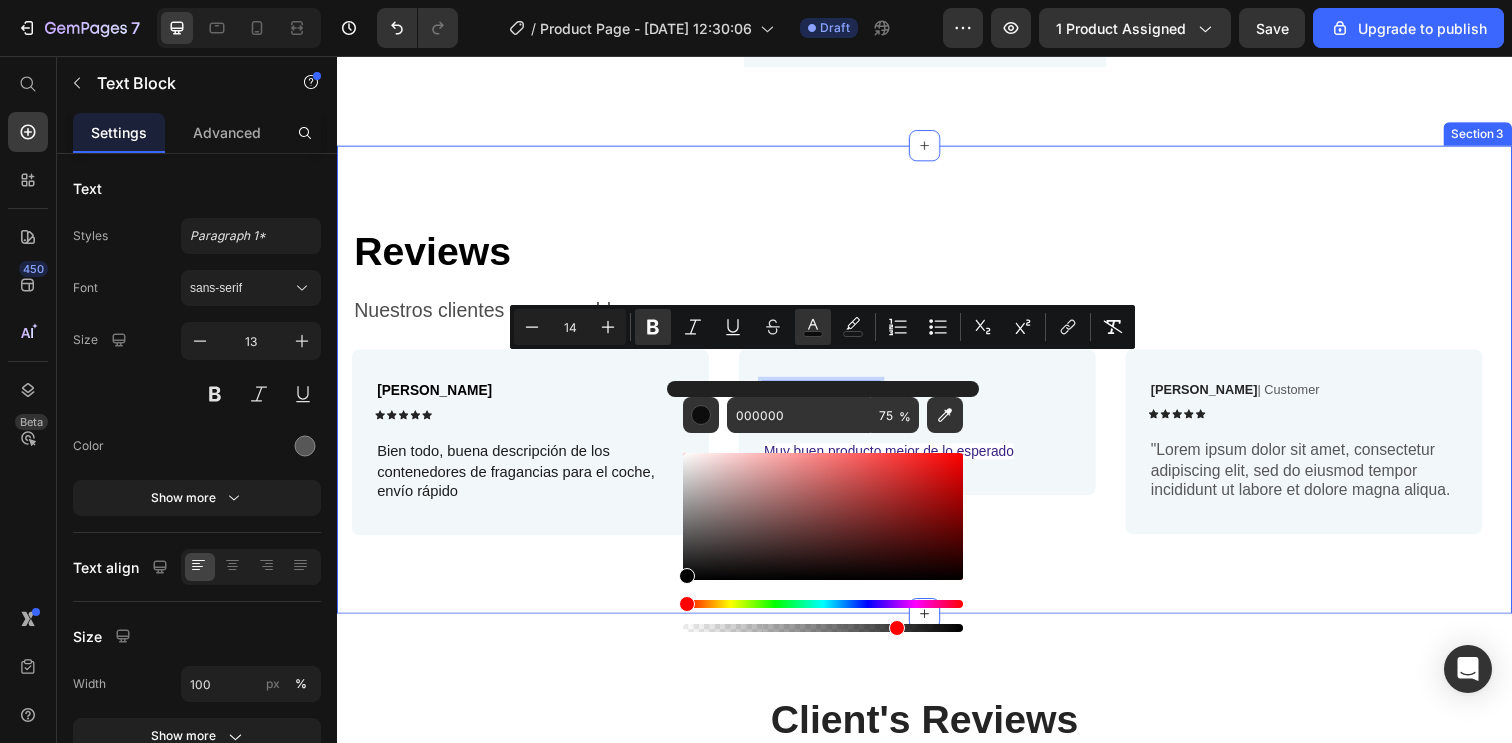 click on "⁠⁠⁠⁠⁠⁠⁠ Reviews Heading Nuestros clientes nos respaldan Text Block Row Molina Alejandro   Text Block Icon Icon Icon Icon Icon Icon List Row Bien todo, buena descripción de los contenedores de fragancias para el coche, envío rápido Text Block Row Campos Alberto Text Block   8 Icon Icon Icon Icon Icon Icon List Row Muy buen producto,mejor de lo esperado Text Block Row Ken K  | Customer   Text Block Icon Icon Icon Icon Icon Icon List Row "Lorem ipsum dolor sit amet, consectetur adipiscing elit, sed do eiusmod tempor incididunt ut labore et dolore magna aliqua. Text Block Row Carousel Section 3" at bounding box center (937, 386) 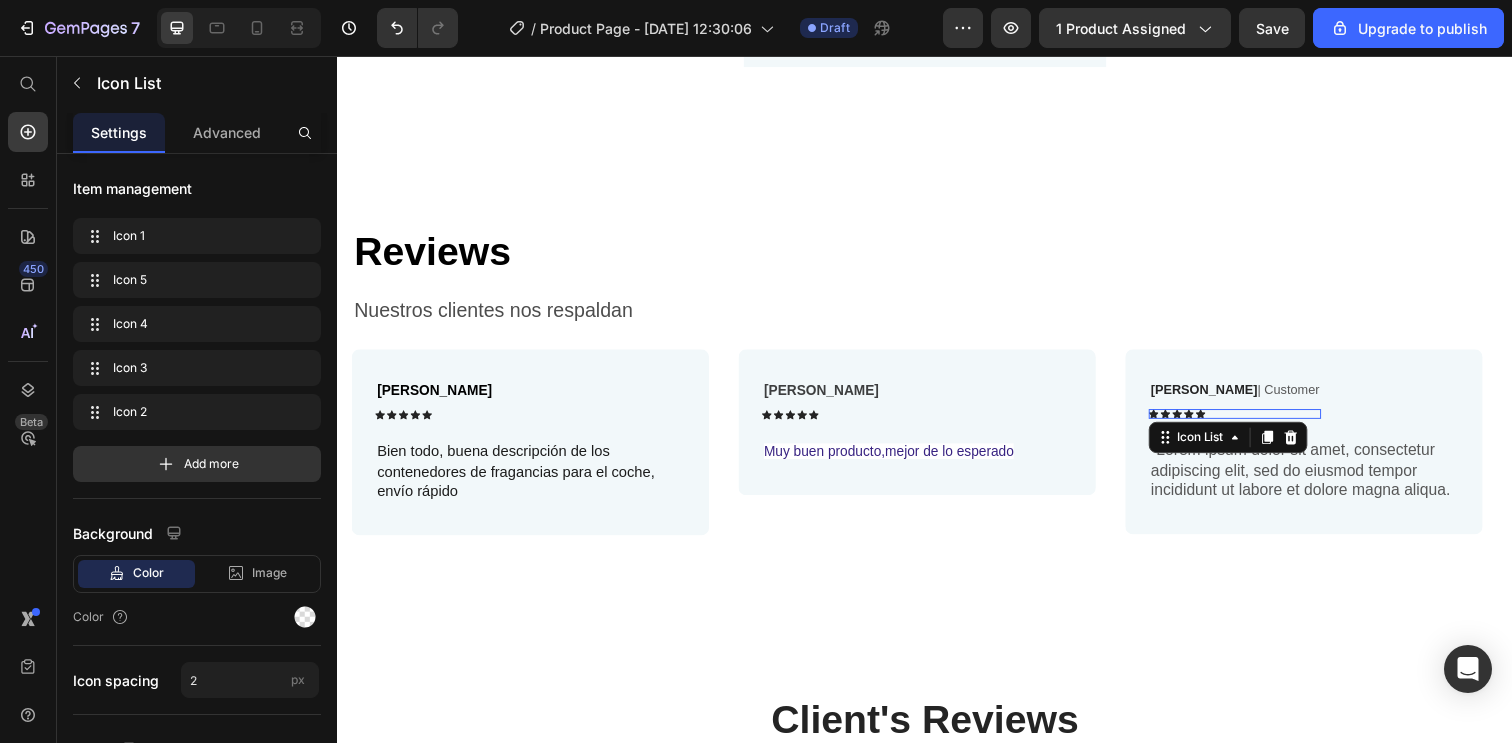 click on "Icon Icon Icon Icon Icon" at bounding box center (1254, 421) 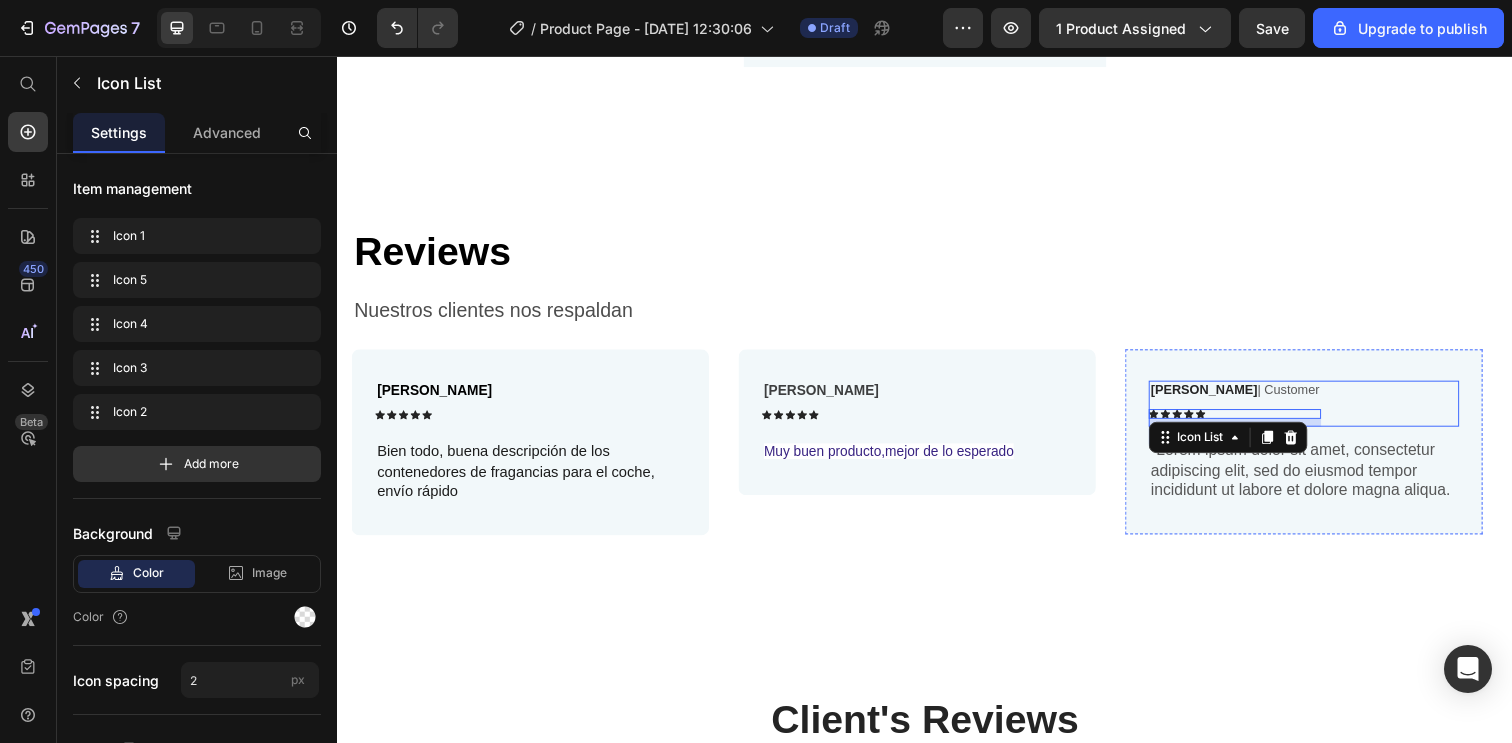 click on ""Lorem ipsum dolor sit amet, consectetur adipiscing elit, sed do eiusmod tempor incididunt ut labore et dolore magna aliqua." at bounding box center (1324, 479) 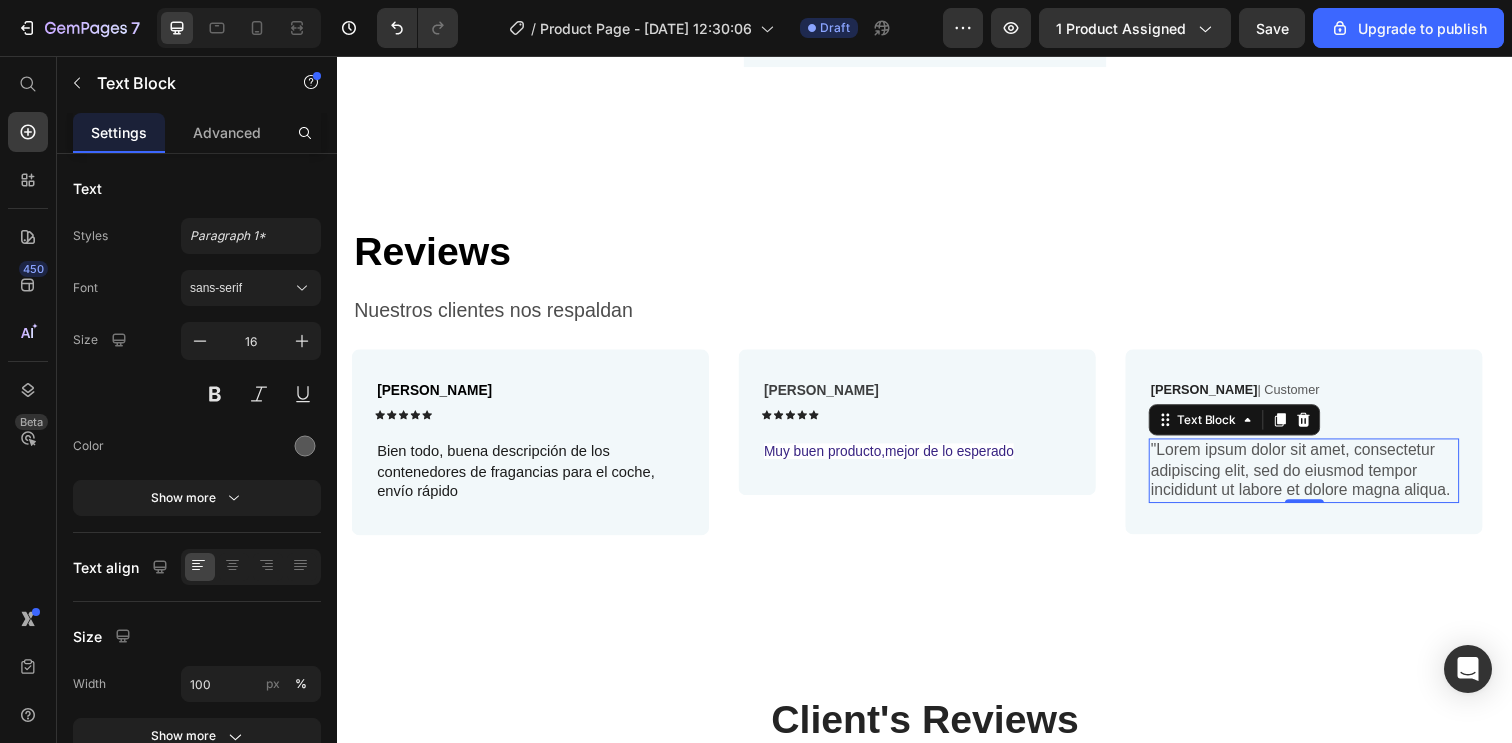 click on ""Lorem ipsum dolor sit amet, consectetur adipiscing elit, sed do eiusmod tempor incididunt ut labore et dolore magna aliqua." at bounding box center [1324, 479] 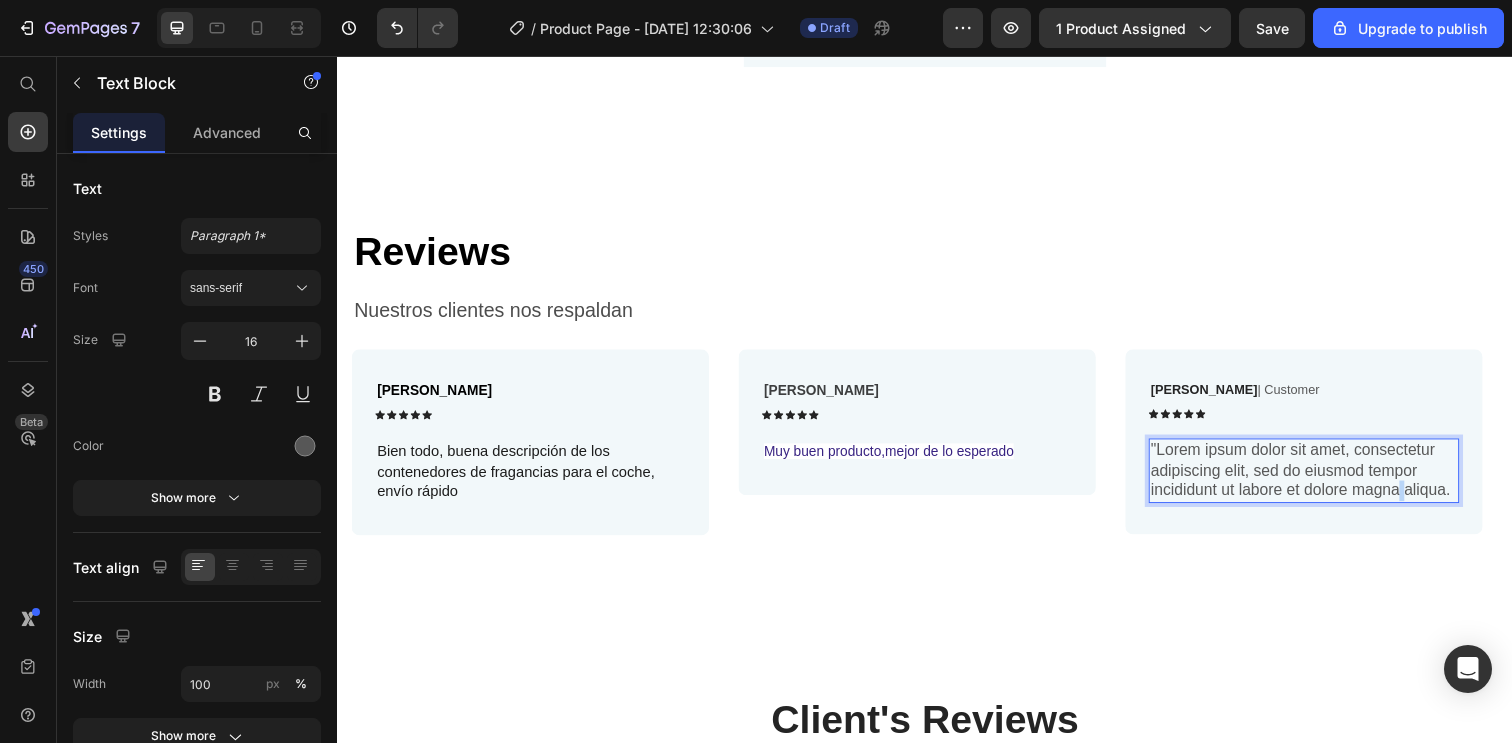 click on ""Lorem ipsum dolor sit amet, consectetur adipiscing elit, sed do eiusmod tempor incididunt ut labore et dolore magna aliqua." at bounding box center (1324, 479) 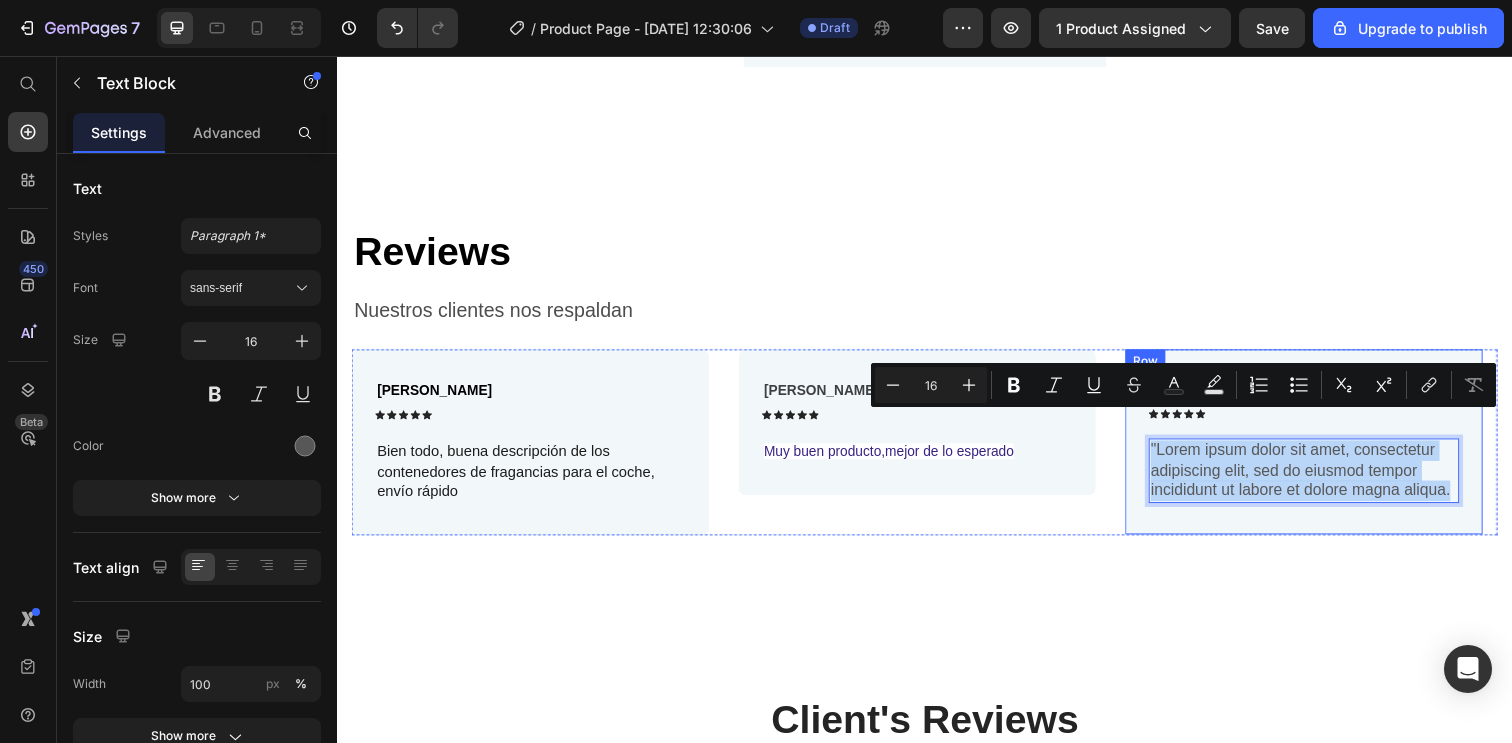 drag, startPoint x: 1473, startPoint y: 473, endPoint x: 1159, endPoint y: 432, distance: 316.66544 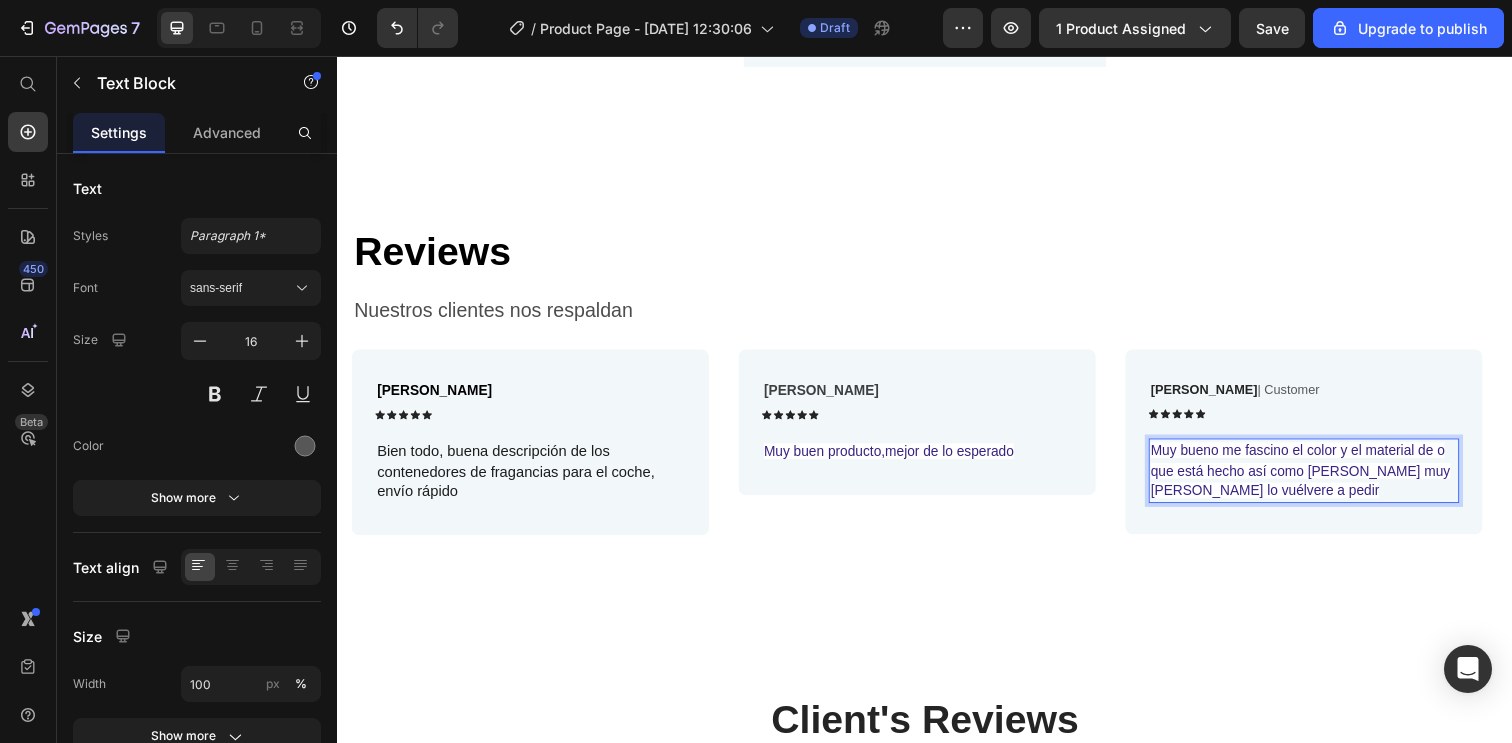 drag, startPoint x: 1295, startPoint y: 473, endPoint x: 1163, endPoint y: 447, distance: 134.53624 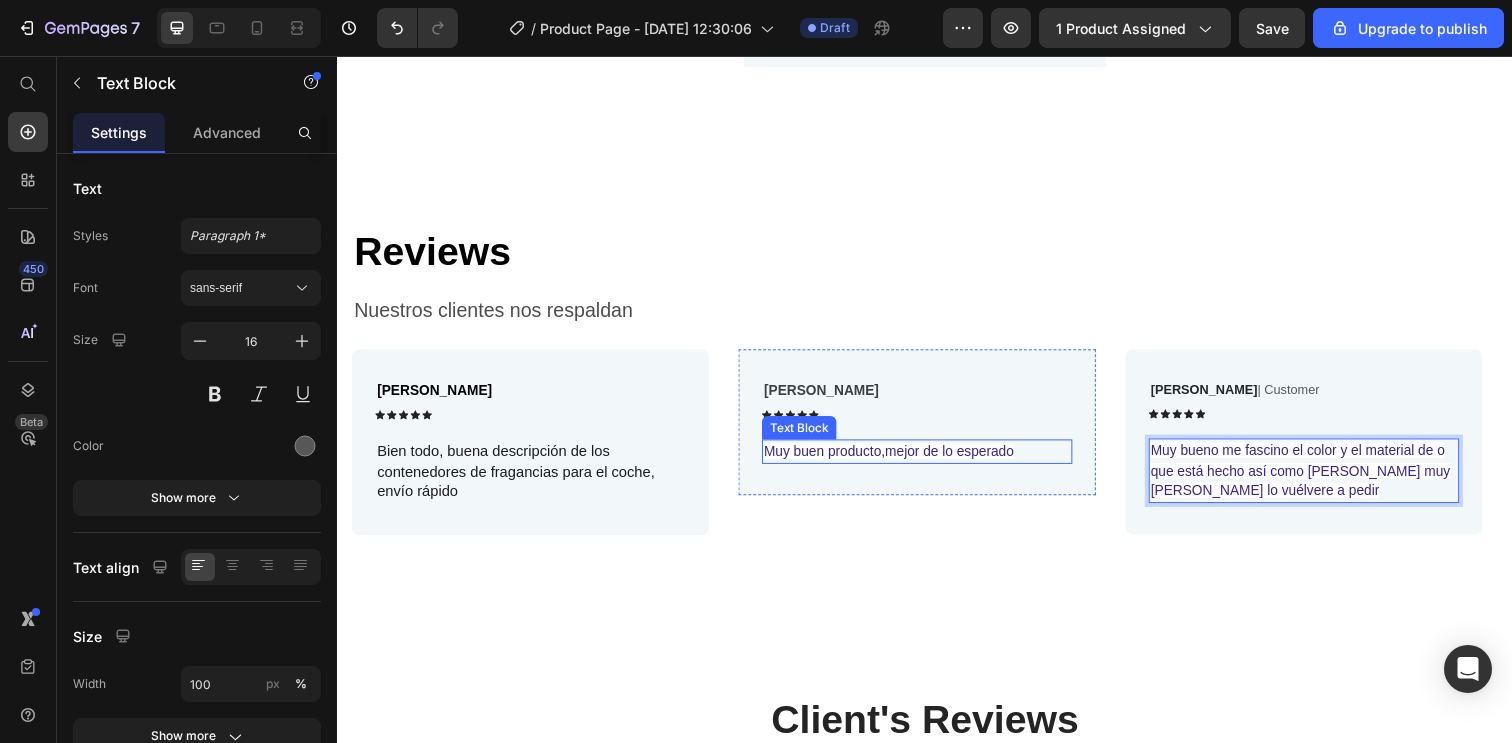click on "Muy buen producto,mejor de lo esperado" at bounding box center [900, 459] 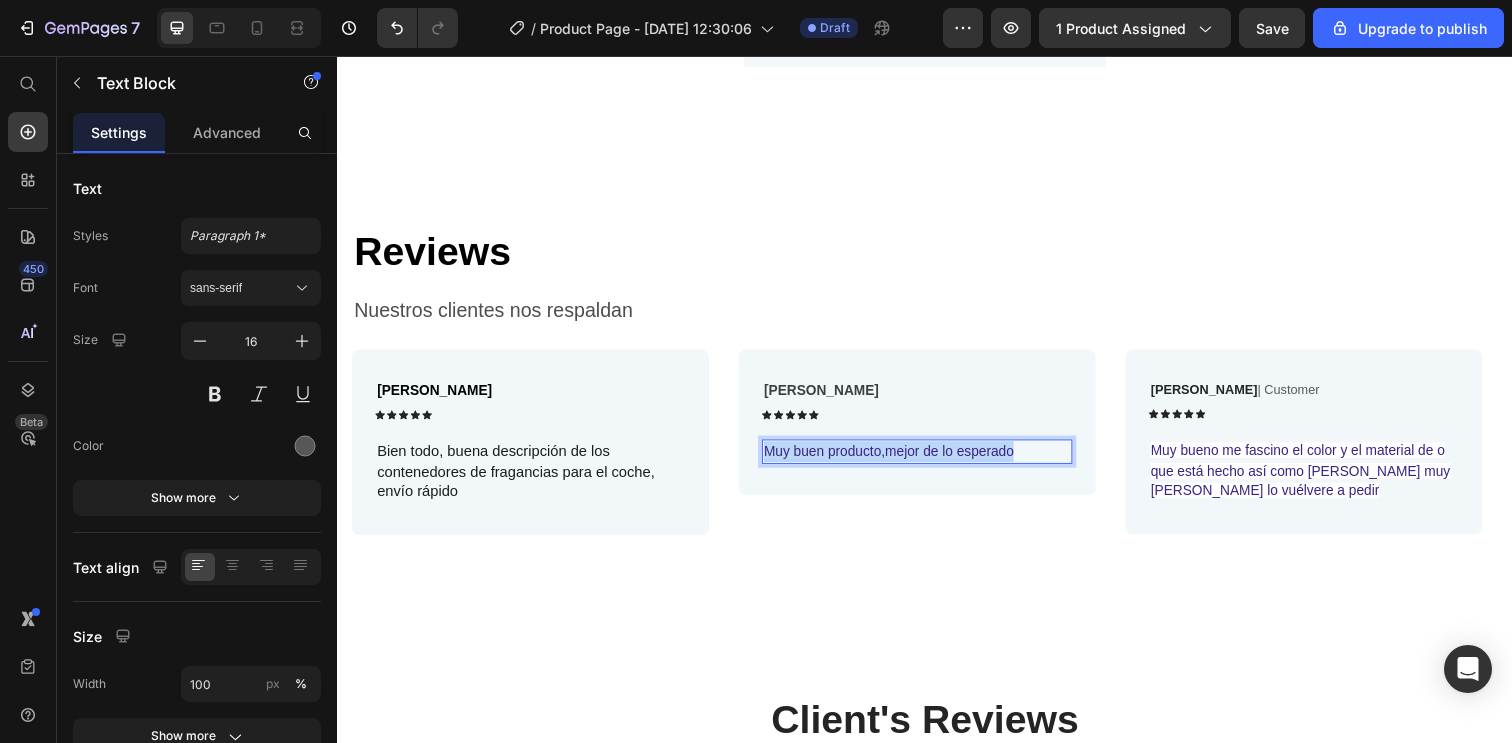 drag, startPoint x: 1050, startPoint y: 431, endPoint x: 758, endPoint y: 430, distance: 292.0017 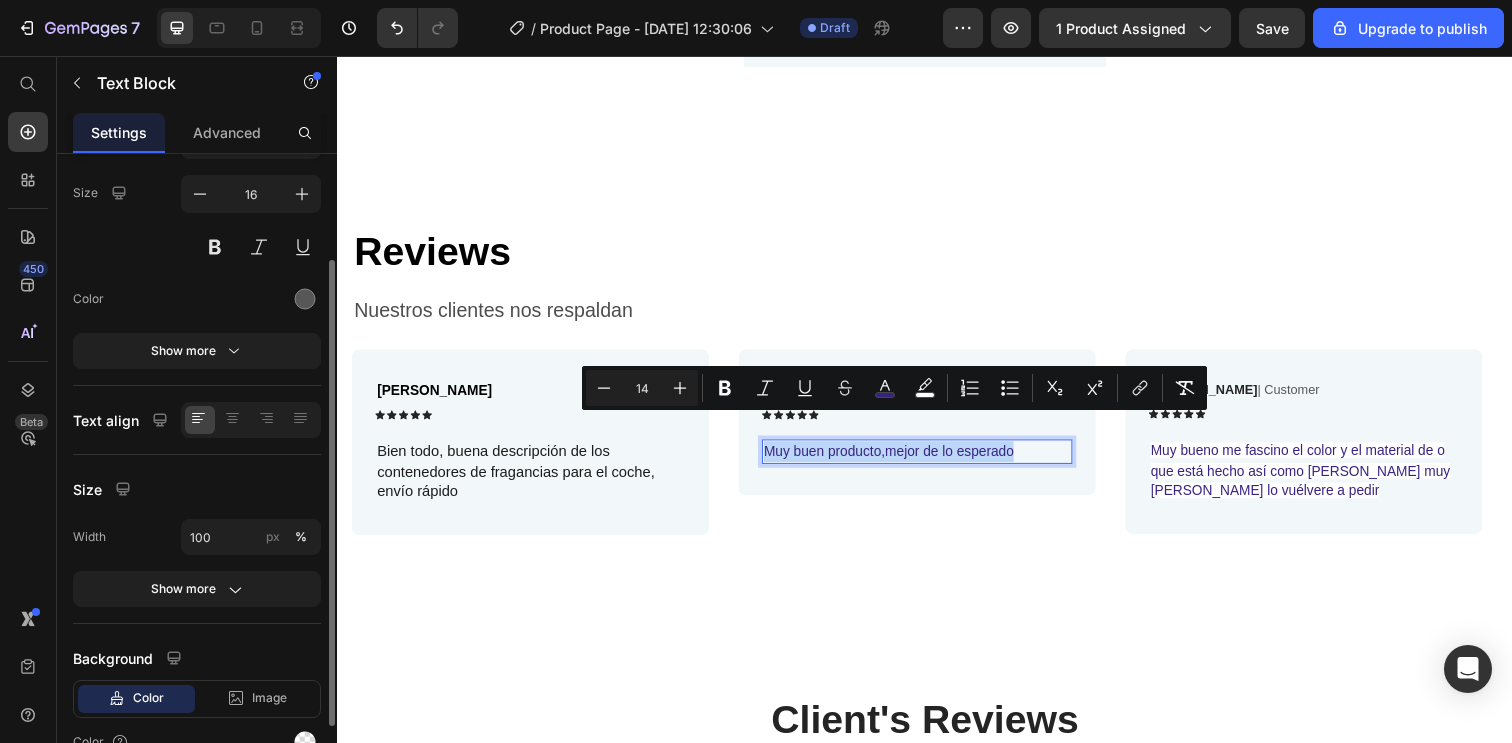 scroll, scrollTop: 249, scrollLeft: 0, axis: vertical 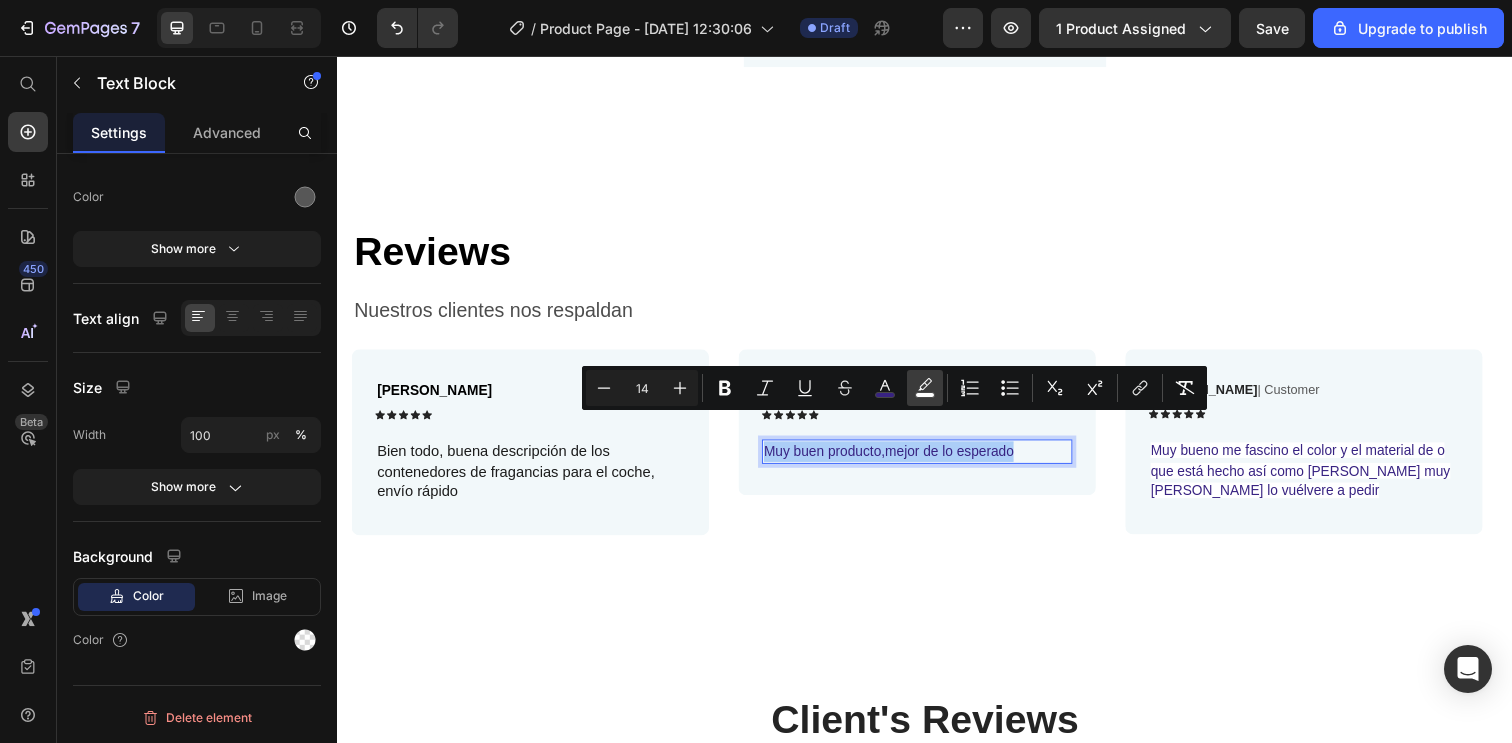 click 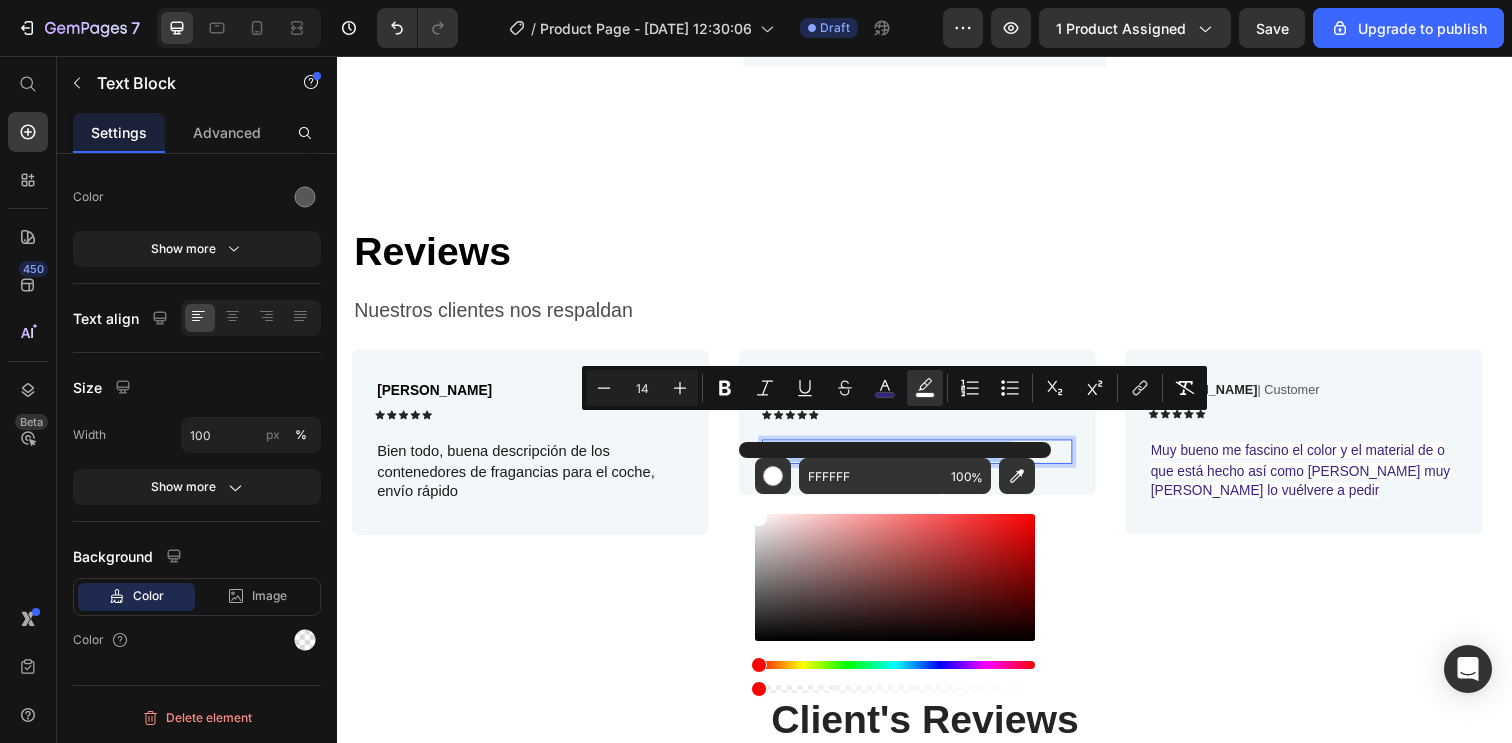 drag, startPoint x: 1024, startPoint y: 687, endPoint x: 742, endPoint y: 683, distance: 282.02838 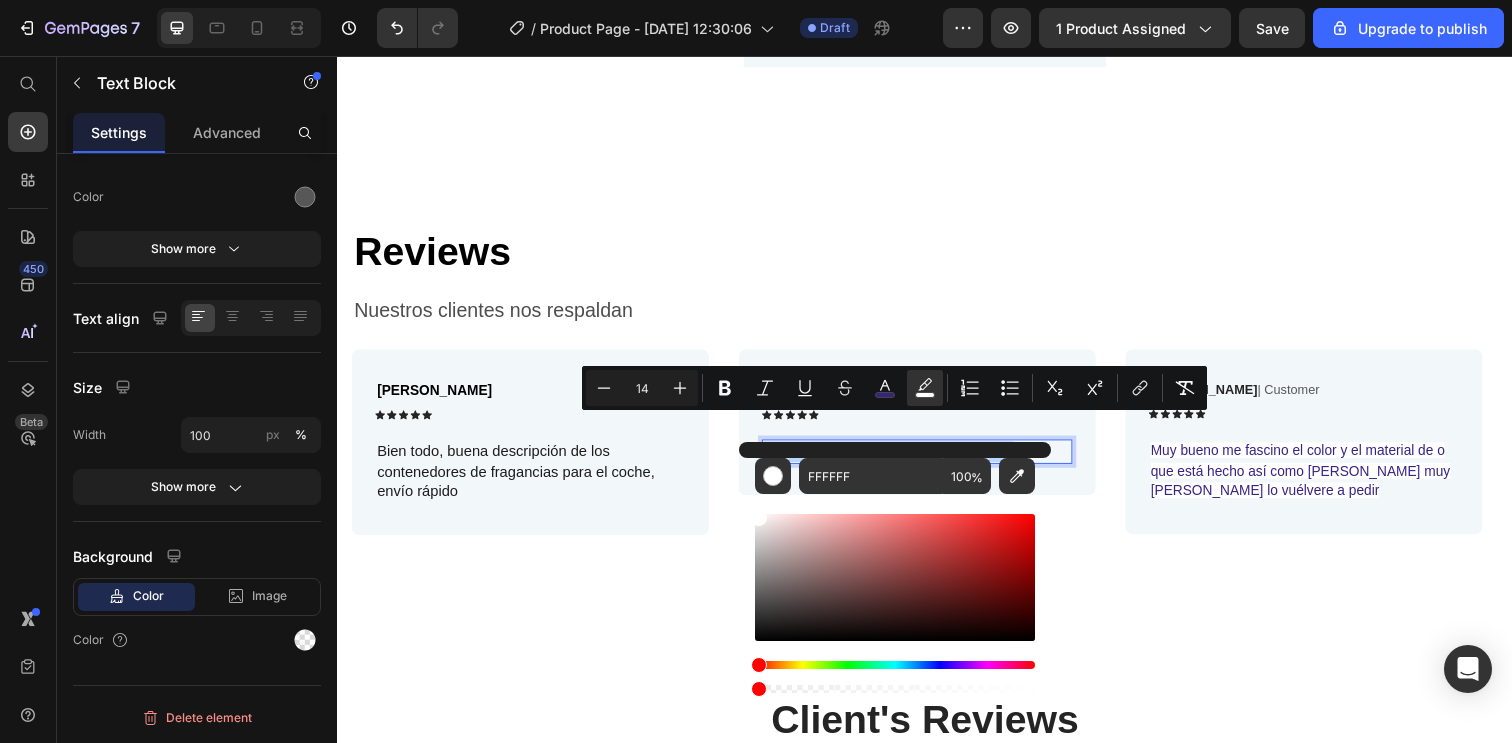 type on "0" 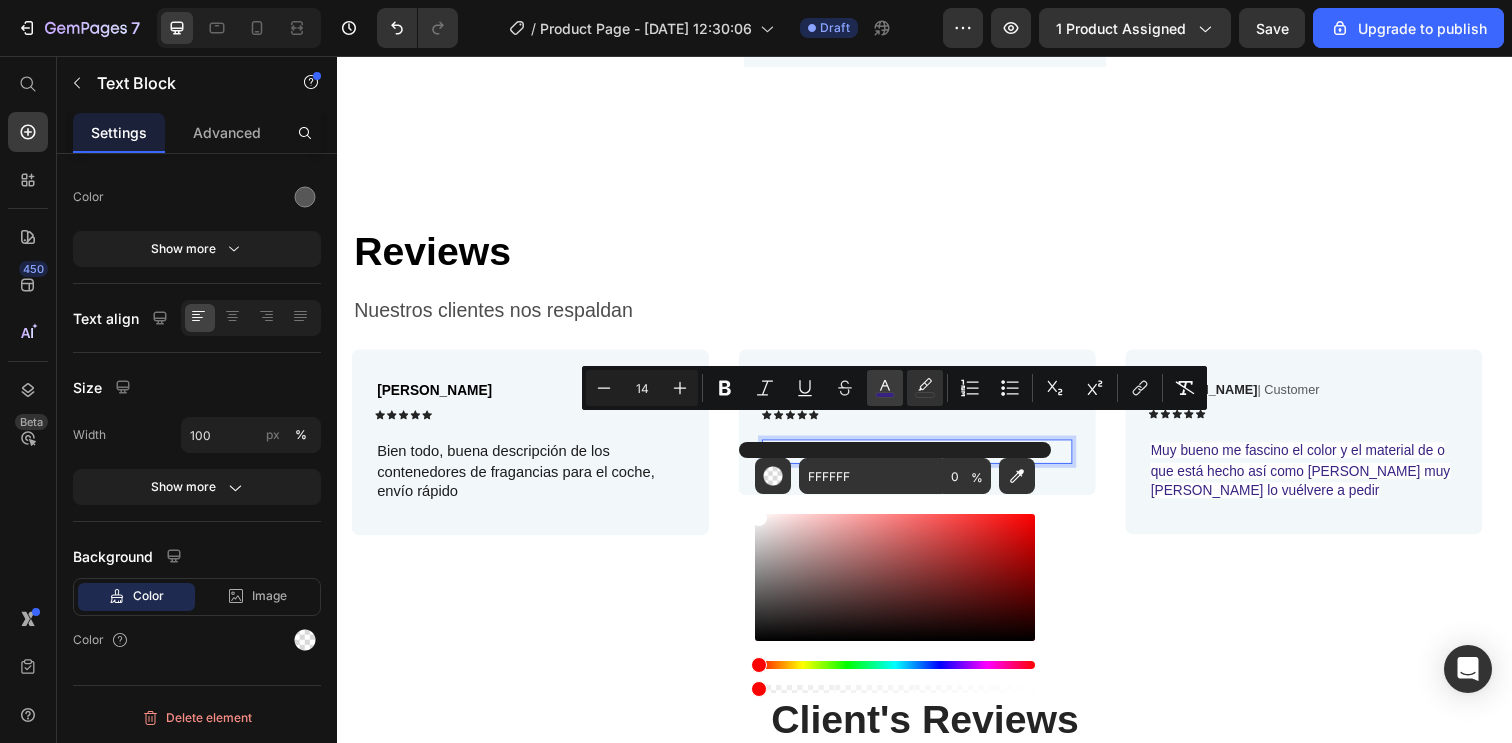 click 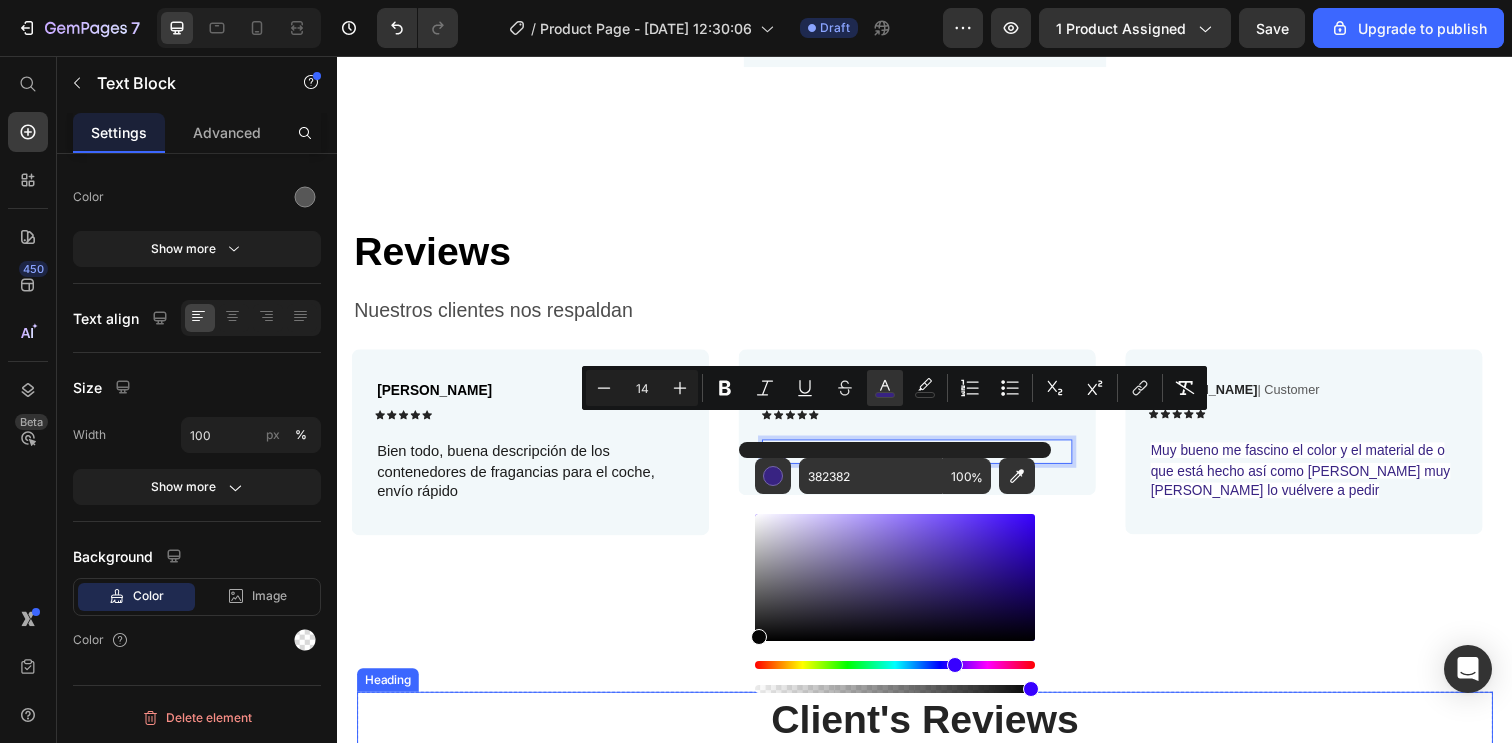 type on "050505" 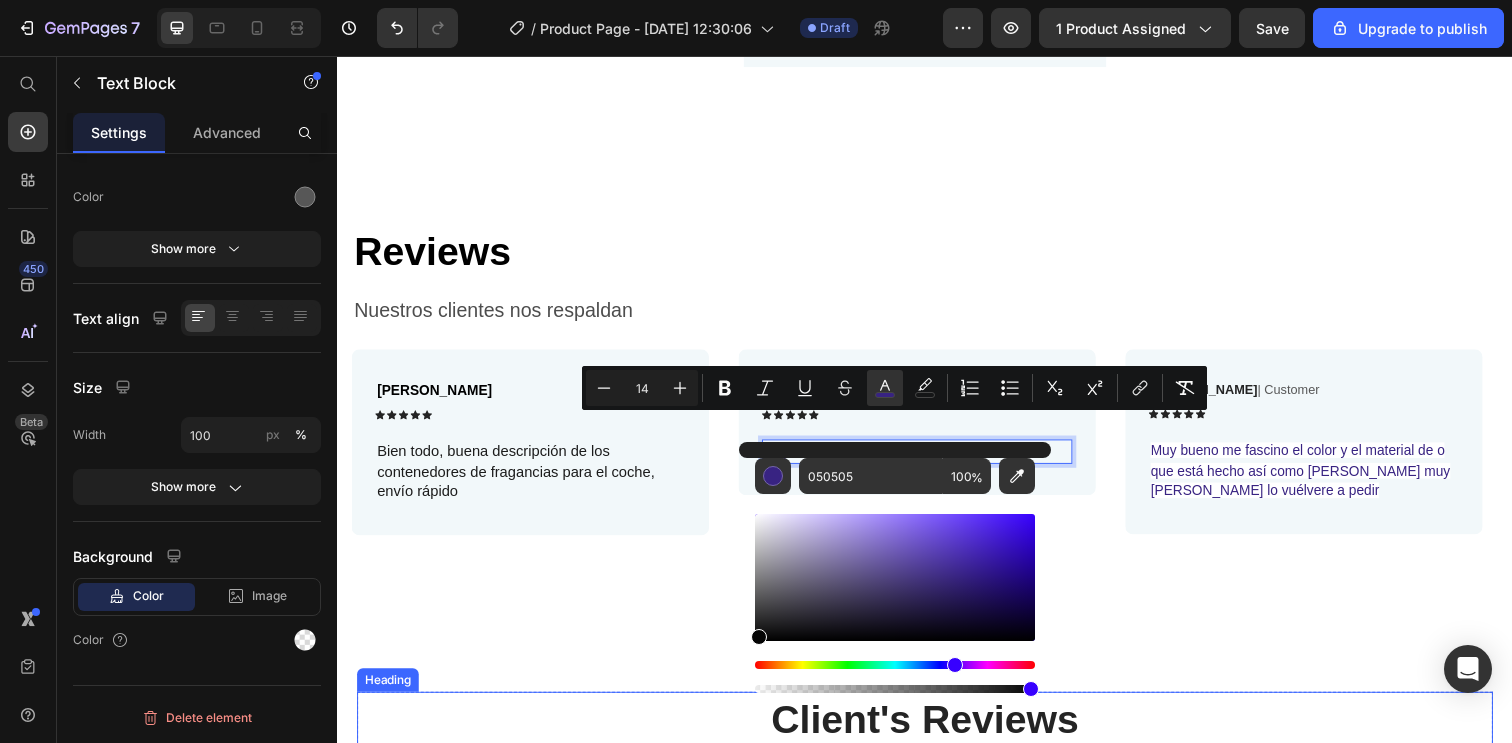 drag, startPoint x: 1121, startPoint y: 656, endPoint x: 710, endPoint y: 683, distance: 411.8859 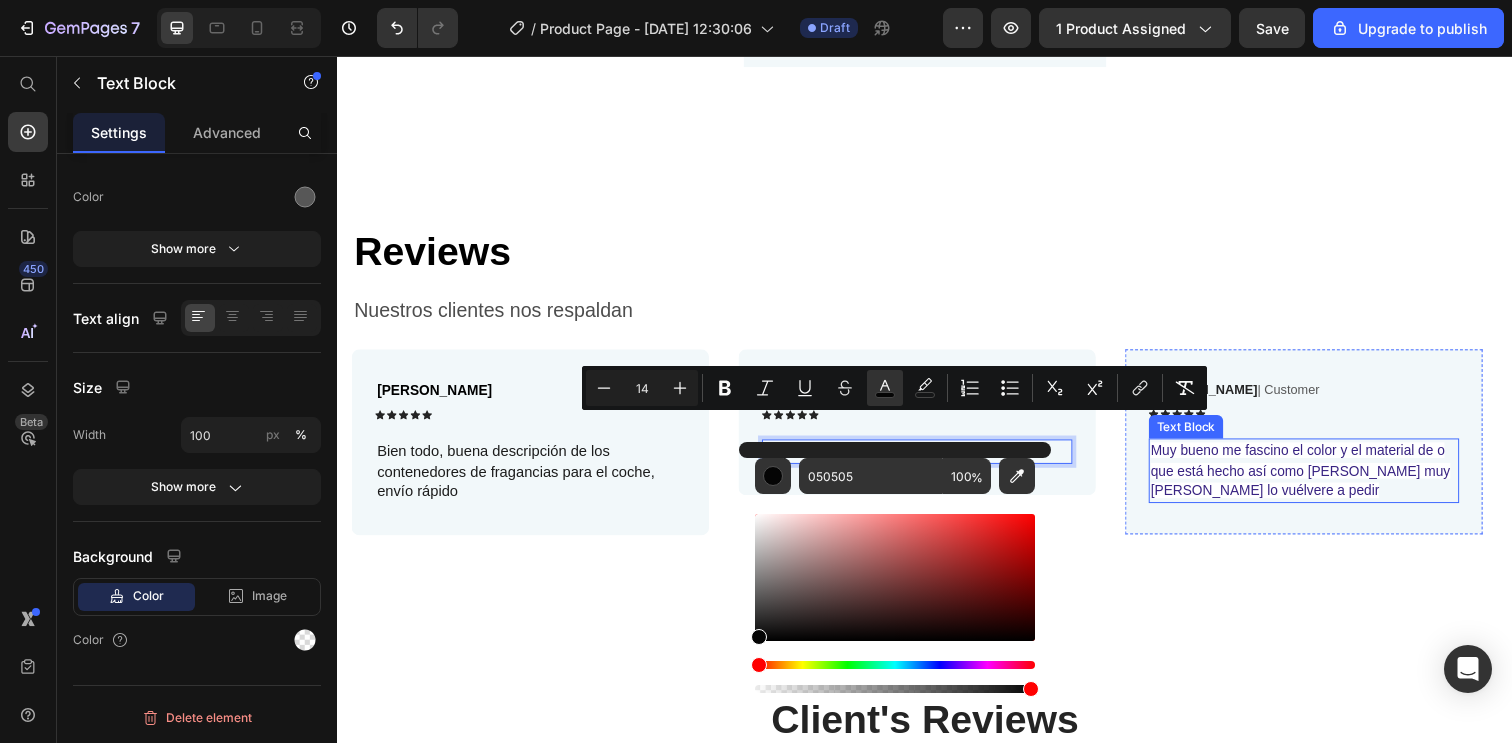 click on "Muy bueno me fascino el color y el material de o que está hecho así como la [PERSON_NAME] muy bueno lo vuélvere a pedir" at bounding box center (1324, 479) 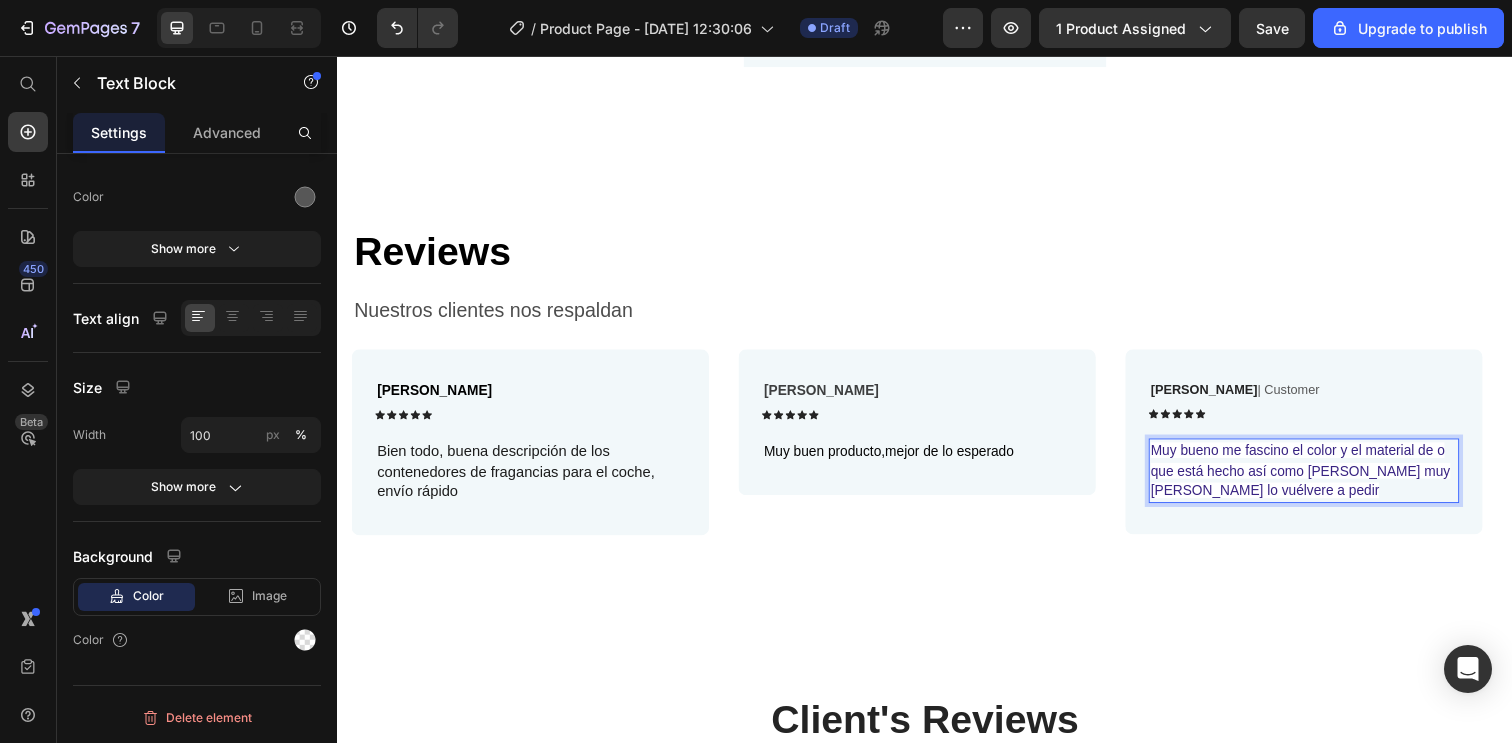 click on "Muy bueno me fascino el color y el material de o que está hecho así como la [PERSON_NAME] muy bueno lo vuélvere a pedir" at bounding box center (1324, 479) 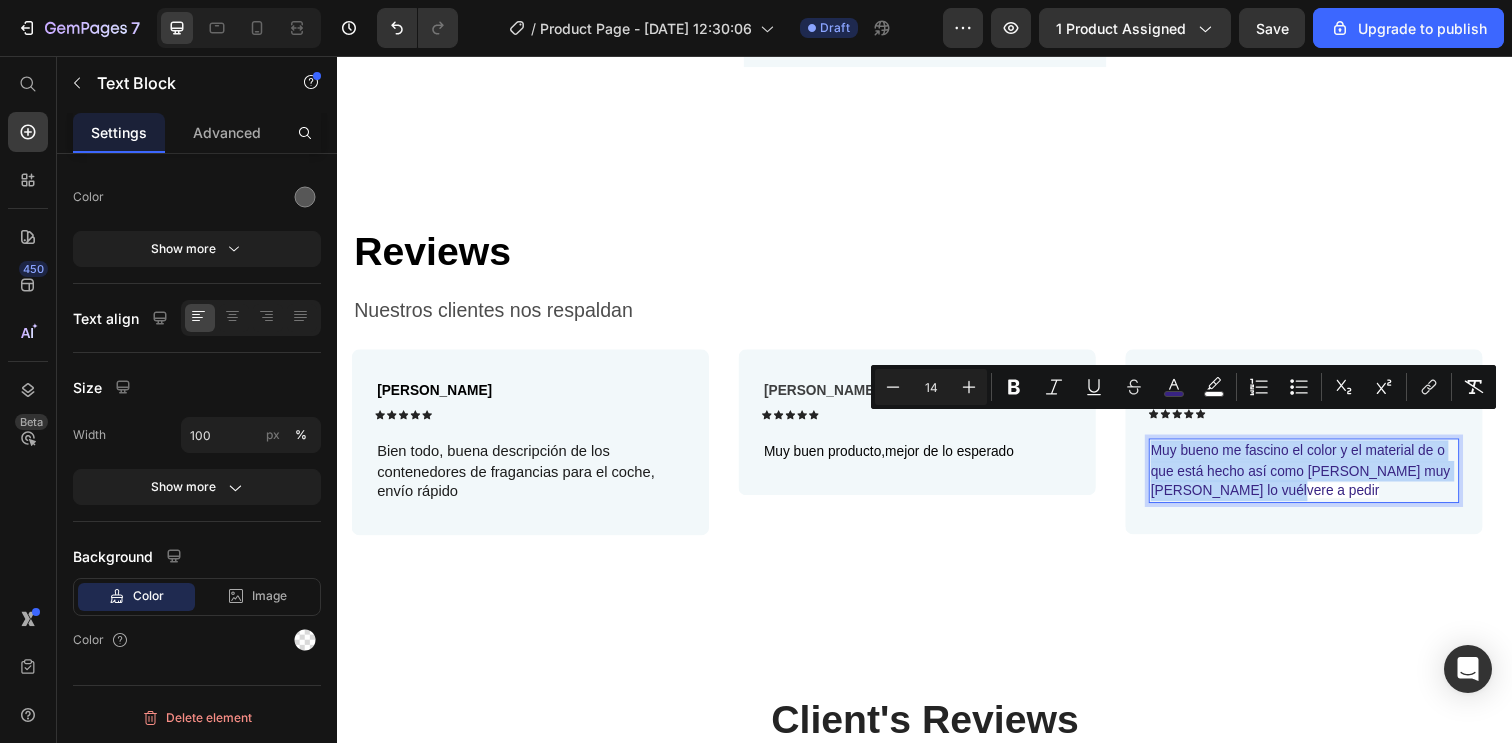 drag, startPoint x: 1298, startPoint y: 476, endPoint x: 1168, endPoint y: 429, distance: 138.2353 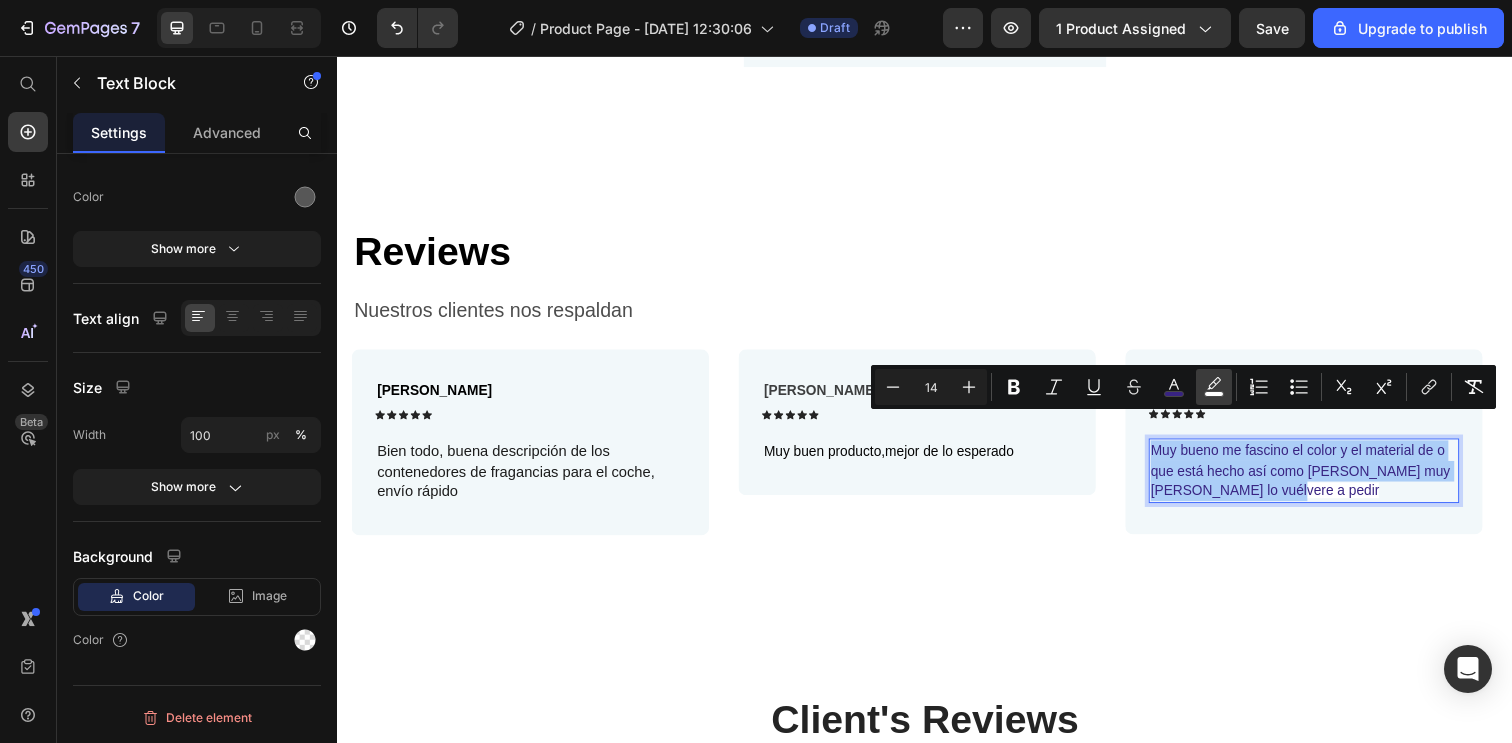 click 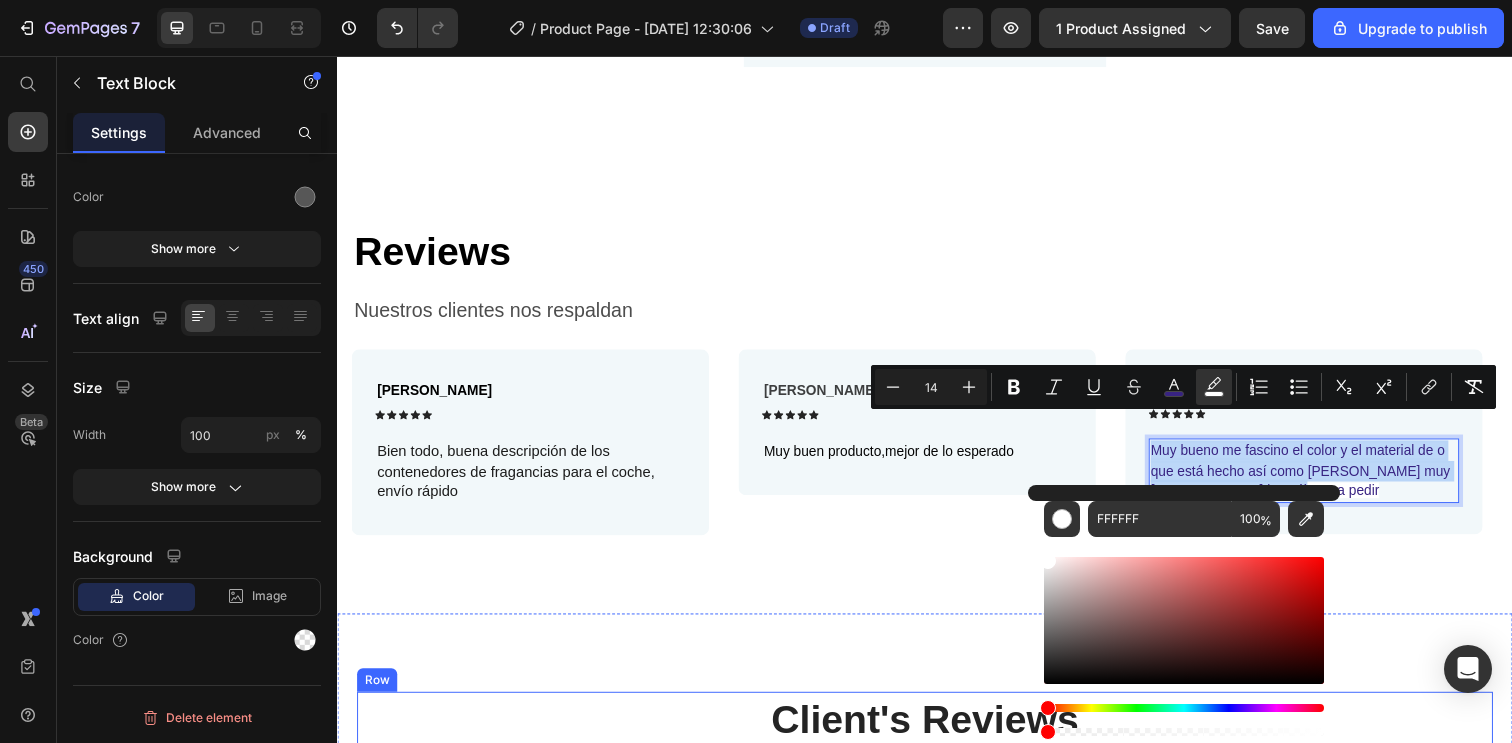 type on "0" 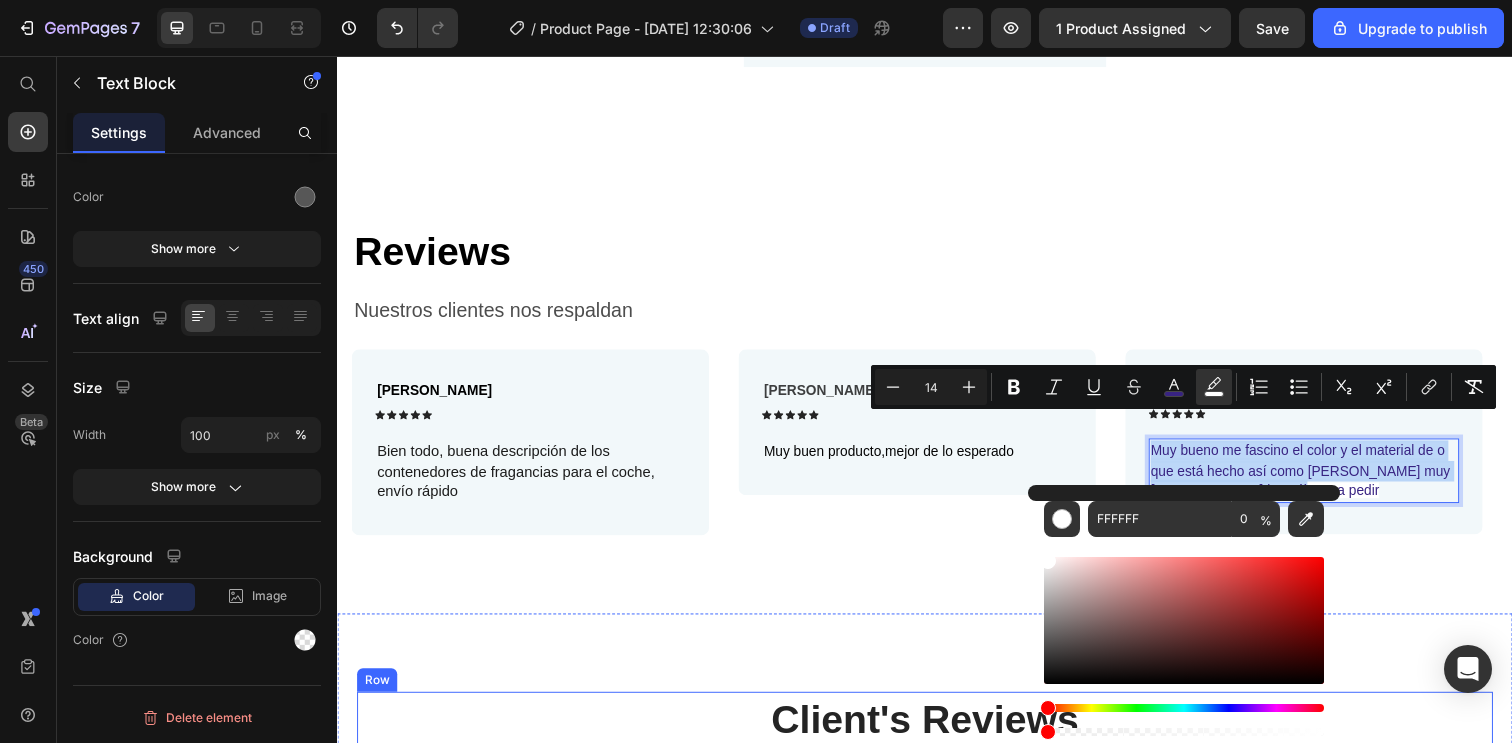 drag, startPoint x: 1652, startPoint y: 784, endPoint x: 1029, endPoint y: 740, distance: 624.5518 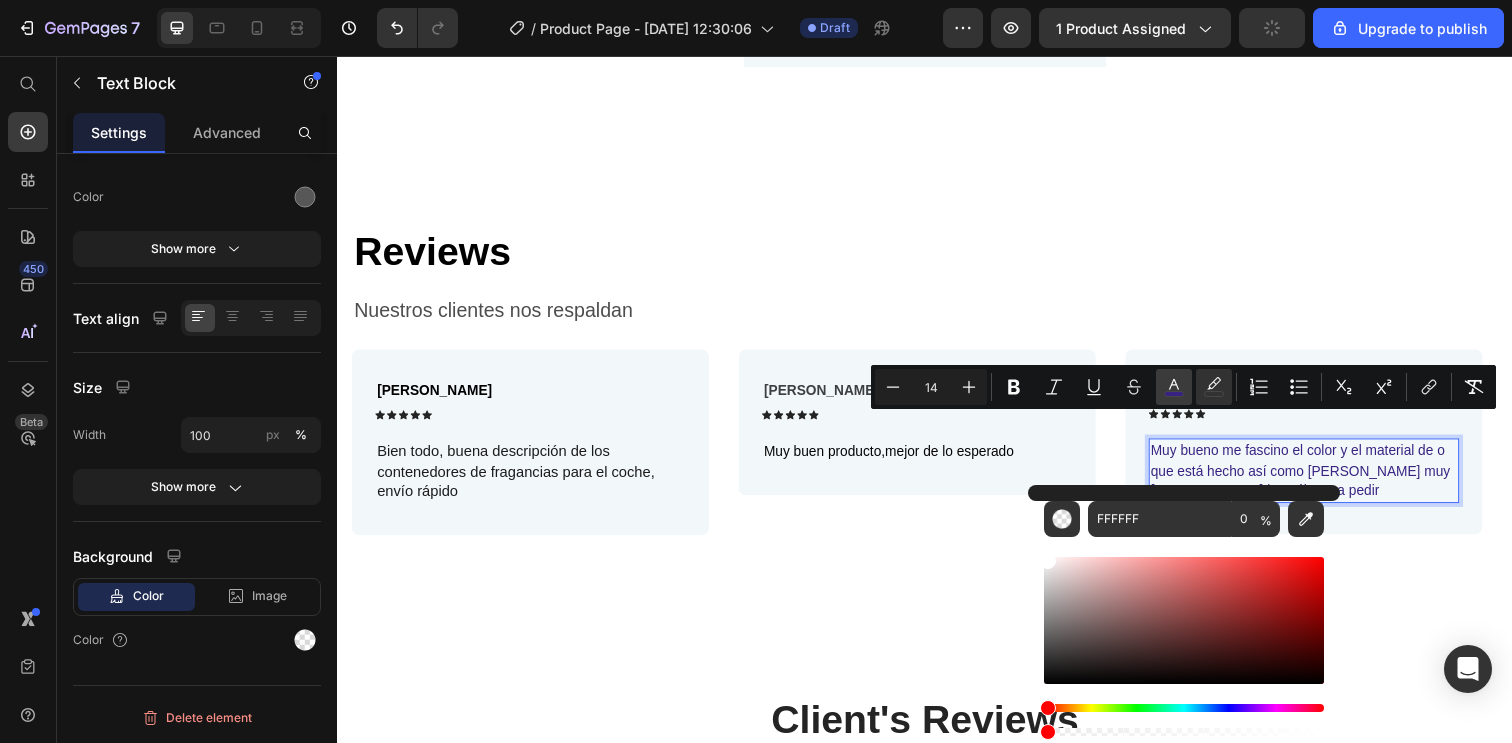 click 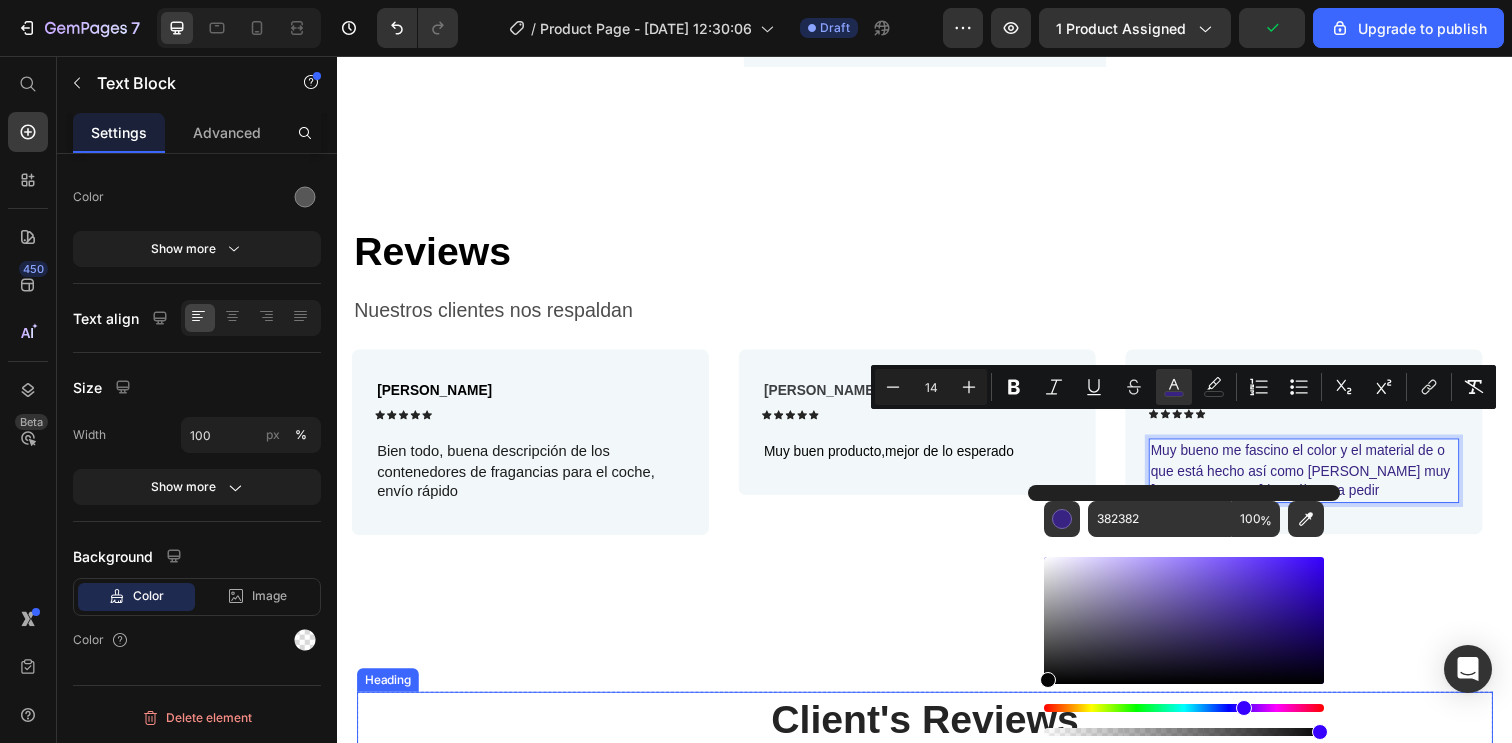 type on "050505" 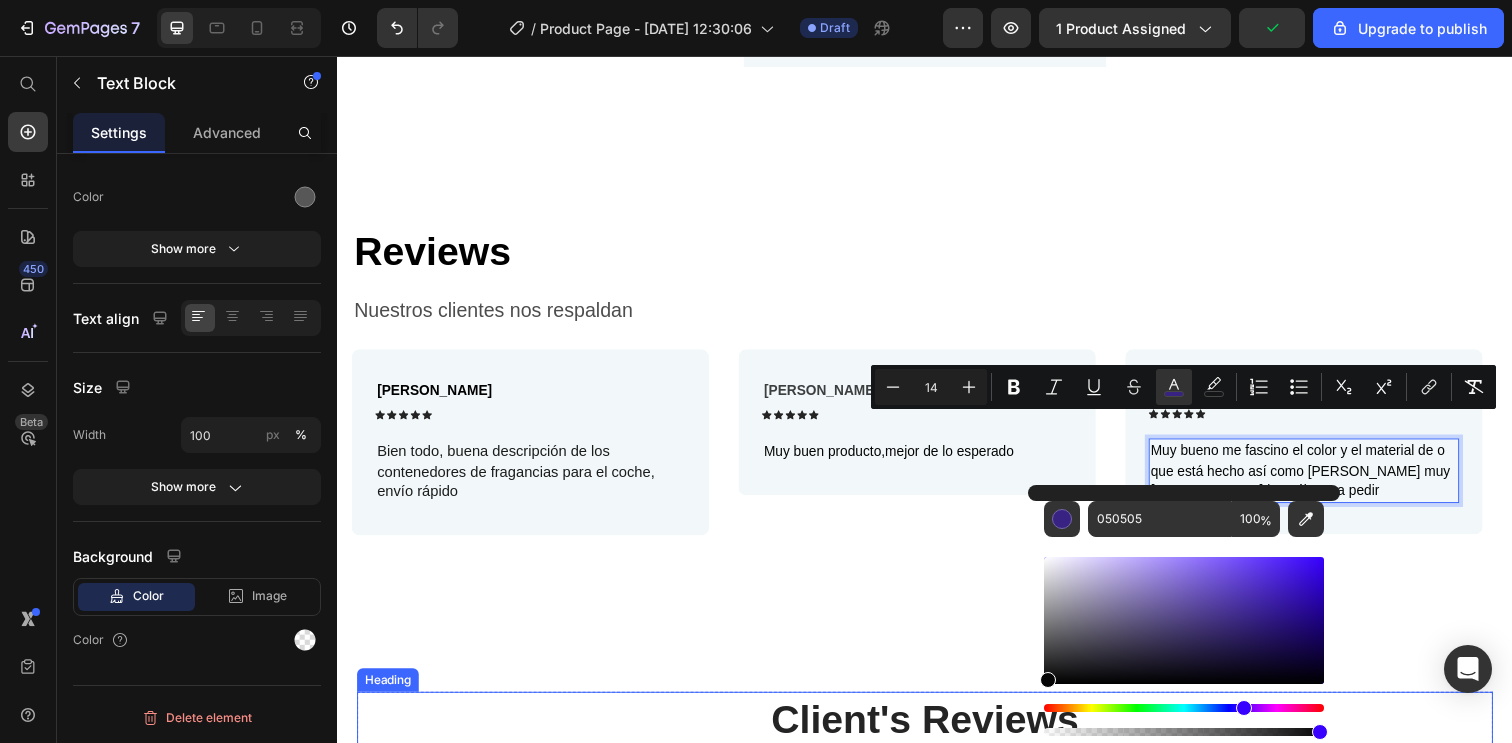 drag, startPoint x: 1368, startPoint y: 736, endPoint x: 1017, endPoint y: 720, distance: 351.36447 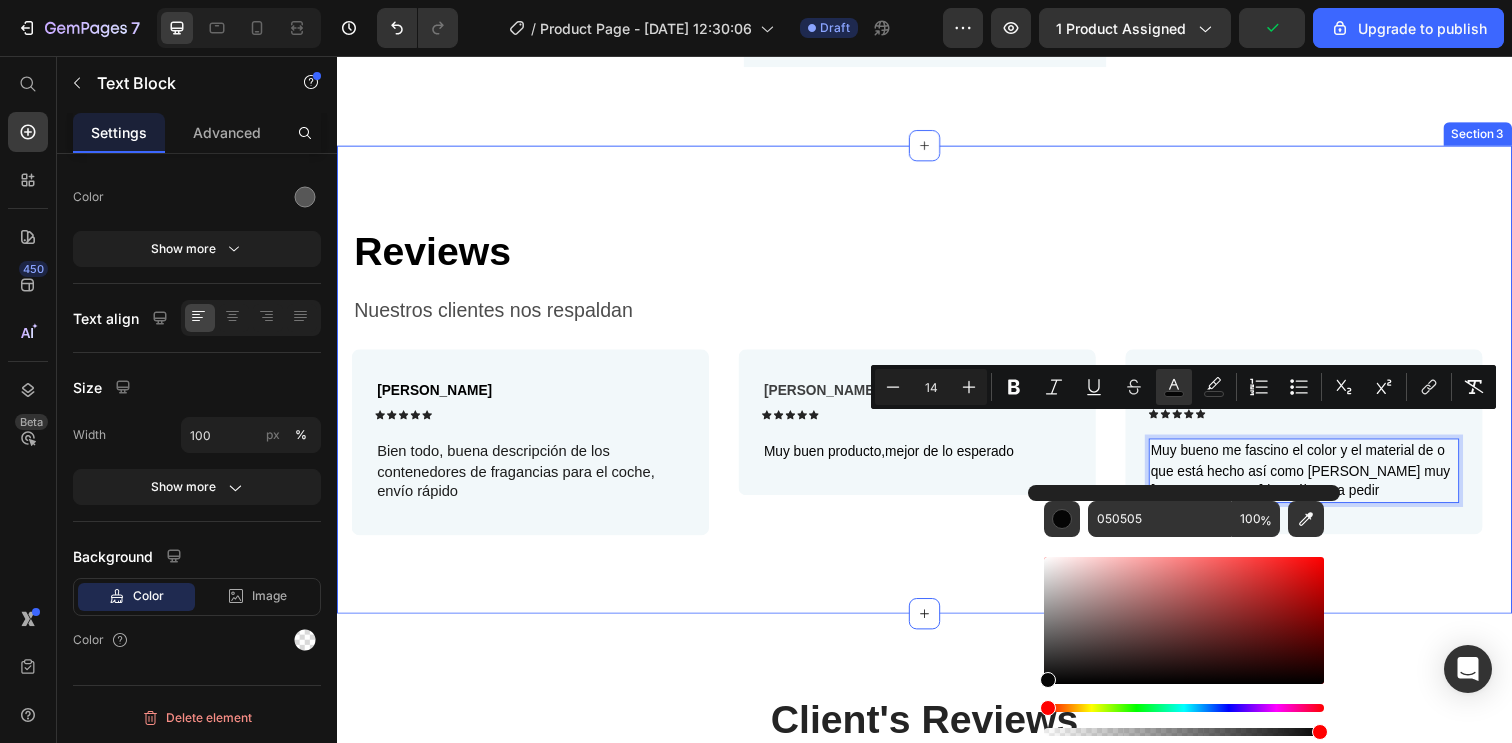 click on "⁠⁠⁠⁠⁠⁠⁠ Reviews Heading Nuestros clientes nos respaldan Text Block Row Molina Alejandro   Text Block Icon Icon Icon Icon Icon Icon List Row Bien todo, buena descripción de los contenedores de fragancias para el coche, envío rápido Text Block Row Campos Alberto Text Block Icon Icon Icon Icon Icon Icon List Row Muy buen producto,mejor de lo esperado Text Block Row Ken K  | Customer   Text Block Icon Icon Icon Icon Icon Icon List Row Muy bueno me fascino el color y el material de o que está hecho así como la correa muy bueno lo vuélvere a pedir Text Block   0 Row Carousel Section 3" at bounding box center [937, 386] 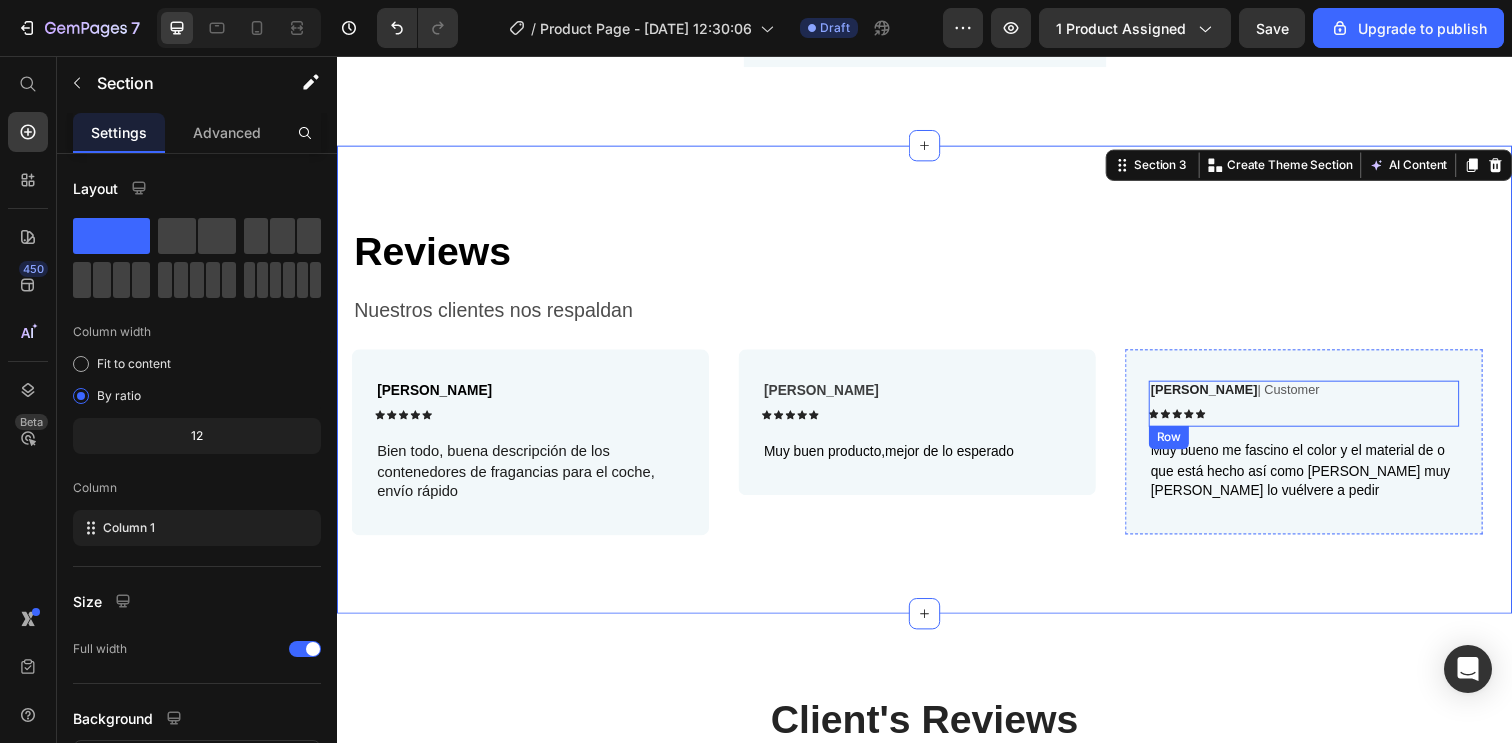click on "Ken K  | Customer" at bounding box center [1254, 397] 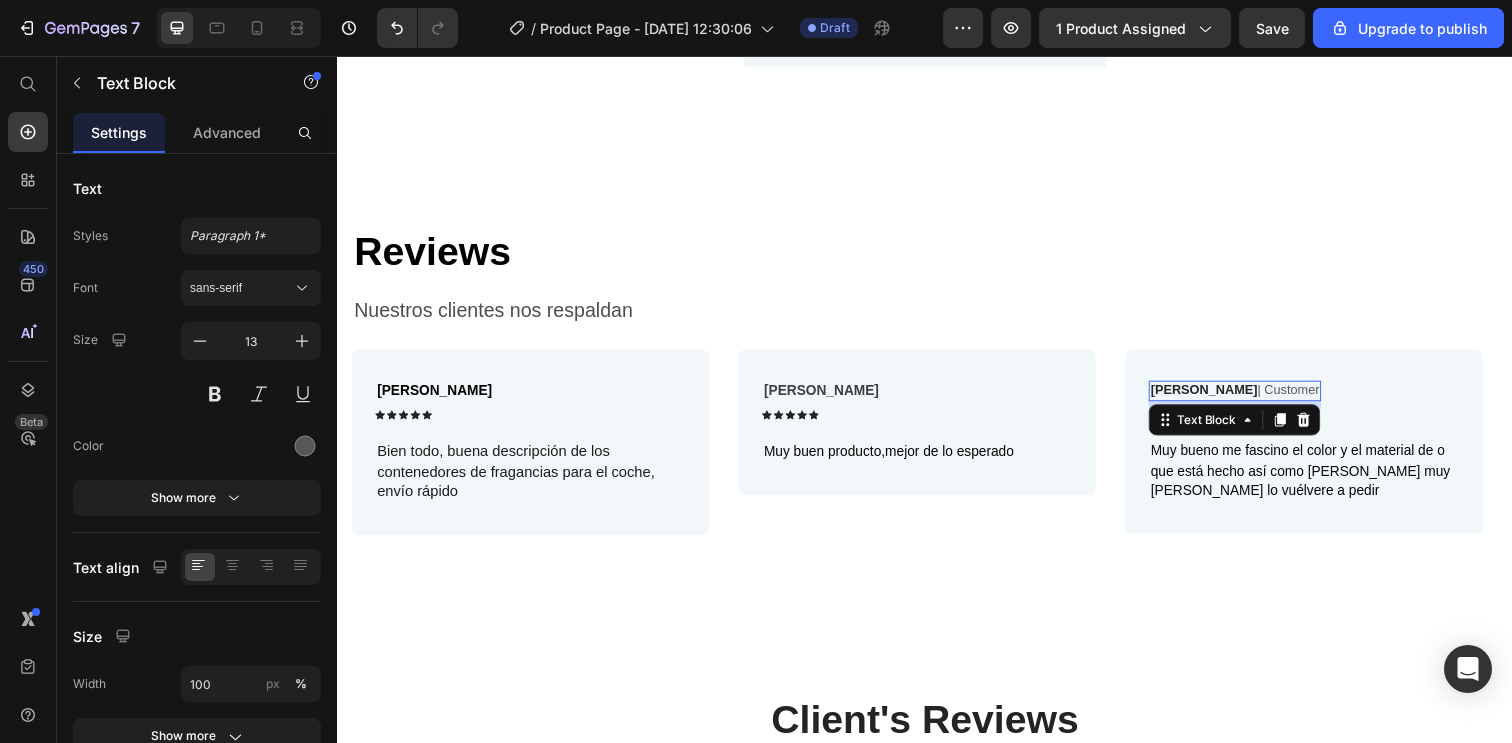 click on "Ken K  | Customer" at bounding box center (1254, 397) 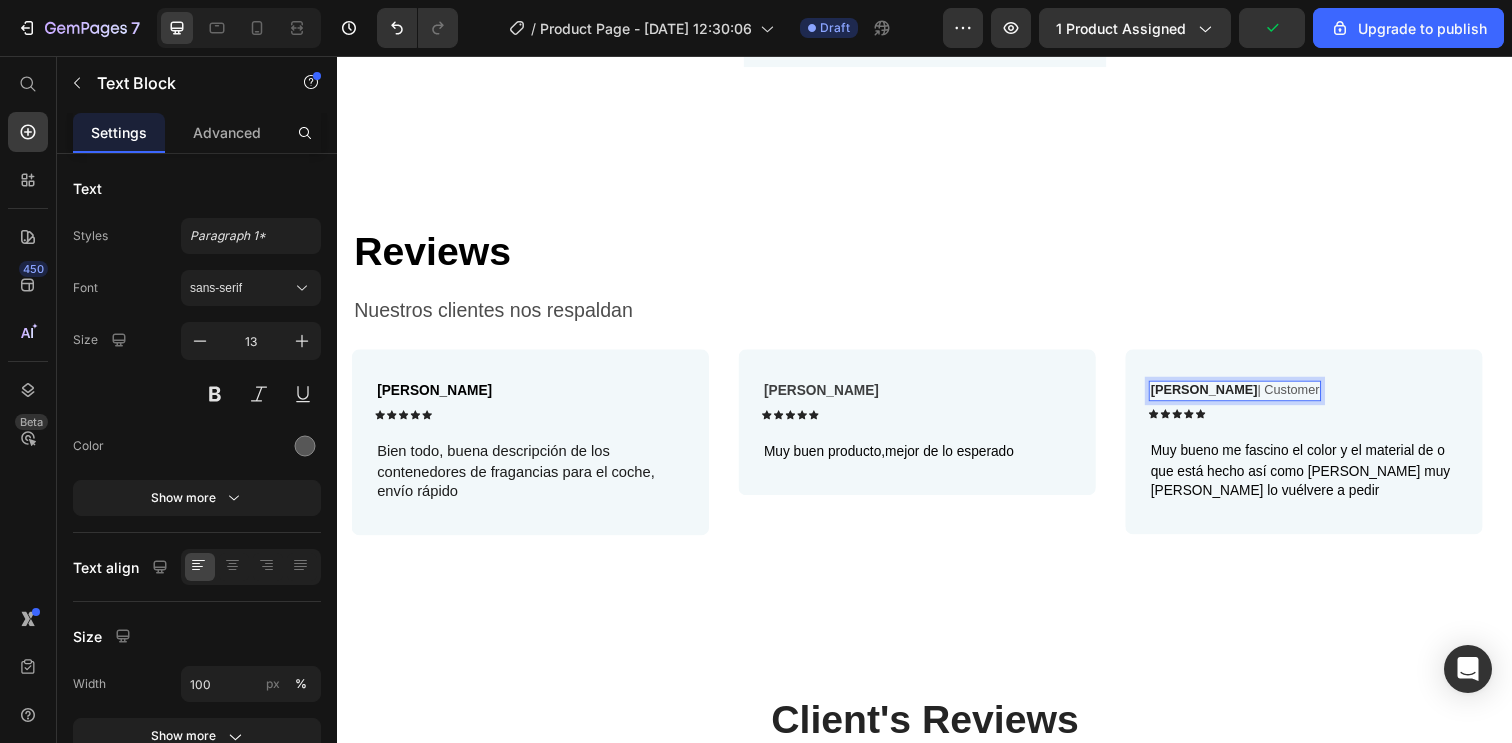 drag, startPoint x: 1275, startPoint y: 371, endPoint x: 1170, endPoint y: 372, distance: 105.00476 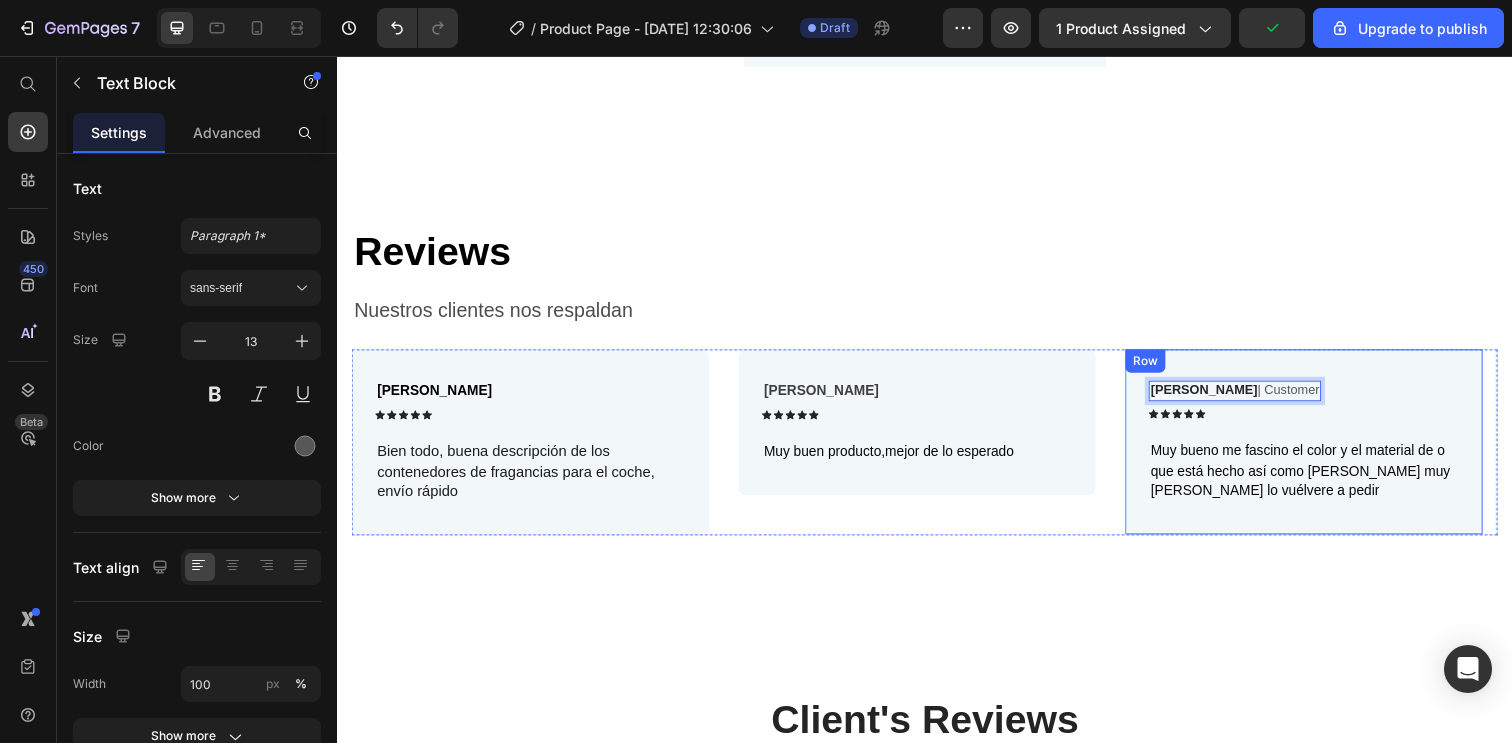 drag, startPoint x: 1276, startPoint y: 371, endPoint x: 1150, endPoint y: 373, distance: 126.01587 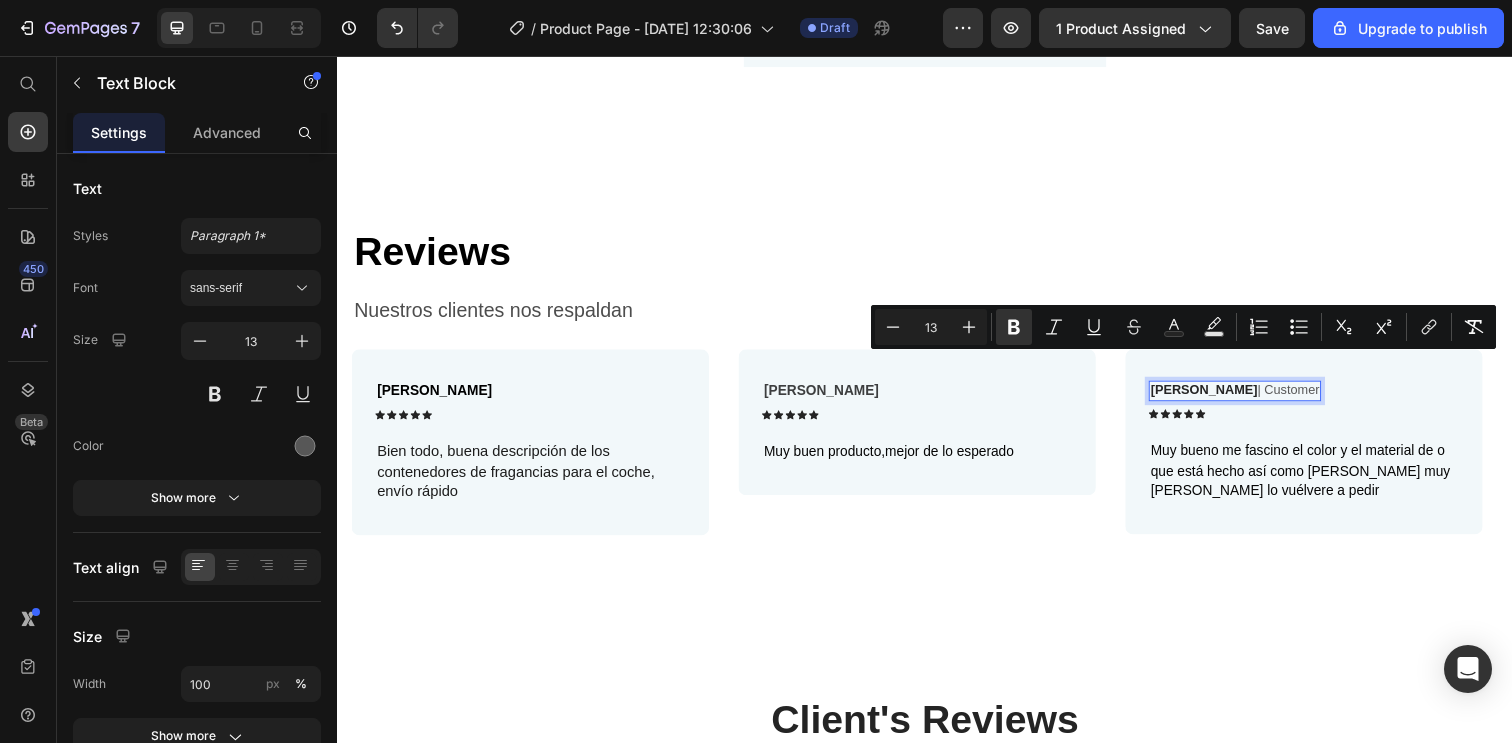 type on "14" 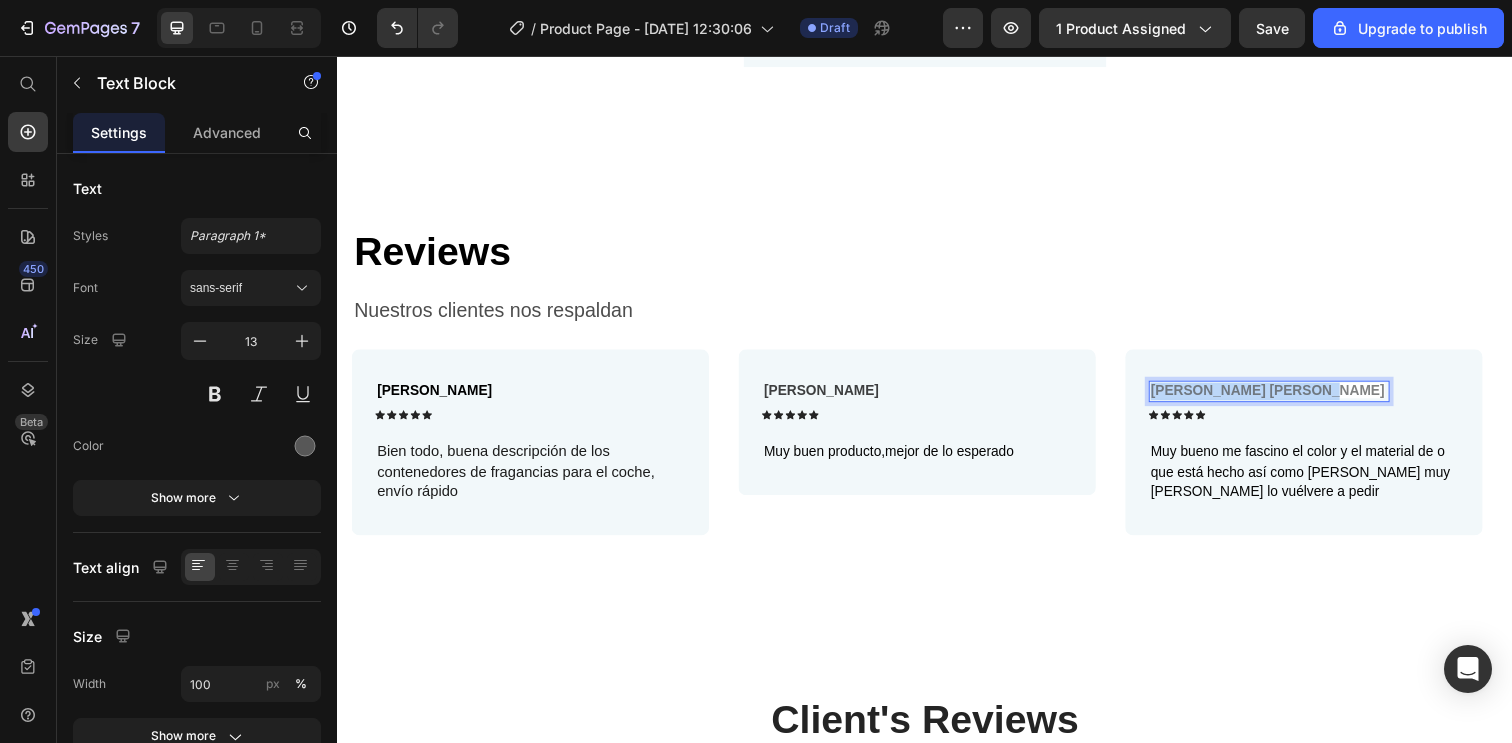 drag, startPoint x: 1317, startPoint y: 374, endPoint x: 1168, endPoint y: 373, distance: 149.00336 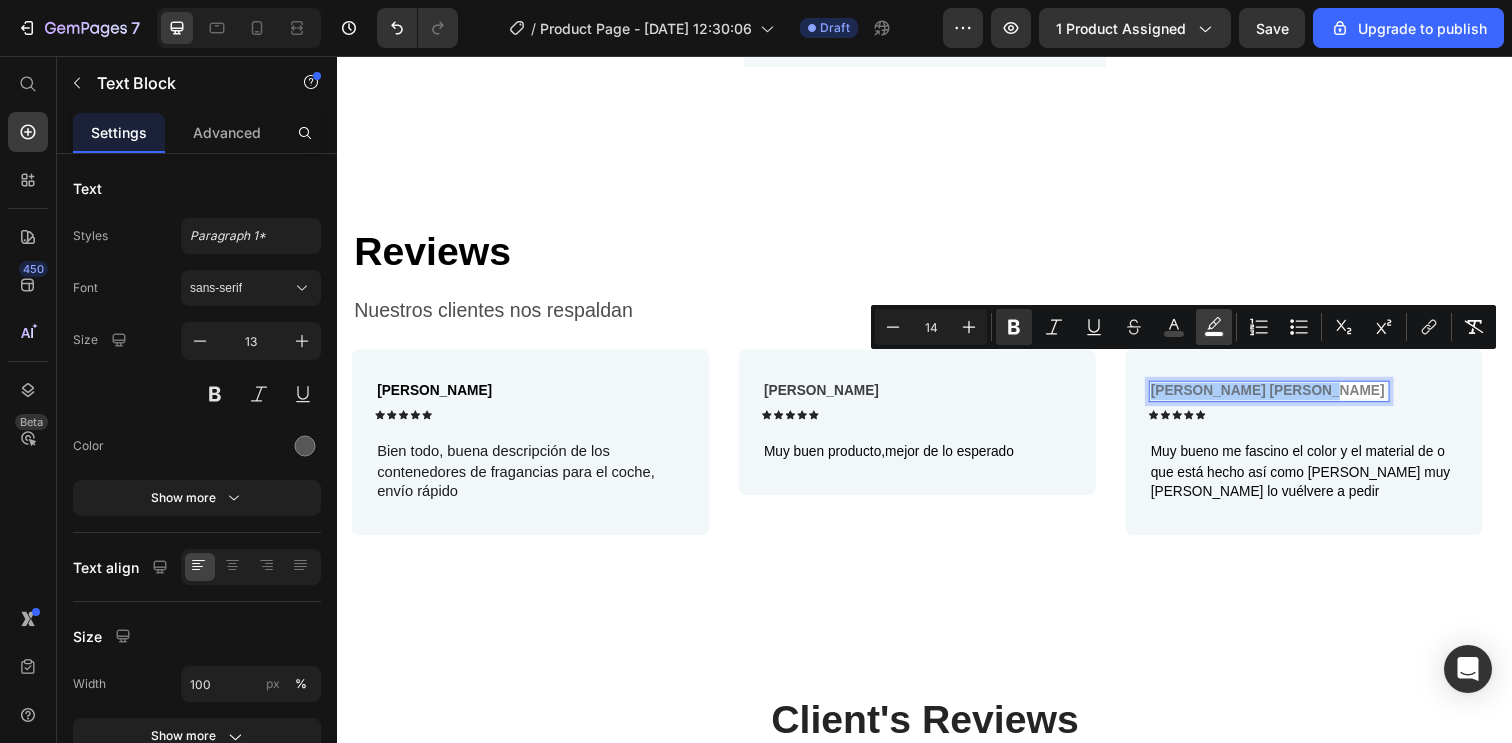 click 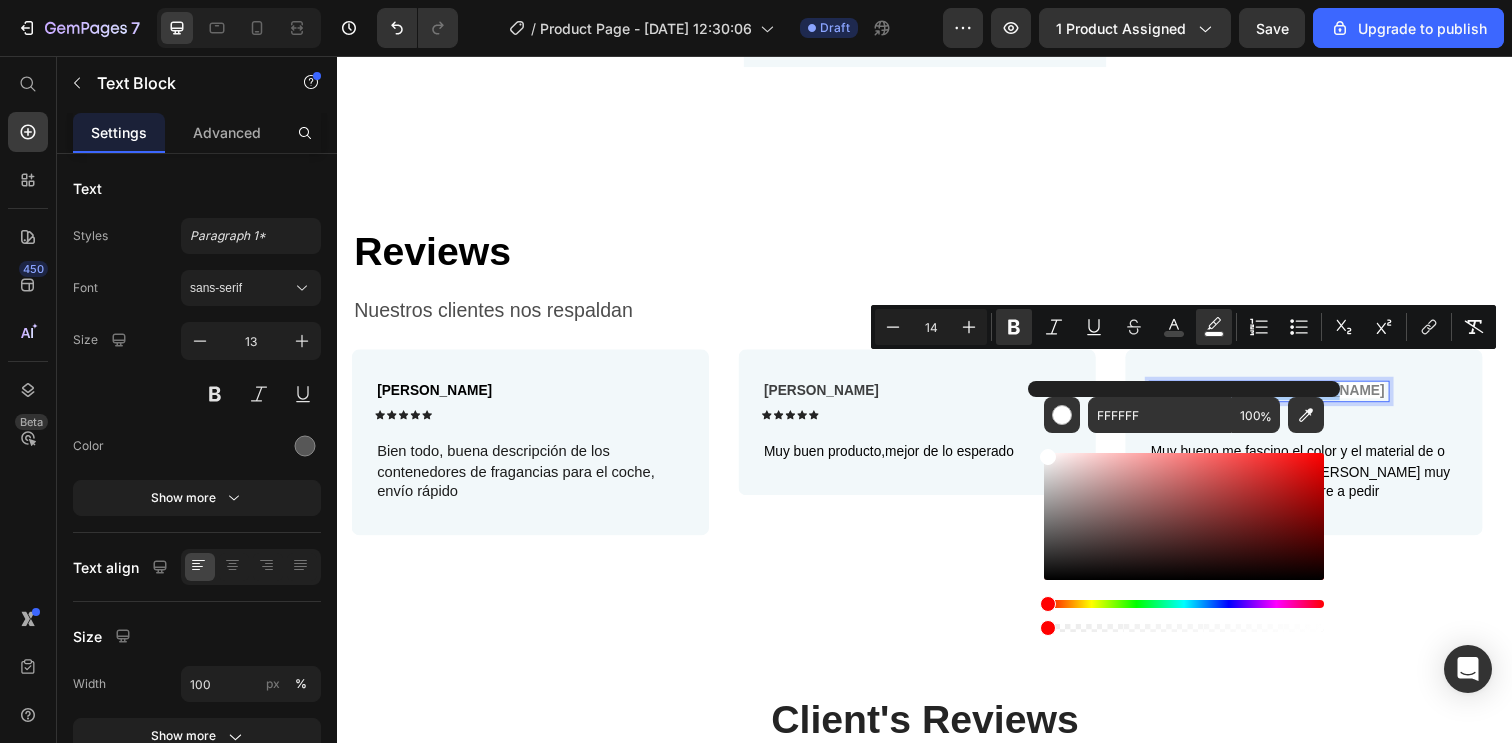 drag, startPoint x: 1123, startPoint y: 626, endPoint x: 1075, endPoint y: 550, distance: 89.88882 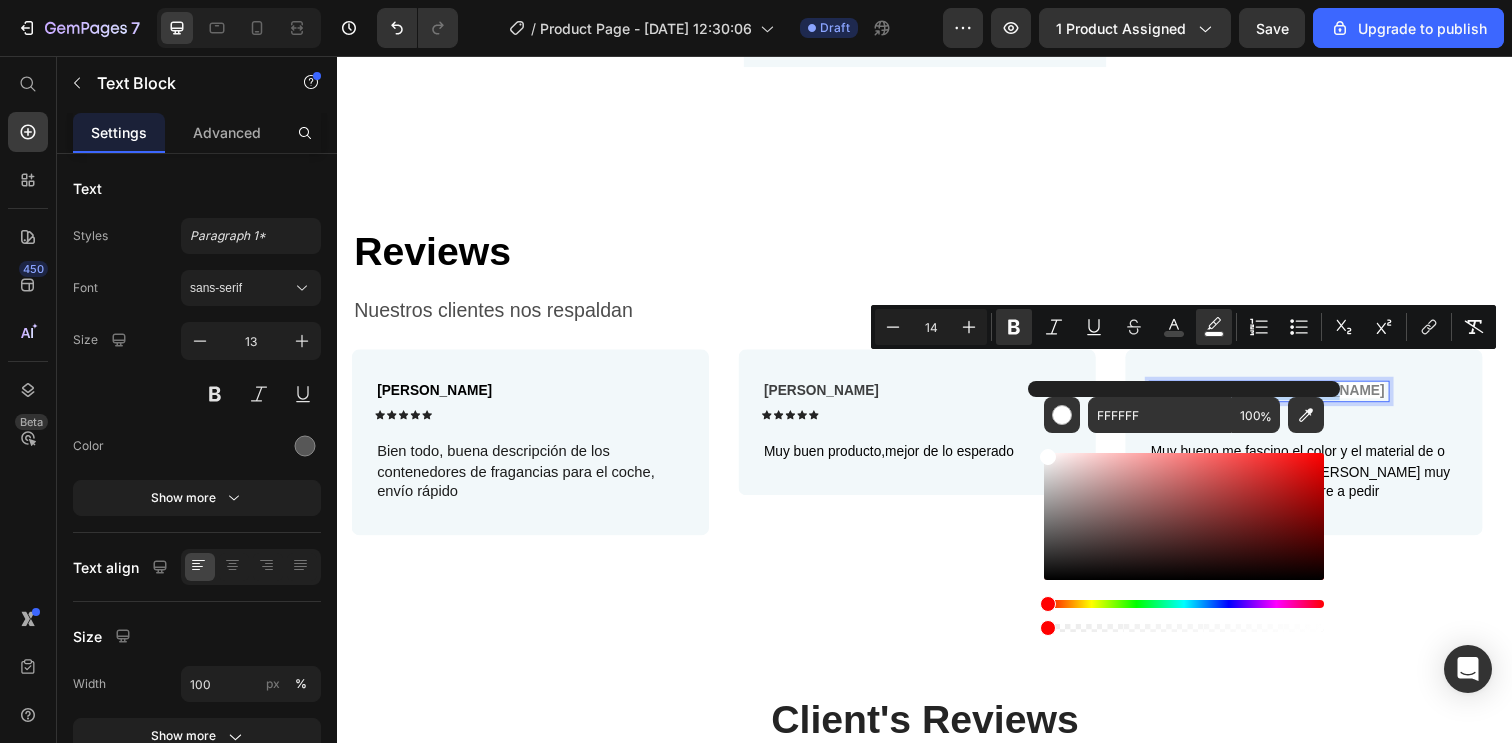 type on "0" 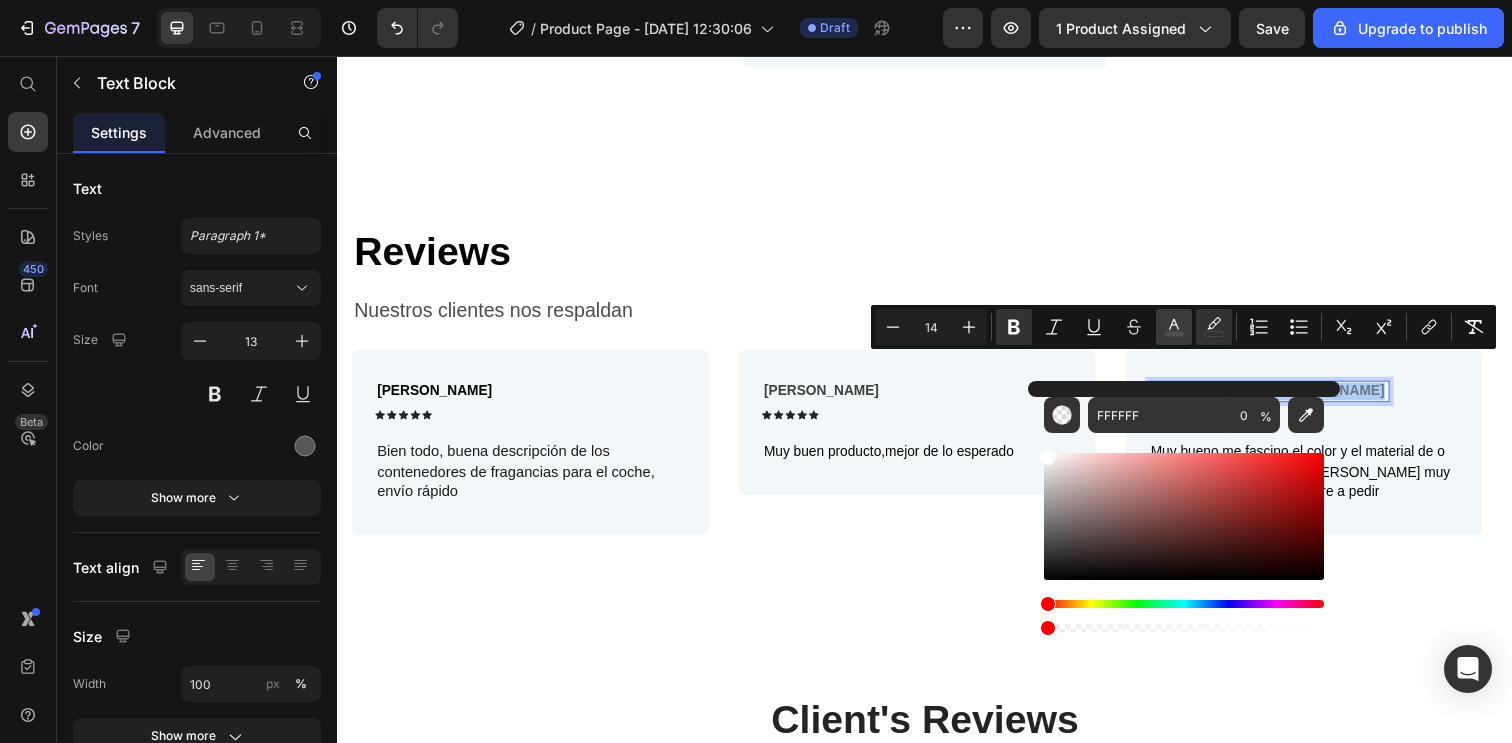 click 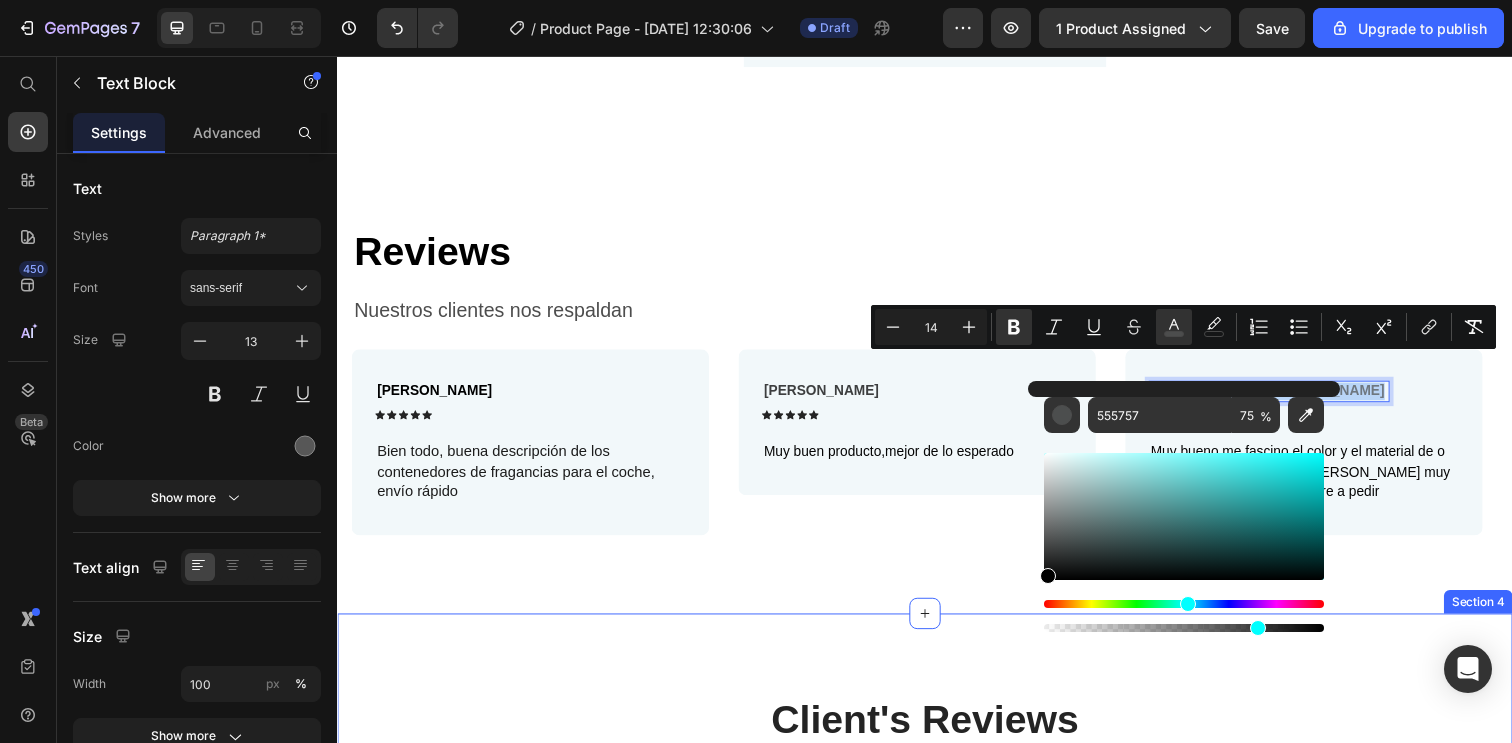 drag, startPoint x: 1388, startPoint y: 599, endPoint x: 1039, endPoint y: 604, distance: 349.03583 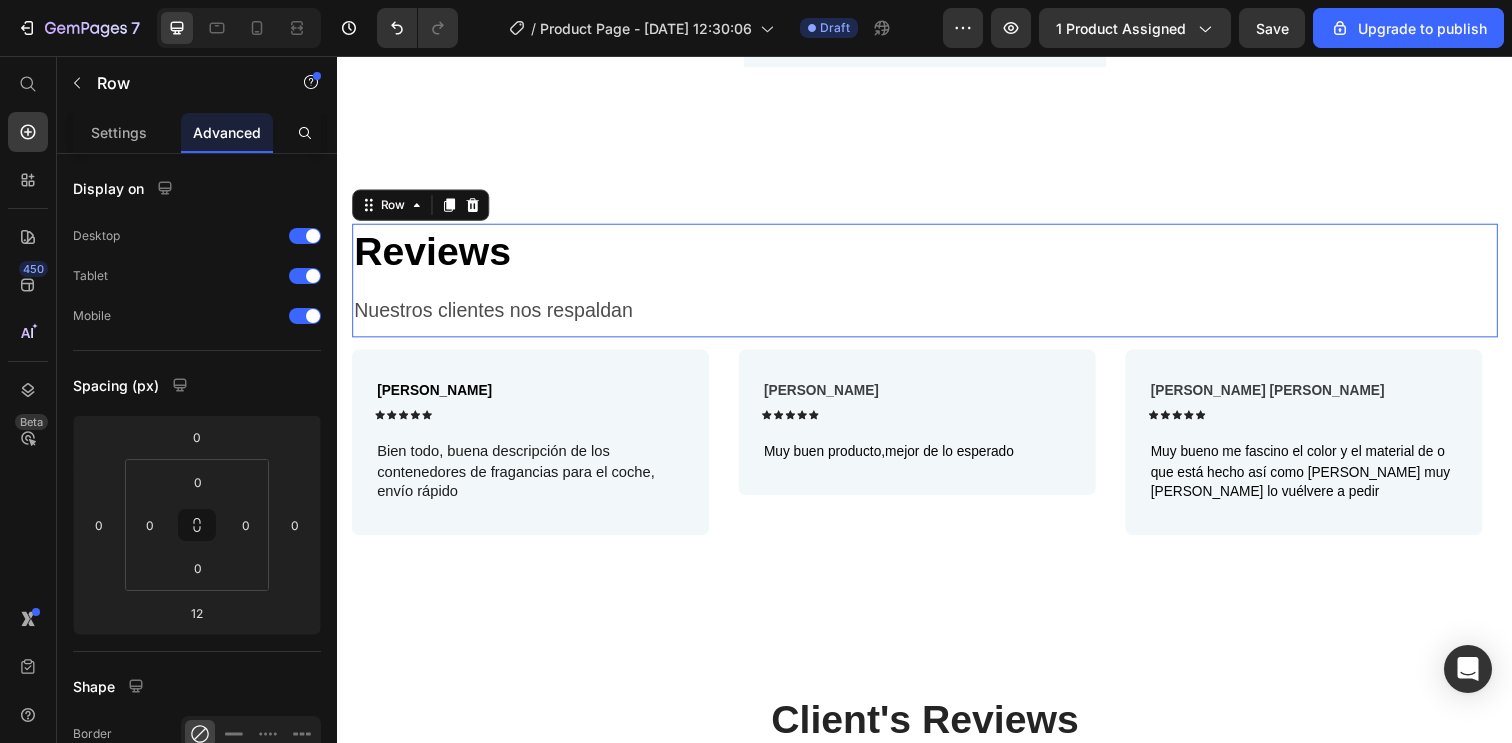 click on "⁠⁠⁠⁠⁠⁠⁠ Reviews Heading Nuestros clientes nos respaldan Text Block" at bounding box center [937, 285] 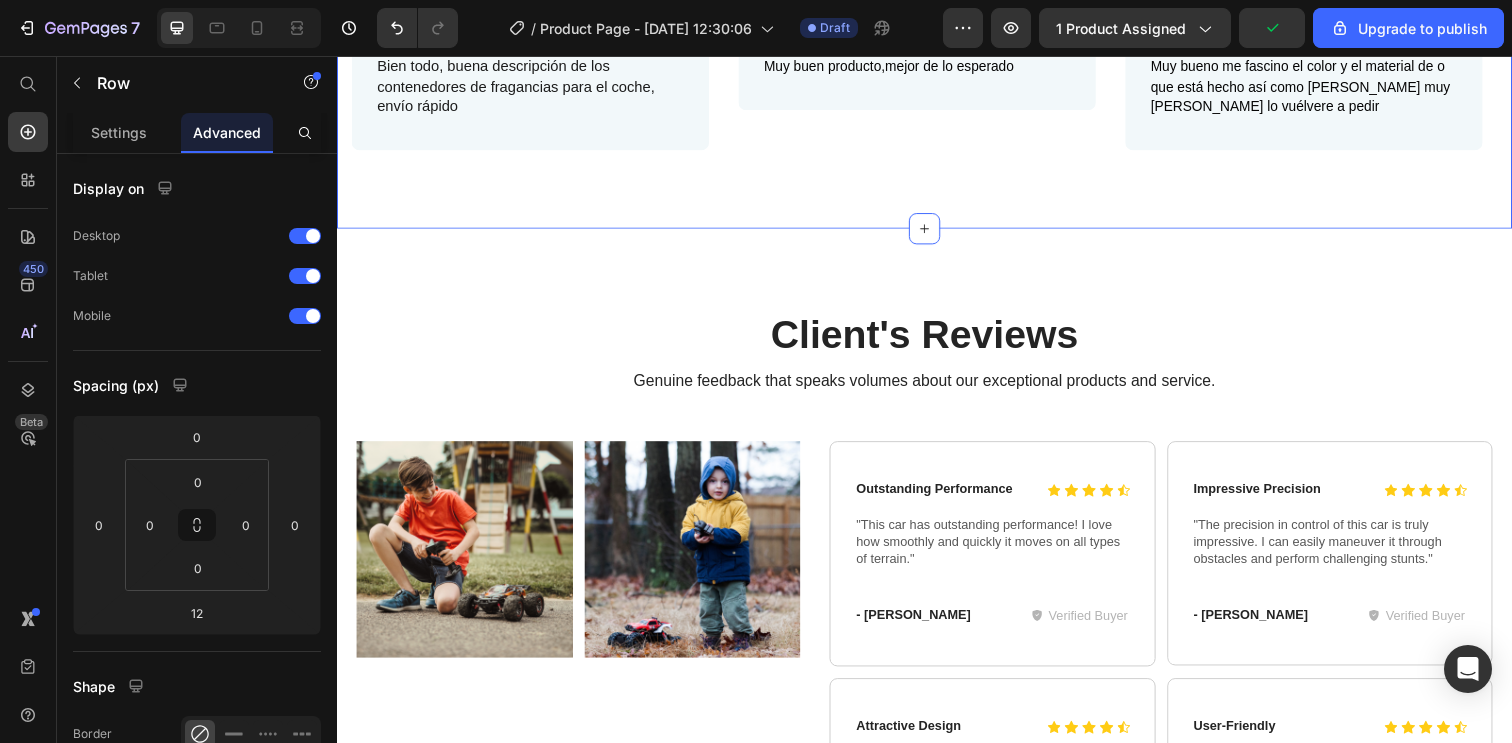scroll, scrollTop: 1988, scrollLeft: 0, axis: vertical 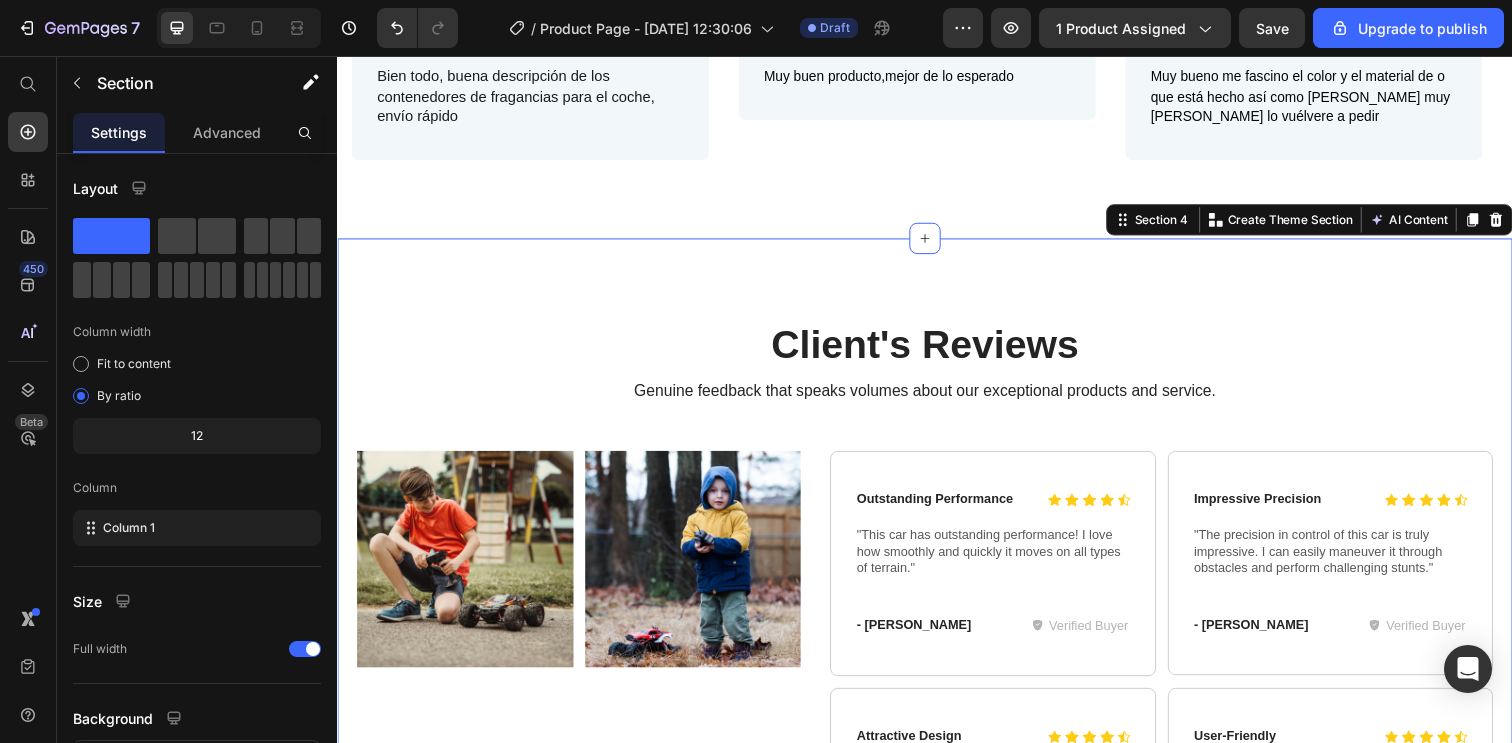 click on "Client's Reviews Heading Genuine feedback that speaks volumes about our exceptional products and service. Text Block Row Image Image Row Image Image Row Image Image Row
Icon Icon Icon Icon
Icon Icon List Outstanding Performance Text Block Row "This car has outstanding performance! I love how smoothly and quickly it moves on all types of terrain." Text Block Row - John D Text Block
Verified Buyer Item List Row Hero Banner
Icon Icon Icon Icon
Icon Icon List Impressive Precision Text Block Row "The precision in control of this car is truly impressive. I can easily maneuver it through obstacles and perform challenging stunts." Text Block Row - Sarah M Text Block
Verified Buyer Item List Row Hero Banner Row
Icon Icon Icon Icon
Icon Icon List Attractive Design Text Block Row Text Block Row - Emma R  Text Block
Verified Buyer Item List Row Hero Banner" at bounding box center [937, 728] 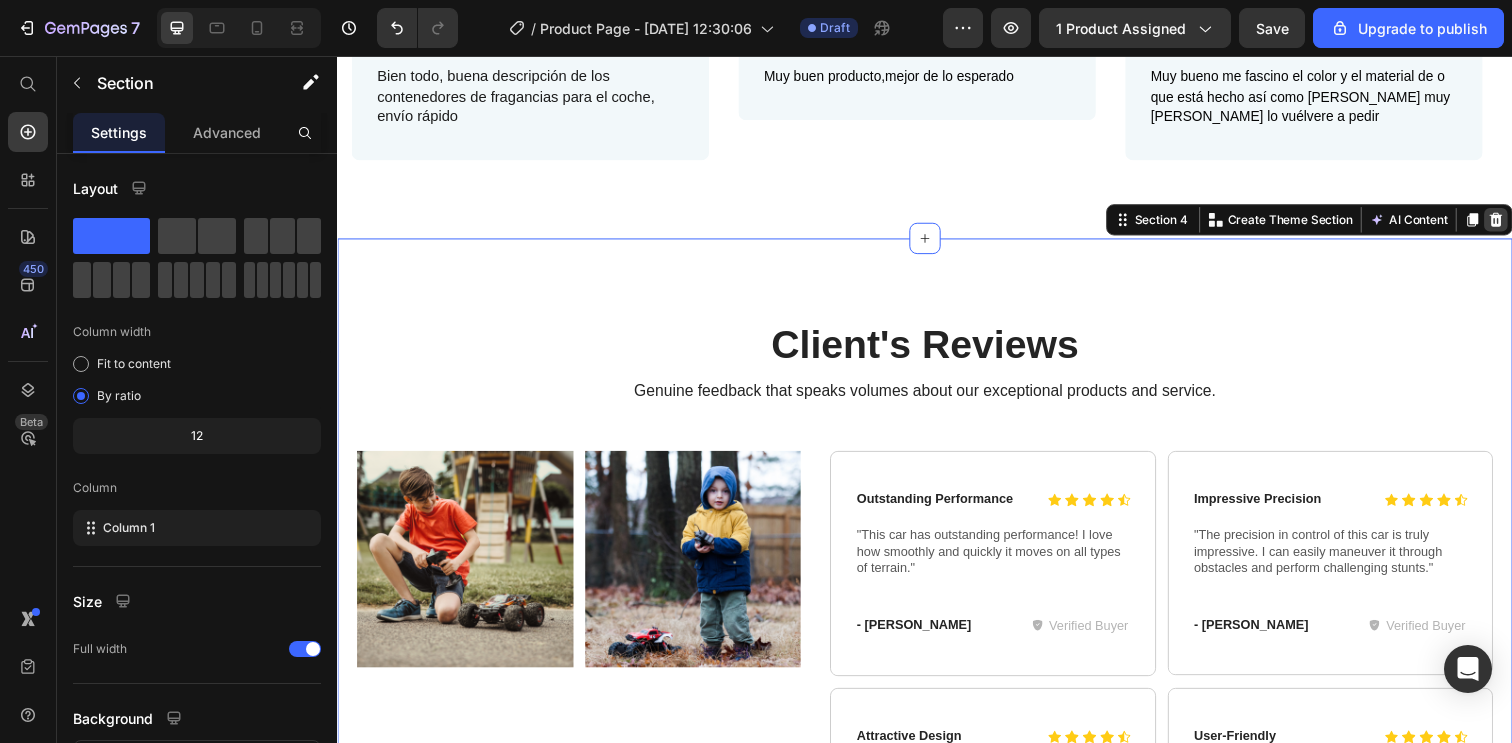 click 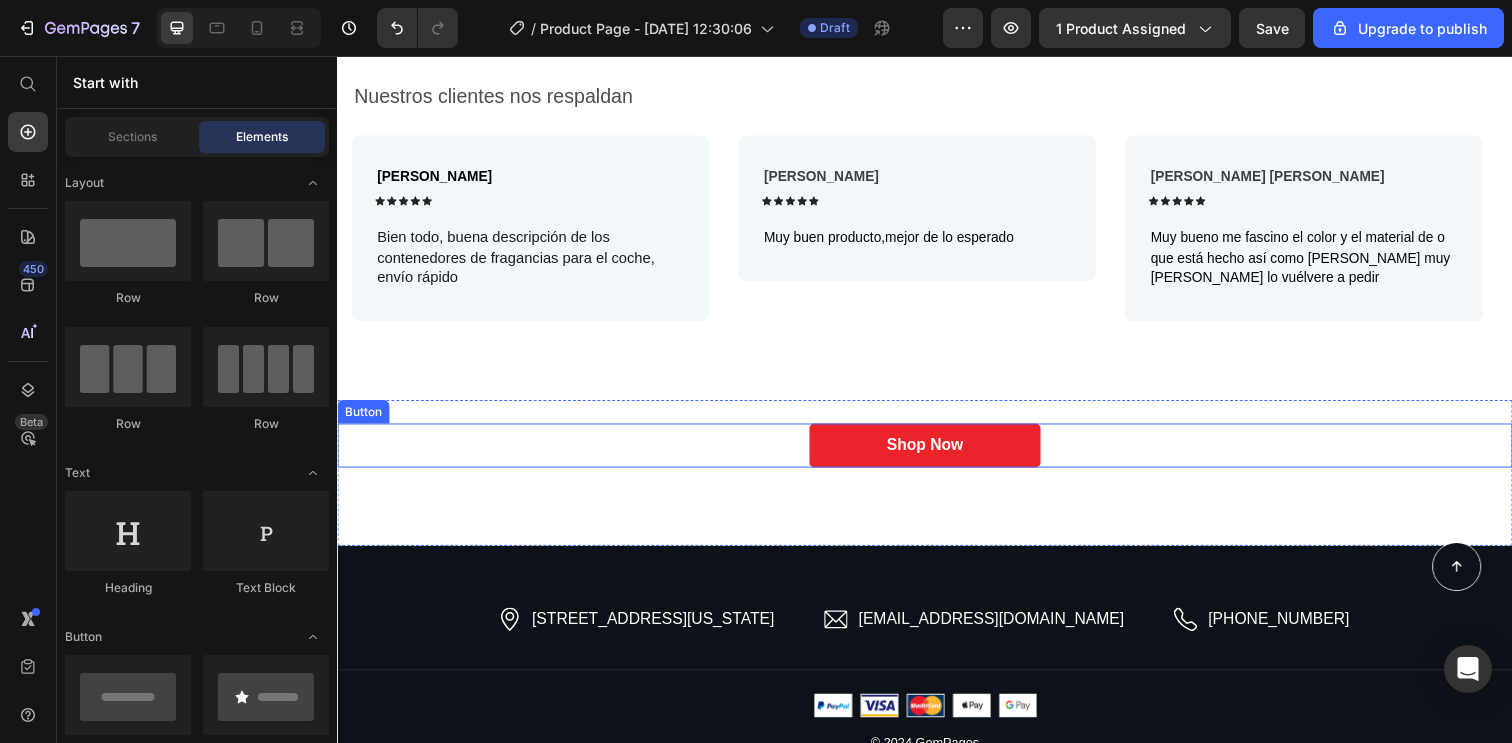 scroll, scrollTop: 1817, scrollLeft: 0, axis: vertical 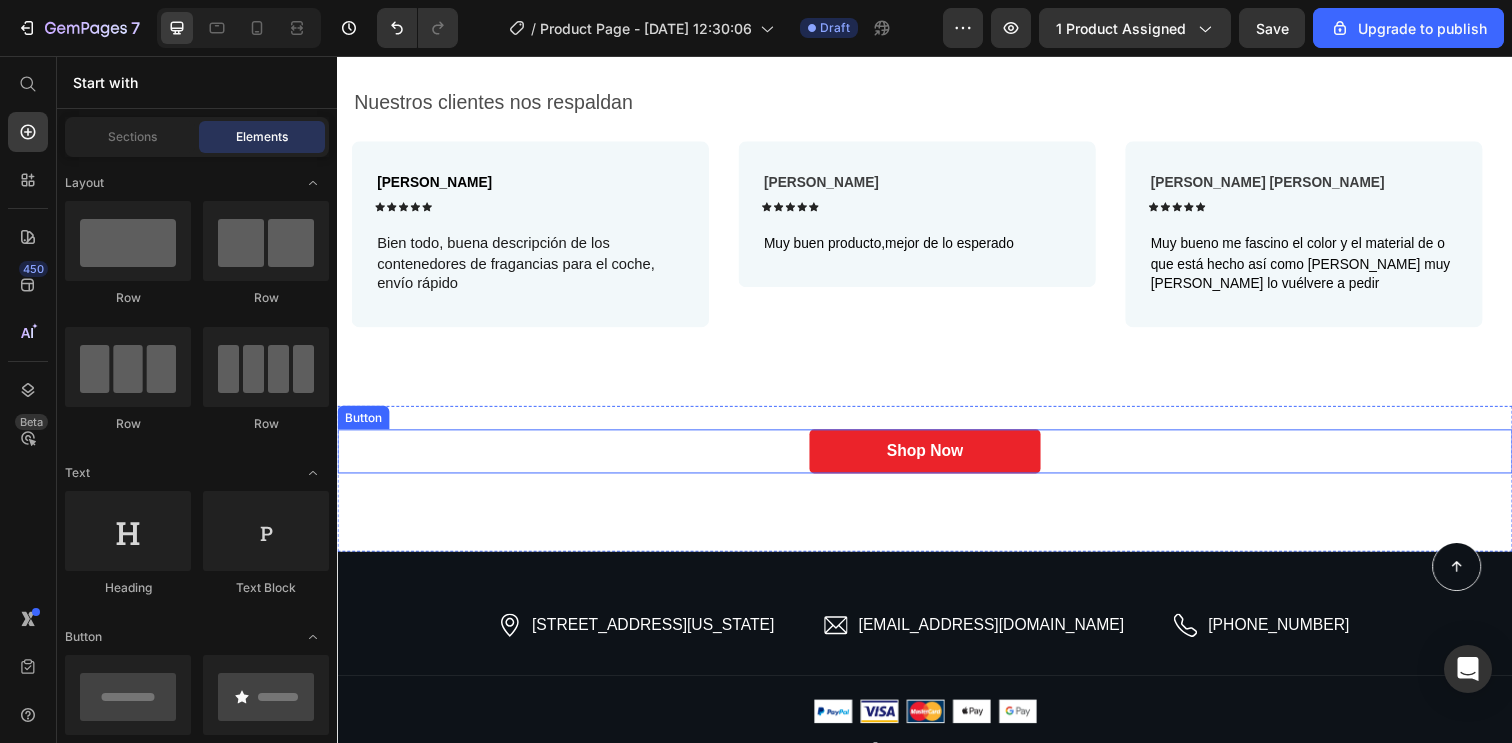 click on "Shop Now Button" at bounding box center [937, 459] 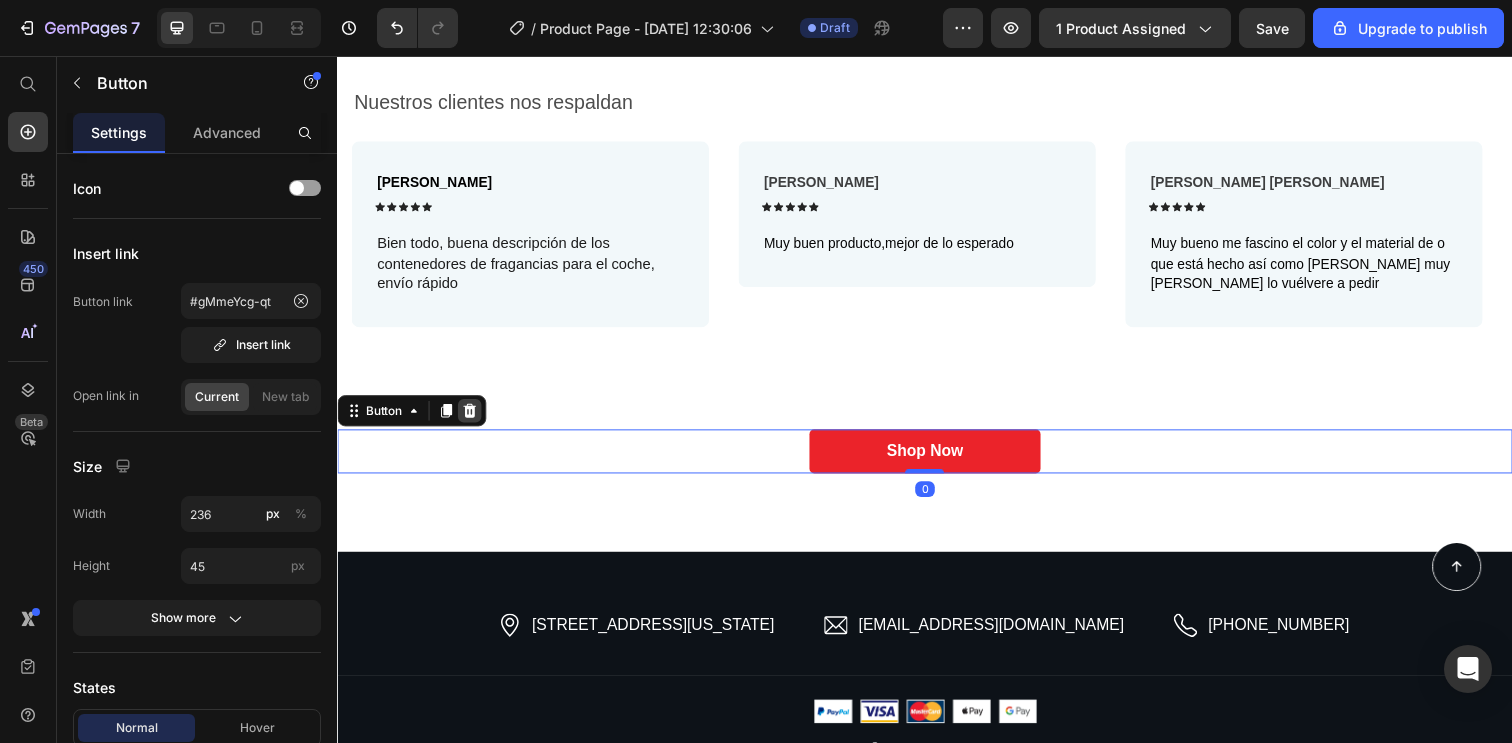 click 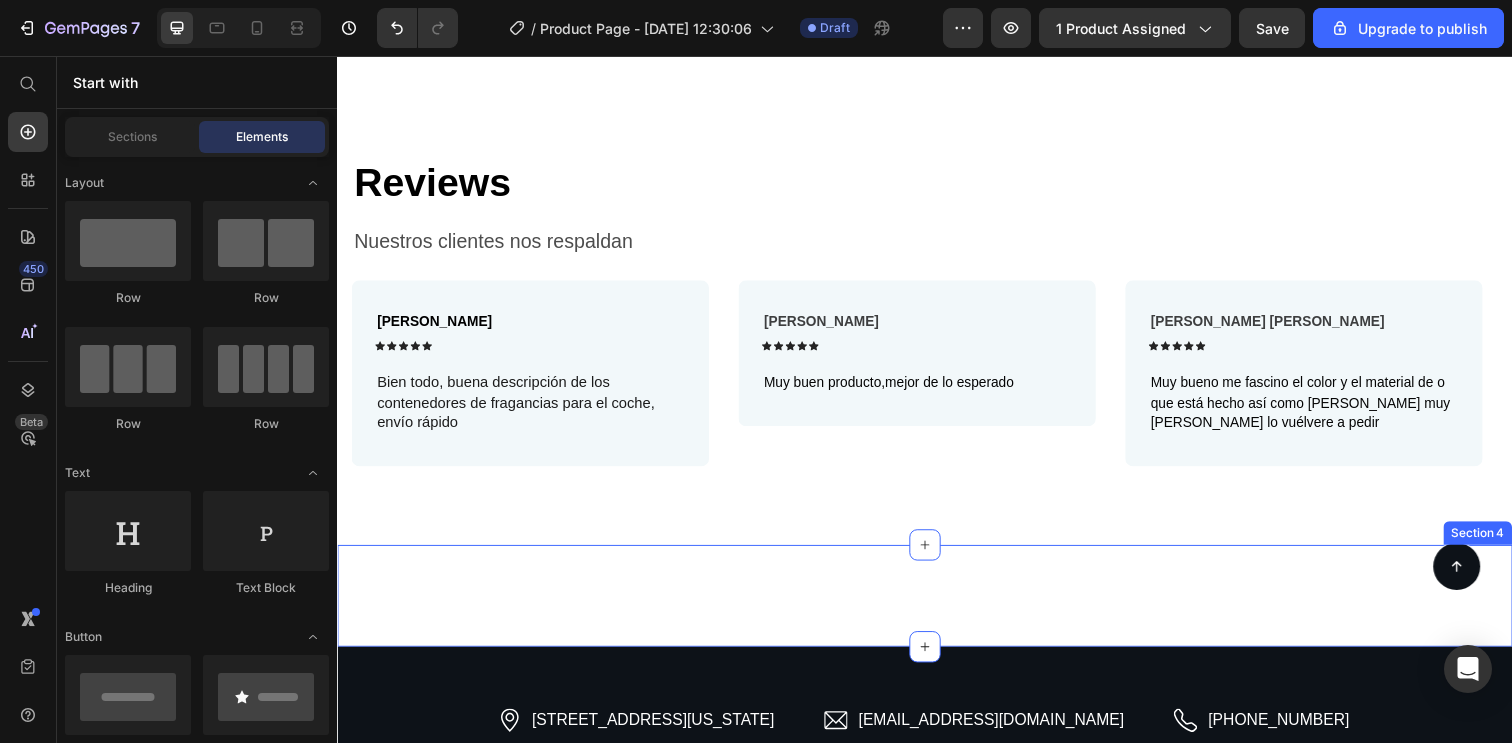 scroll, scrollTop: 1660, scrollLeft: 0, axis: vertical 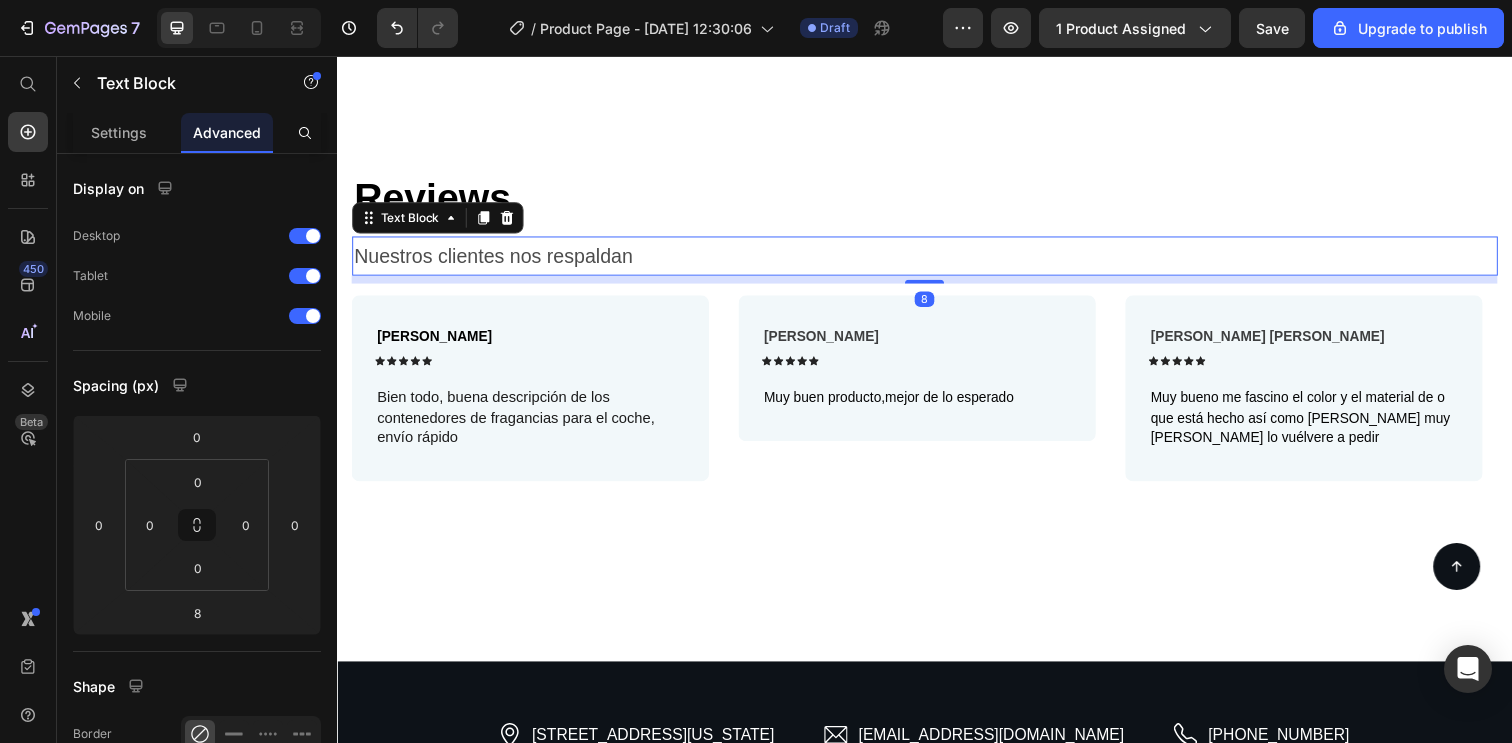 click on "Nuestros clientes nos respaldan" at bounding box center [937, 260] 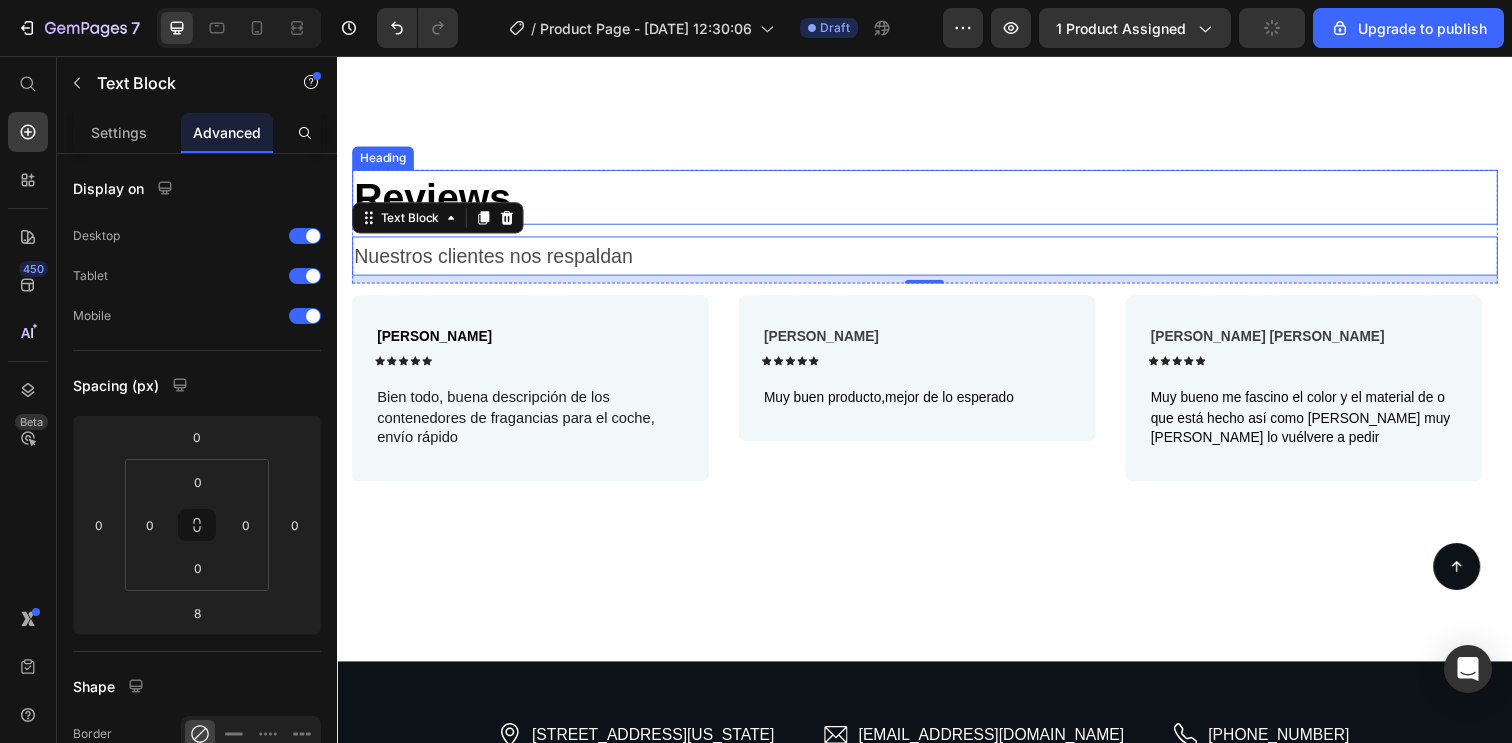 click on "⁠⁠⁠⁠⁠⁠⁠ Reviews" at bounding box center (937, 200) 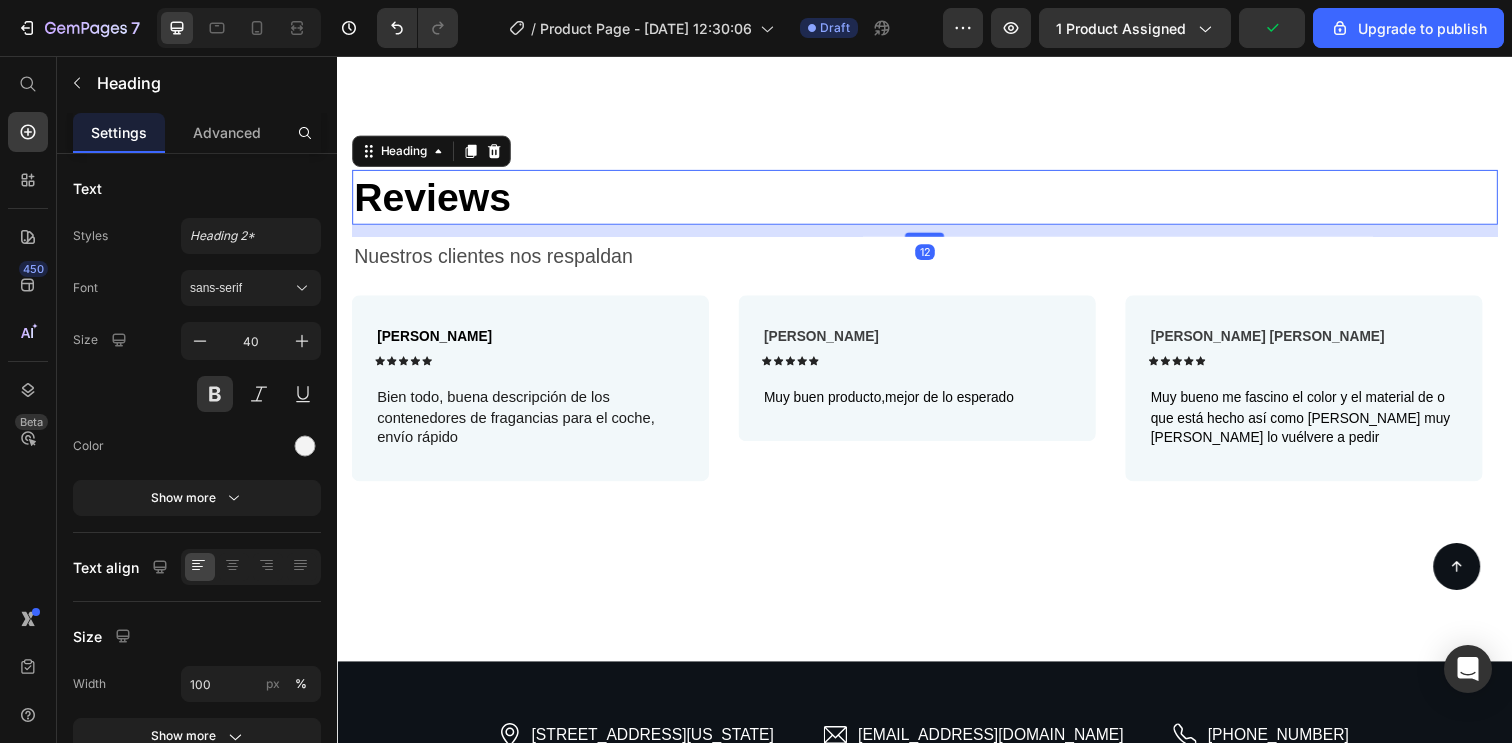 click on "12" at bounding box center (937, 234) 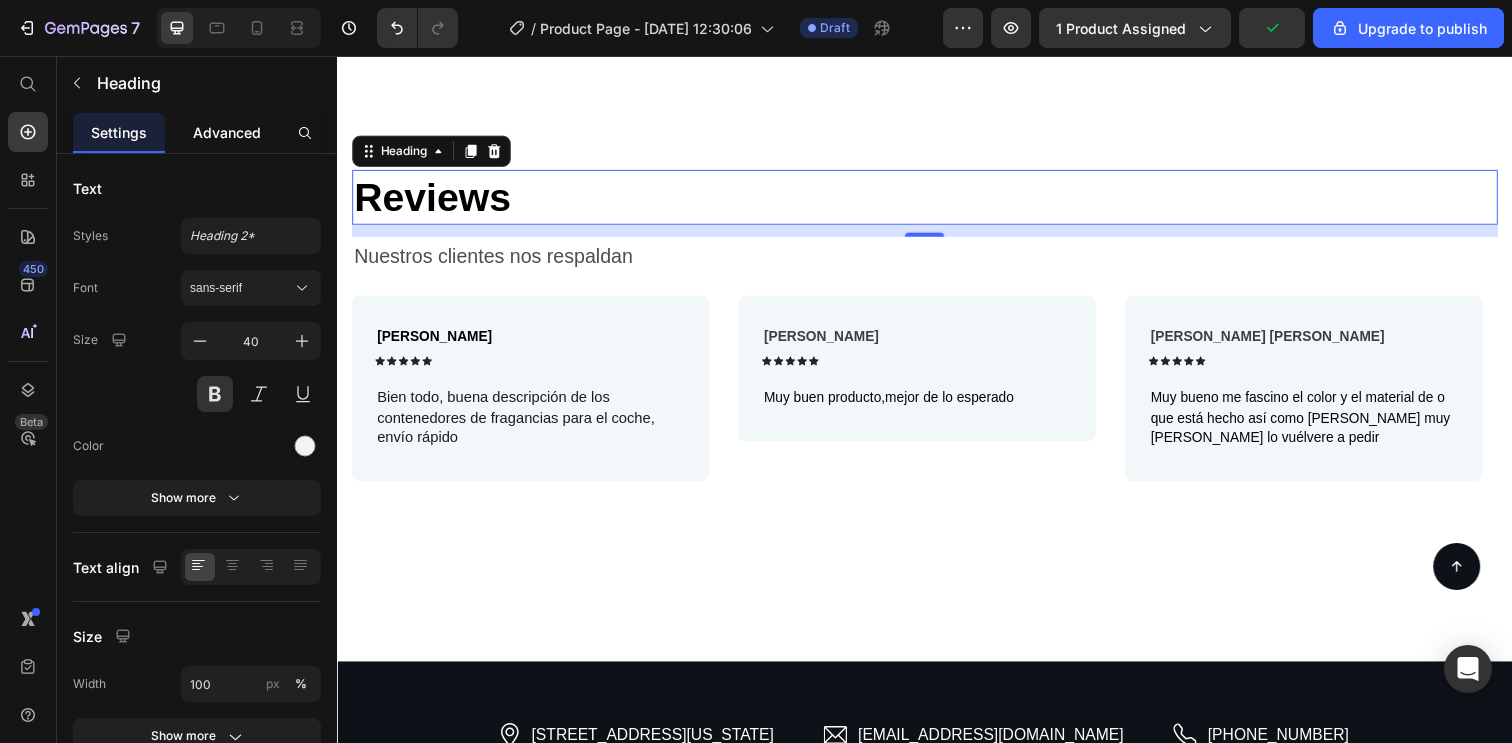 click on "Advanced" 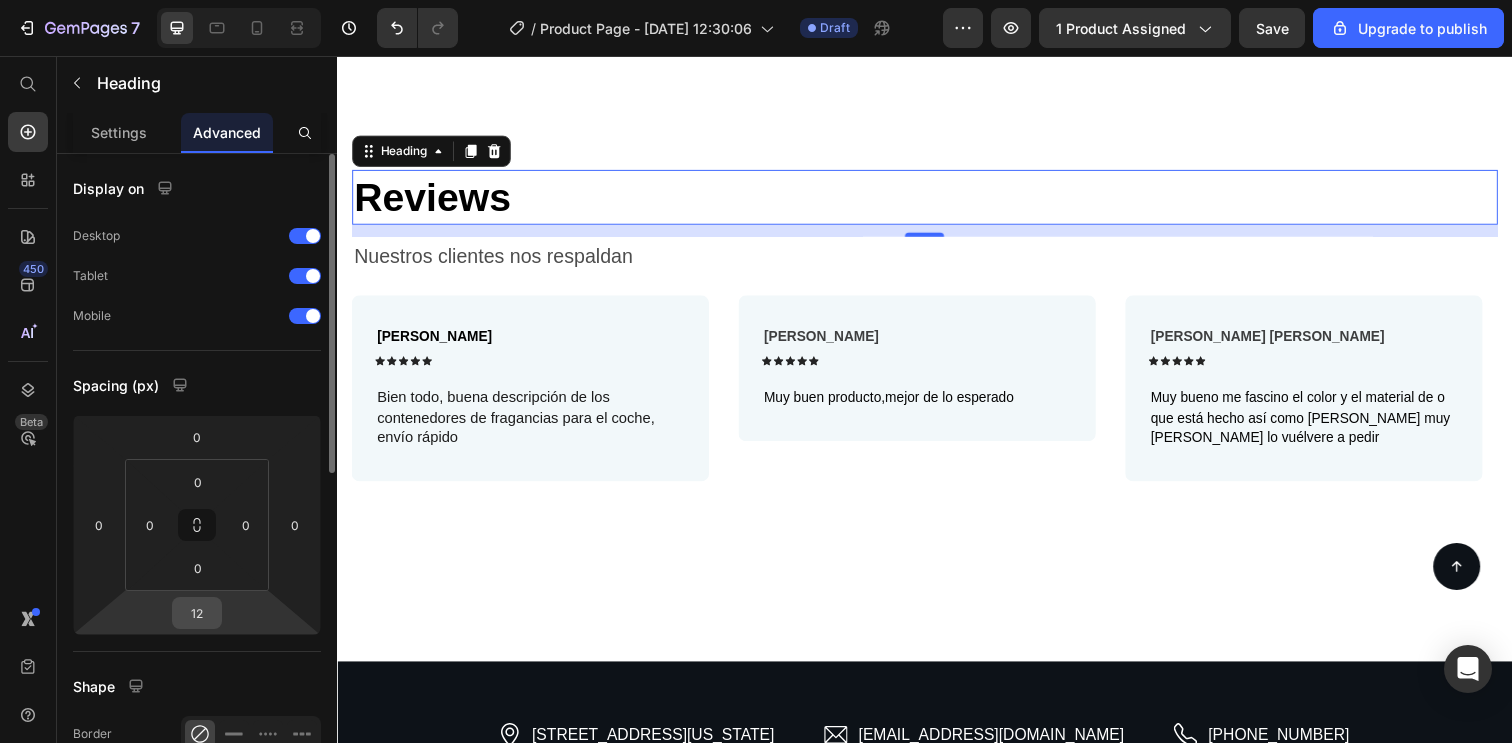 click on "12" at bounding box center (197, 613) 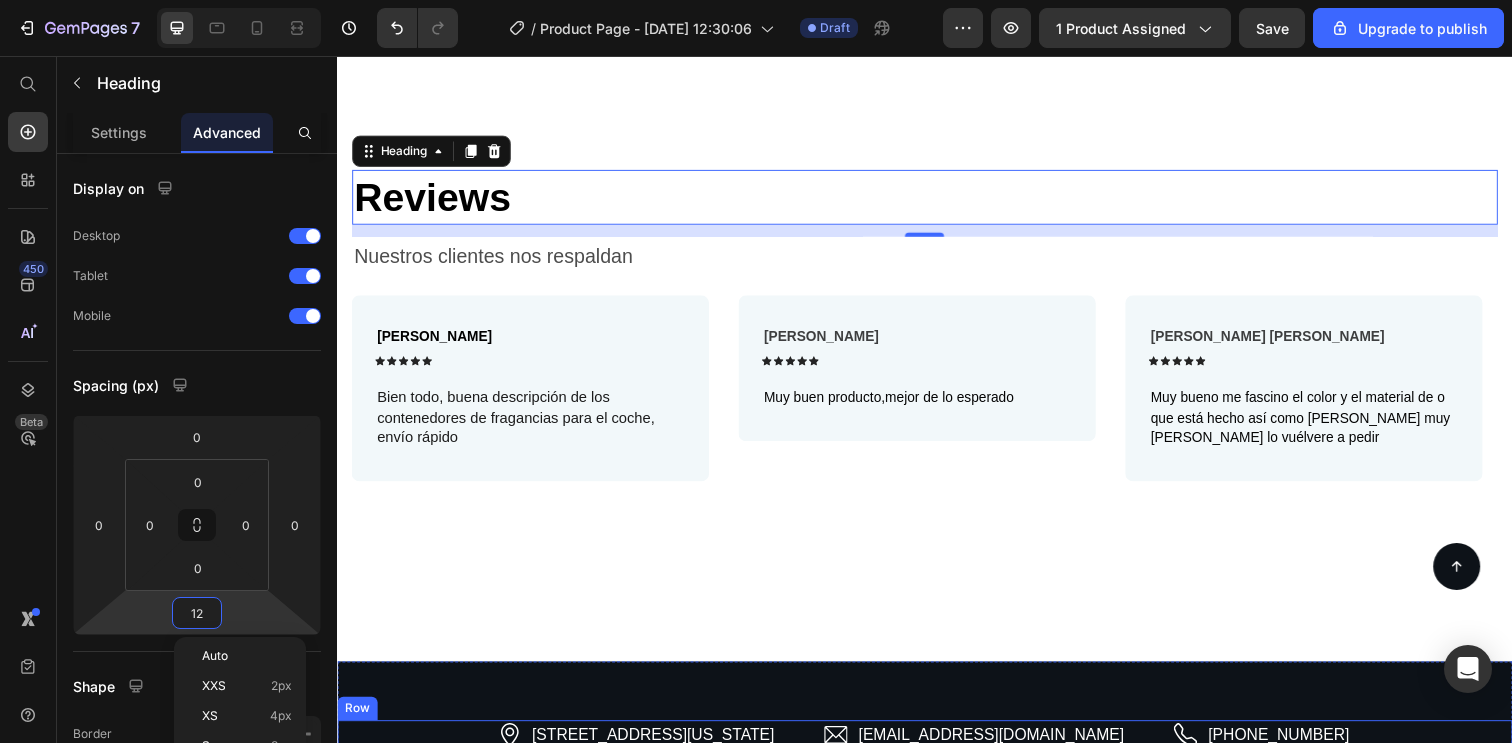 scroll, scrollTop: 1762, scrollLeft: 0, axis: vertical 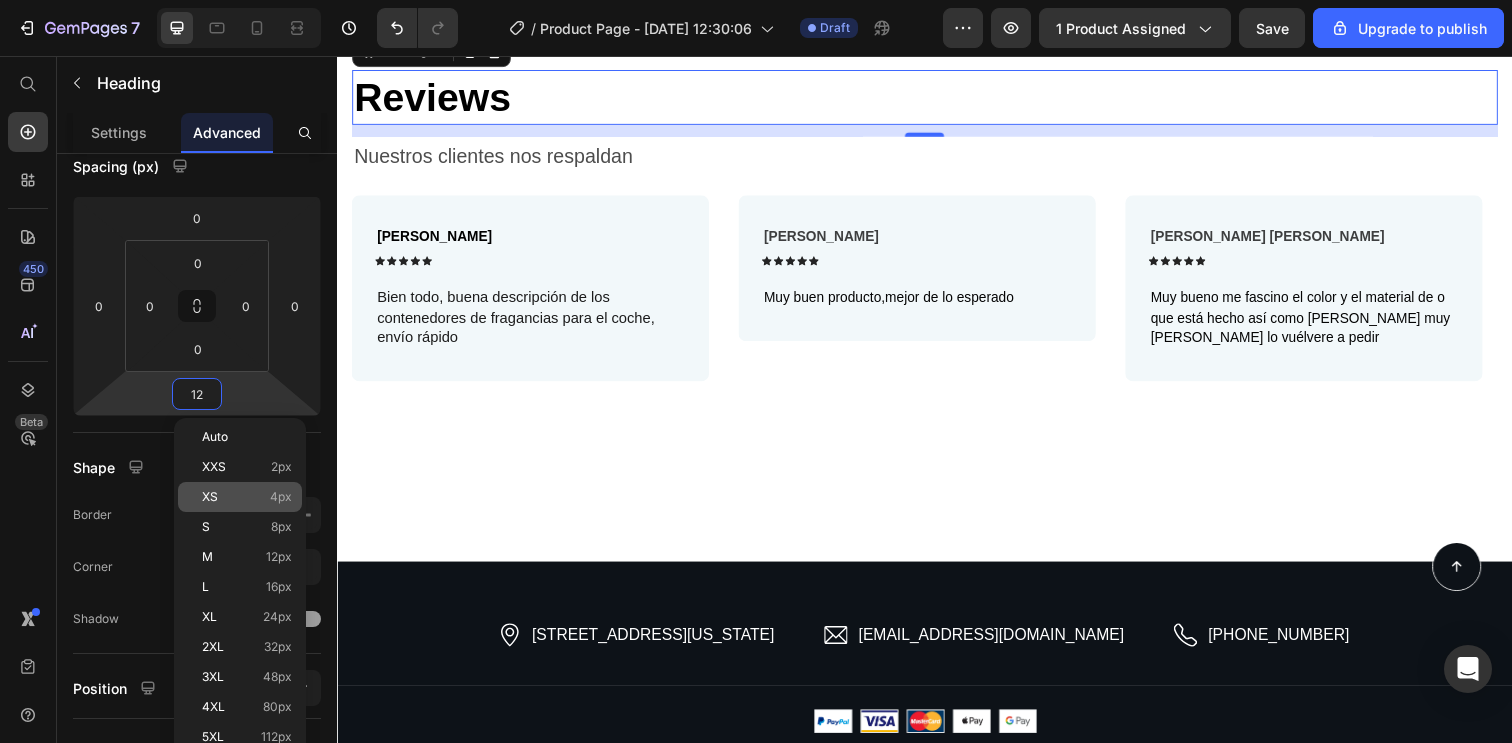 click on "XS 4px" 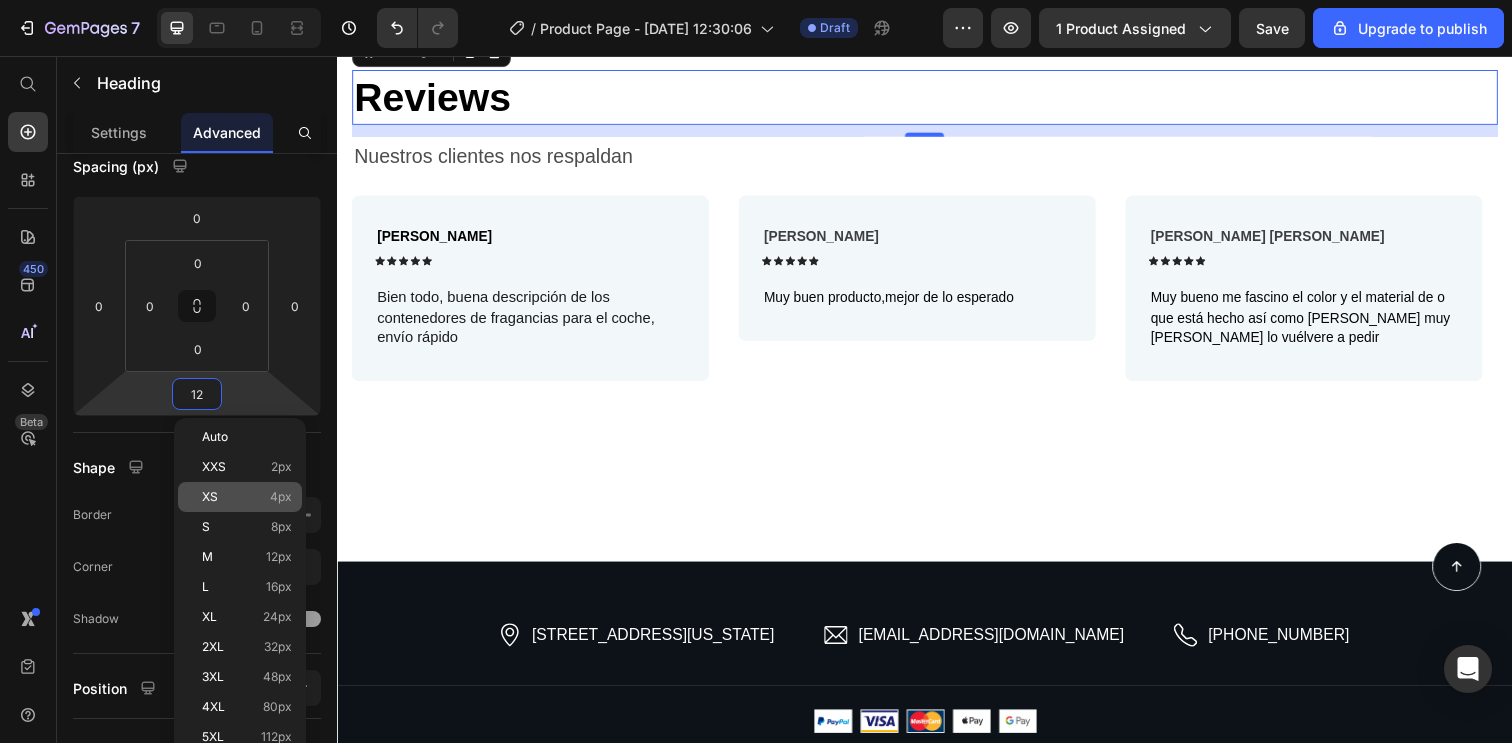 type on "4" 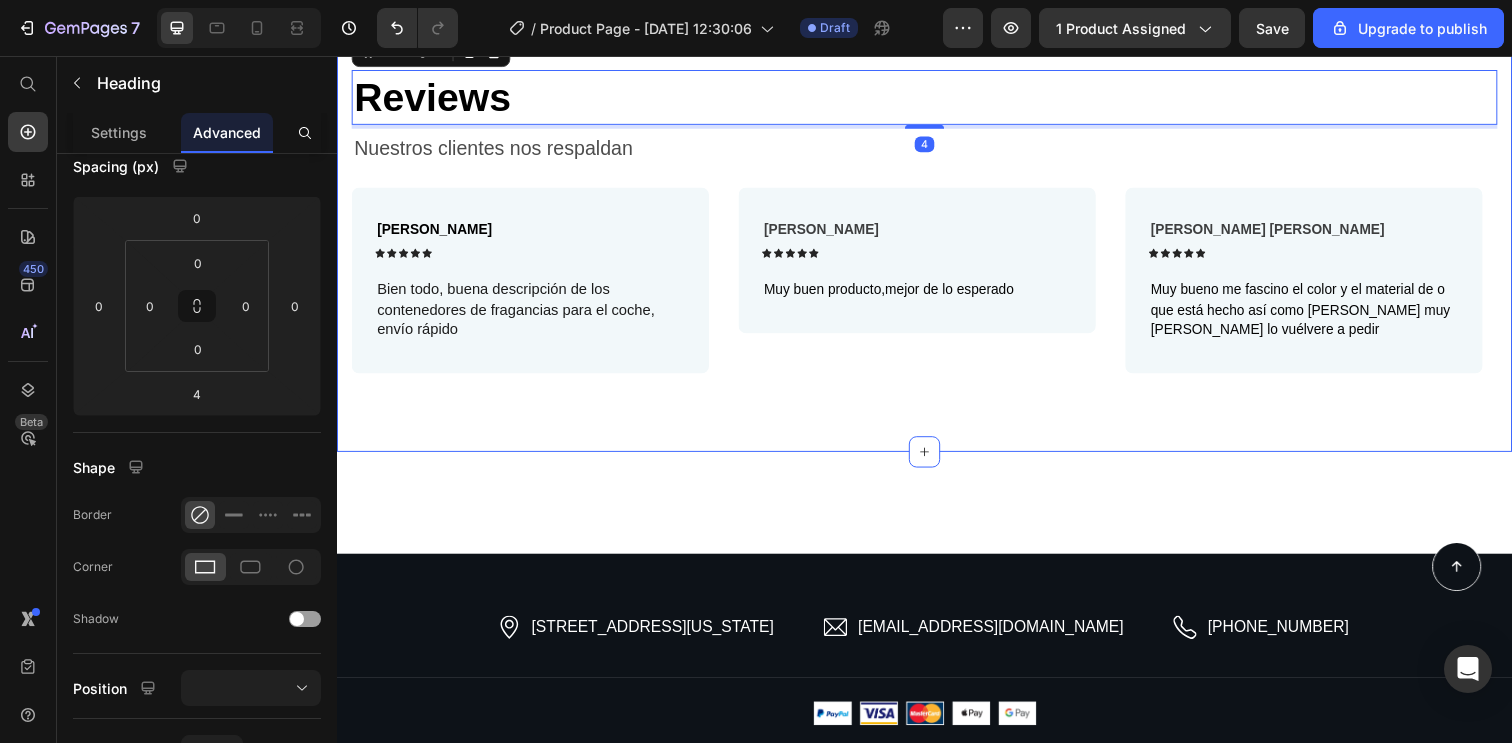 click on "⁠⁠⁠⁠⁠⁠⁠ Reviews Heading   4 Nuestros clientes nos respaldan Text Block Row Molina Alejandro   Text Block Icon Icon Icon Icon Icon Icon List Row Bien todo, buena descripción de los contenedores de fragancias para el coche, envío rápido Text Block Row Campos Alberto Text Block Icon Icon Icon Icon Icon Icon List Row Muy buen producto,mejor de lo esperado Text Block Row Alejandra Cruz Valeria   Text Block Icon Icon Icon Icon Icon Icon List Row Muy bueno me fascino el color y el material de o que está hecho así como la correa muy bueno lo vuélvere a pedir Text Block Row Carousel Section 3" at bounding box center [937, 225] 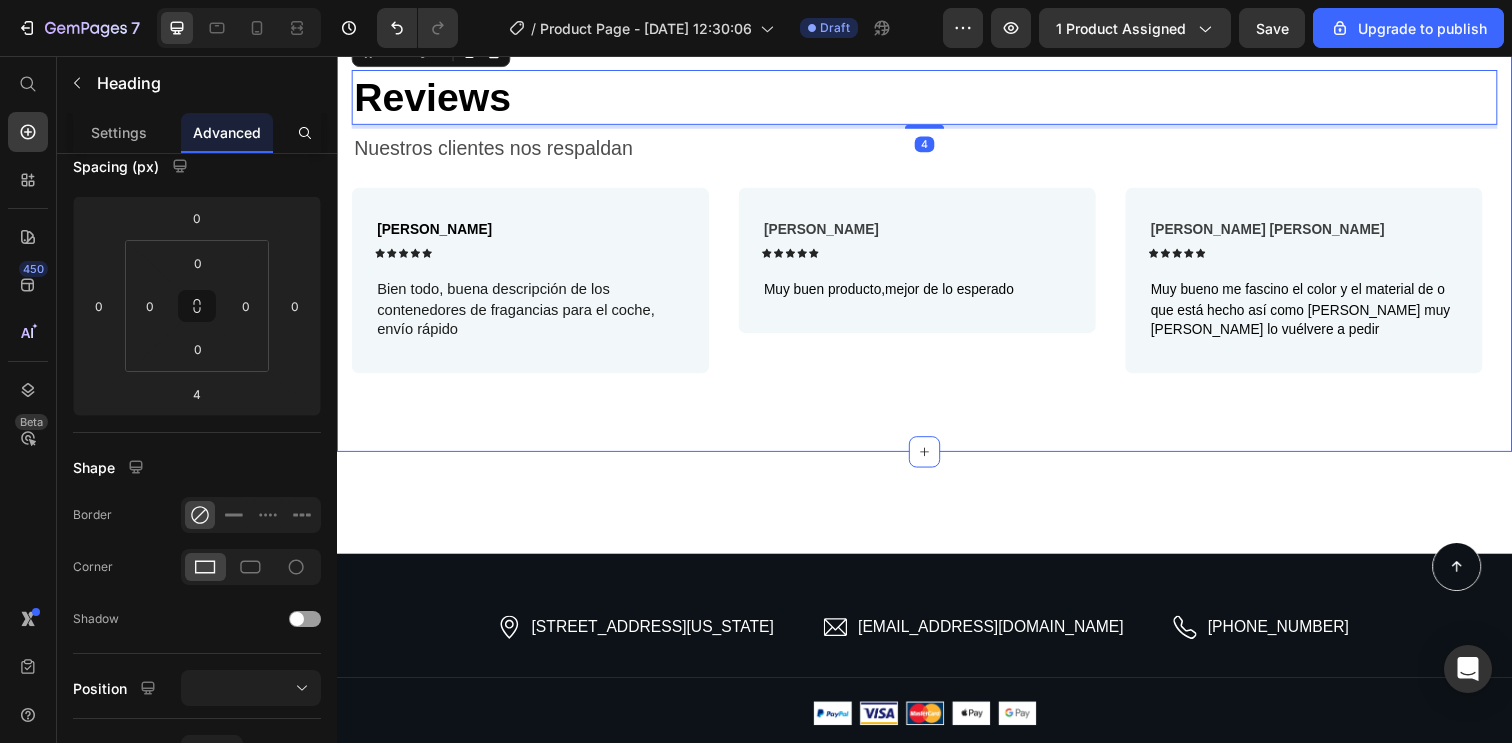 scroll, scrollTop: 0, scrollLeft: 0, axis: both 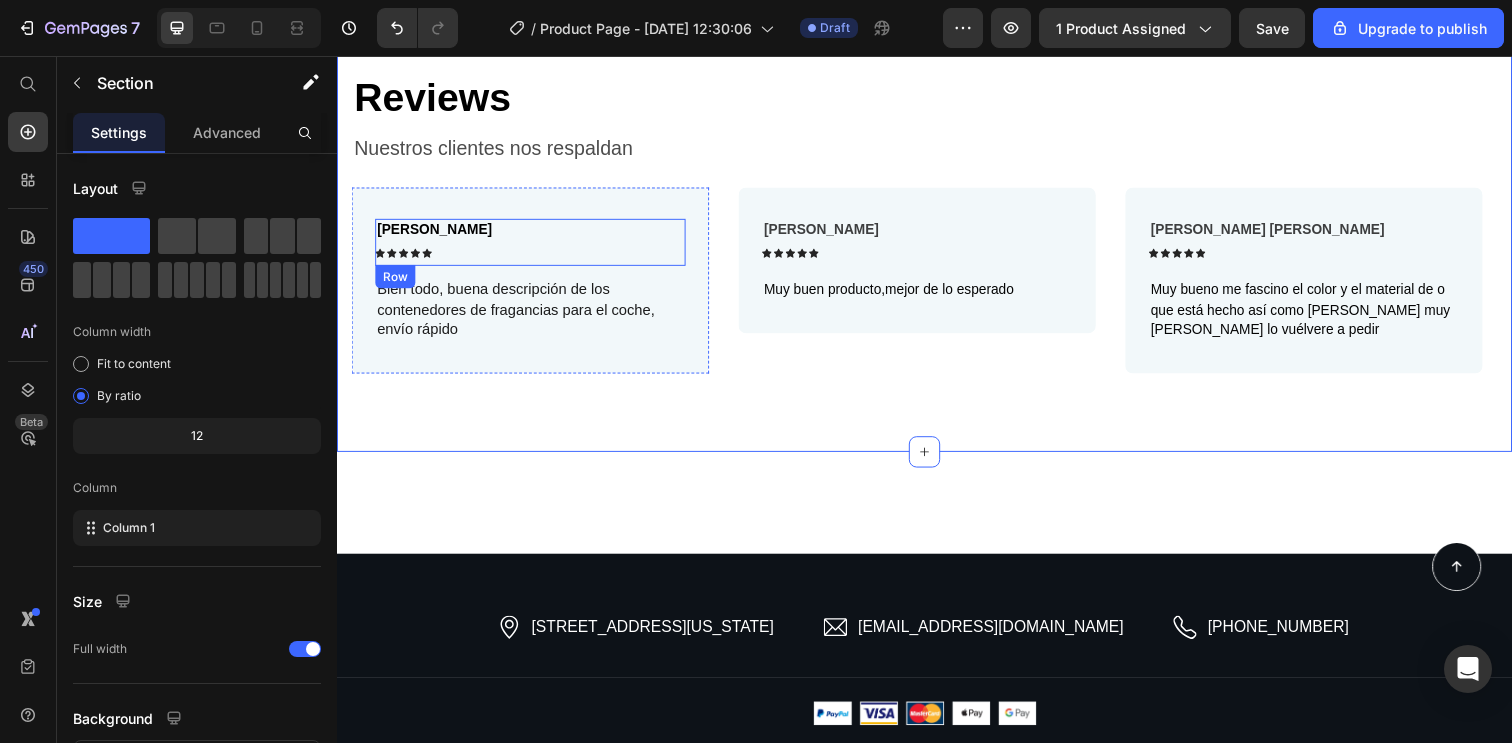 click on "Molina Alejandro   Text Block Icon Icon Icon Icon Icon Icon List Row" at bounding box center [534, 246] 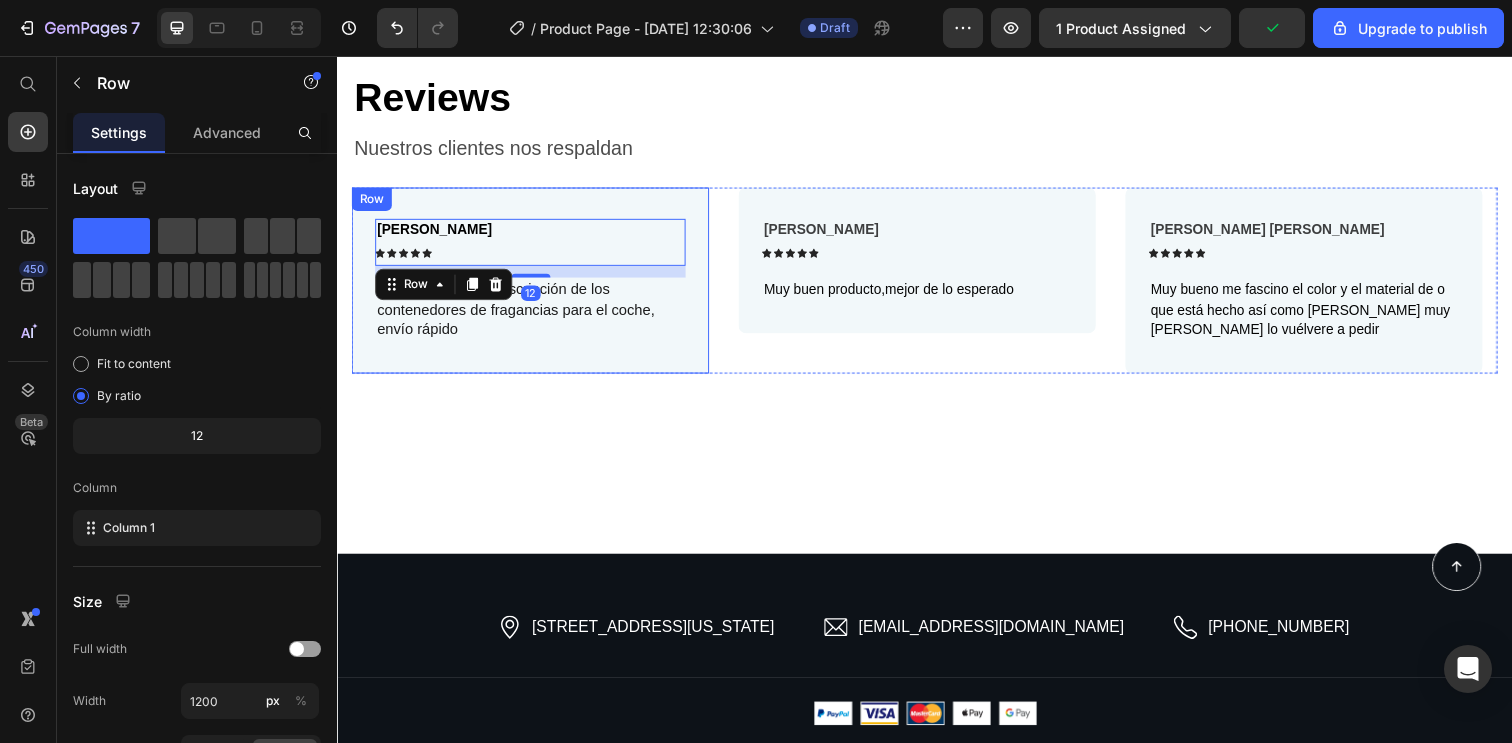 click on "Molina Alejandro   Text Block Icon Icon Icon Icon Icon Icon List Row   12 Bien todo, buena descripción de los contenedores de fragancias para el coche, envío rápido Text Block Row" at bounding box center [534, 285] 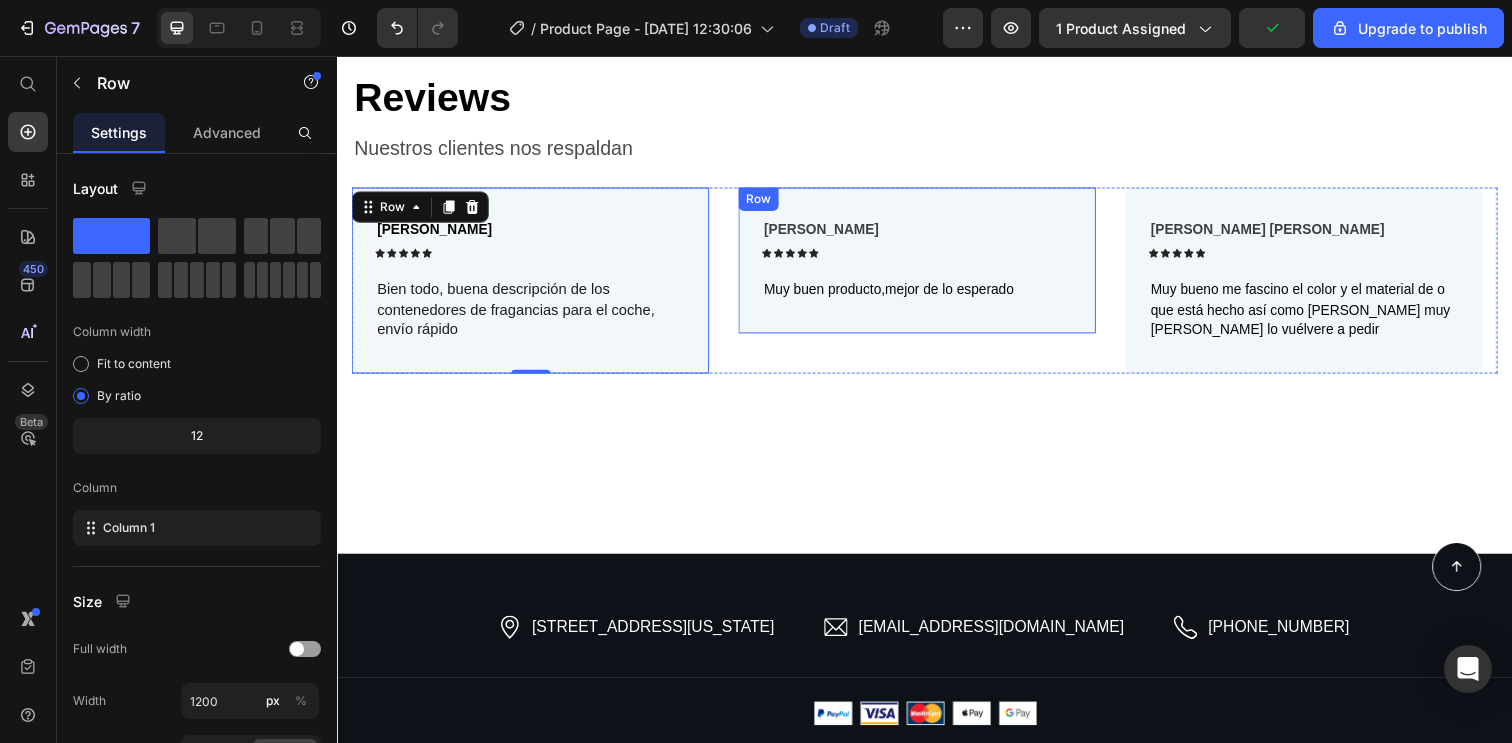 click on "Campos Alberto Text Block Icon Icon Icon Icon Icon Icon List Row Muy buen producto,mejor de lo esperado Text Block Row" at bounding box center [929, 264] 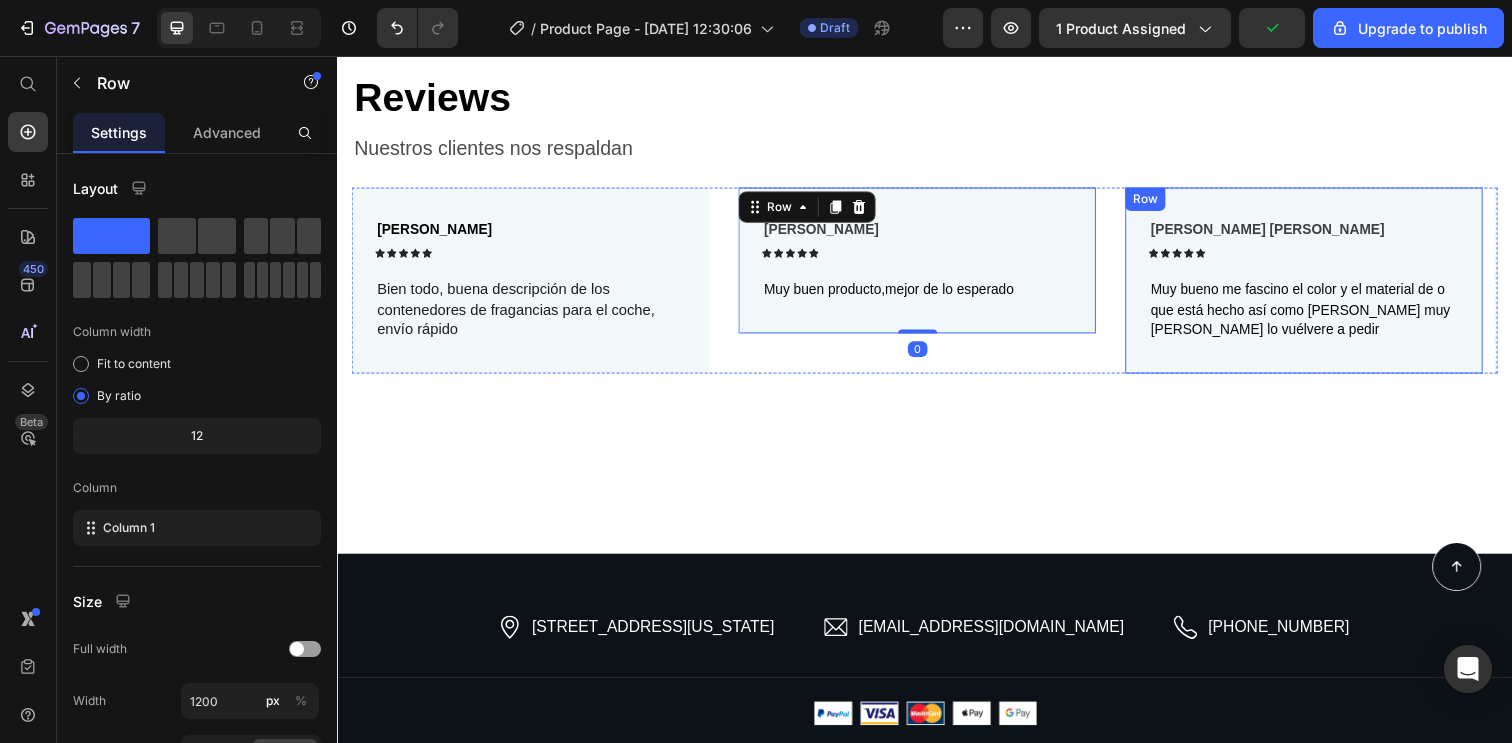 click on "Alejandra Cruz Valeria   Text Block Icon Icon Icon Icon Icon Icon List Row Muy bueno me fascino el color y el material de o que está hecho así como la correa muy bueno lo vuélvere a pedir Text Block Row" at bounding box center (1324, 285) 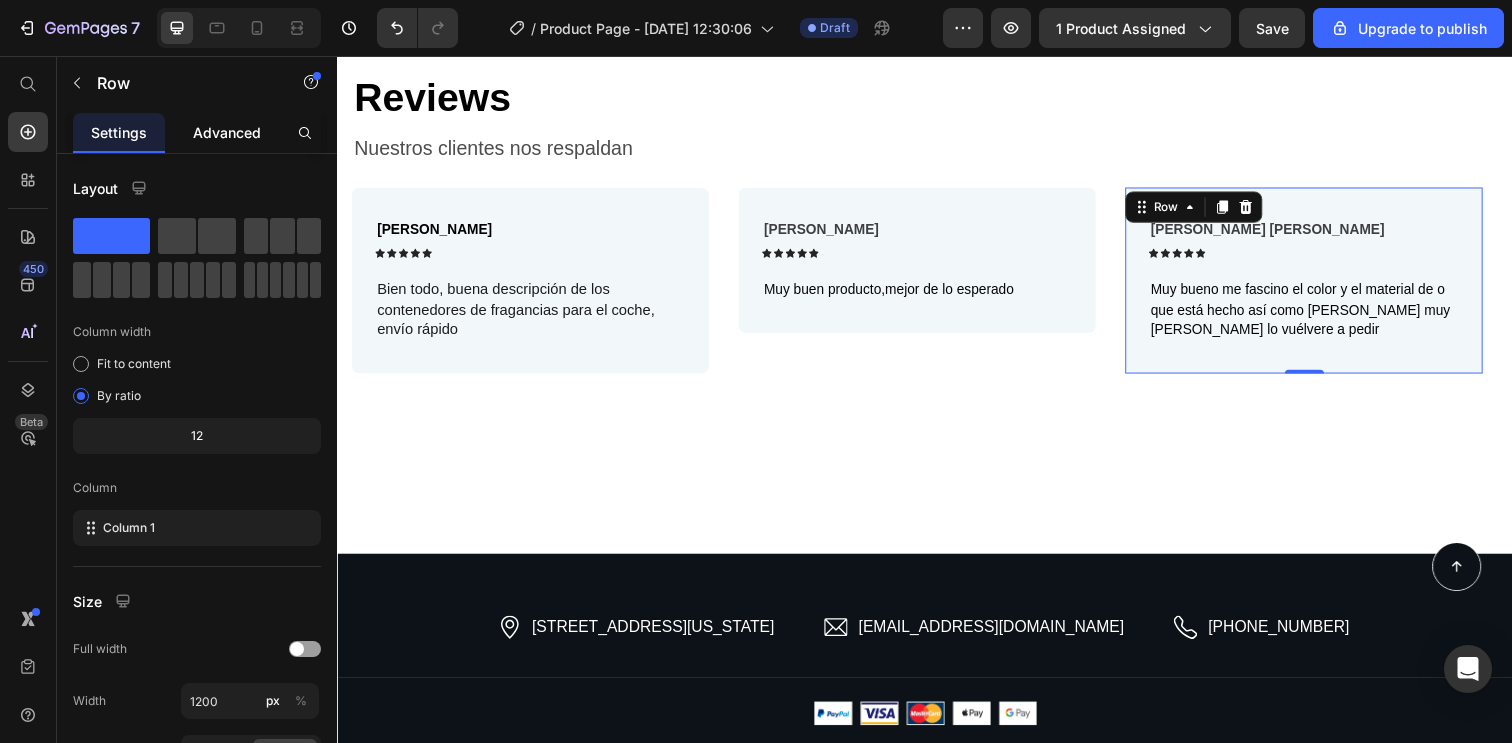 click on "Advanced" at bounding box center [227, 132] 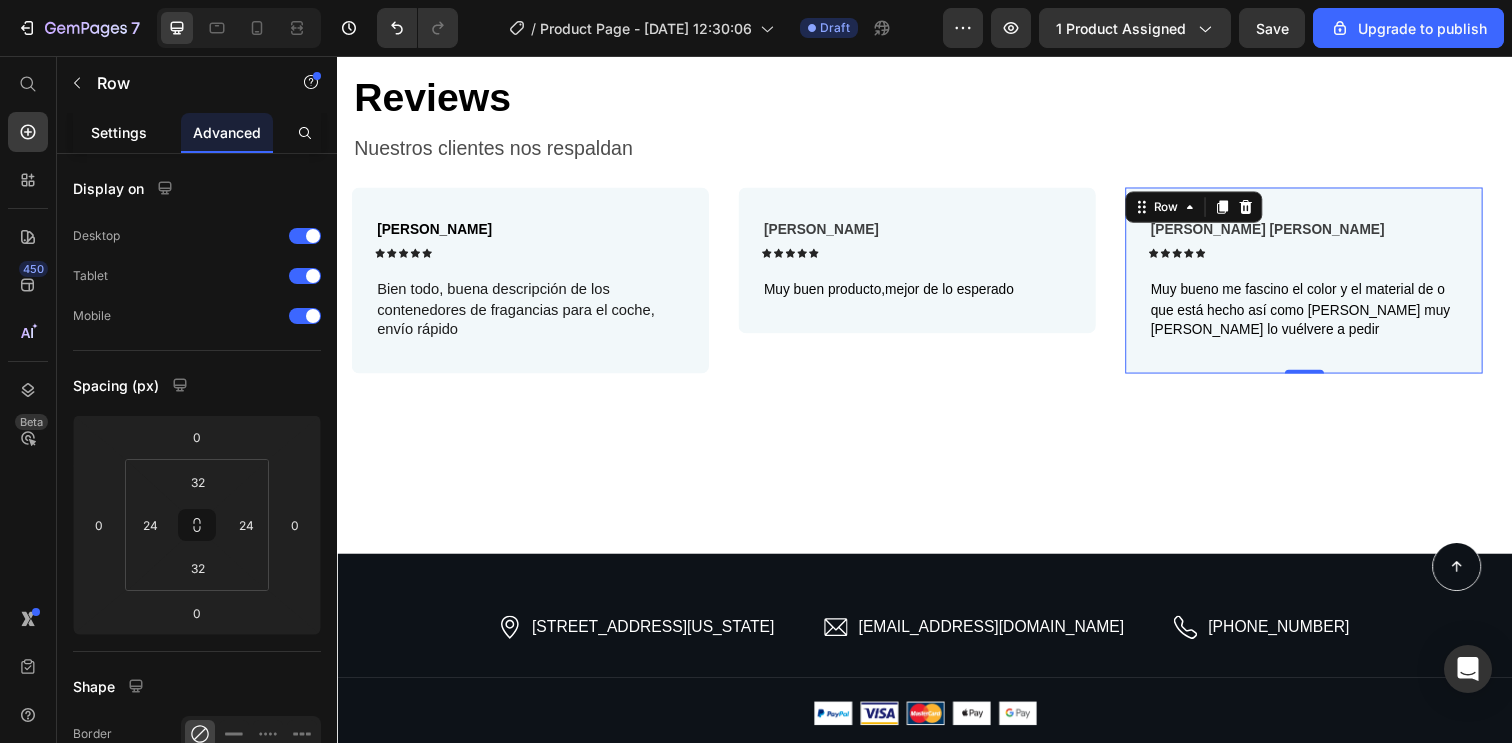 click on "Settings" at bounding box center [119, 132] 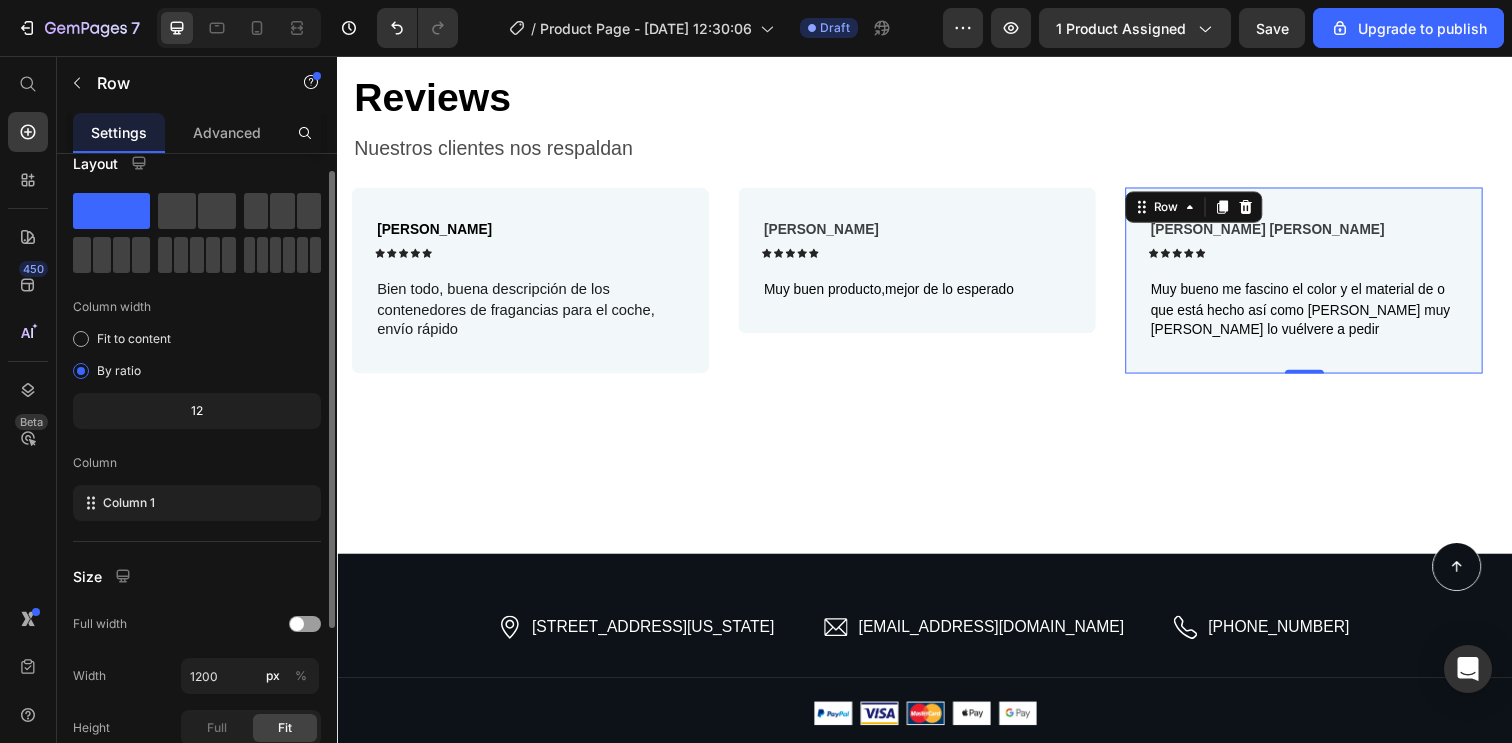 scroll, scrollTop: 0, scrollLeft: 0, axis: both 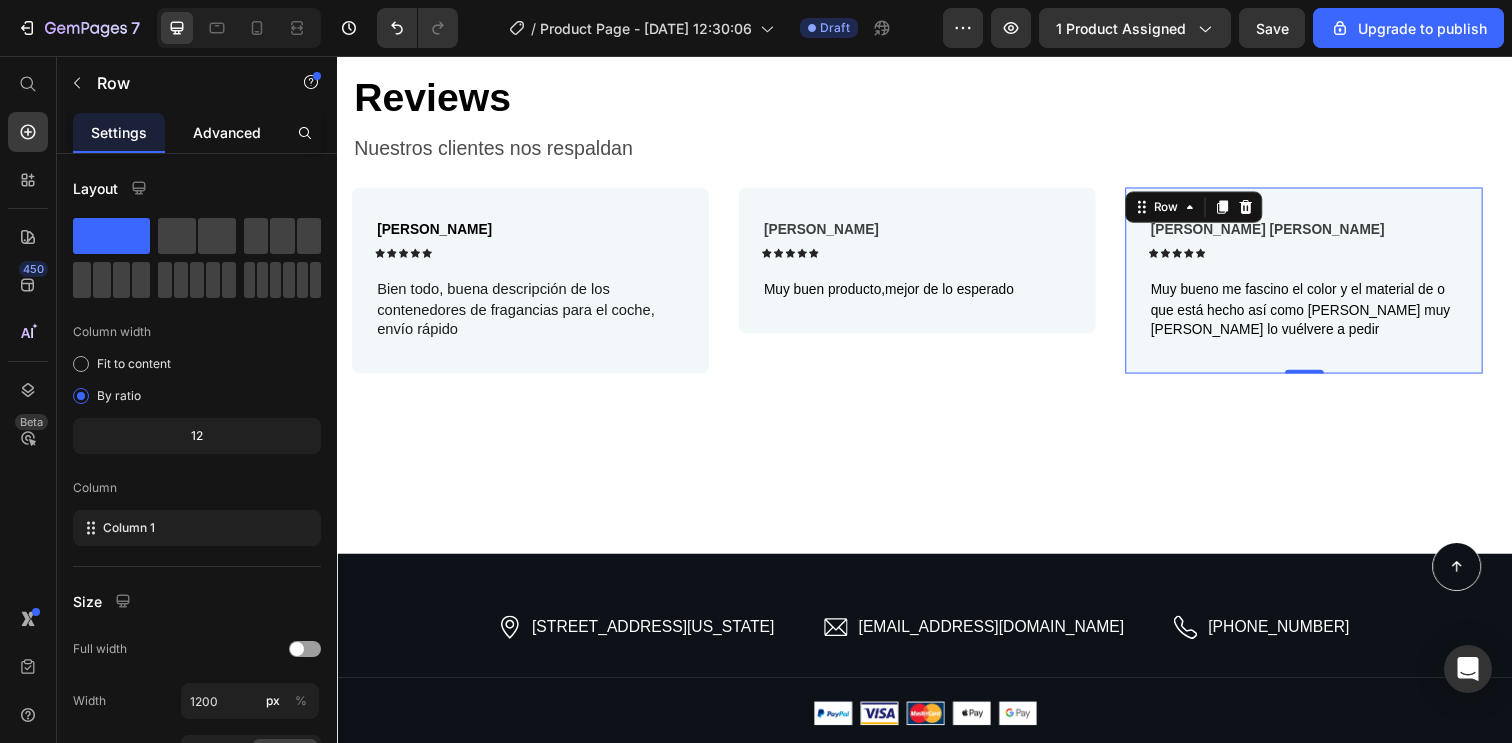 click on "Advanced" at bounding box center (227, 132) 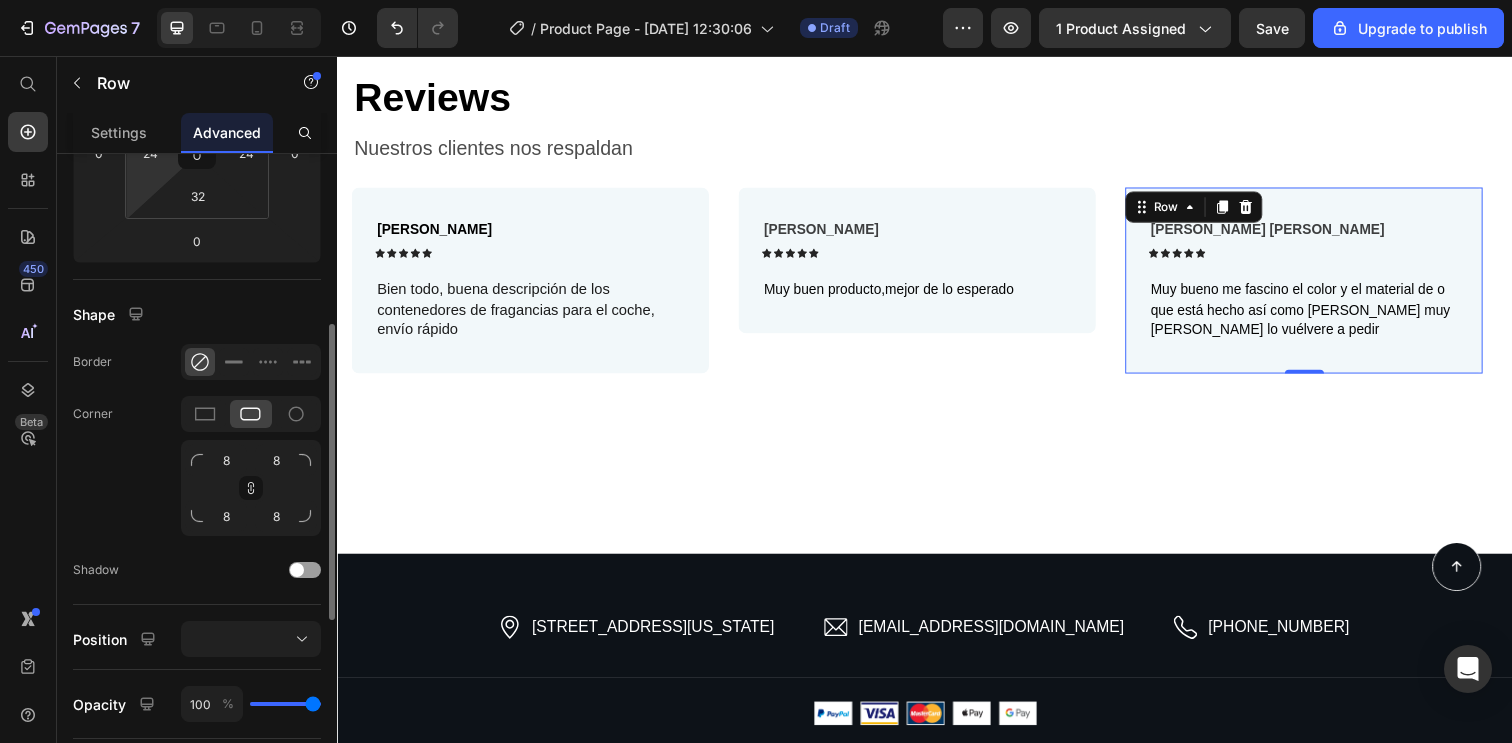 scroll, scrollTop: 371, scrollLeft: 0, axis: vertical 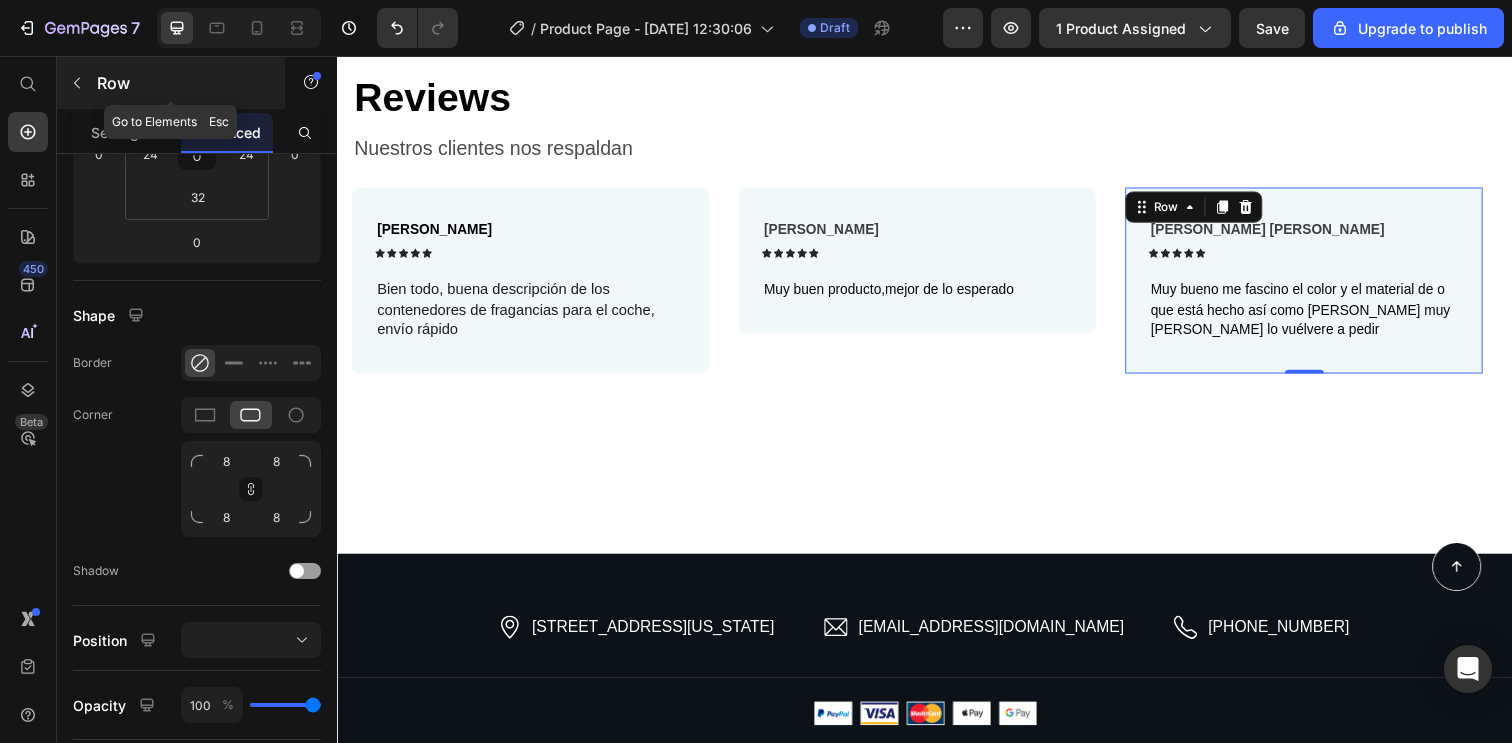 click at bounding box center (77, 83) 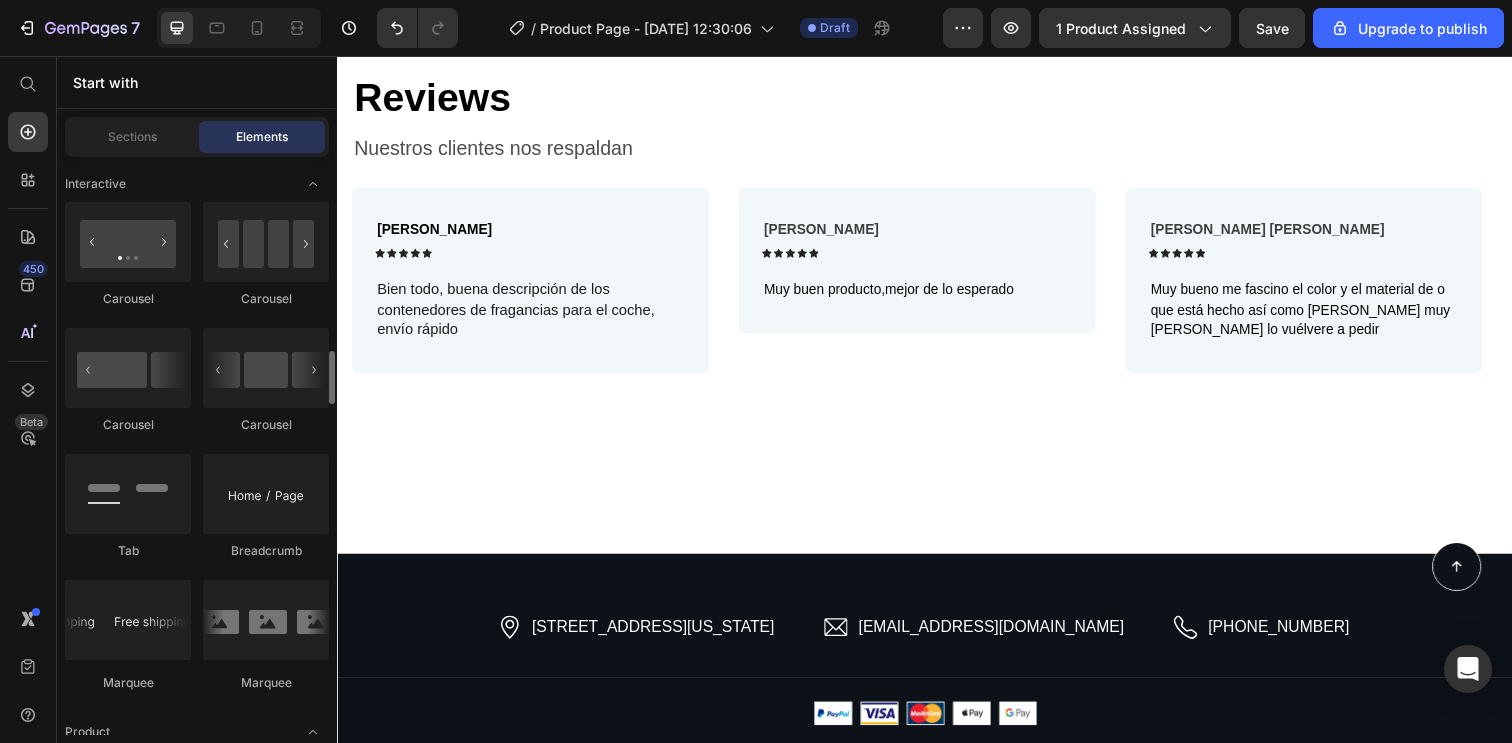 scroll, scrollTop: 2136, scrollLeft: 0, axis: vertical 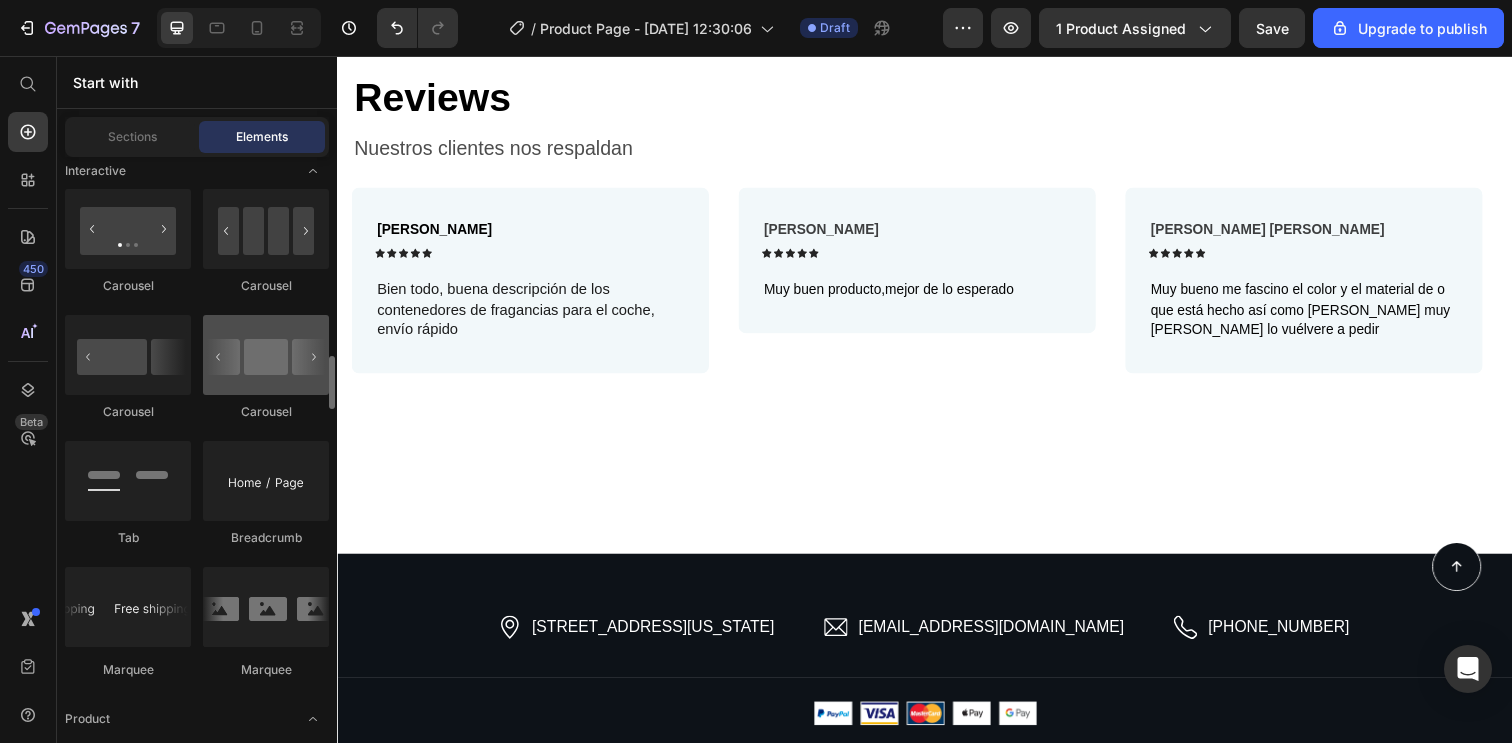 click at bounding box center (266, 355) 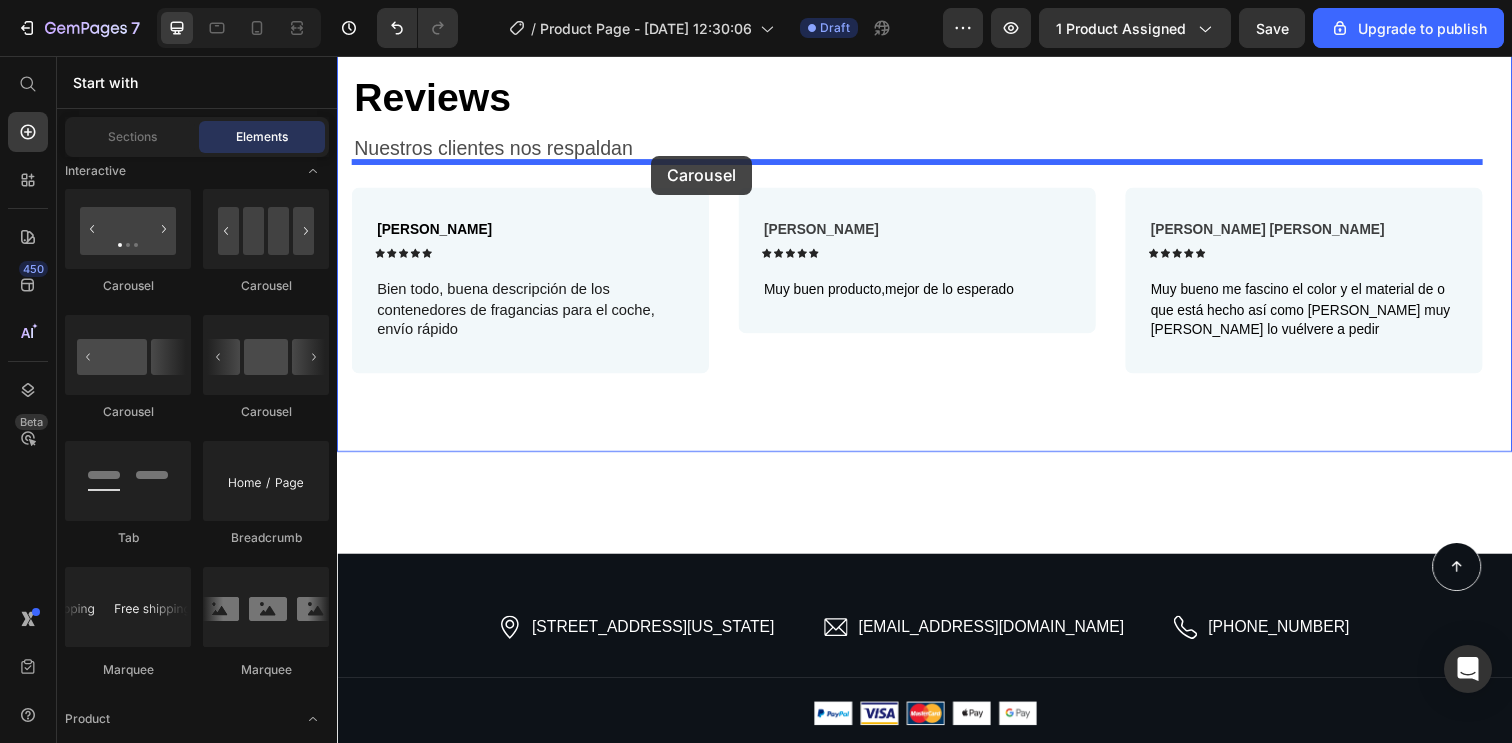 drag, startPoint x: 647, startPoint y: 399, endPoint x: 658, endPoint y: 158, distance: 241.2509 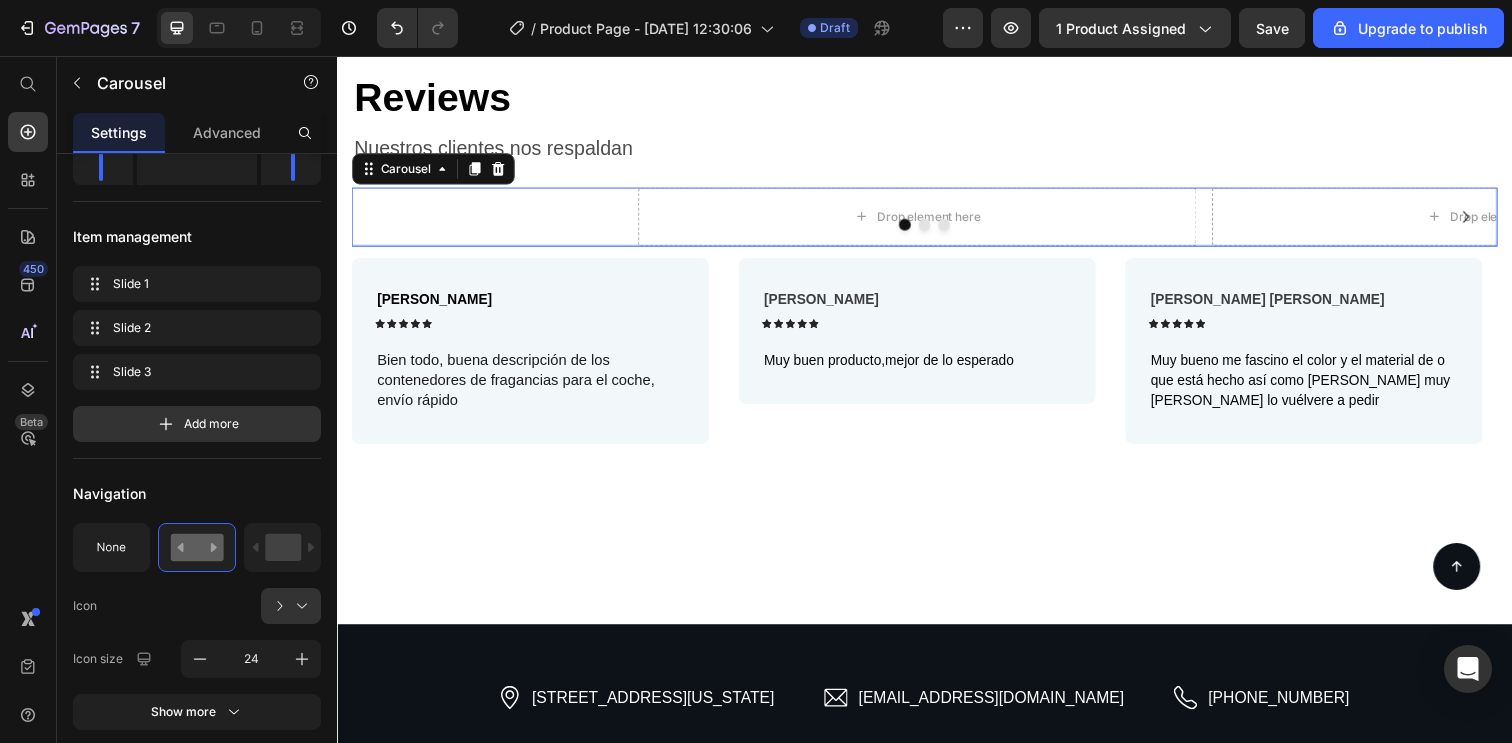 scroll, scrollTop: 0, scrollLeft: 0, axis: both 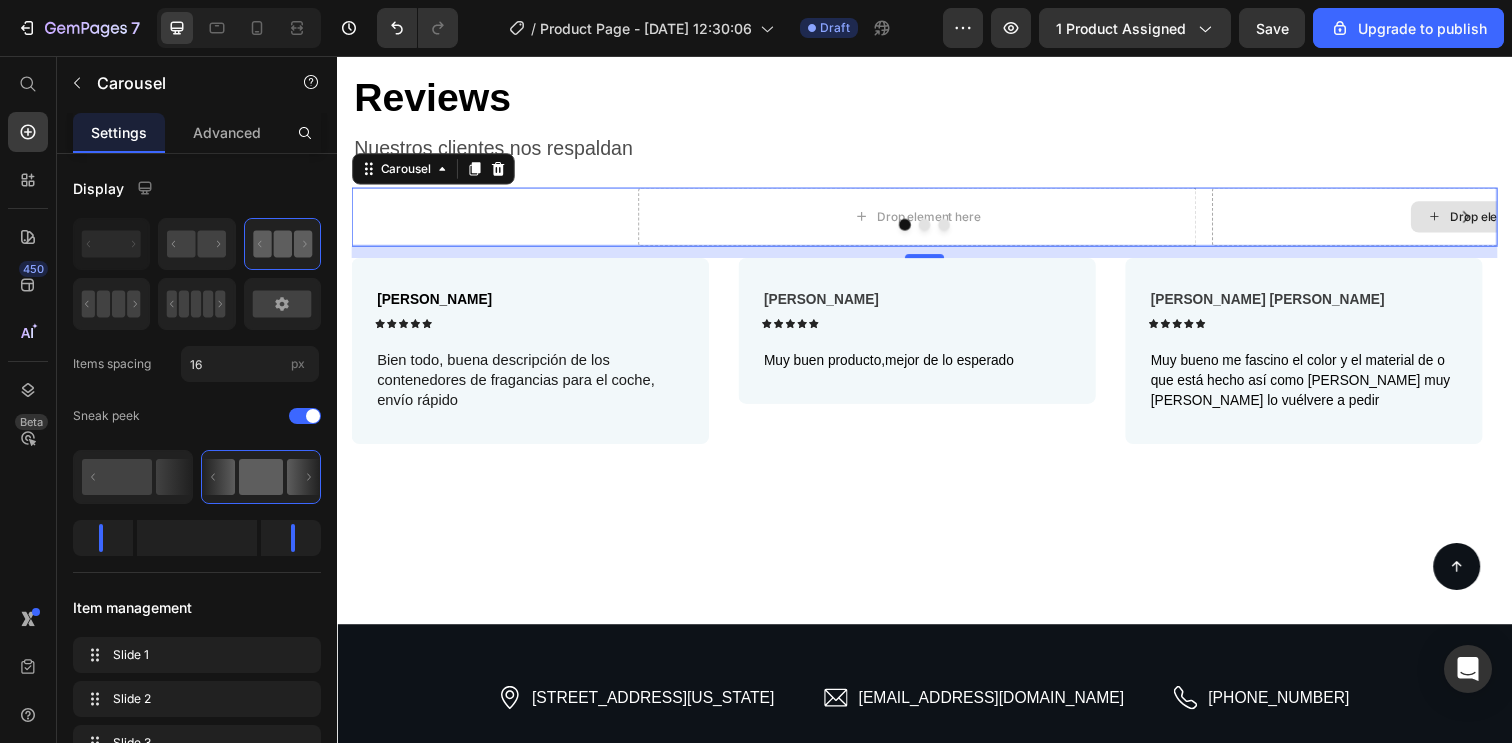 click on "Drop element here" at bounding box center [1515, 220] 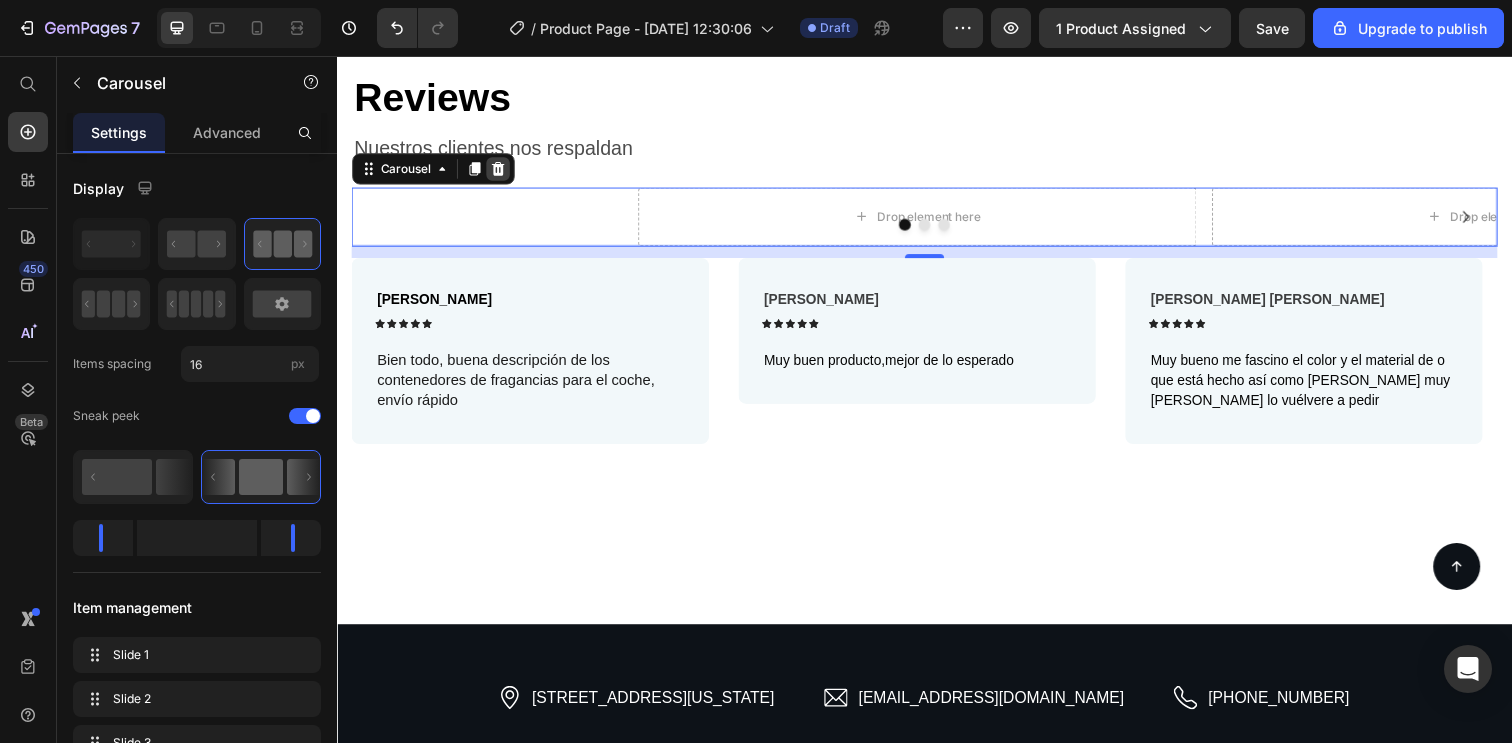 click 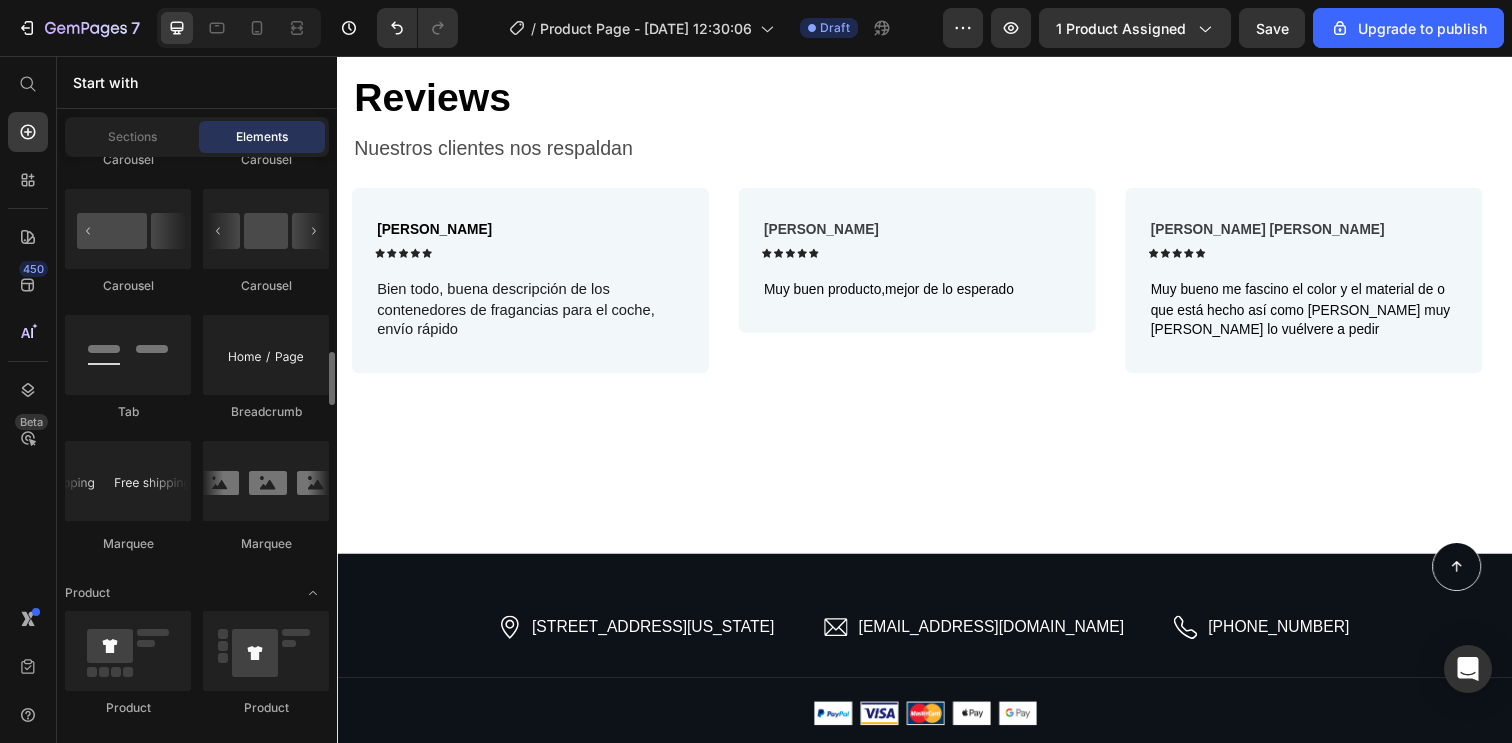 scroll, scrollTop: 2247, scrollLeft: 0, axis: vertical 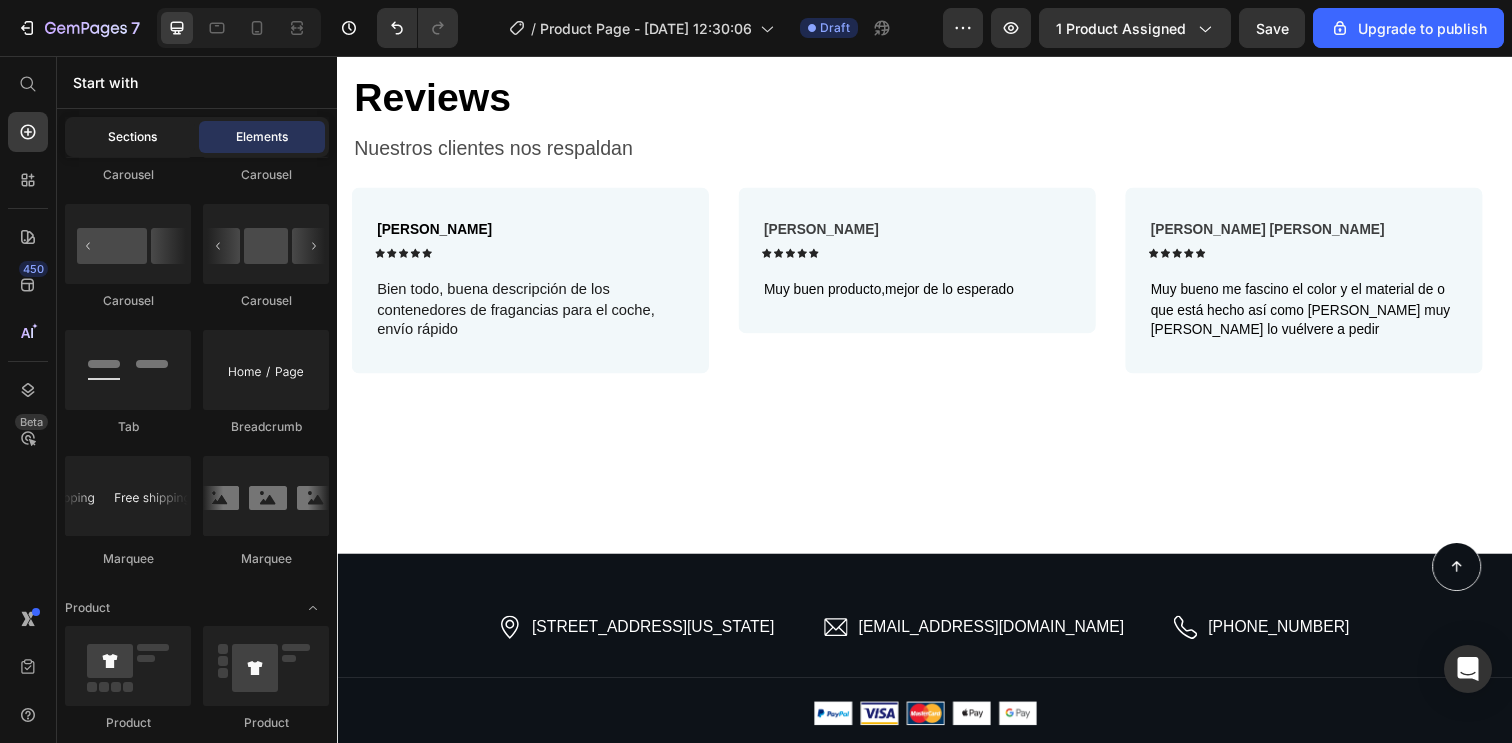 click on "Sections" at bounding box center [132, 137] 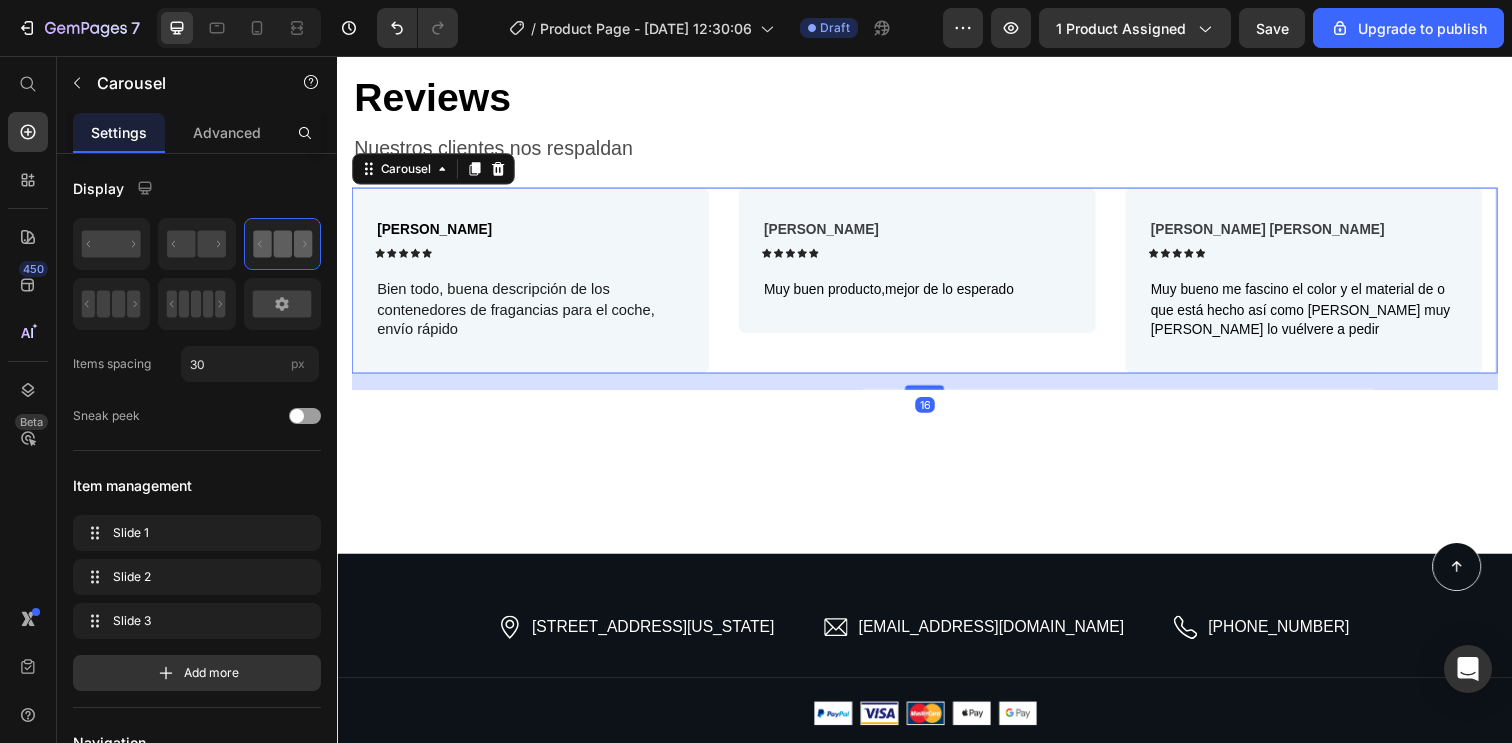 click on "Molina Alejandro   Text Block Icon Icon Icon Icon Icon Icon List Row Bien todo, buena descripción de los contenedores de fragancias para el coche, envío rápido Text Block Row Campos Alberto Text Block Icon Icon Icon Icon Icon Icon List Row Muy buen producto,mejor de lo esperado Text Block Row Alejandra Cruz Valeria   Text Block Icon Icon Icon Icon Icon Icon List Row Muy bueno me fascino el color y el material de o que está hecho así como la correa muy bueno lo vuélvere a pedir Text Block Row" at bounding box center [937, 285] 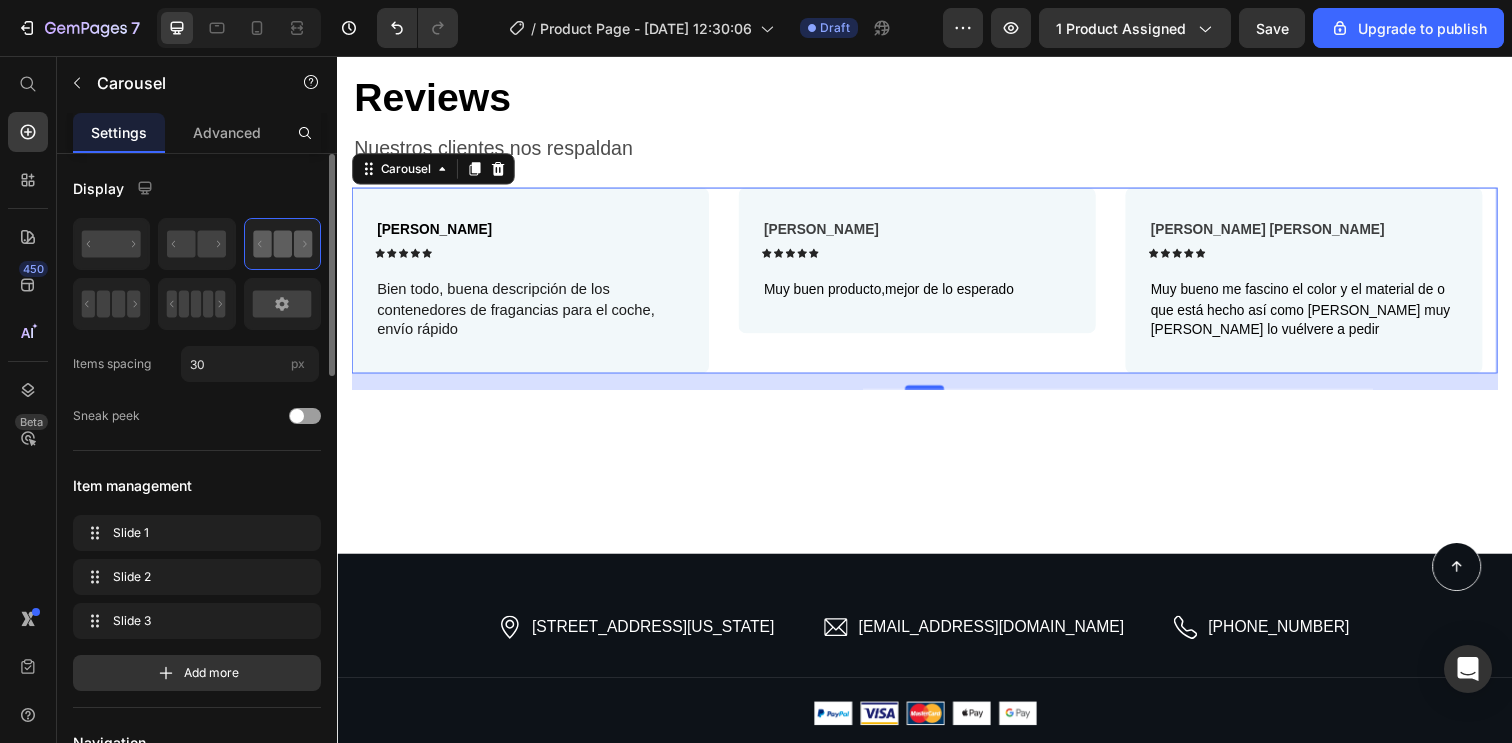 click 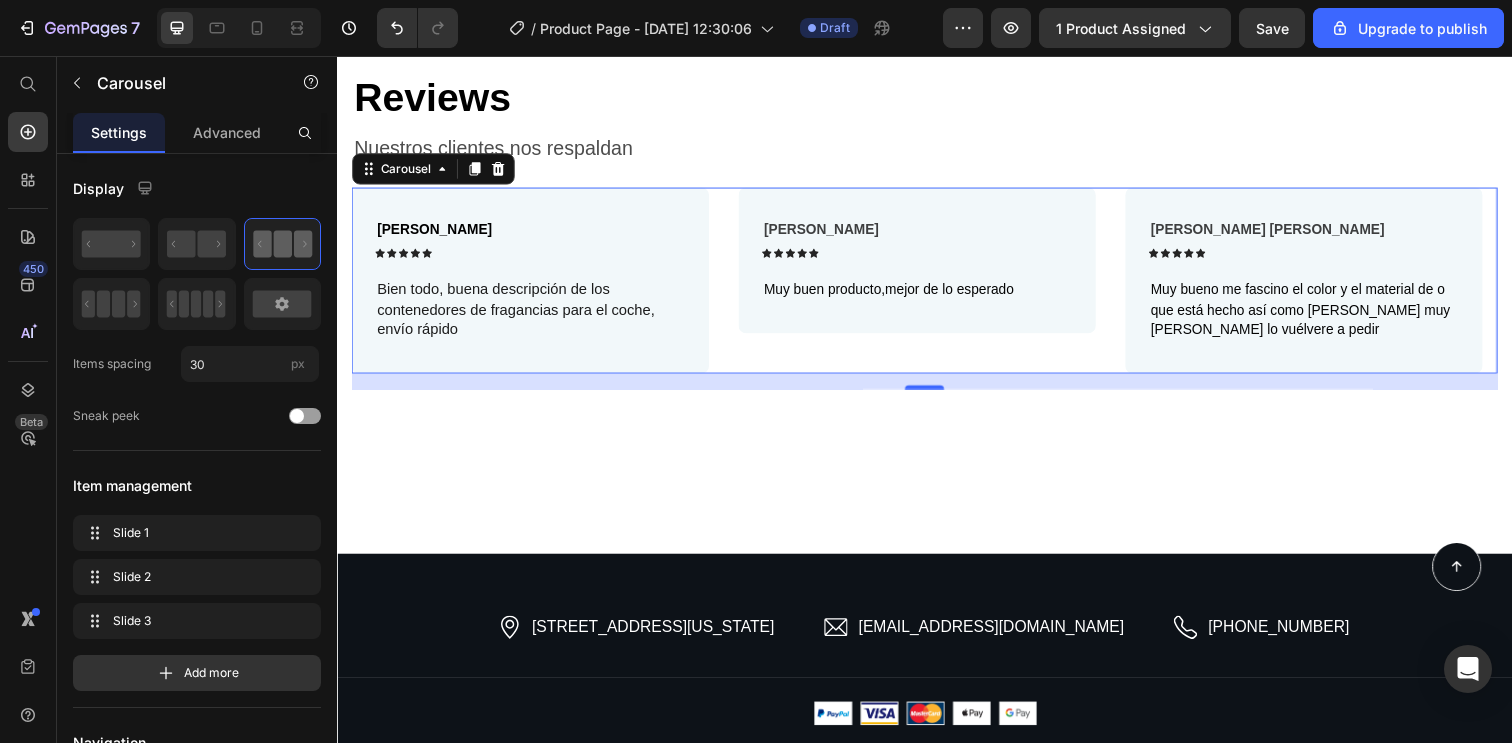 drag, startPoint x: 670, startPoint y: 296, endPoint x: 1027, endPoint y: 195, distance: 371.01212 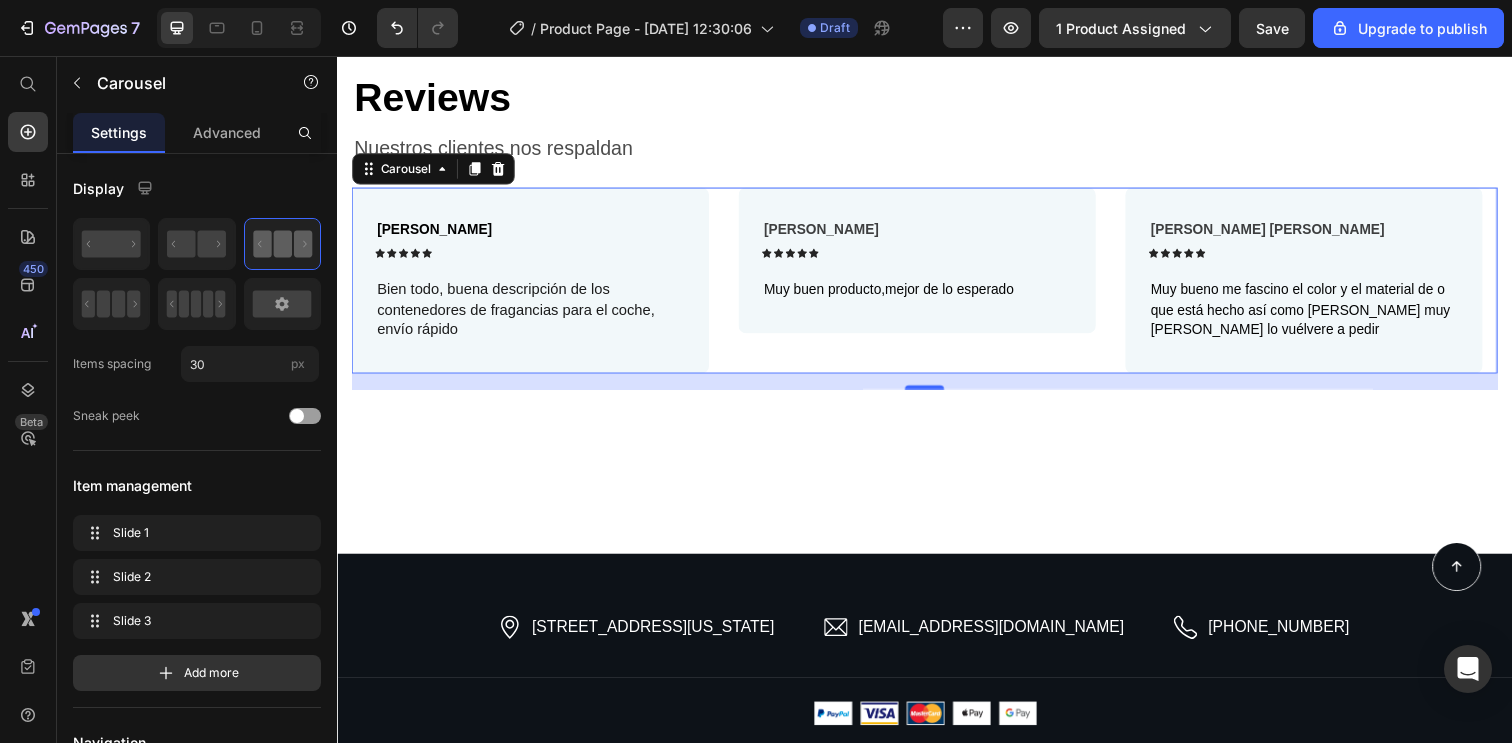 drag, startPoint x: 607, startPoint y: 299, endPoint x: 1523, endPoint y: 210, distance: 920.31354 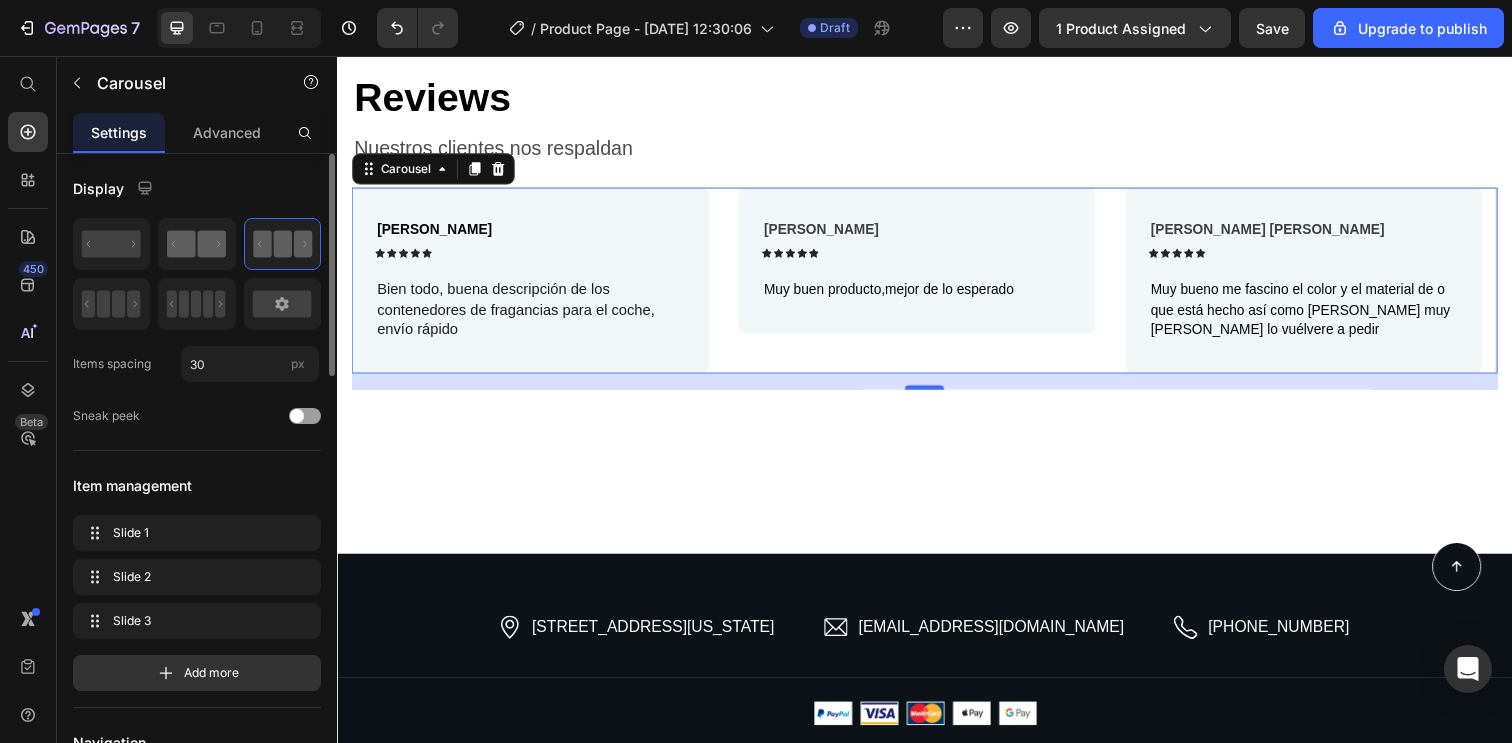 click 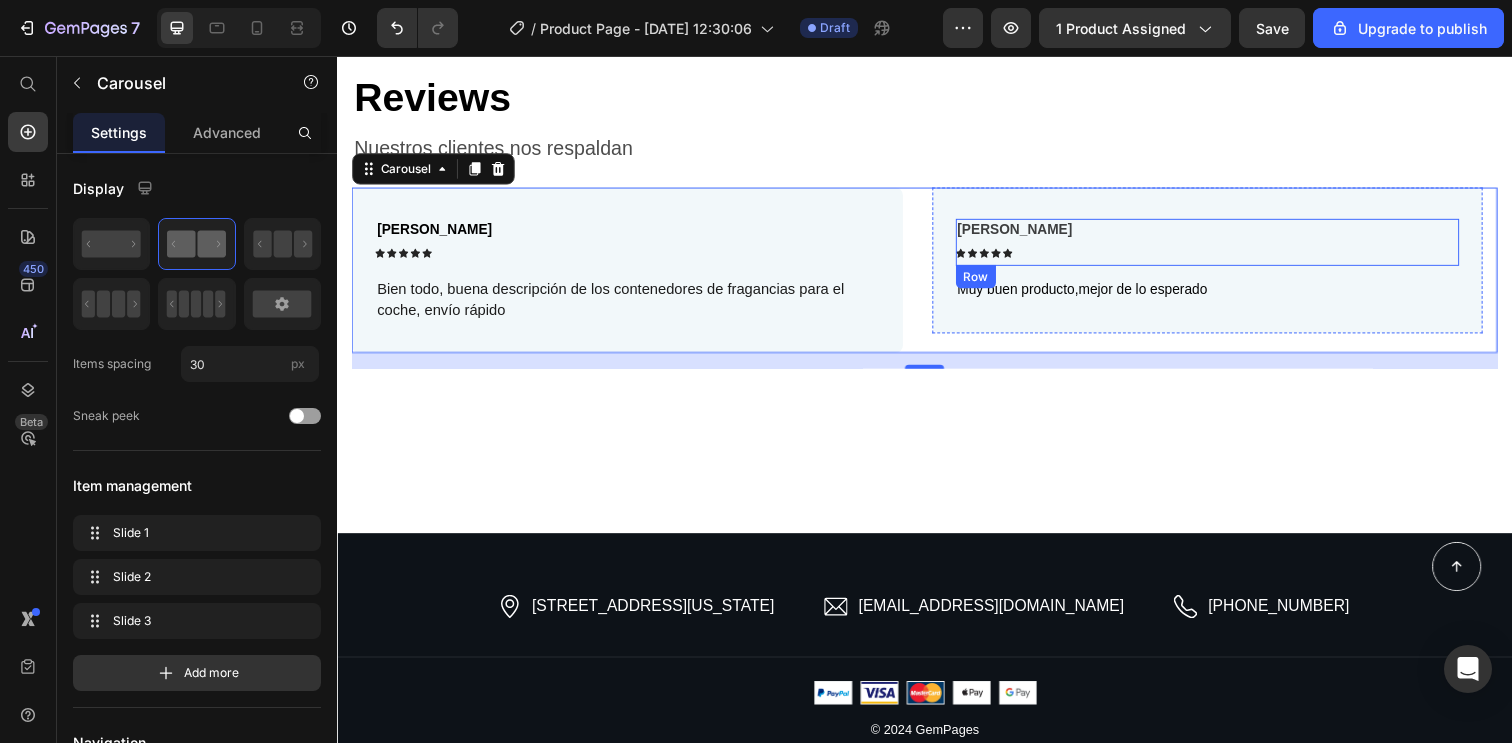 drag, startPoint x: 555, startPoint y: 292, endPoint x: 1422, endPoint y: 208, distance: 871.0597 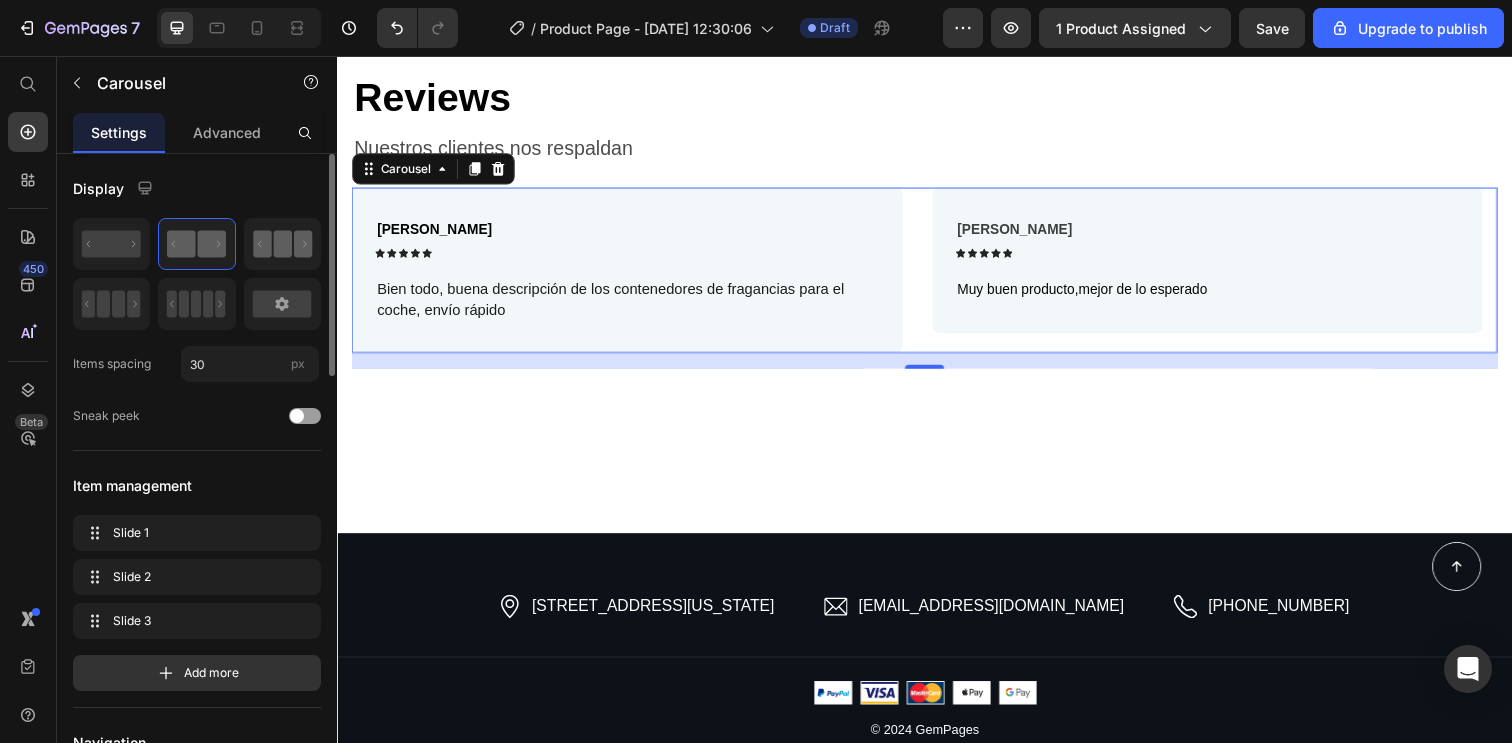 click 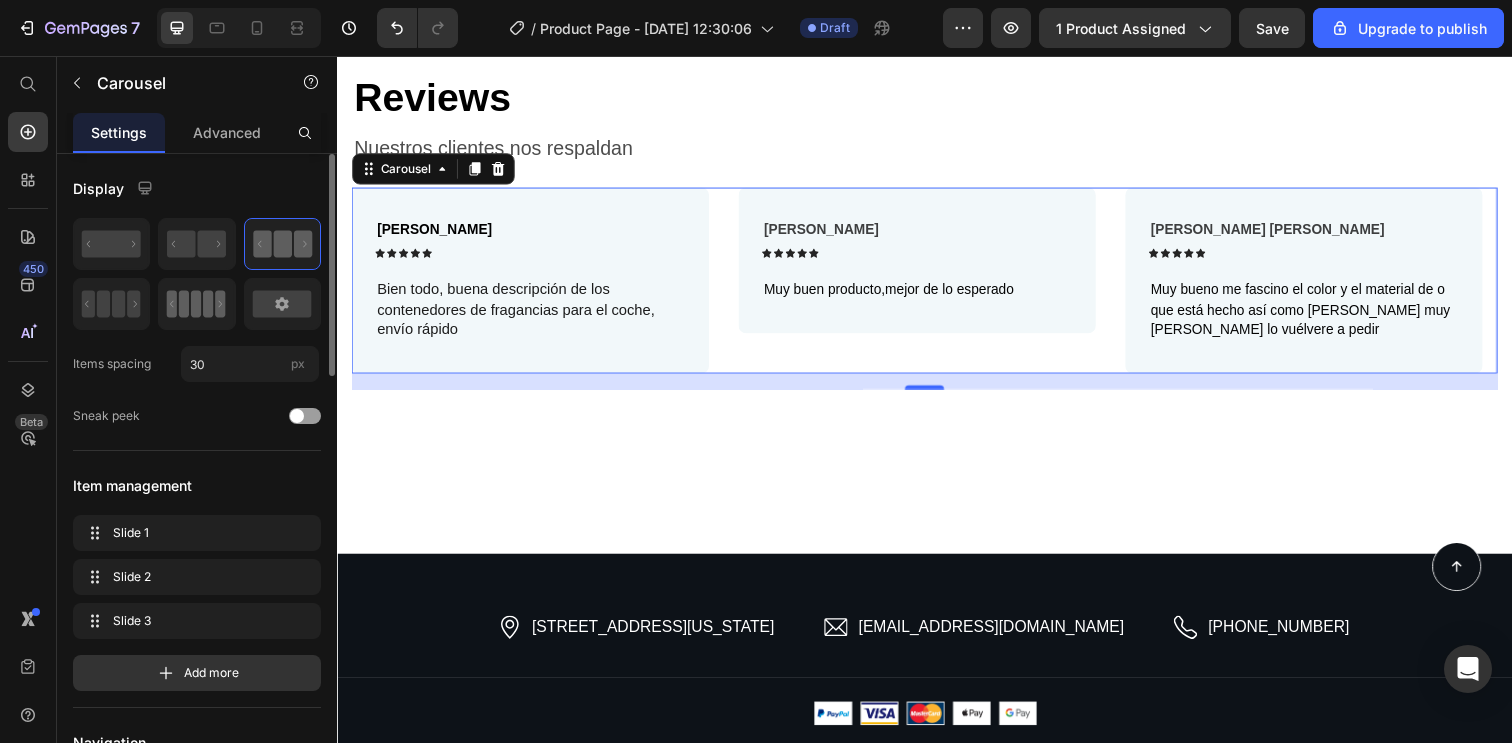 click 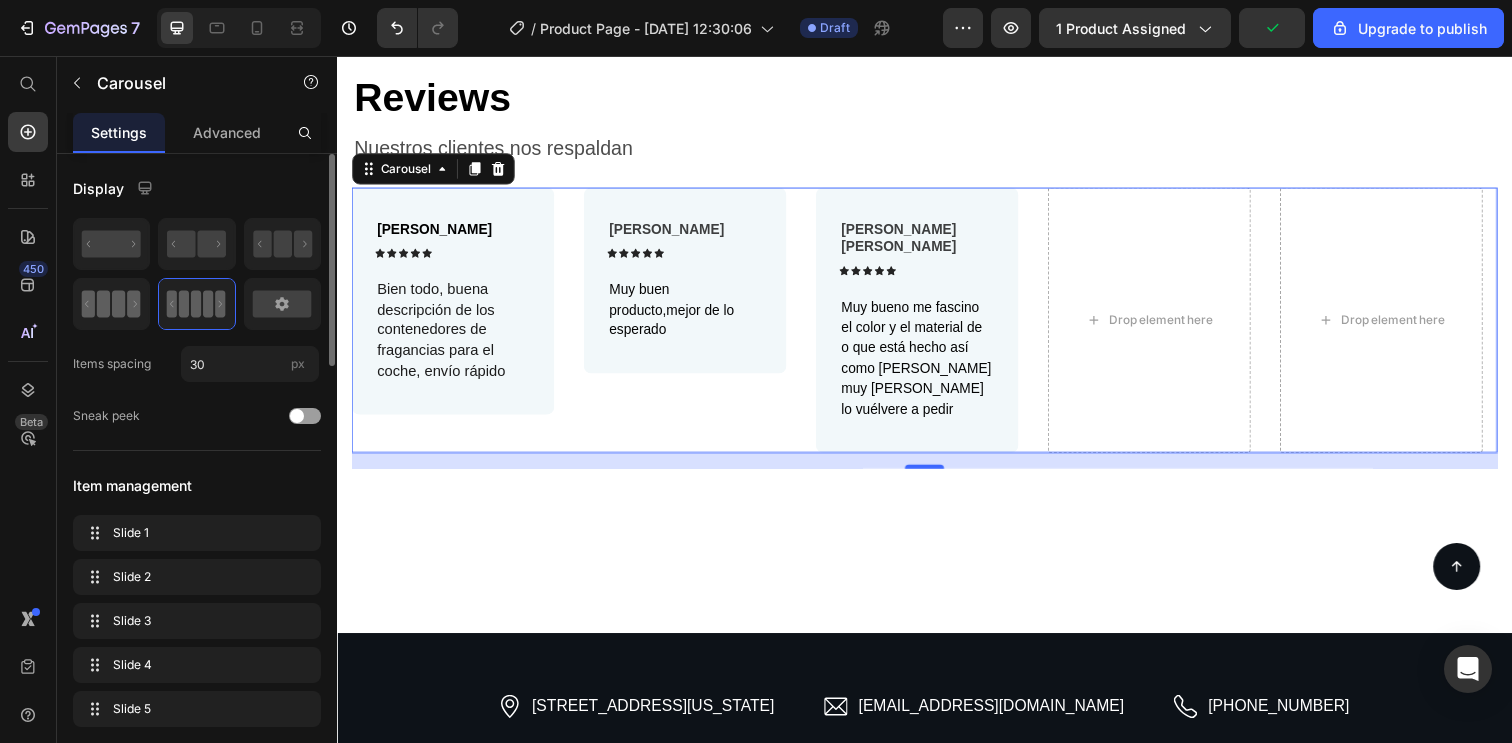 click 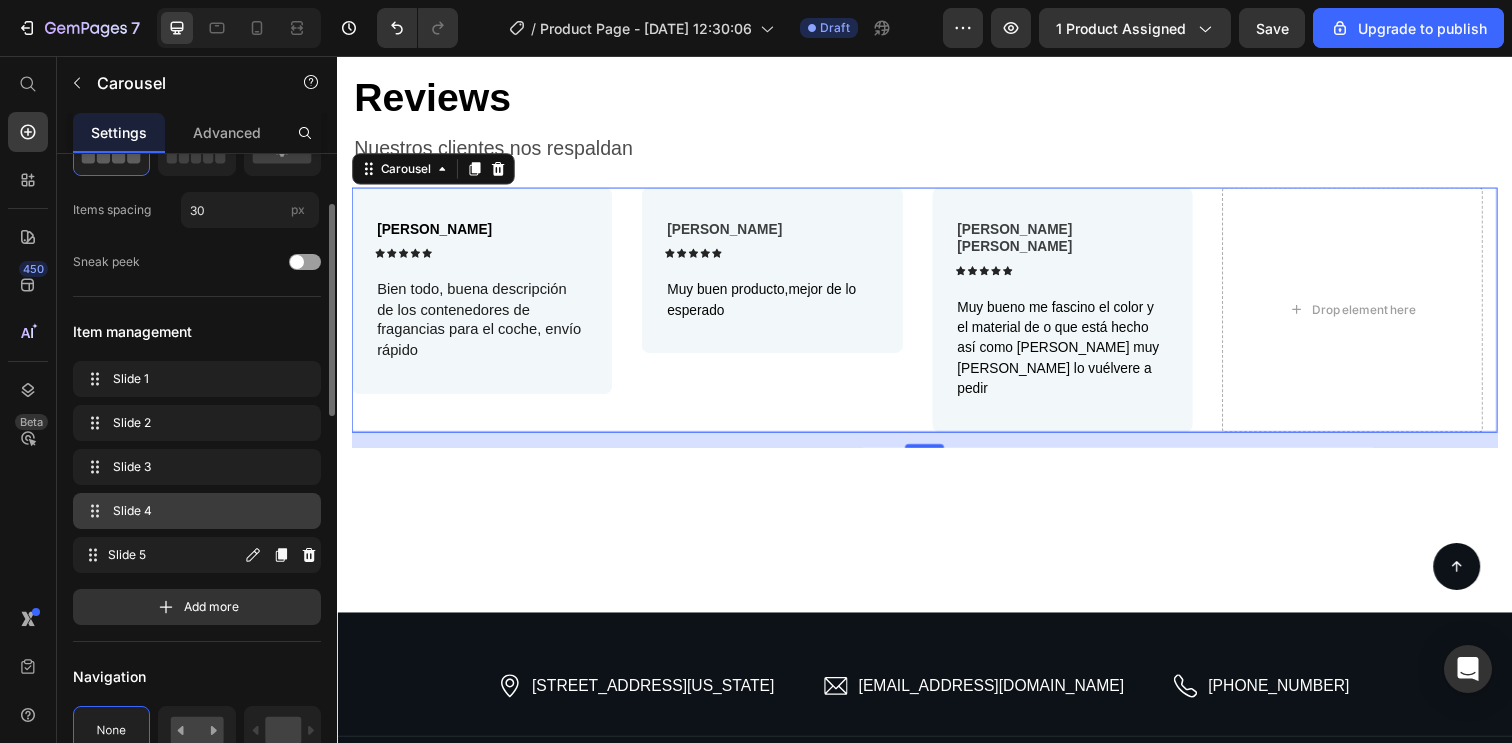 scroll, scrollTop: 159, scrollLeft: 0, axis: vertical 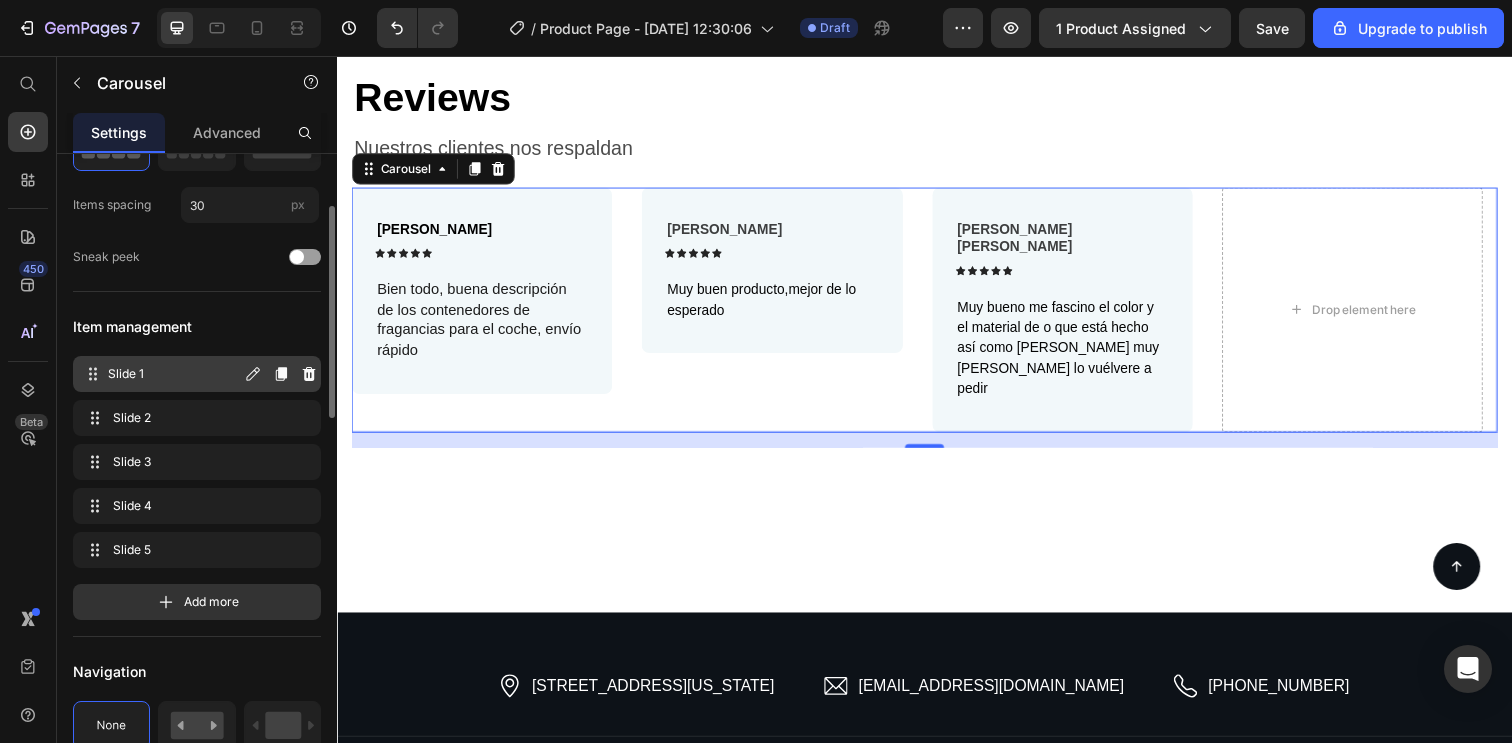 click on "Slide 1 Slide 1" at bounding box center (161, 374) 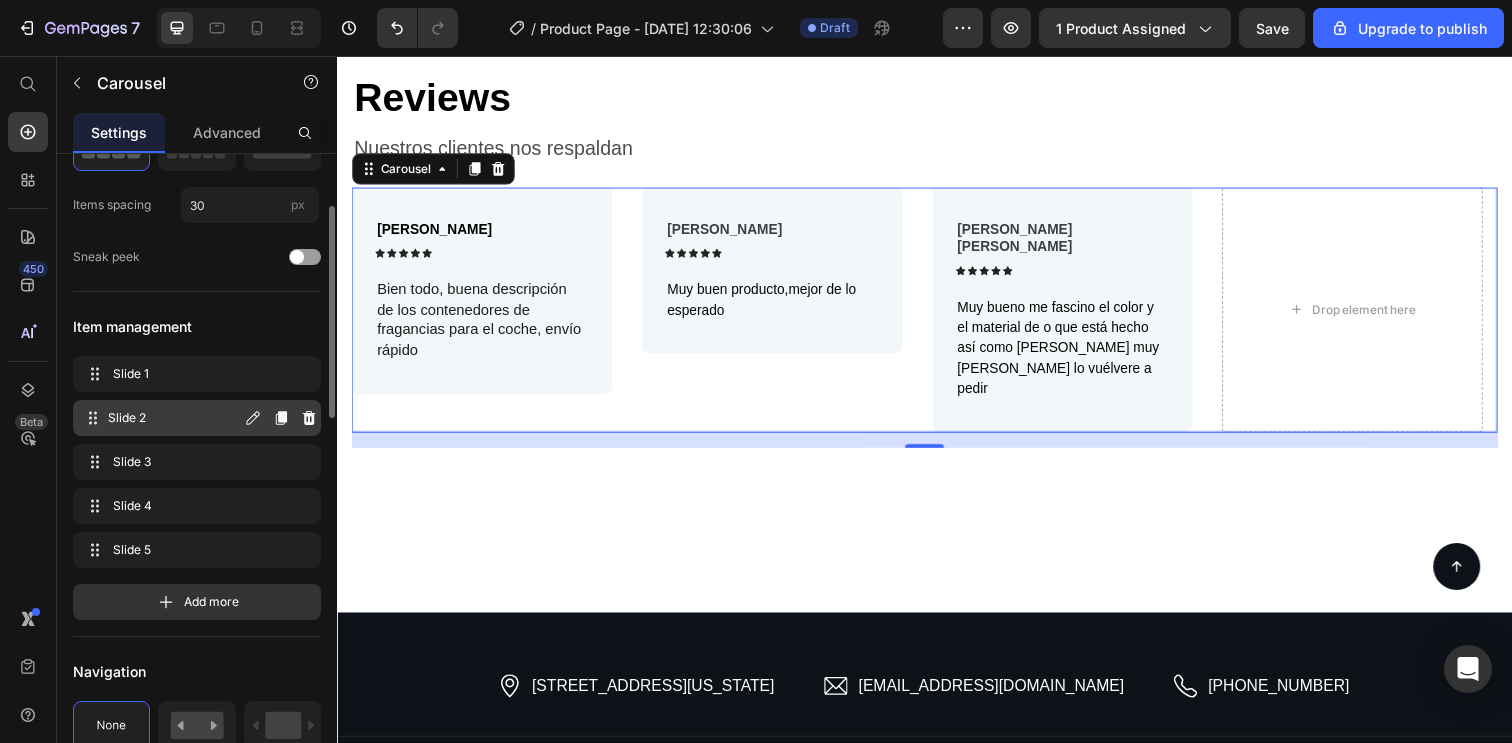click on "Slide 2" at bounding box center (174, 418) 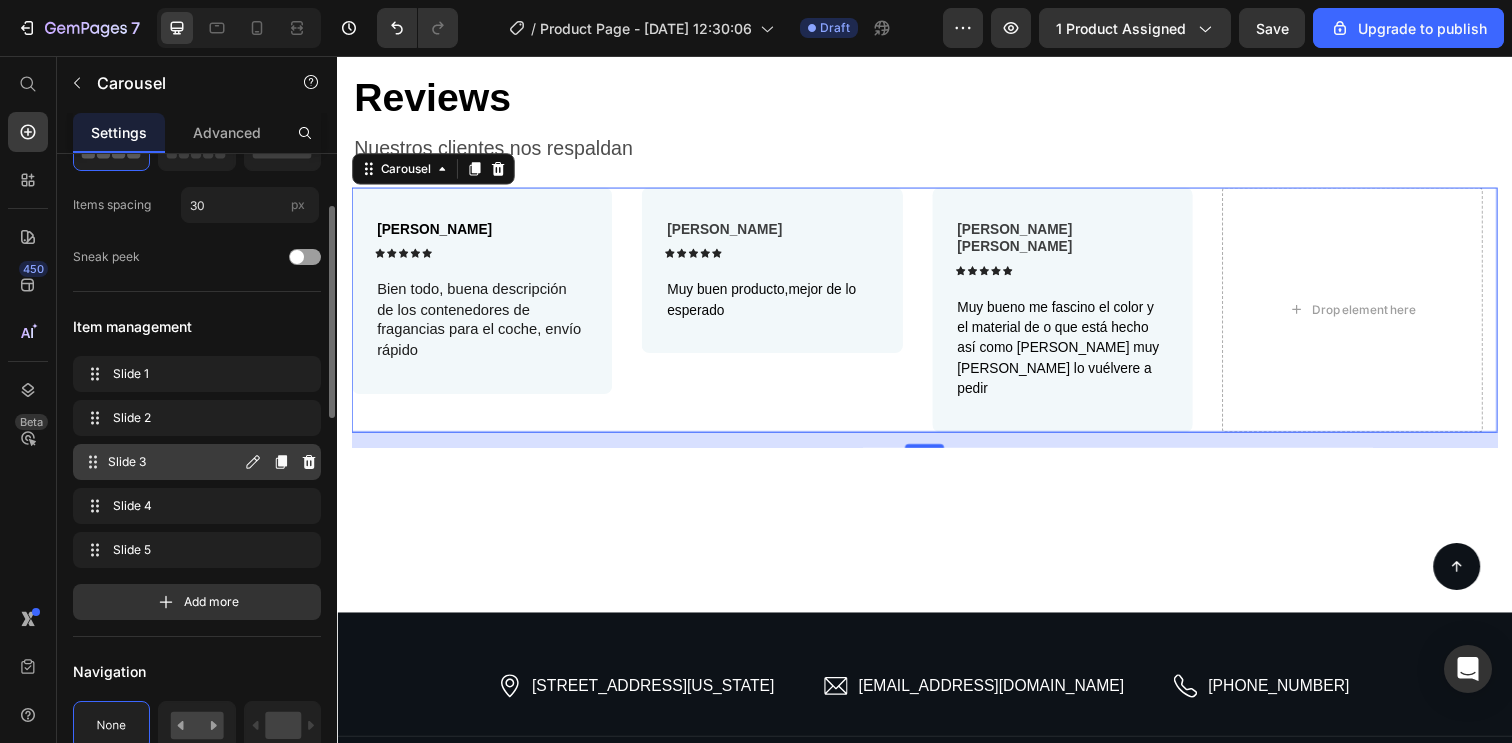 click on "Slide 3" at bounding box center (174, 462) 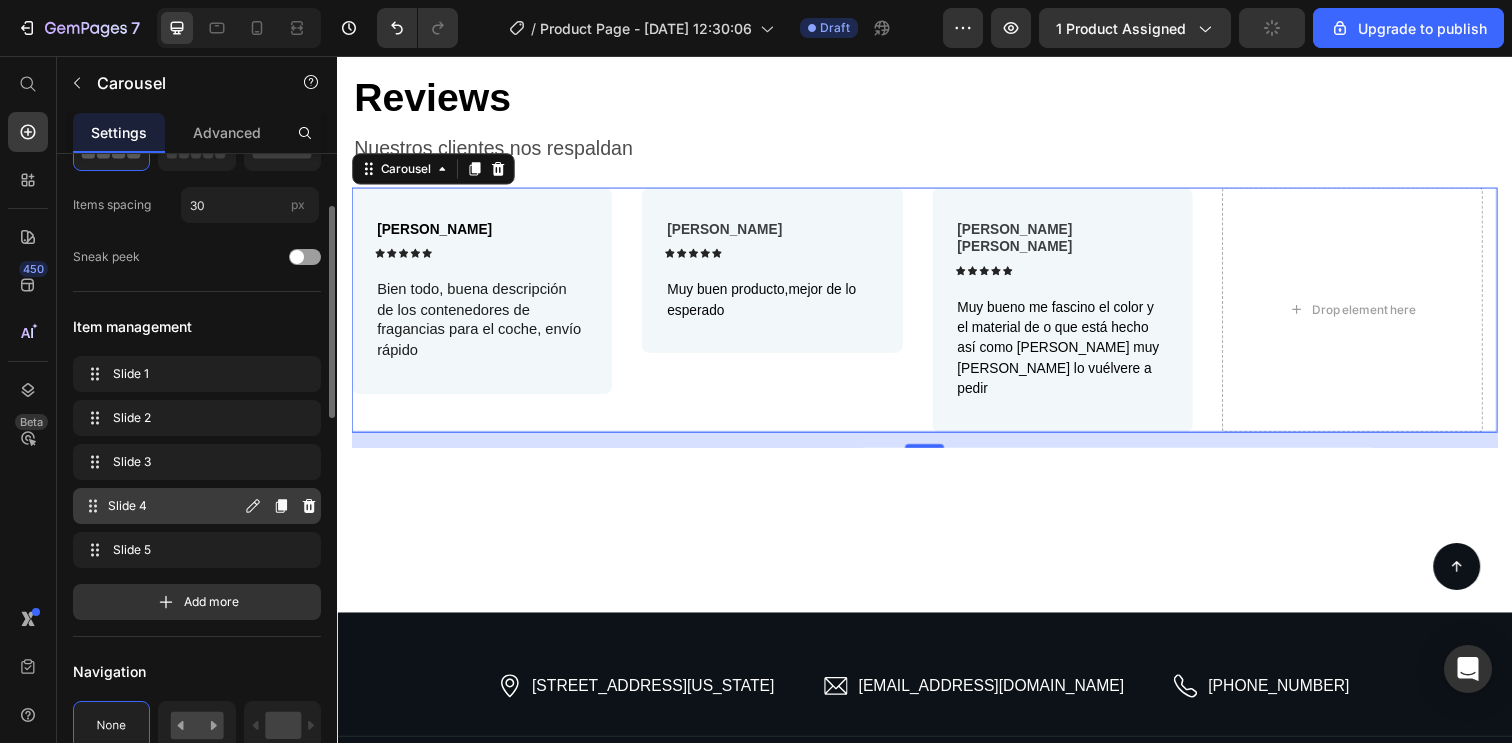 click on "Slide 4 Slide 4" at bounding box center [161, 506] 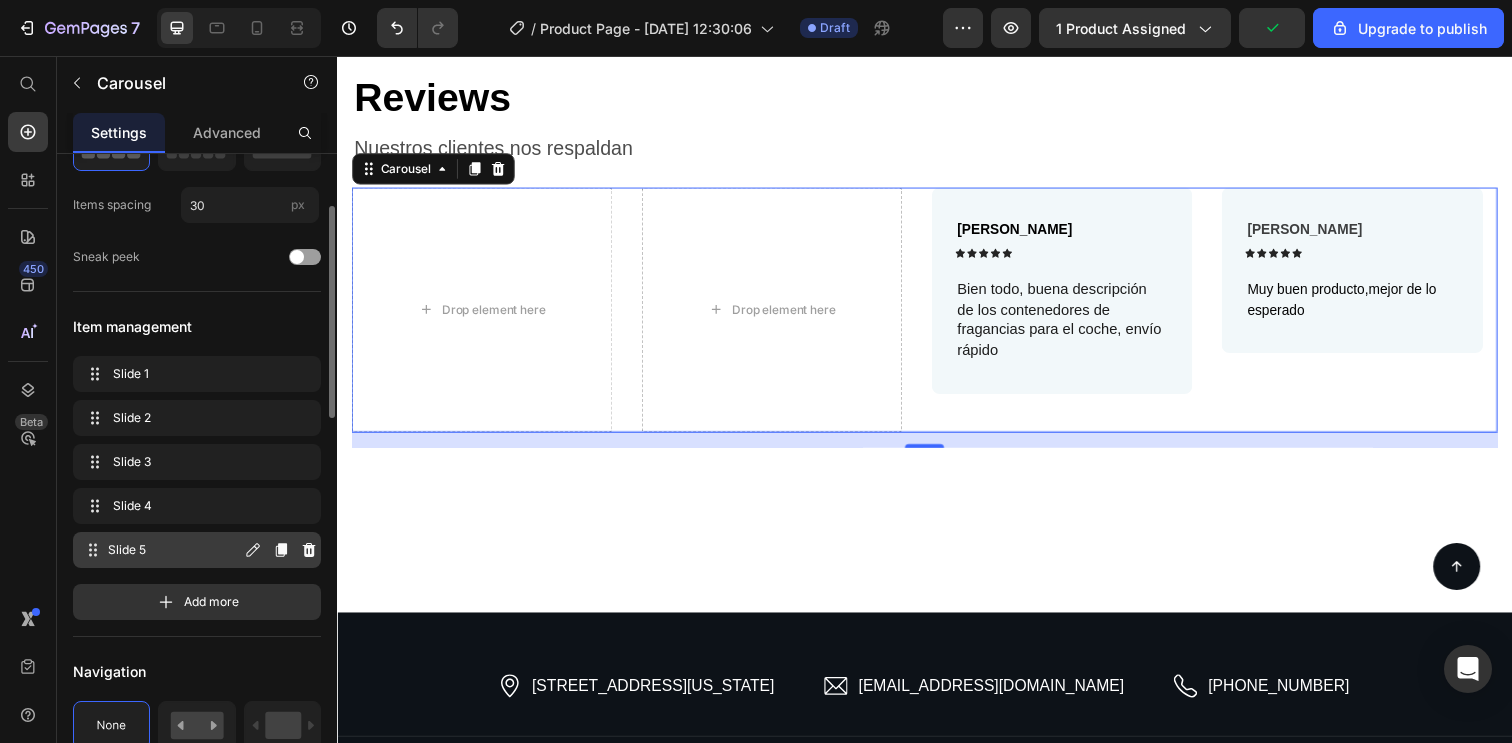 click on "Slide 5 Slide 5" at bounding box center [197, 550] 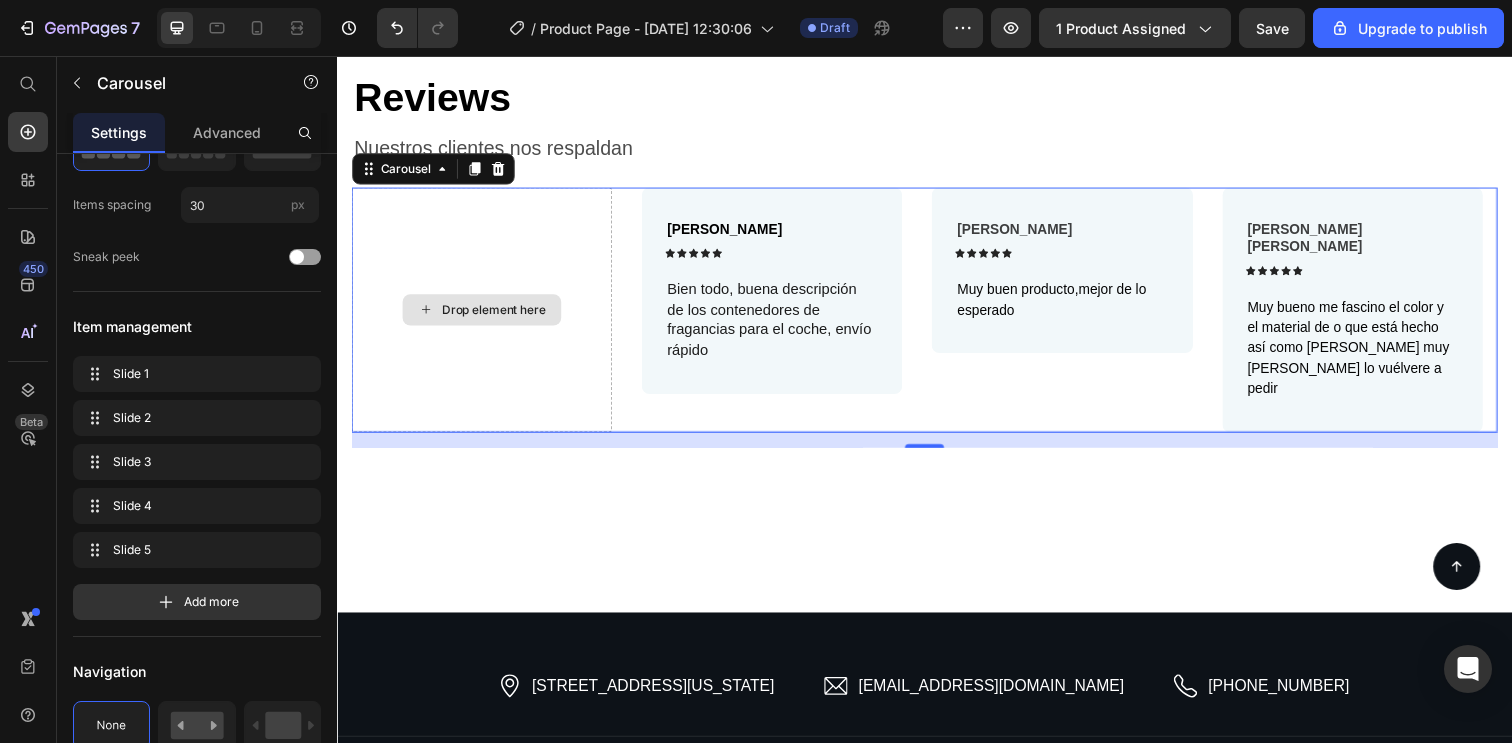 click on "Drop element here" at bounding box center [485, 315] 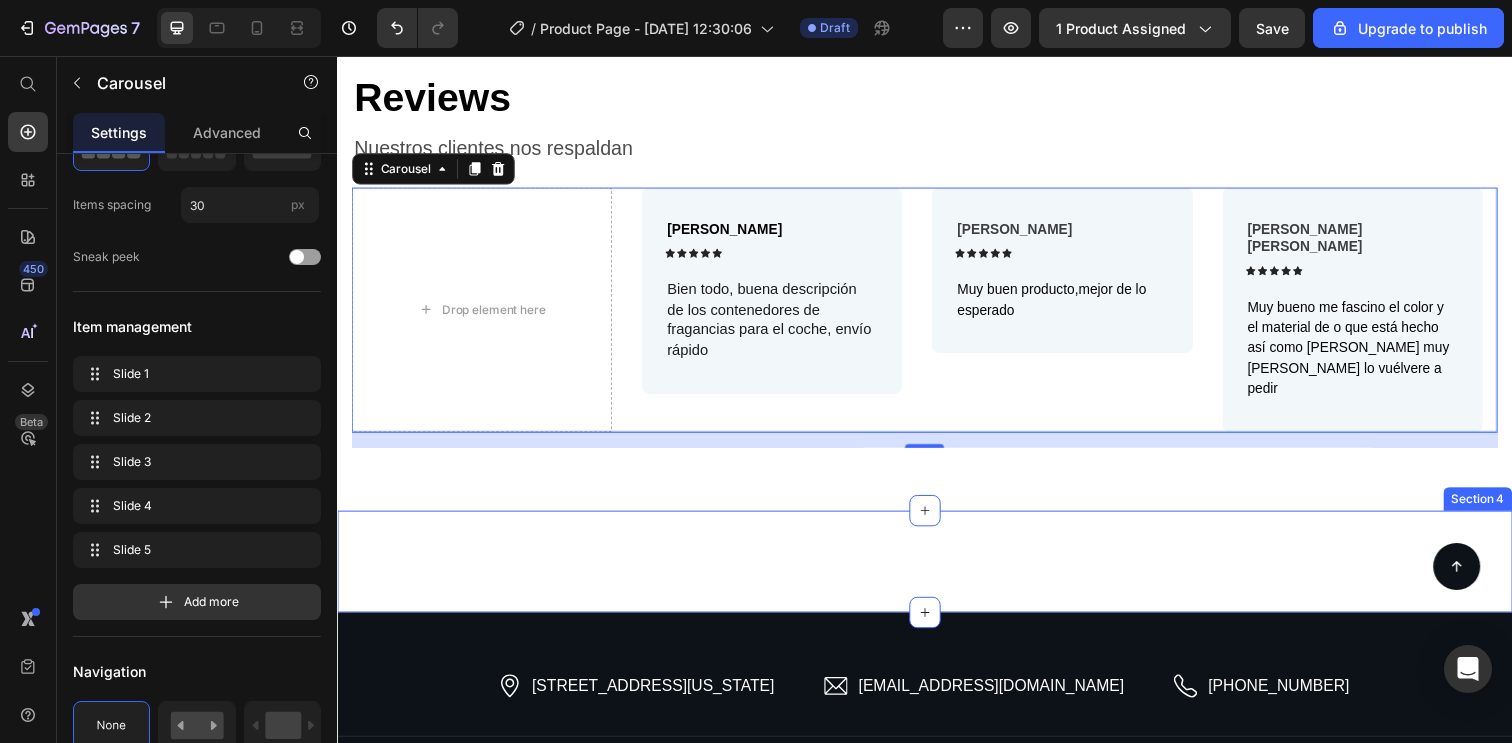 click on "Icon Icon Icon Icon
Icon Icon List Outstanding Performance Text Block Row "This car has outstanding performance! I love how smoothly and quickly it moves on all types of terrain." Text Block - John D Text Block
Verified Buyer Item List Row Row
Icon Icon Icon Icon
Icon Icon List Impressive Precision Text Block Row "The precision in control of this car is truly impressive. I can easily maneuver it through obstacles and perform challenging stunts." Text Block - Sarah M Text Block
Verified Buyer Item List Row Row
Icon Icon Icon Icon
Icon Icon List Attractive Design Text Block Row "The design of the car is very attractive, and the build quality is excellent. I feel like I own a real racing car." Text Block - Emma R  Text Block
Verified Buyer Item List Row Row
Icon Icon Icon Icon" at bounding box center [937, 572] 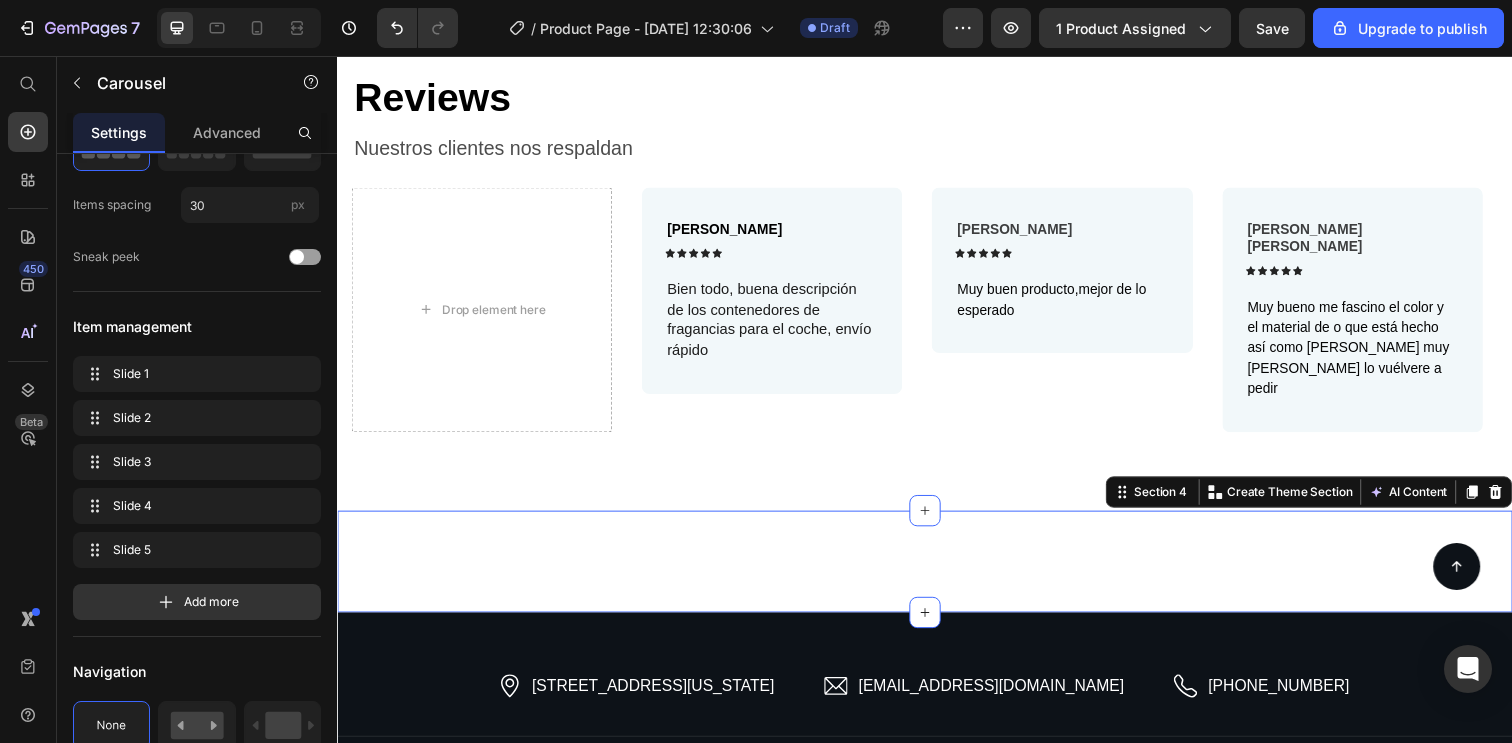 scroll, scrollTop: 0, scrollLeft: 0, axis: both 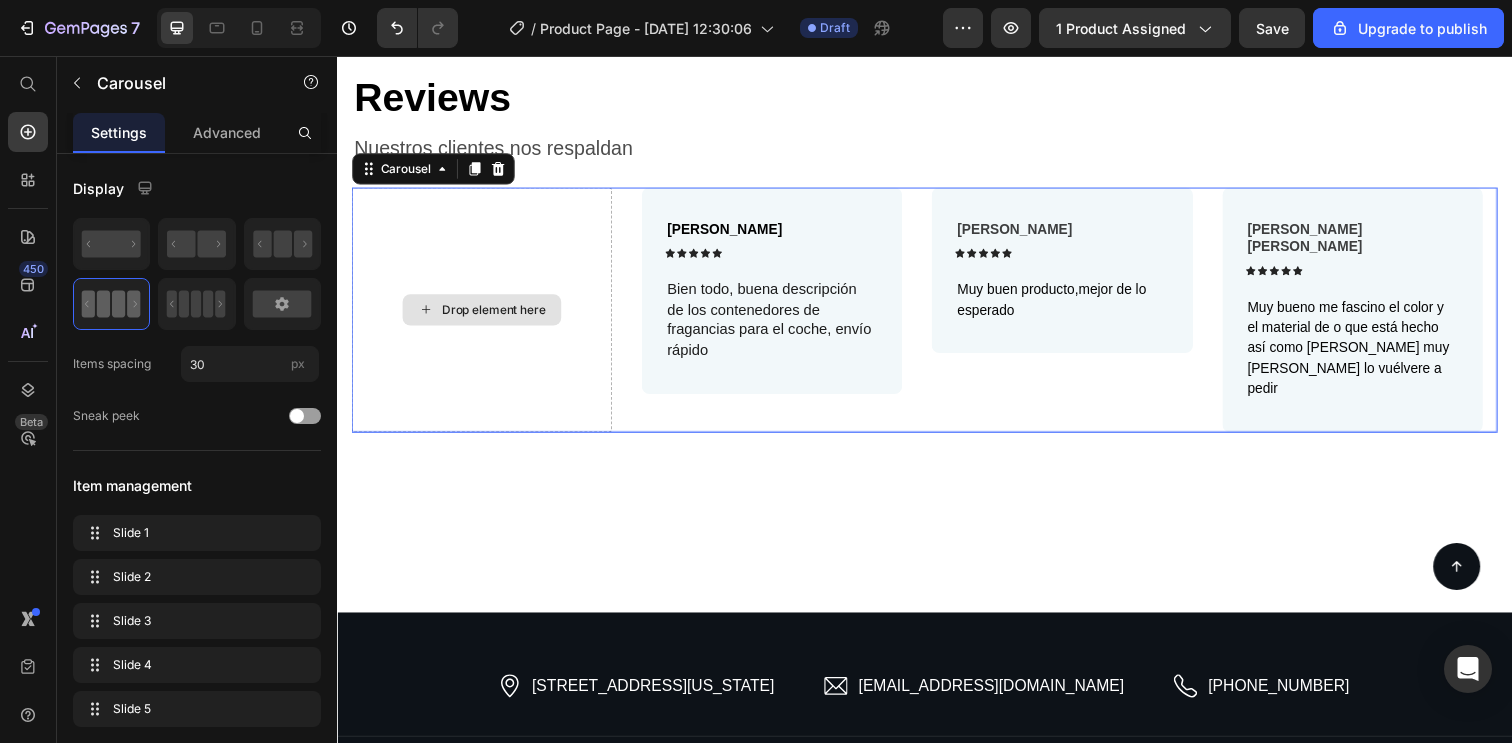 click on "Drop element here" at bounding box center (485, 315) 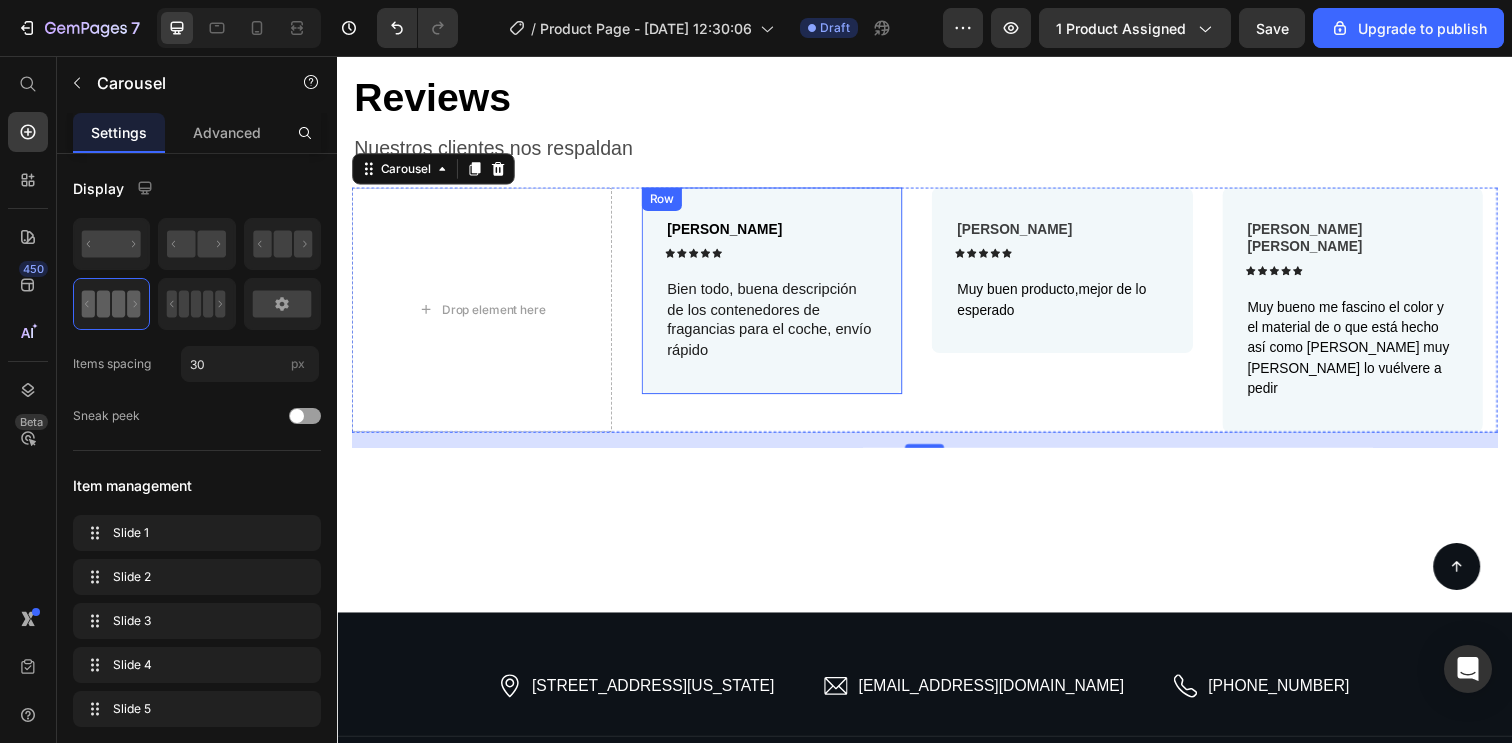 click on "Molina Alejandro   Text Block Icon Icon Icon Icon Icon Icon List Row Bien todo, buena descripción de los contenedores de fragancias para el coche, envío rápido Text Block Row" at bounding box center [781, 295] 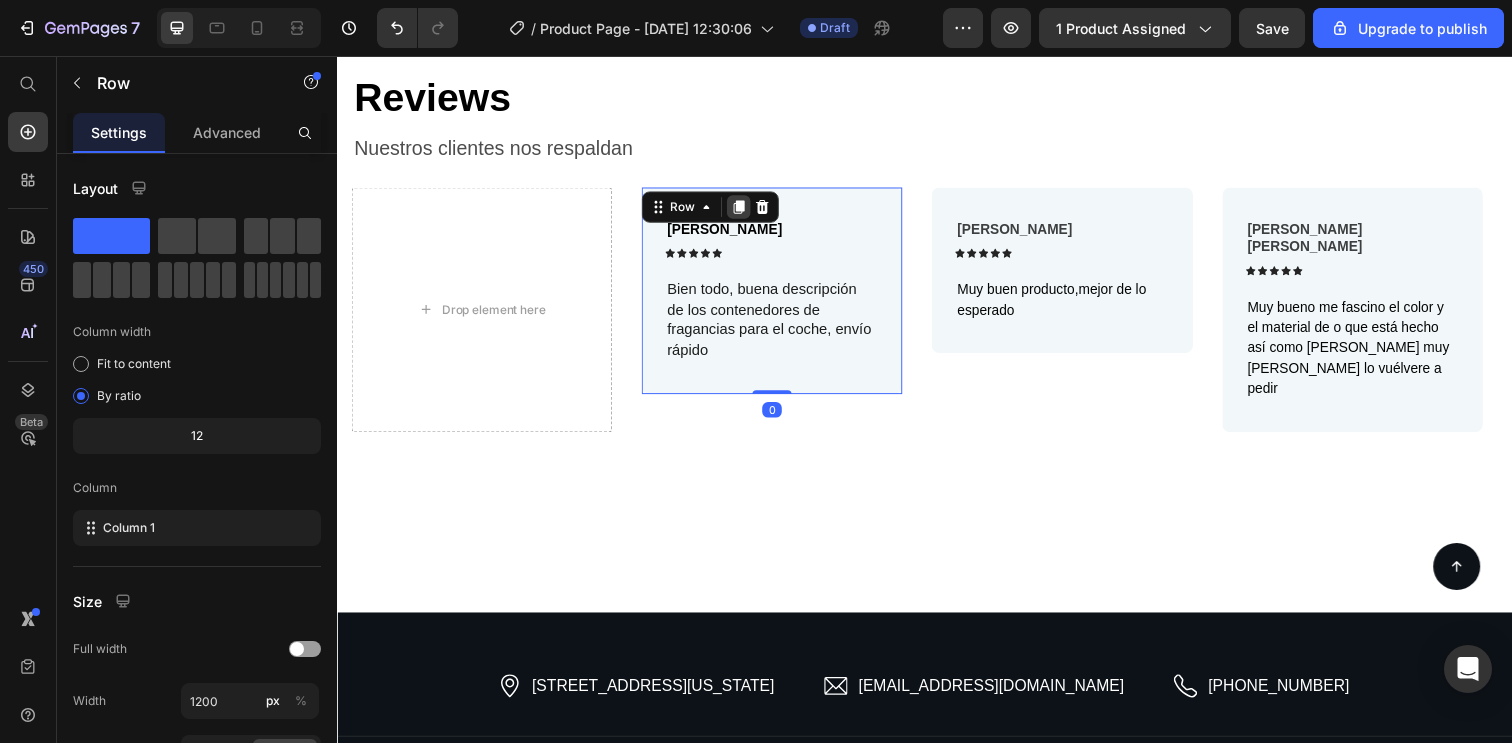 click 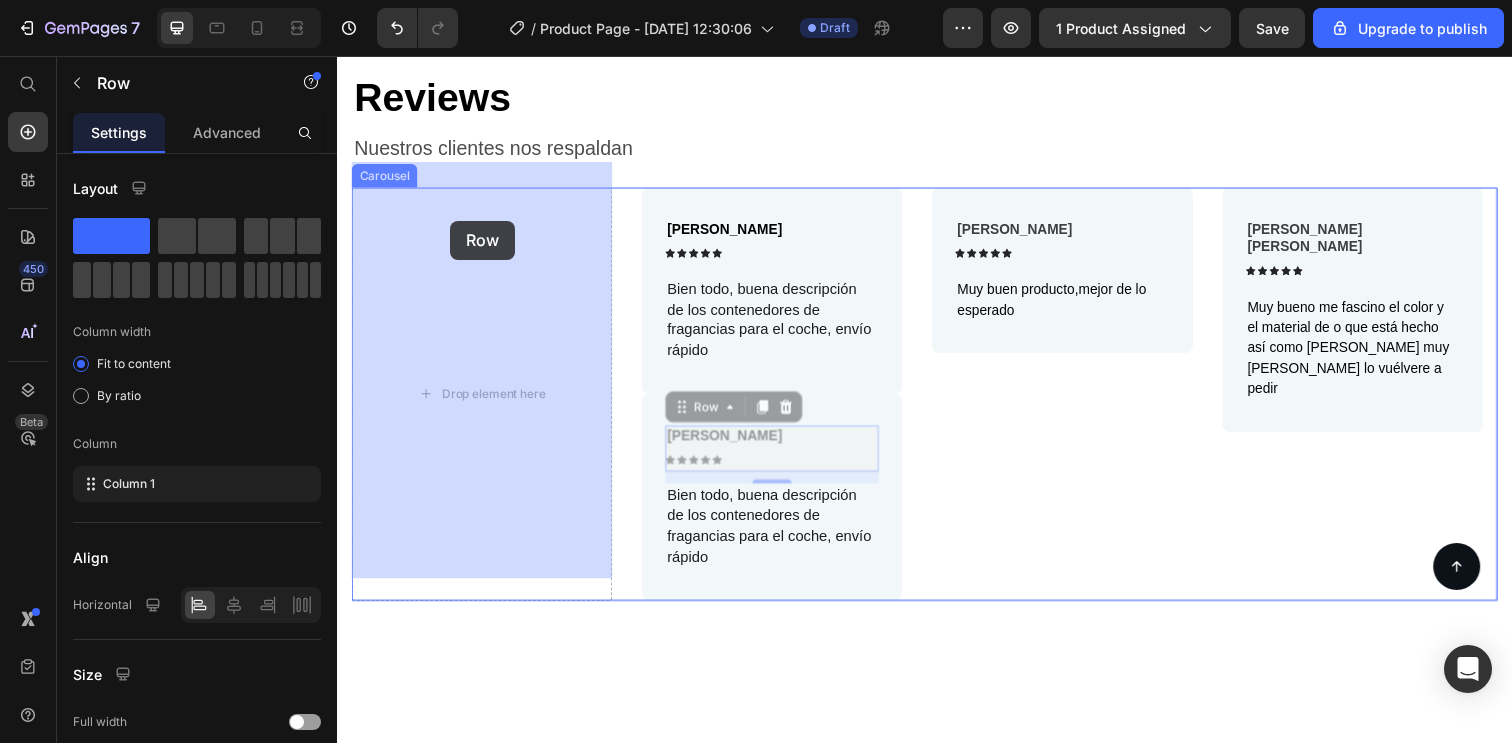 drag, startPoint x: 709, startPoint y: 392, endPoint x: 452, endPoint y: 224, distance: 307.0391 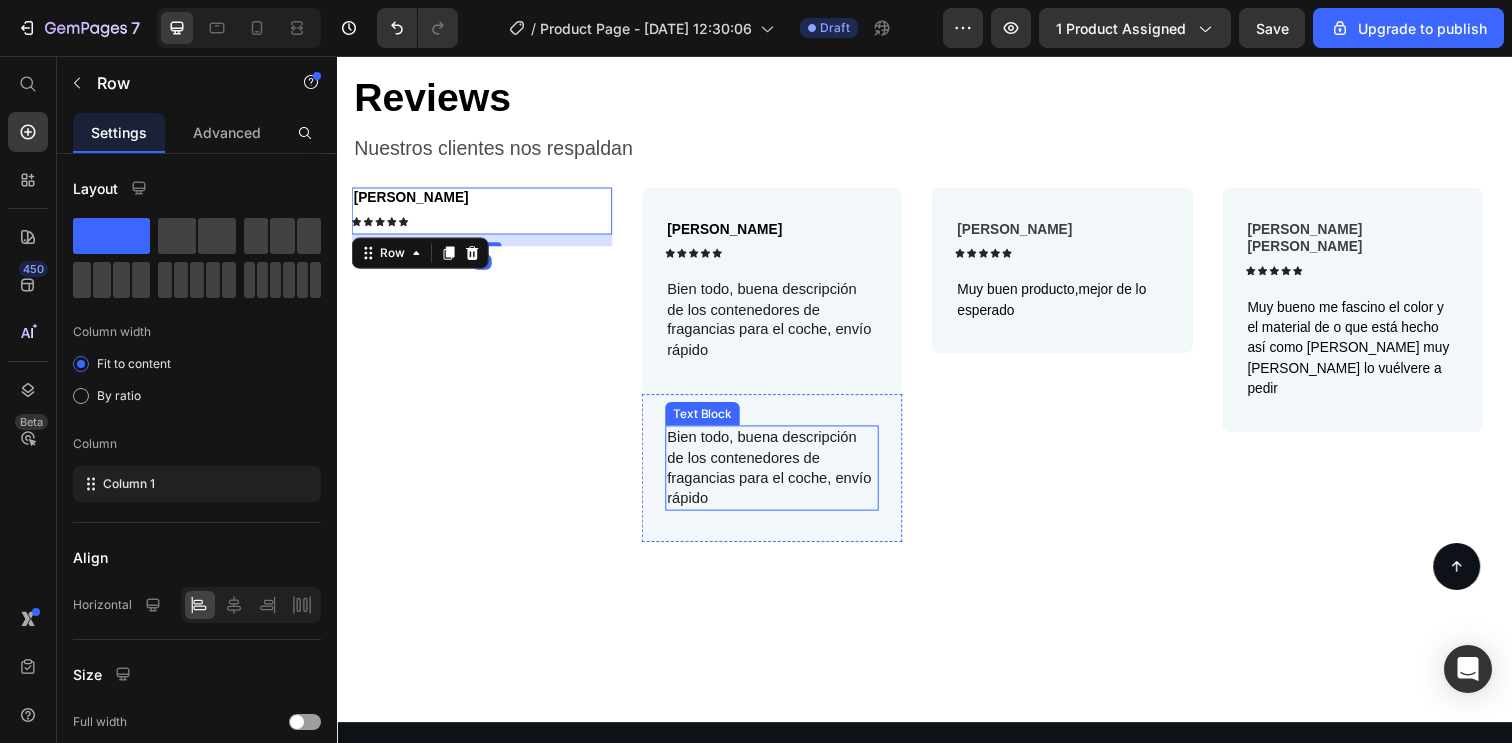 click on "Bien todo, buena descripción de los contenedores de fragancias para el coche, envío rápido" at bounding box center [781, 476] 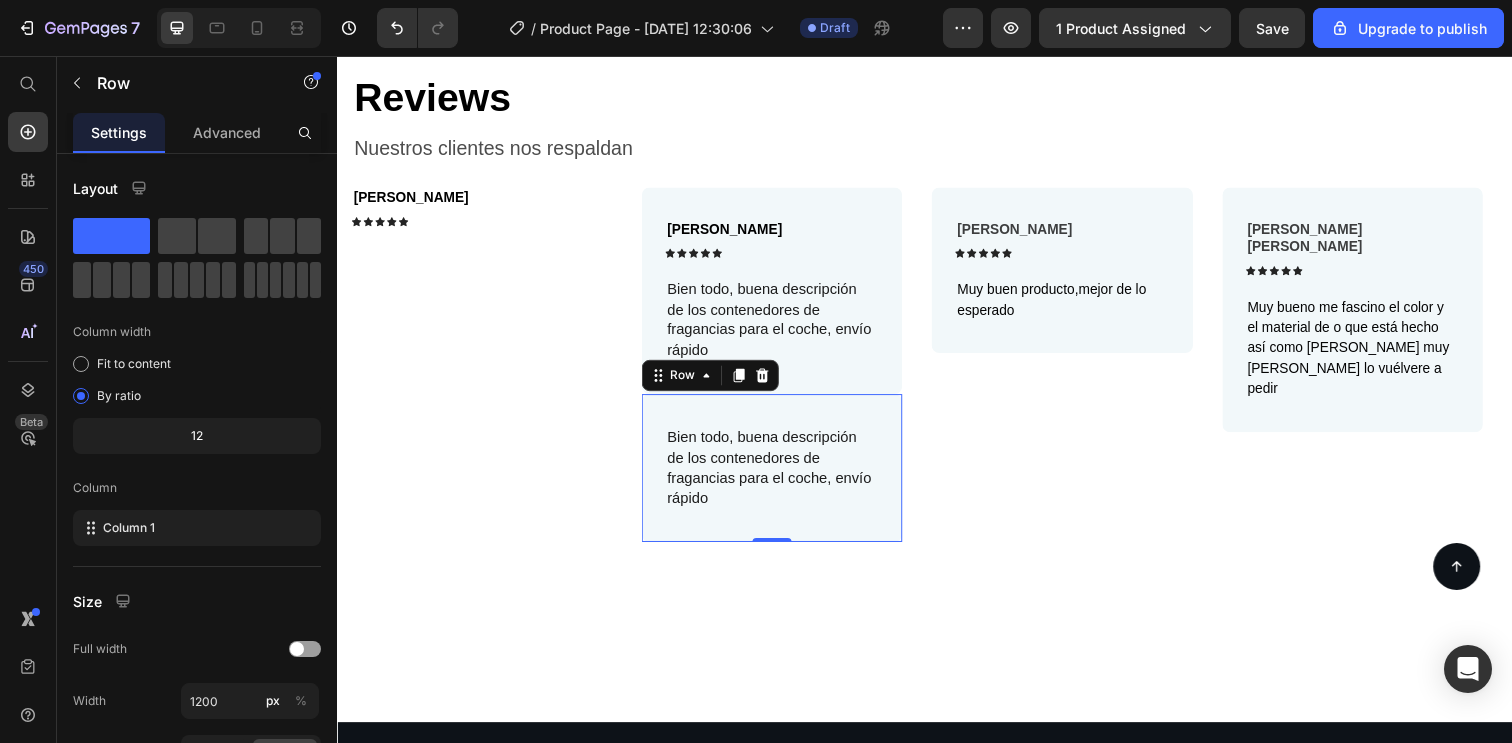 click on "Bien todo, buena descripción de los contenedores de fragancias para el coche, envío rápido Text Block Row   0" at bounding box center [781, 476] 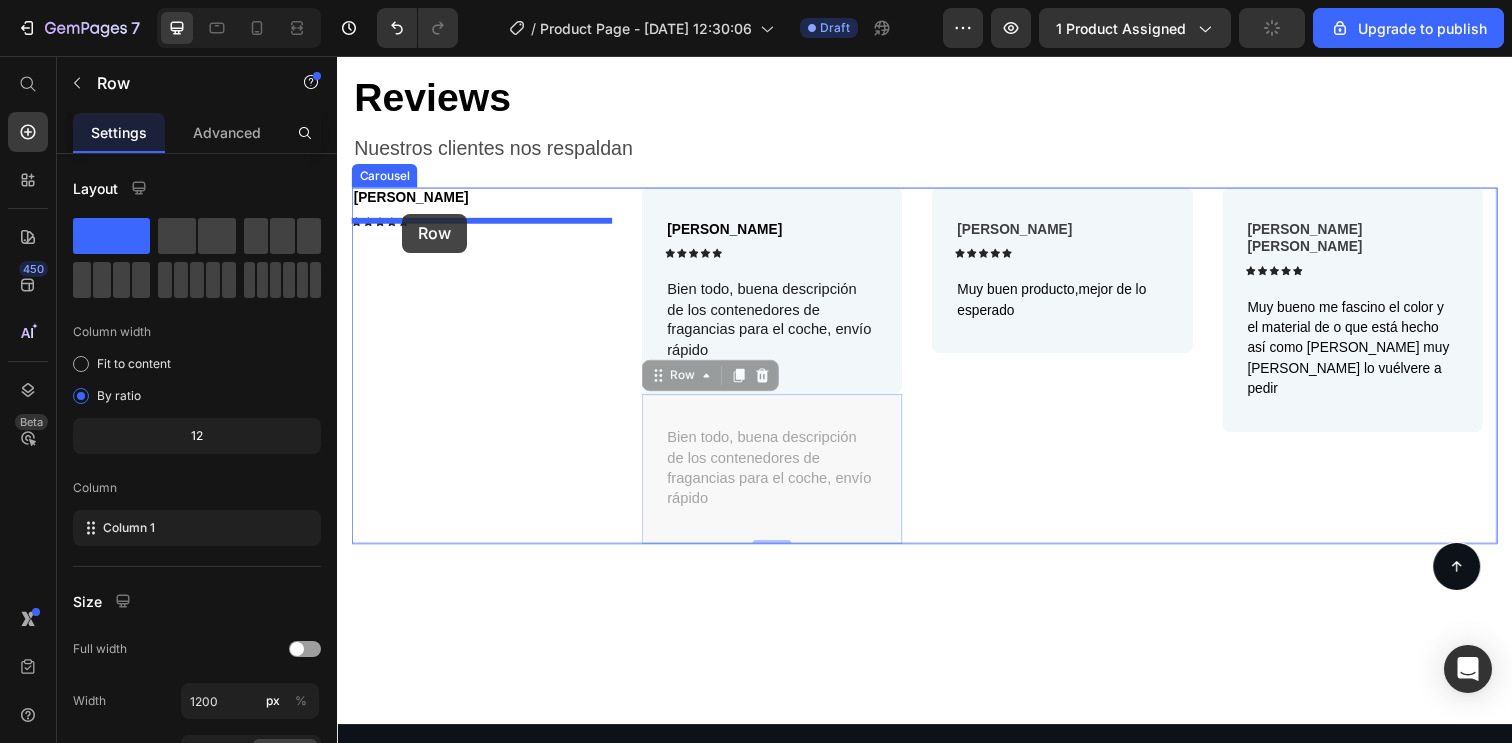 drag, startPoint x: 598, startPoint y: 350, endPoint x: 403, endPoint y: 217, distance: 236.03813 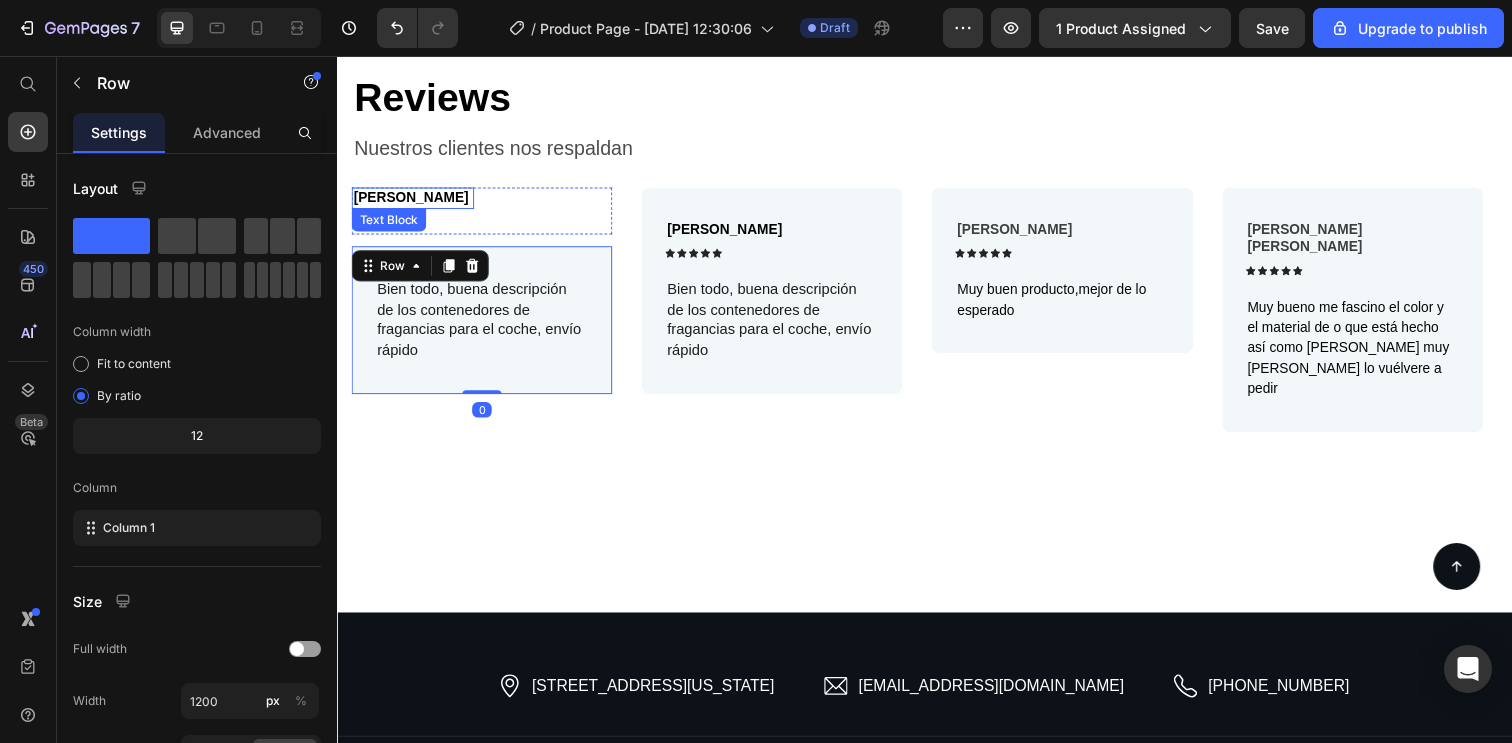 click on "[PERSON_NAME]" at bounding box center (412, 200) 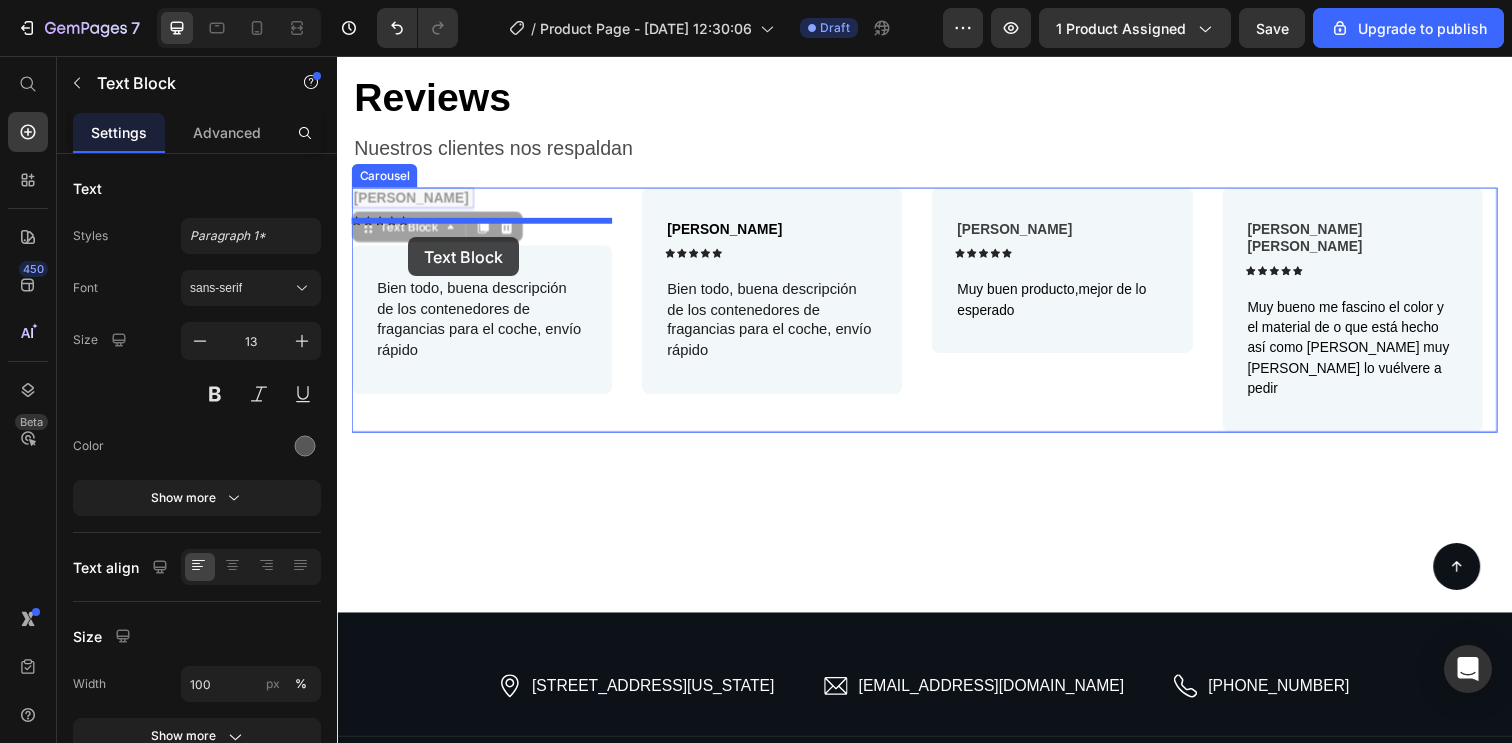 drag, startPoint x: 366, startPoint y: 204, endPoint x: 409, endPoint y: 241, distance: 56.727417 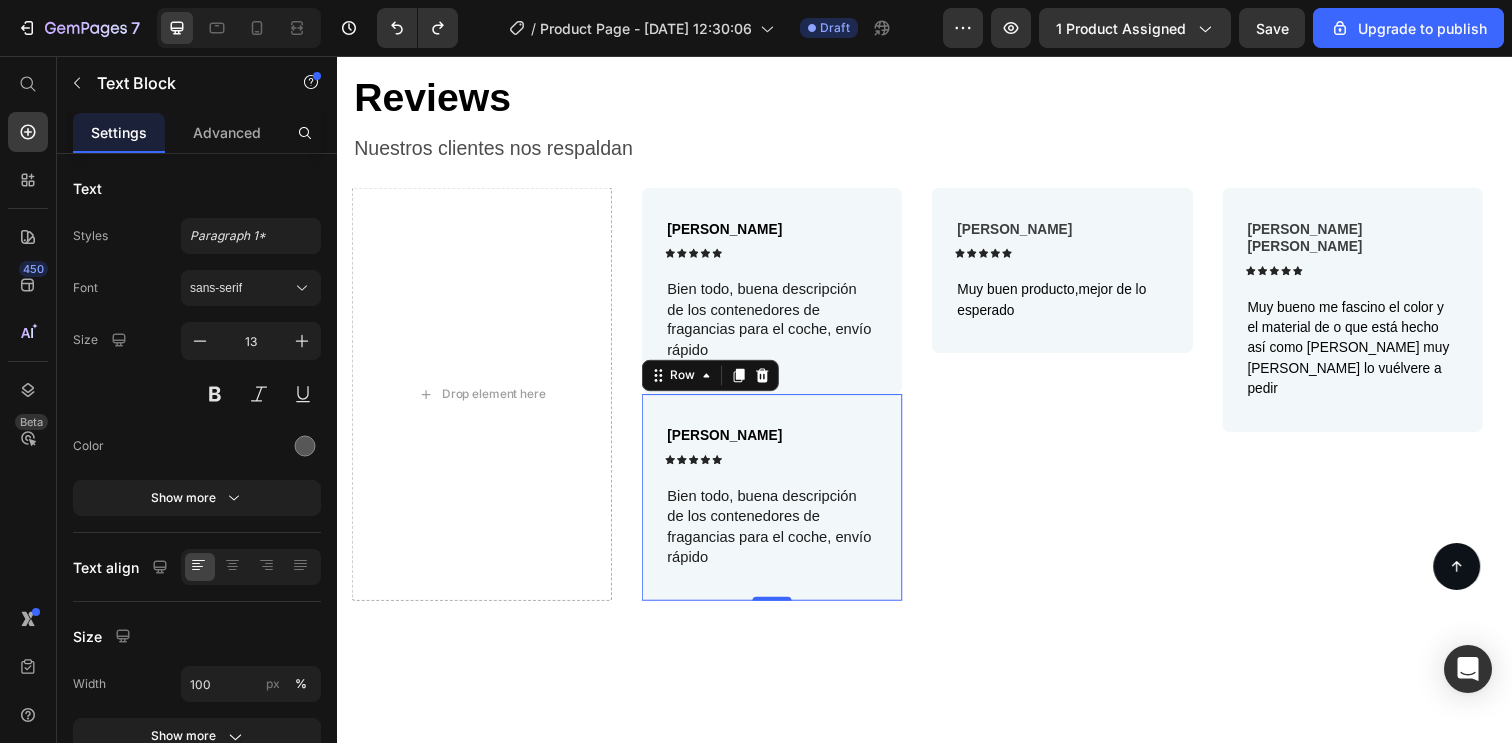 click on "Molina Alejandro   Text Block Icon Icon Icon Icon Icon Icon List Row Bien todo, buena descripción de los contenedores de fragancias para el coche, envío rápido Text Block Row   0" at bounding box center [781, 506] 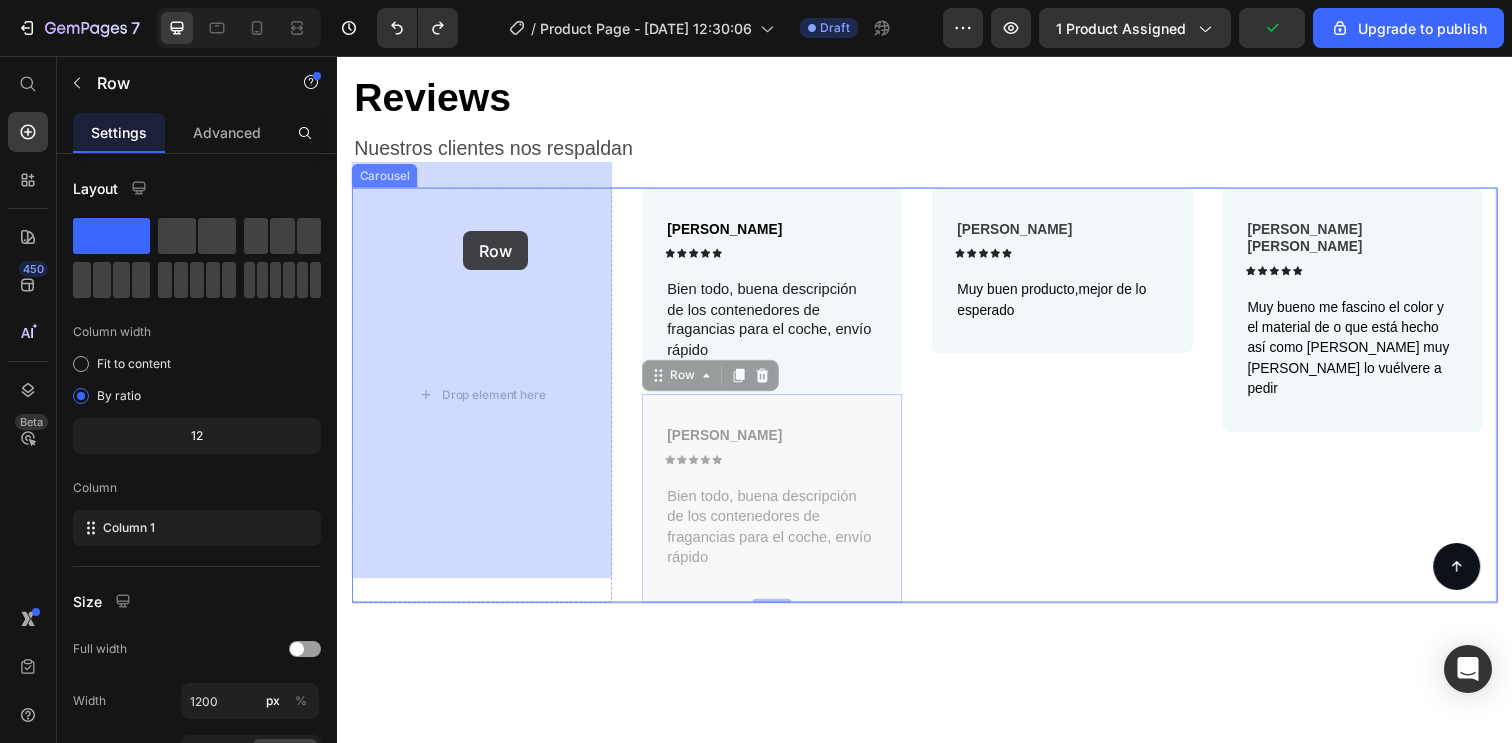 drag, startPoint x: 682, startPoint y: 363, endPoint x: 466, endPoint y: 235, distance: 251.07768 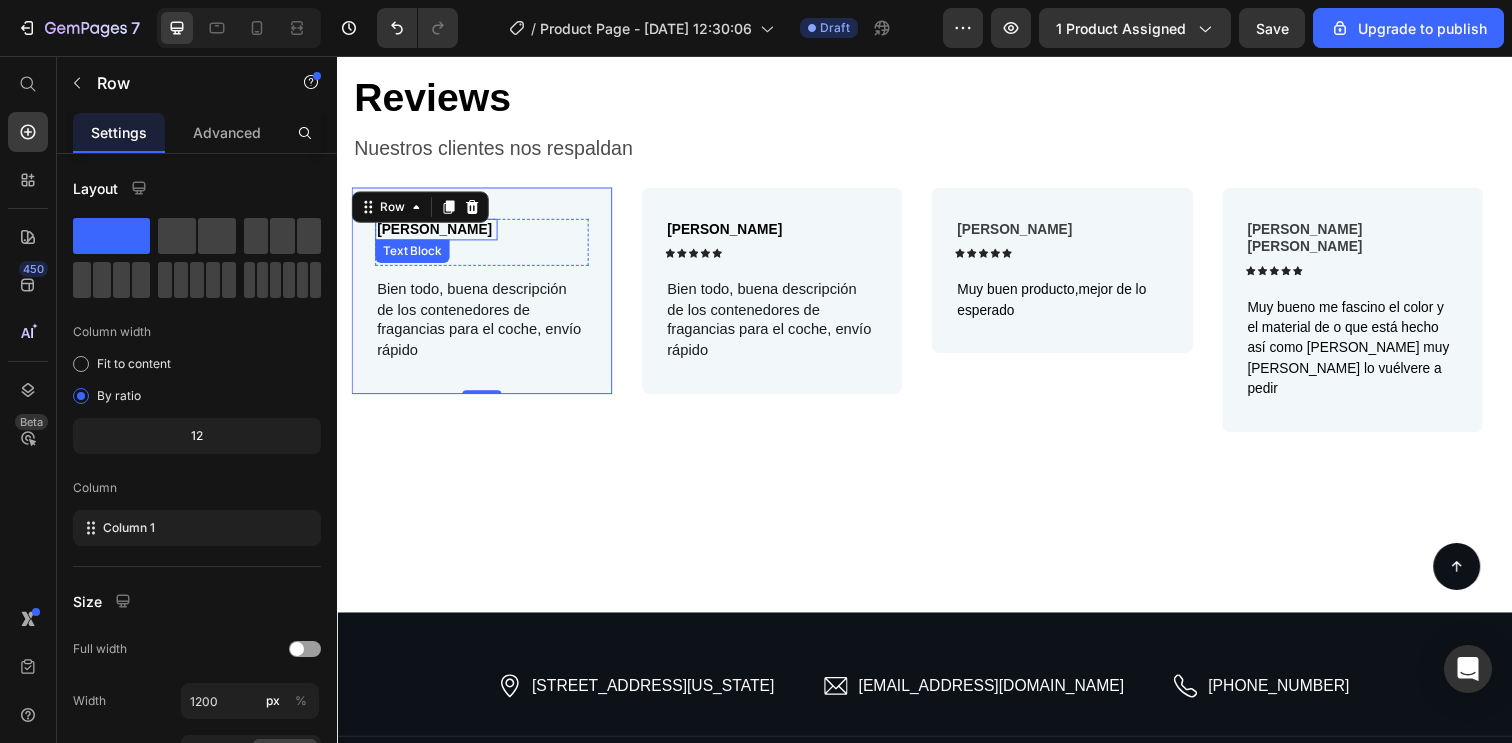 click on "[PERSON_NAME]" at bounding box center (436, 232) 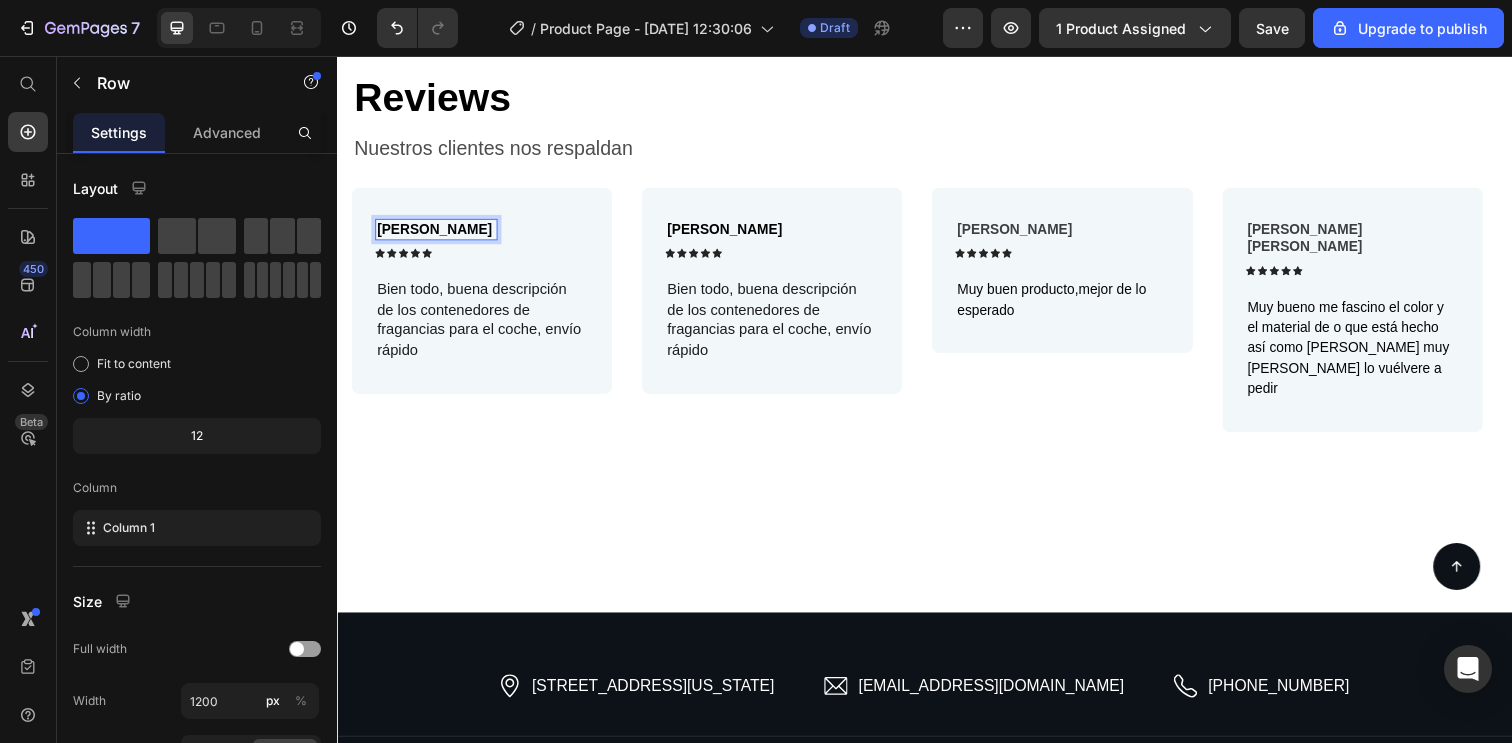 click on "[PERSON_NAME]" at bounding box center [436, 232] 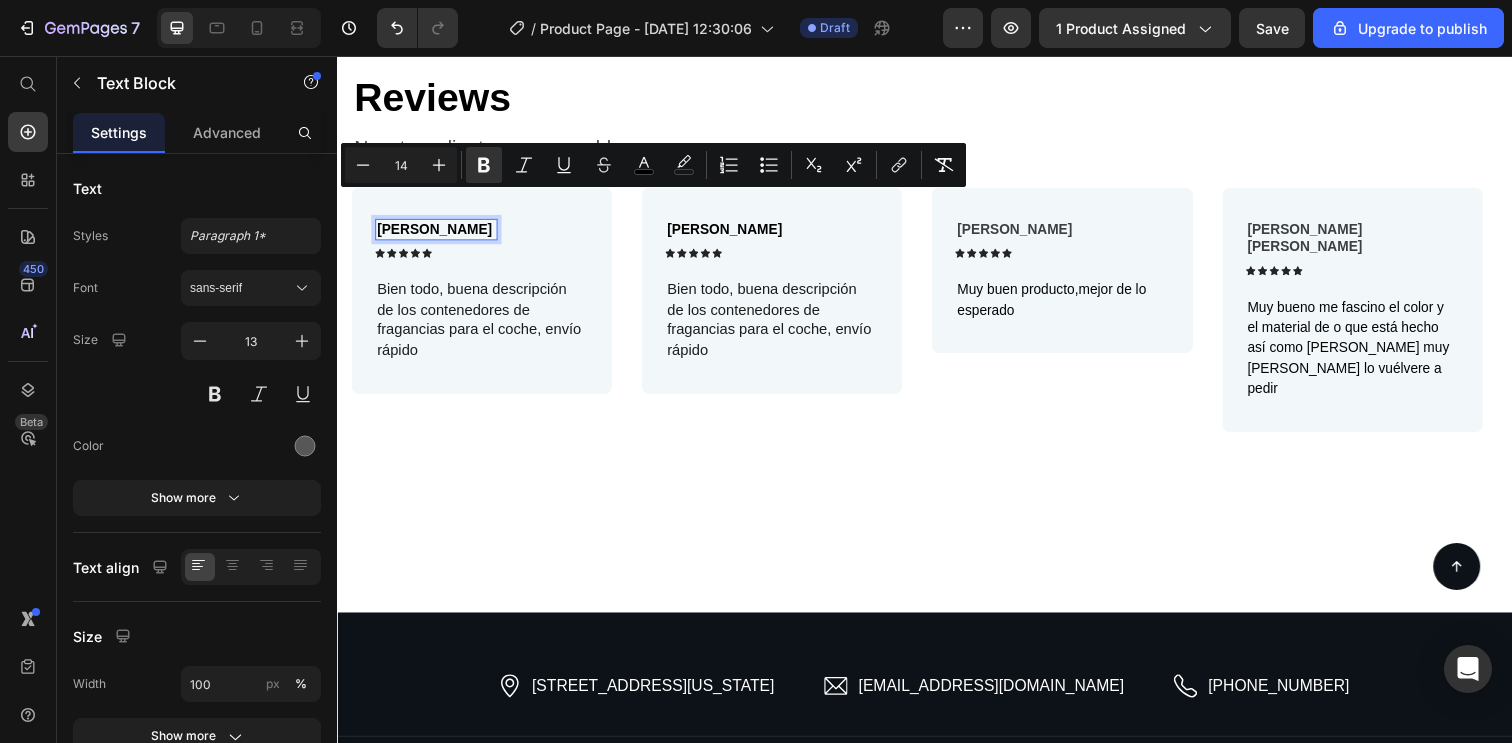click on "[PERSON_NAME]" at bounding box center (436, 232) 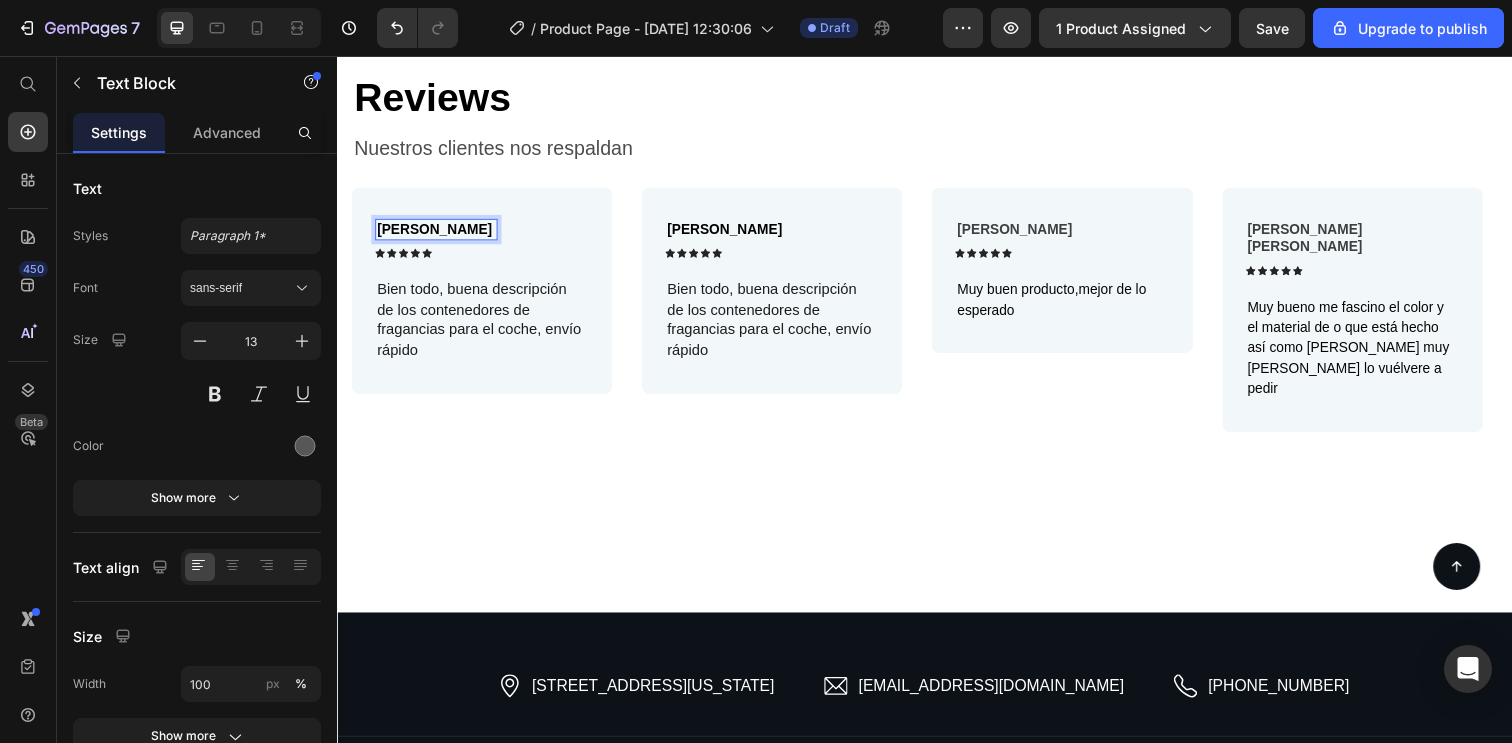 drag, startPoint x: 485, startPoint y: 208, endPoint x: 376, endPoint y: 207, distance: 109.004585 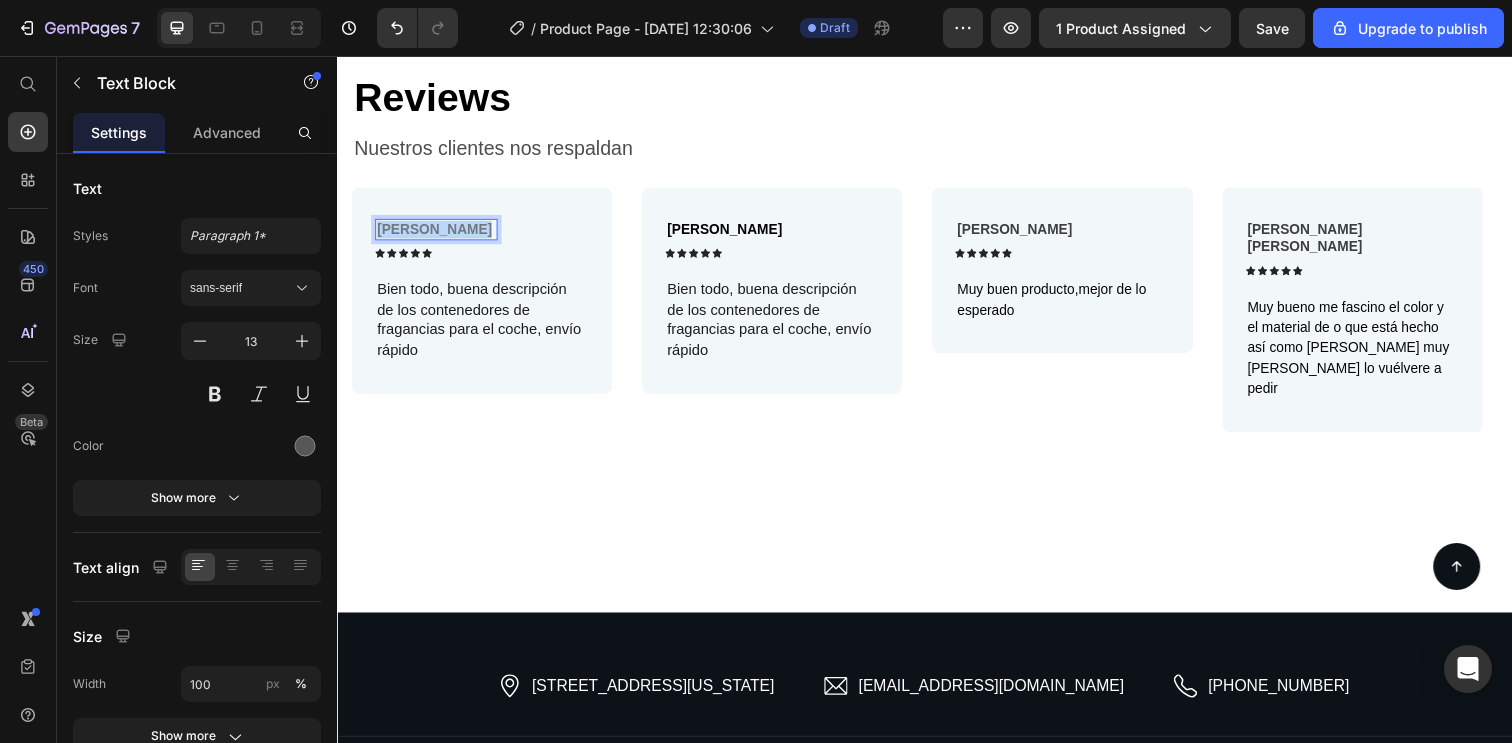 drag, startPoint x: 471, startPoint y: 207, endPoint x: 377, endPoint y: 210, distance: 94.04786 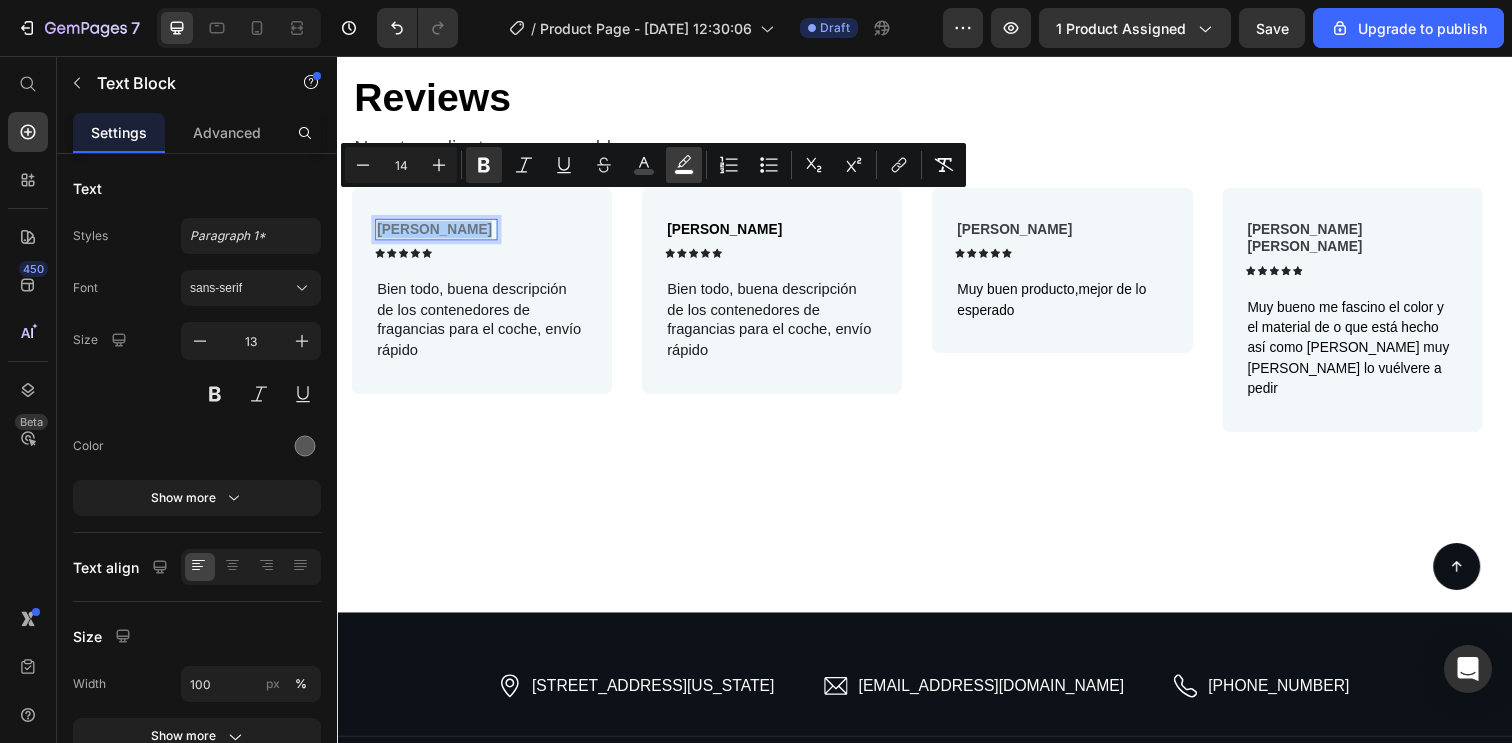 click on "color" at bounding box center (684, 165) 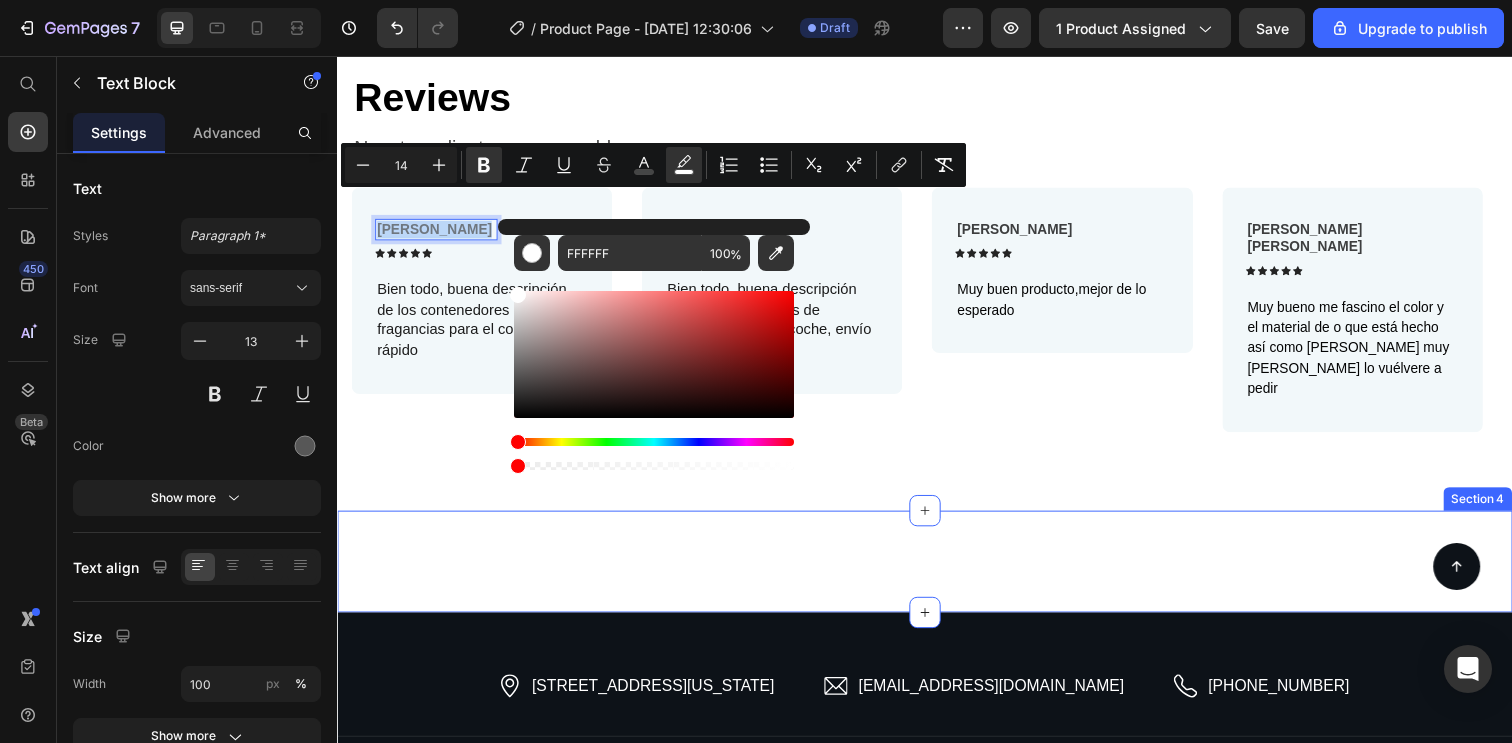 drag, startPoint x: 1086, startPoint y: 517, endPoint x: 500, endPoint y: 451, distance: 589.705 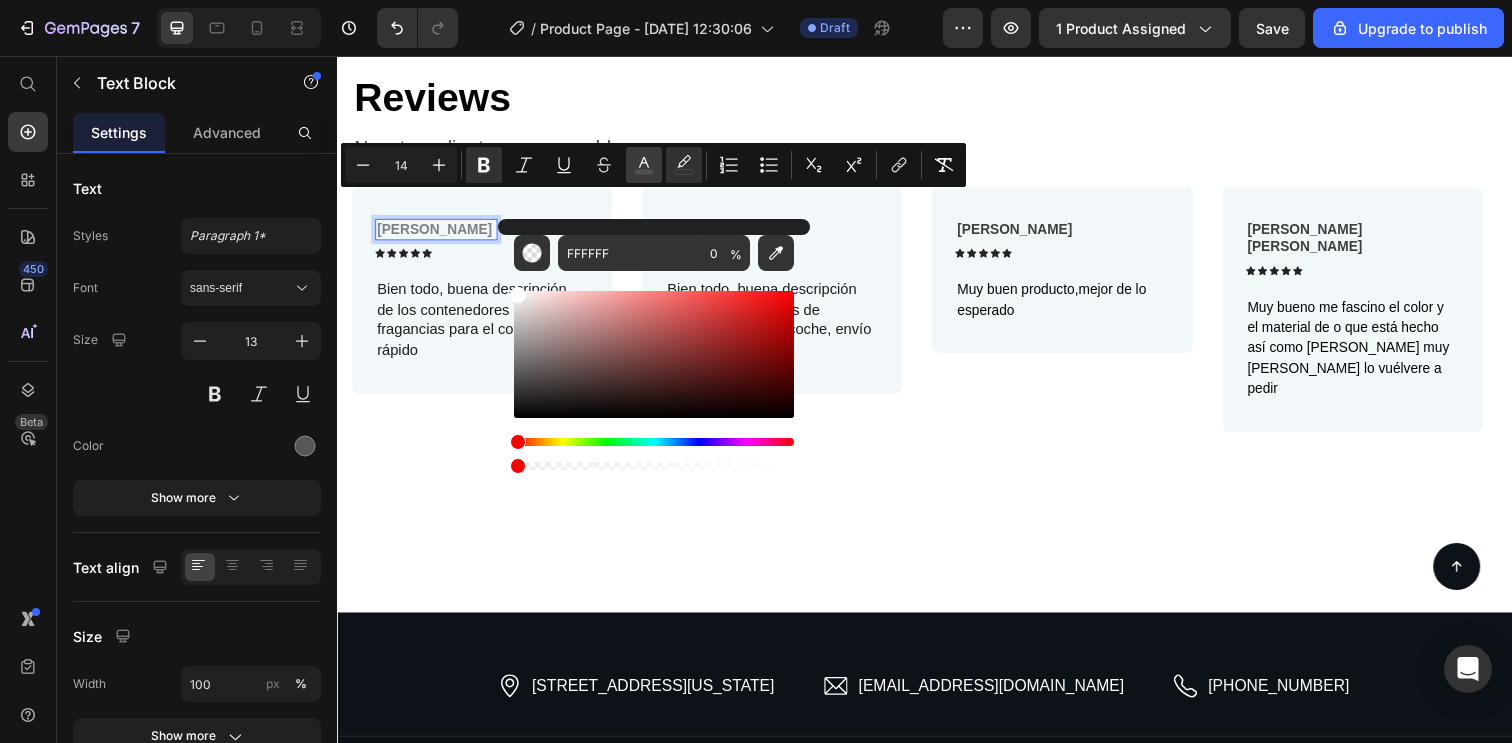 click 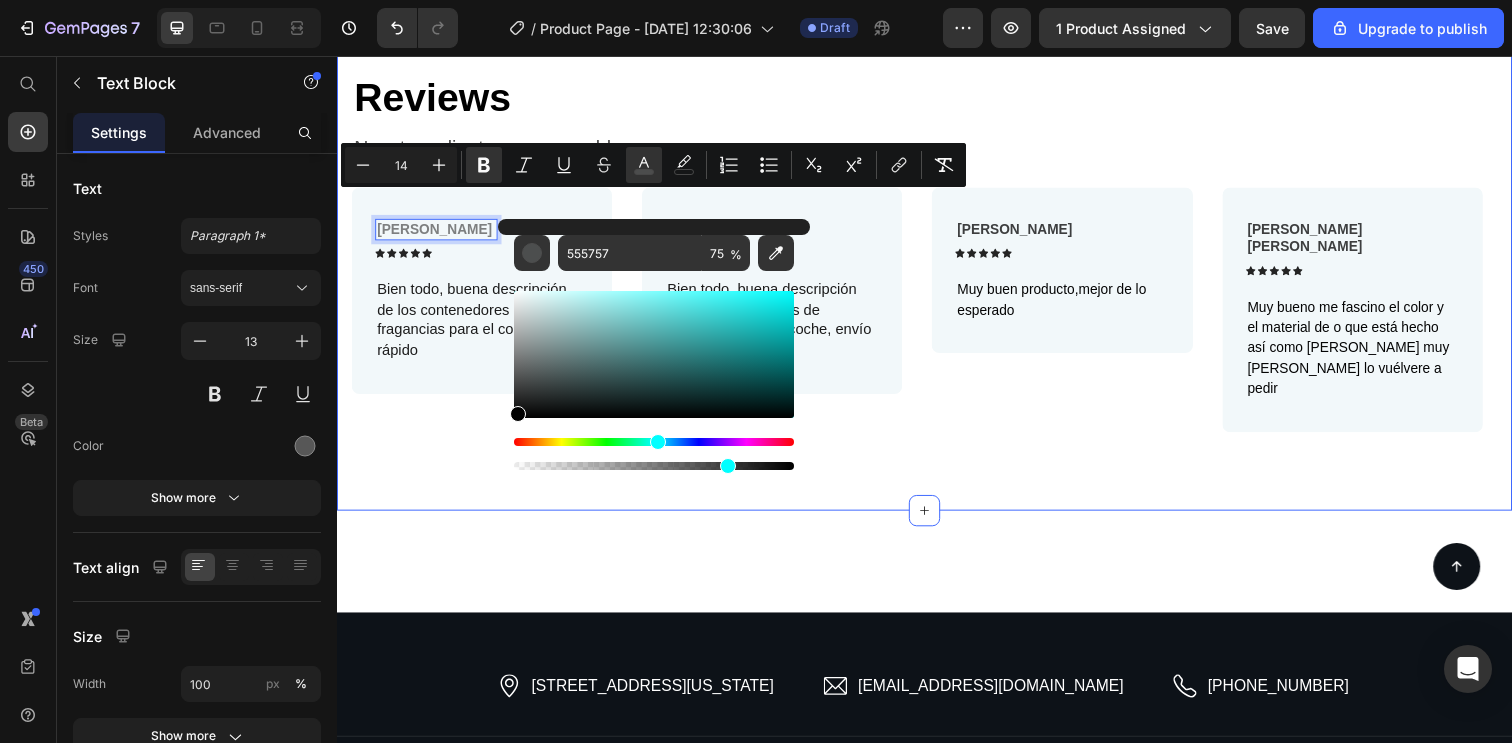 type on "000000" 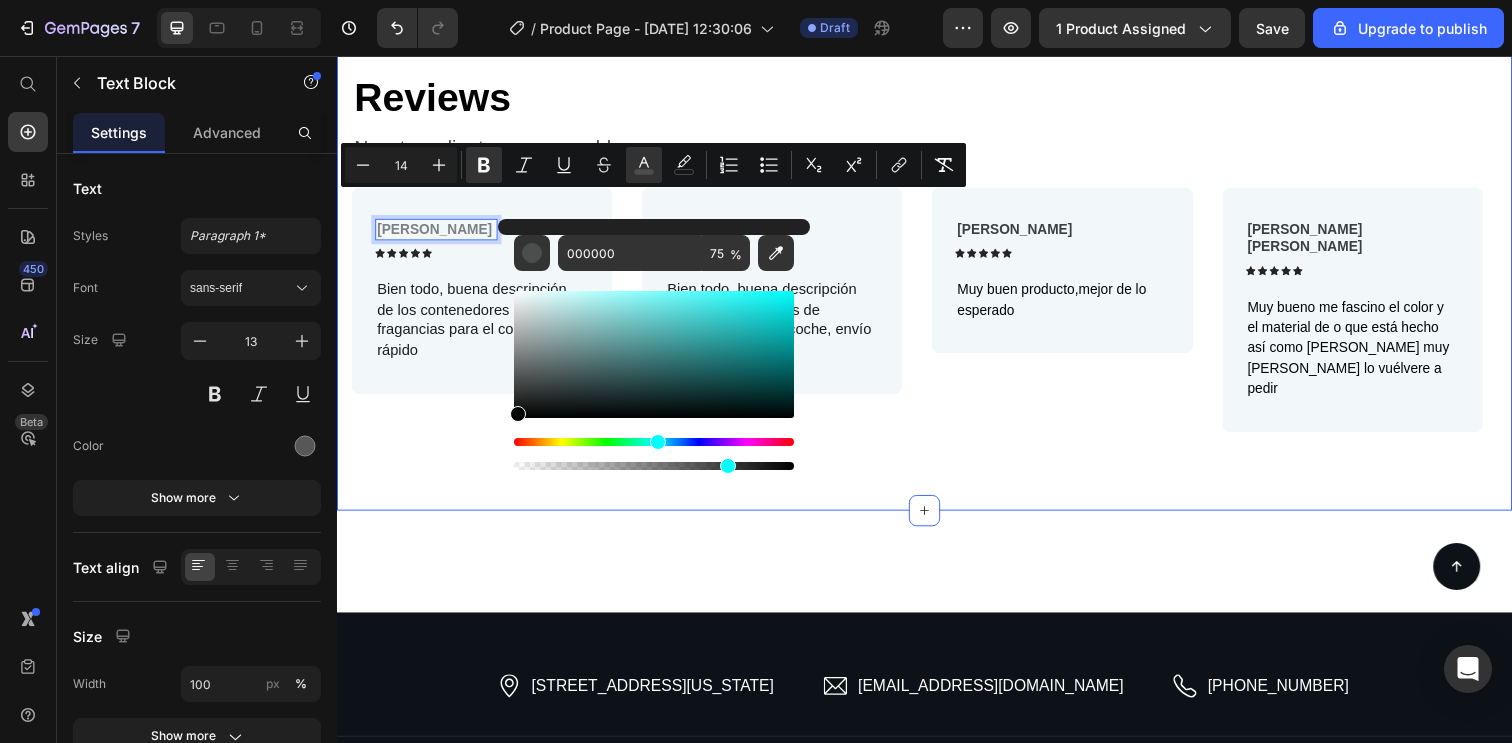 drag, startPoint x: 838, startPoint y: 477, endPoint x: 495, endPoint y: 456, distance: 343.64224 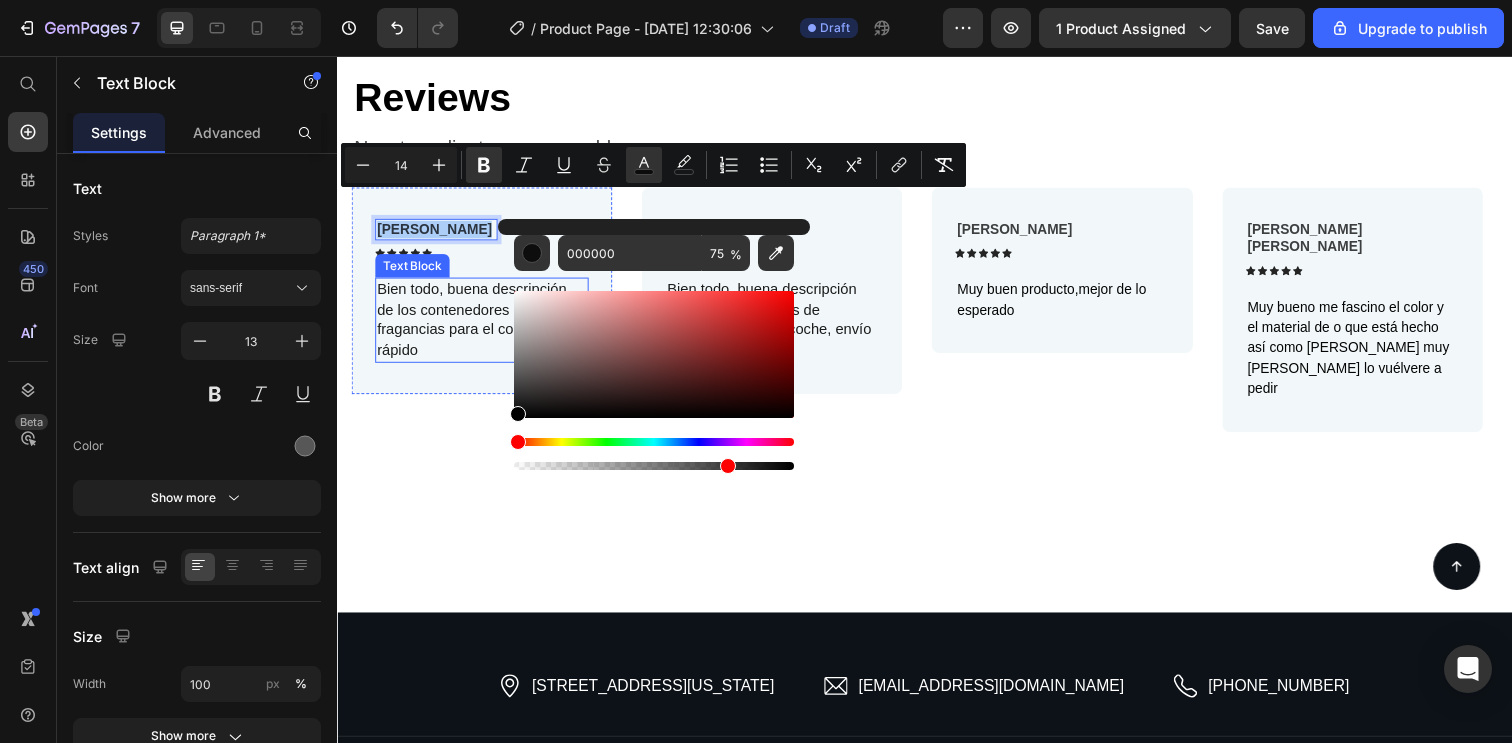 click on "Bien todo, buena descripción de los contenedores de fragancias para el coche, envío rápido" at bounding box center (485, 325) 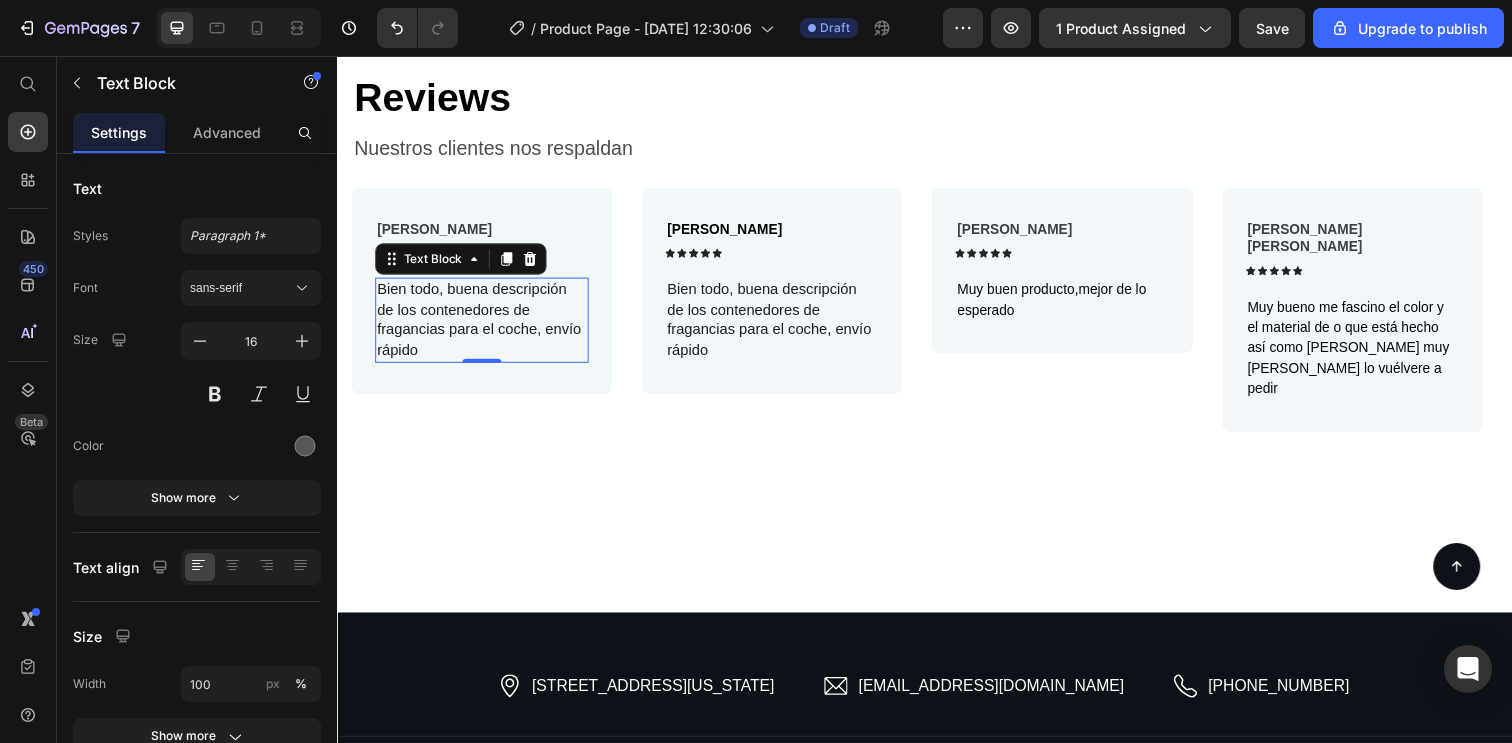click on "Bien todo, buena descripción de los contenedores de fragancias para el coche, envío rápido" at bounding box center (485, 325) 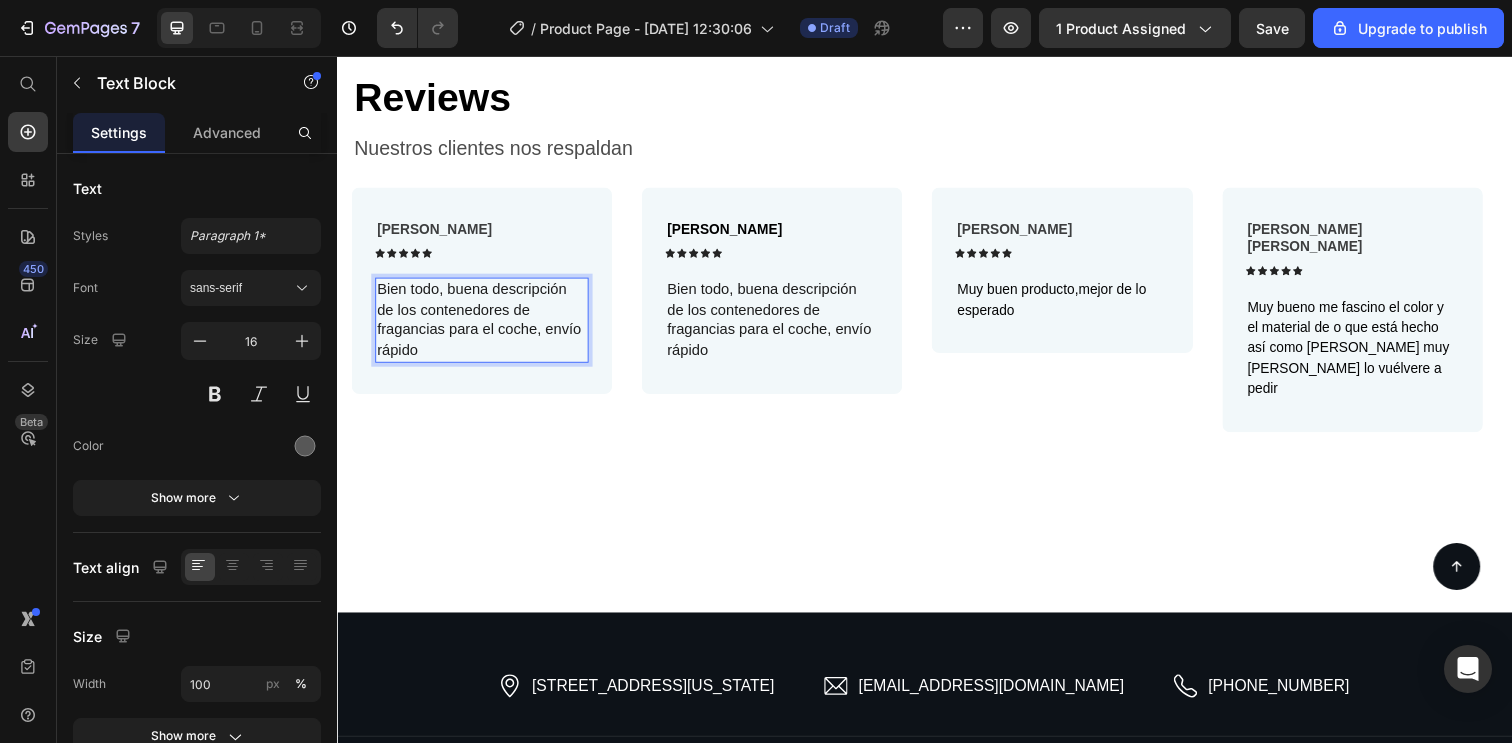 click on "Bien todo, buena descripción de los contenedores de fragancias para el coche, envío rápido" at bounding box center (485, 325) 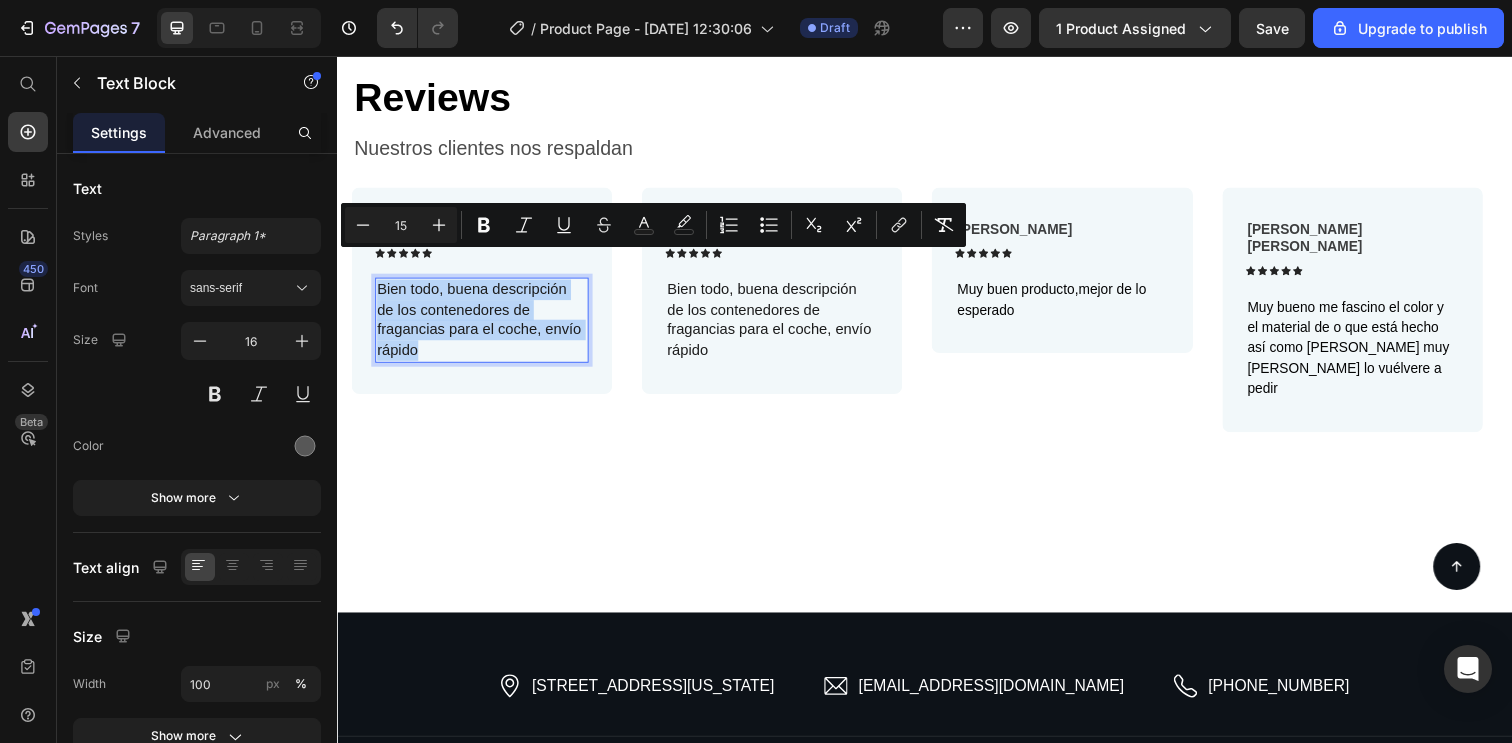 drag, startPoint x: 450, startPoint y: 328, endPoint x: 378, endPoint y: 269, distance: 93.08598 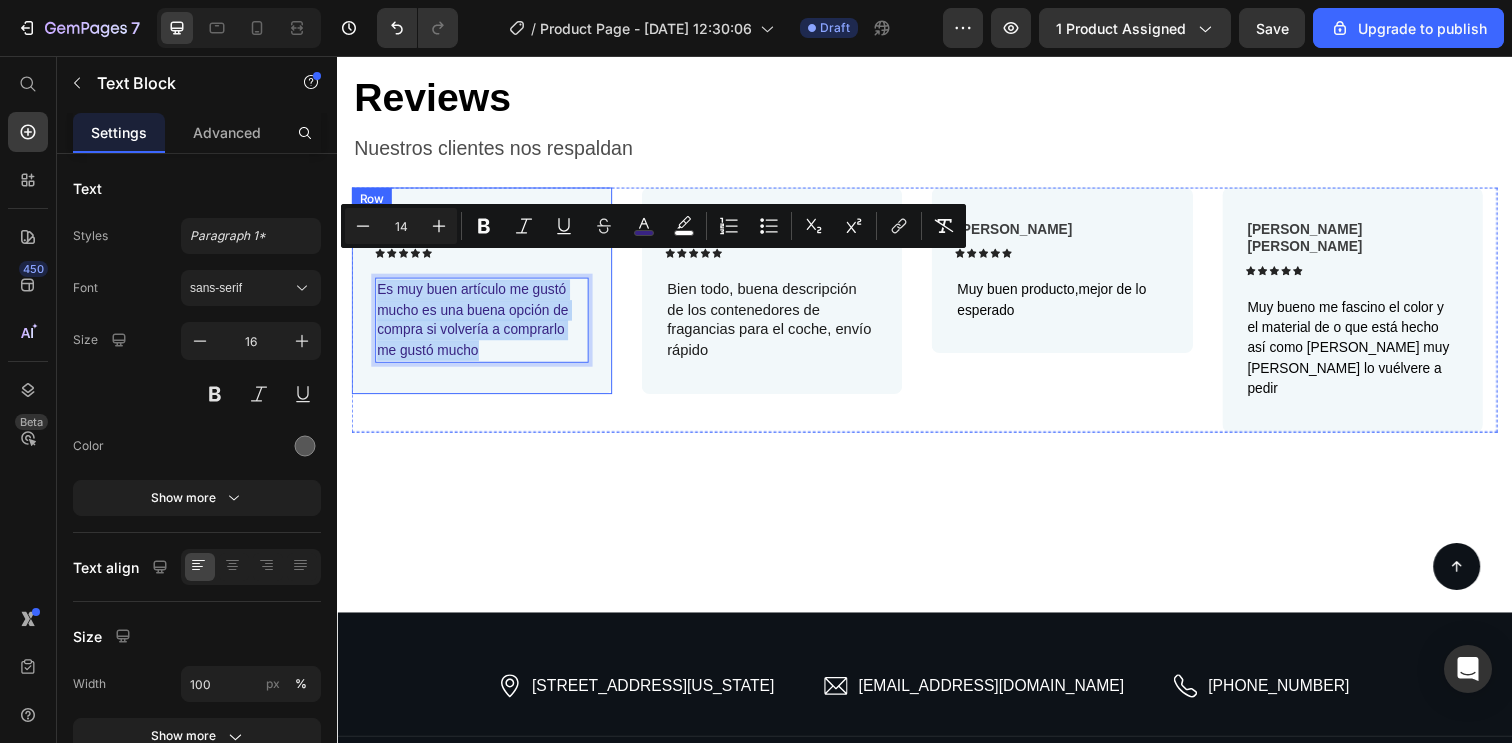 drag, startPoint x: 496, startPoint y: 331, endPoint x: 371, endPoint y: 268, distance: 139.97858 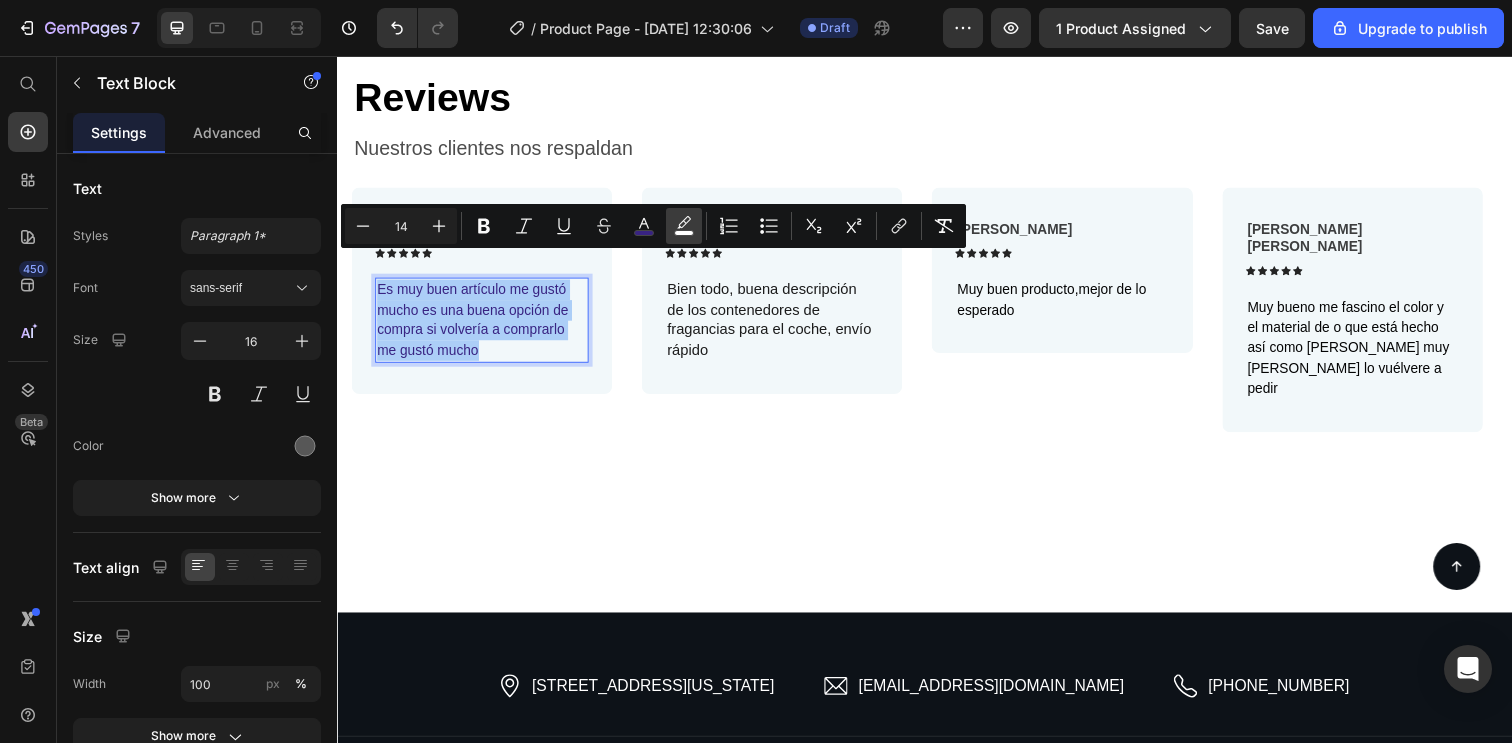 click 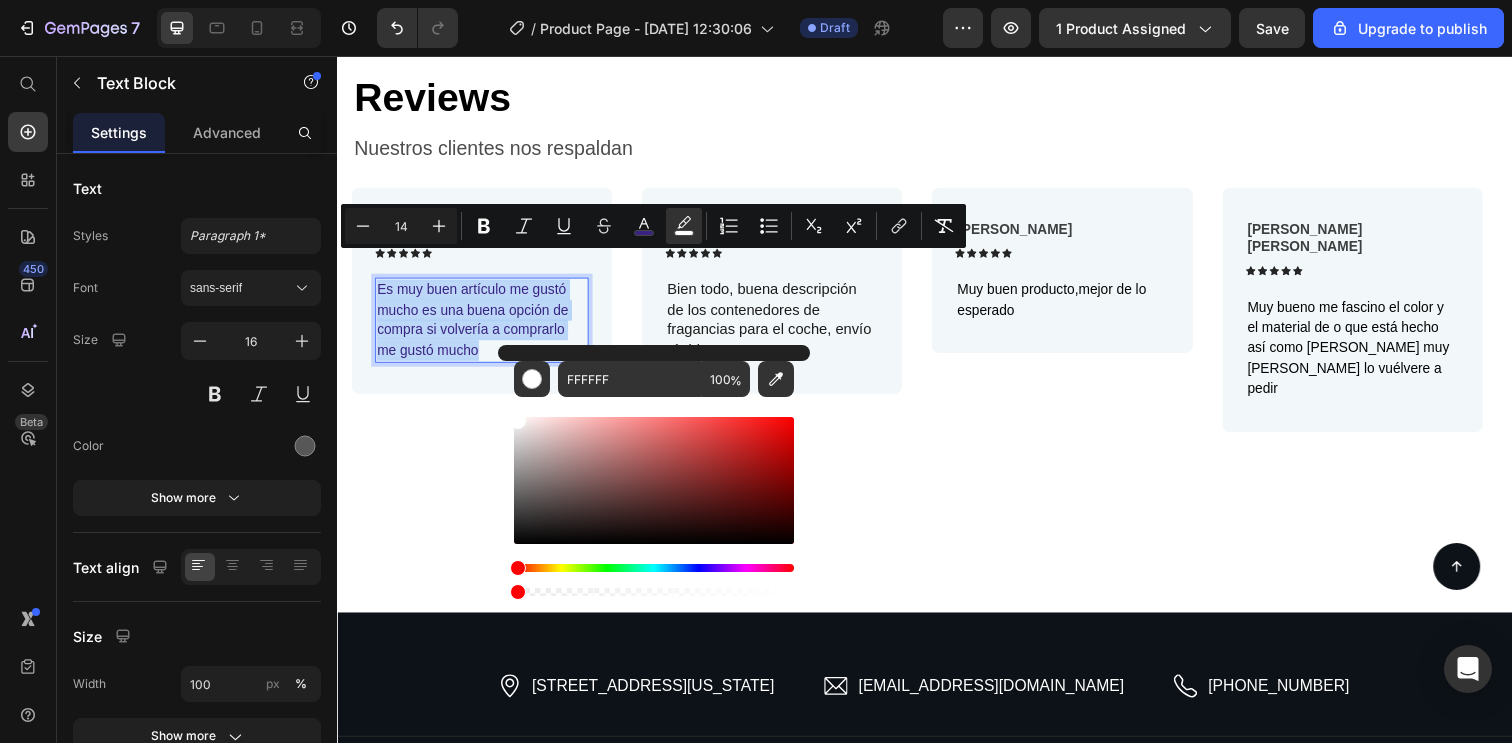 drag, startPoint x: 902, startPoint y: 644, endPoint x: 482, endPoint y: 594, distance: 422.96573 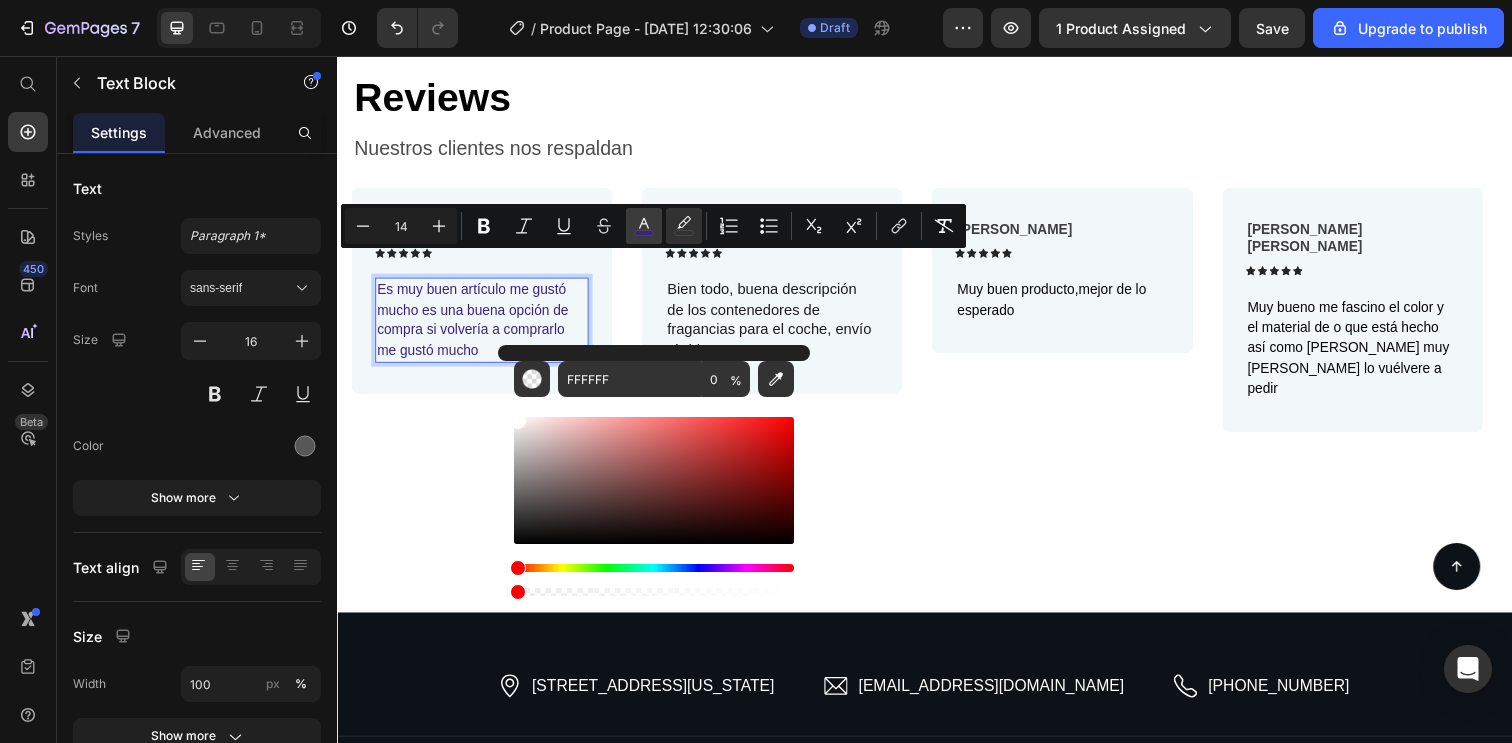 click on "color" at bounding box center [644, 226] 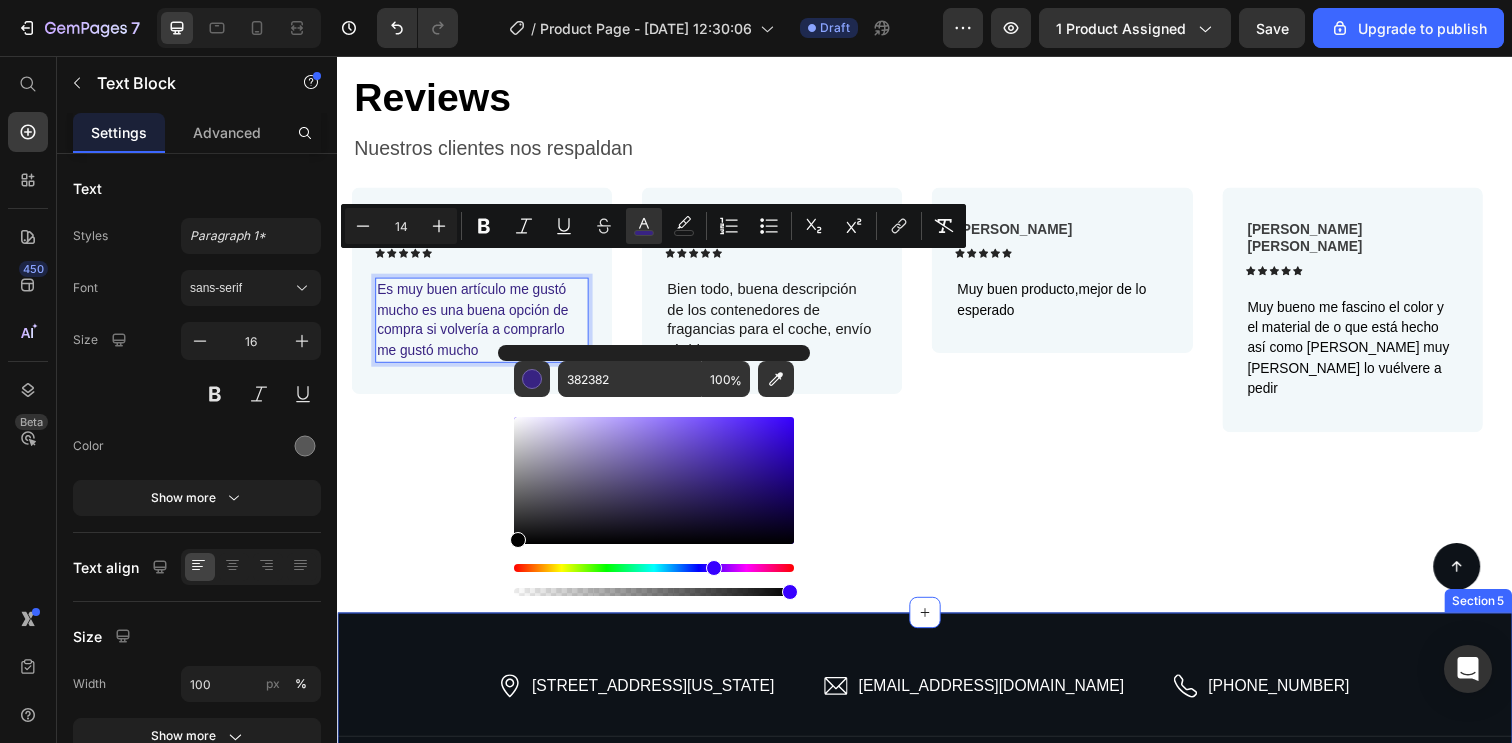 type on "000000" 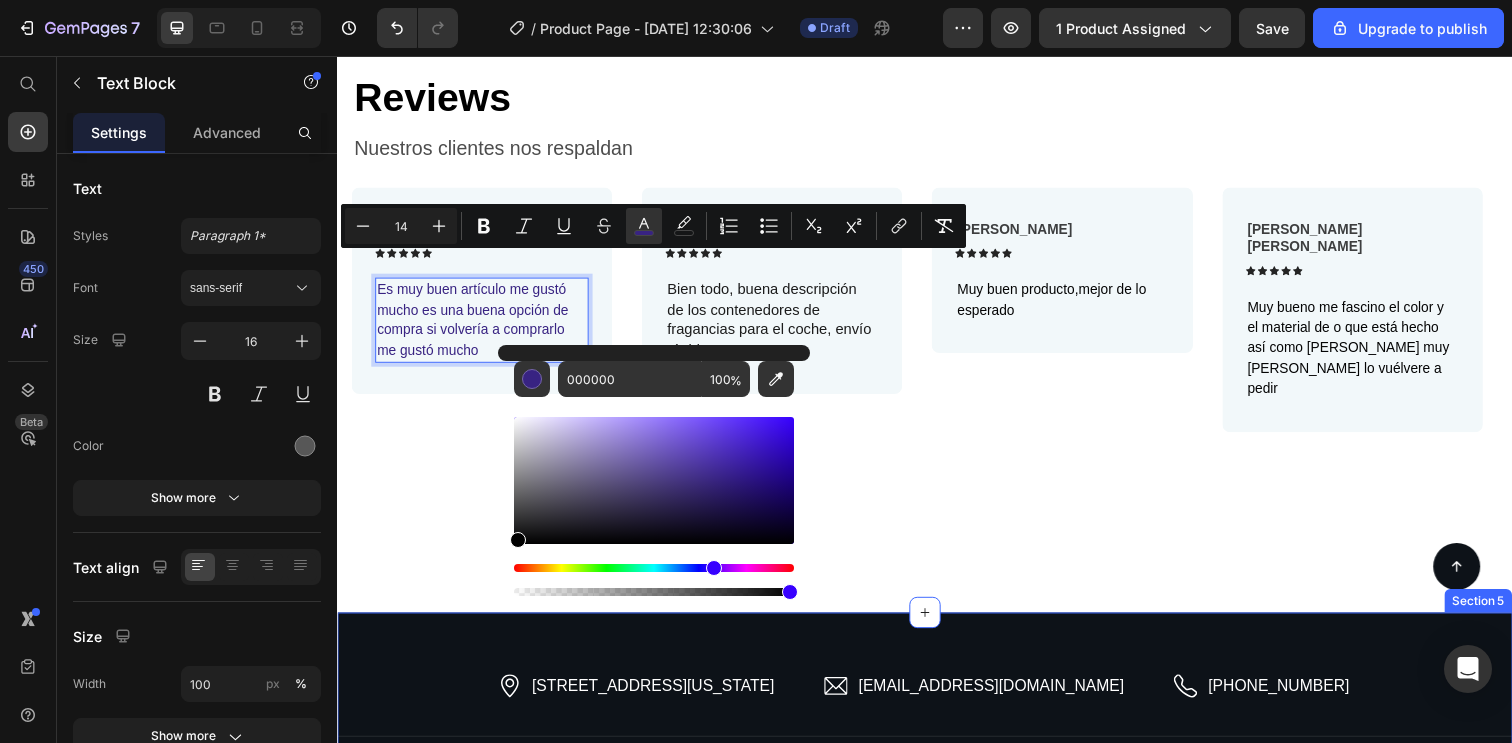 drag, startPoint x: 877, startPoint y: 580, endPoint x: 479, endPoint y: 520, distance: 402.4972 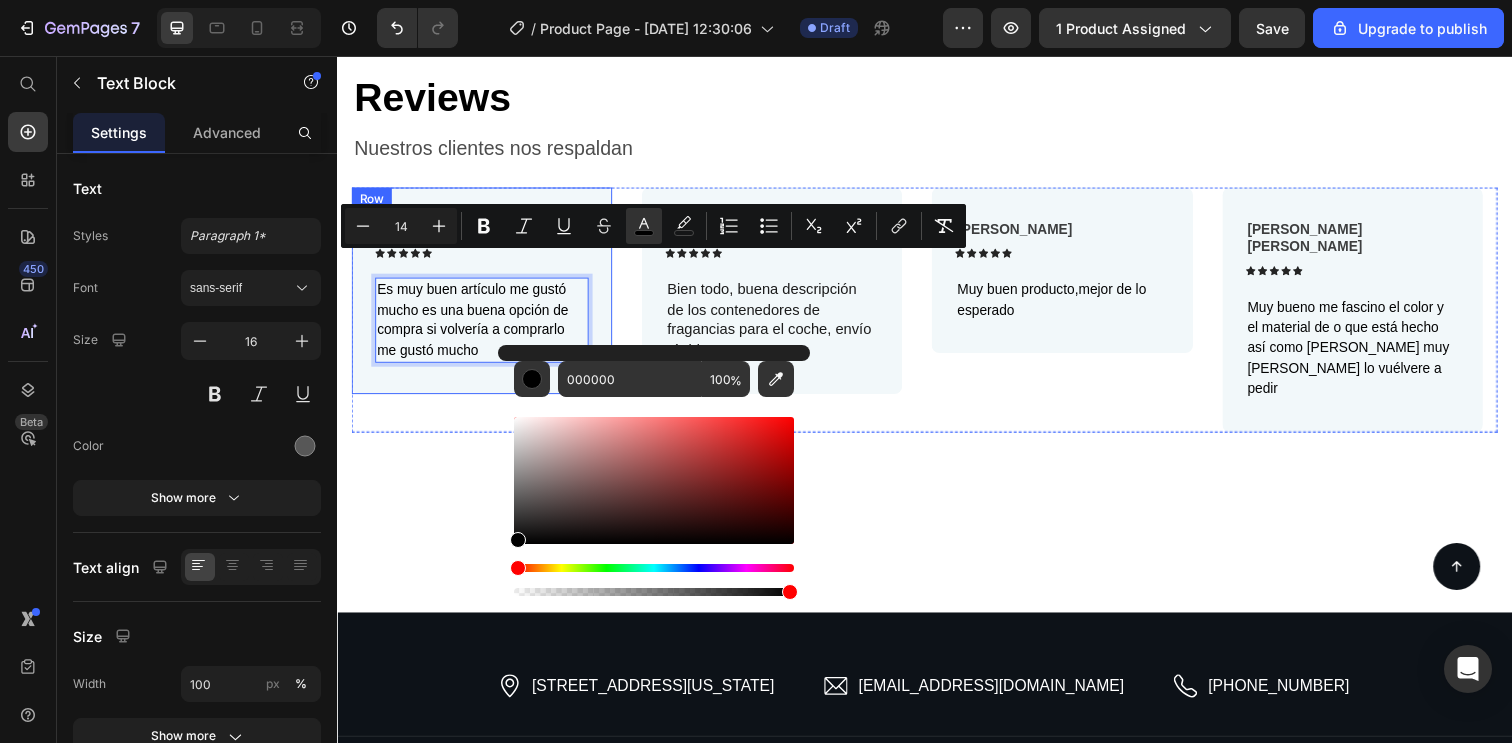 click on "Pérez Roberto   Text Block Icon Icon Icon Icon Icon Icon List Row Es muy buen artículo me gustó mucho es una buena opción de compra si volvería a comprarlo me gustó mucho Text Block   0 Row" at bounding box center (485, 295) 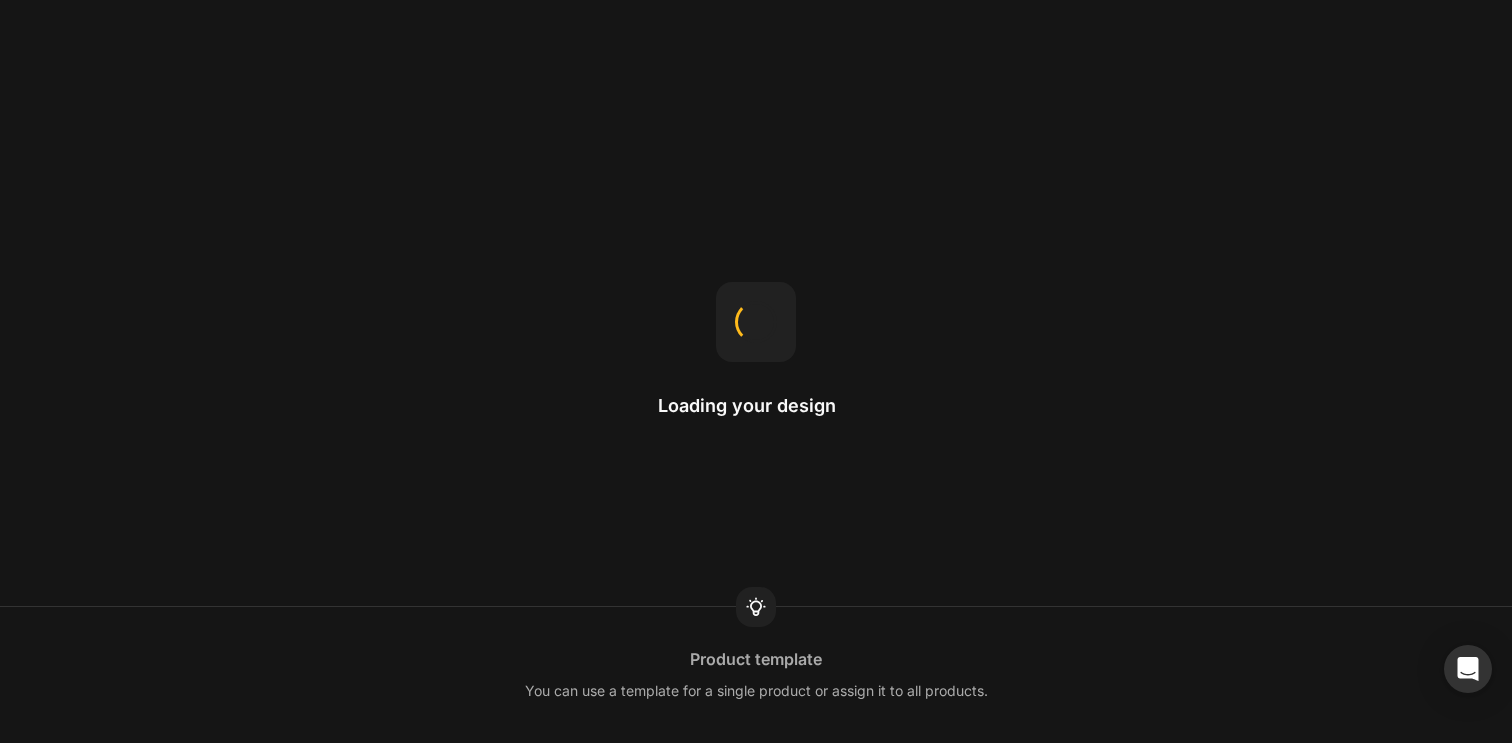 scroll, scrollTop: 0, scrollLeft: 0, axis: both 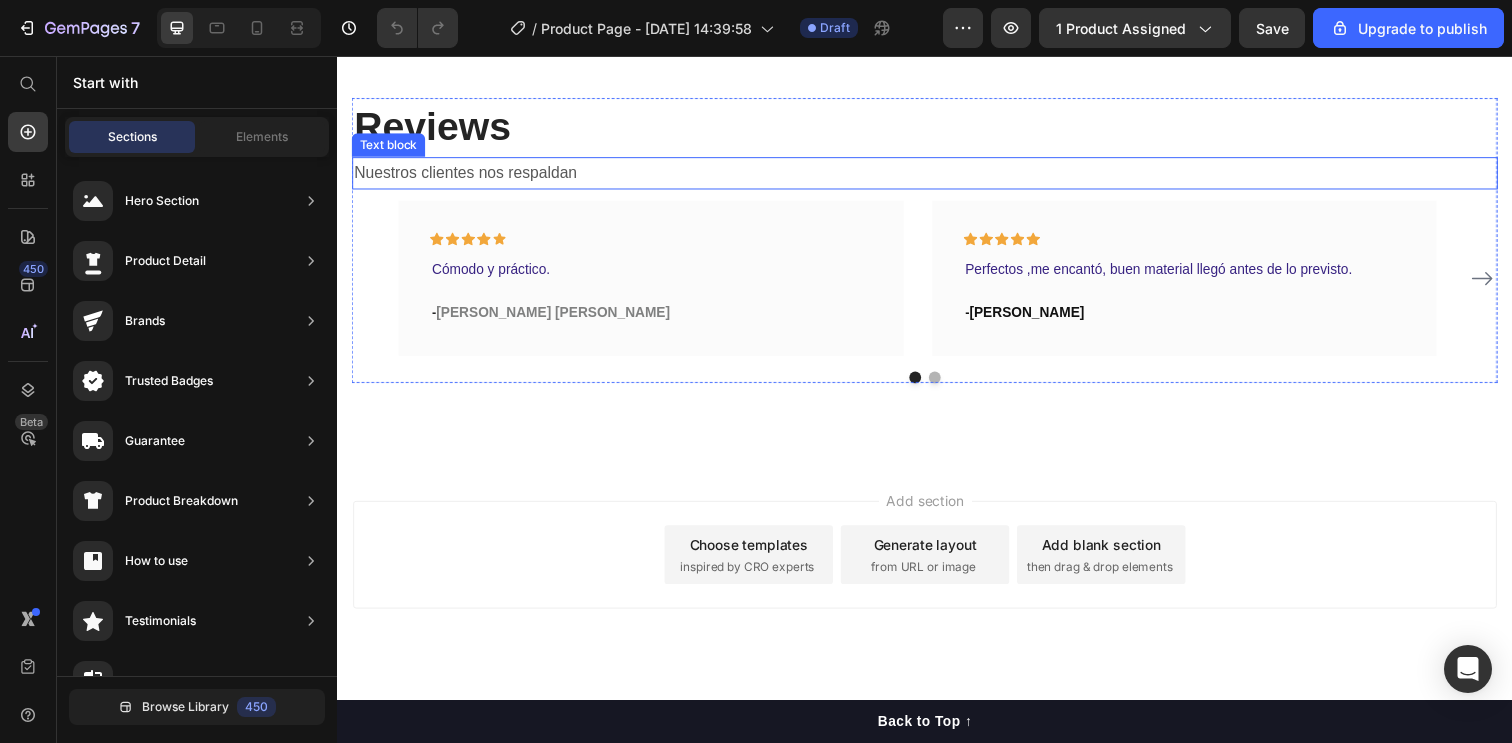 click on "Nuestros clientes nos respaldan" at bounding box center (937, 175) 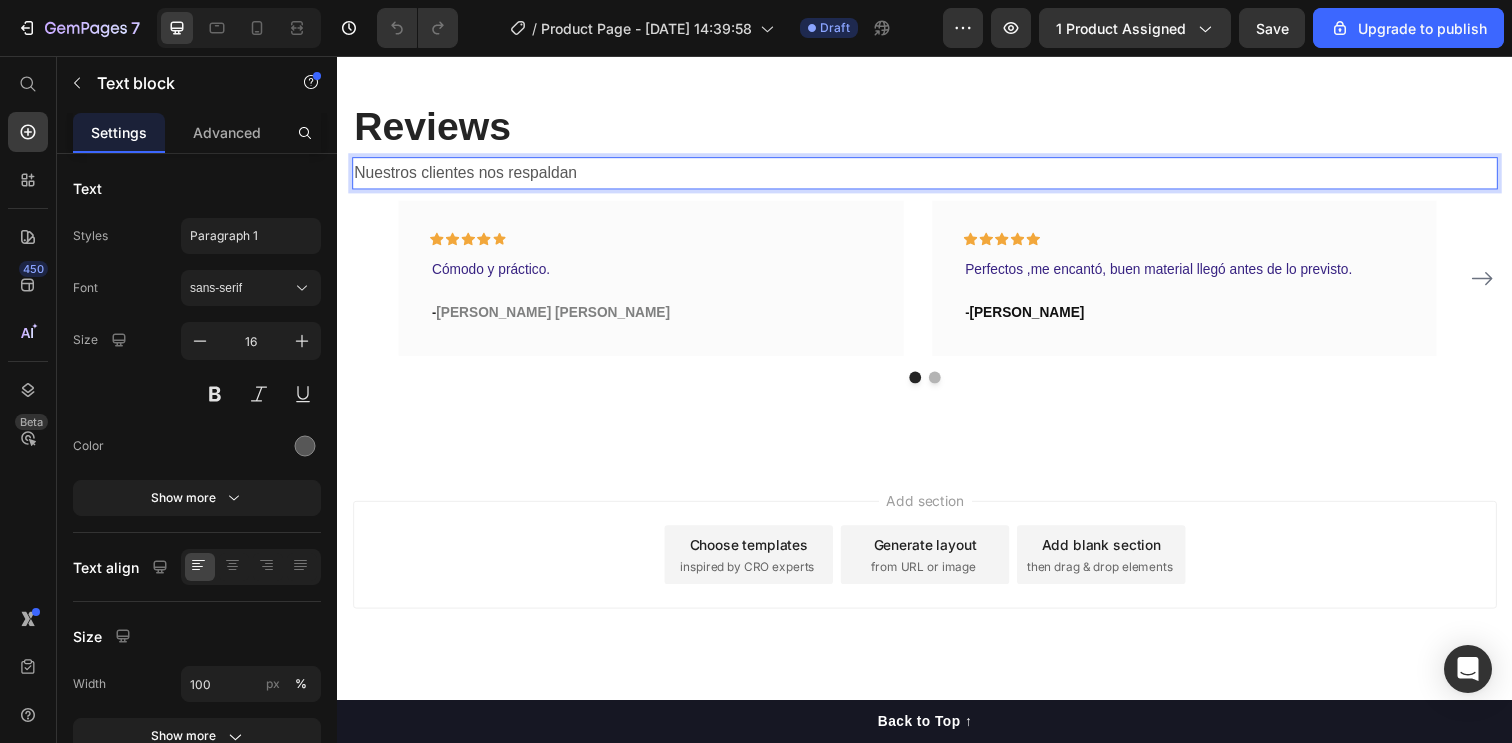 click on "Nuestros clientes nos respaldan" at bounding box center [937, 175] 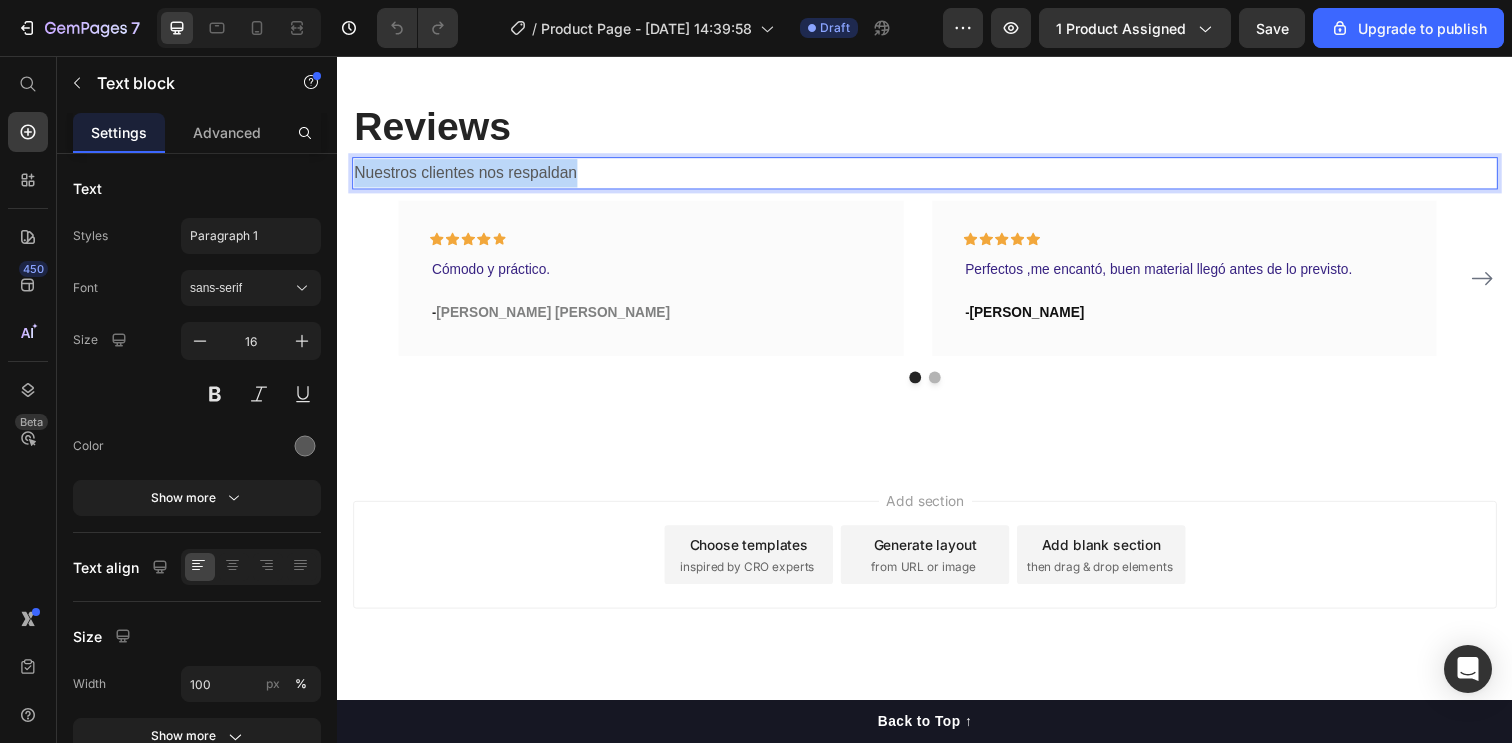 drag, startPoint x: 614, startPoint y: 417, endPoint x: 342, endPoint y: 407, distance: 272.18375 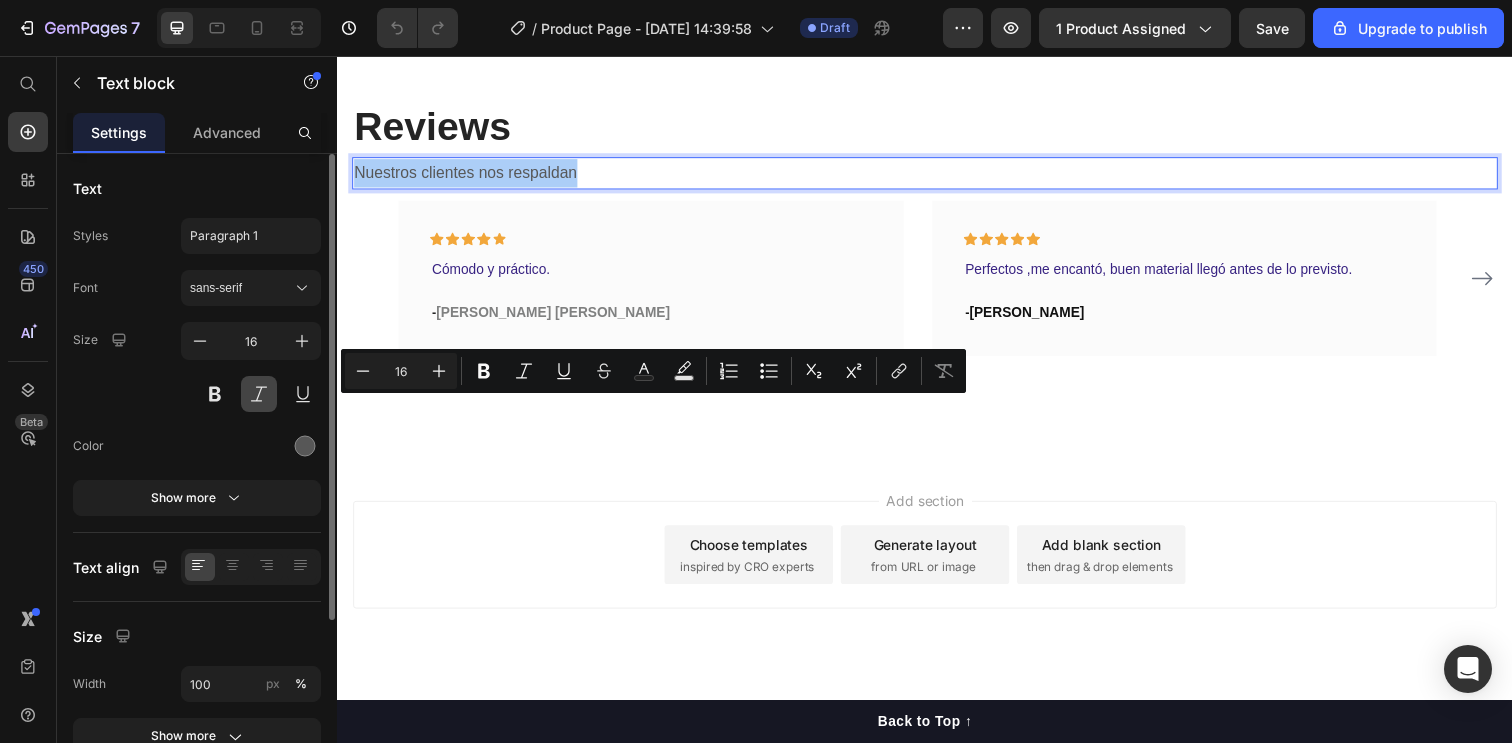 click at bounding box center [259, 394] 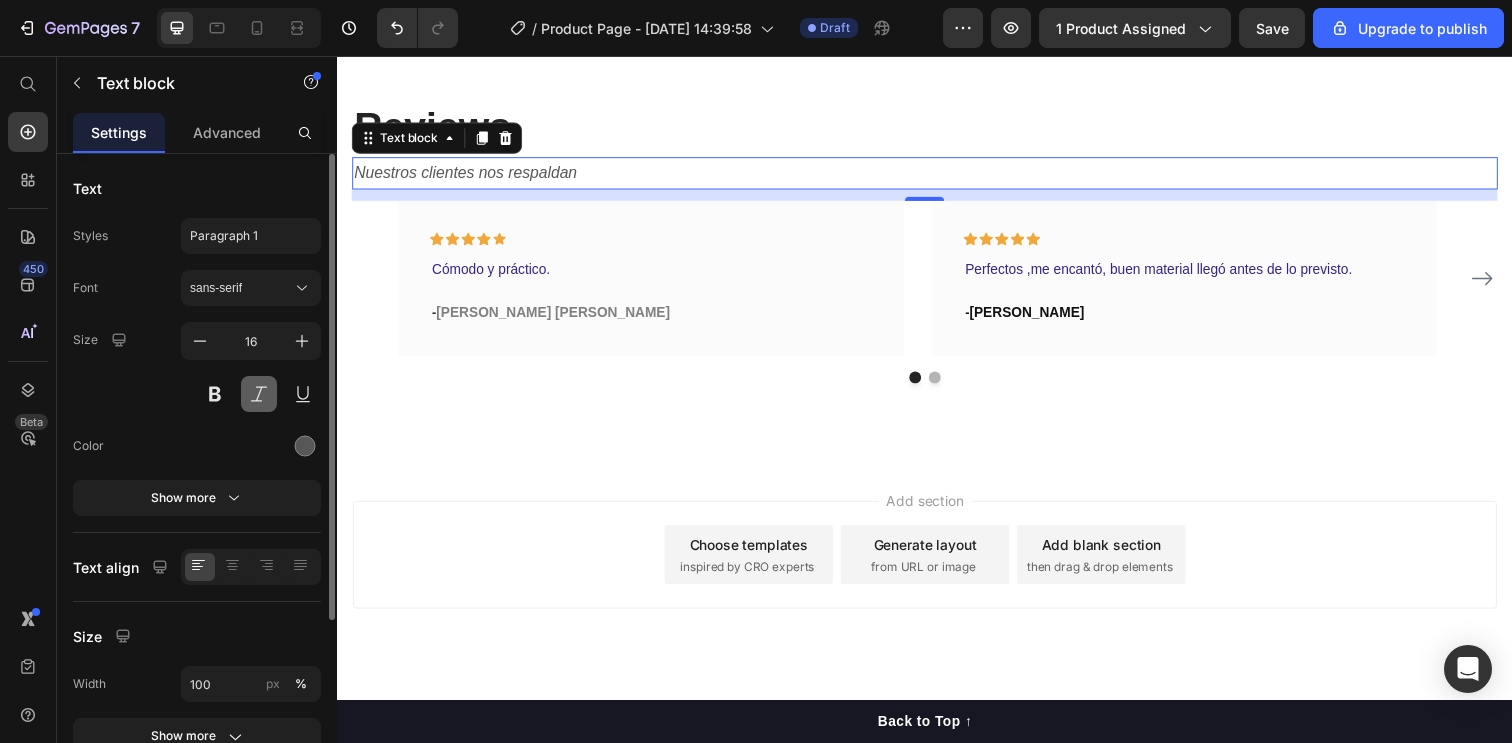 click at bounding box center (259, 394) 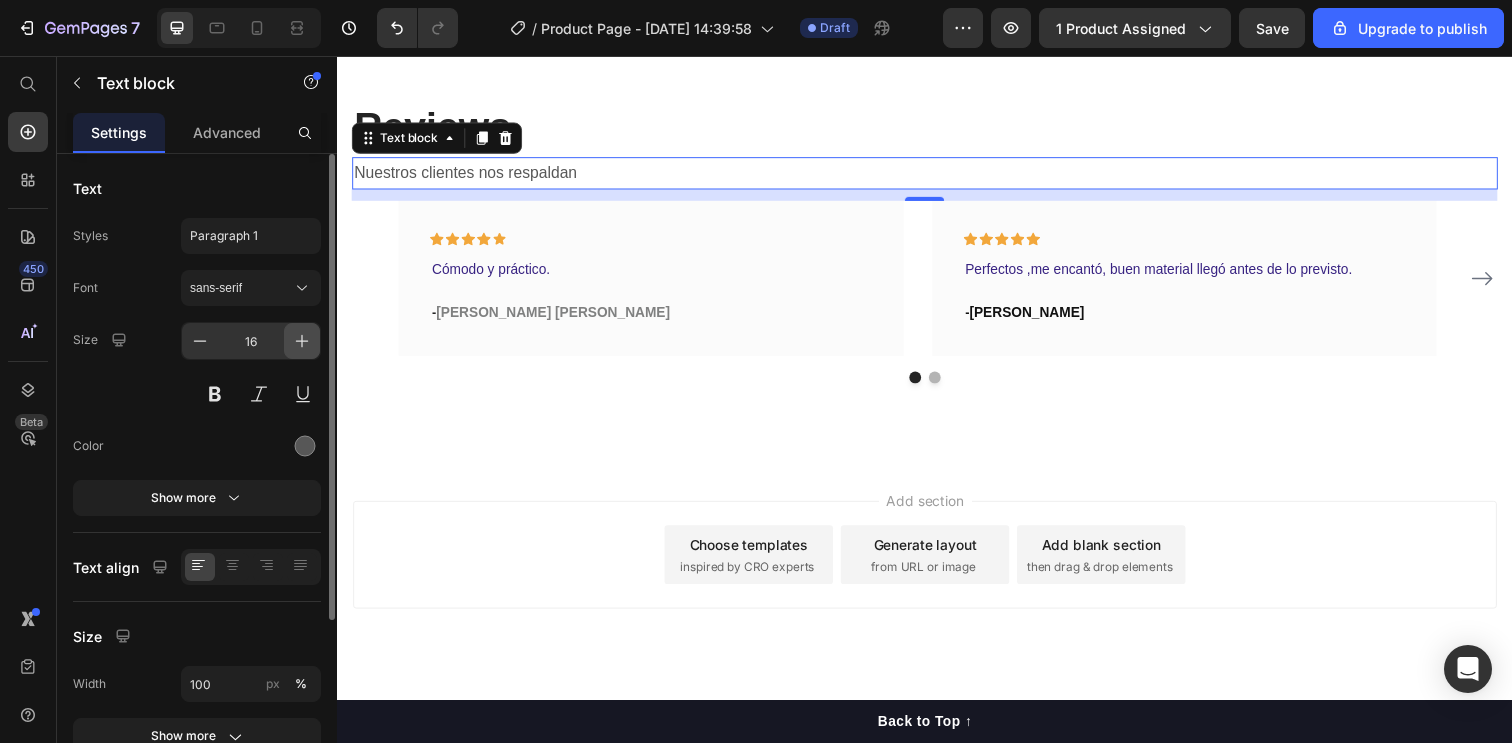 click 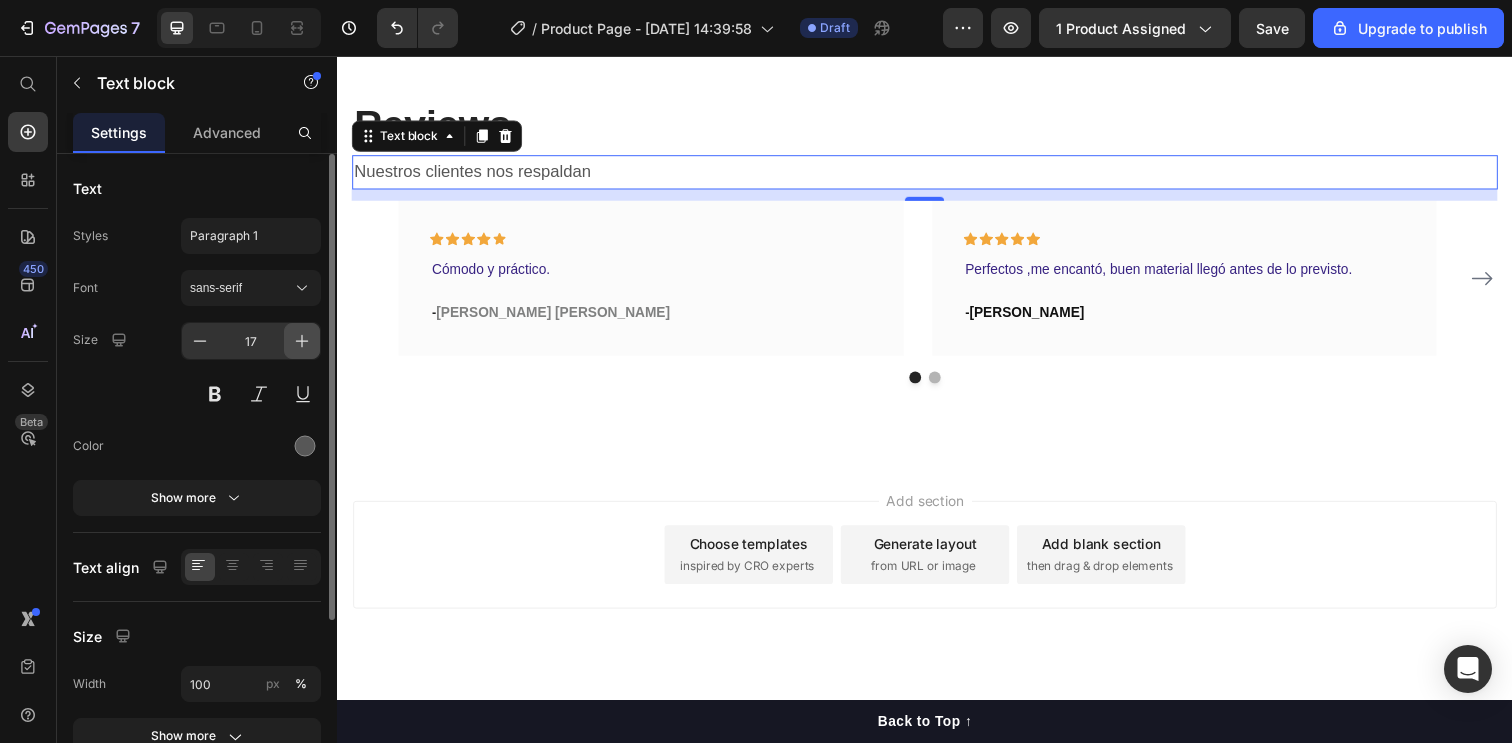 click 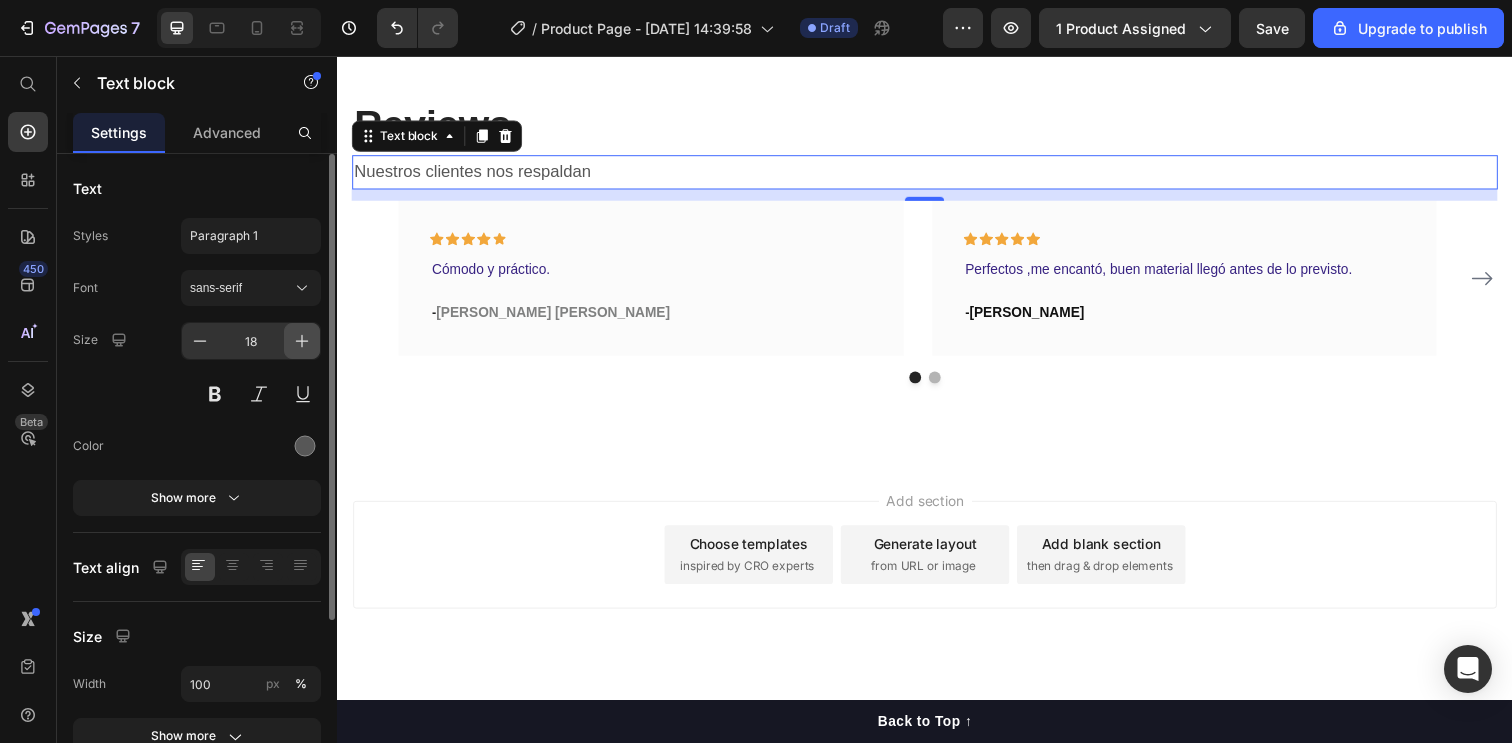 click 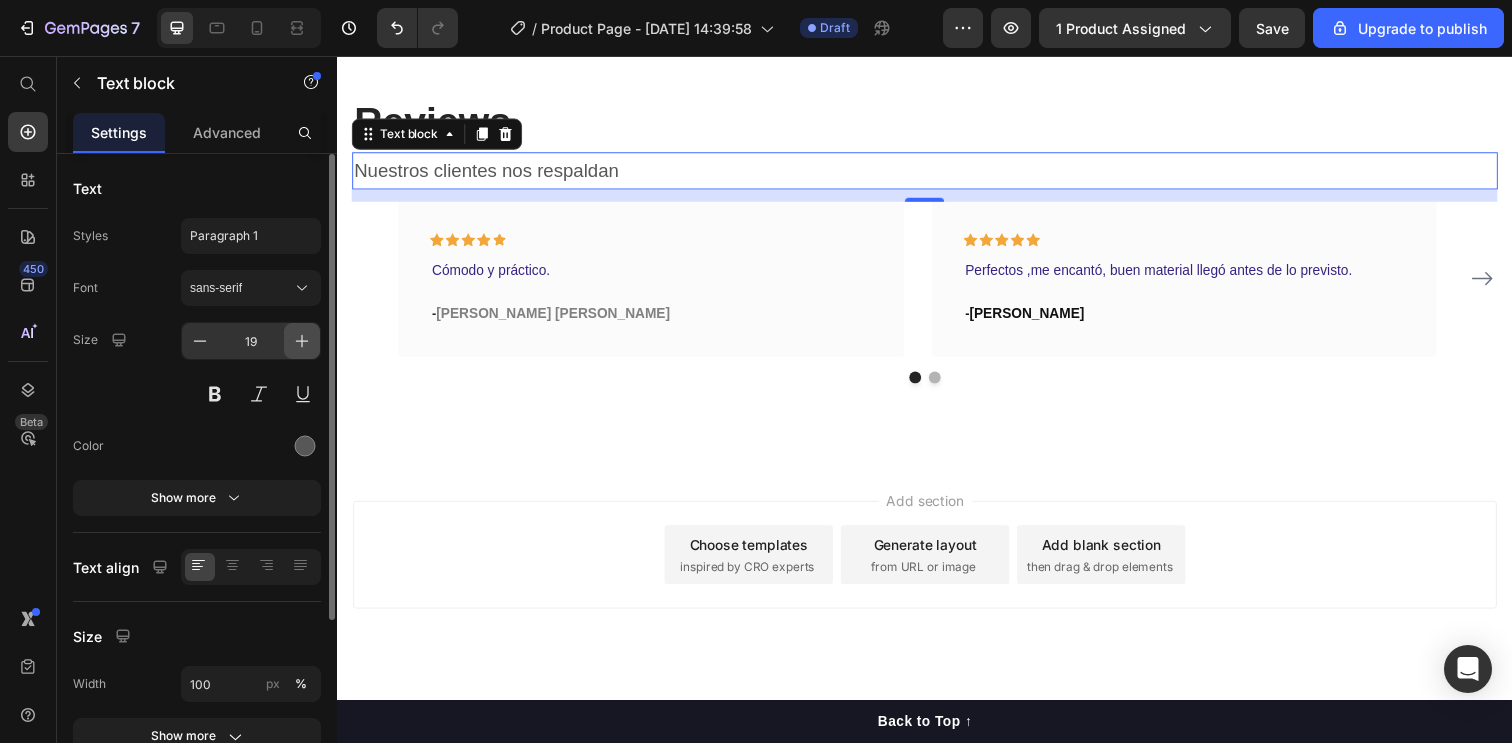 click 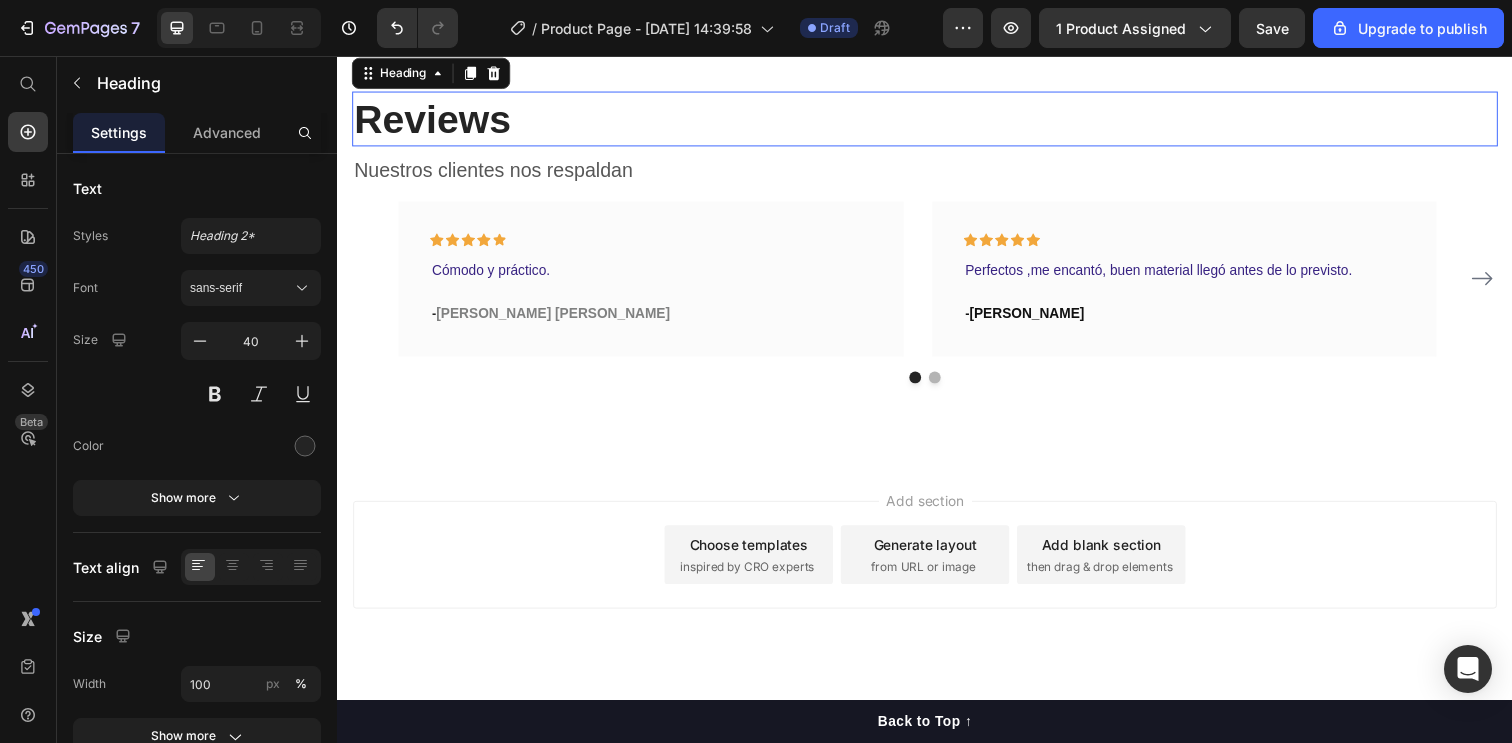 drag, startPoint x: 698, startPoint y: 382, endPoint x: 733, endPoint y: 378, distance: 35.22783 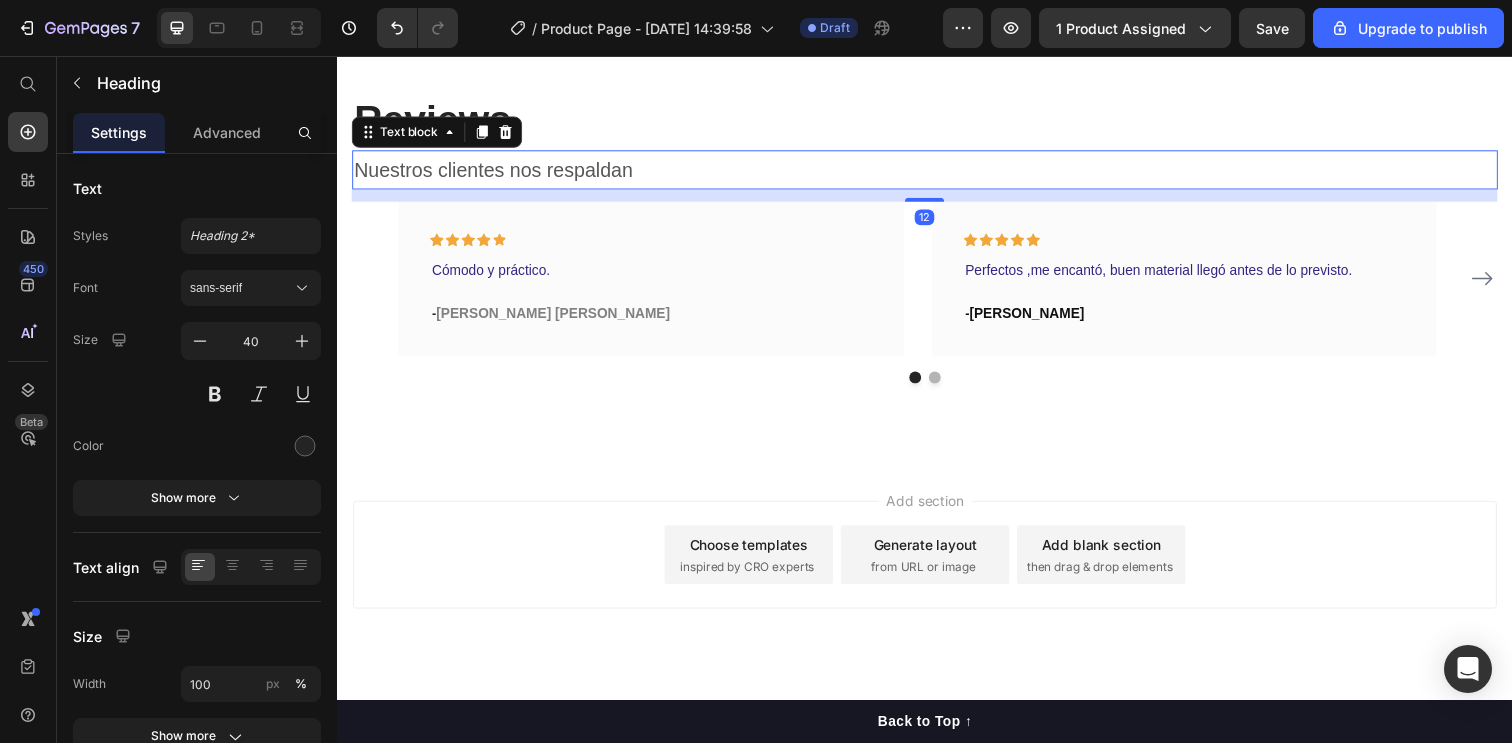click on "Nuestros clientes nos respaldan" at bounding box center (937, 172) 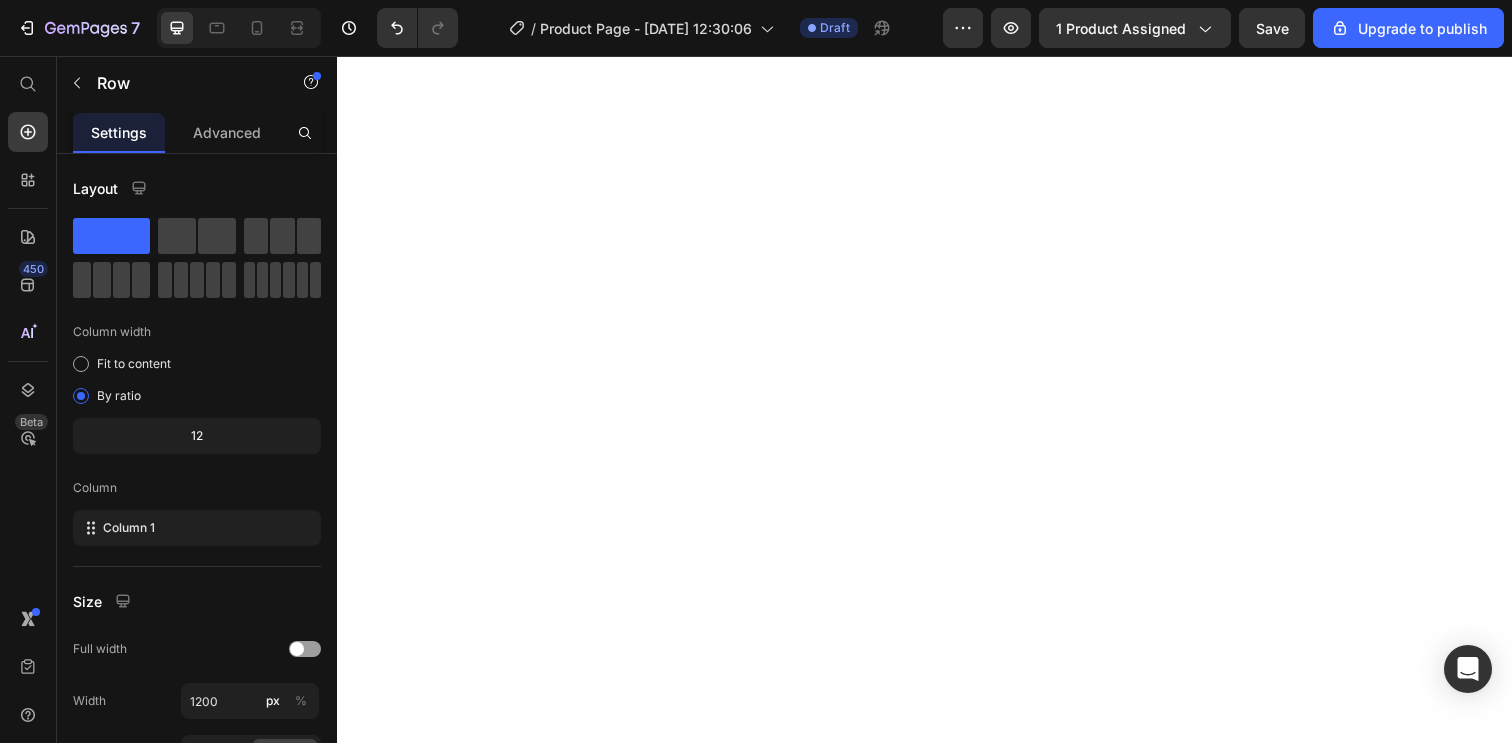 scroll, scrollTop: 0, scrollLeft: 0, axis: both 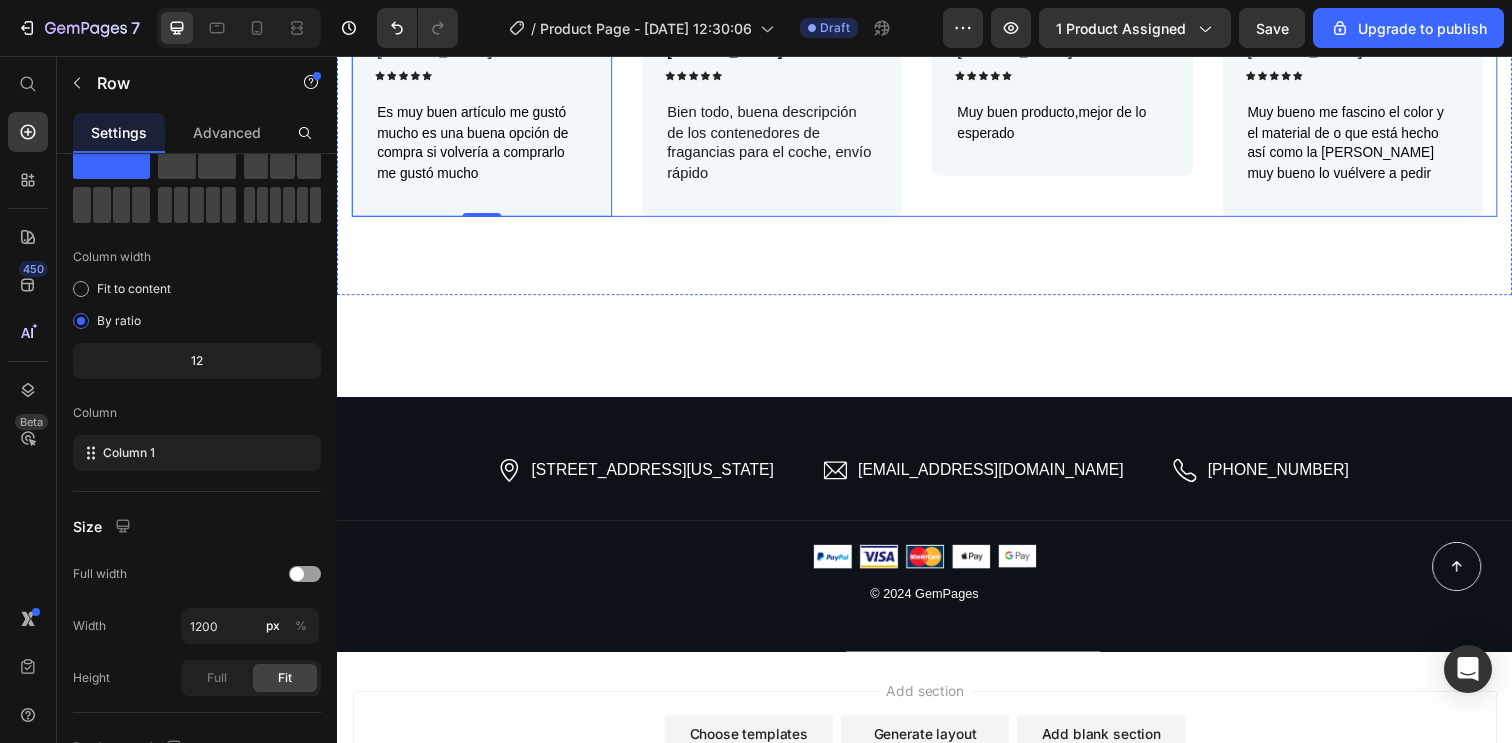 click on "[PERSON_NAME]   Text Block Icon Icon Icon Icon Icon Icon List Row Bien todo, buena descripción de los contenedores de fragancias para el coche, envío rápido Text Block Row [PERSON_NAME] Text Block Icon Icon Icon Icon Icon Icon List Row Muy buen producto,mejor de lo esperado Text Block Row [PERSON_NAME]   Text Block Icon Icon Icon Icon Icon Icon List Row Muy bueno me fascino el color y el material de o que está hecho así como la [PERSON_NAME] muy bueno lo vuélvere a pedir Text Block Row
Drop element here [PERSON_NAME]   Text Block Icon Icon Icon Icon Icon Icon List Row Es muy buen artículo me gustó mucho es una buena opción de compra si volvería a comprarlo me gustó mucho Text Block Row   0" at bounding box center [937, 114] 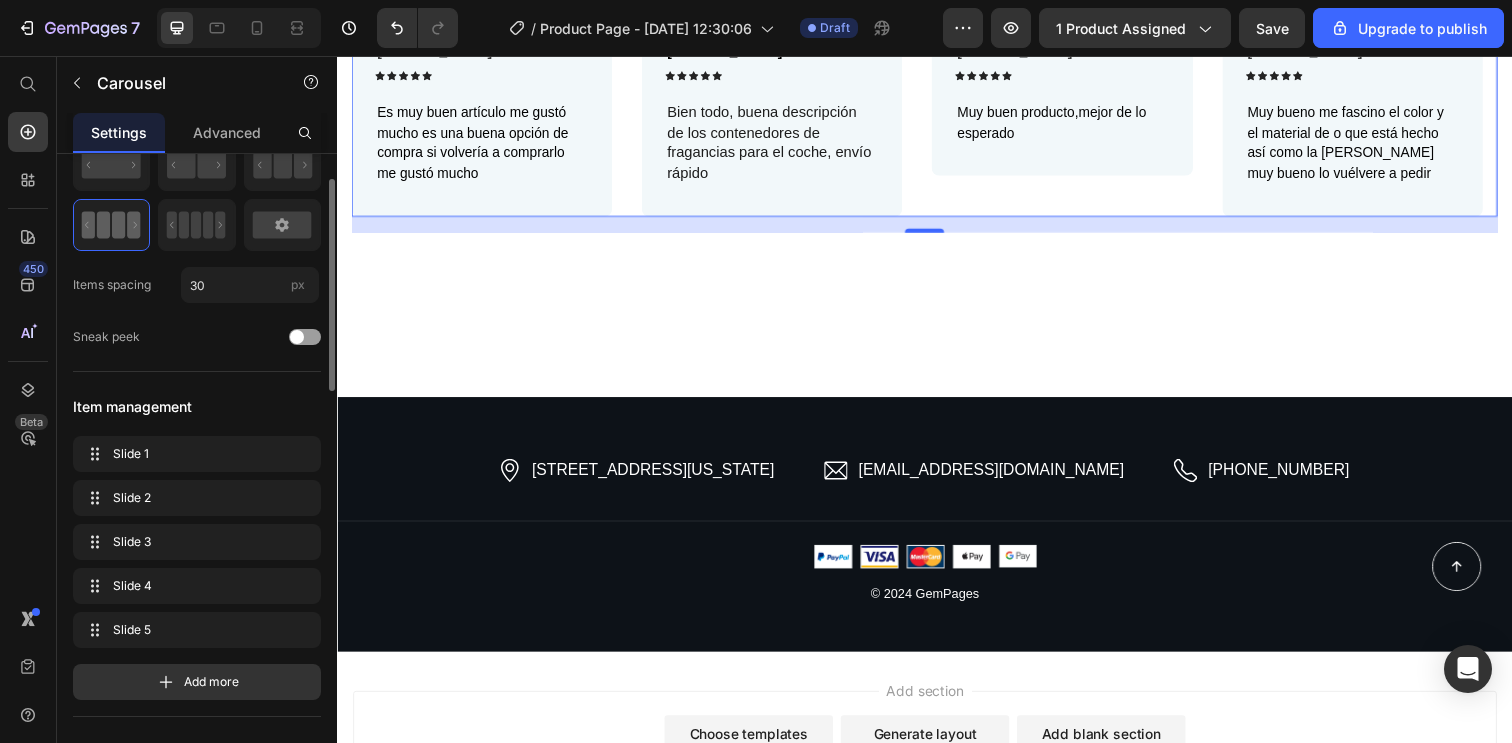 scroll, scrollTop: 112, scrollLeft: 0, axis: vertical 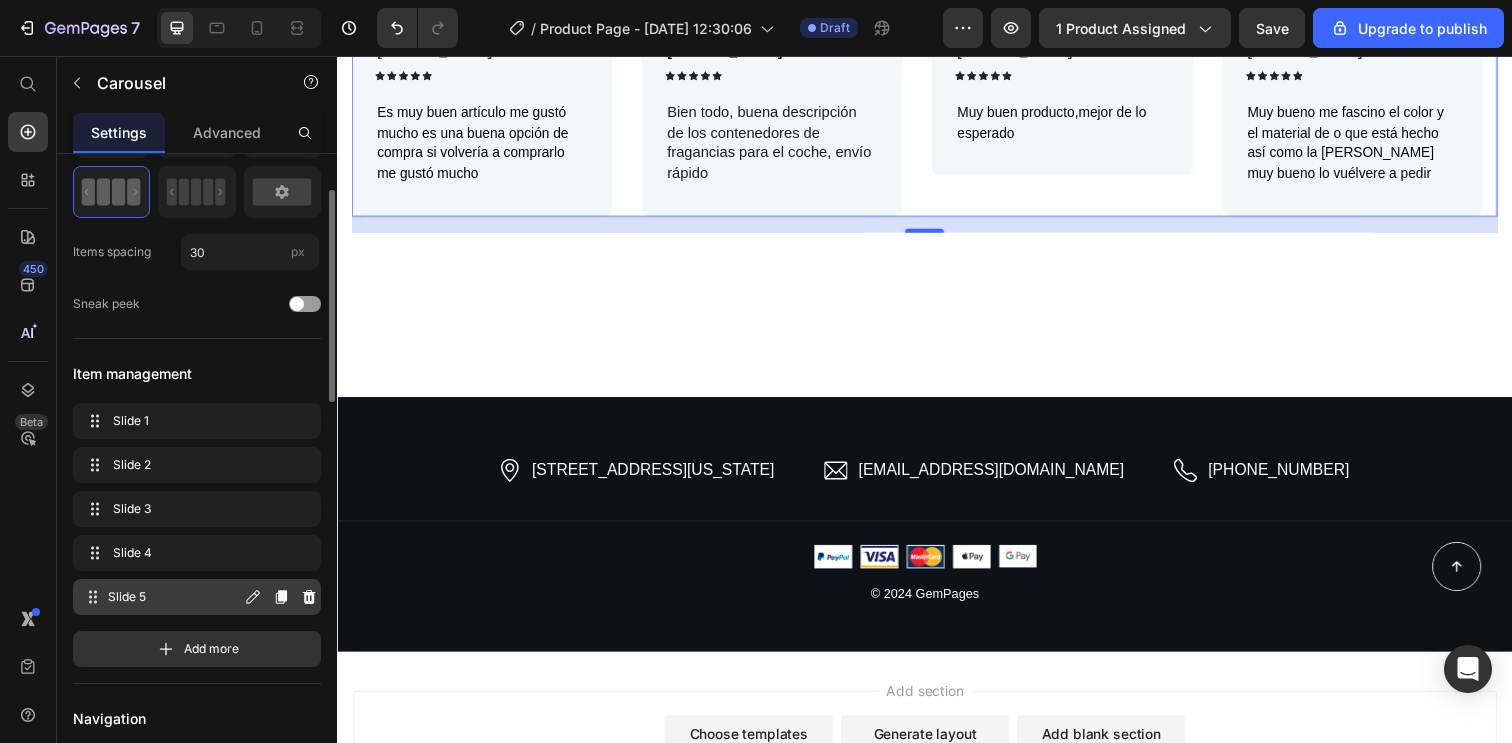 click on "Slide 5" at bounding box center [174, 597] 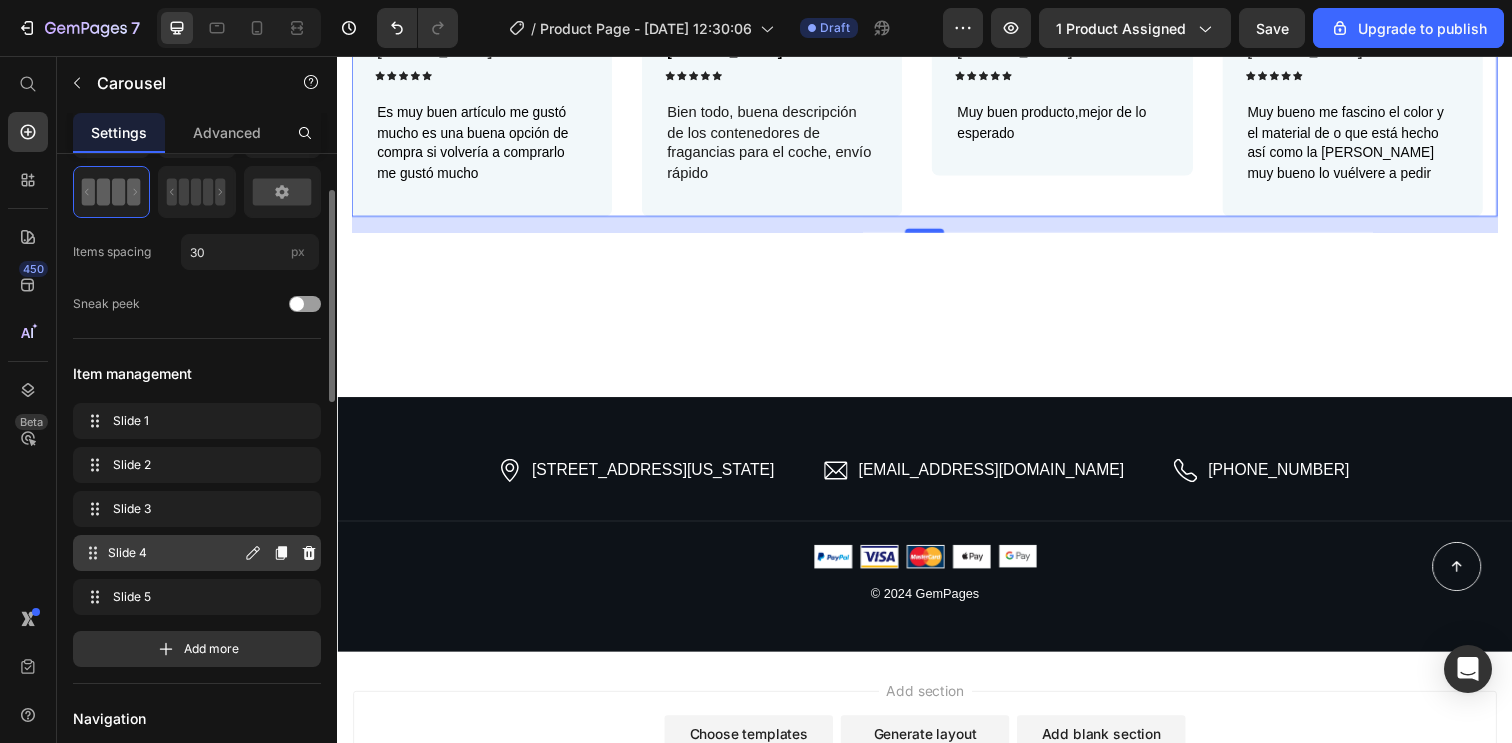 click on "Slide 4" at bounding box center (174, 553) 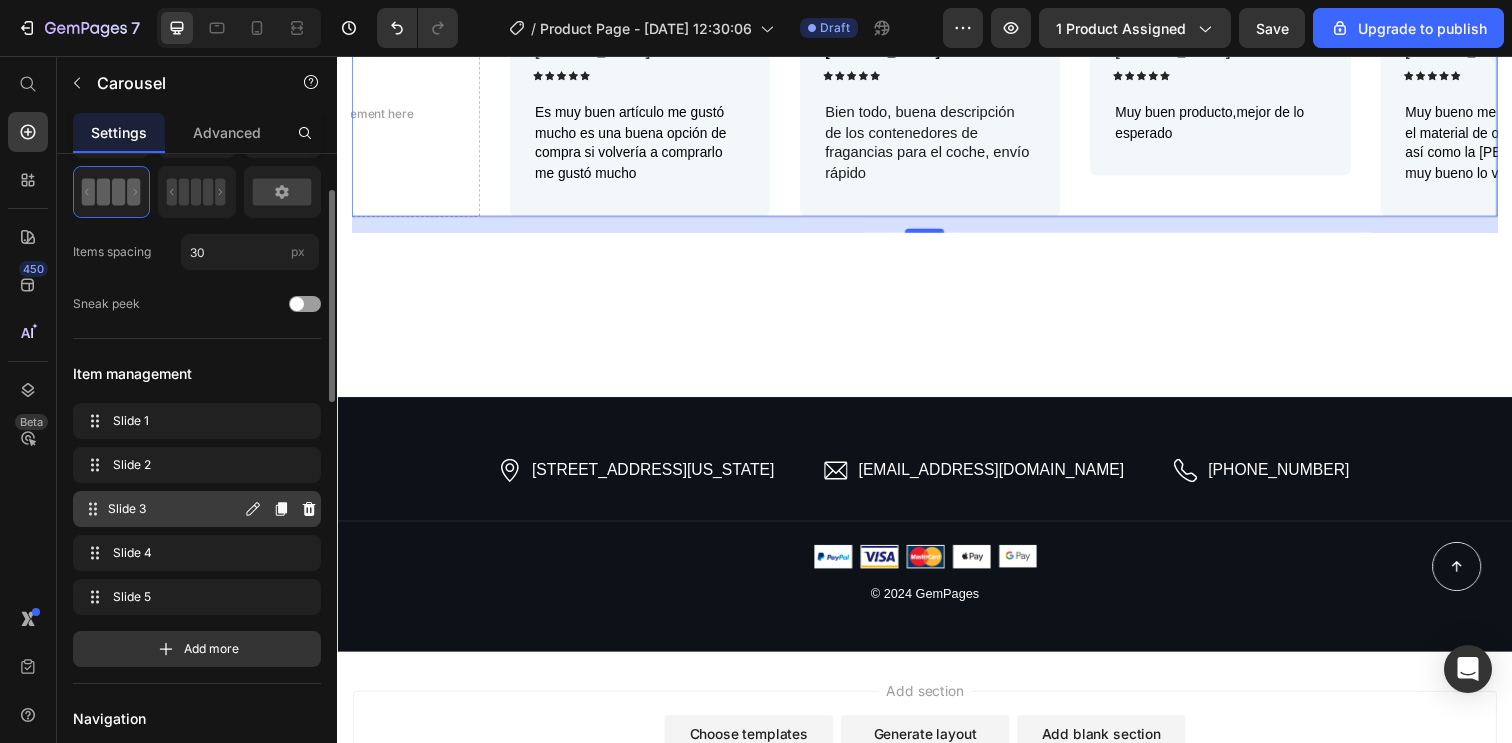 click on "Slide 3" at bounding box center (174, 509) 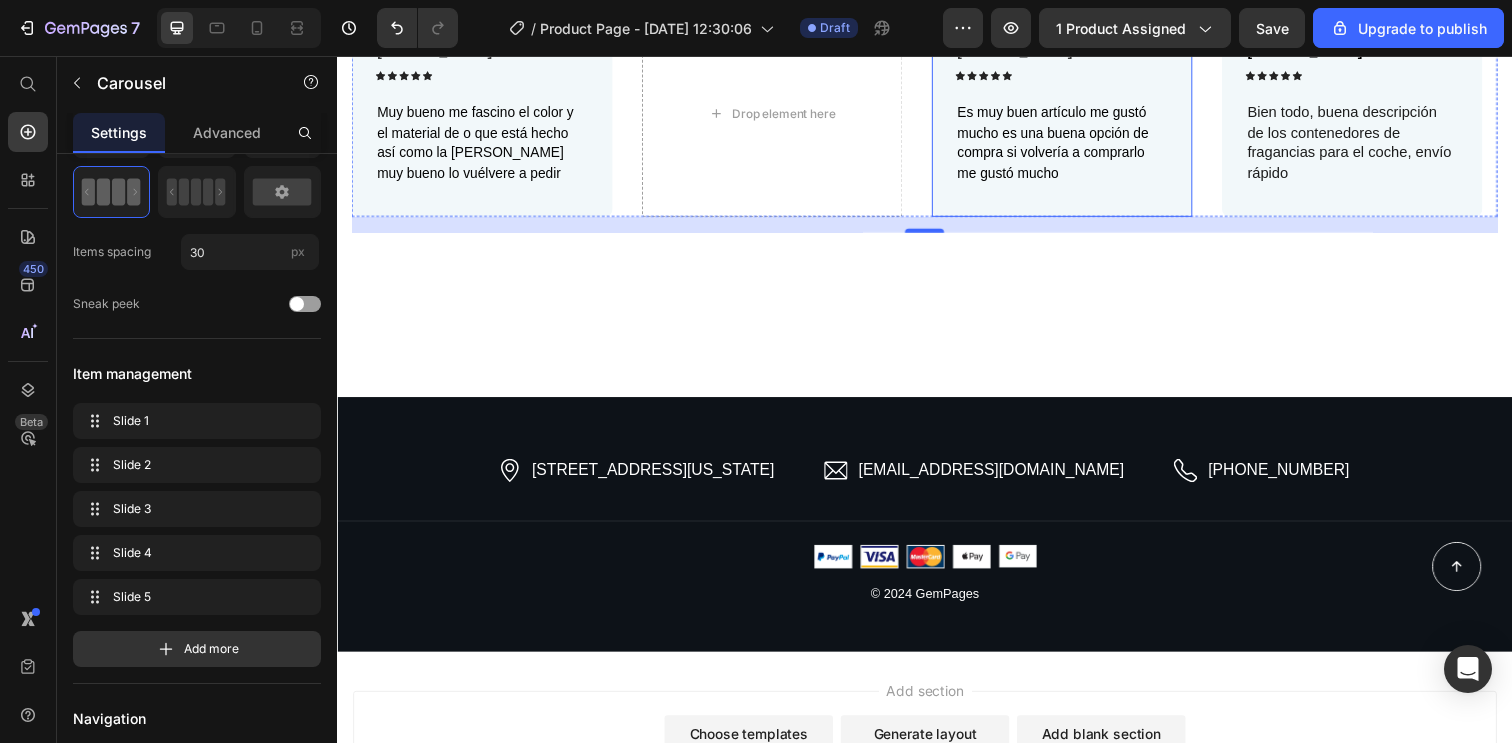 click on "[PERSON_NAME]   Text Block Icon Icon Icon Icon Icon Icon List Row Es muy buen artículo me gustó mucho es una buena opción de compra si volvería a comprarlo me gustó mucho Text Block Row" at bounding box center [1077, 114] 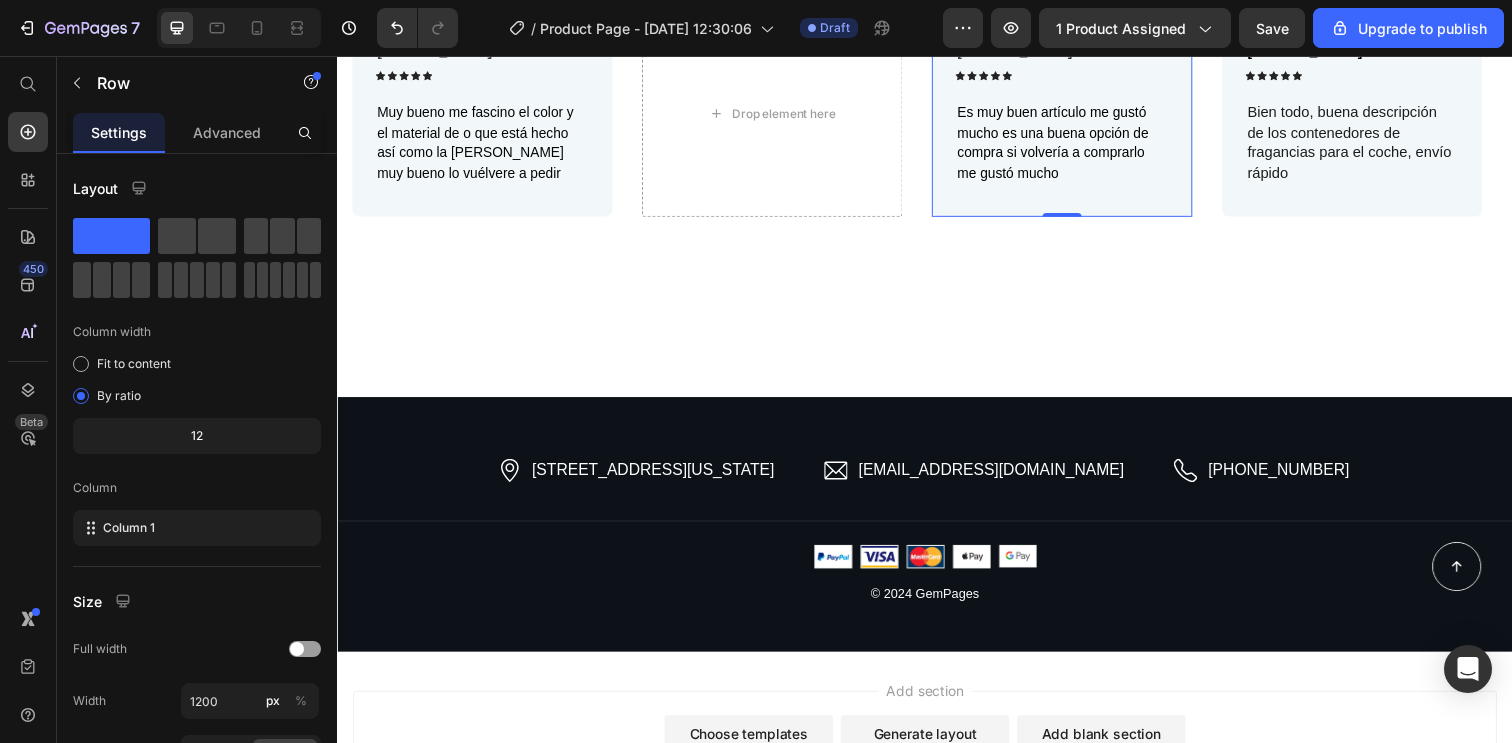 click 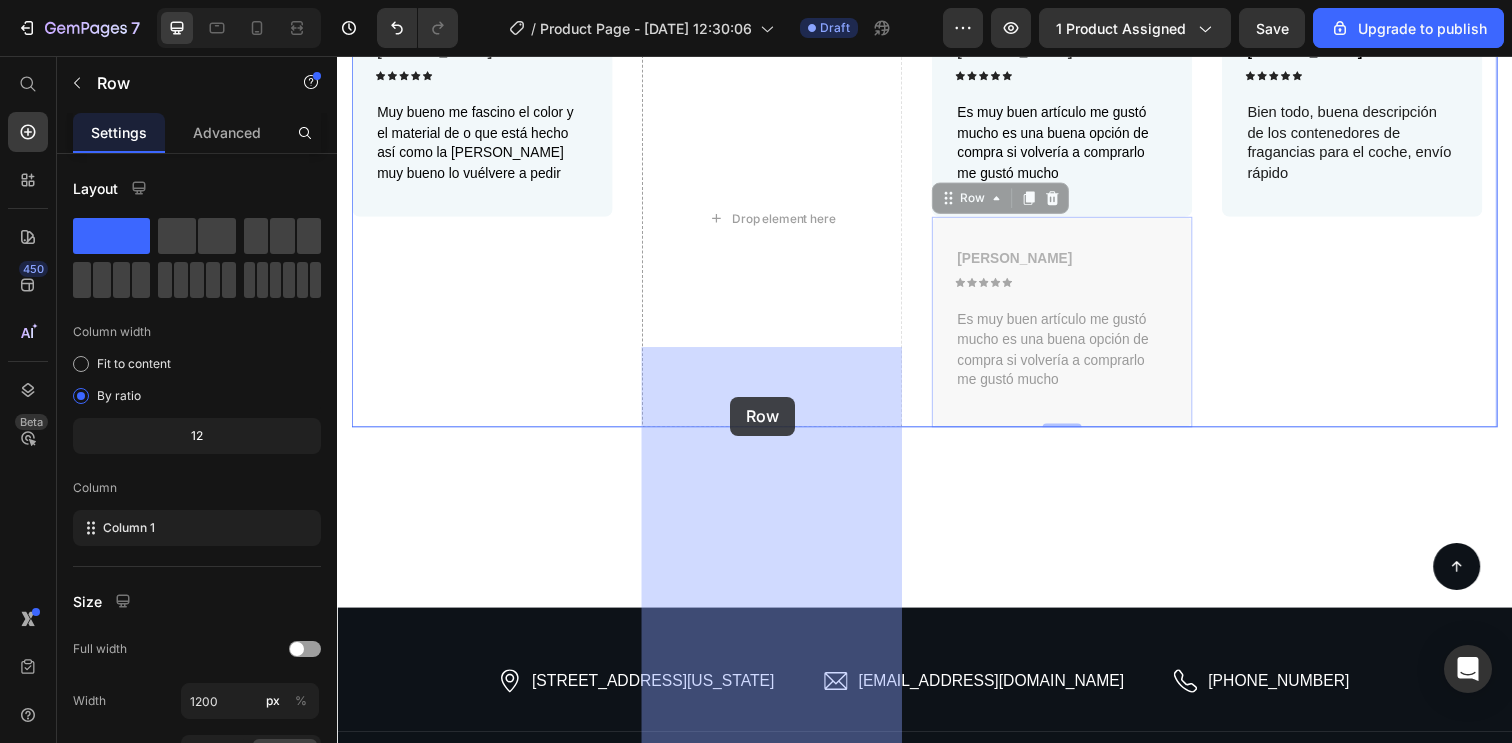 drag, startPoint x: 969, startPoint y: 556, endPoint x: 738, endPoint y: 404, distance: 276.52304 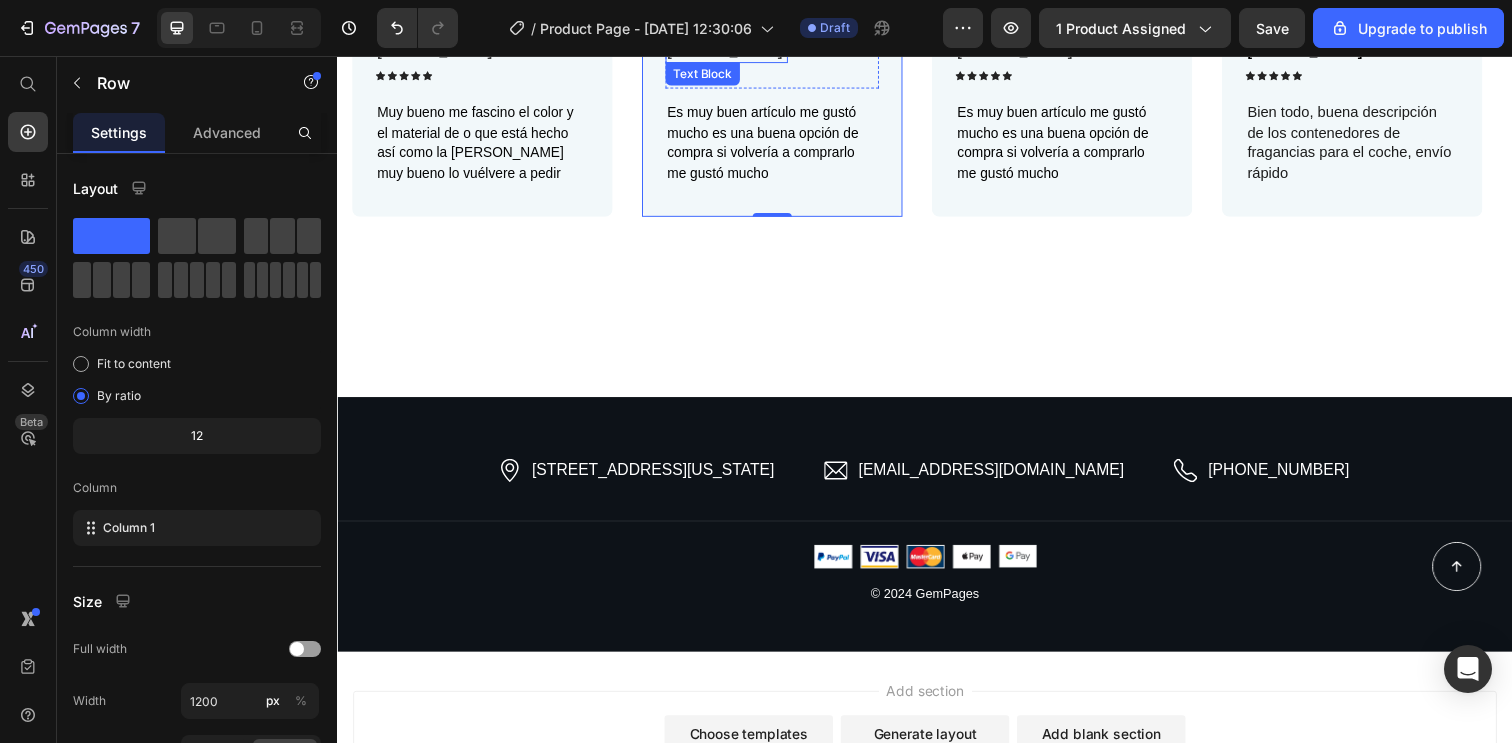 click on "[PERSON_NAME]" at bounding box center (732, 51) 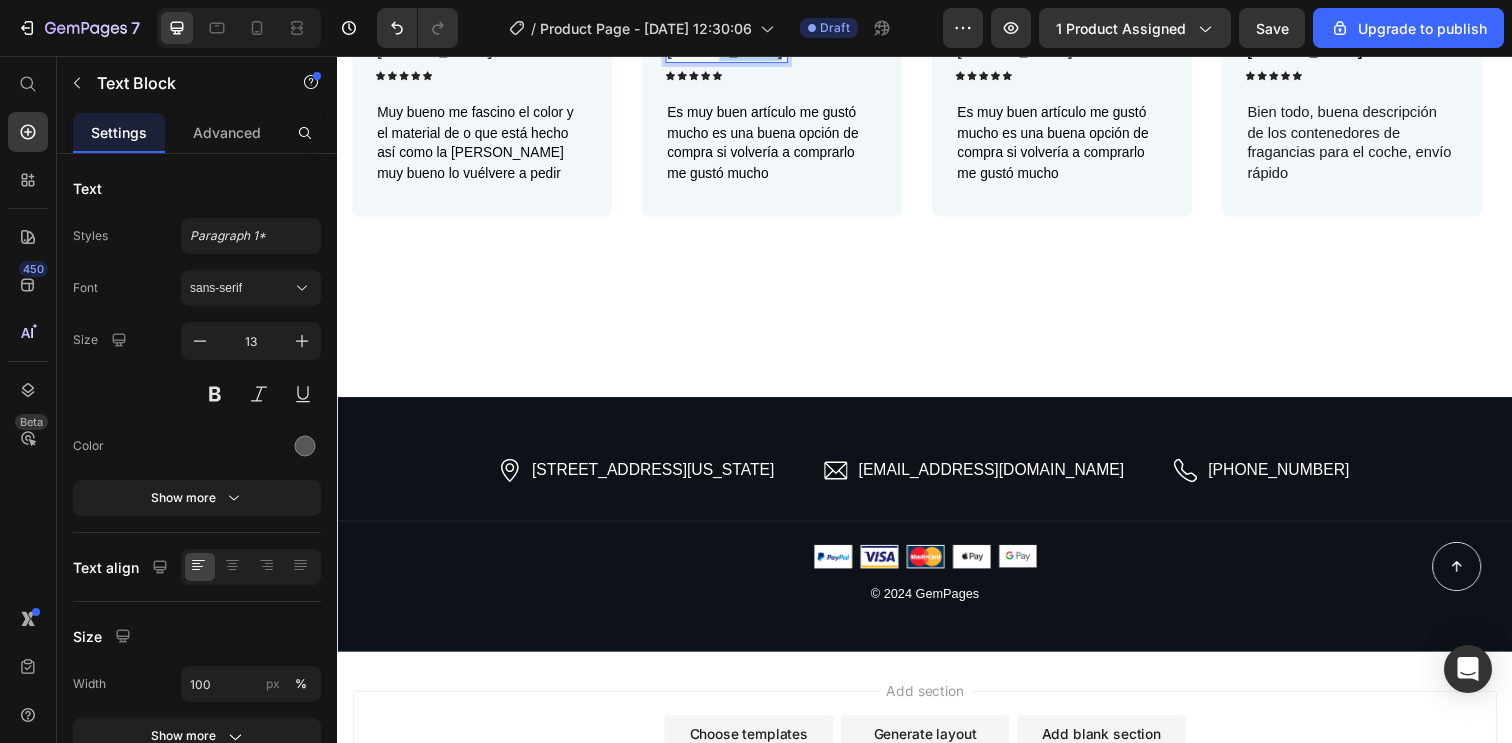 click on "[PERSON_NAME]" at bounding box center [732, 51] 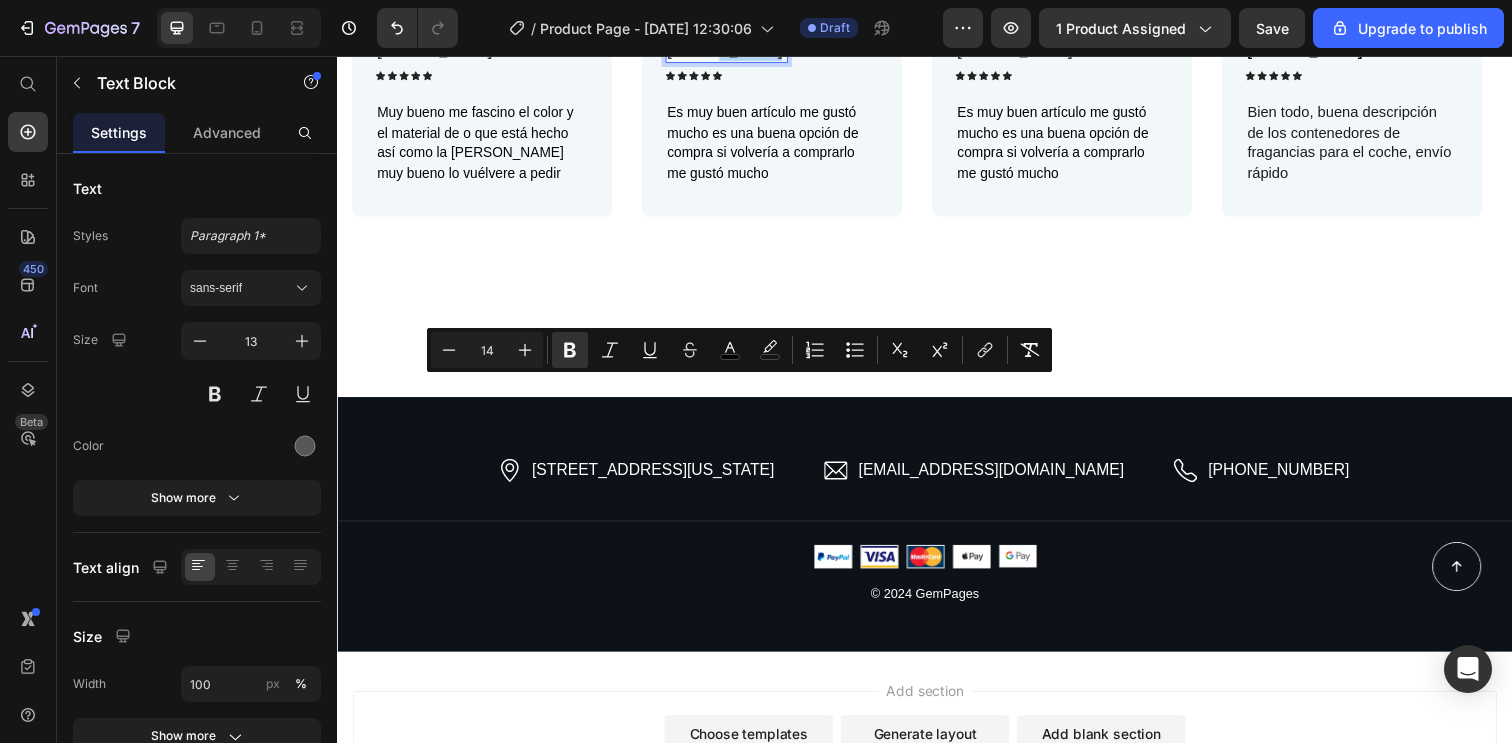 click on "[PERSON_NAME]" at bounding box center [734, 52] 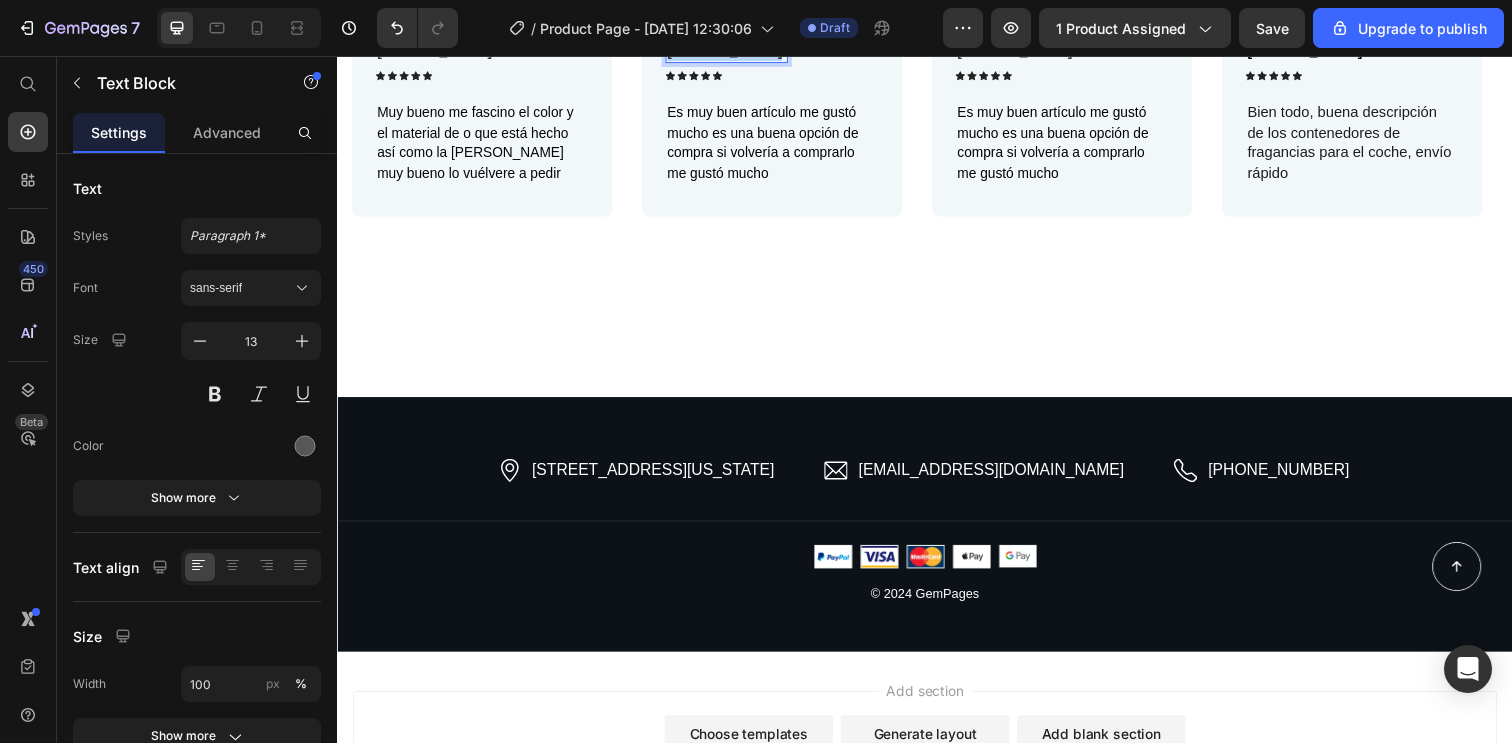 drag, startPoint x: 752, startPoint y: 402, endPoint x: 680, endPoint y: 403, distance: 72.00694 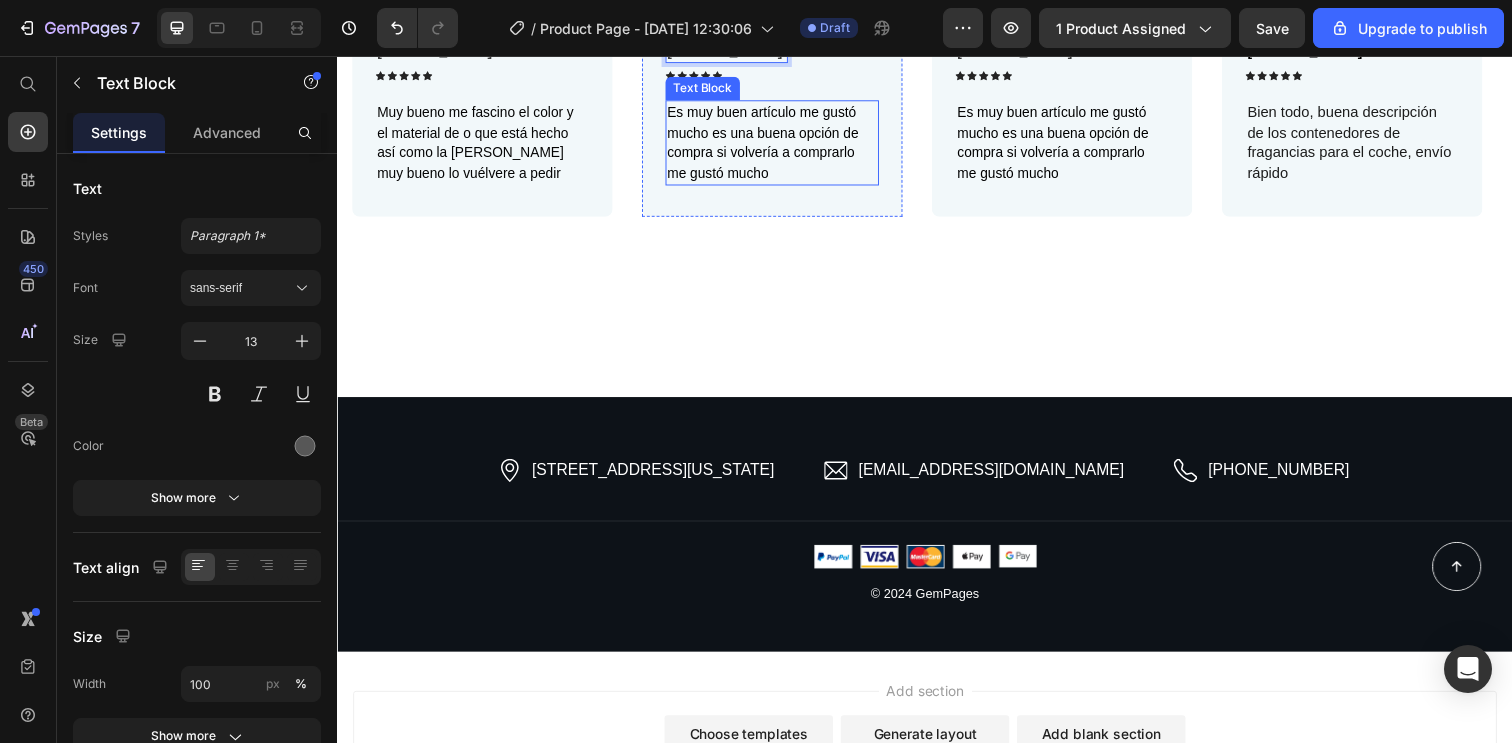 click on "Es muy buen artículo me gustó mucho es una buena opción de compra si volvería a comprarlo me gustó mucho" at bounding box center (771, 144) 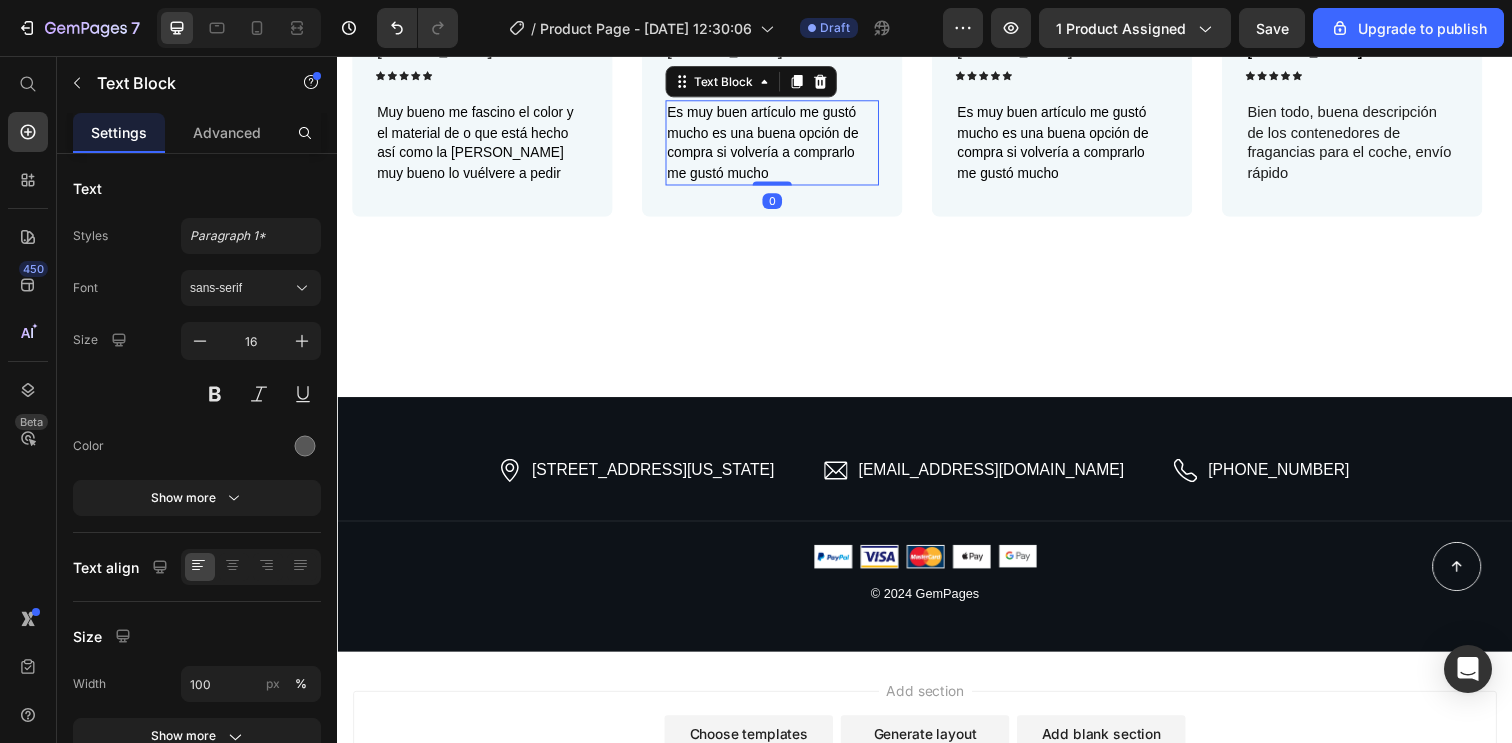 click on "Es muy buen artículo me gustó mucho es una buena opción de compra si volvería a comprarlo me gustó mucho" at bounding box center (781, 144) 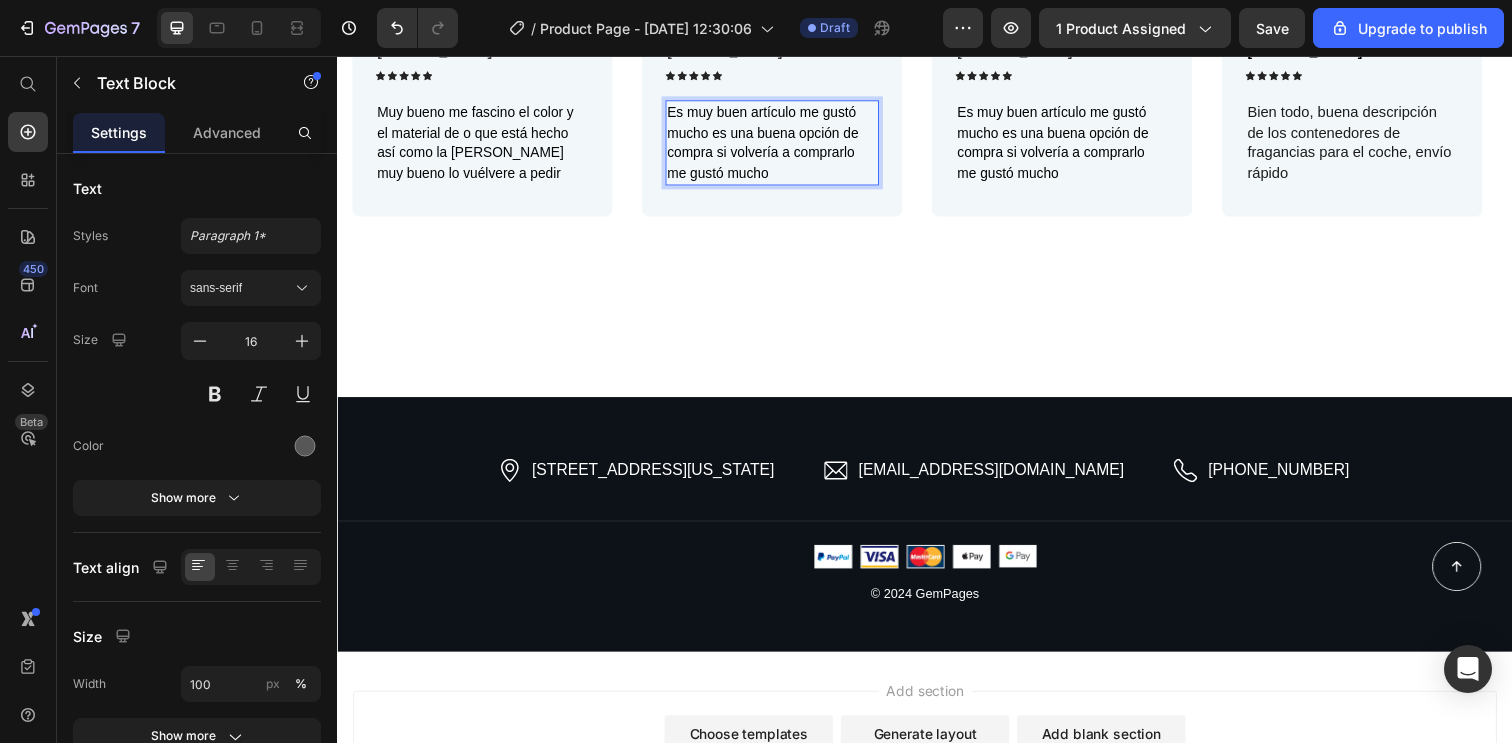 click on "Es muy buen artículo me gustó mucho es una buena opción de compra si volvería a comprarlo me gustó mucho" at bounding box center (781, 144) 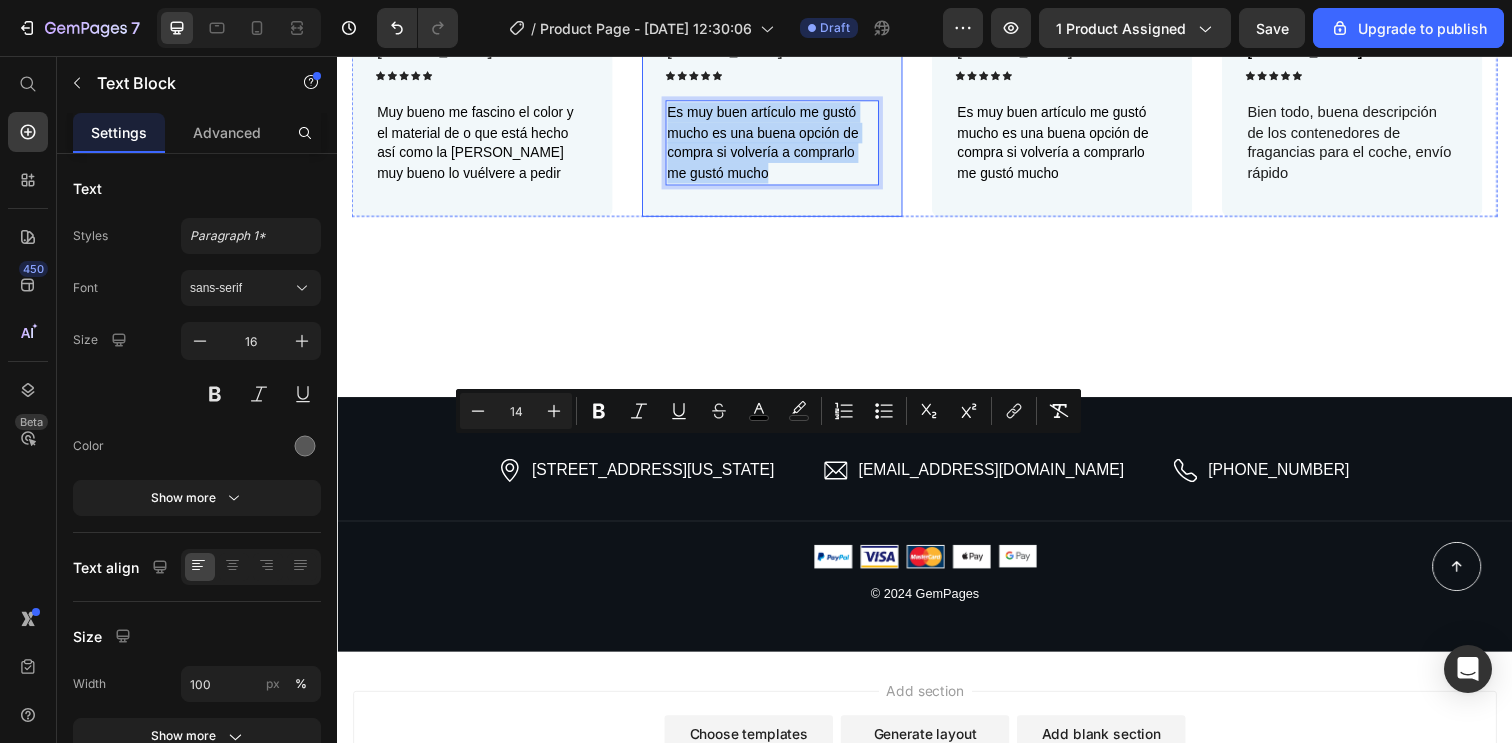 drag, startPoint x: 804, startPoint y: 525, endPoint x: 670, endPoint y: 453, distance: 152.11838 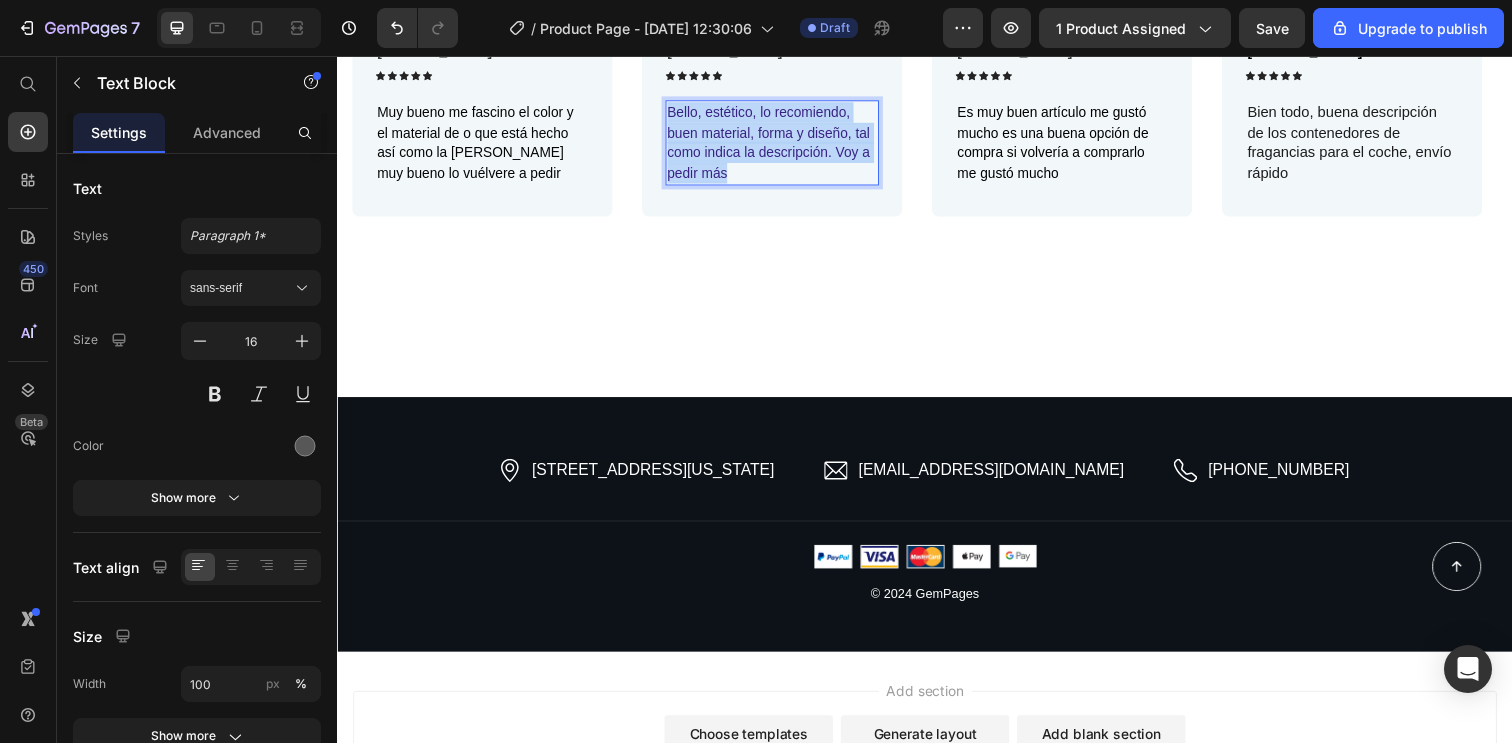 drag, startPoint x: 757, startPoint y: 523, endPoint x: 679, endPoint y: 454, distance: 104.13933 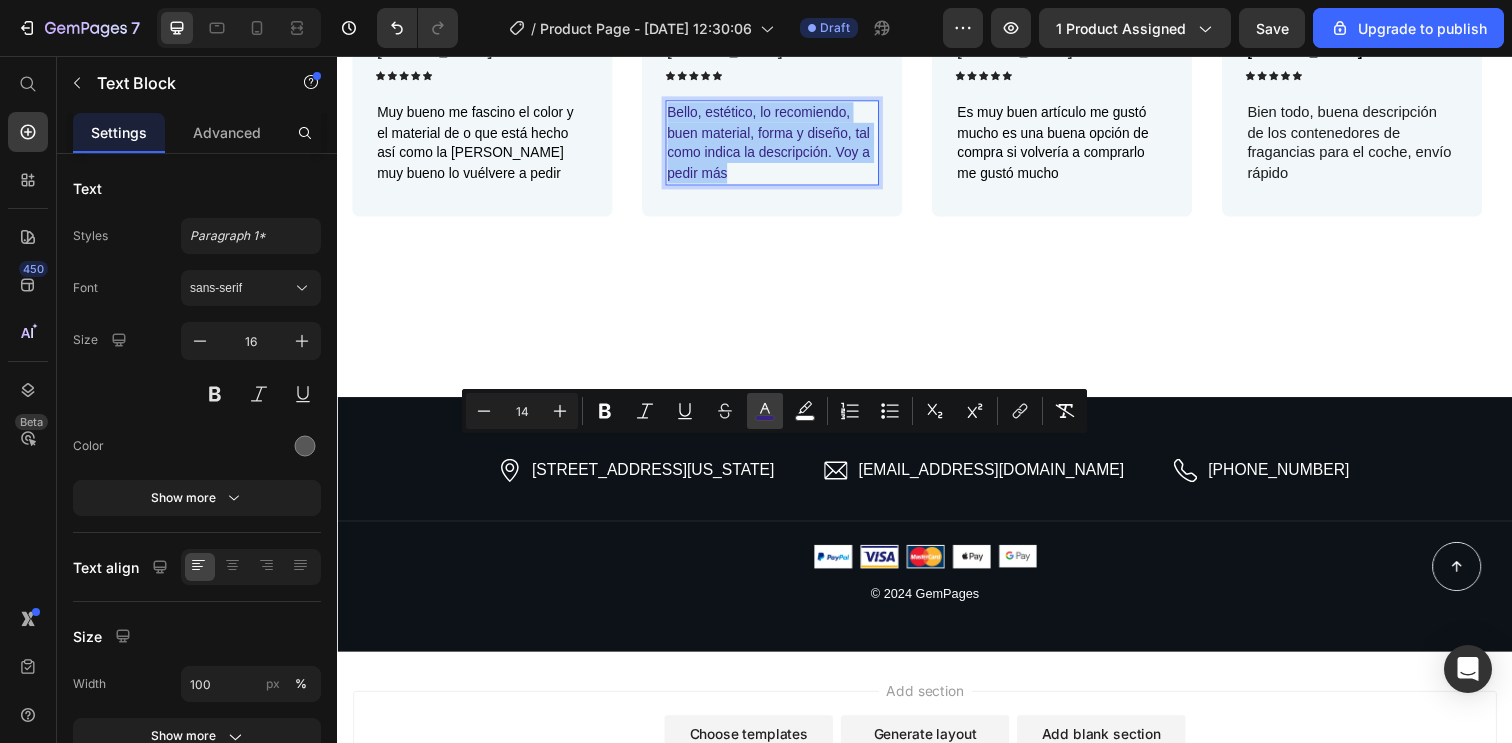 click 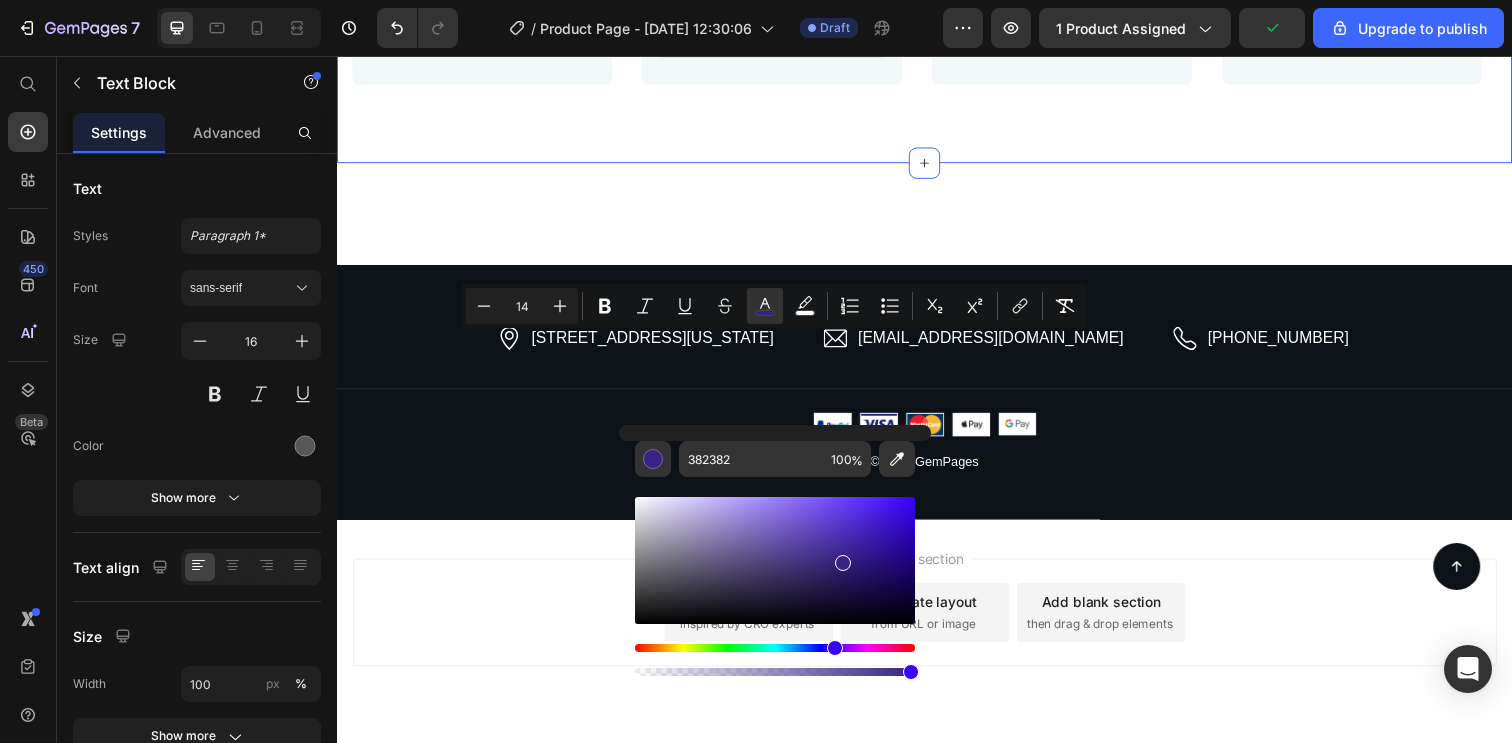 scroll, scrollTop: 1709, scrollLeft: 0, axis: vertical 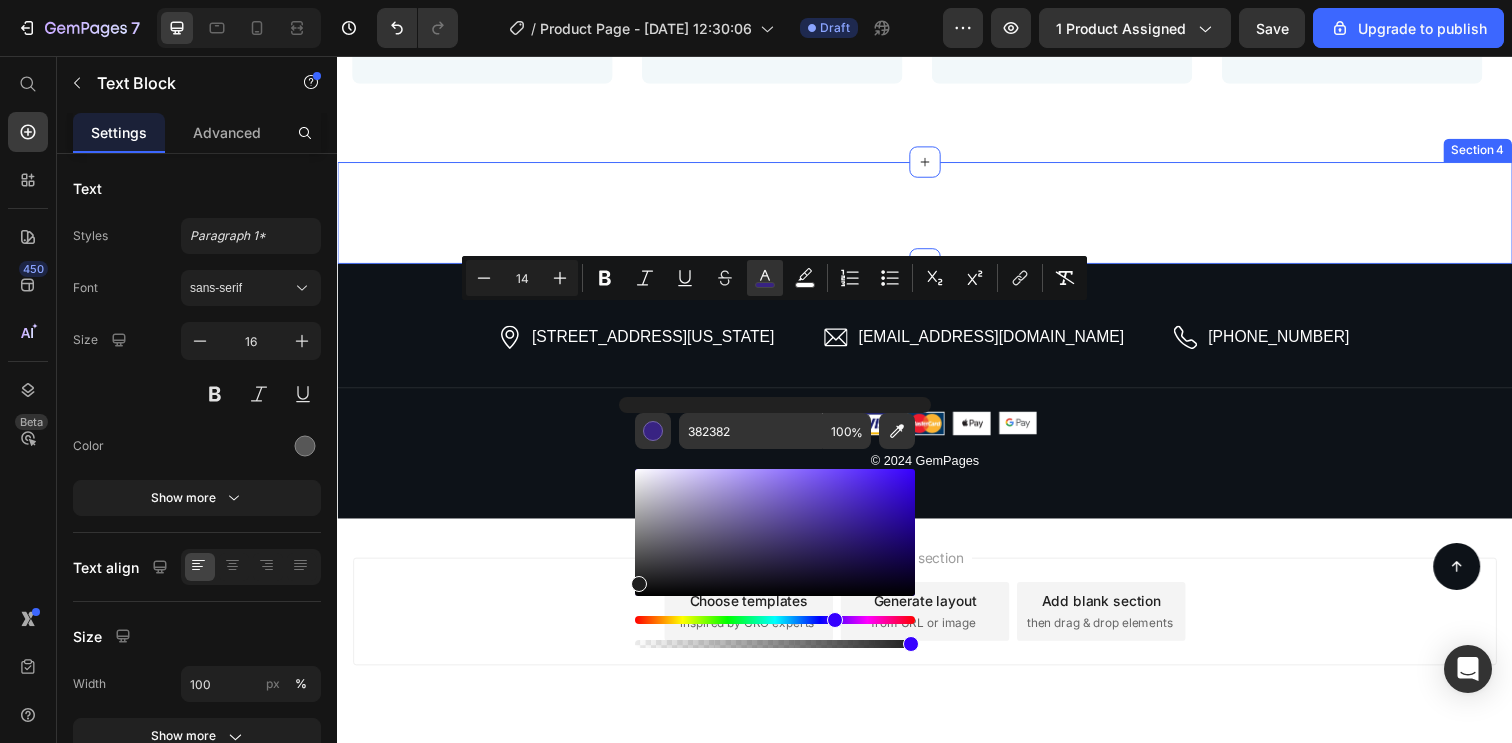 type on "1E1E1E" 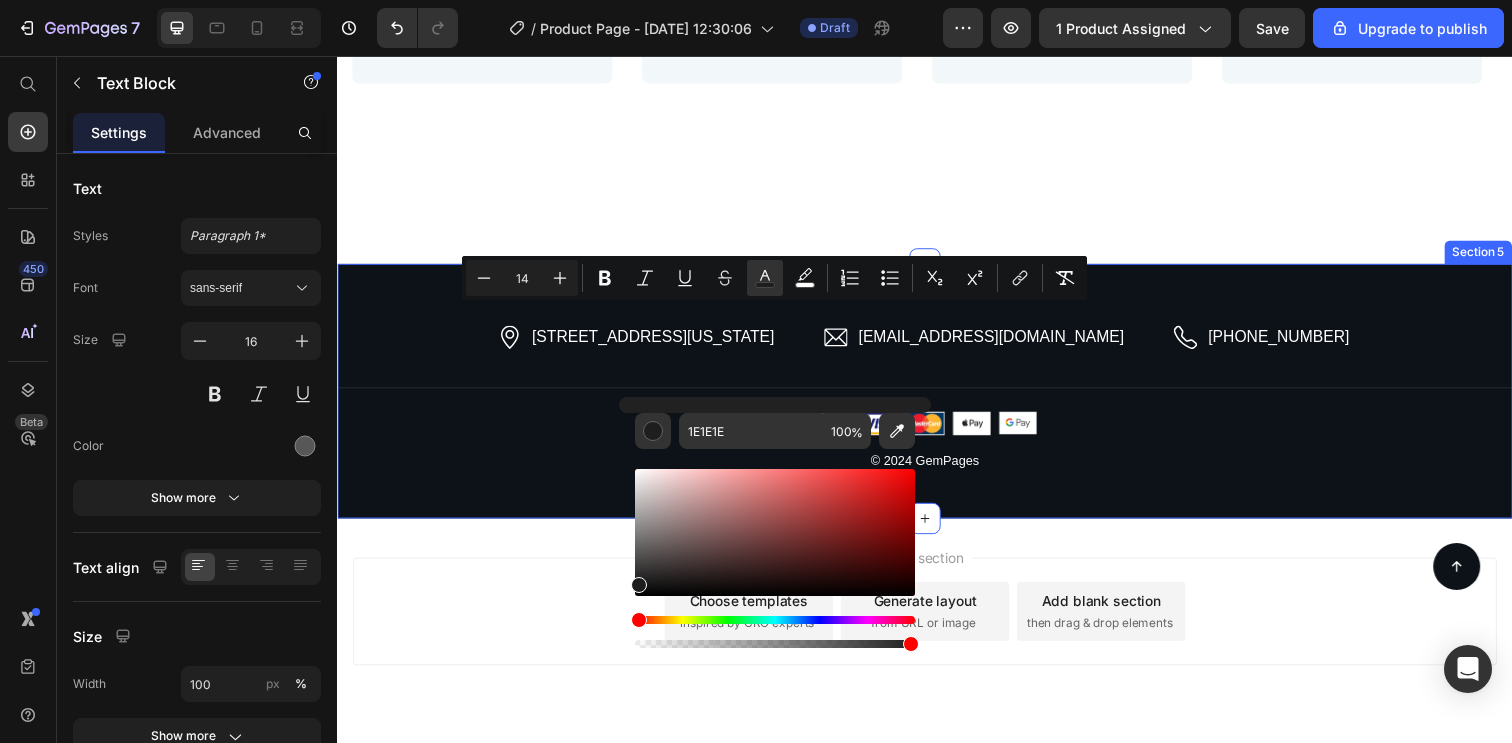 drag, startPoint x: 1019, startPoint y: 628, endPoint x: 592, endPoint y: 631, distance: 427.01053 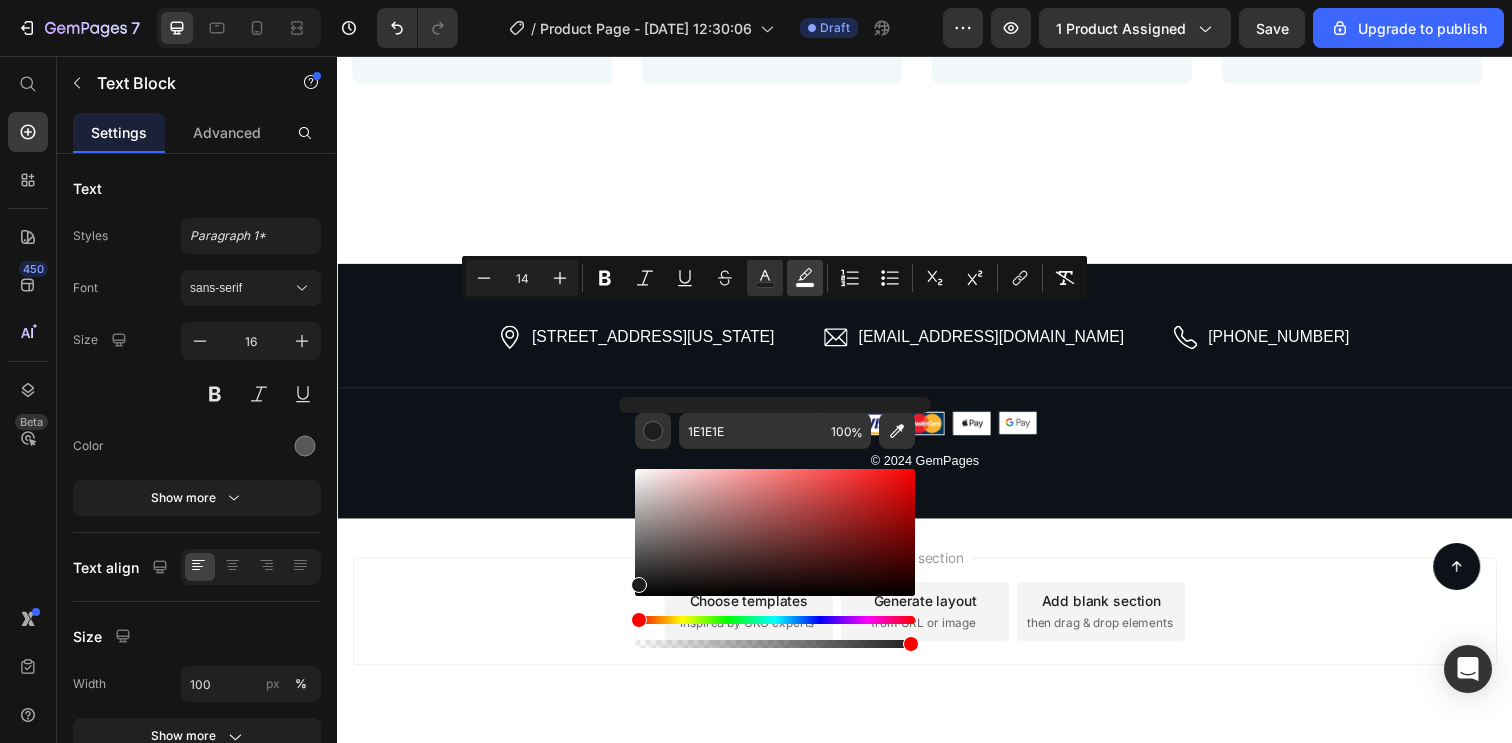 click 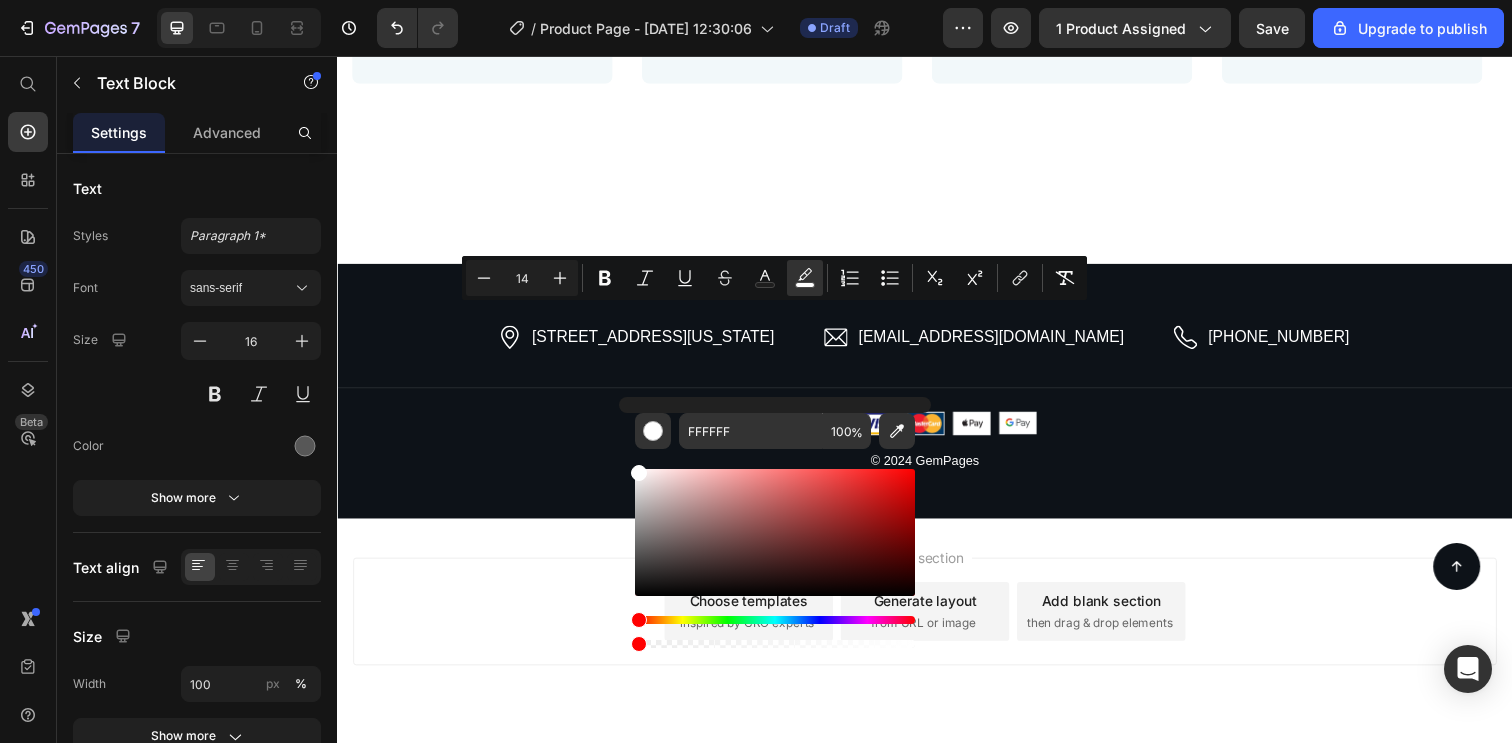 drag, startPoint x: 915, startPoint y: 643, endPoint x: 858, endPoint y: 540, distance: 117.72001 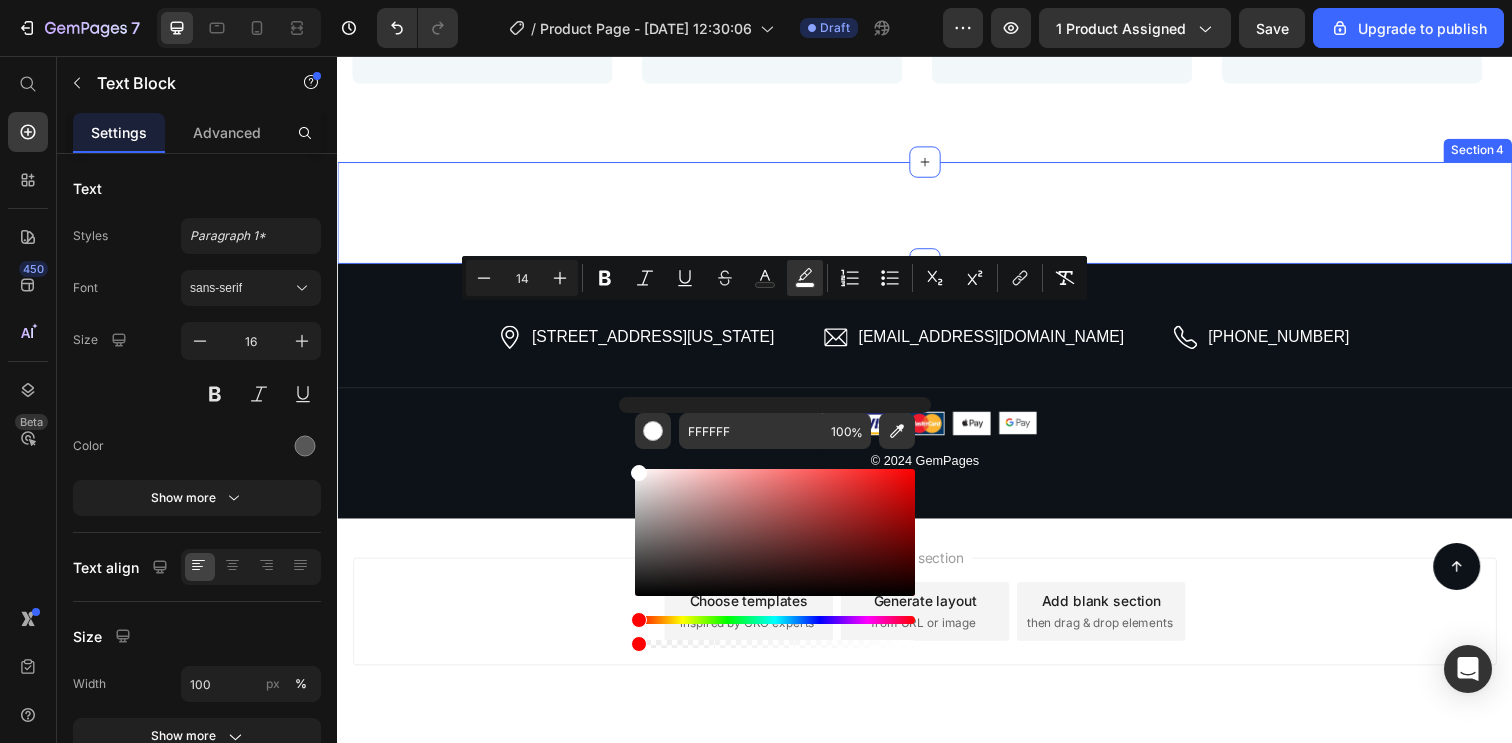 type on "0" 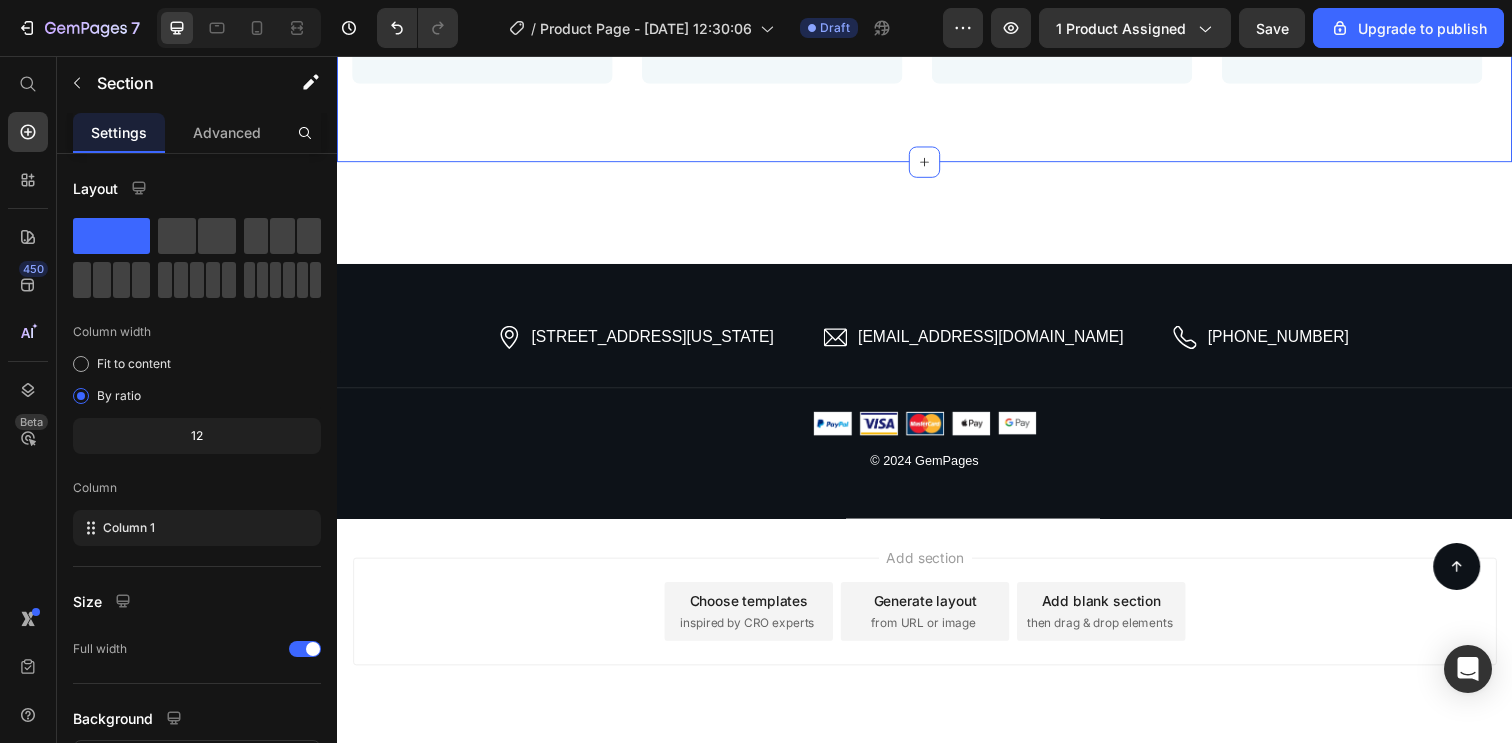 click on "⁠⁠⁠⁠⁠⁠⁠ Reviews Heading Nuestros clientes nos respaldan Text Block Row [PERSON_NAME]   Text Block Icon Icon Icon Icon Icon Icon List Row Bien todo, buena descripción de los contenedores de fragancias para el coche, envío rápido Text Block Row [PERSON_NAME] Text Block Icon Icon Icon Icon Icon Icon List Row Muy buen producto,mejor de lo esperado Text Block Row [PERSON_NAME]   Text Block Icon Icon Icon Icon Icon Icon List Row Muy bueno me fascino el color y el material de o que está hecho así como la [PERSON_NAME] muy bueno lo vuélvere a pedir Text Block [PERSON_NAME]   Text Block Icon Icon Icon Icon Icon Icon List Row Bello, estético, lo recomiendo, buen material, forma y diseño, tal como indica la descripción. Voy a pedir más Text Block Row [PERSON_NAME]   Text Block Icon Icon Icon Icon Icon Icon List Row Es muy buen artículo me gustó mucho es una buena opción de compra si volvería a comprarlo me gustó mucho Text Block Row Carousel Section 3   Create Theme Section" at bounding box center (937, -82) 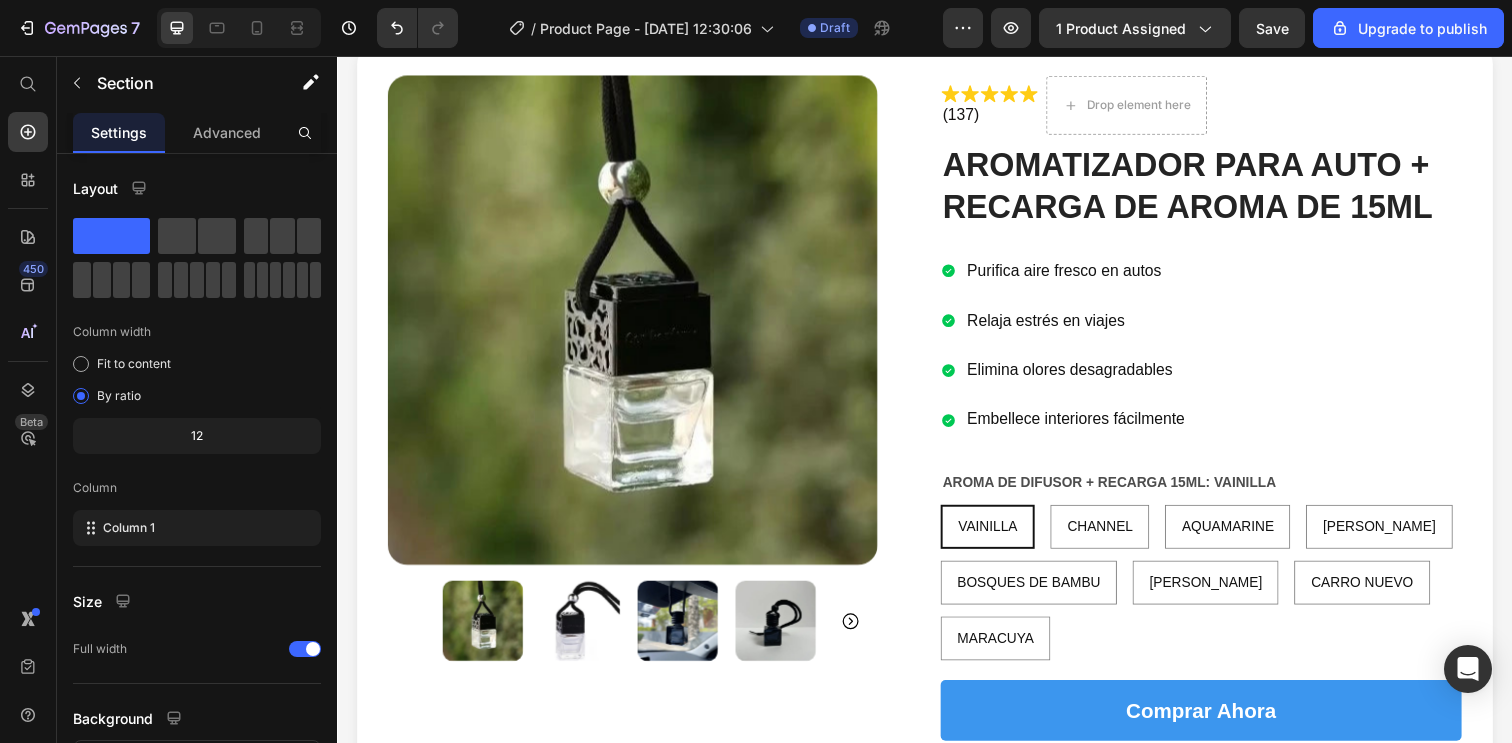 scroll, scrollTop: 90, scrollLeft: 0, axis: vertical 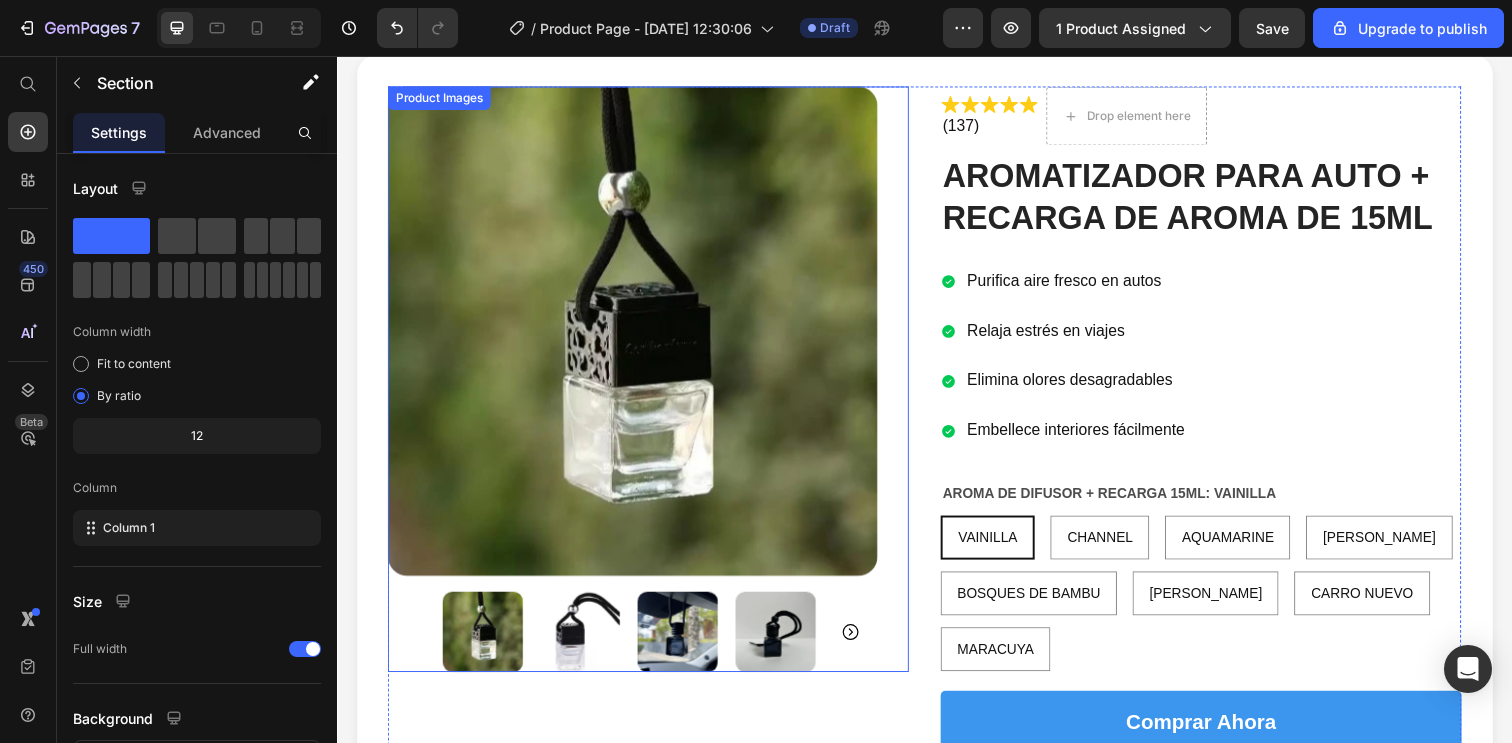 click at bounding box center [639, 337] 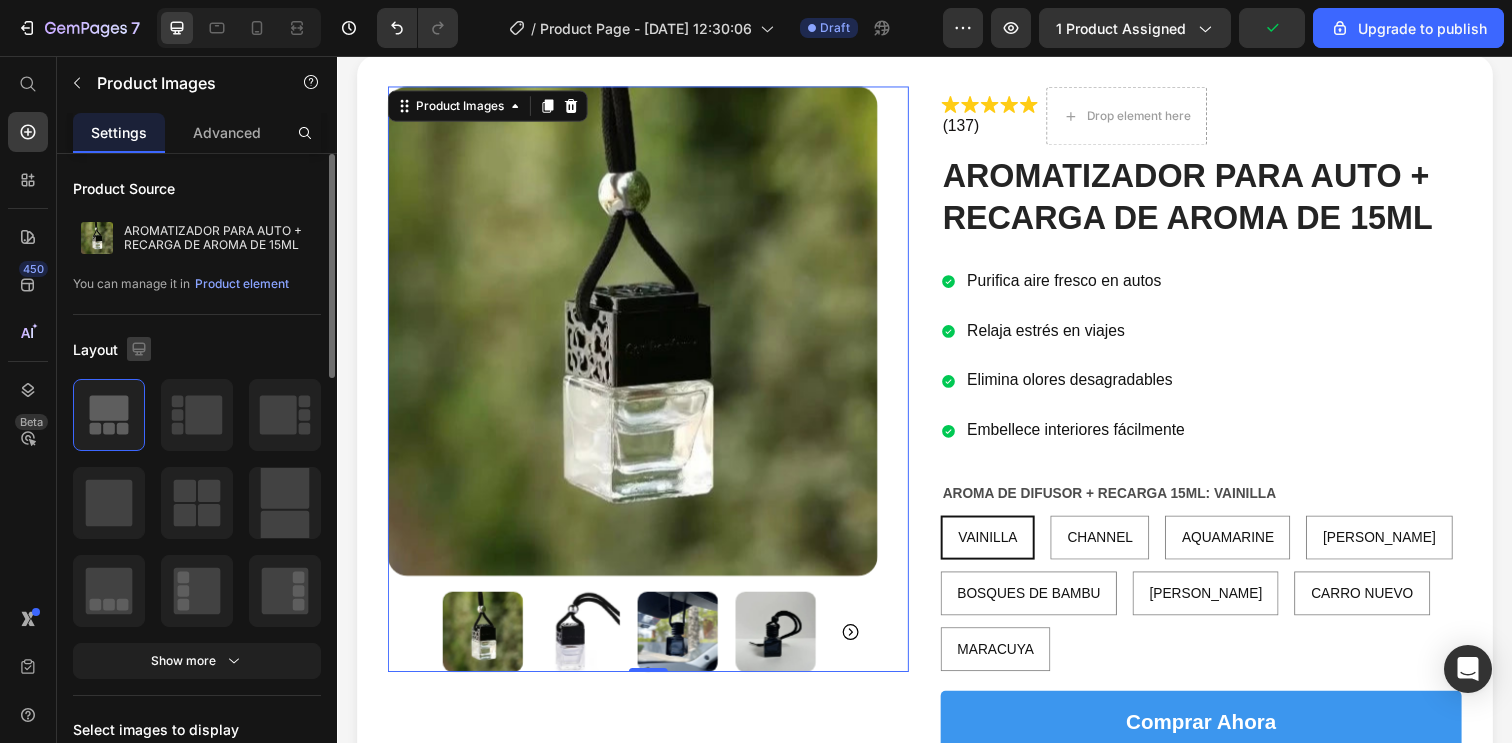 click 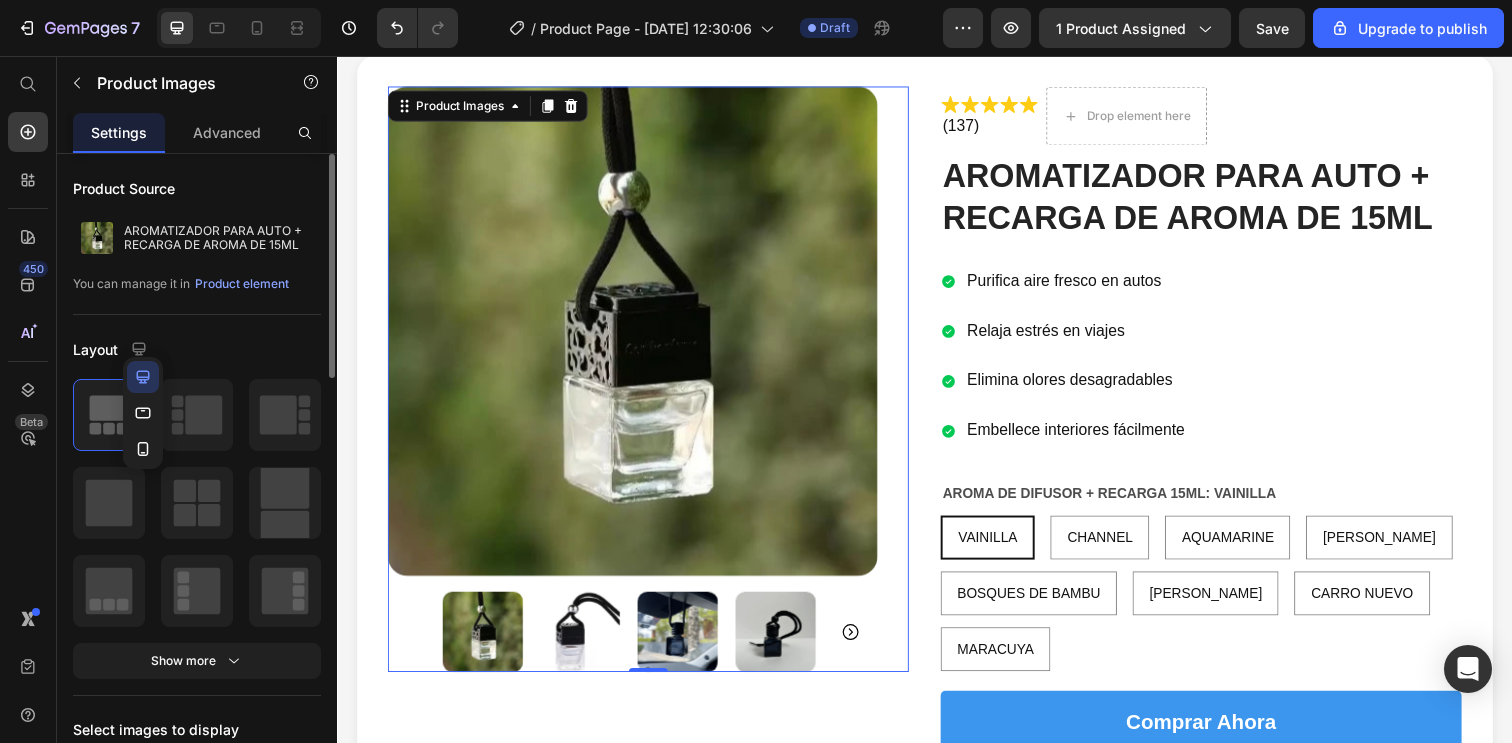 click on "Product Source AROMATIZADOR PARA AUTO + RECARGA DE AROMA DE 15ML  You can manage it in   Product element  Layout Show more Select images to display Pre-display 1st available variant Preload Featured image Proportion Square Width 100 px % Height px Show more Navigation Image list Display type Slide Show all Proportion Square Width 25 px % Height px Show more Navigation Show more Quality Finest Align" at bounding box center [197, 1035] 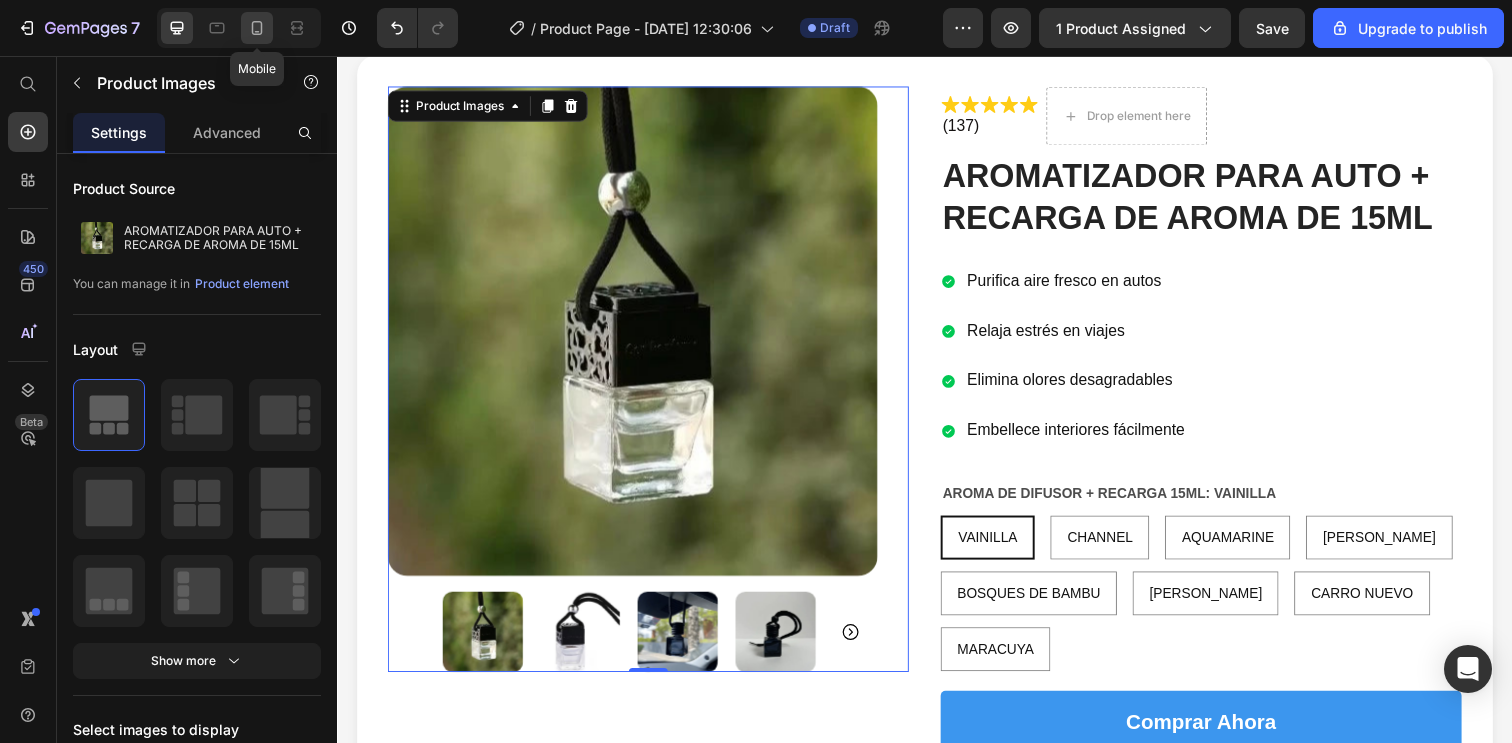 click 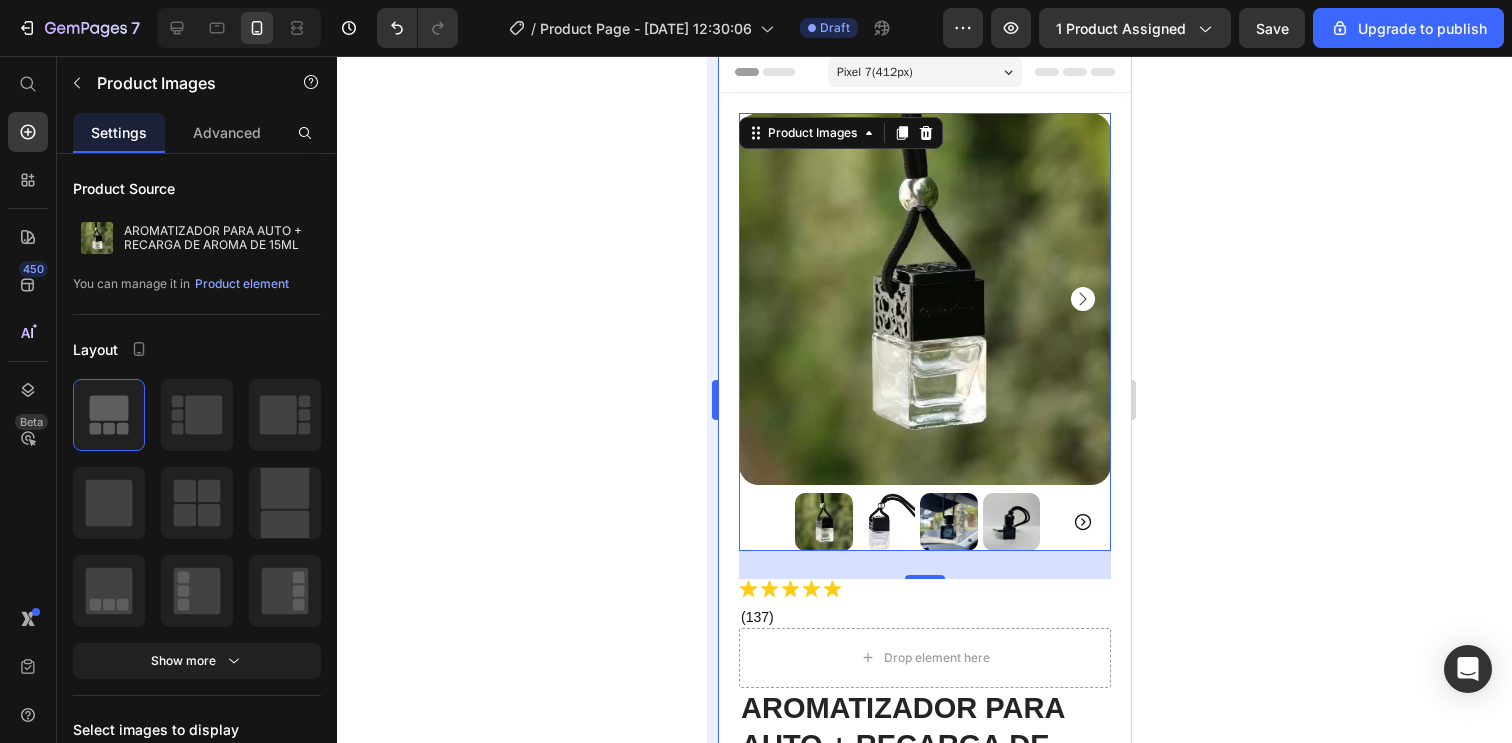 scroll, scrollTop: 0, scrollLeft: 0, axis: both 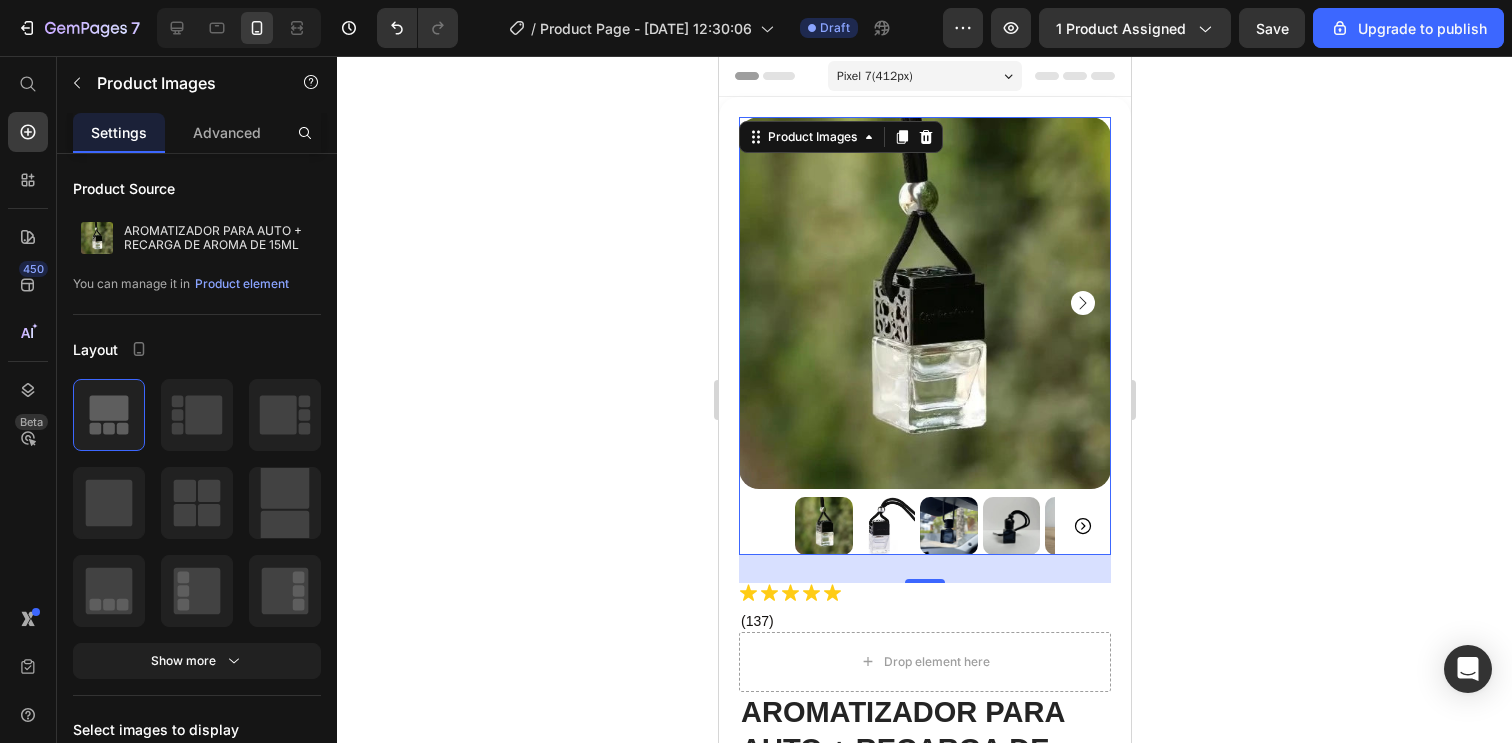 click 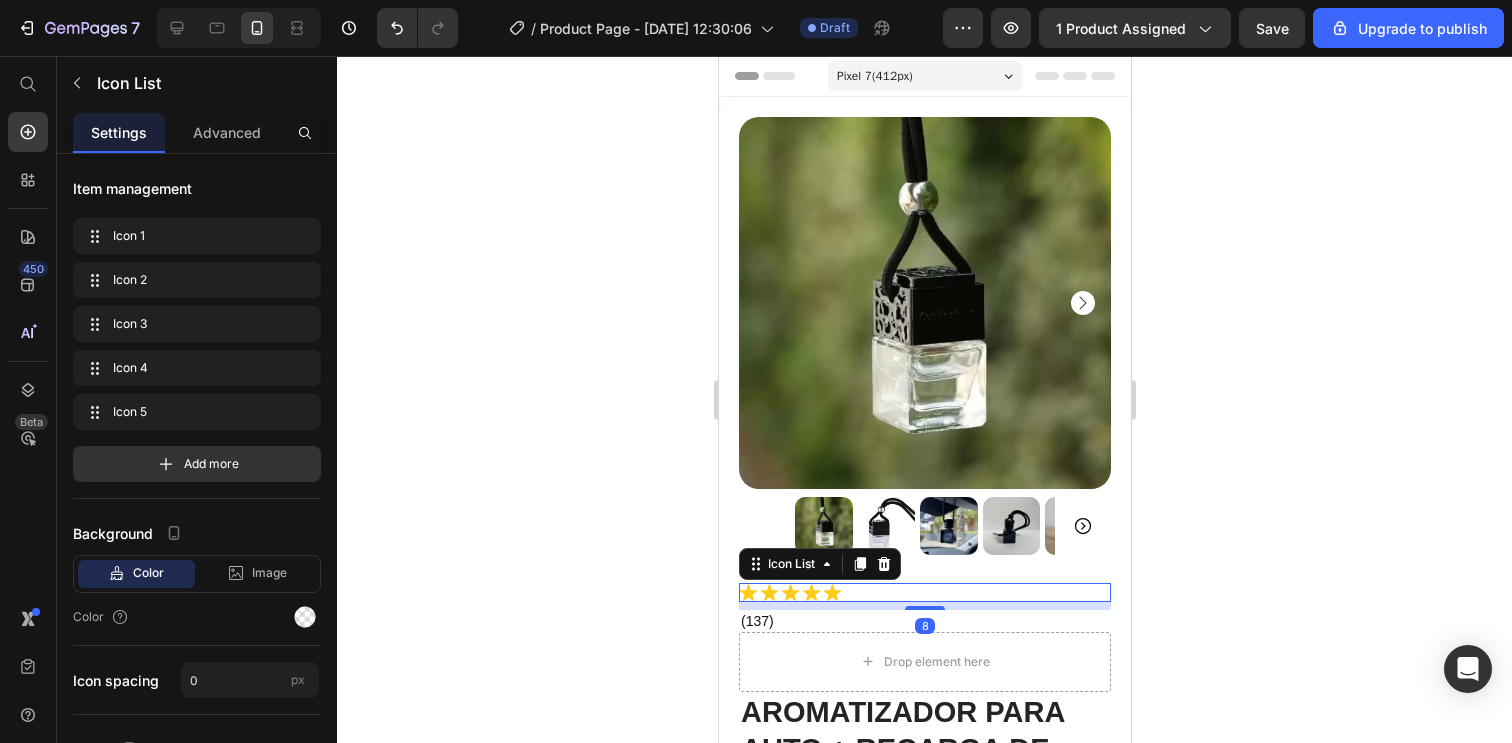 click on "Icon
Icon
Icon
Icon
Icon" at bounding box center [924, 592] 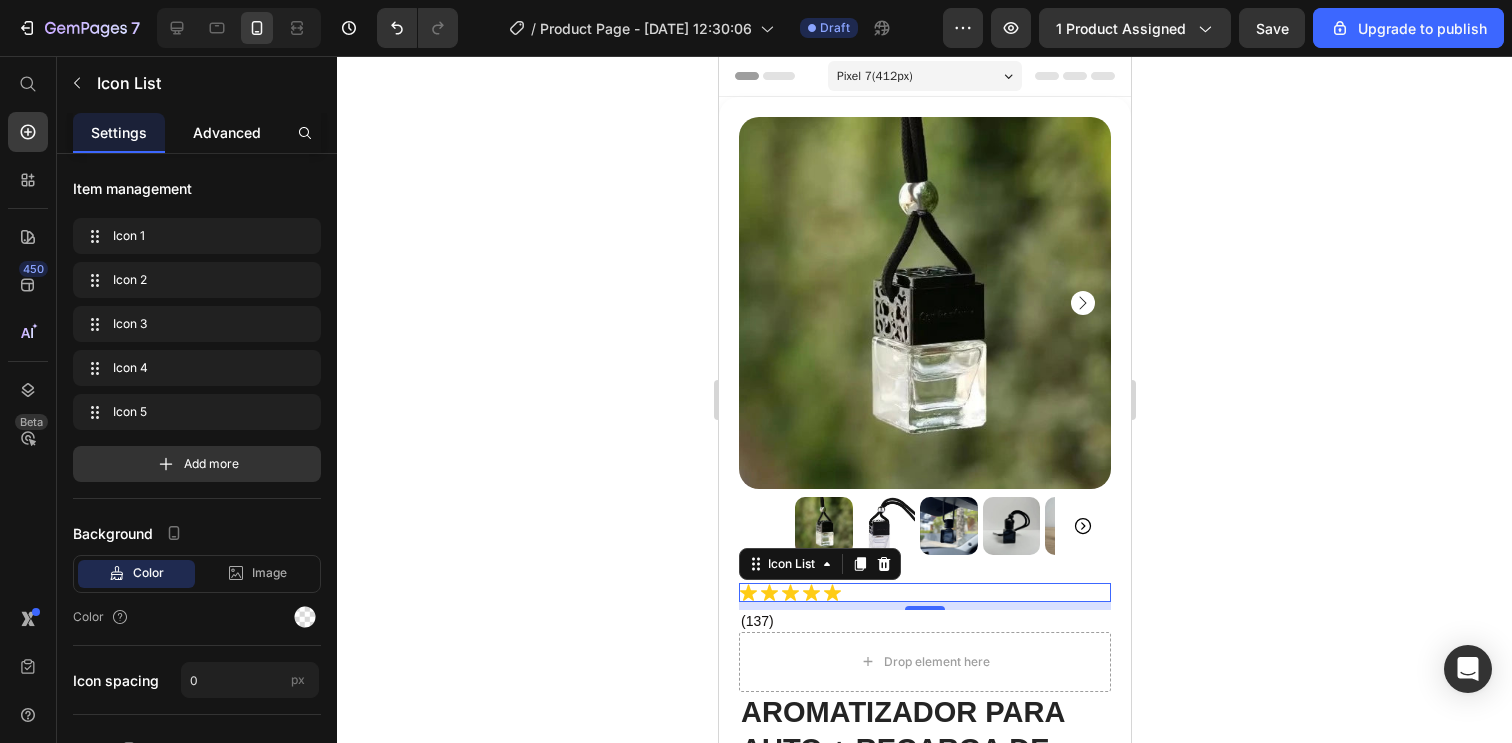 click on "Advanced" 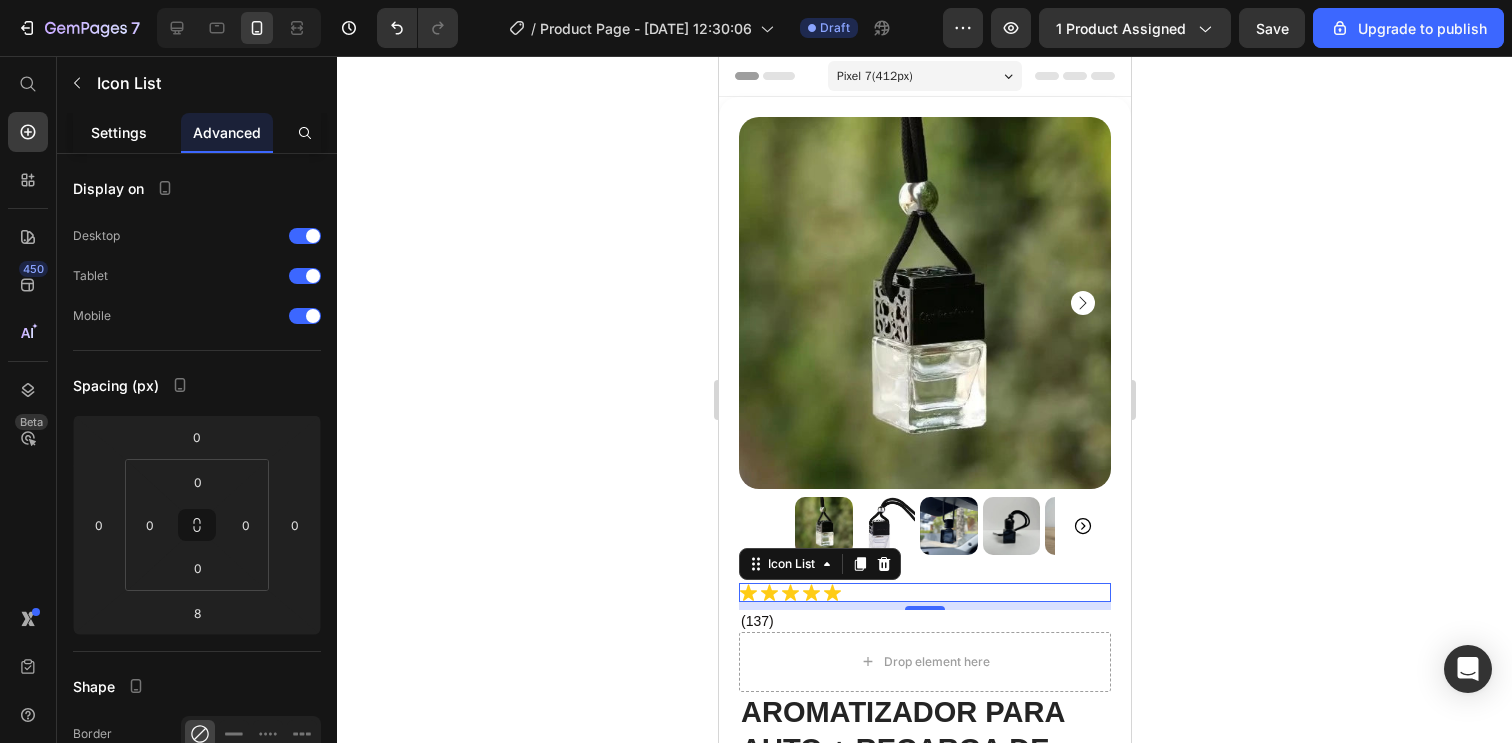 click on "Settings" at bounding box center (119, 132) 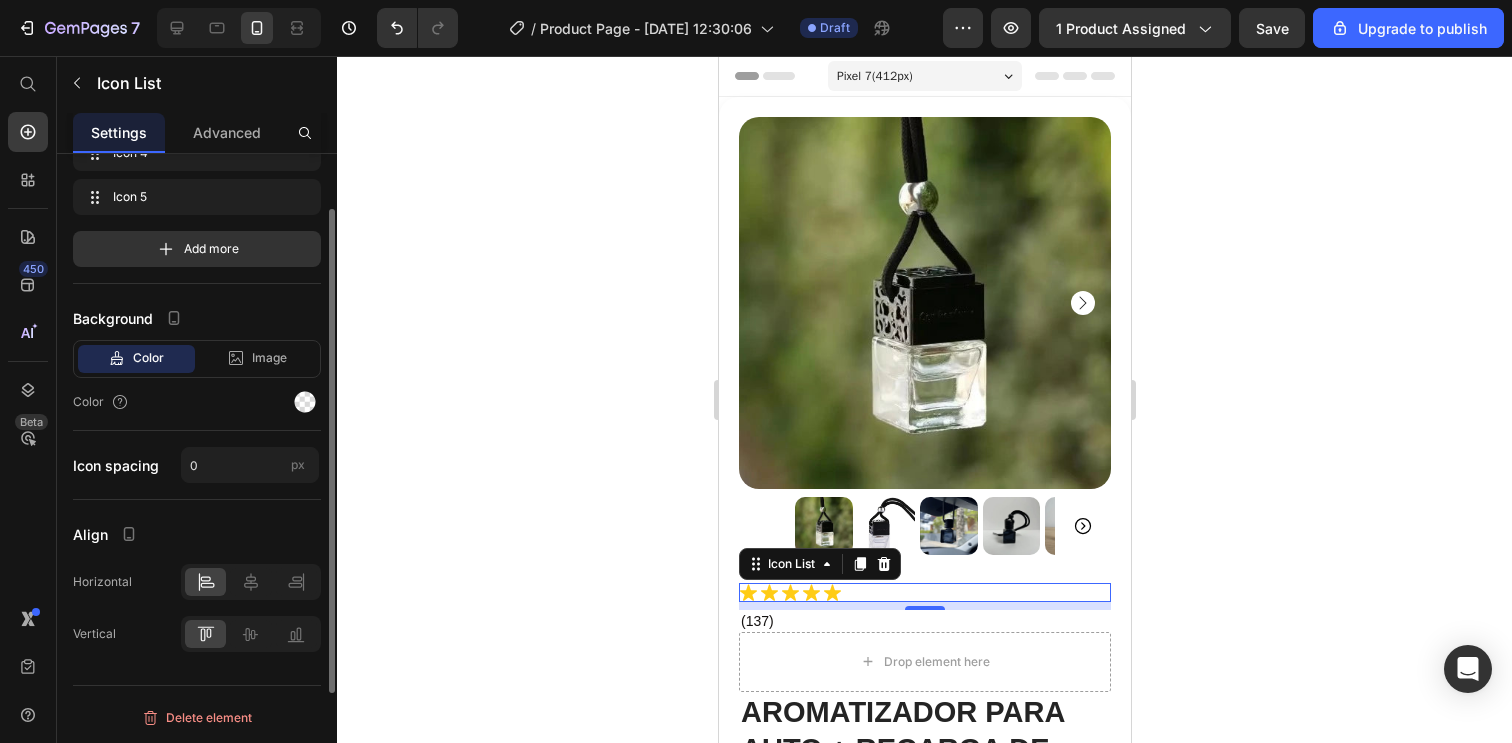 scroll, scrollTop: 0, scrollLeft: 0, axis: both 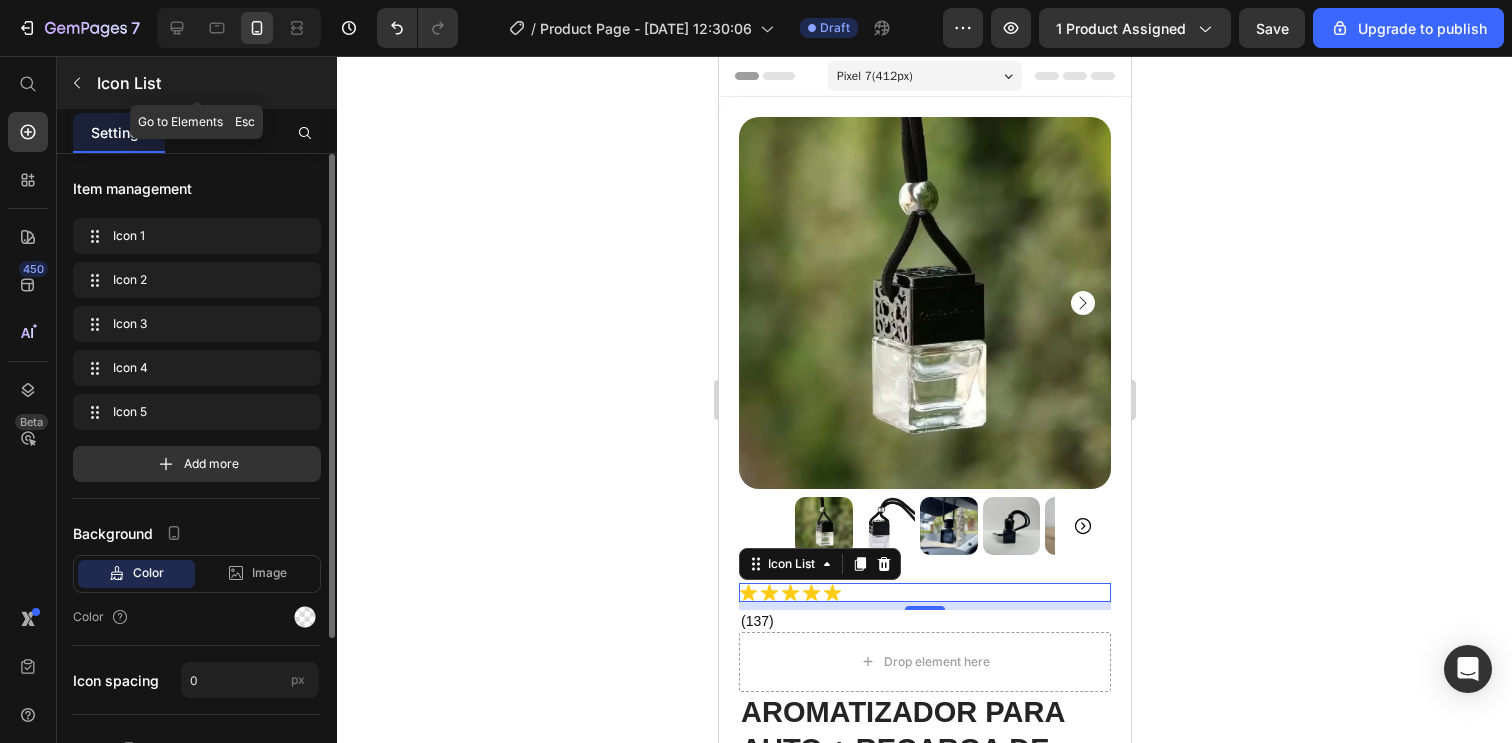 click at bounding box center (77, 83) 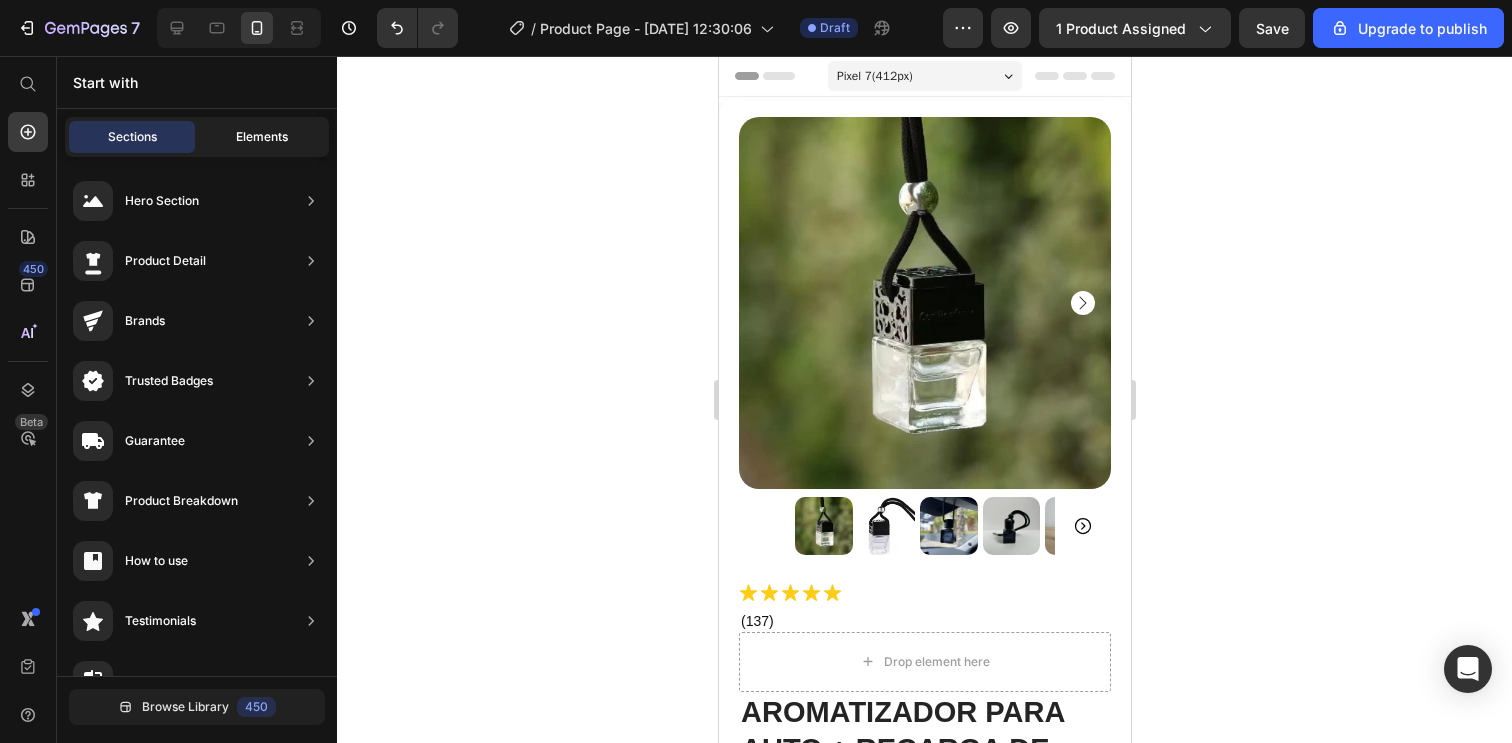 click on "Elements" 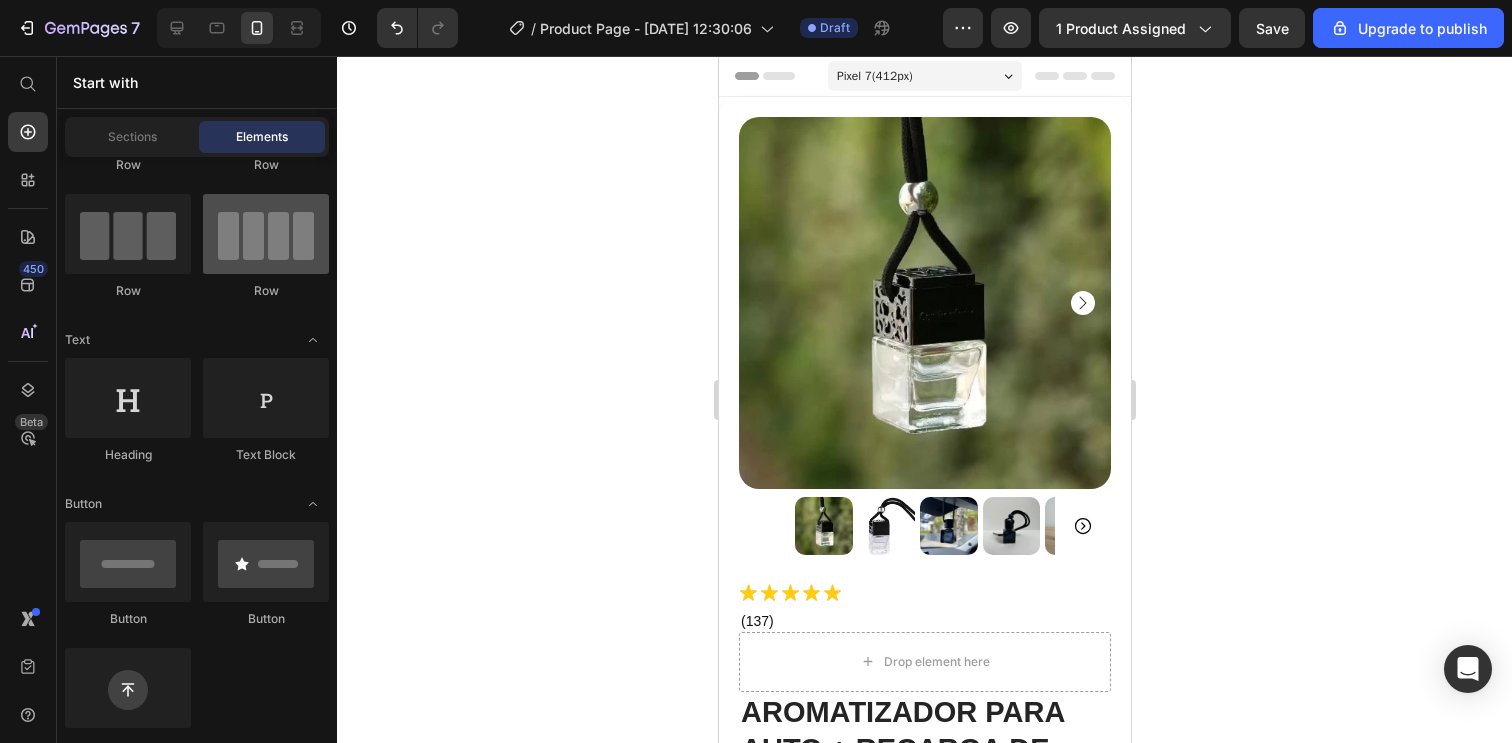 scroll, scrollTop: 0, scrollLeft: 0, axis: both 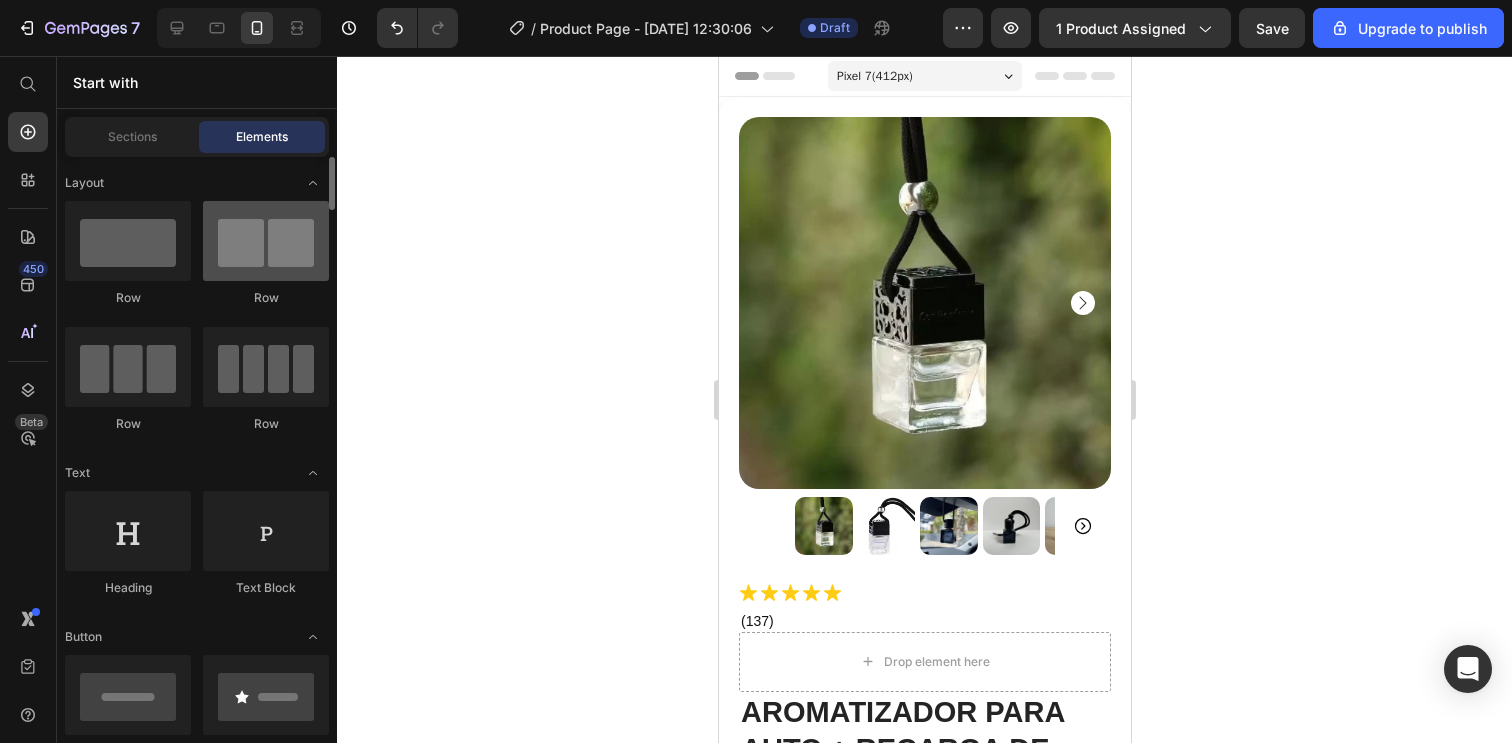 click at bounding box center (266, 241) 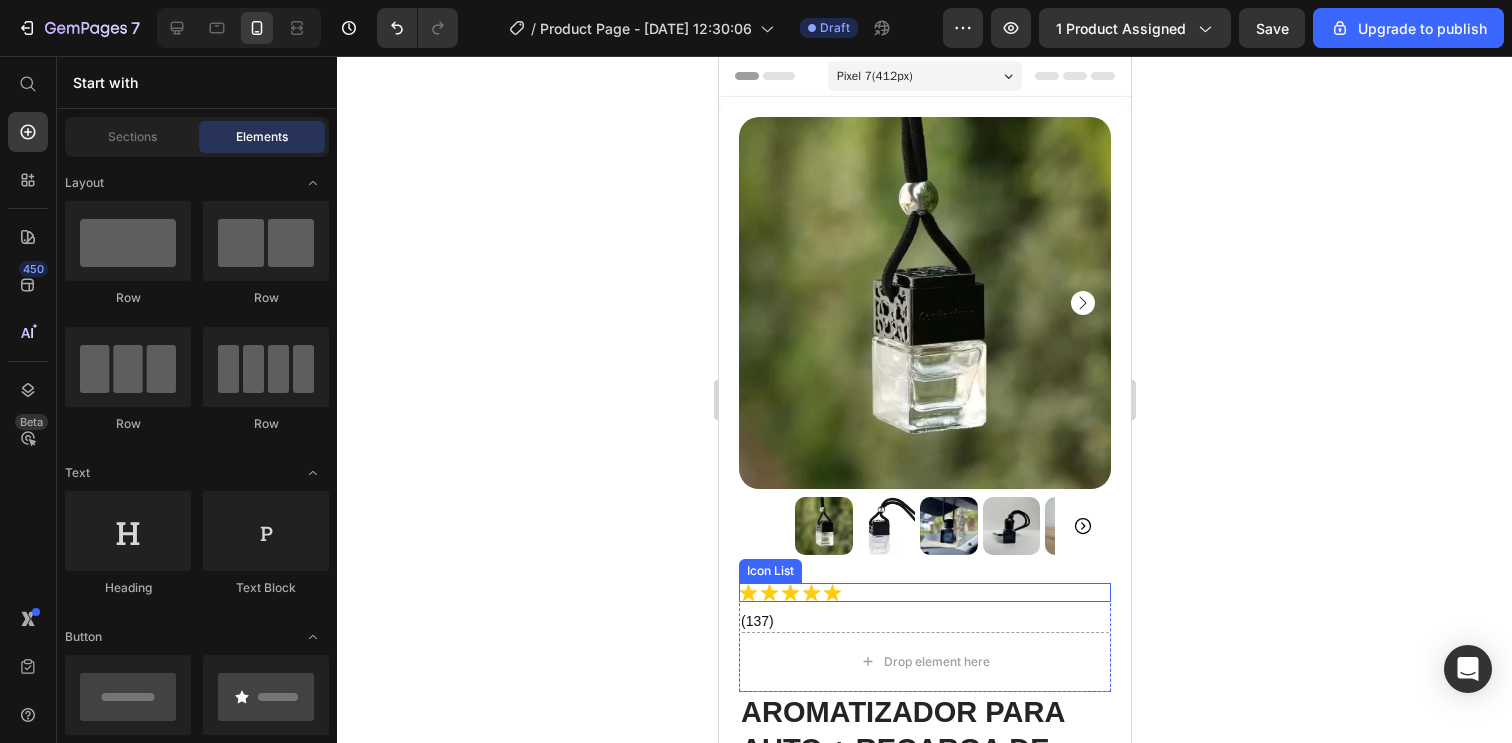 click on "Icon
Icon
Icon
Icon
Icon" at bounding box center (924, 592) 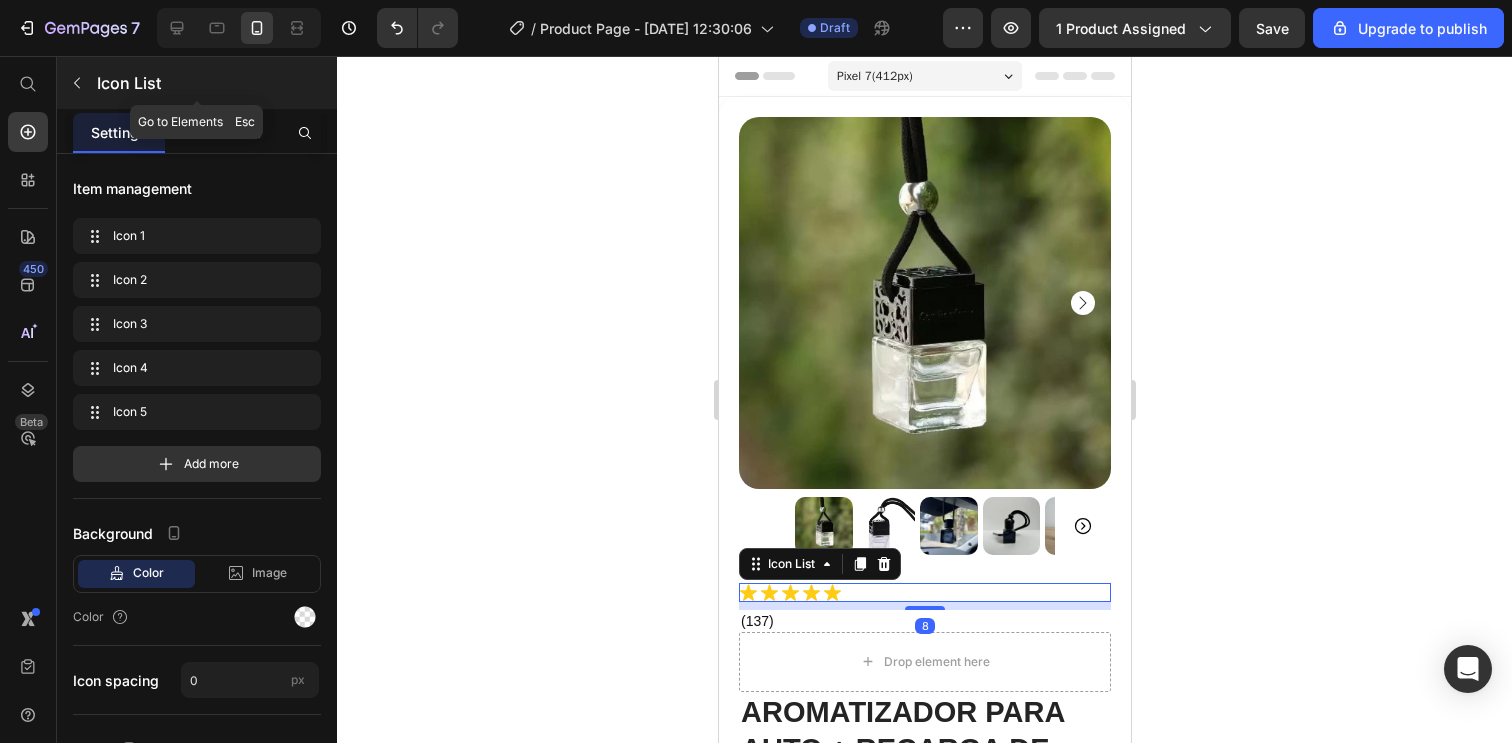 click at bounding box center [77, 83] 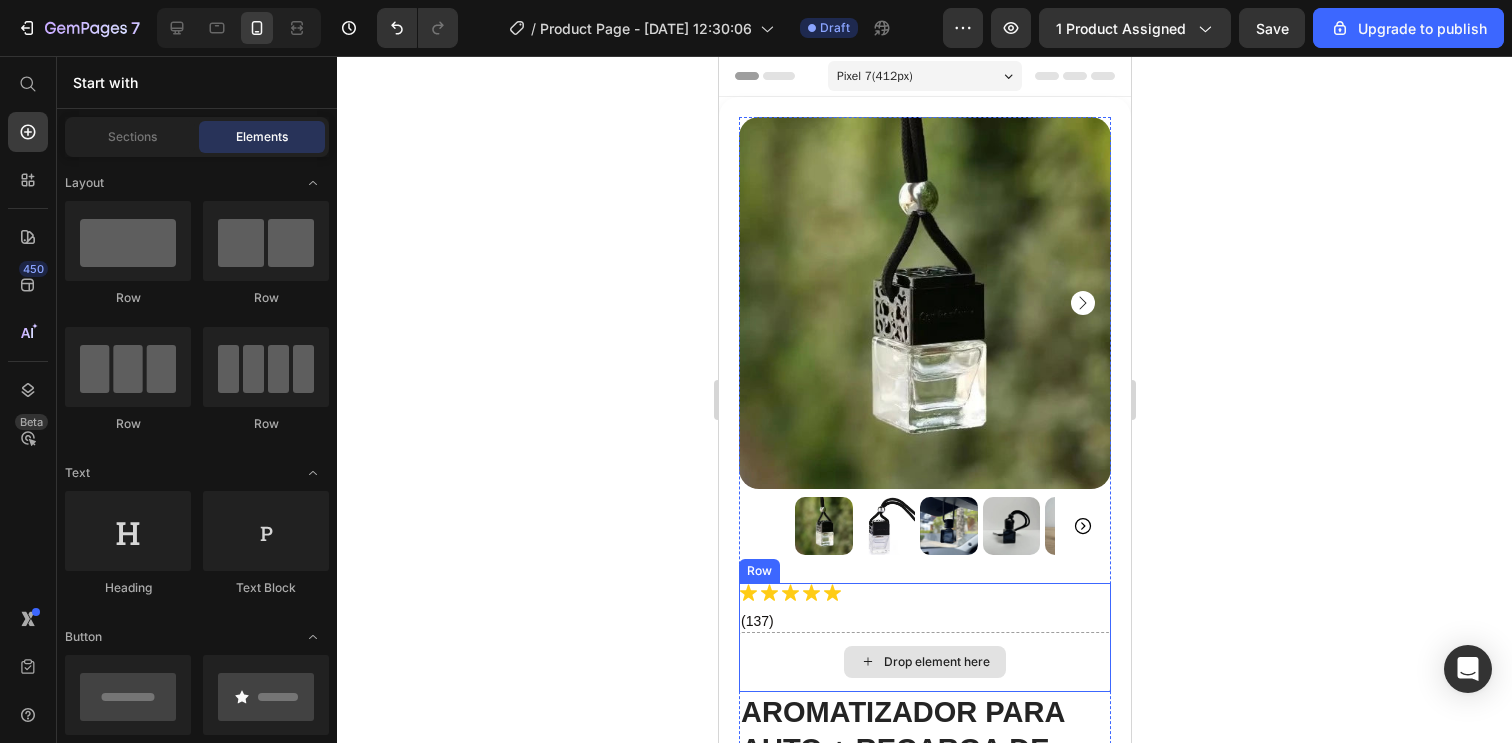 click on "Drop element here" at bounding box center [924, 662] 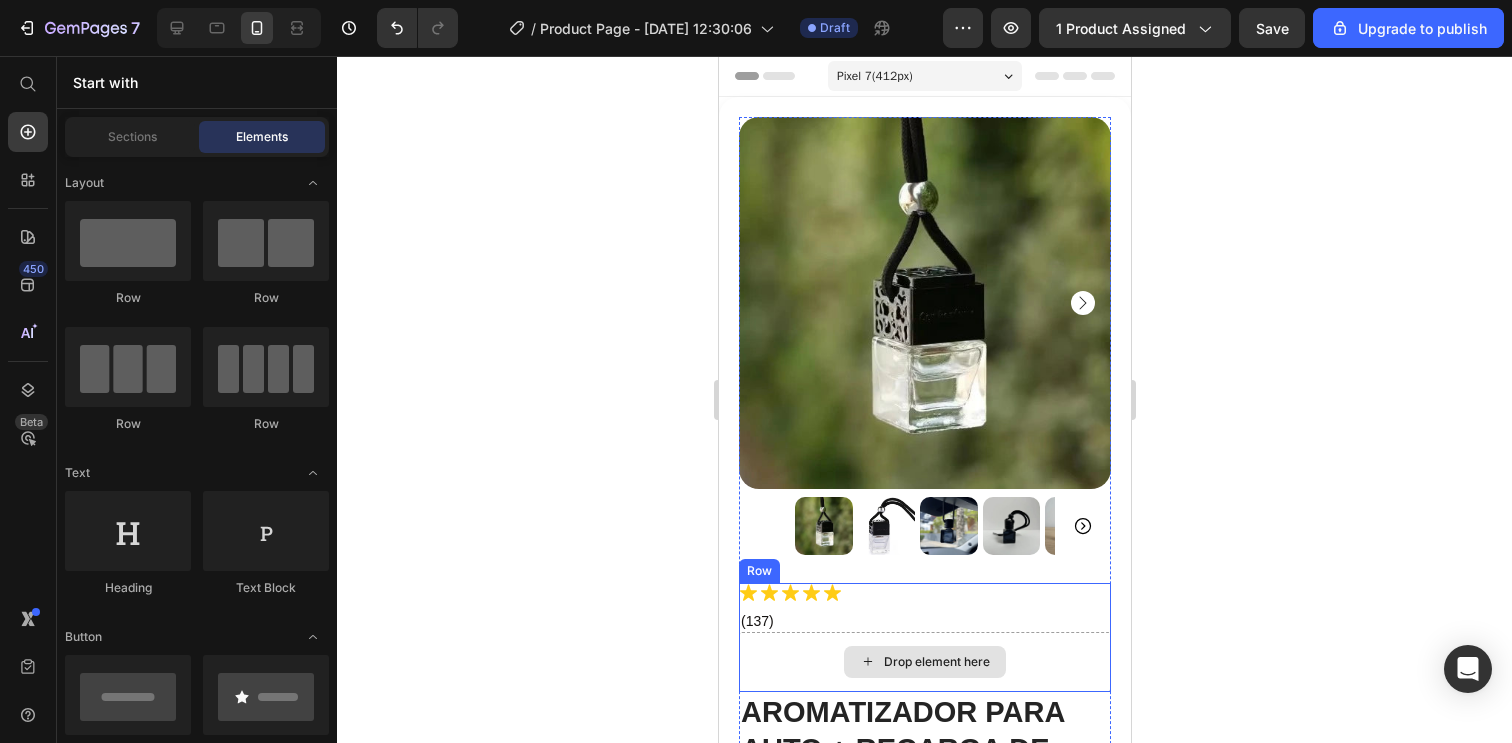 click on "Drop element here" at bounding box center [924, 662] 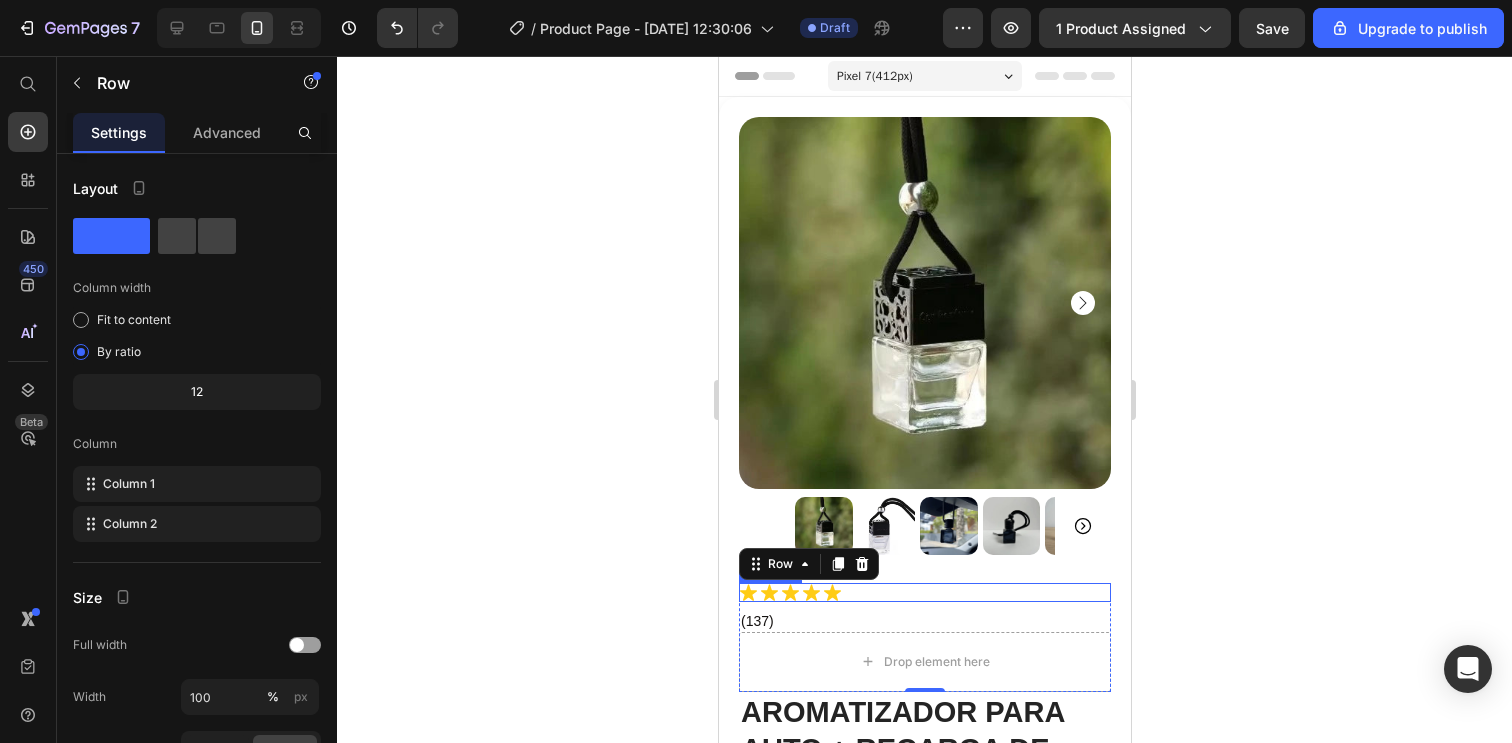 click on "Icon
Icon
Icon
Icon
Icon" at bounding box center (924, 592) 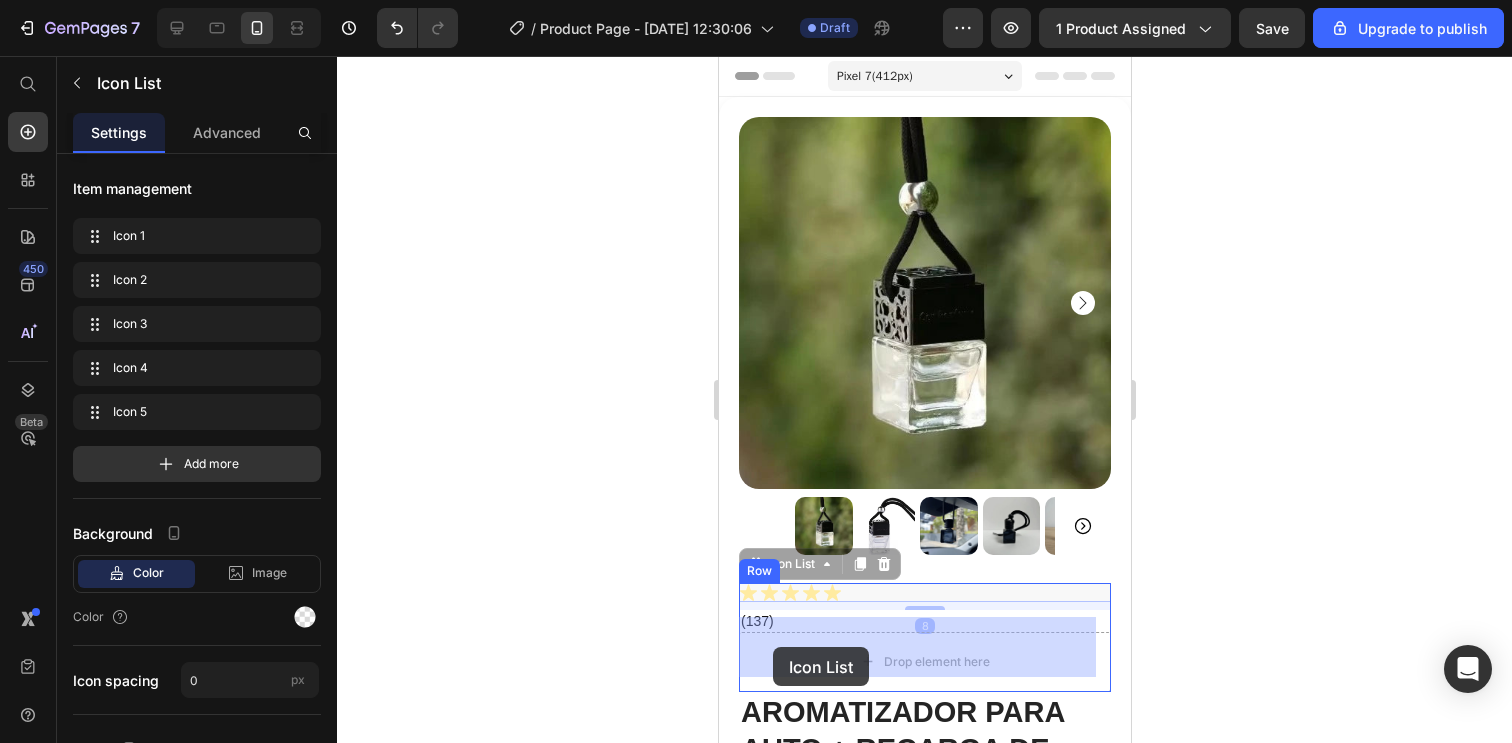 drag, startPoint x: 754, startPoint y: 562, endPoint x: 772, endPoint y: 647, distance: 86.88498 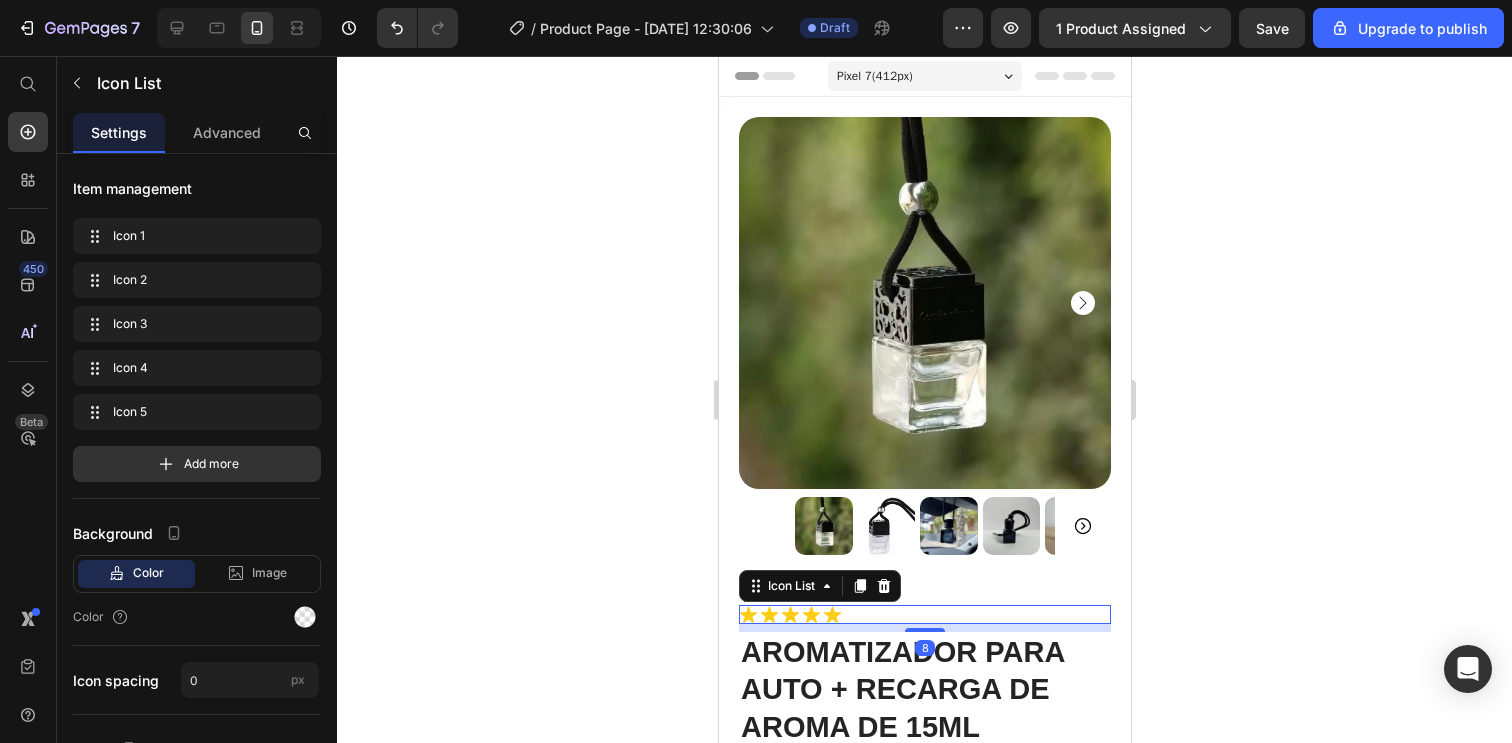 click 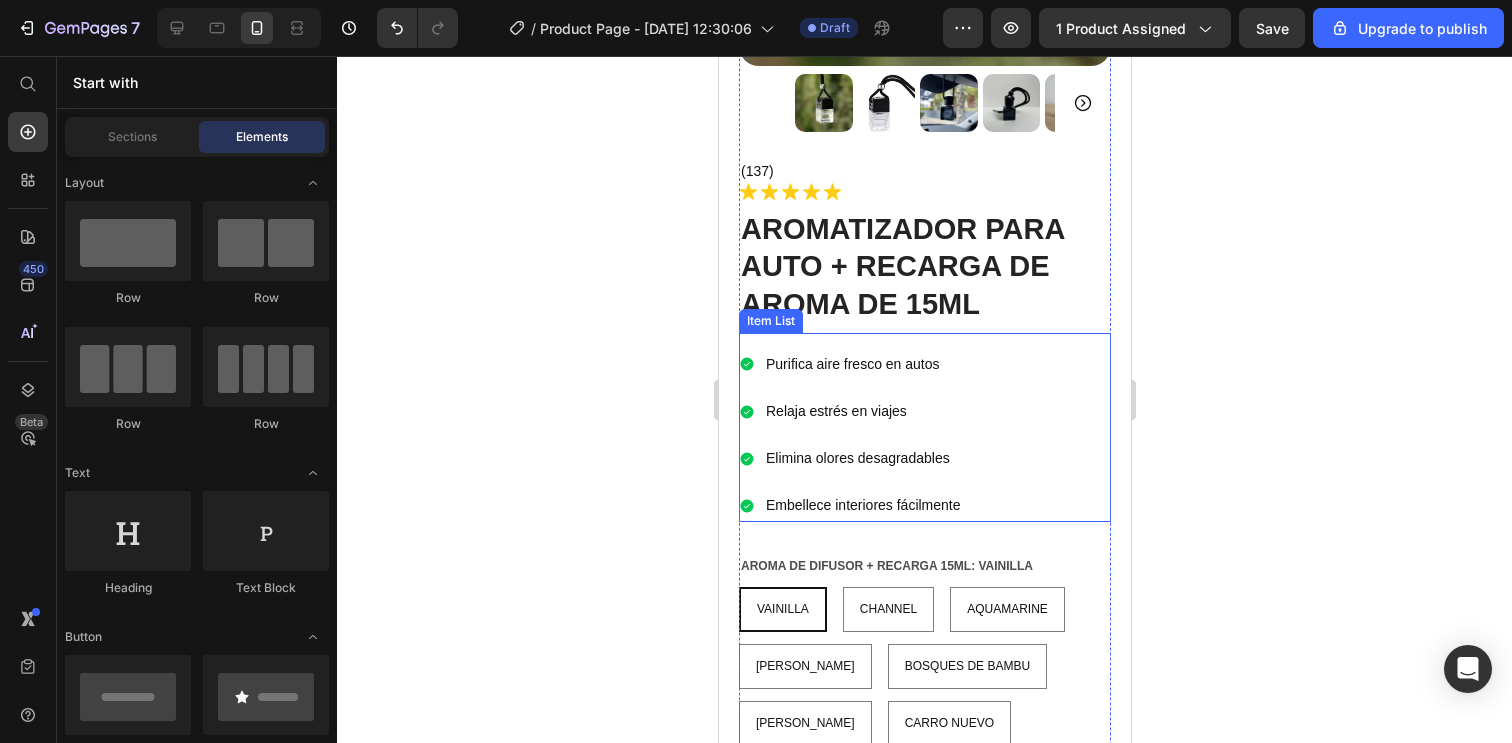 scroll, scrollTop: 430, scrollLeft: 0, axis: vertical 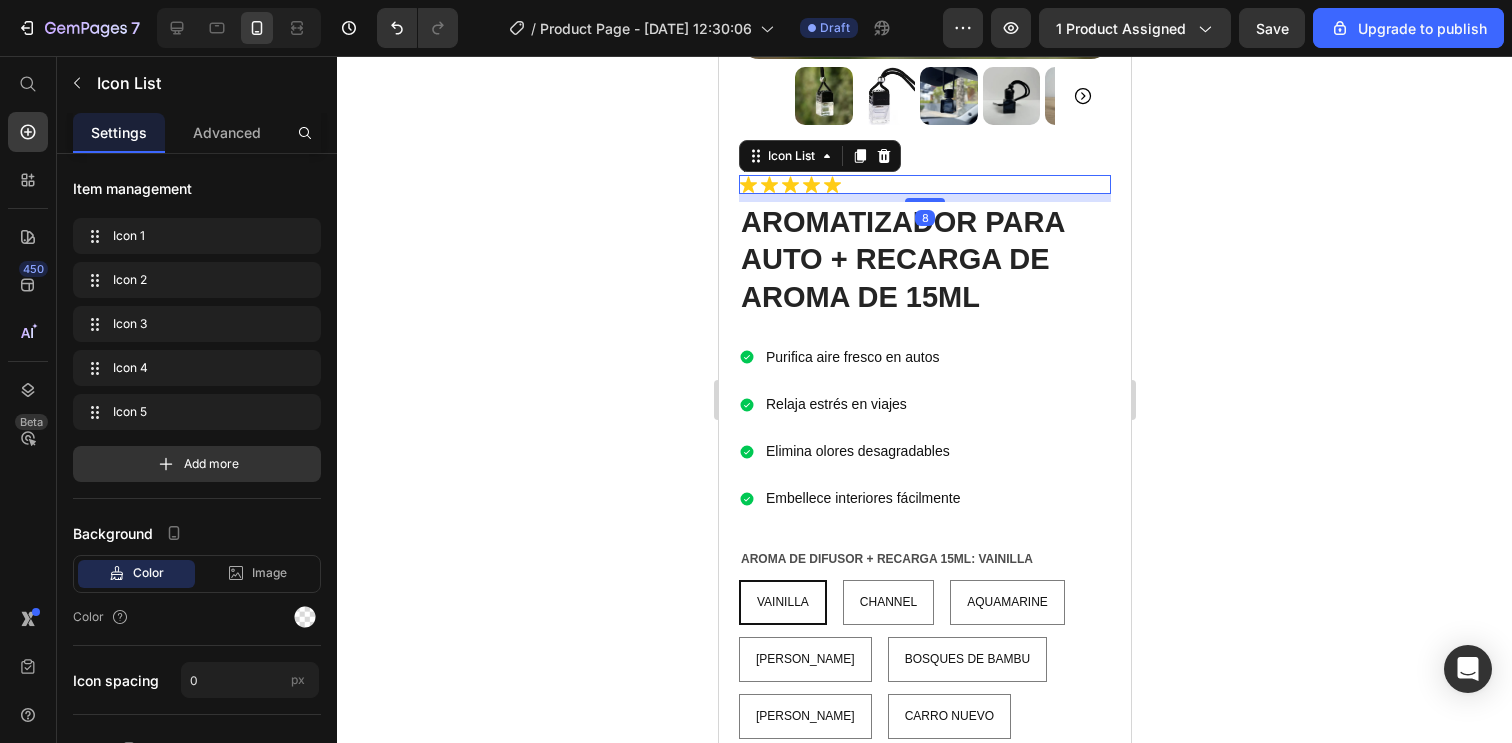 click on "Icon
Icon
Icon
Icon
Icon" at bounding box center [924, 184] 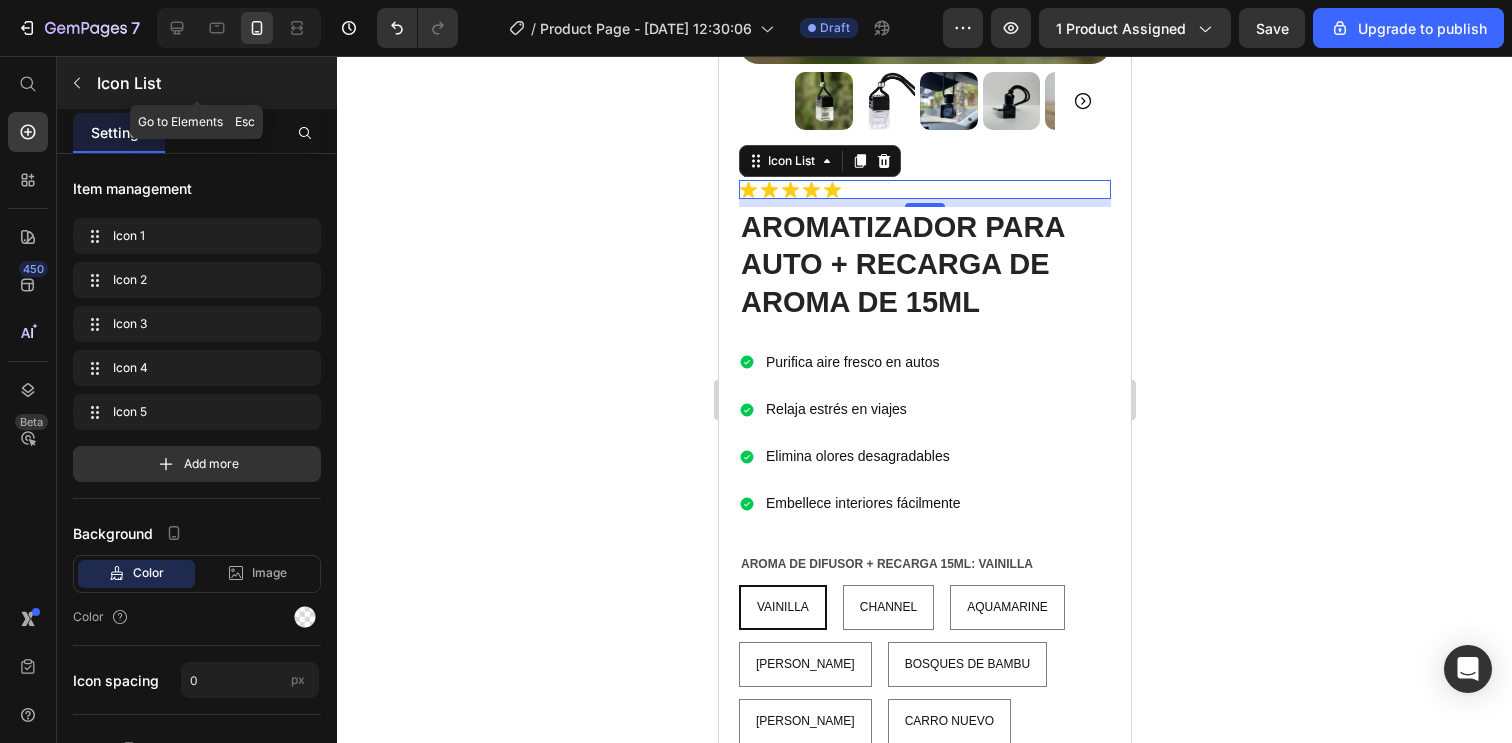 click 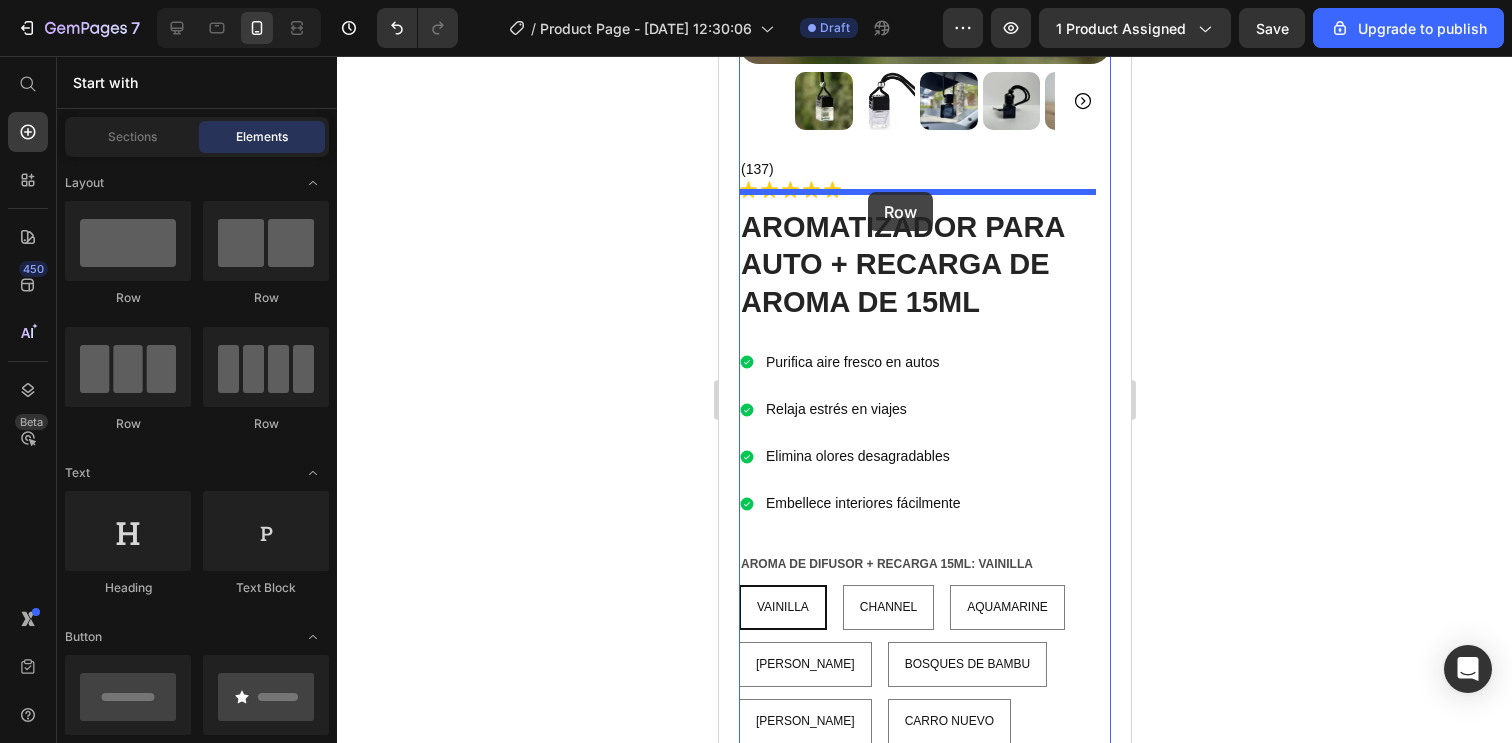 drag, startPoint x: 1001, startPoint y: 285, endPoint x: 867, endPoint y: 192, distance: 163.1104 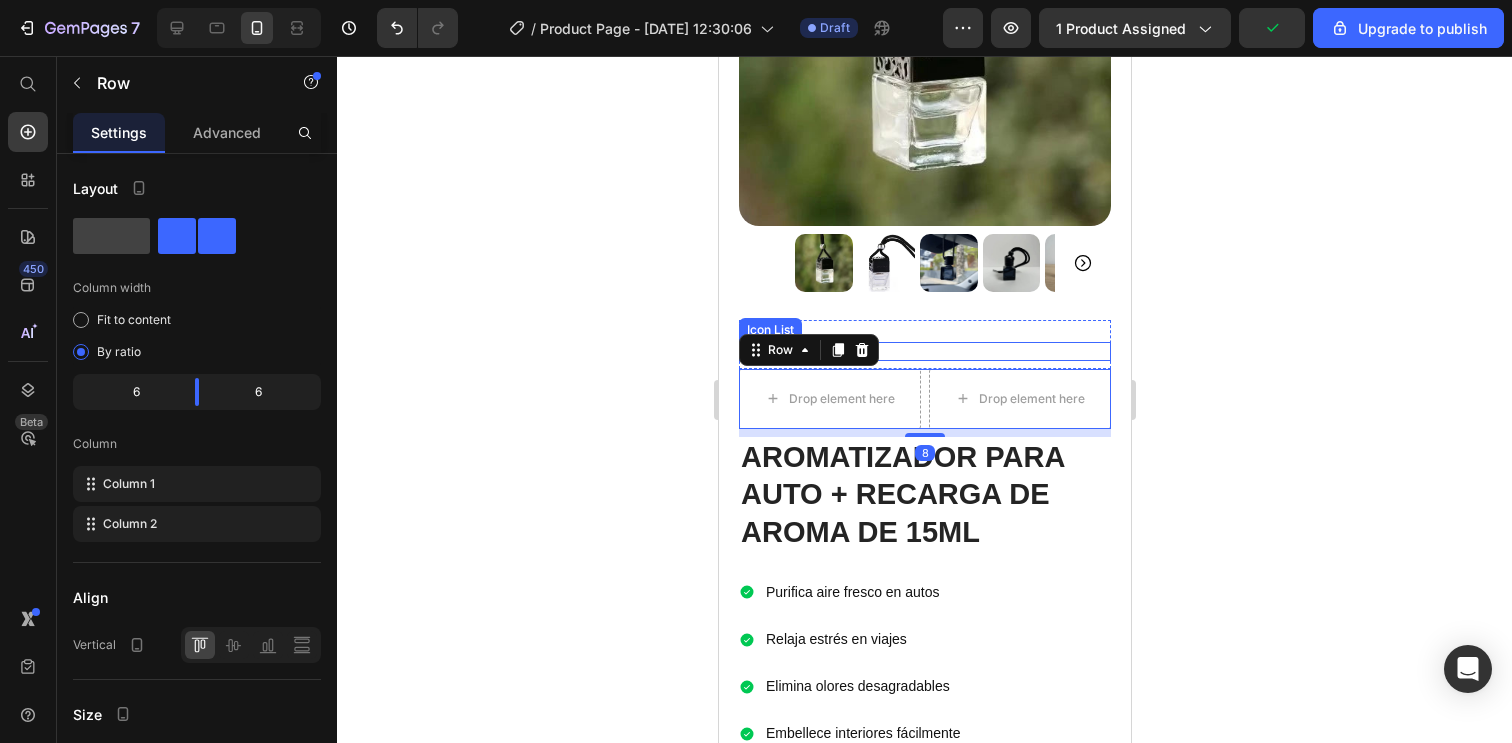 scroll, scrollTop: 251, scrollLeft: 0, axis: vertical 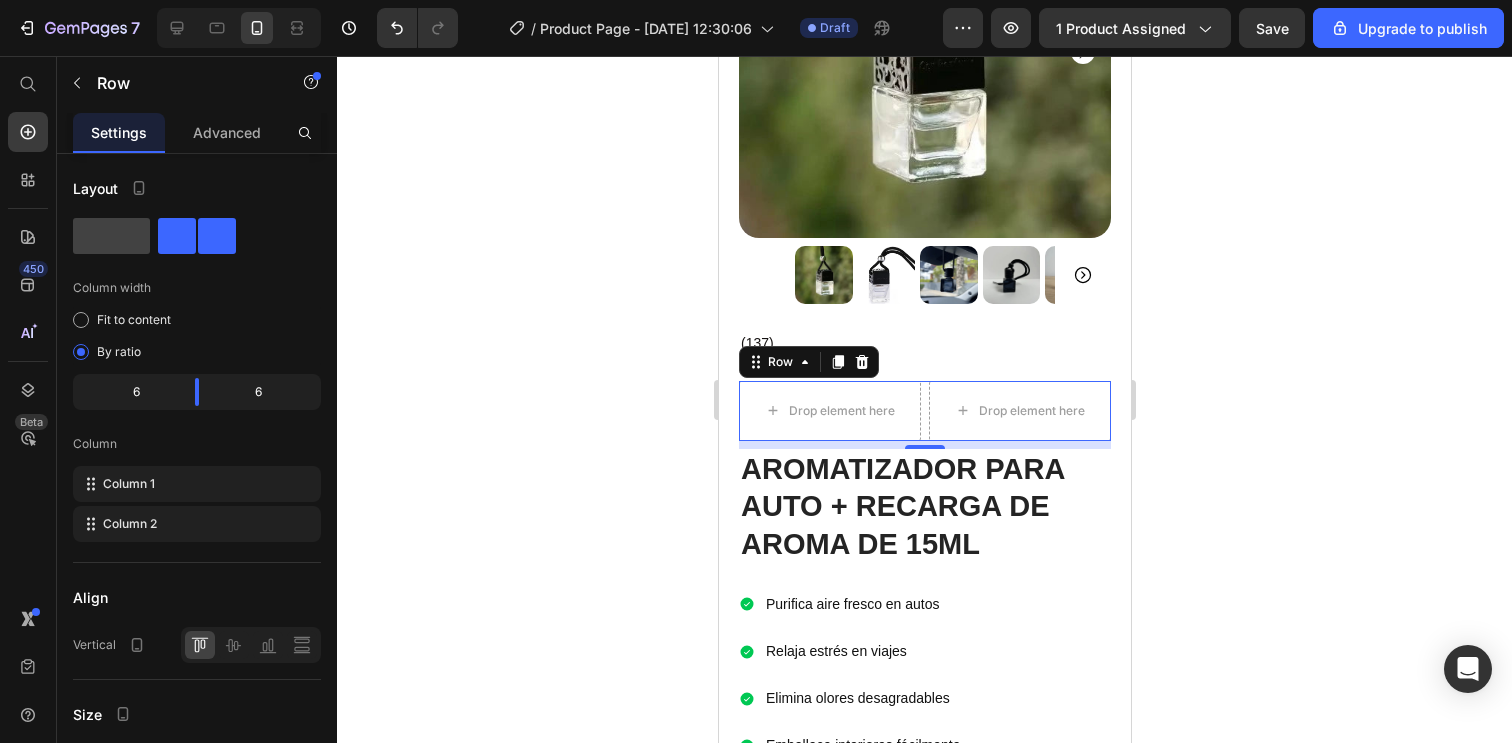 drag, startPoint x: 398, startPoint y: 267, endPoint x: 1344, endPoint y: 345, distance: 949.2102 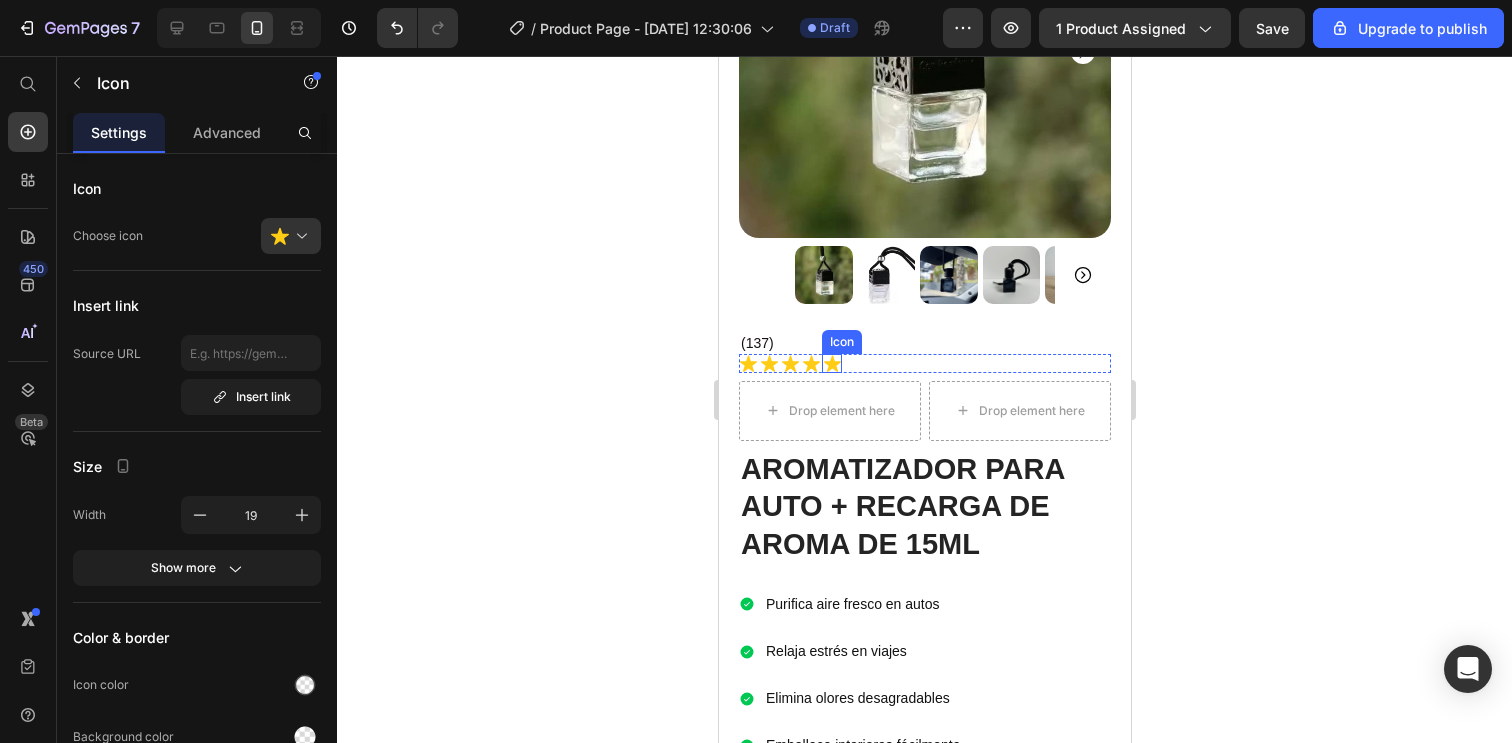 click 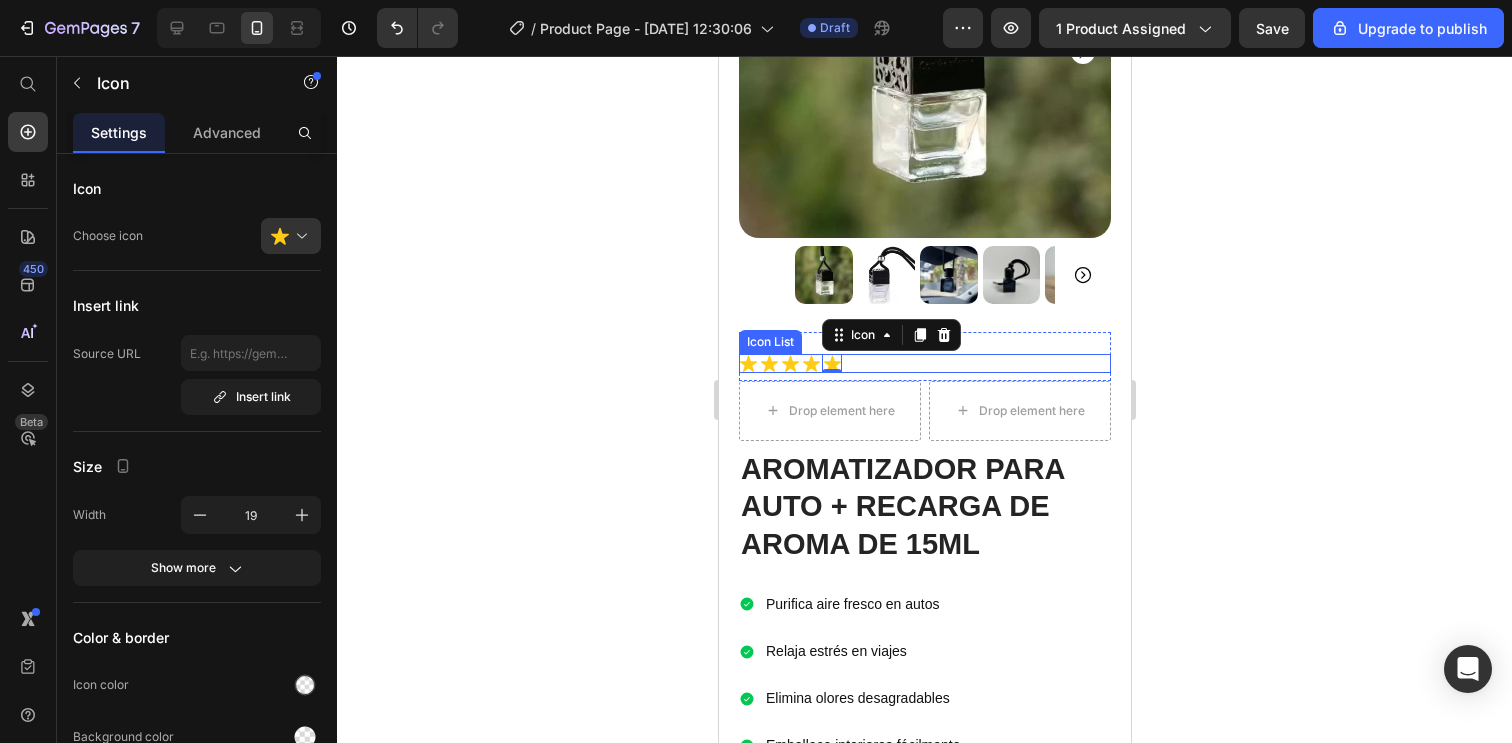 click on "Icon
Icon
Icon
Icon
Icon   0" at bounding box center [924, 363] 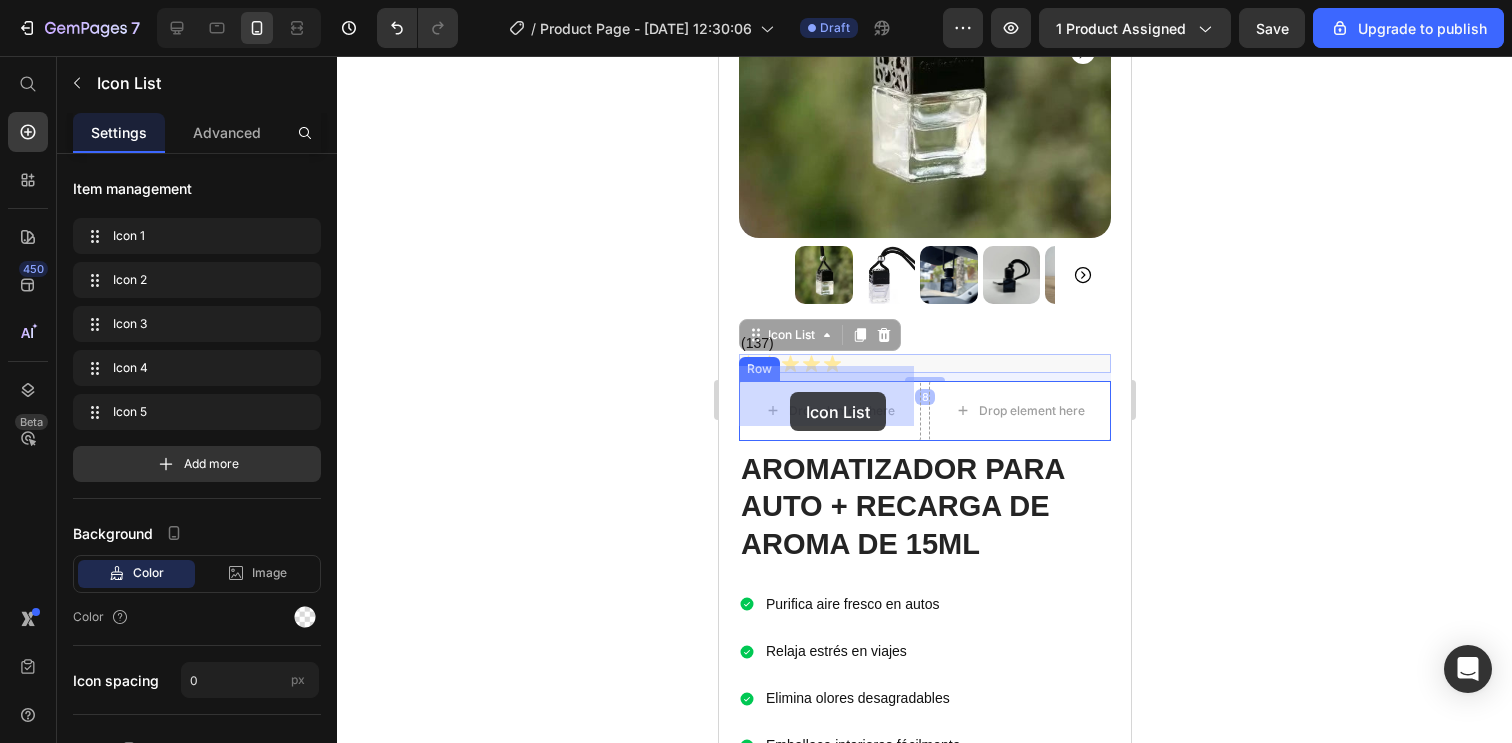 drag, startPoint x: 750, startPoint y: 327, endPoint x: 789, endPoint y: 391, distance: 74.94665 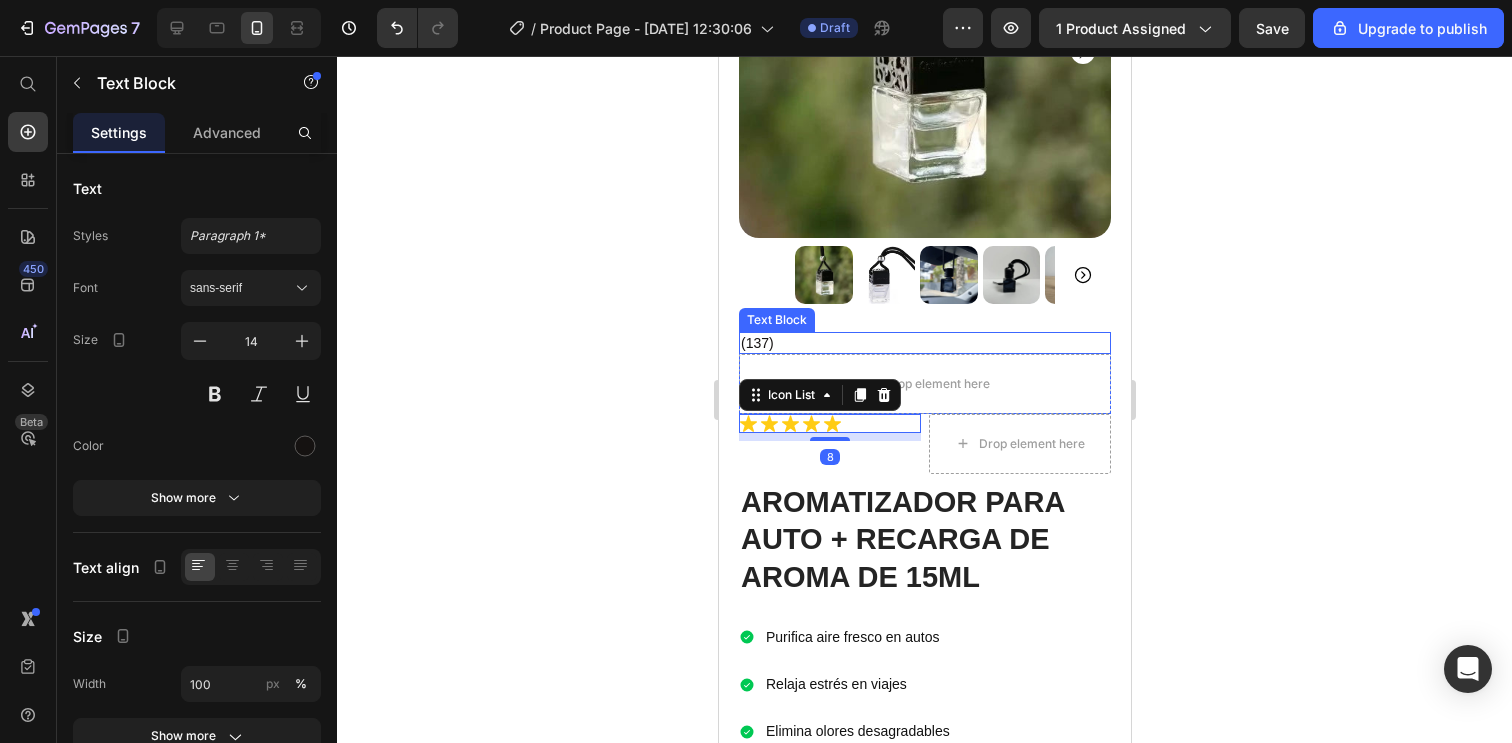 click on "(137)" at bounding box center [924, 343] 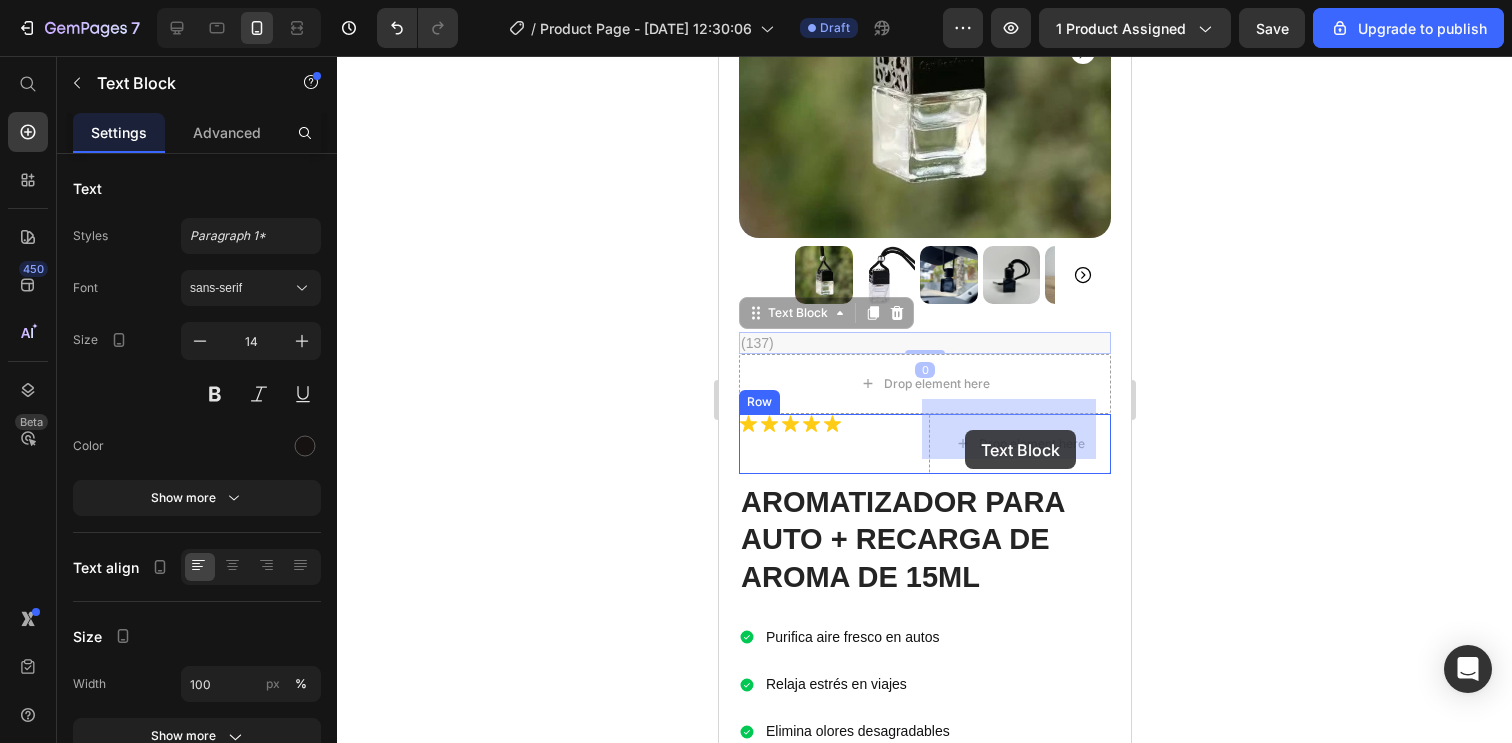 drag, startPoint x: 756, startPoint y: 303, endPoint x: 963, endPoint y: 430, distance: 242.85387 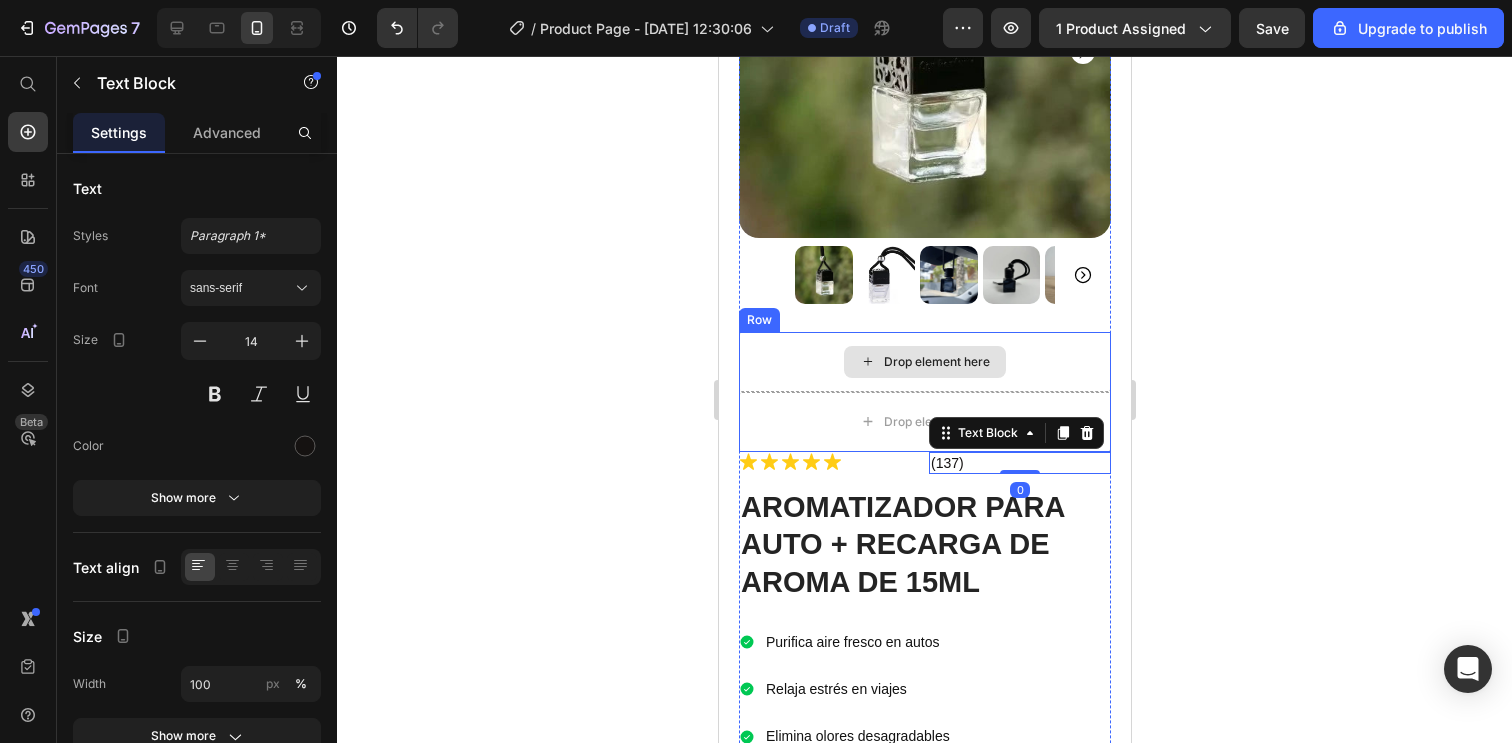 click on "Drop element here" at bounding box center [924, 362] 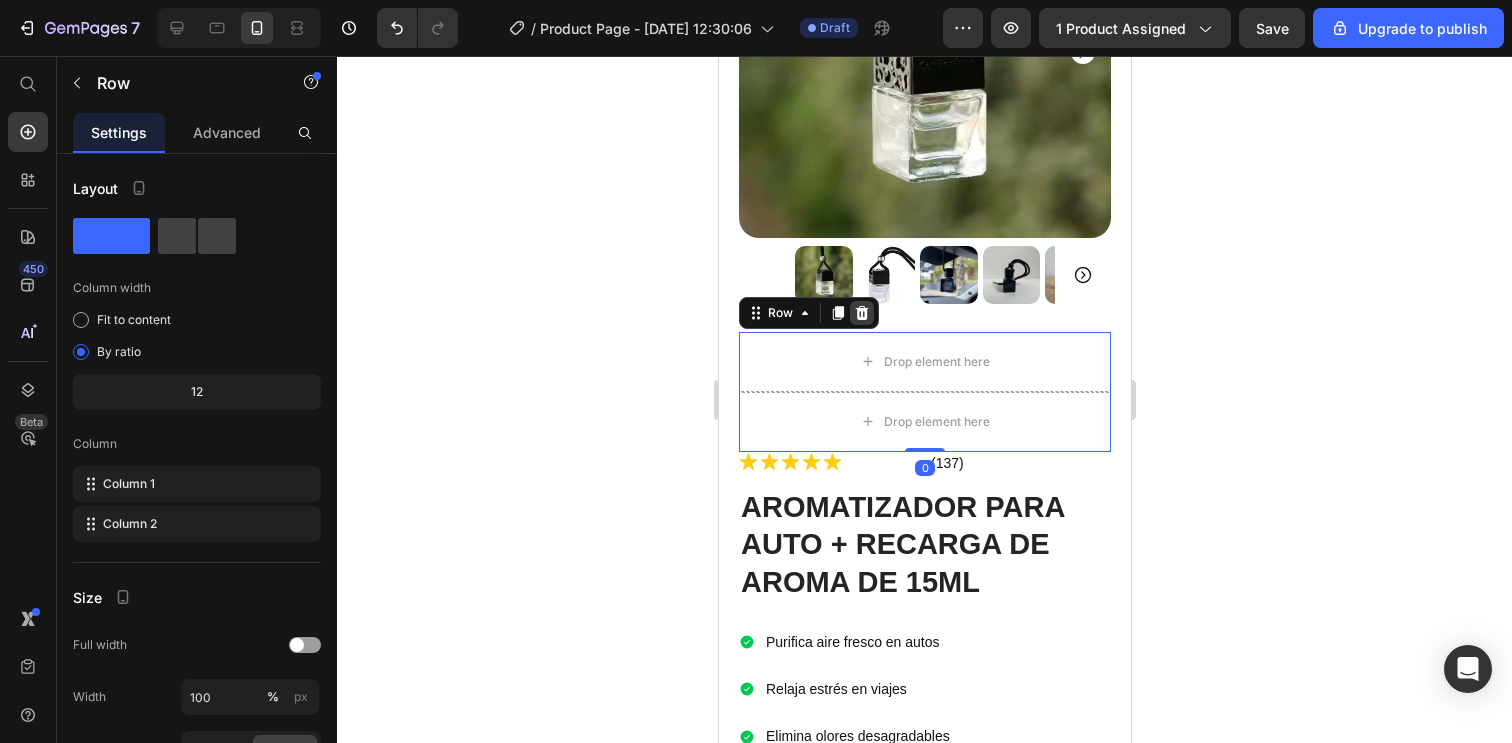 click 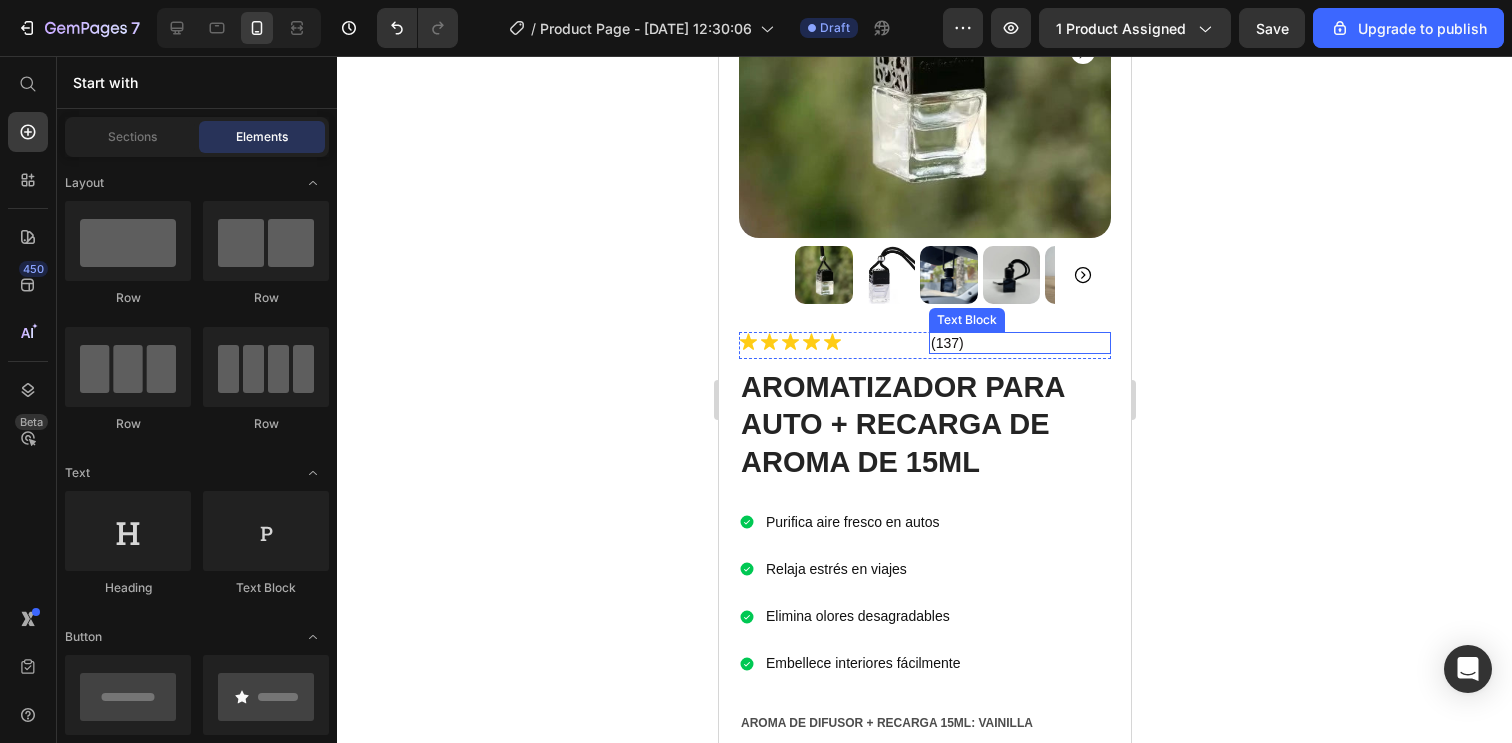 click on "(137)" at bounding box center (1019, 343) 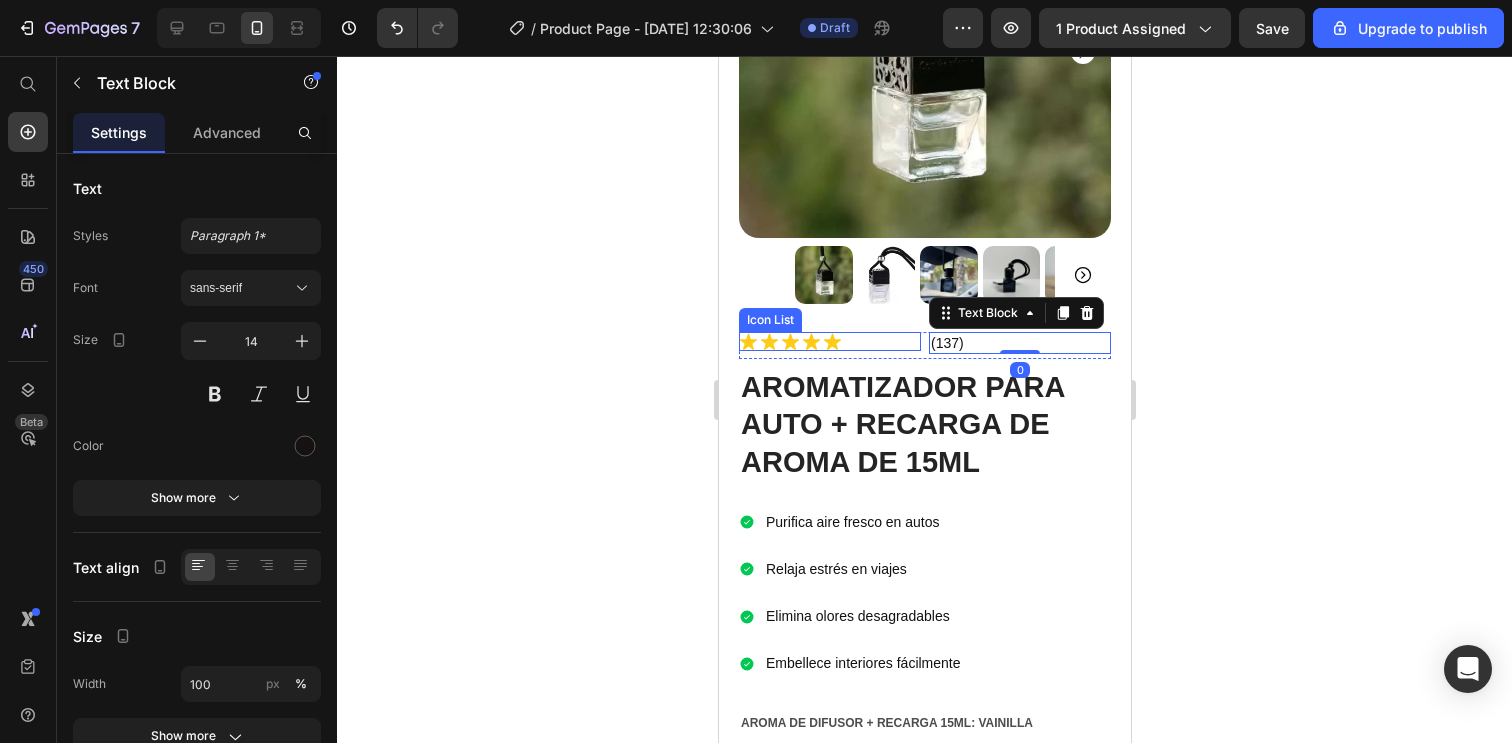 click on "Icon
Icon
Icon
Icon
Icon" at bounding box center (829, 341) 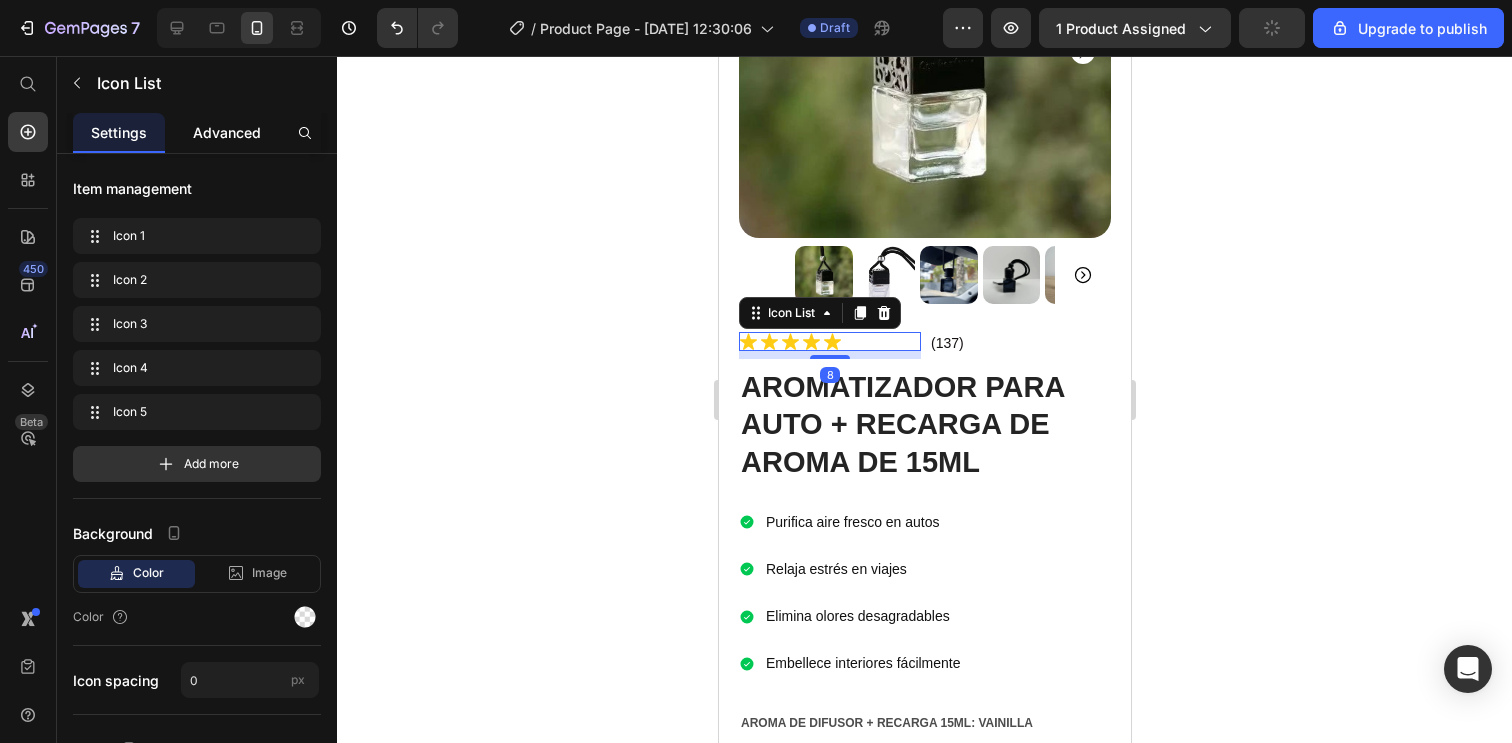 click on "Advanced" at bounding box center (227, 132) 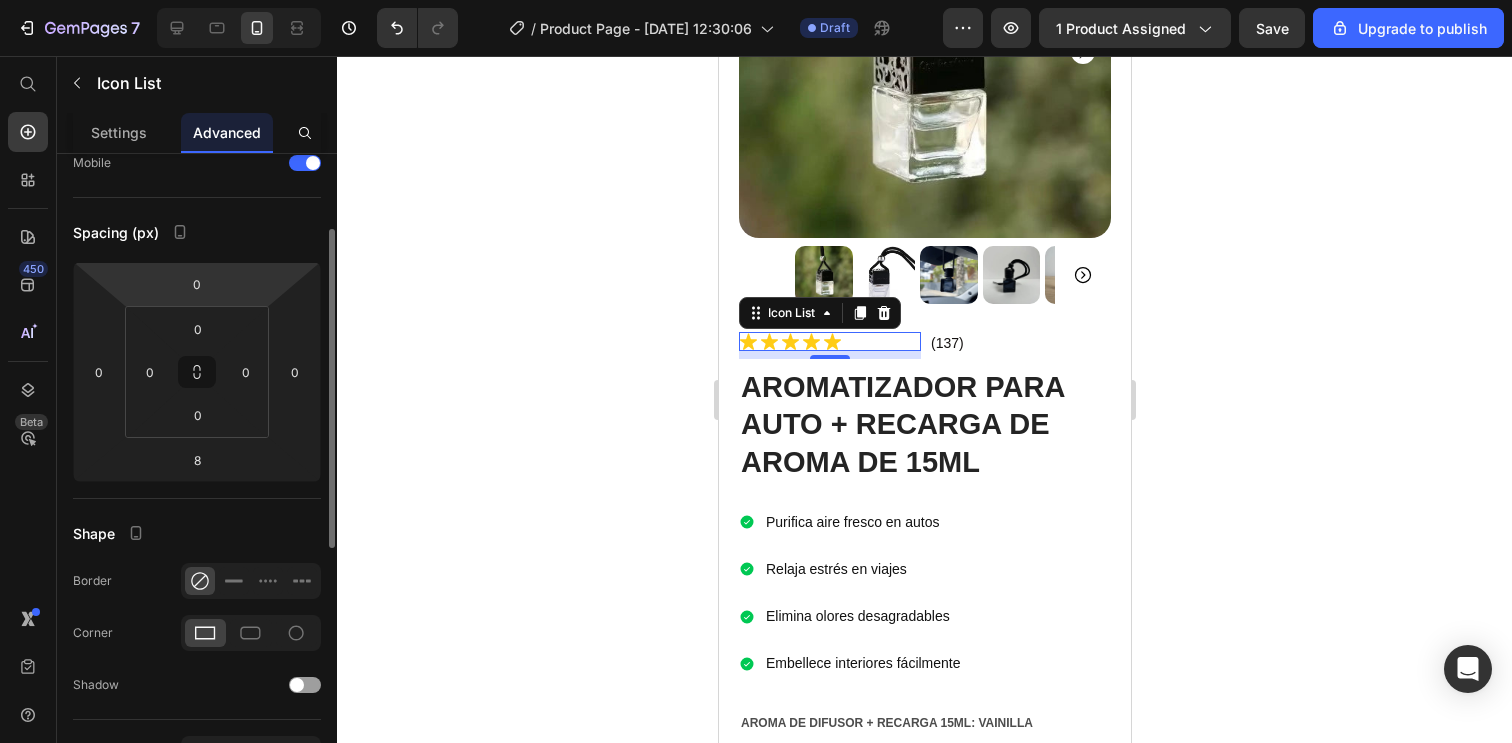 scroll, scrollTop: 143, scrollLeft: 0, axis: vertical 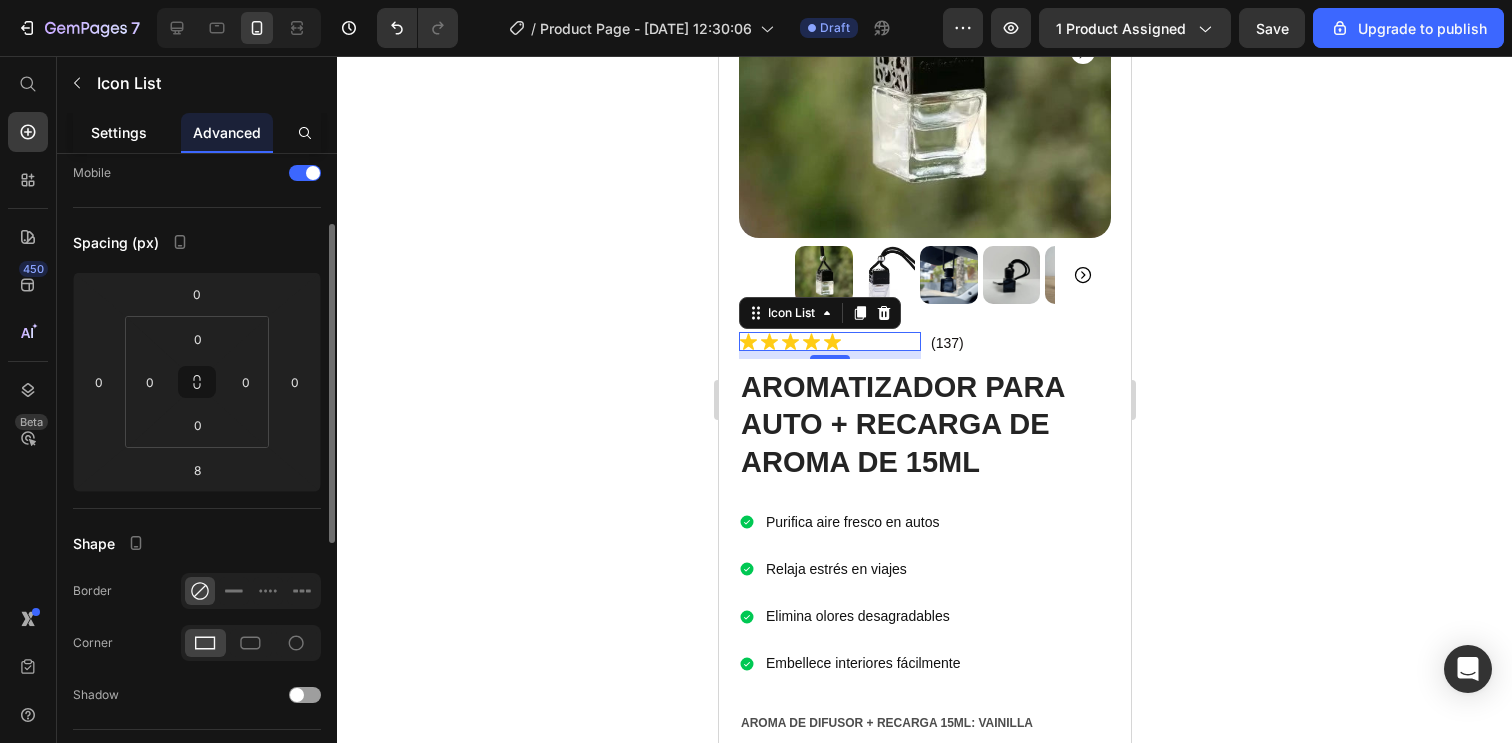 click on "Settings" at bounding box center [119, 132] 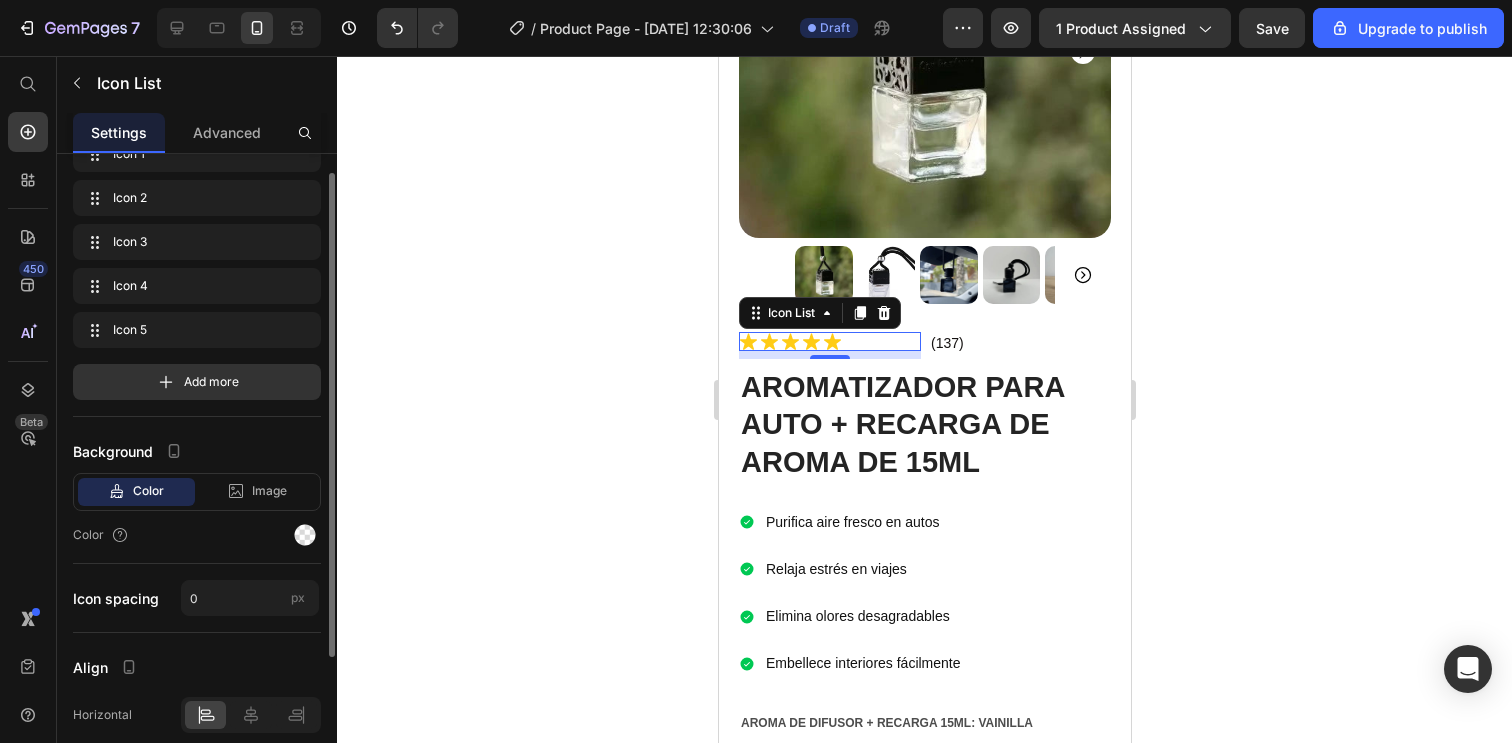 scroll, scrollTop: 42, scrollLeft: 0, axis: vertical 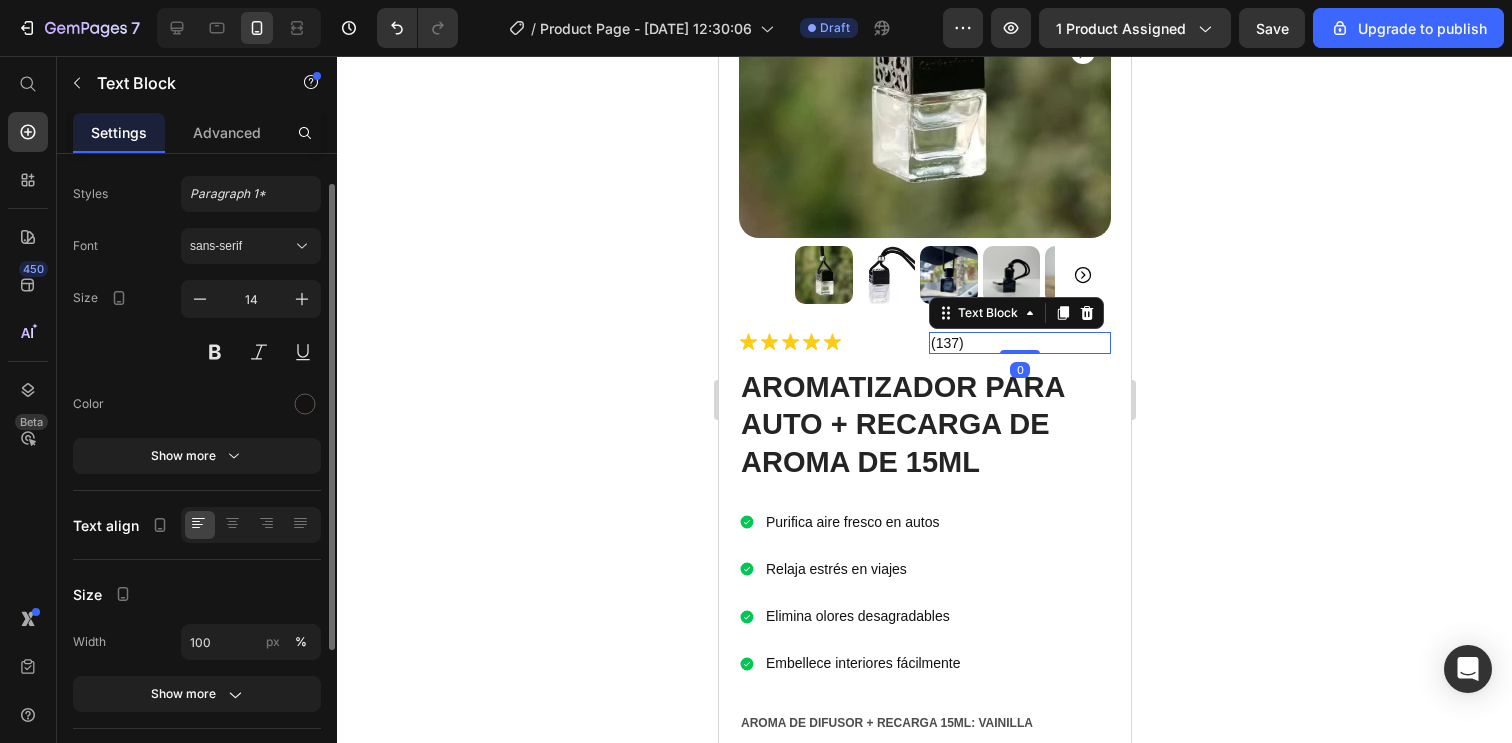 click on "(137)" at bounding box center (1019, 343) 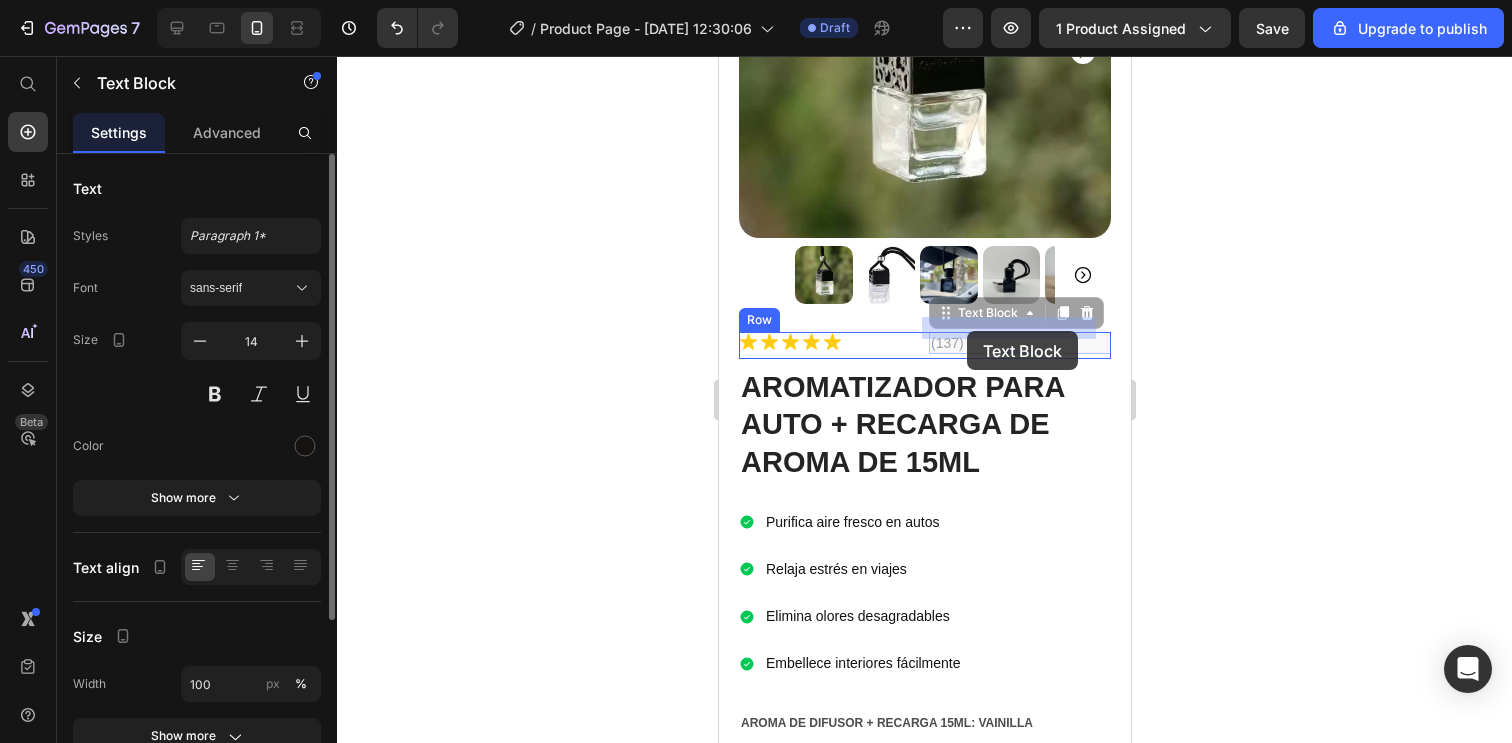 drag, startPoint x: 927, startPoint y: 304, endPoint x: 965, endPoint y: 331, distance: 46.615448 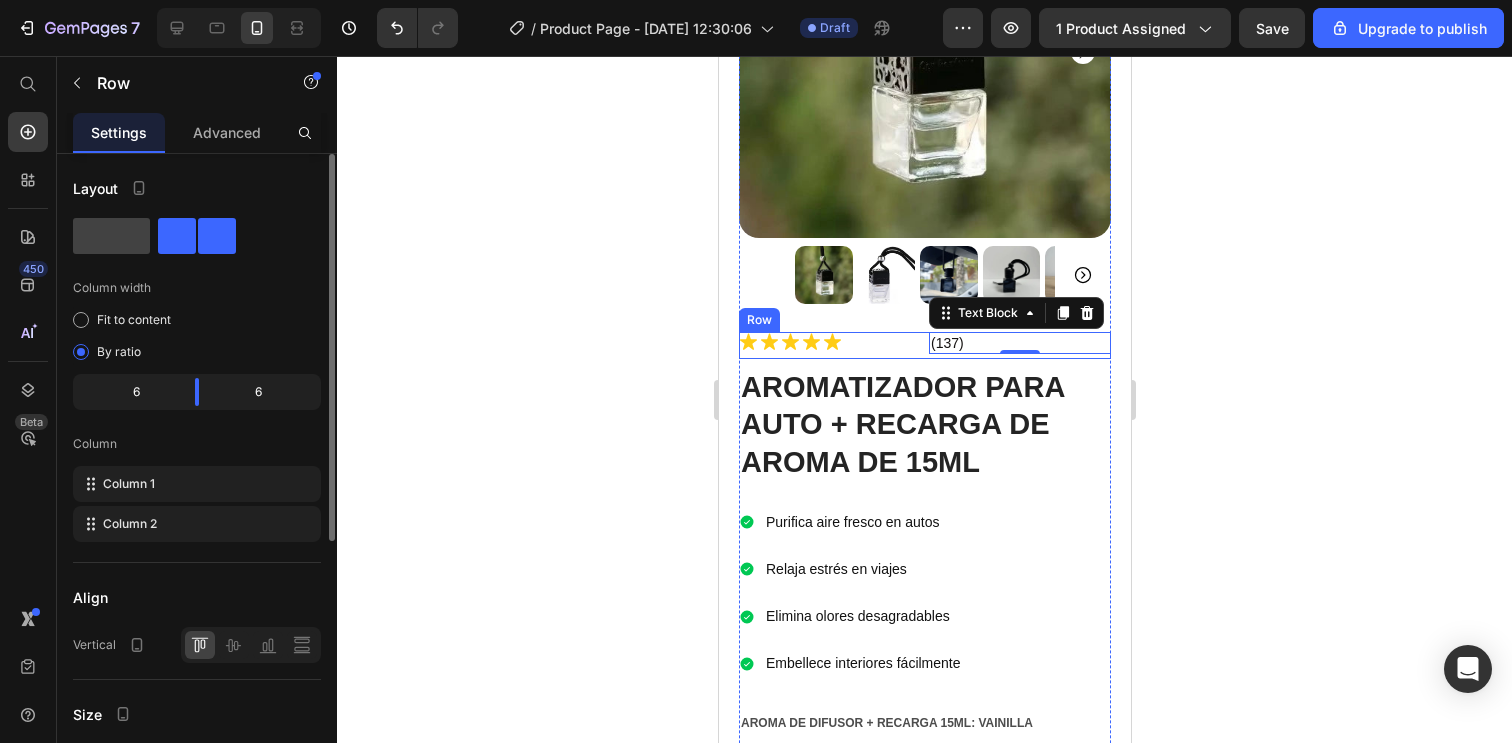 click on "Icon
Icon
Icon
Icon
Icon Icon List" at bounding box center (829, 345) 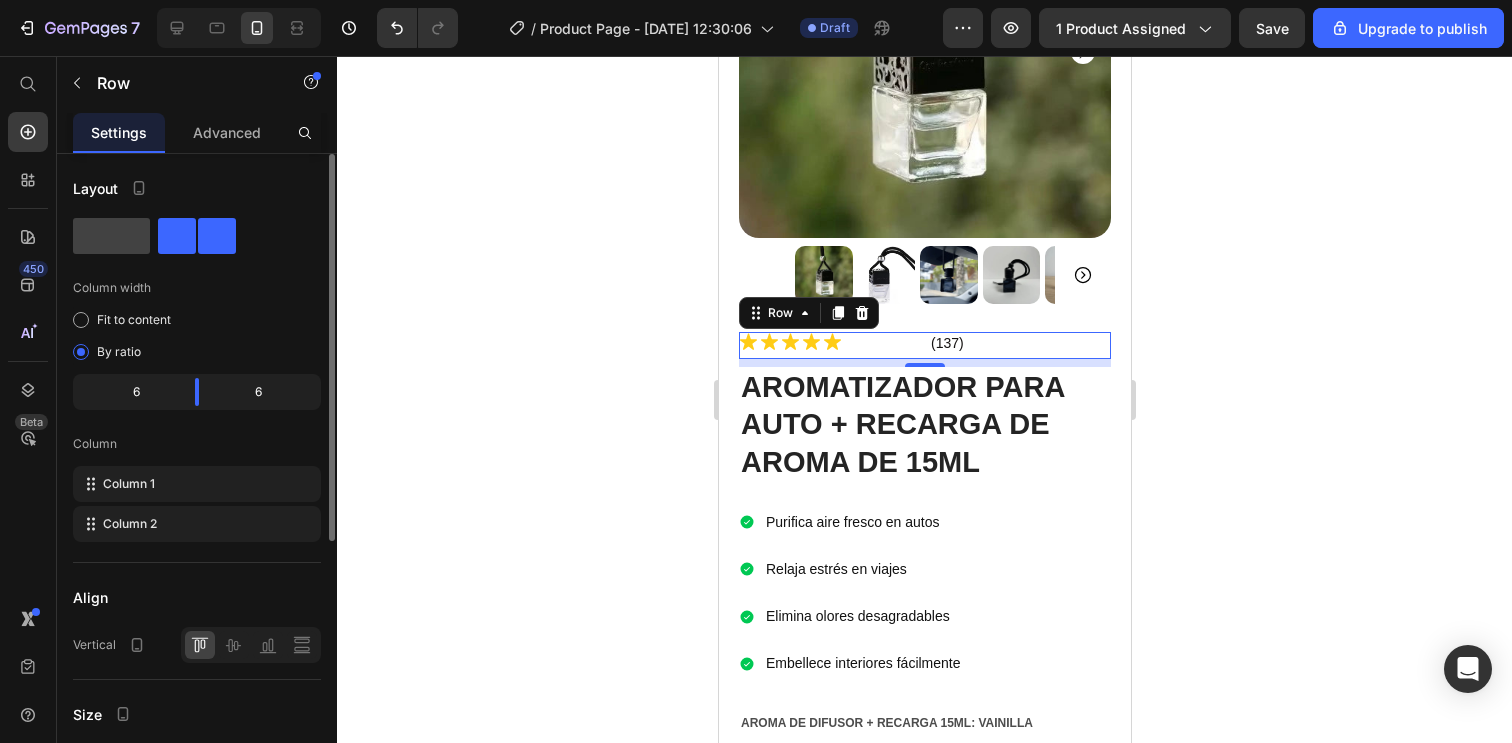 click on "6" 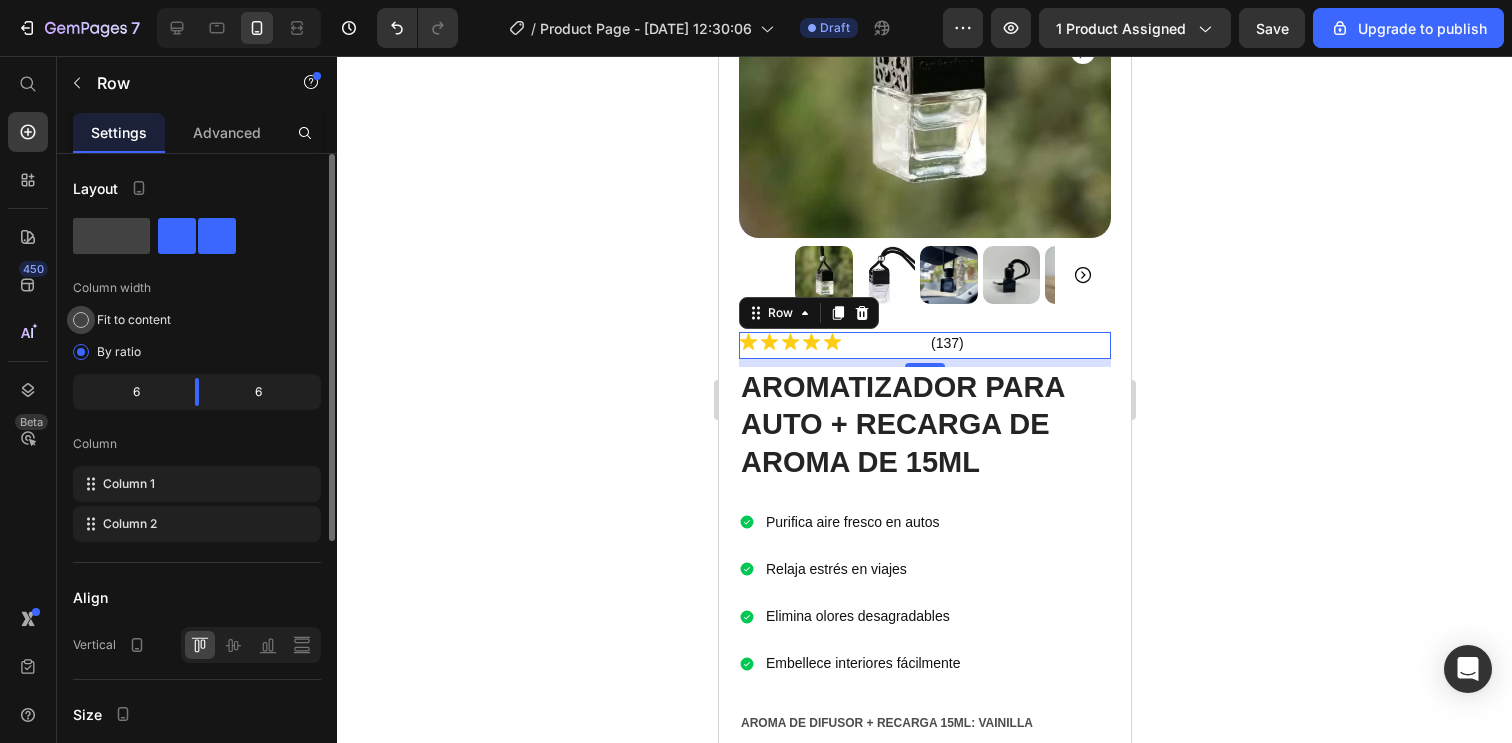 click on "Fit to content" at bounding box center (134, 320) 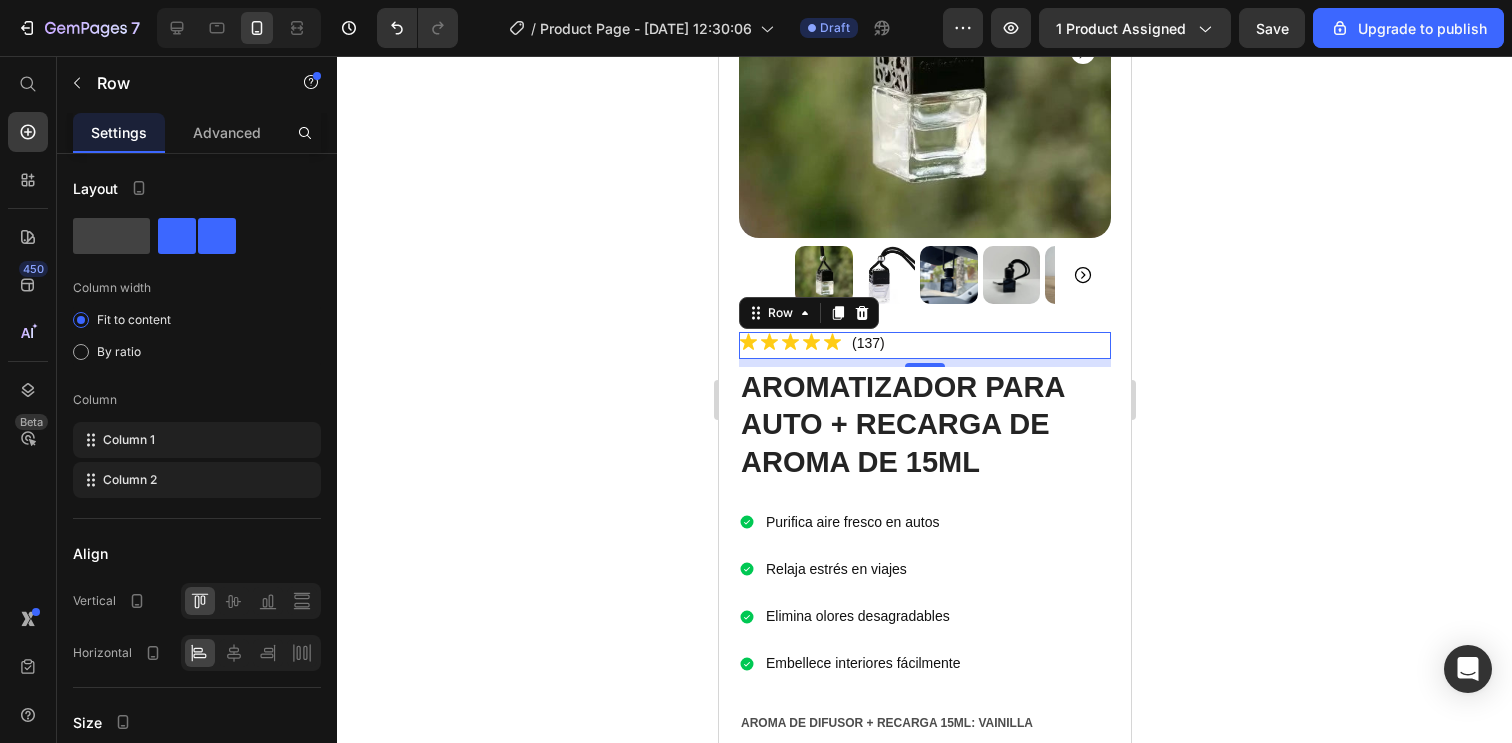 click 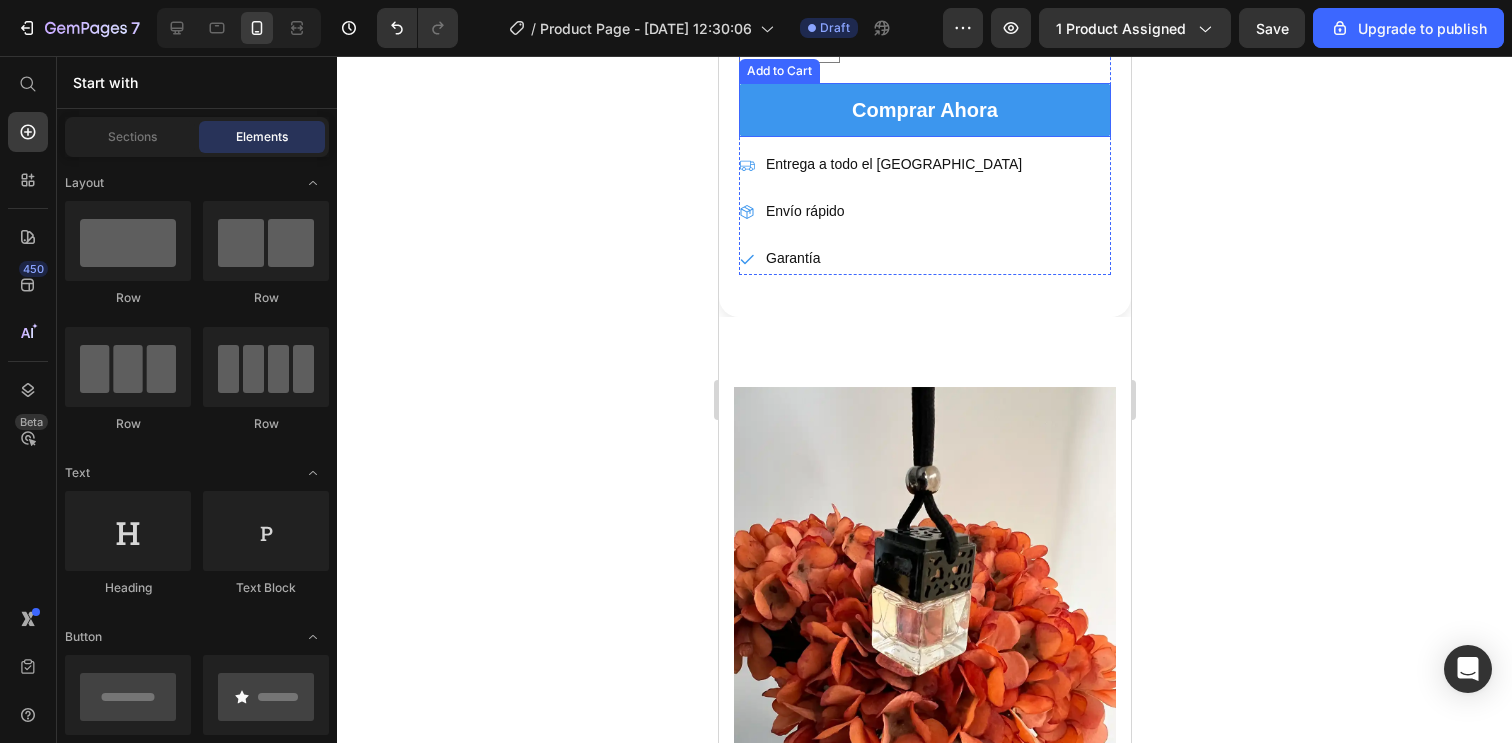 scroll, scrollTop: 1221, scrollLeft: 0, axis: vertical 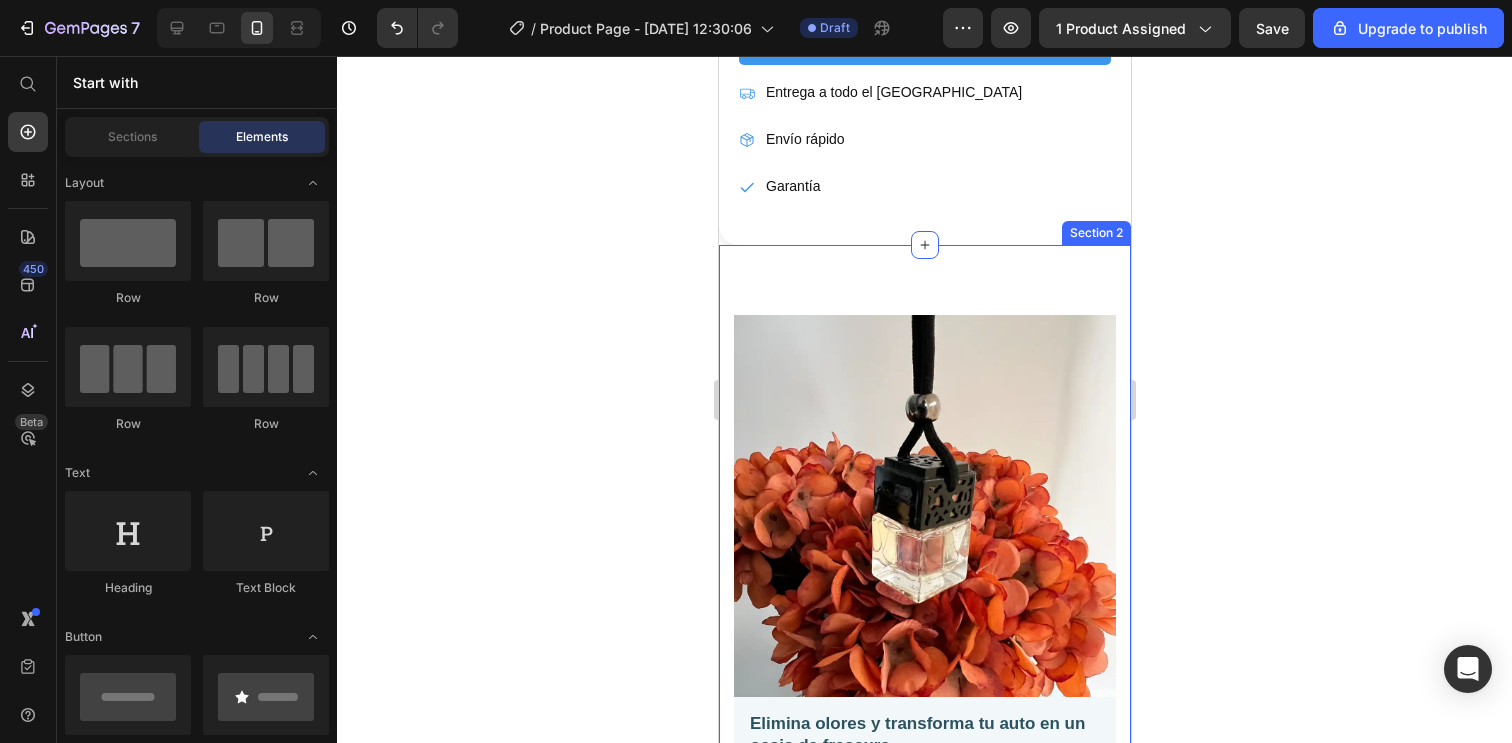 click on "Image Elimina olores y transforma tu auto en un oasis de frescura Text Block Disfruta de cada recorrido sin preocuparte por olores molestos. Nuestro colgante asegura un ambiente limpio y agradable, mejorando tu bienestar en cada trayecto. Text Block Row Image Relaja el estrés diario creando un ambiente sereno Text Block Convierte el tráfico en una oportunidad para relajarte. Este colgante [DEMOGRAPHIC_DATA] alivia la tensión, transformando tu auto en un espacio de calma.  Text Block Row Image Añade elegancia y un toque personal a tu vehículo Text Block El diseño delicado y funcional del colgante no solo purifica, sino que también embellece el interior de tu auto, reflejando tu estilo único. Text Block Row Row Section 2" at bounding box center [924, 969] 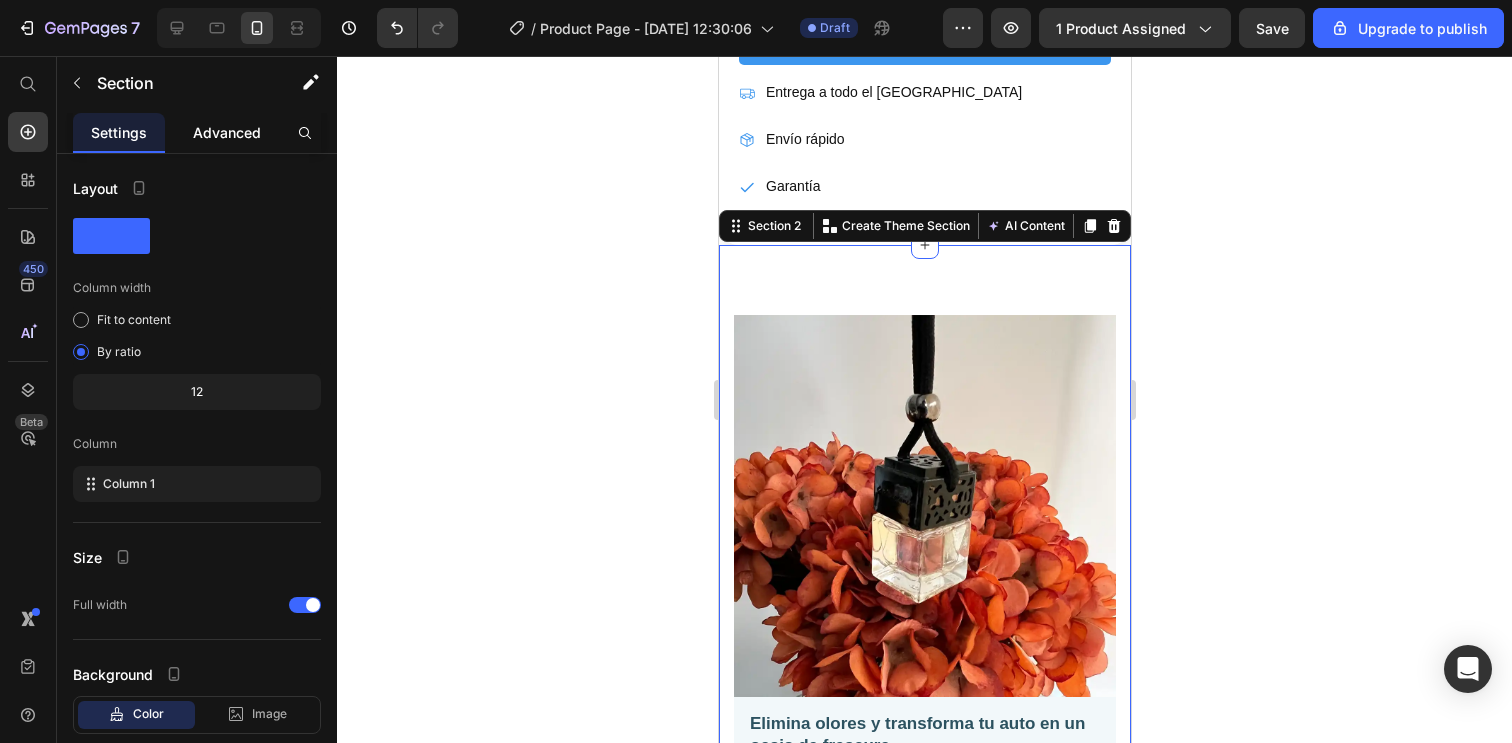 click on "Advanced" at bounding box center [227, 132] 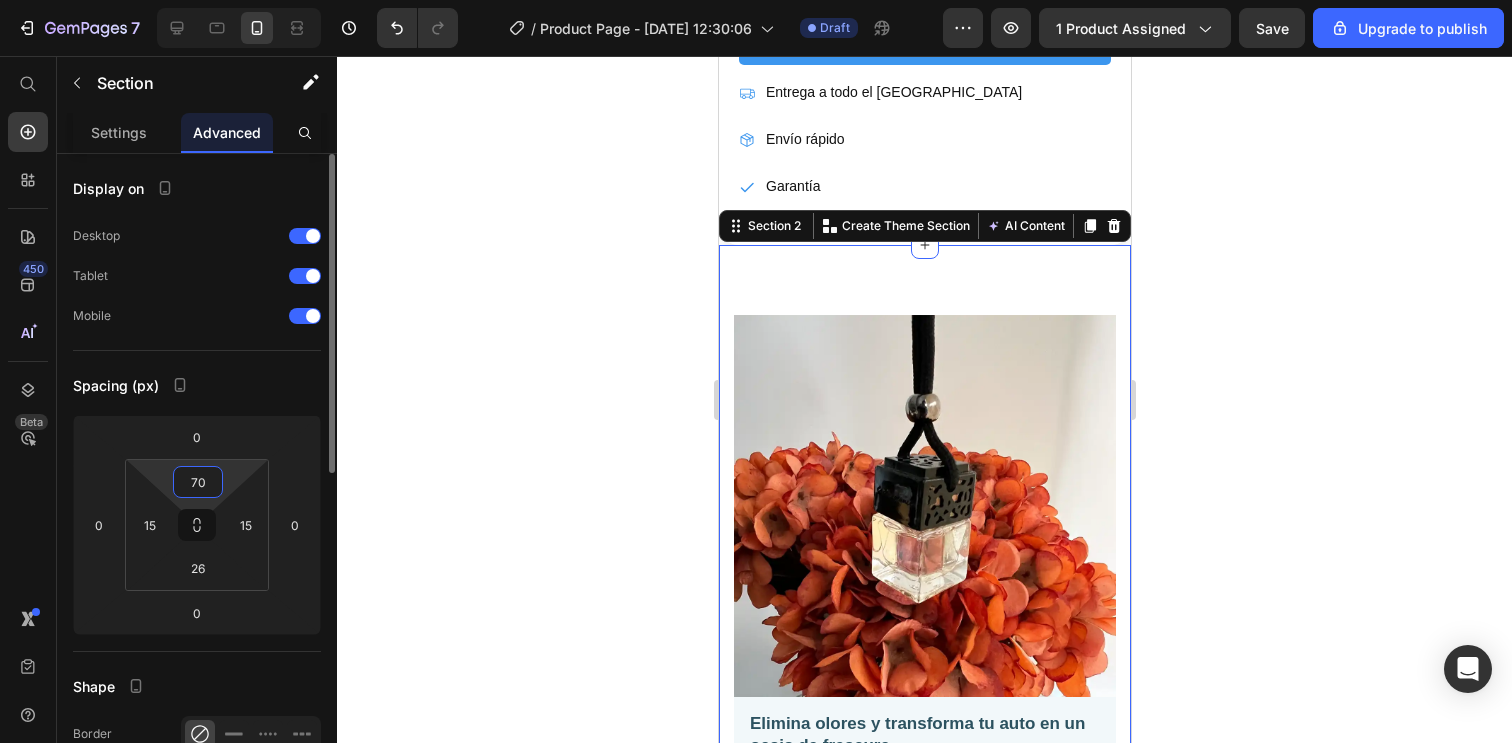 click on "70" at bounding box center (198, 482) 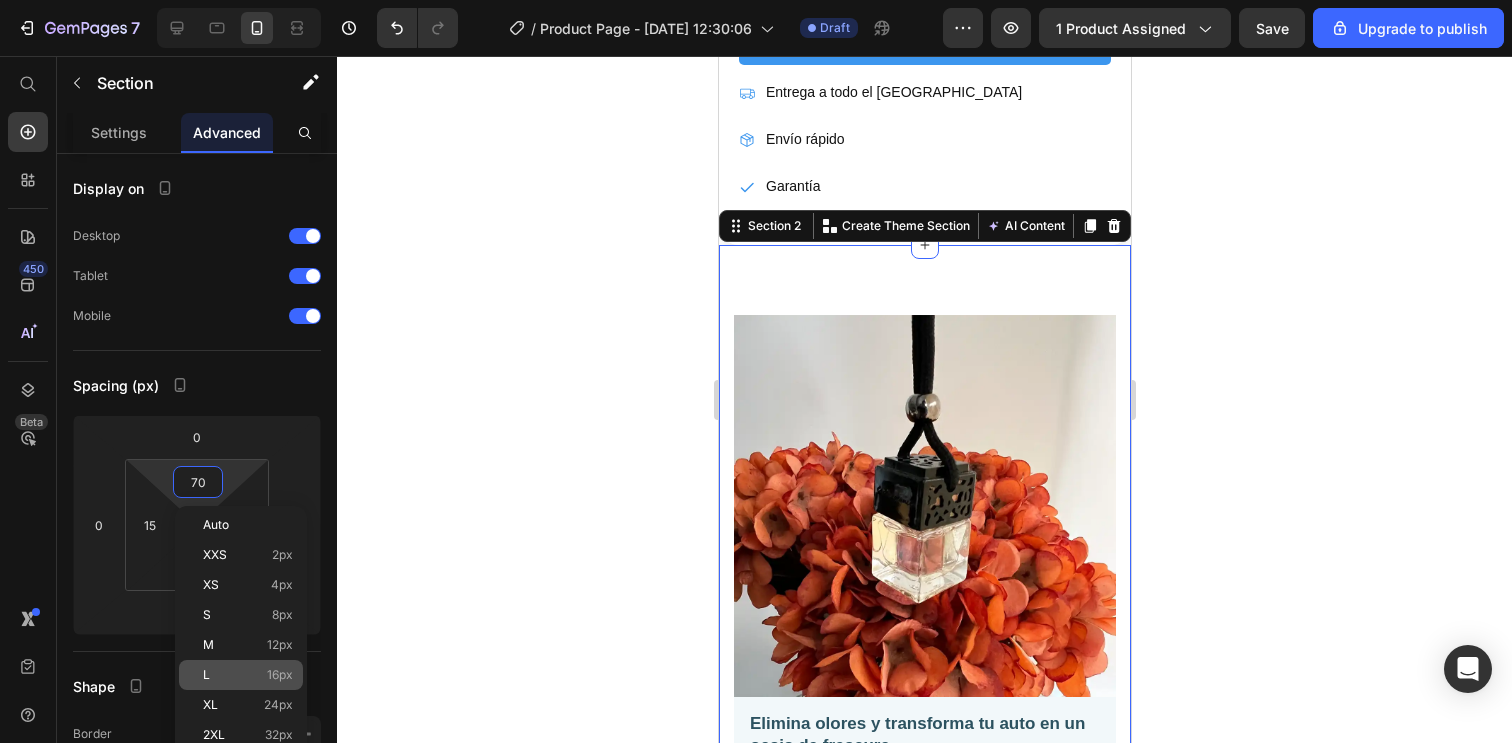 click on "L 16px" at bounding box center (248, 675) 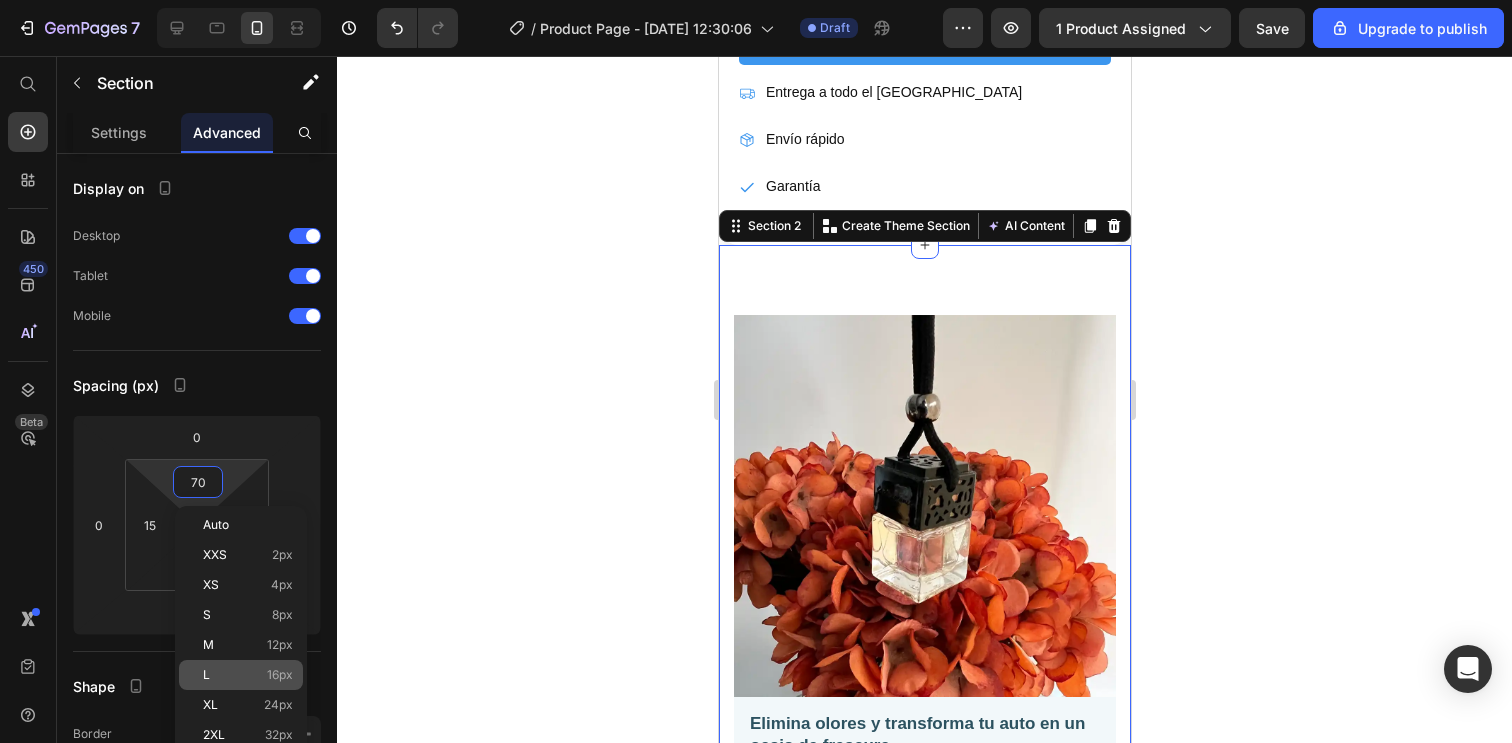 type on "16" 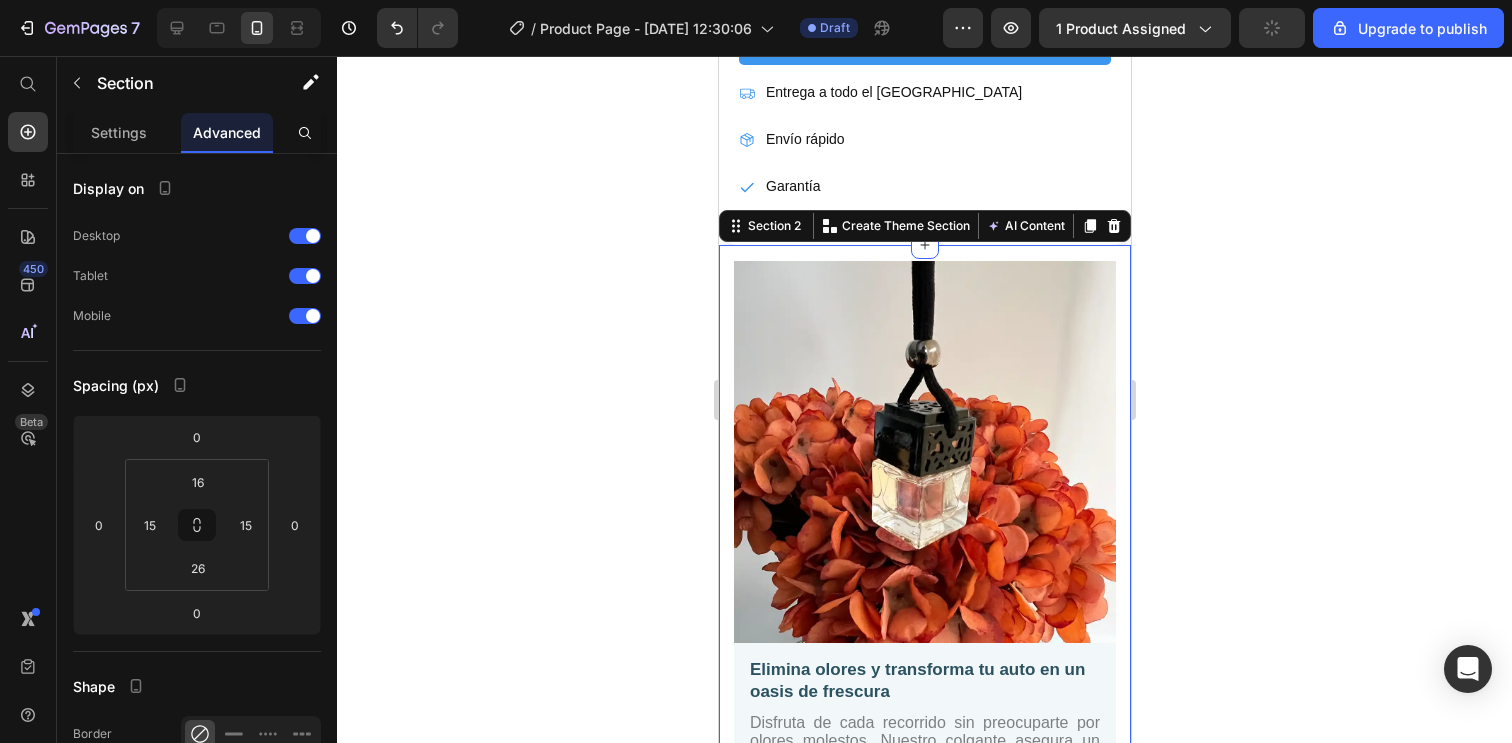 click 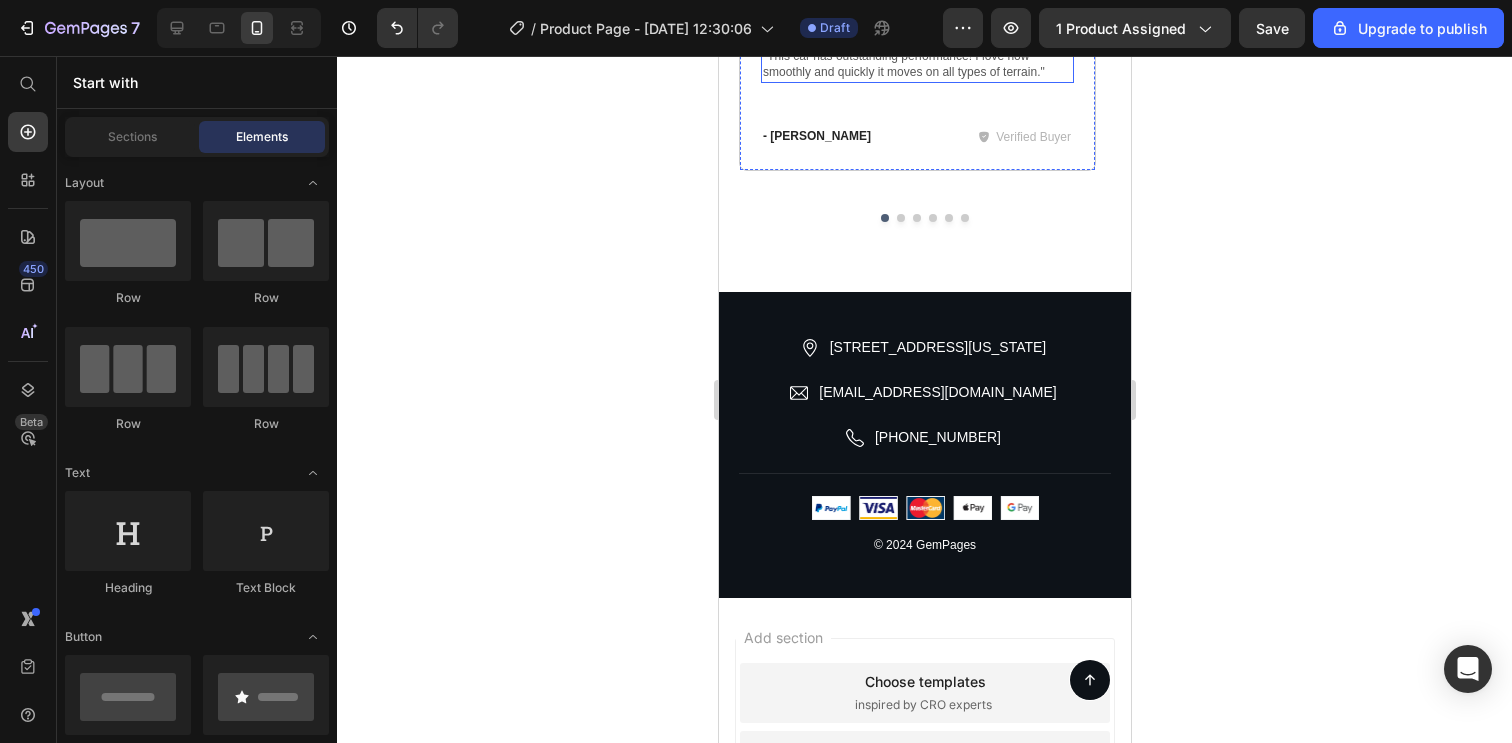 scroll, scrollTop: 3260, scrollLeft: 0, axis: vertical 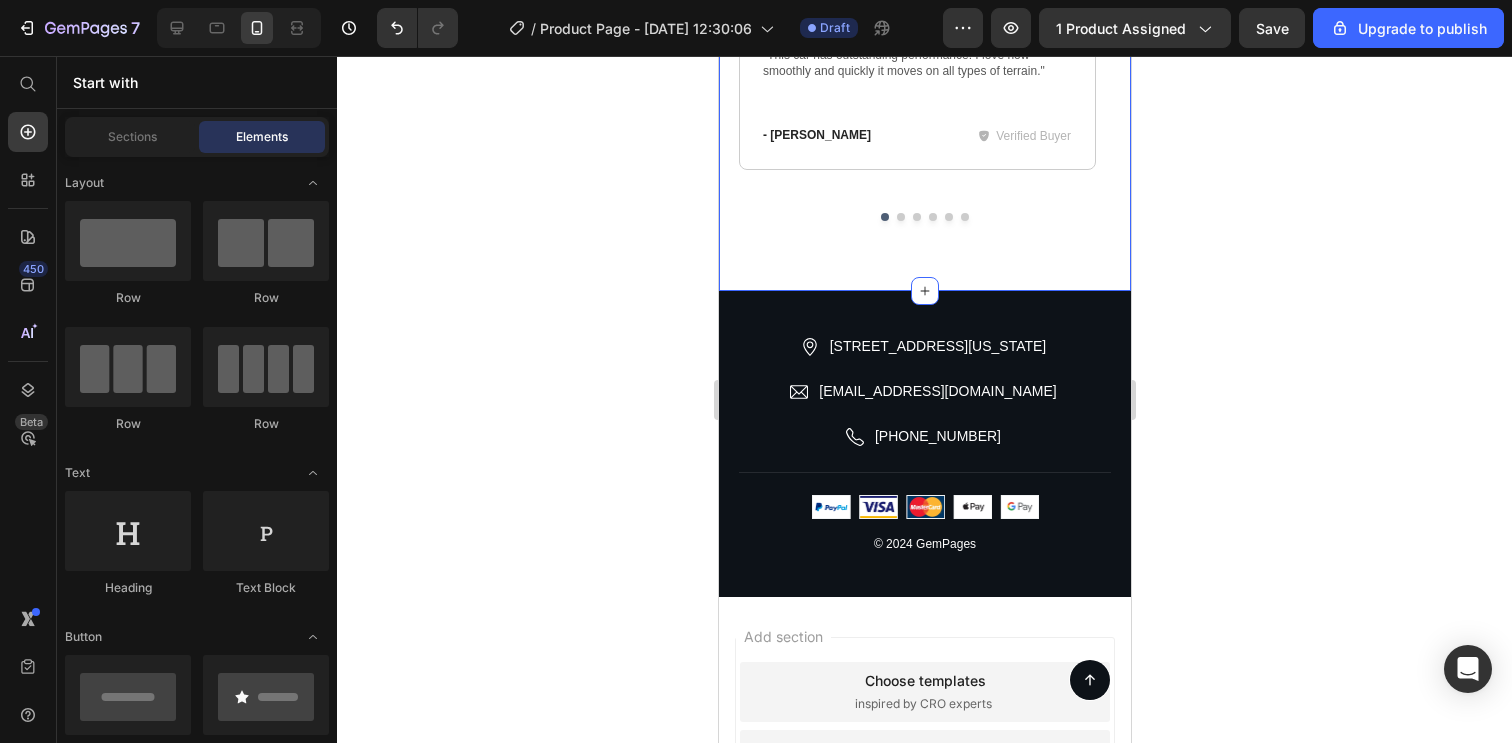 click on "Icon Icon Icon Icon
Icon Icon List Outstanding Performance Text Block Row "This car has outstanding performance! I love how smoothly and quickly it moves on all types of terrain." Text Block - [PERSON_NAME] D Text Block
Verified Buyer Item List Row Row
Icon Icon Icon Icon
Icon Icon List Impressive Precision Text Block Row "The precision in control of this car is truly impressive. I can easily maneuver it through obstacles and perform challenging stunts." Text Block - [PERSON_NAME] Text Block
Verified Buyer Item List Row Row
Icon Icon Icon Icon
Icon Icon List Attractive Design Text Block Row "The design of the car is very attractive, and the build quality is excellent. I feel like I own a real racing car." Text Block - [PERSON_NAME] R  Text Block
Verified Buyer Item List Row Row
Icon Icon Icon Icon
Icon Icon List User-Friendly Text Block" at bounding box center [924, 133] 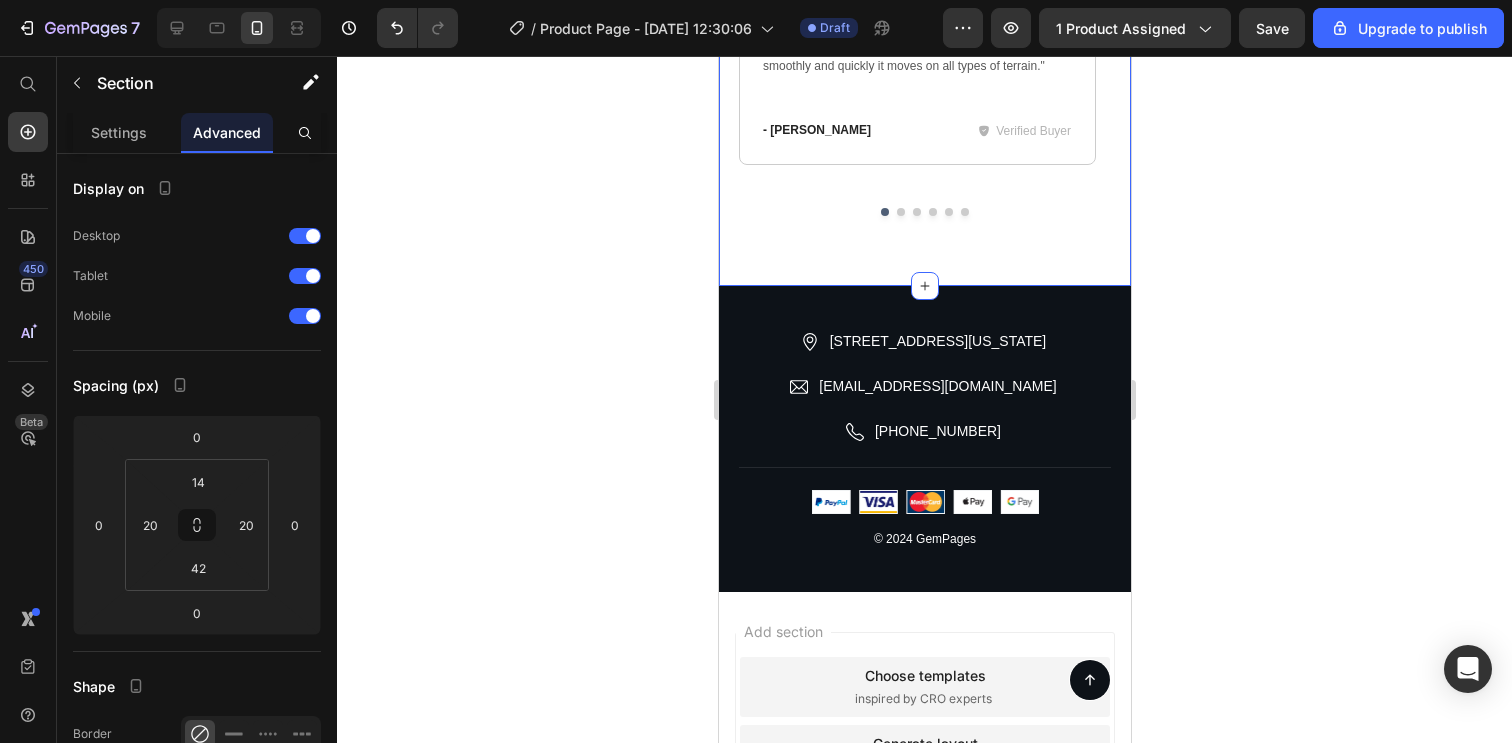 click 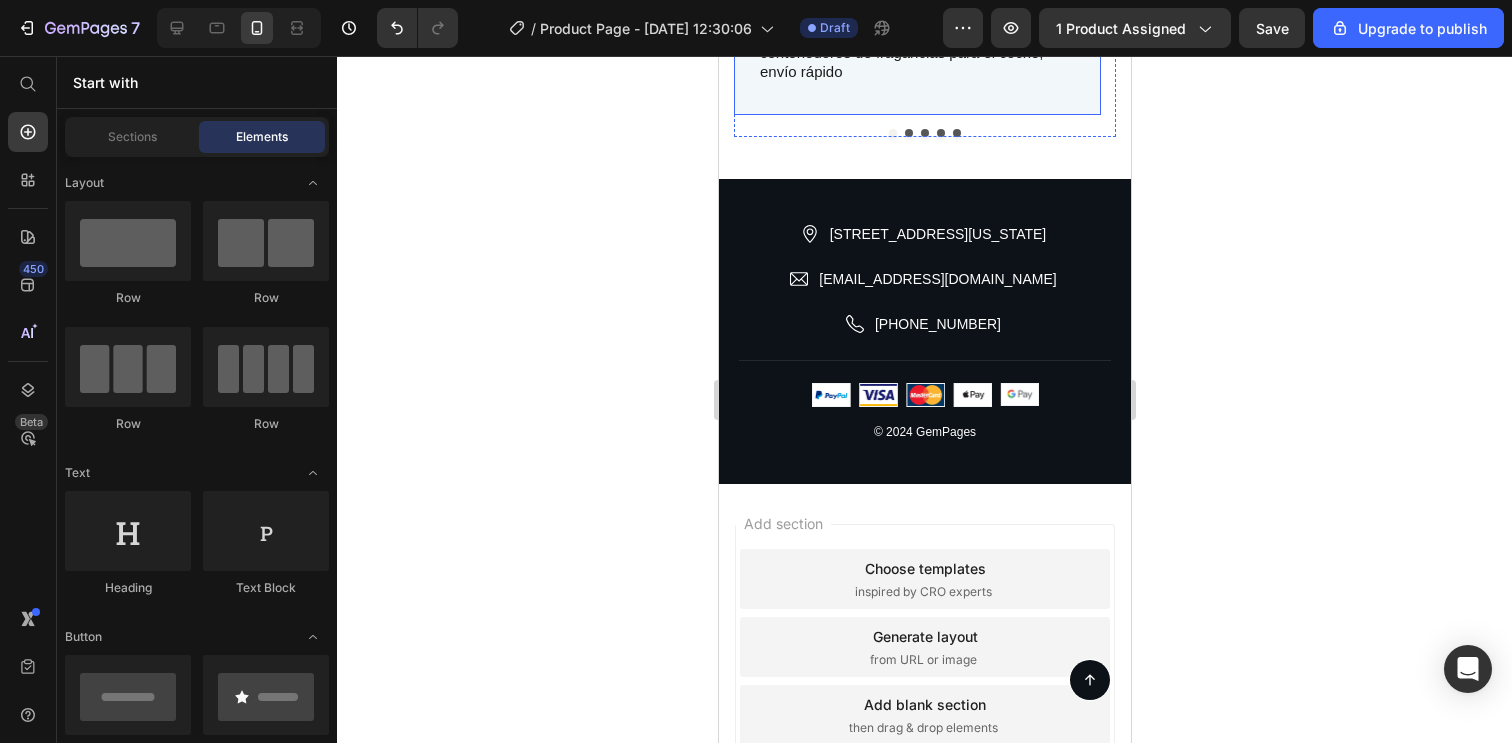 scroll, scrollTop: 3054, scrollLeft: 0, axis: vertical 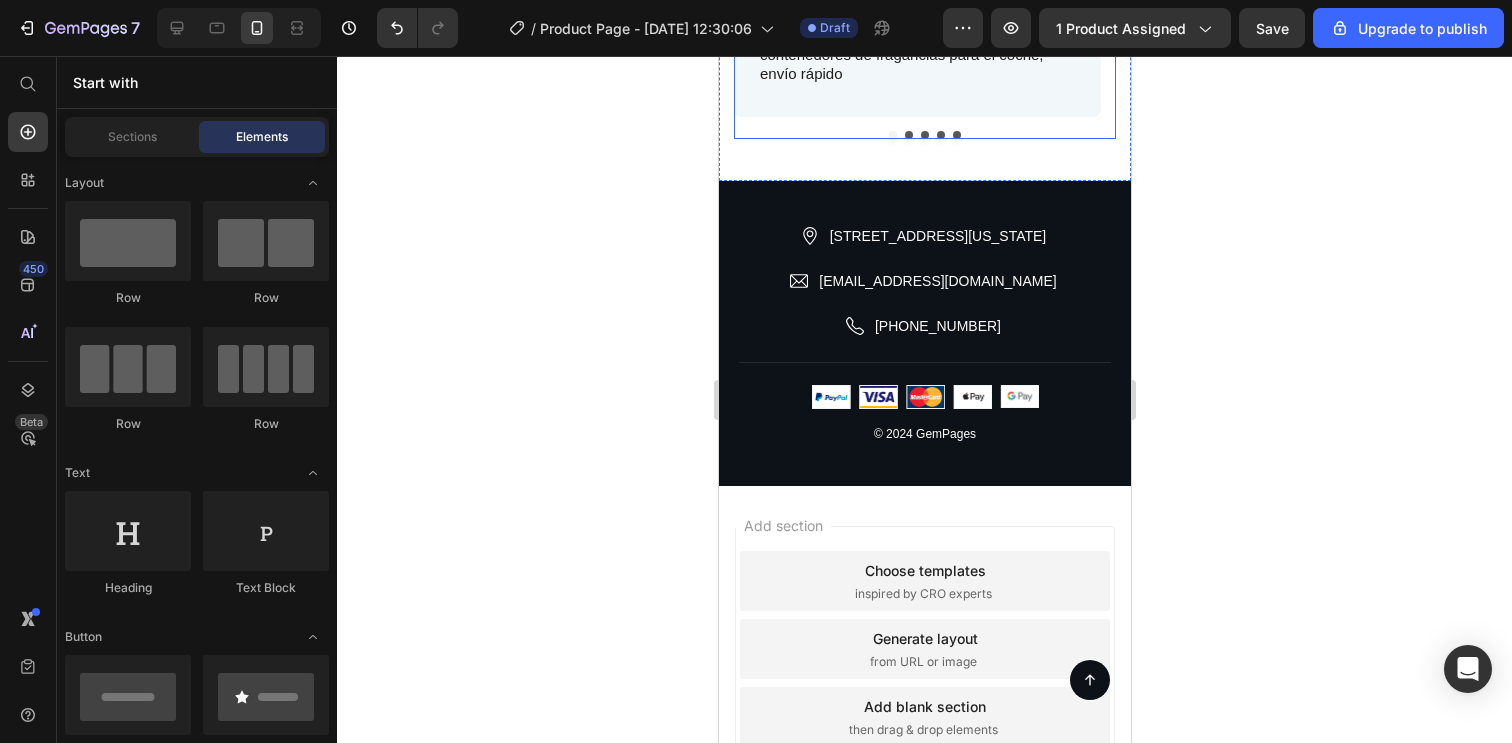 click at bounding box center [908, 135] 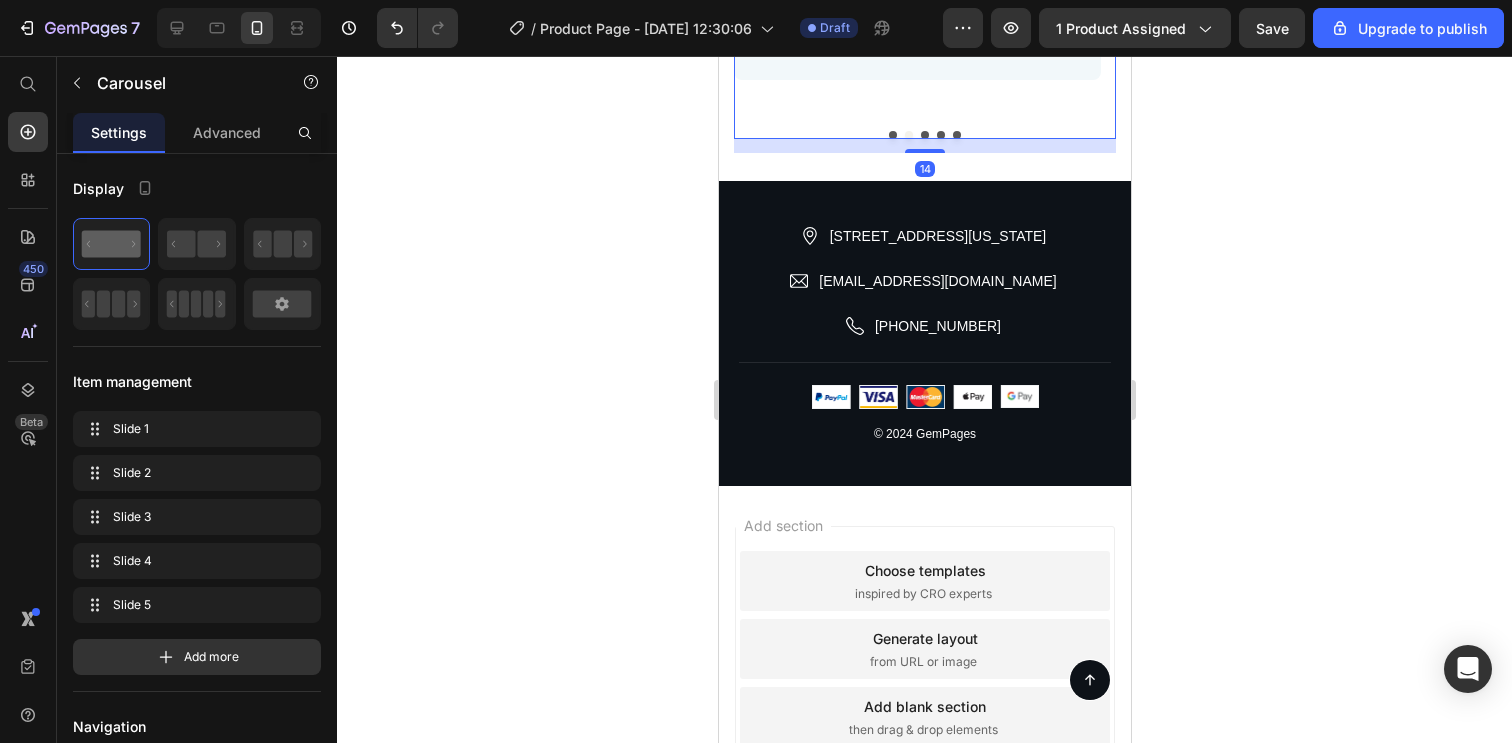 click 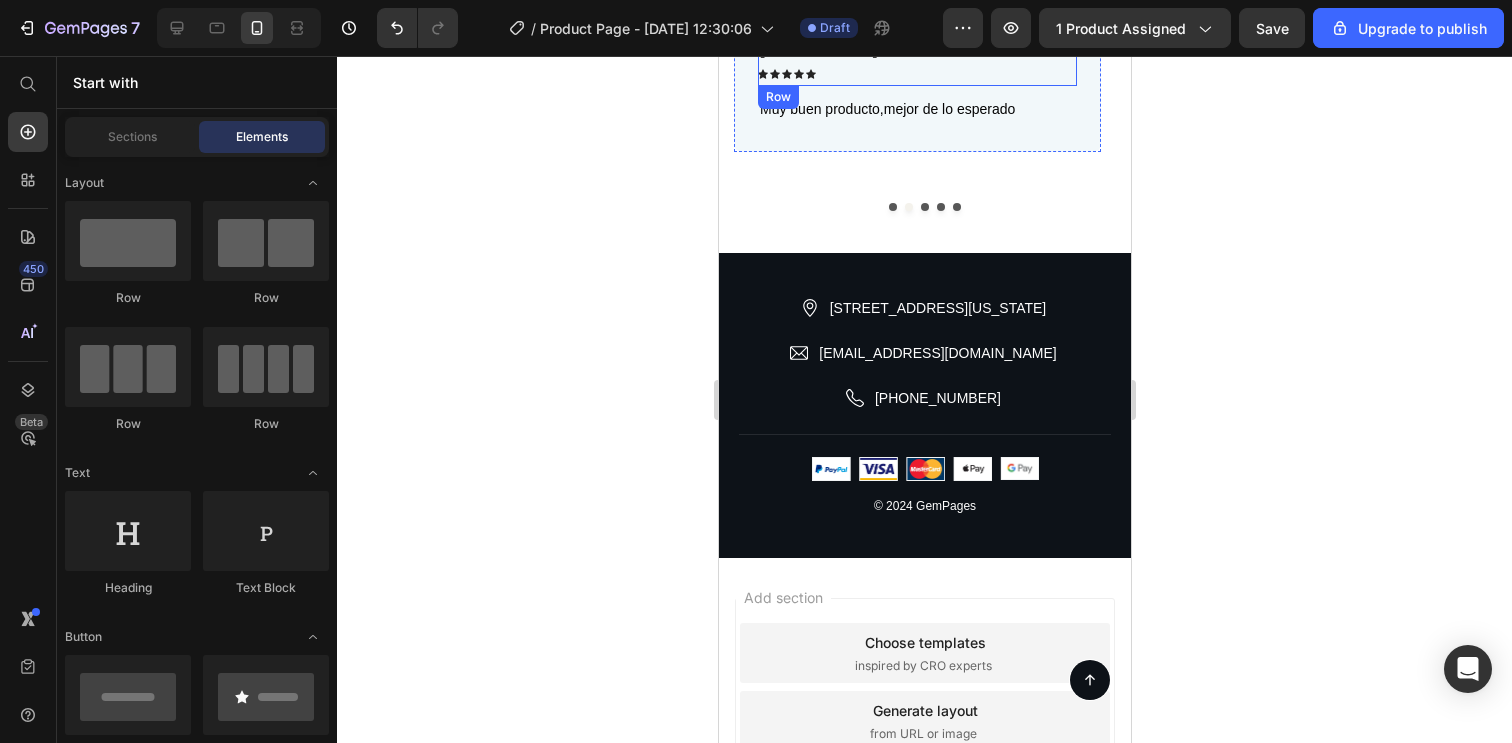 scroll, scrollTop: 2868, scrollLeft: 0, axis: vertical 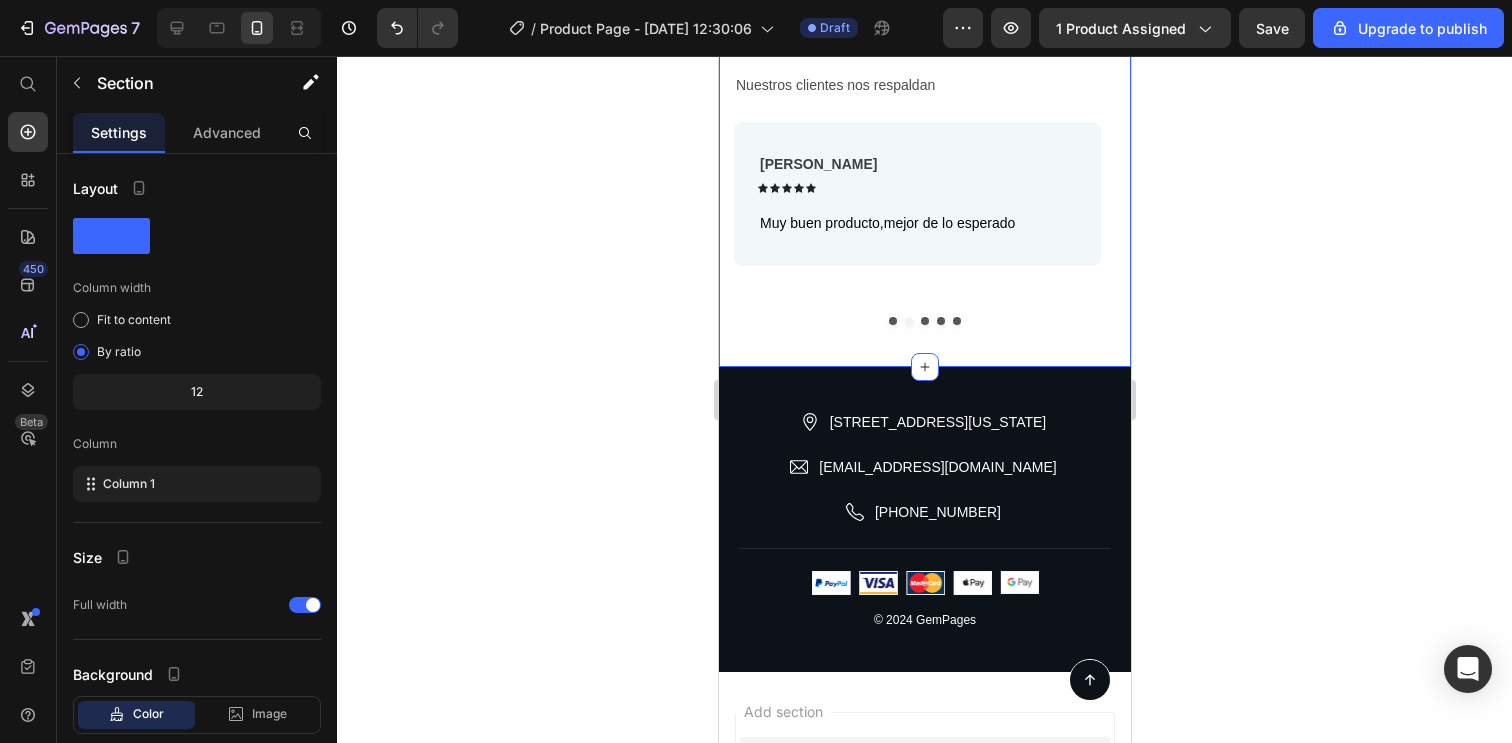 click on "Reviews Heading Nuestros clientes nos respaldan Text Block Row [PERSON_NAME]   Text Block Icon Icon Icon Icon Icon Icon List Row Bien todo, buena descripción de los contenedores de fragancias para el coche, envío rápido Text Block Row [PERSON_NAME] Text Block Icon Icon Icon Icon Icon Icon List Row Muy buen producto,mejor de lo esperado Text Block Row [PERSON_NAME]   Text Block Icon Icon Icon Icon Icon Icon List Row Muy bueno me fascino el color y el material de o que está hecho así como la [PERSON_NAME] muy bueno lo vuélvere a pedir Text Block Row [PERSON_NAME]   Text Block Icon Icon Icon Icon Icon Icon List Row Bello, estético, lo recomiendo, buen material, forma y diseño, tal como indica la descripción. Voy a pedir más Text Block Row [PERSON_NAME]   Text Block Icon Icon Icon Icon Icon Icon List Row Es muy buen artículo me gustó mucho es una buena opción de compra si volvería a comprarlo me gustó mucho Text Block Row Carousel Section 3   You can create reusable sections AI Content" at bounding box center [924, 171] 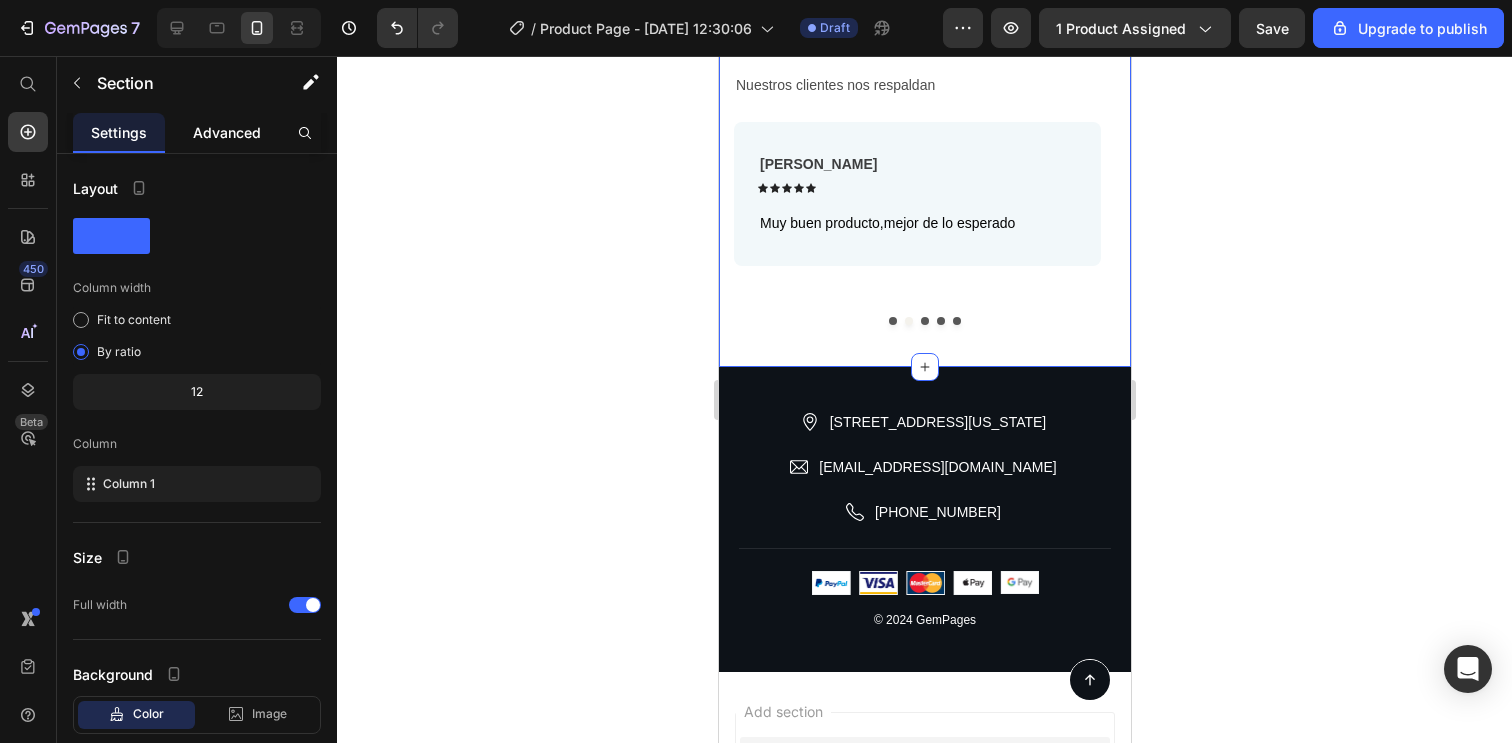 click on "Advanced" at bounding box center (227, 132) 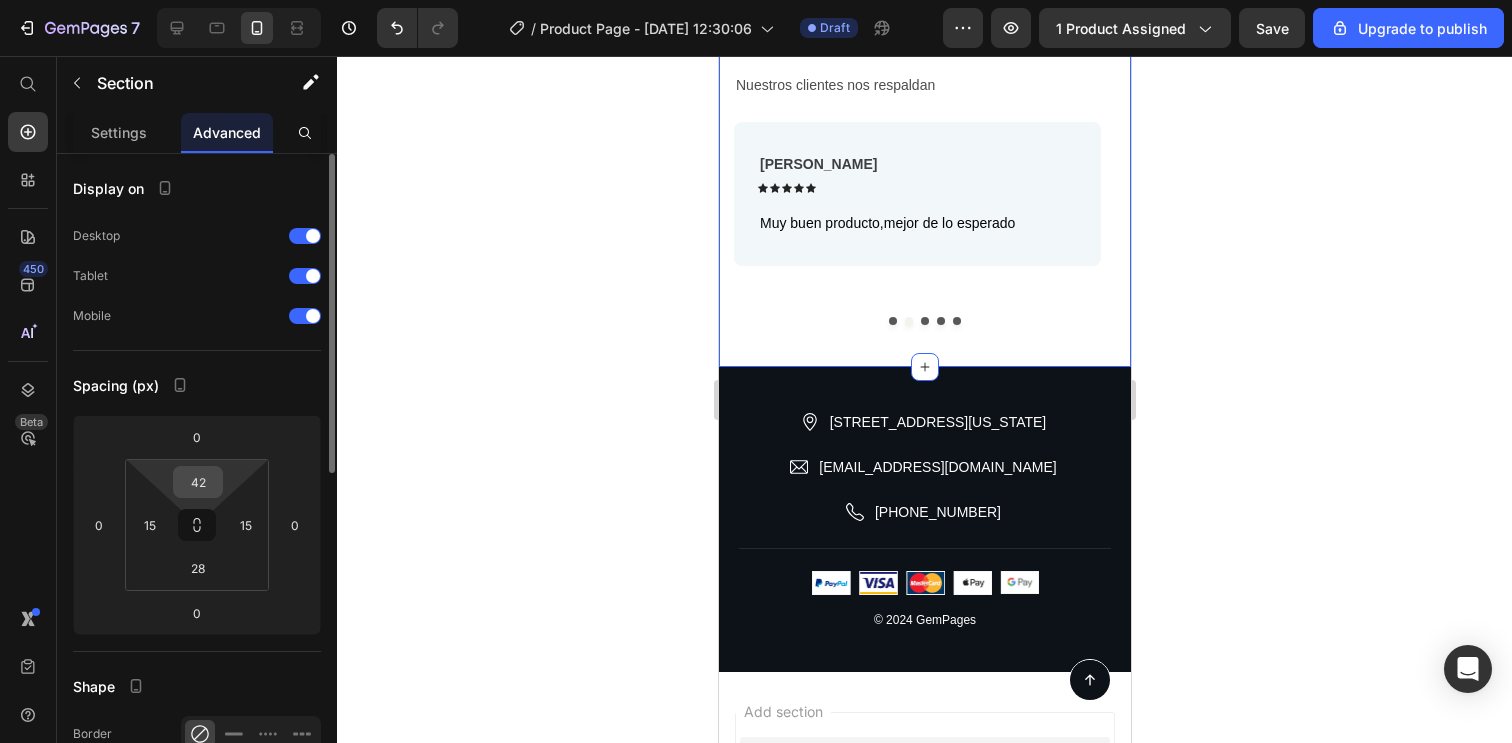click on "42" at bounding box center [198, 482] 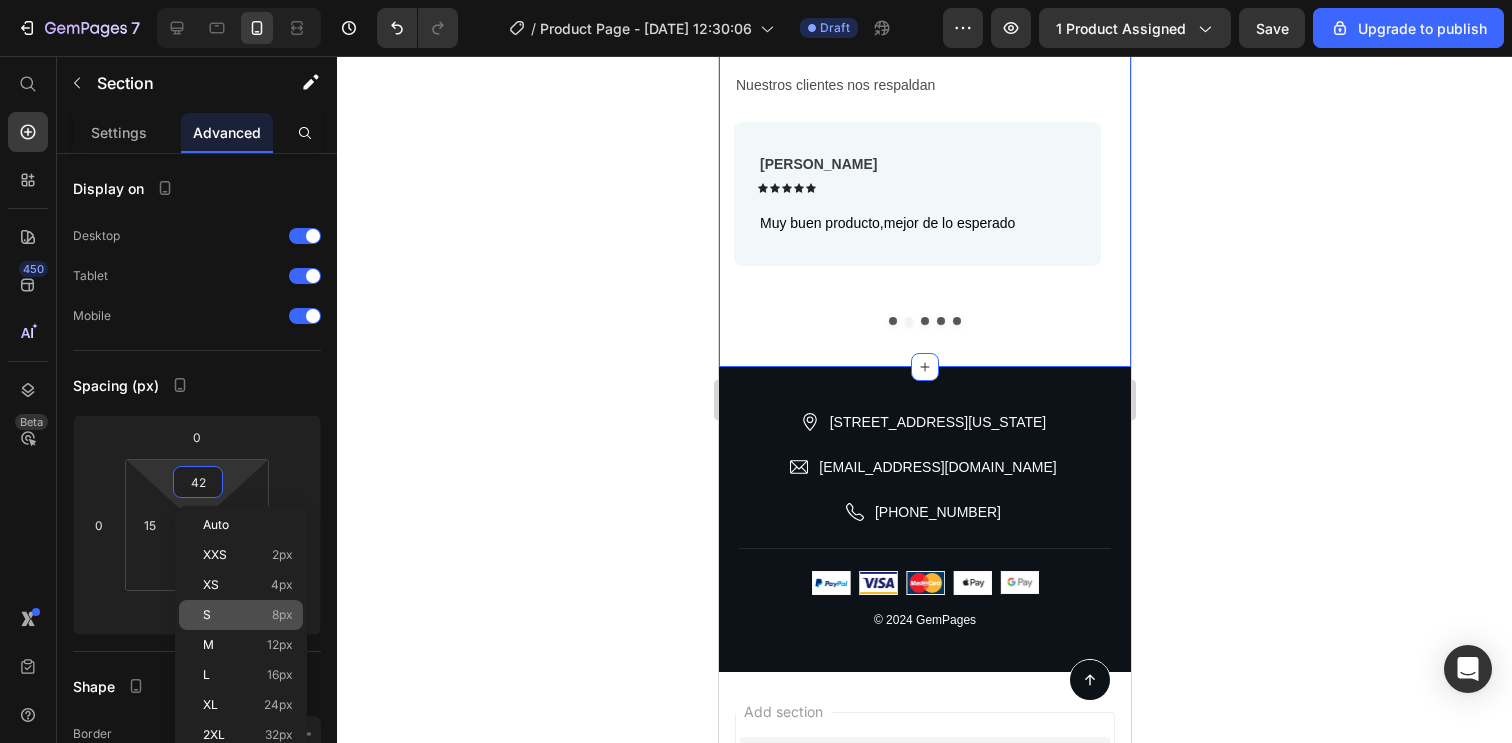 click on "S 8px" at bounding box center (248, 615) 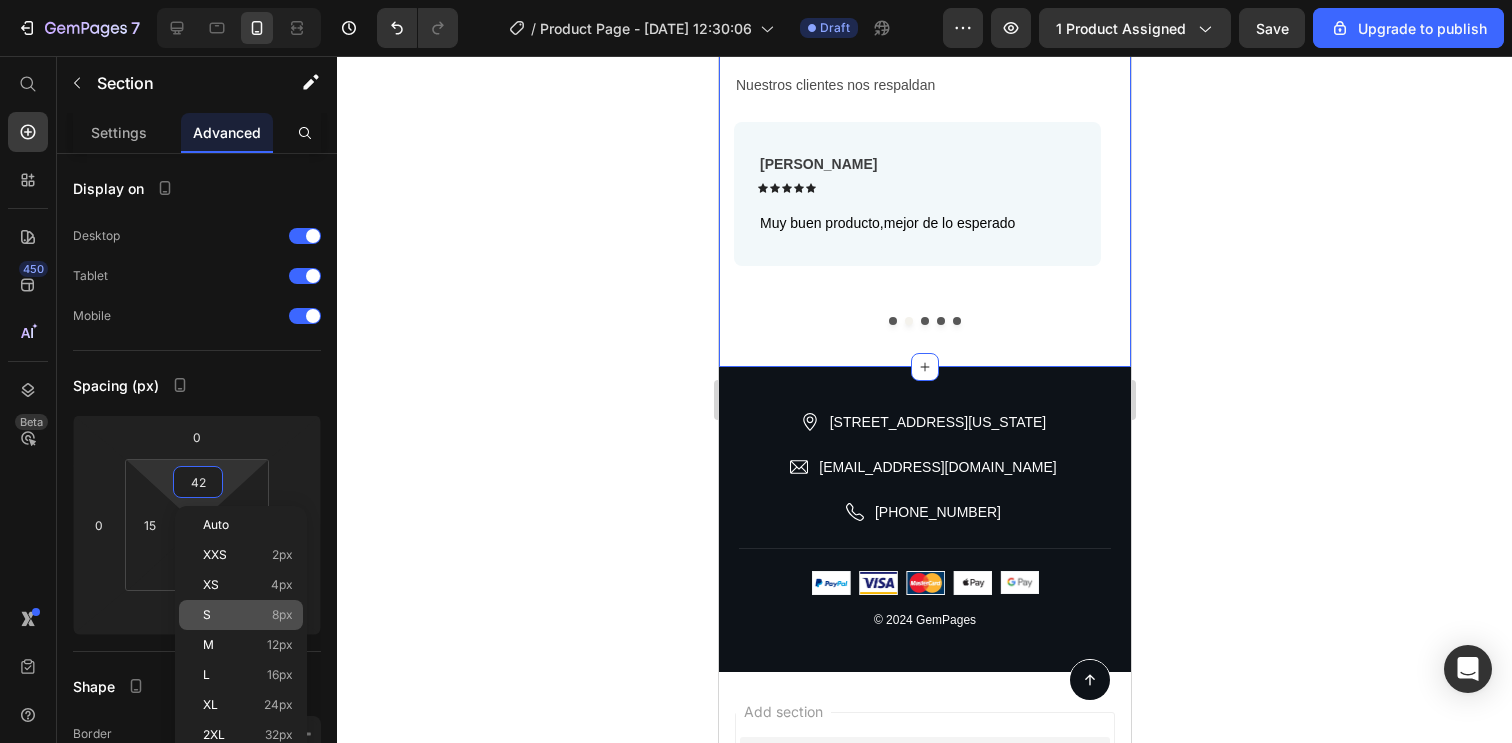 type on "8" 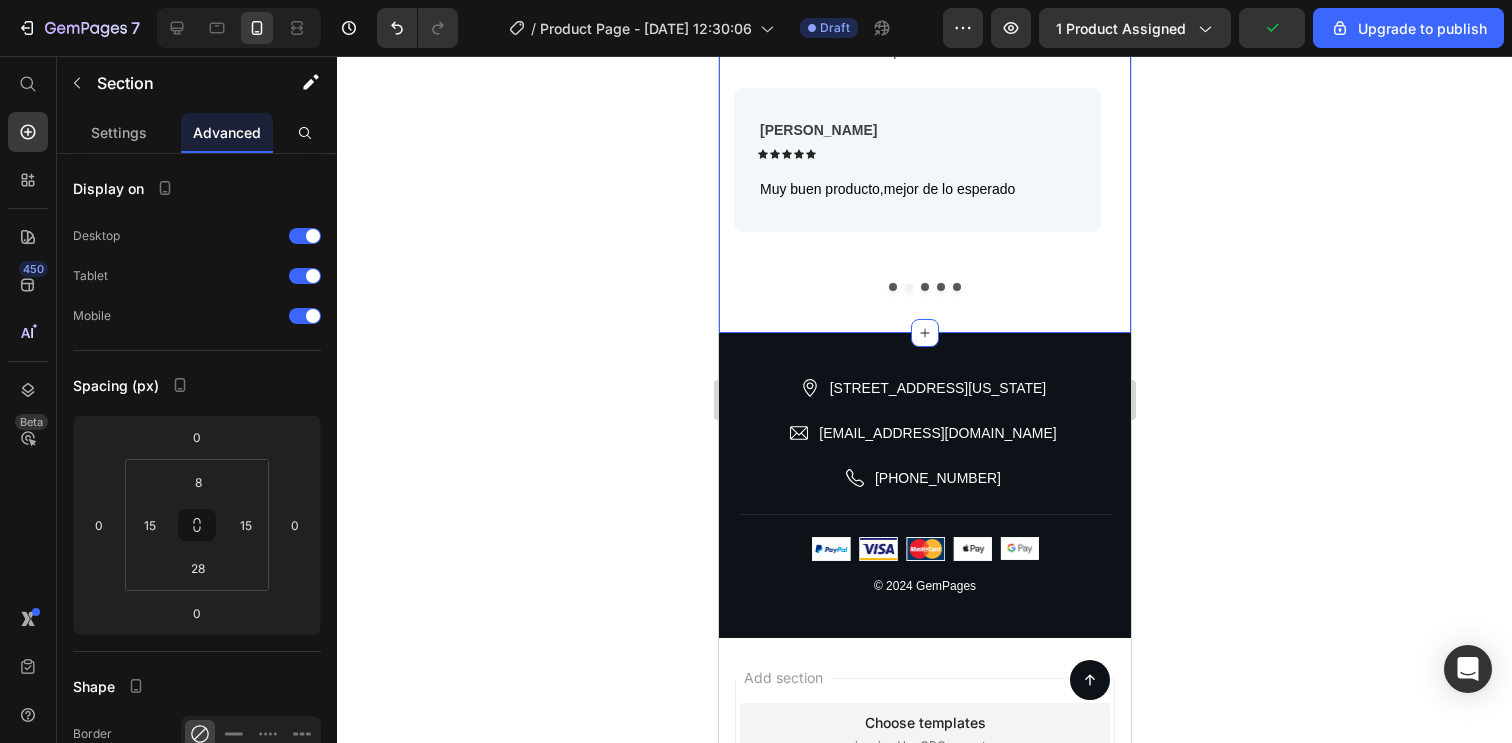 click on "Image Añade elegancia y un toque personal a tu vehículo Text Block El diseño delicado y funcional del colgante no solo purifica, sino que también embellece el interior de tu auto, reflejando tu estilo único. Text Block Row" at bounding box center [924, -154] 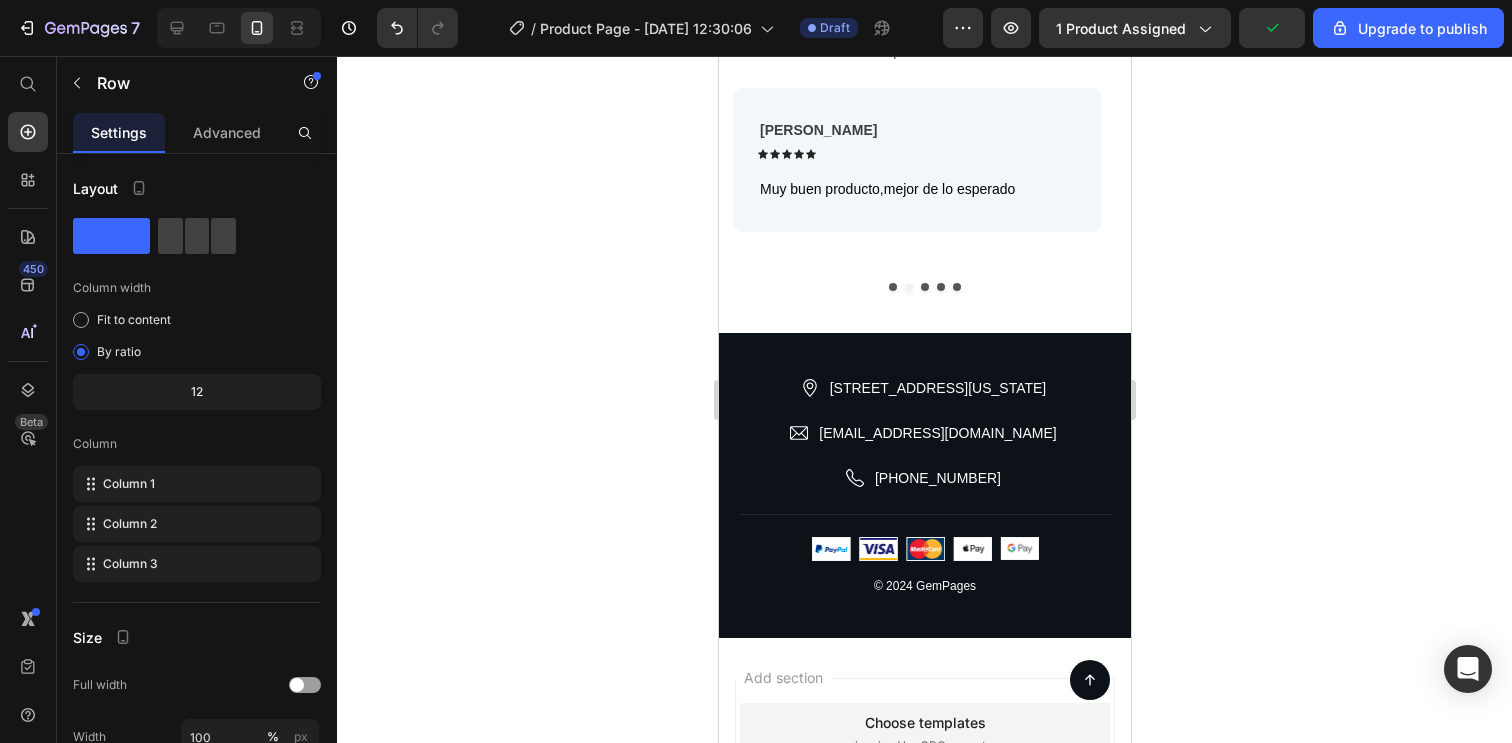 click on "Image Elimina olores y transforma tu auto en un oasis de frescura Text Block Disfruta de cada recorrido sin preocuparte por olores molestos. Nuestro colgante asegura un ambiente limpio y agradable, mejorando tu bienestar en cada trayecto. Text Block Row Image Relaja el estrés diario creando un ambiente sereno Text Block Convierte el tráfico en una oportunidad para relajarte. Este colgante [DEMOGRAPHIC_DATA] alivia la tensión, transformando tu auto en un espacio de calma.  Text Block Row Image Añade elegancia y un toque personal a tu vehículo Text Block El diseño delicado y funcional del colgante no solo purifica, sino que también embellece el interior de tu auto, reflejando tu estilo único. Text Block Row Row Section 2   You can create reusable sections Create Theme Section AI Content Write with [PERSON_NAME] What would you like to describe here? Tone and Voice Persuasive Product GYM GRIPS Show more Generate" at bounding box center [924, -720] 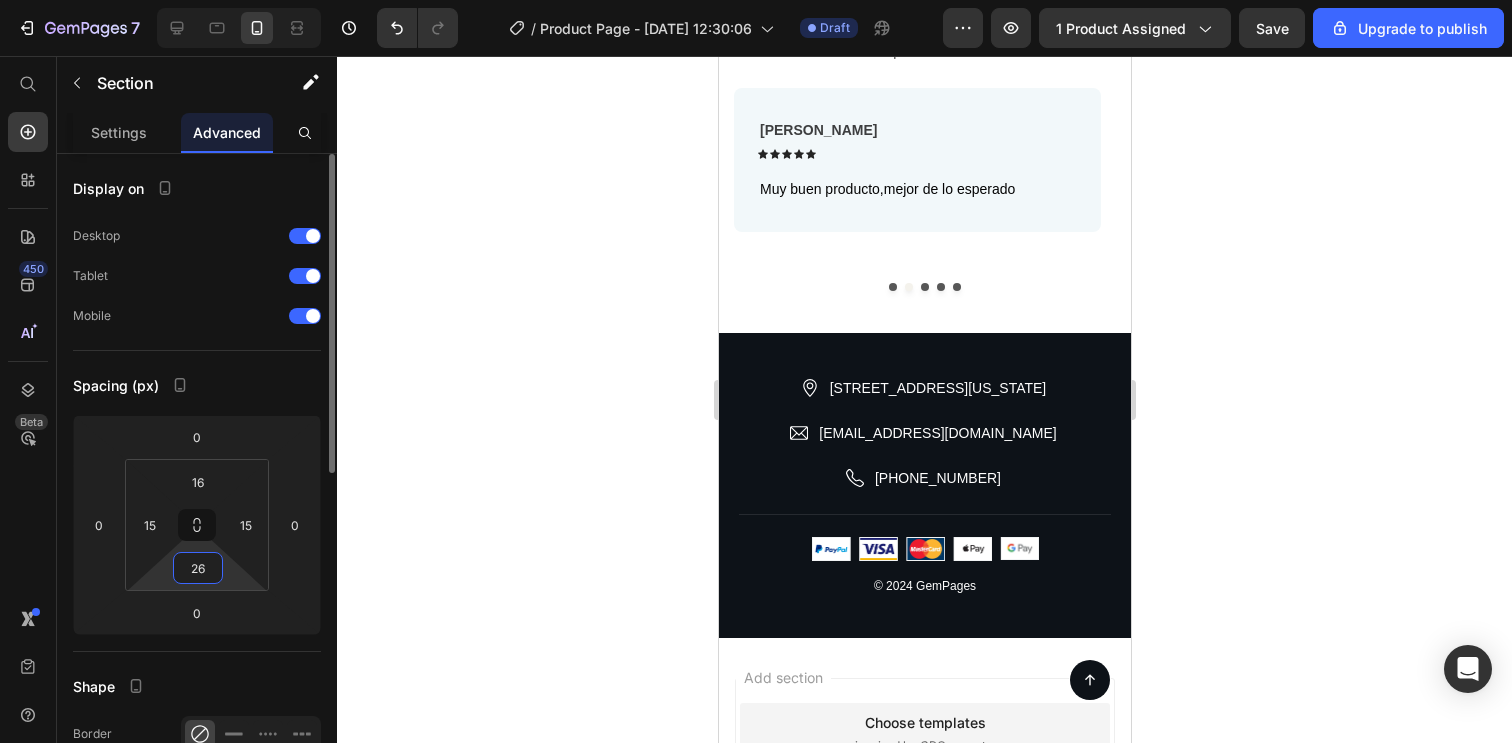 click on "26" at bounding box center [198, 568] 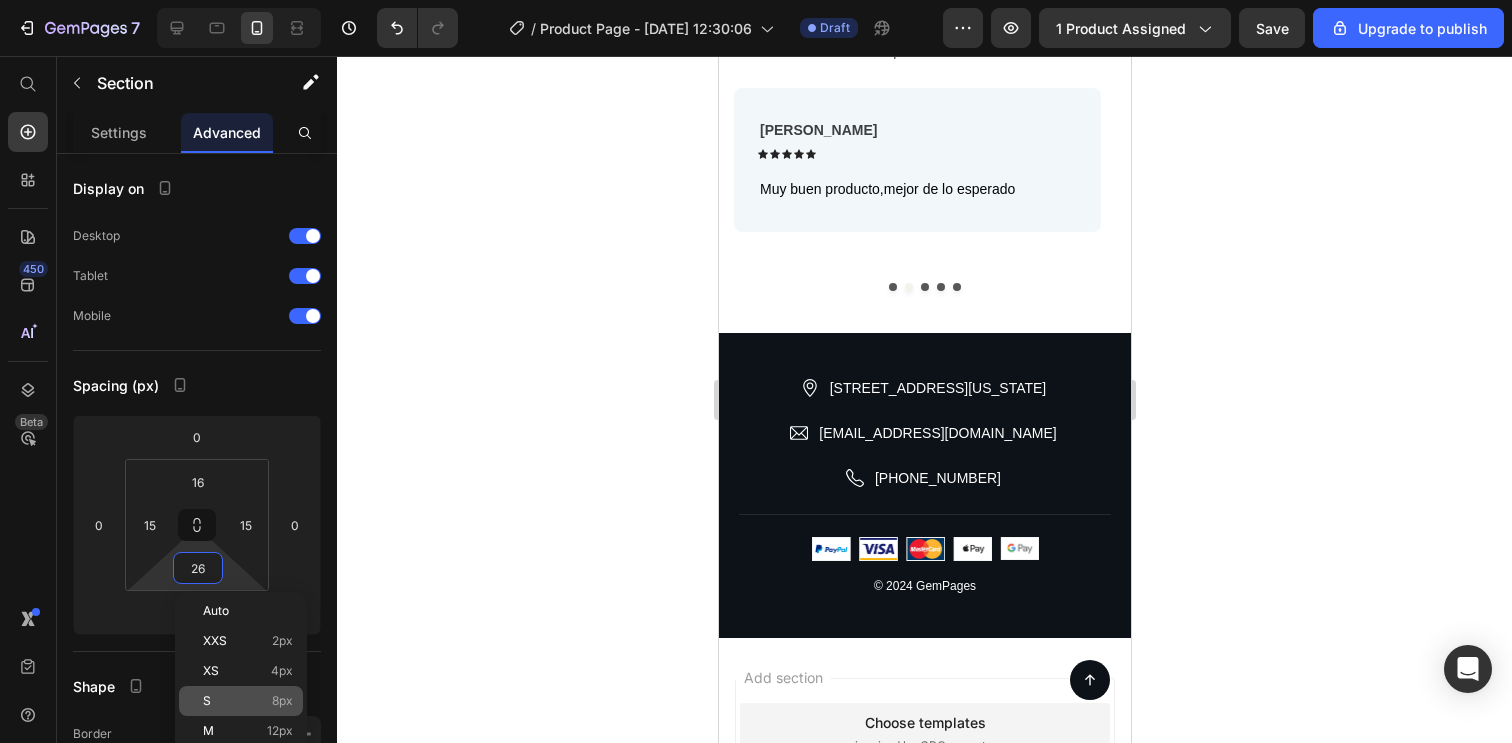 click on "S 8px" at bounding box center (248, 701) 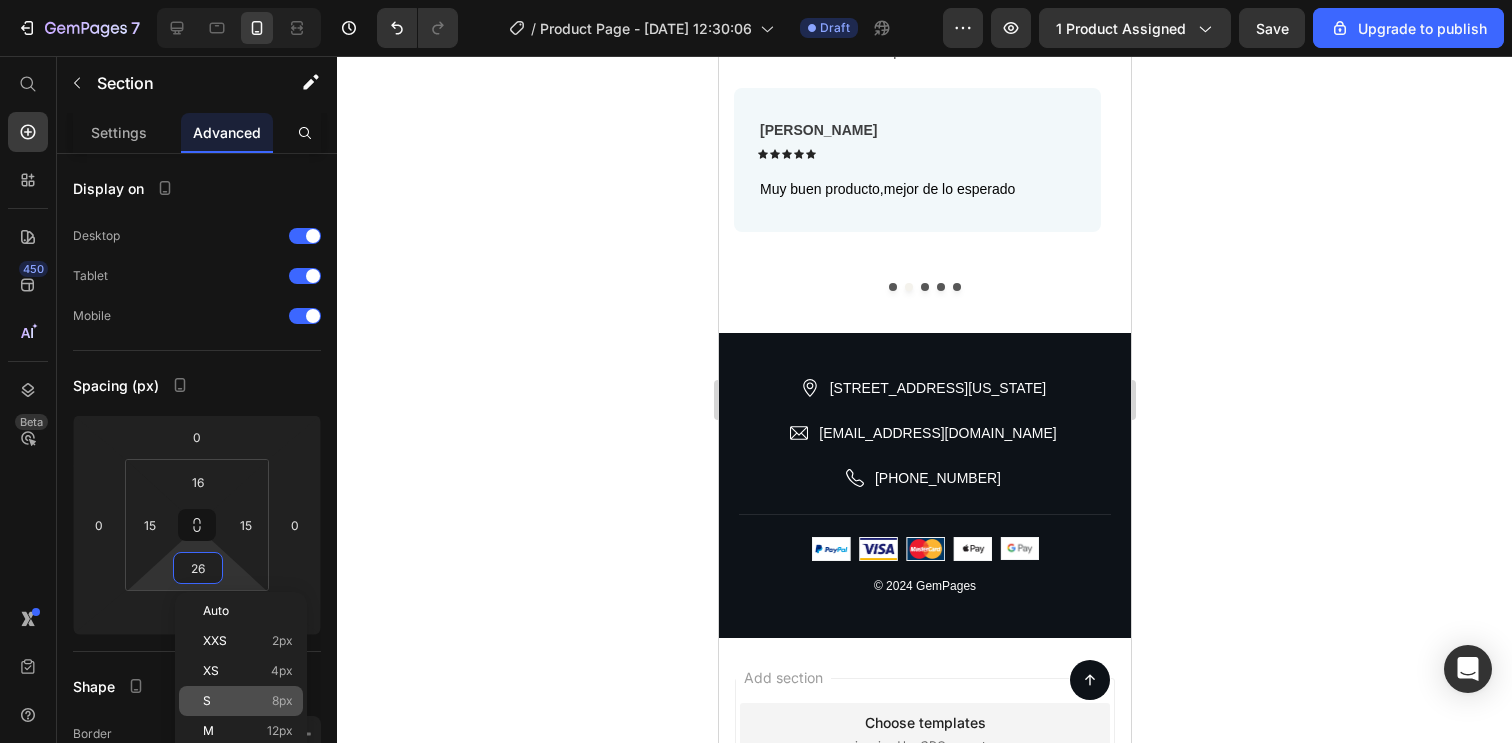 type on "8" 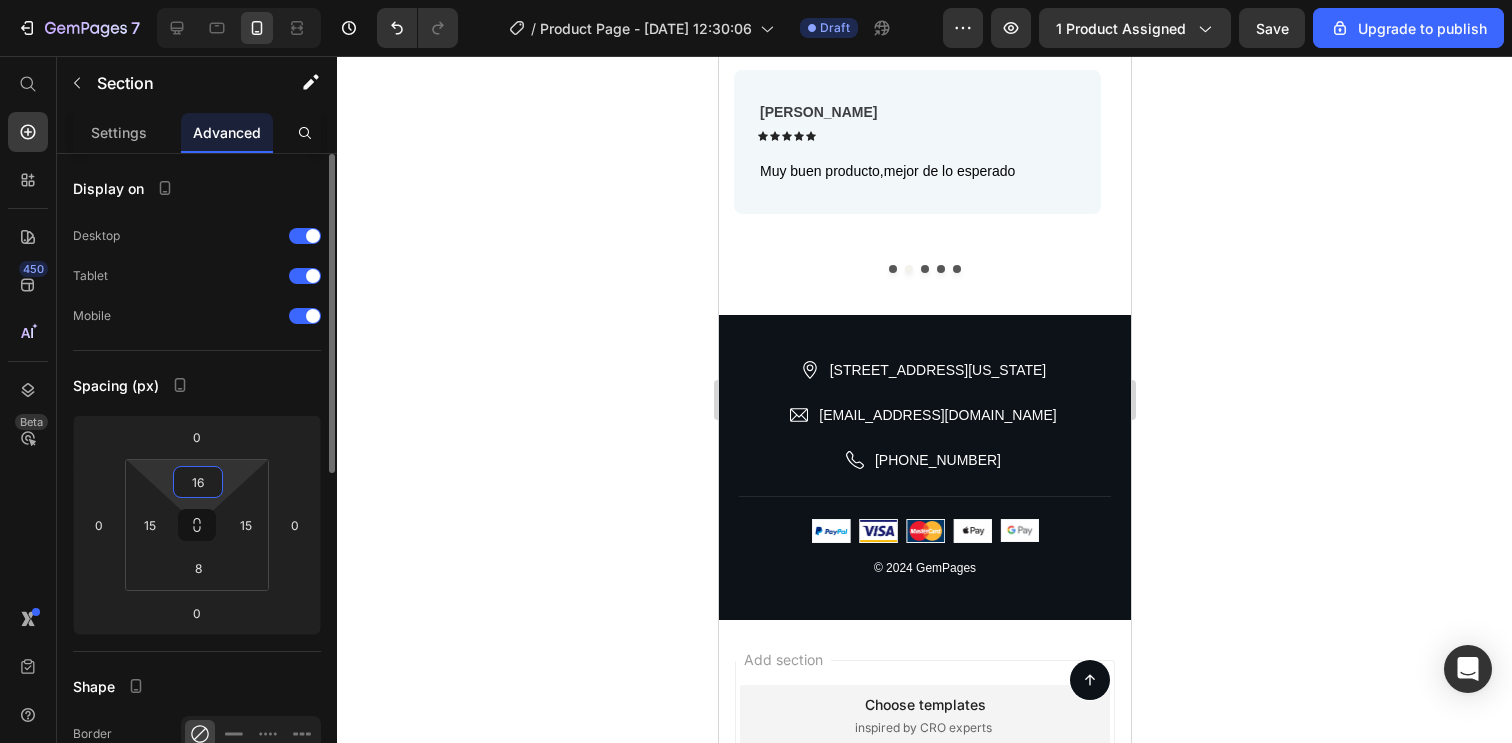 click on "16" at bounding box center (198, 482) 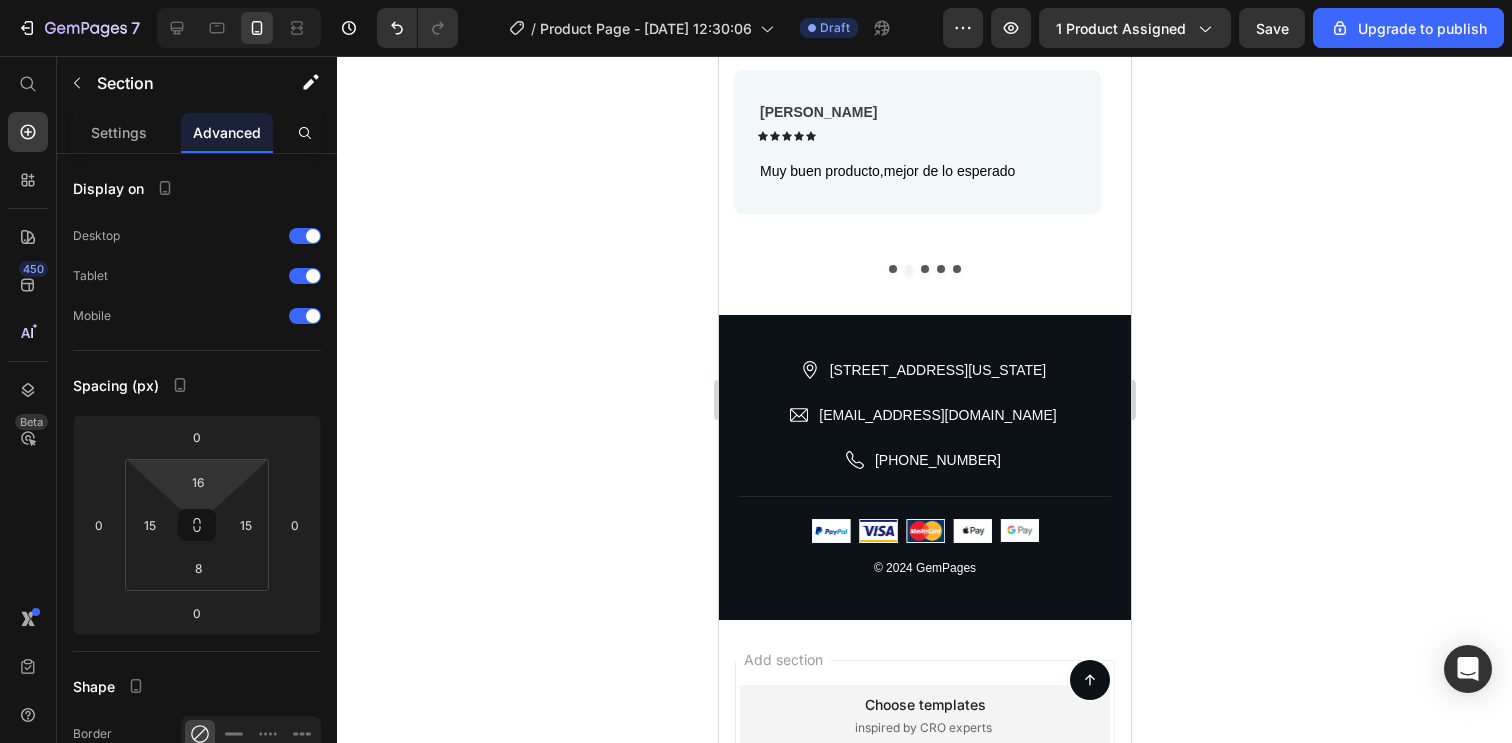 click 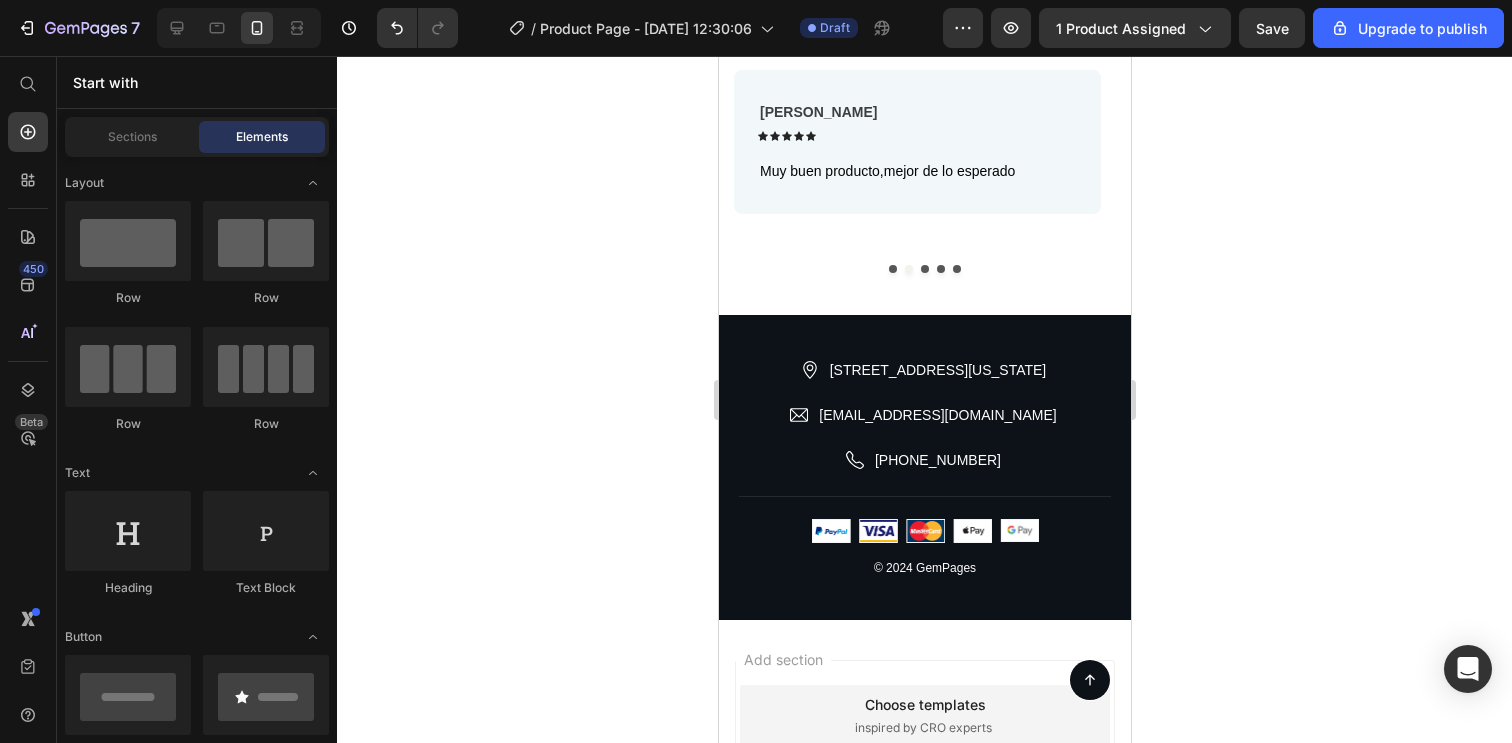 click on "Image Elimina olores y transforma tu auto en un oasis de frescura Text Block Disfruta de cada recorrido sin preocuparte por olores molestos. Nuestro colgante asegura un ambiente limpio y agradable, mejorando tu bienestar en cada trayecto. Text Block Row Image Relaja el estrés diario creando un ambiente sereno Text Block Convierte el tráfico en una oportunidad para relajarte. Este colgante [DEMOGRAPHIC_DATA] alivia la tensión, transformando tu auto en un espacio de calma.  Text Block Row Image Añade elegancia y un toque personal a tu vehículo Text Block El diseño delicado y funcional del colgante no solo purifica, sino que también embellece el interior de tu auto, reflejando tu estilo único. Text Block Row Row" at bounding box center [924, -725] 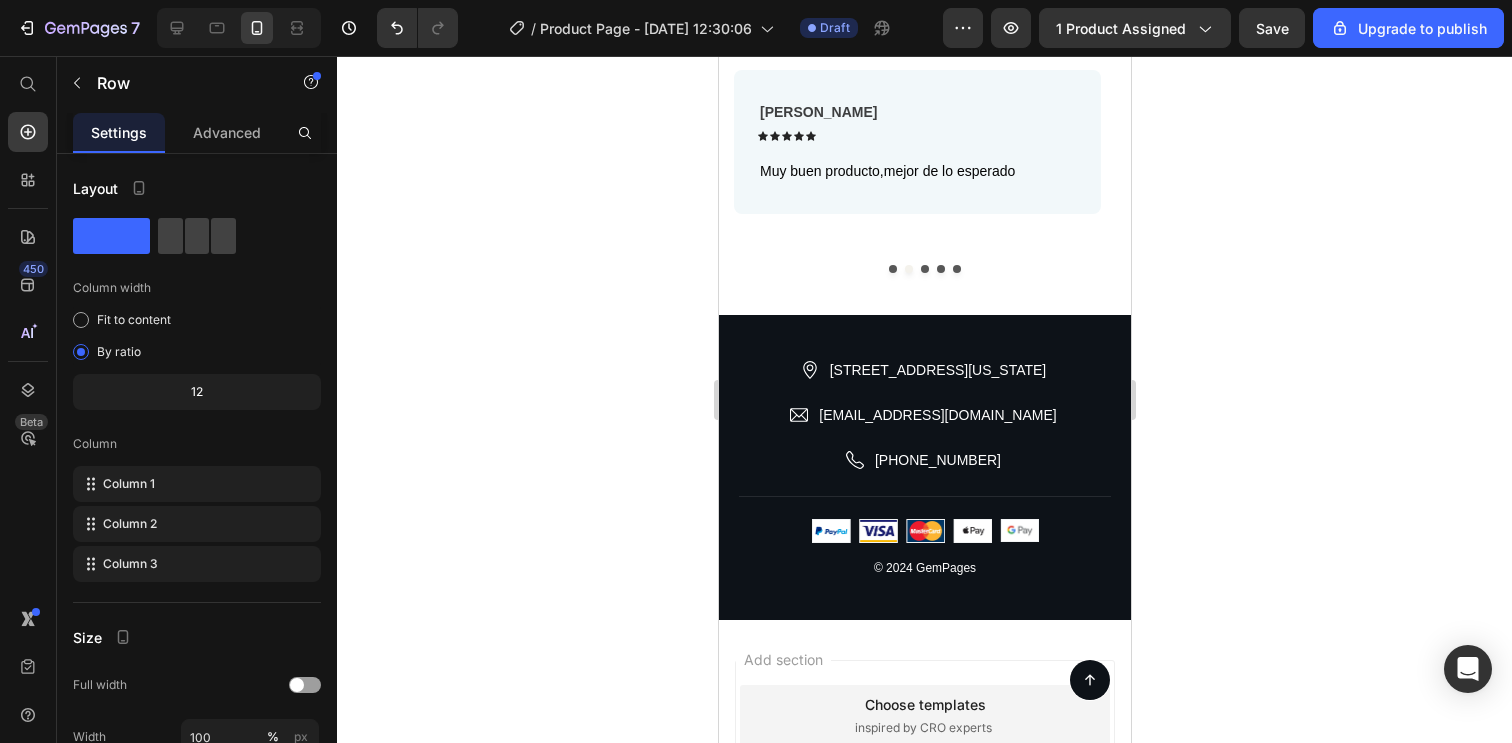 click on "Image Añade elegancia y un toque personal a tu vehículo Text Block El diseño delicado y funcional del colgante no solo purifica, sino que también embellece el interior de tu auto, reflejando tu estilo único. Text Block Row" at bounding box center (924, -154) 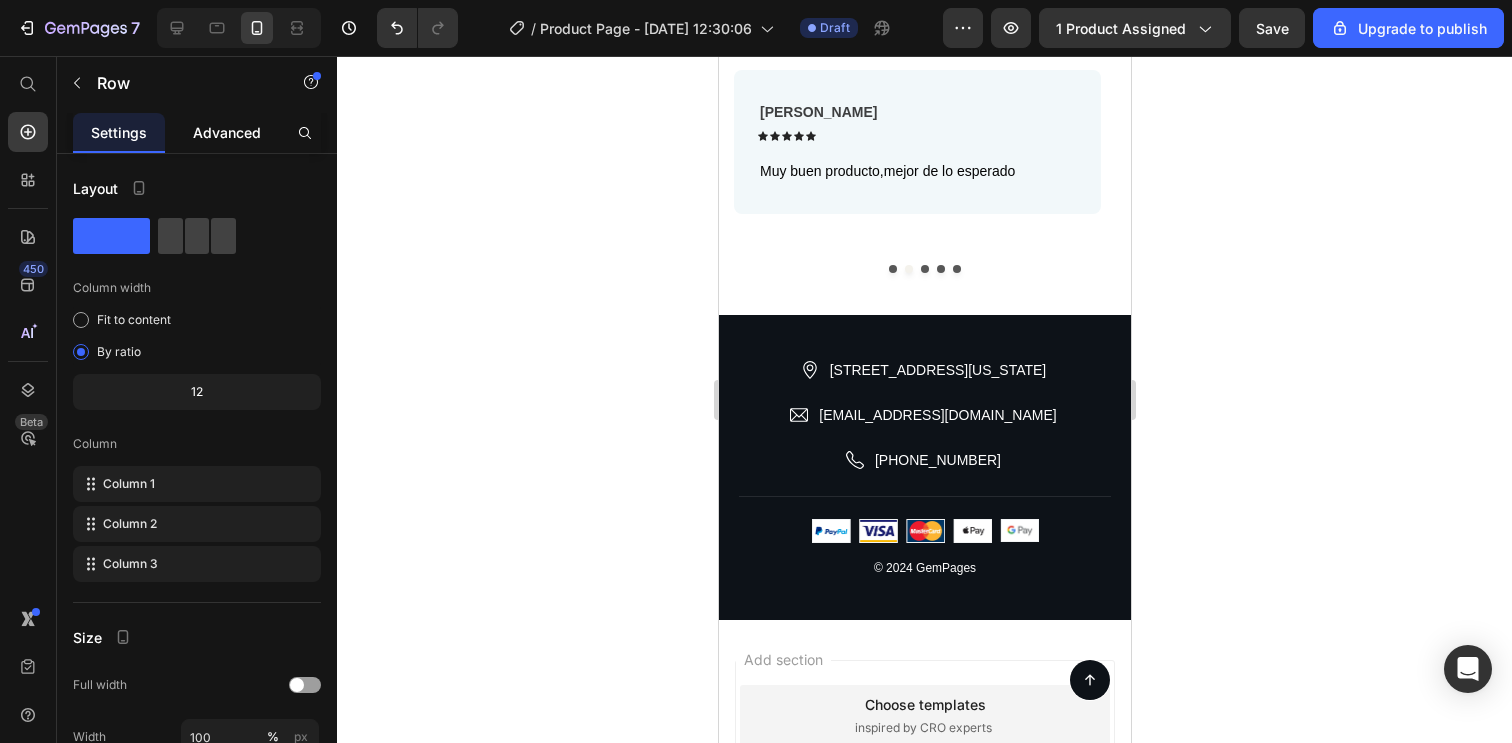 click on "Advanced" 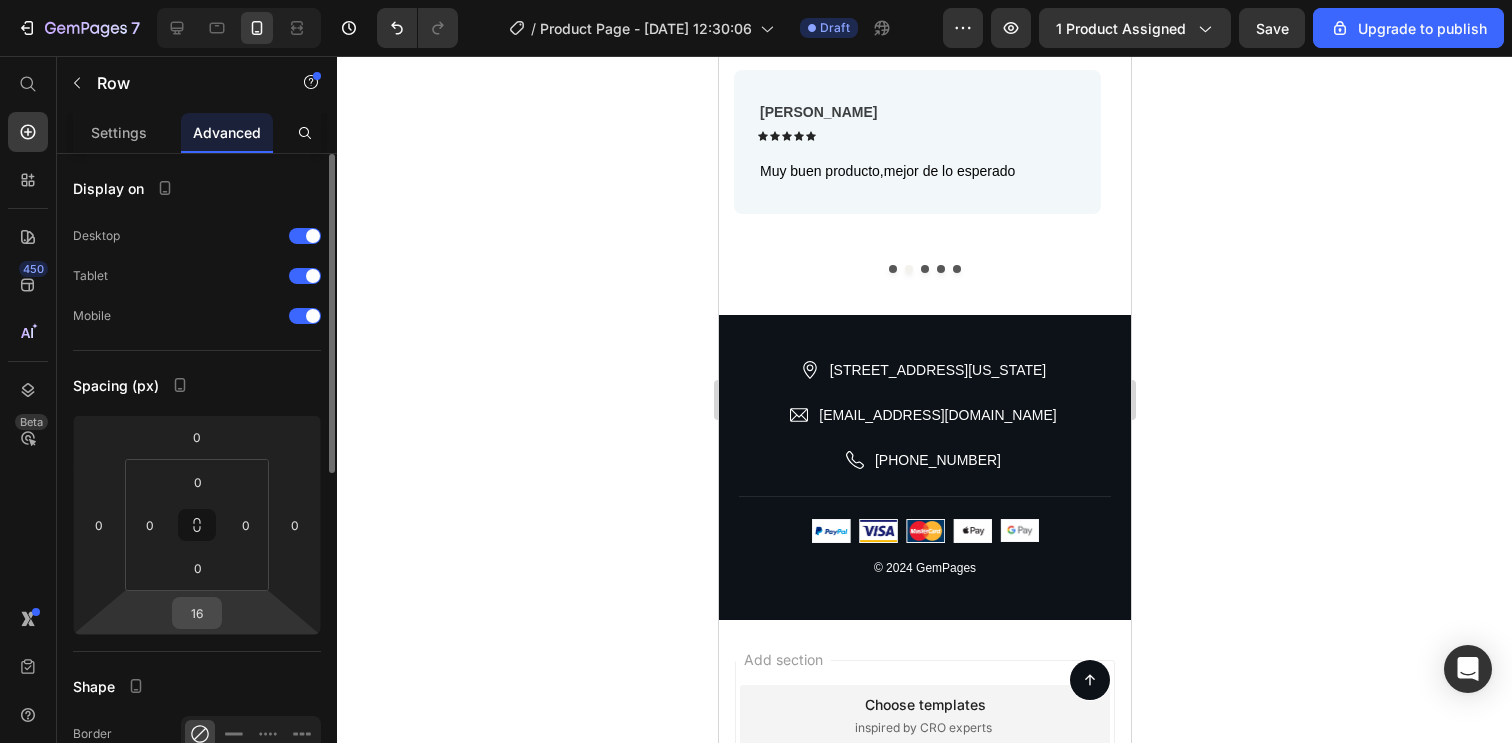 click on "16" at bounding box center (197, 613) 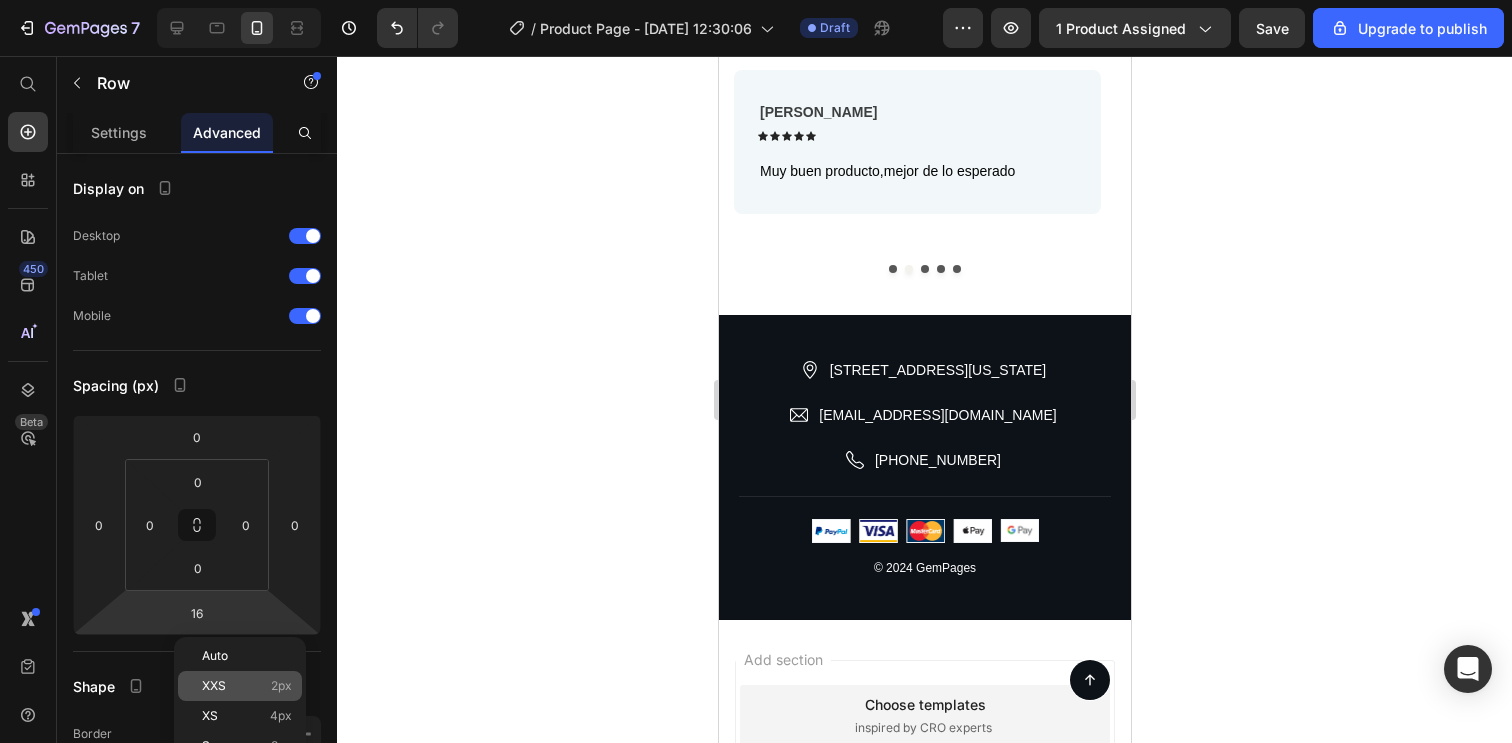 click on "XXS 2px" 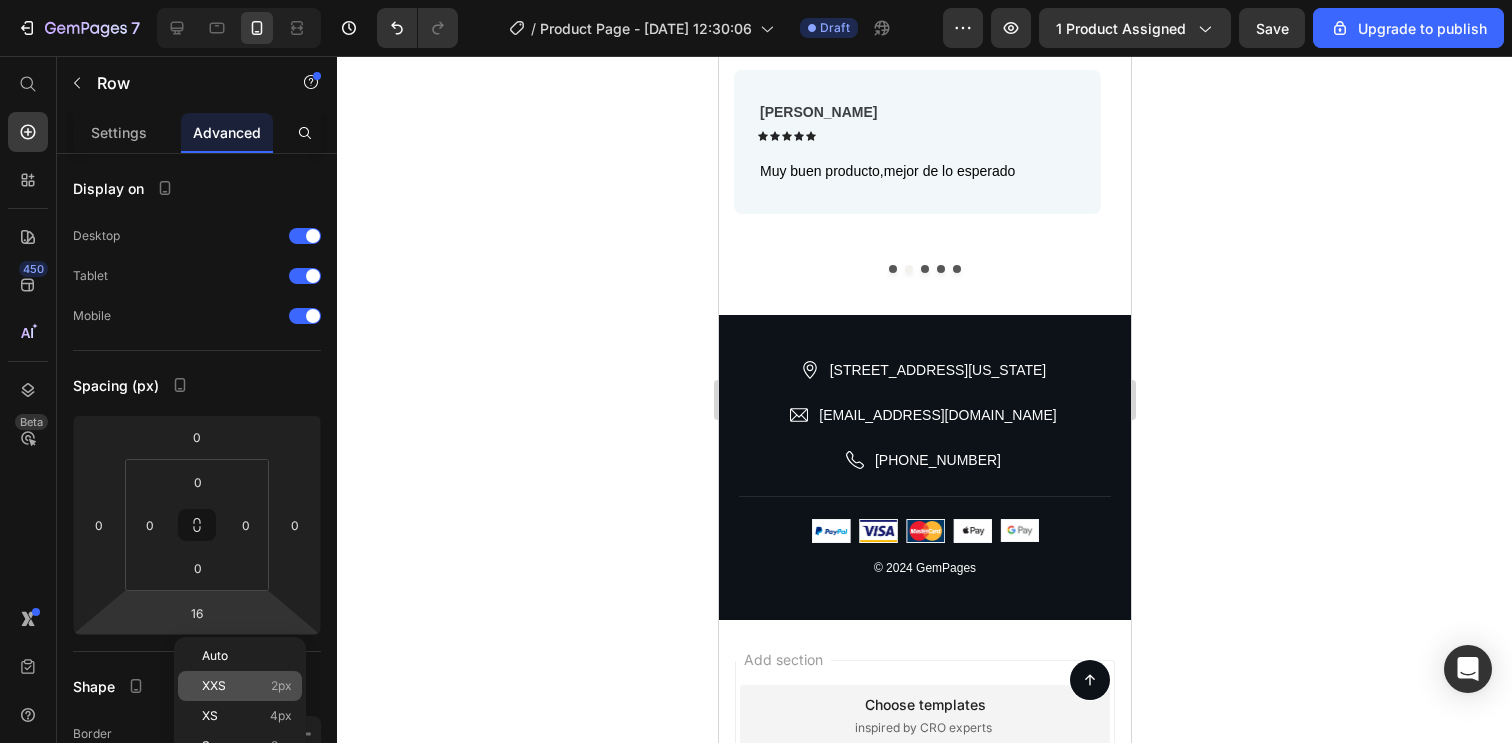 type on "2" 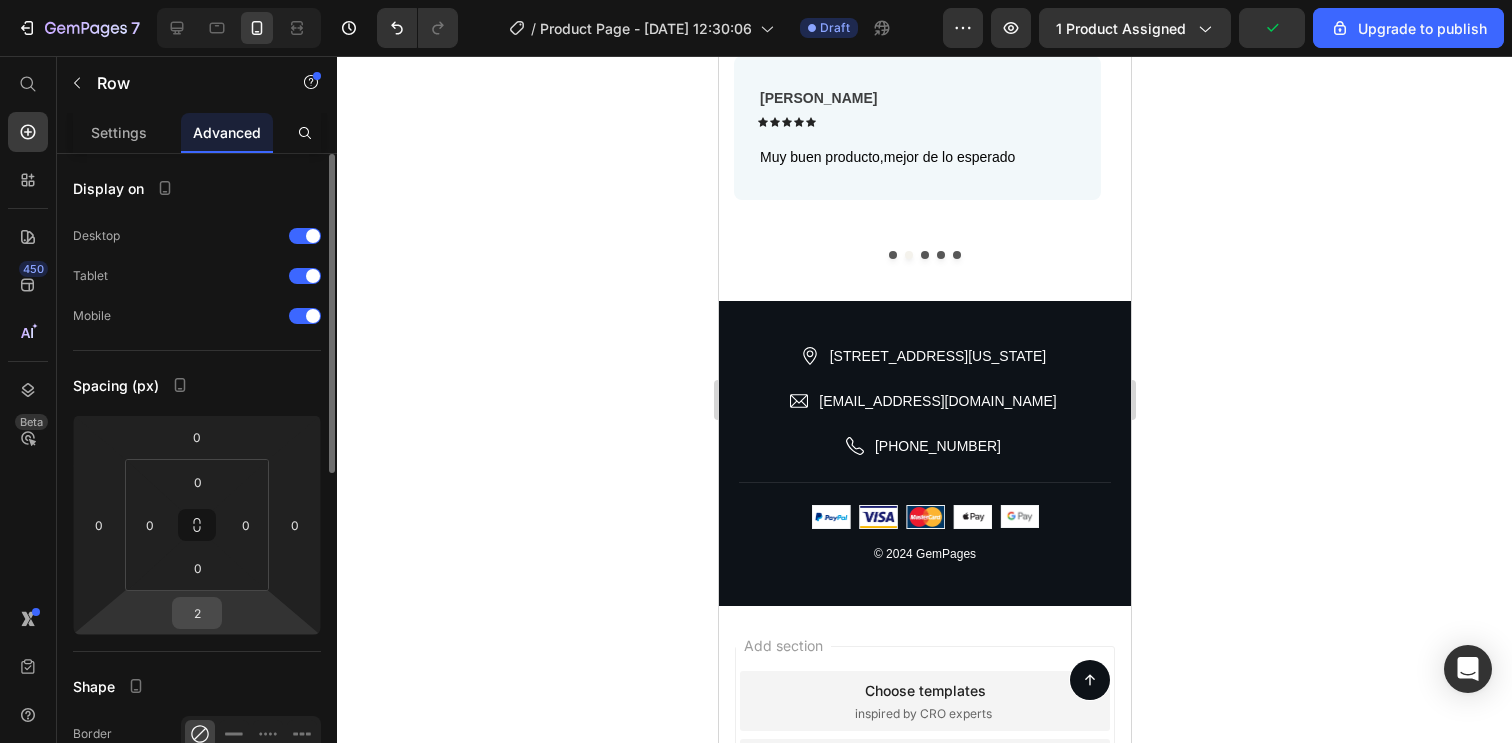 click on "2" at bounding box center (197, 613) 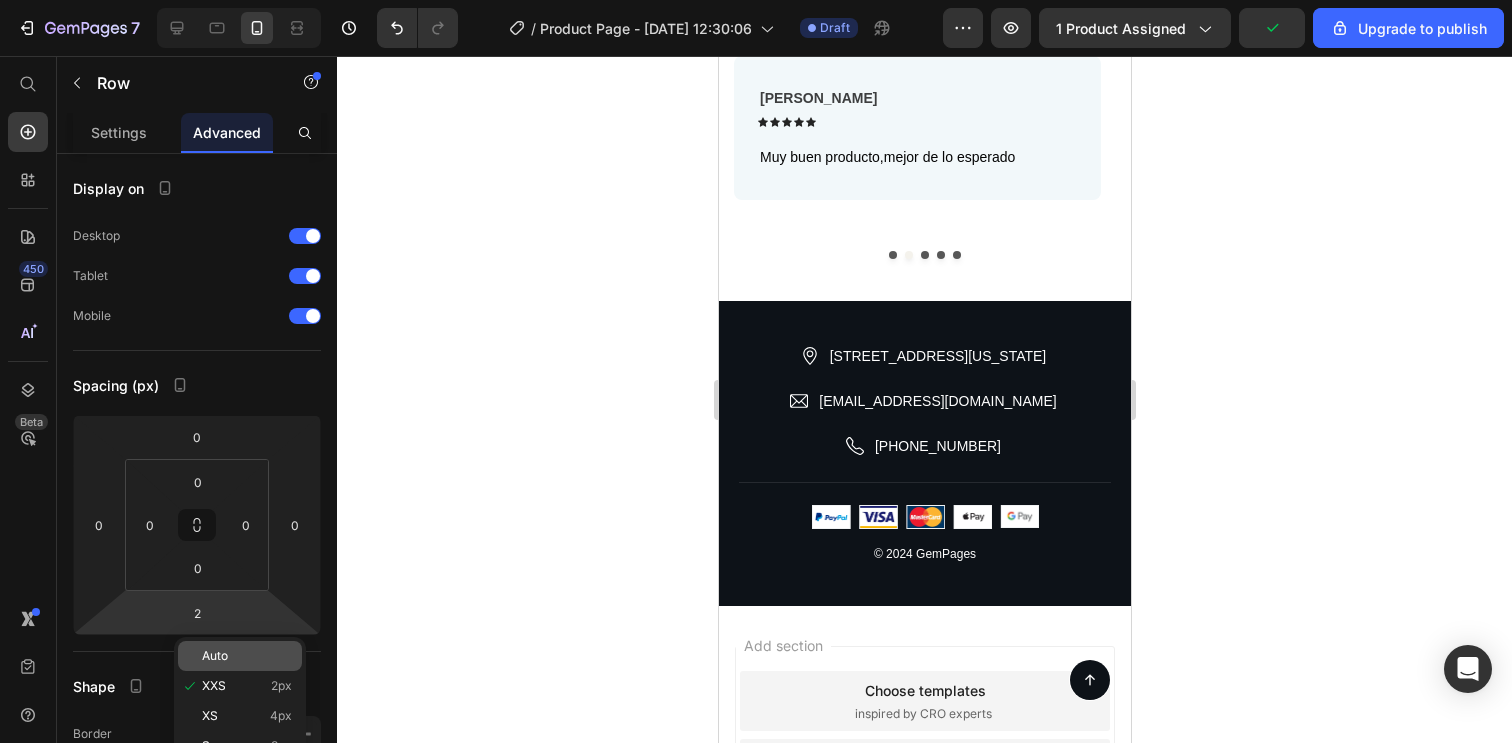 click on "Auto" at bounding box center (215, 656) 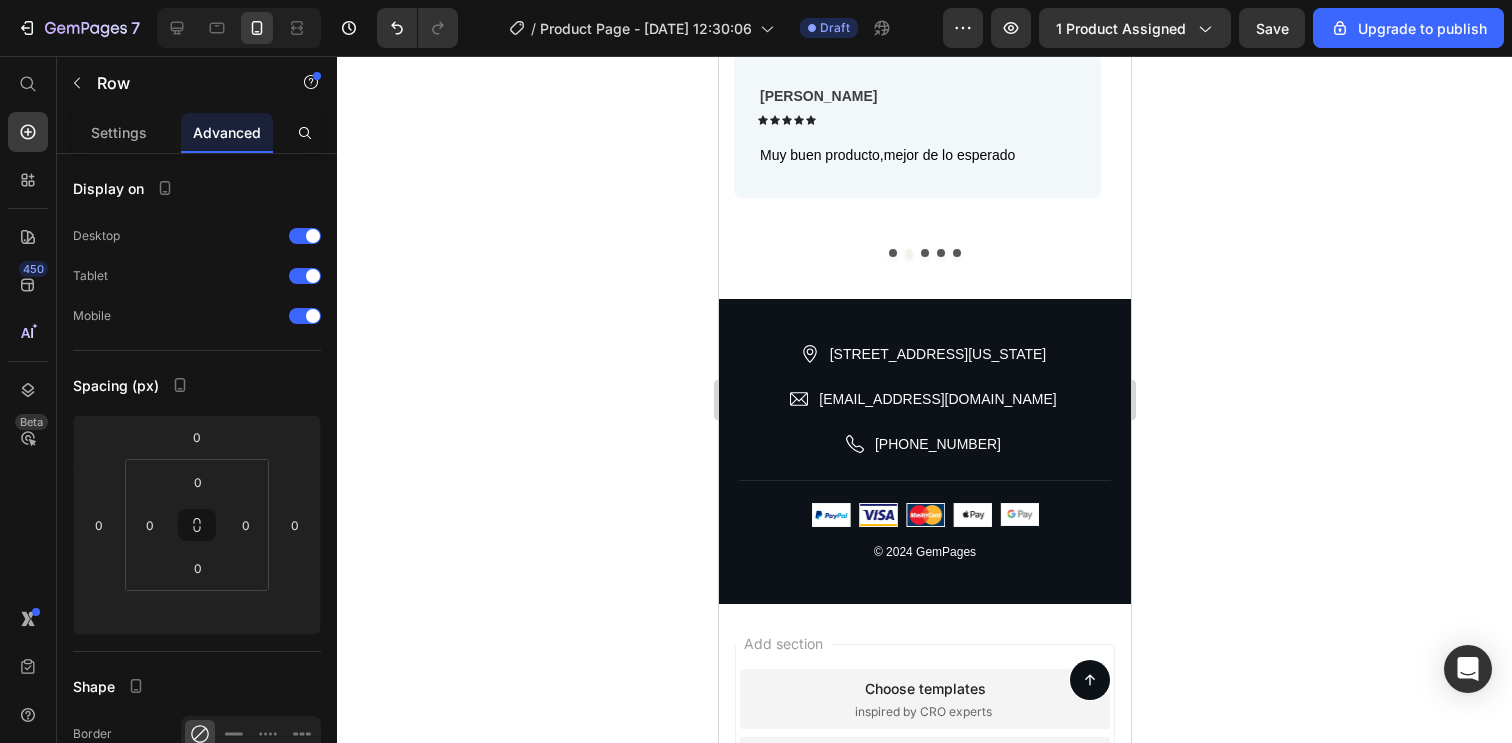 drag, startPoint x: 913, startPoint y: 276, endPoint x: 914, endPoint y: 259, distance: 17.029387 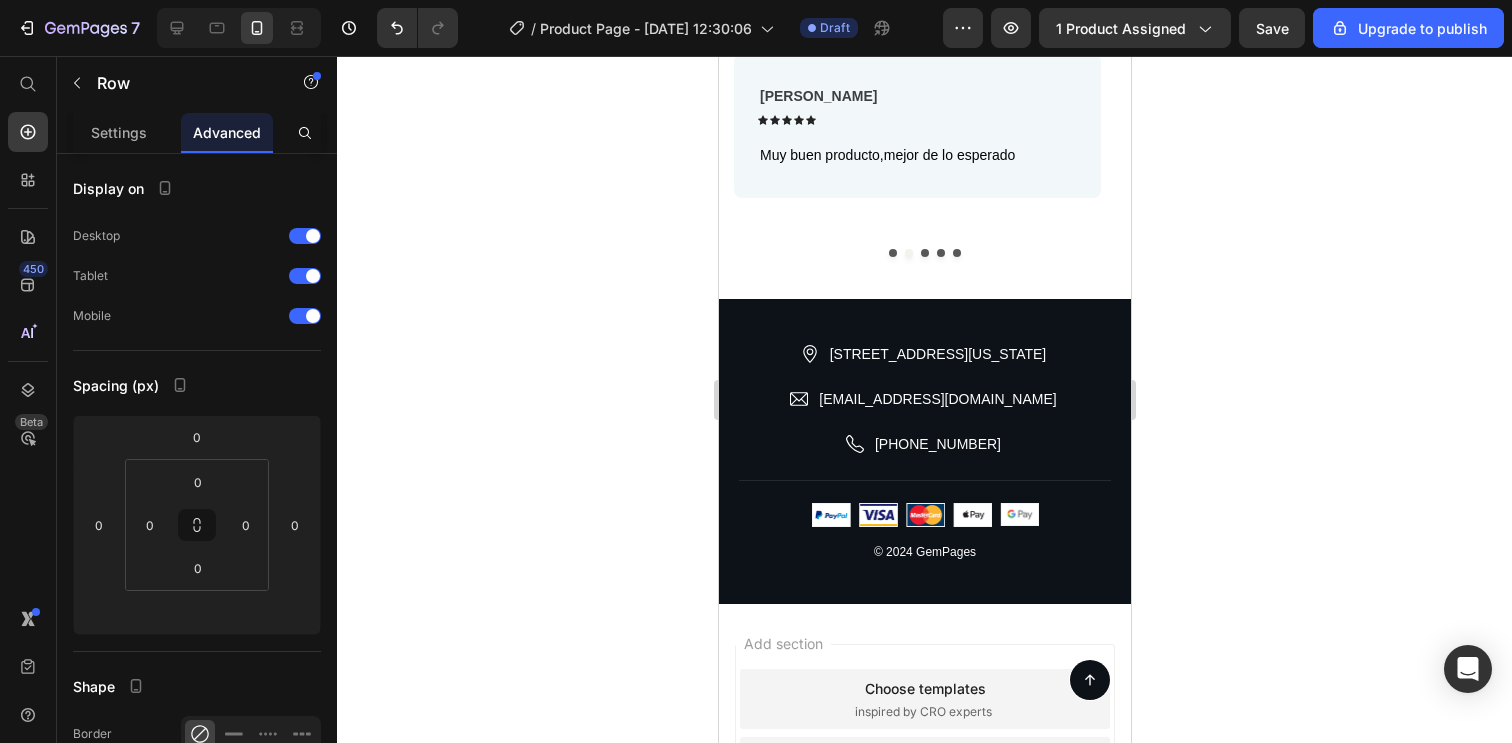 click on "Image Elimina olores y transforma tu auto en un oasis de frescura Text Block Disfruta de cada recorrido sin preocuparte por olores molestos. Nuestro colgante asegura un ambiente limpio y agradable, mejorando tu bienestar en cada trayecto. Text Block Row Image Relaja el estrés diario creando un ambiente sereno Text Block Convierte el tráfico en una oportunidad para relajarte. Este colgante [DEMOGRAPHIC_DATA] alivia la tensión, transformando tu auto en un espacio de calma.  Text Block Row Image Añade elegancia y un toque personal a tu vehículo Text Block El diseño delicado y funcional del colgante no solo purifica, sino que también embellece el interior de tu auto, reflejando tu estilo único. Text Block Row Row   0" at bounding box center (924, -733) 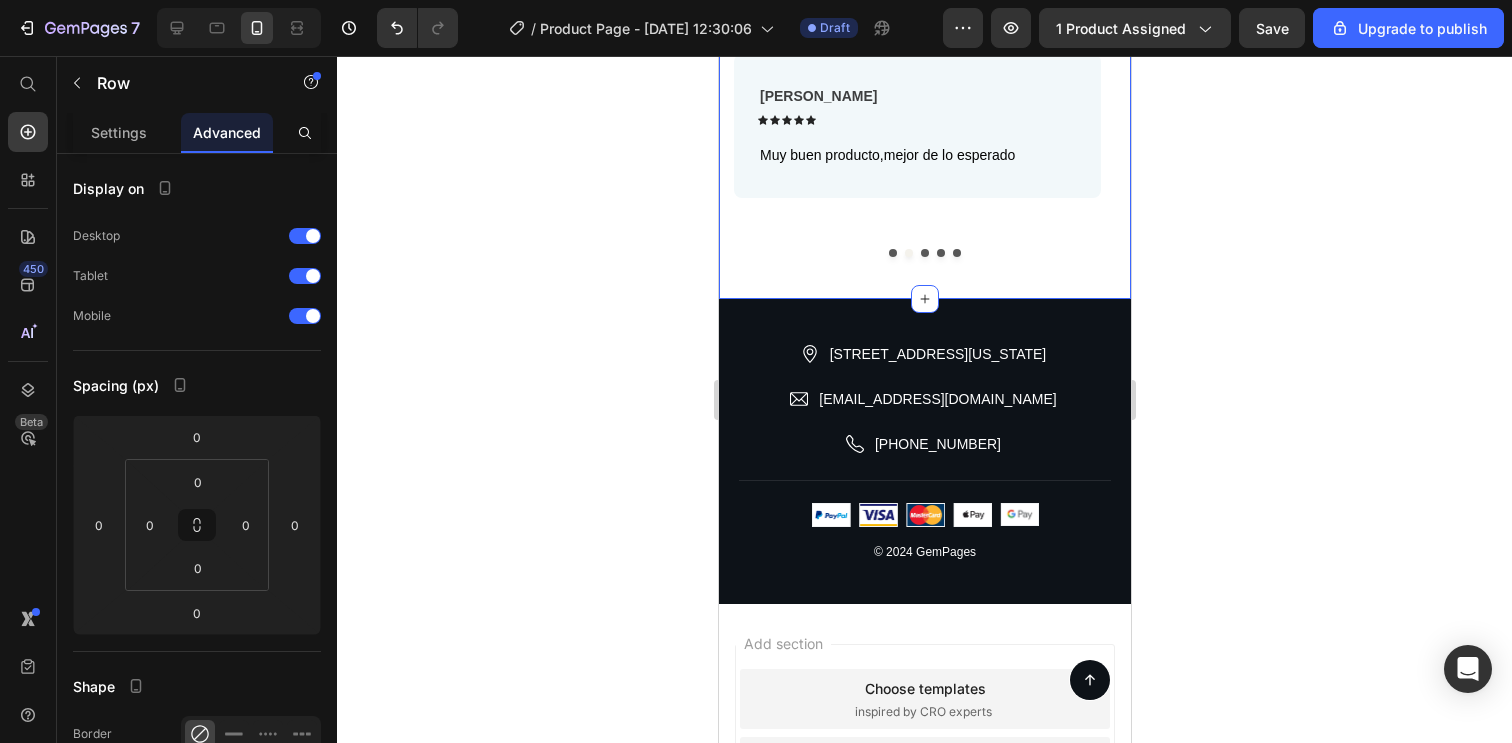 click on "Reviews Heading Nuestros clientes nos respaldan Text Block Row [PERSON_NAME]   Text Block Icon Icon Icon Icon Icon Icon List Row Bien todo, buena descripción de los contenedores de fragancias para el coche, envío rápido Text Block Row [PERSON_NAME] Text Block Icon Icon Icon Icon Icon Icon List Row Muy buen producto,mejor de lo esperado Text Block Row [PERSON_NAME]   Text Block Icon Icon Icon Icon Icon Icon List Row Muy bueno me fascino el color y el material de o que está hecho así como la [PERSON_NAME] muy bueno lo vuélvere a pedir Text Block Row [PERSON_NAME]   Text Block Icon Icon Icon Icon Icon Icon List Row Bello, estético, lo recomiendo, buen material, forma y diseño, tal como indica la descripción. Voy a pedir más Text Block Row [PERSON_NAME]   Text Block Icon Icon Icon Icon Icon Icon List Row Es muy buen artículo me gustó mucho es una buena opción de compra si volvería a comprarlo me gustó mucho Text Block Row Carousel Section 3" at bounding box center (924, 120) 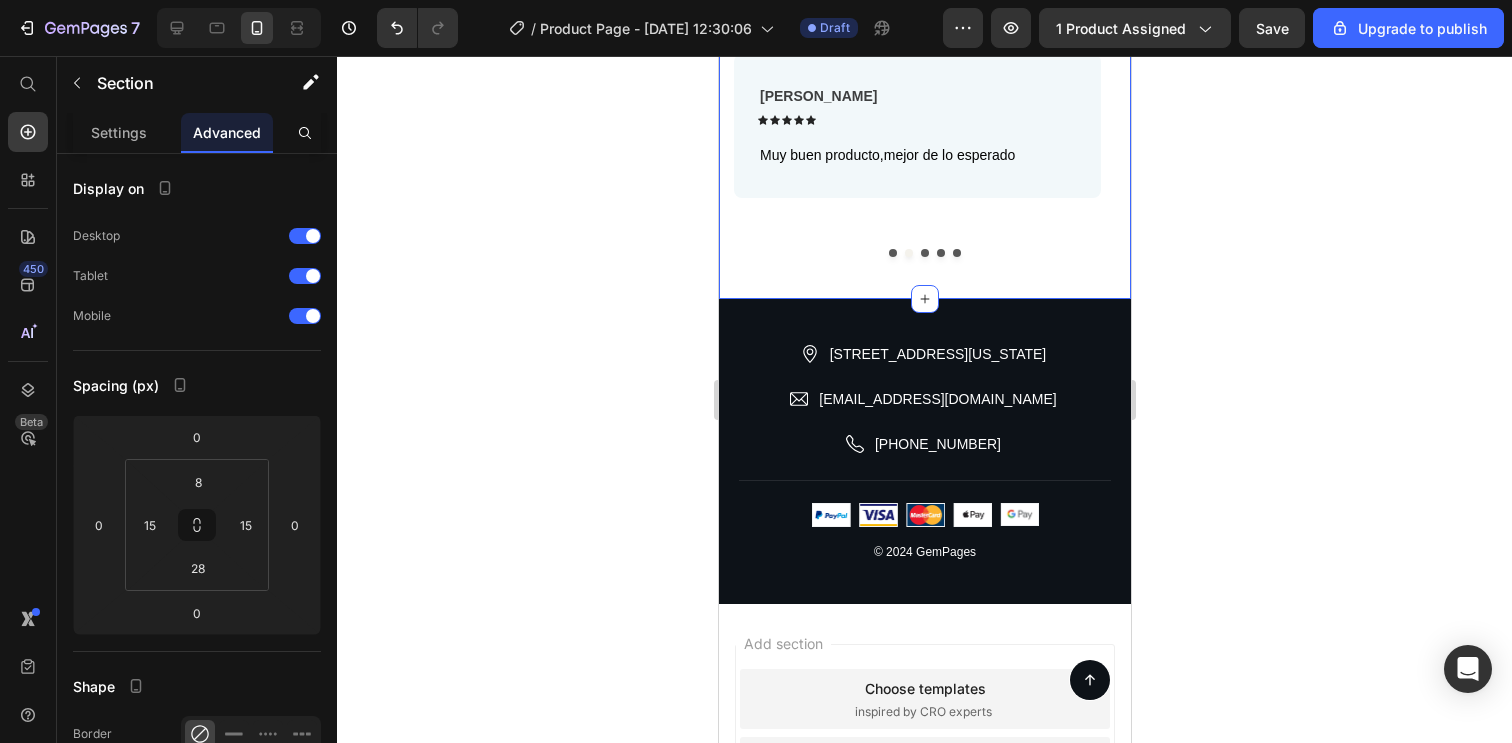 click 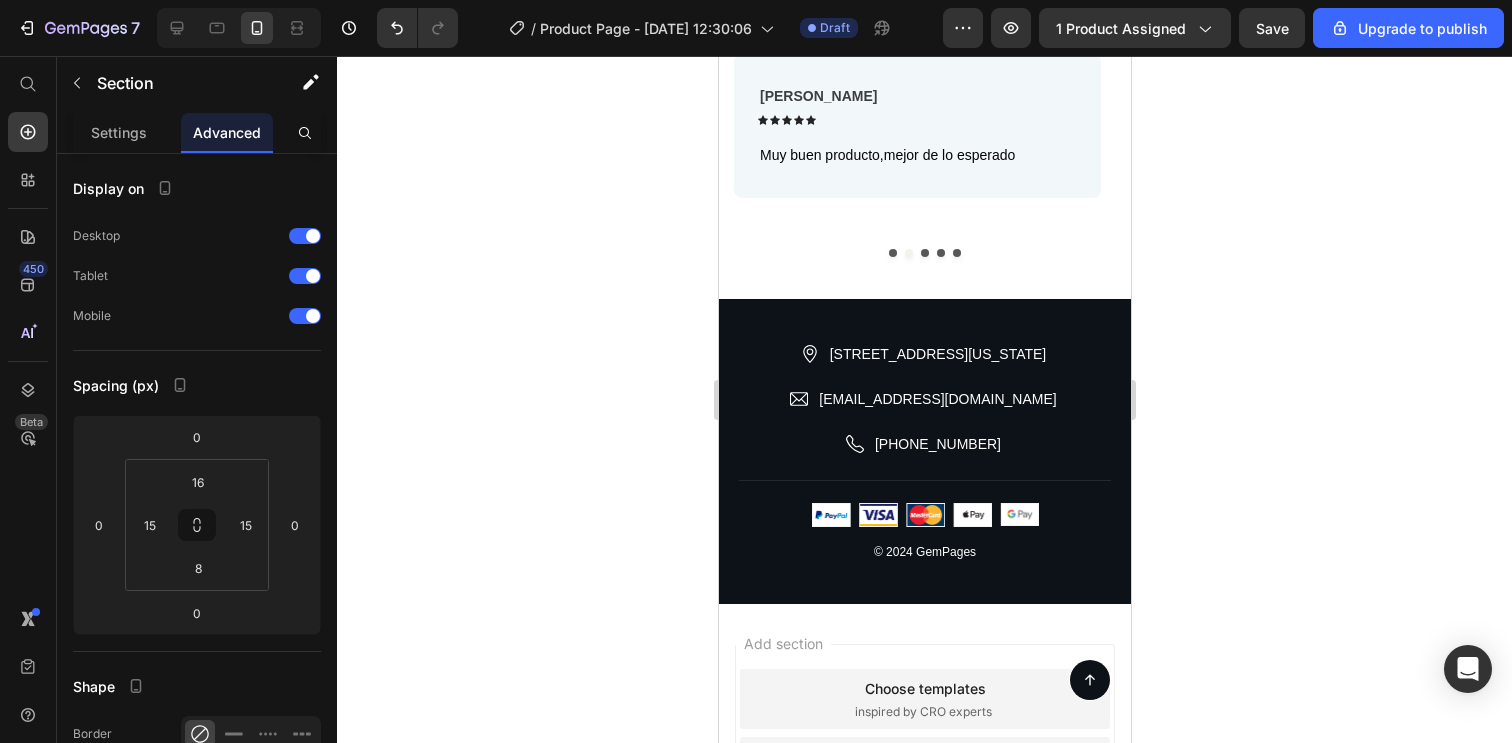 click on "Image Elimina olores y transforma tu auto en un oasis de frescura Text Block Disfruta de cada recorrido sin preocuparte por olores molestos. Nuestro colgante asegura un ambiente limpio y agradable, mejorando tu bienestar en cada trayecto. Text Block Row Image Relaja el estrés diario creando un ambiente sereno Text Block Convierte el tráfico en una oportunidad para relajarte. Este colgante [DEMOGRAPHIC_DATA] alivia la tensión, transformando tu auto en un espacio de calma.  Text Block Row Image Añade elegancia y un toque personal a tu vehículo Text Block El diseño delicado y funcional del colgante no solo purifica, sino que también embellece el interior de tu auto, reflejando tu estilo único. Text Block Row Row Section 2   You can create reusable sections Create Theme Section AI Content Write with [PERSON_NAME] What would you like to describe here? Tone and Voice Persuasive Product GYM GRIPS Show more Generate" at bounding box center (924, -737) 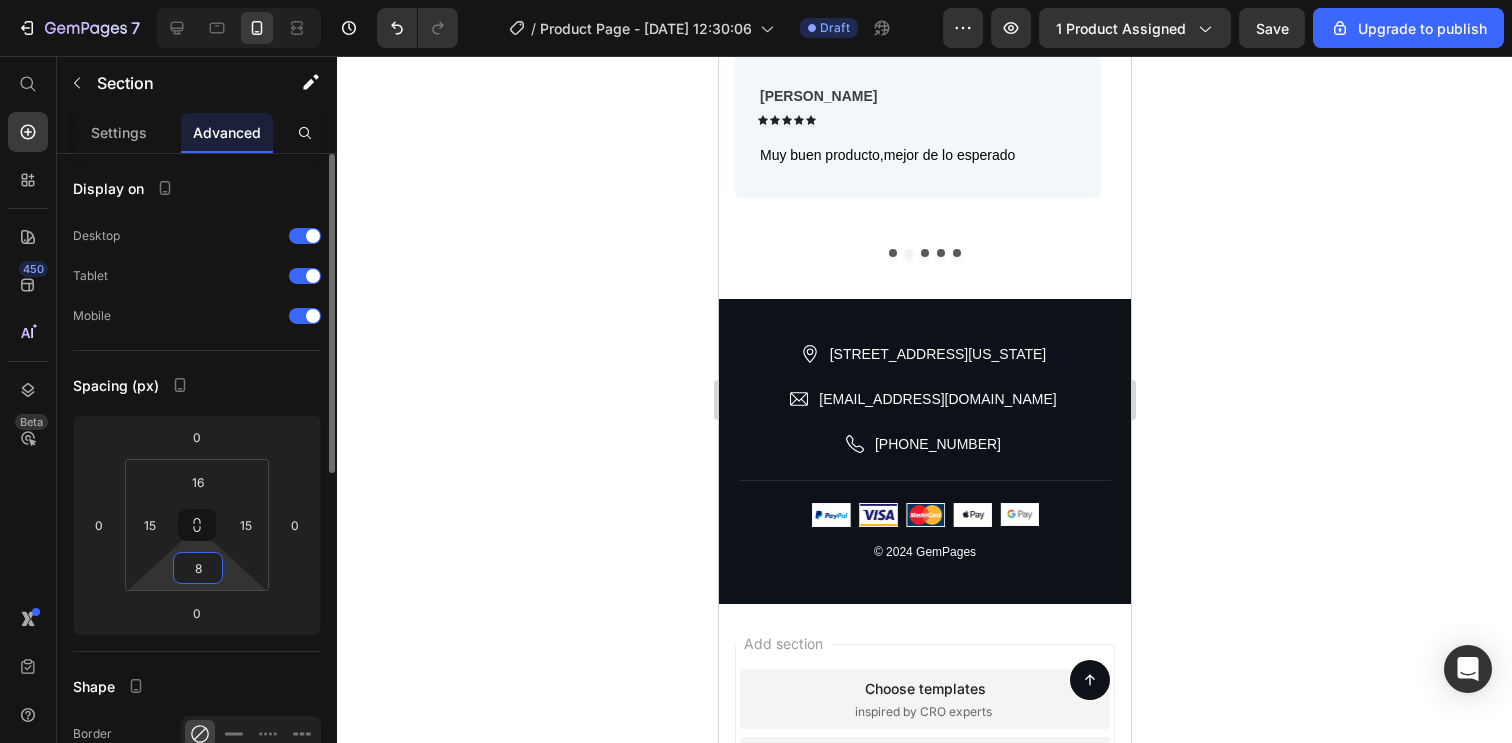click on "8" at bounding box center [198, 568] 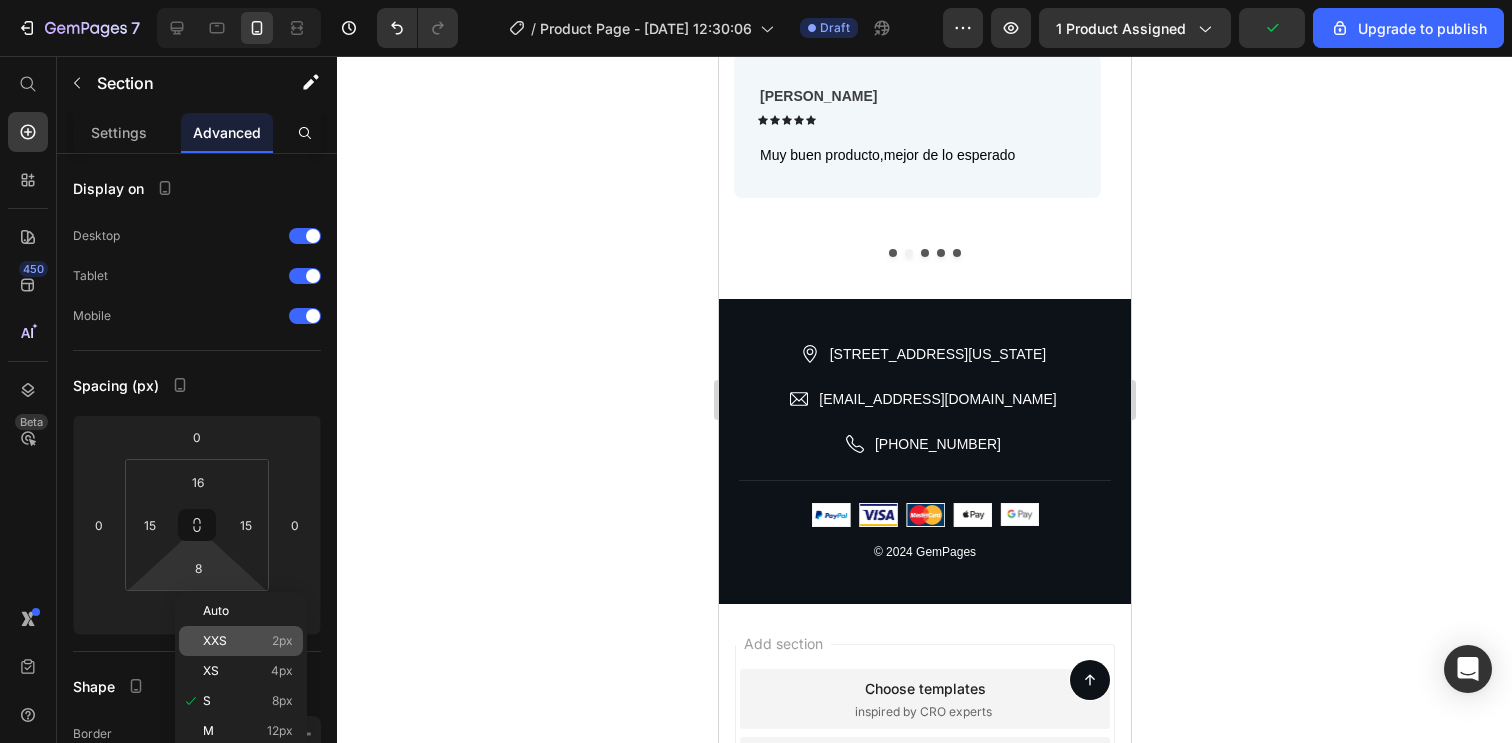 click on "XXS" at bounding box center [215, 641] 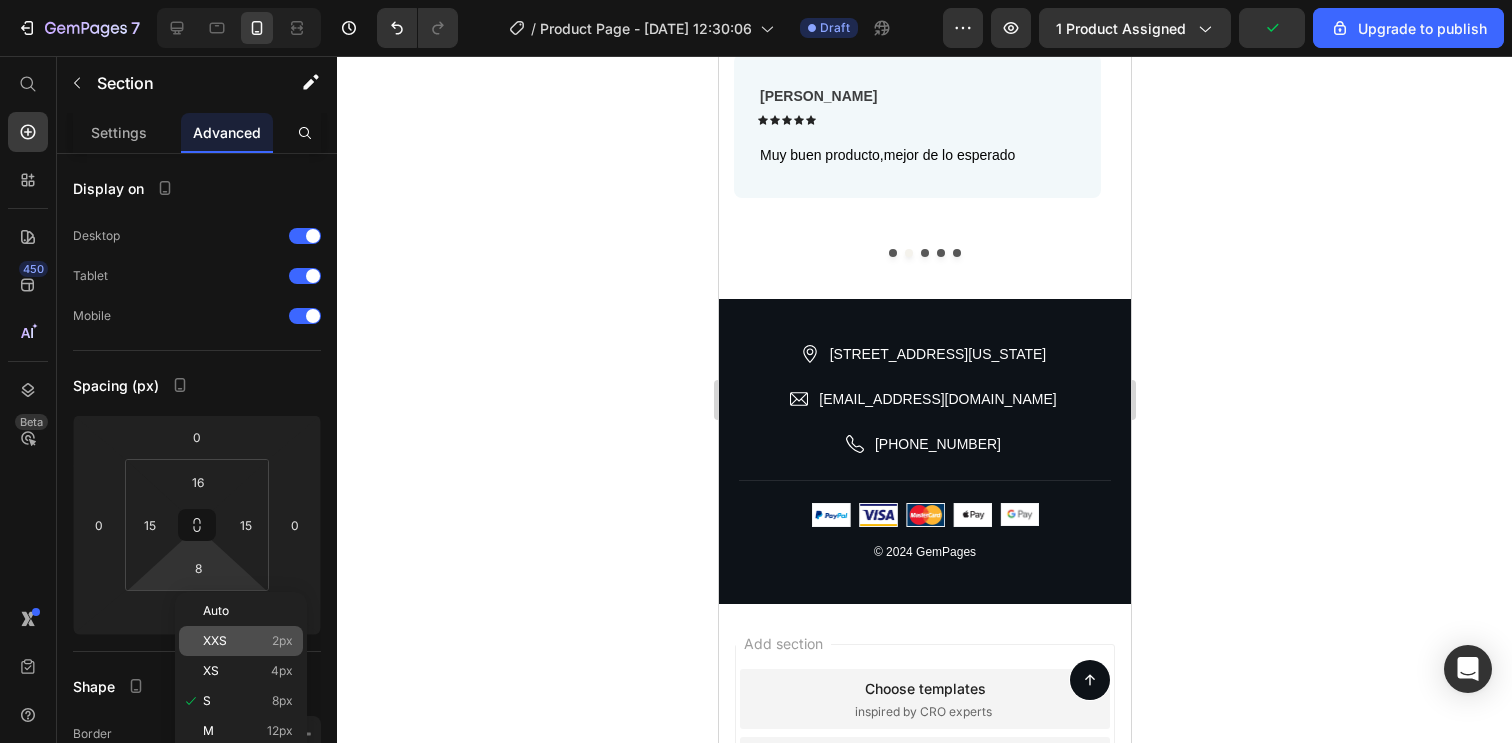 type on "2" 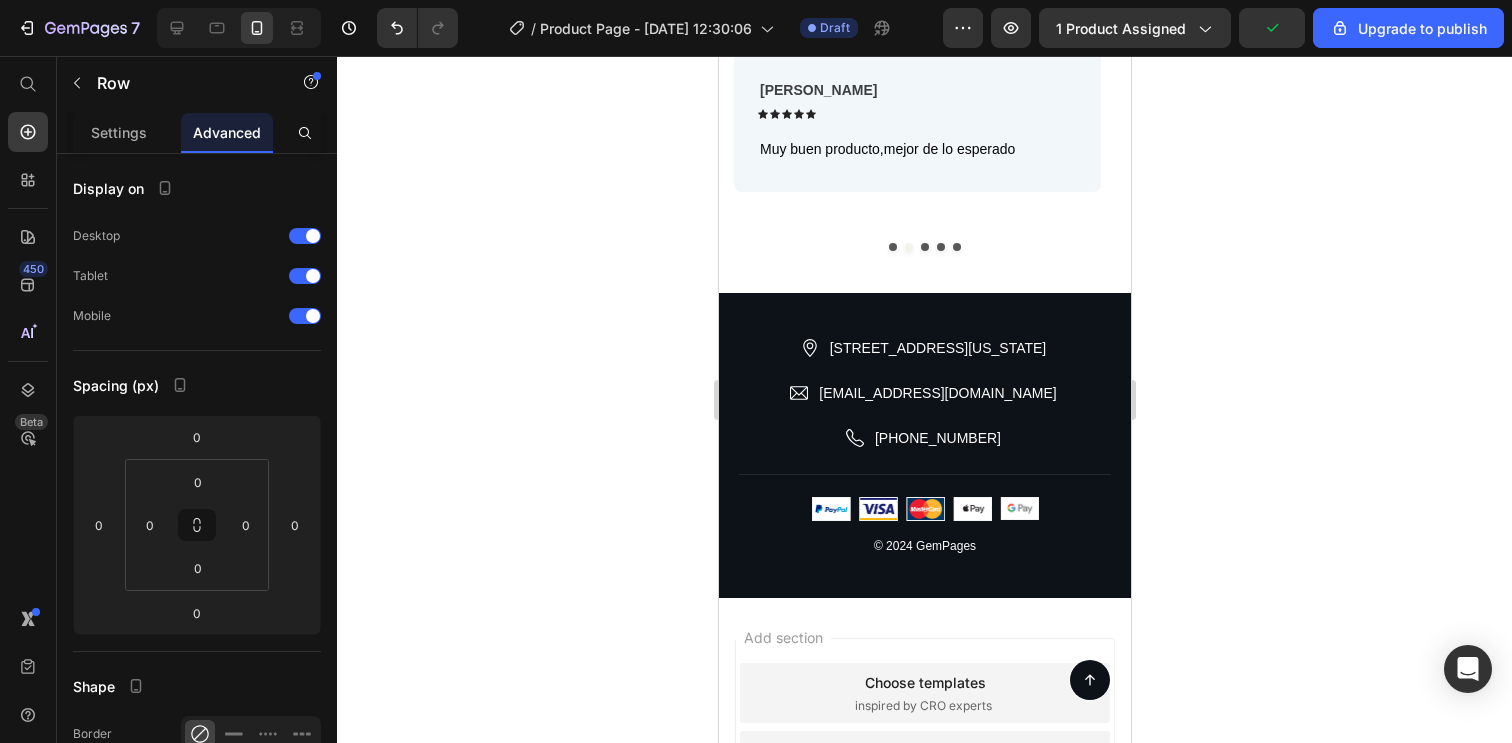 click on "Image Añade elegancia y un toque personal a tu vehículo Text Block El diseño delicado y funcional del colgante no solo purifica, sino que también embellece el interior de tu auto, reflejando tu estilo único. Text Block Row" at bounding box center (924, -154) 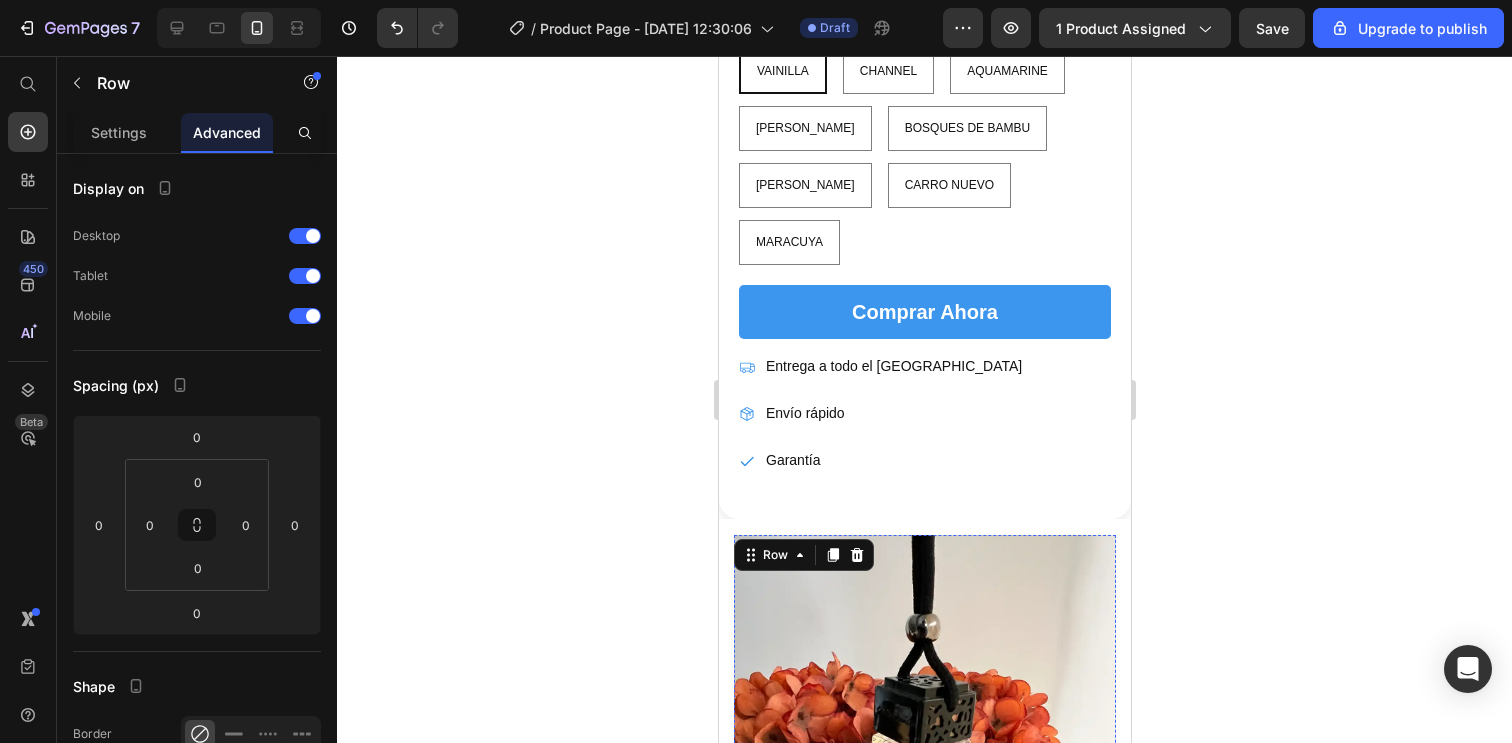 scroll, scrollTop: 829, scrollLeft: 0, axis: vertical 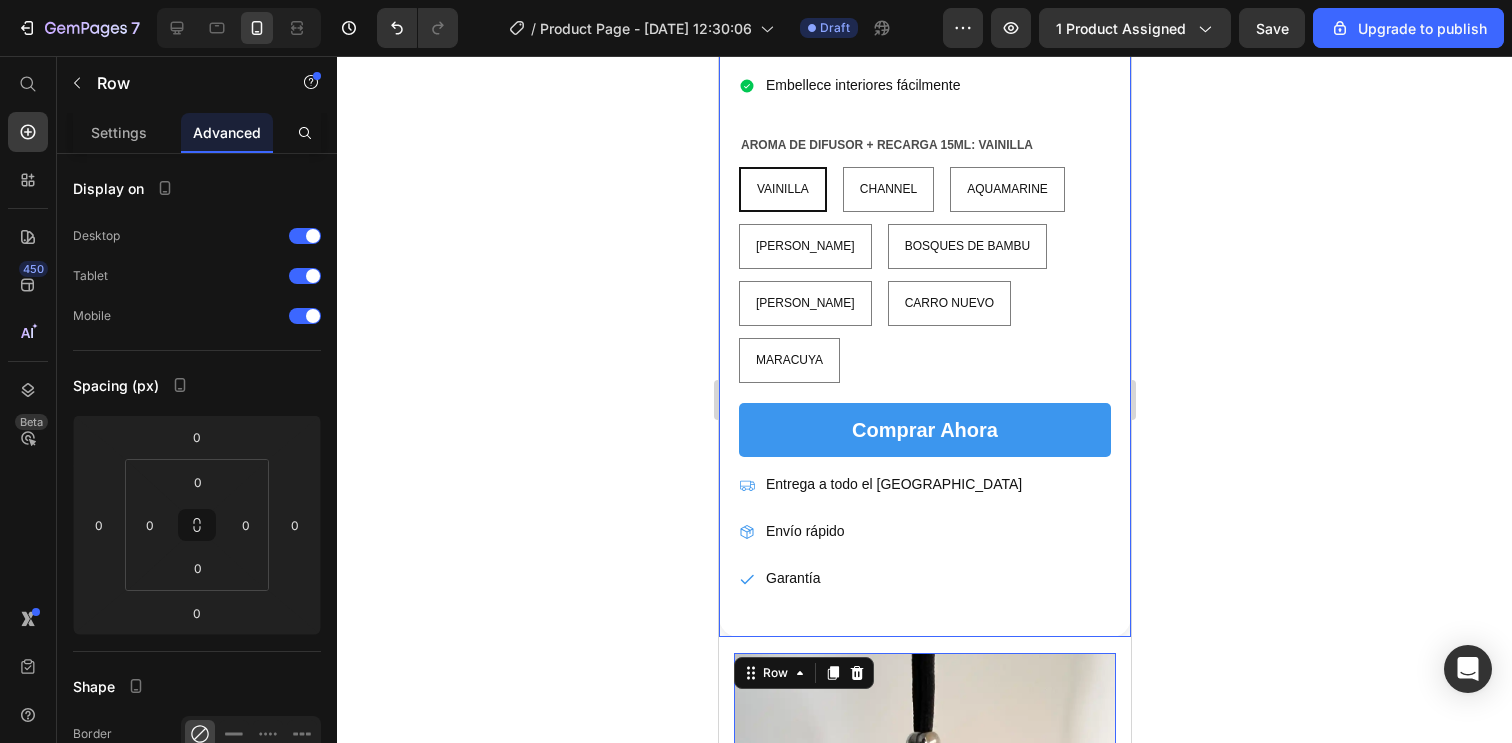 click on "Product Images
Icon
Icon
Icon
Icon
Icon Icon List (137) Text Block Row AROMATIZADOR PARA AUTO + RECARGA DE AROMA DE 15ML Product Title Purifica aire fresco en autos Relaja estrés en viajes Elimina olores desagradables Embellece interiores fácilmente Item List AROMA DE DIFUSOR + RECARGA 15ML: VAINILLA VAINILLA VAINILLA VAINILLA CHANNEL CHANNEL CHANNEL AQUAMARINE AQUAMARINE AQUAMARINE [PERSON_NAME] [PERSON_NAME] [PERSON_NAME] BOSQUES DE BAMBU BOSQUES DE BAMBU BOSQUES DE BAMBU [PERSON_NAME] [PERSON_NAME] [PERSON_NAME] CARRO NUEVO CARRO NUEVO CARRO NUEVO MARACUYA MARACUYA MARACUYA Product Variants & Swatches comprar ahora Add to Cart
Entrega a todo el [GEOGRAPHIC_DATA]
Envío rápido
Garantía Item List Product Row" at bounding box center [924, -48] 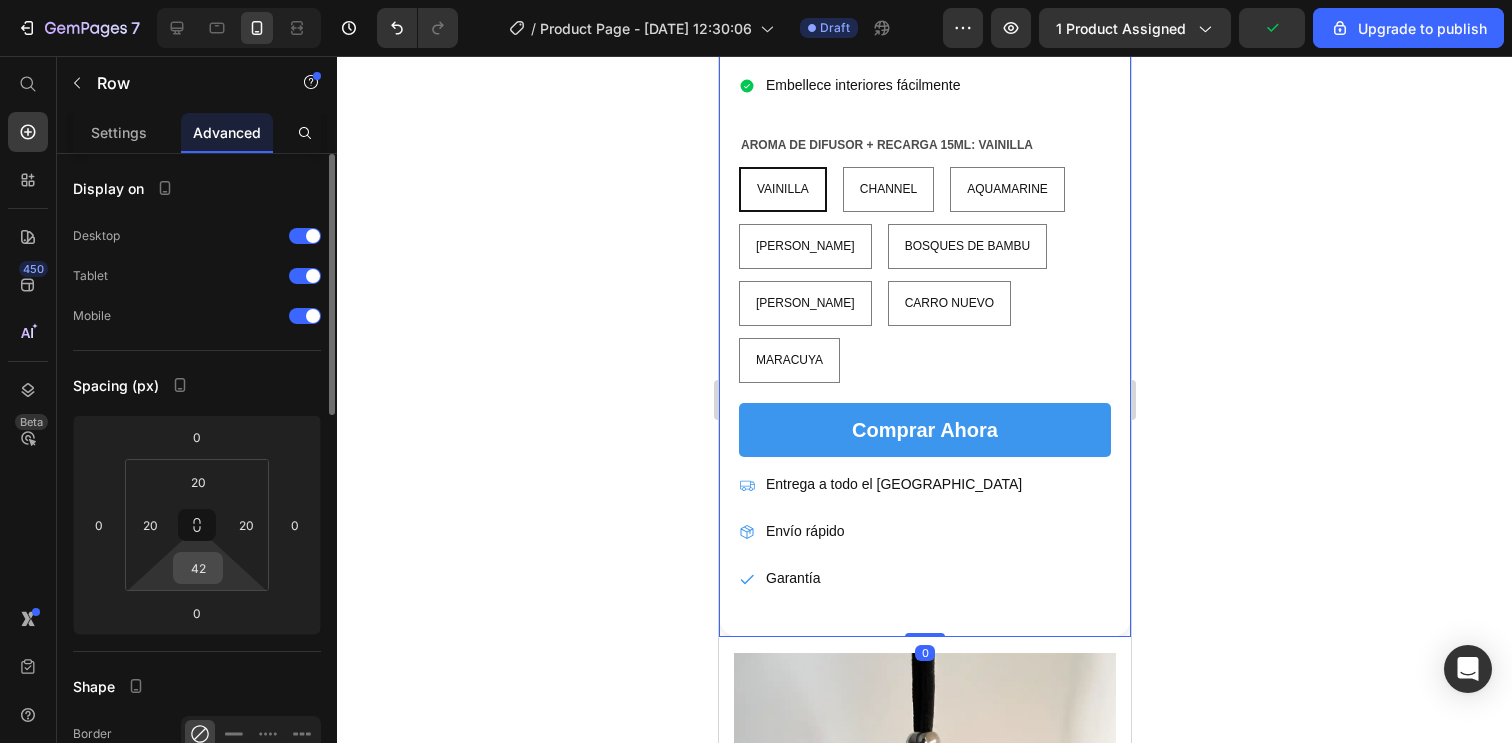 click on "42" at bounding box center (198, 568) 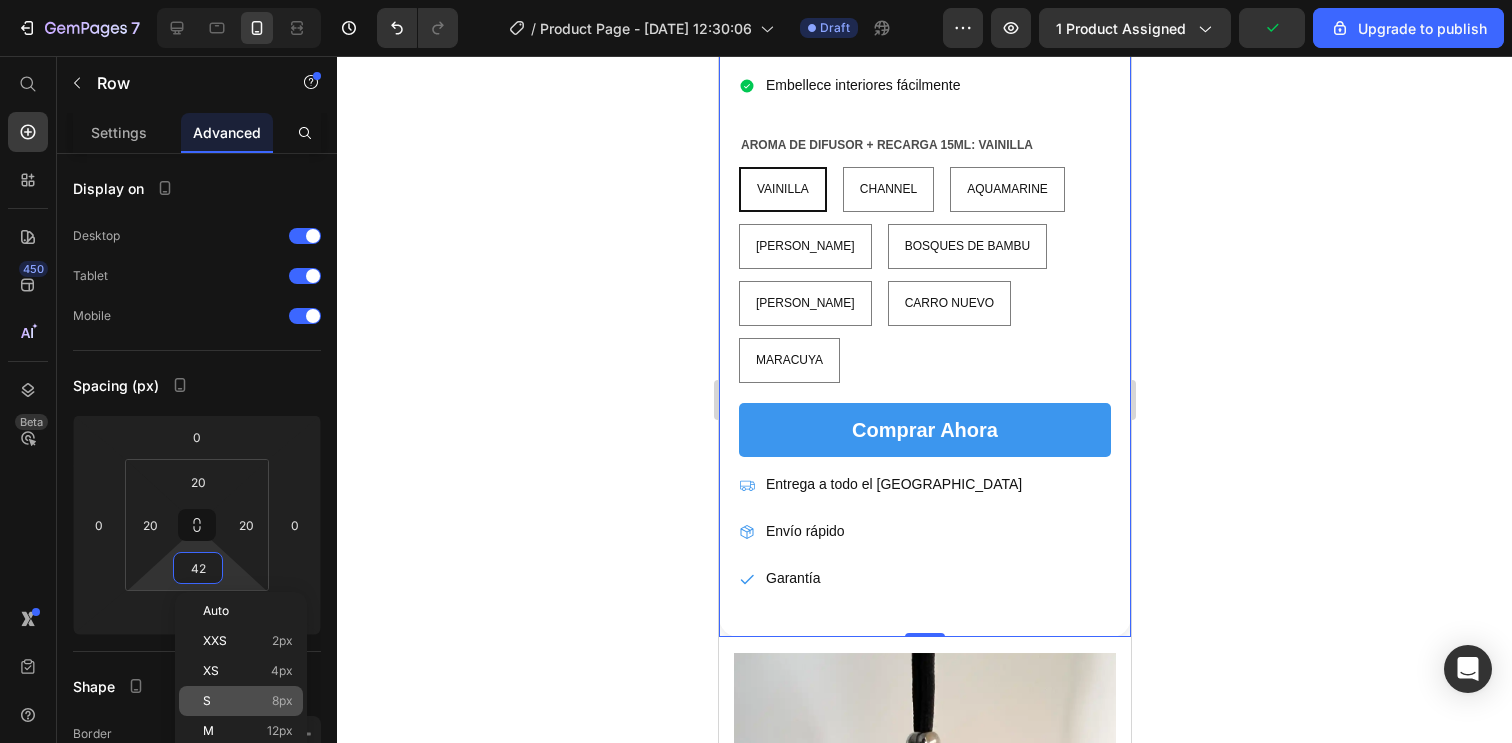 click on "S 8px" at bounding box center [248, 701] 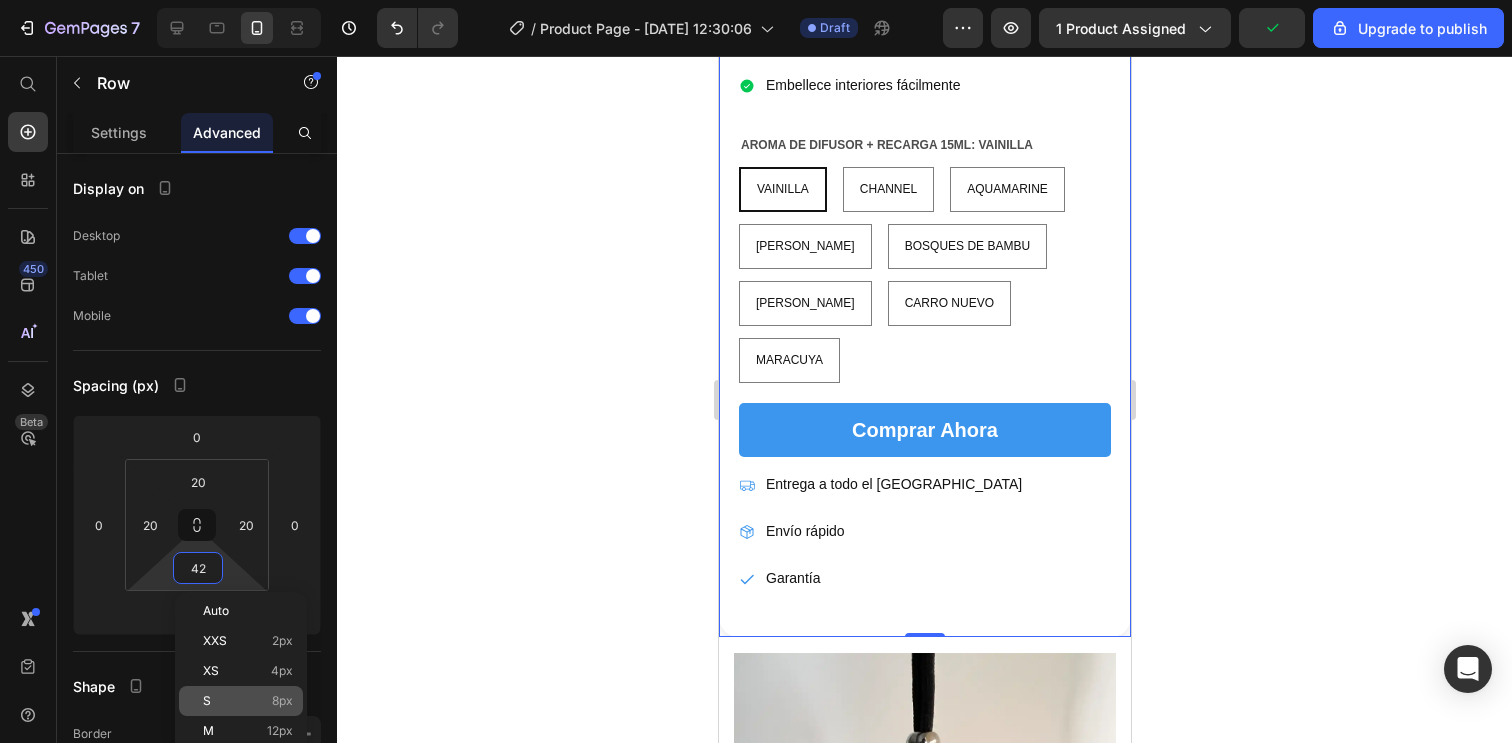 type on "8" 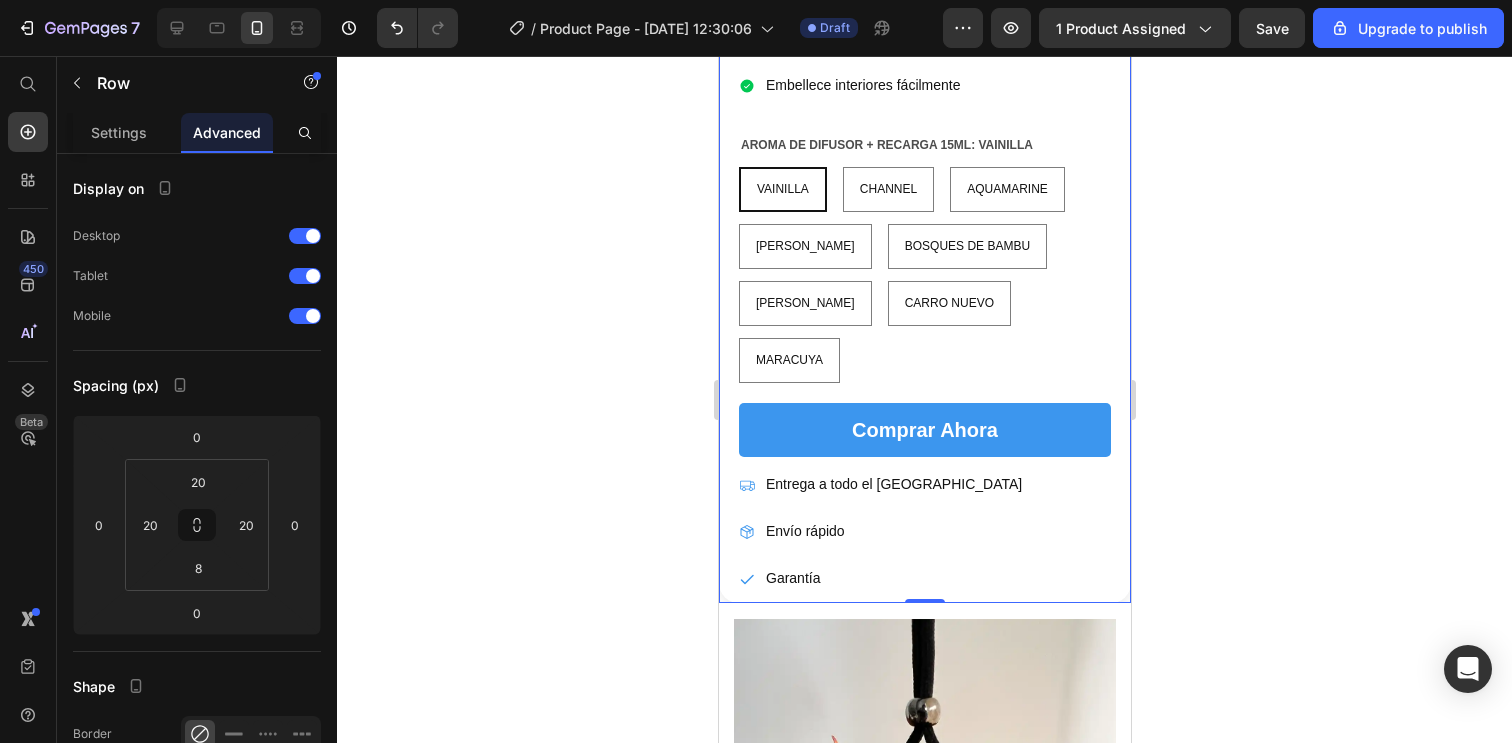 click 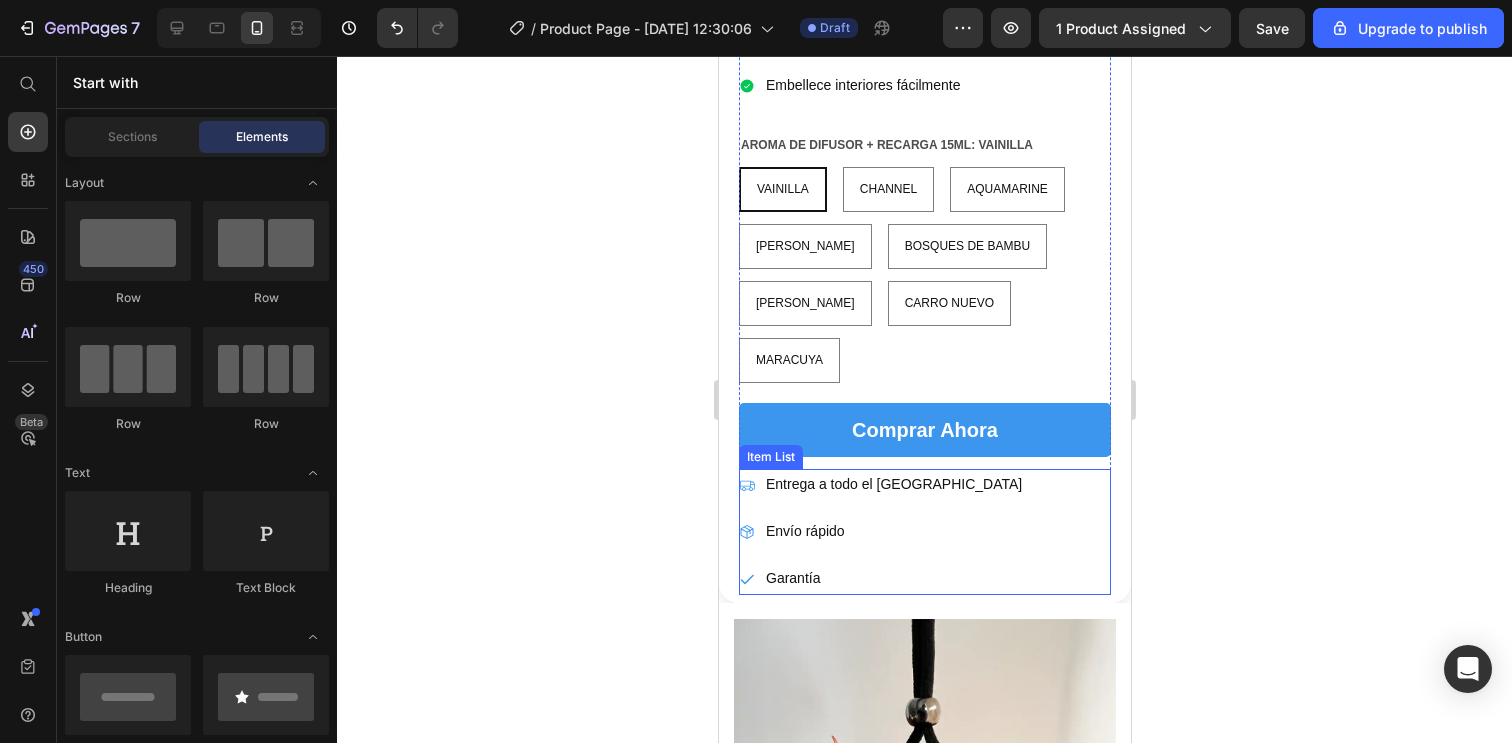 click on "Entrega a todo el [GEOGRAPHIC_DATA]
Envío rápido
Garantía" at bounding box center (924, 532) 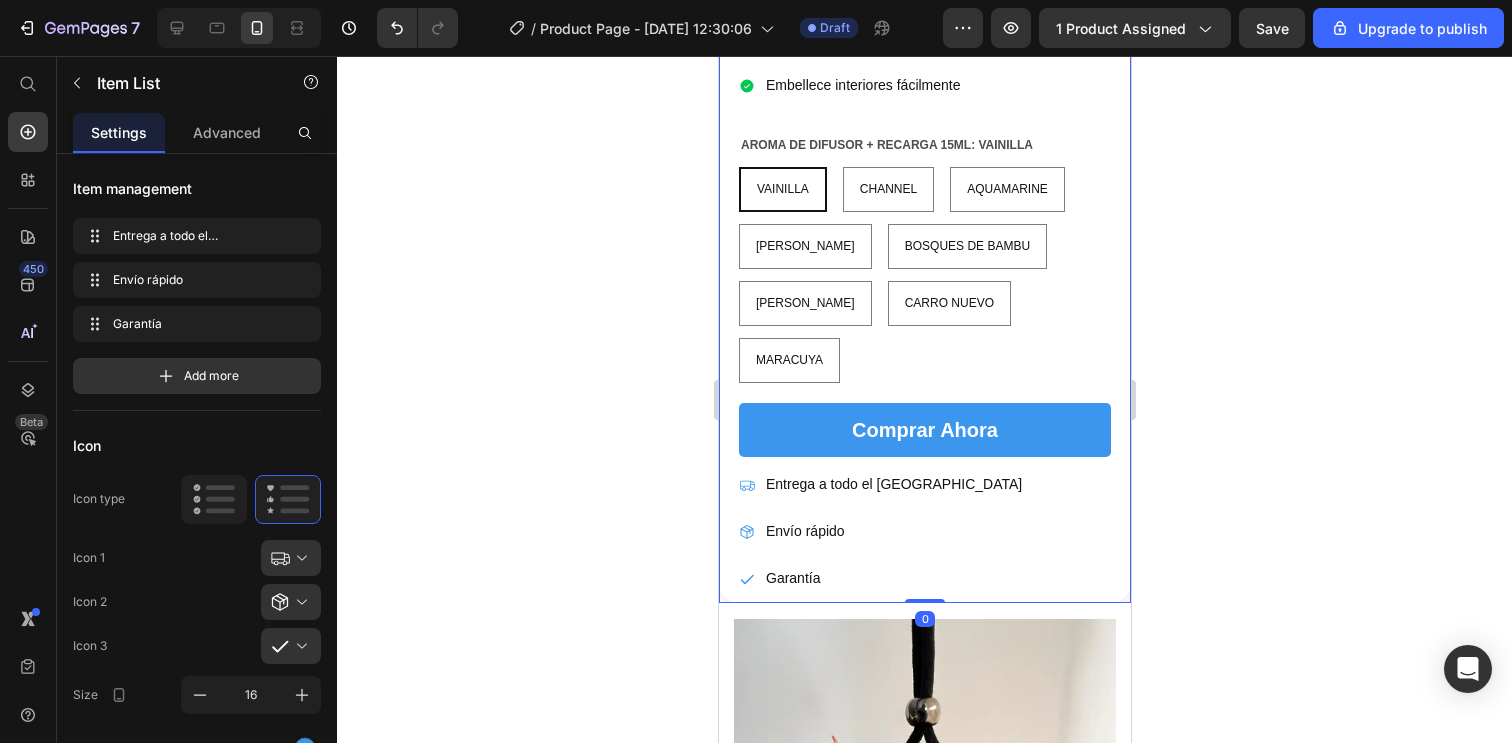 click on "Product Images
Icon
Icon
Icon
Icon
Icon Icon List (137) Text Block Row AROMATIZADOR PARA AUTO + RECARGA DE AROMA DE 15ML Product Title Purifica aire fresco en autos Relaja estrés en viajes Elimina olores desagradables Embellece interiores fácilmente Item List AROMA DE DIFUSOR + RECARGA 15ML: VAINILLA VAINILLA VAINILLA VAINILLA CHANNEL CHANNEL CHANNEL AQUAMARINE AQUAMARINE AQUAMARINE [PERSON_NAME] [PERSON_NAME] [PERSON_NAME] BOSQUES DE BAMBU BOSQUES DE BAMBU BOSQUES DE BAMBU [PERSON_NAME] [PERSON_NAME] [PERSON_NAME] CARRO NUEVO CARRO NUEVO CARRO NUEVO MARACUYA MARACUYA MARACUYA Product Variants & Swatches comprar ahora Add to Cart
Entrega a todo el [GEOGRAPHIC_DATA]
Envío rápido
Garantía Item List Product Row   0" at bounding box center (924, -65) 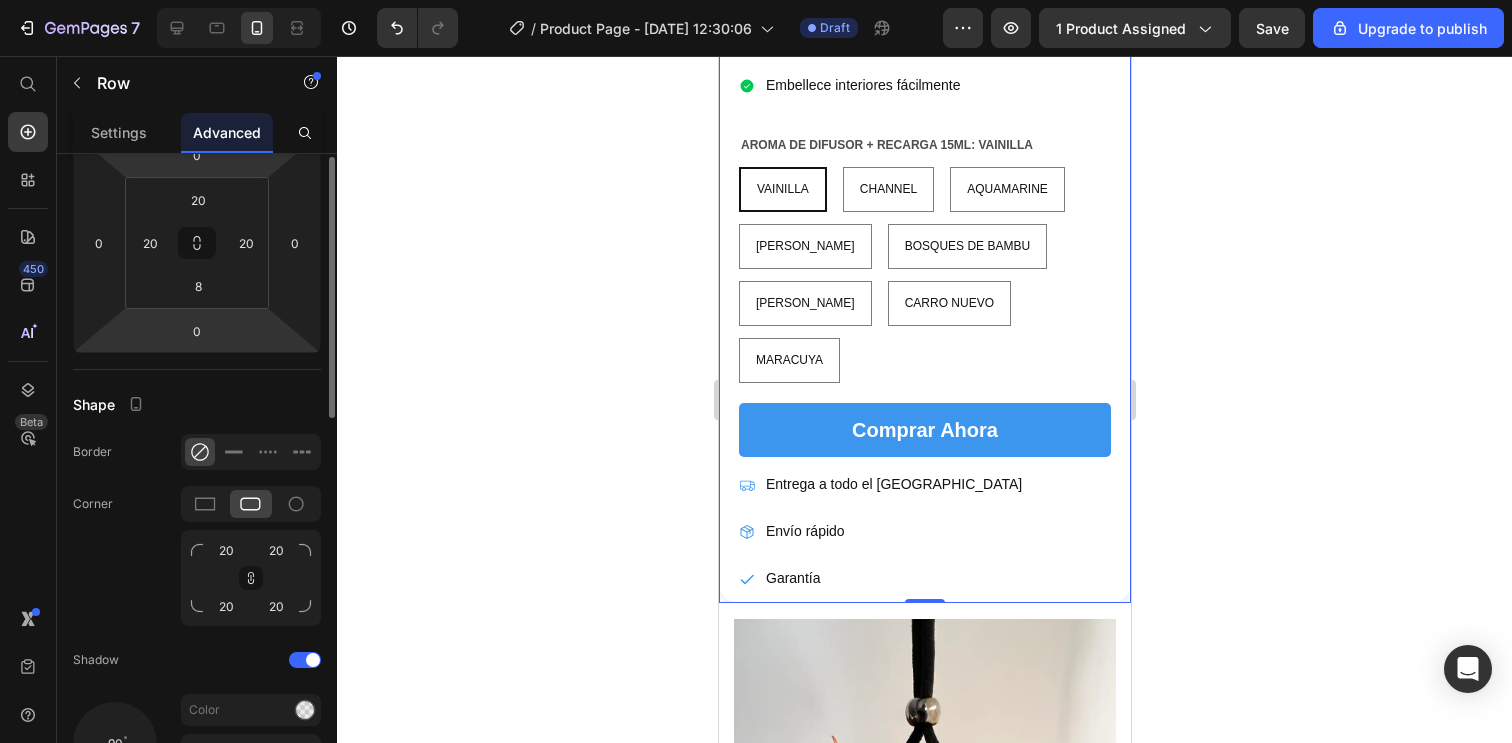 scroll, scrollTop: 295, scrollLeft: 0, axis: vertical 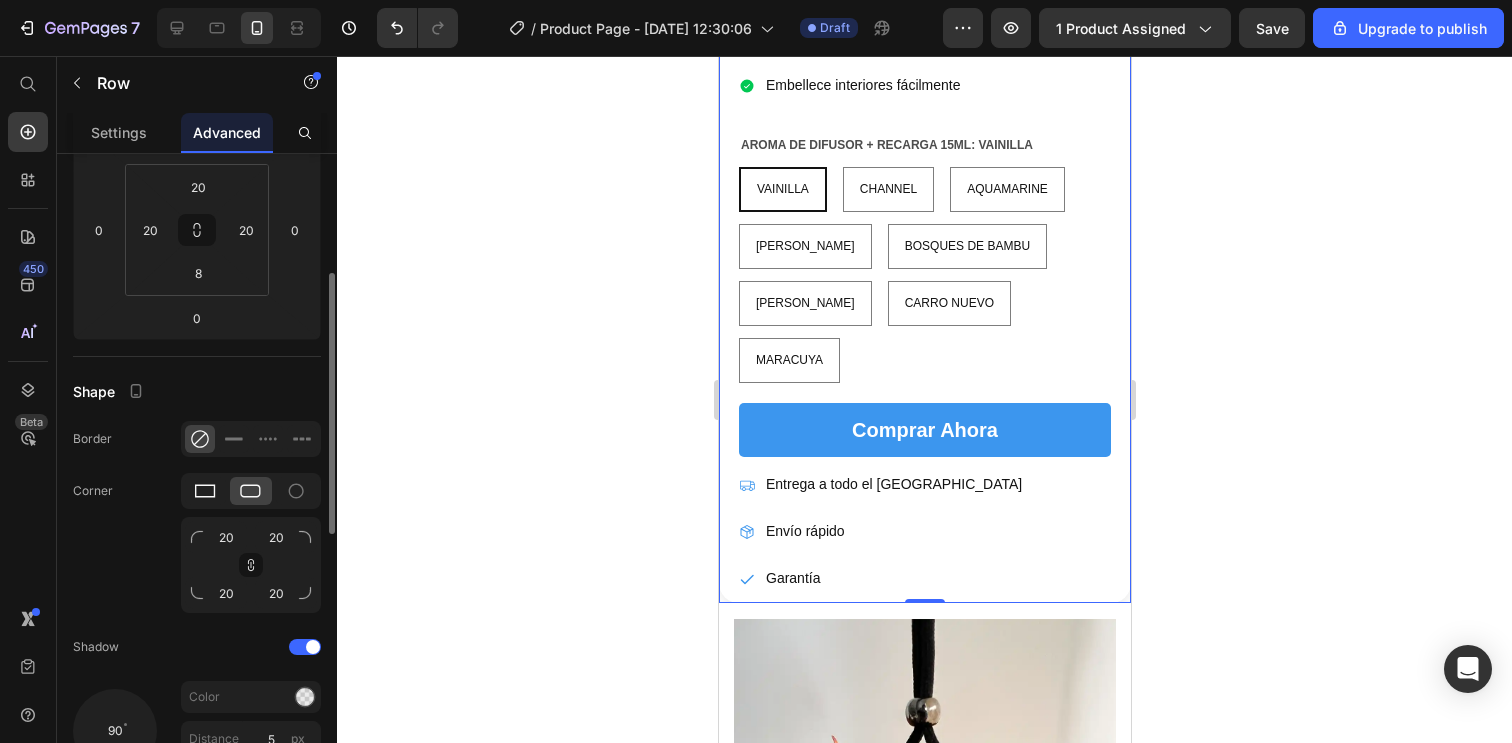click 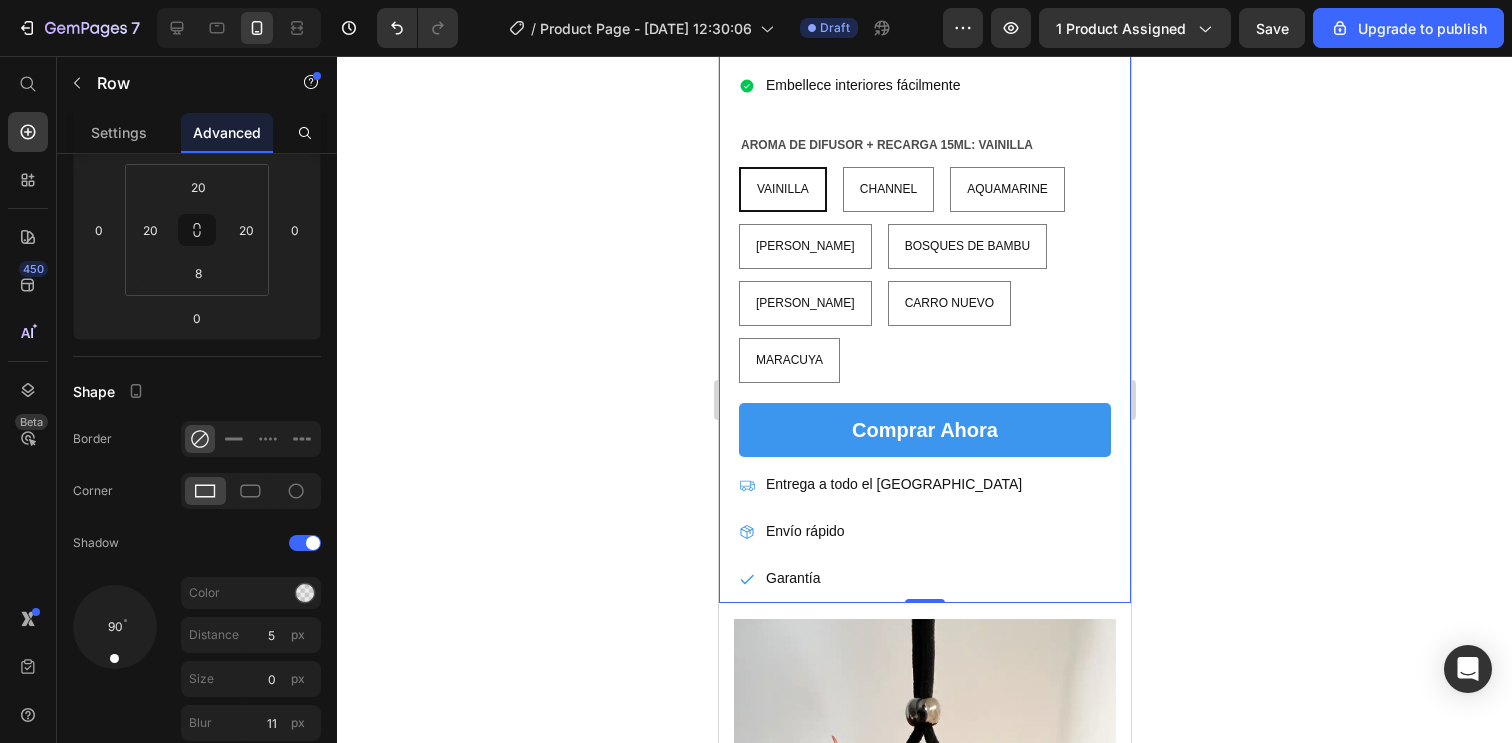 click 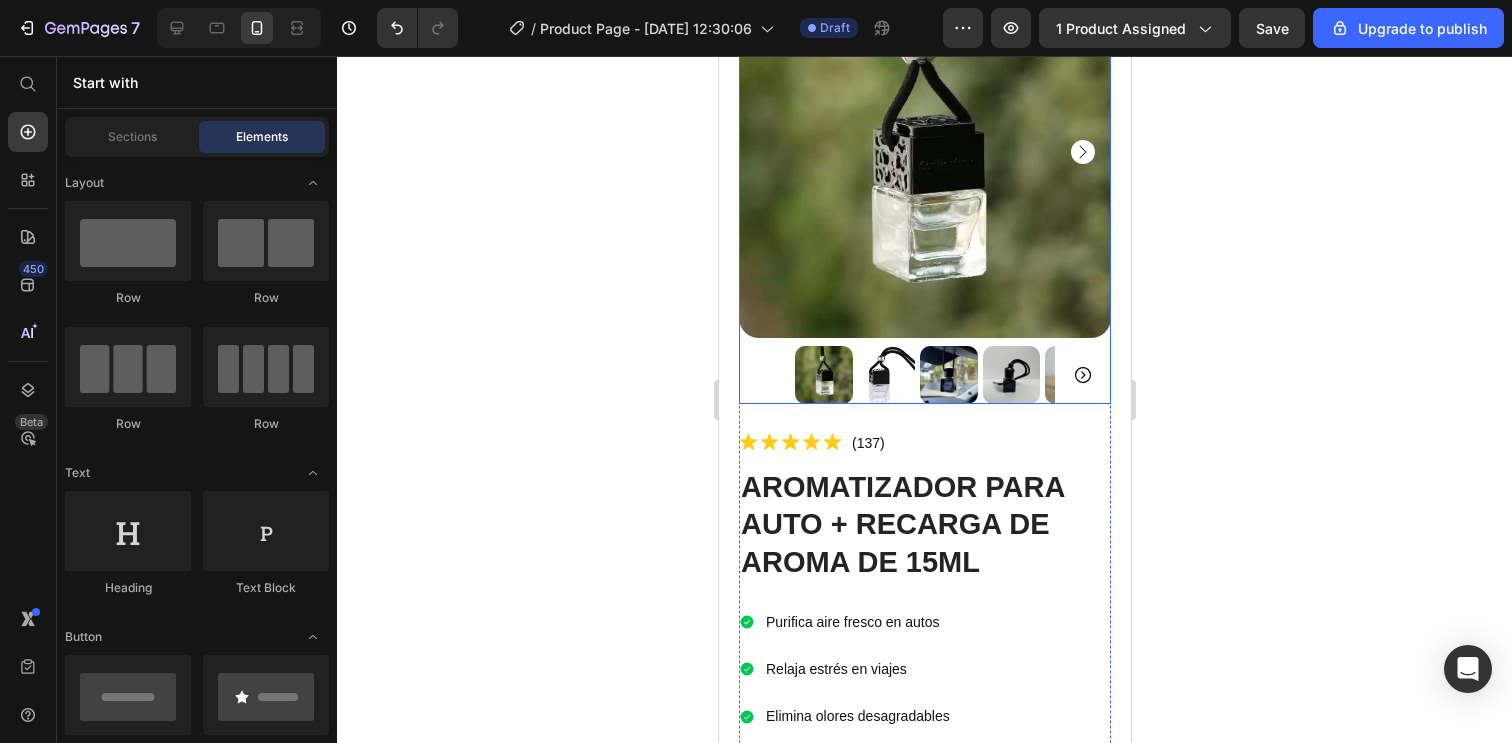 scroll, scrollTop: 148, scrollLeft: 0, axis: vertical 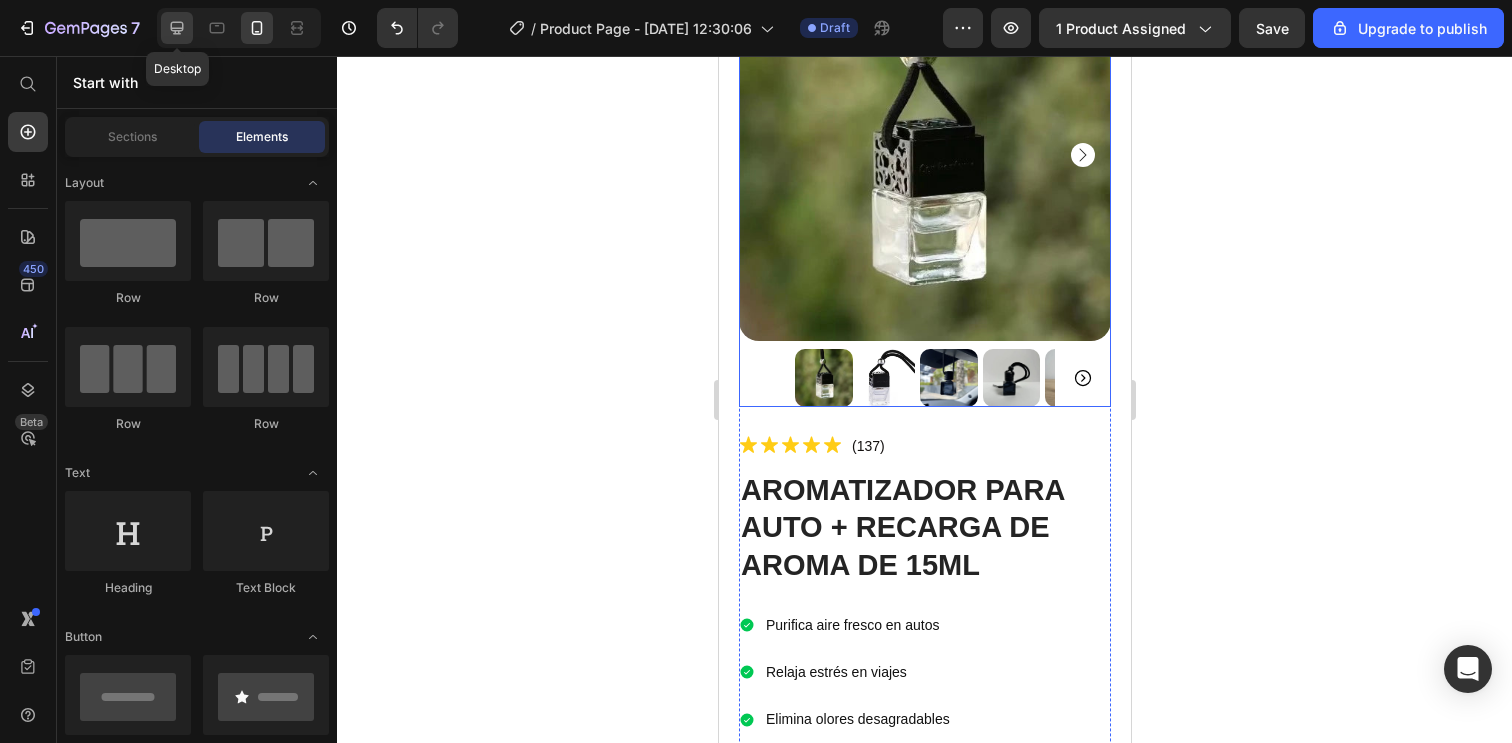 click 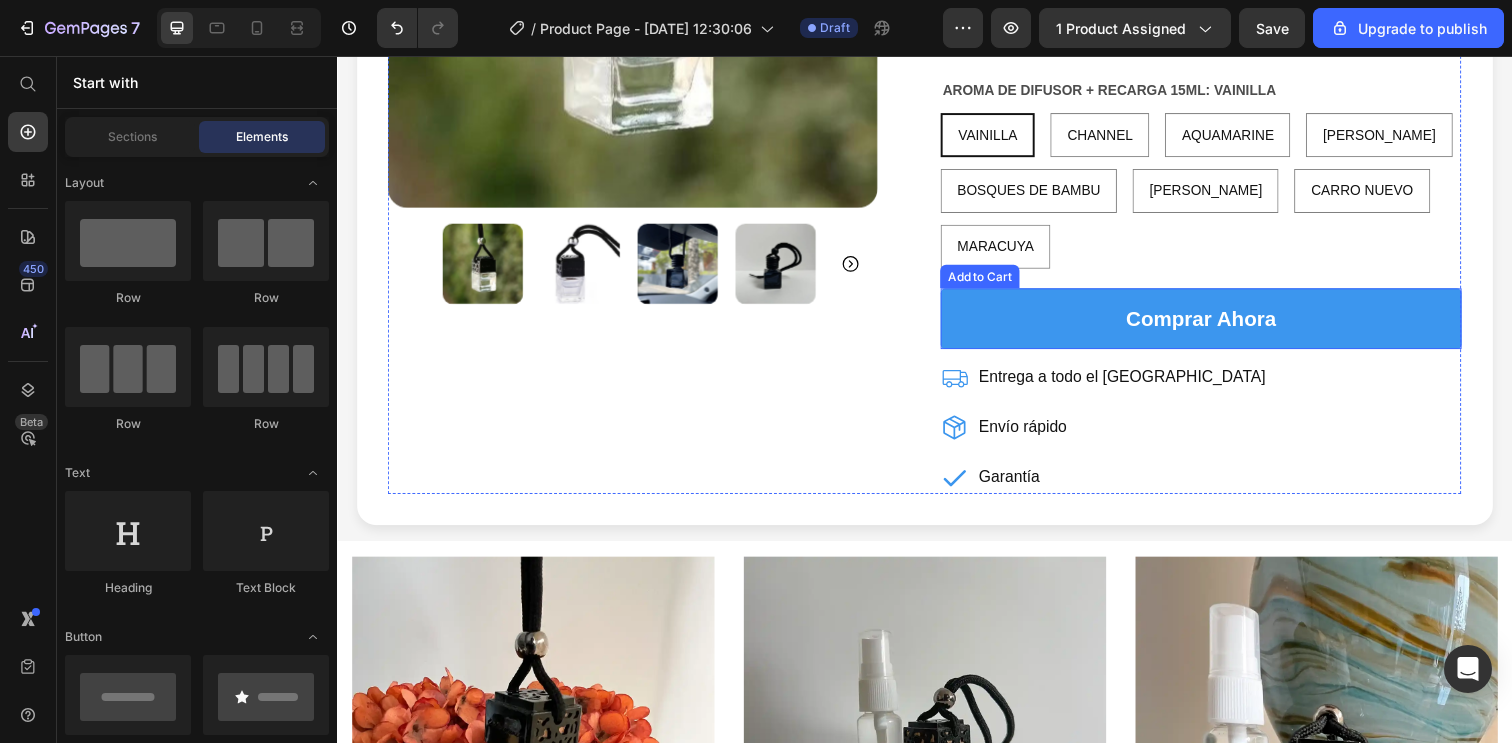 scroll, scrollTop: 467, scrollLeft: 0, axis: vertical 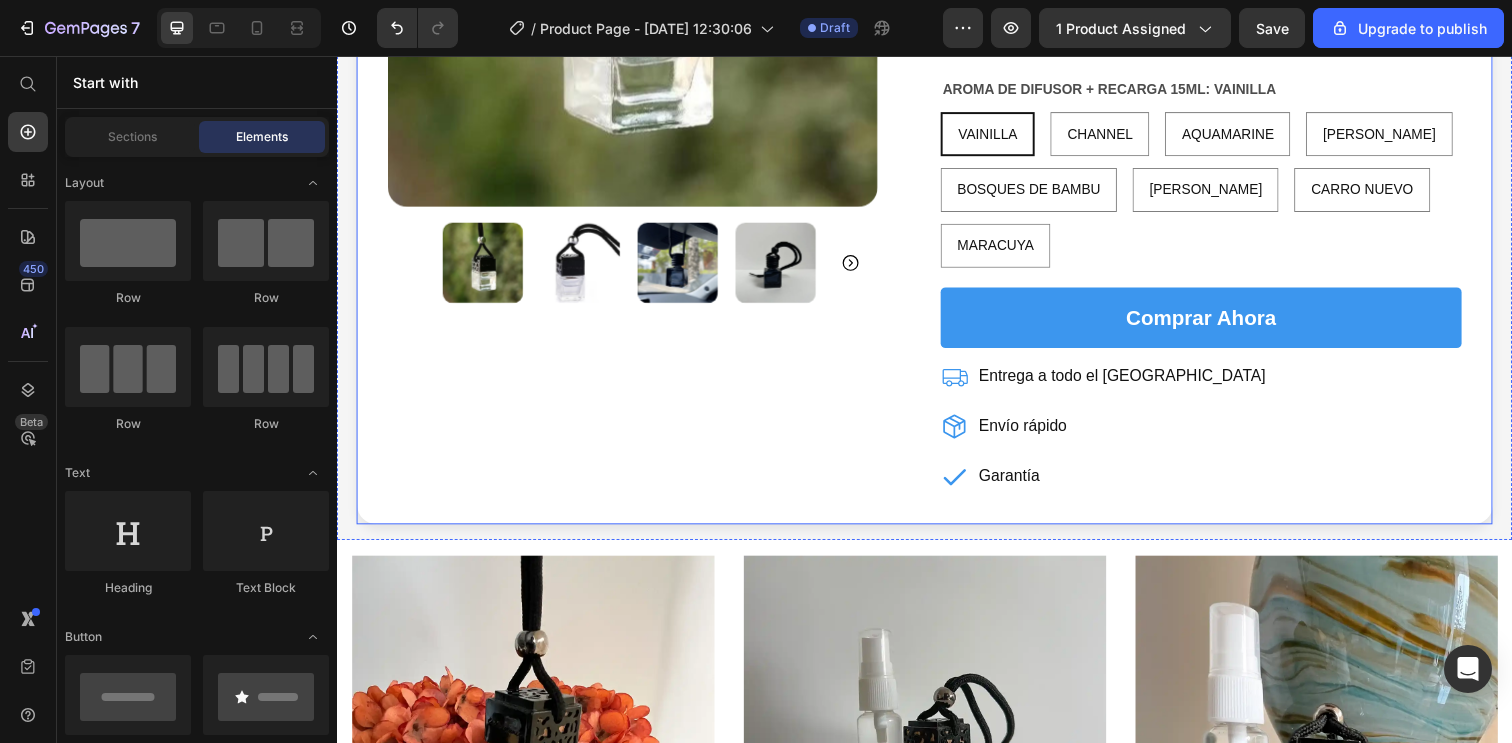 click on "Product Images
Icon
Icon
Icon
Icon
Icon Icon List (137) Text Block Row AROMATIZADOR PARA AUTO + RECARGA DE AROMA DE 15ML Product Title Purifica aire fresco en autos Relaja estrés en viajes Elimina olores desagradables Embellece interiores fácilmente Item List AROMA DE DIFUSOR + RECARGA 15ML: VAINILLA VAINILLA VAINILLA VAINILLA CHANNEL CHANNEL CHANNEL AQUAMARINE AQUAMARINE AQUAMARINE [PERSON_NAME] [PERSON_NAME] [PERSON_NAME] BOSQUES DE BAMBU BOSQUES DE BAMBU BOSQUES DE BAMBU [PERSON_NAME] [PERSON_NAME] [PERSON_NAME] CARRO NUEVO CARRO NUEVO CARRO NUEVO MARACUYA MARACUYA MARACUYA Product Variants & Swatches comprar ahora Add to Cart
Entrega a todo el [GEOGRAPHIC_DATA]
Envío rápido
Garantía Item List Product Row" at bounding box center (937, 106) 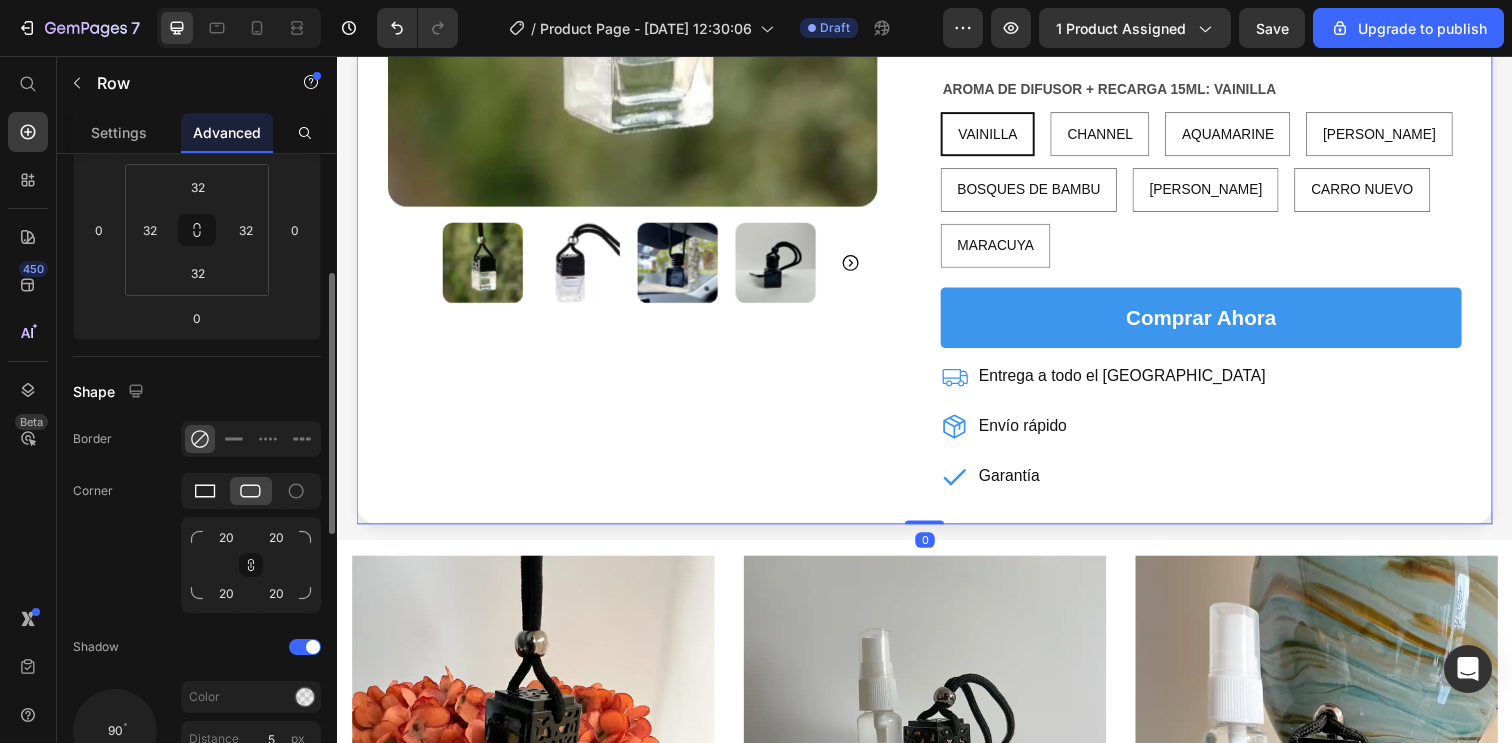 click 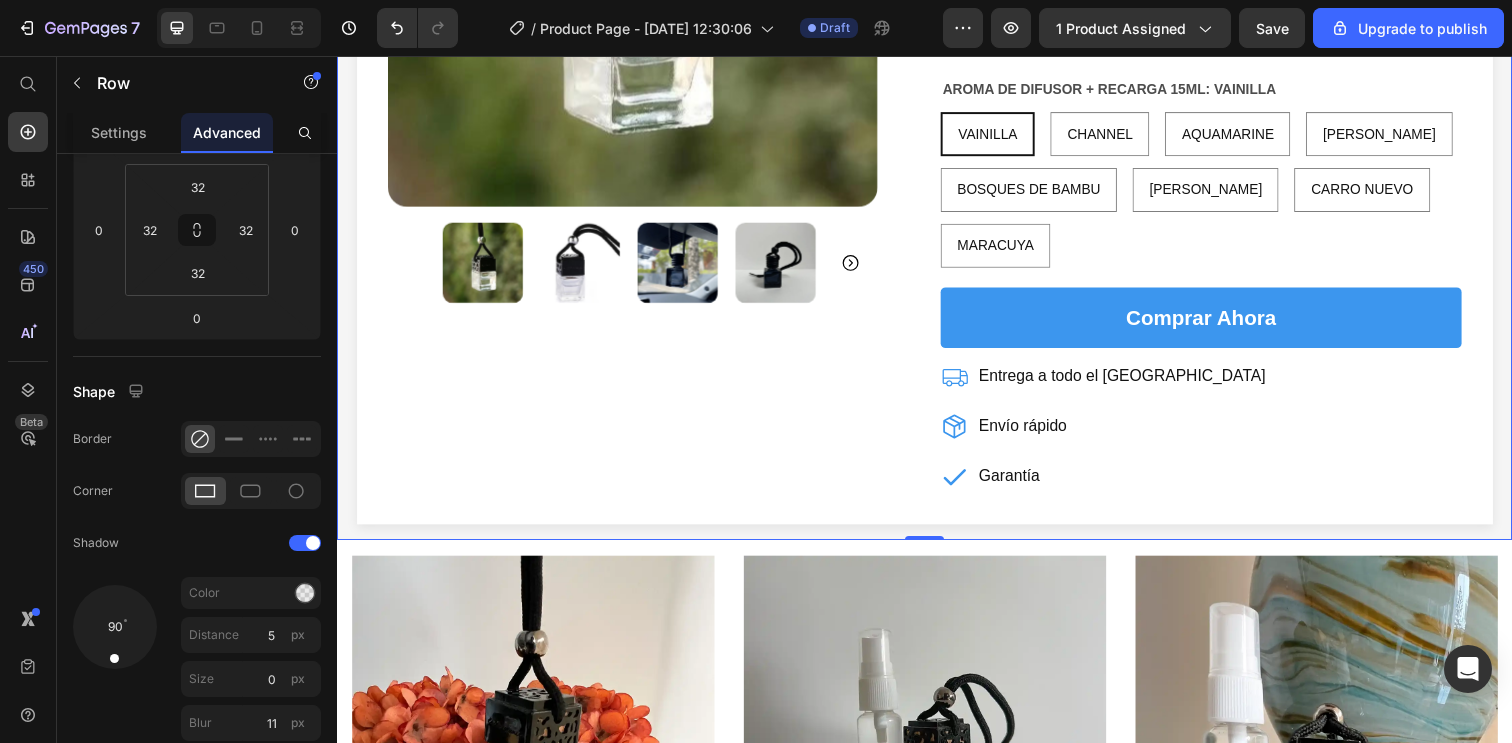 click on "Product Images
Icon
Icon
Icon
Icon
Icon Icon List (137) Text Block Row AROMATIZADOR PARA AUTO + RECARGA DE AROMA DE 15ML Product Title Purifica aire fresco en autos Relaja estrés en viajes Elimina olores desagradables Embellece interiores fácilmente Item List AROMA DE DIFUSOR + RECARGA 15ML: VAINILLA VAINILLA VAINILLA VAINILLA CHANNEL CHANNEL CHANNEL AQUAMARINE AQUAMARINE AQUAMARINE [PERSON_NAME] [PERSON_NAME] [PERSON_NAME] BOSQUES DE BAMBU BOSQUES DE BAMBU BOSQUES DE BAMBU [PERSON_NAME] [PERSON_NAME] [PERSON_NAME] CARRO NUEVO CARRO NUEVO CARRO NUEVO MARACUYA MARACUYA MARACUYA Product Variants & Swatches comprar ahora Add to Cart
Entrega a todo el [GEOGRAPHIC_DATA]
Envío rápido
Garantía Item List Product Row Row   0" at bounding box center [937, 90] 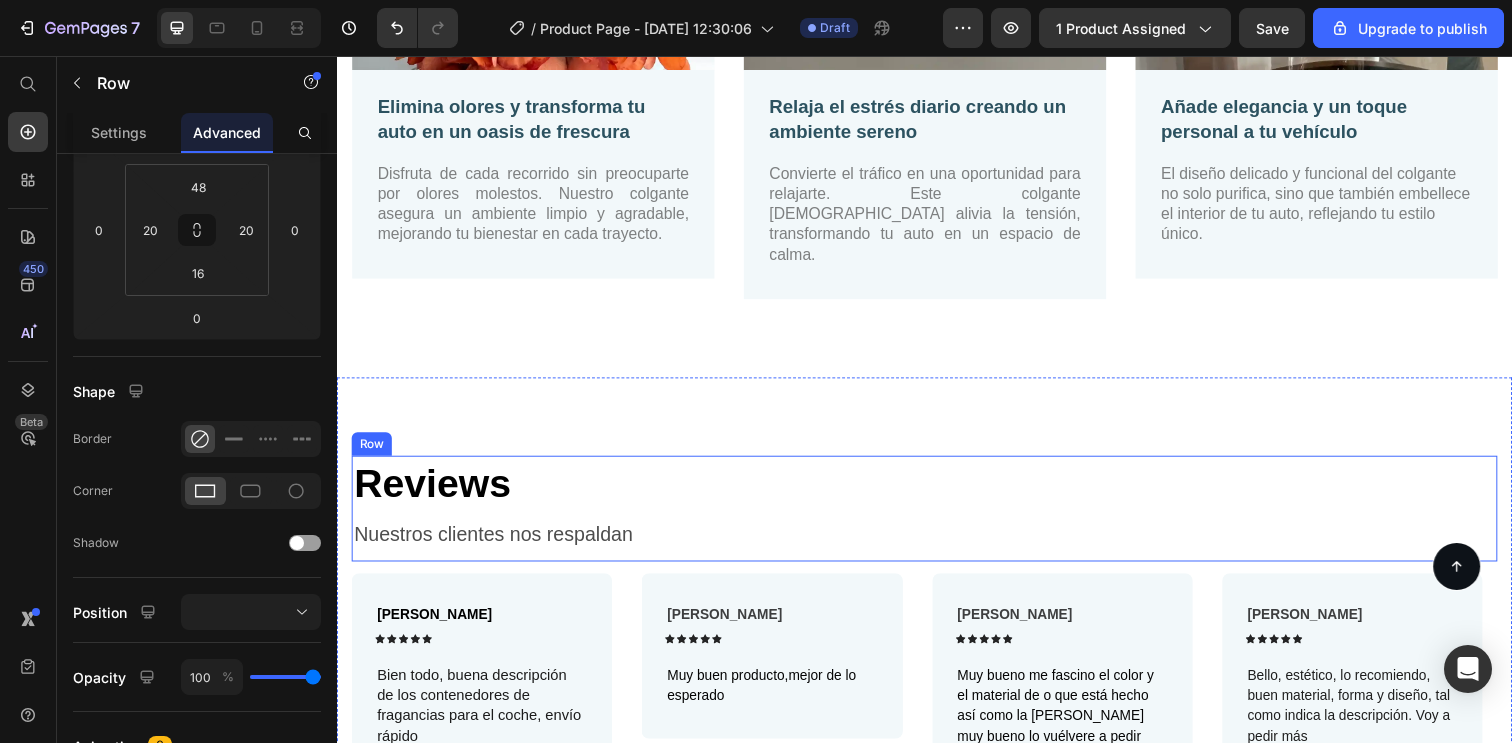 scroll, scrollTop: 1292, scrollLeft: 0, axis: vertical 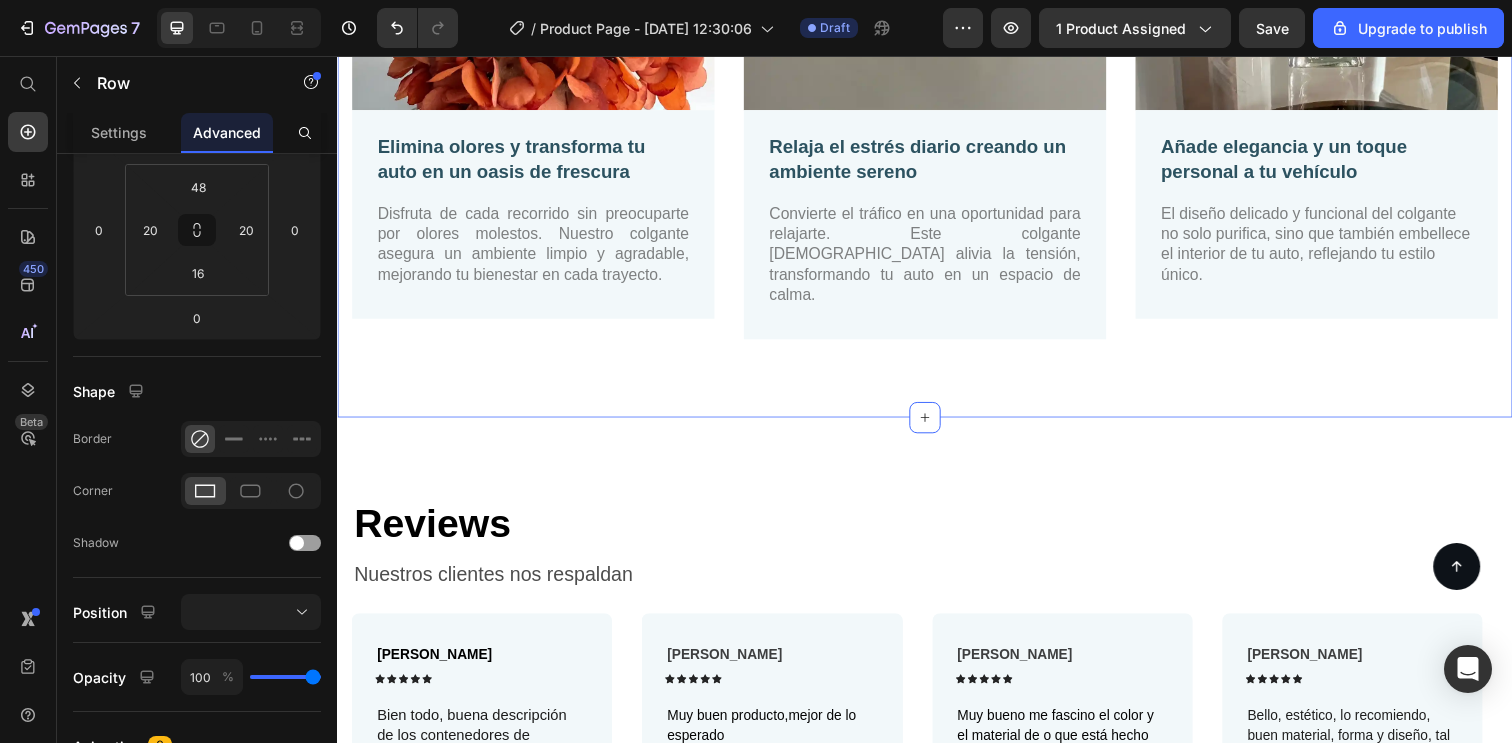 click on "Image Elimina olores y transforma tu auto en un oasis de frescura Text Block Disfruta de cada recorrido sin preocuparte por olores molestos. Nuestro colgante asegura un ambiente limpio y agradable, mejorando tu bienestar en cada trayecto. Text Block Row Image Relaja el estrés diario creando un ambiente sereno Text Block Convierte el tráfico en una oportunidad para relajarte. Este colgante [DEMOGRAPHIC_DATA] alivia la tensión, transformando tu auto en un espacio de calma.  Text Block Row Image Añade elegancia y un toque personal a tu vehículo Text Block El diseño delicado y funcional del colgante no solo purifica, sino que también embellece el interior de tu auto, reflejando tu estilo único. Text Block Row Row Section 2" at bounding box center (937, 74) 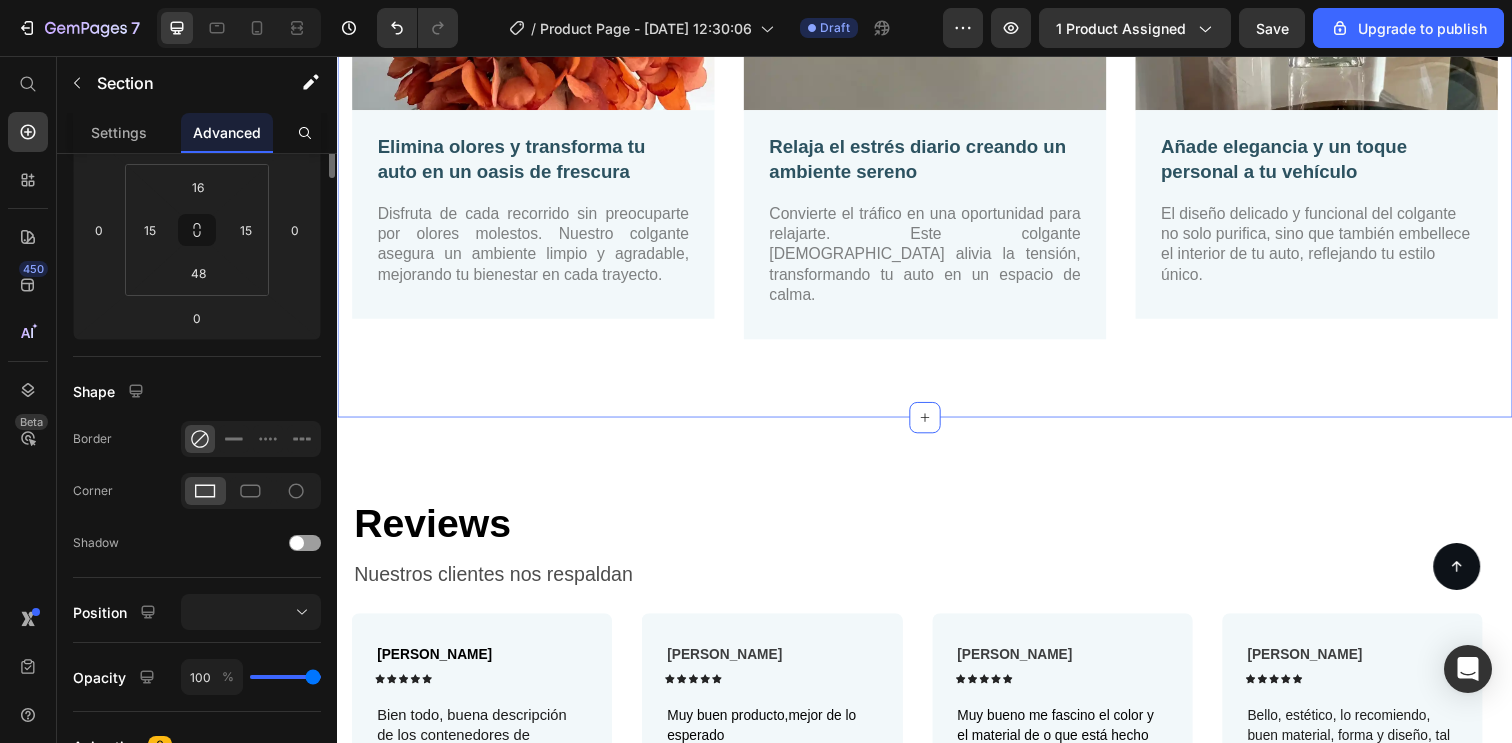 scroll, scrollTop: 0, scrollLeft: 0, axis: both 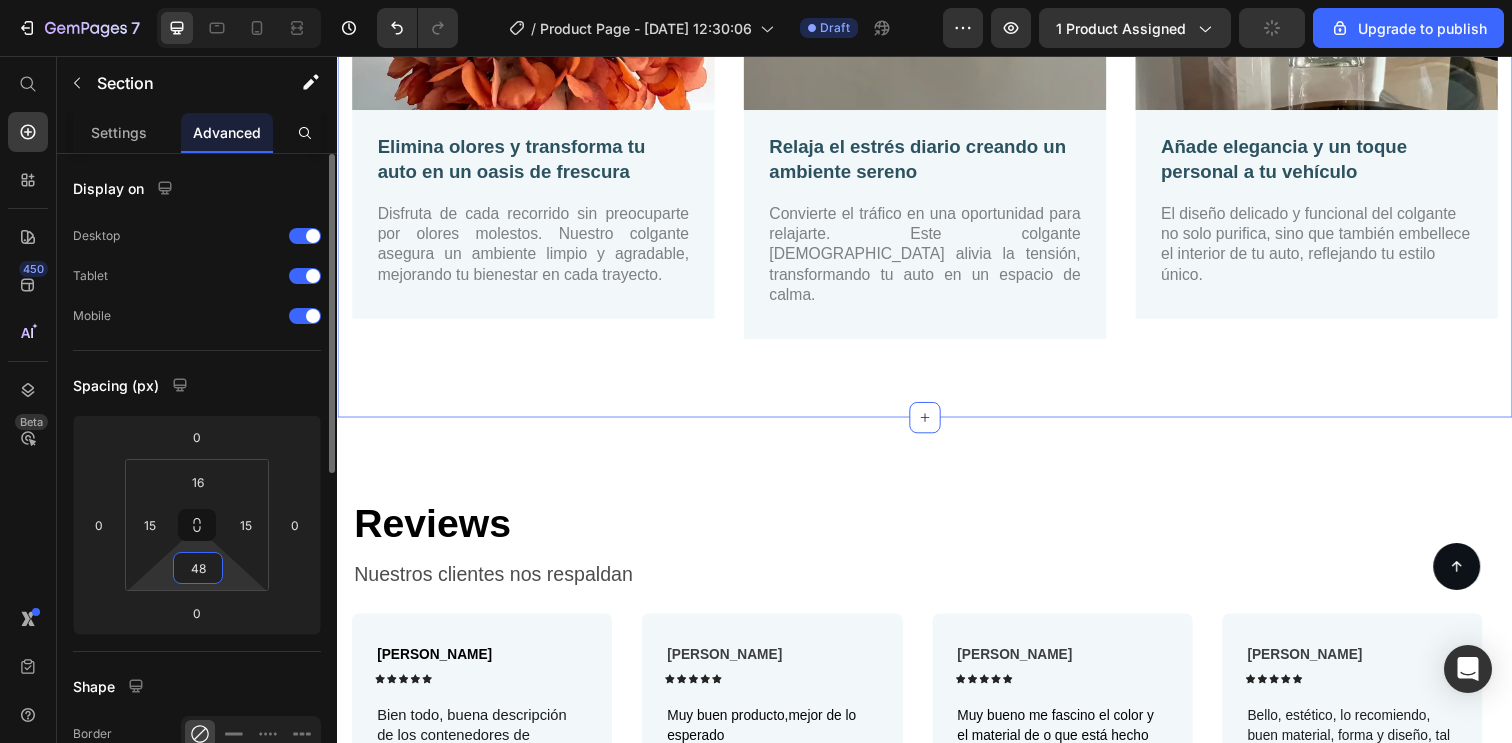 click on "48" at bounding box center [198, 568] 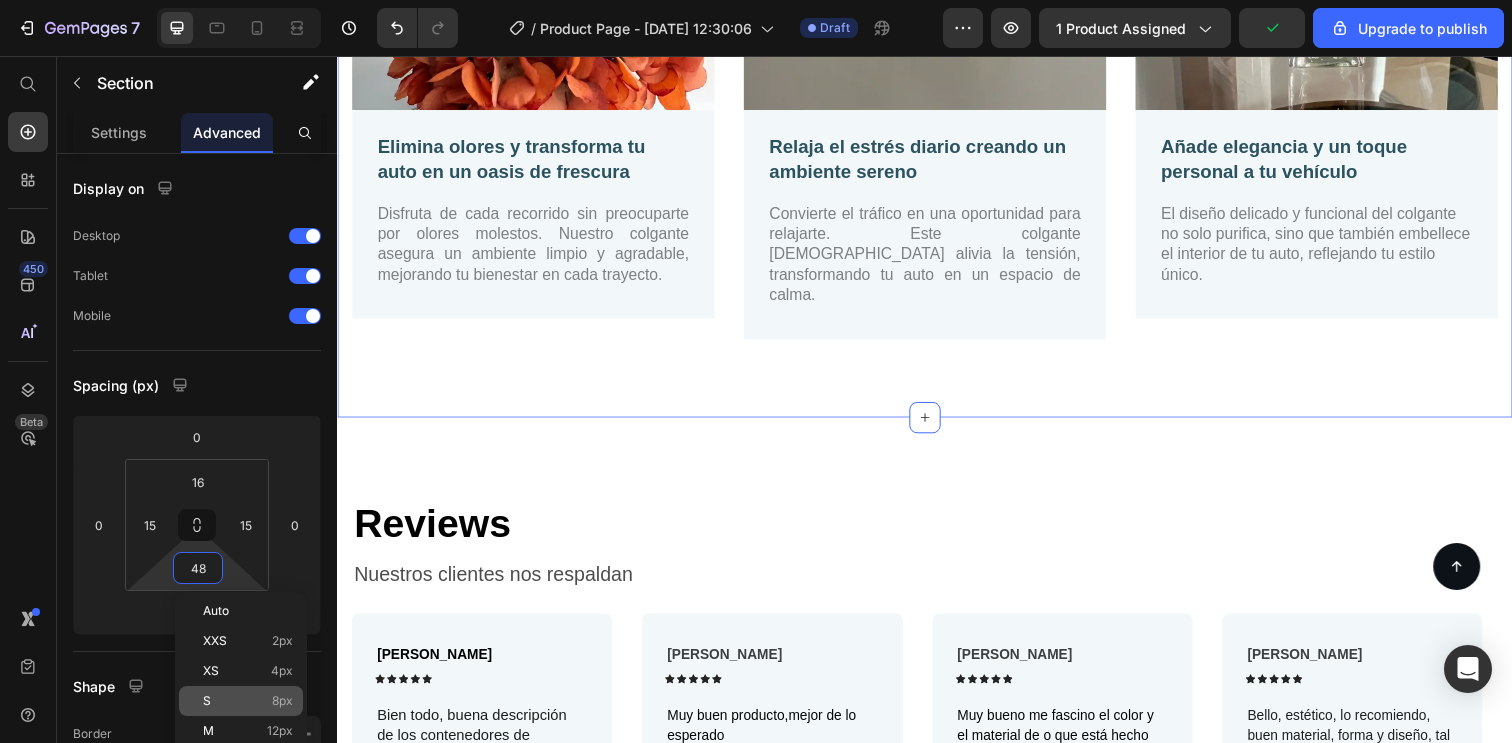 click on "S 8px" 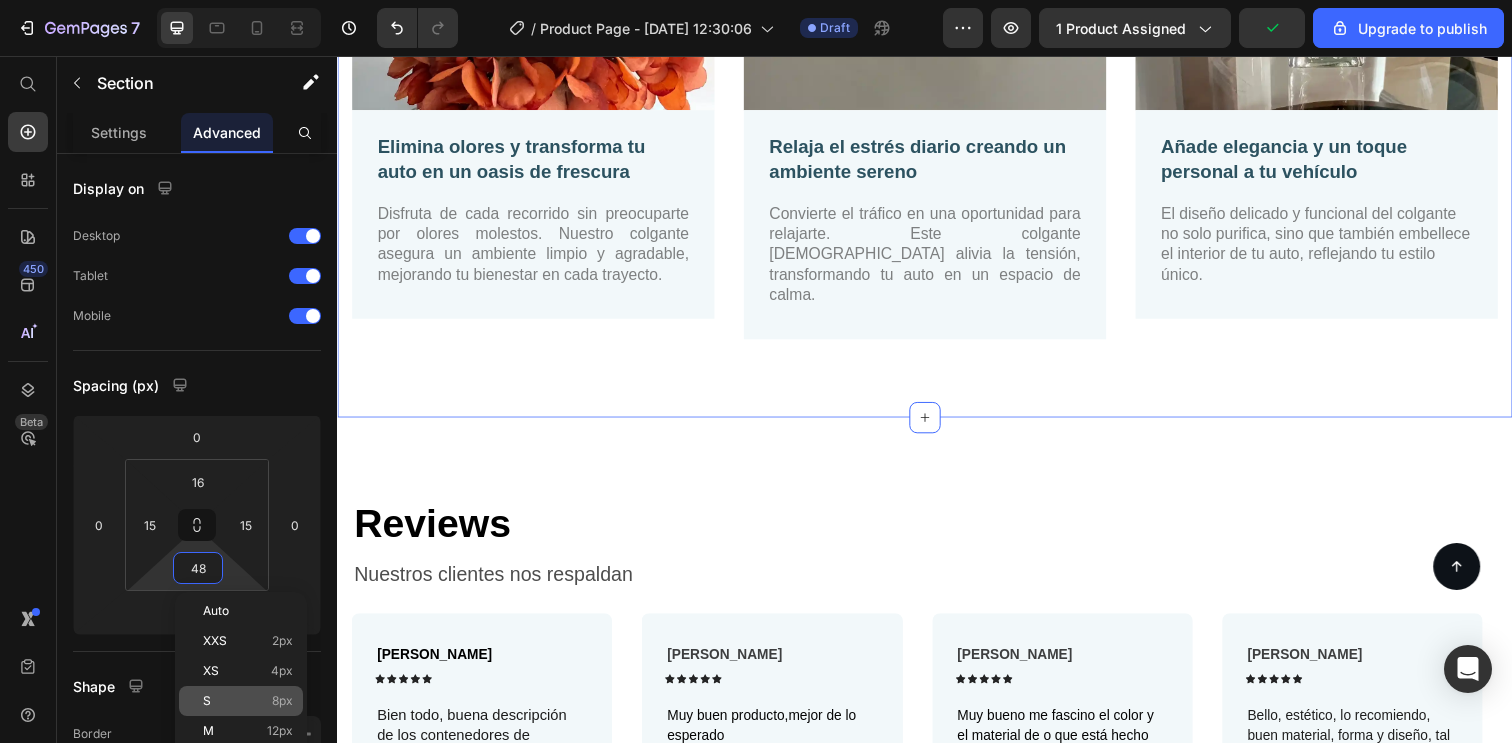 type on "8" 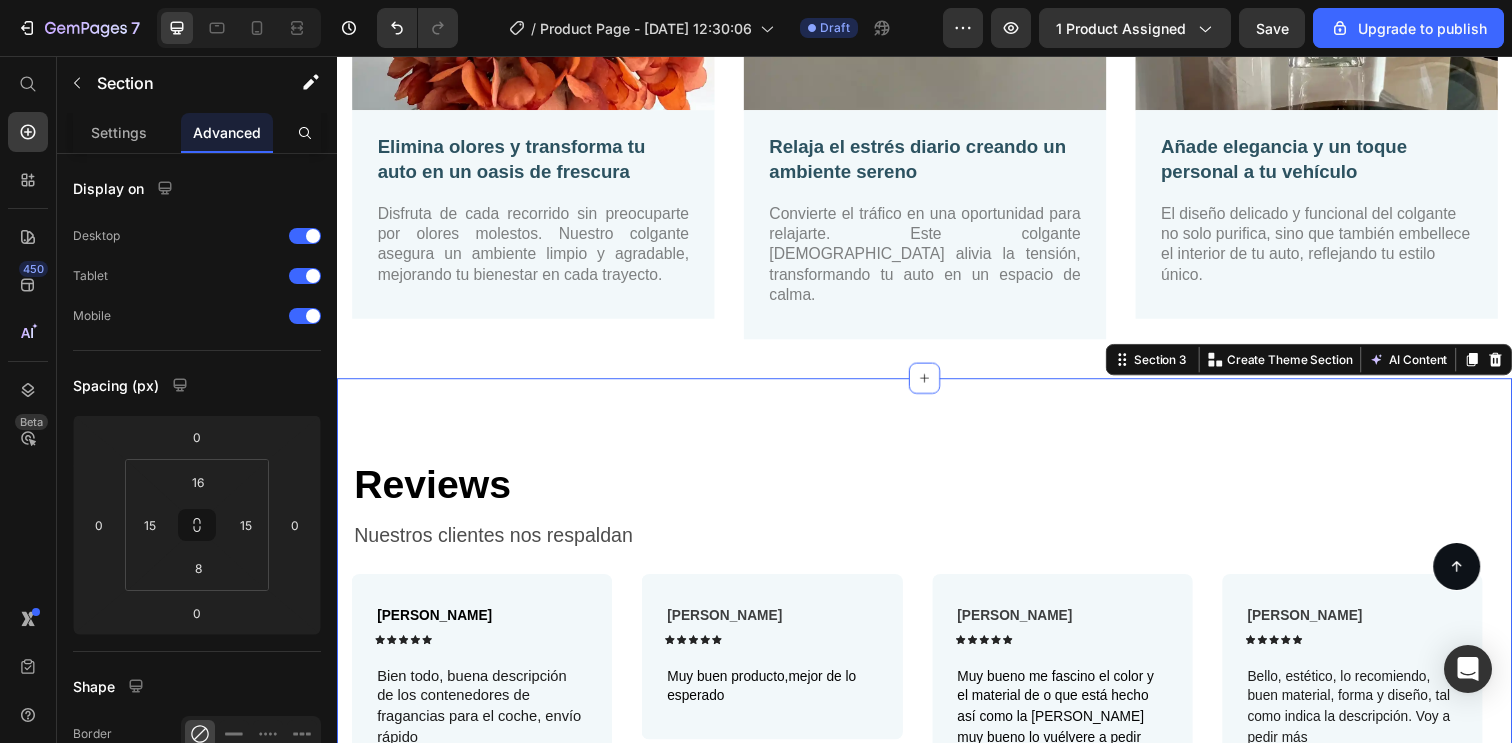 click on "Reviews Heading Nuestros clientes nos respaldan Text Block Row [PERSON_NAME]   Text Block Icon Icon Icon Icon Icon Icon List Row Bien todo, buena descripción de los contenedores de fragancias para el coche, envío rápido Text Block Row [PERSON_NAME] Text Block Icon Icon Icon Icon Icon Icon List Row Muy buen producto,mejor de lo esperado Text Block Row [PERSON_NAME]   Text Block Icon Icon Icon Icon Icon Icon List Row Muy bueno me fascino el color y el material de o que está hecho así como la [PERSON_NAME] muy bueno lo vuélvere a pedir Text Block Row [PERSON_NAME]   Text Block Icon Icon Icon Icon Icon Icon List Row Bello, estético, lo recomiendo, buen material, forma y diseño, tal como indica la descripción. Voy a pedir más Text Block Row [PERSON_NAME]   Text Block Icon Icon Icon Icon Icon Icon List Row Es muy buen artículo me gustó mucho es una buena opción de compra si volvería a comprarlo me gustó mucho Text Block Row Carousel Section 3   You can create reusable sections AI Content" at bounding box center (937, 630) 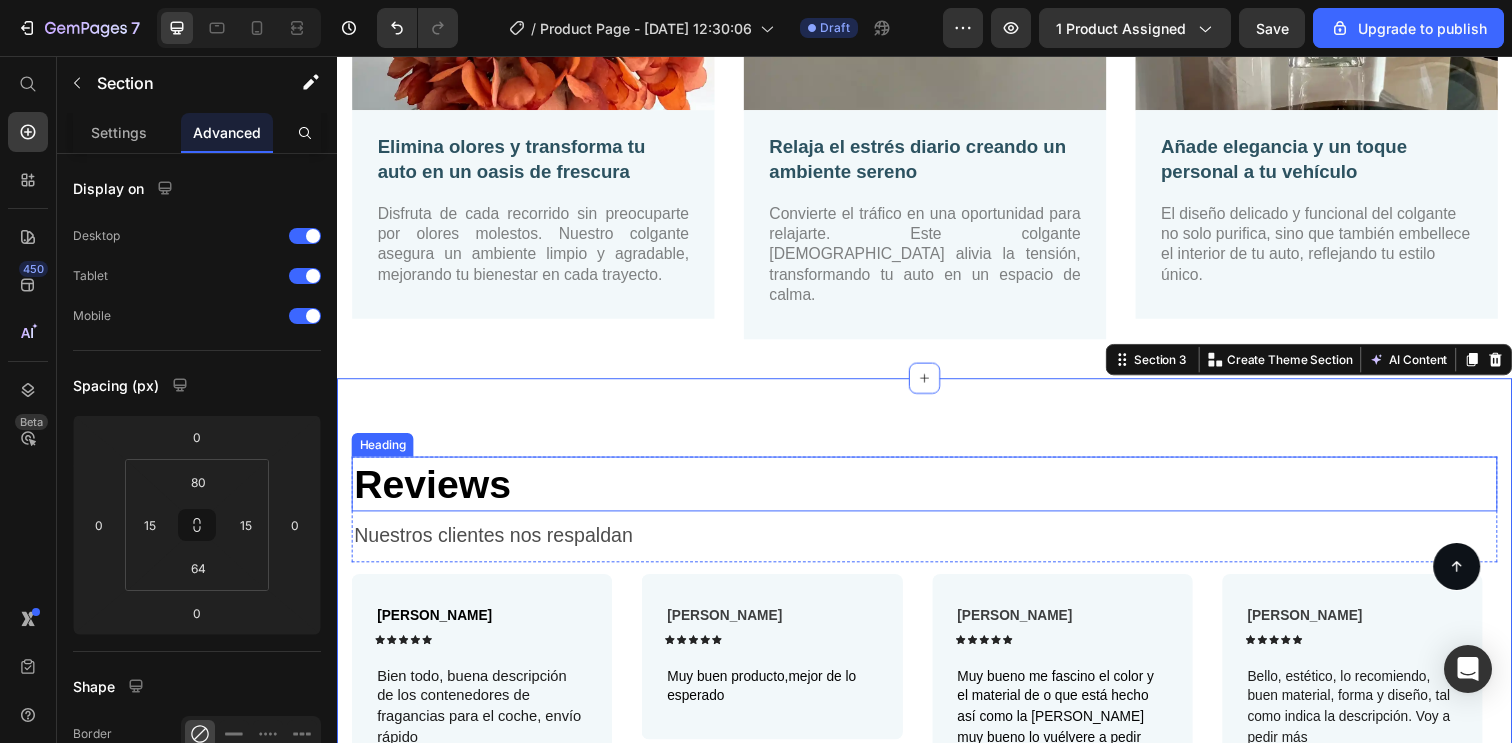 click on "Reviews" at bounding box center [937, 493] 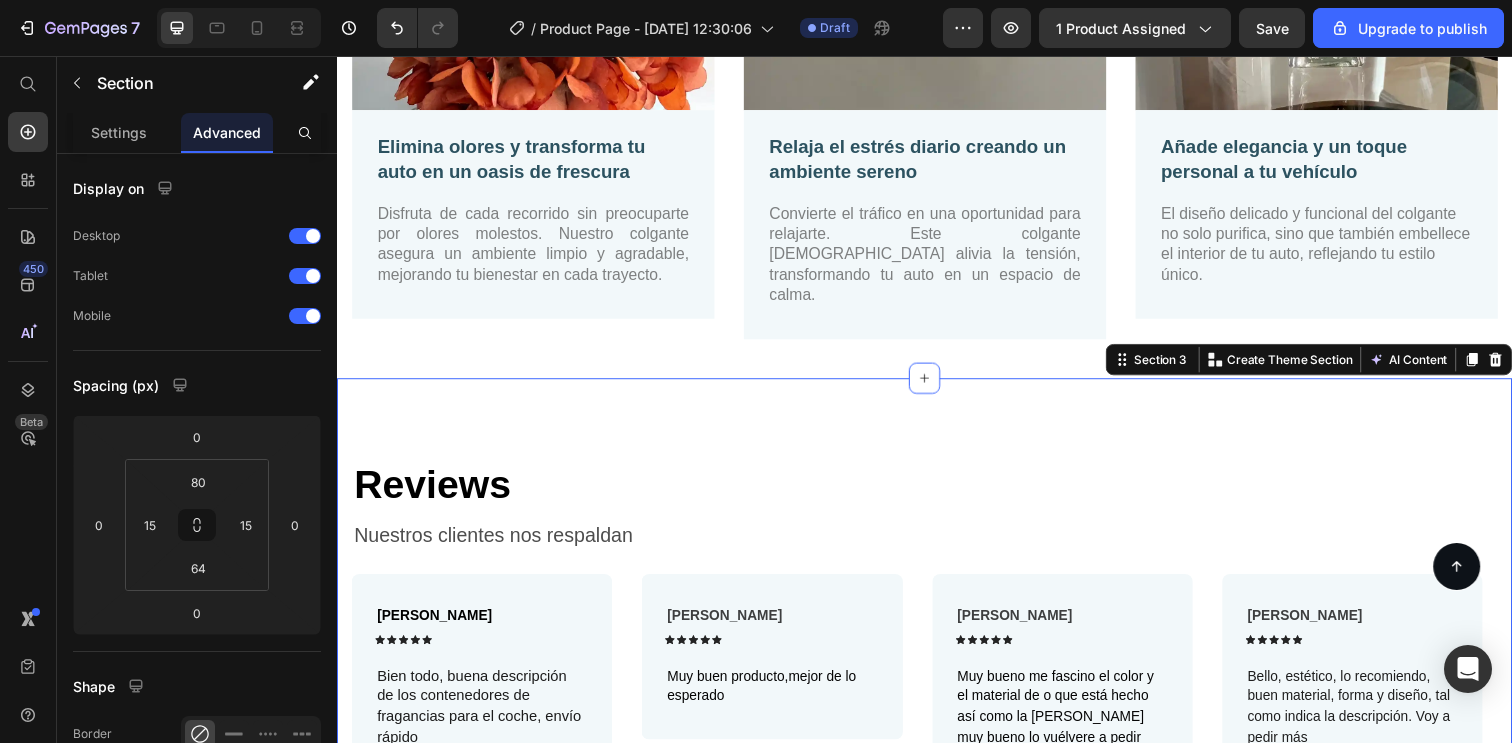 click on "Reviews Heading Nuestros clientes nos respaldan Text Block Row [PERSON_NAME]   Text Block Icon Icon Icon Icon Icon Icon List Row Bien todo, buena descripción de los contenedores de fragancias para el coche, envío rápido Text Block Row [PERSON_NAME] Text Block Icon Icon Icon Icon Icon Icon List Row Muy buen producto,mejor de lo esperado Text Block Row [PERSON_NAME]   Text Block Icon Icon Icon Icon Icon Icon List Row Muy bueno me fascino el color y el material de o que está hecho así como la [PERSON_NAME] muy bueno lo vuélvere a pedir Text Block Row [PERSON_NAME]   Text Block Icon Icon Icon Icon Icon Icon List Row Bello, estético, lo recomiendo, buen material, forma y diseño, tal como indica la descripción. Voy a pedir más Text Block Row [PERSON_NAME]   Text Block Icon Icon Icon Icon Icon Icon List Row Es muy buen artículo me gustó mucho es una buena opción de compra si volvería a comprarlo me gustó mucho Text Block Row Carousel Section 3   You can create reusable sections AI Content" at bounding box center [937, 630] 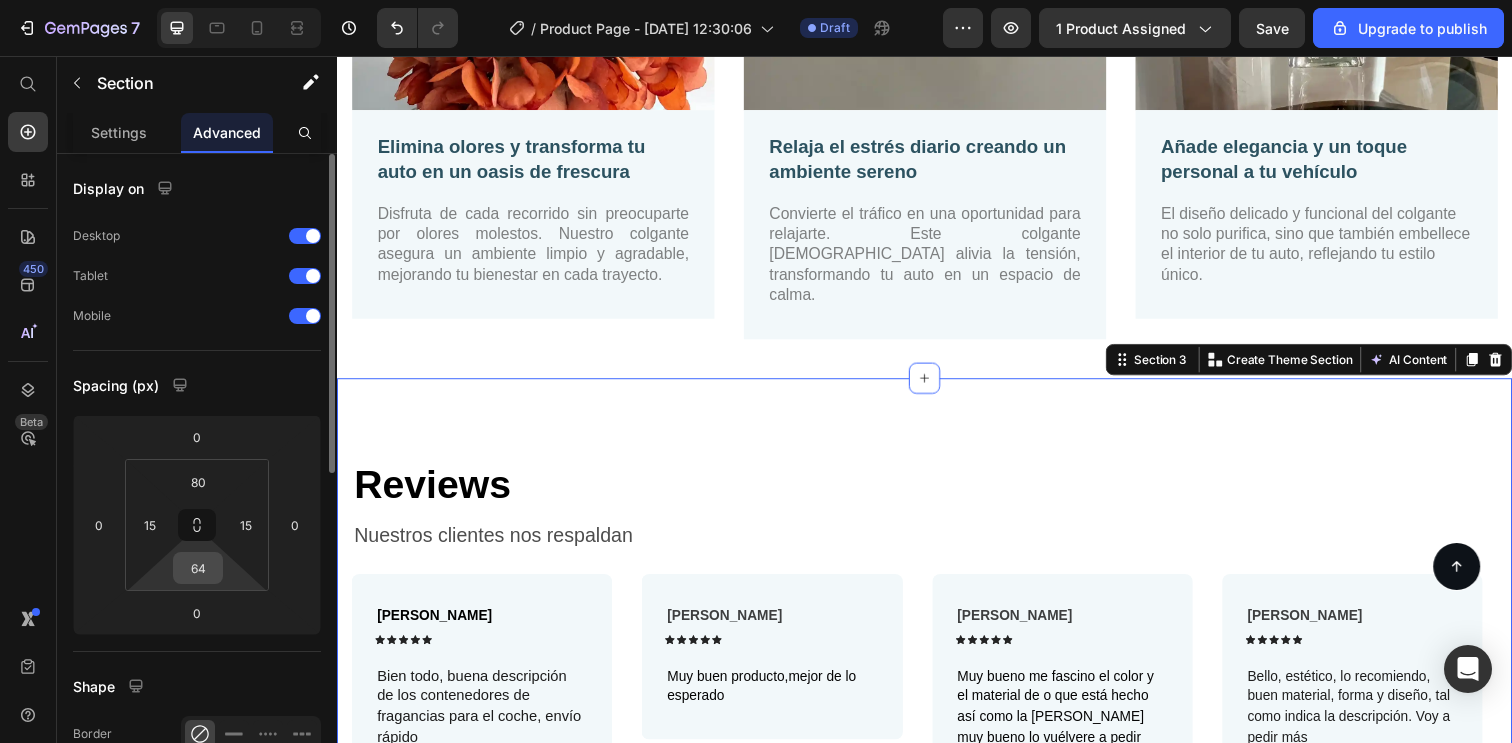 click on "64" at bounding box center (198, 568) 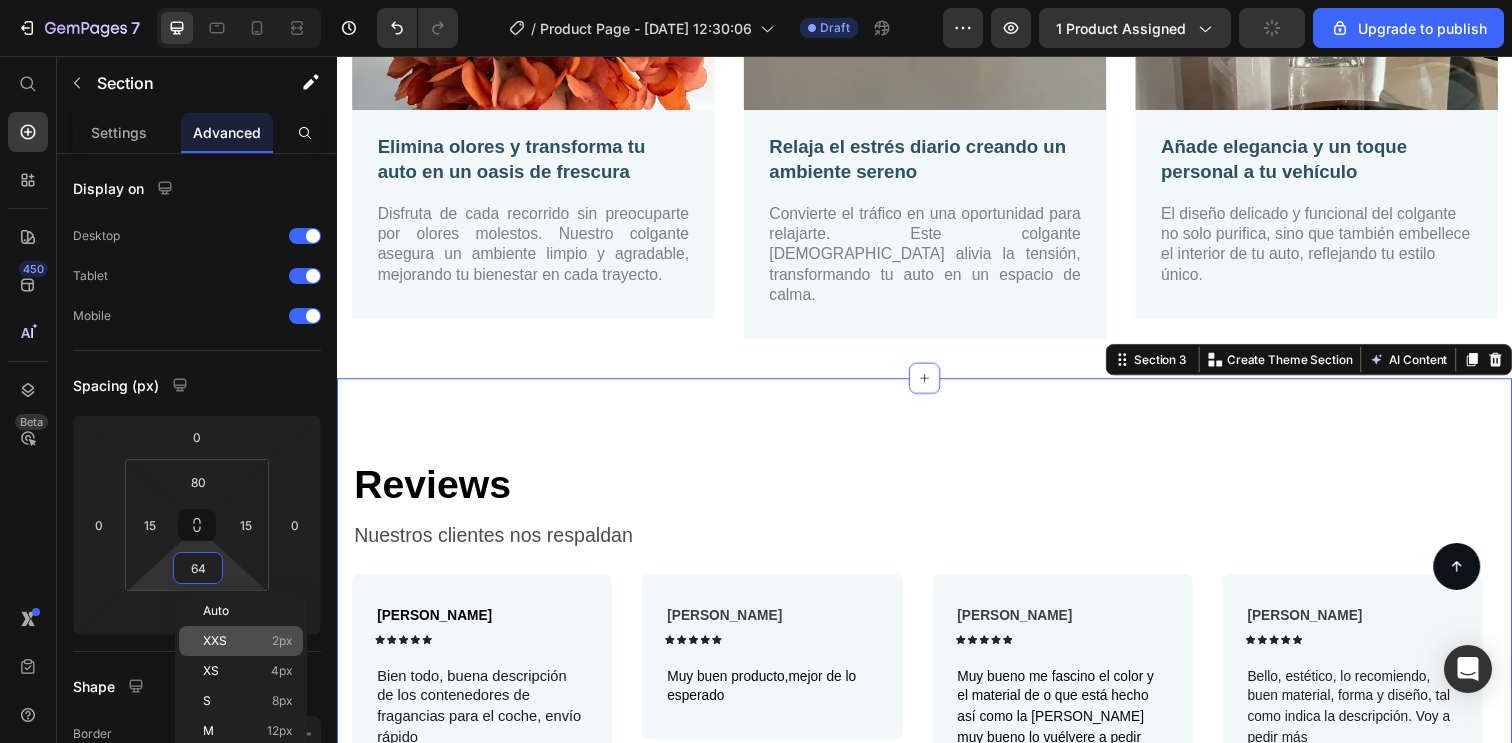 click on "XXS" at bounding box center (215, 641) 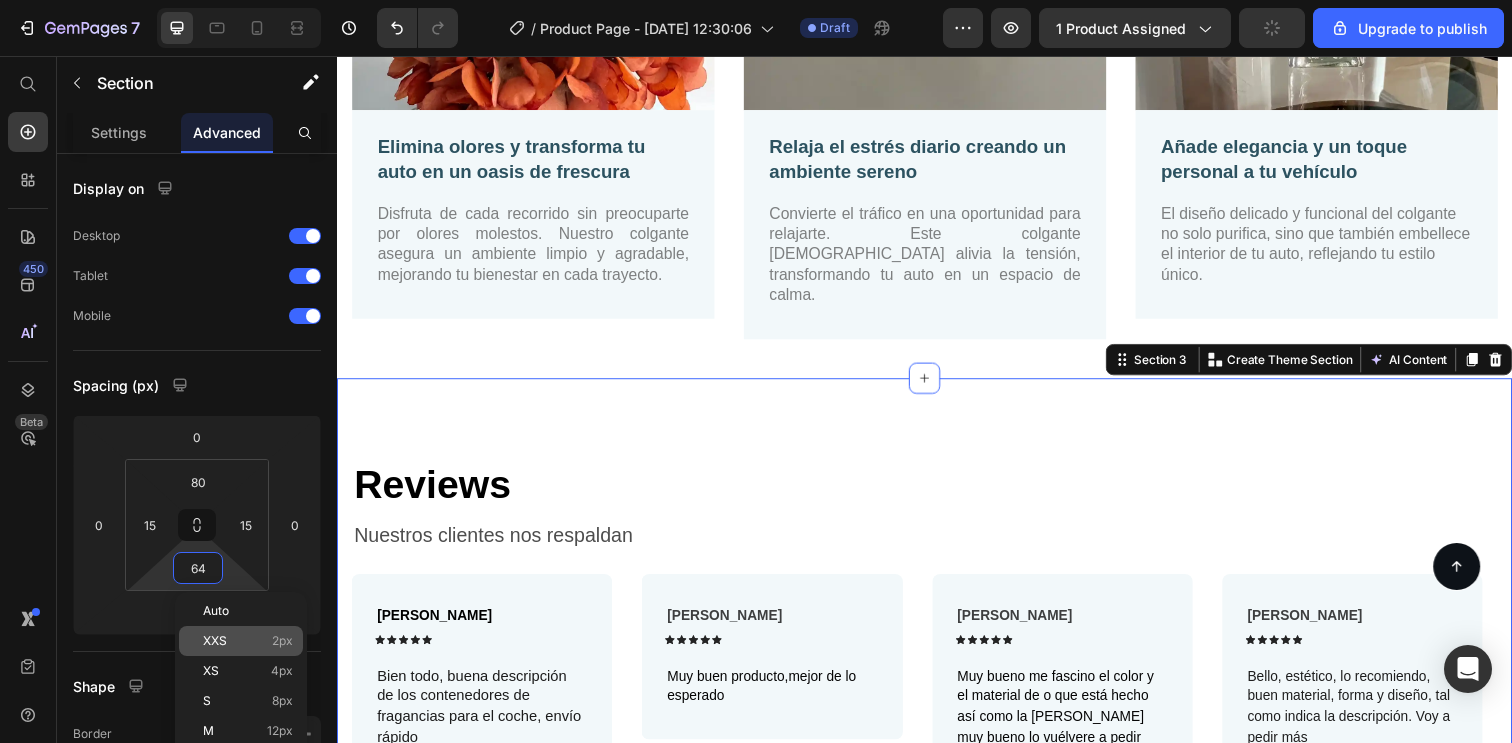 type on "2" 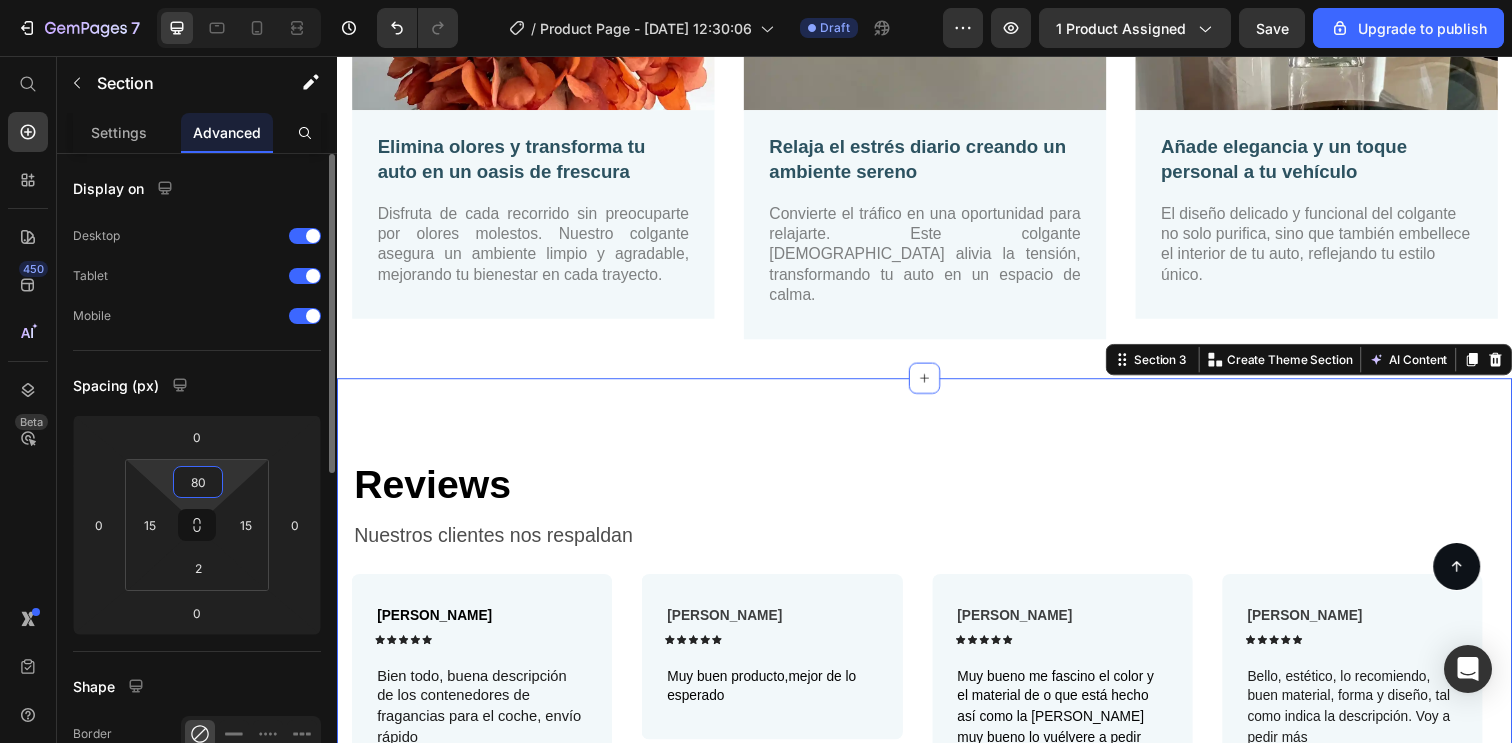 click on "80" at bounding box center (198, 482) 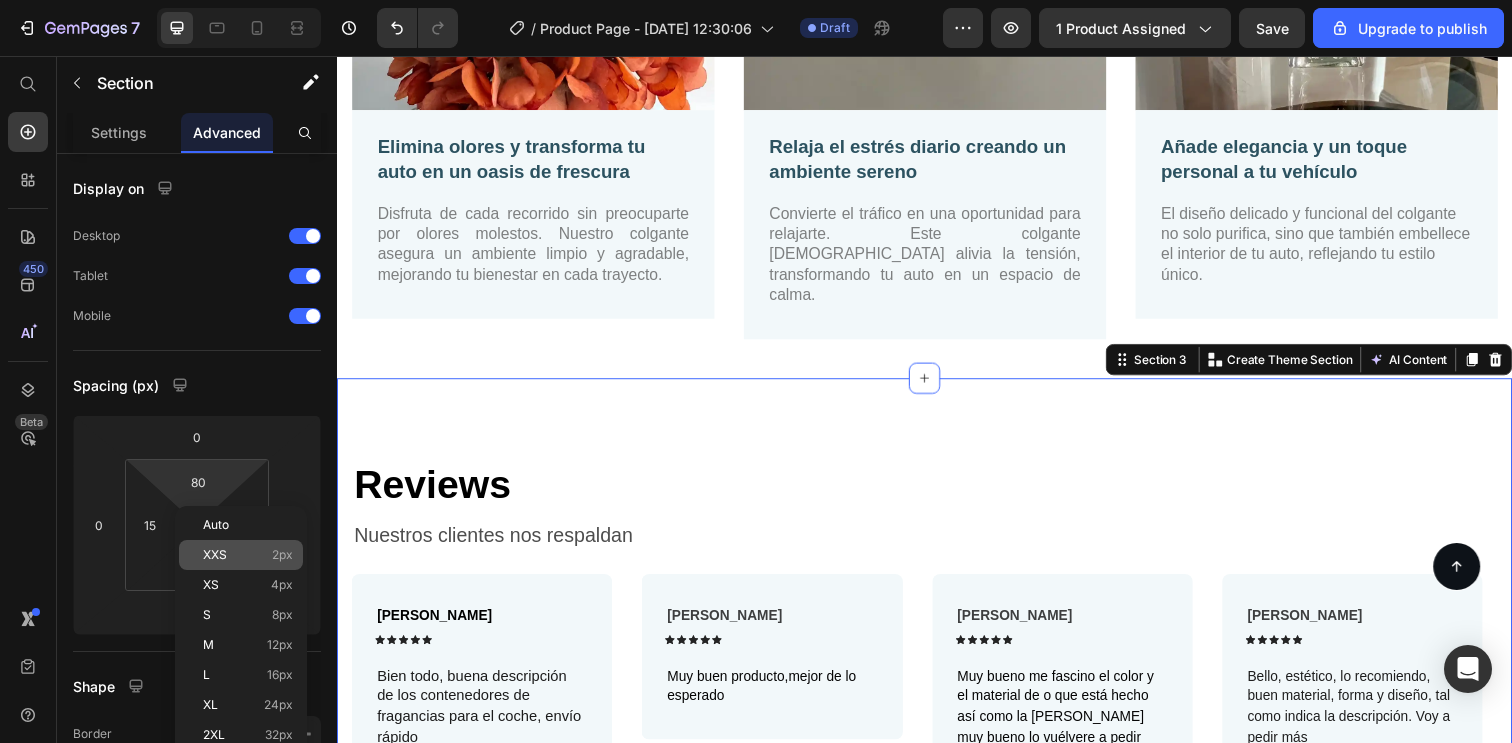 click on "XXS 2px" 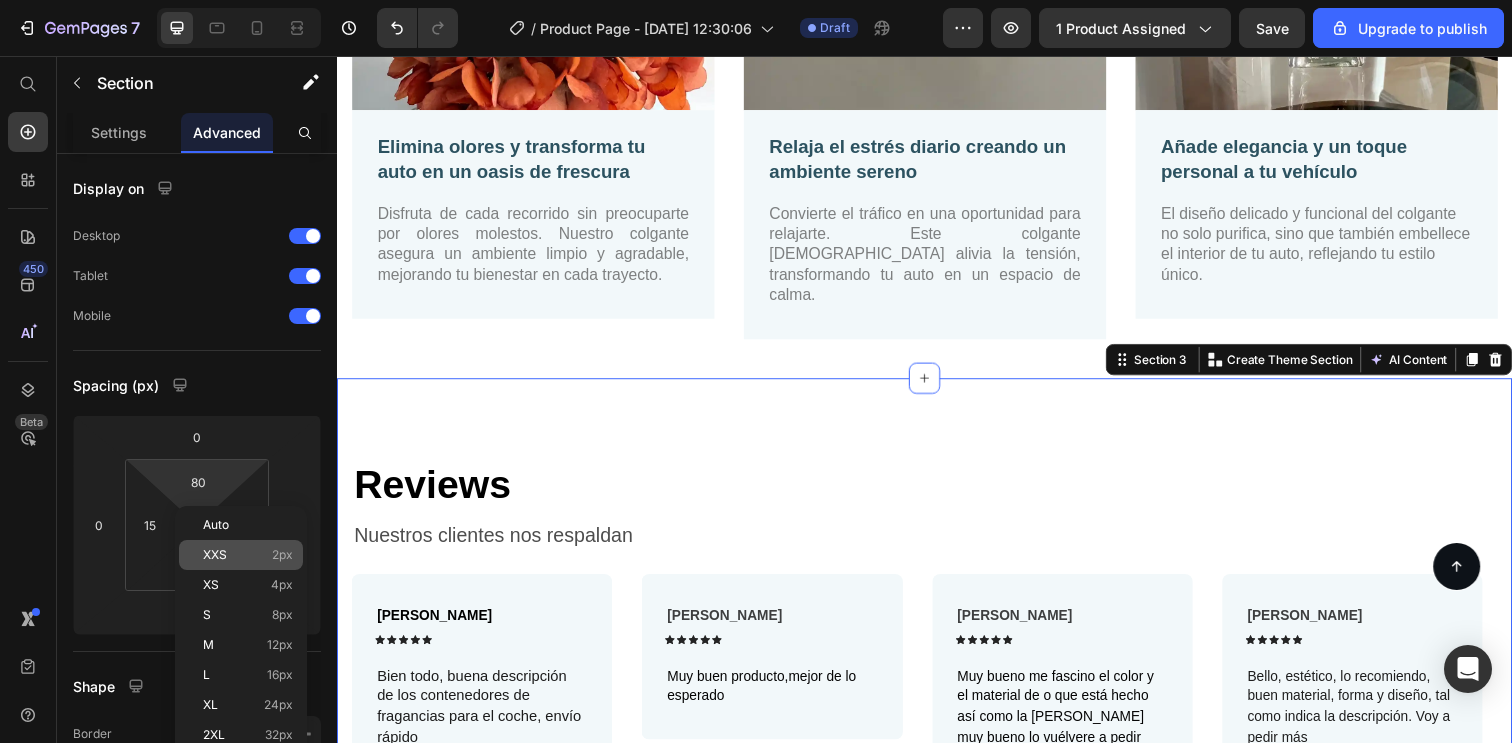 type on "2" 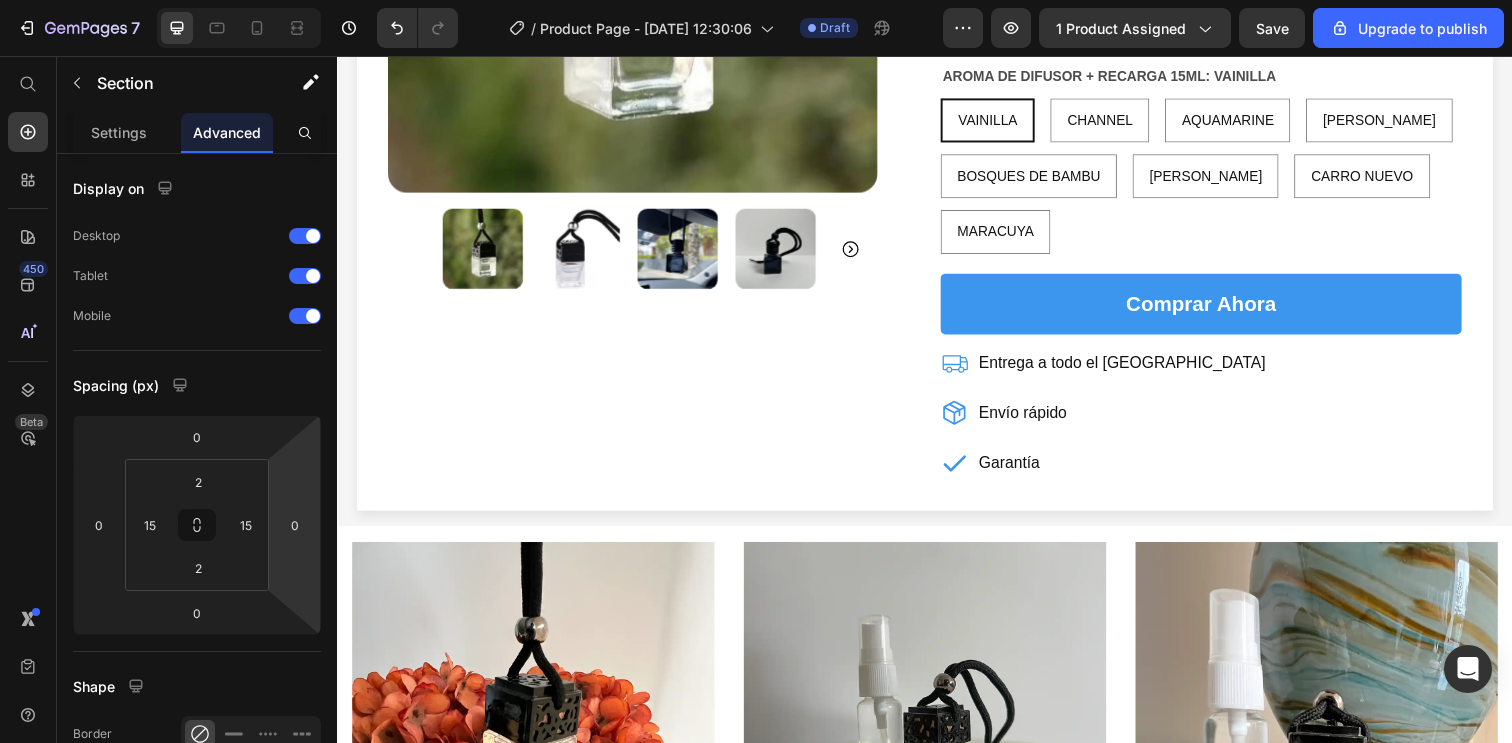 scroll, scrollTop: 461, scrollLeft: 0, axis: vertical 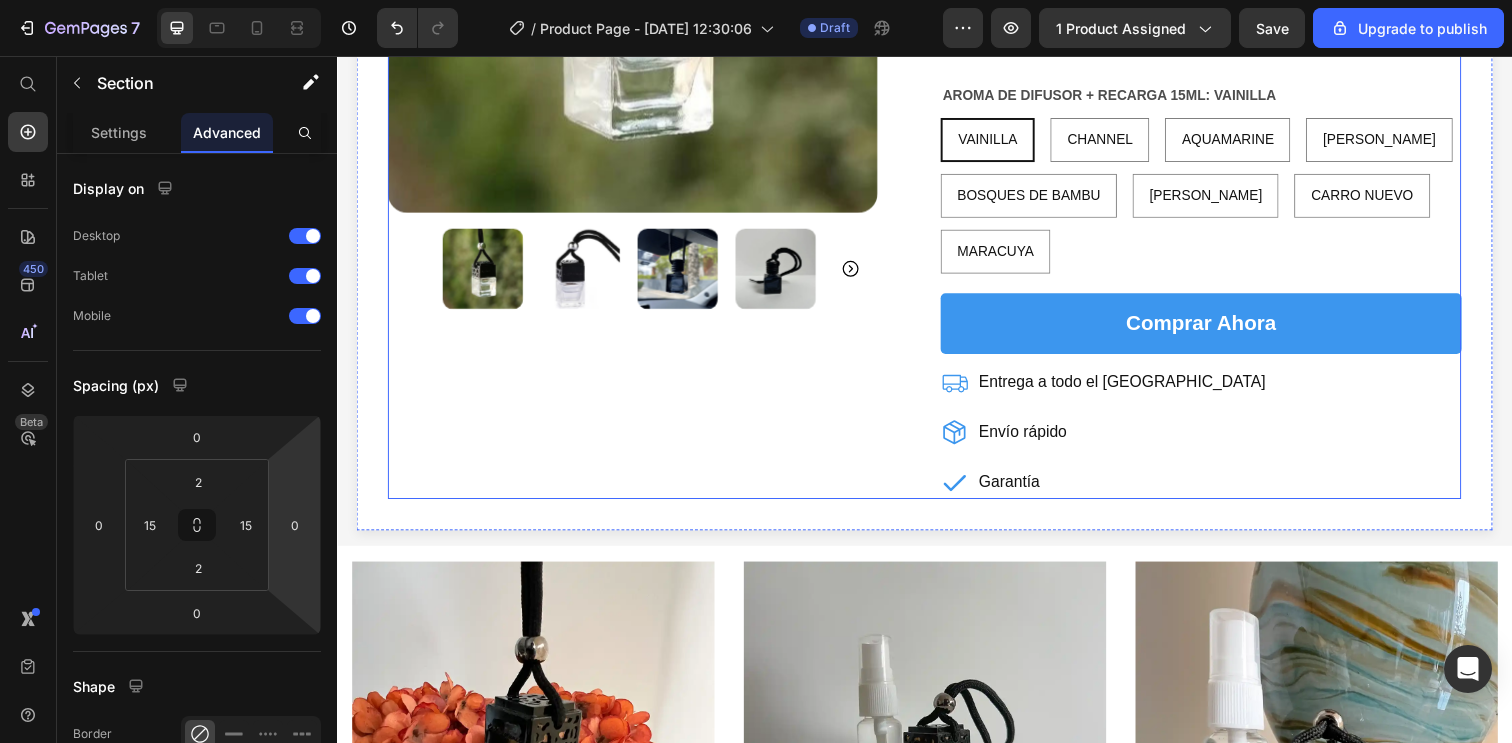 click on "Product Images" at bounding box center [655, 112] 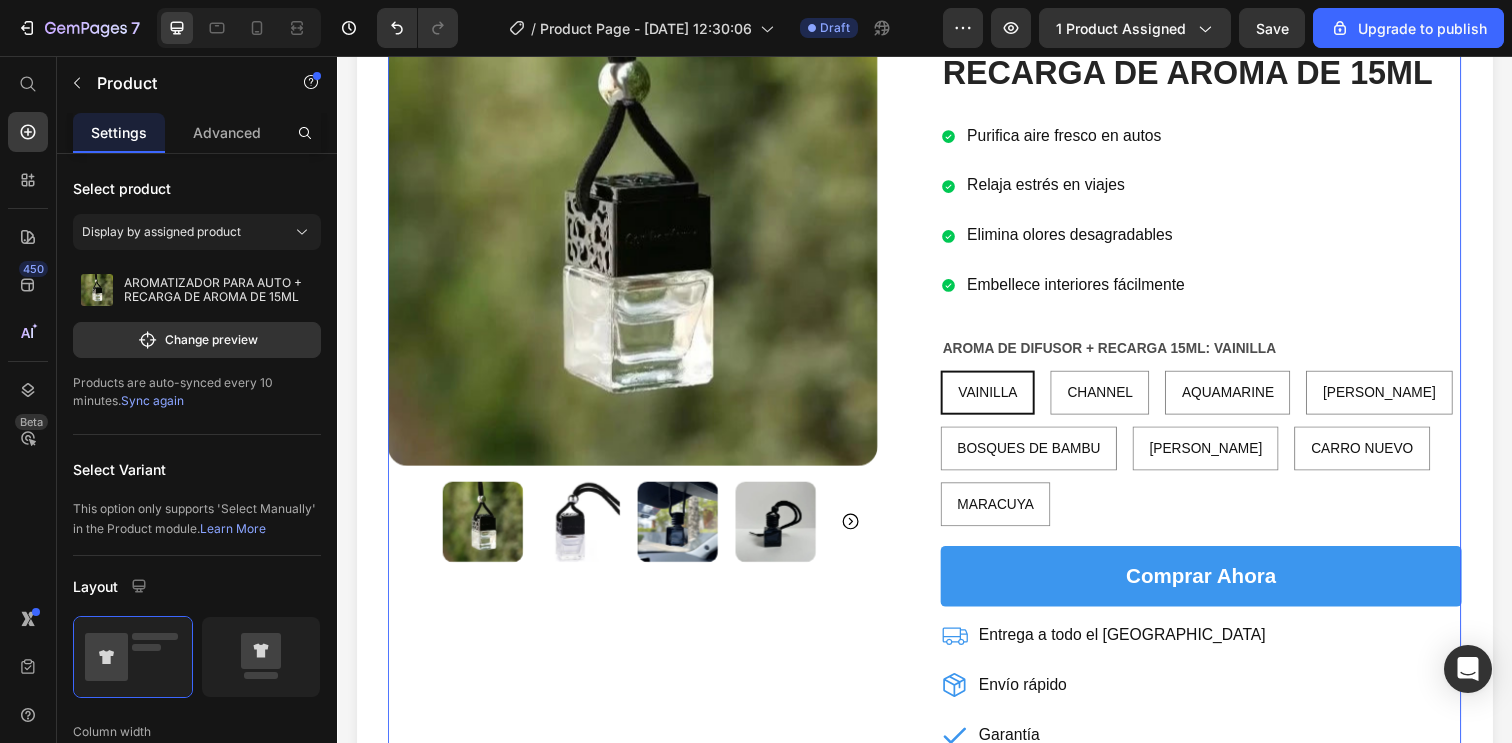 scroll, scrollTop: 0, scrollLeft: 0, axis: both 